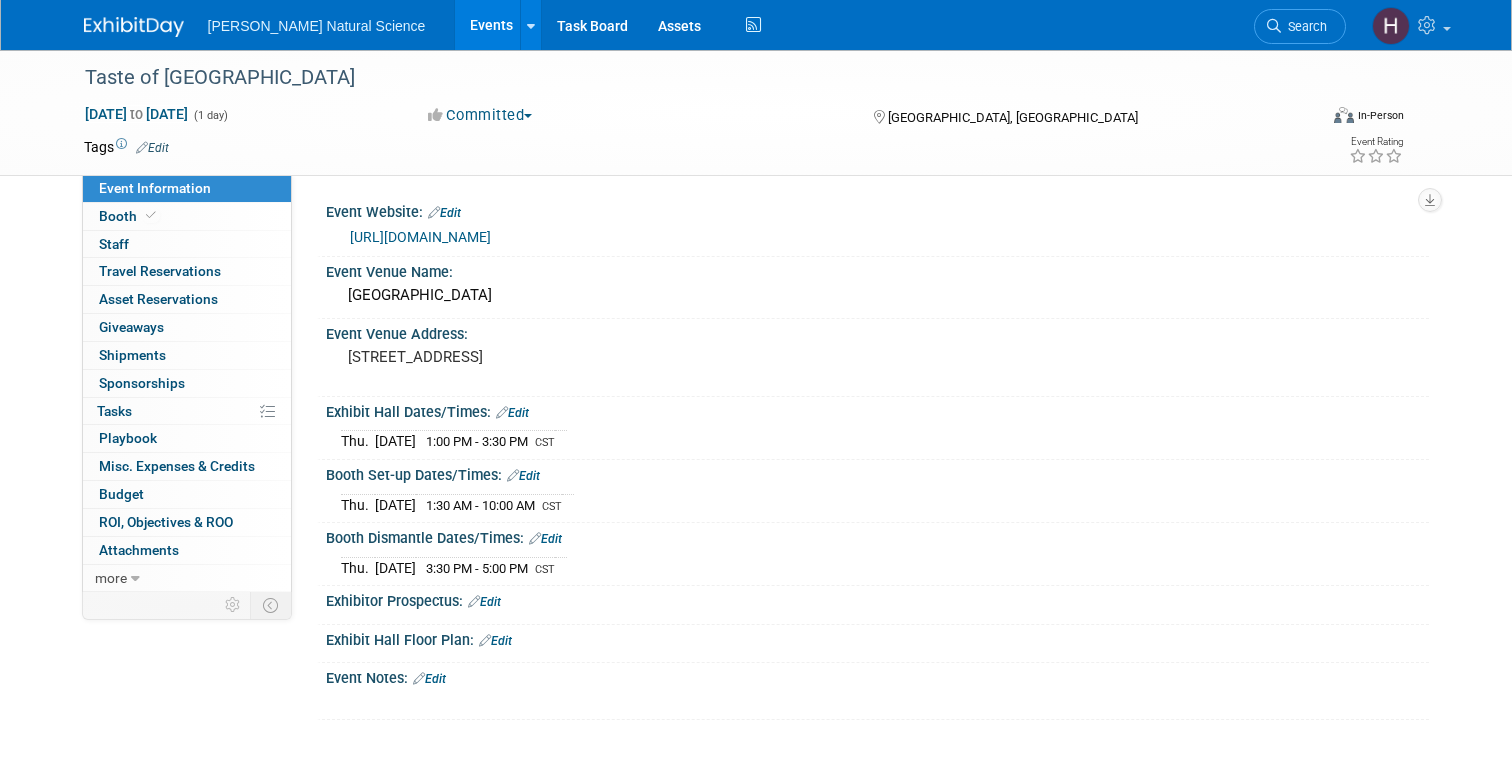 scroll, scrollTop: 0, scrollLeft: 0, axis: both 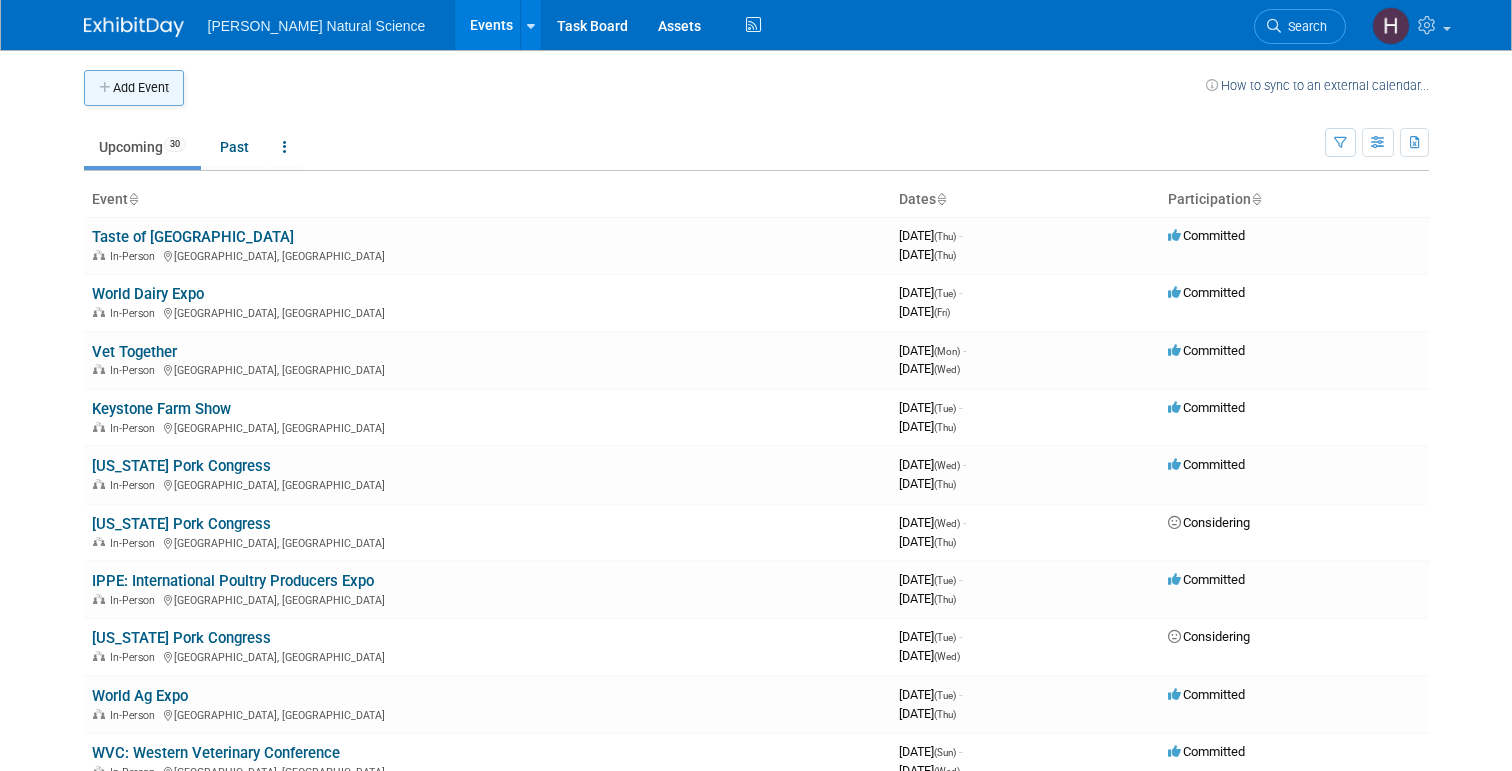 click on "Add Event" at bounding box center (134, 88) 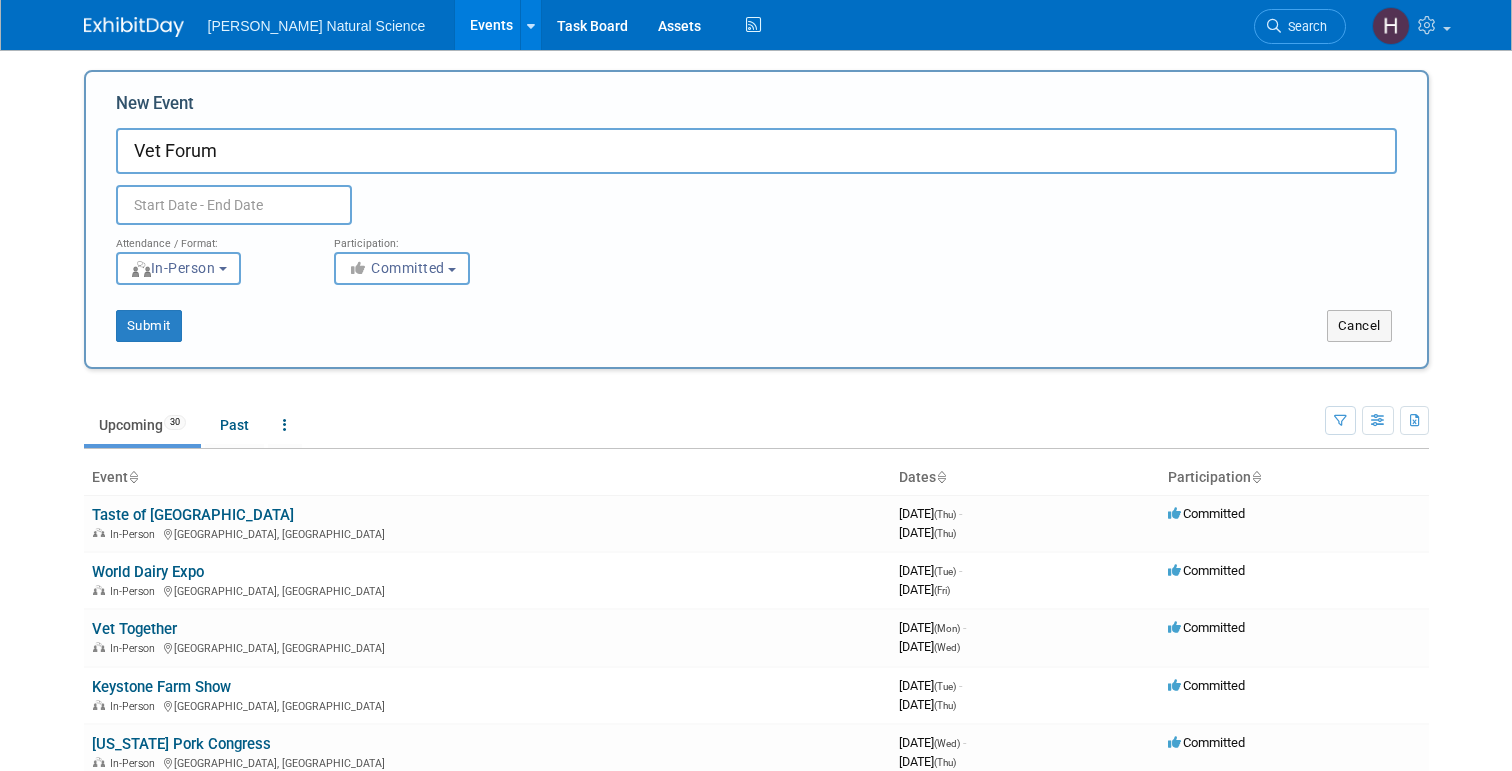 type on "Vet Forum" 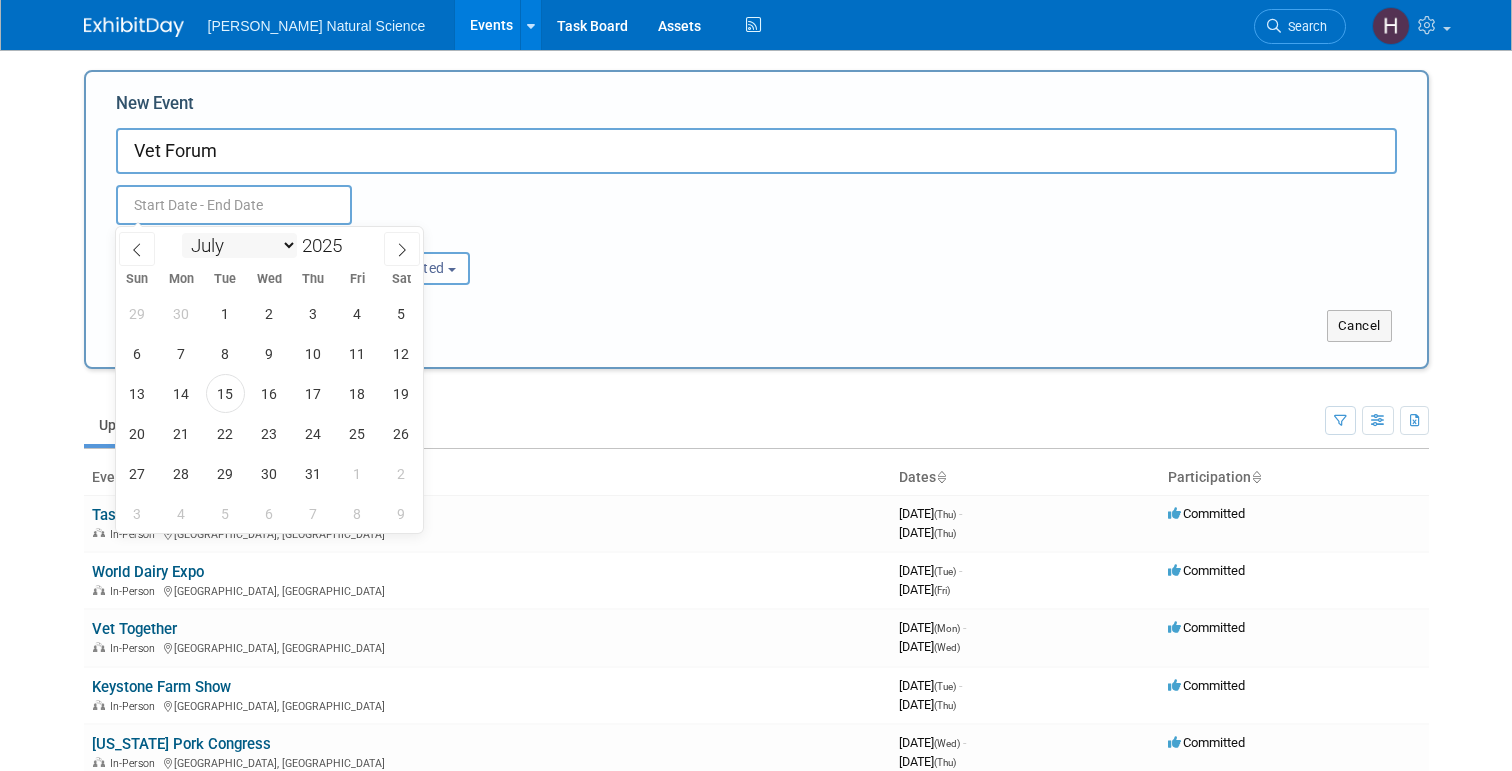 click on "January February March April May June July August September October November December" at bounding box center [239, 245] 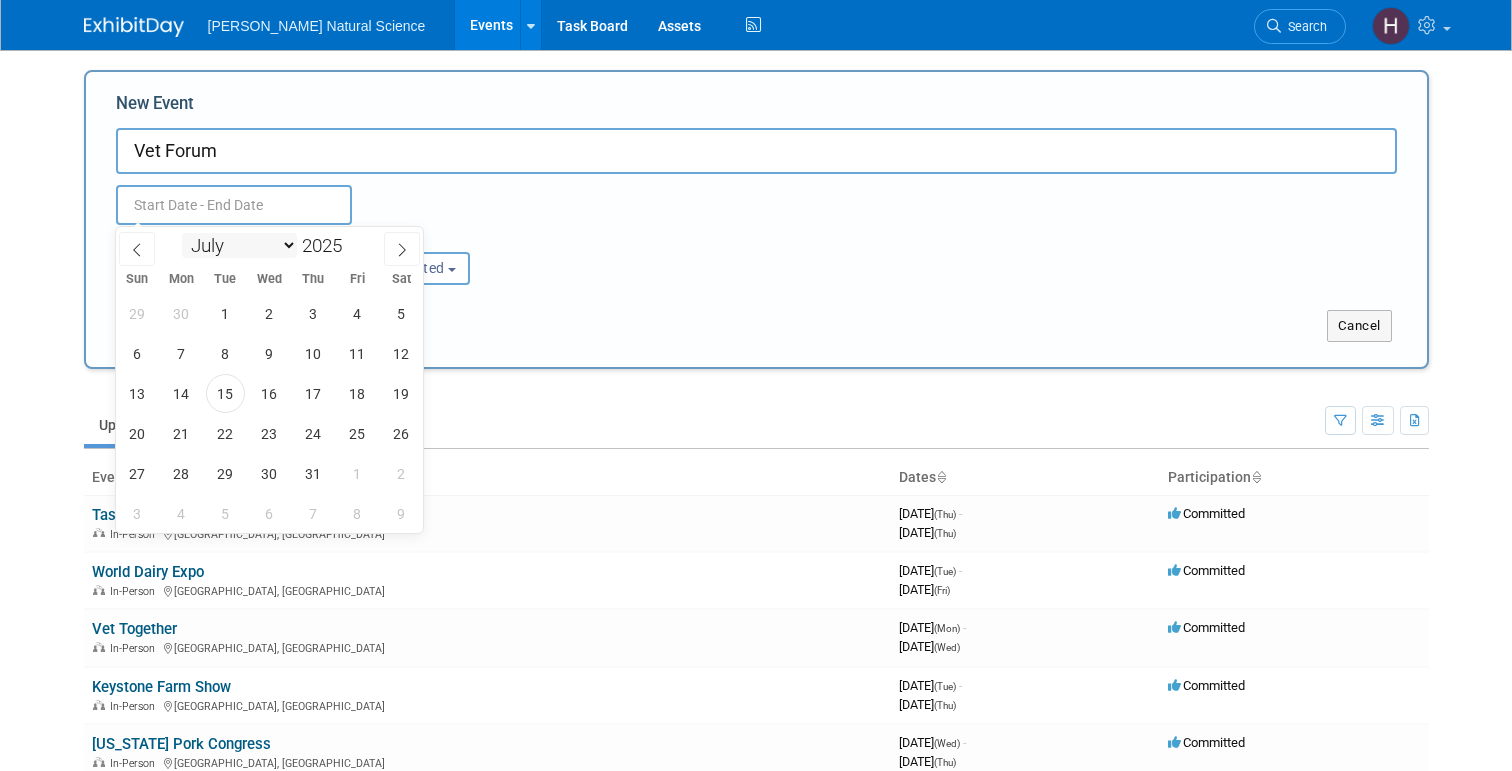 select on "8" 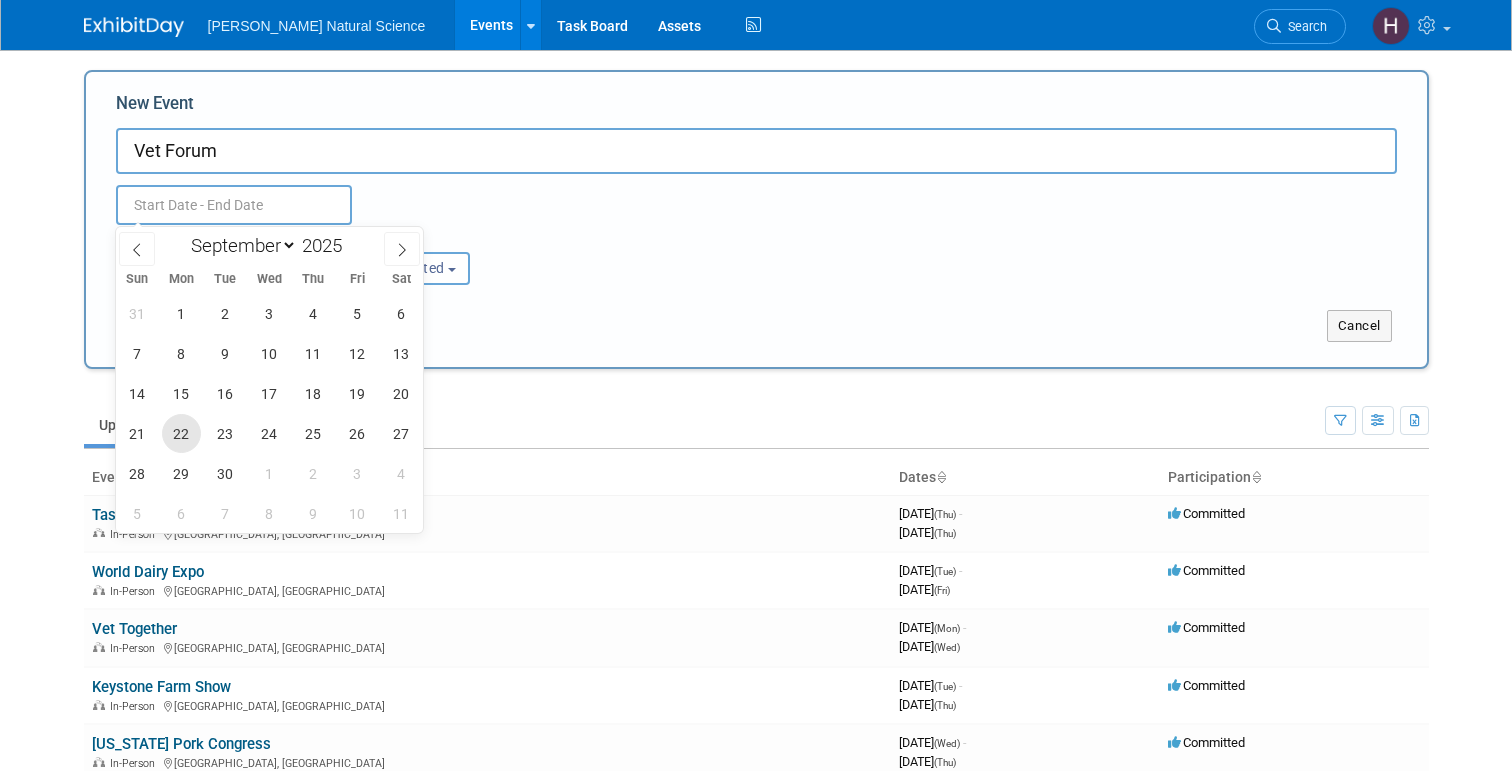 click on "22" at bounding box center (181, 433) 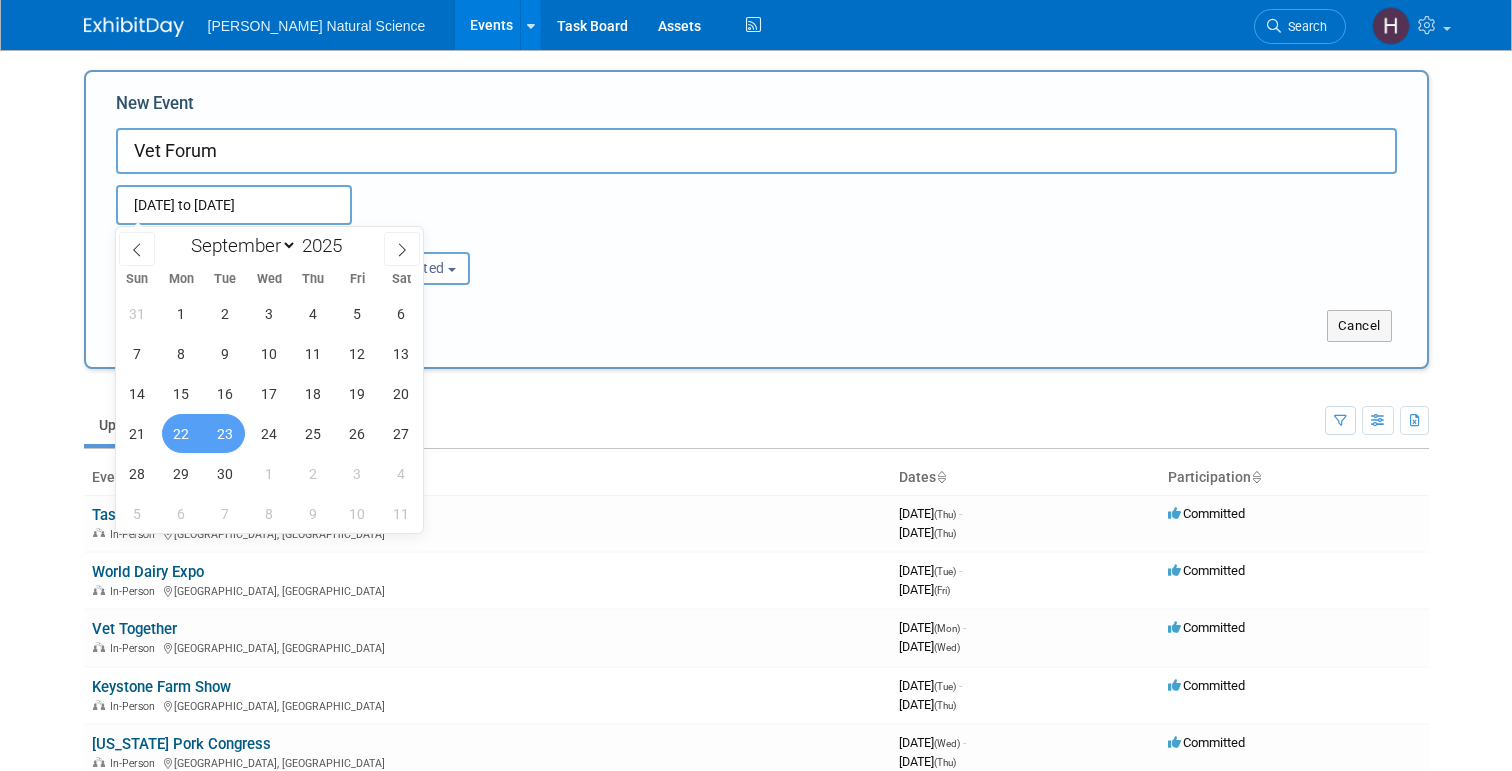 click on "23" at bounding box center [225, 433] 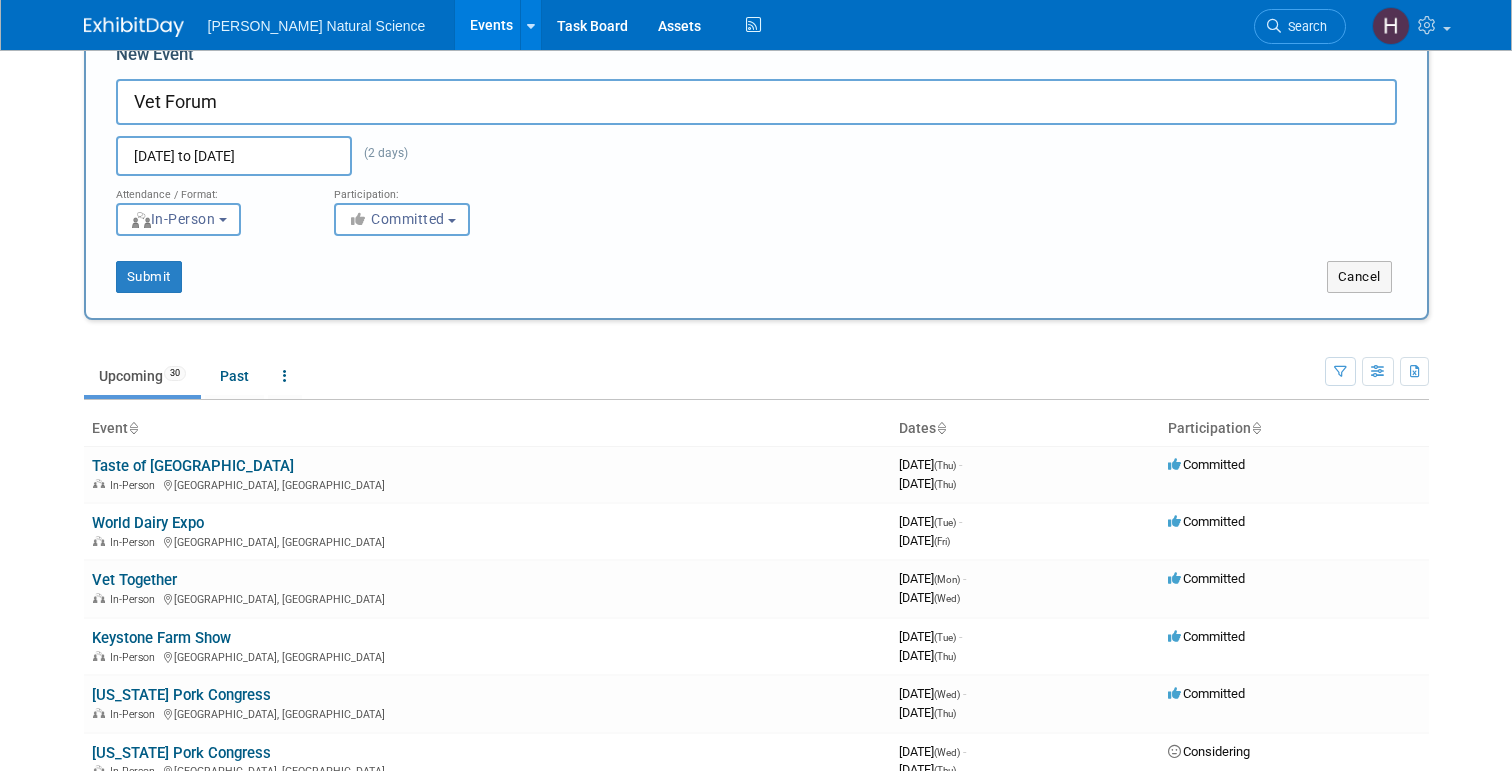 scroll, scrollTop: 50, scrollLeft: 0, axis: vertical 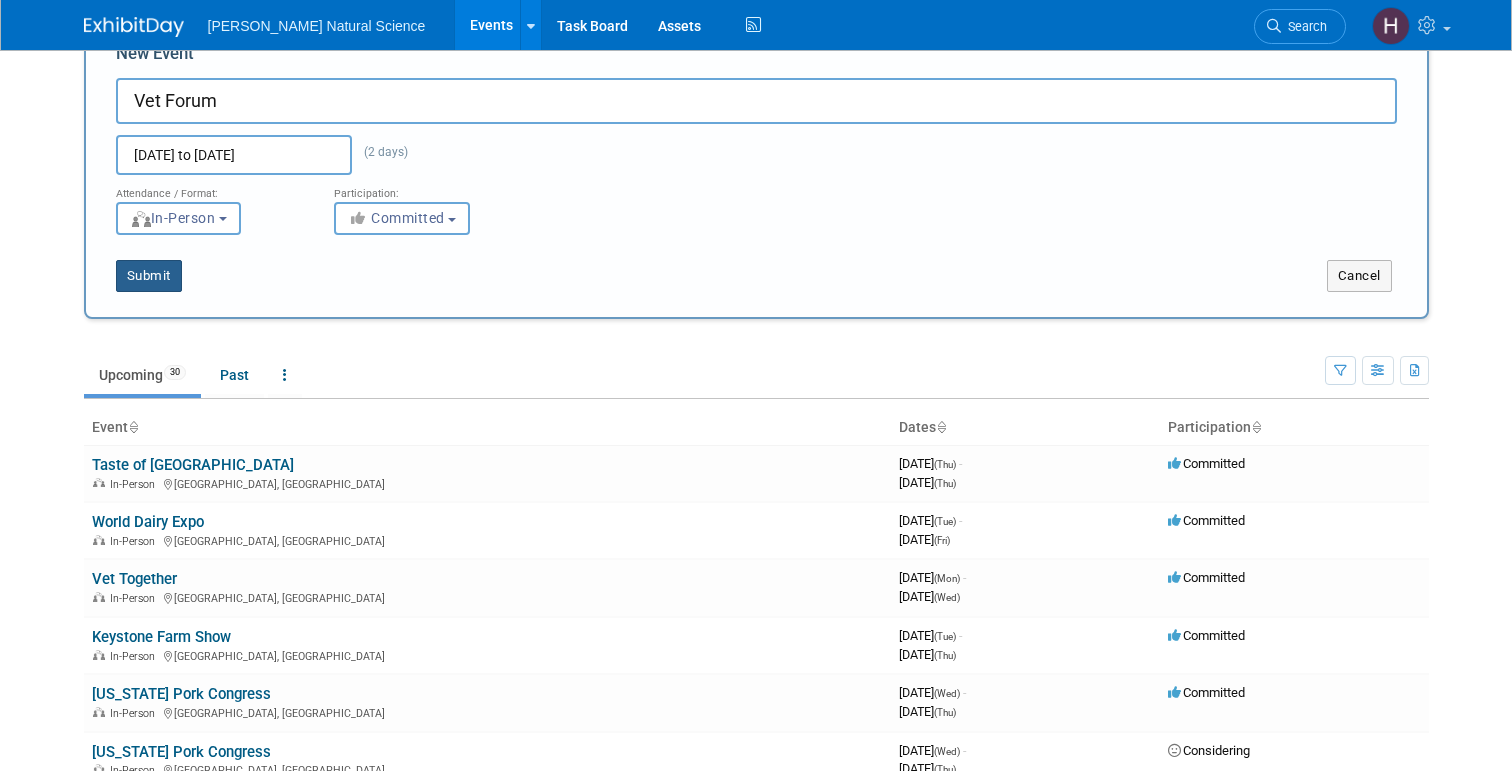 click on "Submit" at bounding box center [149, 276] 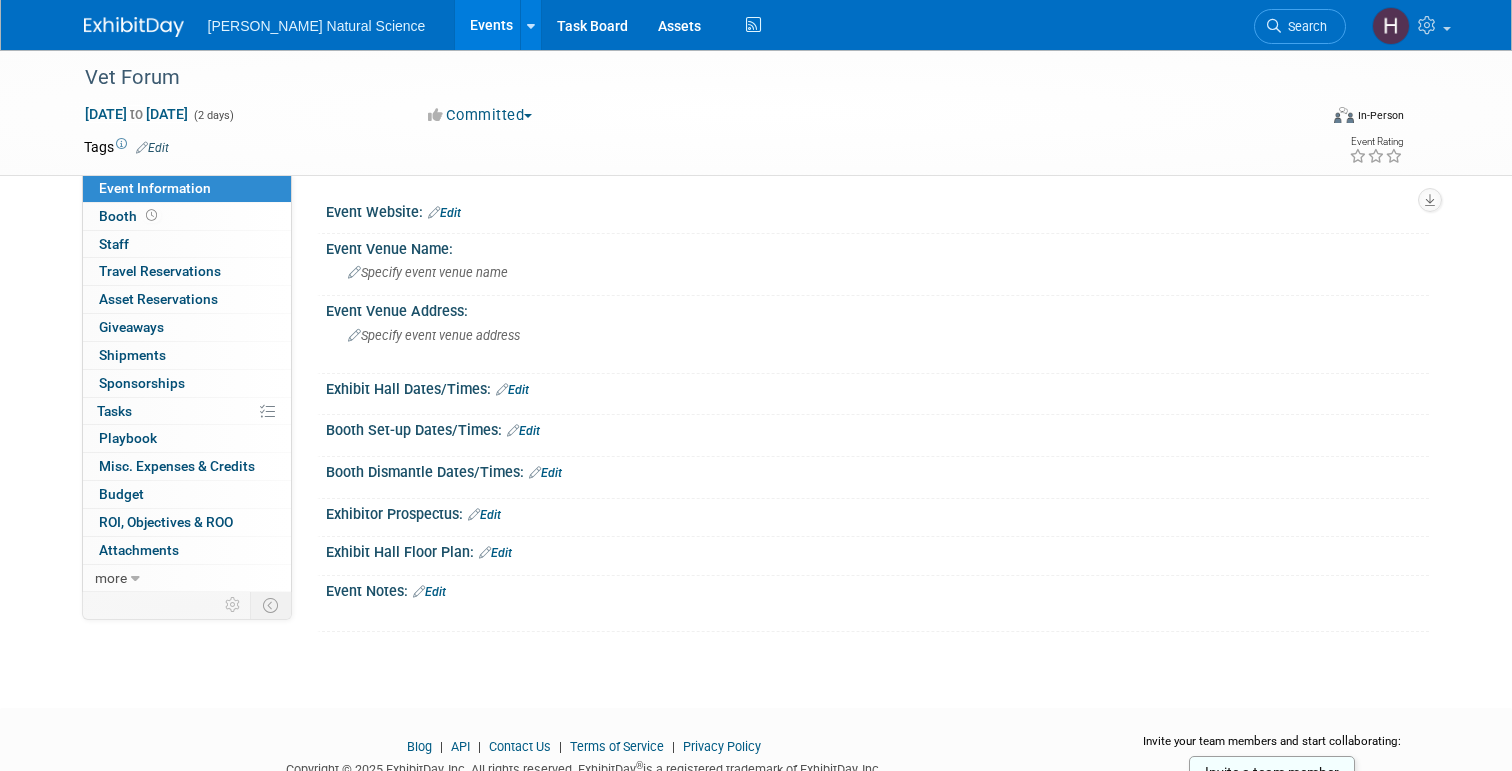scroll, scrollTop: 0, scrollLeft: 0, axis: both 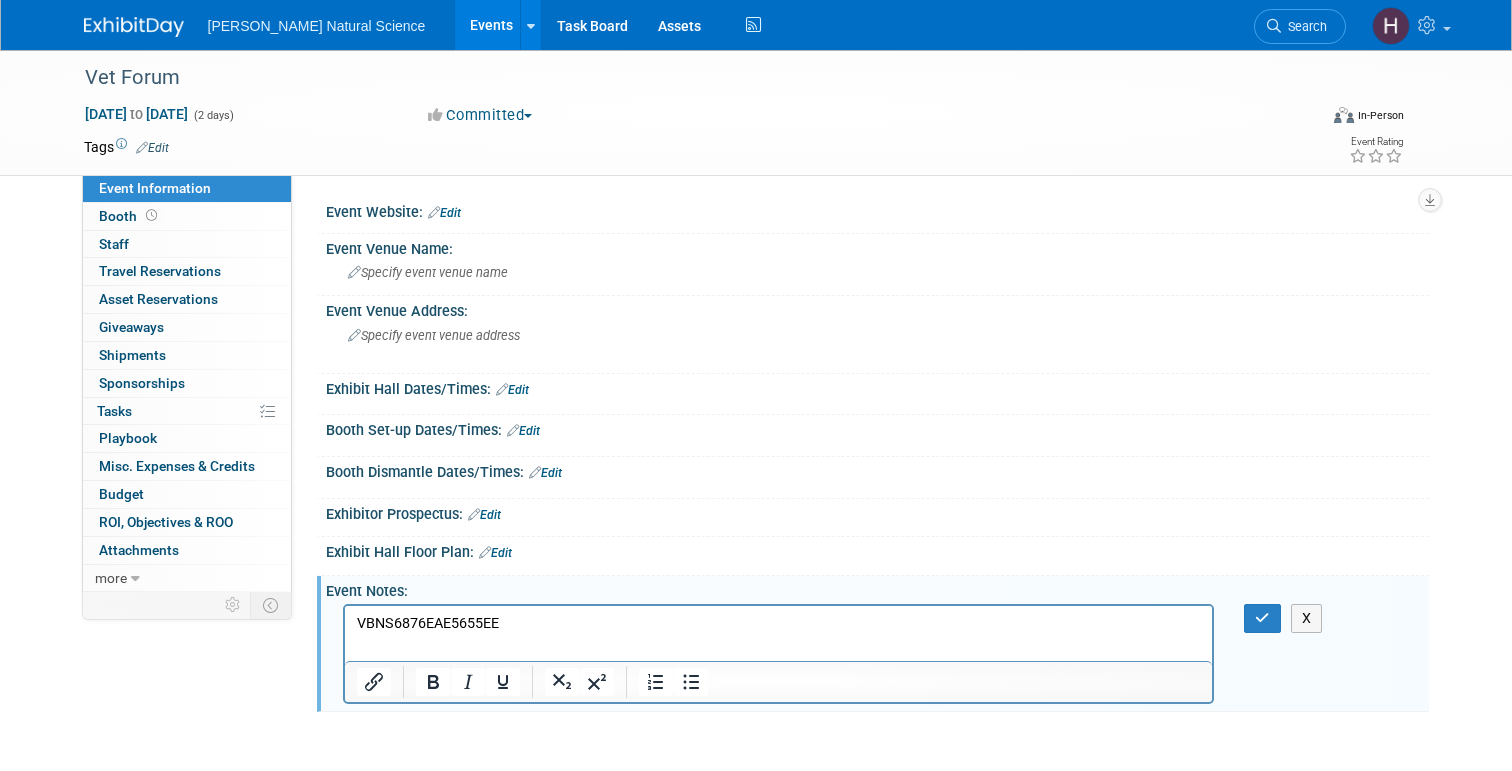 type 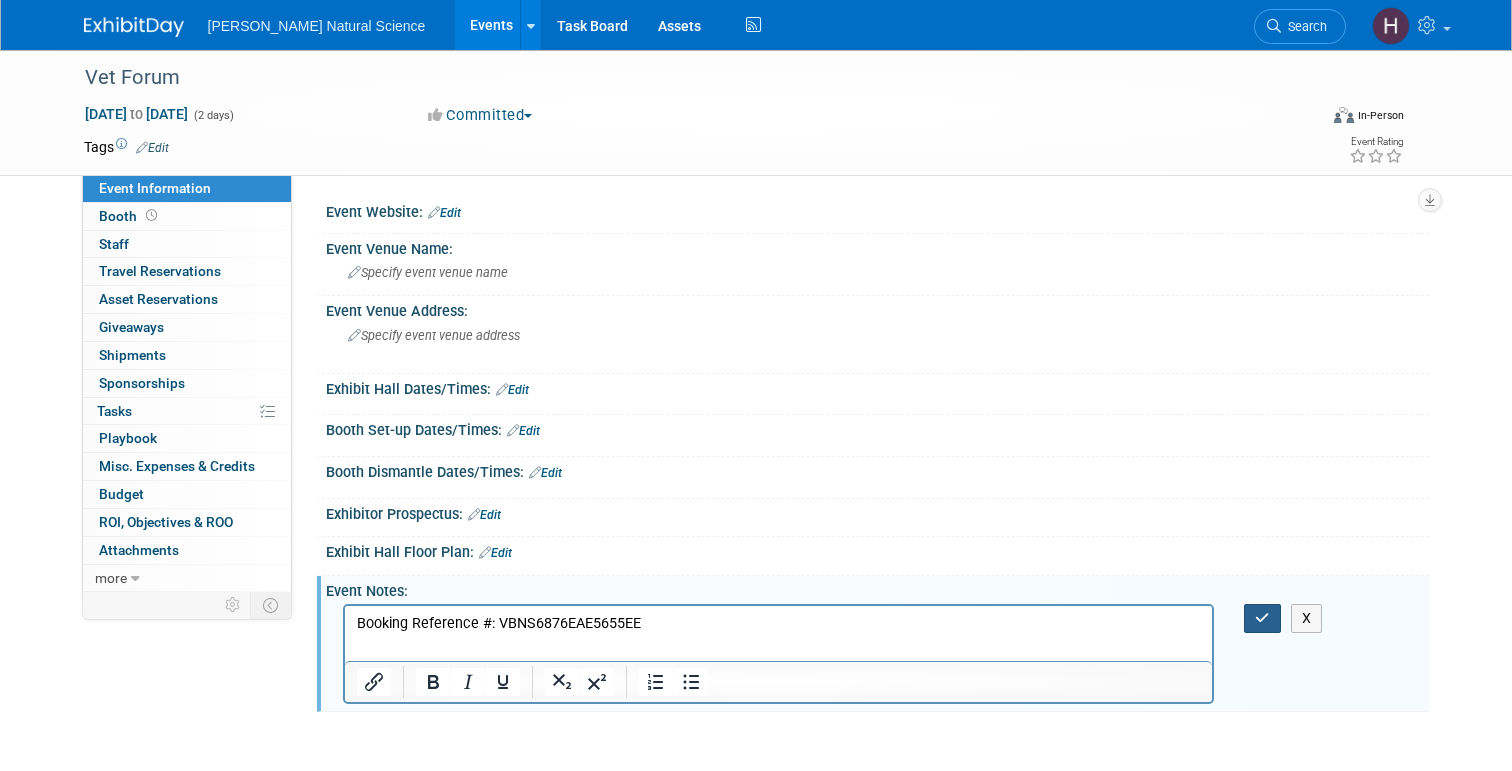 click at bounding box center [1262, 618] 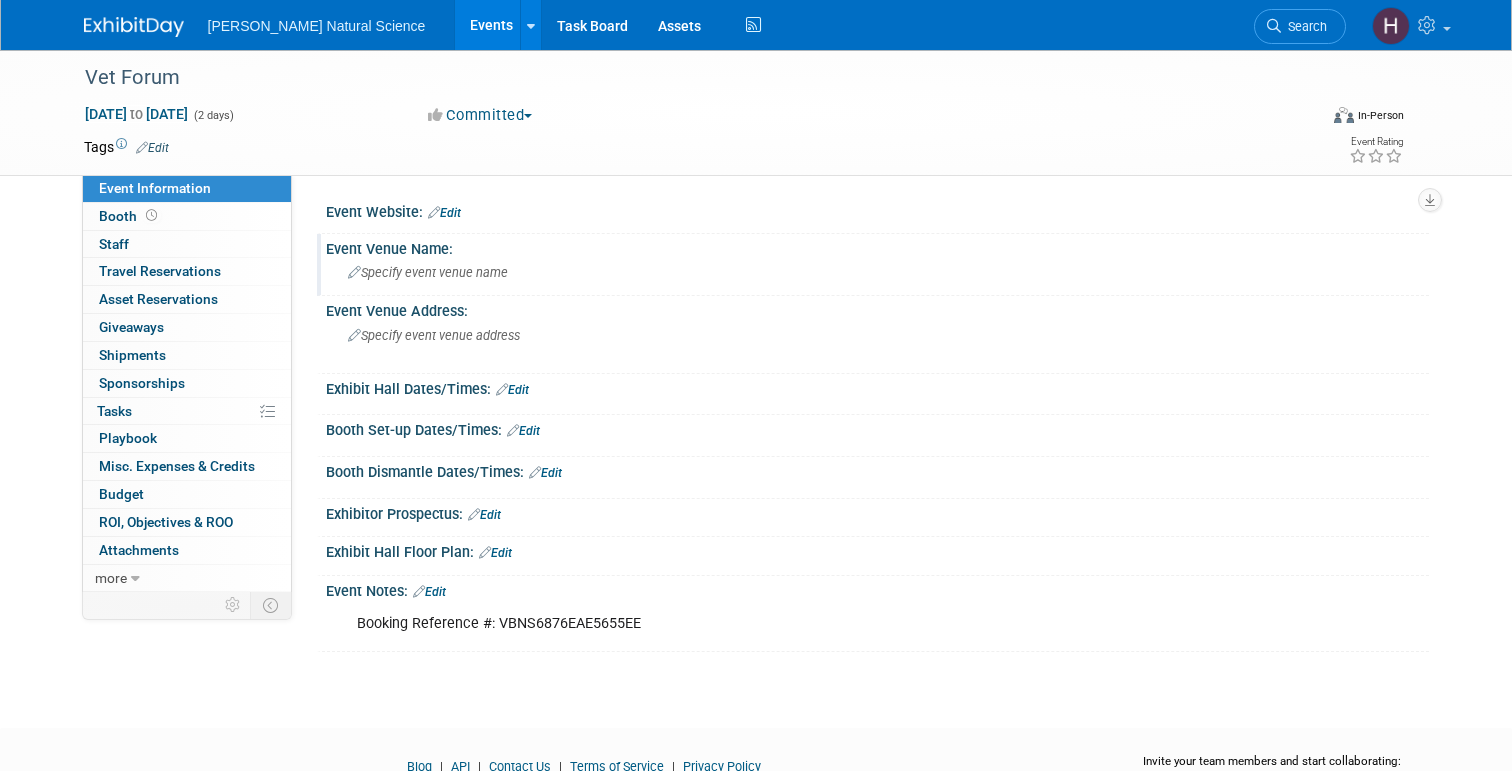 click on "Specify event venue name" at bounding box center (877, 272) 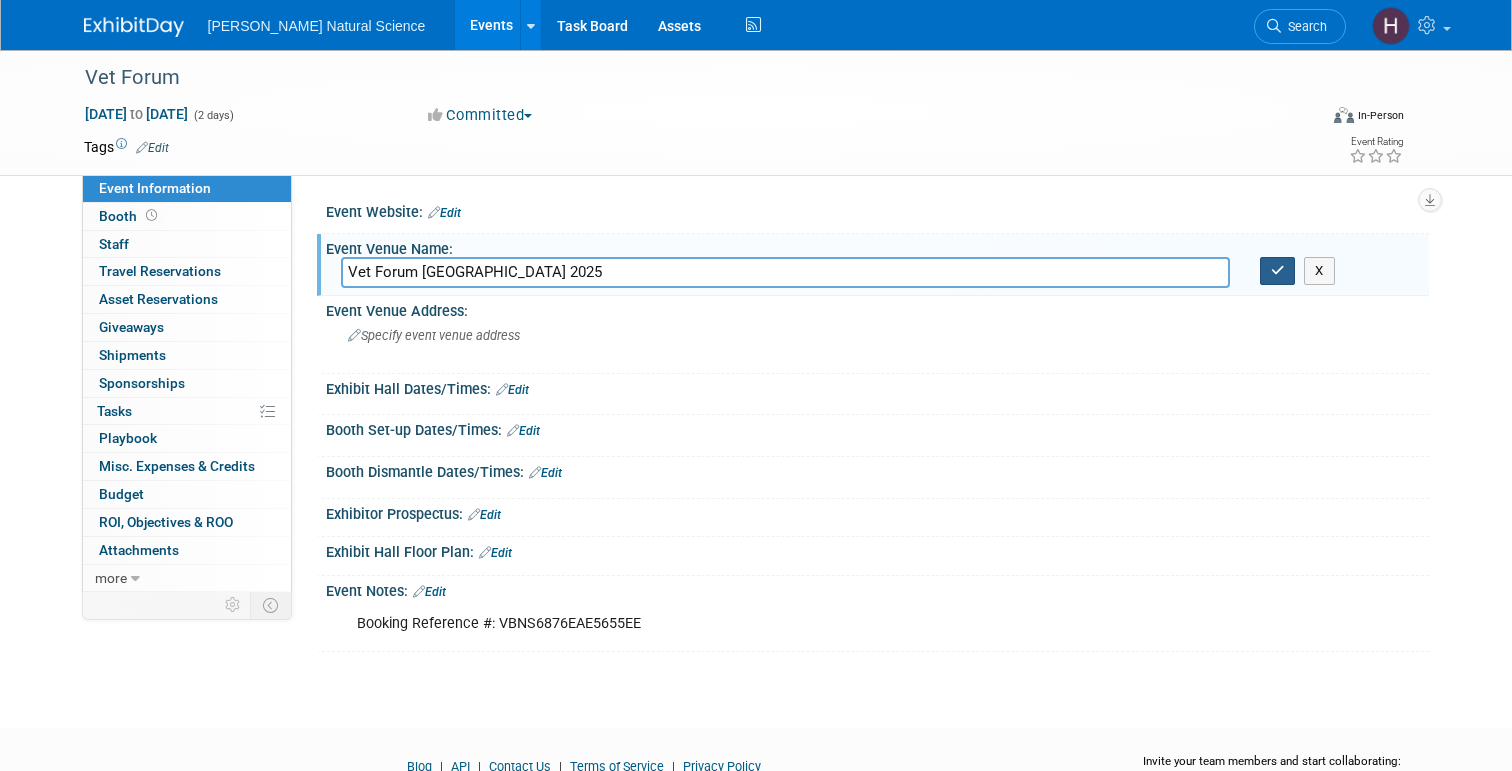 type on "Vet Forum USA 2025" 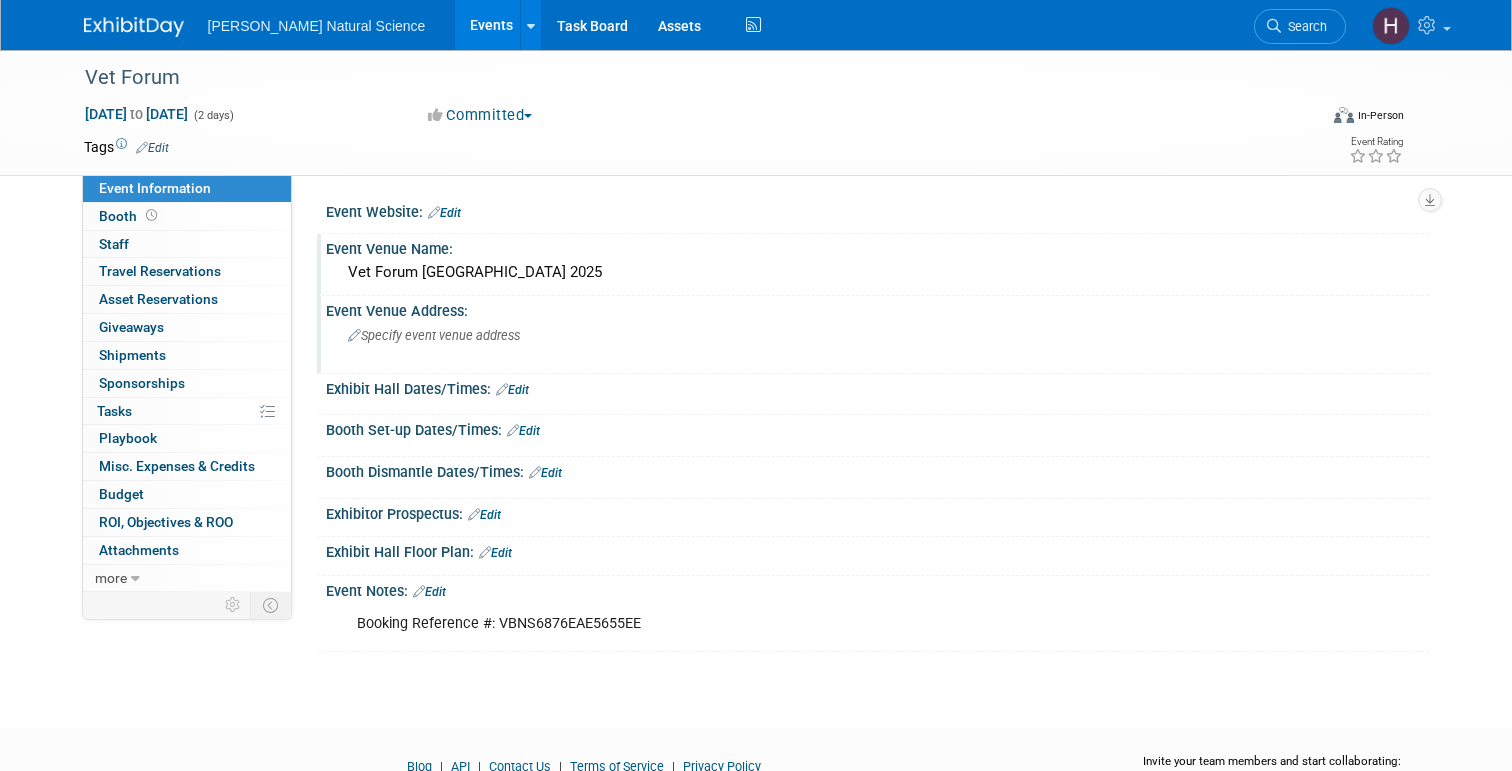 click on "Specify event venue address" at bounding box center [556, 343] 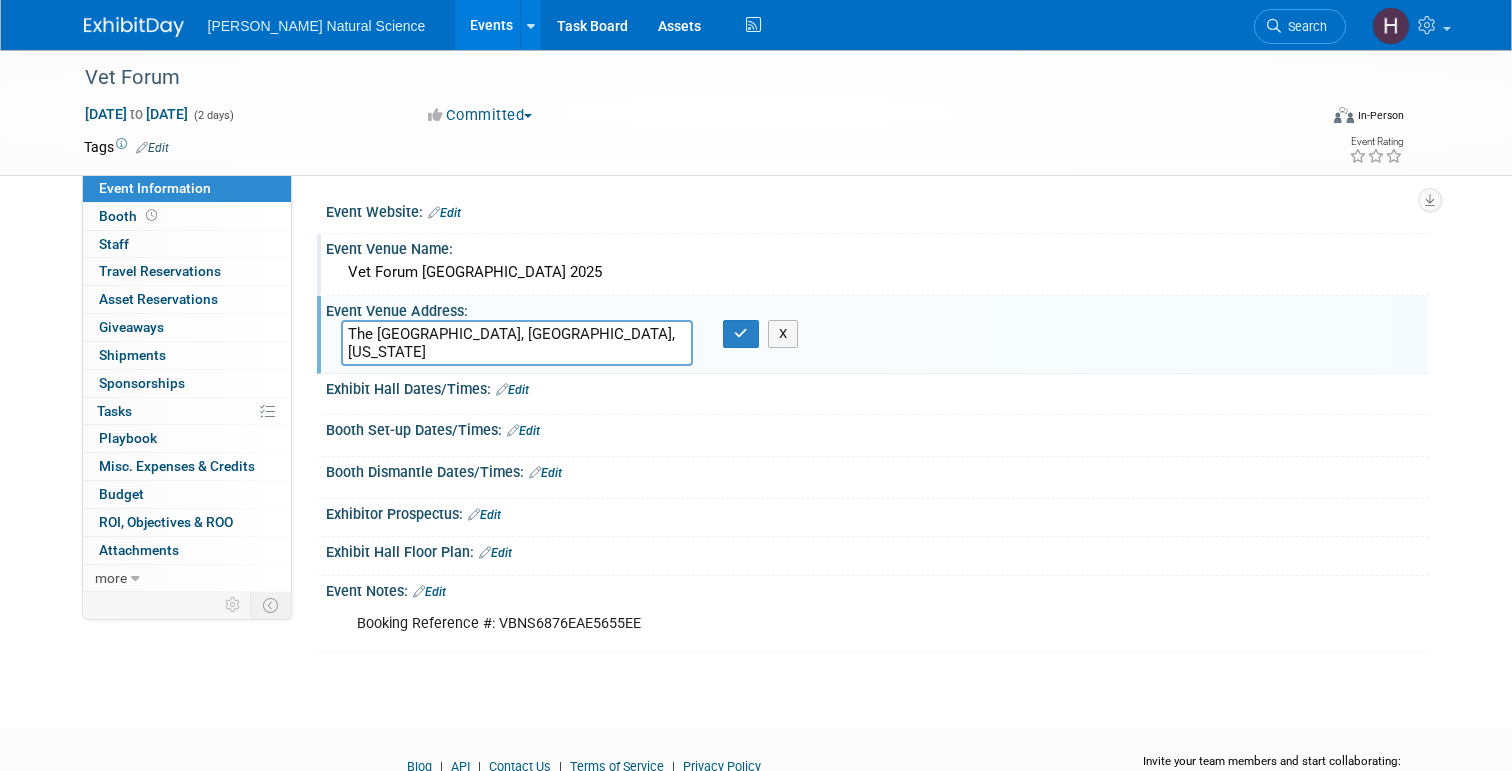 paste on "555 Main Street, Salt Lake City, UT 84111" 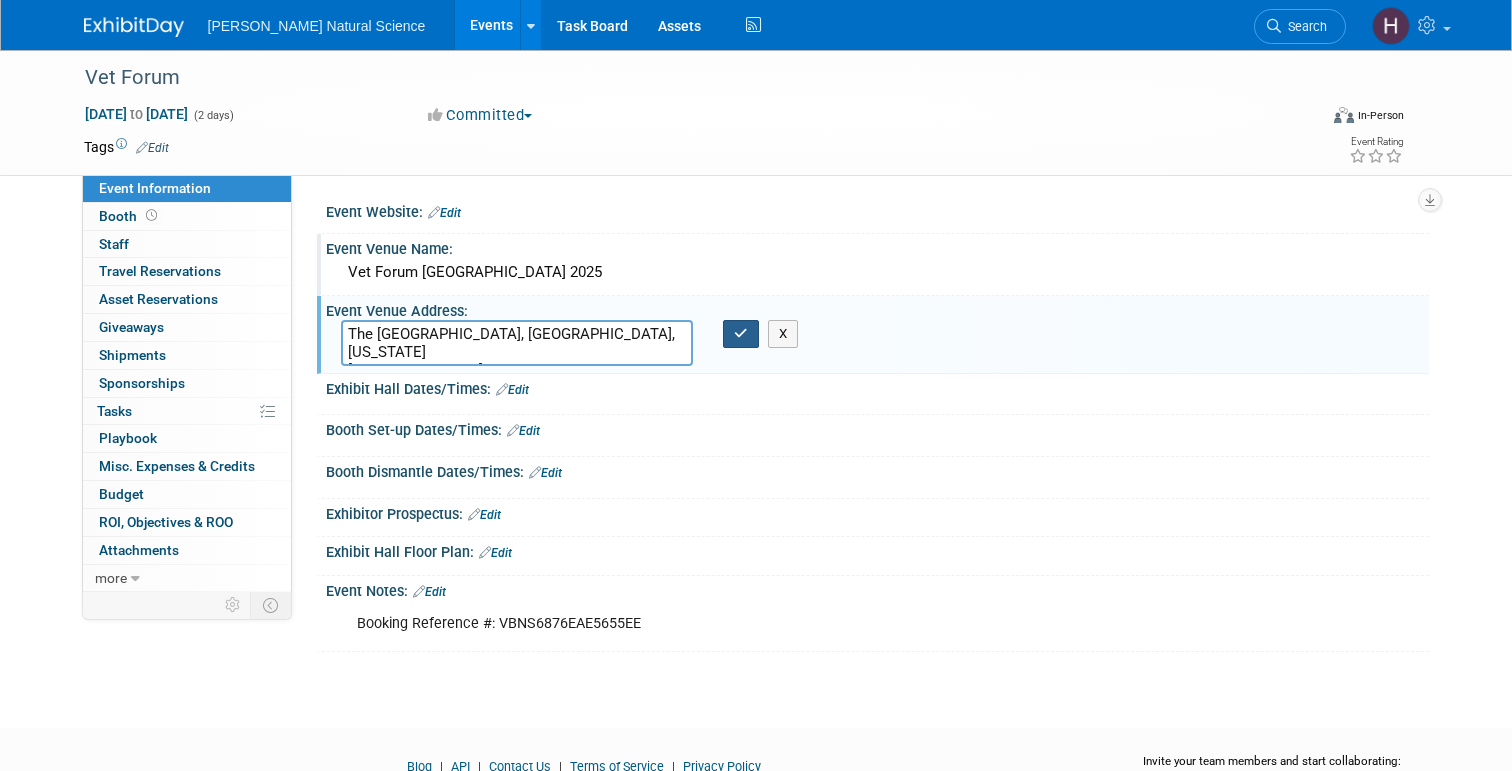 type on "The [GEOGRAPHIC_DATA], [GEOGRAPHIC_DATA], [US_STATE]
[STREET_ADDRESS]" 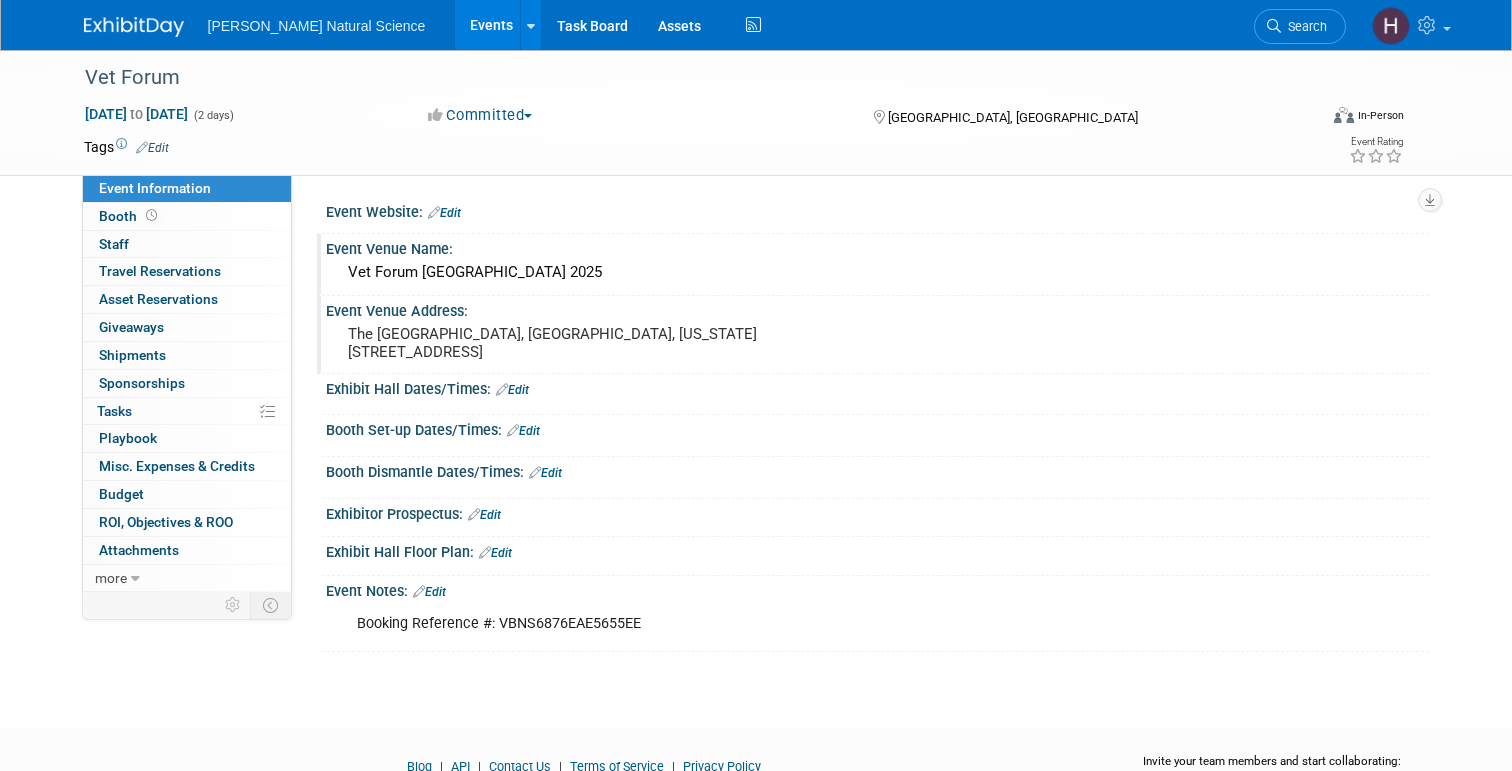 click on "Edit" at bounding box center [429, 592] 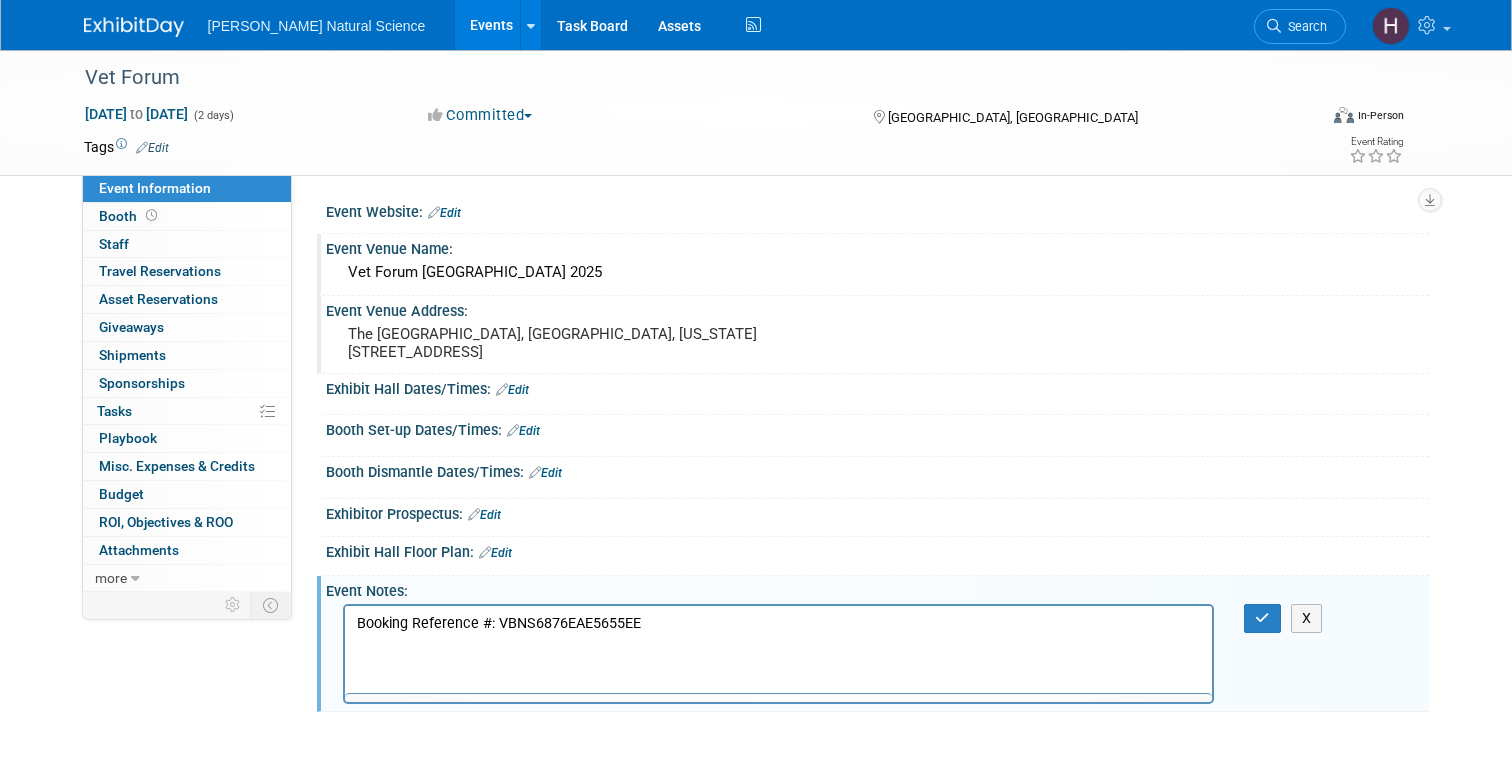 scroll, scrollTop: 0, scrollLeft: 0, axis: both 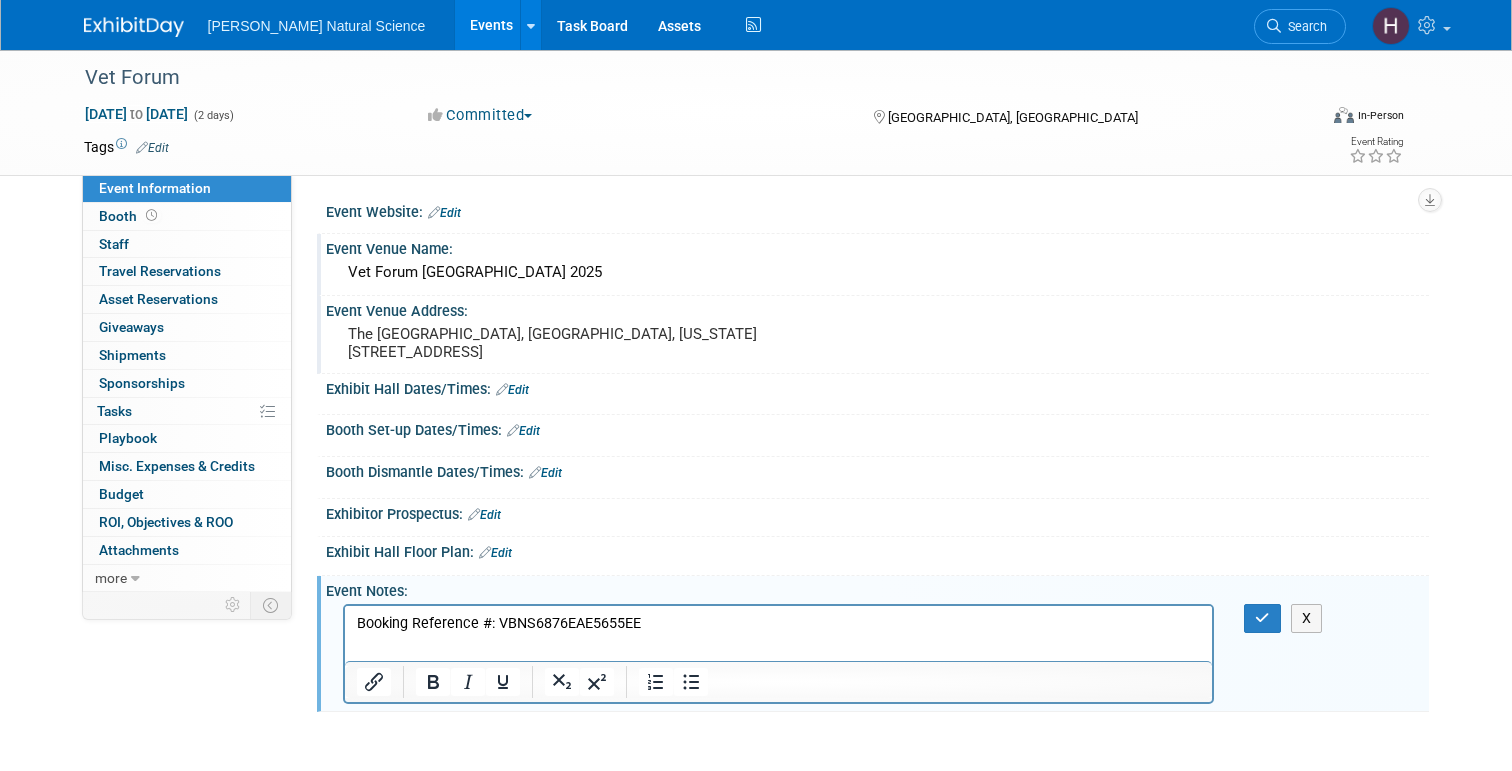 click on "Booking Reference #: VBNS6876EAE5655EE" at bounding box center [778, 620] 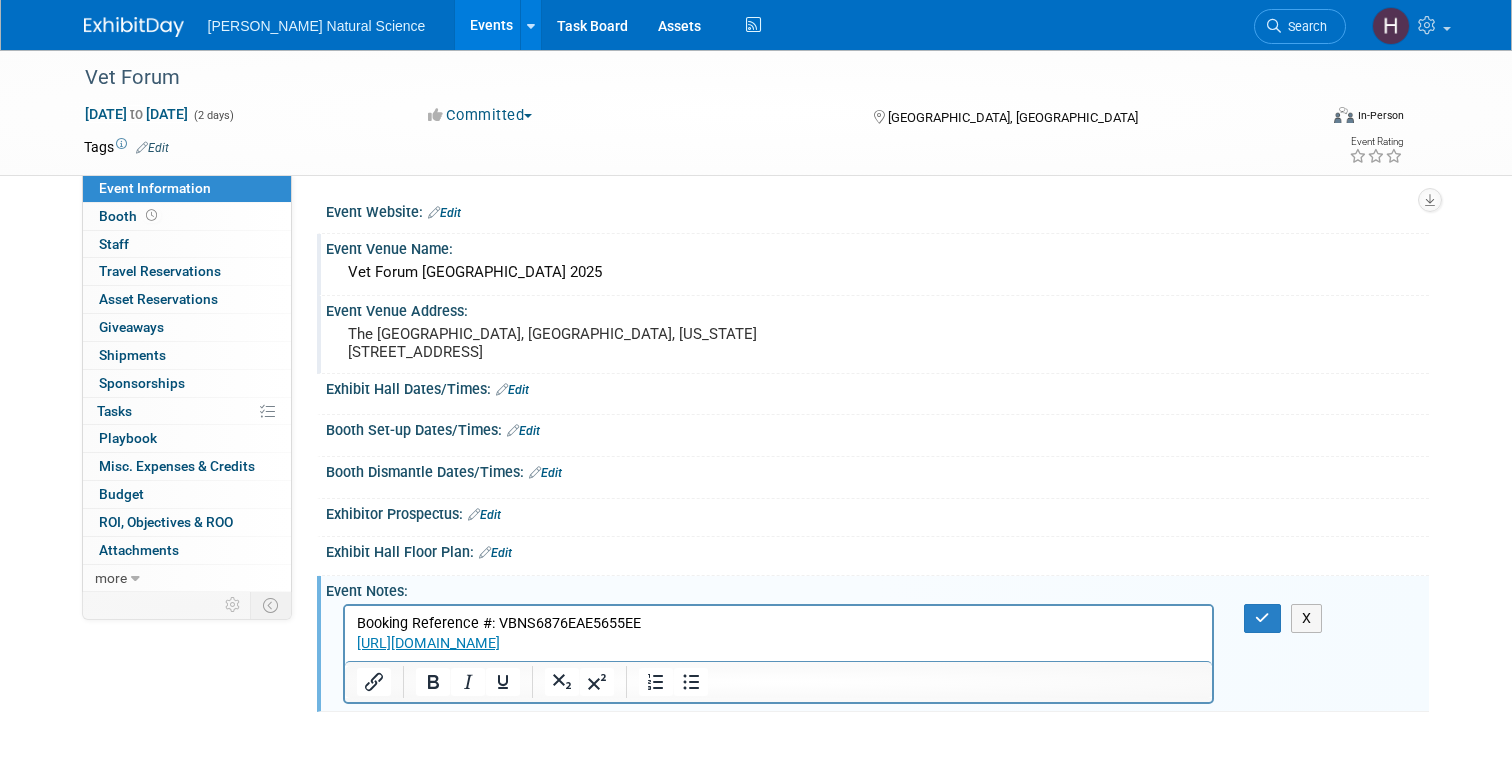 click on "Booth Dismantle Dates/Times:
Edit" at bounding box center [877, 470] 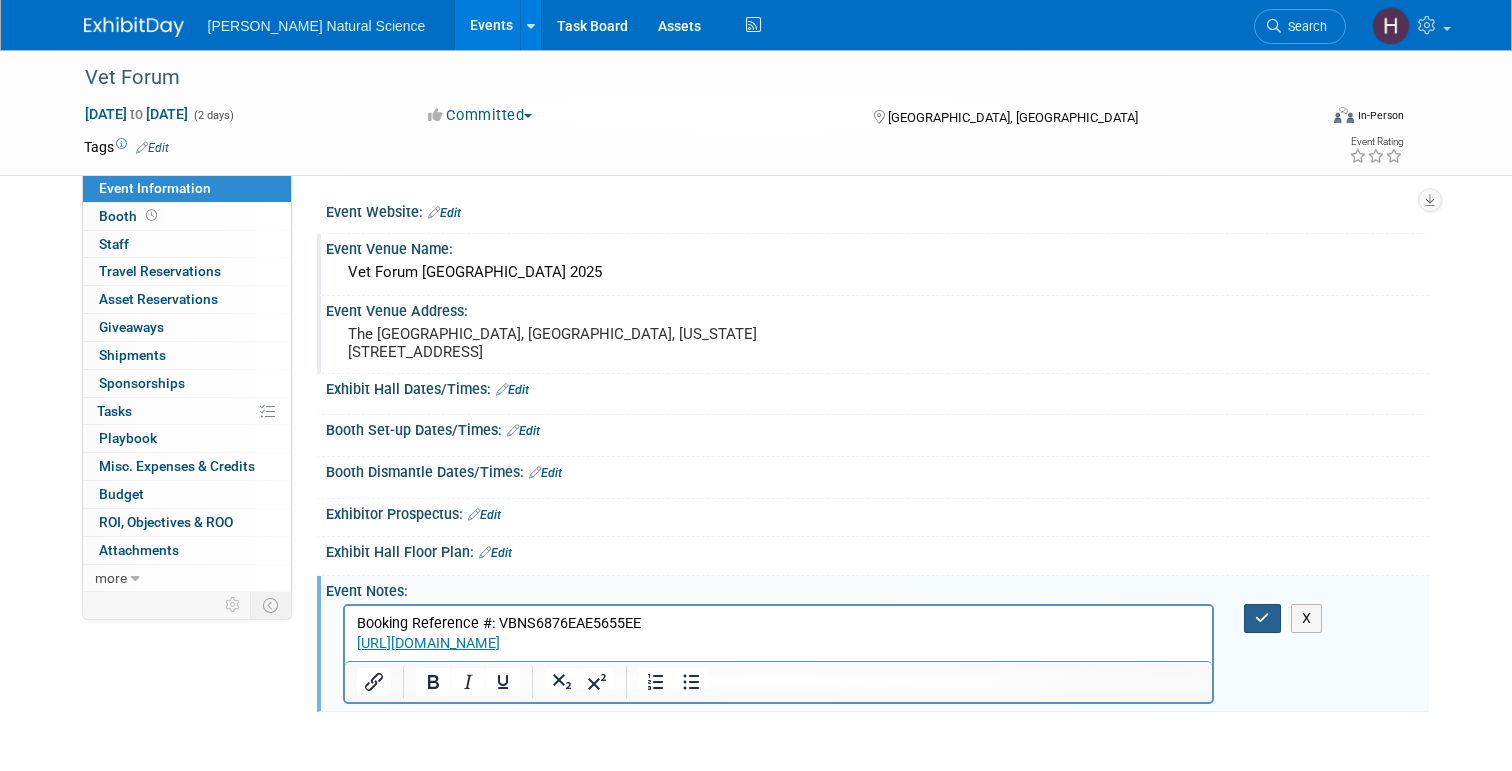 click at bounding box center [1262, 618] 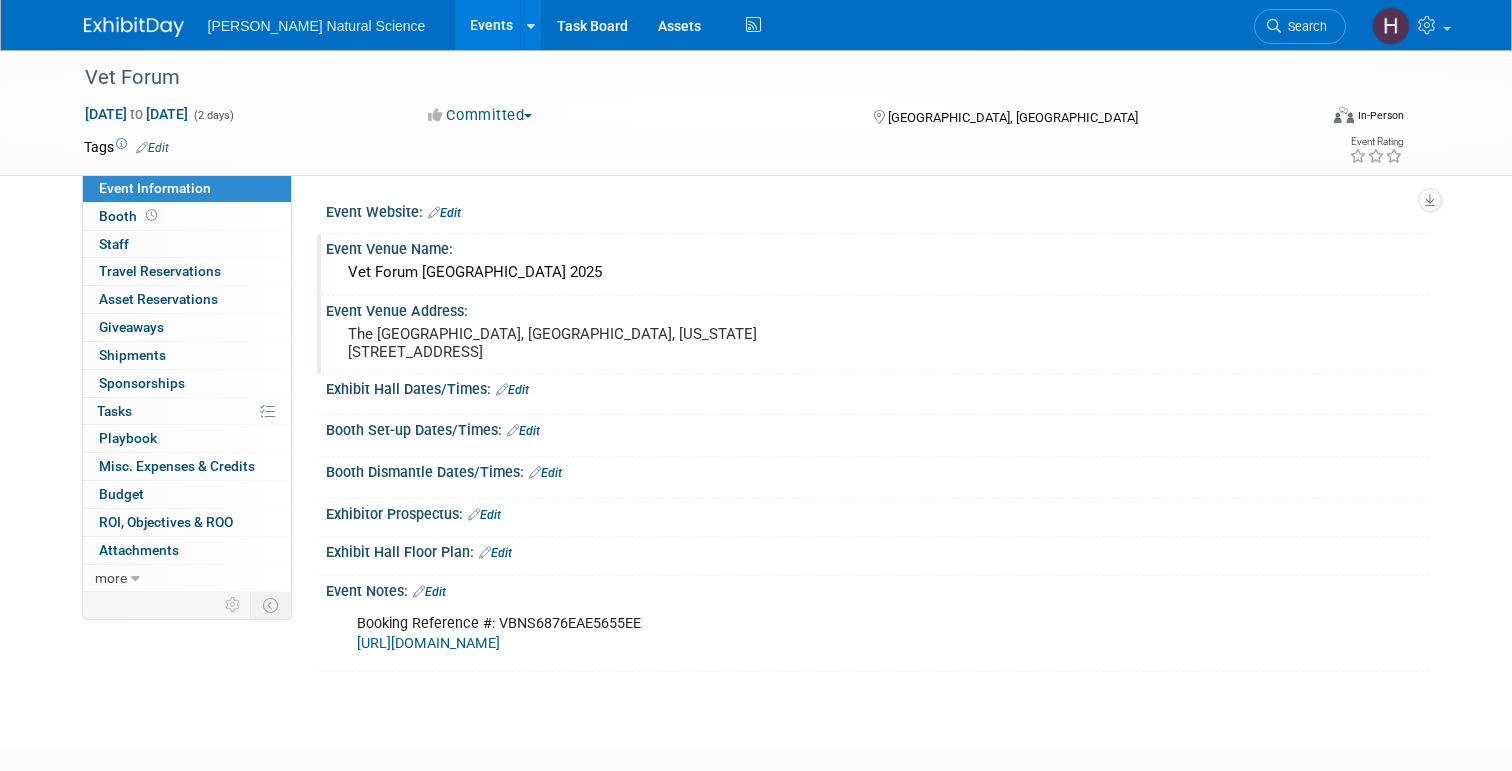 click at bounding box center [134, 27] 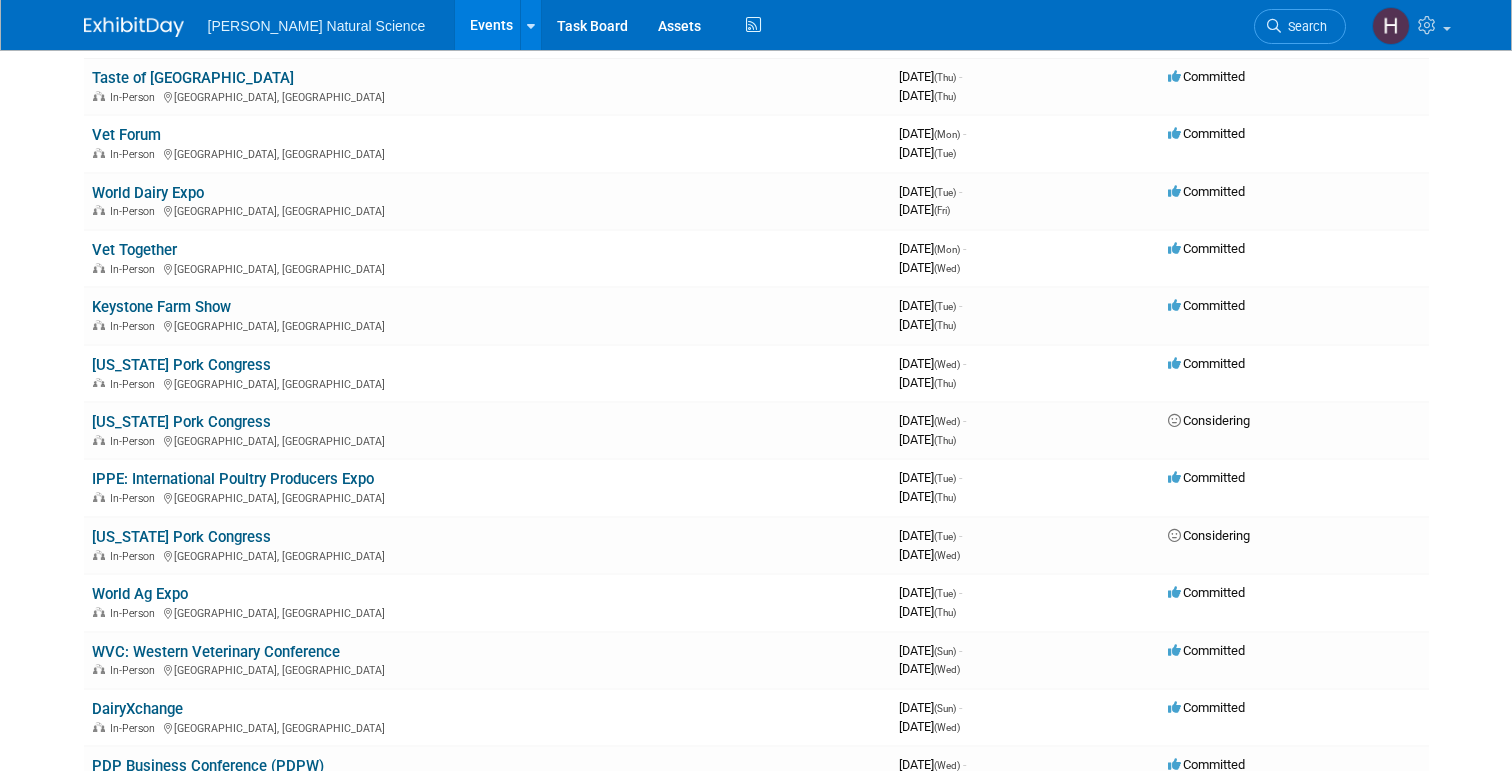 scroll, scrollTop: 163, scrollLeft: 0, axis: vertical 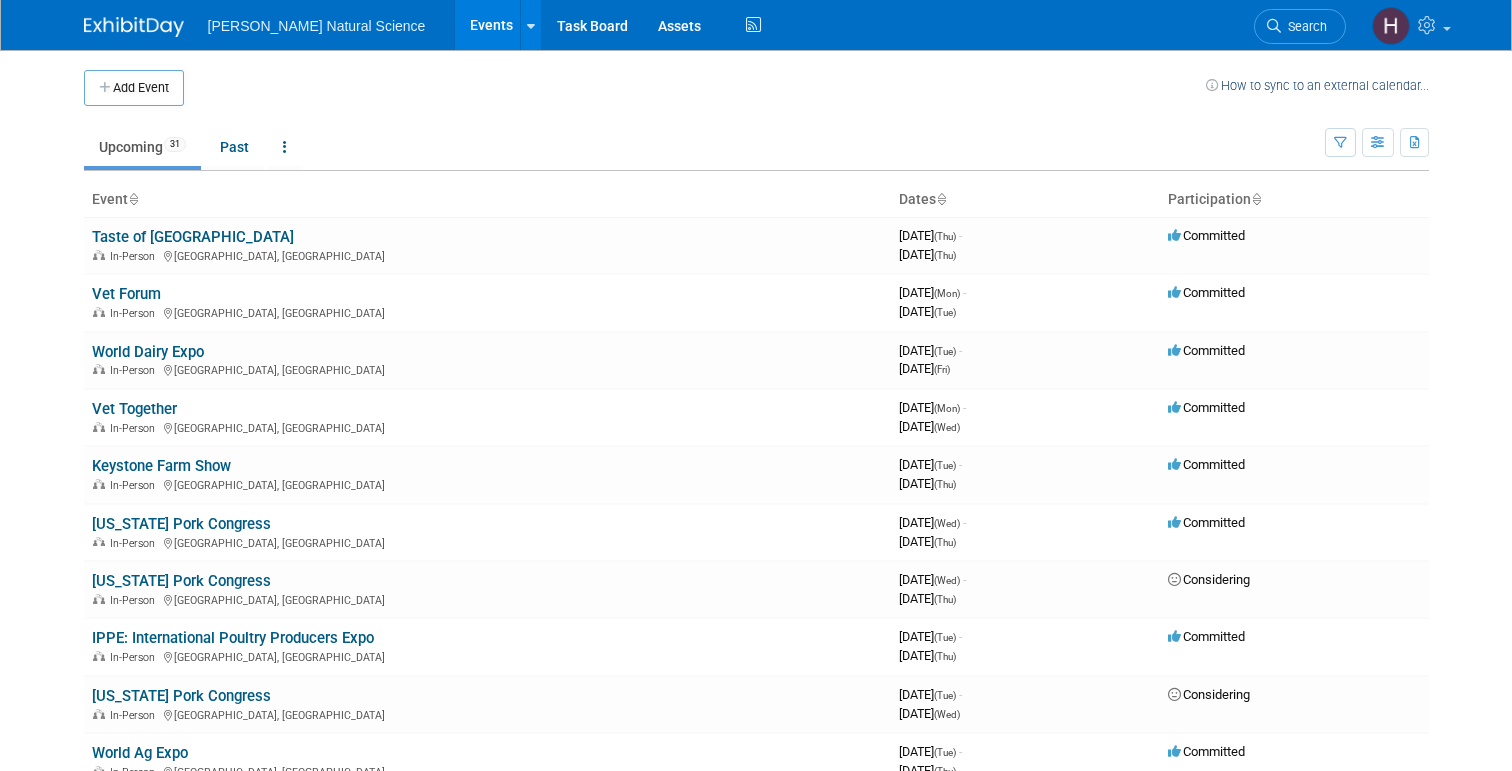 click on "Van Beek Natural Science
Events
Add Event
Bulk Upload Events
Shareable Event Boards
Recently Viewed Events:
Vet Forum
Salt Lake City, UT
Sep 22, 2025  to  Sep 23, 2025
Taste of Sioux Center
Sioux Center, IA
Aug 28, 2025  to  Aug 28, 2025
Vet Together
New Orleans, LA
Oct 27, 2025  to  Oct 29, 2025
Task Board
Assets
Activity Feed
My Account
My Profile & Preferences
Sync to External Calendar...
Team Workspace
Users and Permissions
Workspace Settings
Metrics & Analytics
Upgrade
Budgeting, ROI & ROO
Annual Budgets (all events)
Refer & Earn
Contact us
Sign out
Search
Recently Viewed Events:
Vet Forum" at bounding box center (756, 385) 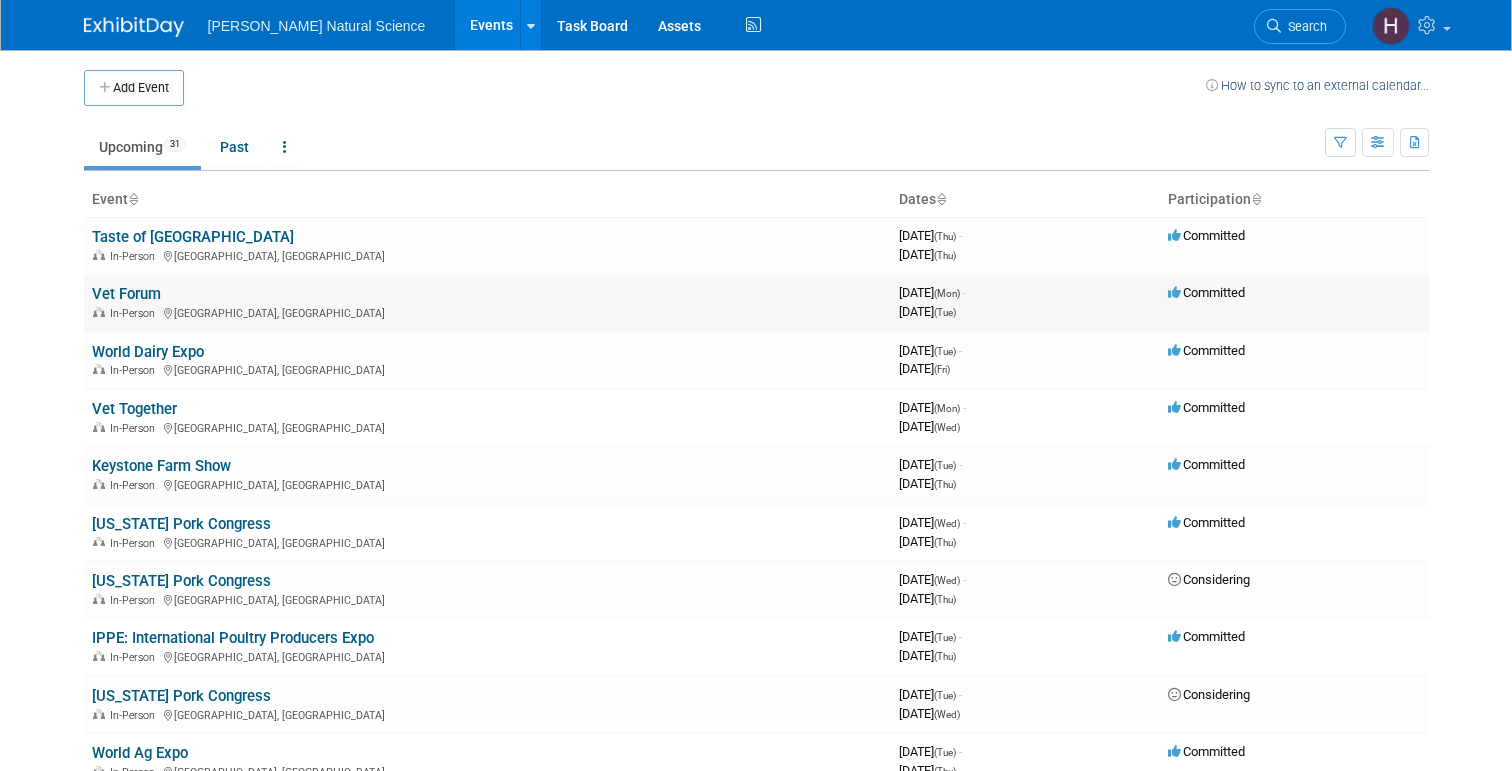 click on "Vet Forum" at bounding box center (126, 294) 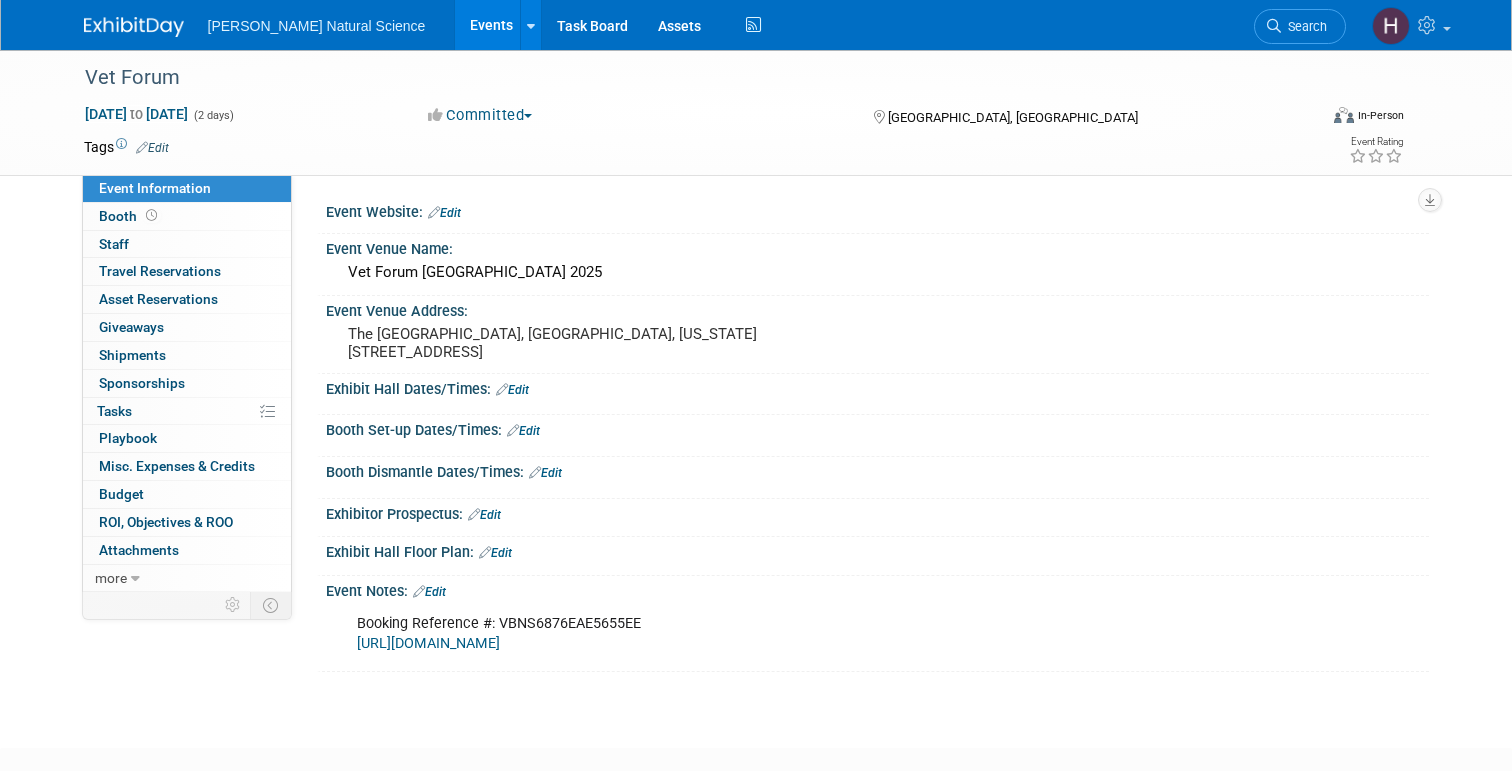 scroll, scrollTop: 0, scrollLeft: 0, axis: both 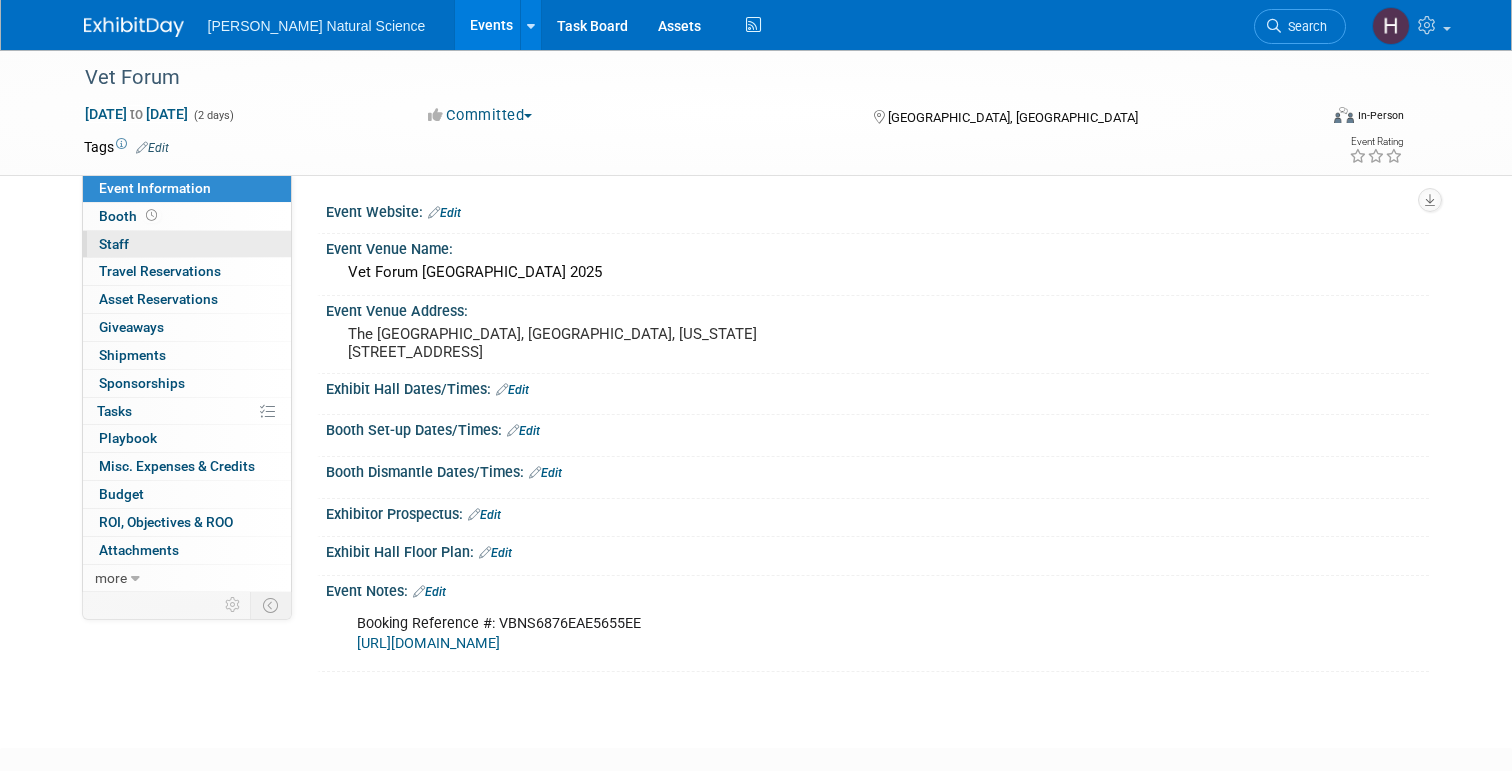 click on "Staff 0" at bounding box center (114, 244) 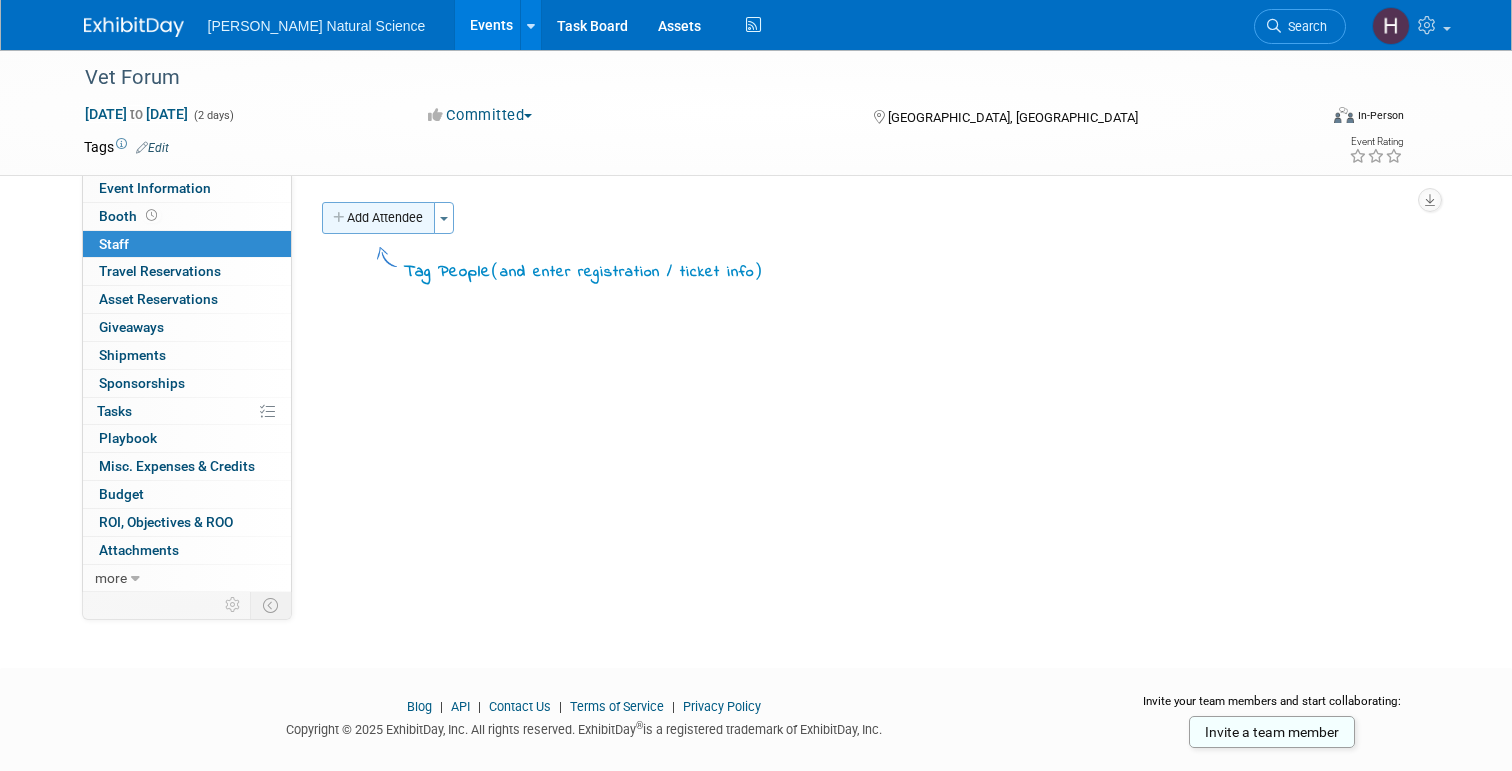 click on "Add Attendee" at bounding box center (378, 218) 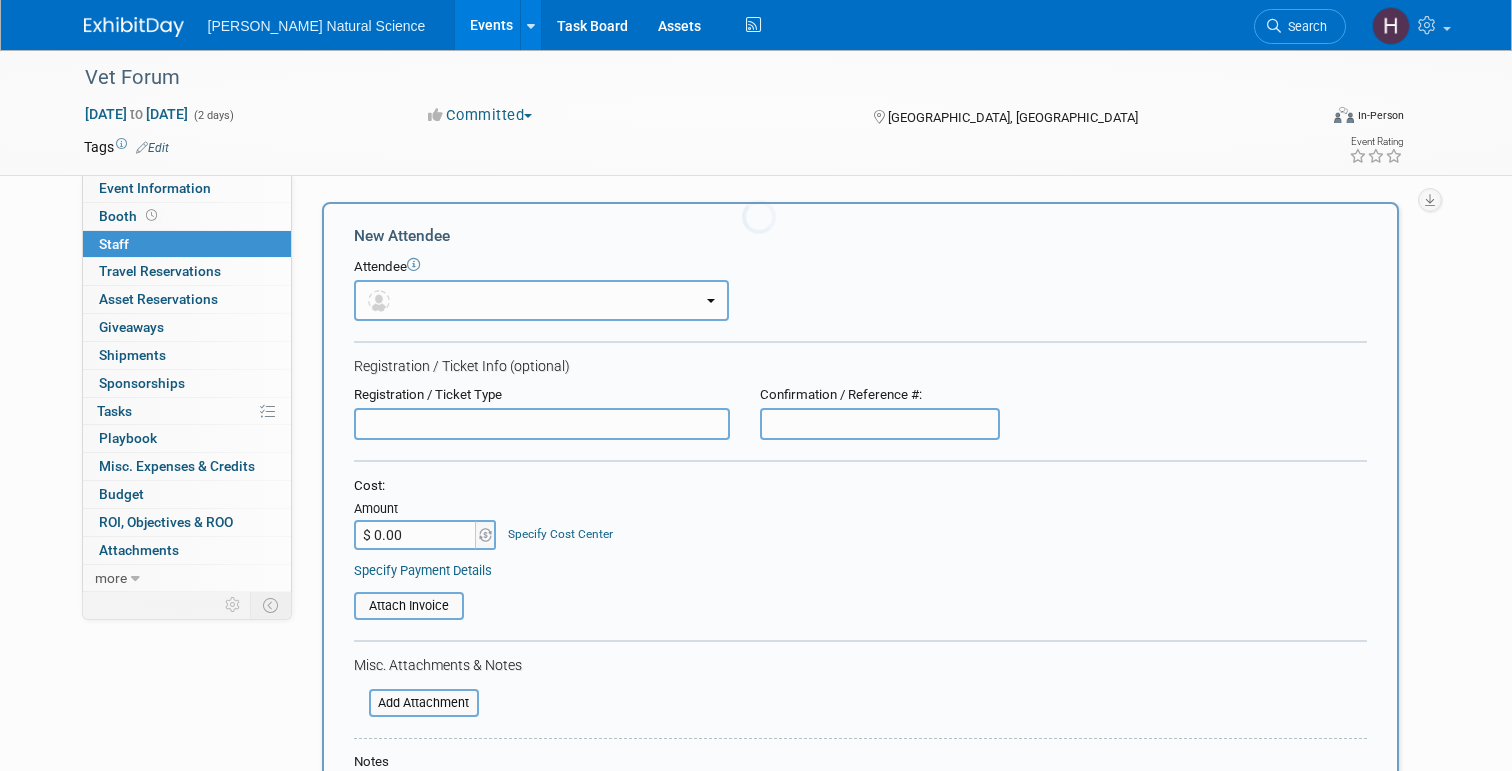 scroll, scrollTop: 0, scrollLeft: 0, axis: both 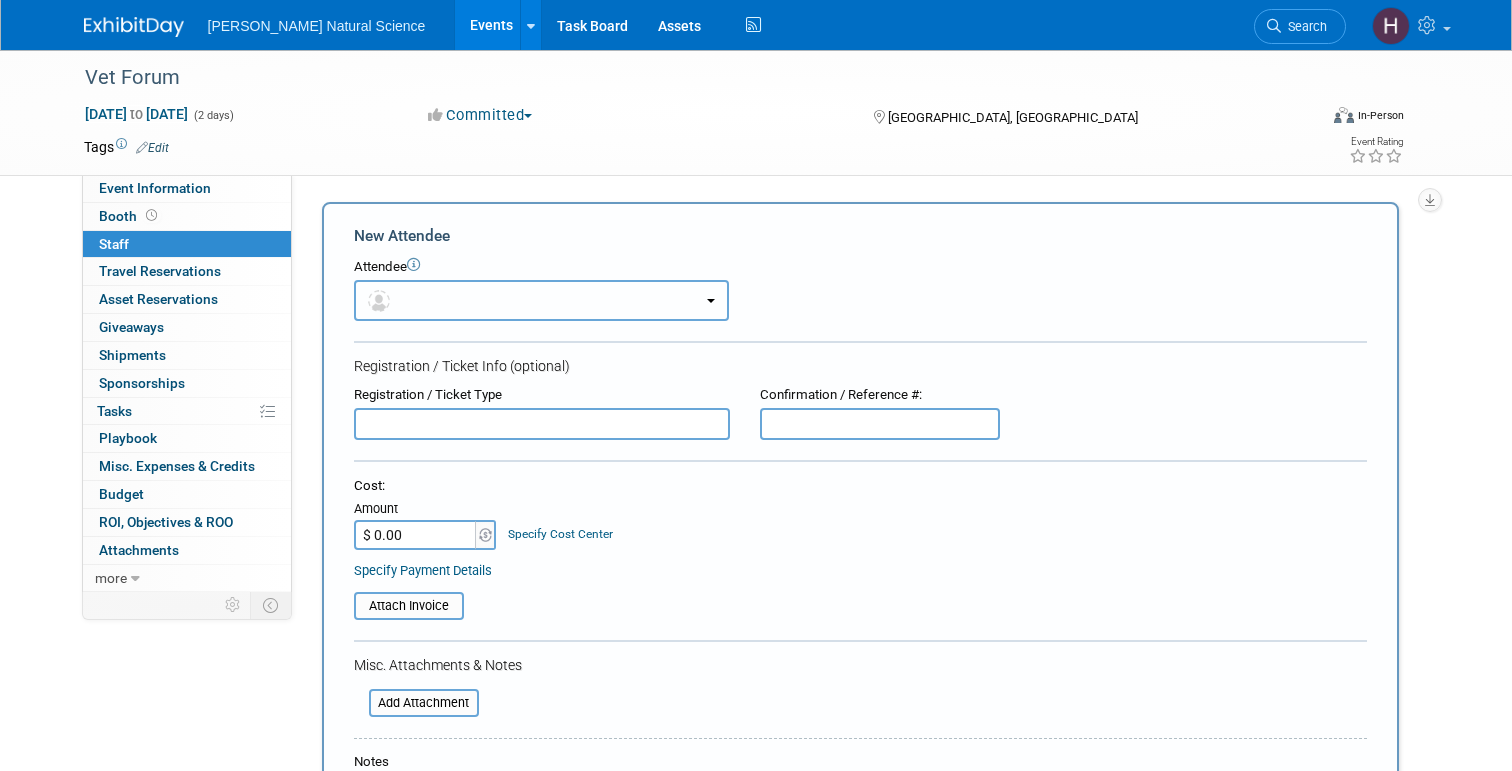 click at bounding box center [541, 300] 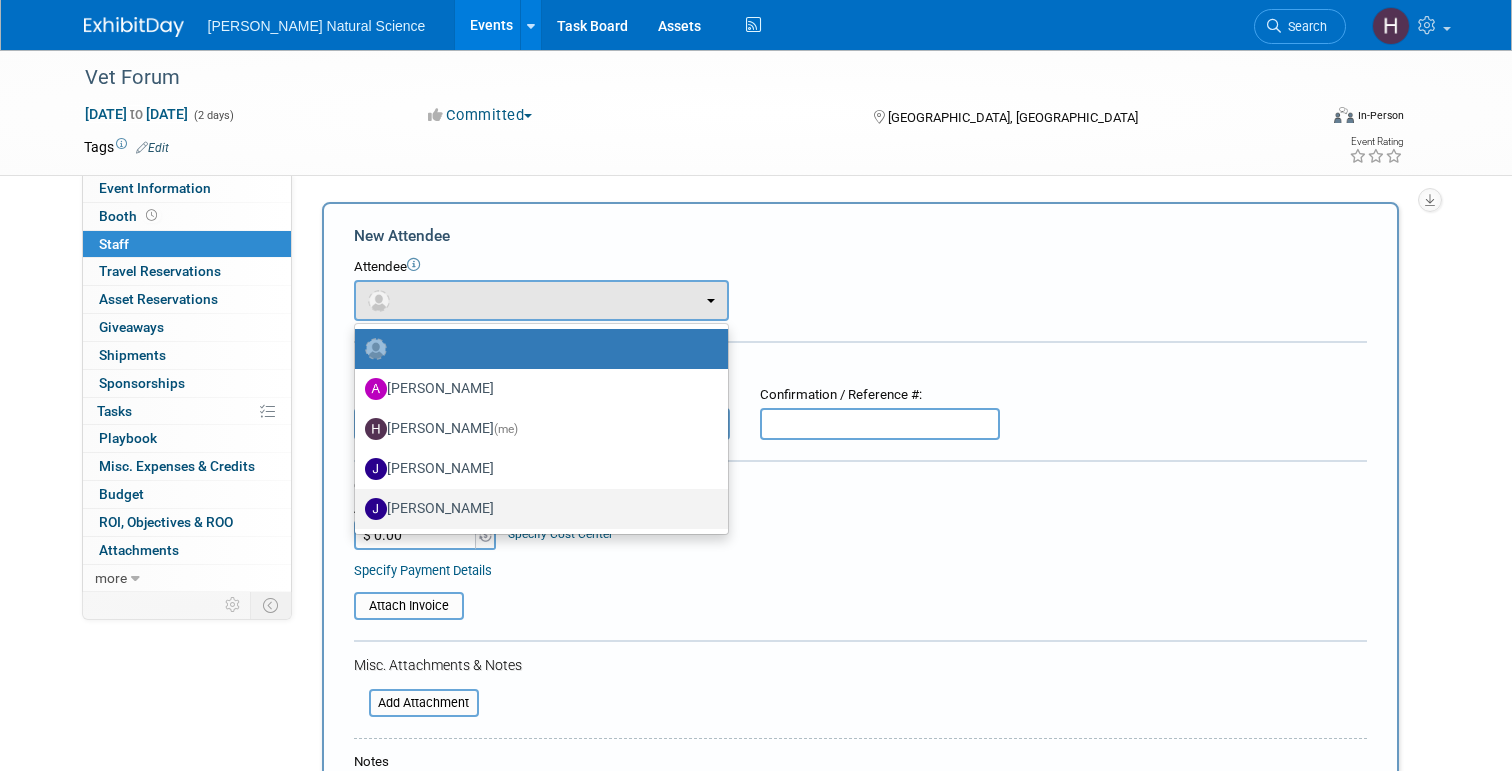 click on "Justin Puffer" at bounding box center [536, 509] 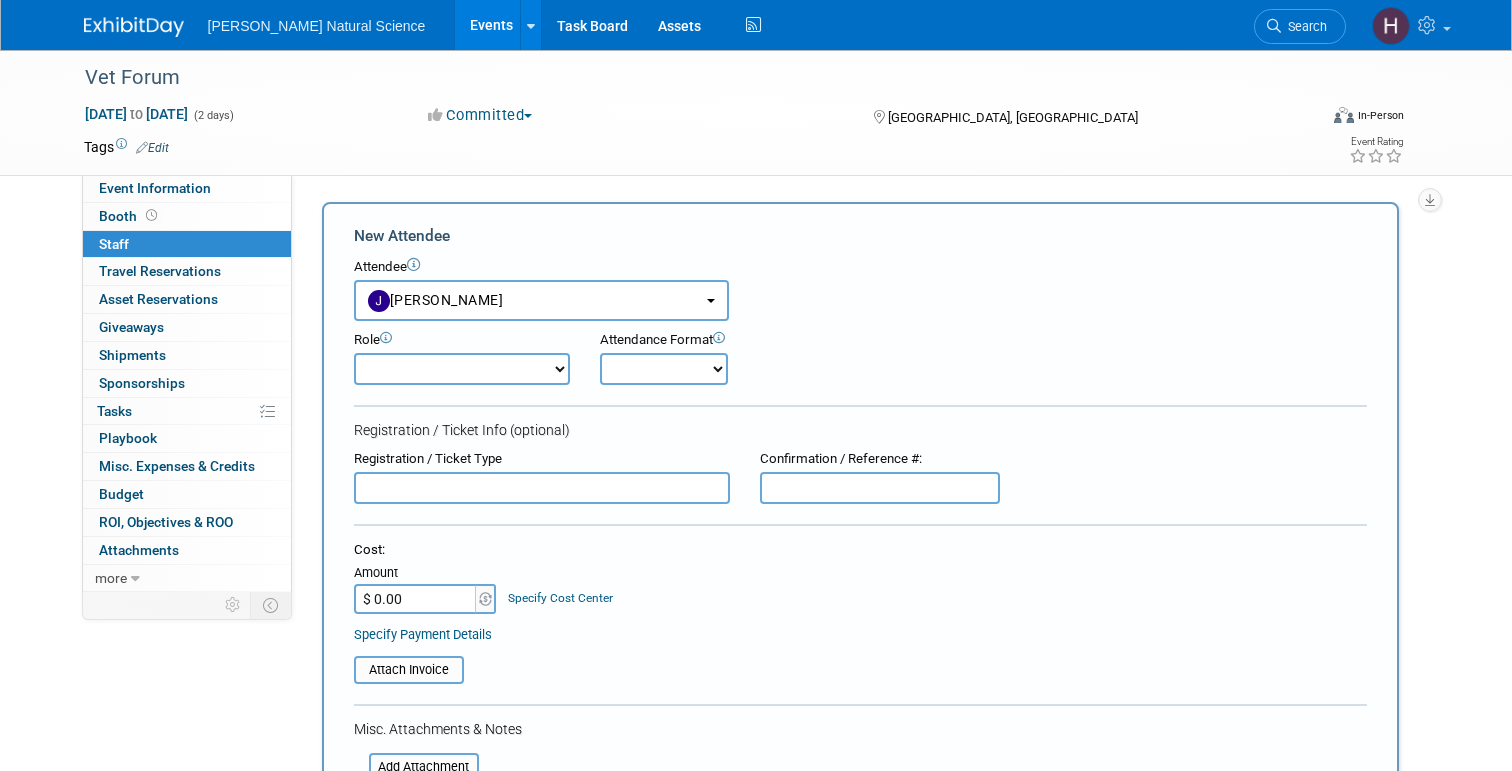 click on "Demonstrator
Host
Planner
Presenter
Sales Representative
Set-up/Dismantle Crew
Speaker" at bounding box center (462, 369) 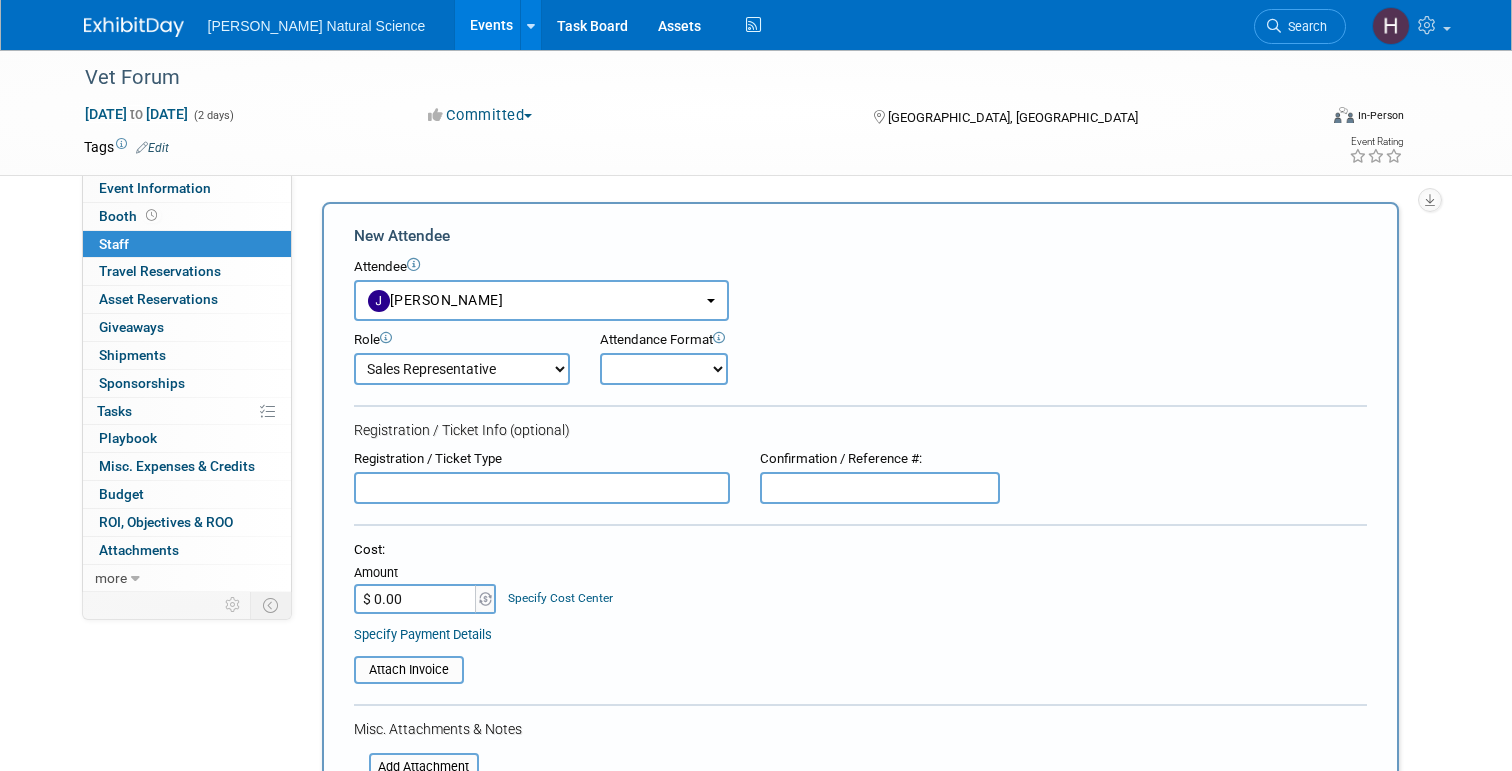 click on "Onsite
Remote" at bounding box center [664, 369] 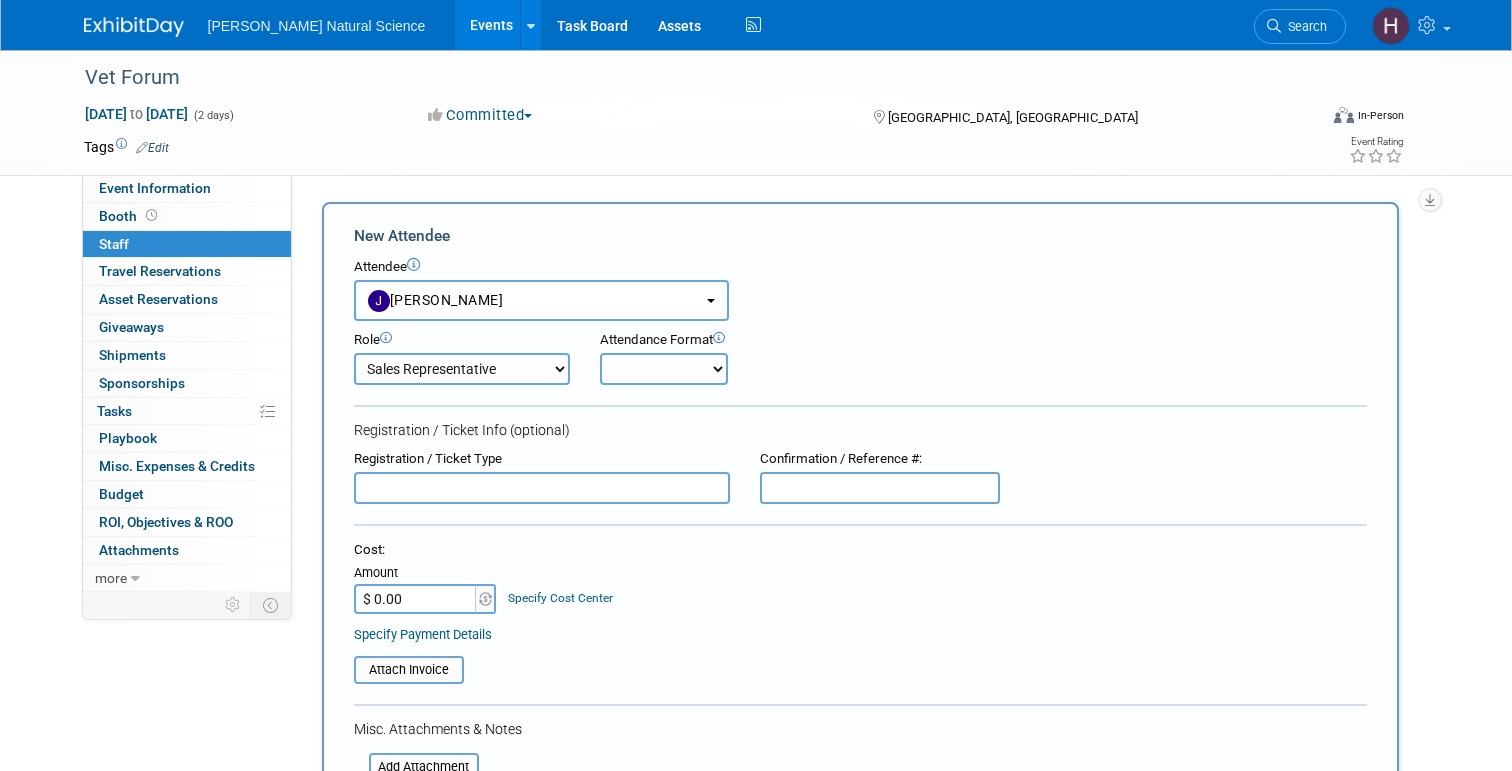 select on "1" 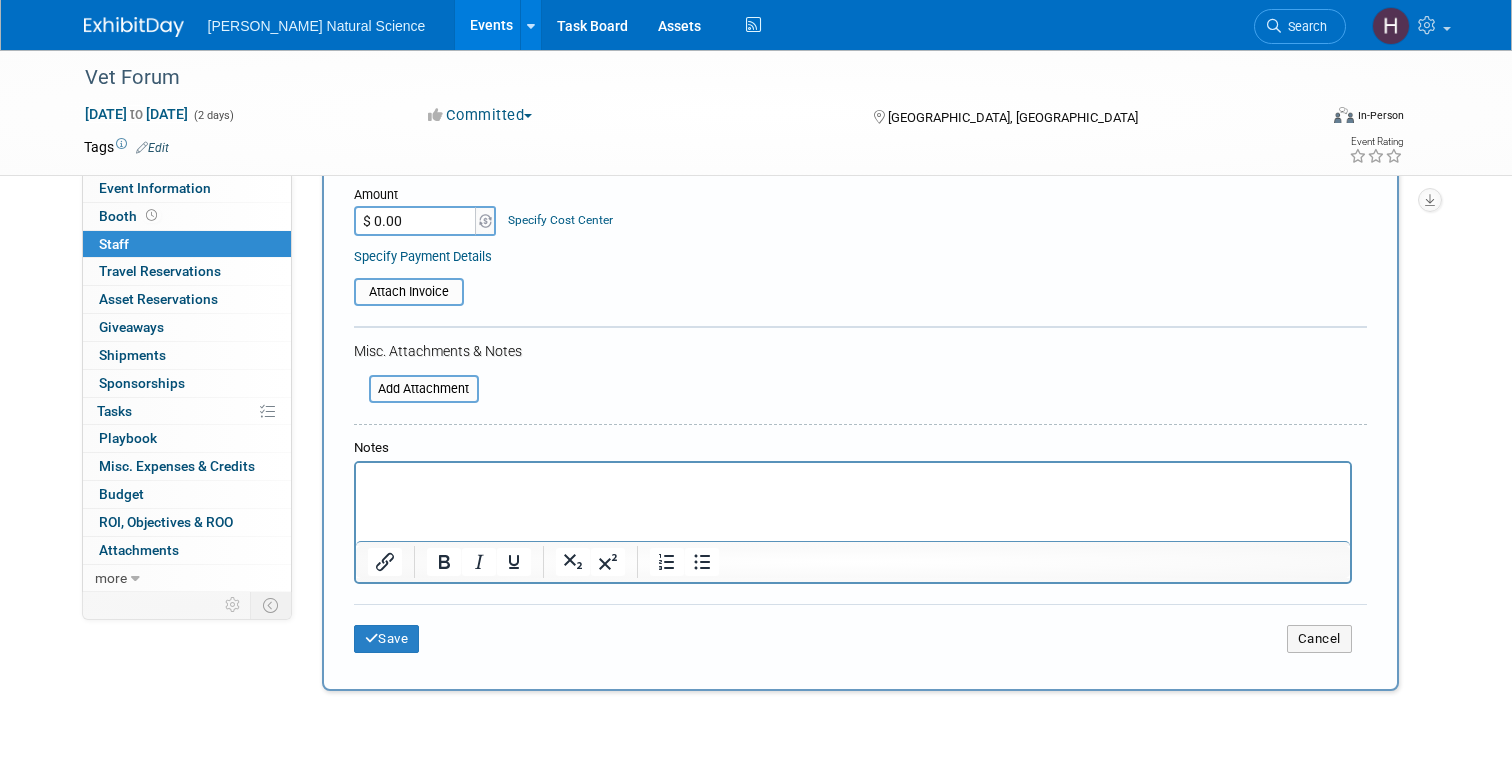 scroll, scrollTop: 384, scrollLeft: 0, axis: vertical 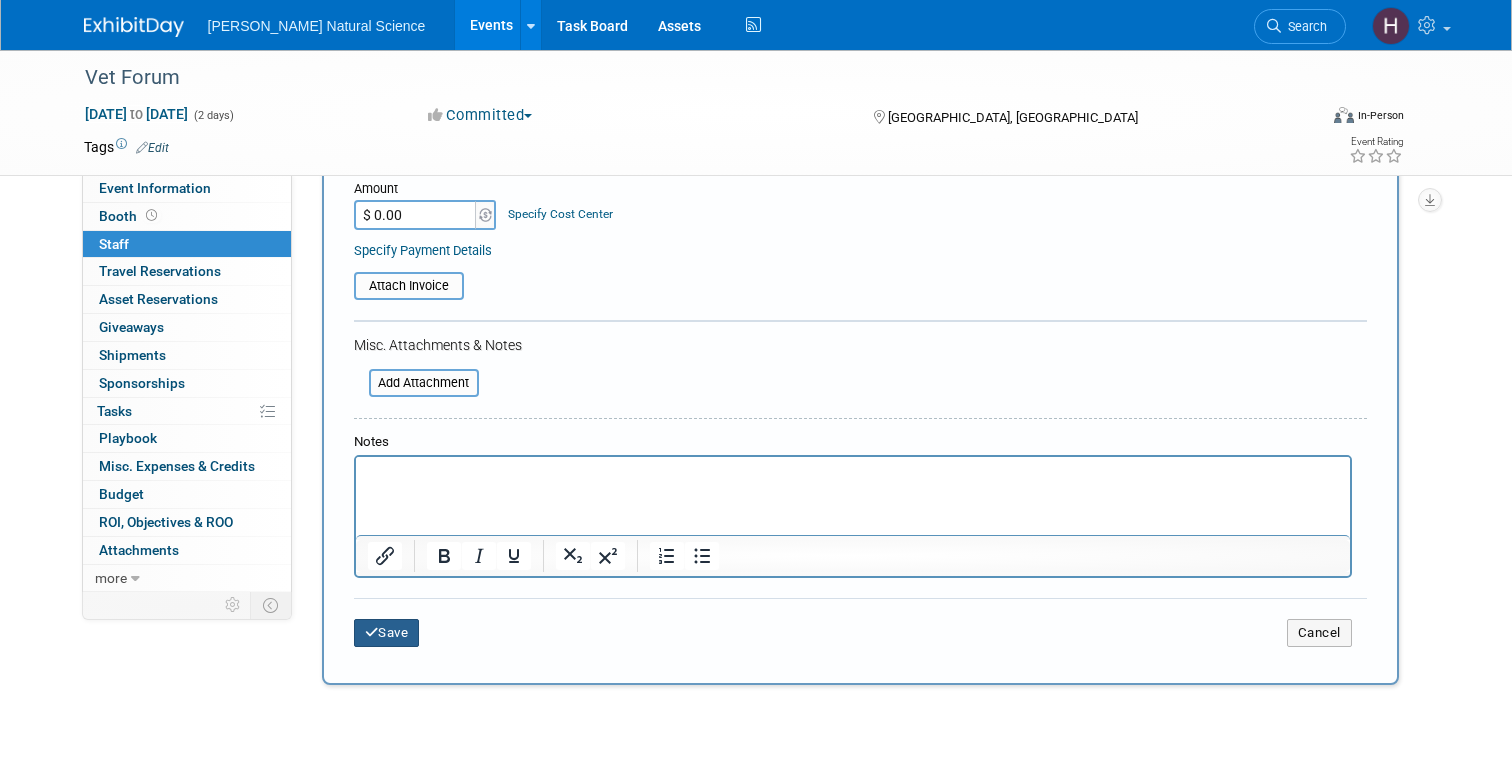 click at bounding box center [372, 632] 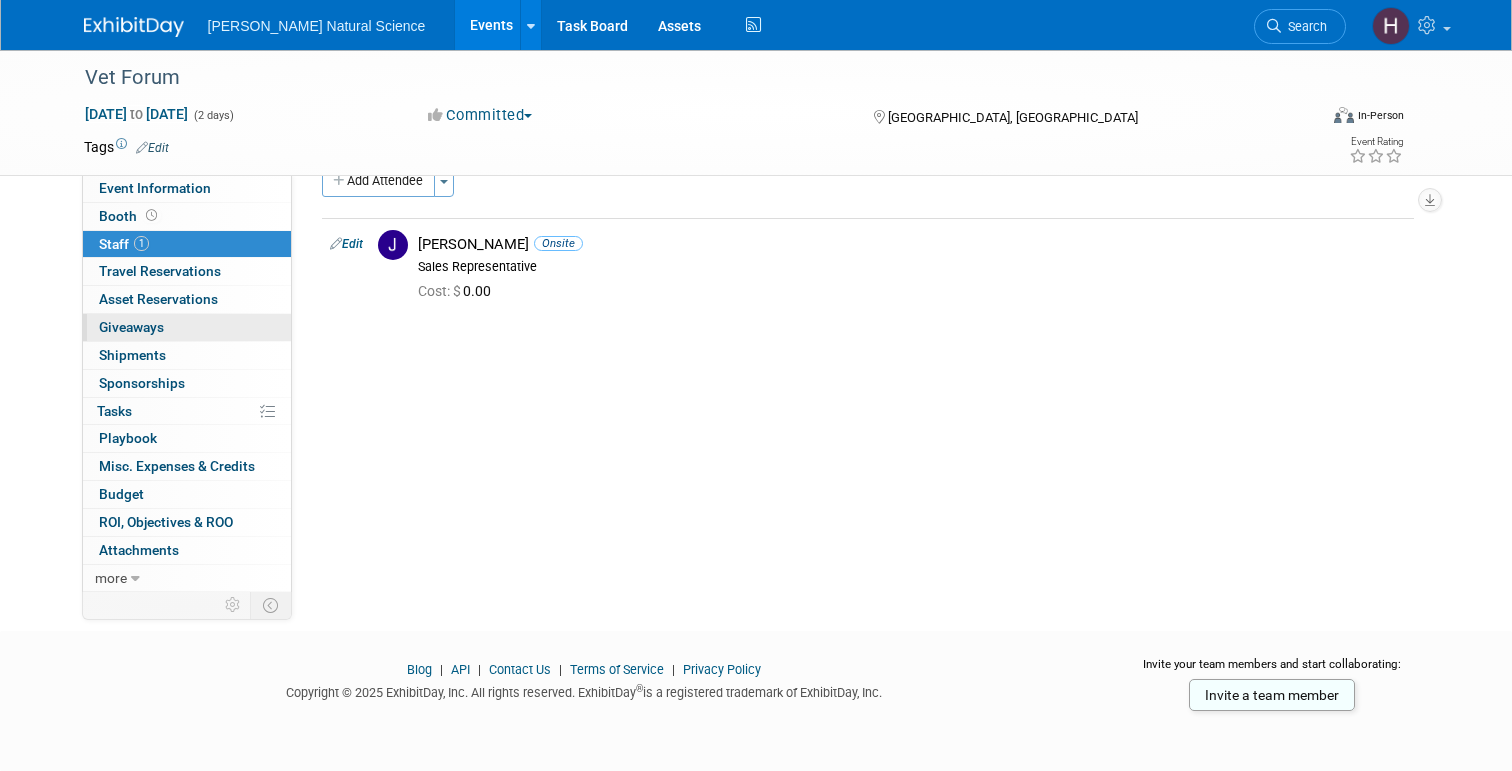 scroll, scrollTop: 0, scrollLeft: 0, axis: both 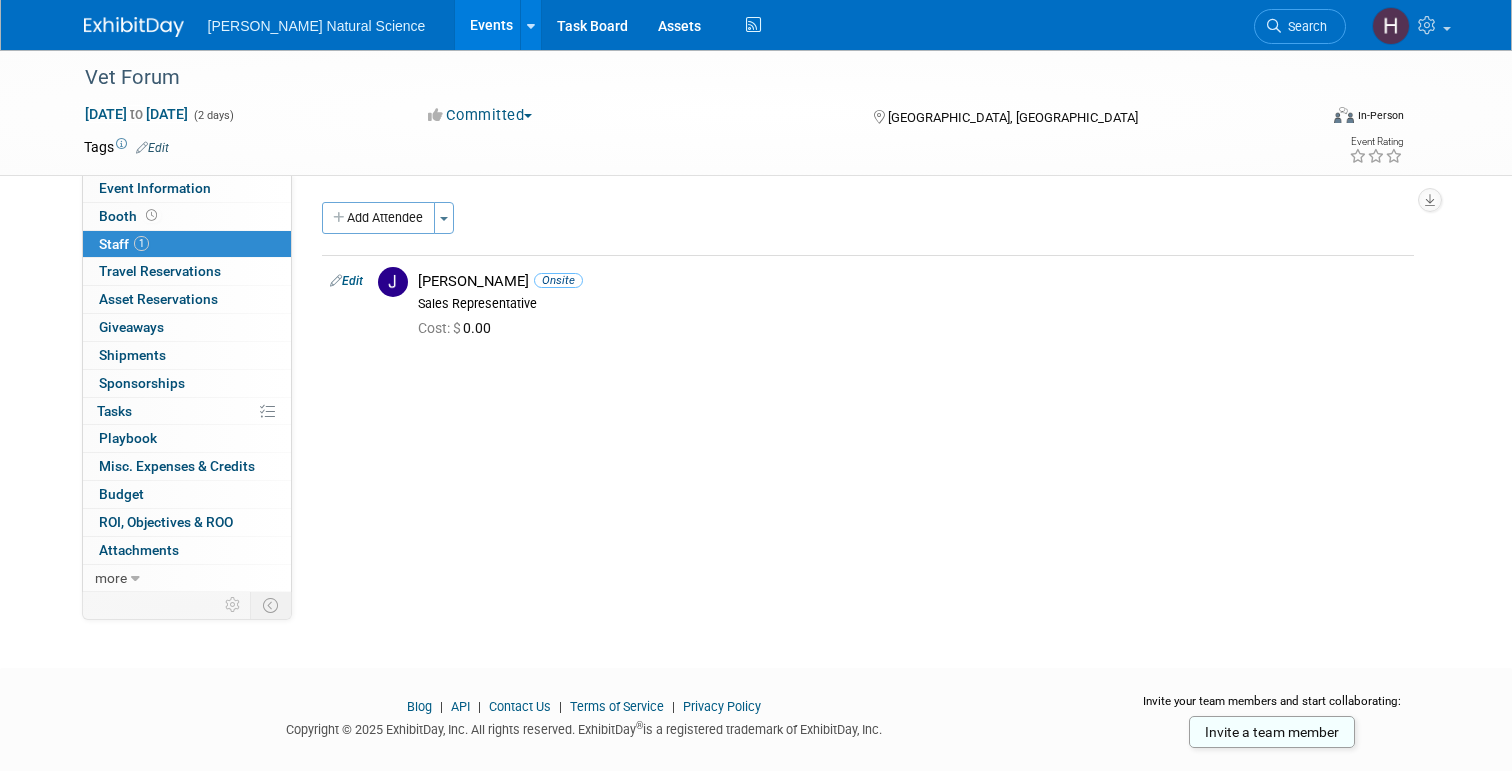 click on "Events" at bounding box center (491, 25) 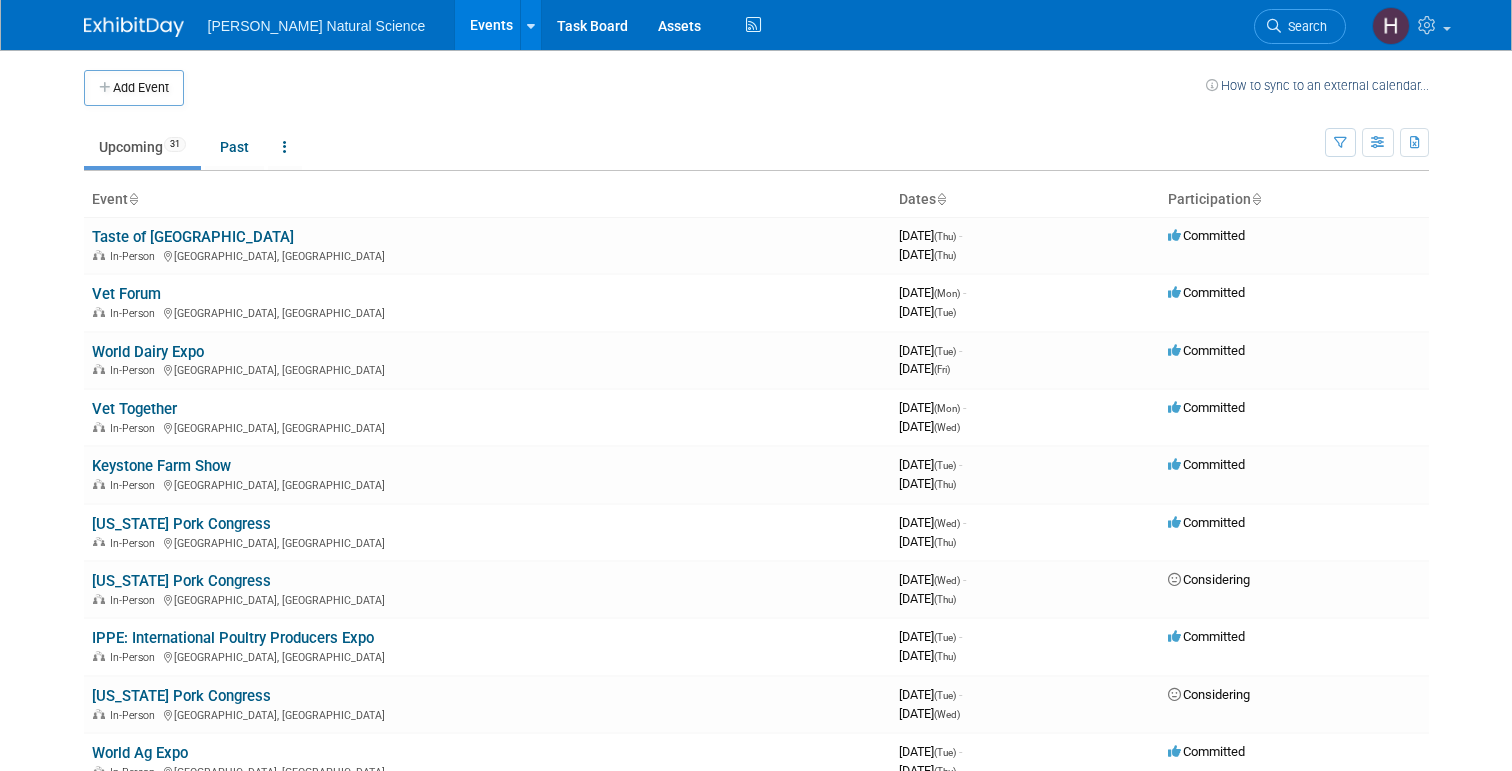 scroll, scrollTop: 0, scrollLeft: 0, axis: both 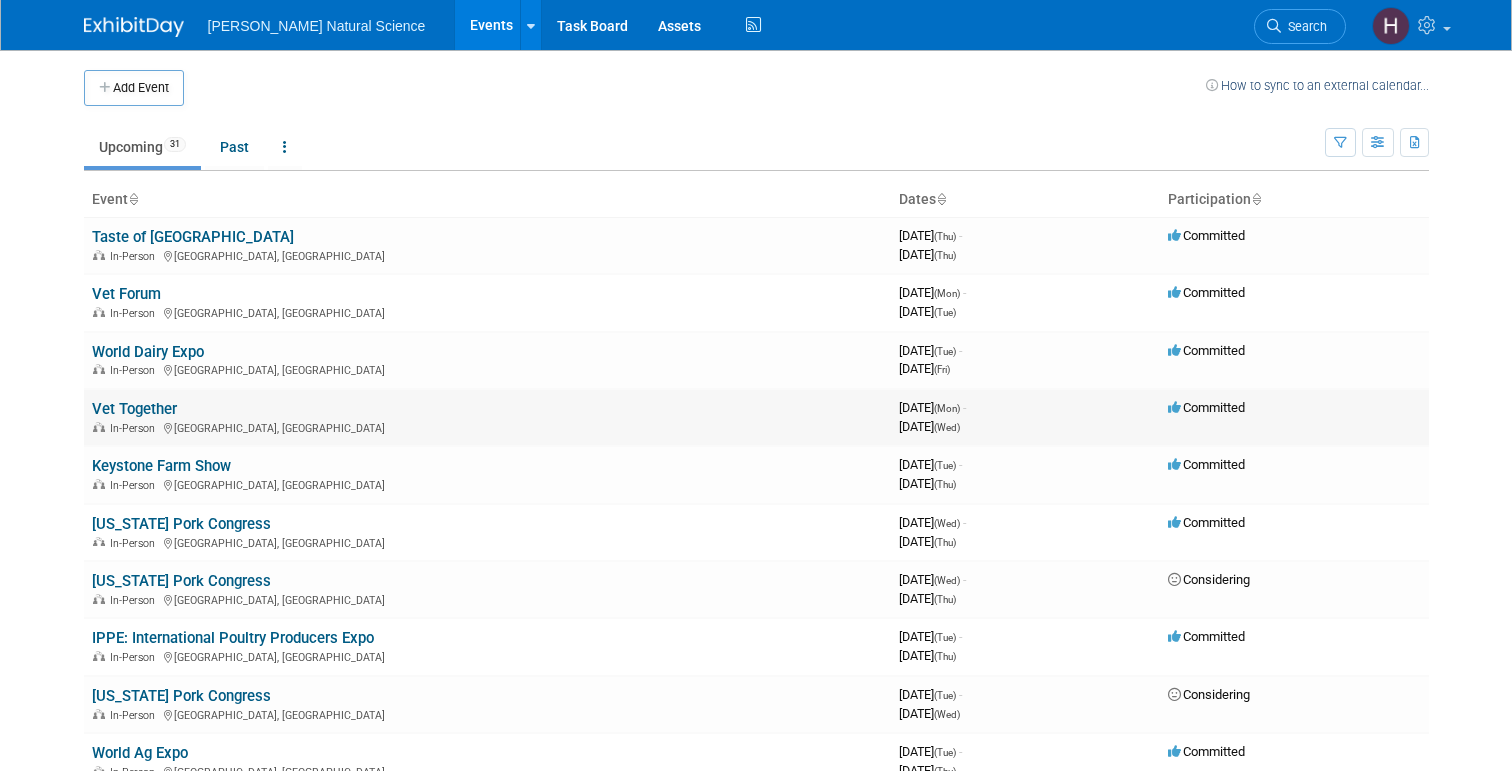 click on "Vet Together" at bounding box center [134, 409] 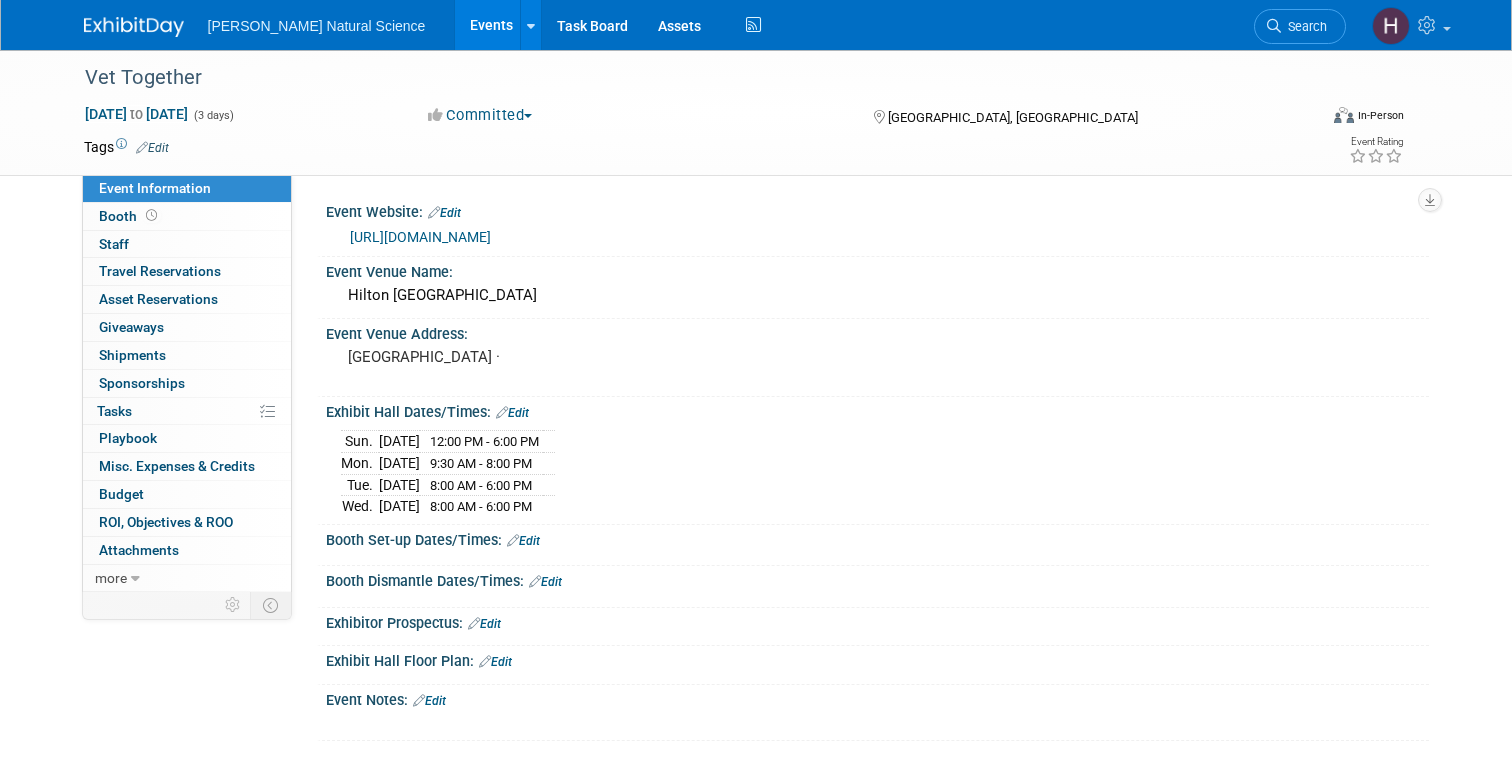 scroll, scrollTop: 0, scrollLeft: 0, axis: both 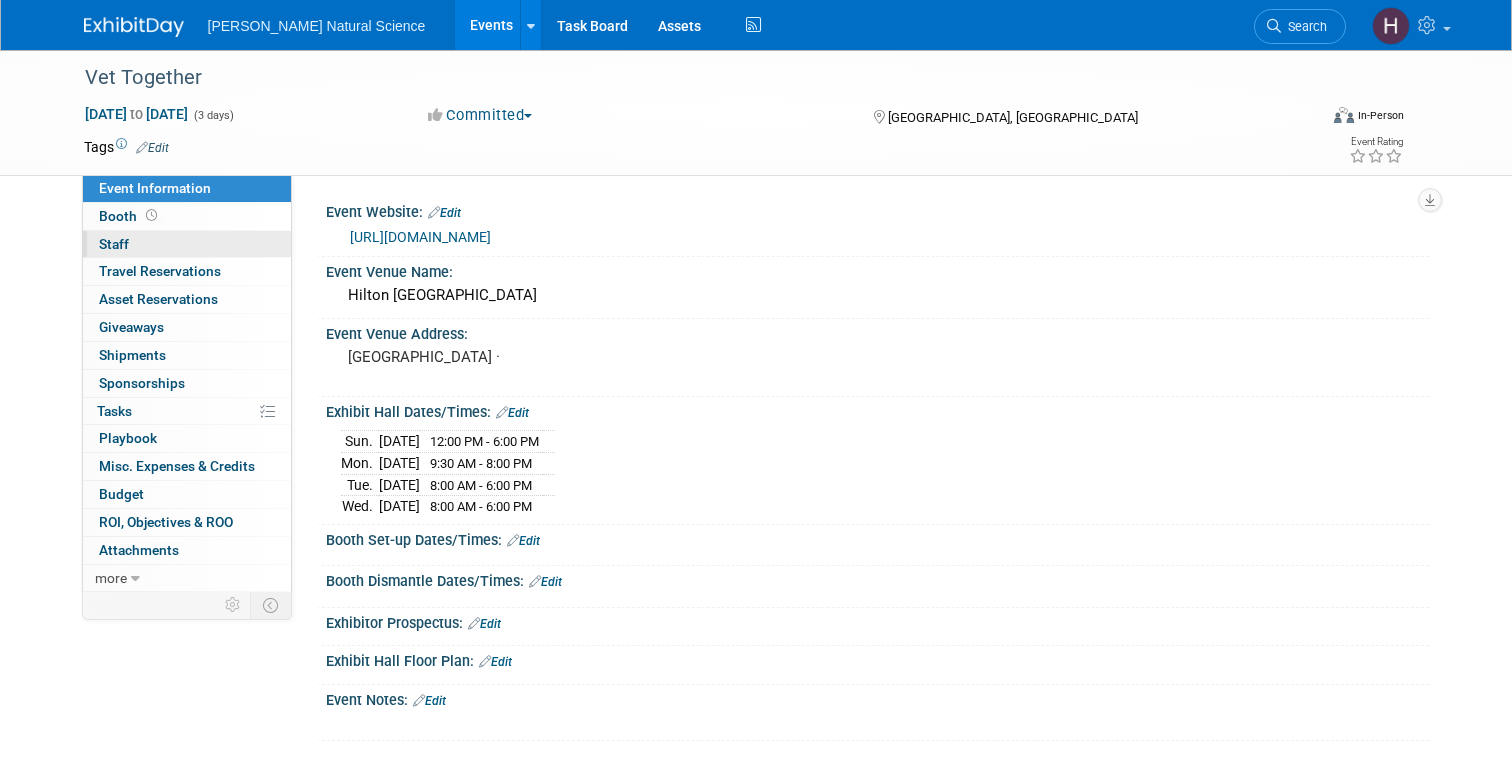 click on "Staff 0" at bounding box center [114, 244] 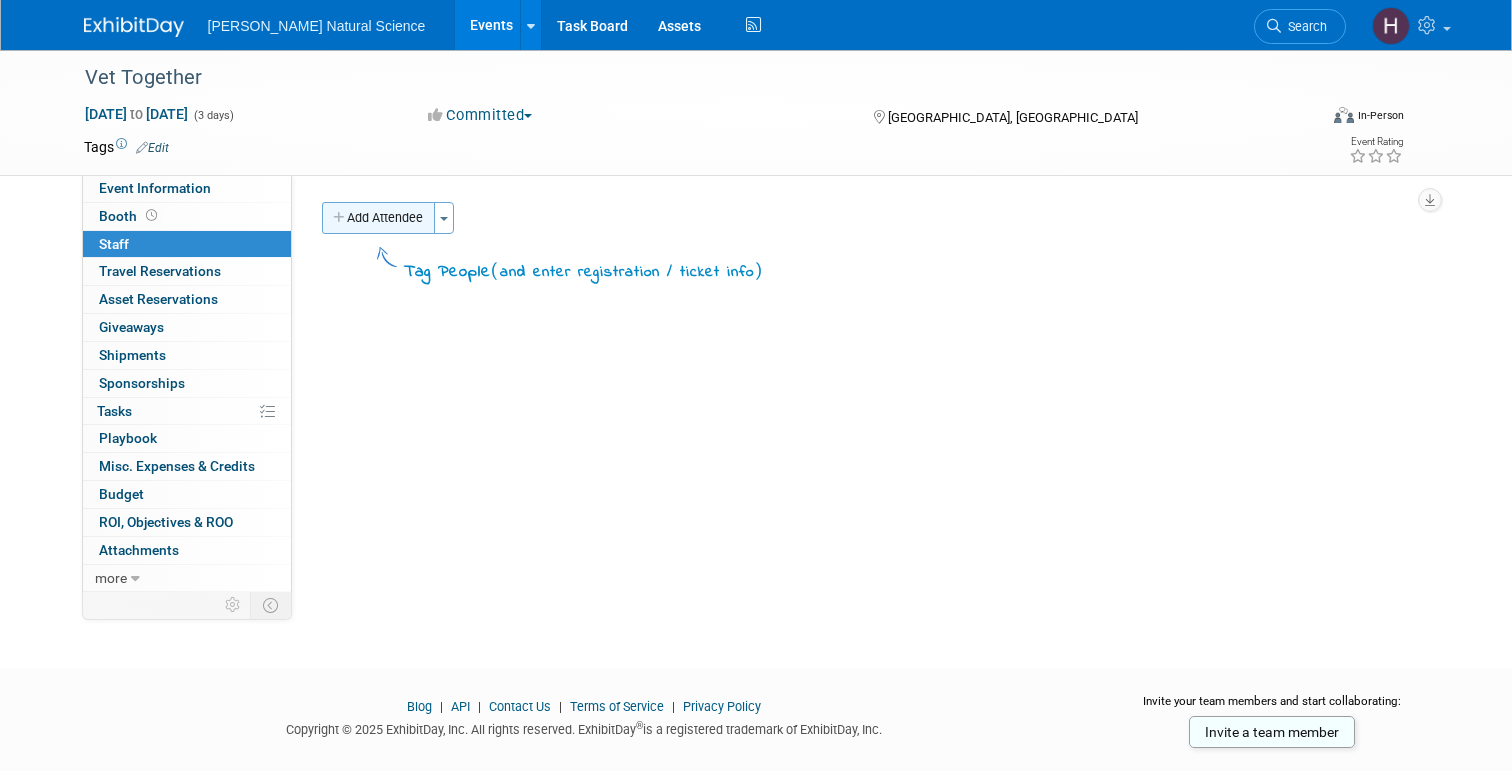 click on "Add Attendee" at bounding box center (378, 218) 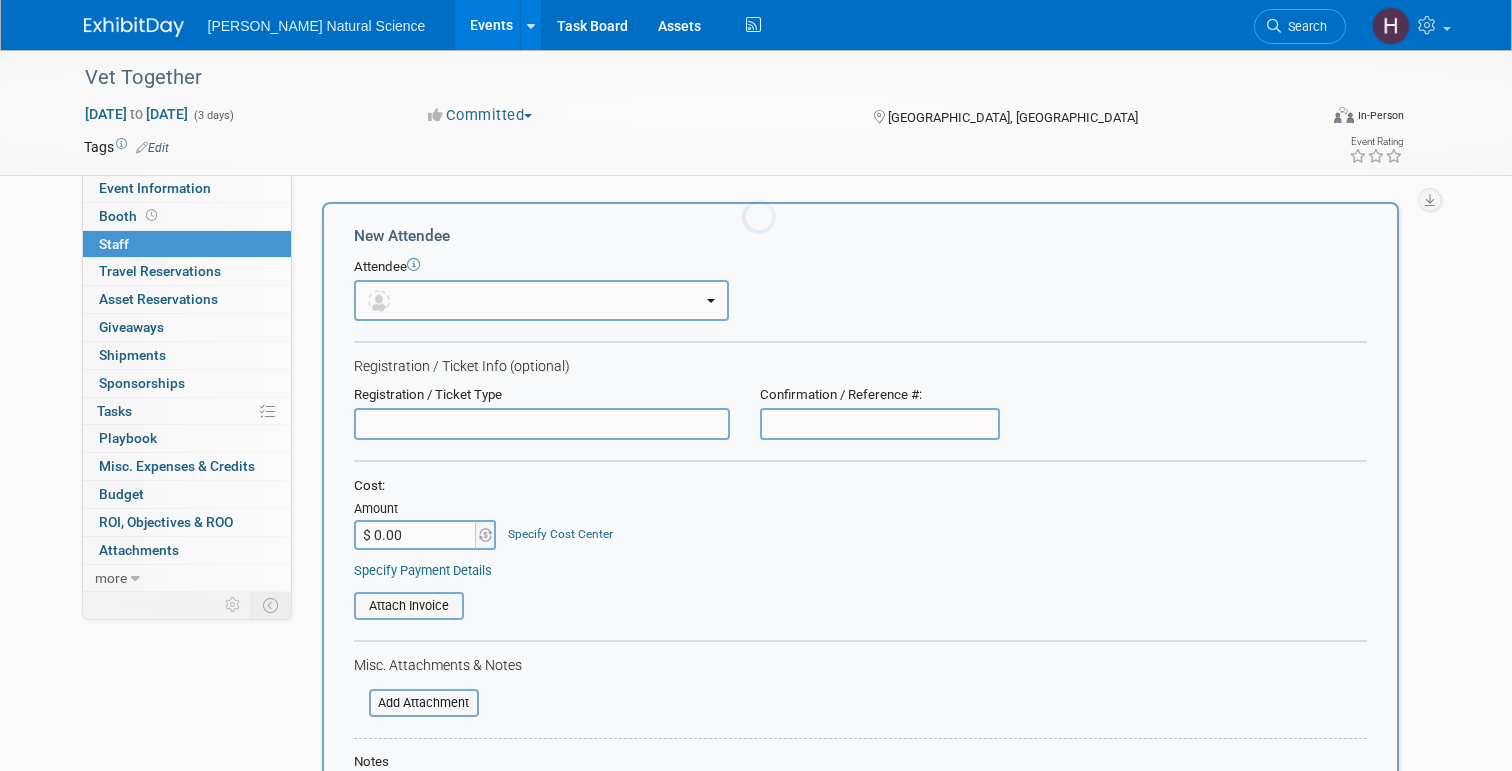 scroll, scrollTop: 0, scrollLeft: 0, axis: both 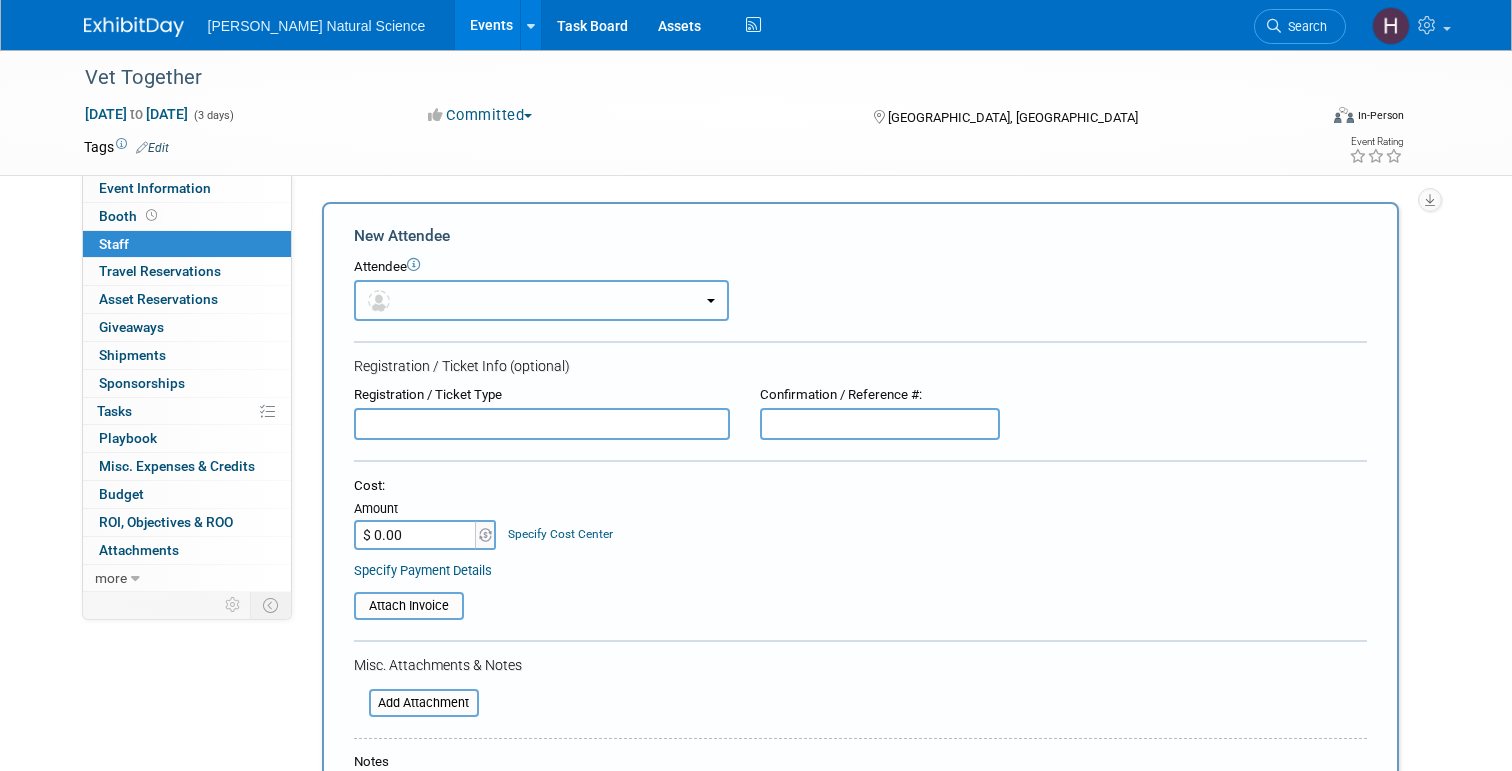 click at bounding box center [541, 300] 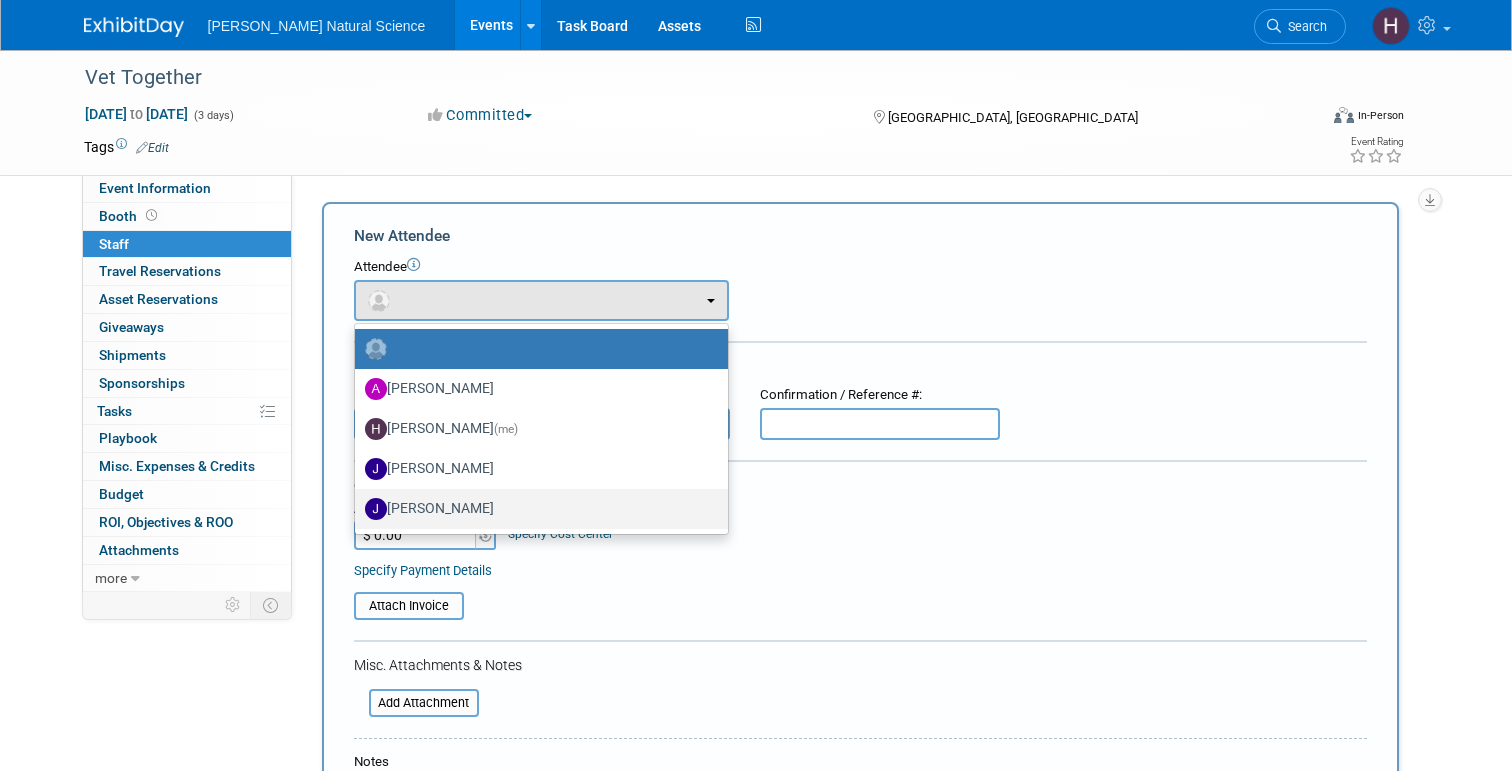 click on "[PERSON_NAME]" at bounding box center [536, 509] 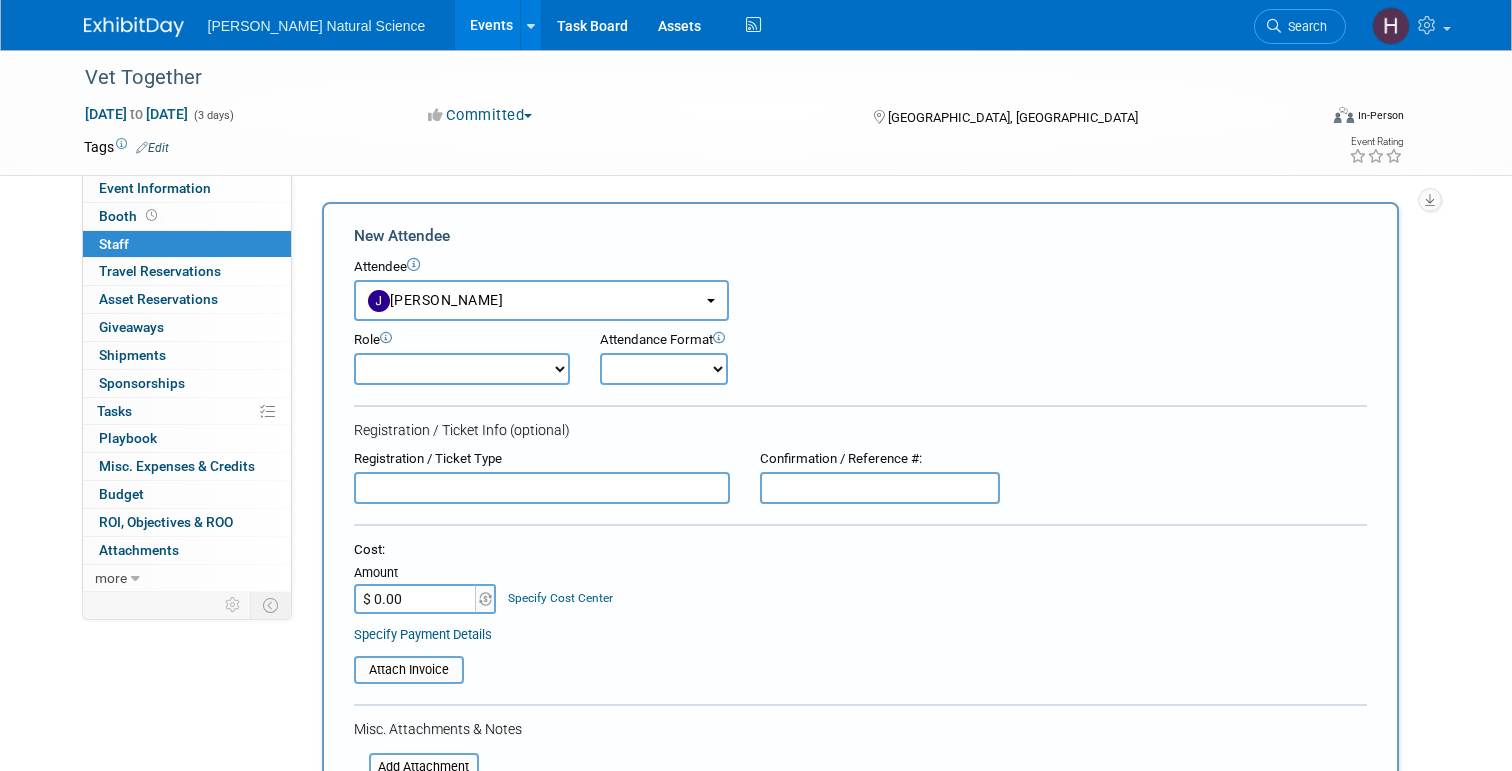 click on "Demonstrator
Host
Planner
Presenter
Sales Representative
Set-up/Dismantle Crew
Speaker" at bounding box center [462, 369] 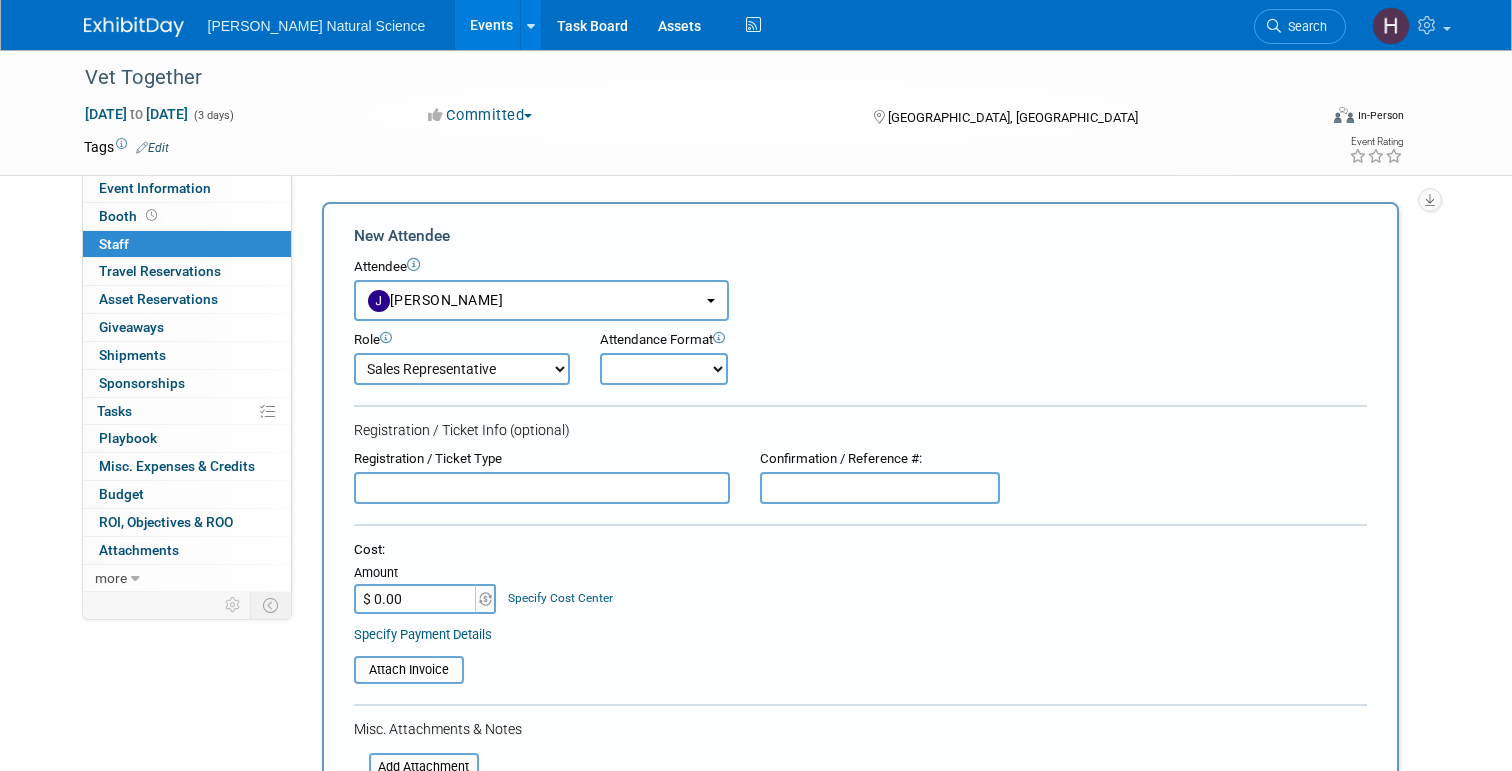 click on "Onsite
Remote" at bounding box center [664, 369] 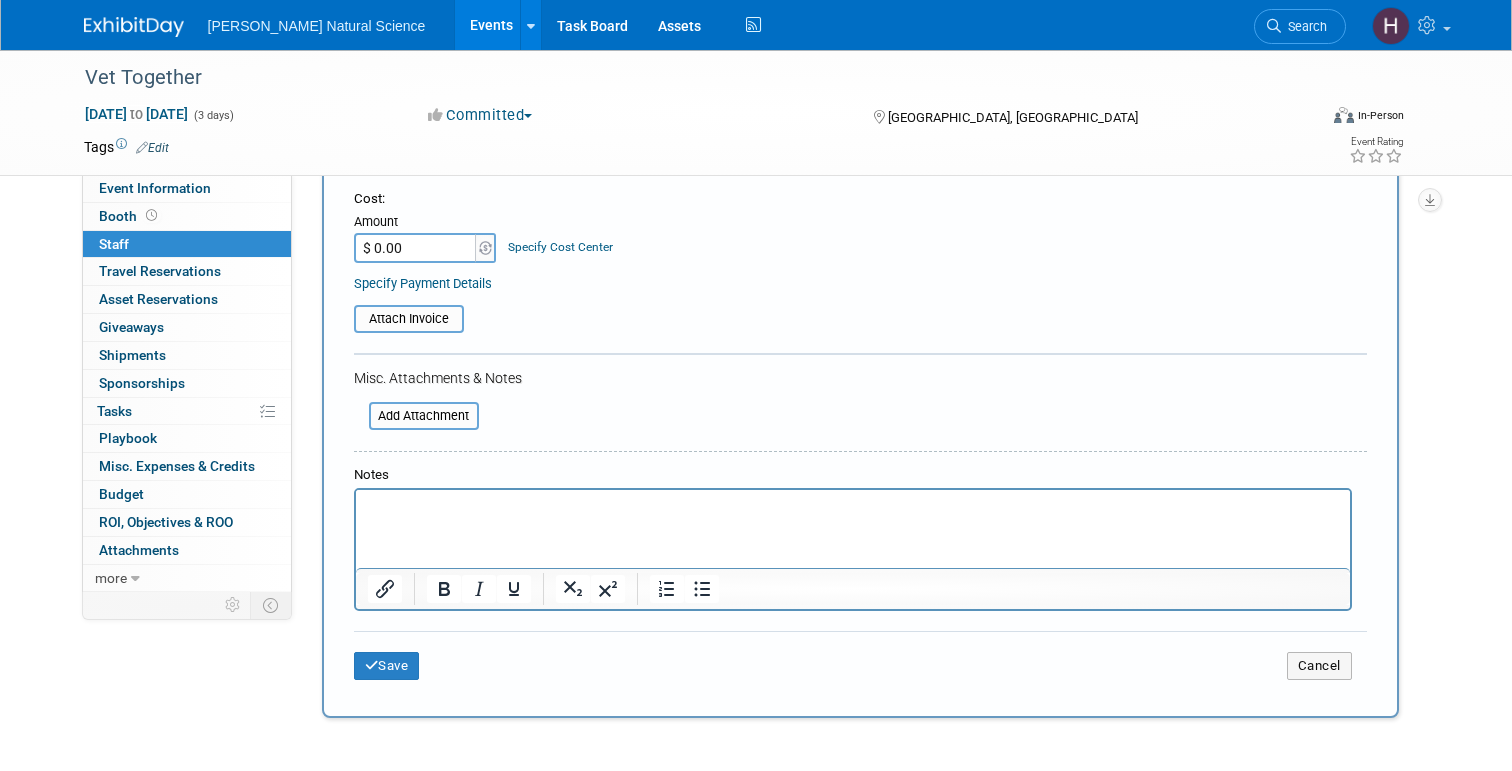 scroll, scrollTop: 518, scrollLeft: 0, axis: vertical 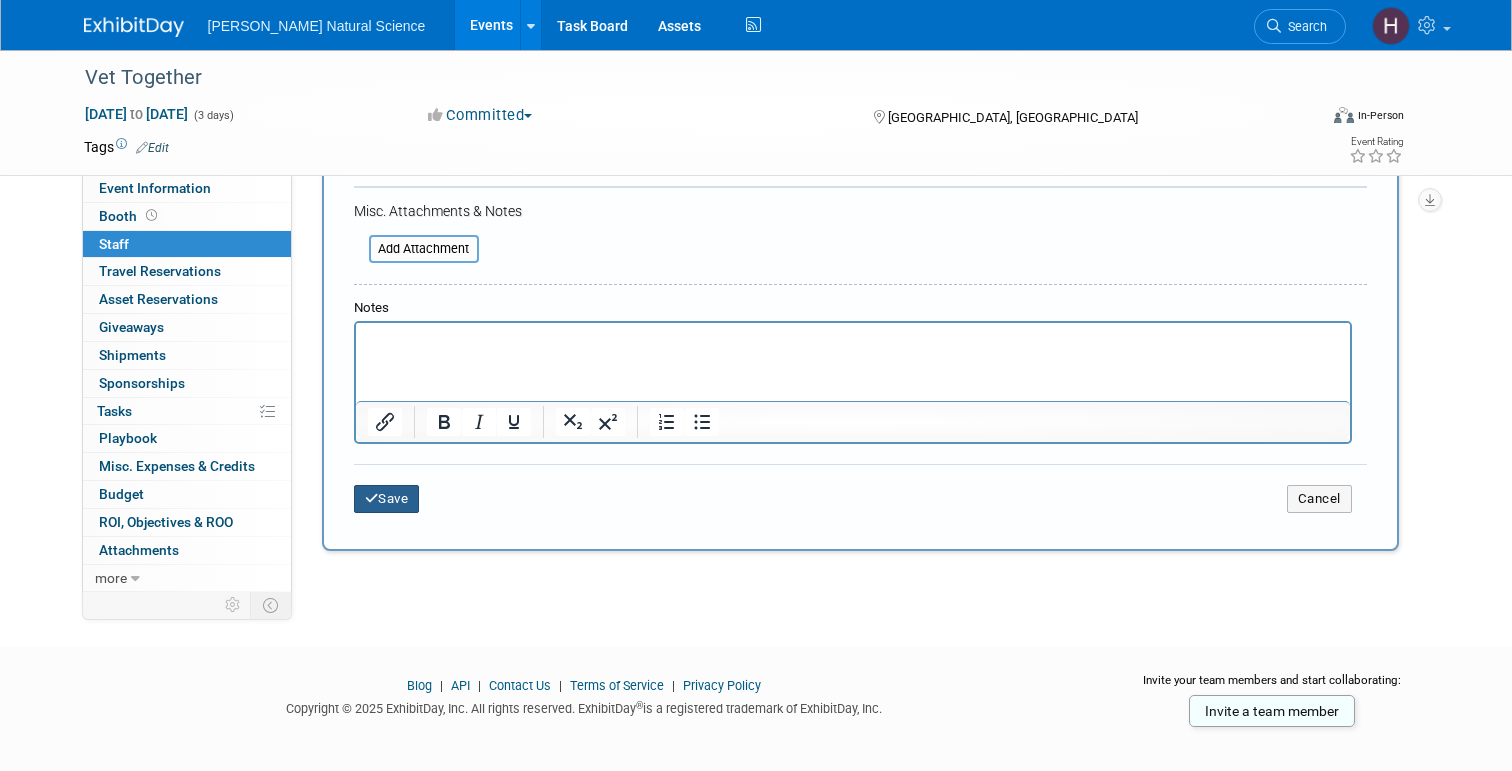 click on "Save" at bounding box center [387, 499] 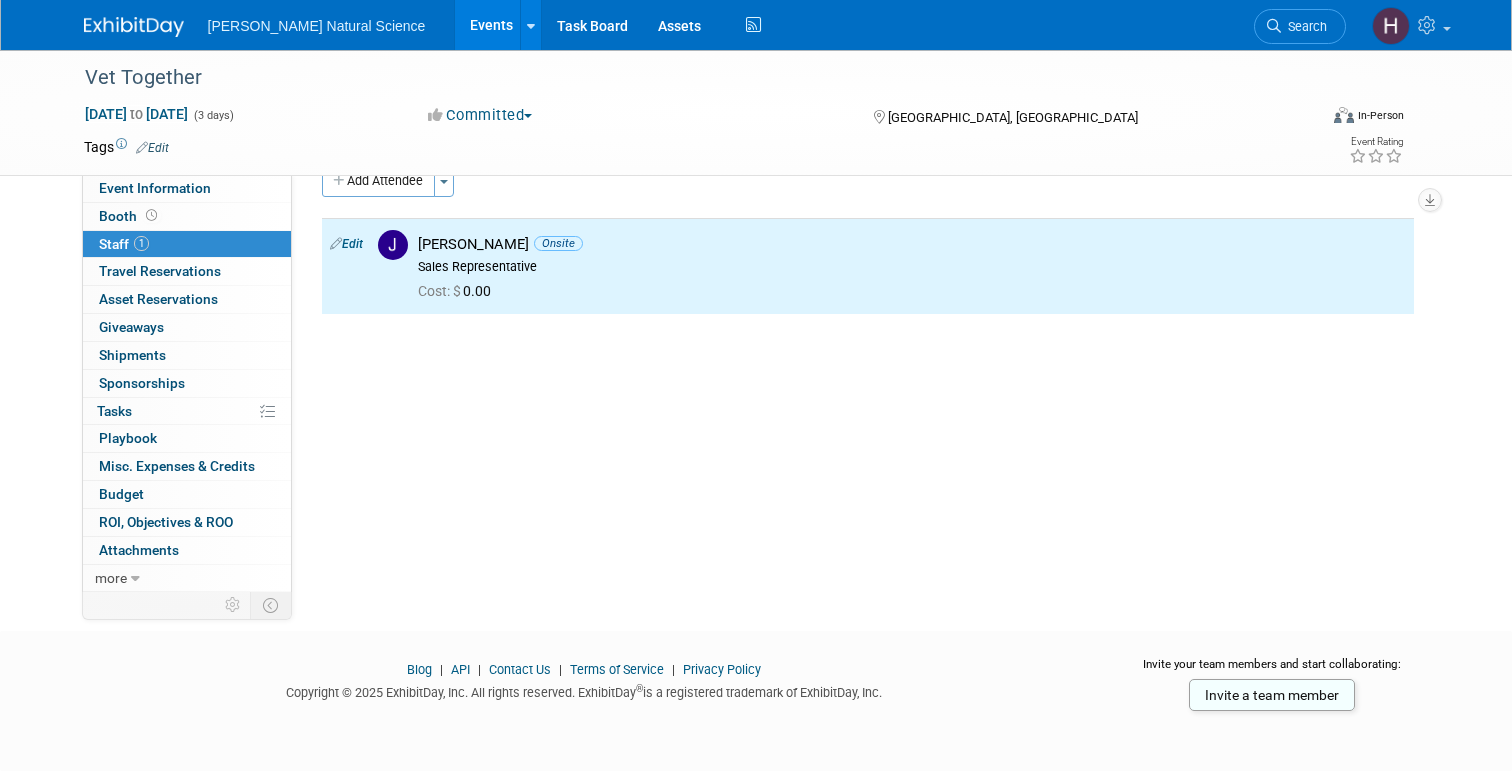 scroll, scrollTop: 0, scrollLeft: 0, axis: both 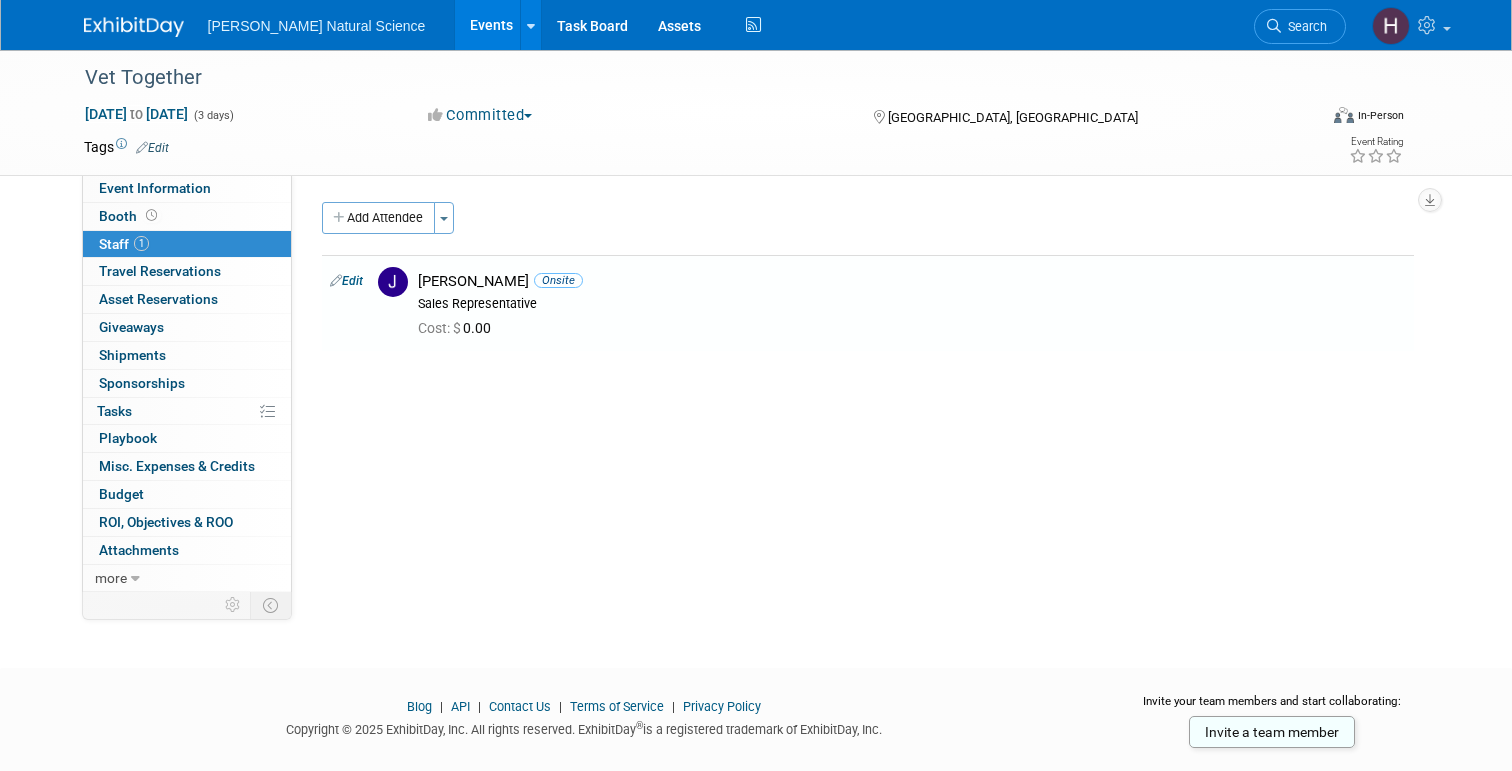 click on "Staff 1" at bounding box center [124, 244] 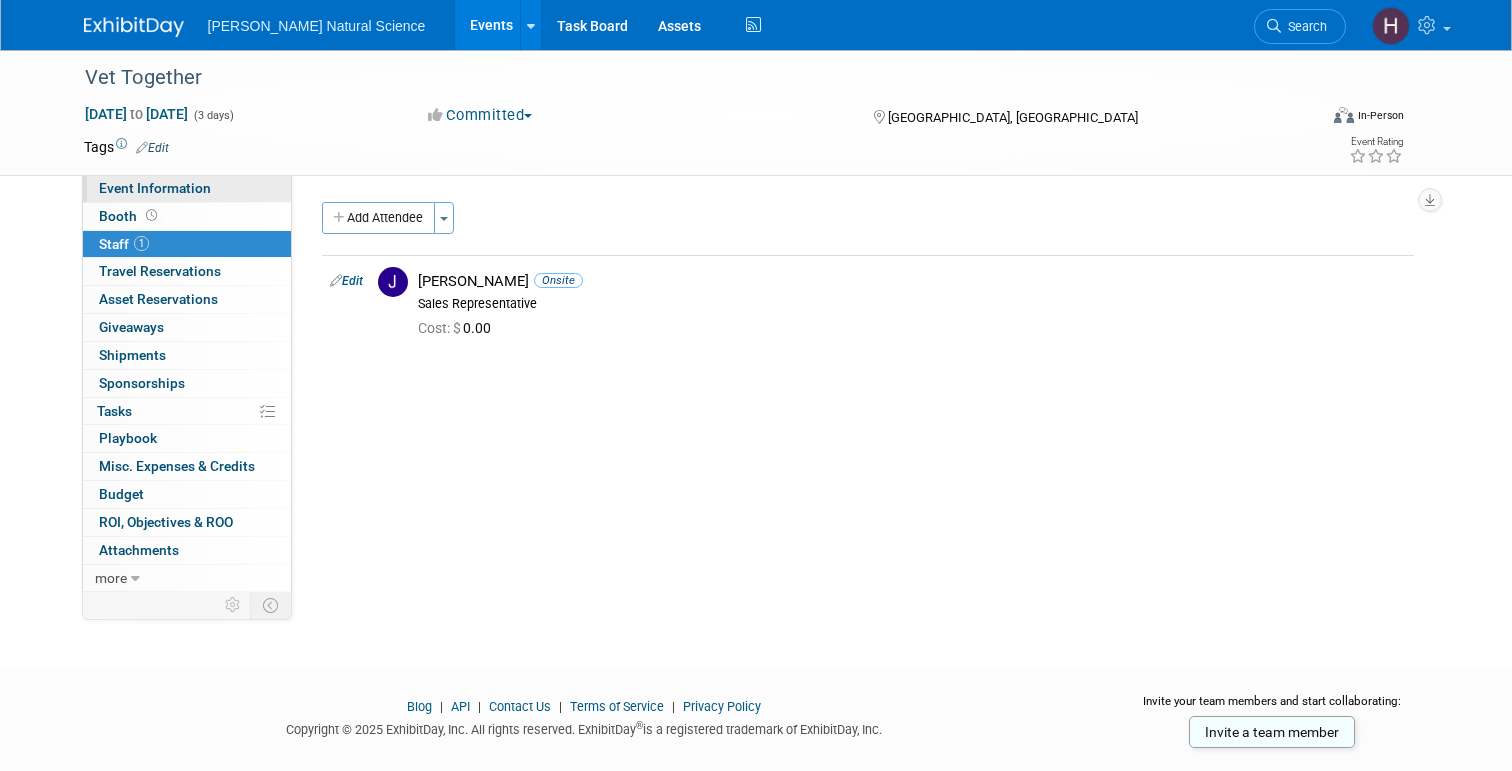 click on "Event Information" at bounding box center [155, 188] 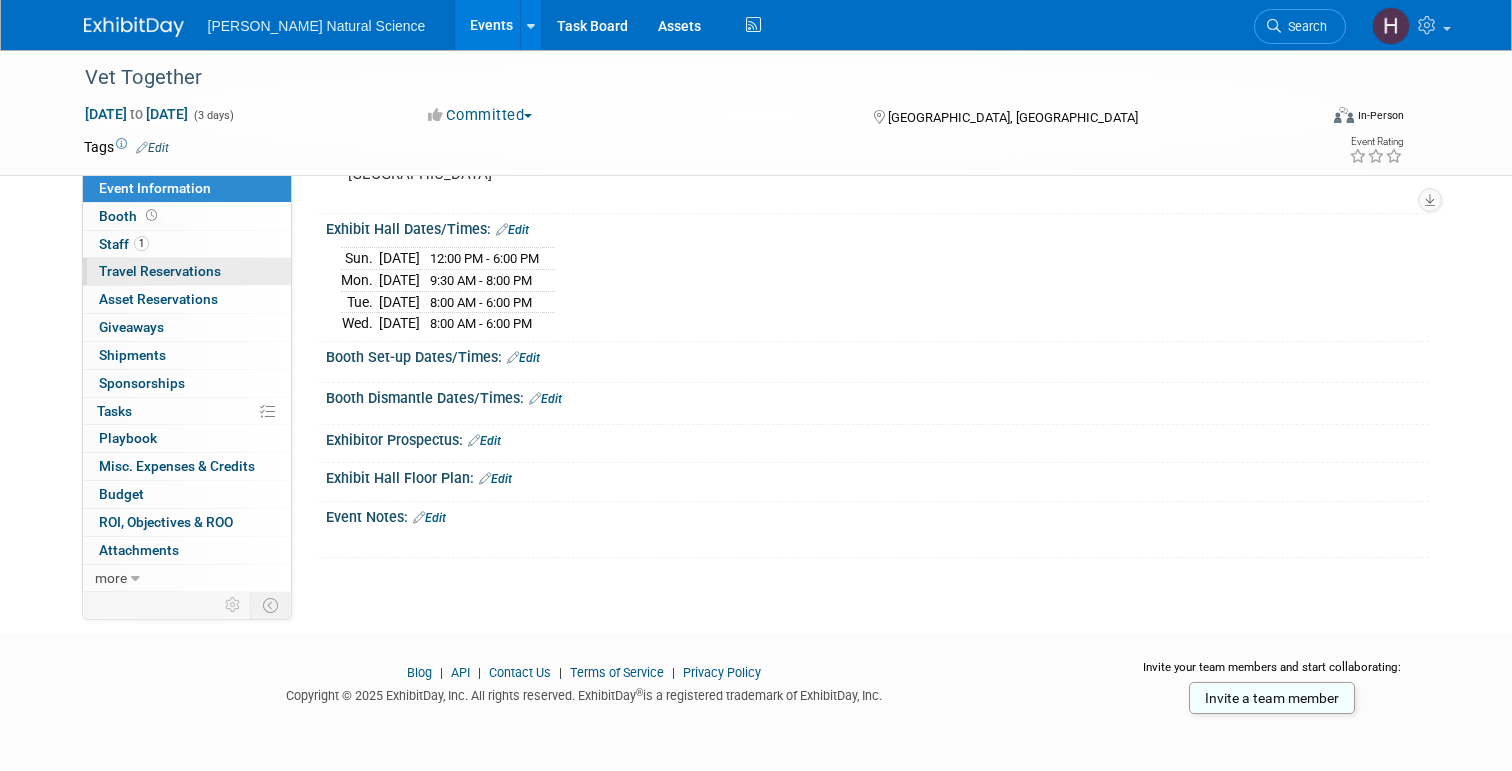 scroll, scrollTop: 0, scrollLeft: 0, axis: both 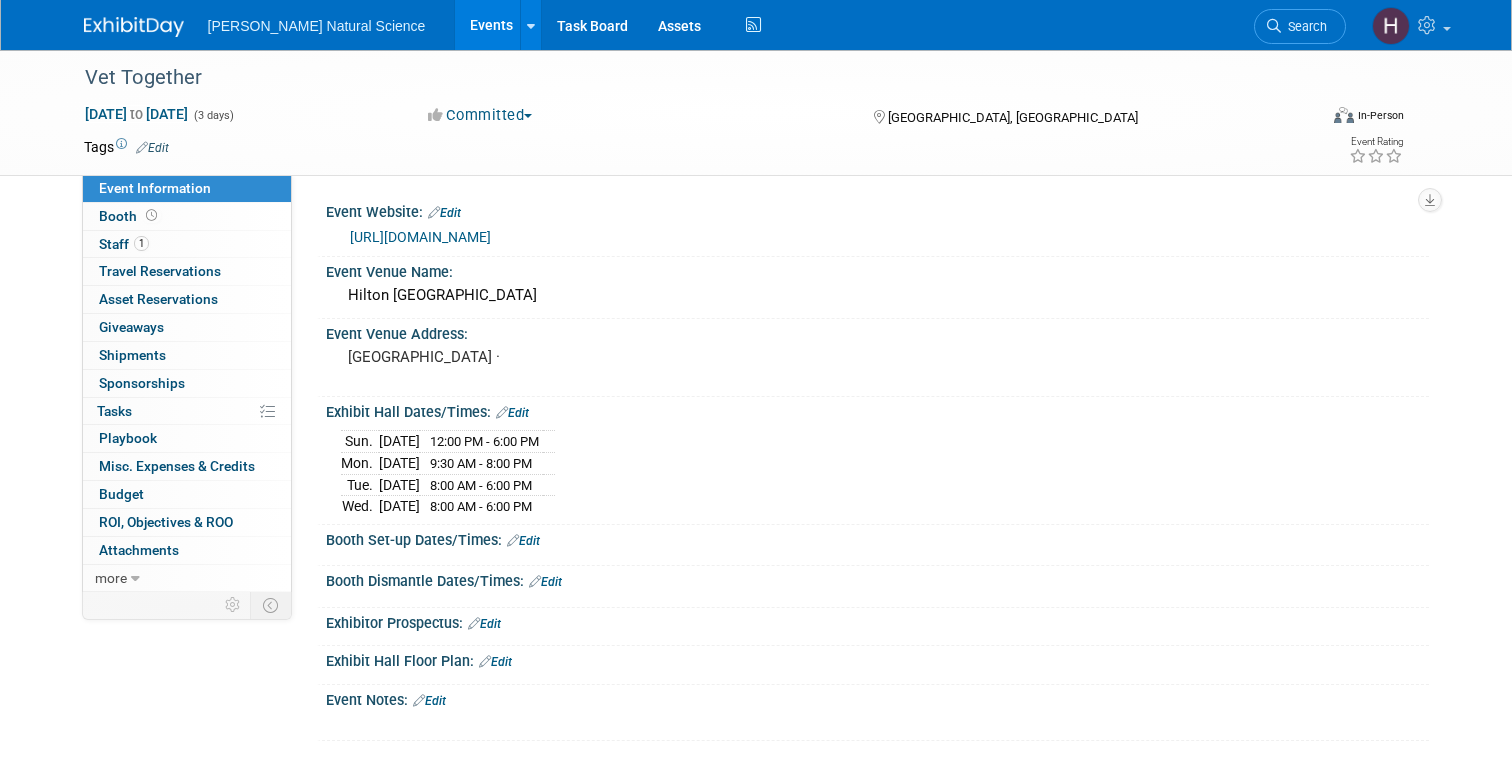 click at bounding box center [134, 27] 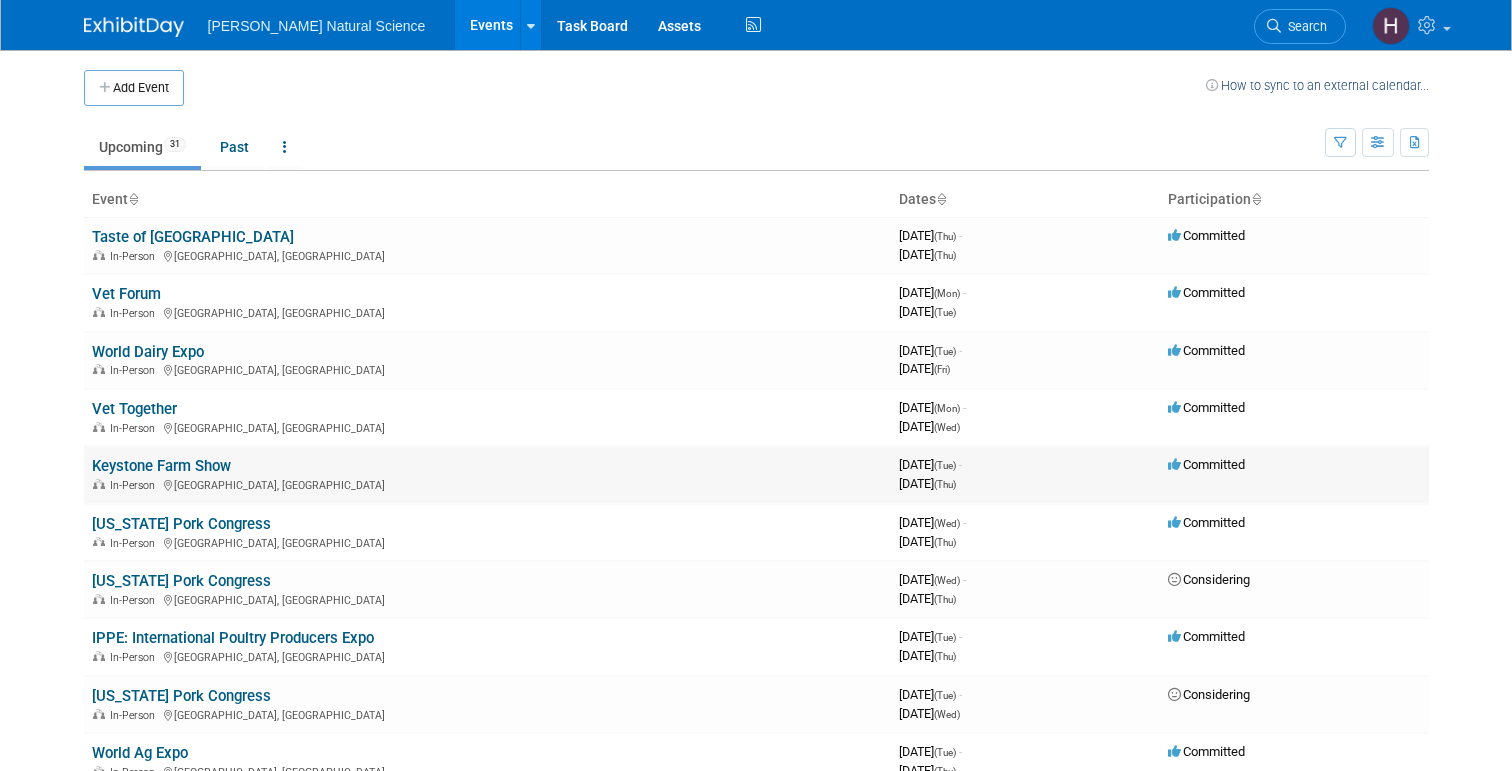 scroll, scrollTop: 0, scrollLeft: 0, axis: both 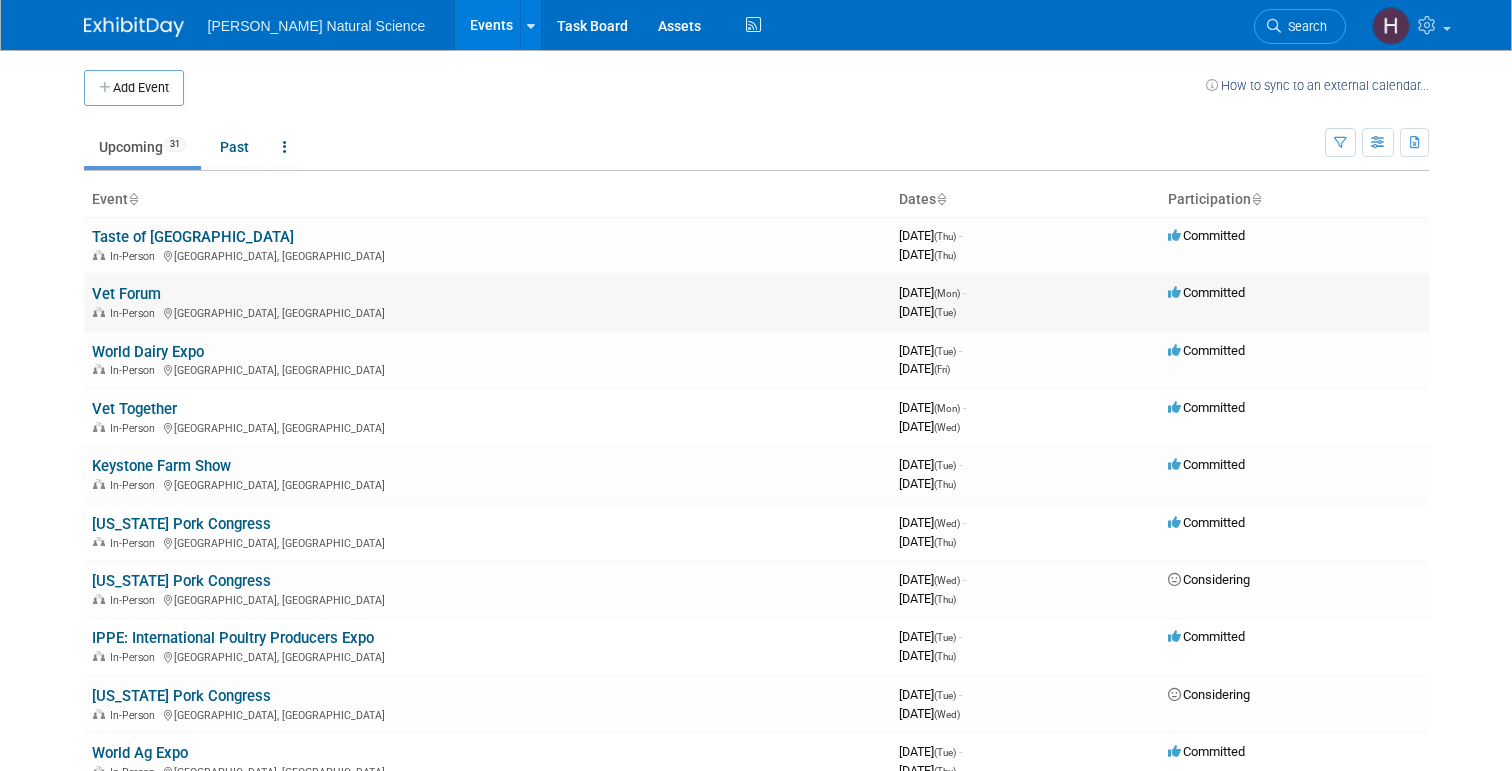click on "Vet Forum" at bounding box center (126, 294) 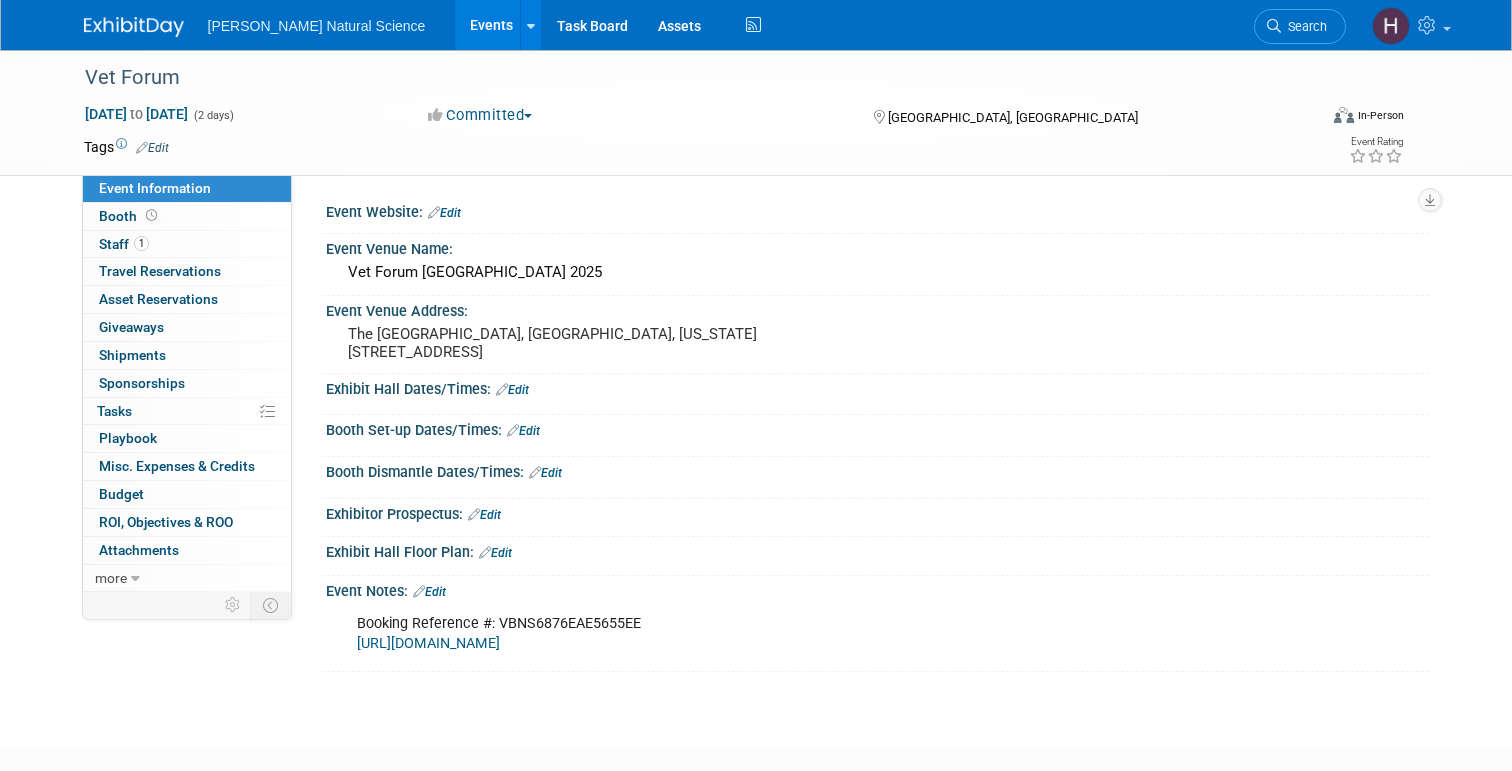 scroll, scrollTop: 0, scrollLeft: 0, axis: both 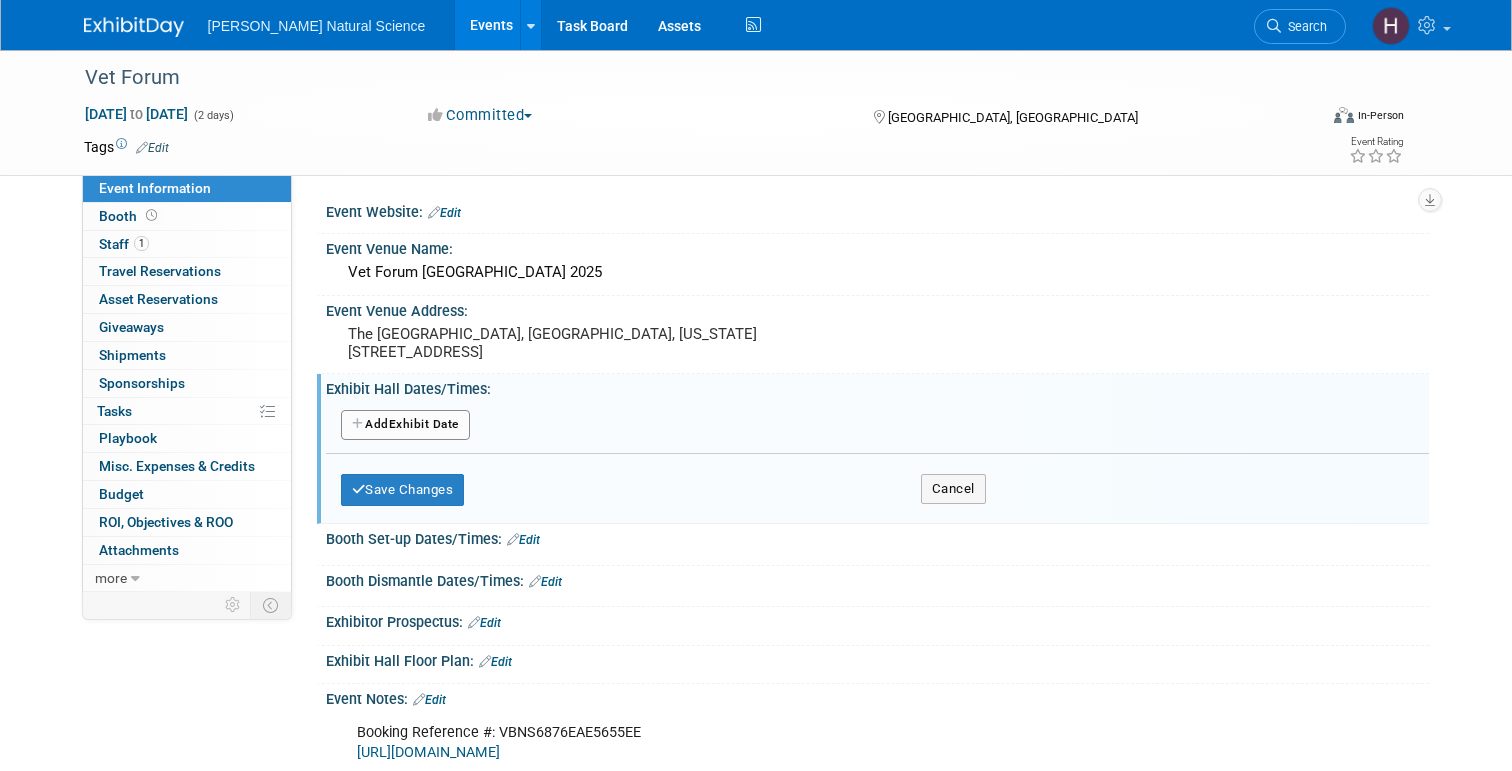 click on "Add  Another  Exhibit Date" at bounding box center [405, 425] 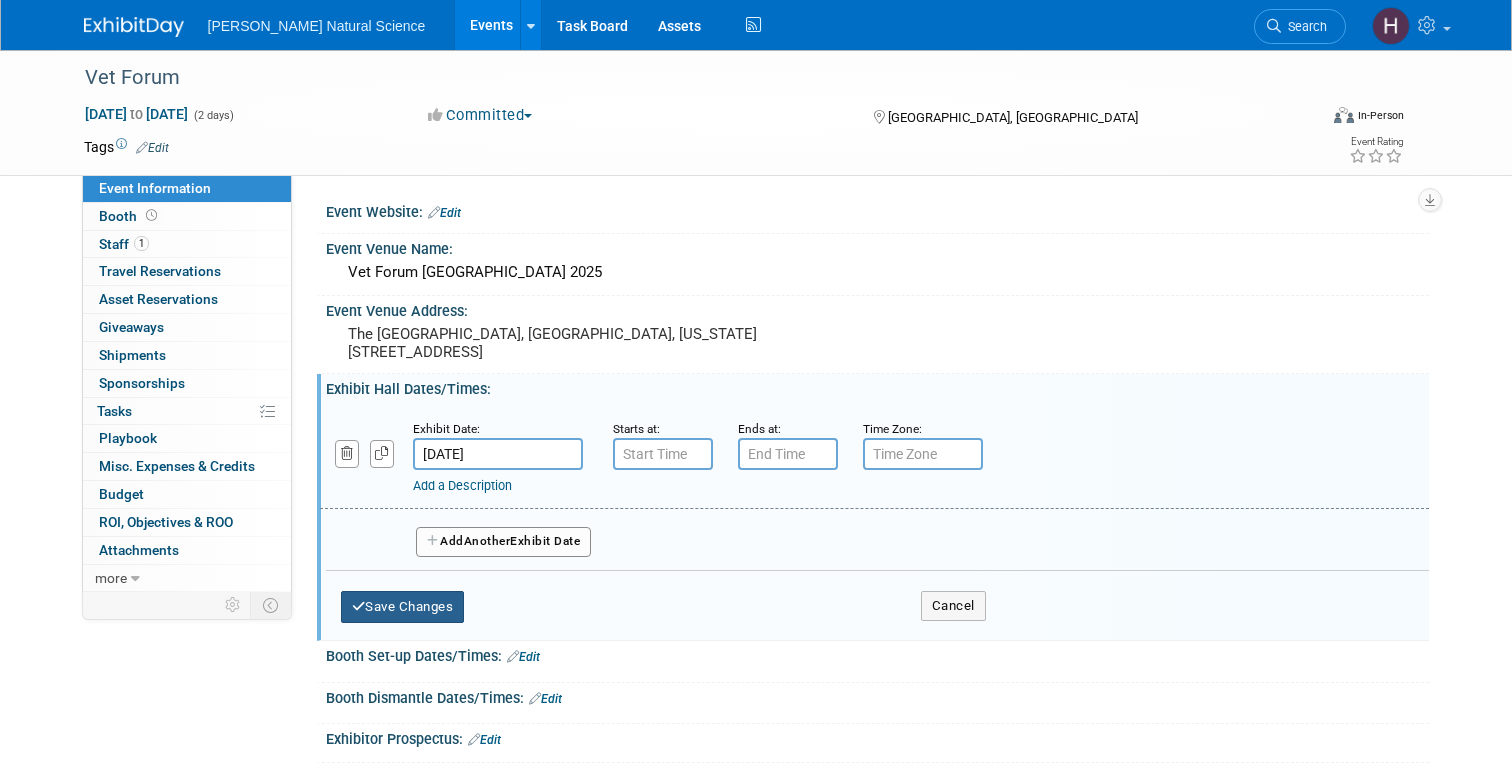click on "Save Changes" at bounding box center (403, 607) 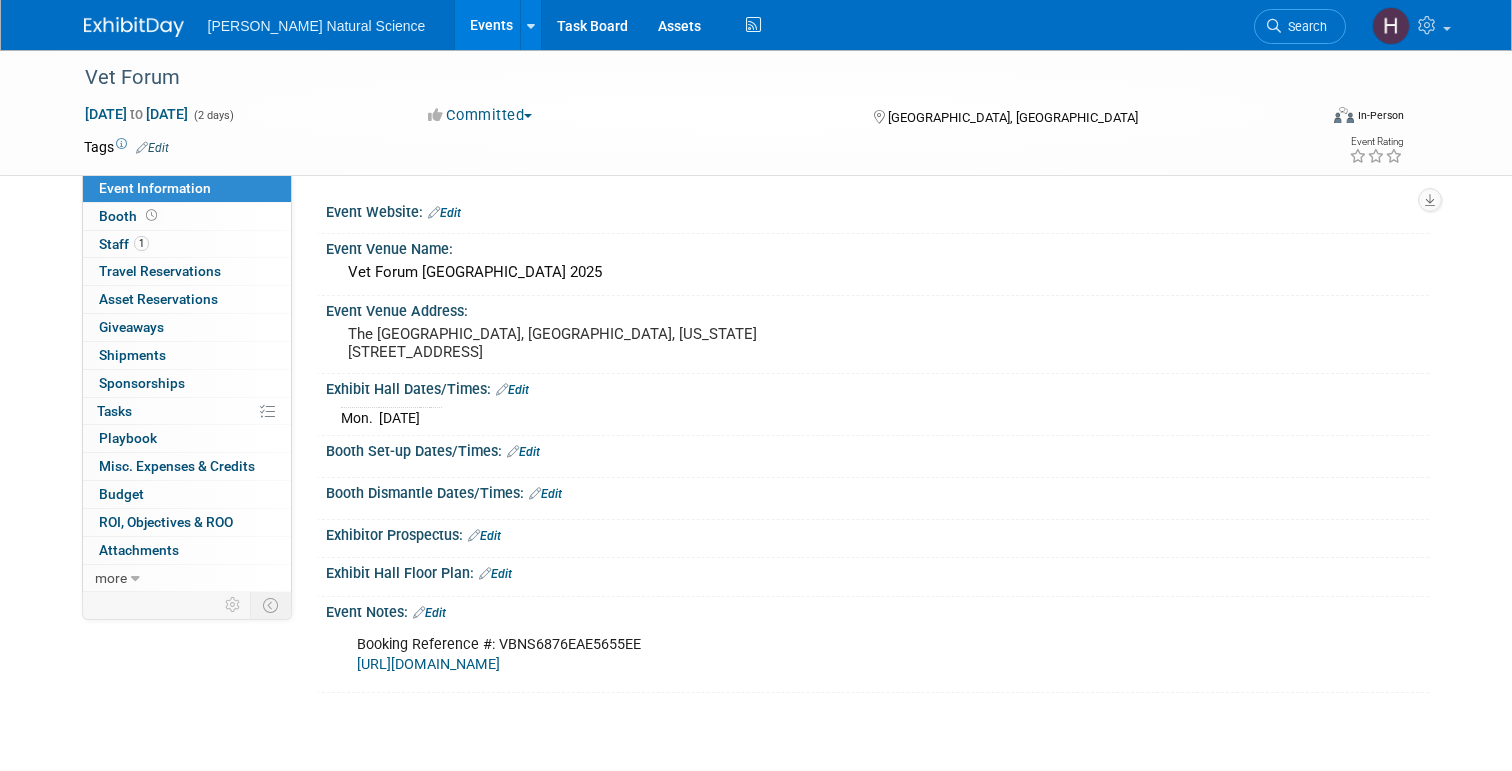 click on "Edit" at bounding box center (512, 390) 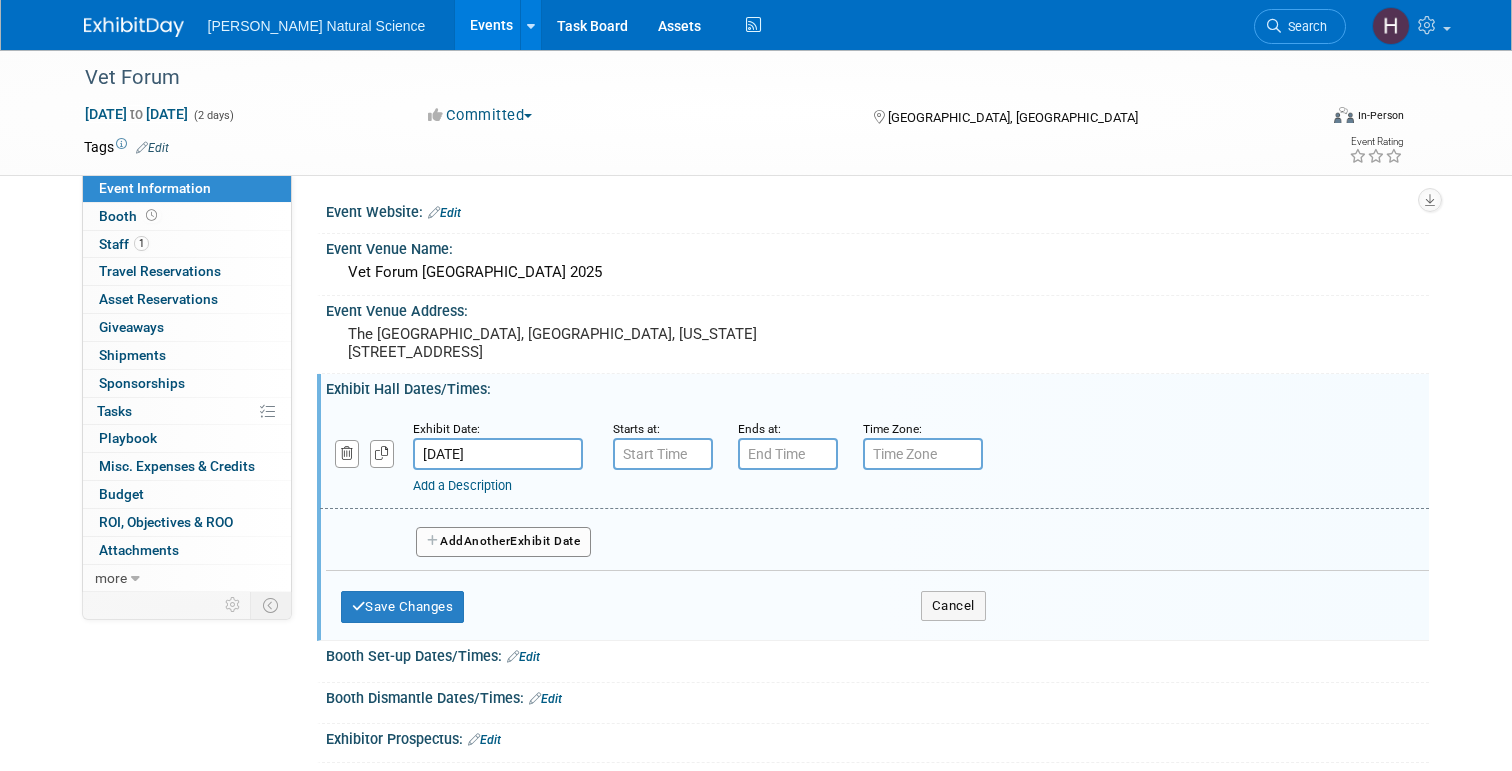 click on "Another" at bounding box center (487, 541) 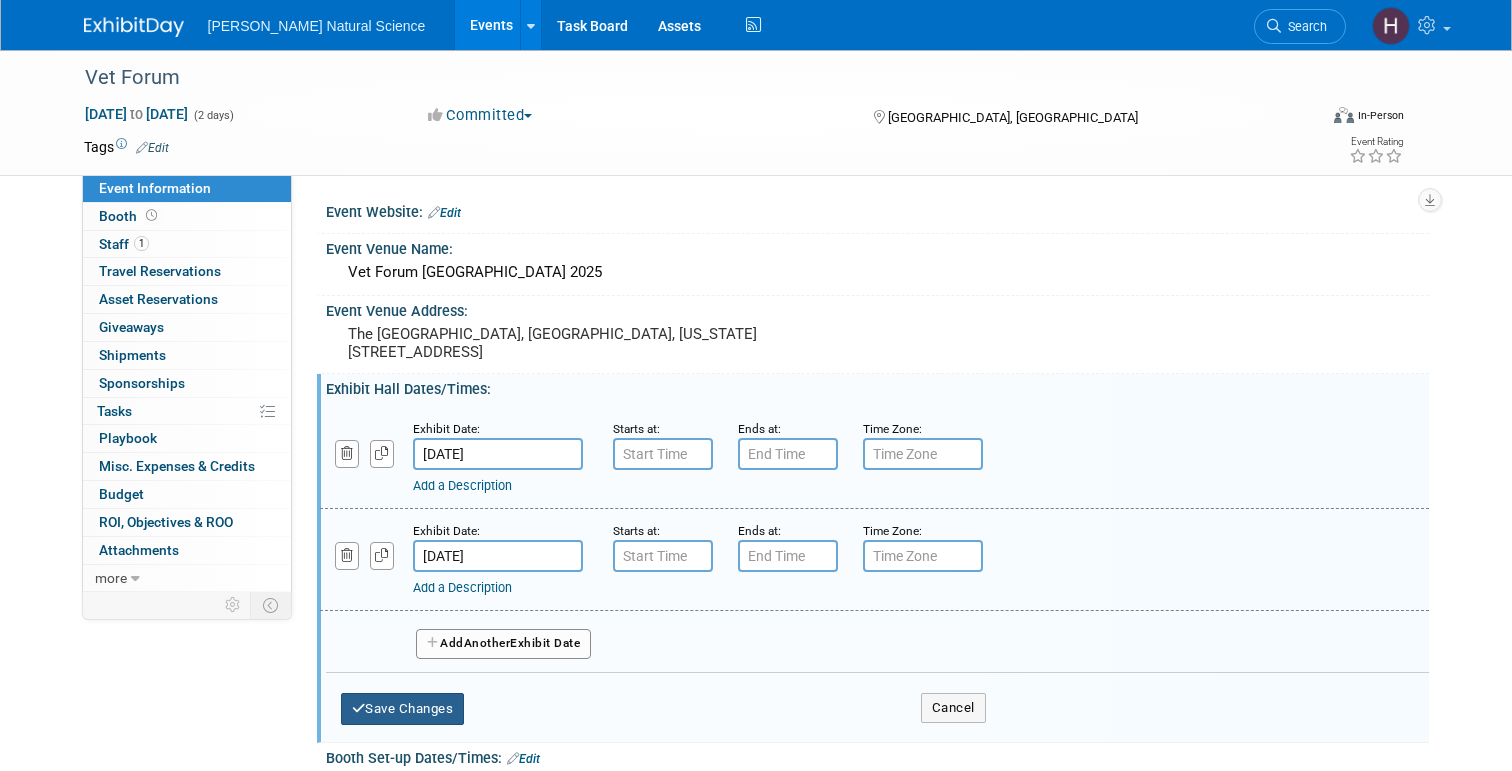 click on "Save Changes" at bounding box center [403, 709] 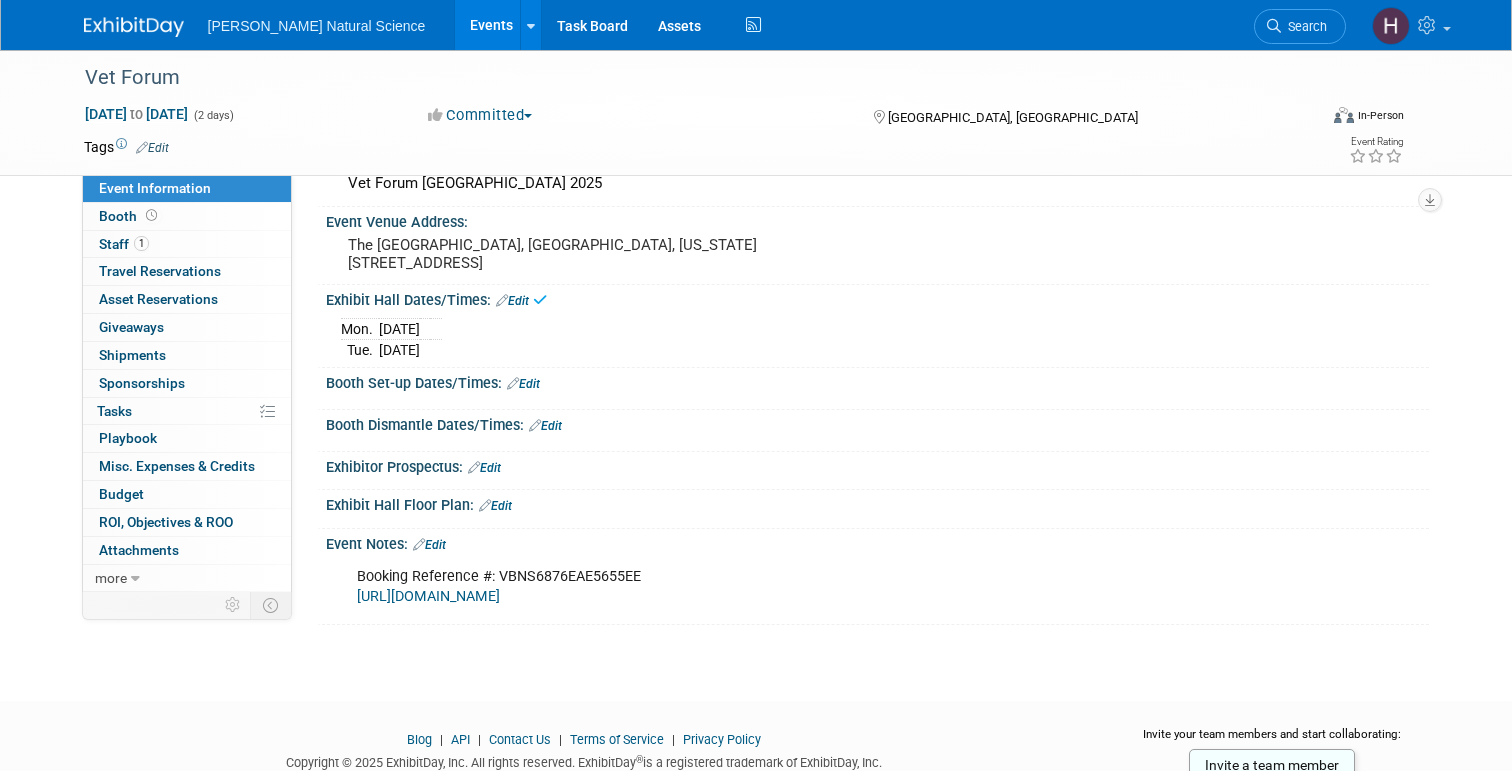scroll, scrollTop: 91, scrollLeft: 0, axis: vertical 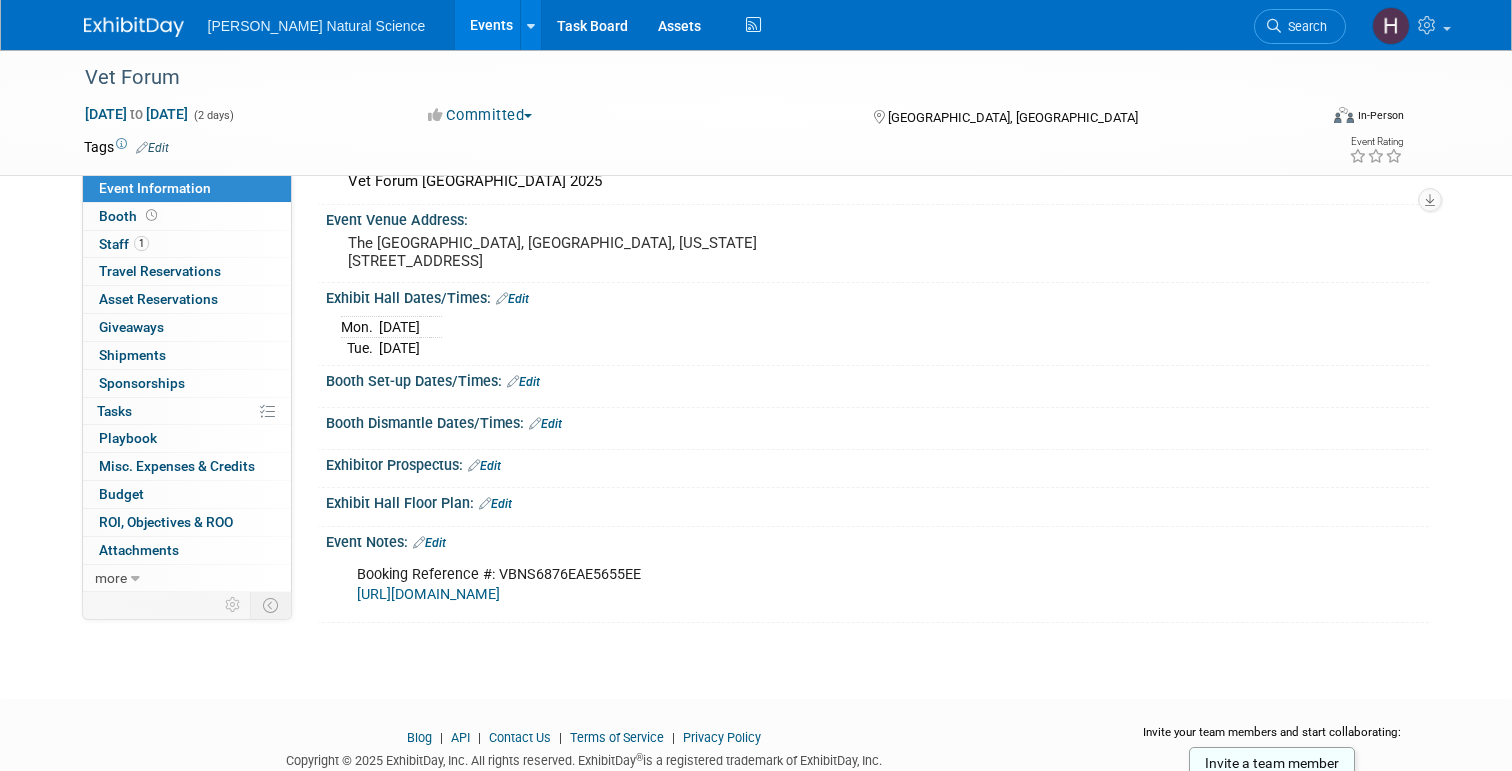 click on "Edit" at bounding box center (484, 466) 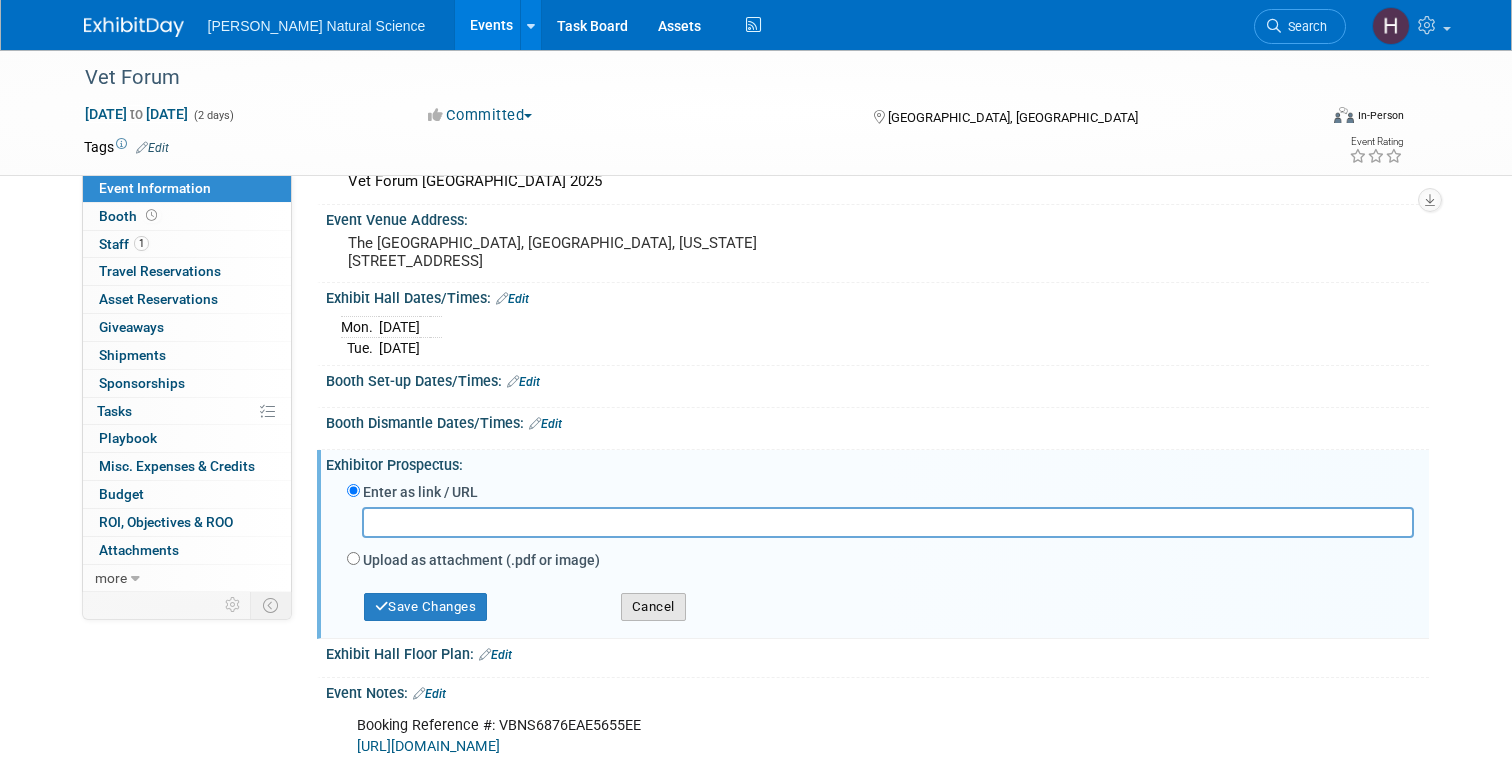 click on "Cancel" at bounding box center (653, 607) 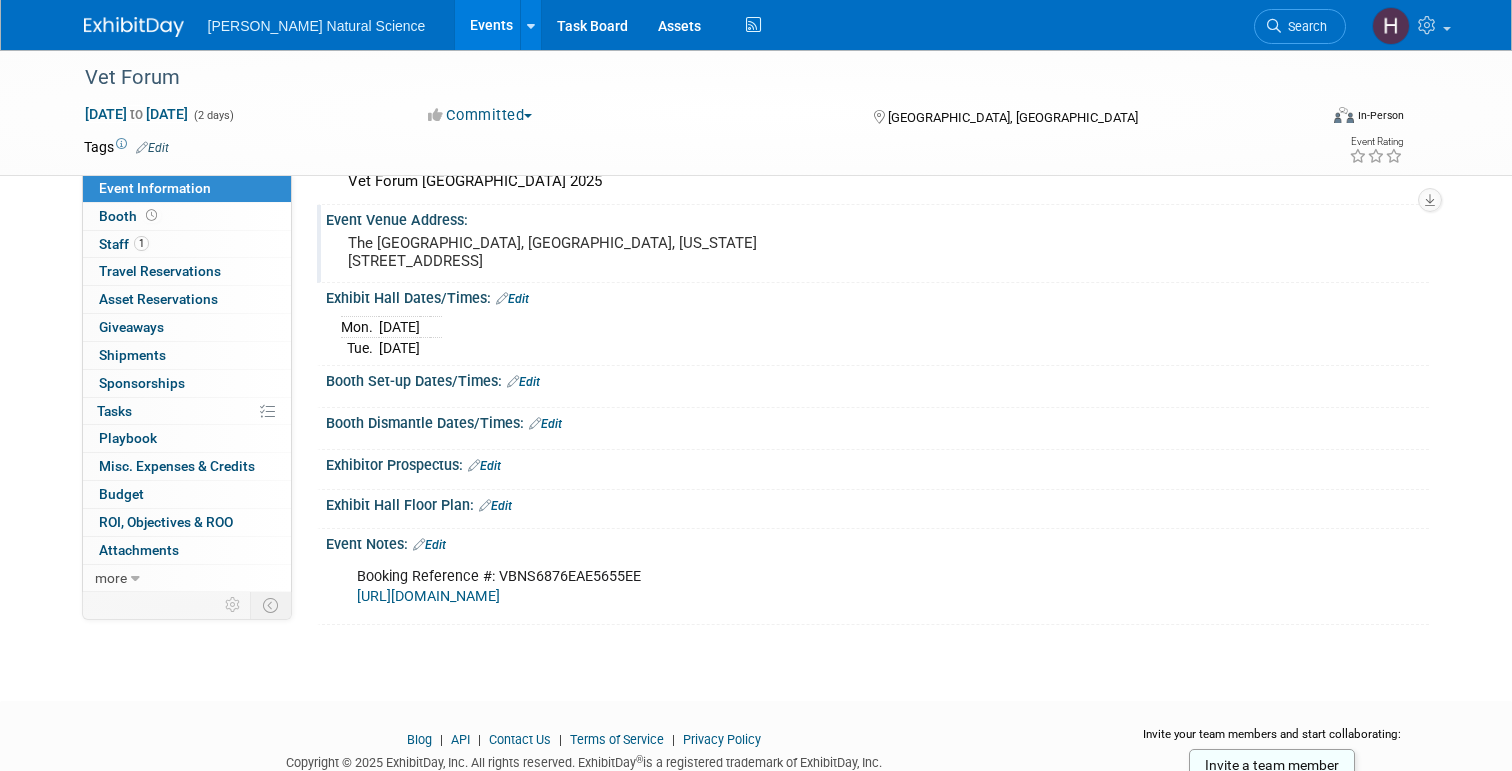 scroll, scrollTop: 0, scrollLeft: 0, axis: both 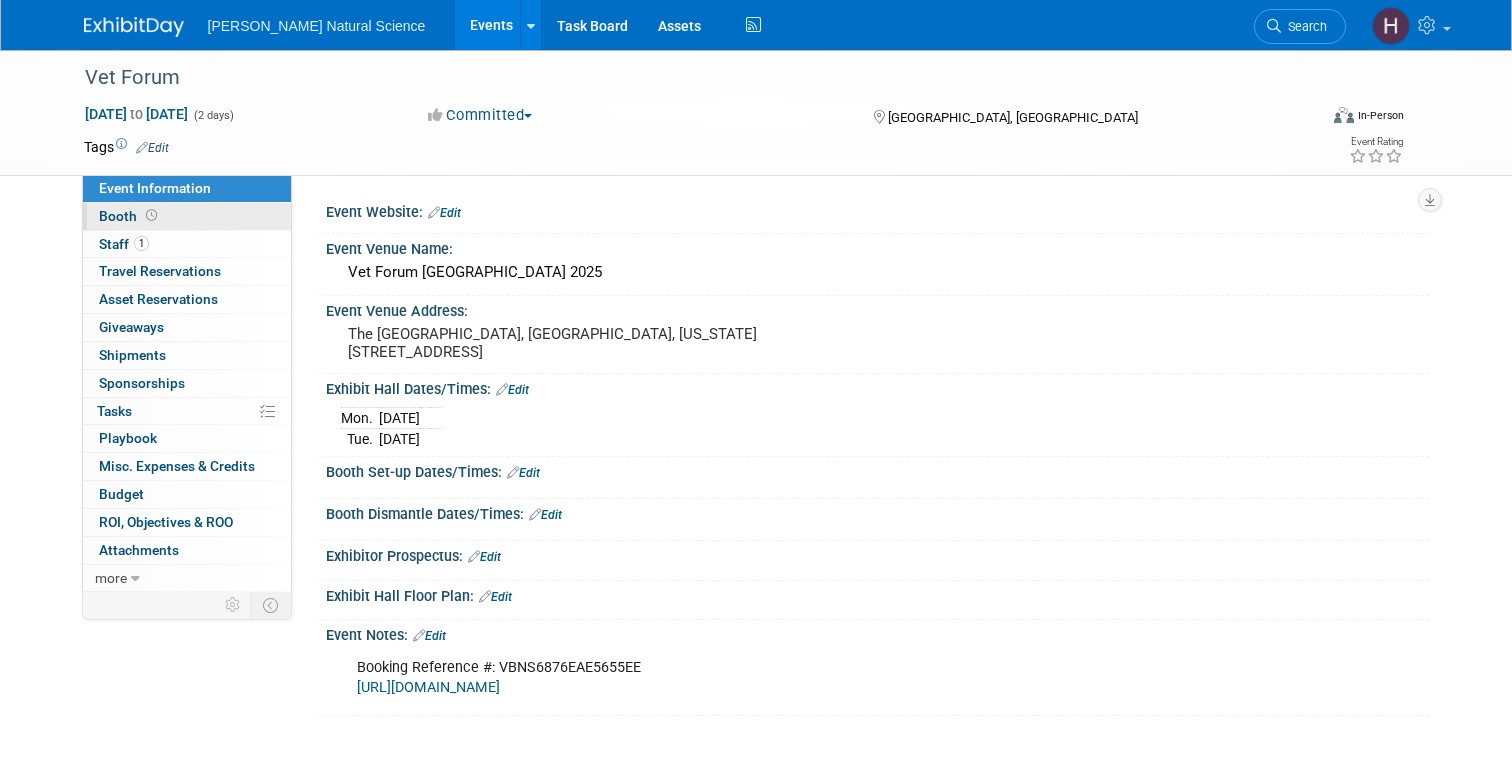 click on "Booth" at bounding box center (130, 216) 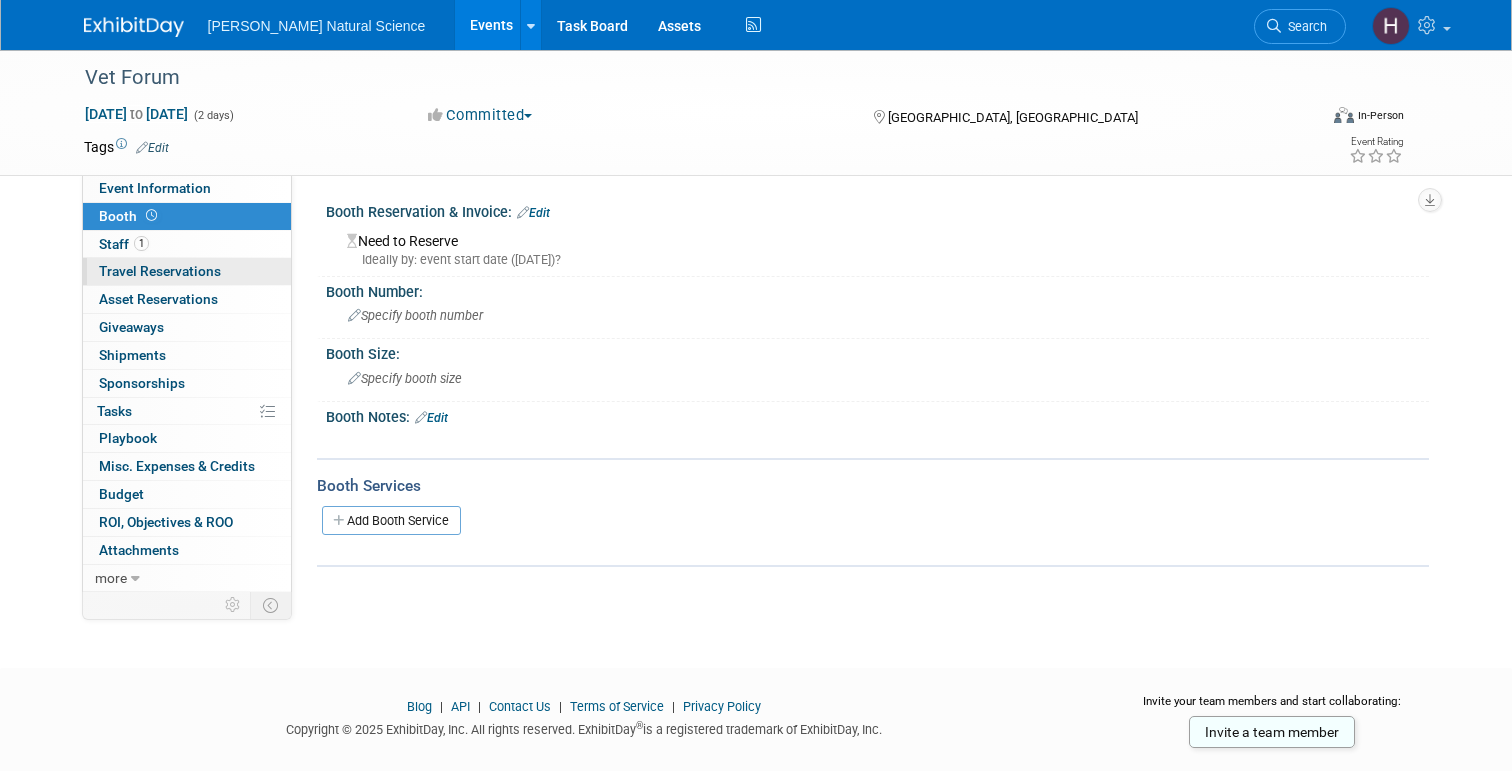 click on "Travel Reservations 0" at bounding box center [160, 271] 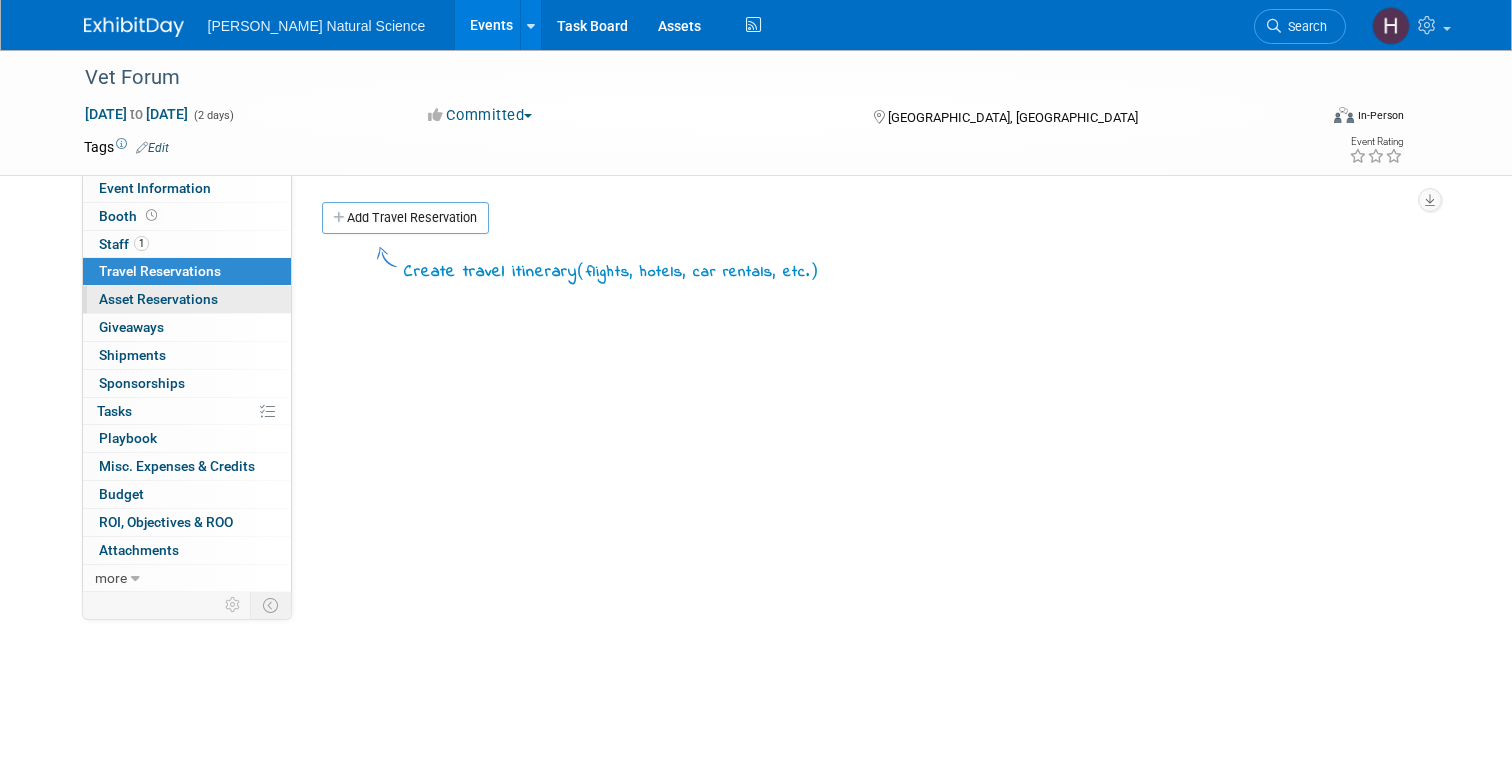 click on "Asset Reservations 0" at bounding box center (158, 299) 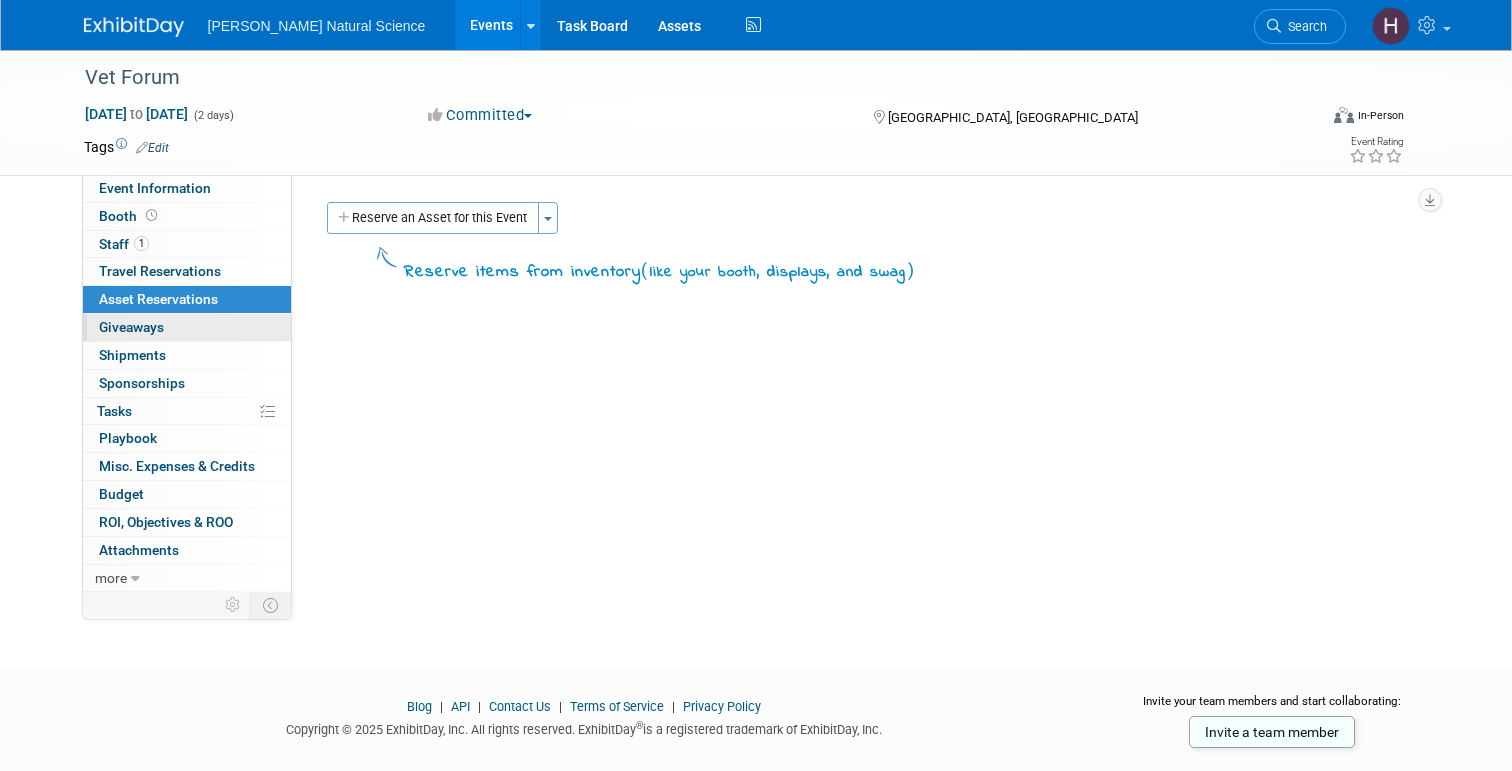 click on "Giveaways 0" at bounding box center (131, 327) 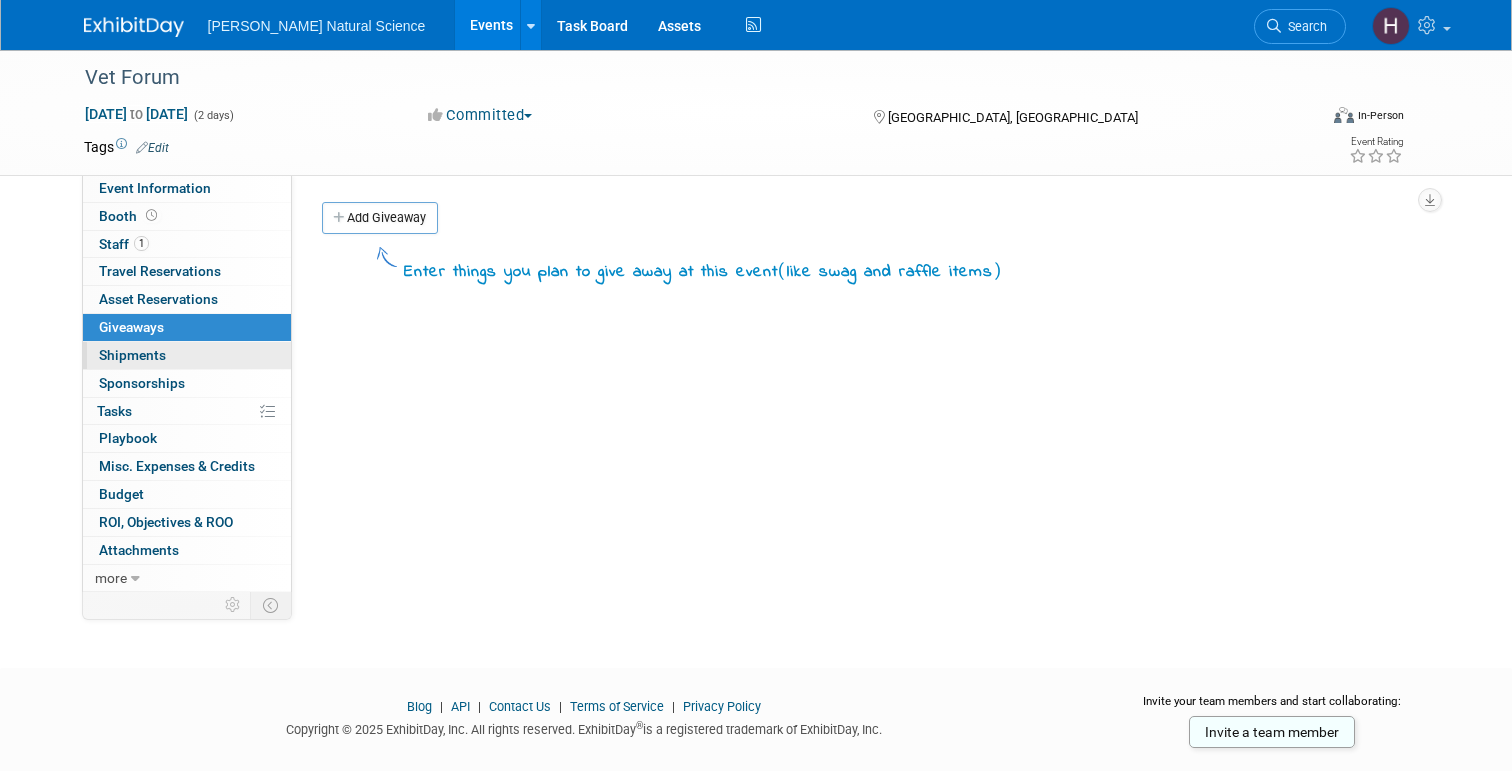 click on "Shipments 0" at bounding box center [132, 355] 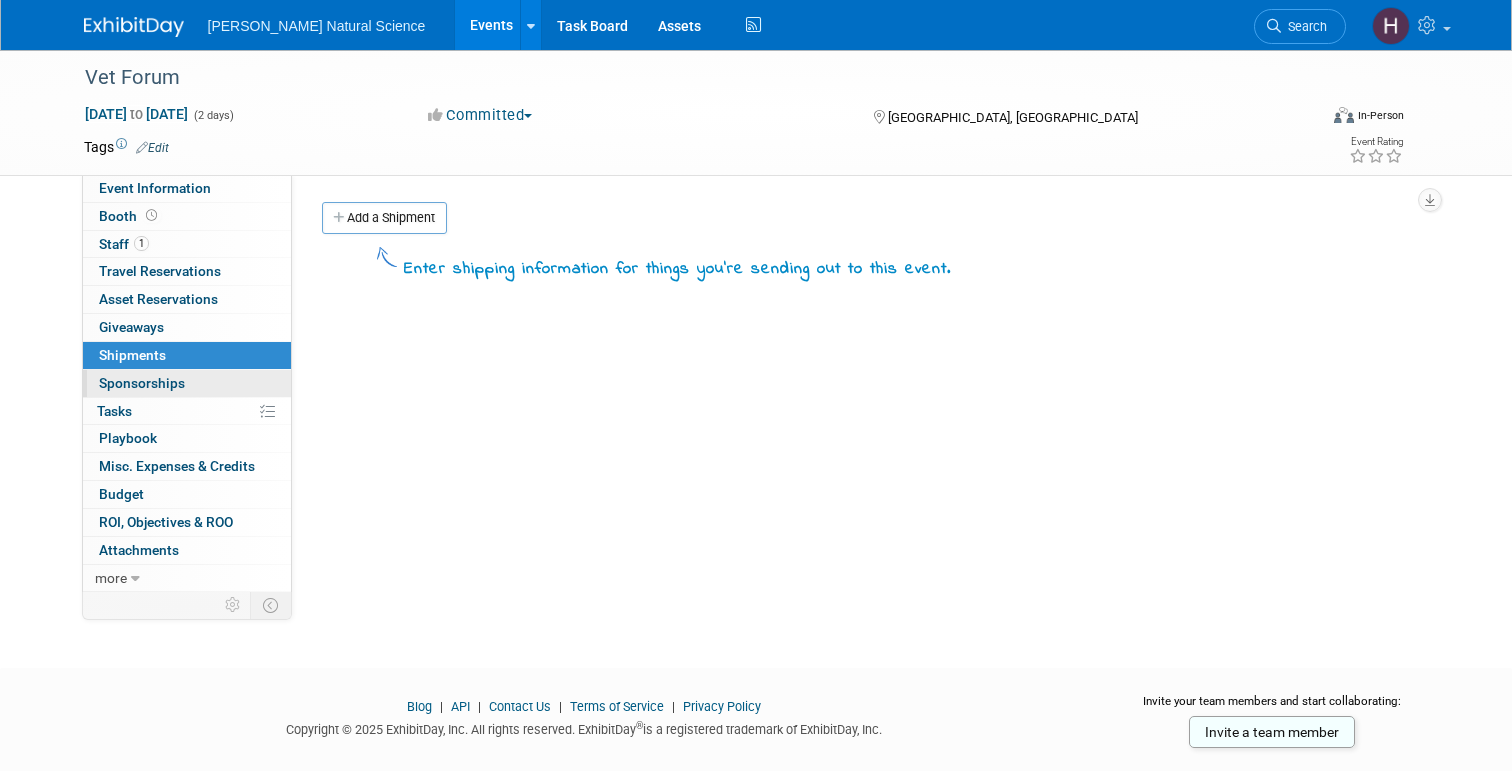 click on "Sponsorships 0" at bounding box center (142, 383) 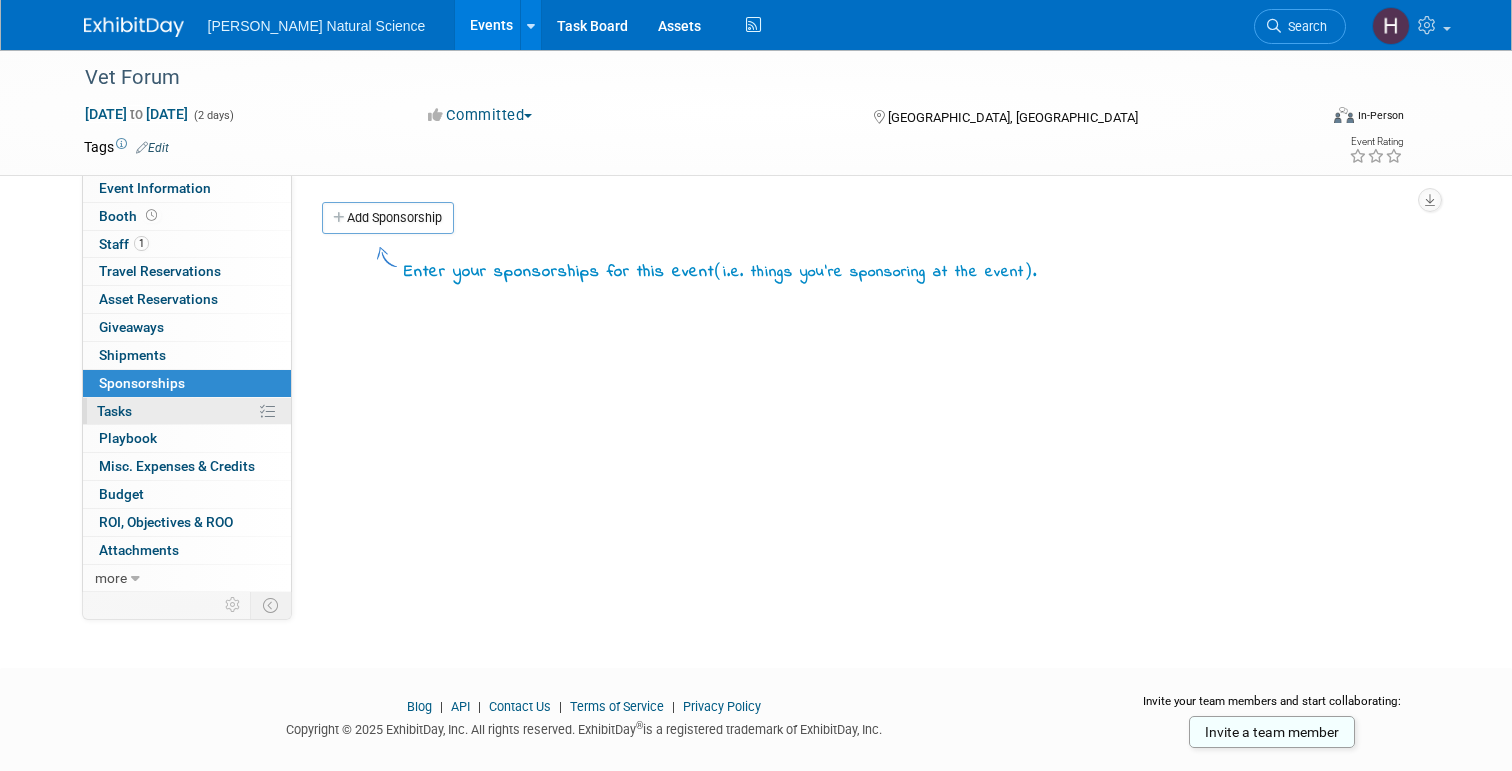 click on "0%
Tasks 0%" at bounding box center (187, 411) 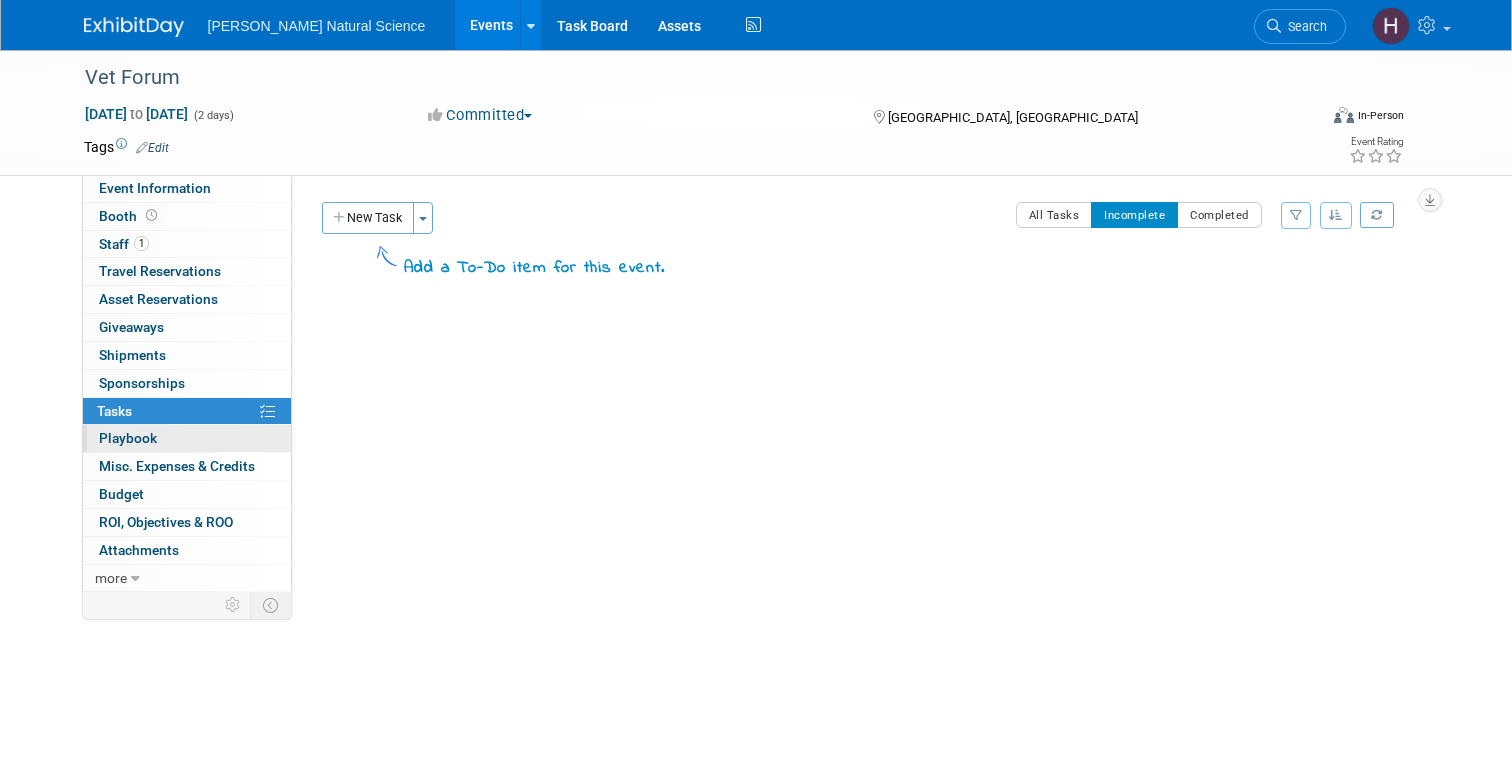 click on "Playbook 0" at bounding box center (128, 438) 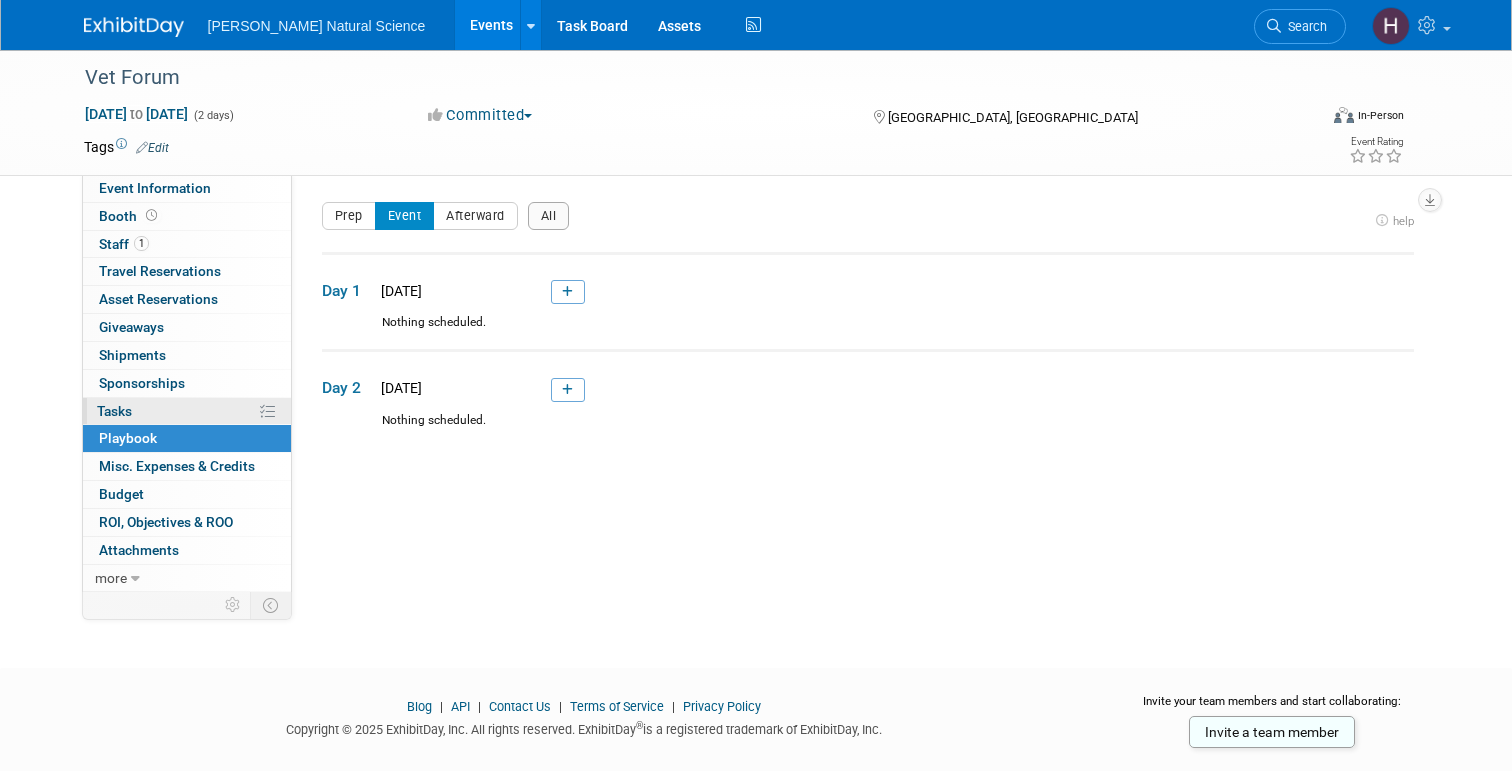 click on "0%
Tasks 0%" at bounding box center [187, 411] 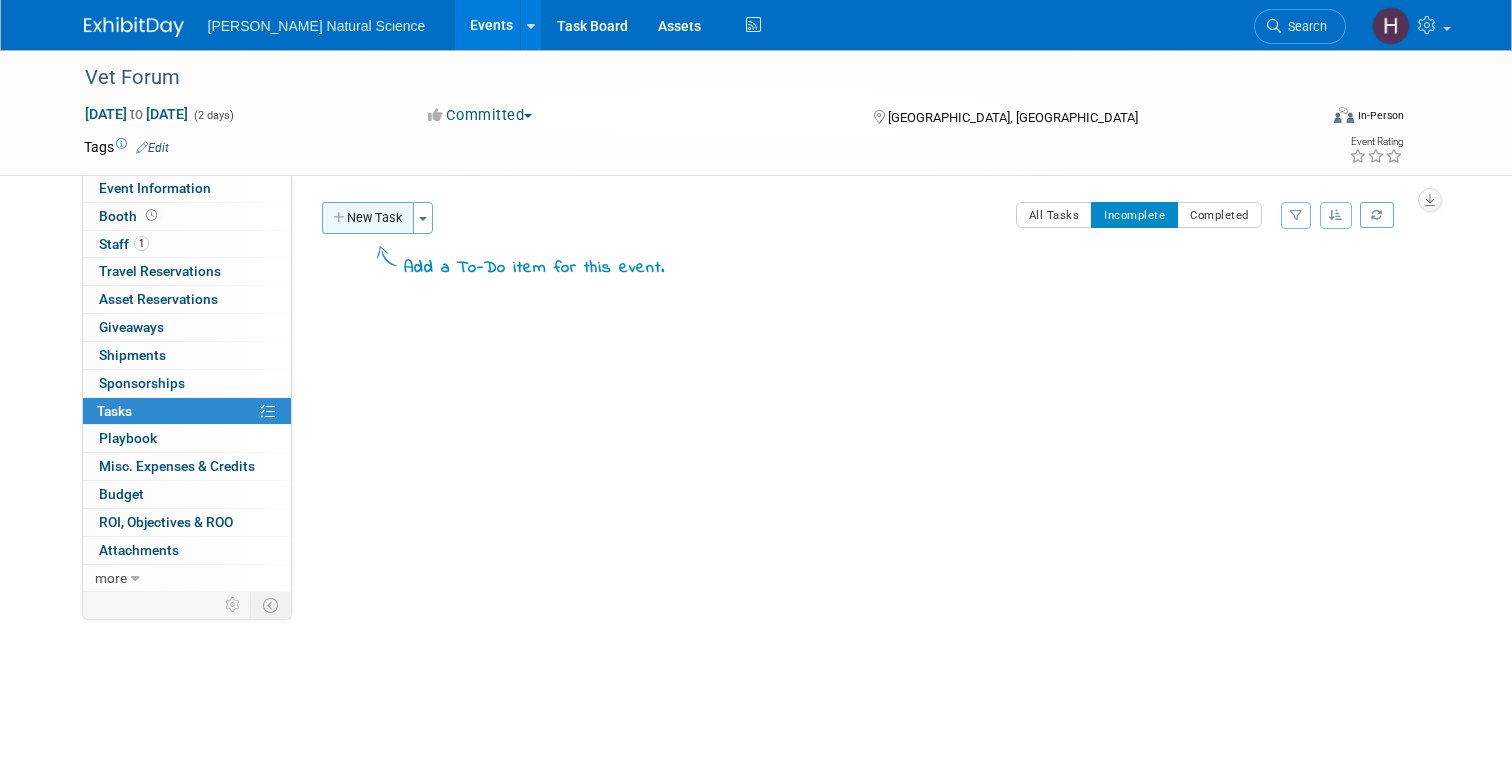 click on "New Task" at bounding box center [368, 218] 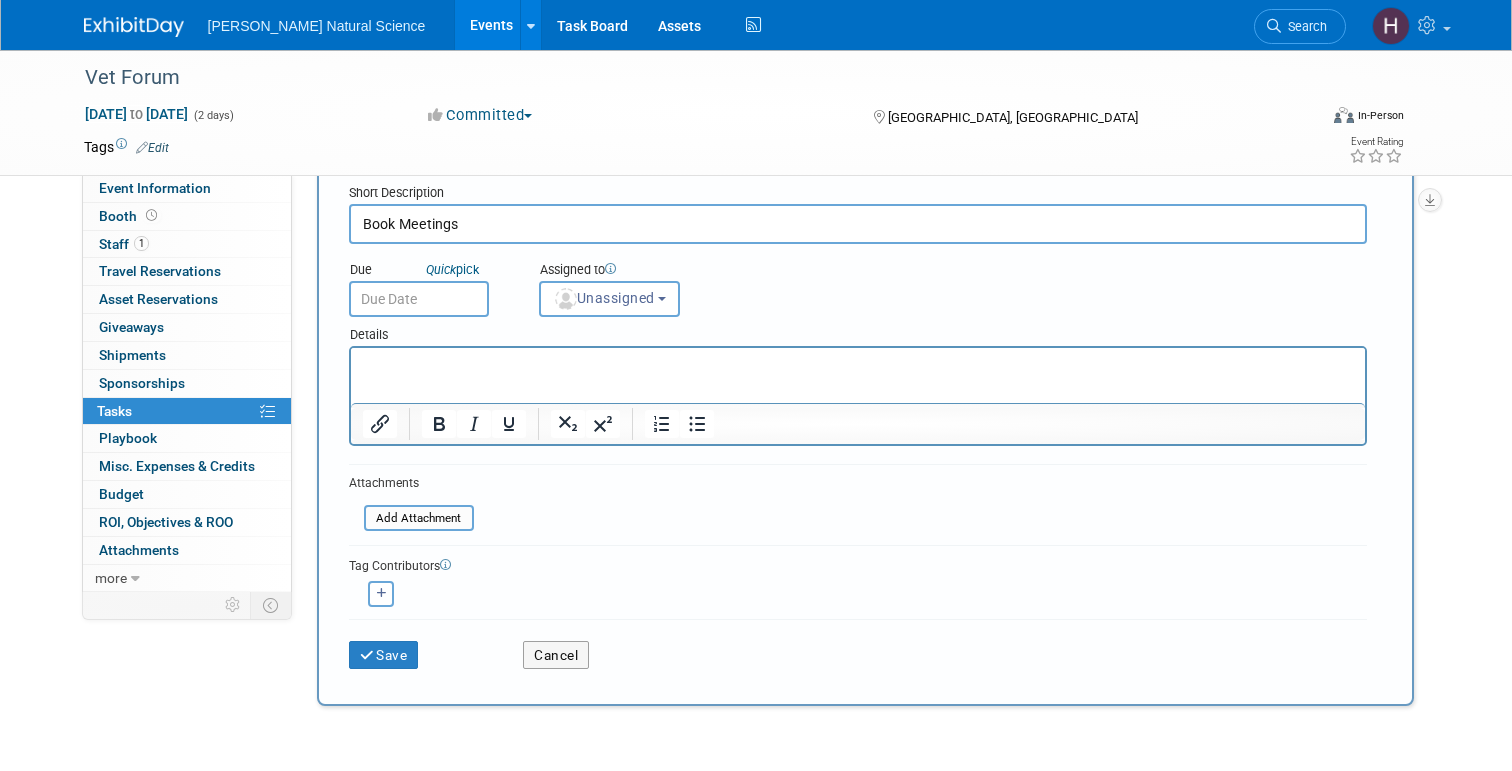 scroll, scrollTop: 78, scrollLeft: 0, axis: vertical 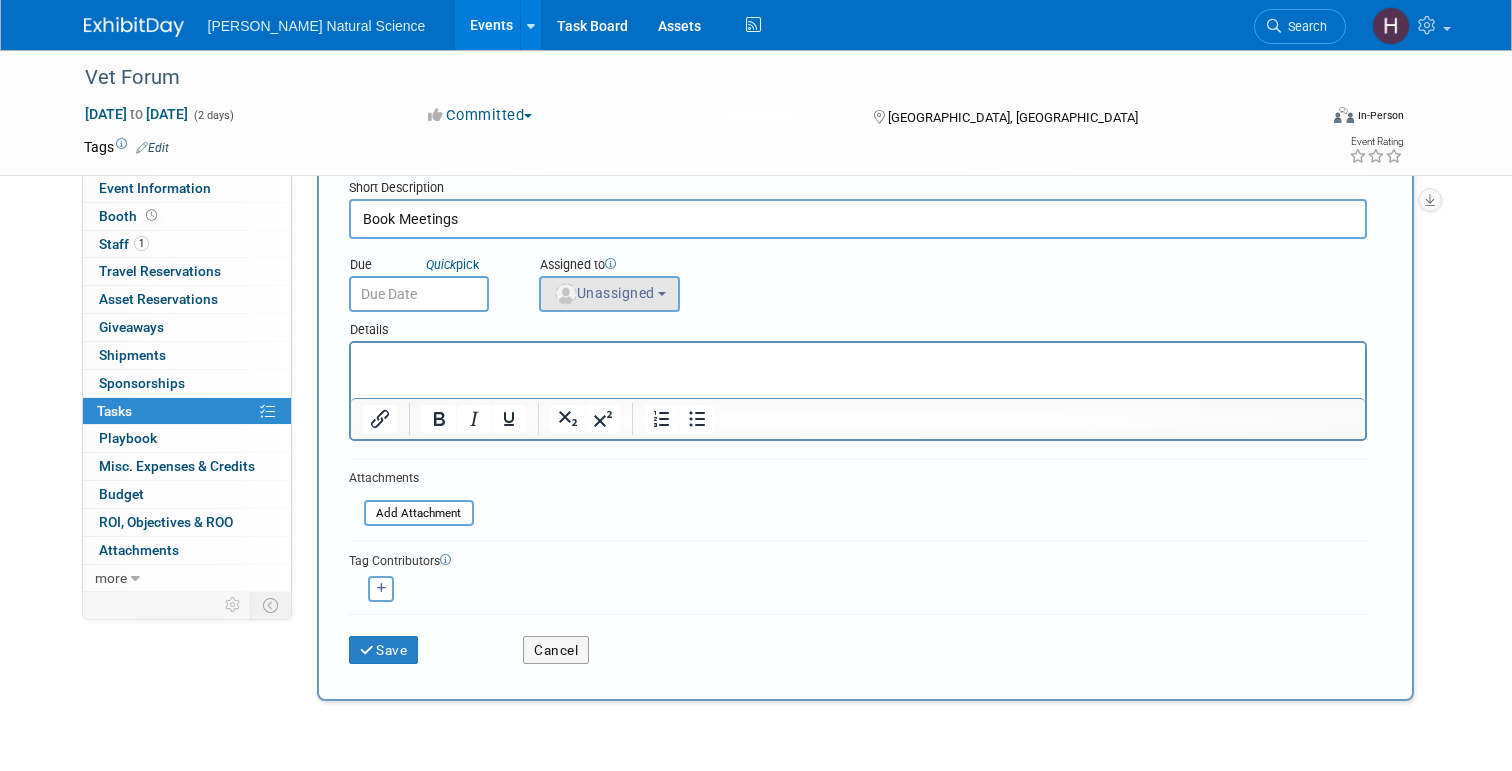 type on "Book Meetings" 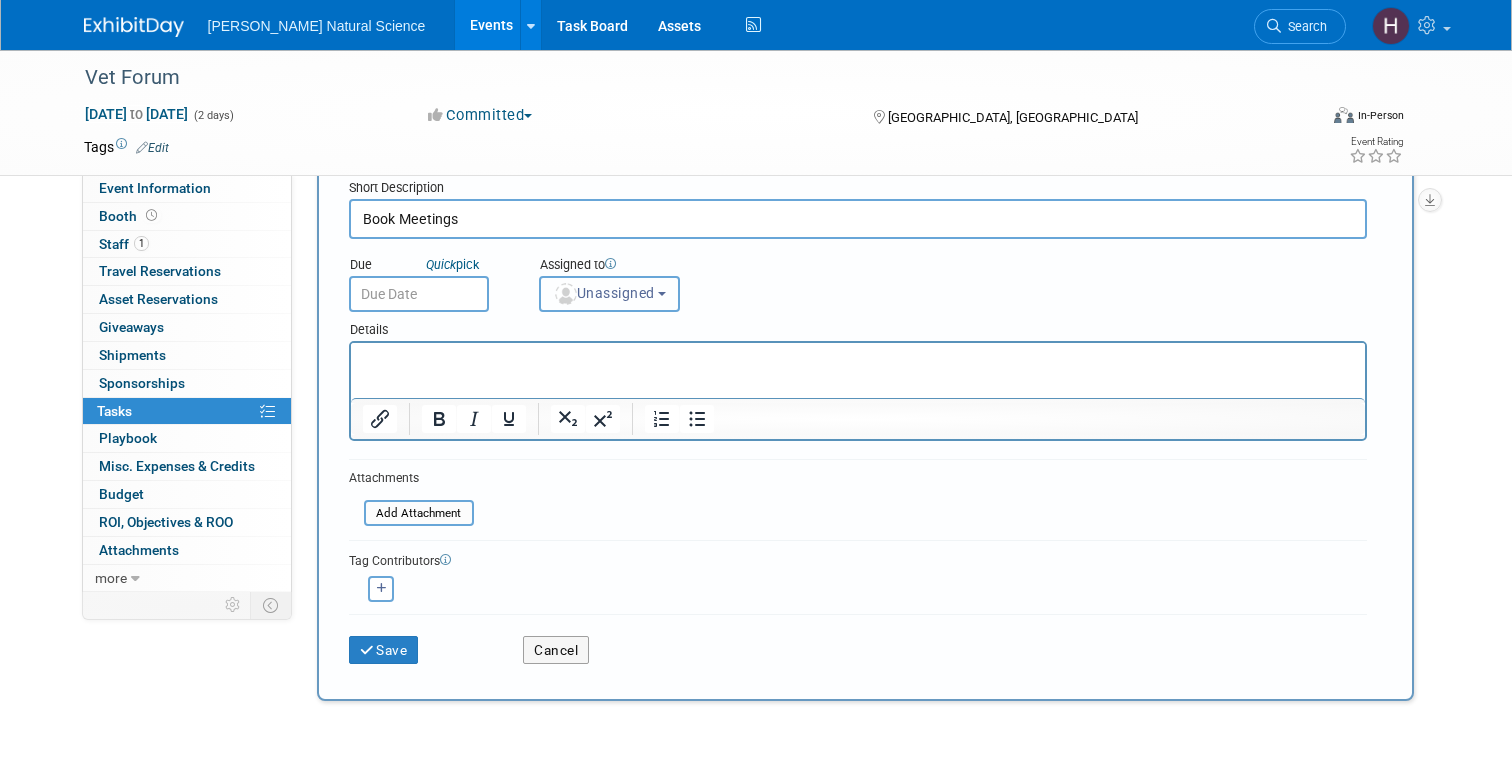 click on "Unassigned" at bounding box center [610, 294] 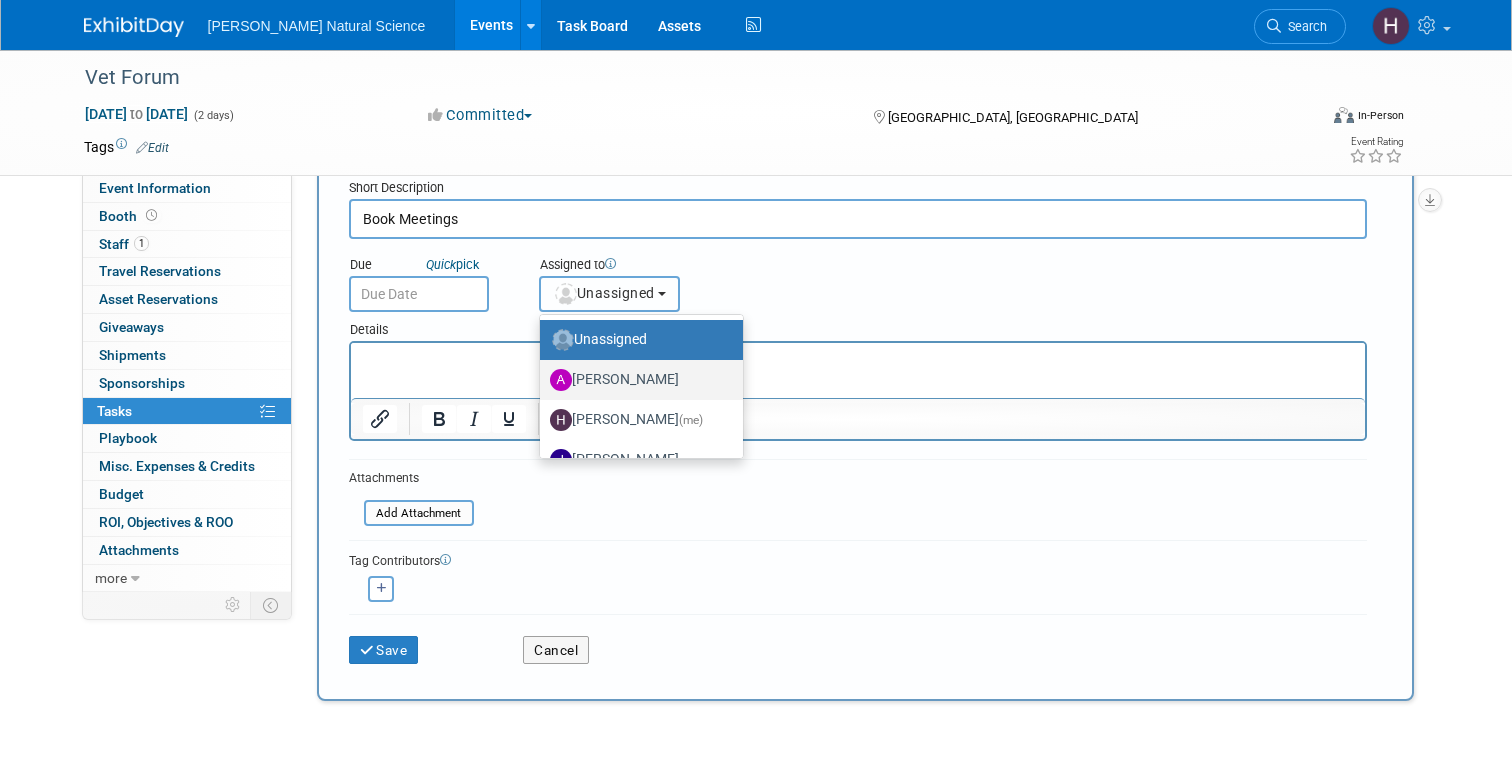 scroll, scrollTop: 67, scrollLeft: 0, axis: vertical 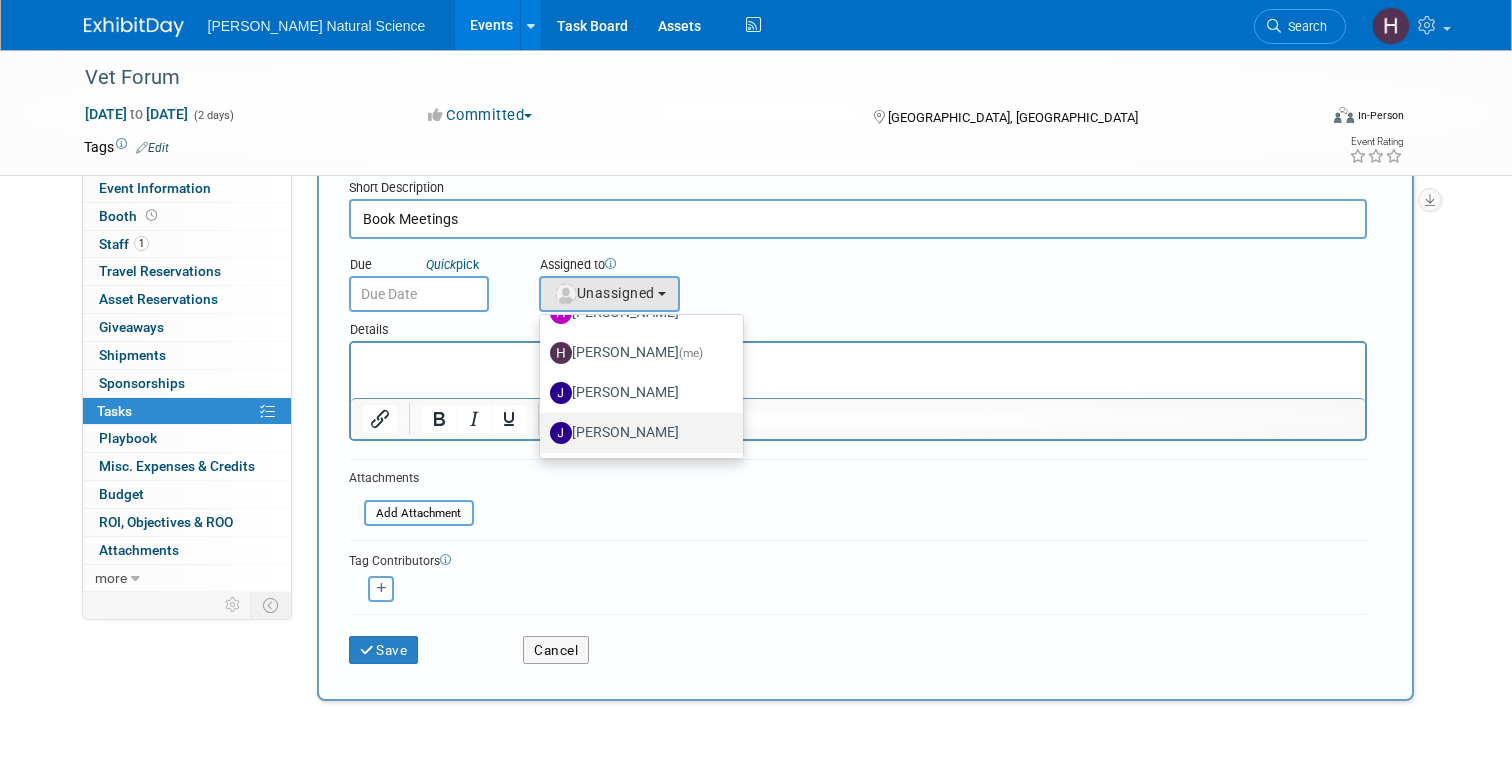 click on "Justin Puffer" at bounding box center (636, 433) 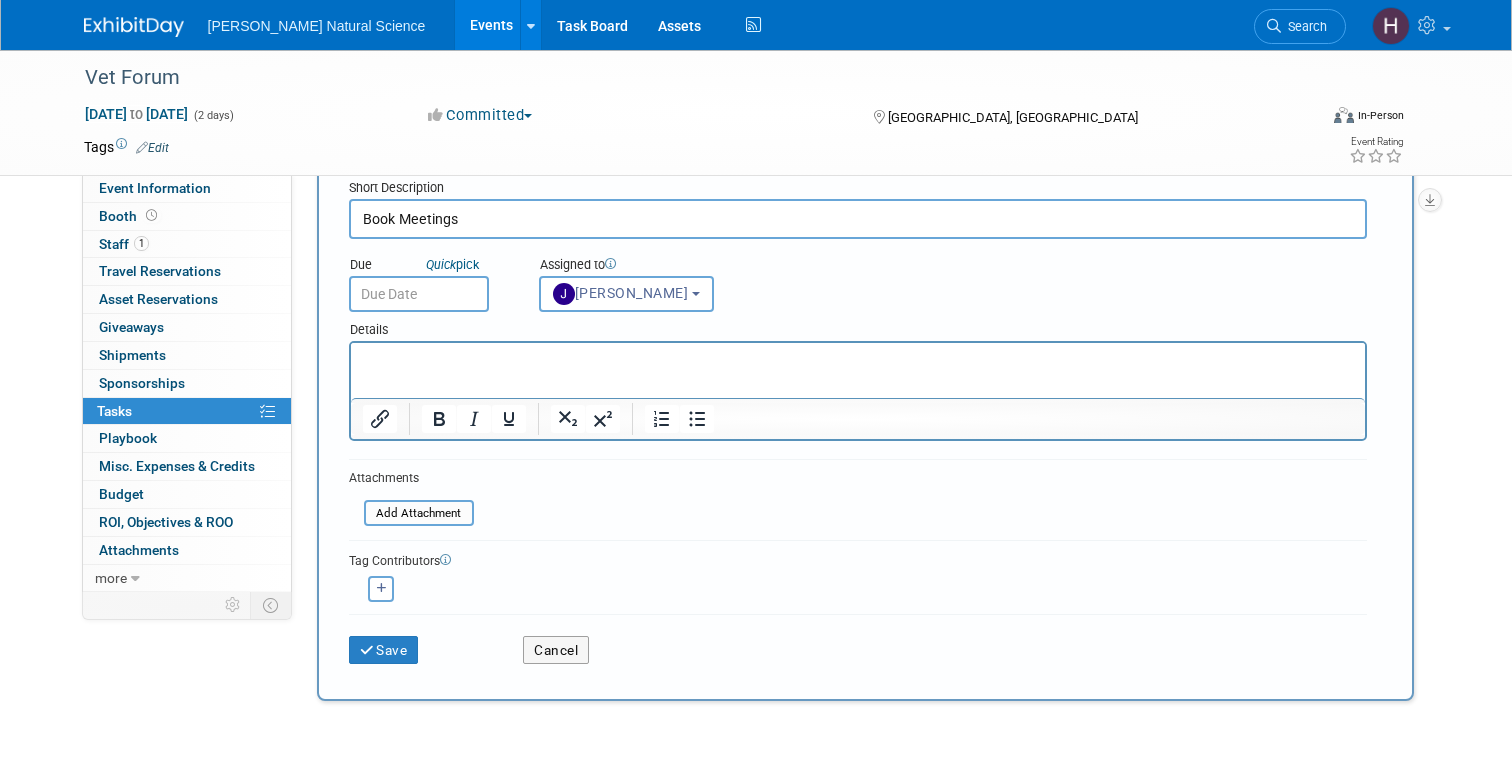 click at bounding box center (419, 294) 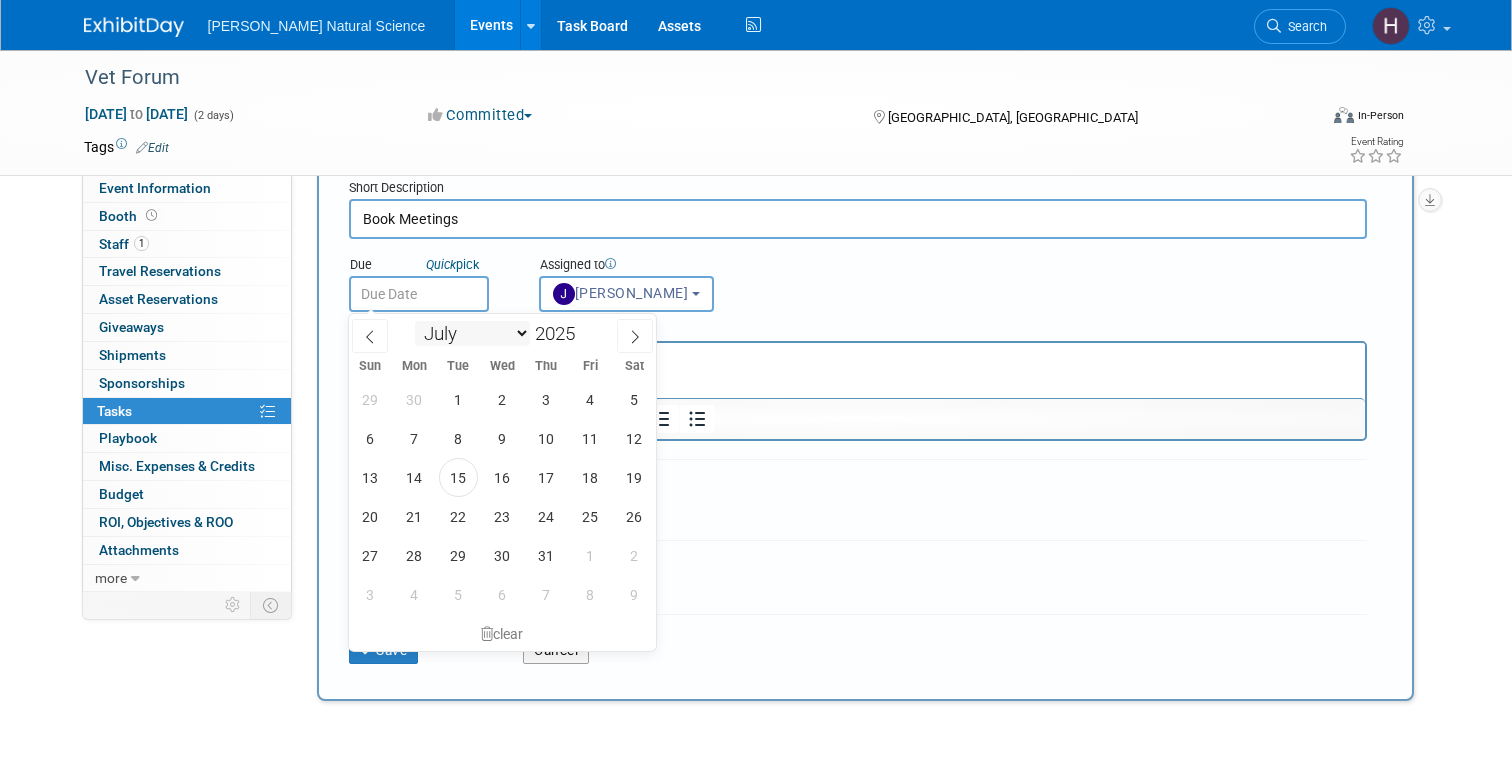 click on "January February March April May June July August September October November December" at bounding box center [472, 333] 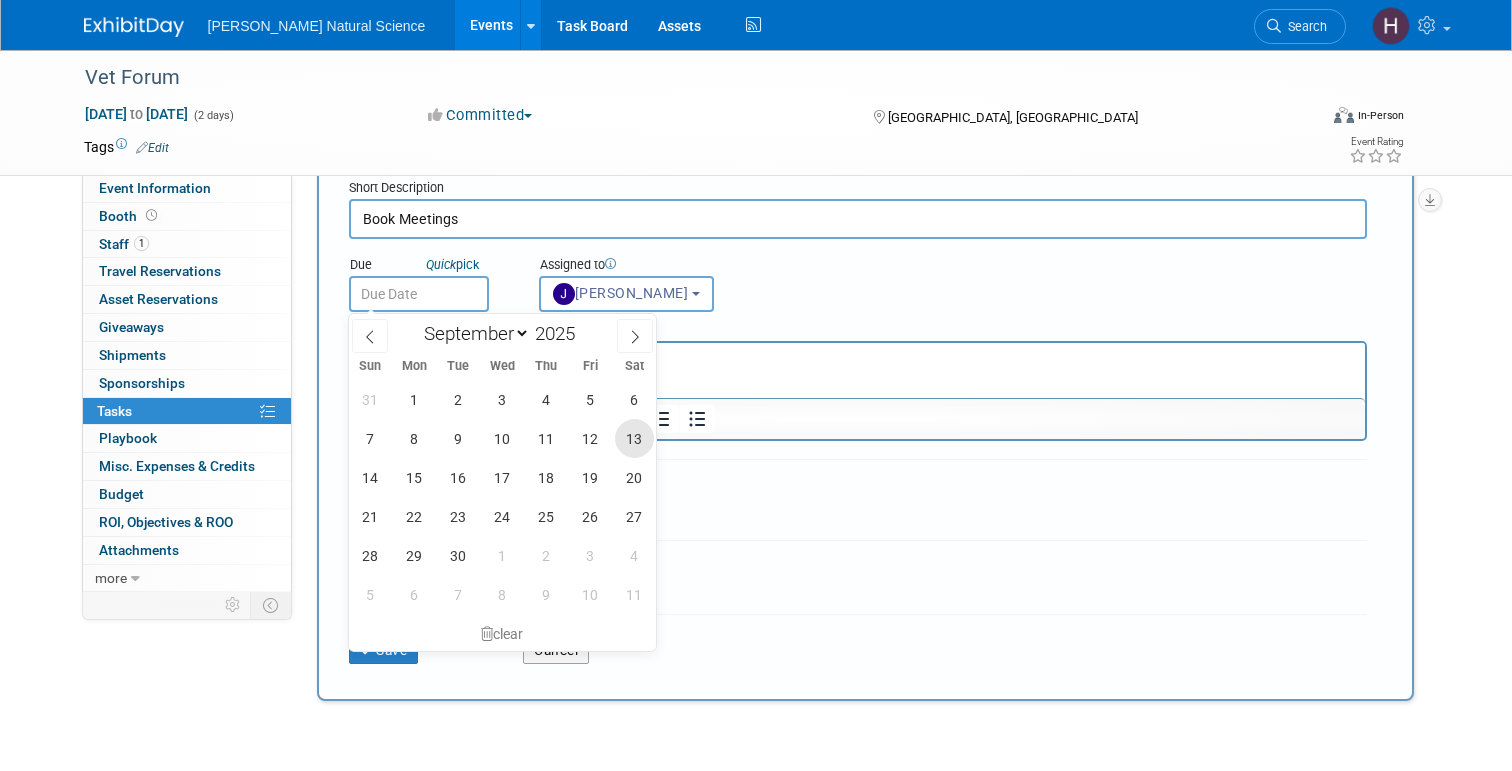 click on "13" at bounding box center [634, 438] 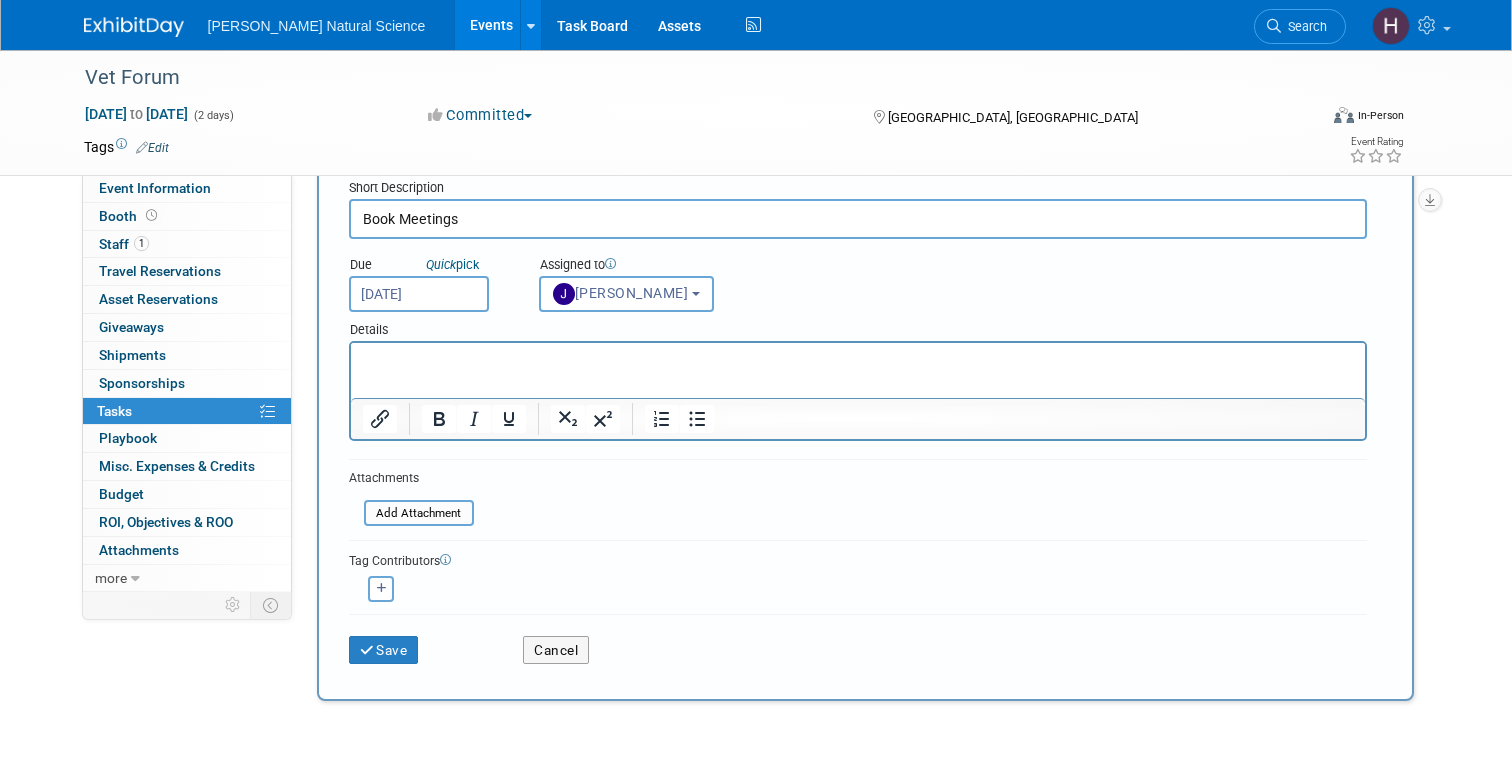 click on "Book Meetings" at bounding box center (858, 219) 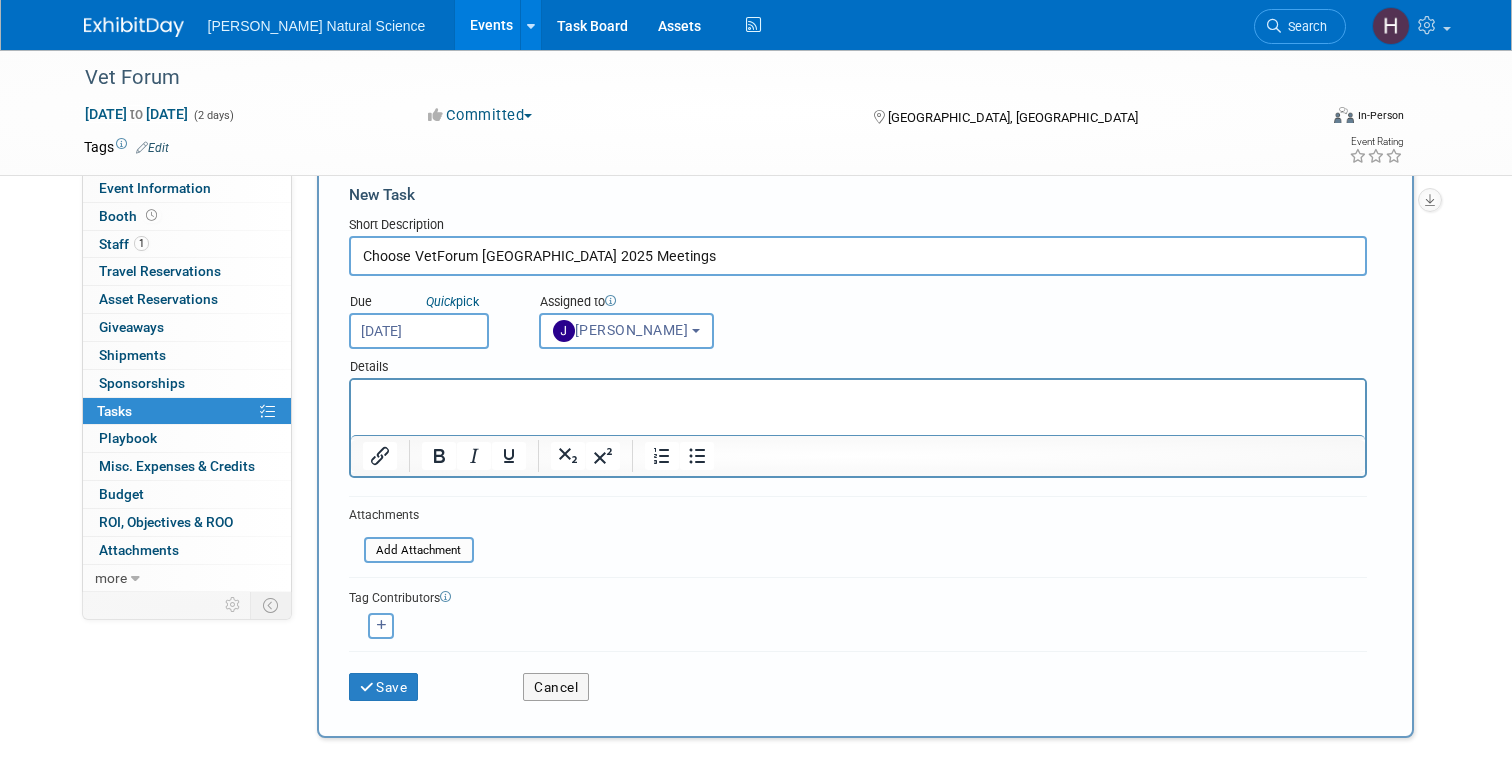 scroll, scrollTop: 10, scrollLeft: 0, axis: vertical 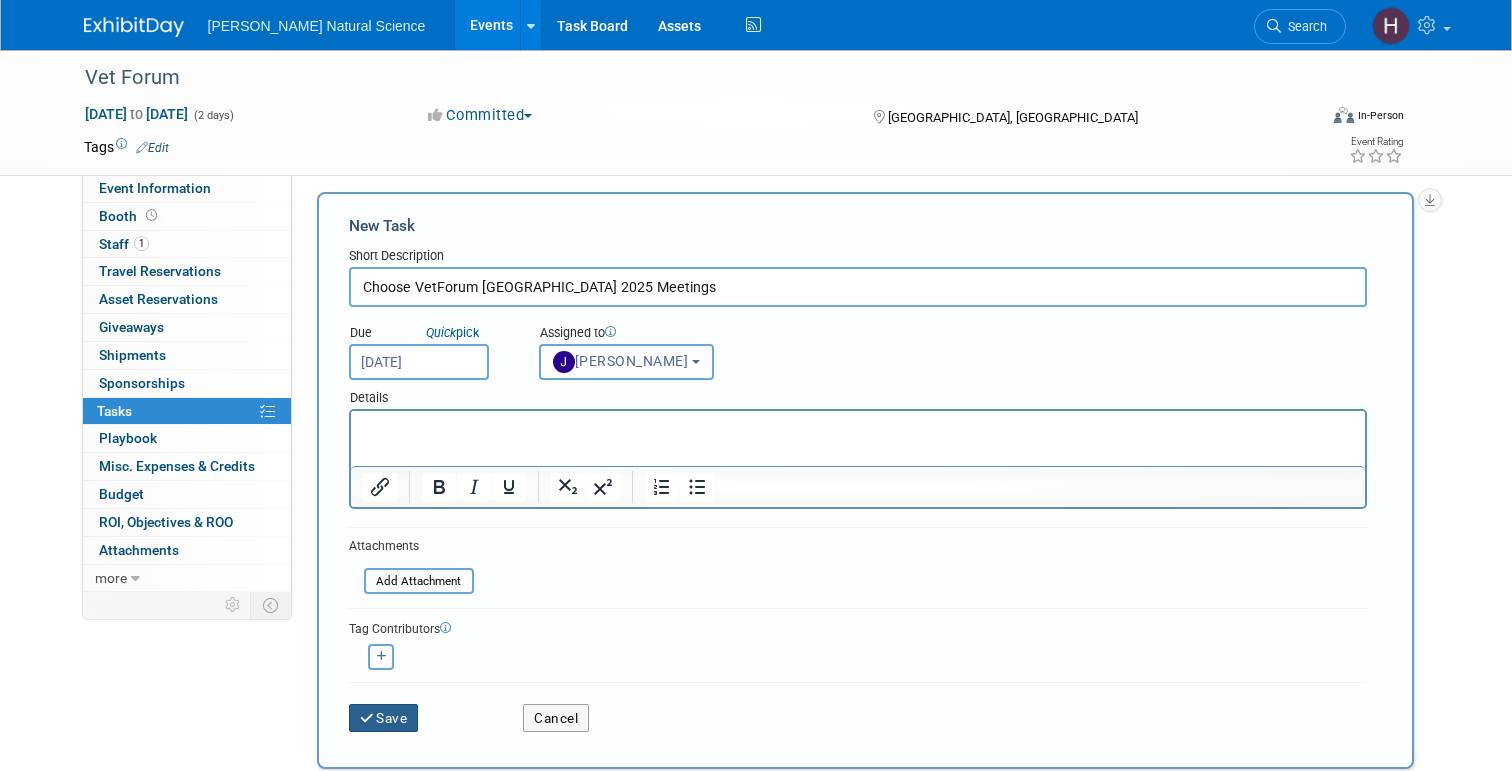type on "Choose VetForum USA 2025 Meetings" 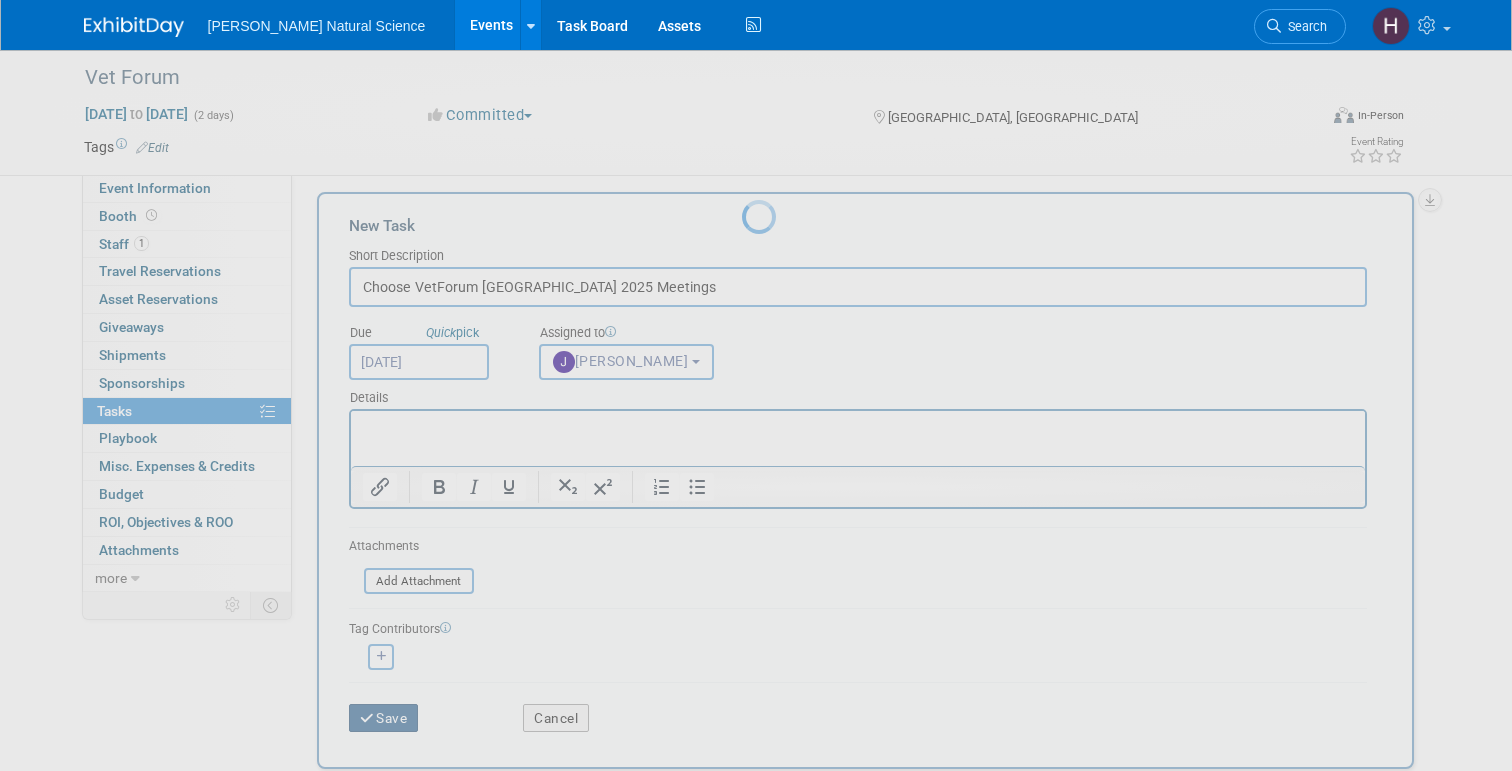 scroll, scrollTop: 0, scrollLeft: 0, axis: both 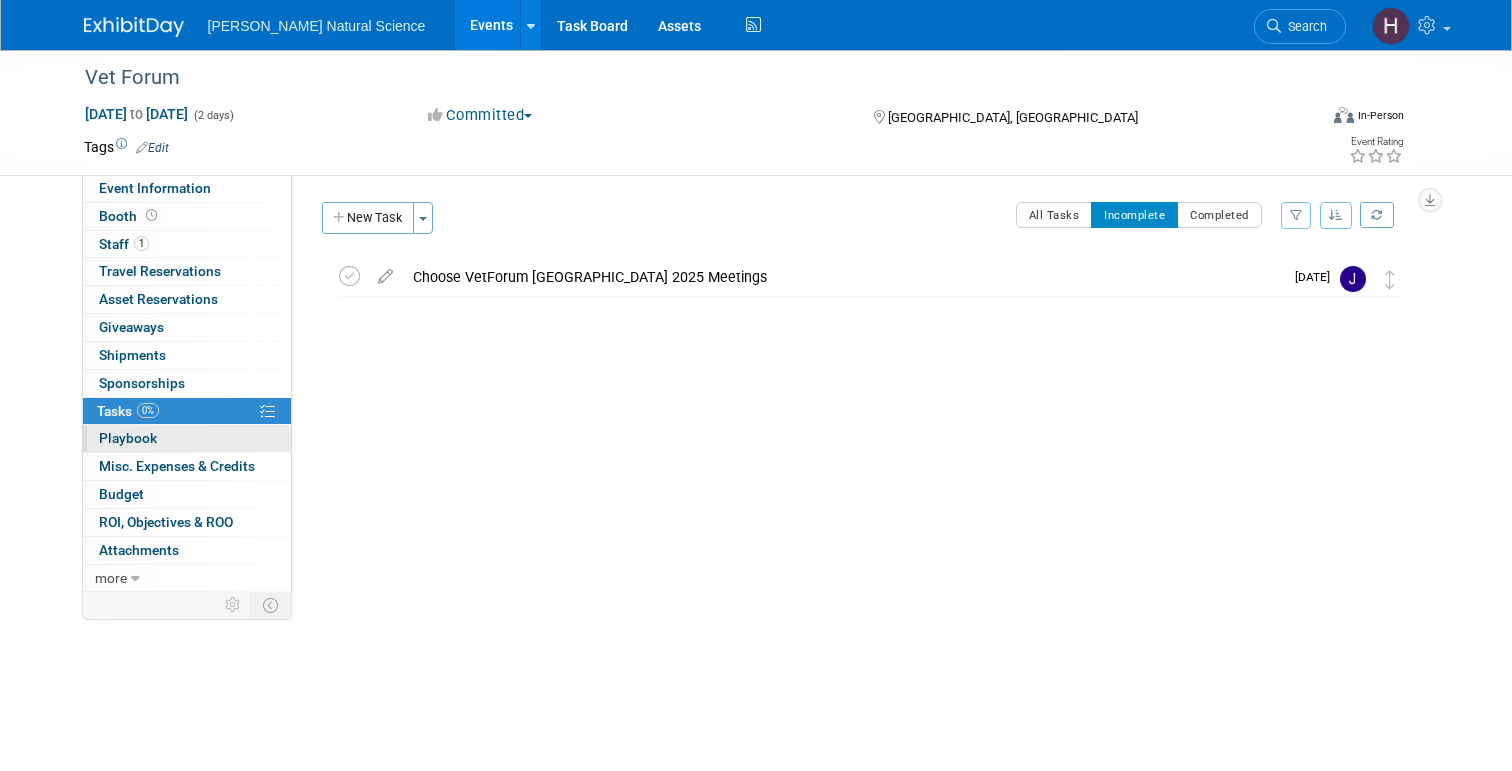 click on "0
Playbook 0" at bounding box center [187, 438] 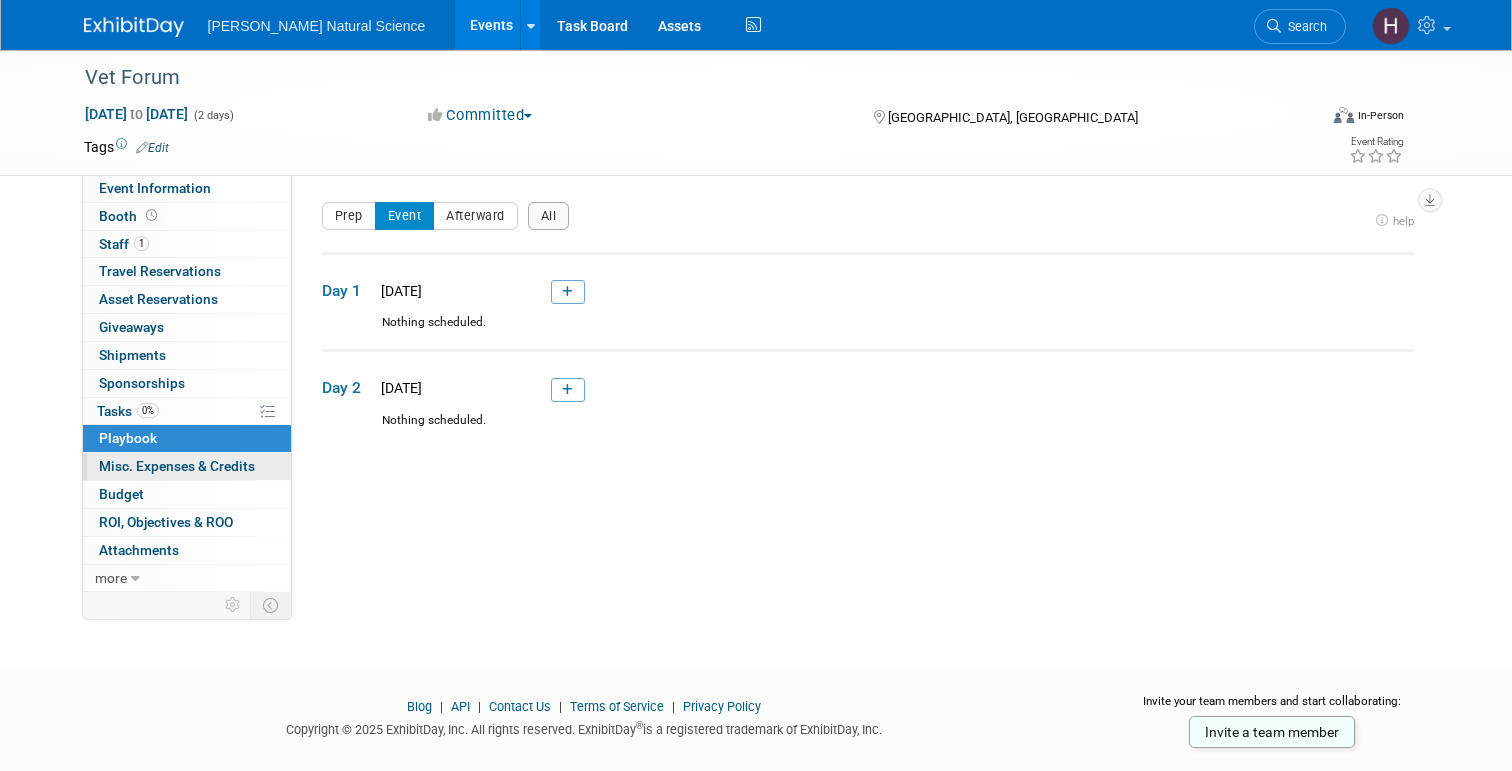 click on "Misc. Expenses & Credits 0" at bounding box center [177, 466] 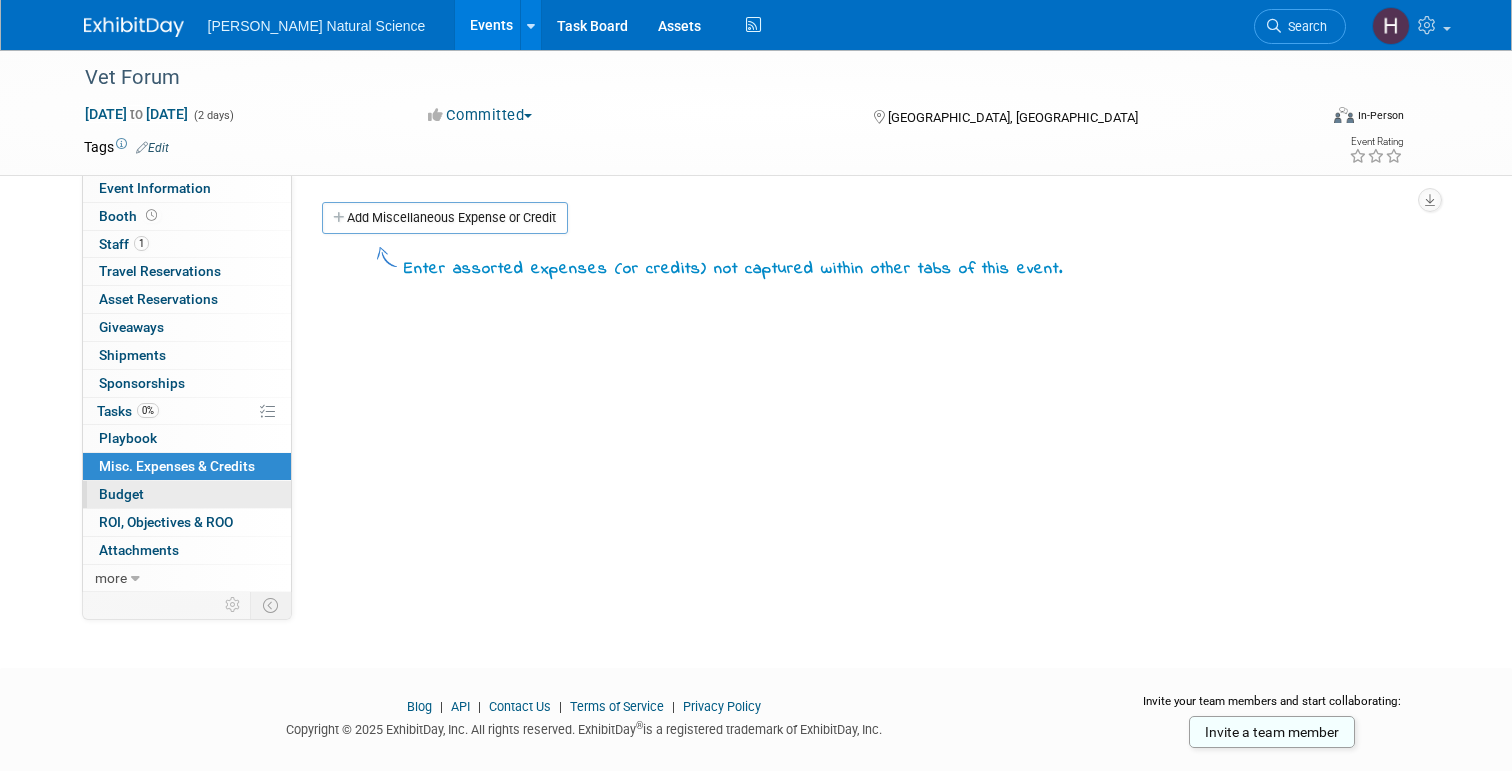 click on "Budget" at bounding box center (187, 494) 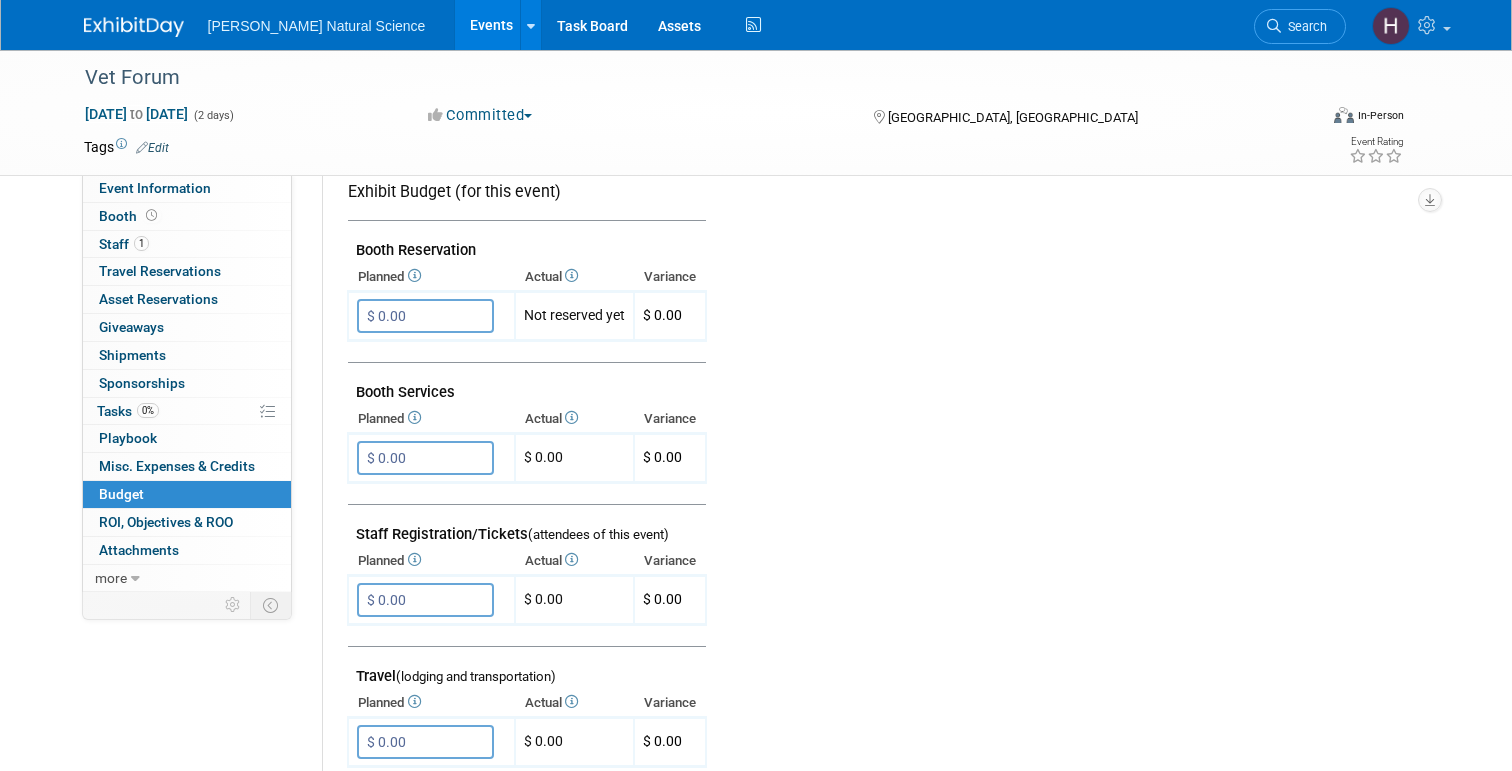 scroll, scrollTop: 431, scrollLeft: 0, axis: vertical 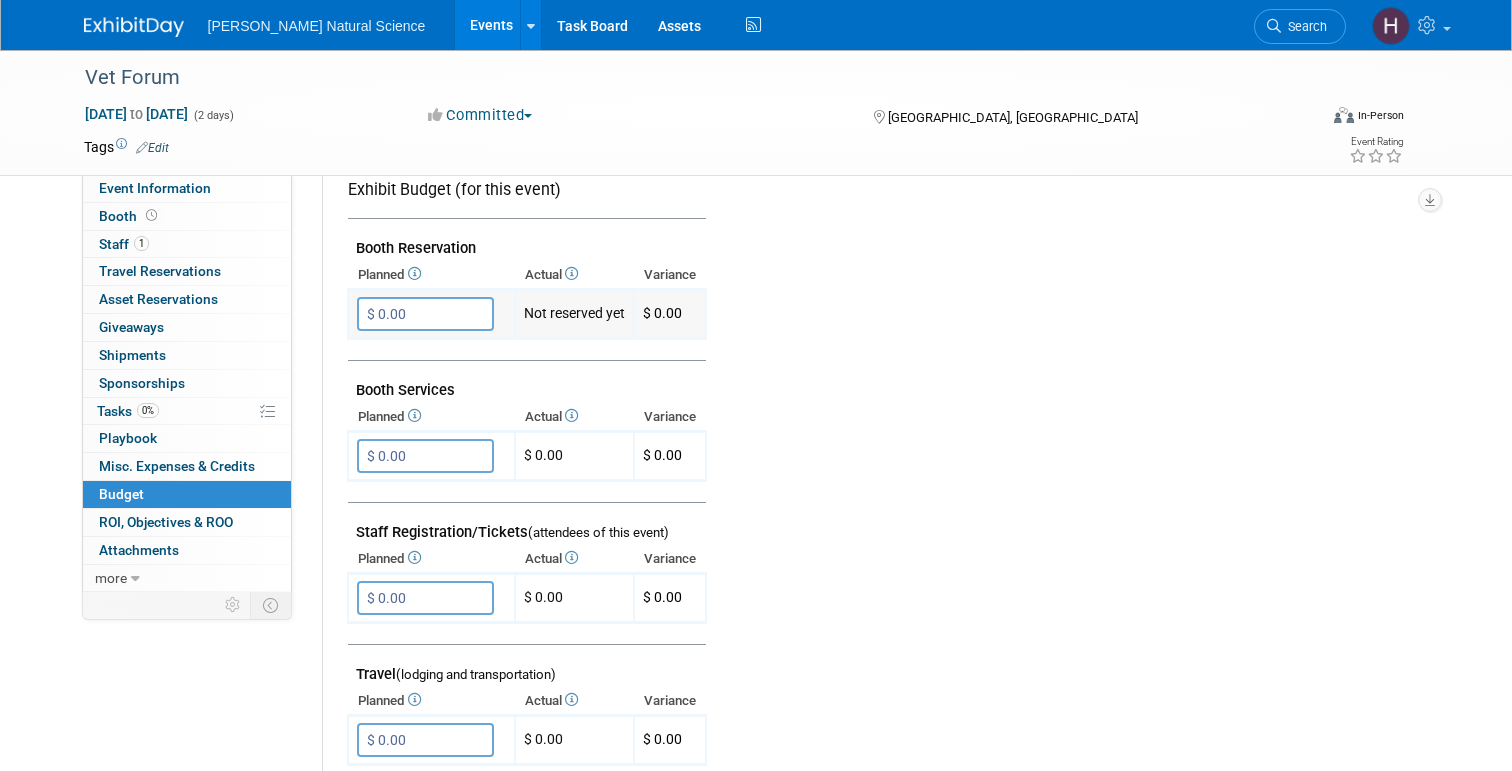 click on "$ 0.00" at bounding box center [425, 314] 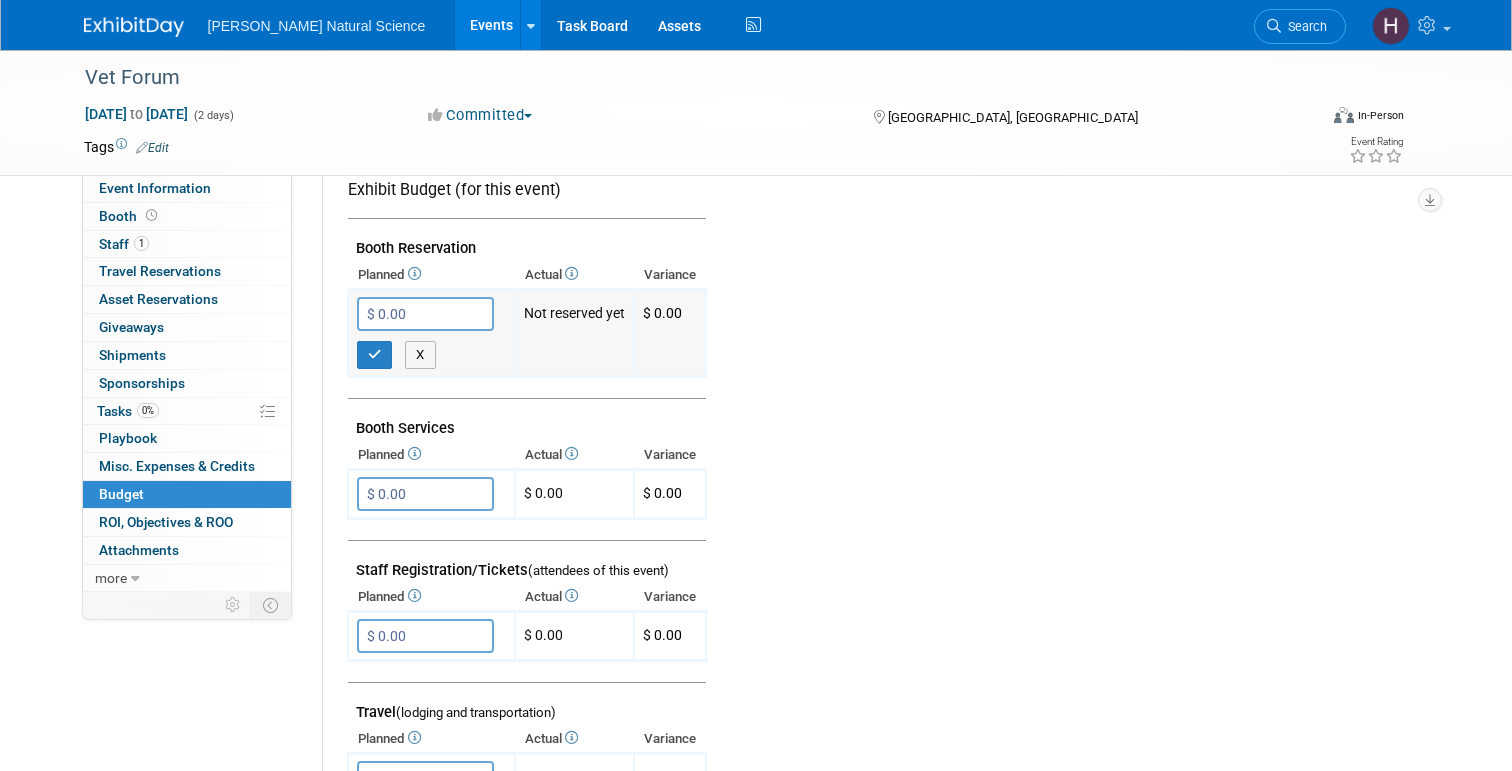 paste on "13,60" 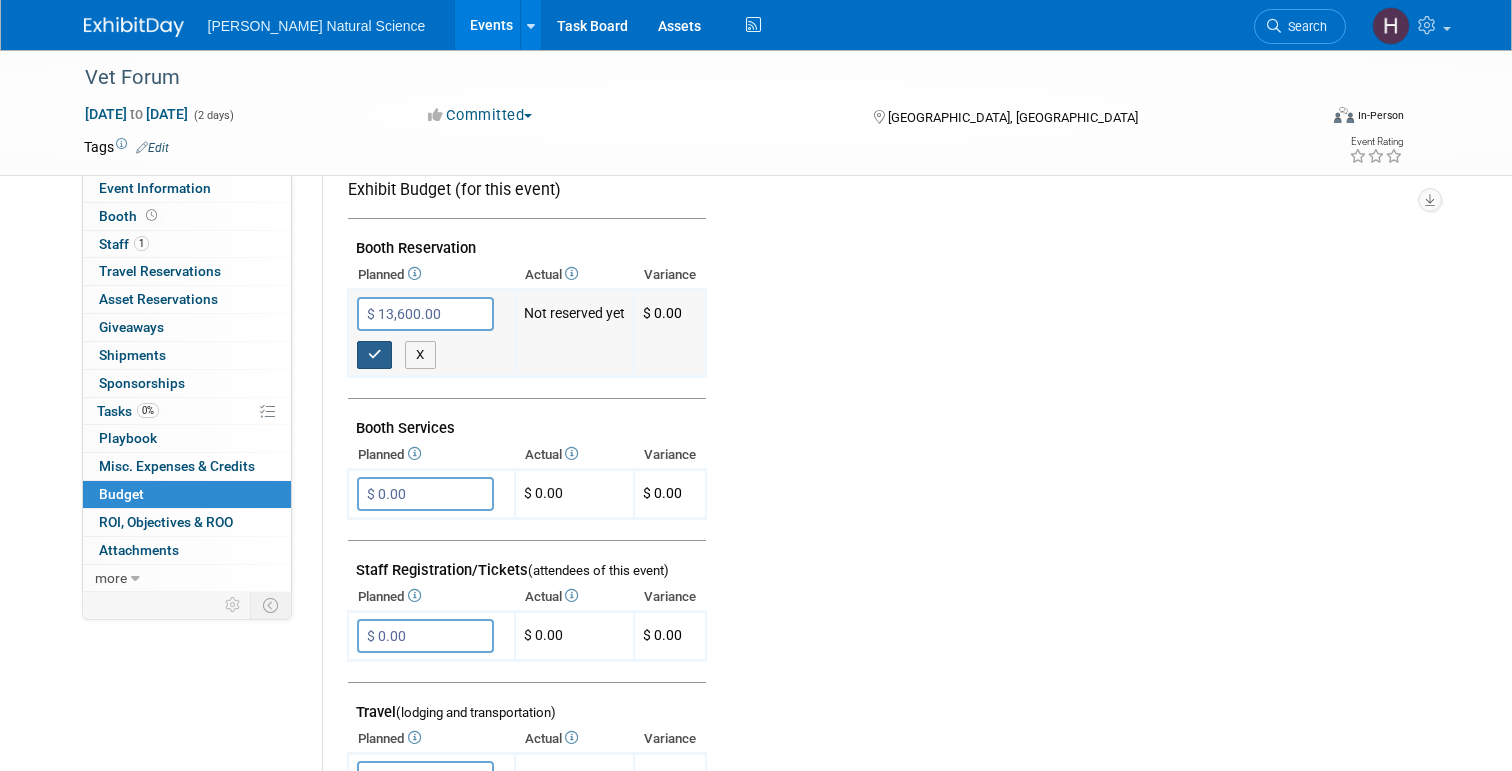 click at bounding box center [375, 354] 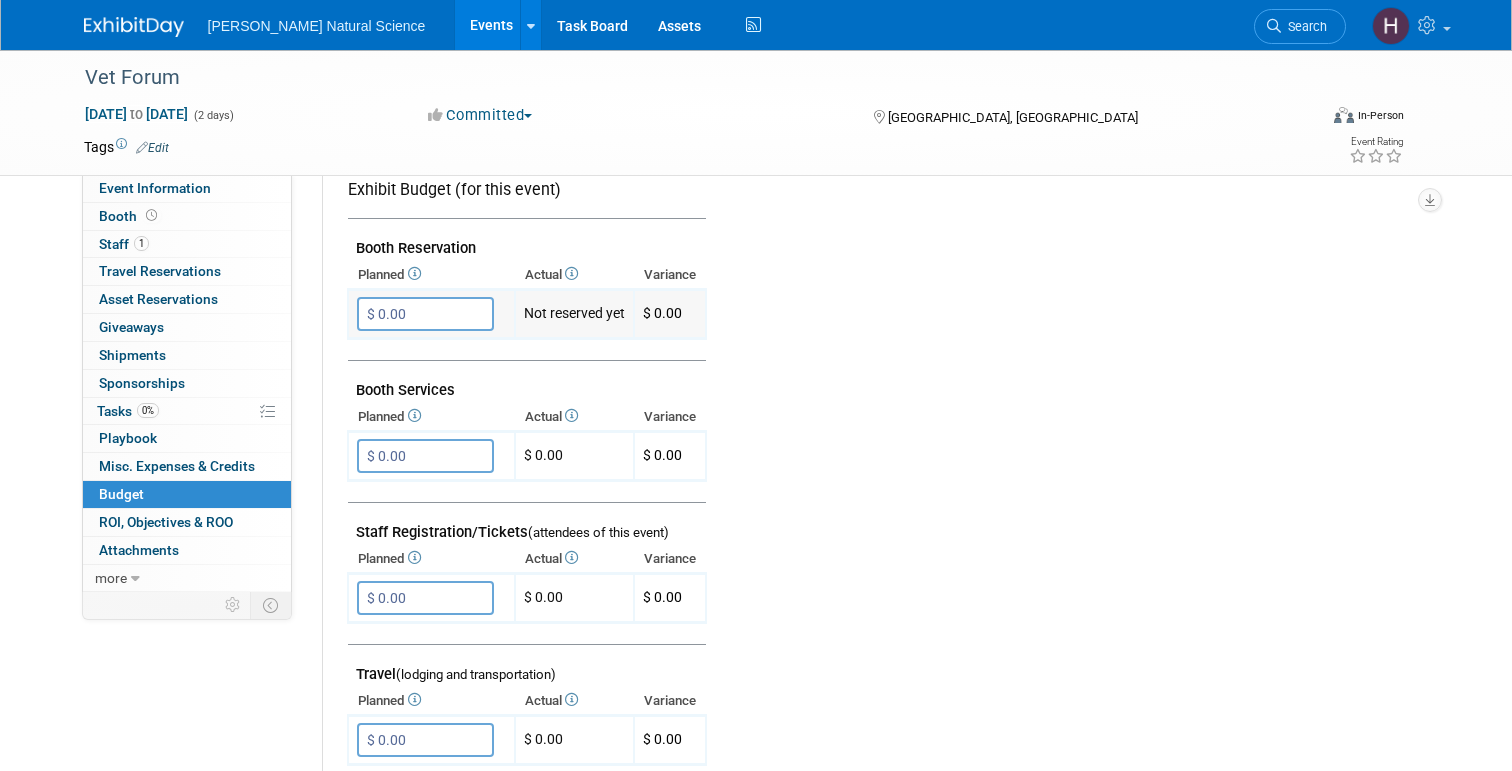 click on "$ 0.00" at bounding box center [425, 314] 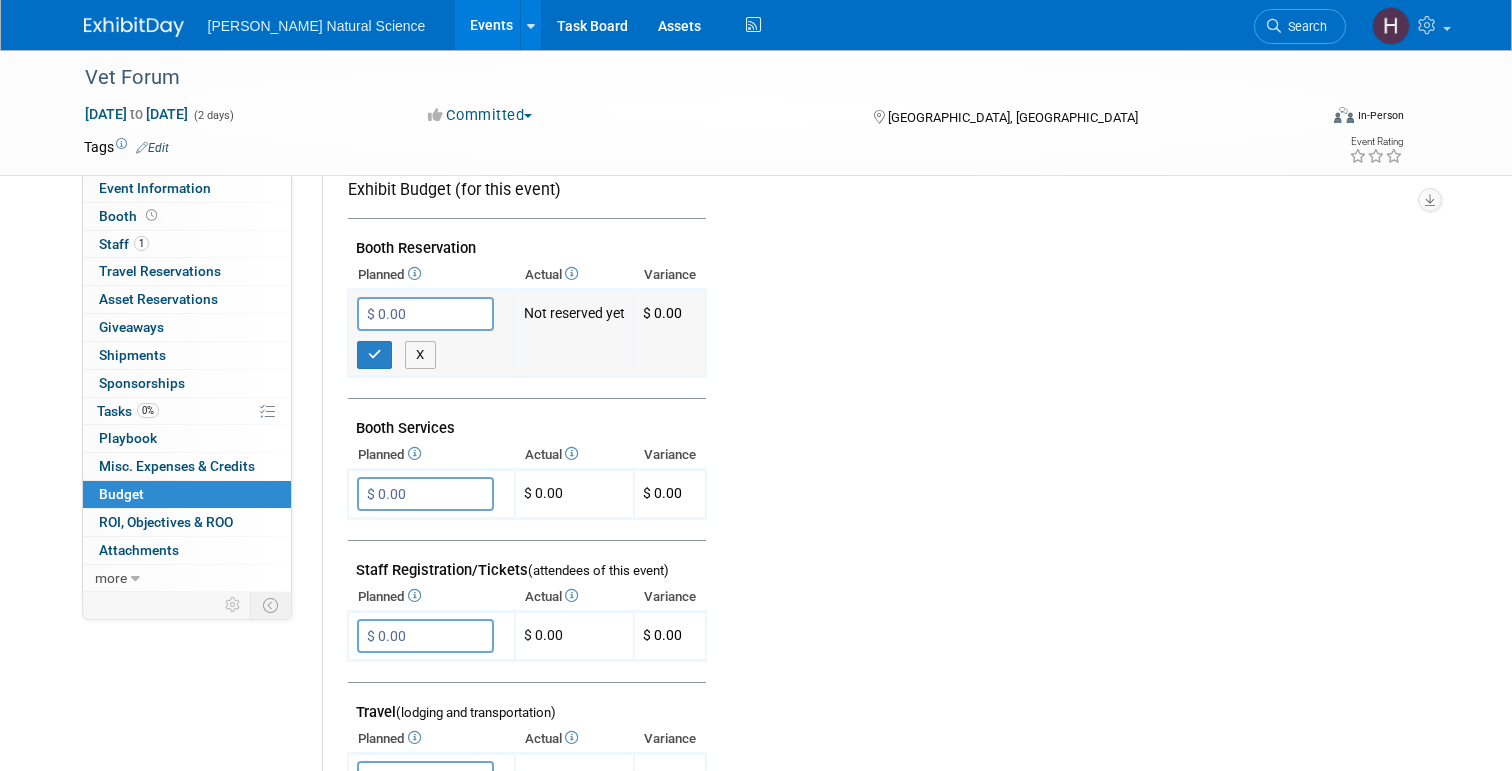 paste on "13,60" 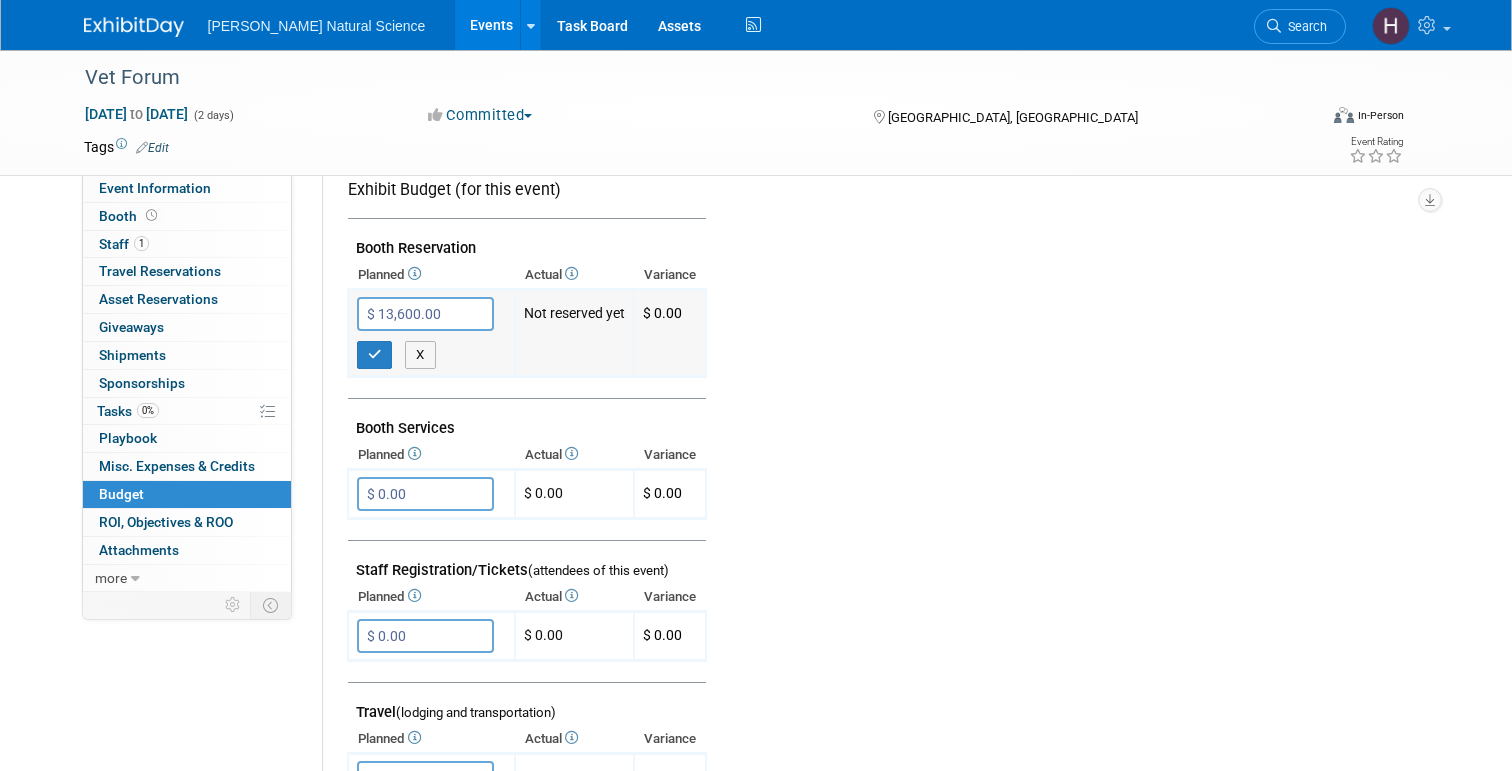 click on "$ 13,600.00" at bounding box center [425, 314] 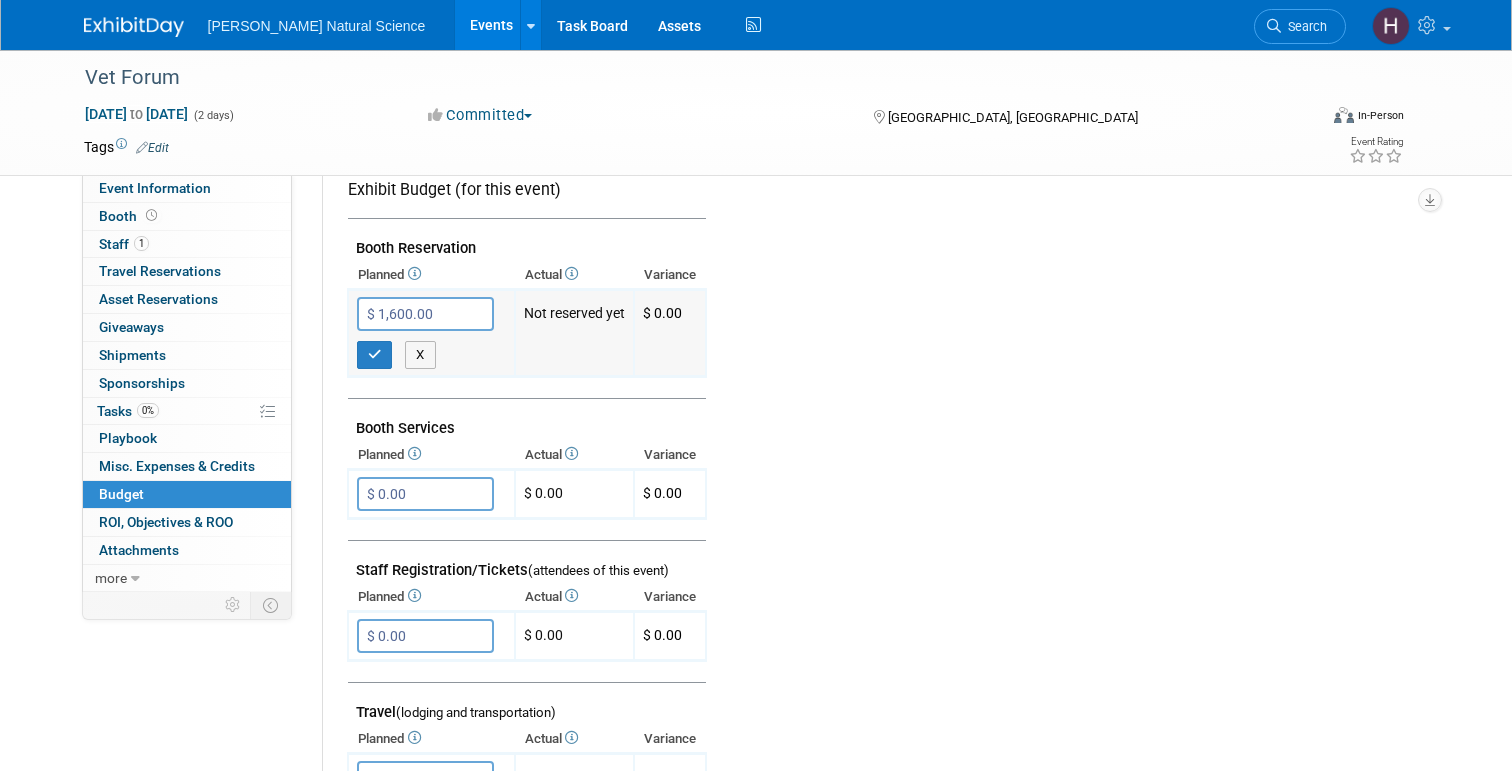click on "$ 1,600.00" at bounding box center [425, 314] 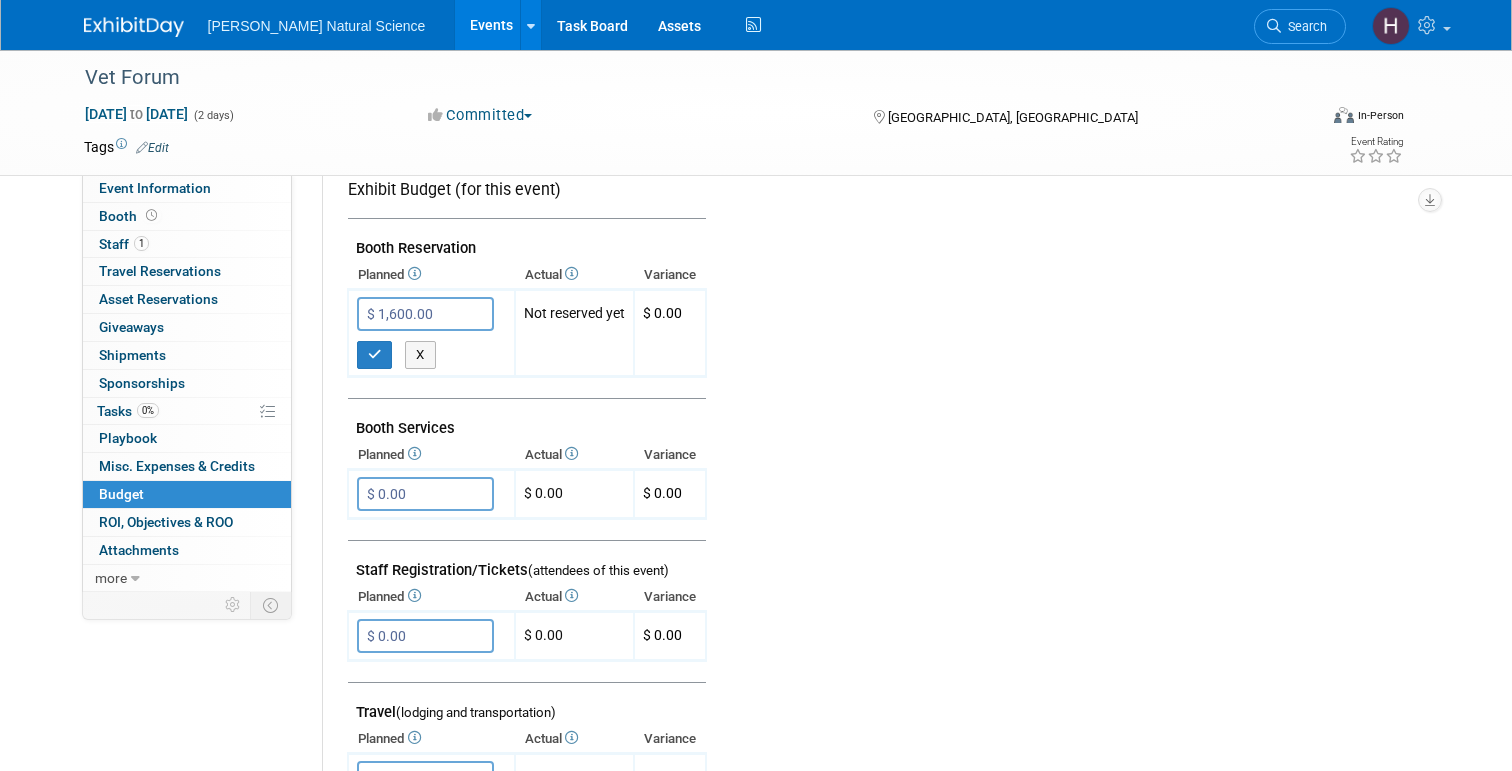 drag, startPoint x: 436, startPoint y: 315, endPoint x: 334, endPoint y: 317, distance: 102.01961 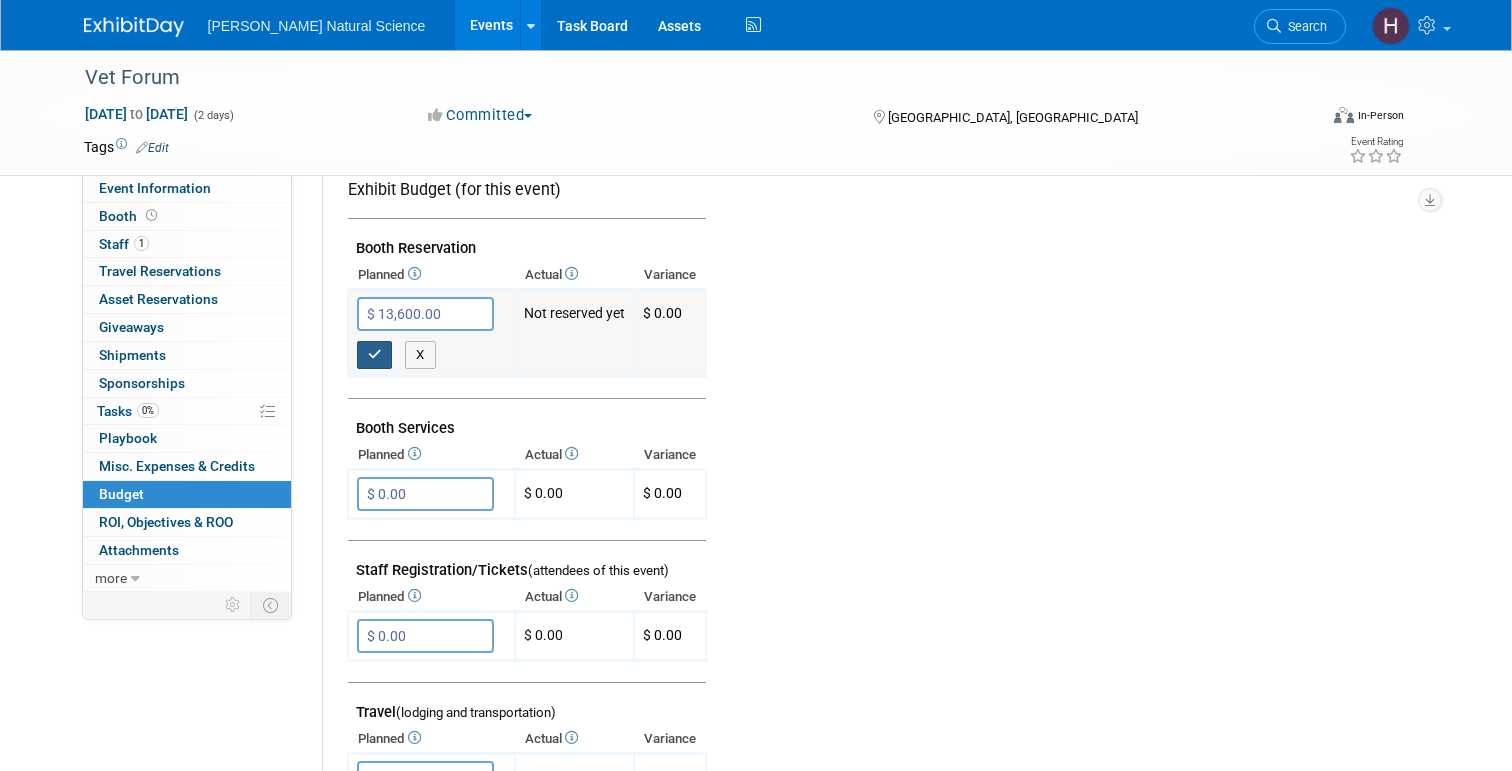 click at bounding box center [375, 354] 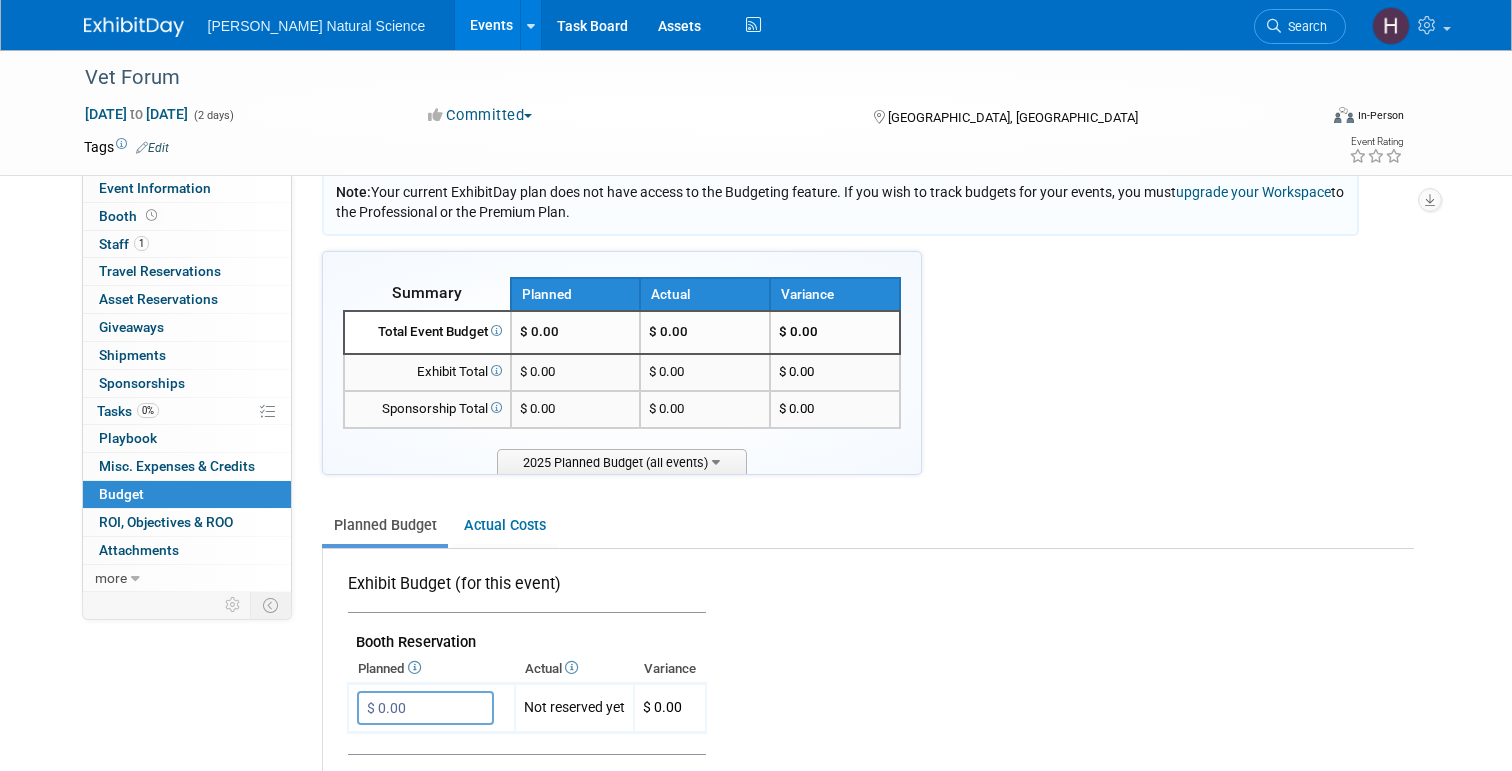 scroll, scrollTop: 0, scrollLeft: 0, axis: both 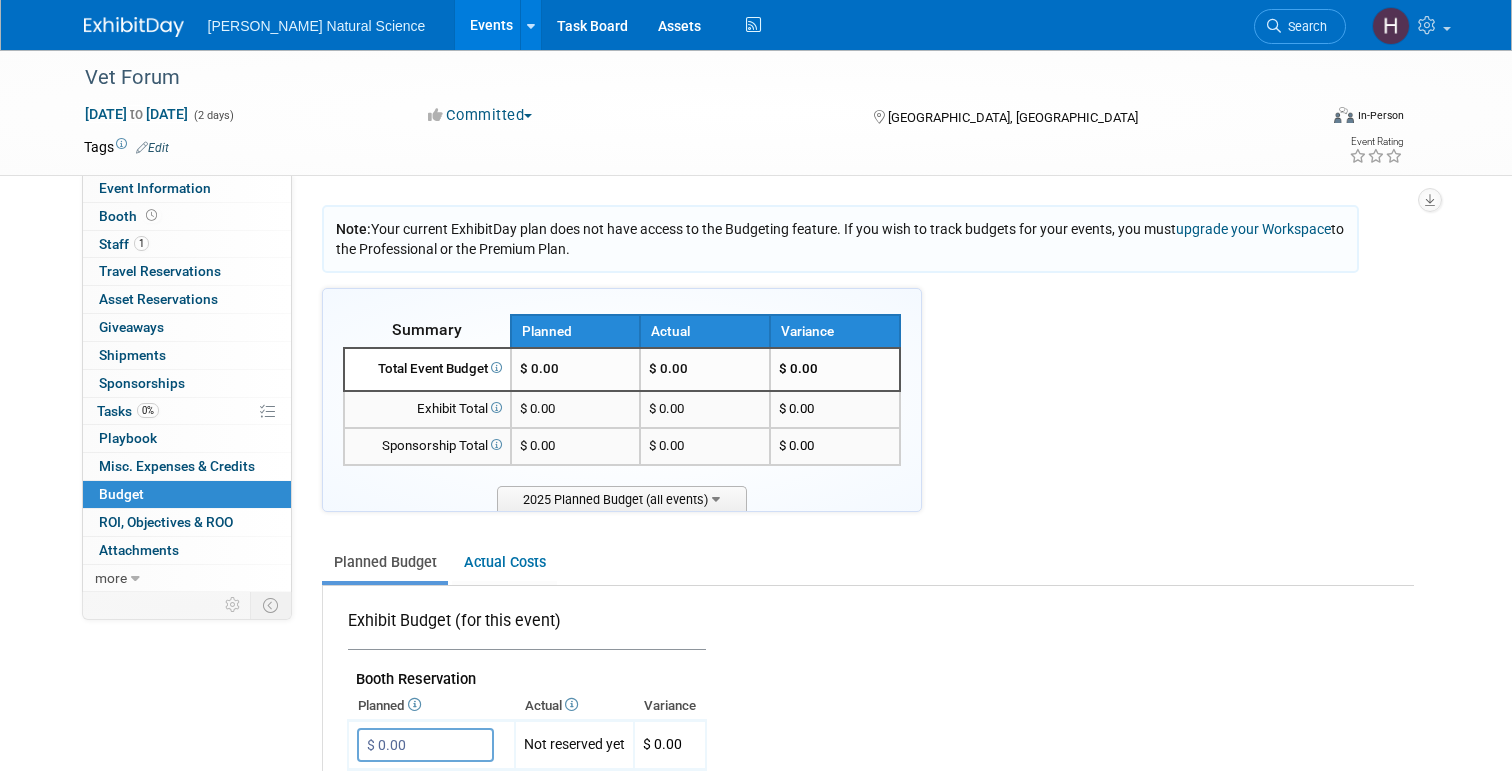 click at bounding box center (134, 27) 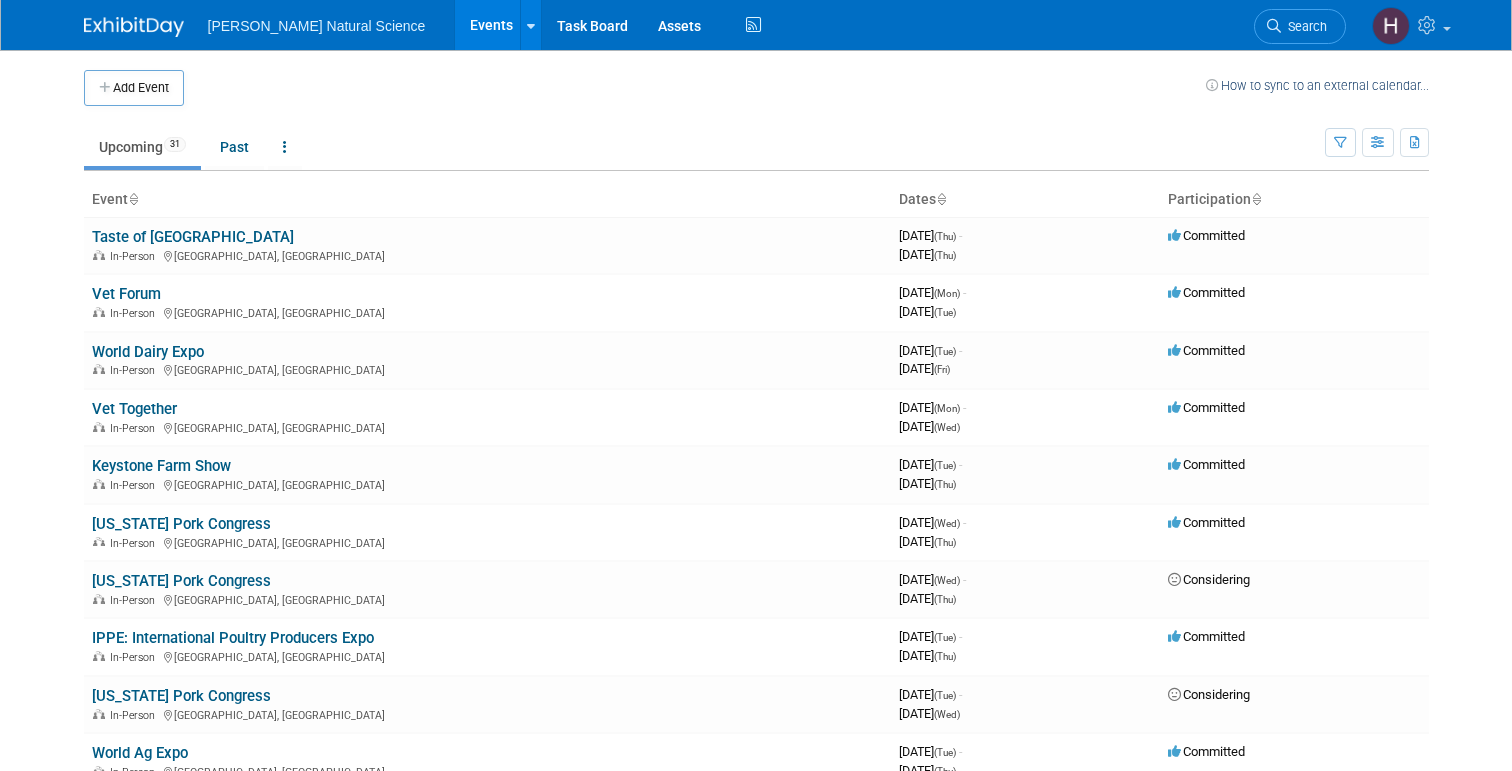 scroll, scrollTop: 0, scrollLeft: 0, axis: both 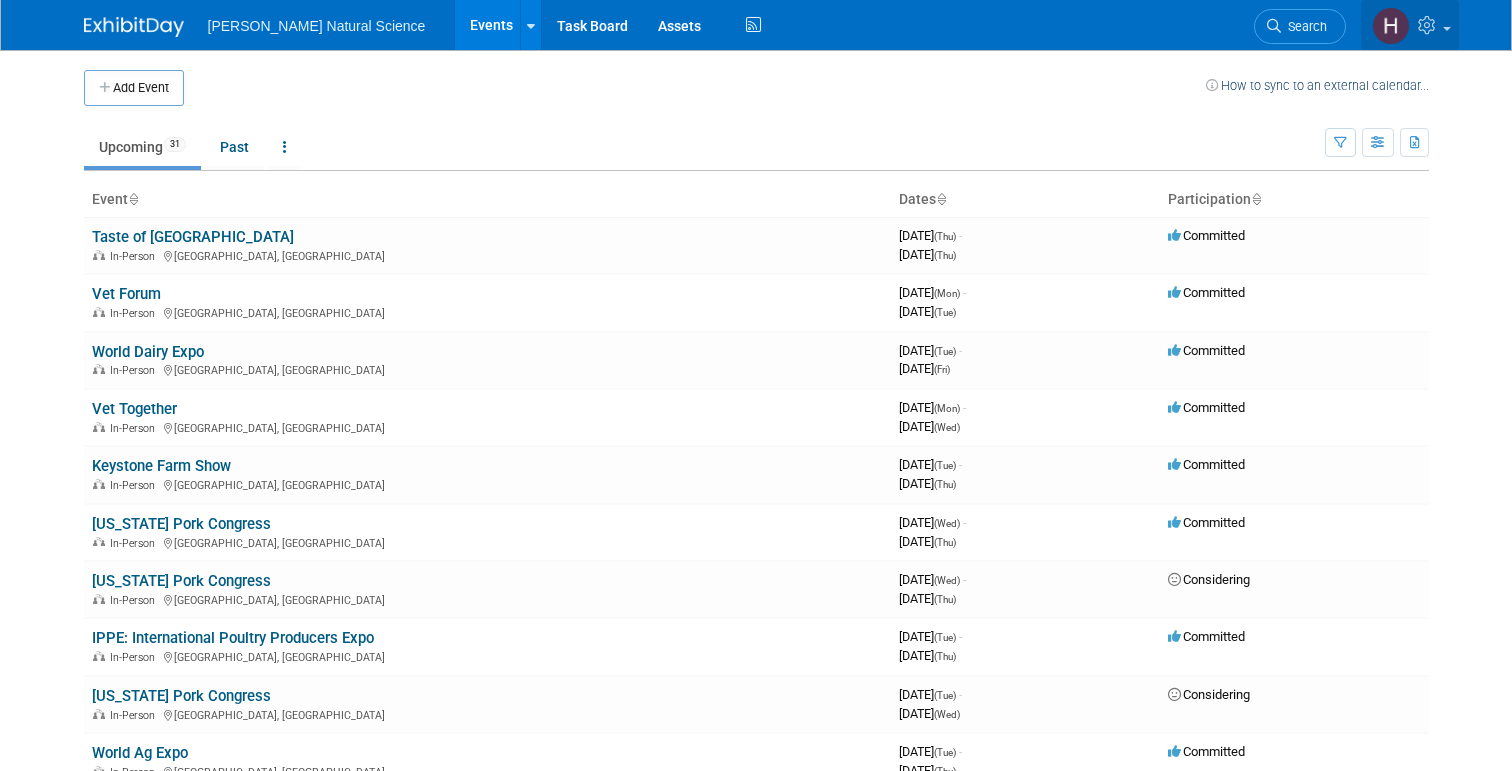 click at bounding box center [1429, 25] 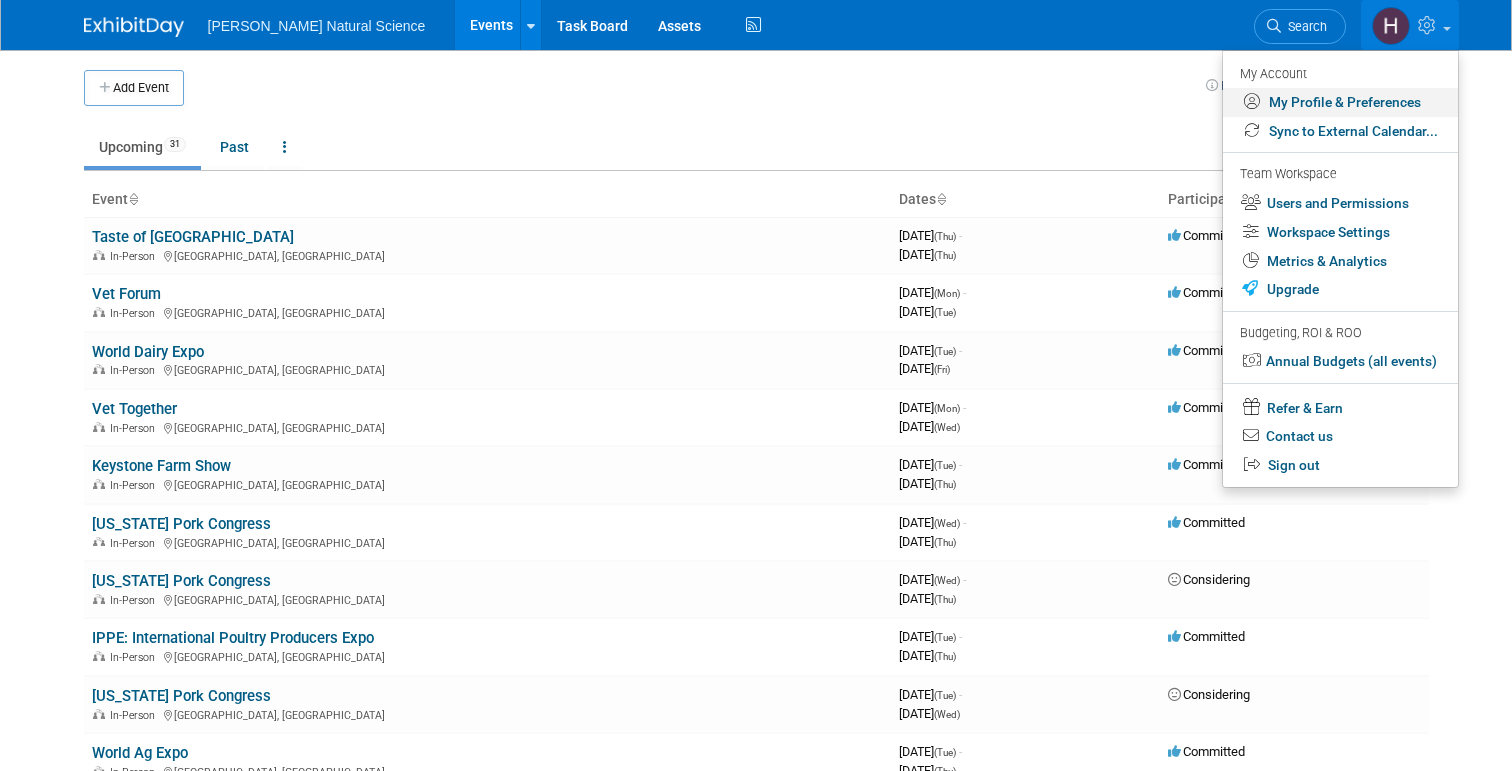 click on "My Profile & Preferences" at bounding box center [1340, 102] 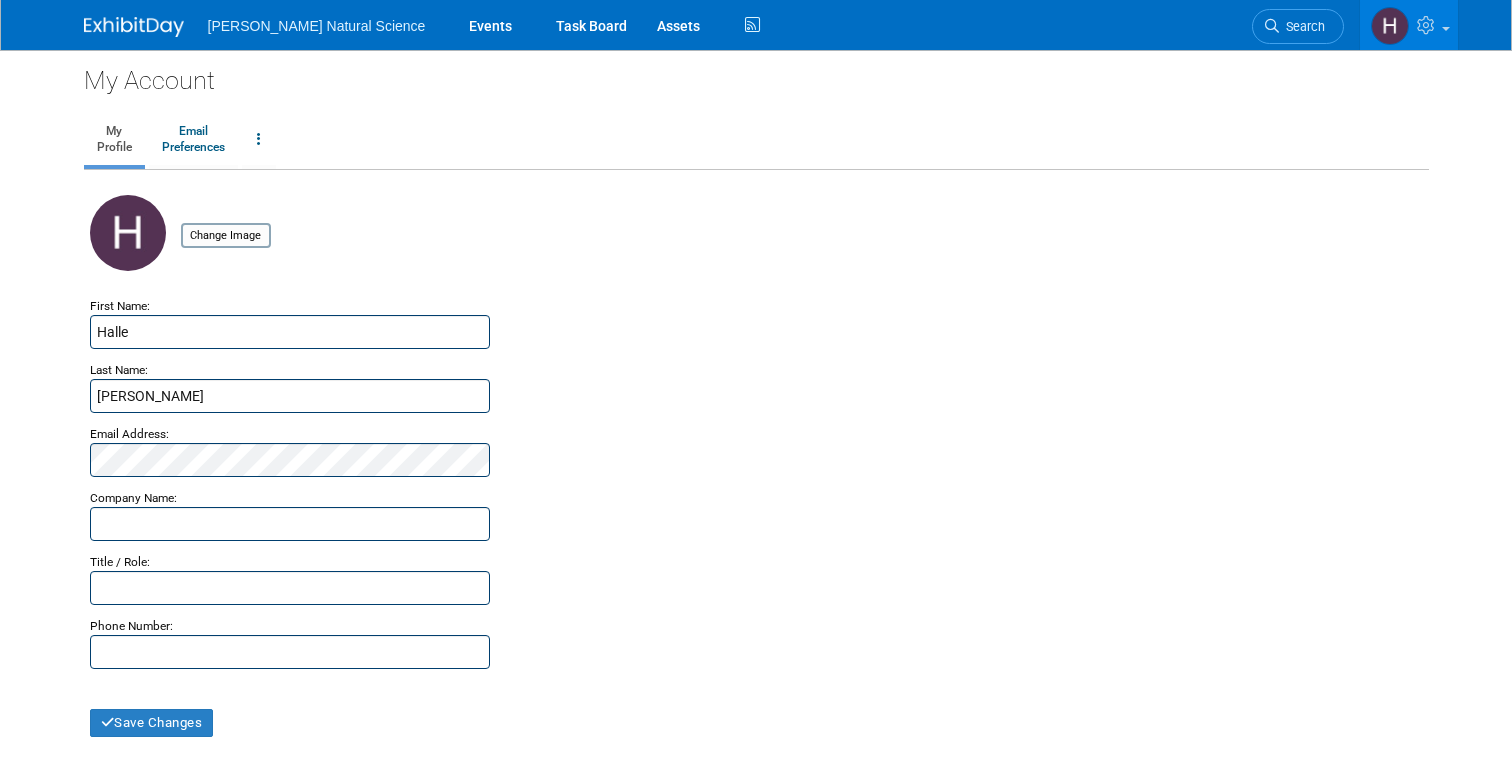scroll, scrollTop: 0, scrollLeft: 0, axis: both 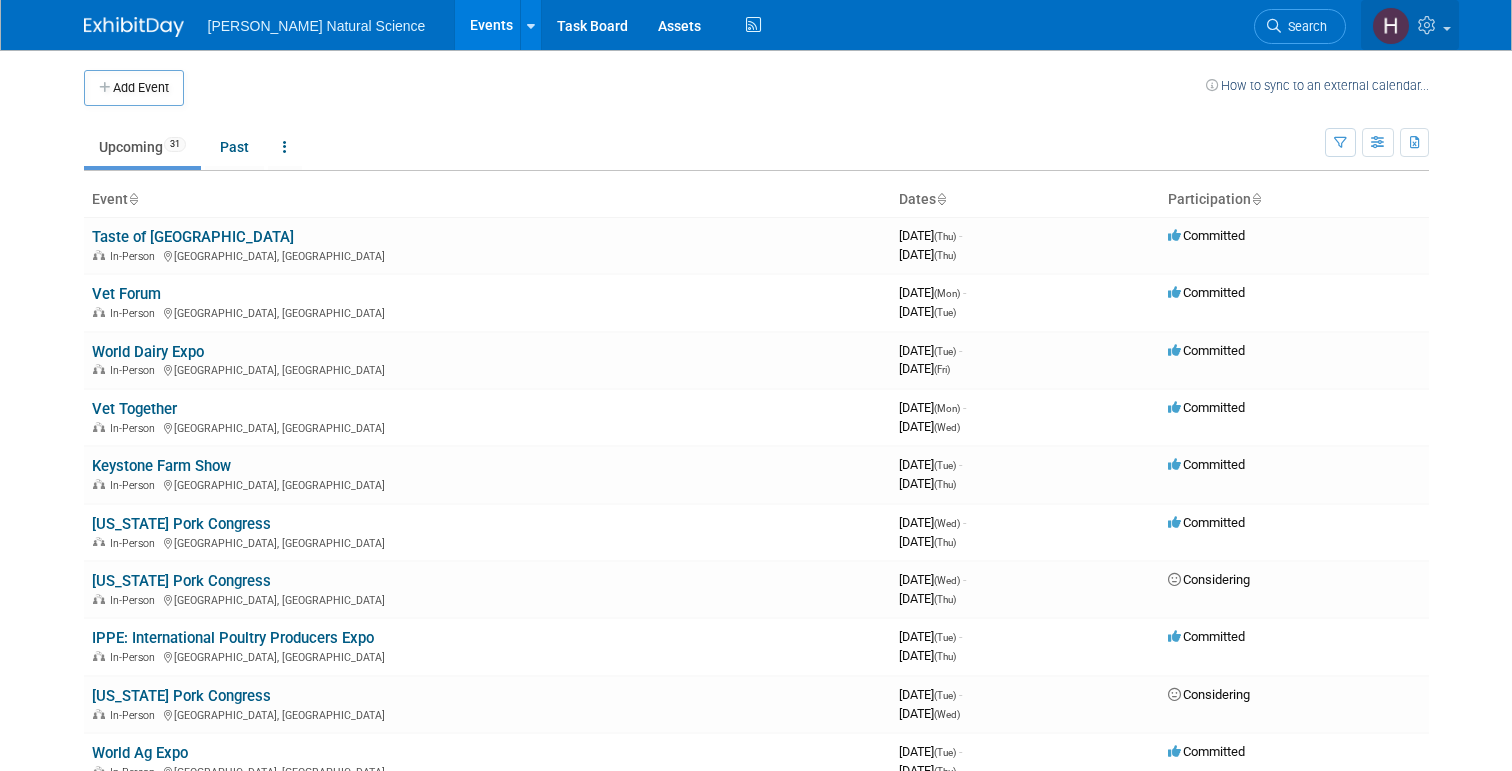 click at bounding box center [1429, 25] 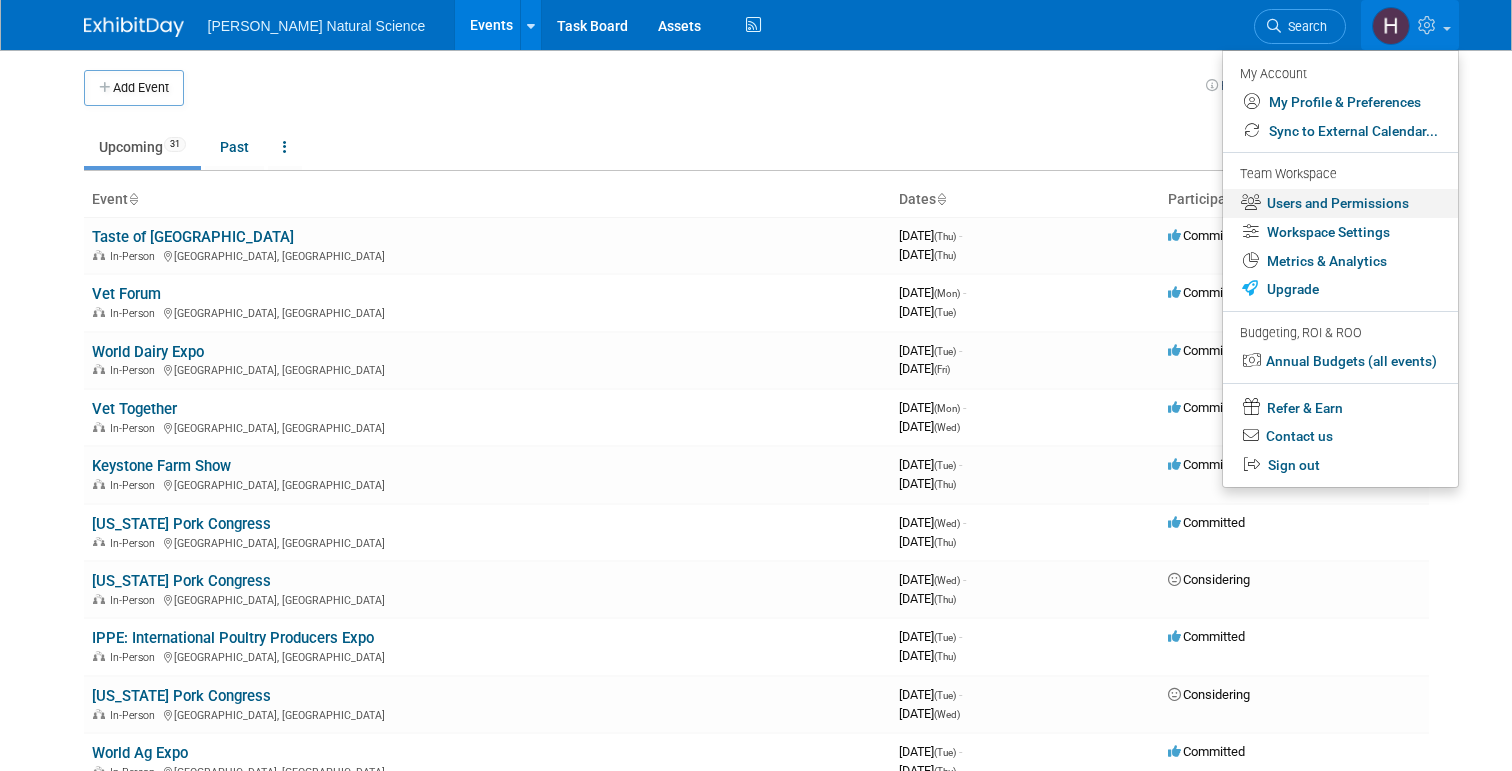 click on "Users and Permissions" at bounding box center [1340, 203] 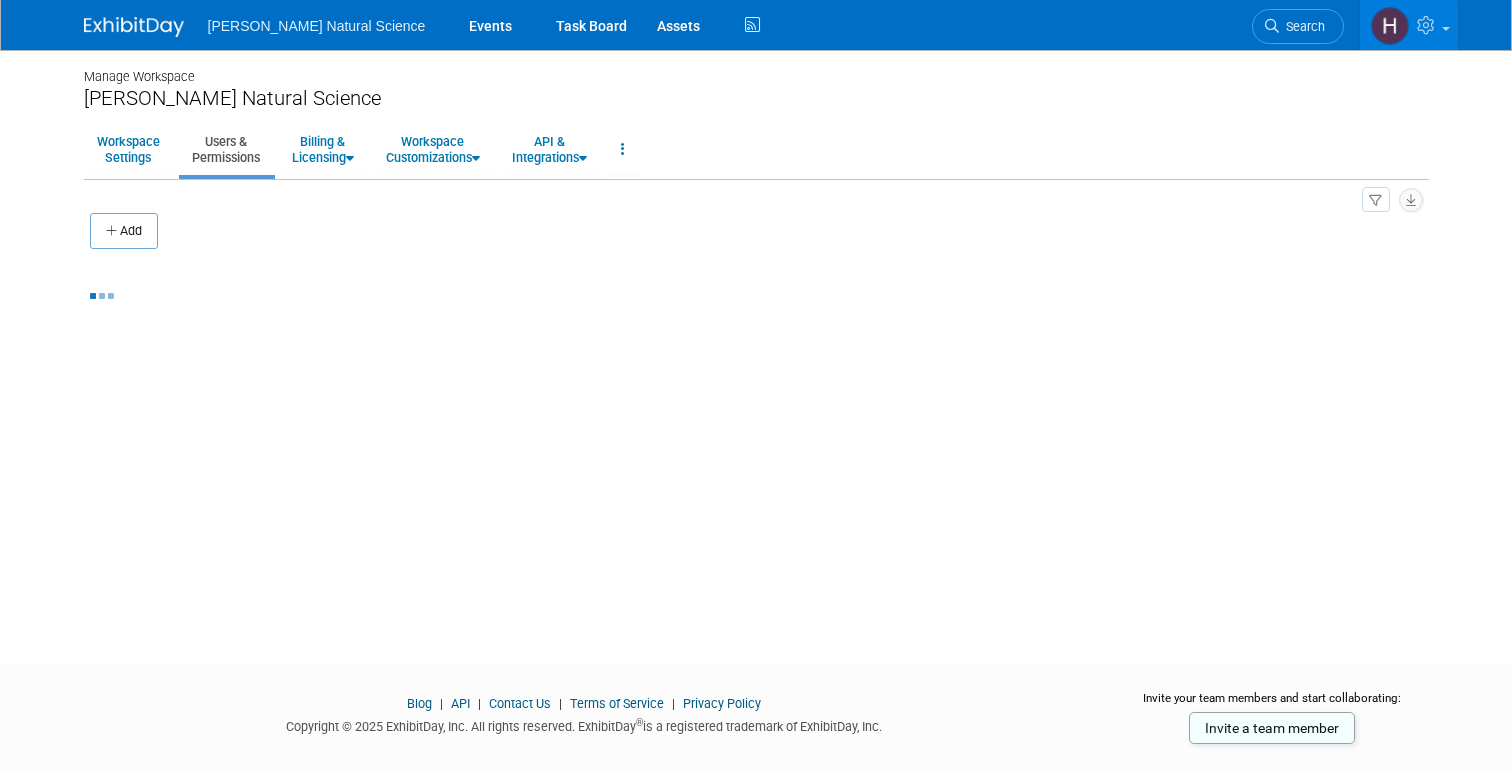 scroll, scrollTop: 0, scrollLeft: 0, axis: both 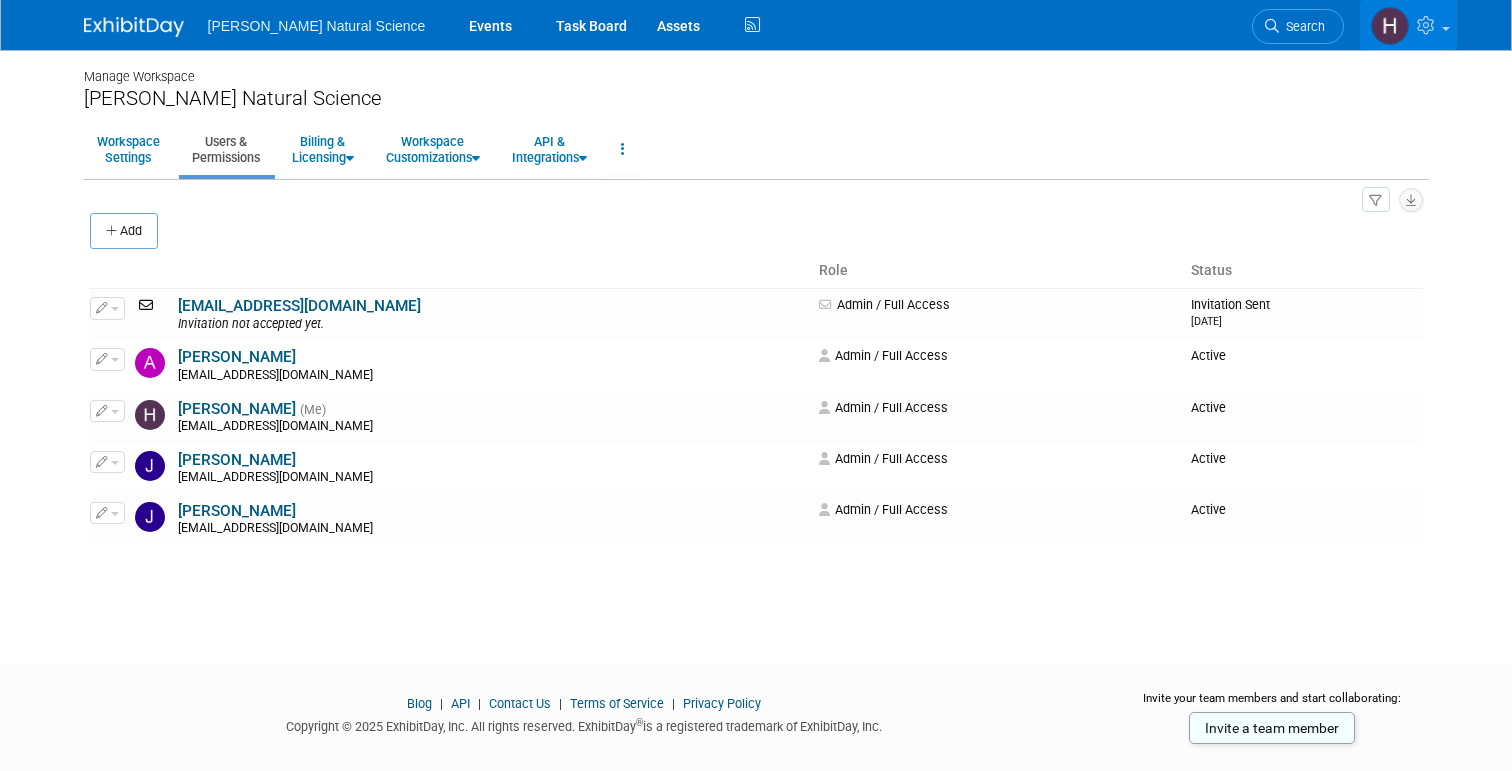 click at bounding box center [1428, 25] 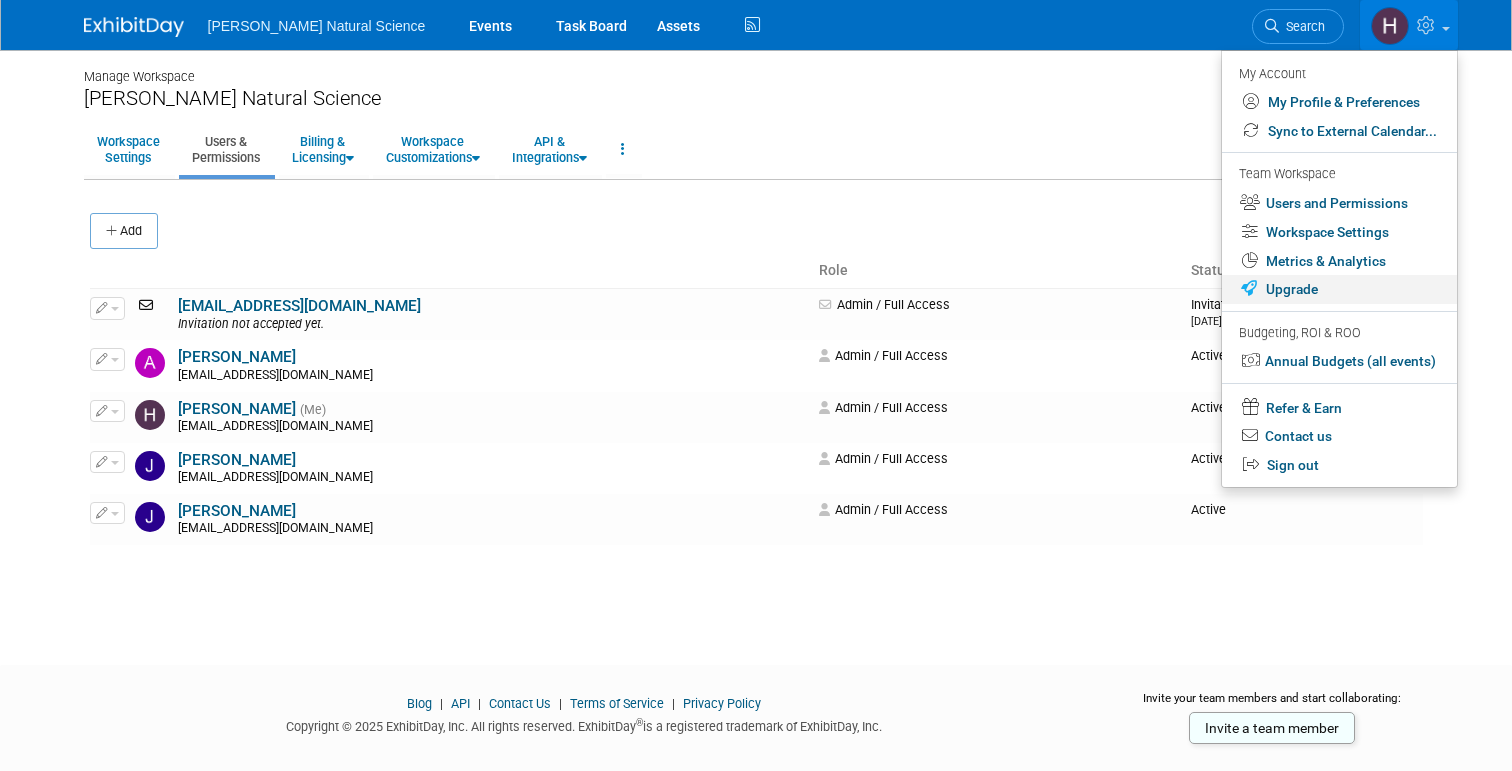 click on "Upgrade" at bounding box center (1339, 289) 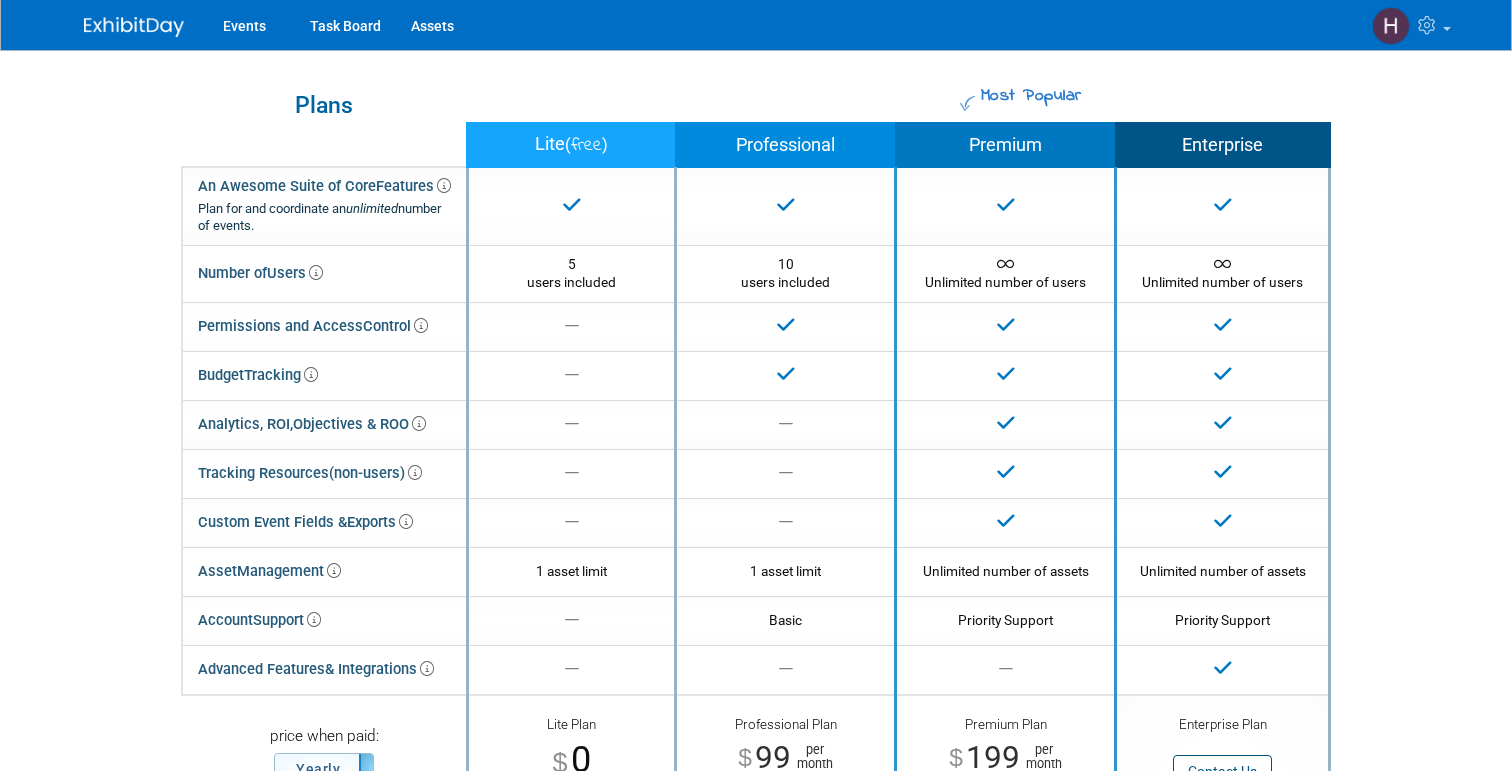 scroll, scrollTop: 0, scrollLeft: 0, axis: both 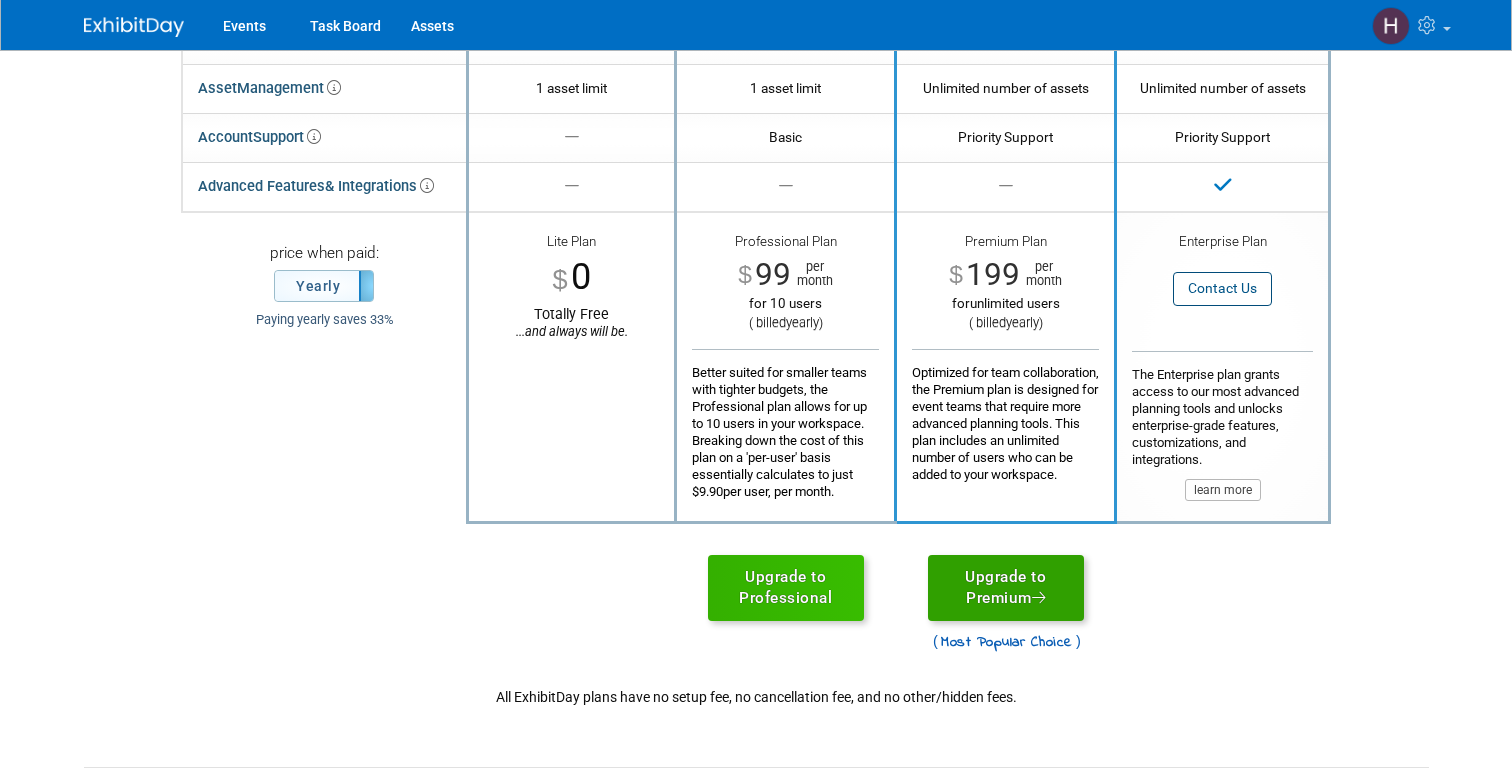 click on "Upgrade to Premium" at bounding box center [1006, 588] 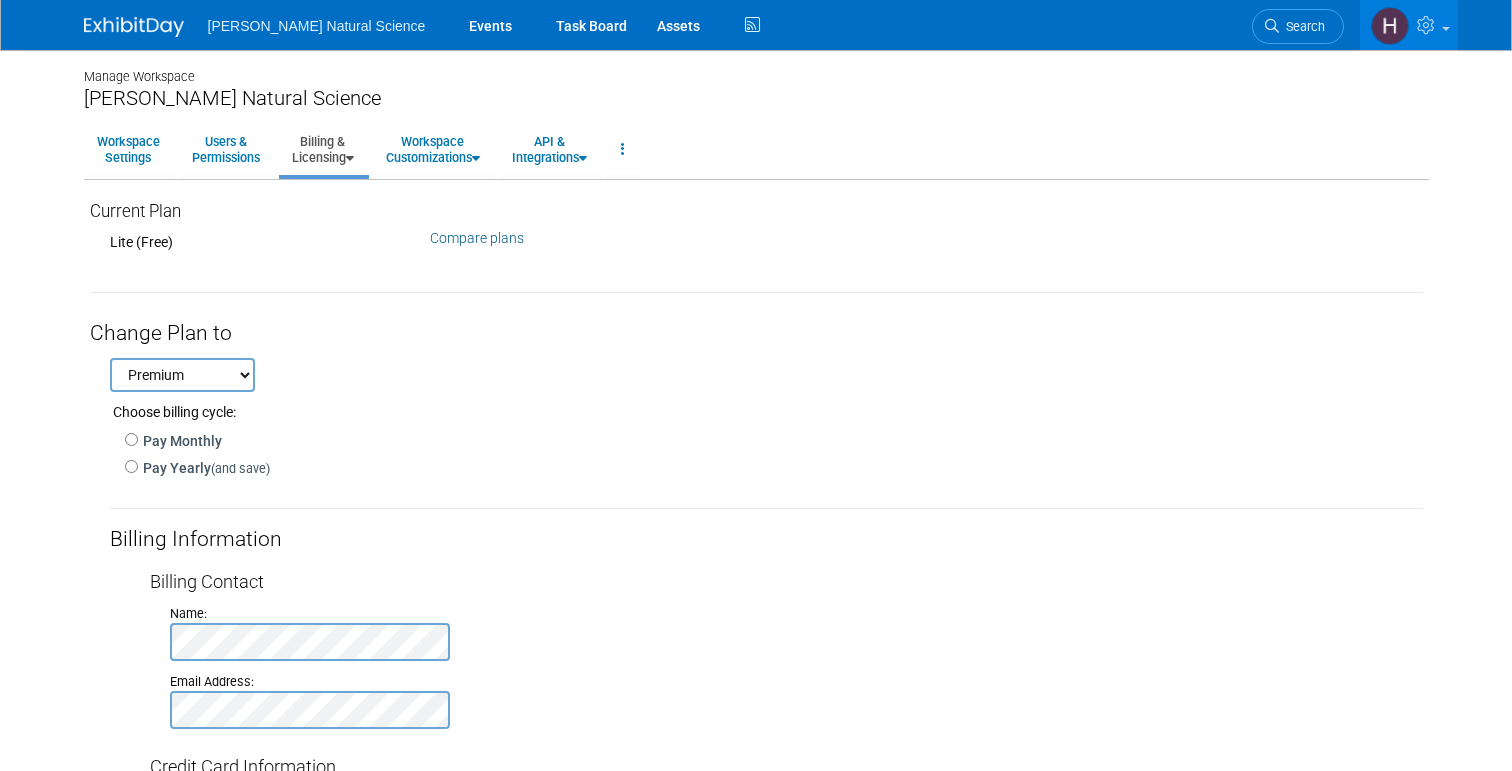 scroll, scrollTop: 0, scrollLeft: 0, axis: both 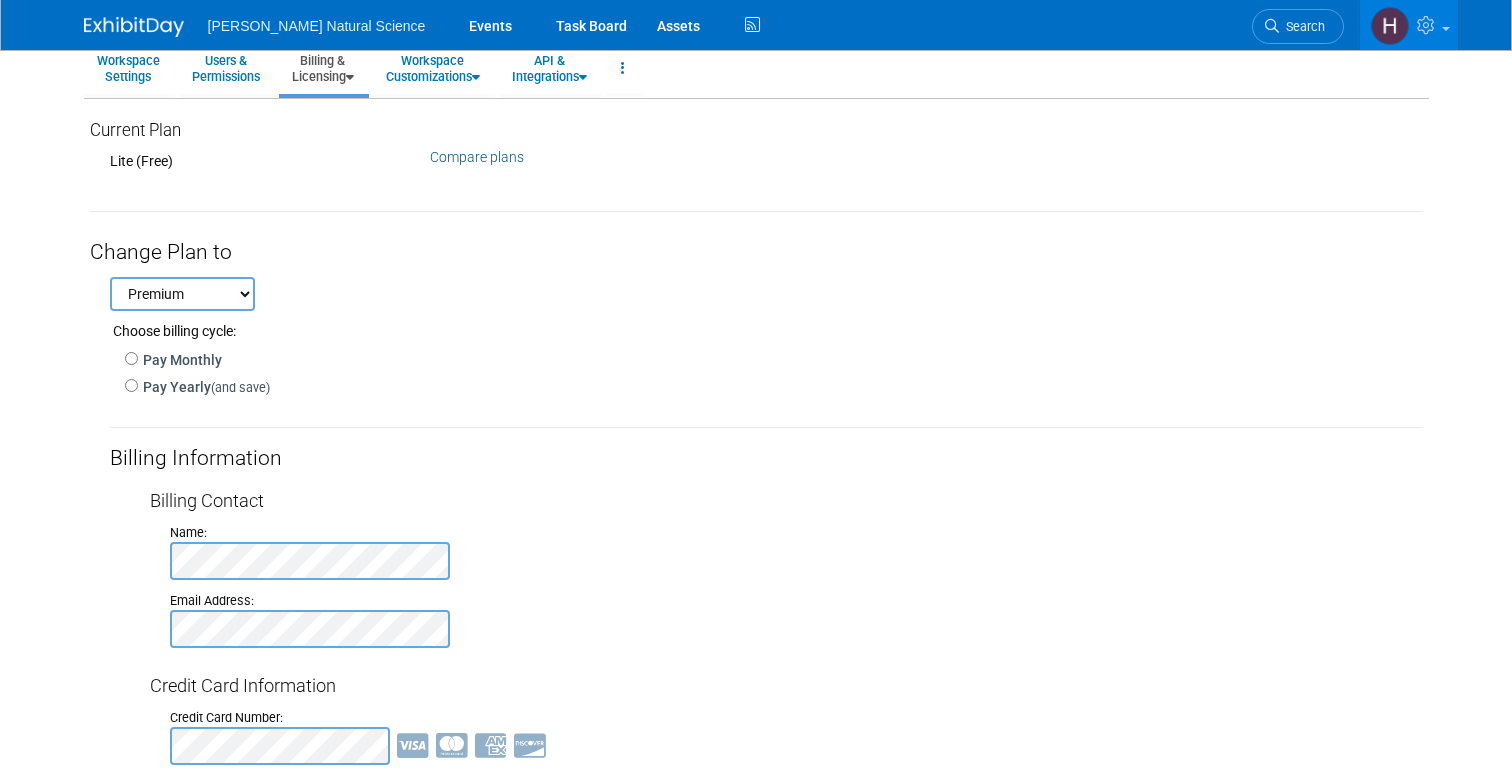 click on "Professional
Premium" at bounding box center [182, 294] 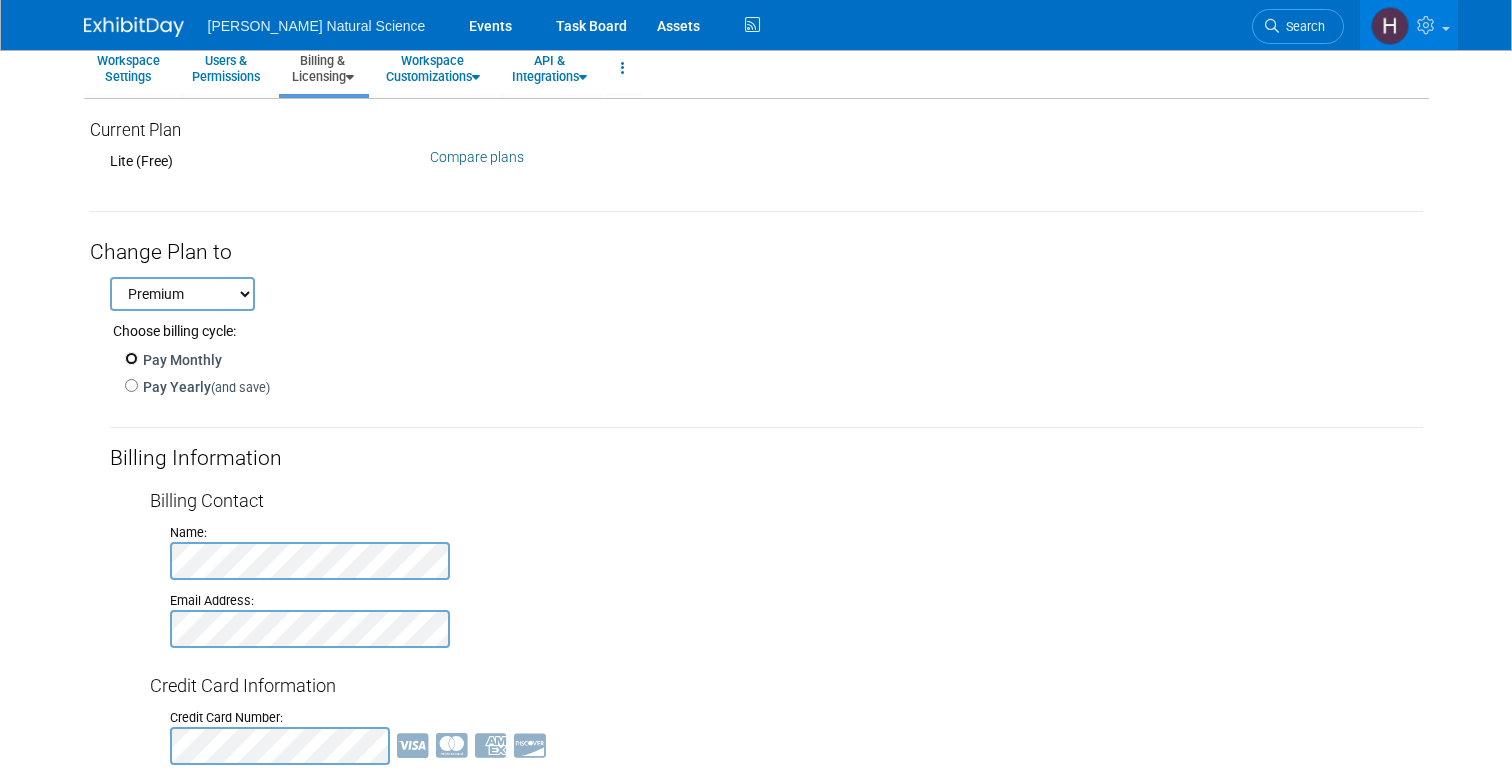click on "Pay Monthly" at bounding box center (131, 358) 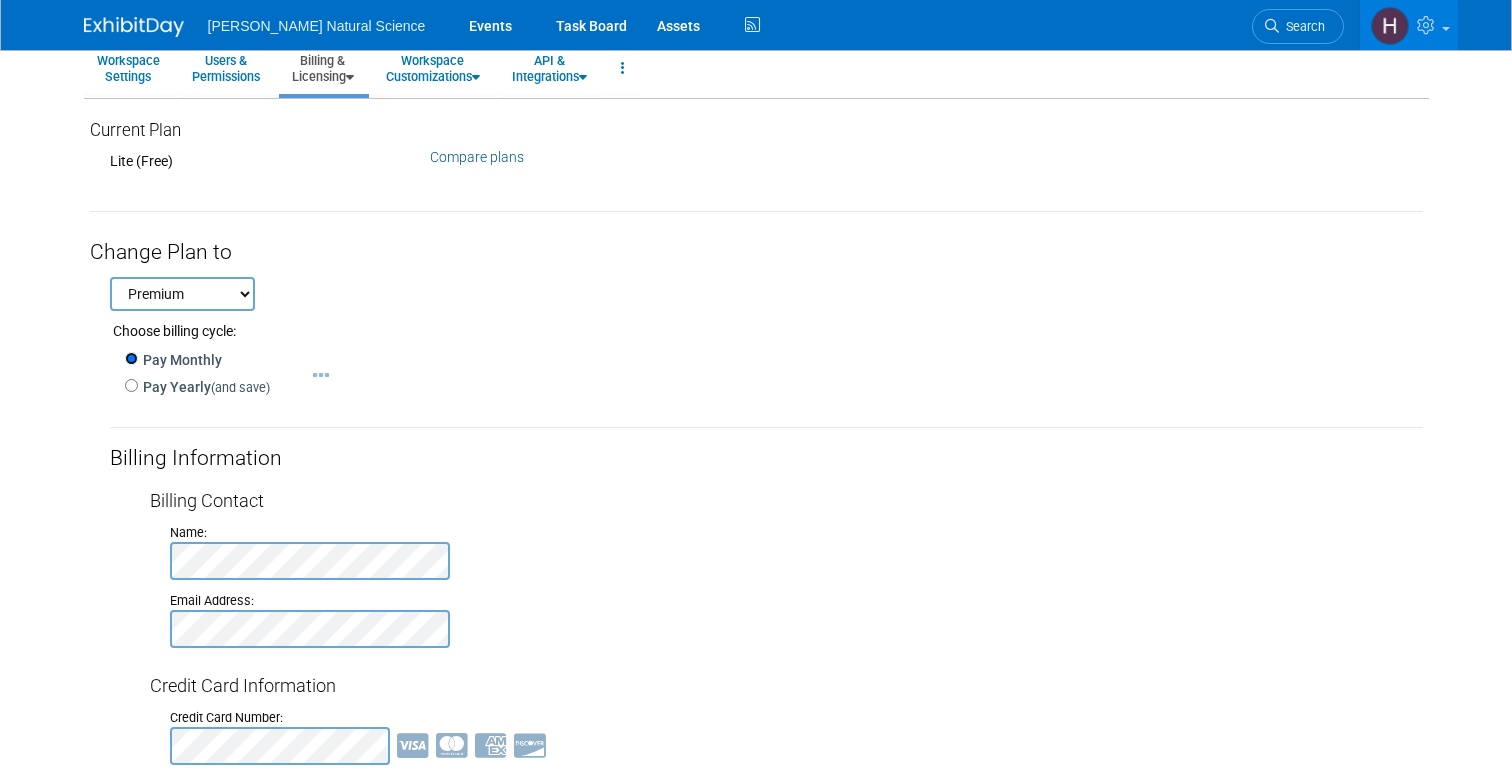 scroll, scrollTop: 0, scrollLeft: 0, axis: both 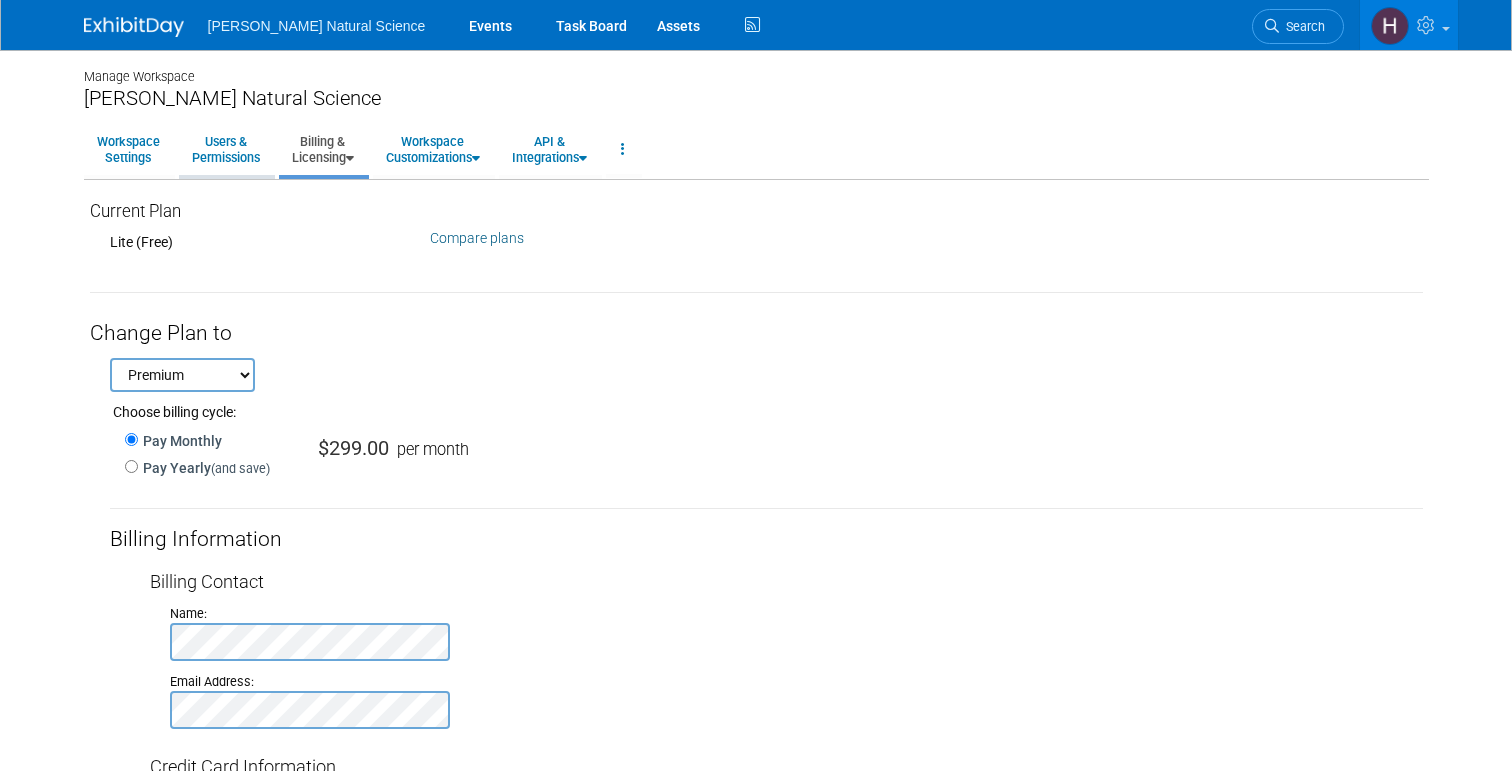 click on "Users & Permissions" at bounding box center [226, 149] 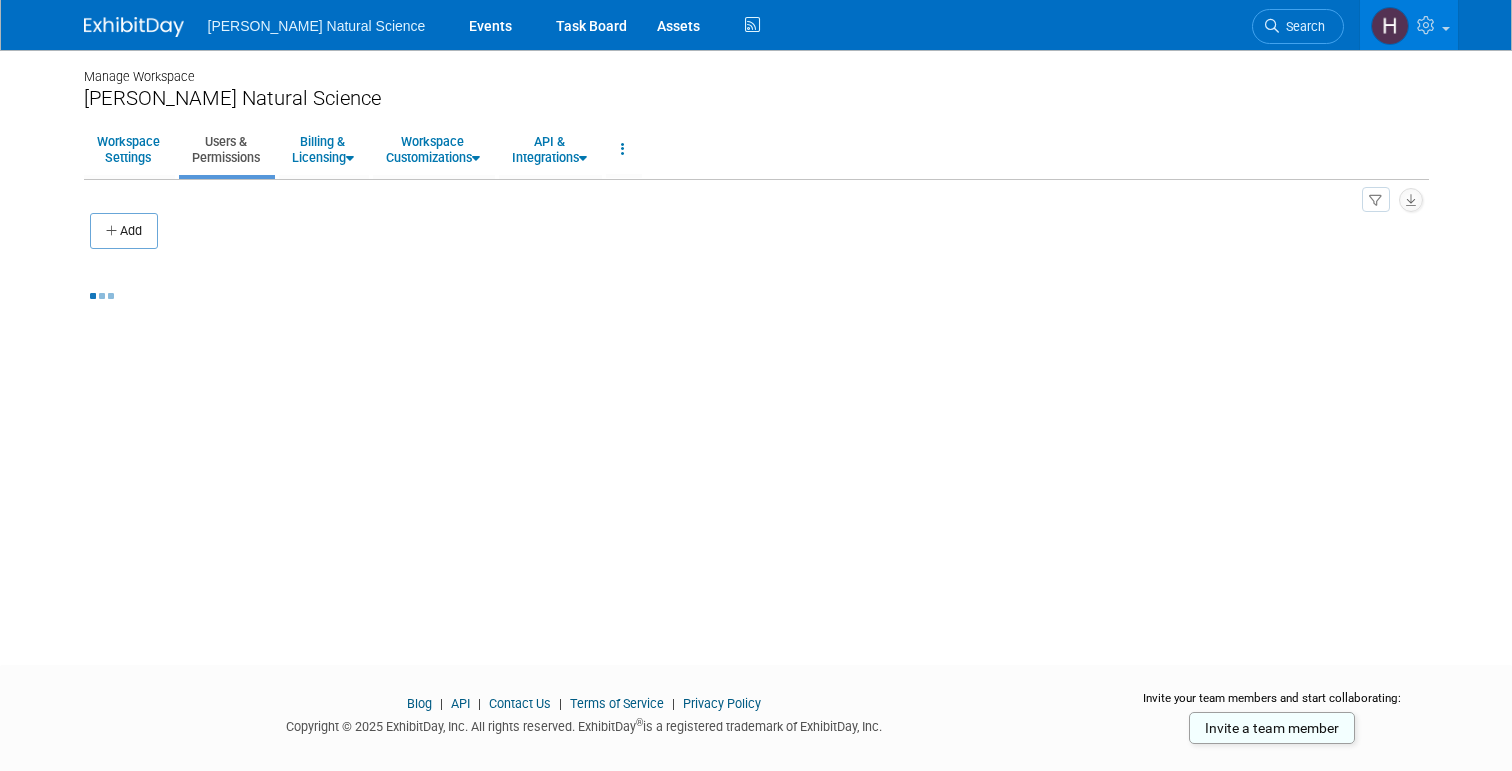scroll, scrollTop: 0, scrollLeft: 0, axis: both 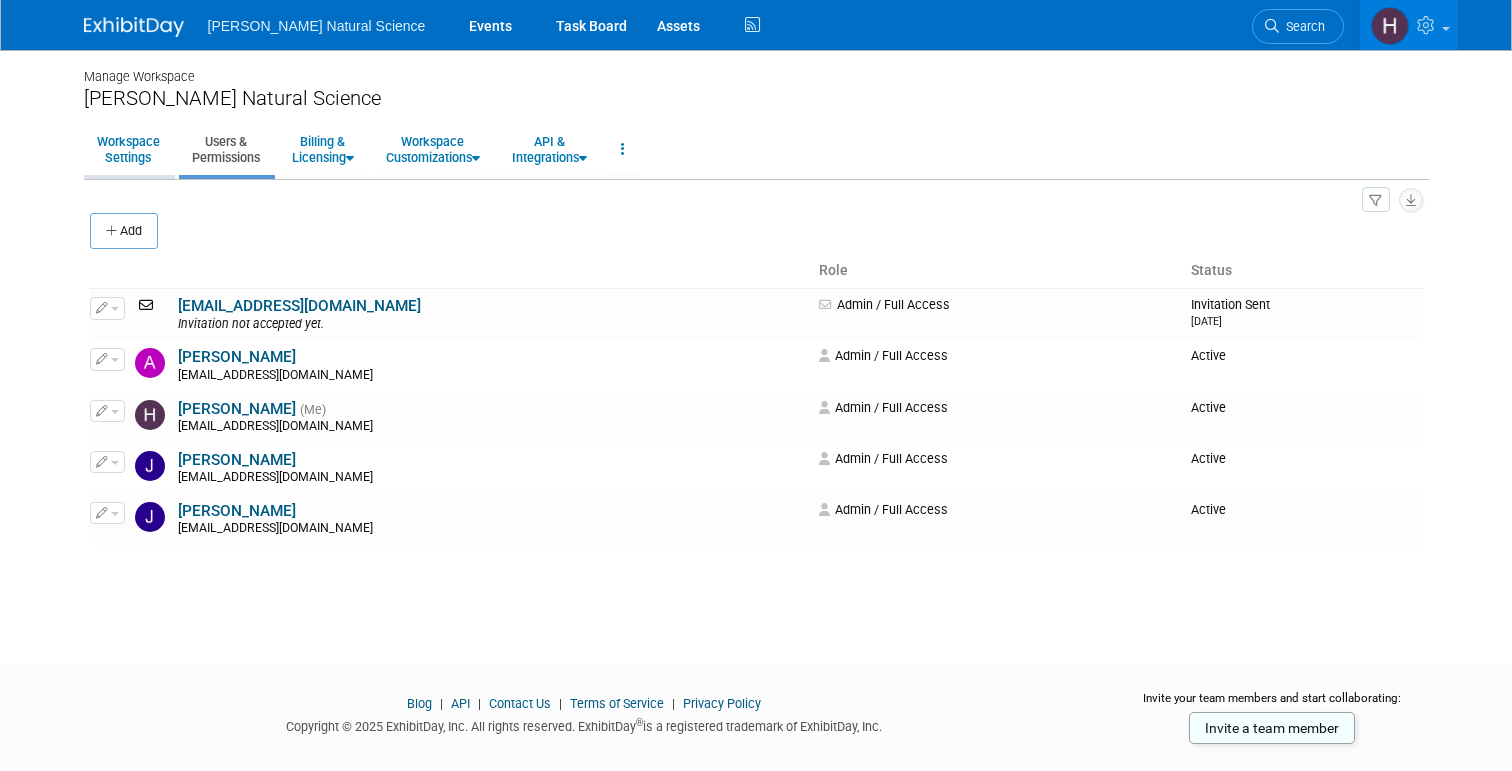 click on "Workspace Settings" at bounding box center [128, 149] 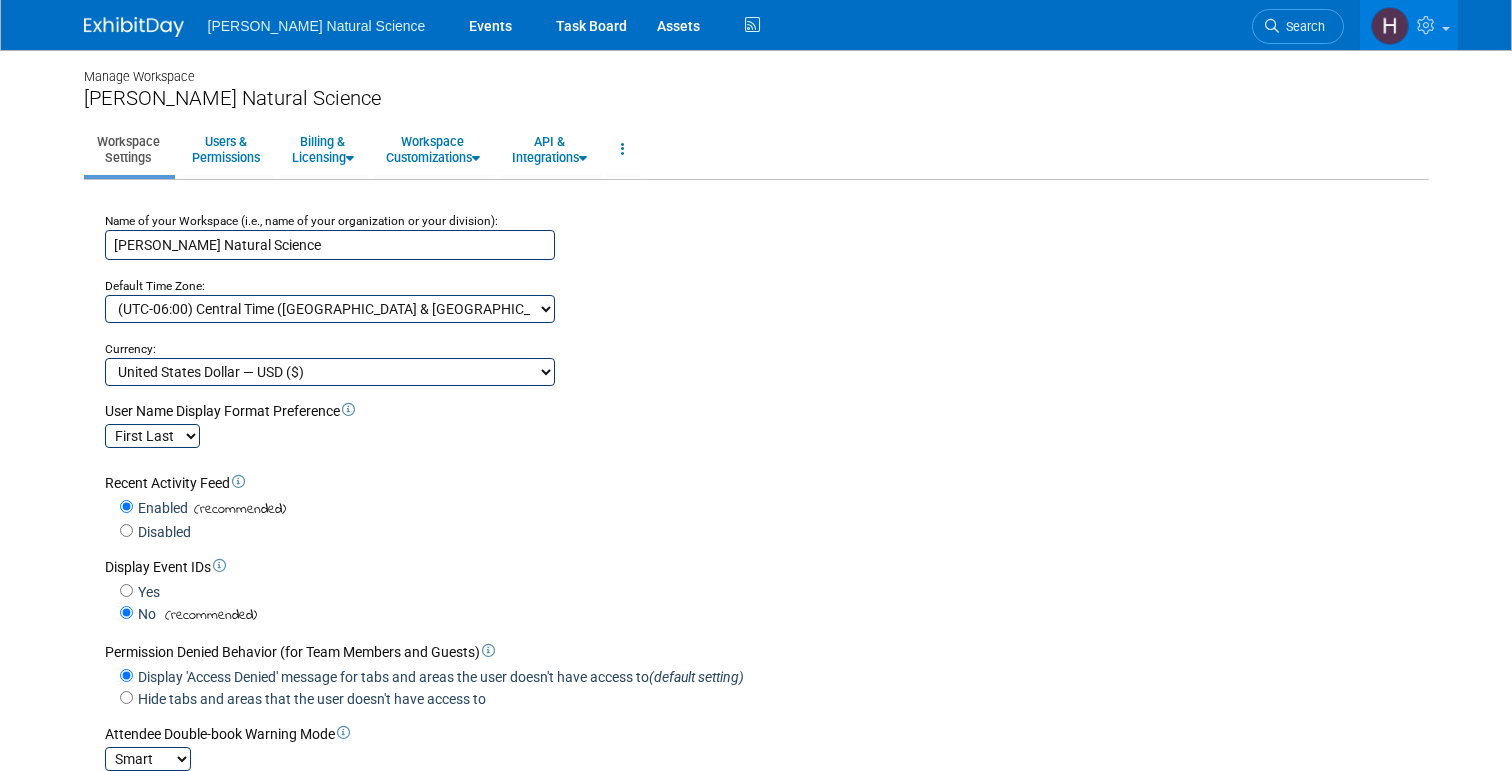 scroll, scrollTop: 0, scrollLeft: 0, axis: both 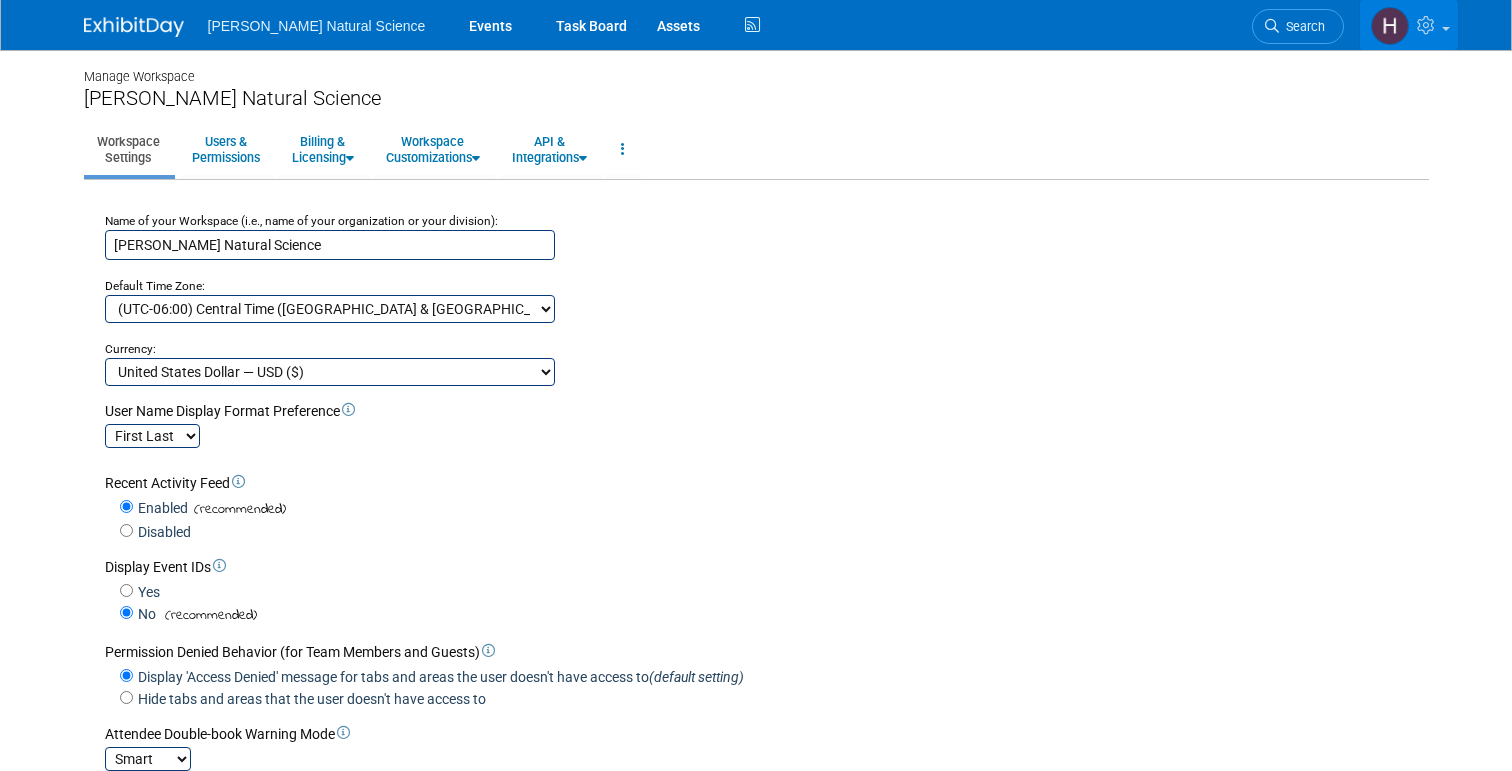 click at bounding box center (1409, 25) 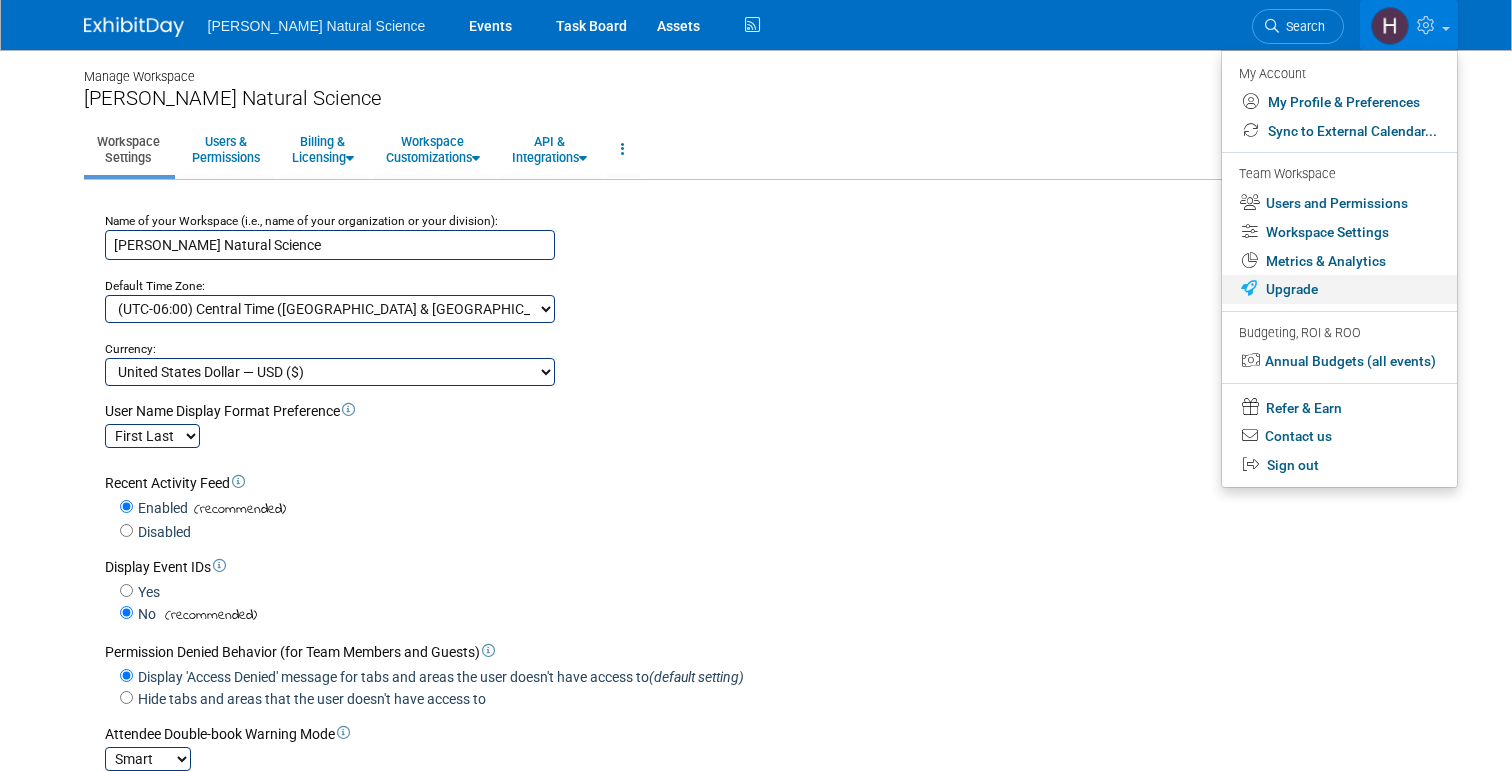 click on "Upgrade" at bounding box center [1339, 289] 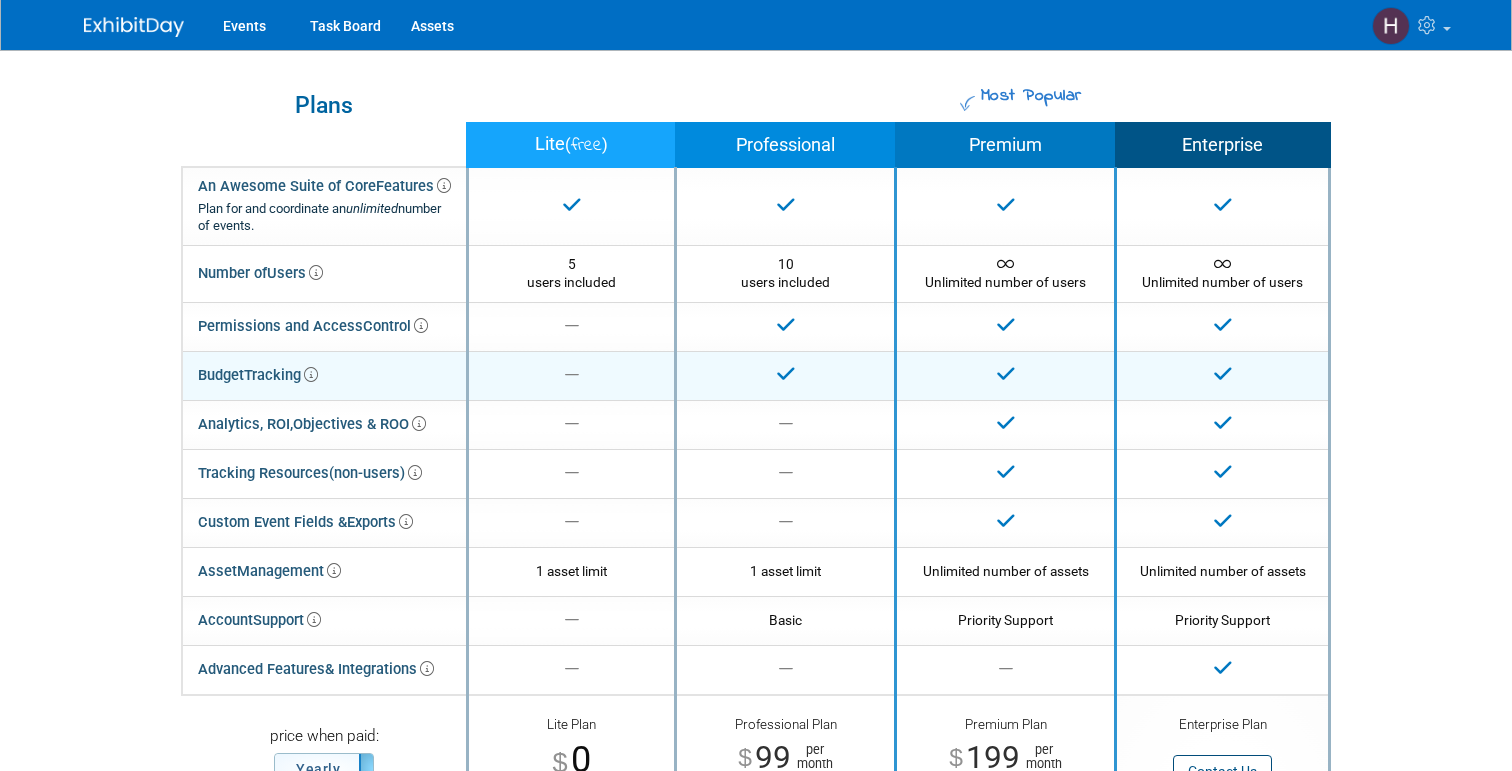 scroll, scrollTop: 0, scrollLeft: 0, axis: both 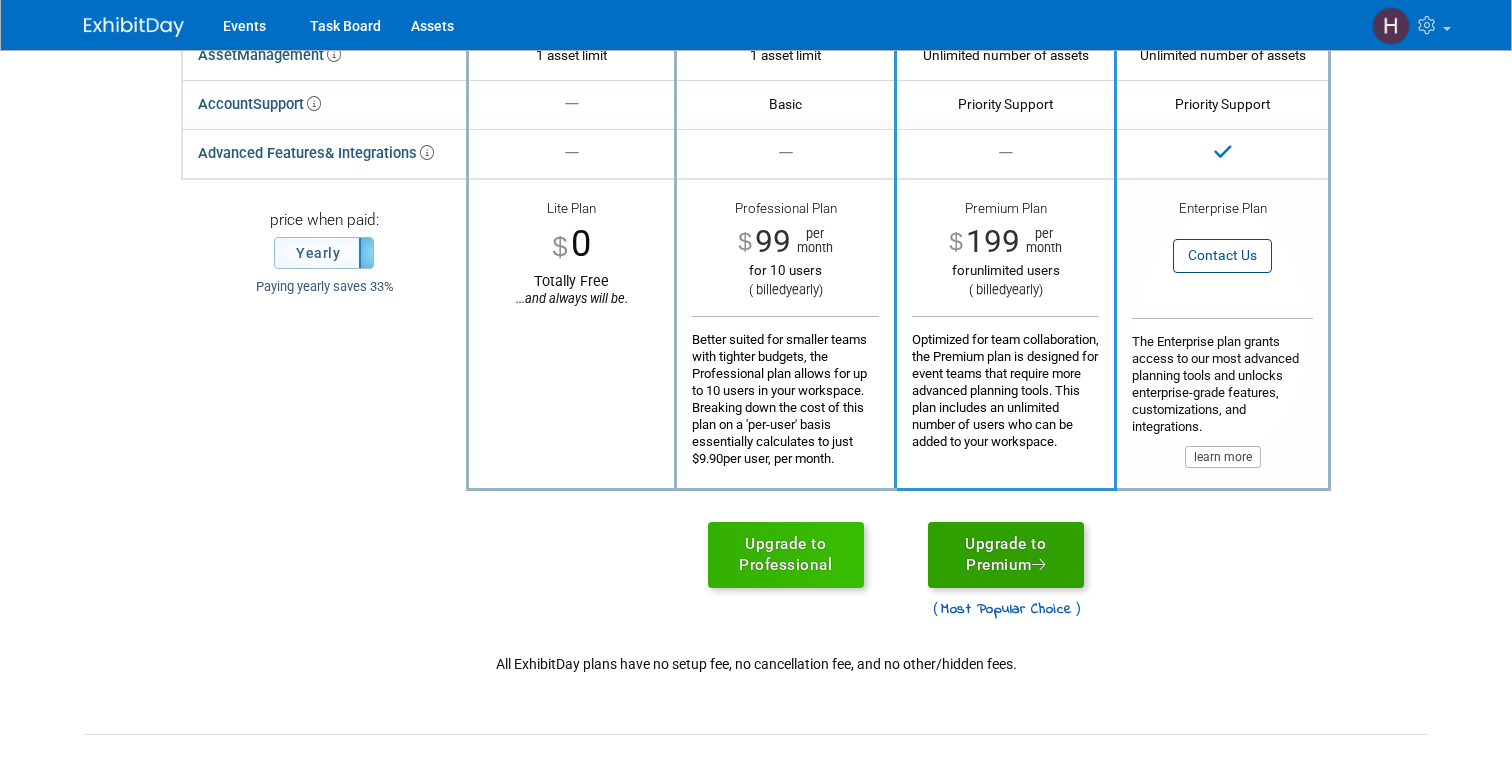 click on "Upgrade to Premium" at bounding box center (1006, 555) 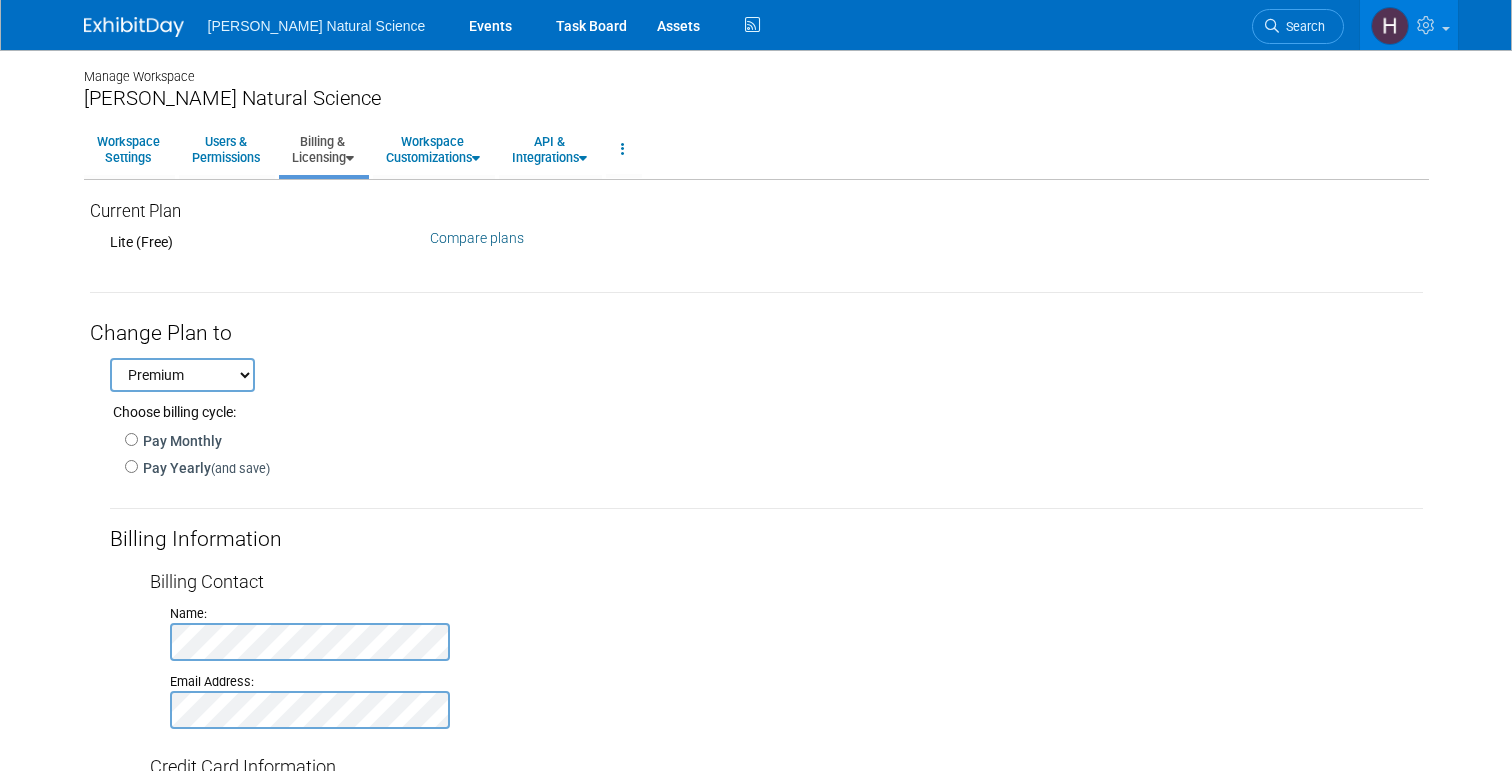 scroll, scrollTop: 0, scrollLeft: 0, axis: both 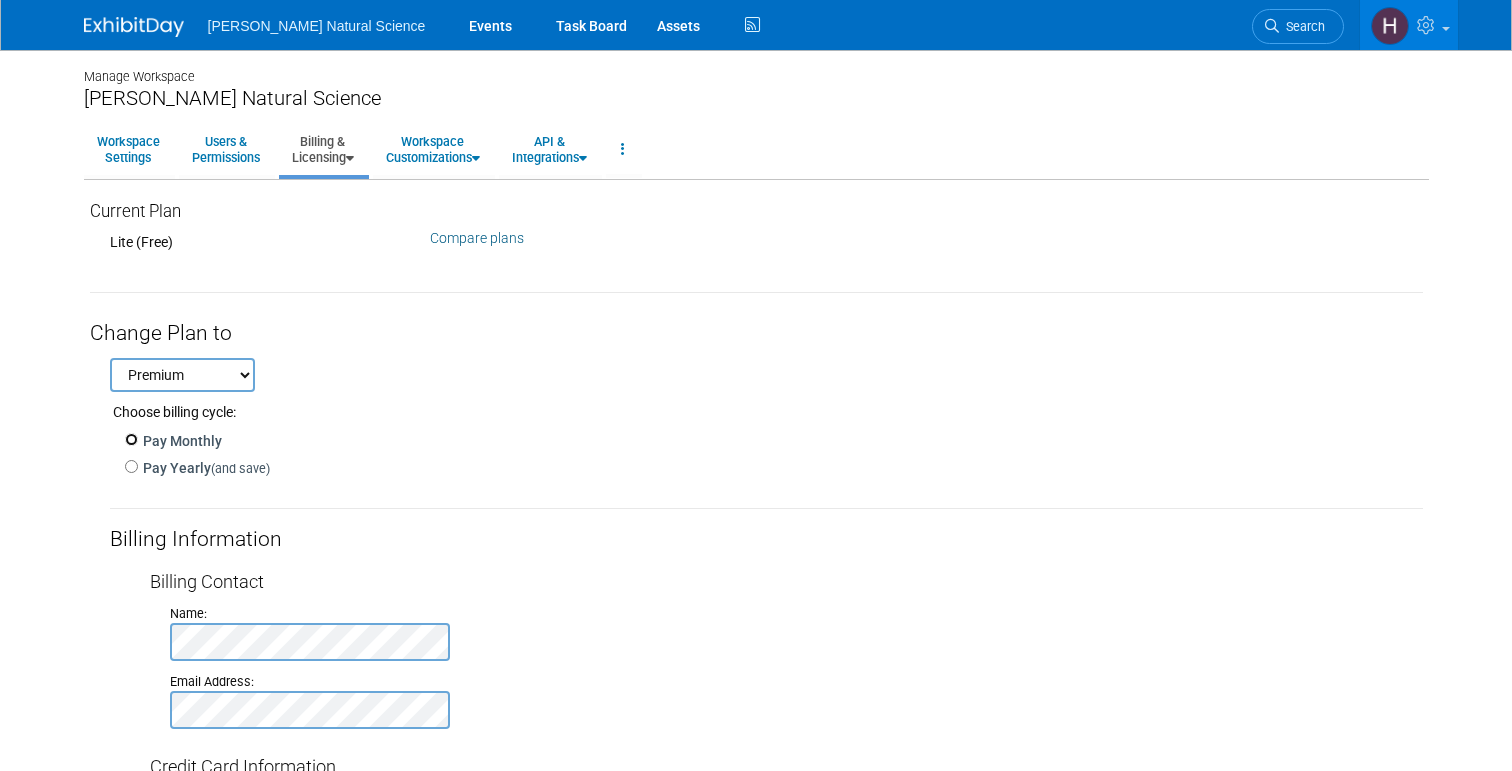 click on "Pay Monthly" at bounding box center [131, 439] 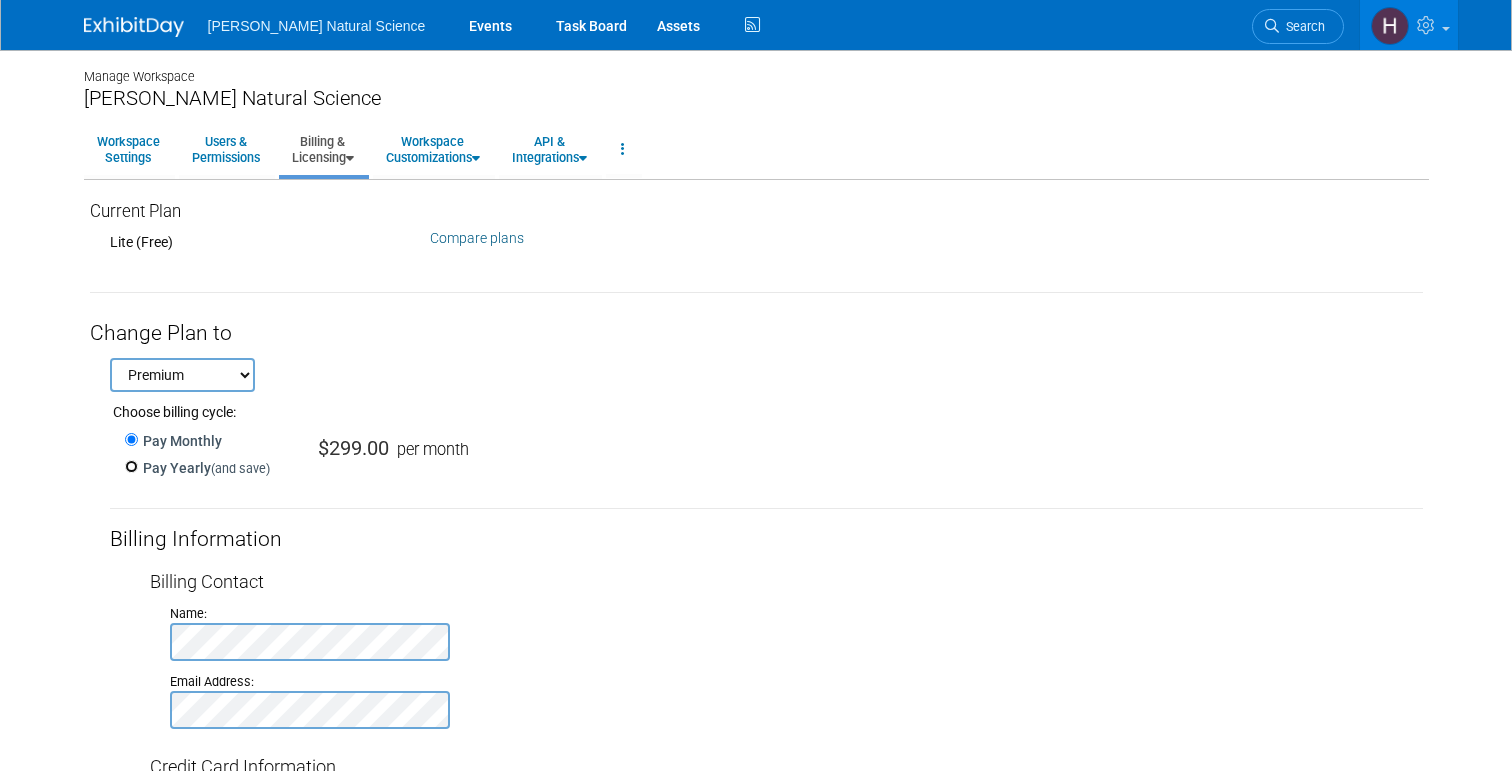 click on "Pay Yearly  (and save)" at bounding box center [131, 466] 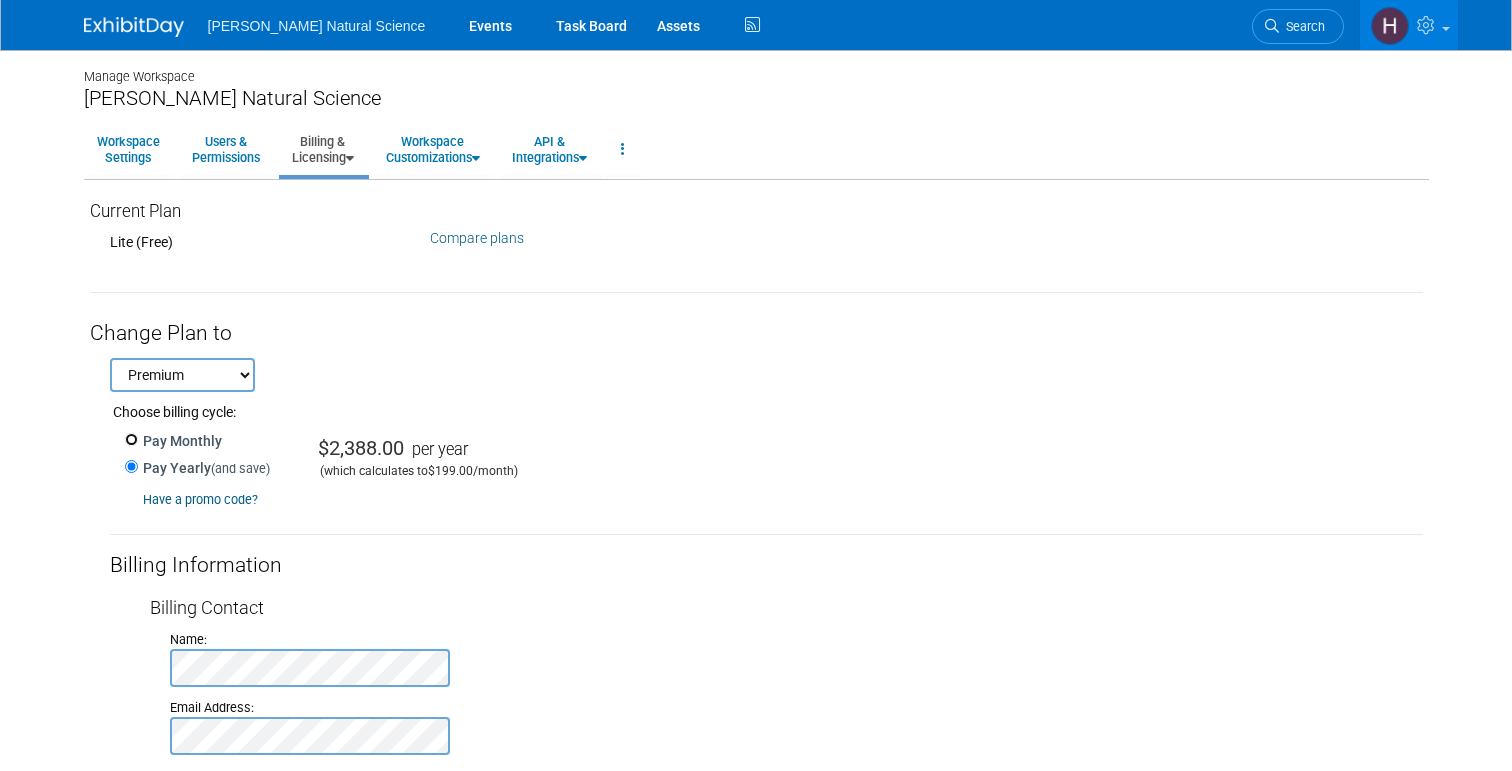 click on "Pay Monthly" at bounding box center [131, 439] 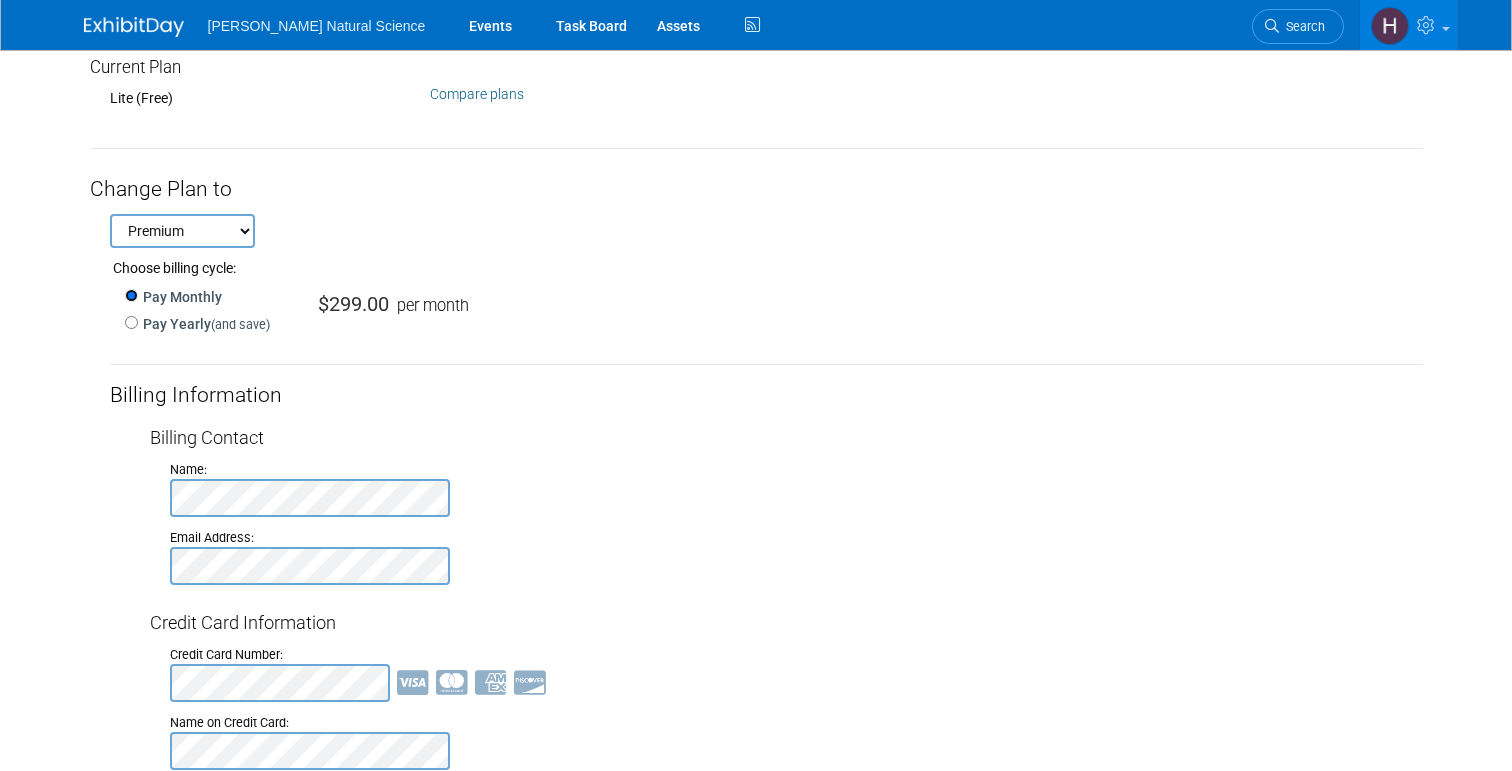 scroll, scrollTop: 161, scrollLeft: 0, axis: vertical 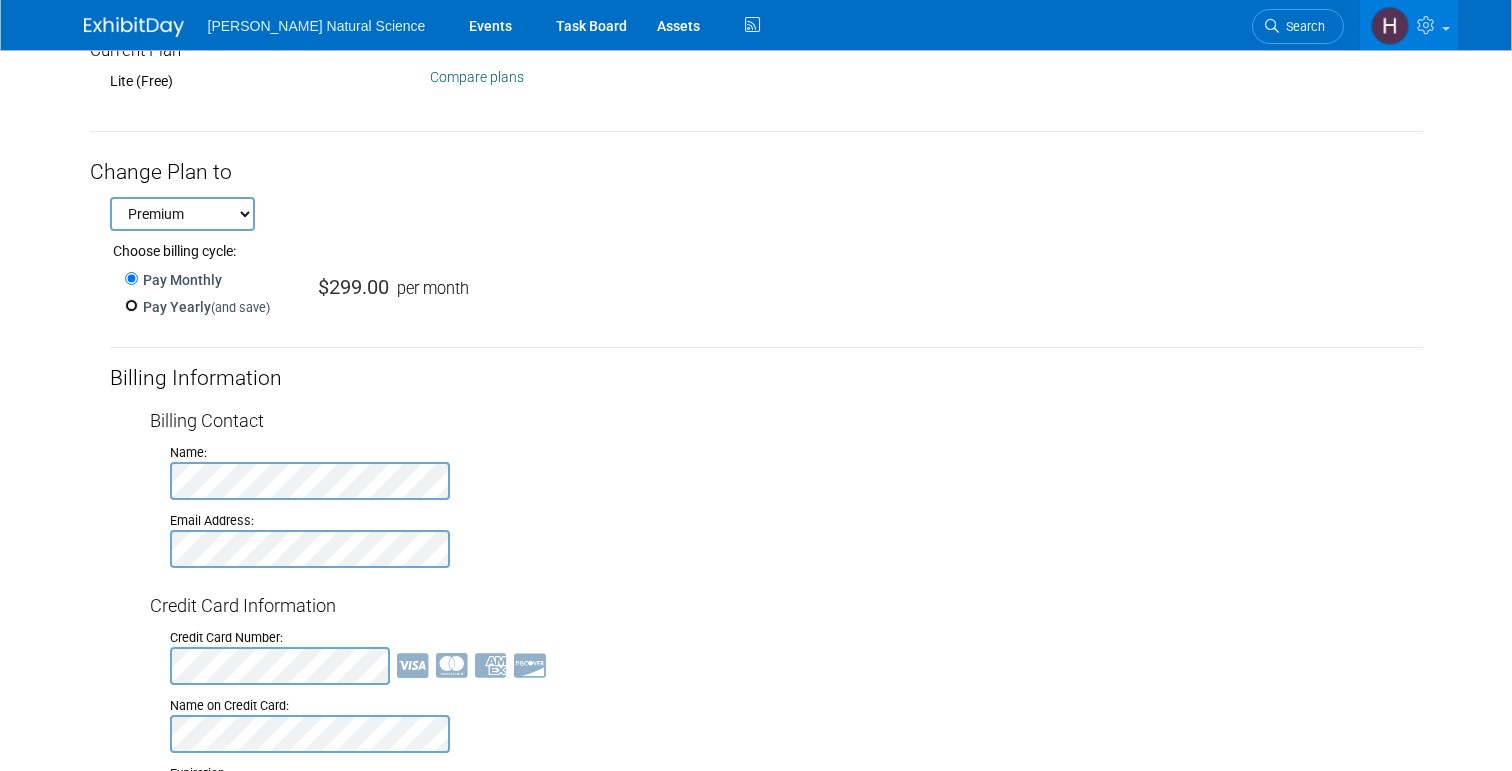 click on "Pay Yearly  (and save)" at bounding box center (131, 305) 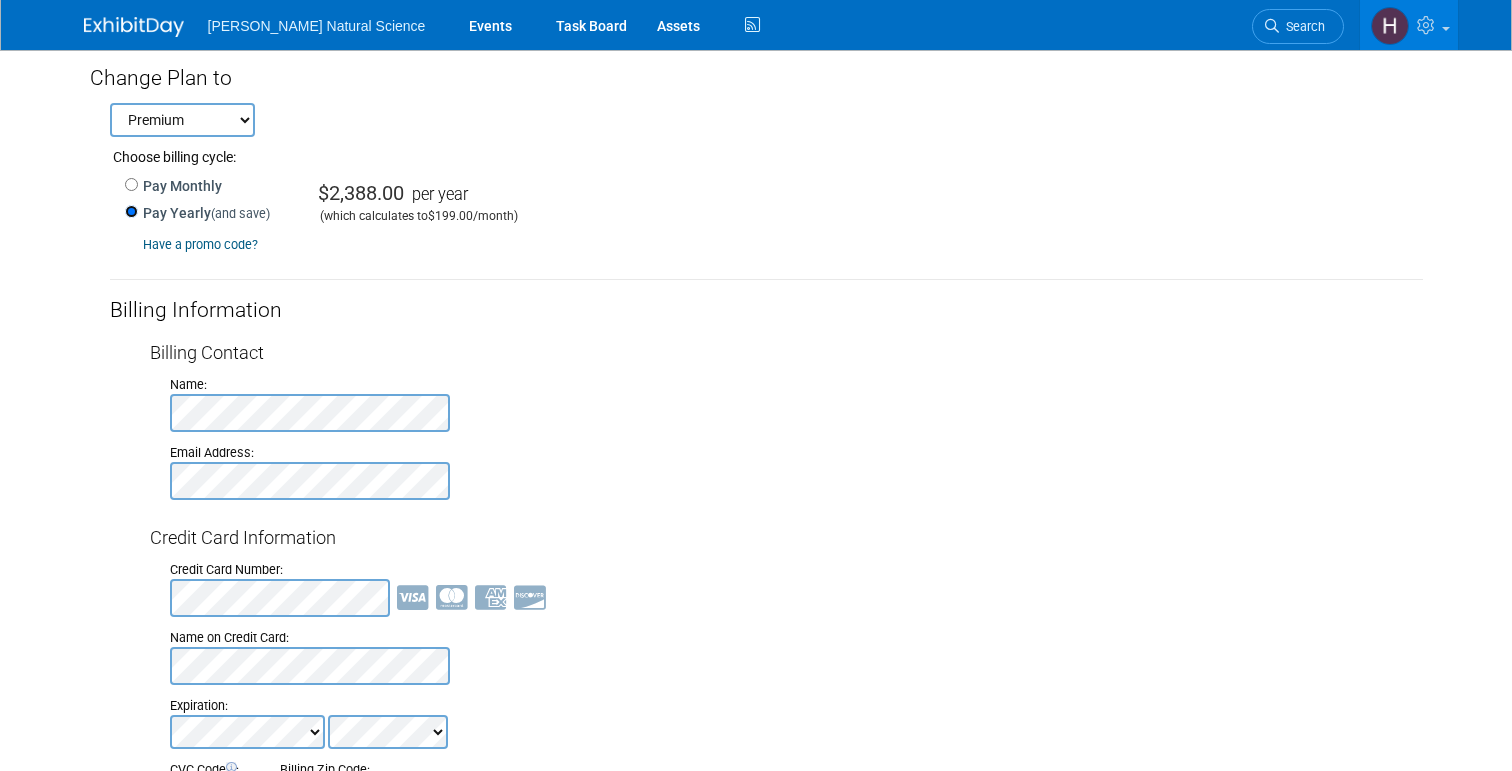 scroll, scrollTop: 261, scrollLeft: 0, axis: vertical 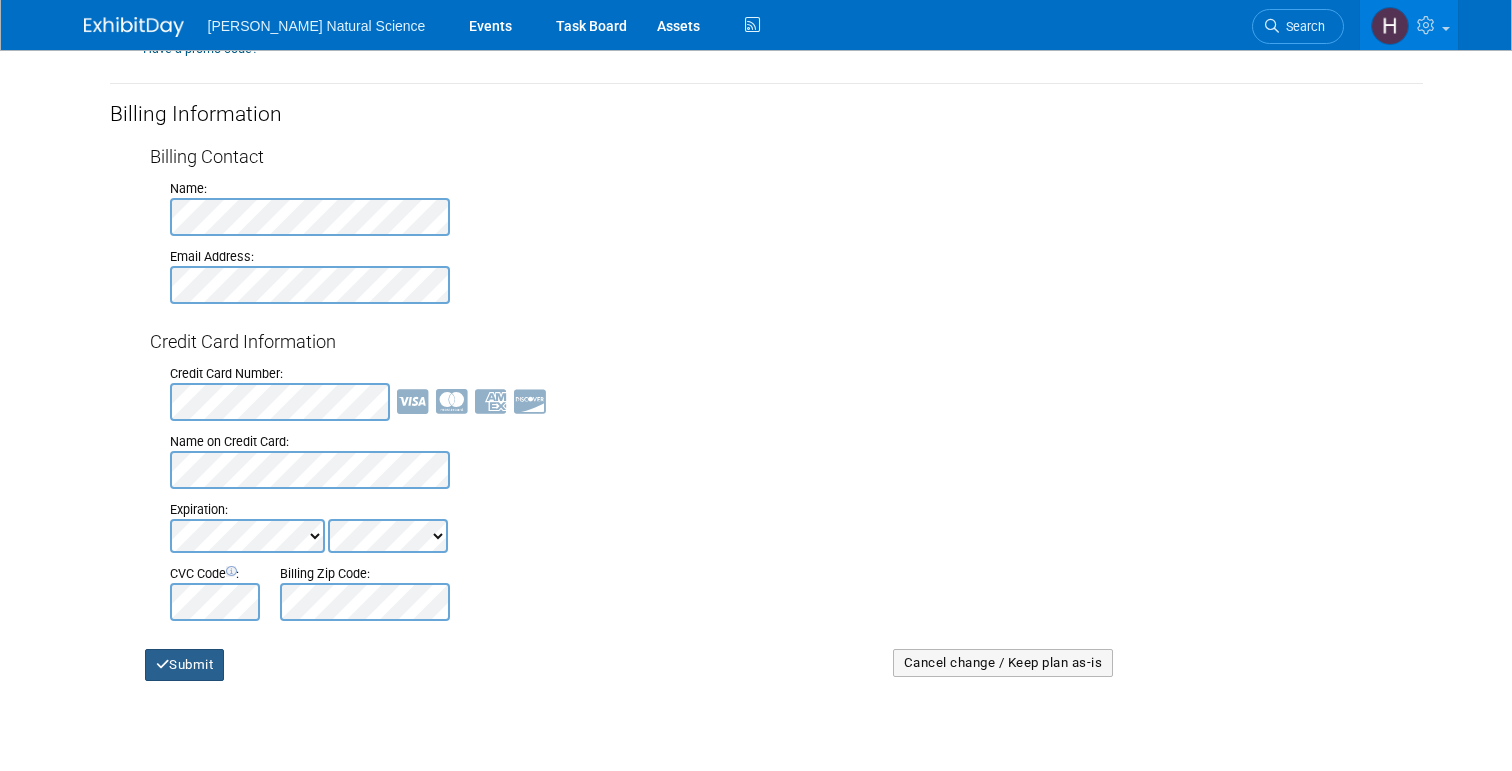 click on "Submit" at bounding box center (185, 665) 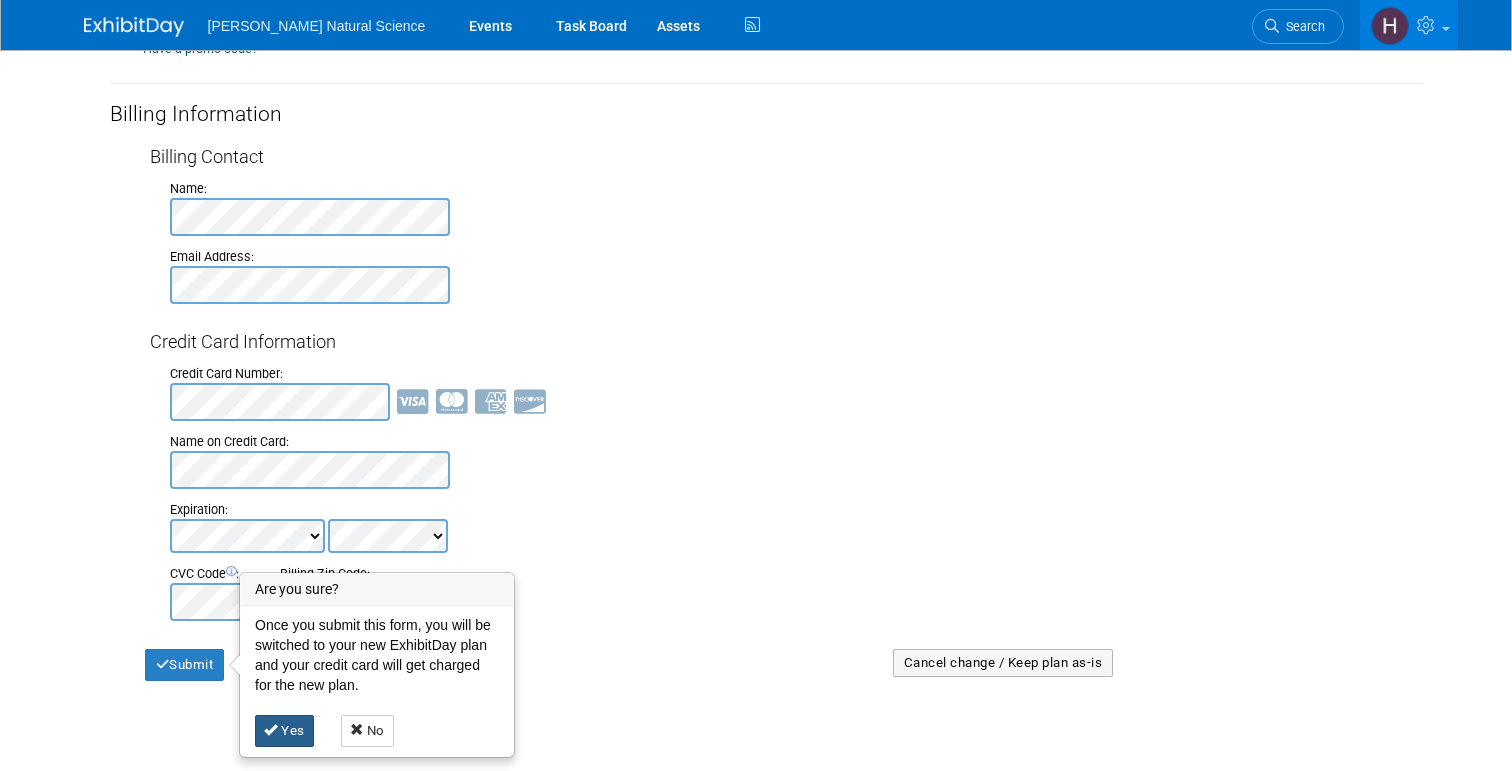 click at bounding box center (271, 729) 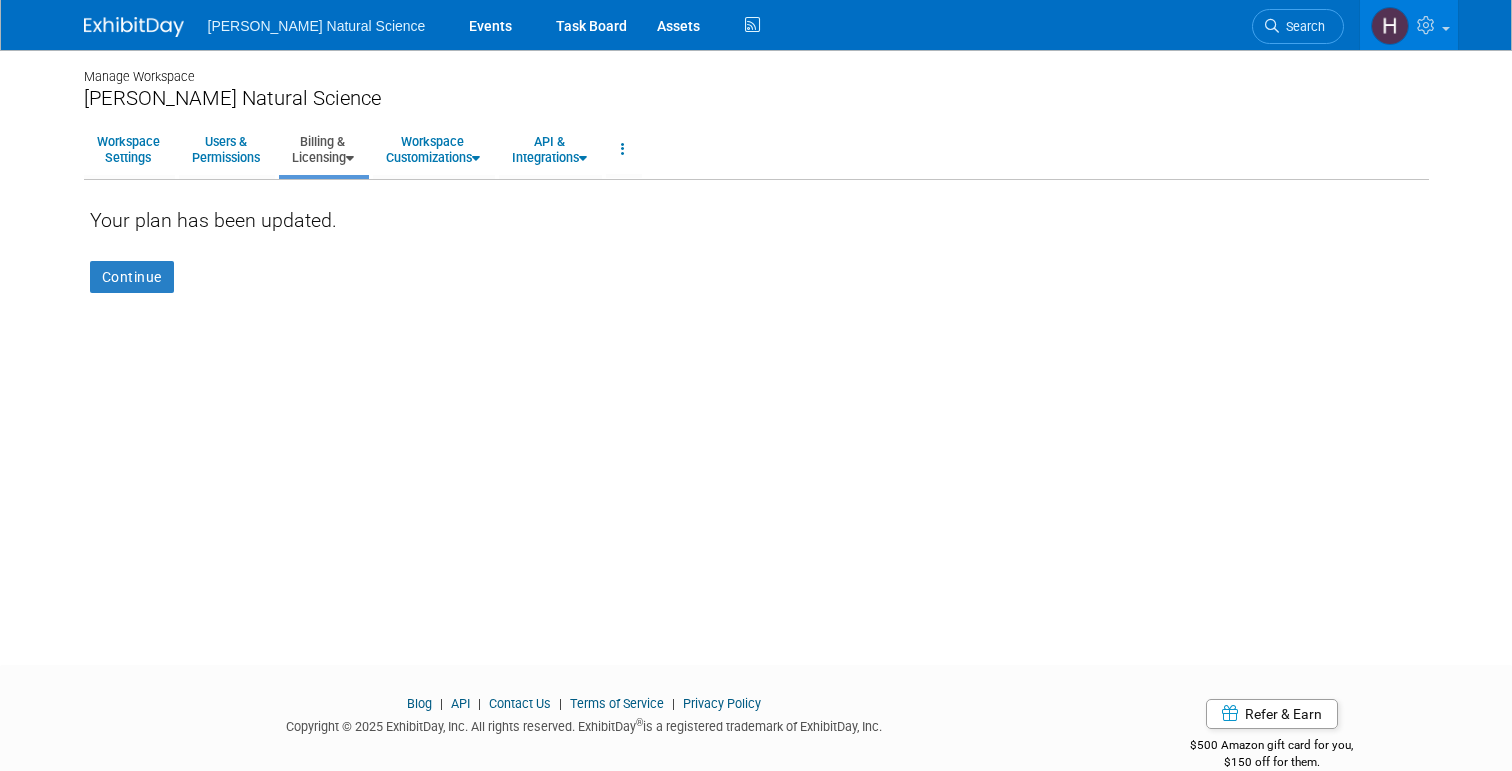 scroll, scrollTop: 0, scrollLeft: 0, axis: both 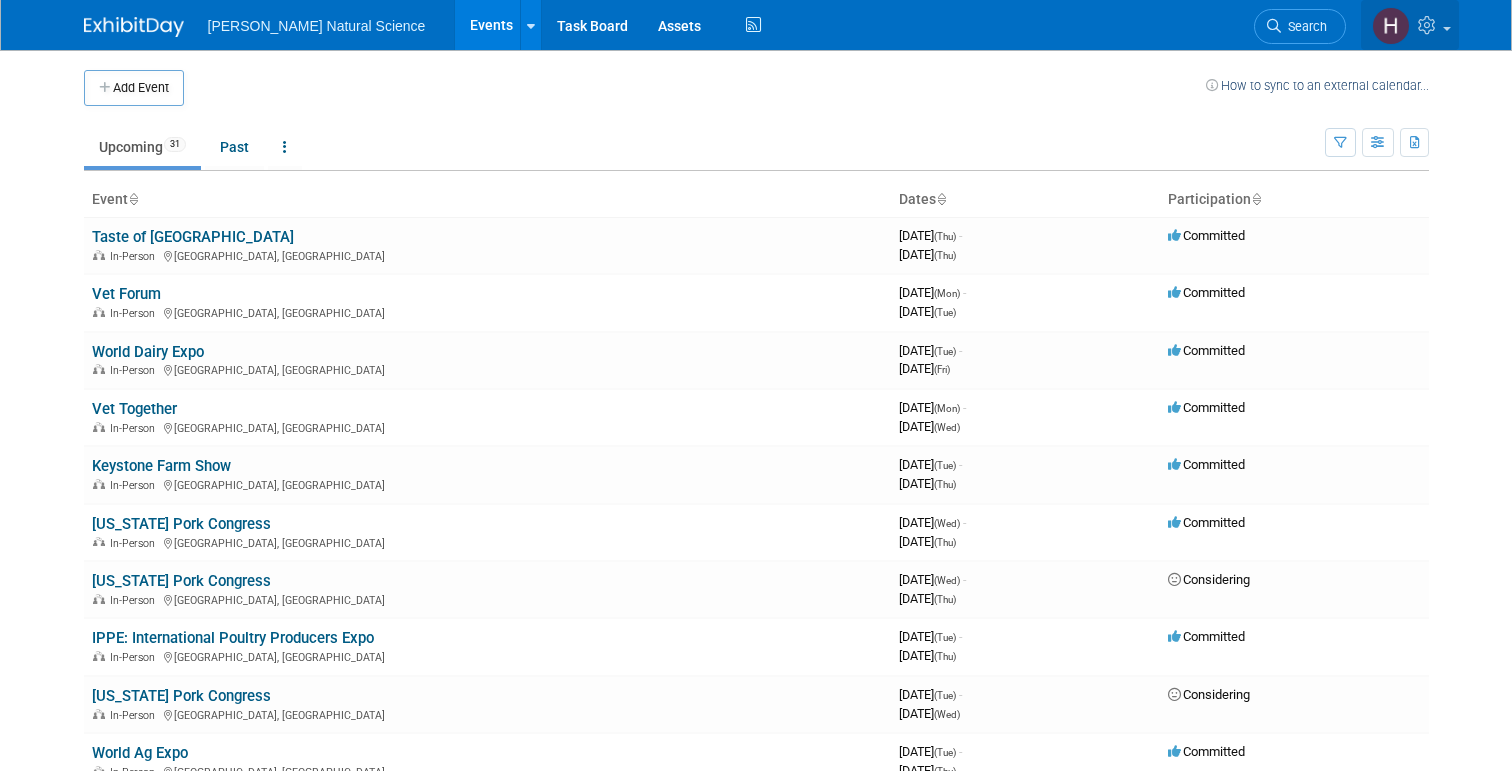 click at bounding box center [1429, 25] 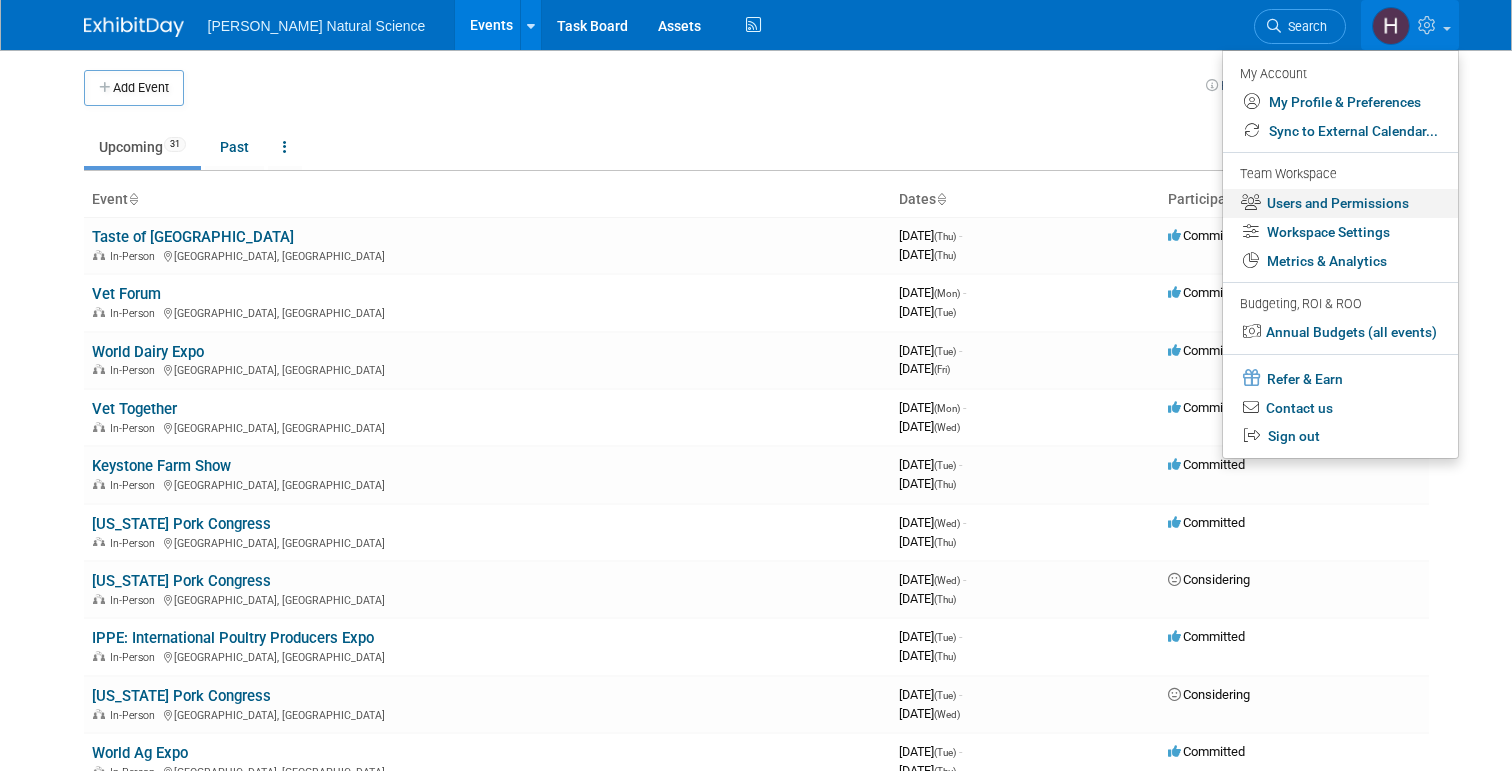 click on "Users and Permissions" at bounding box center (1340, 203) 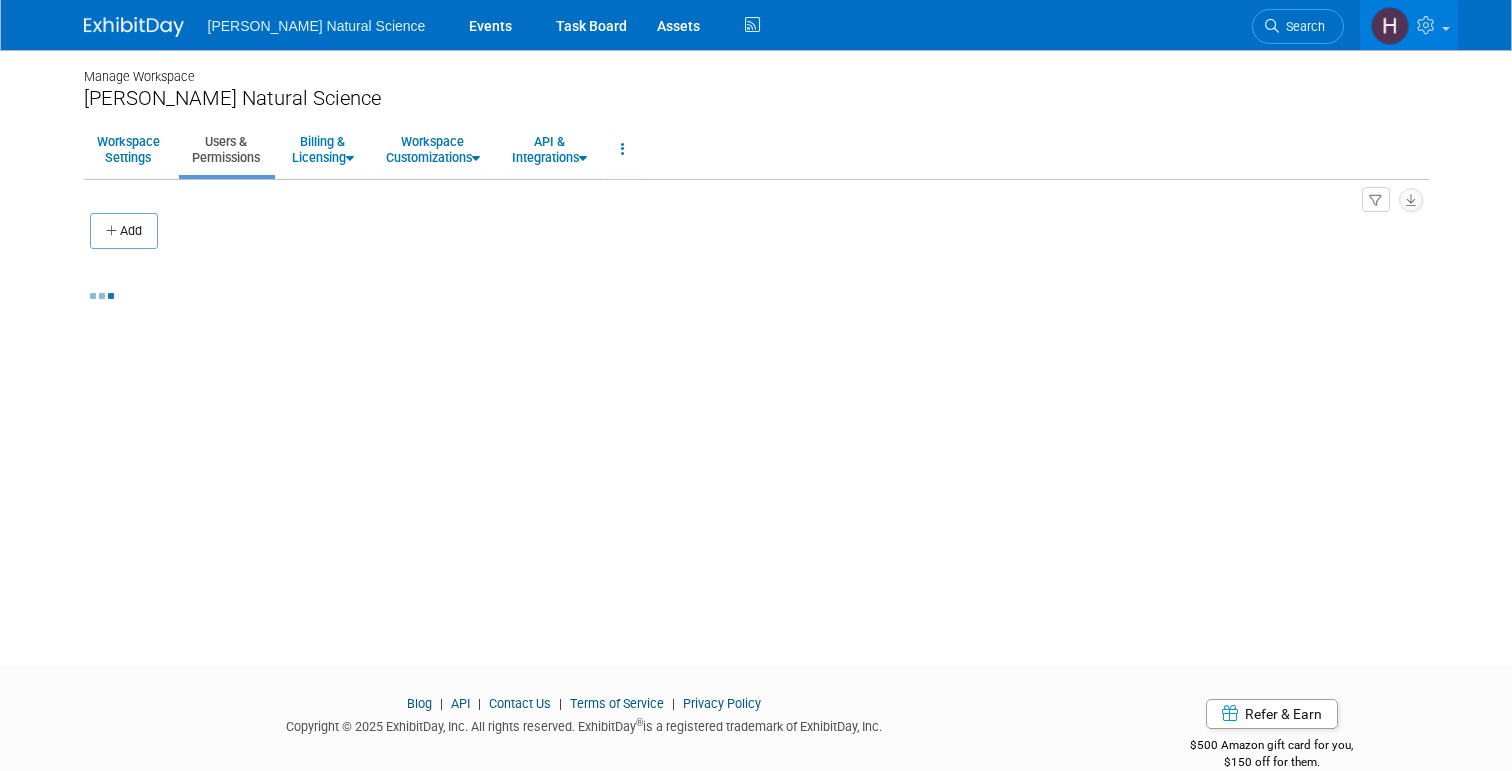 scroll, scrollTop: 0, scrollLeft: 0, axis: both 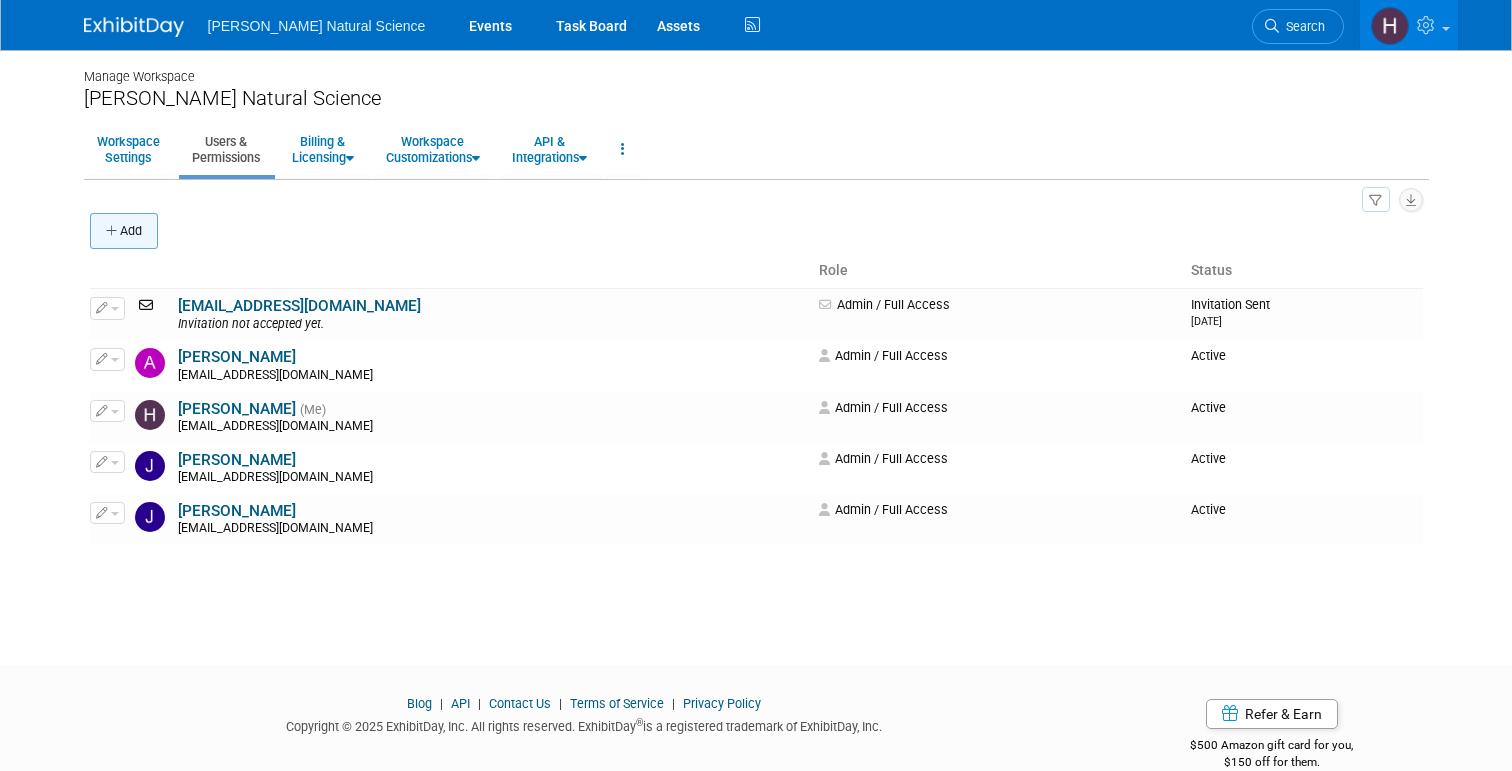 click on "Add" at bounding box center [124, 231] 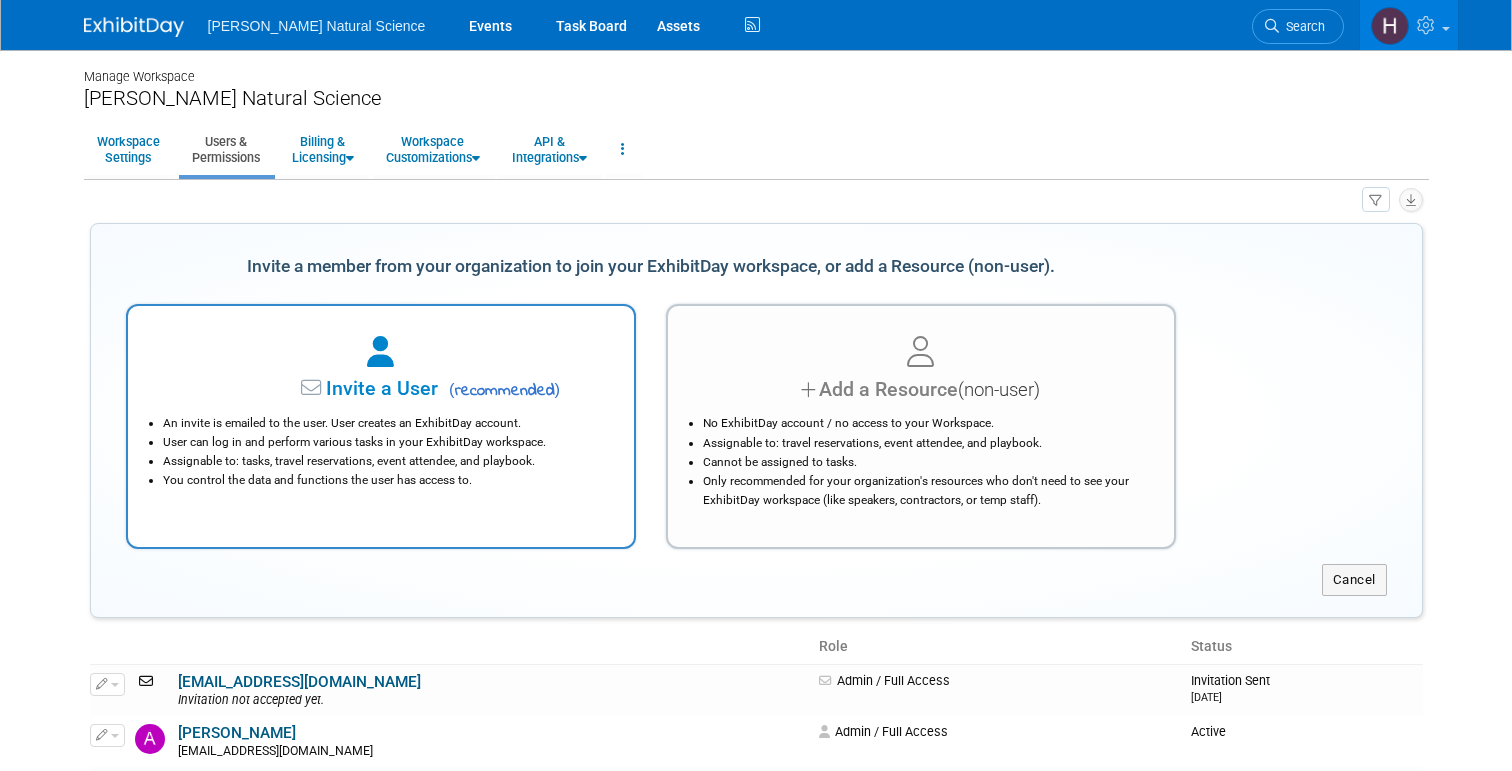 click at bounding box center (381, 353) 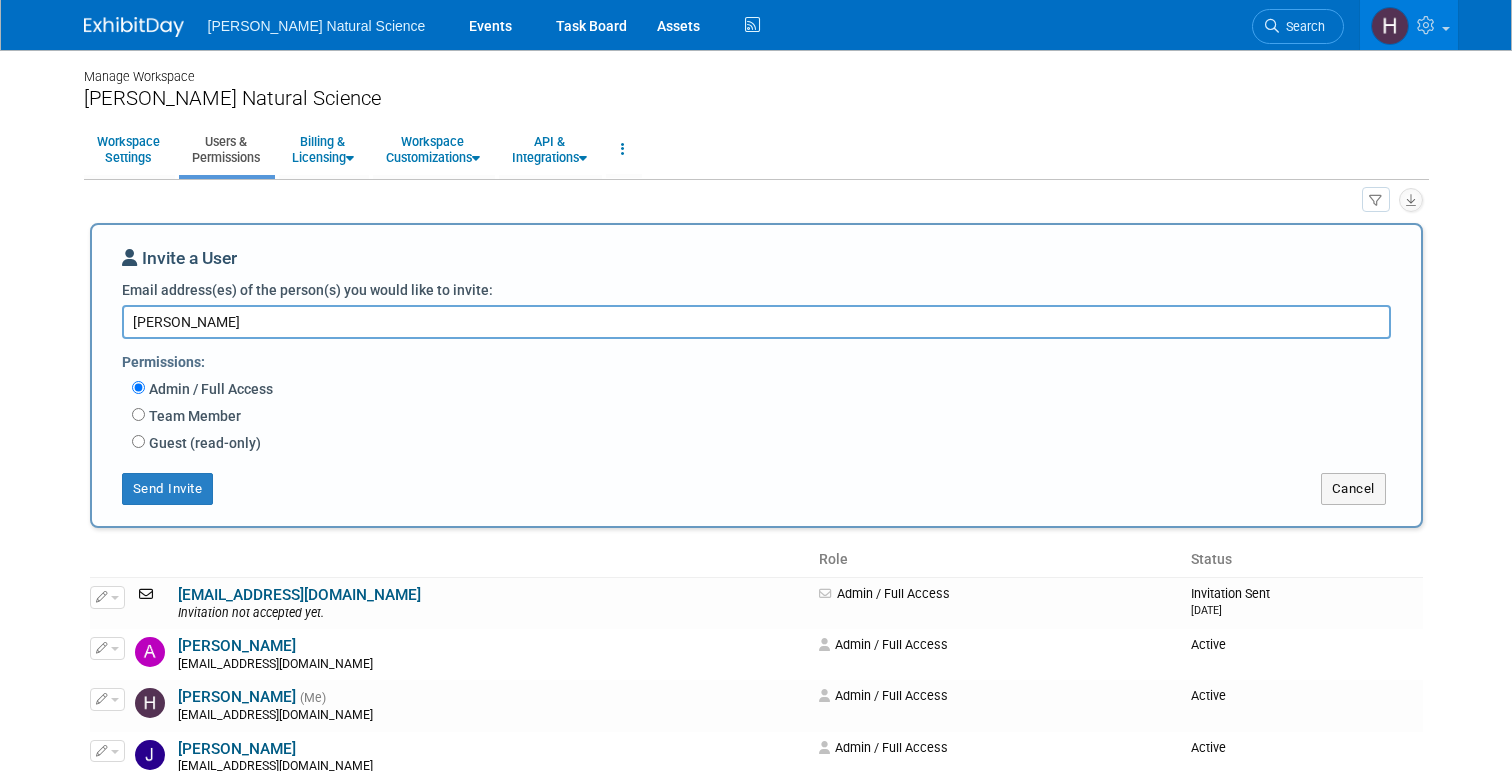 click on "shawn" at bounding box center (756, 322) 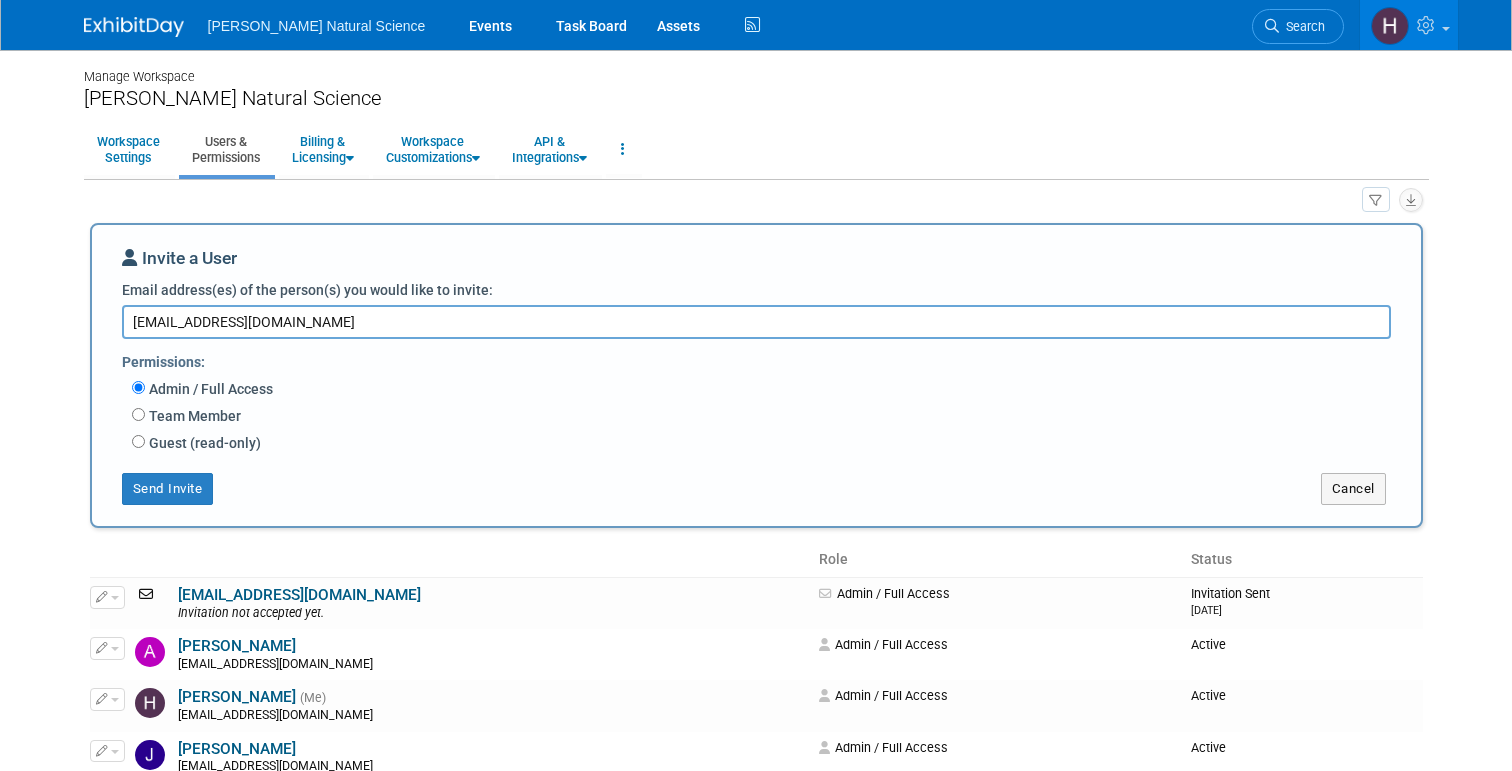 type on "savise@vanbeeknaturalscience.com" 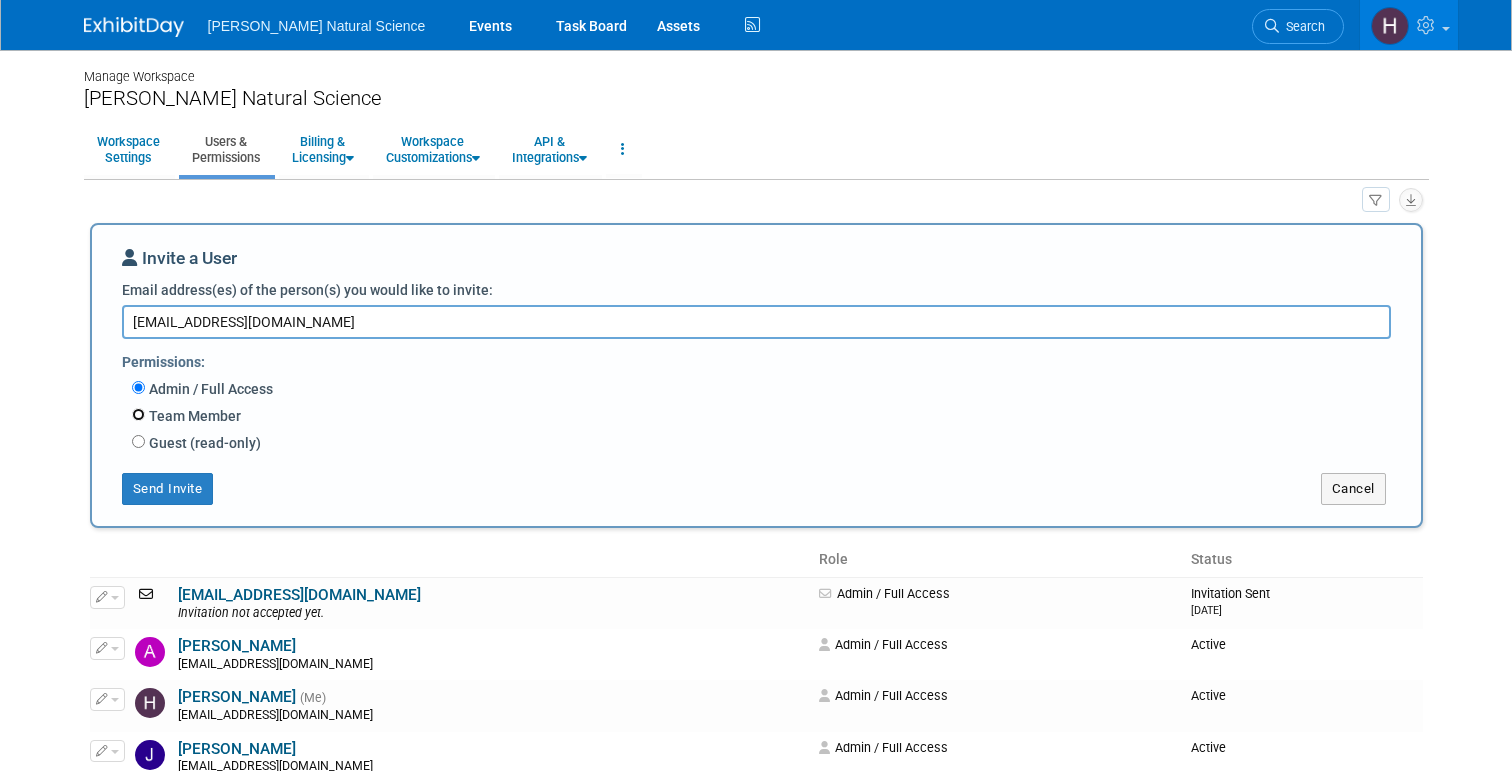 click on "Team Member" at bounding box center (138, 414) 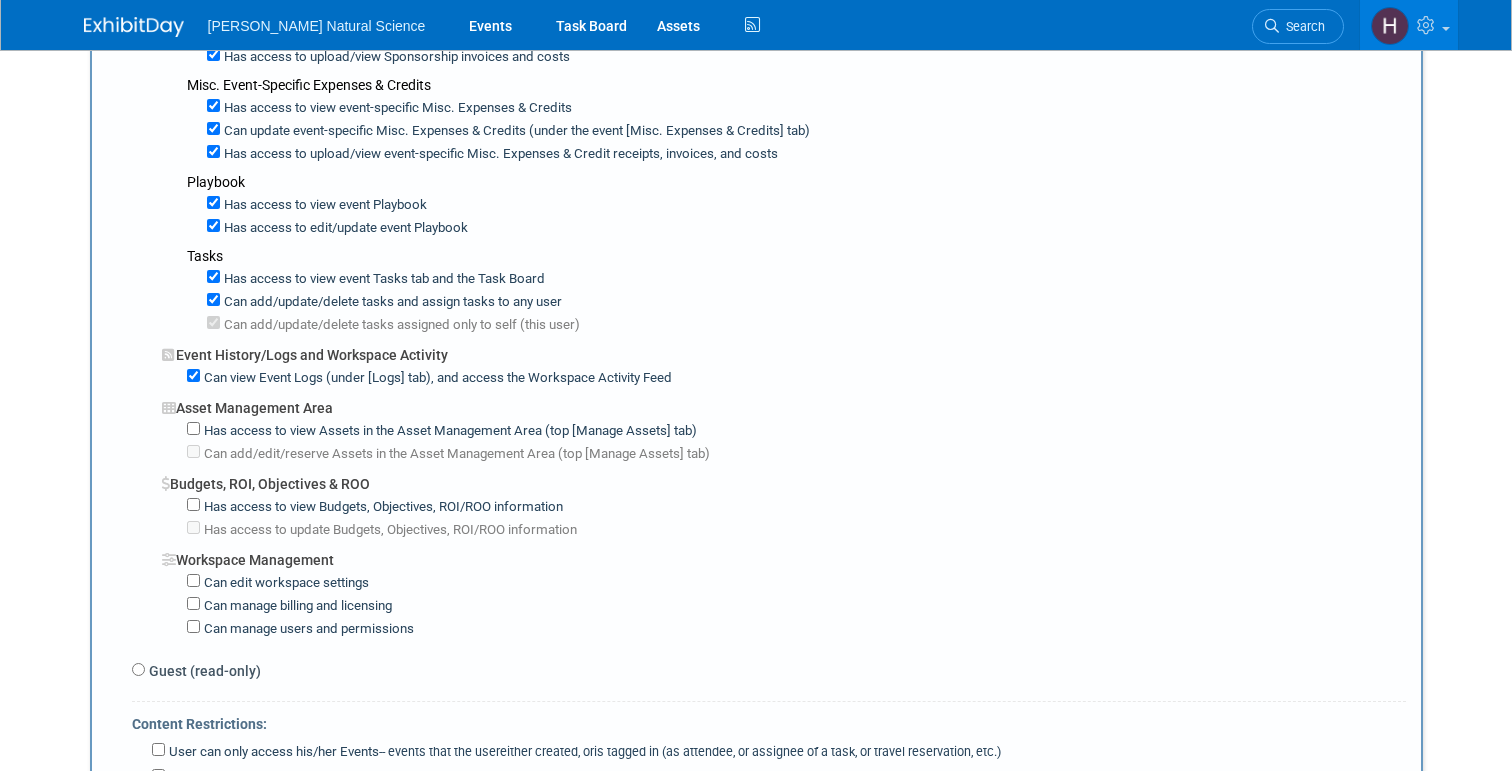 scroll, scrollTop: 1116, scrollLeft: 0, axis: vertical 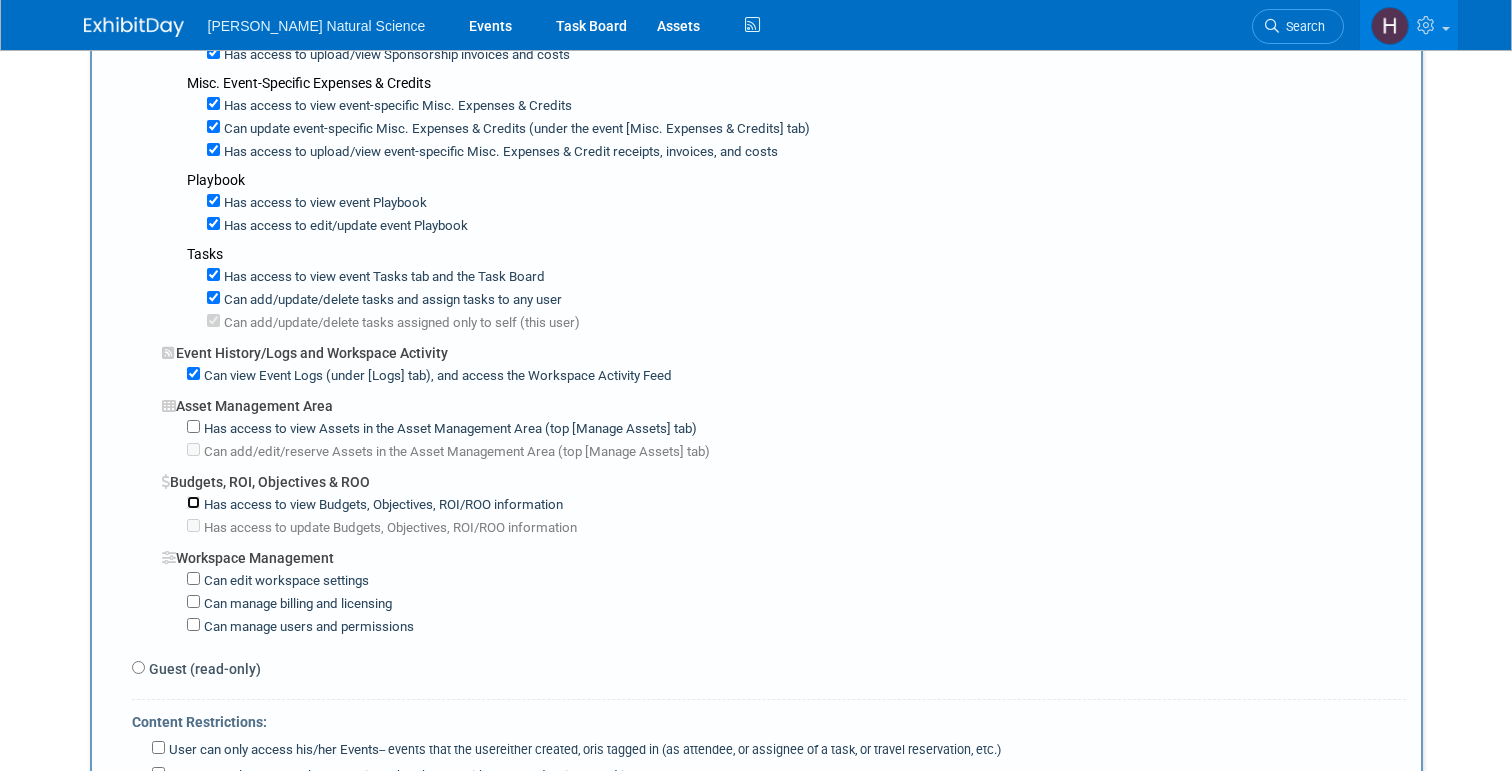 click on "Has access to view Budgets, Objectives, ROI/ROO information" at bounding box center (193, 502) 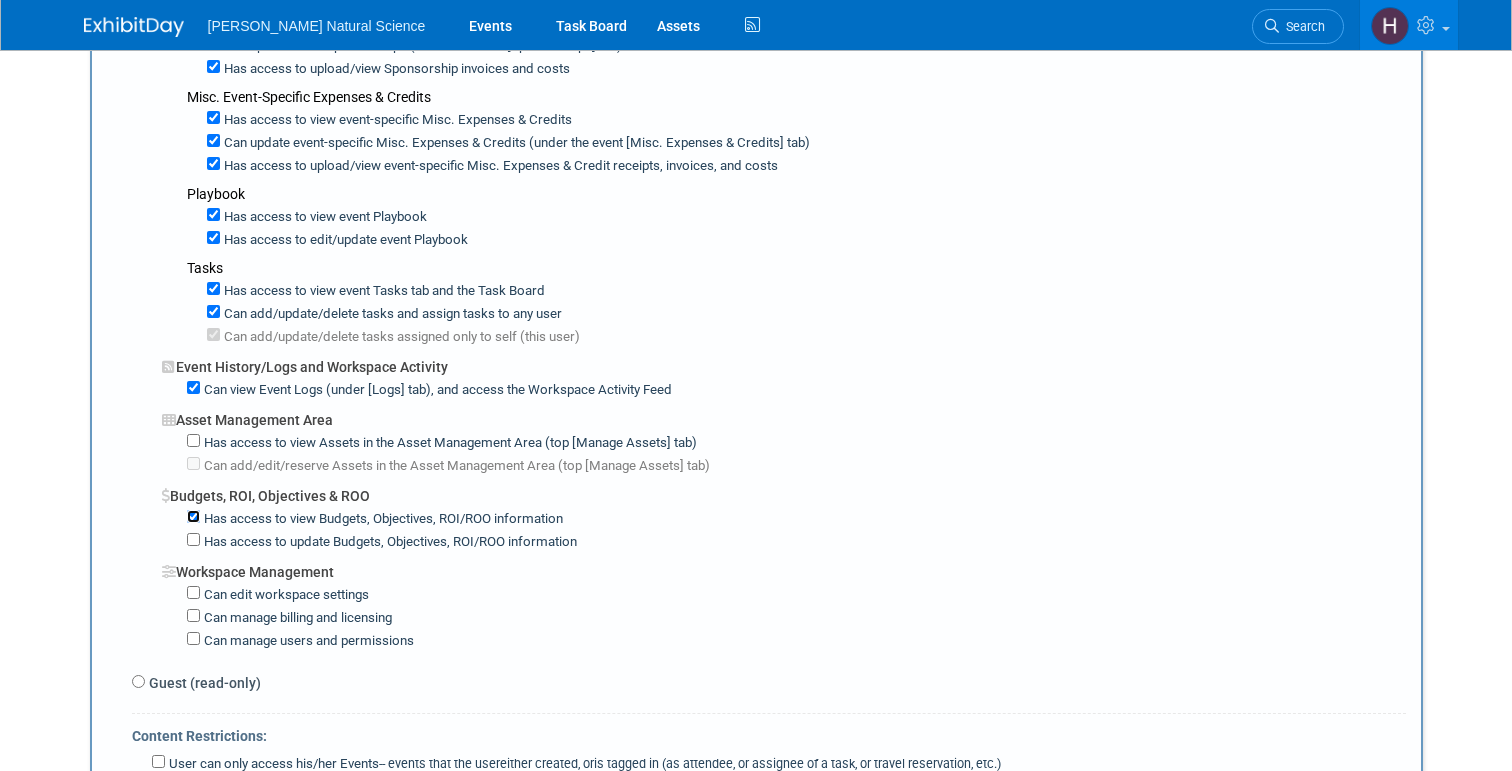 scroll, scrollTop: 1095, scrollLeft: 0, axis: vertical 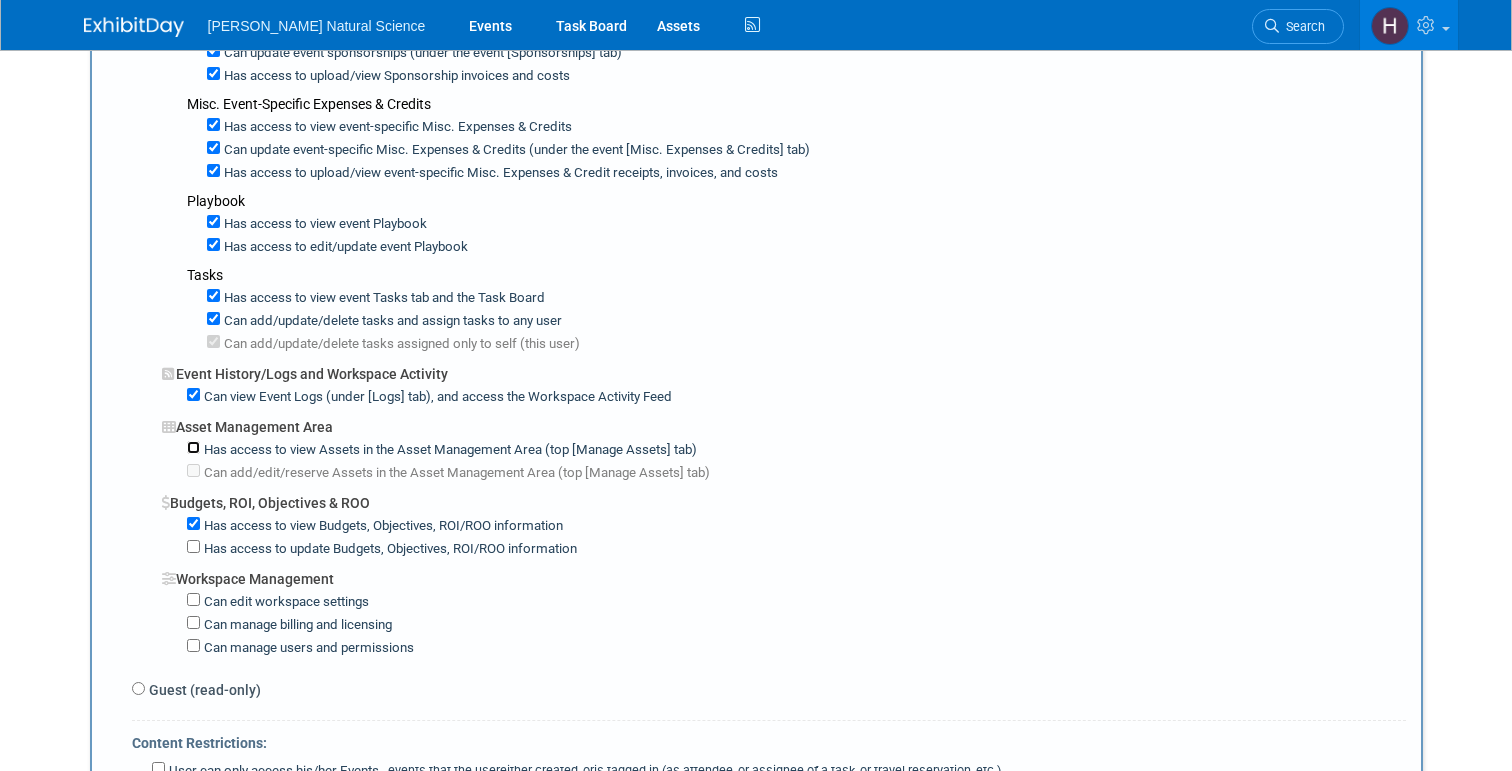 click on "Has access to view Assets in the Asset Management Area (top [Manage Assets] tab)" at bounding box center [193, 447] 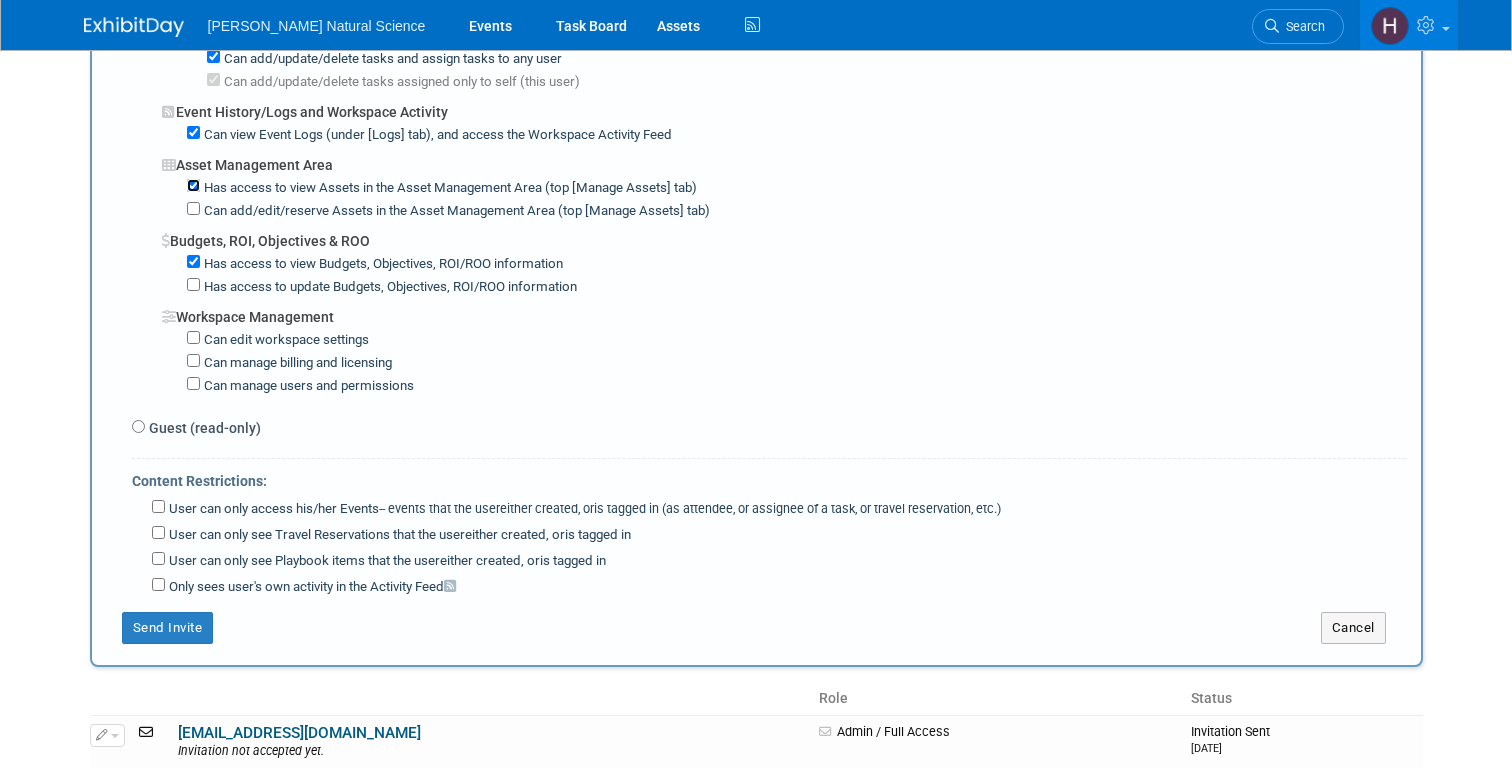 scroll, scrollTop: 1382, scrollLeft: 0, axis: vertical 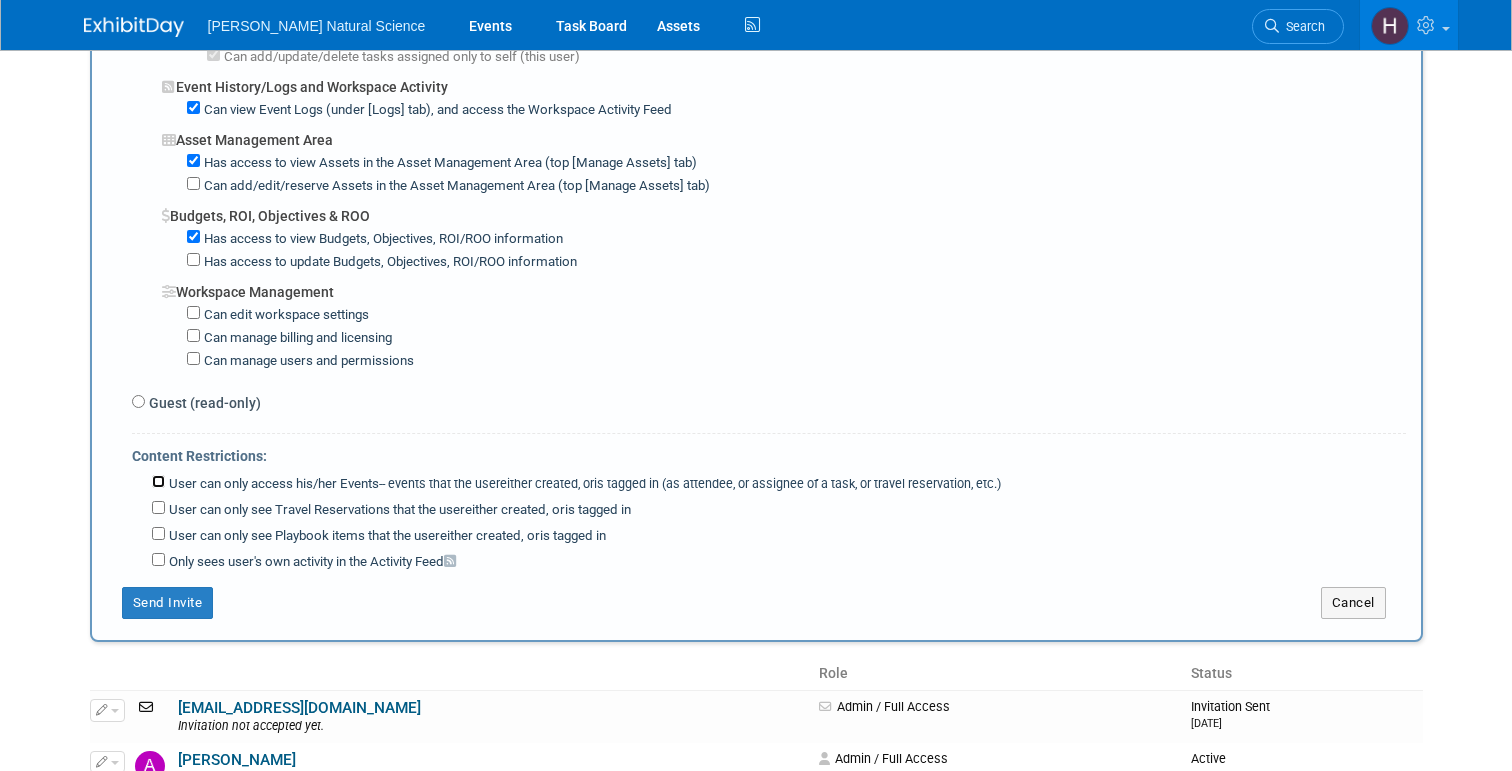 click on "User can only access his/her Events  -- events that the user  either created, or  is tagged in (as attendee, or assignee of a task, or travel reservation, etc.)" at bounding box center [158, 481] 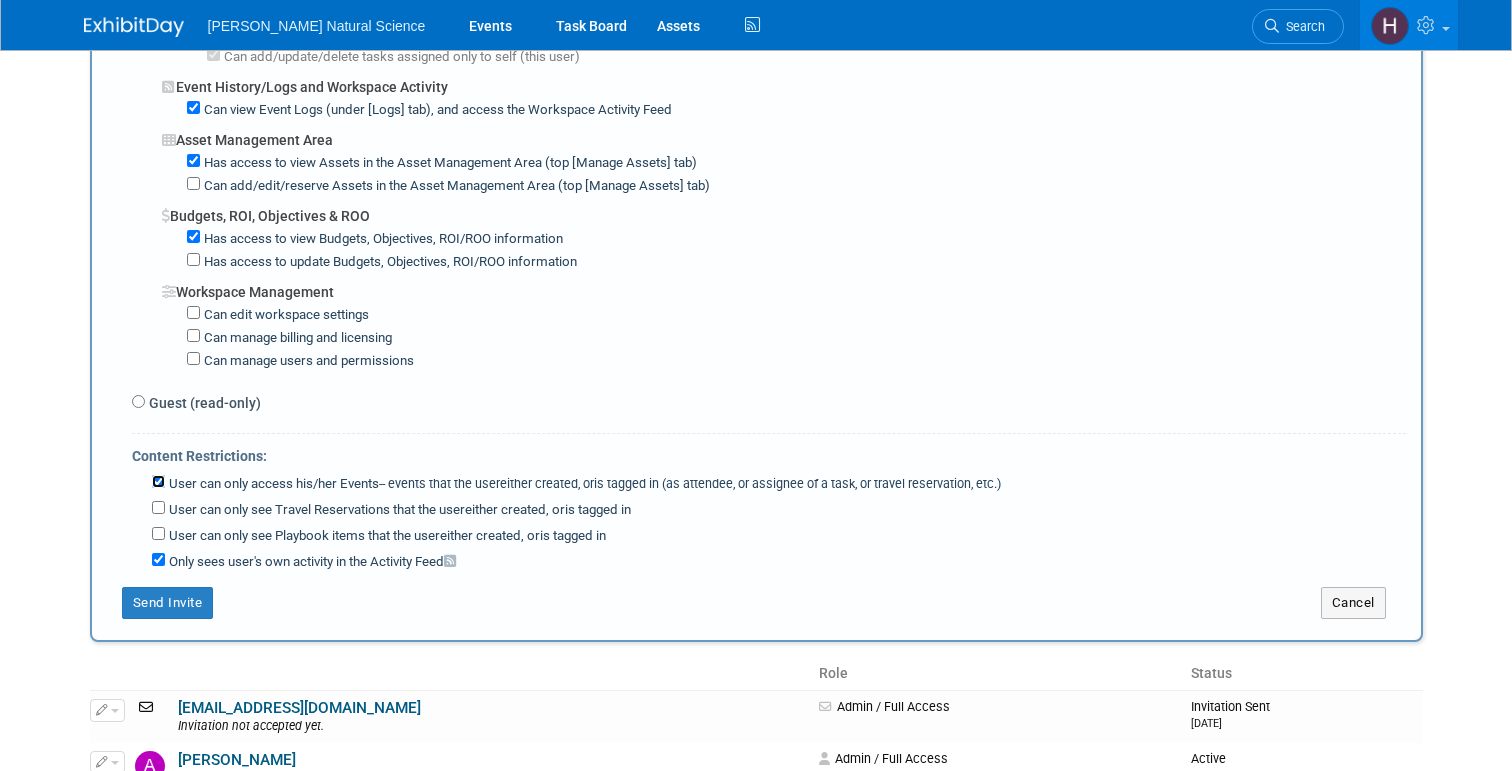 checkbox on "true" 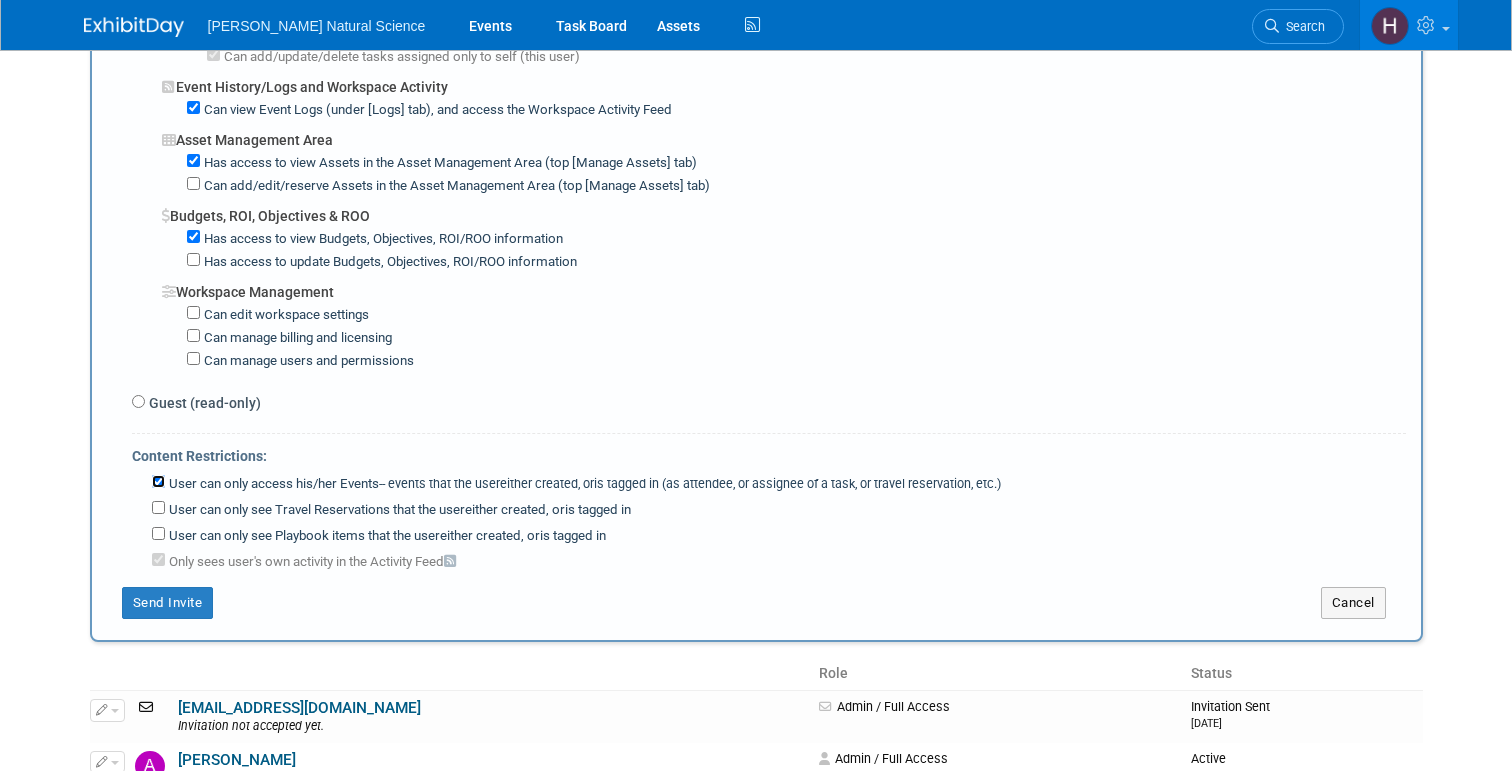 click on "User can only access his/her Events  -- events that the user  either created, or  is tagged in (as attendee, or assignee of a task, or travel reservation, etc.)" at bounding box center [158, 481] 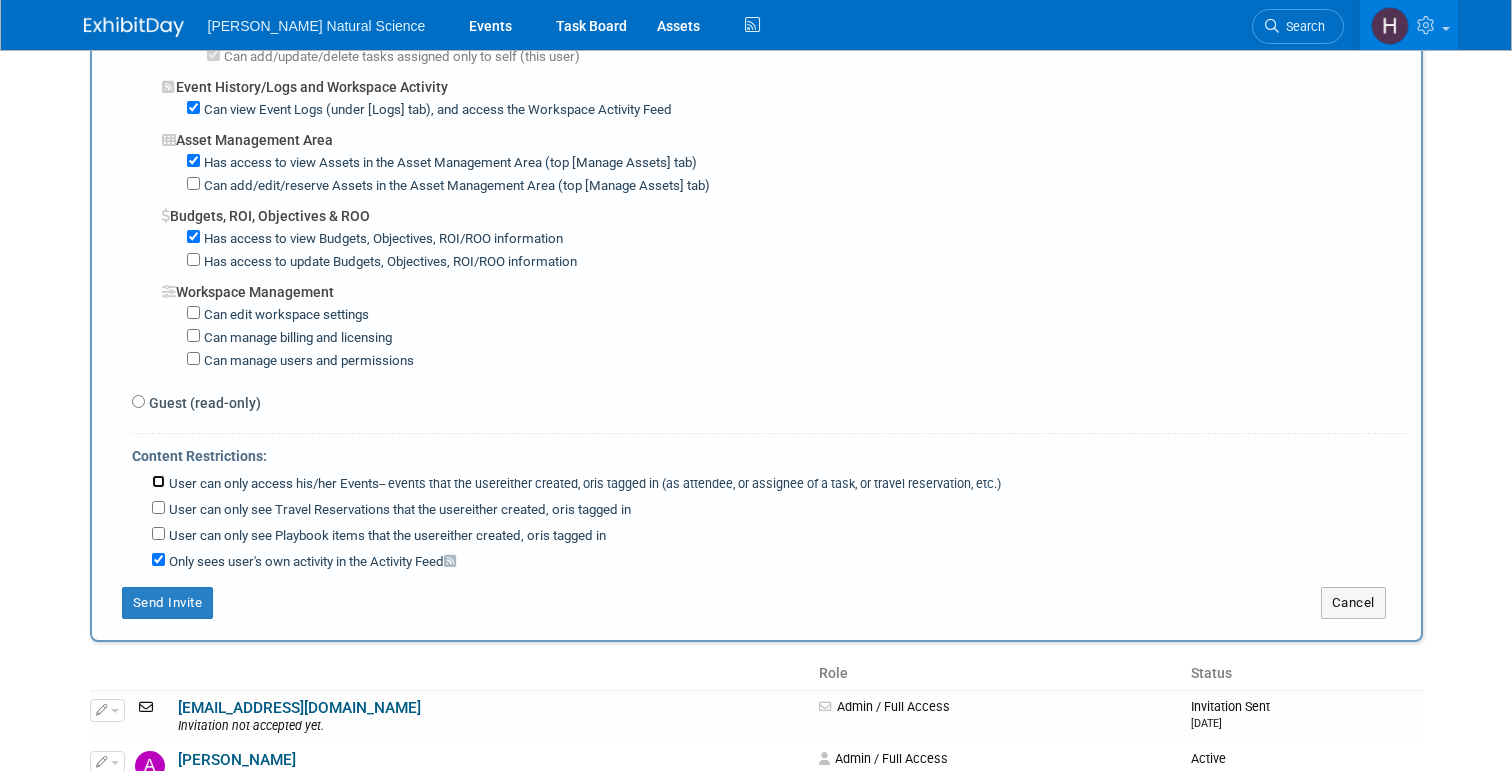 click on "User can only access his/her Events  -- events that the user  either created, or  is tagged in (as attendee, or assignee of a task, or travel reservation, etc.)" at bounding box center [158, 481] 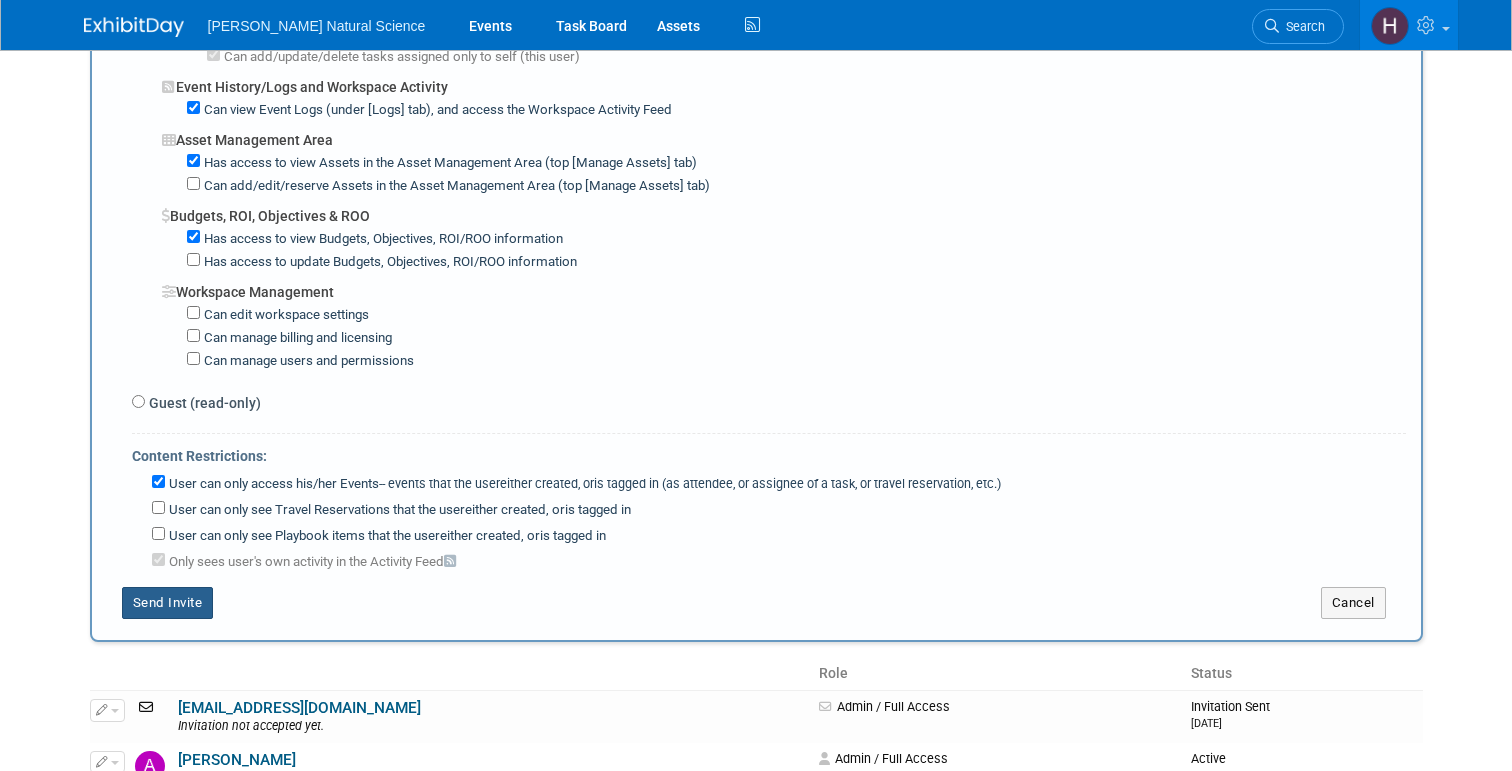 click on "Send Invite" at bounding box center [168, 603] 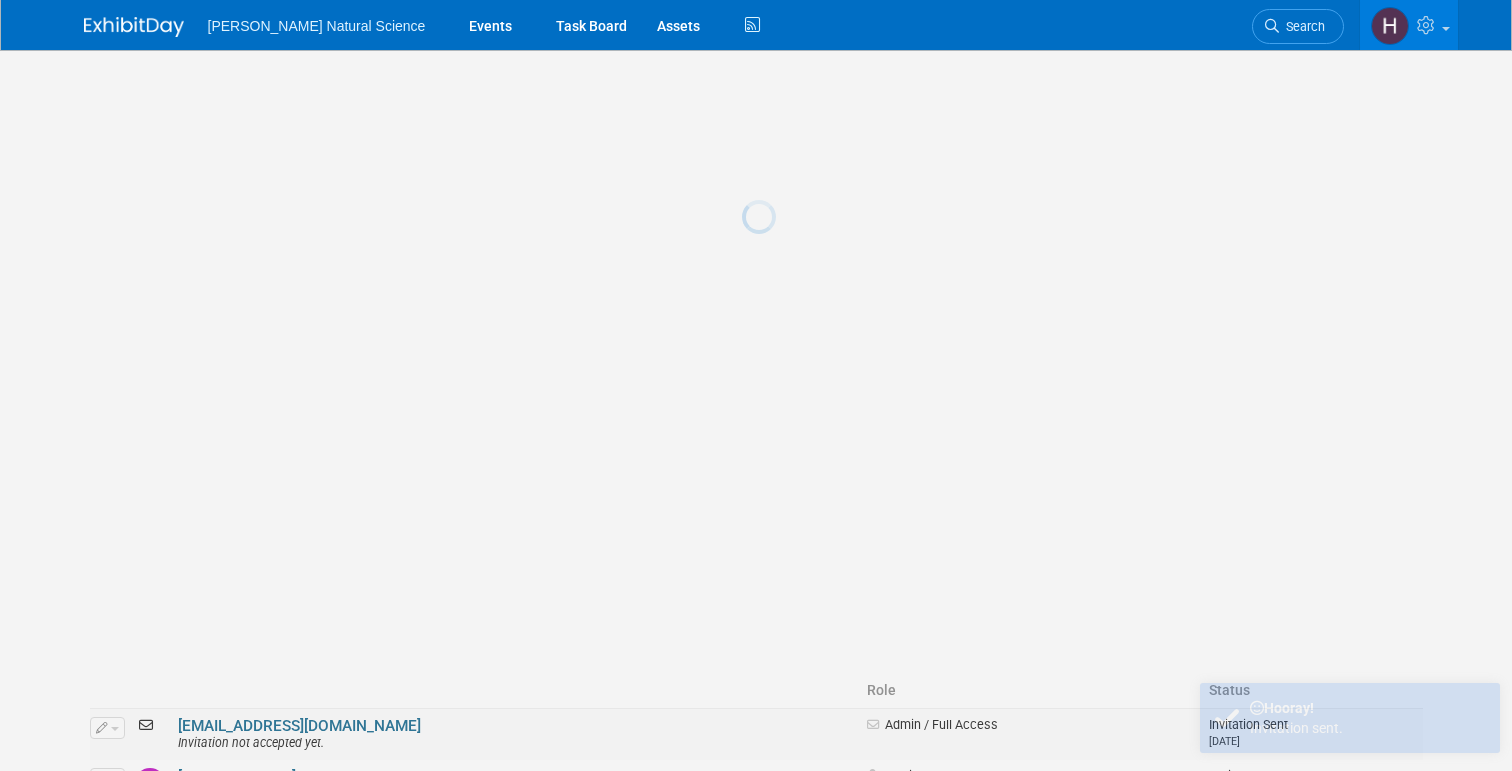 scroll, scrollTop: 0, scrollLeft: 0, axis: both 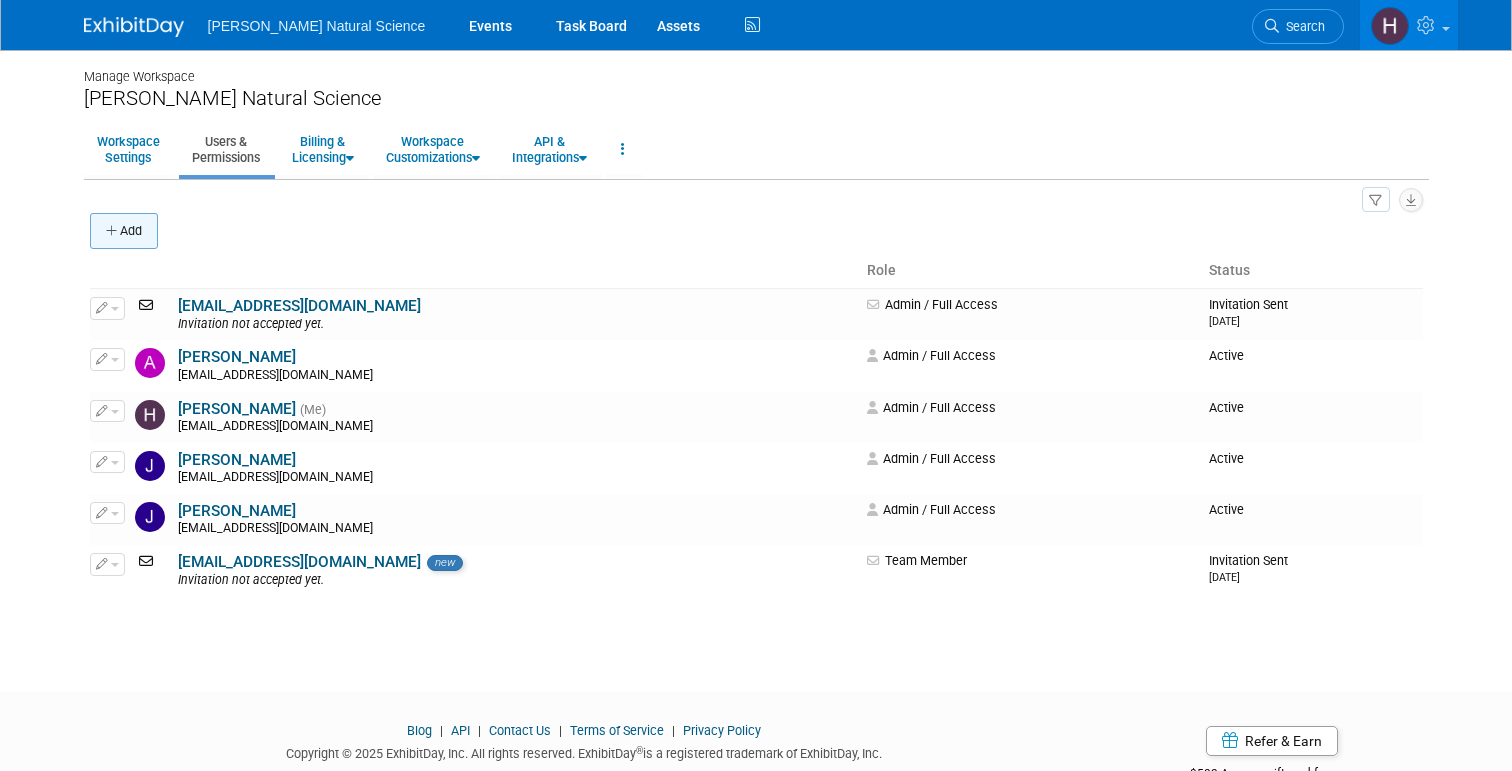 click at bounding box center (113, 231) 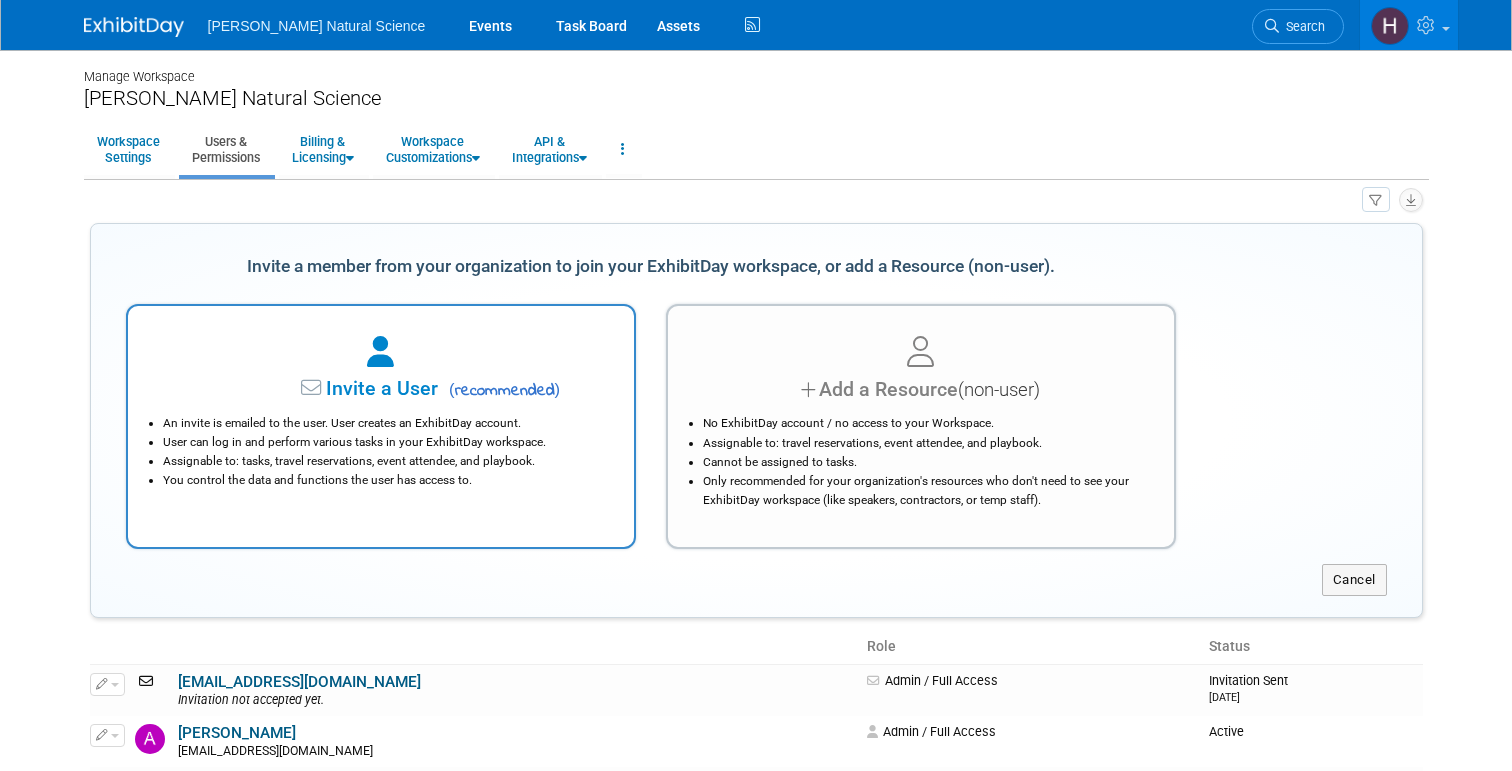 click at bounding box center [380, 352] 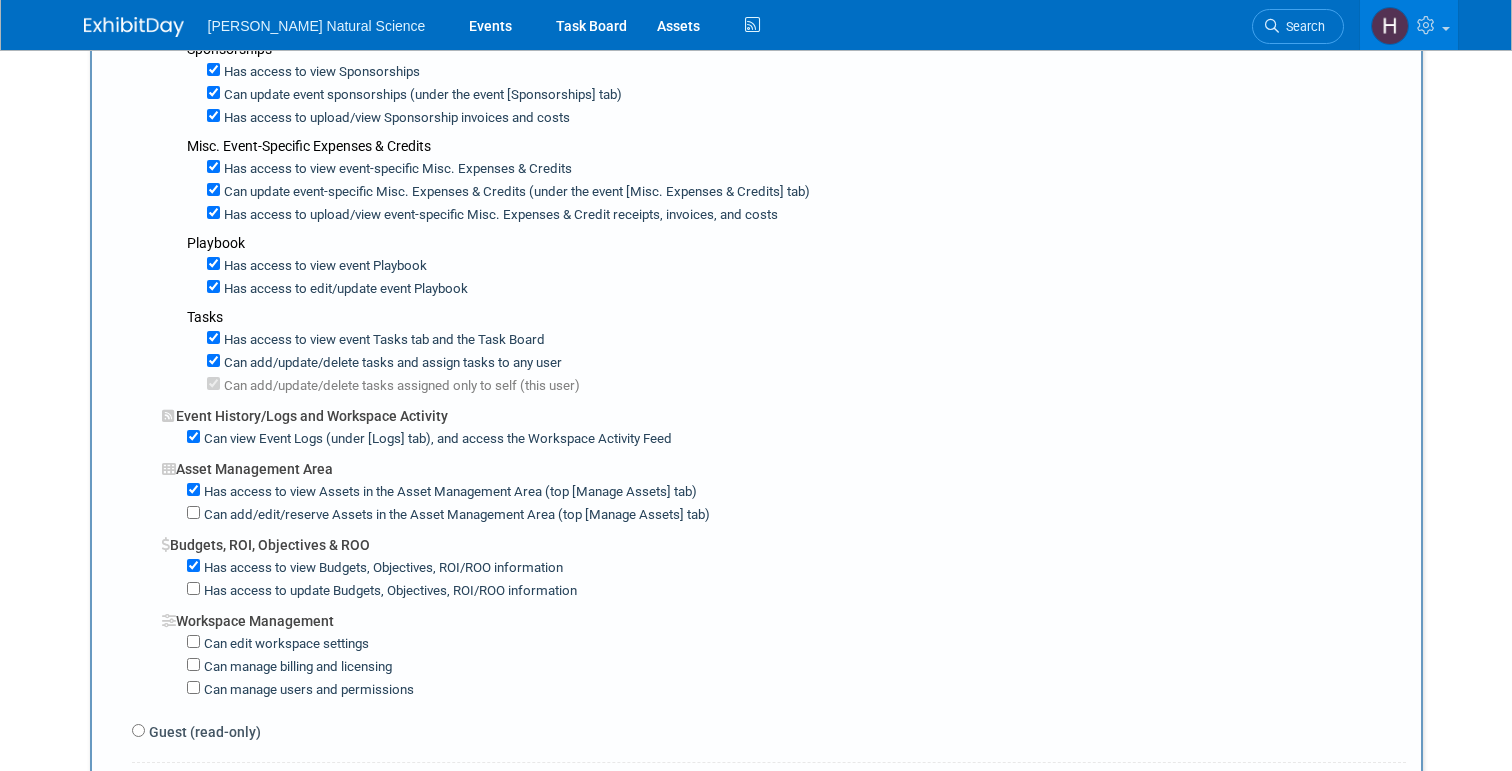 scroll, scrollTop: 1056, scrollLeft: 0, axis: vertical 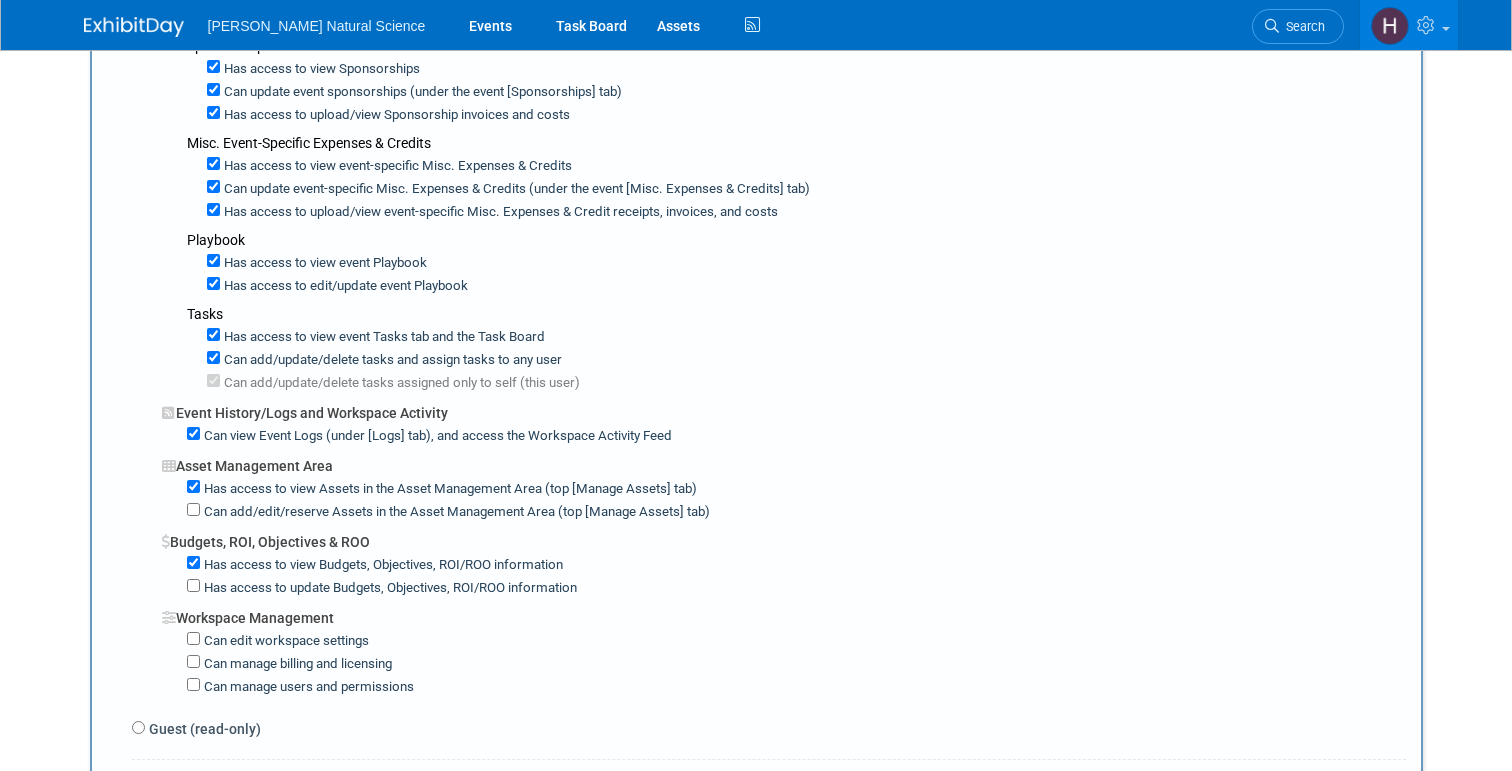 type on "macyk@vanbeeknaturalscience.com" 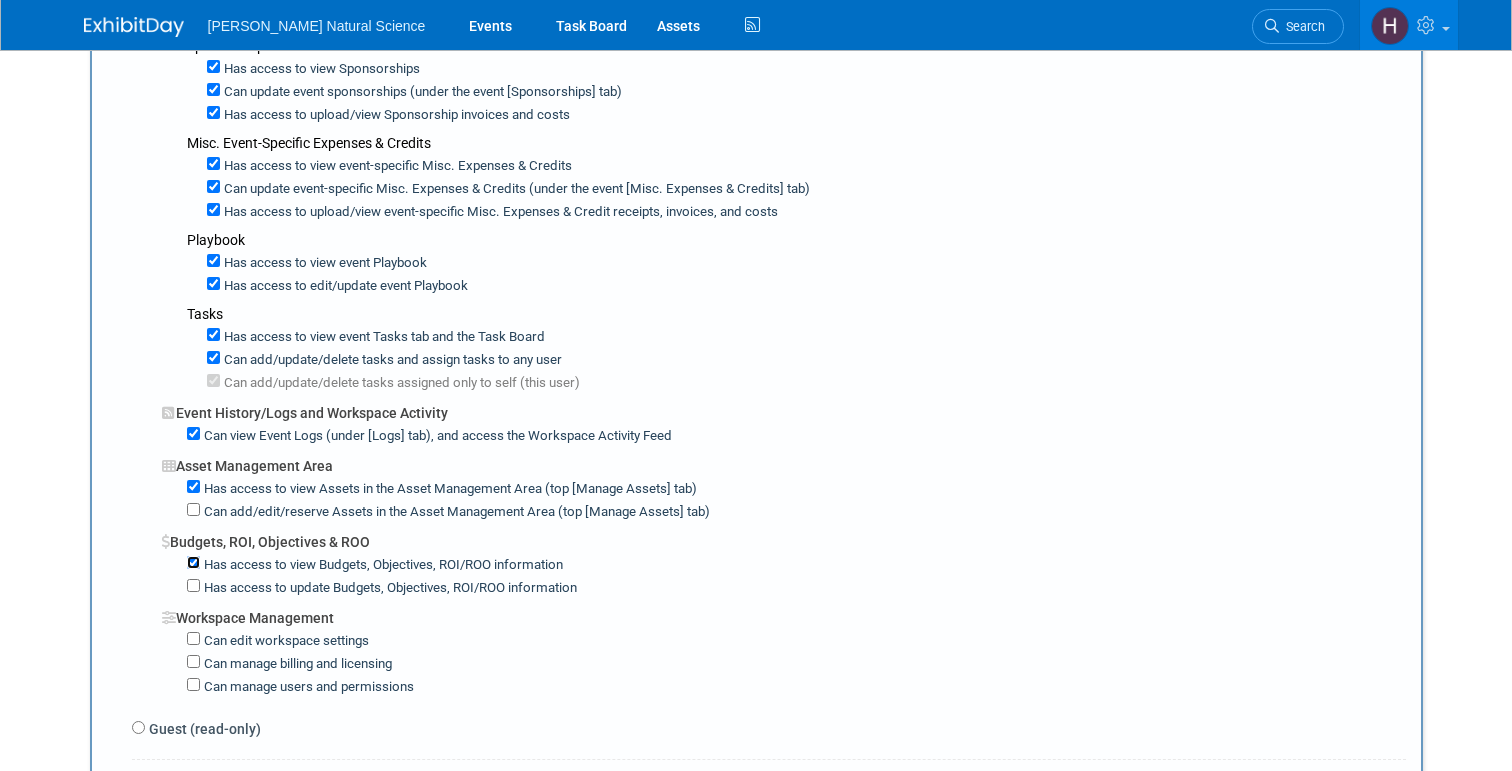 click on "Has access to view Budgets, Objectives, ROI/ROO information" at bounding box center [193, 562] 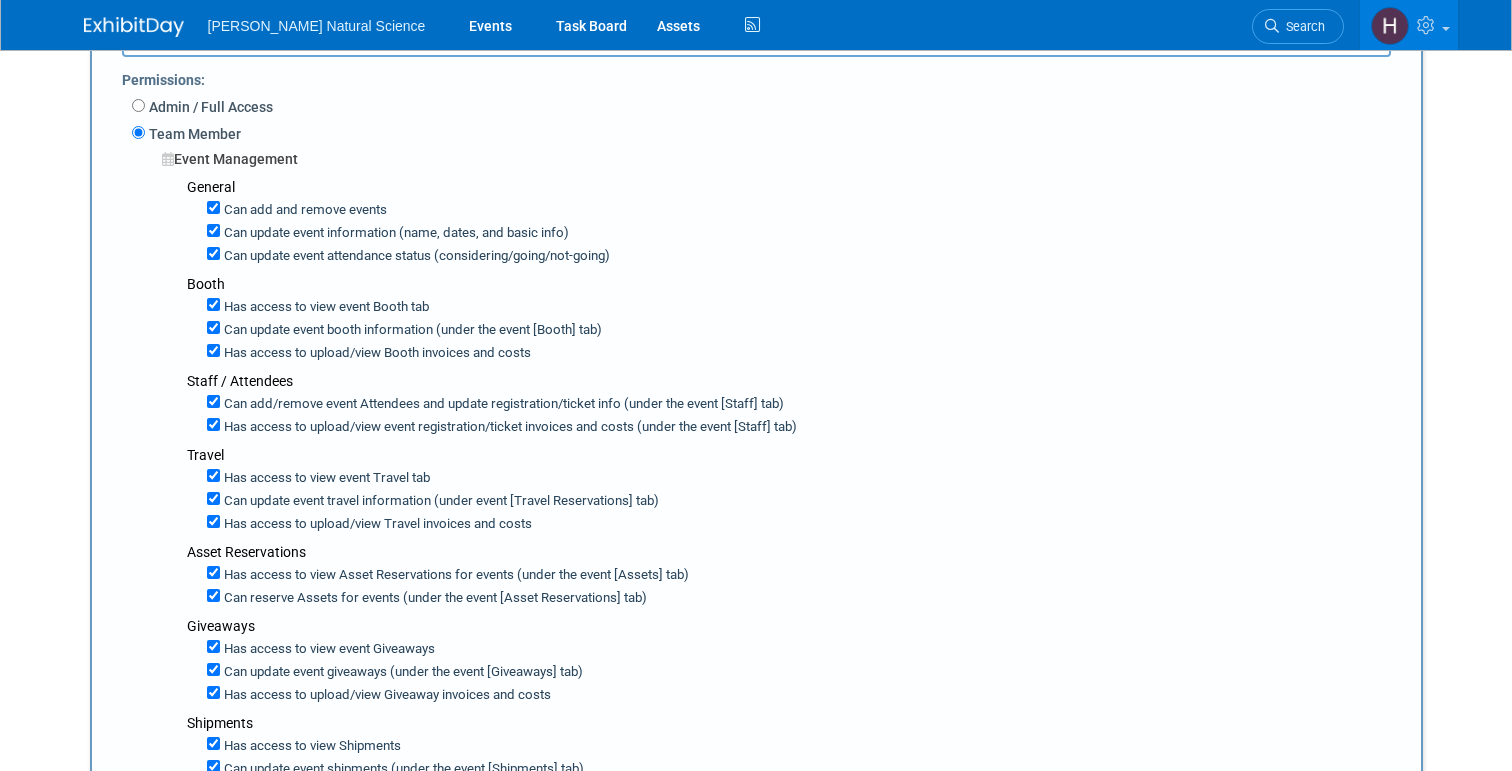 scroll, scrollTop: 0, scrollLeft: 0, axis: both 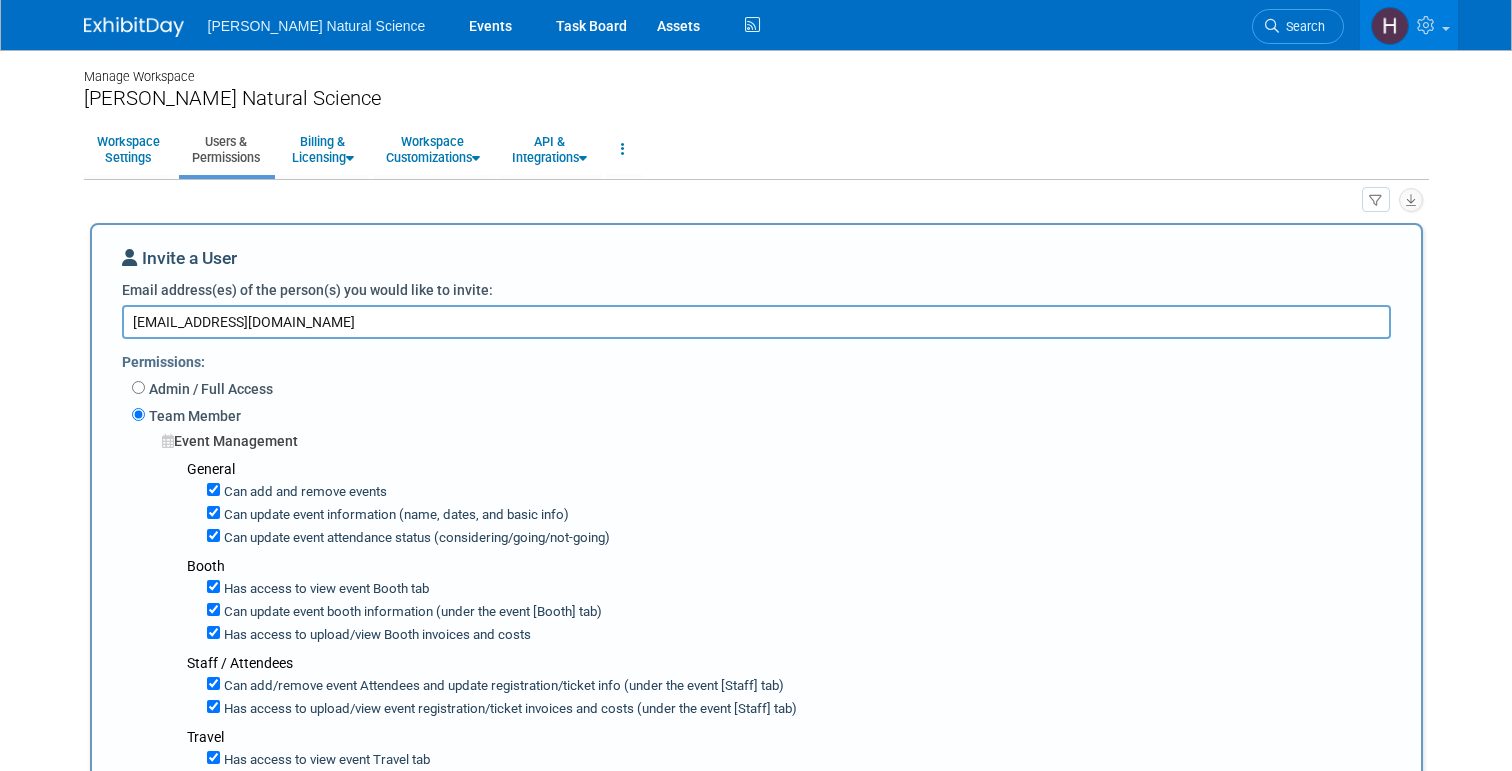 click on "macyk@vanbeeknaturalscience.com" at bounding box center [756, 322] 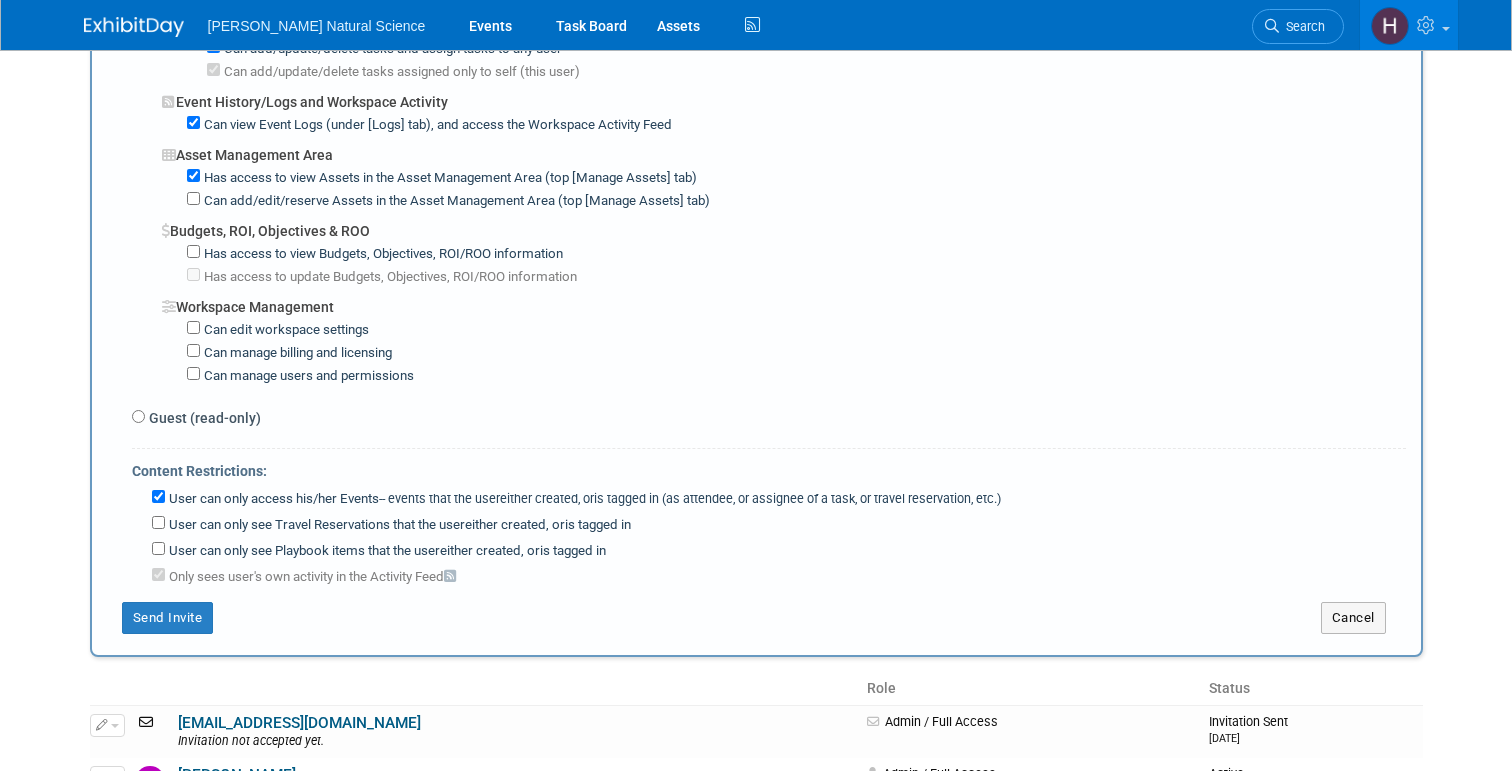 scroll, scrollTop: 1369, scrollLeft: 0, axis: vertical 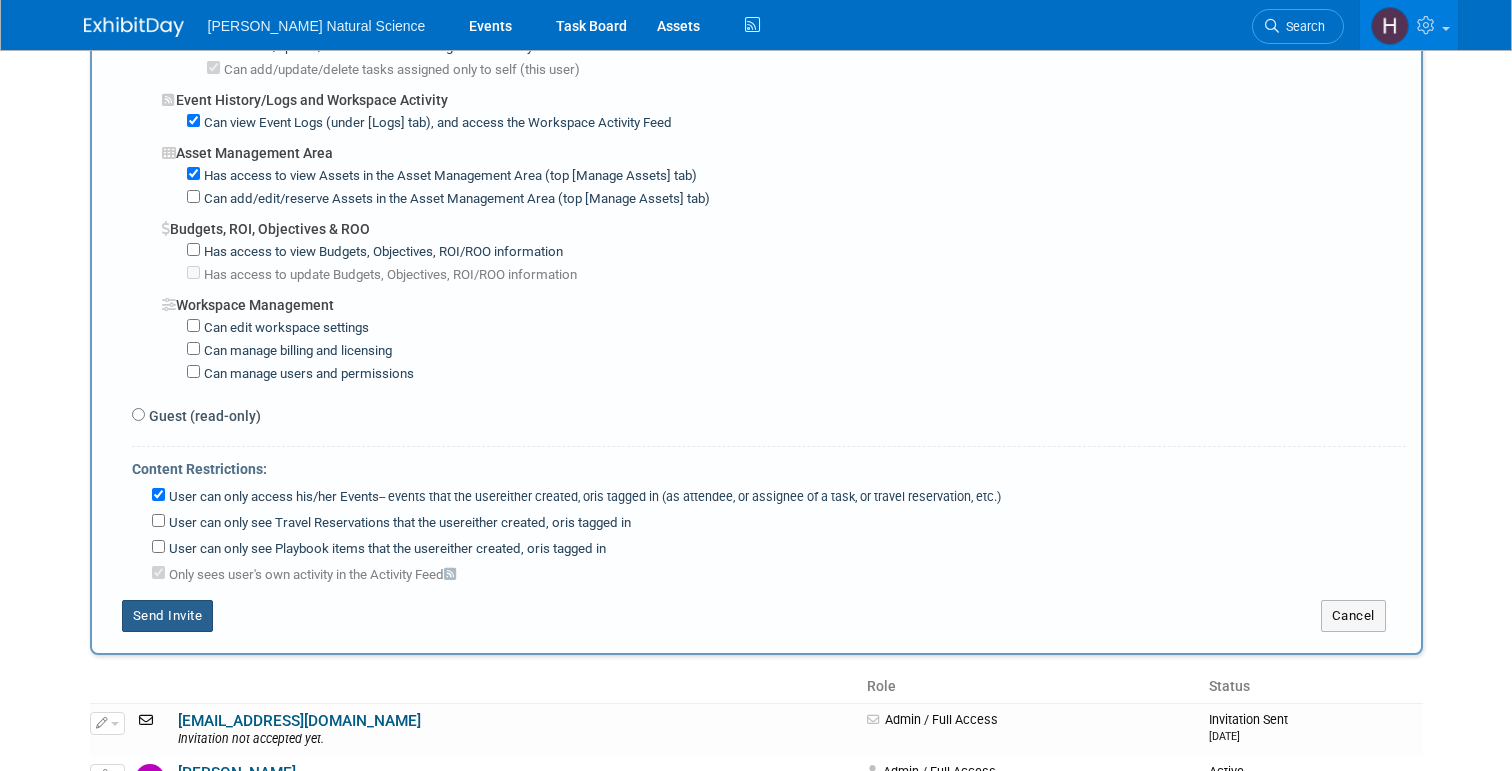 type on "macyk@vanbeeknaturalscience.com, dijonw@vanbeeknaturalscience.com, rachelm@vanbeeknaturalscience.com, luisl@vanbeeknaturalscience.com" 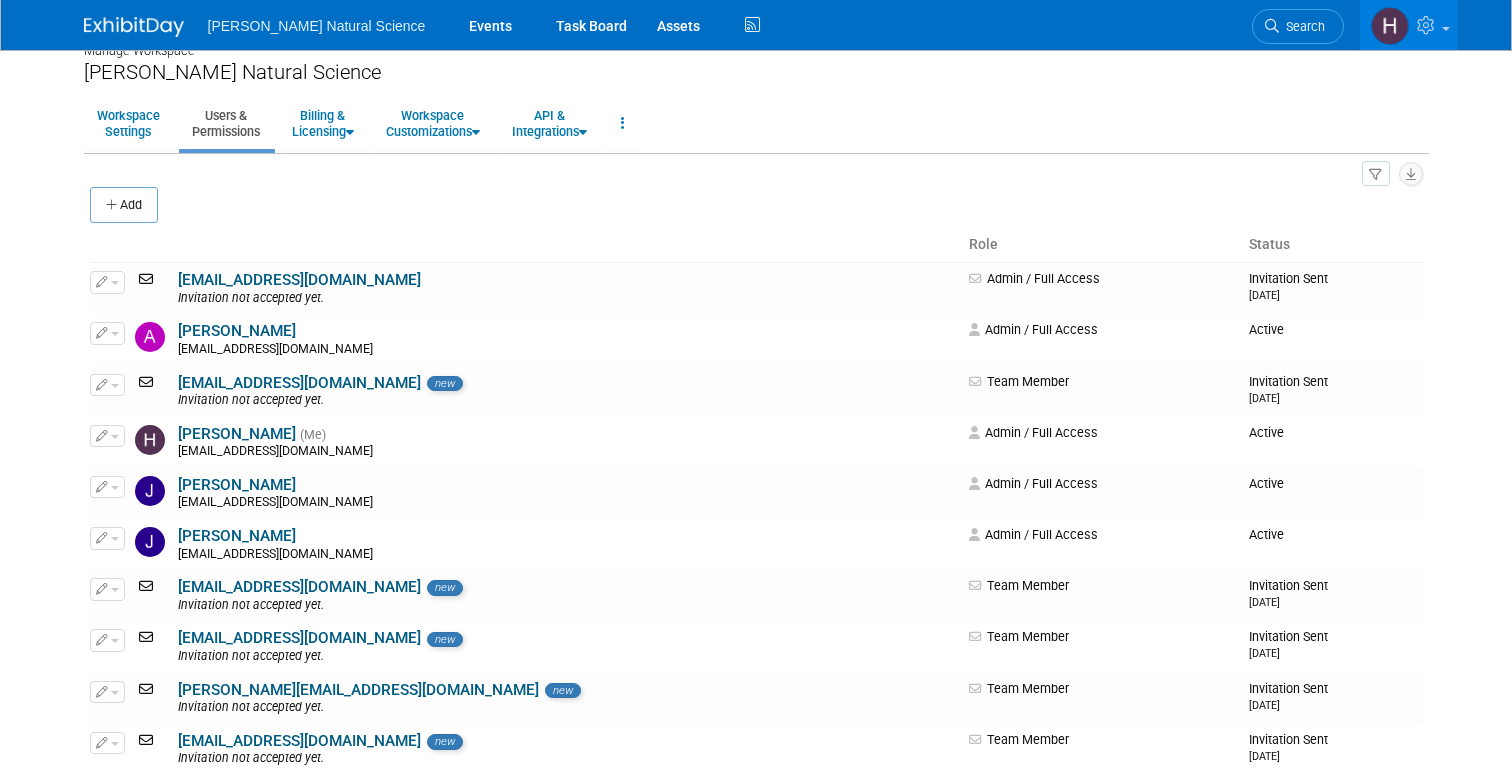 scroll, scrollTop: 0, scrollLeft: 0, axis: both 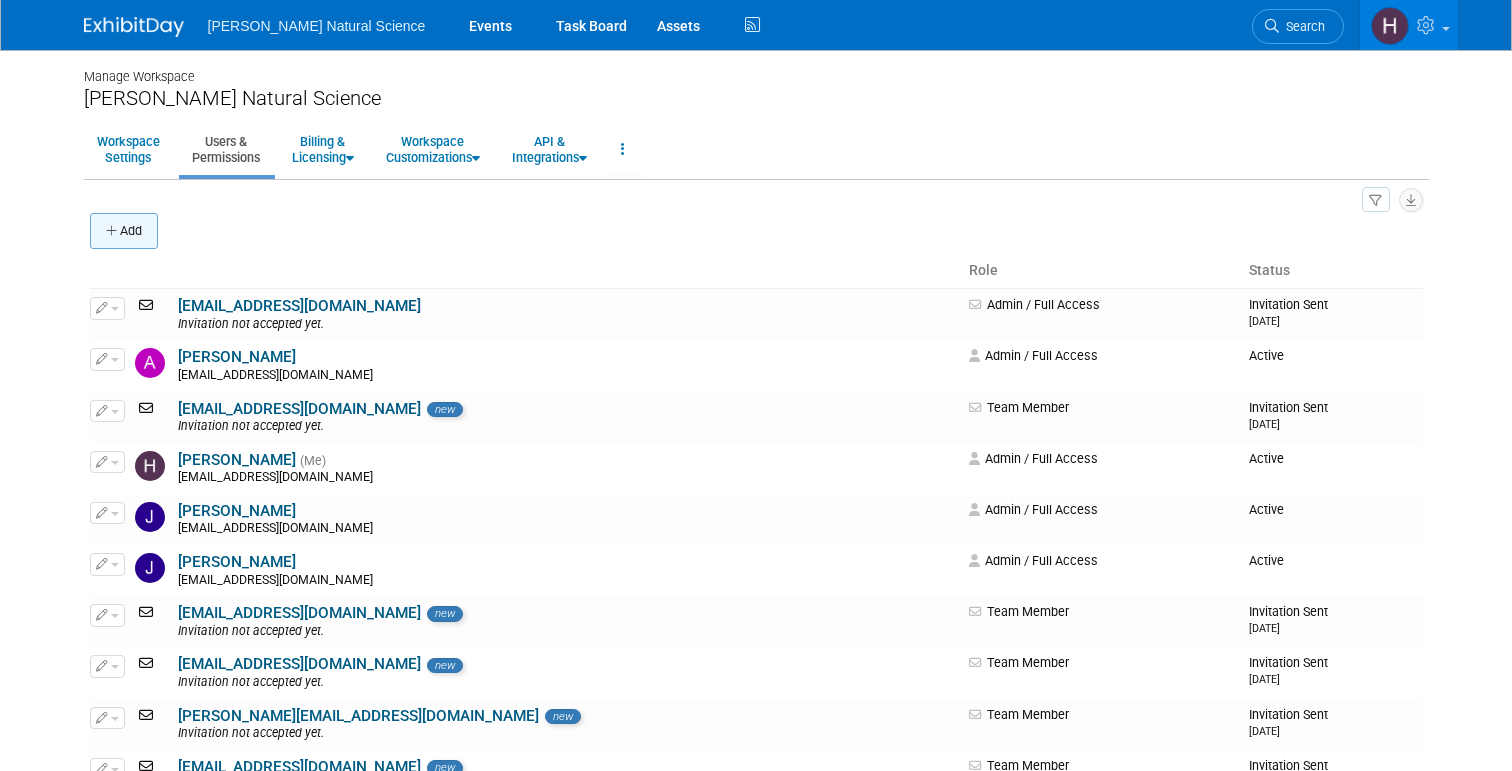click on "Add" at bounding box center [124, 231] 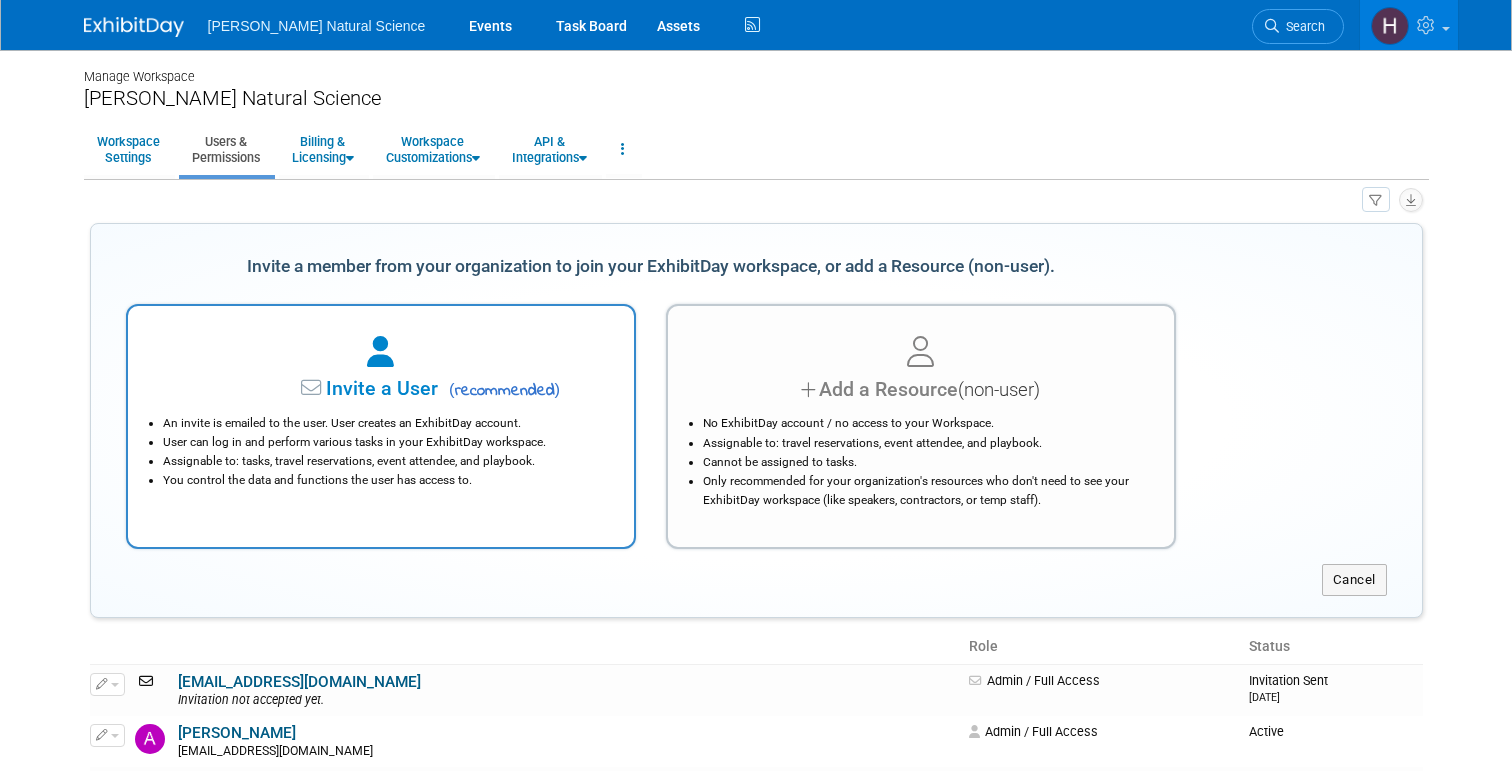 click at bounding box center (381, 353) 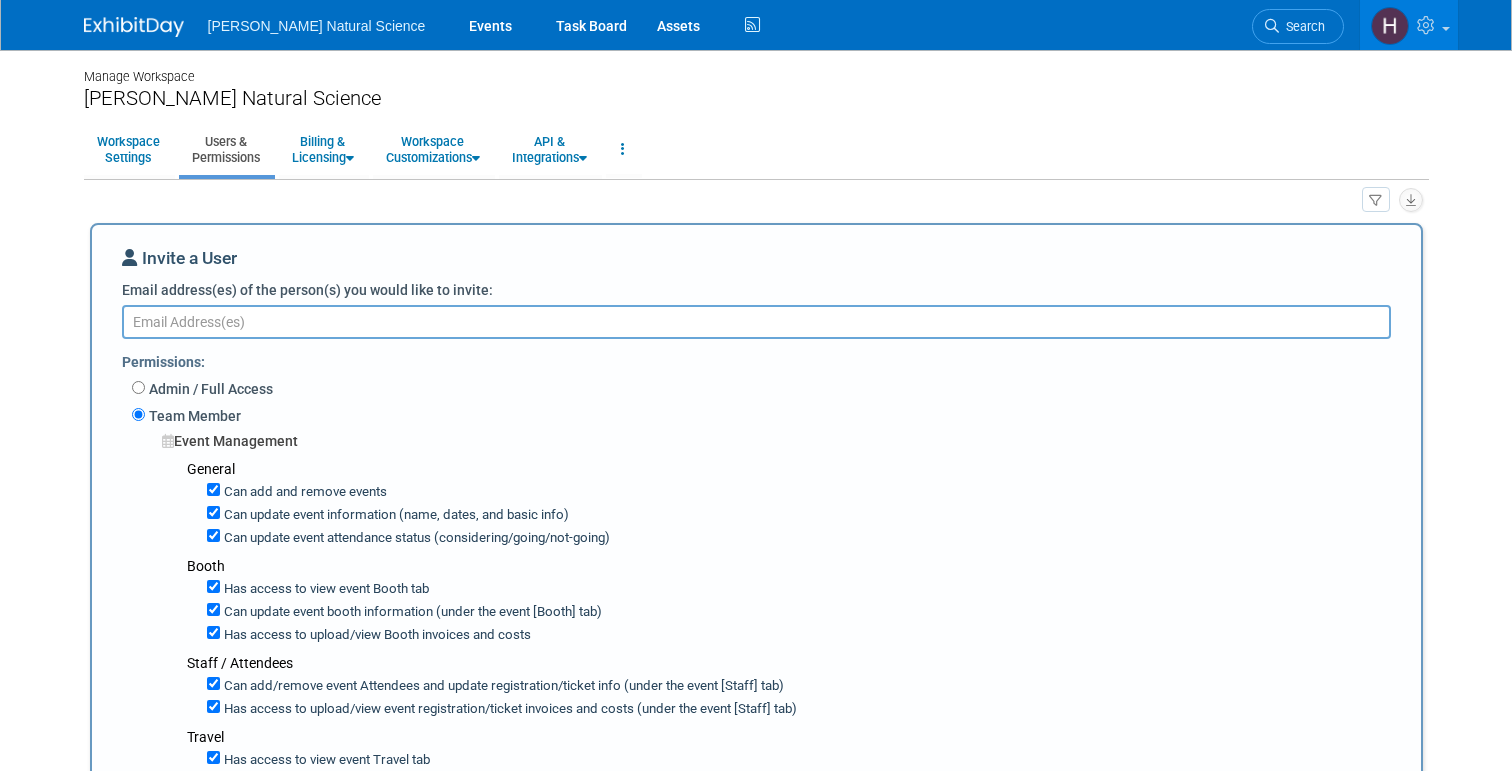 click on "Email address(es) of the person(s) you would like to invite:" at bounding box center [756, 322] 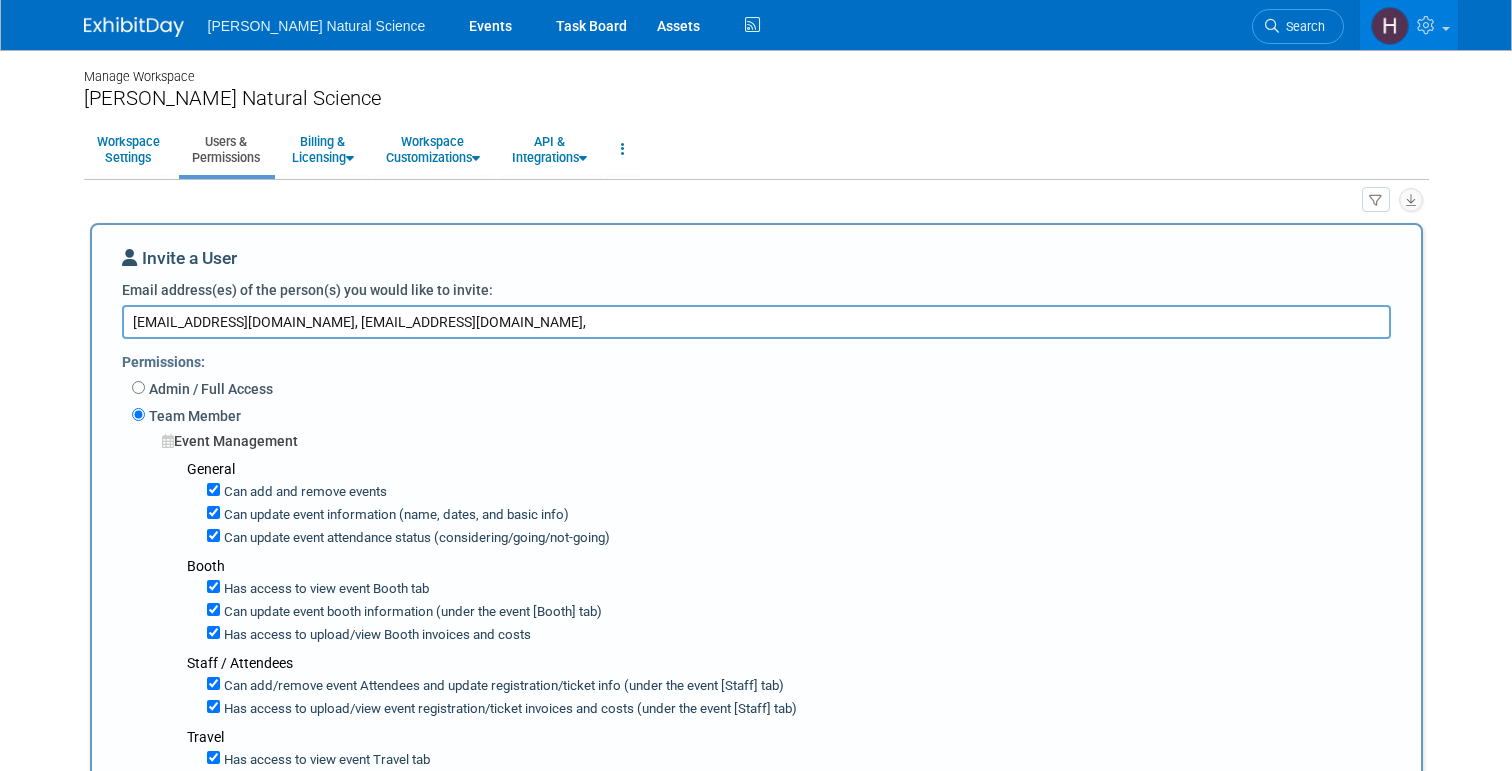 paste on "$13,600" 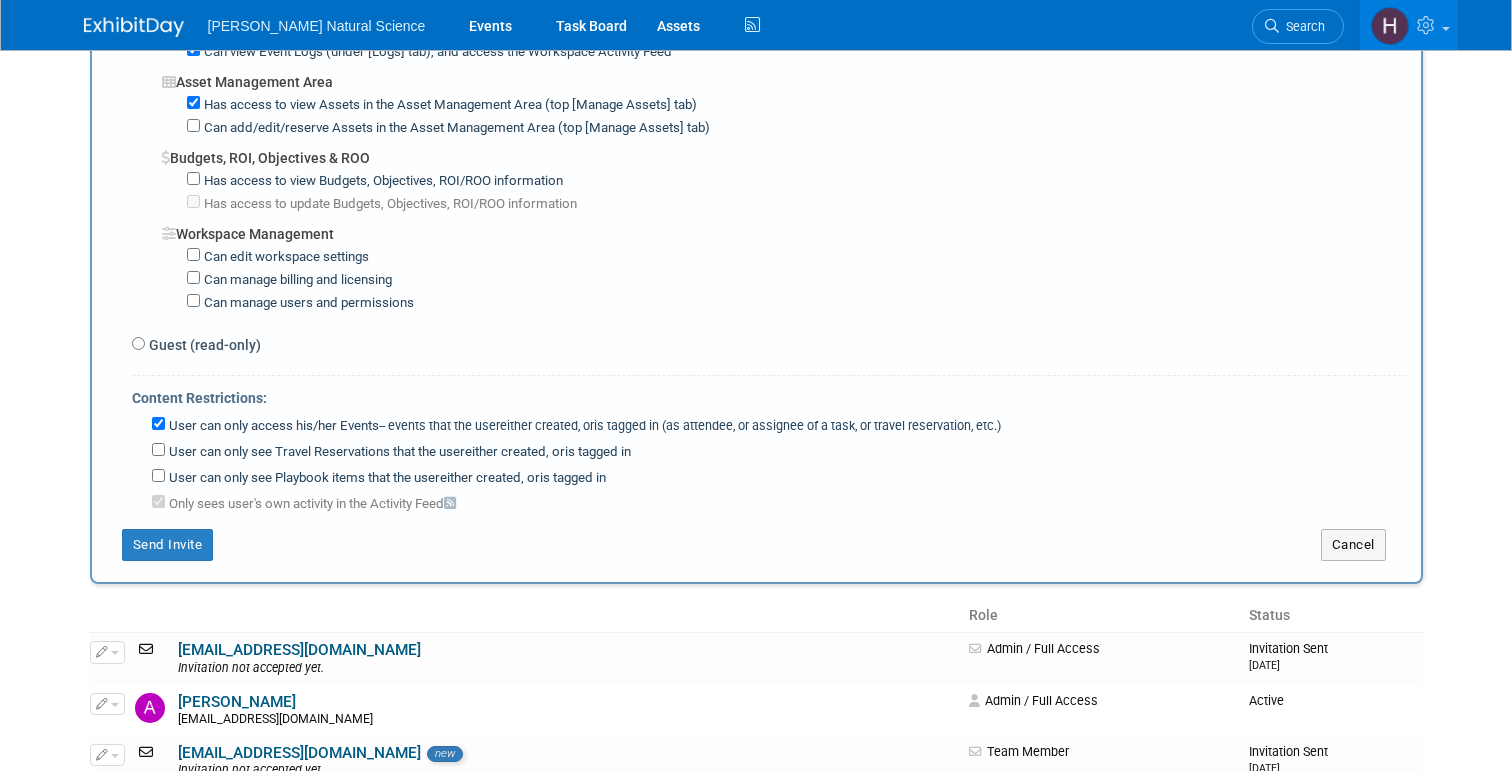 scroll, scrollTop: 1476, scrollLeft: 0, axis: vertical 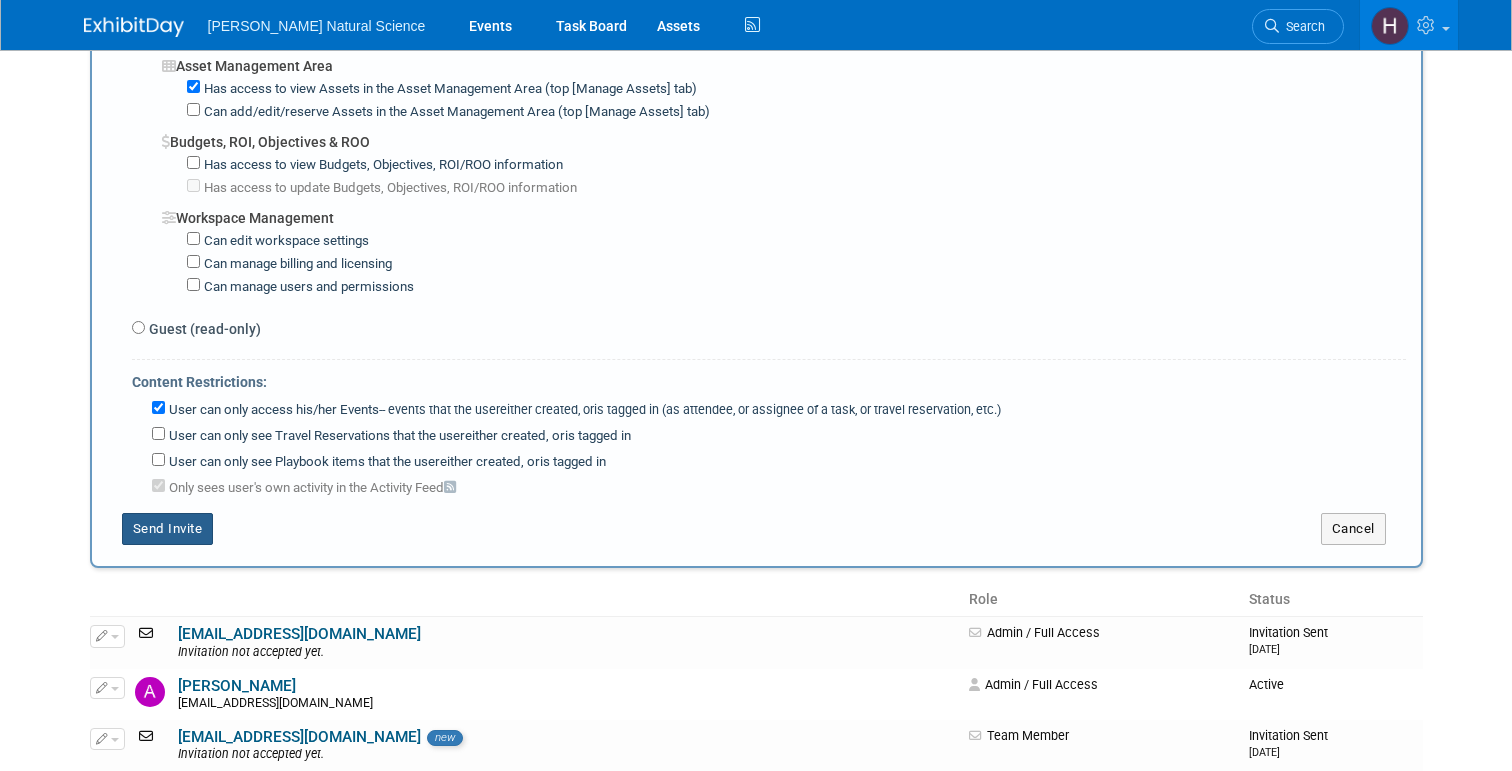 type on "aureed@vanbeeknaturalscience.com, dillonb@vanbeeknaturalscience.com, aboyd@vanbeeknaturalscience.com, kyleb@vanbeeknaturalscience.com, nathand@vanbeeknaturalscience.com, abbeya@vanbeeknaturalscience.com, mshuss@vanbeeknaturalscience.com" 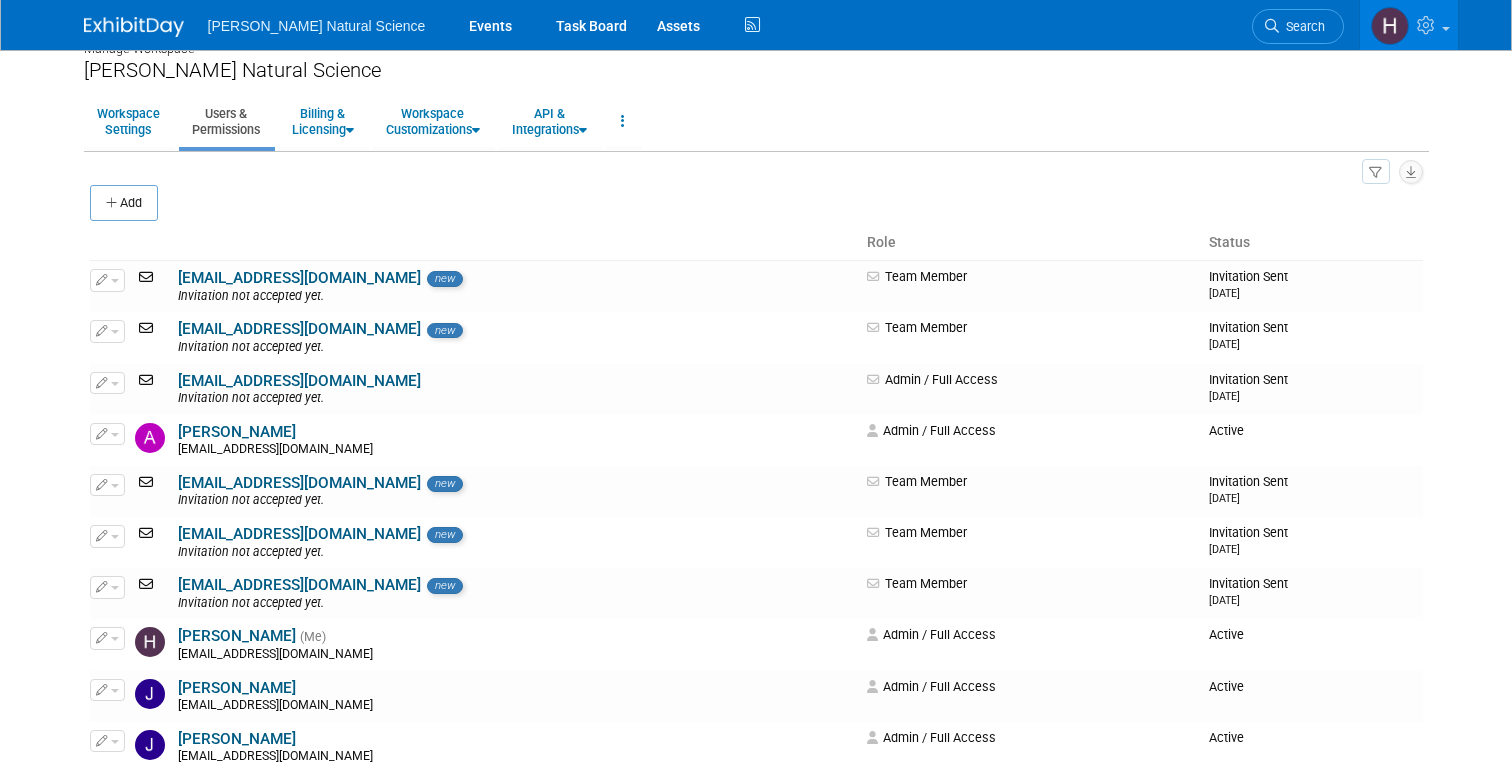 scroll, scrollTop: 22, scrollLeft: 0, axis: vertical 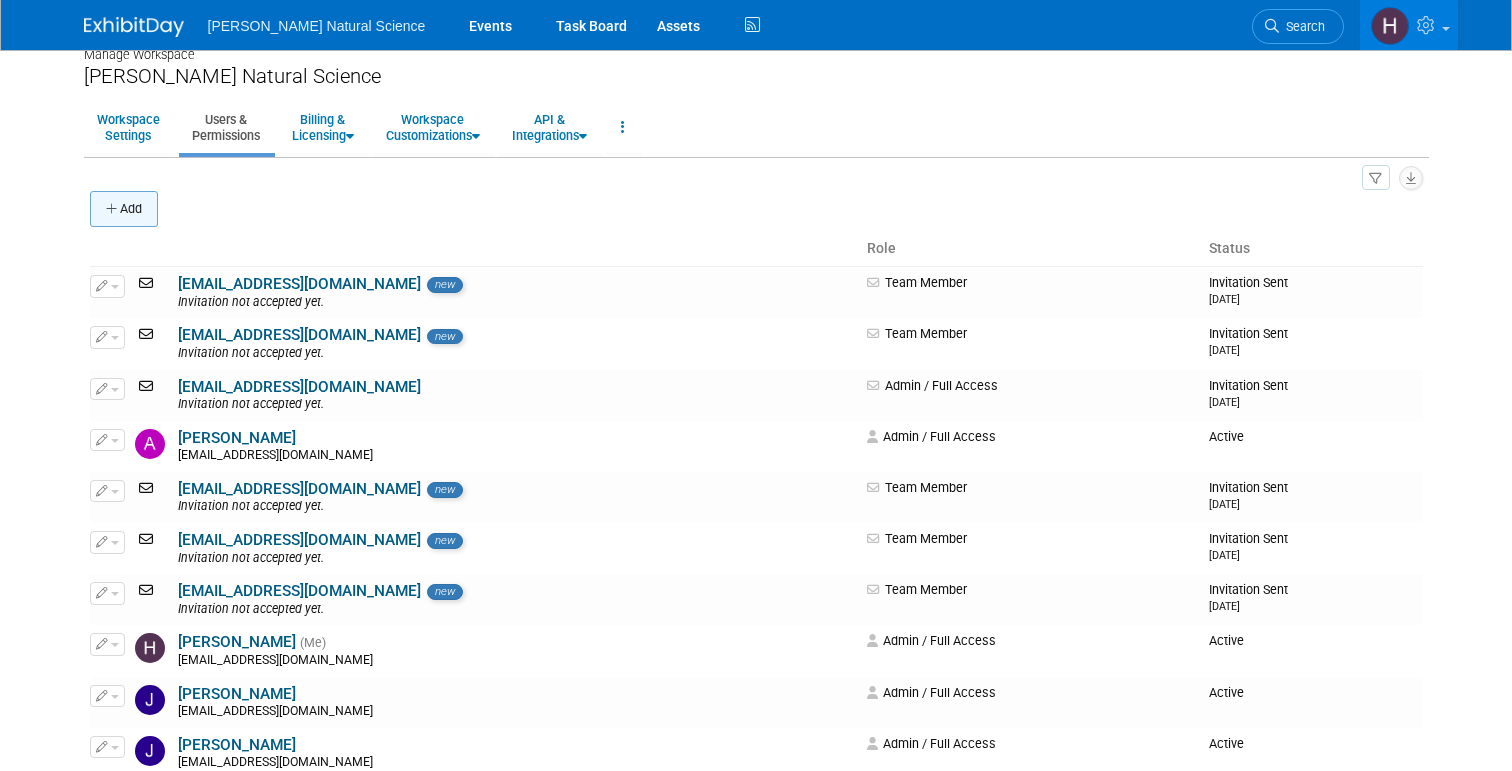click on "Add" at bounding box center [124, 209] 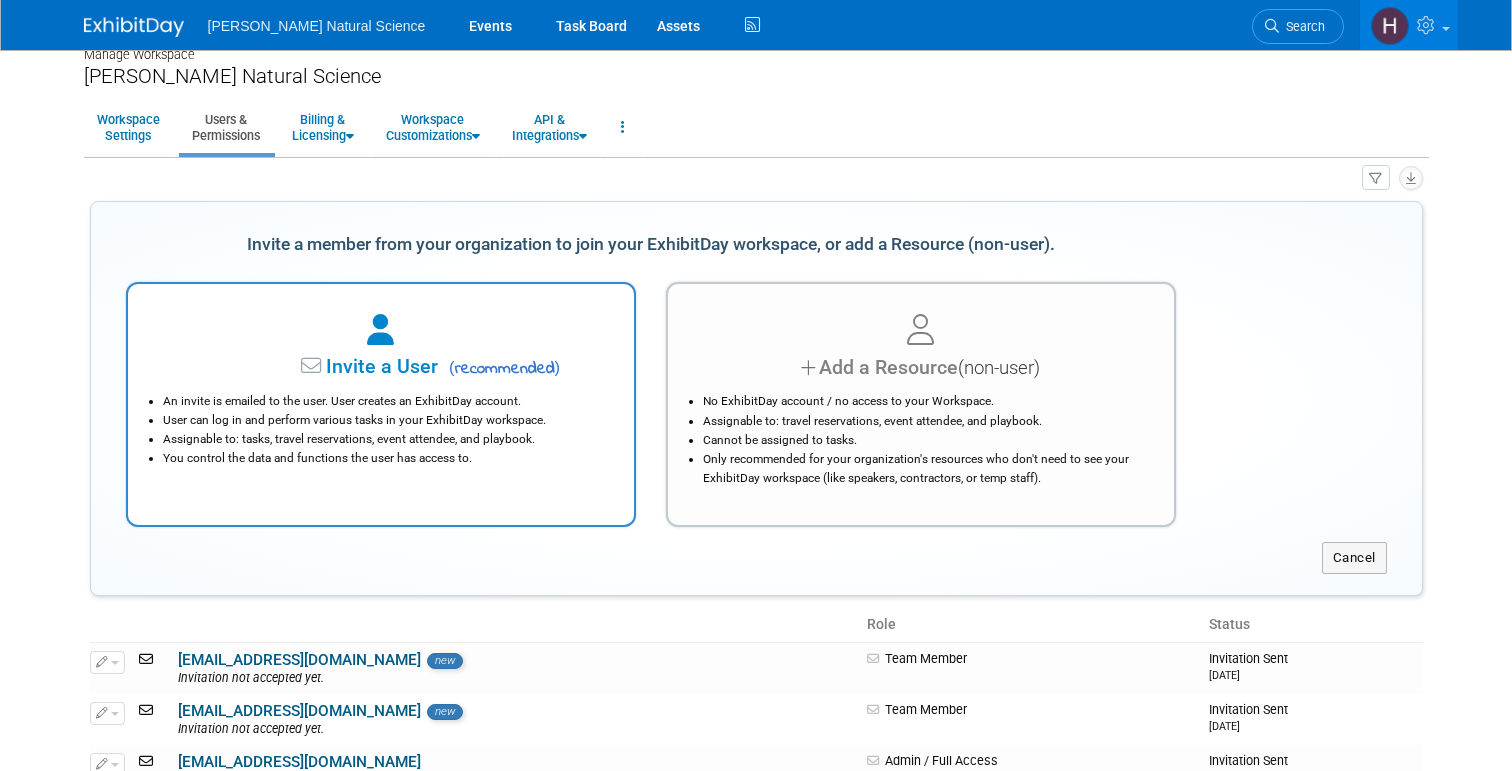 click at bounding box center (381, 331) 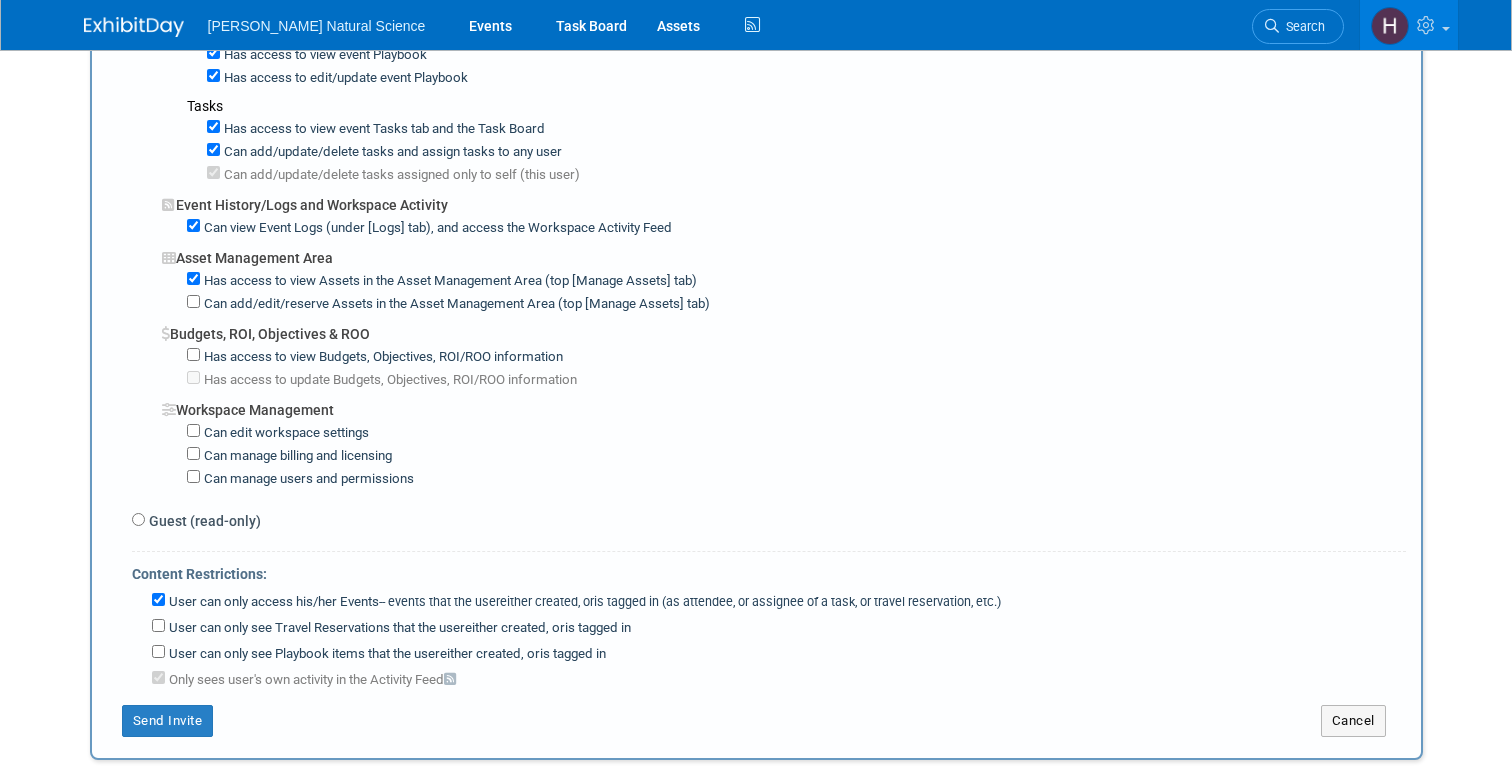 scroll, scrollTop: 1272, scrollLeft: 0, axis: vertical 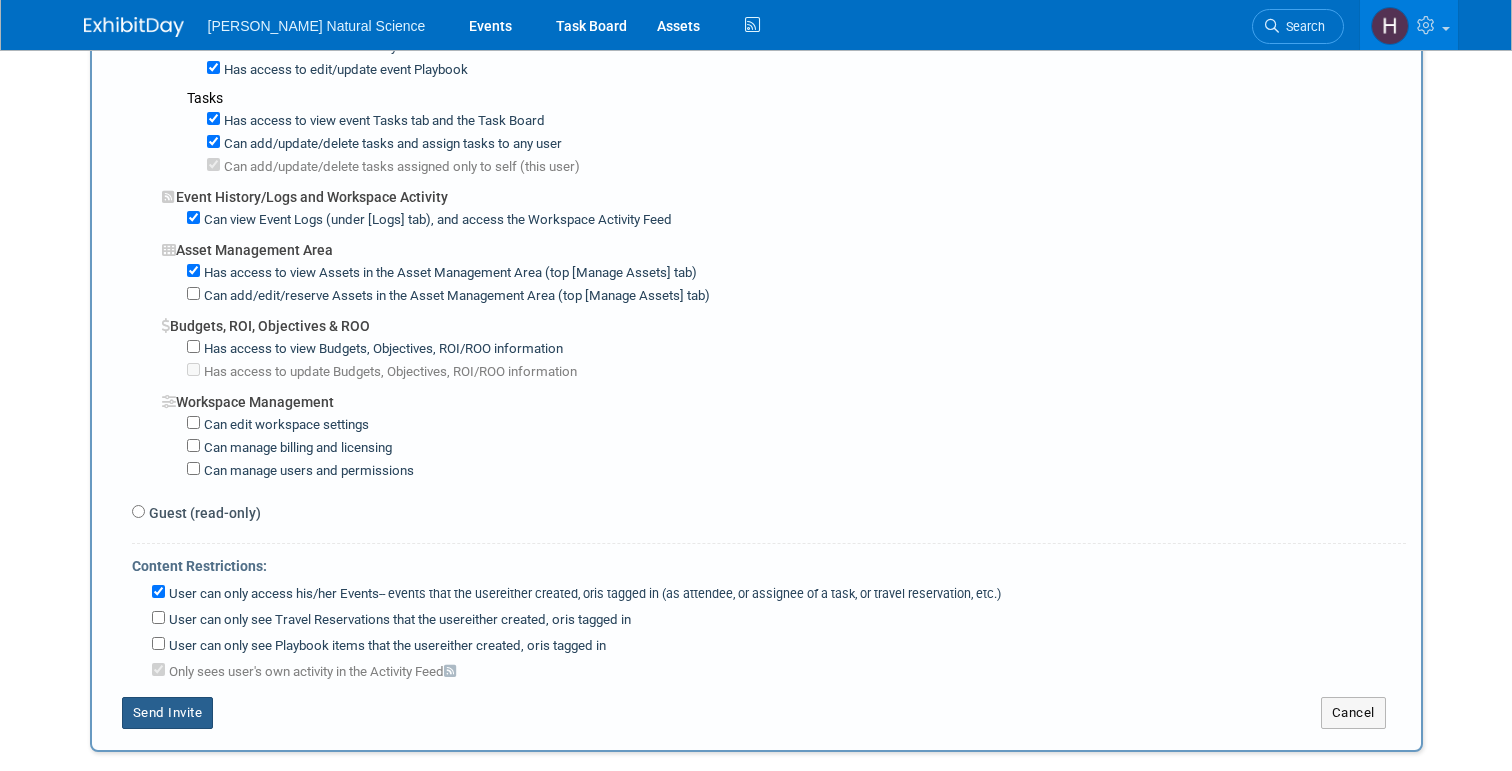 type on "rachels@vanbeeknaturalscience.com" 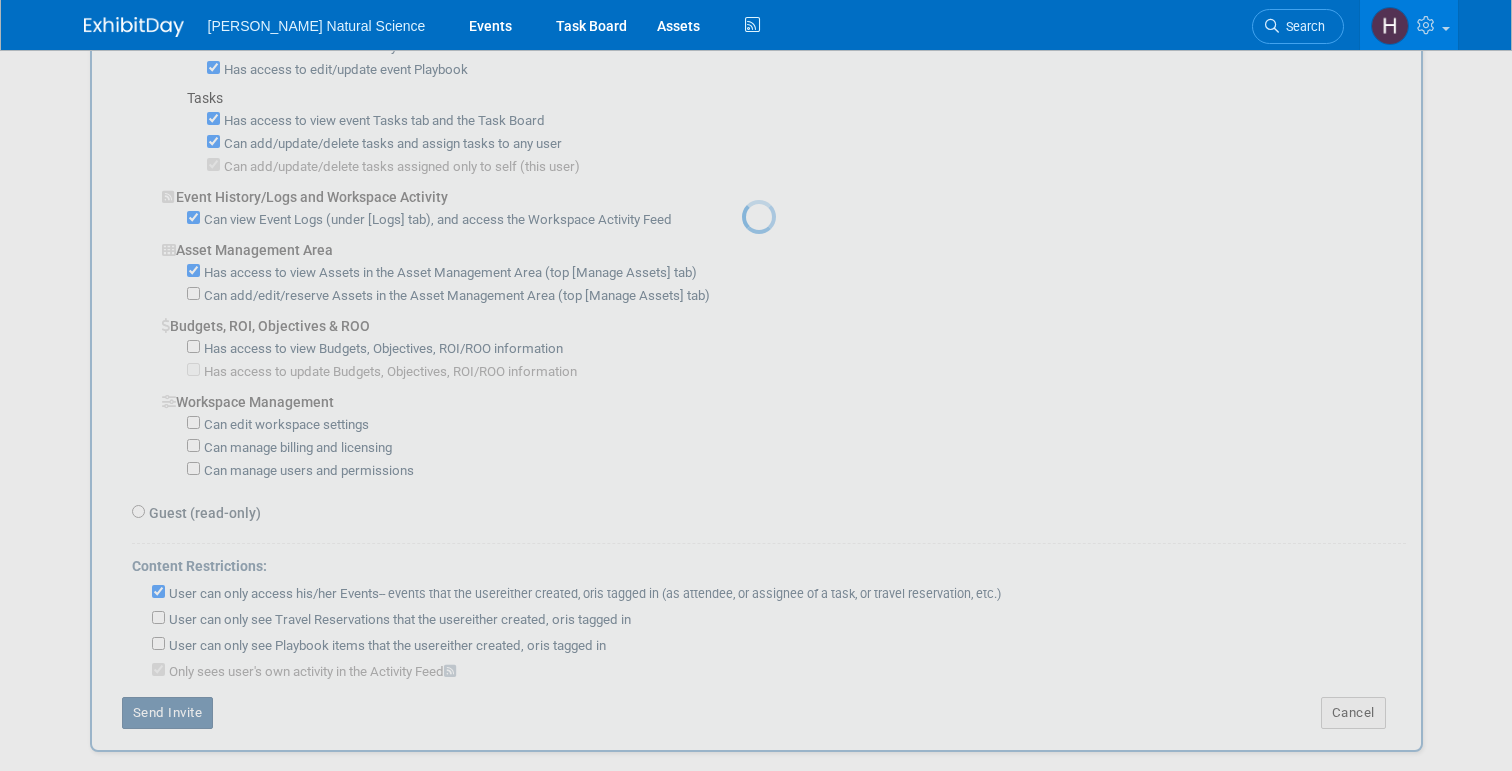 type 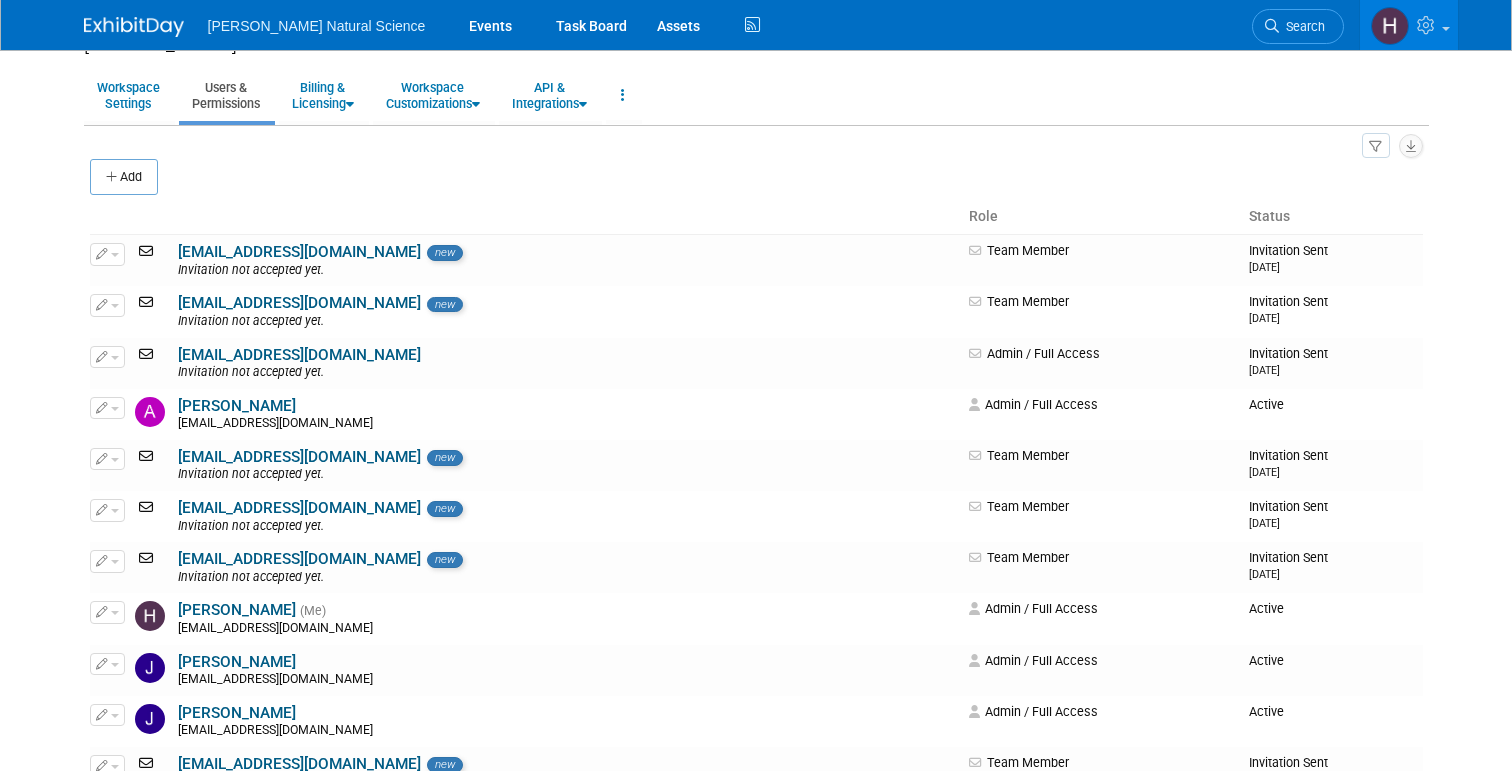 scroll, scrollTop: 0, scrollLeft: 0, axis: both 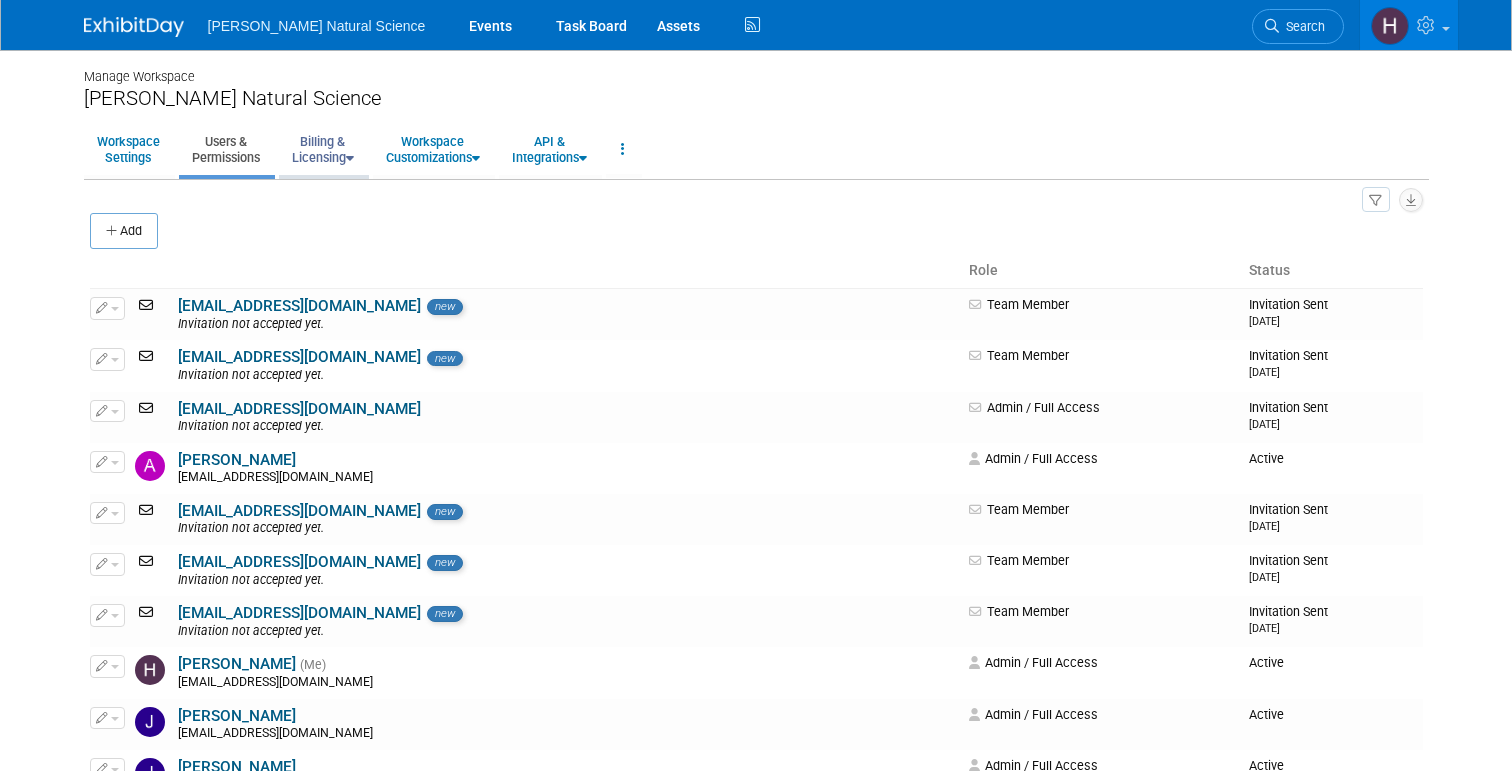 click on "Billing & Licensing" at bounding box center [323, 149] 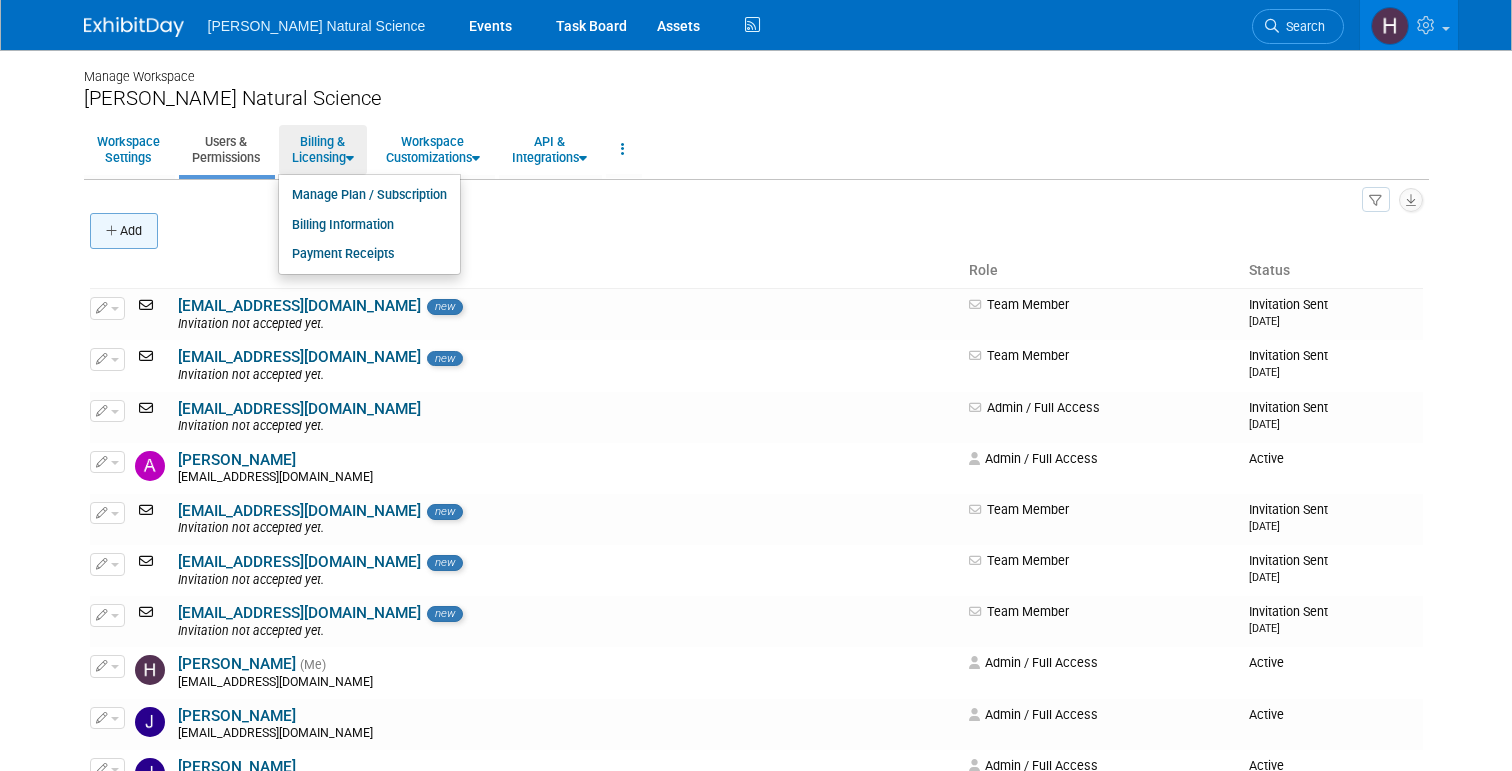 click on "Add" at bounding box center (124, 231) 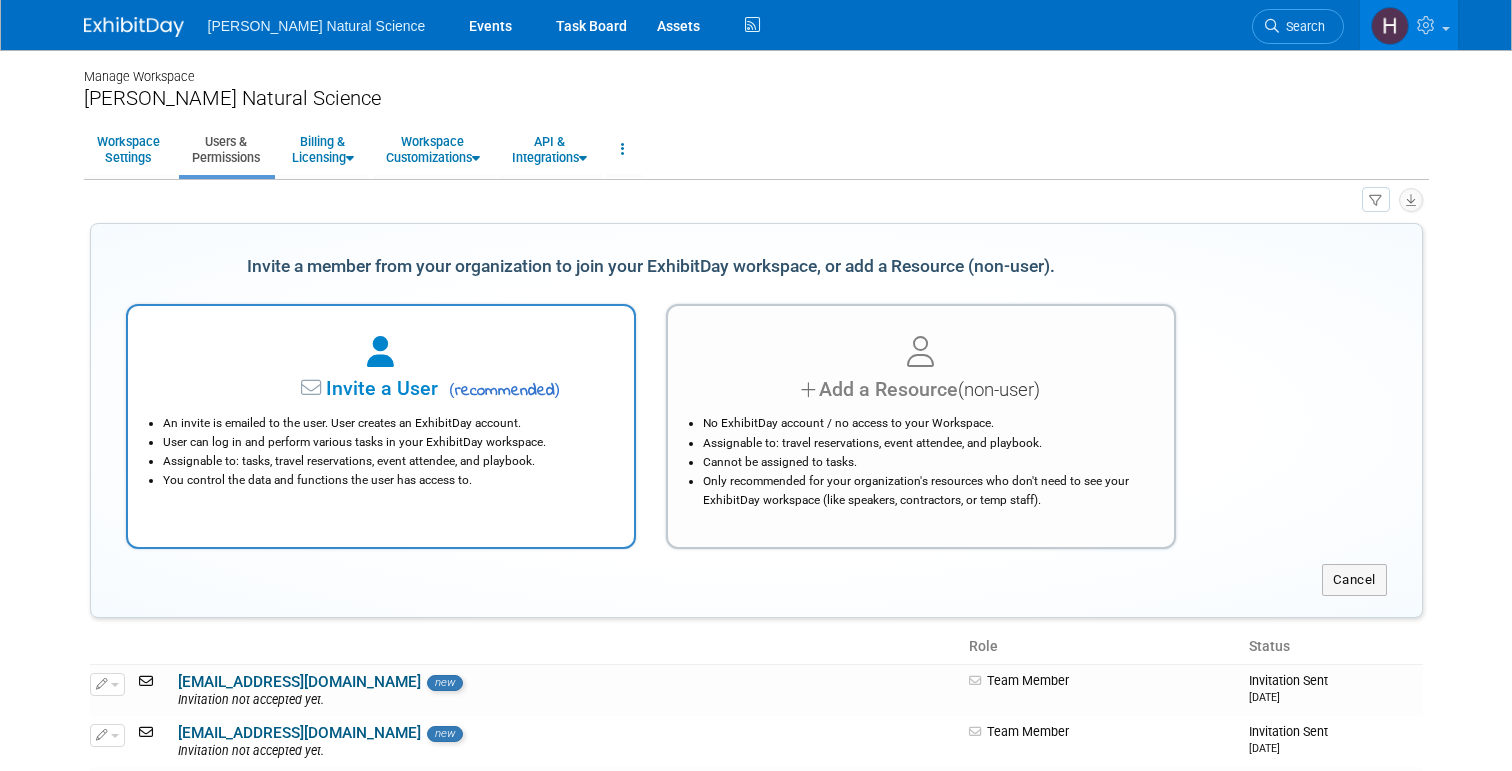 click on "Invite a User" at bounding box center [319, 388] 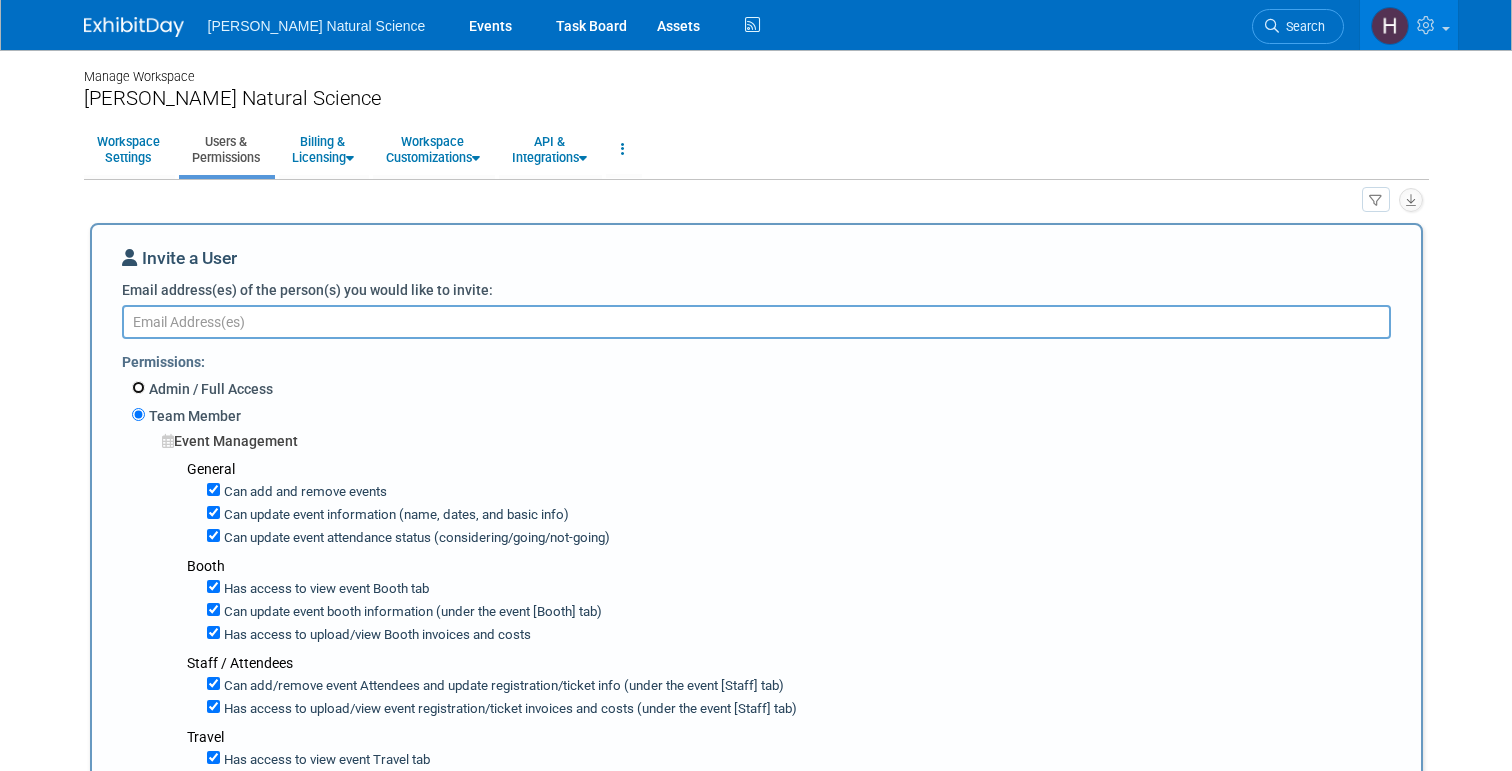 click on "Admin / Full Access" at bounding box center [138, 387] 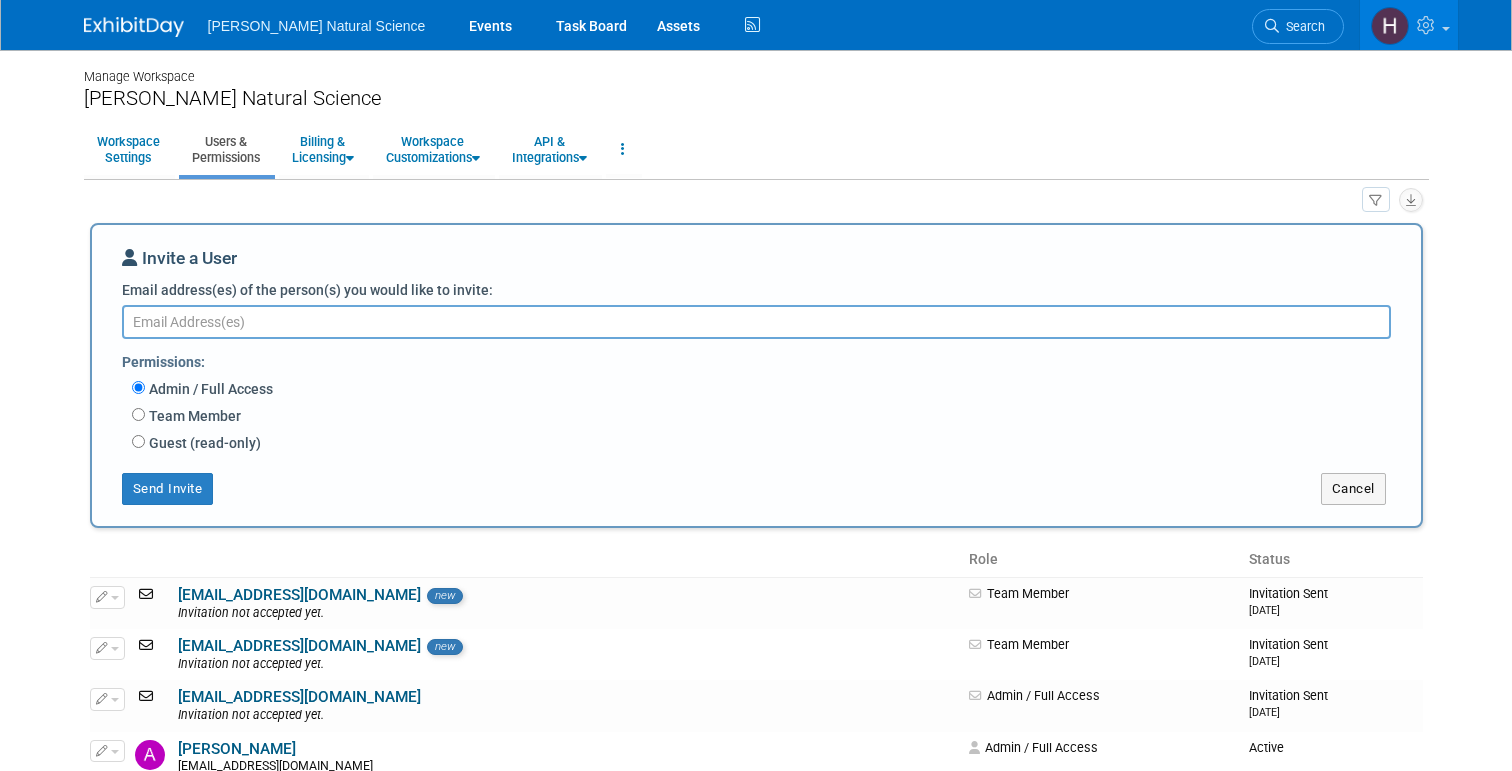 click on "Email address(es) of the person(s) you would like to invite:" at bounding box center [756, 322] 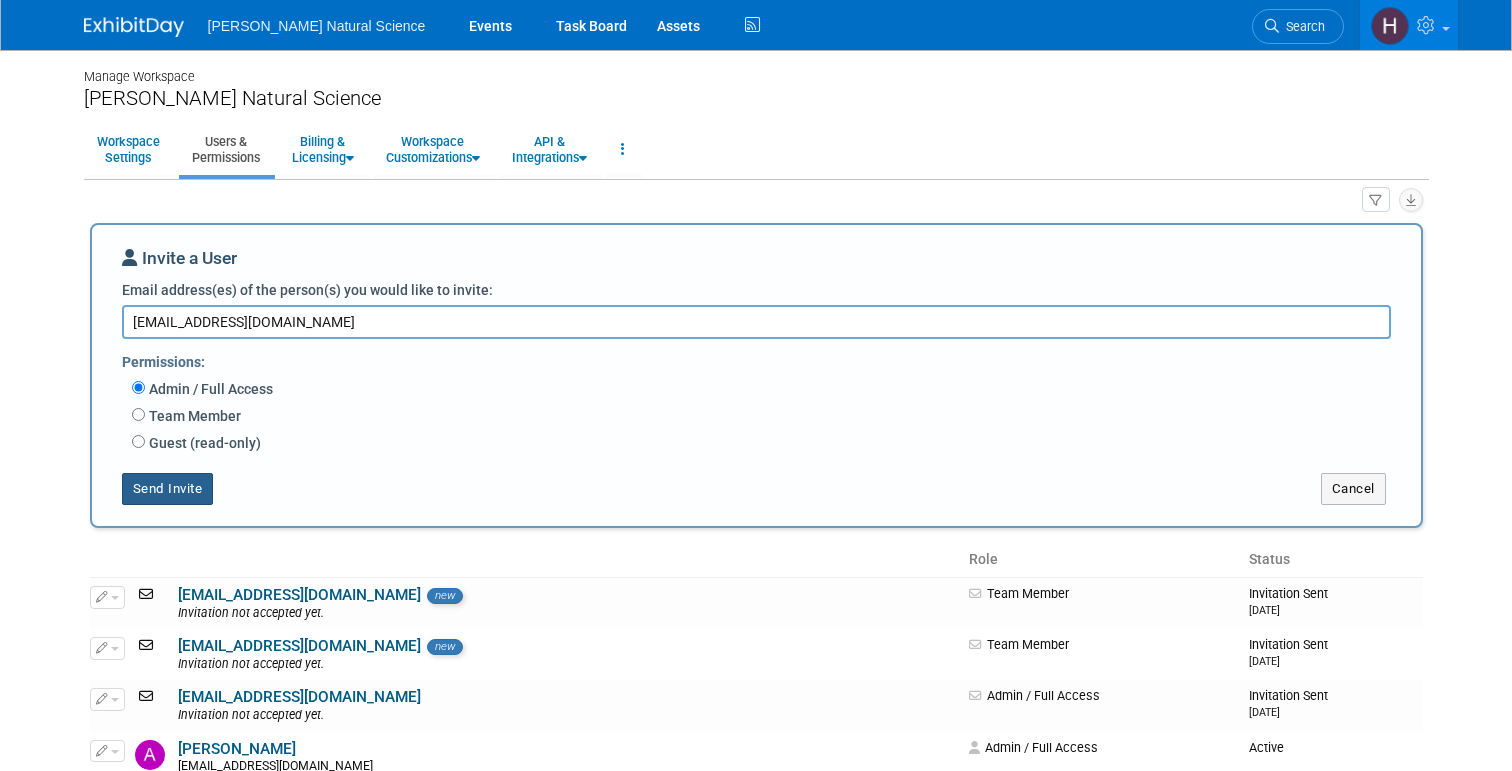 type on "meggiek@vanbeeknaturalscience.com" 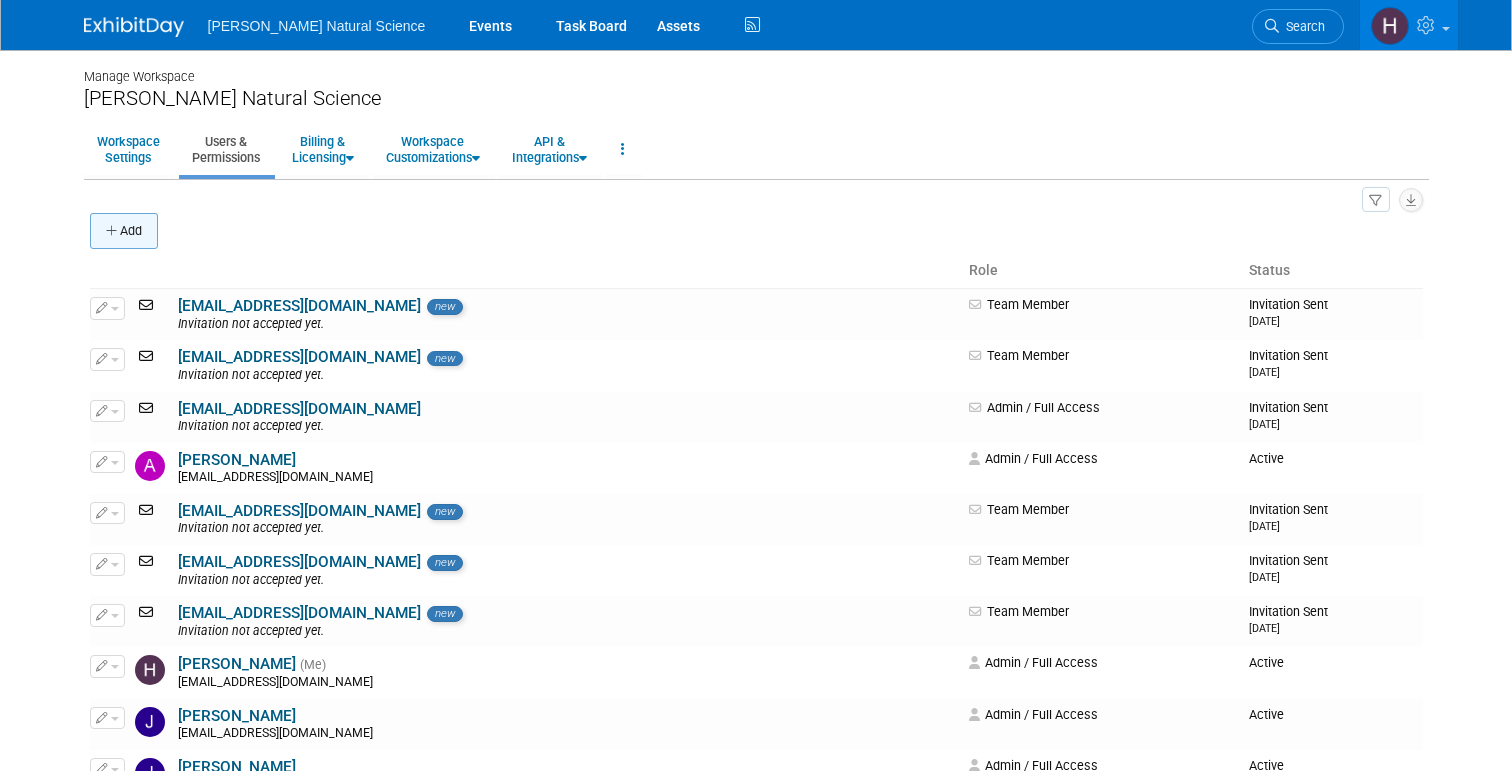 click on "Add" at bounding box center (124, 231) 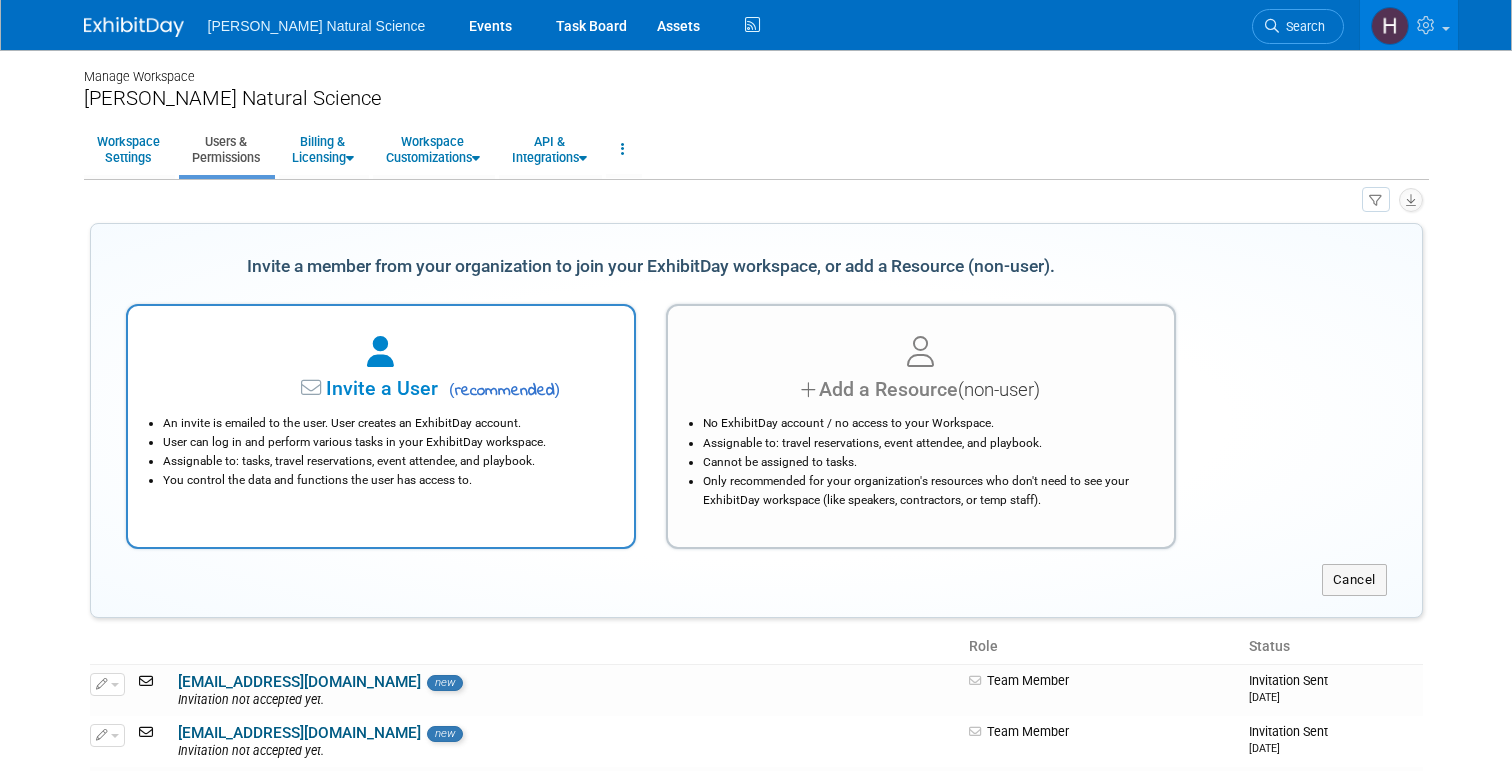 click on "Invite a User" at bounding box center [319, 388] 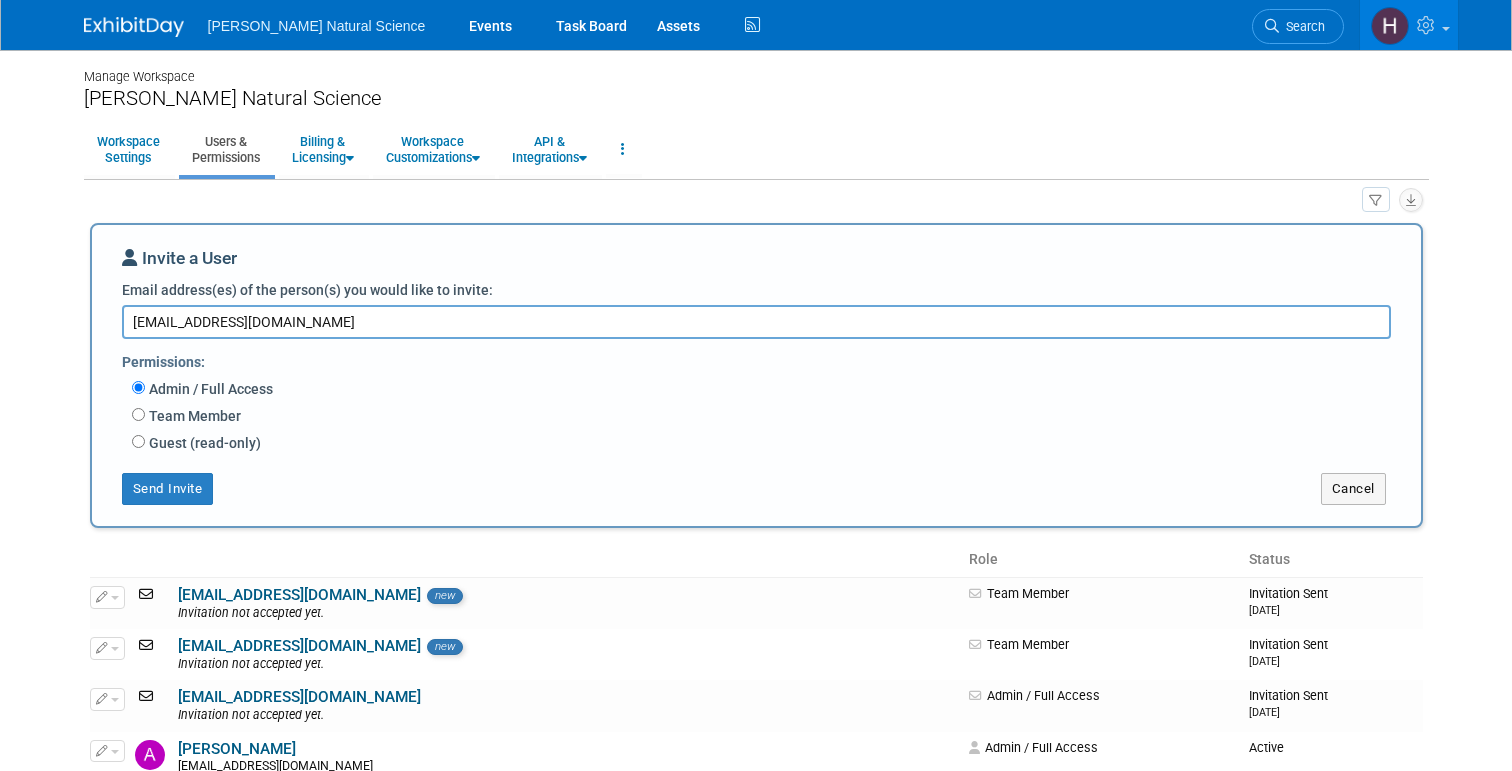 type on "chenrichs@vanbeeknaturalscience.com" 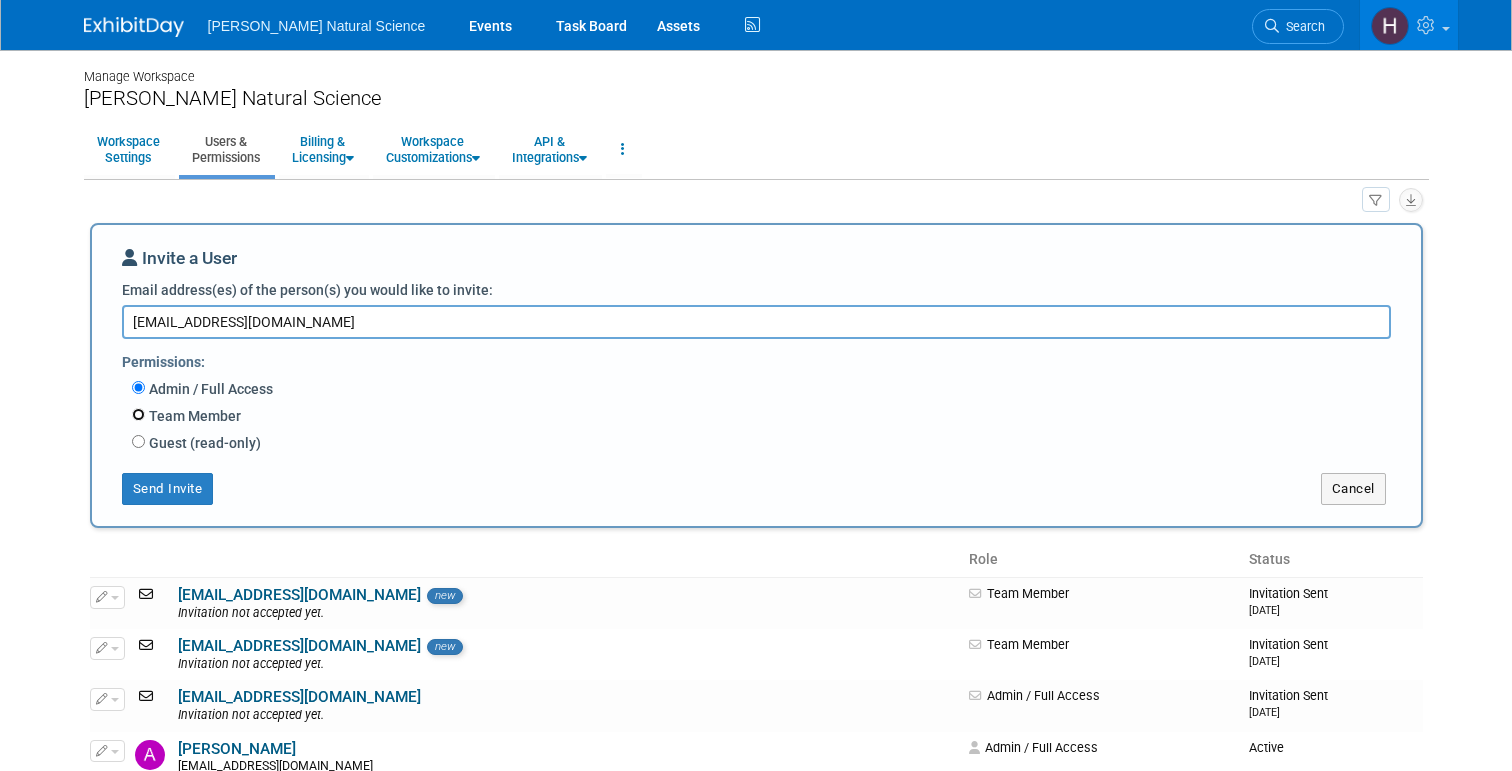 click on "Team Member" at bounding box center (138, 414) 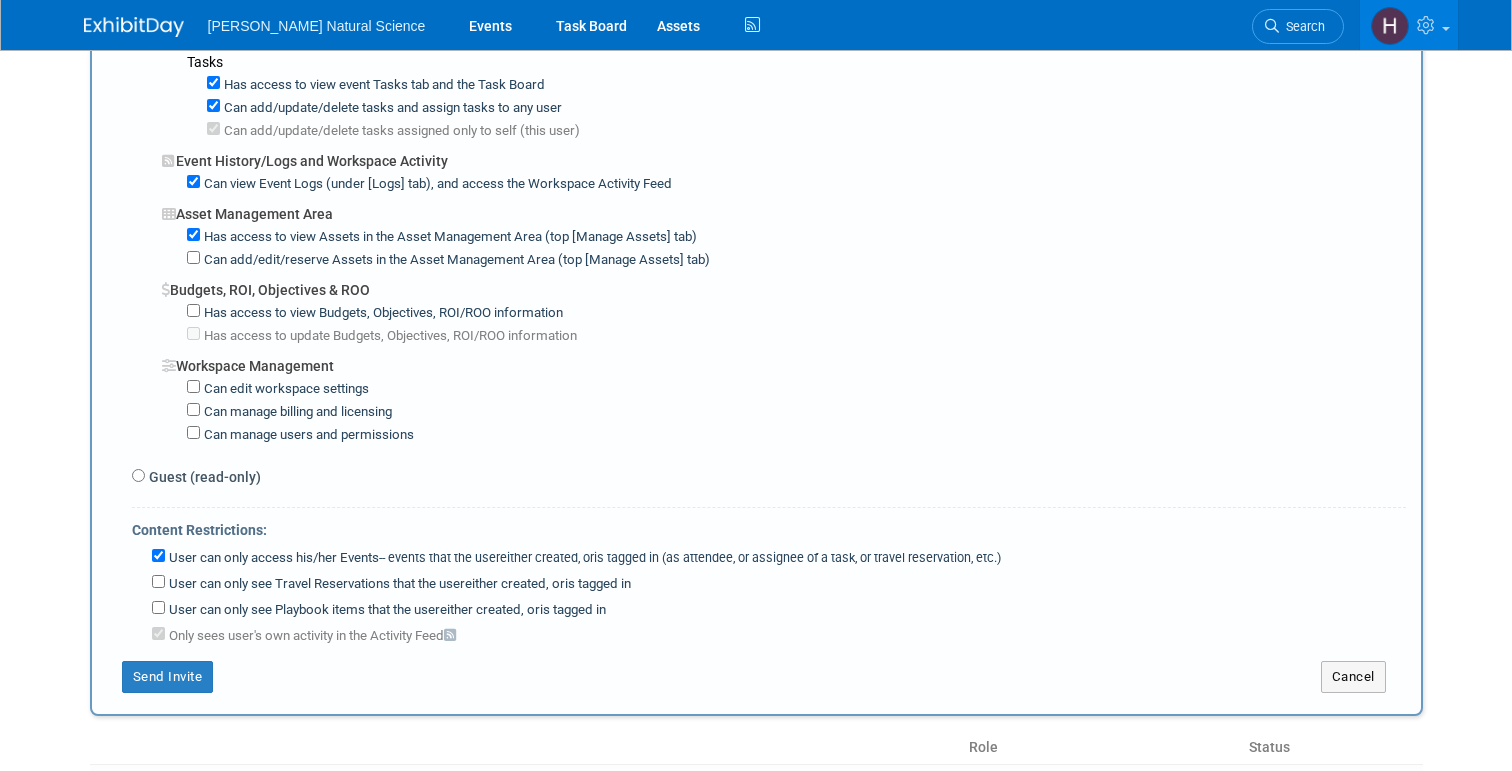scroll, scrollTop: 1347, scrollLeft: 0, axis: vertical 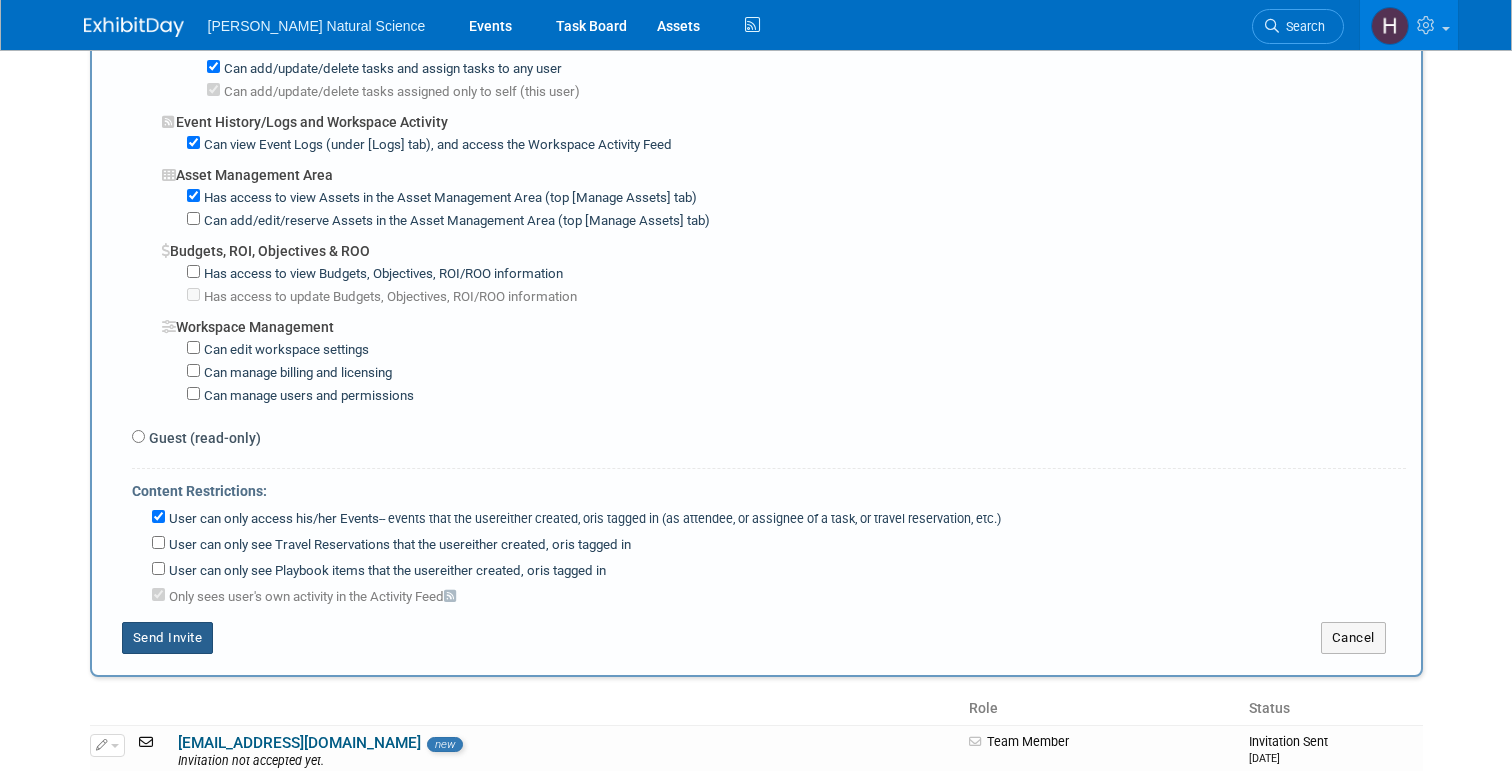 click on "Send Invite" at bounding box center [168, 638] 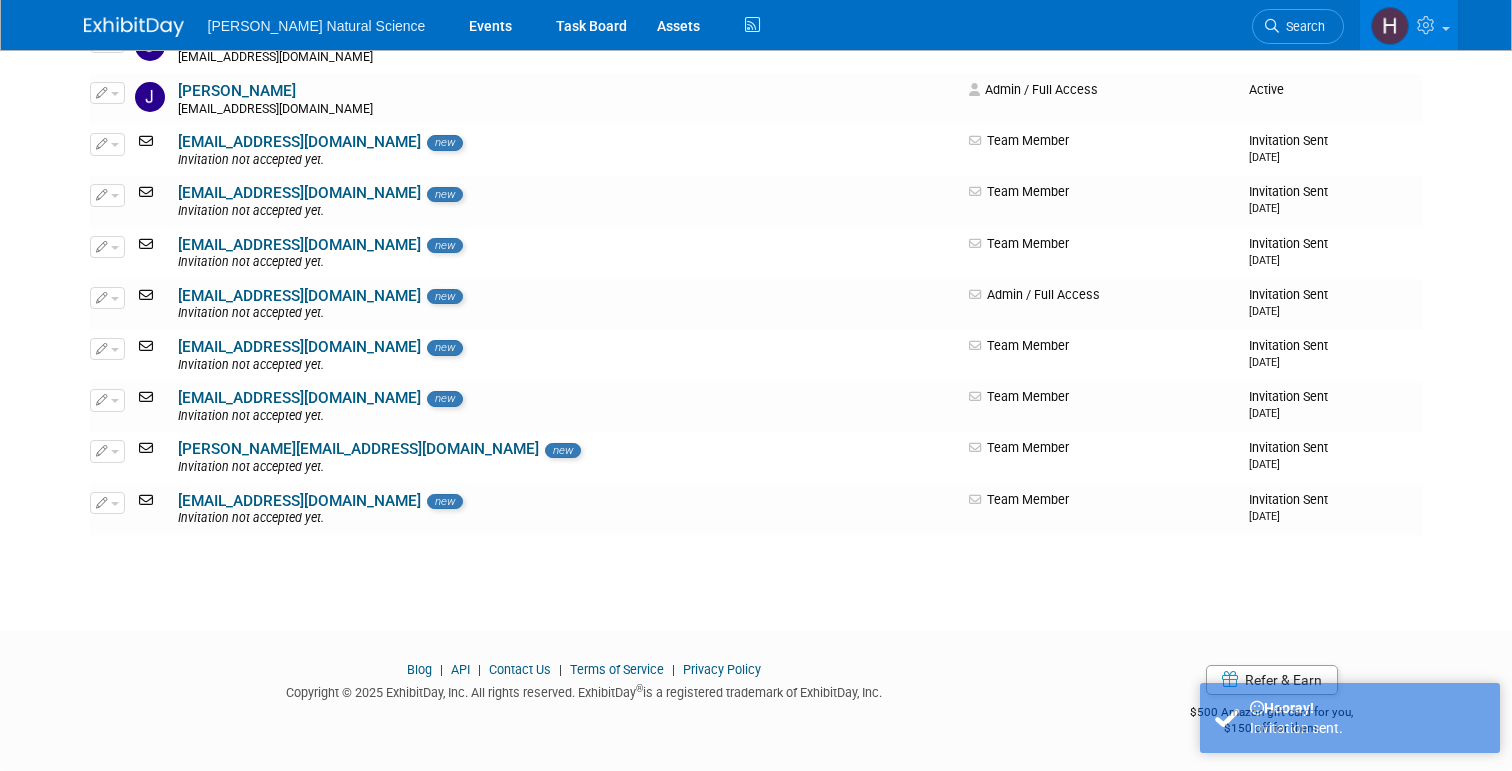 scroll, scrollTop: 0, scrollLeft: 0, axis: both 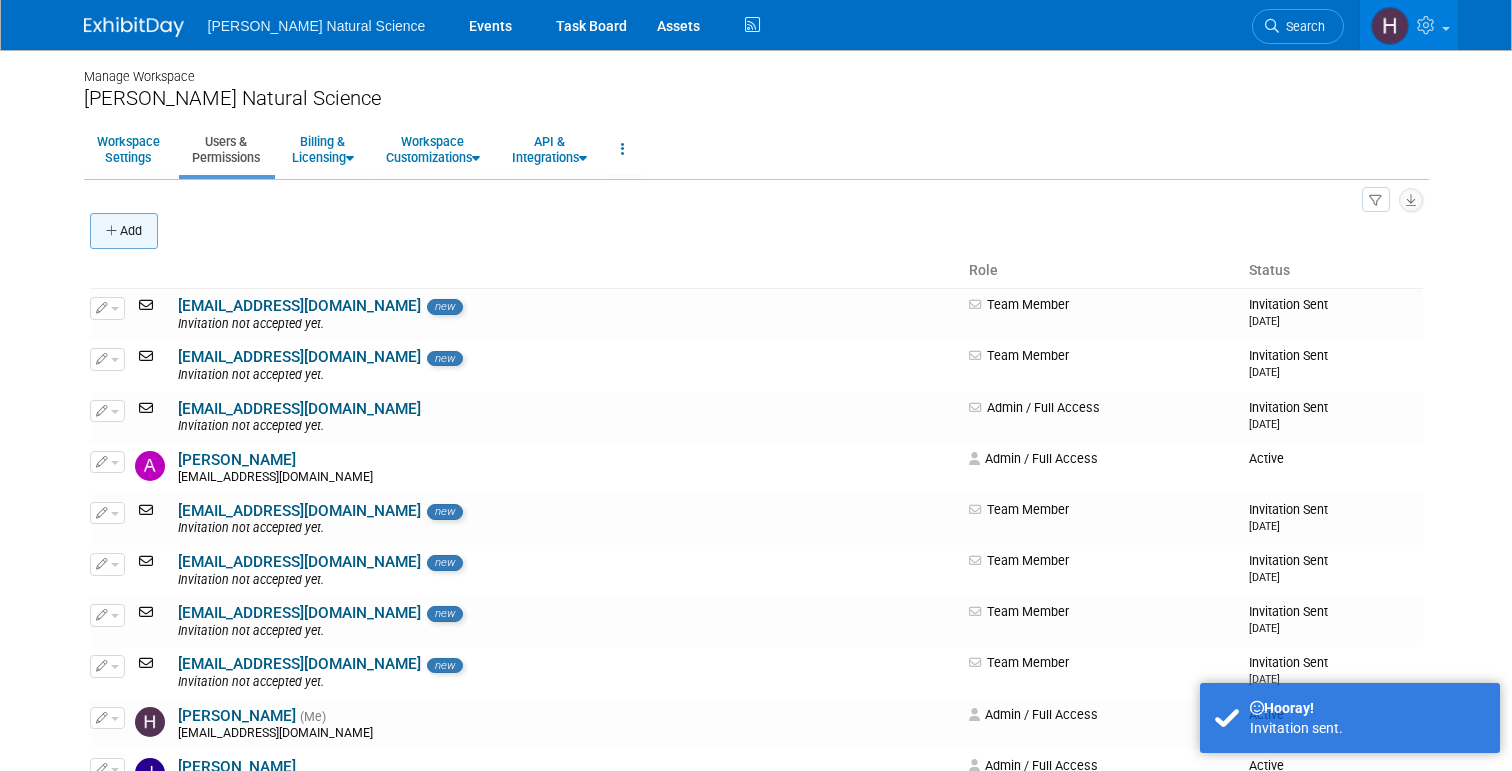 click on "Add" at bounding box center (124, 231) 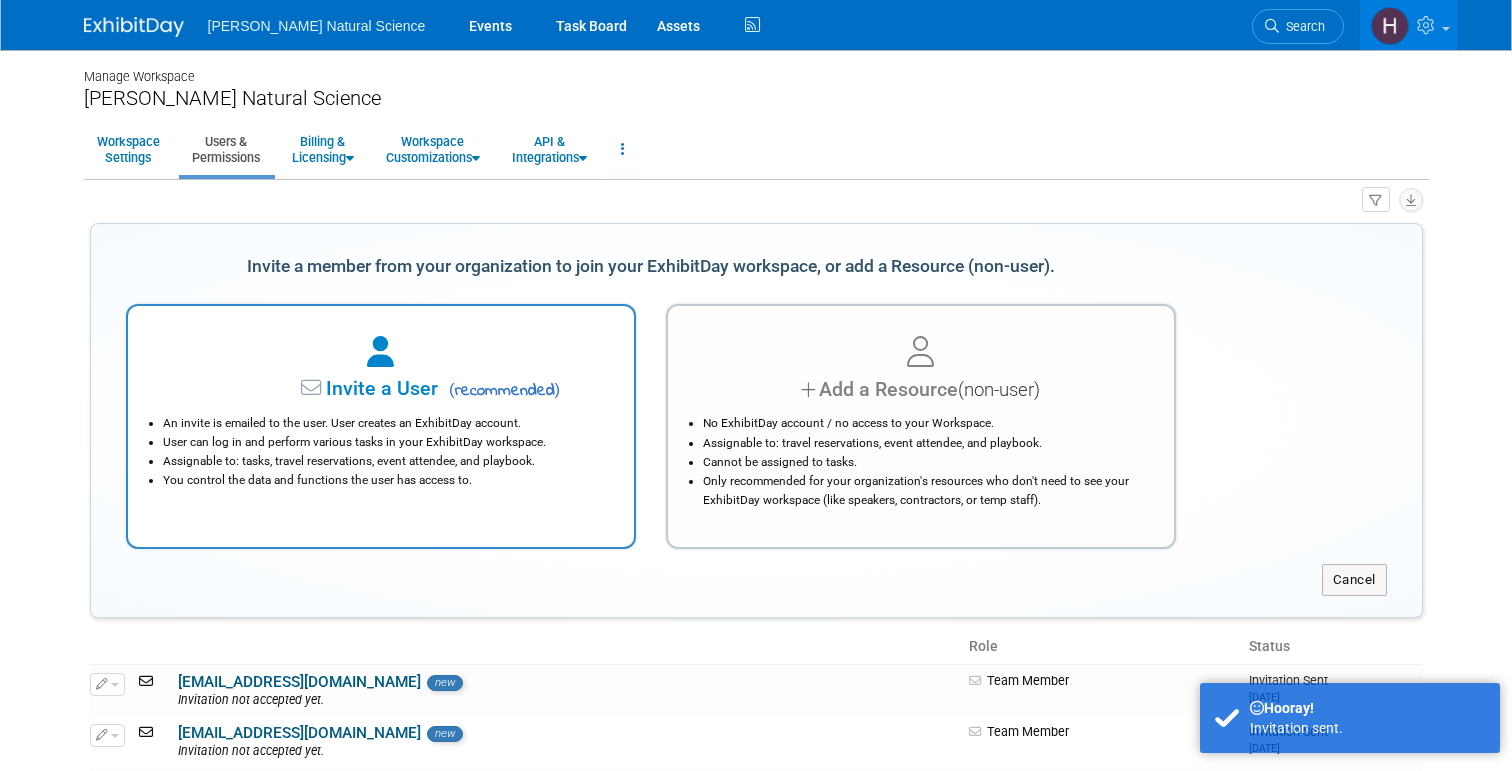 click at bounding box center [381, 353] 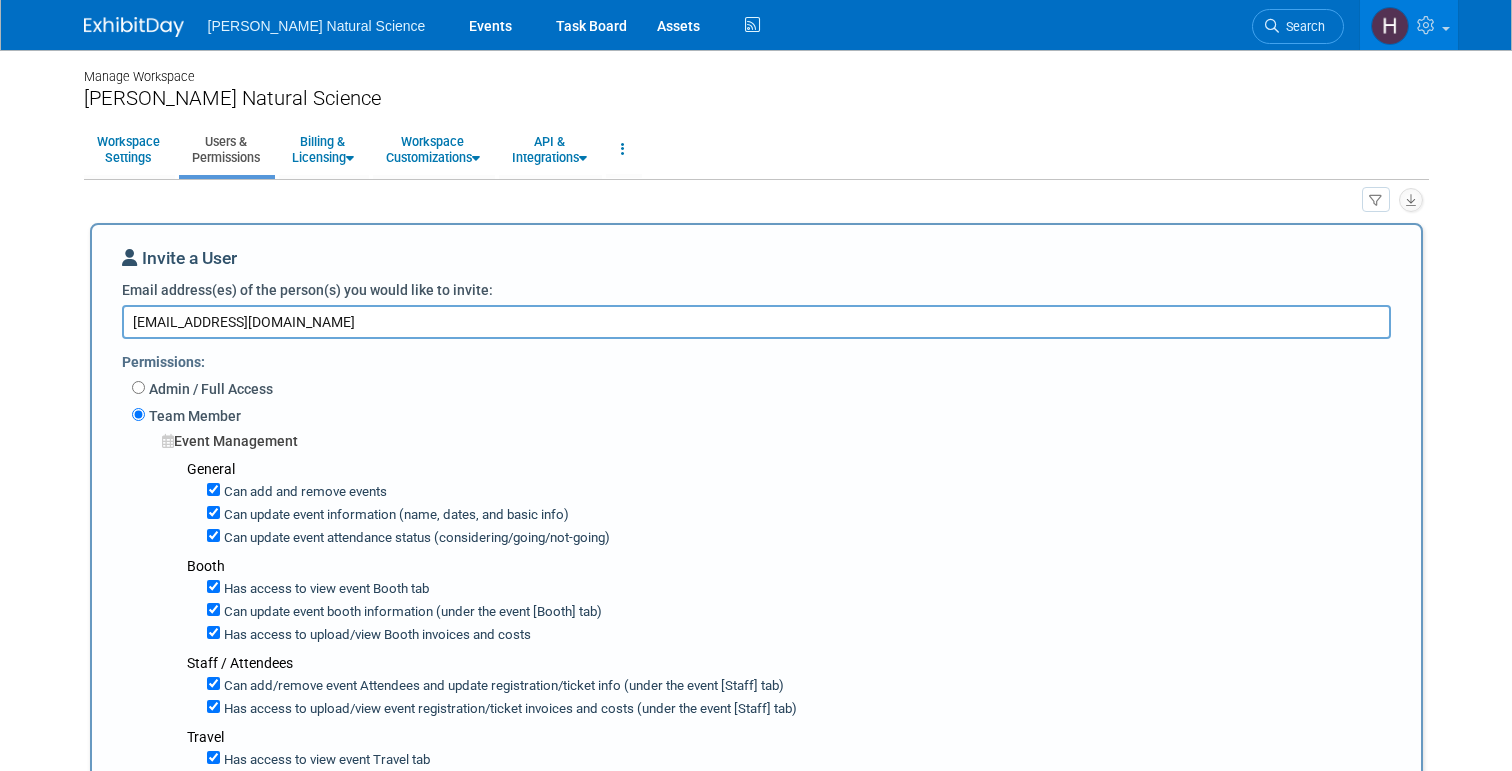 type on "kirkp@vanbeeknaturalscience.com" 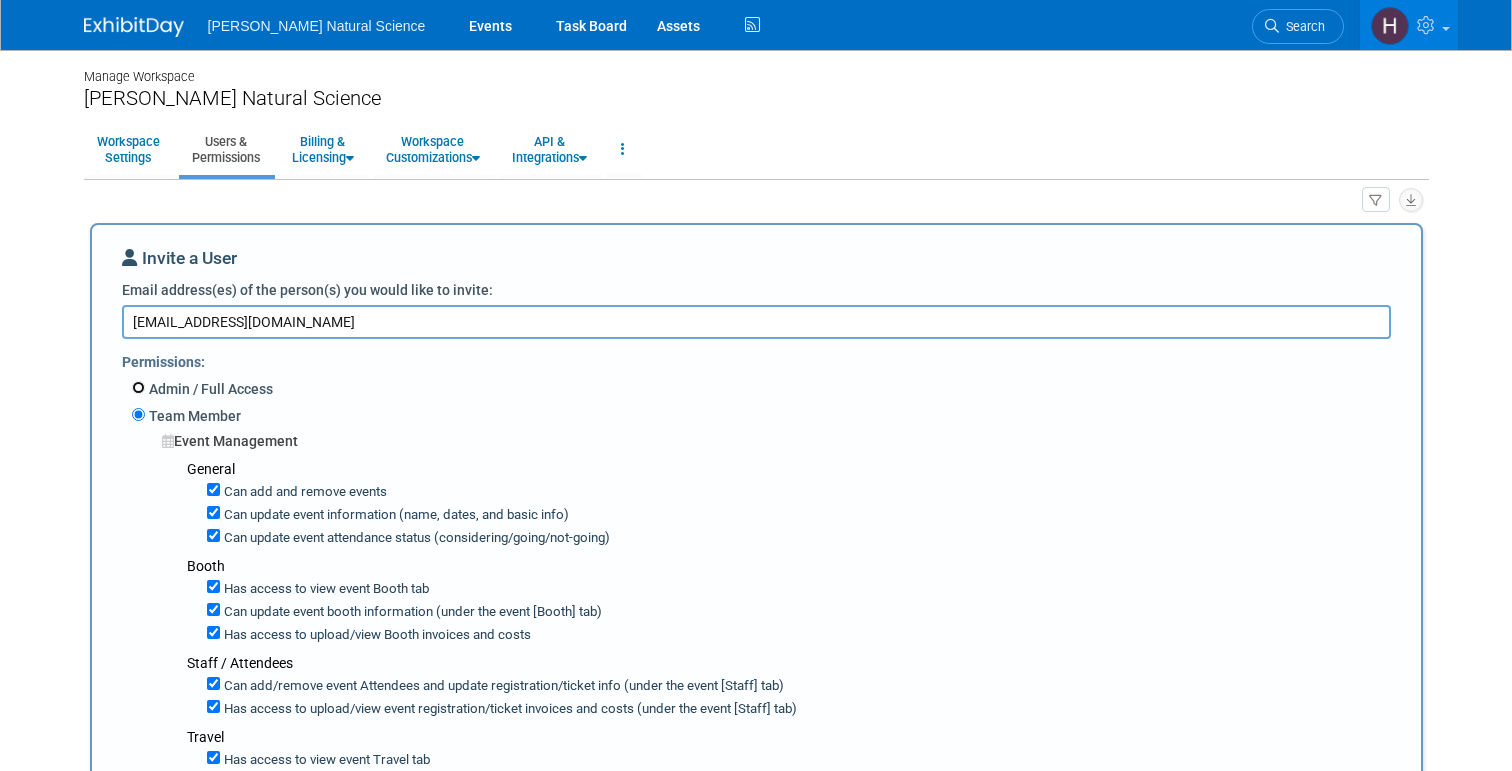 click on "Admin / Full Access" at bounding box center [138, 387] 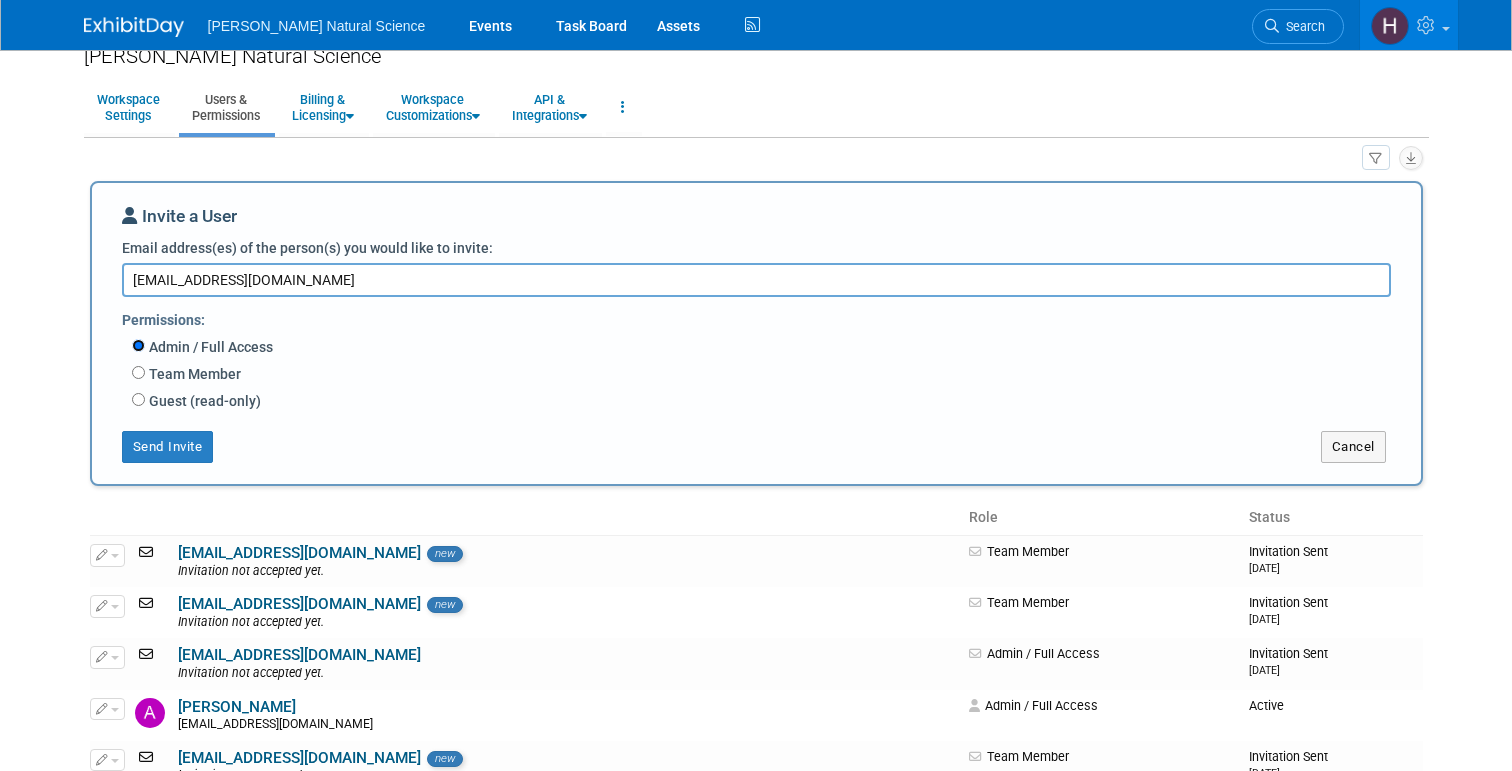 scroll, scrollTop: 3, scrollLeft: 0, axis: vertical 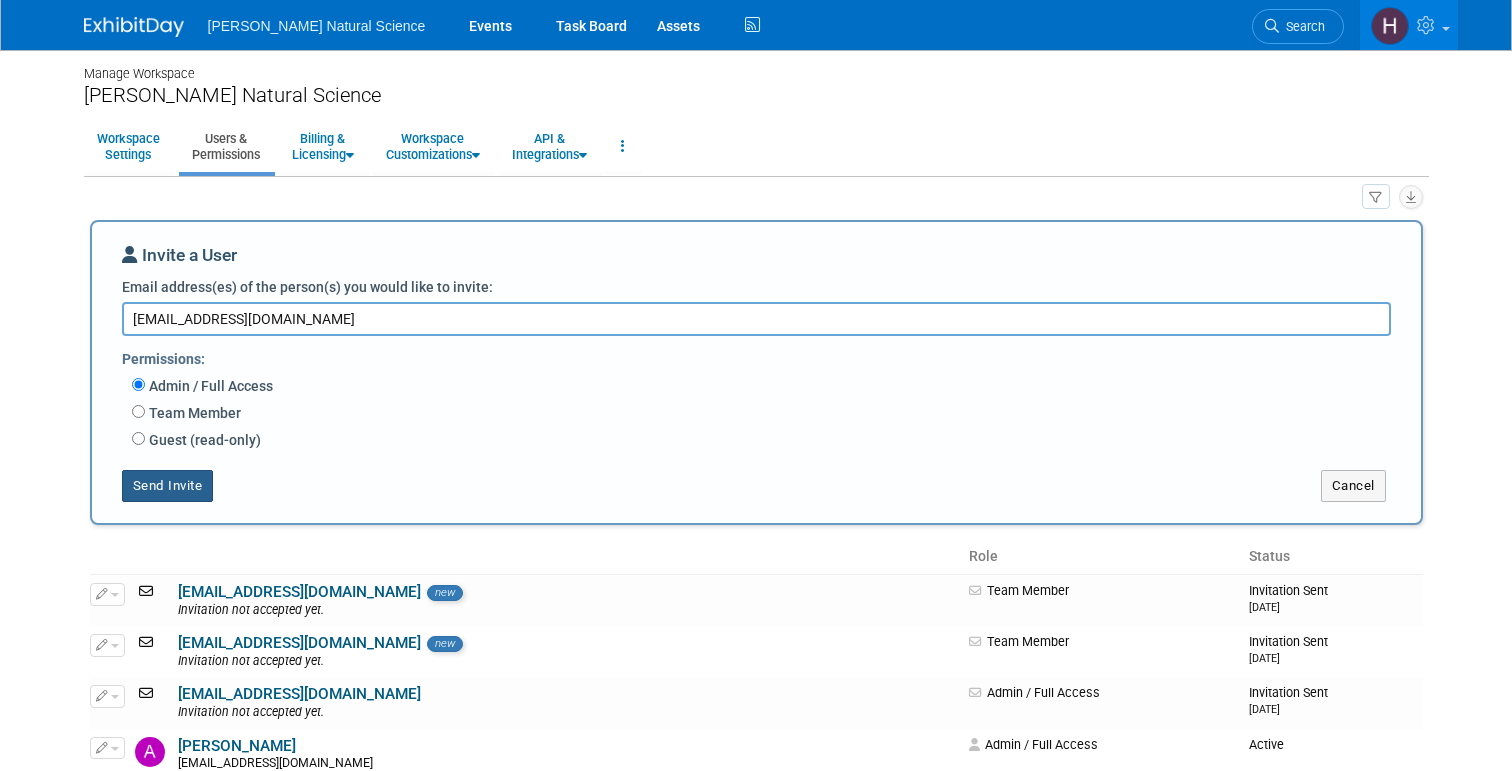 click on "Send Invite" at bounding box center (168, 486) 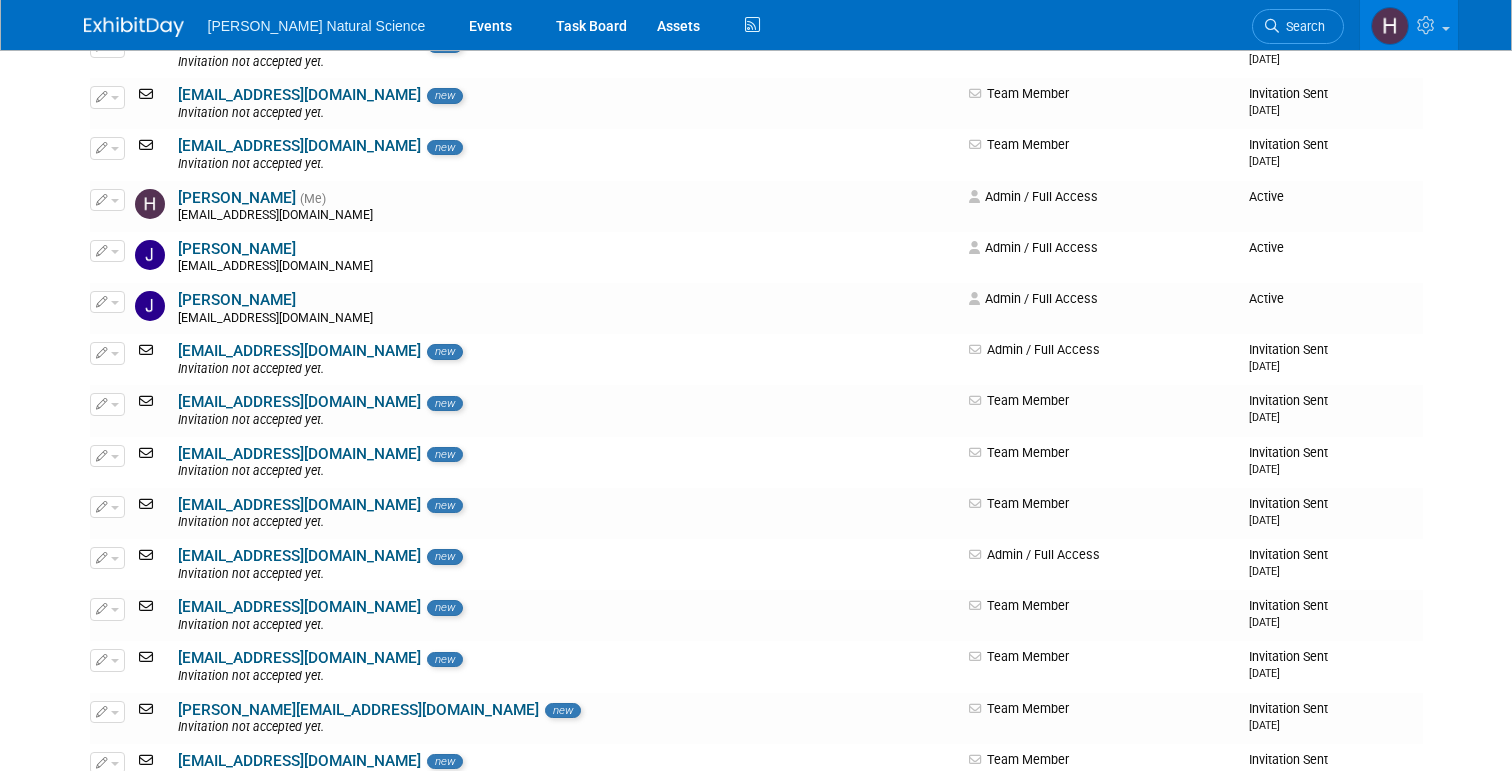 scroll, scrollTop: 0, scrollLeft: 0, axis: both 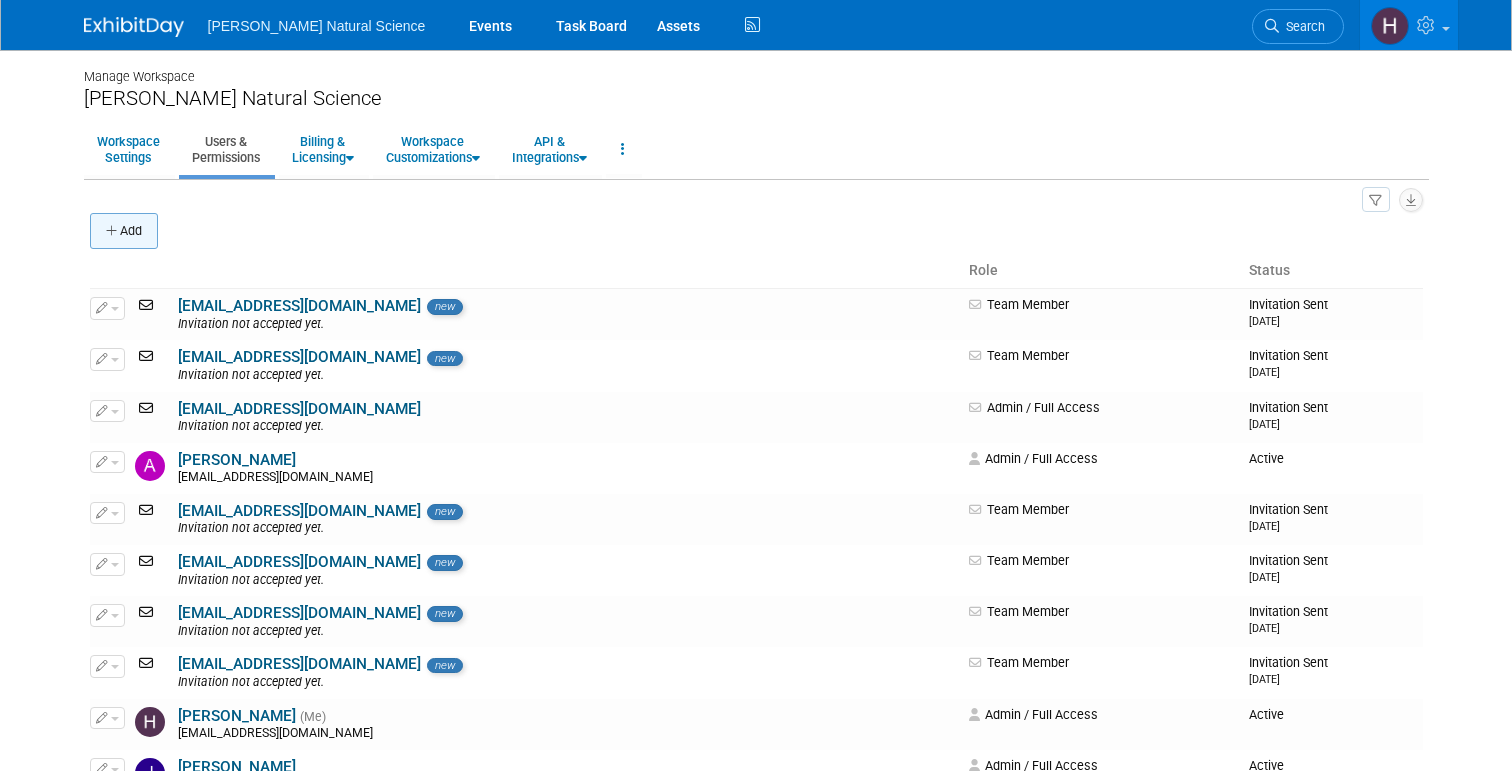 click at bounding box center [113, 231] 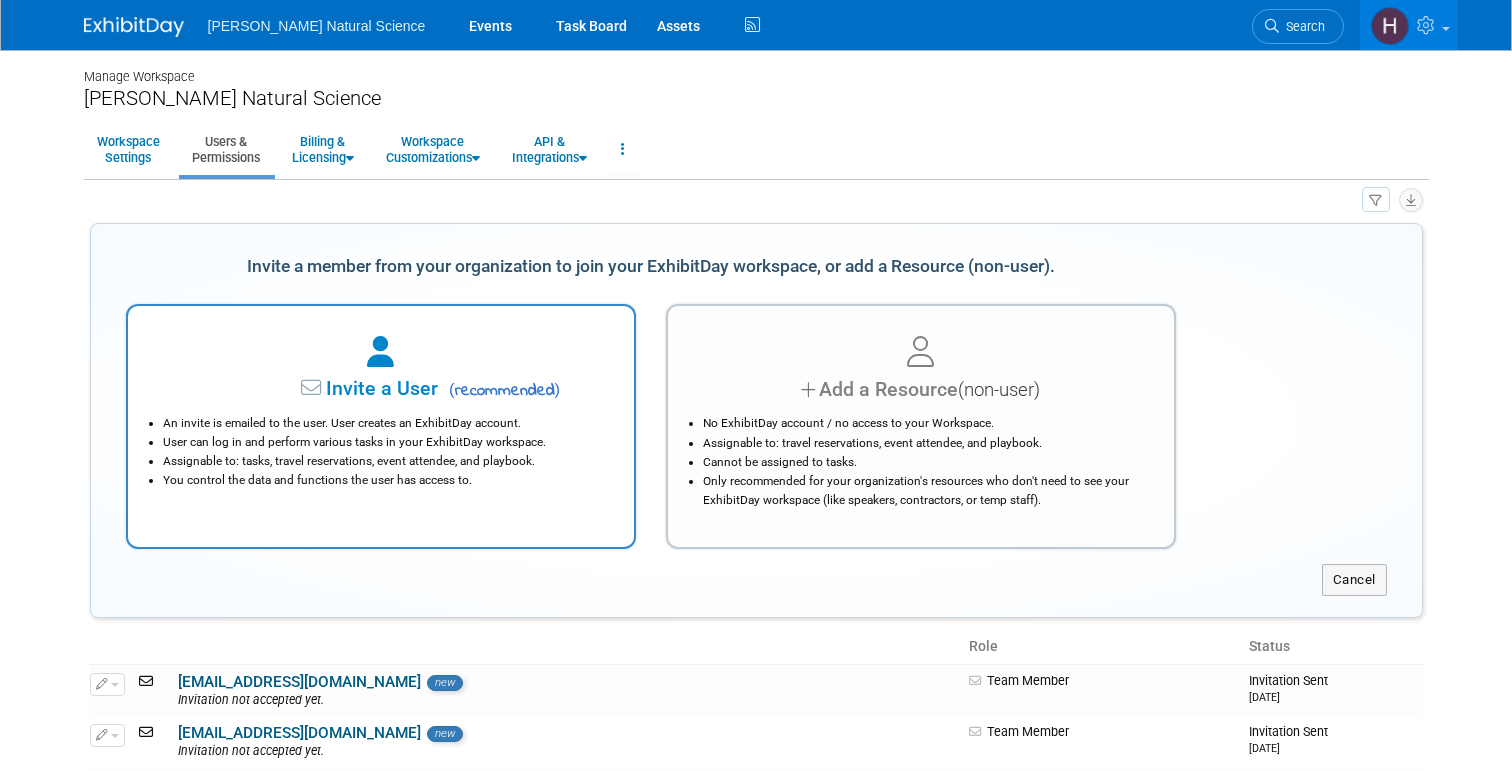 click on "Invite a User
( recommended )" at bounding box center [381, 389] 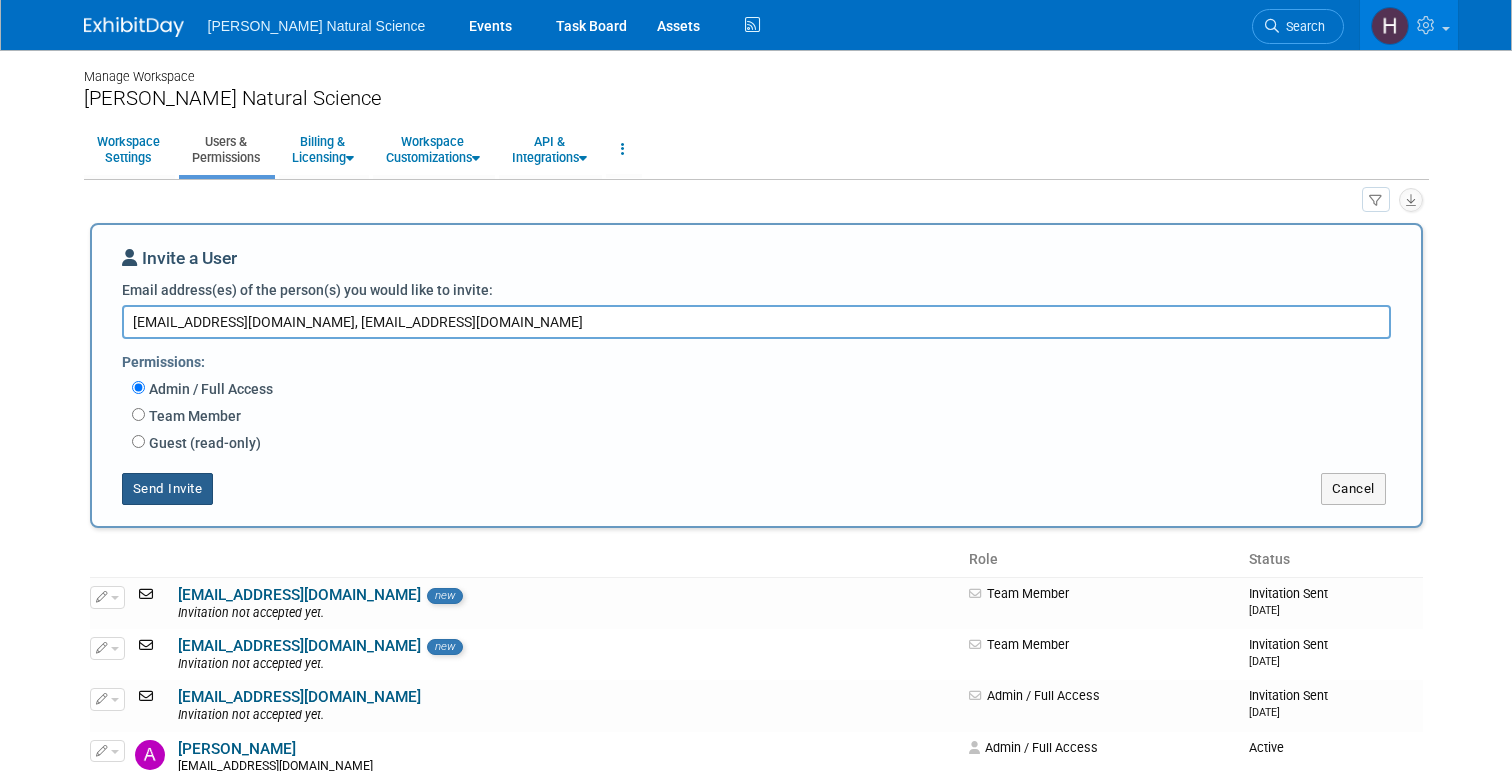type on "dominict@vanbeeknaturalscience.com, brennanm@vanbeeknaturalscience.com" 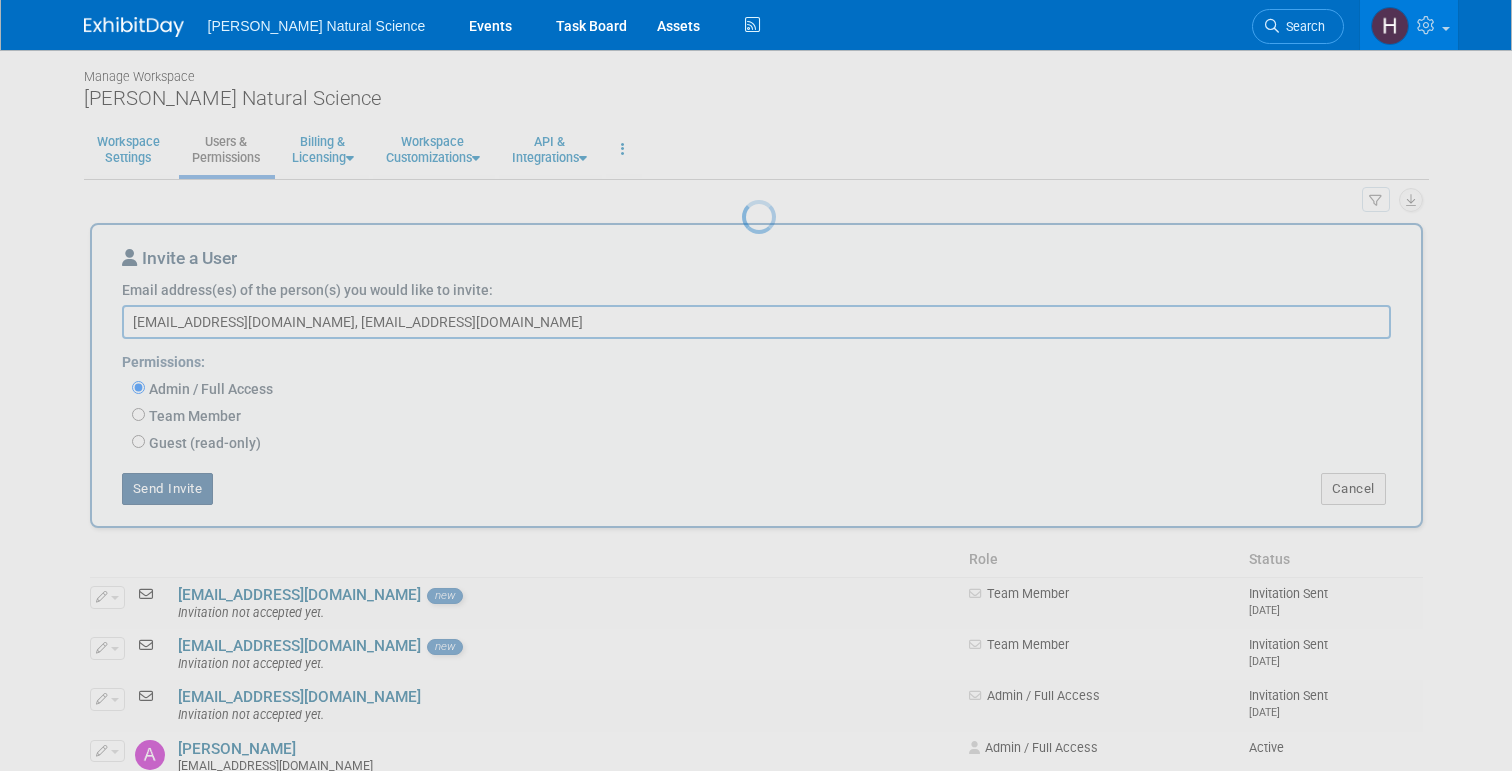 type 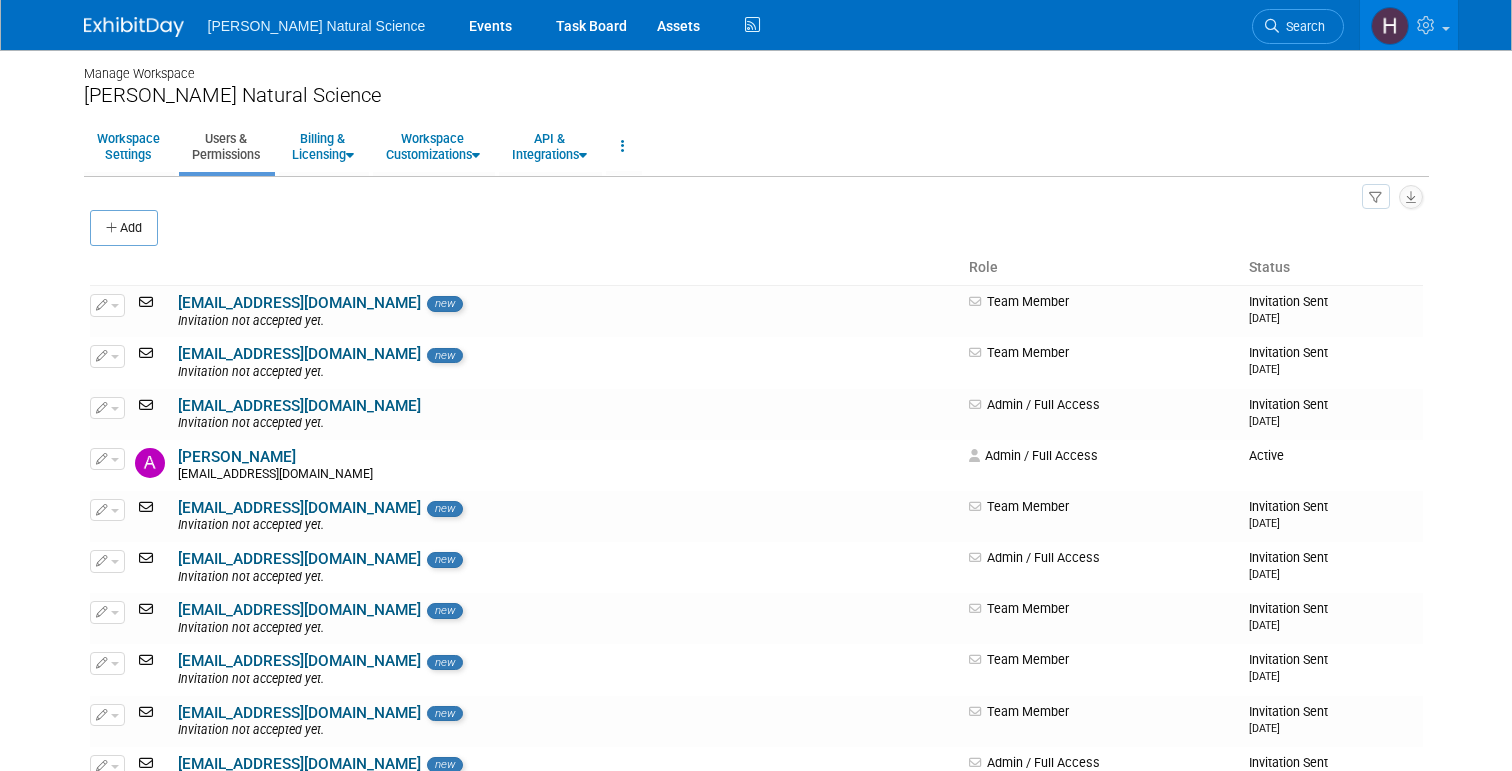 scroll, scrollTop: 0, scrollLeft: 0, axis: both 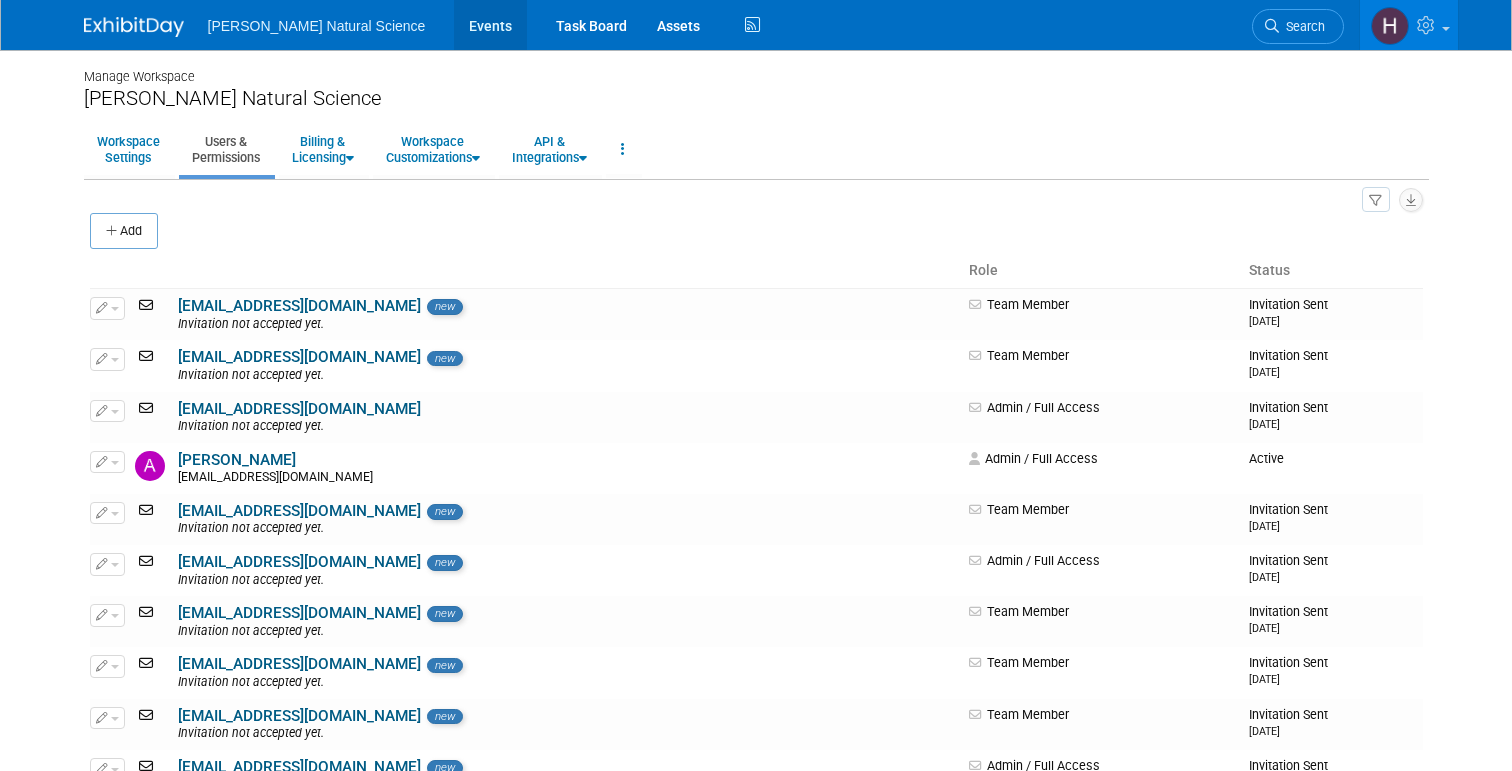 click on "Events" at bounding box center (490, 25) 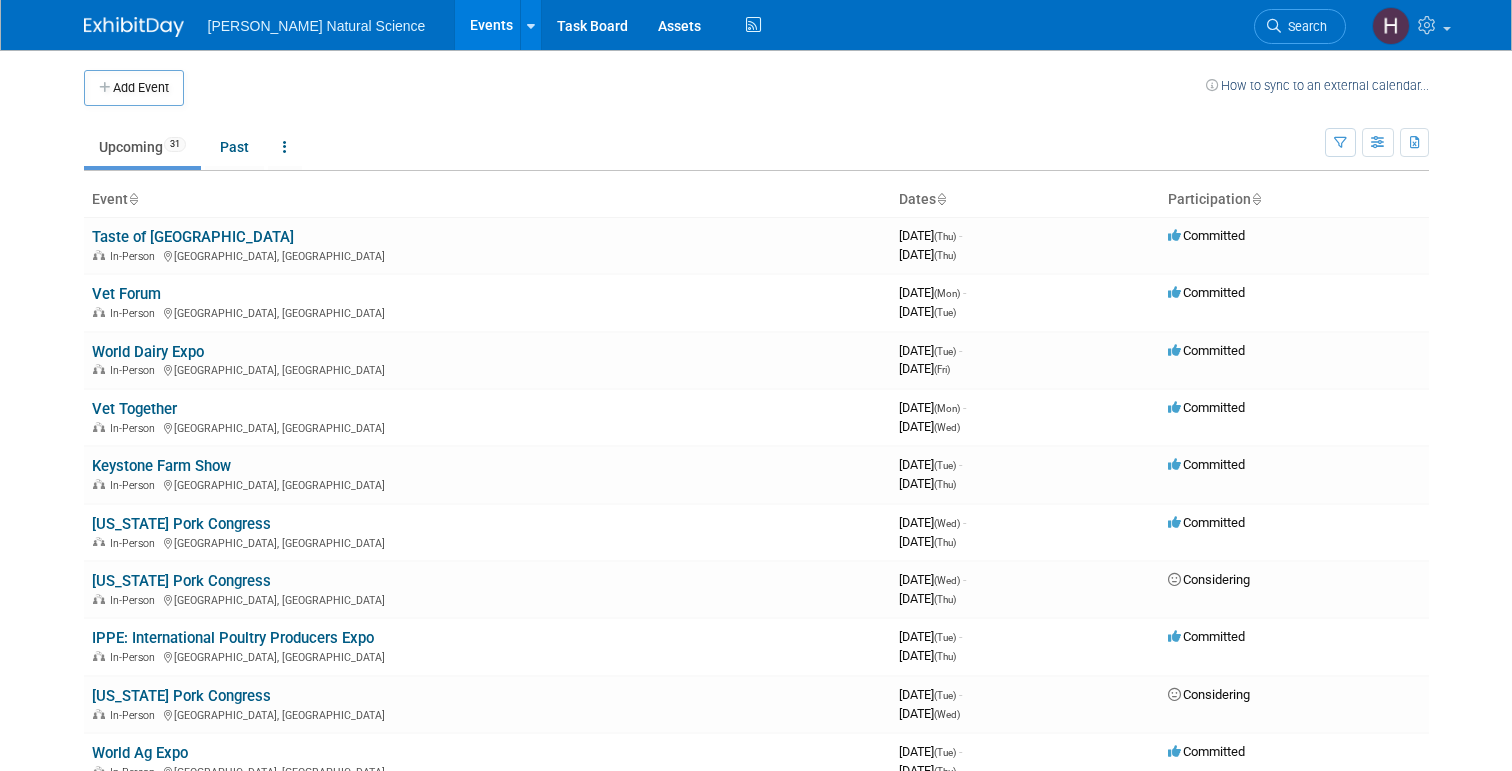 scroll, scrollTop: 0, scrollLeft: 0, axis: both 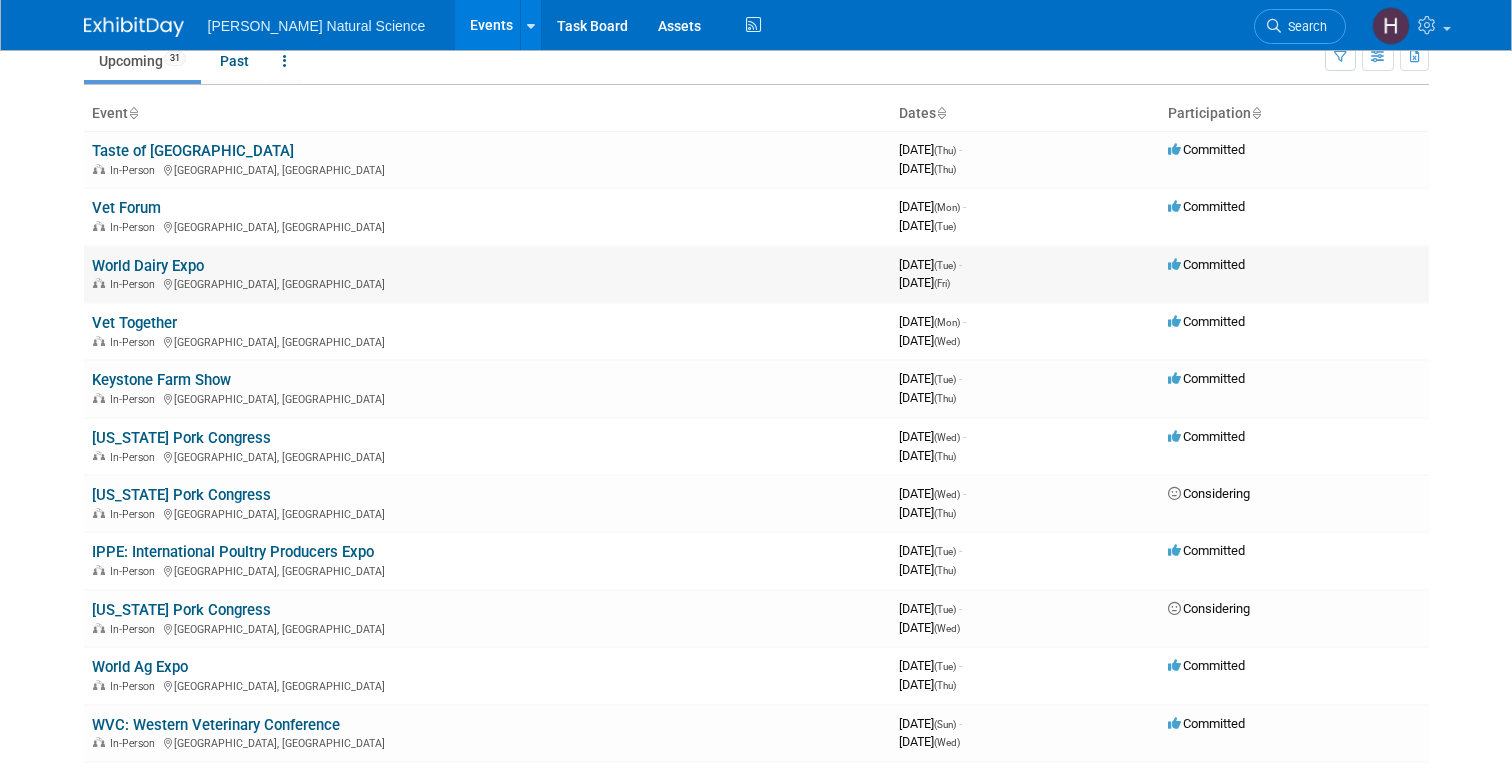 click on "World Dairy Expo" at bounding box center (148, 266) 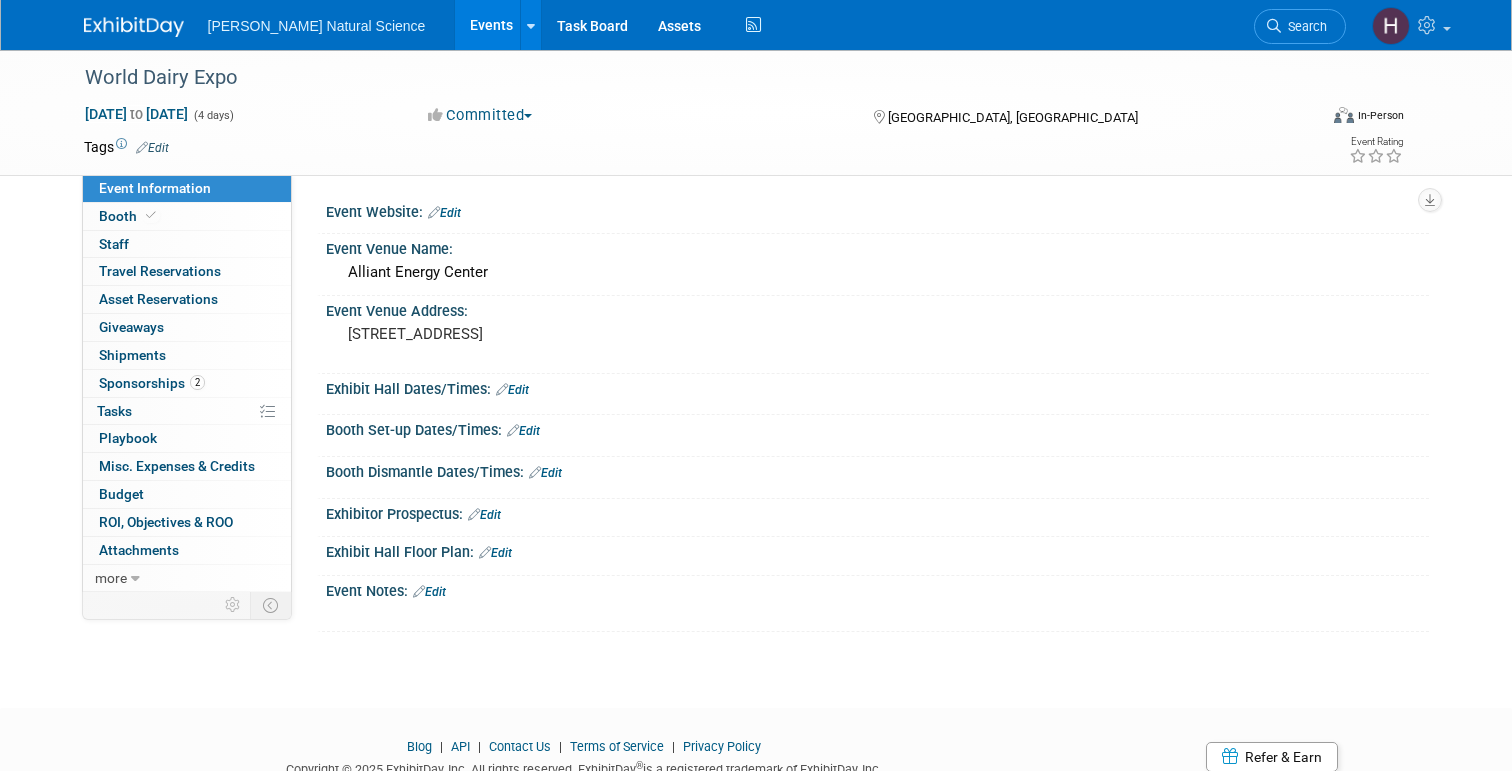 scroll, scrollTop: 0, scrollLeft: 0, axis: both 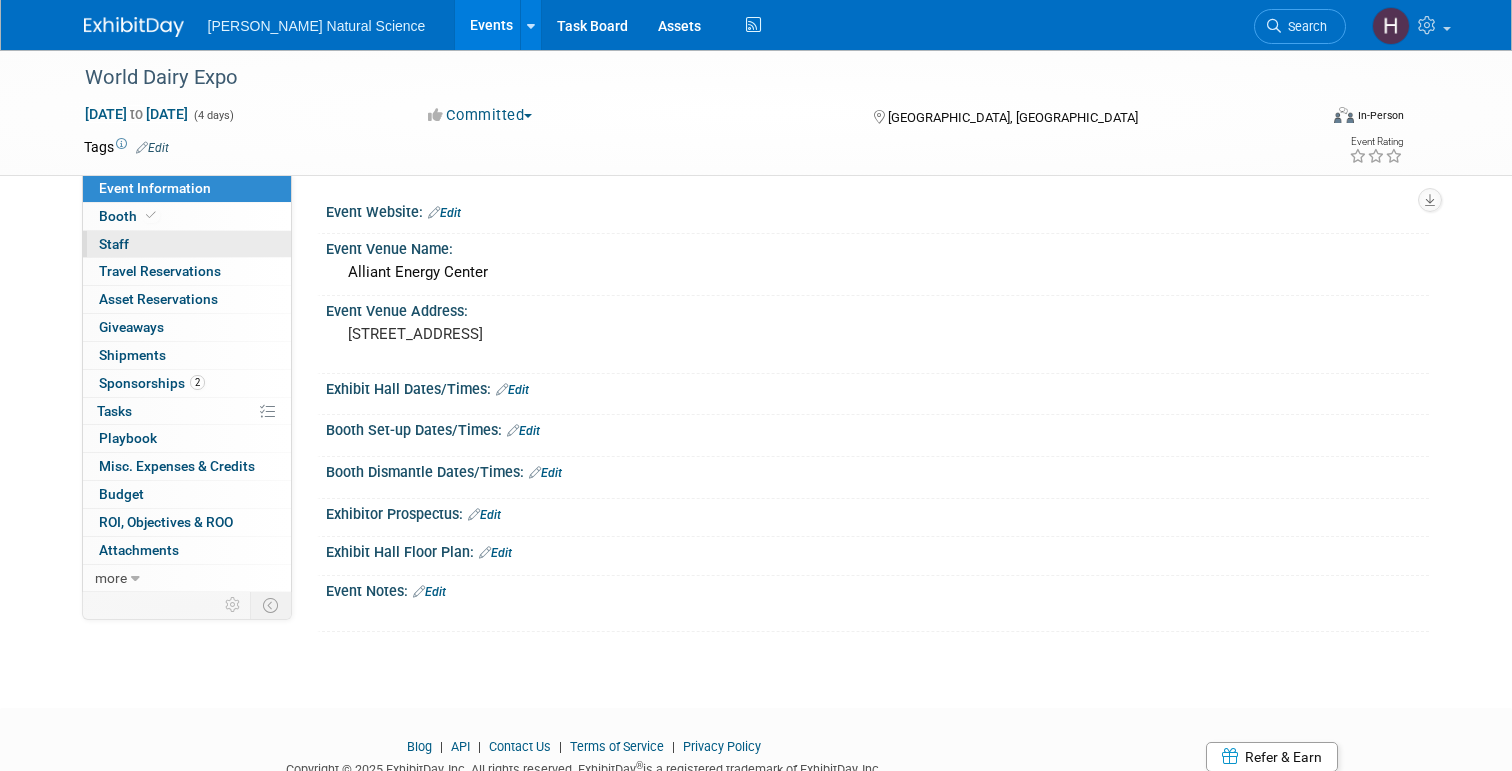 click on "0
Staff 0" at bounding box center [187, 244] 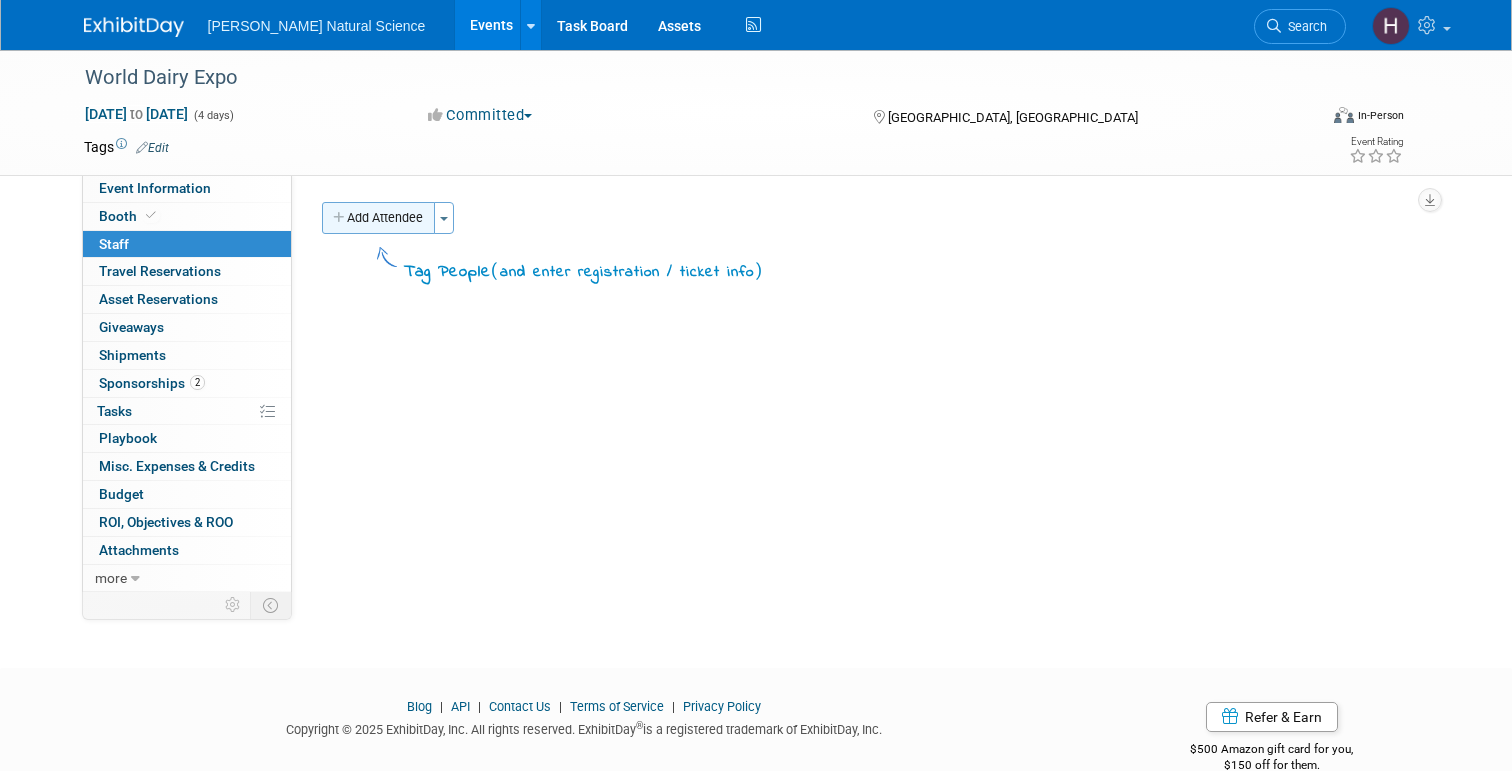 click on "Add Attendee" at bounding box center (378, 218) 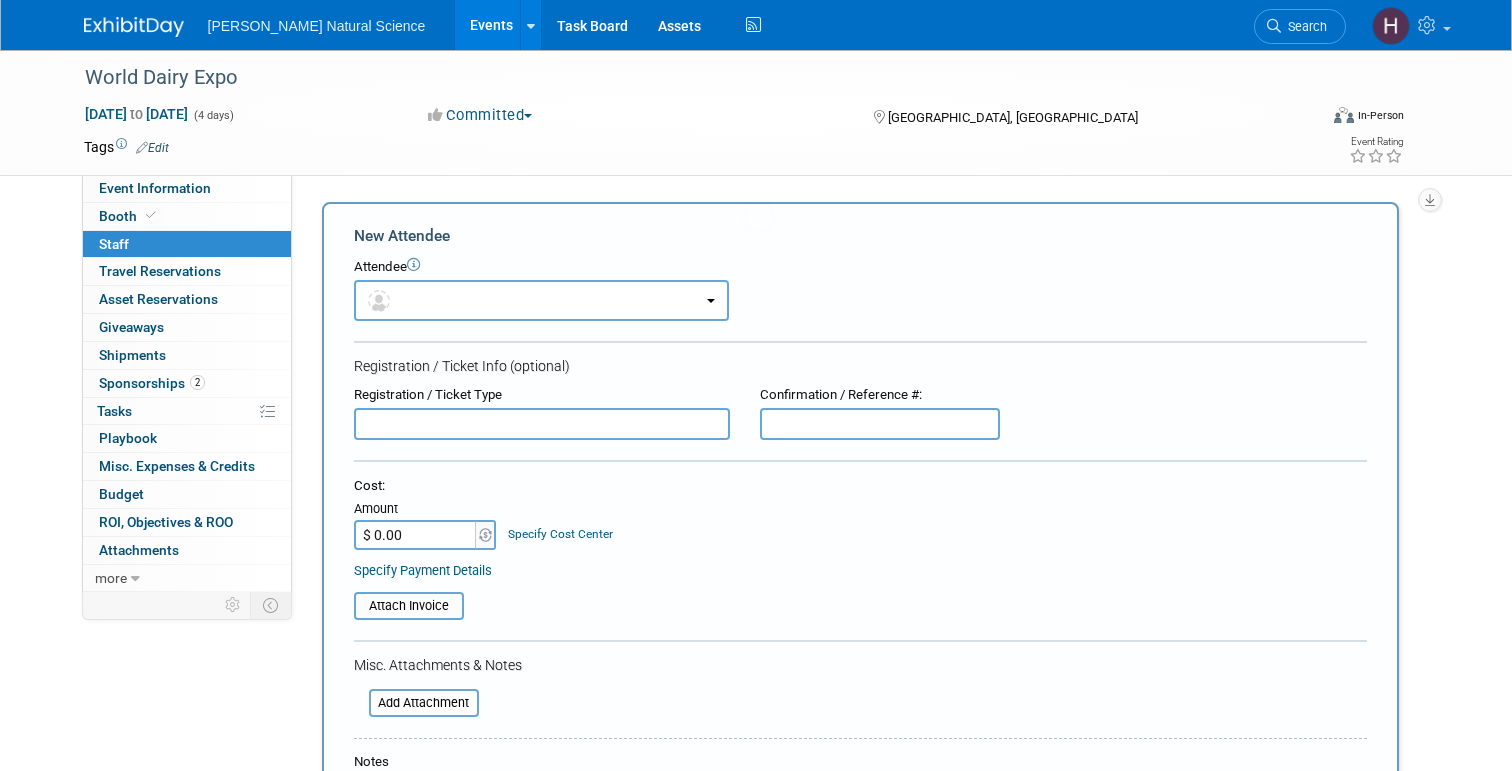 scroll, scrollTop: 0, scrollLeft: 0, axis: both 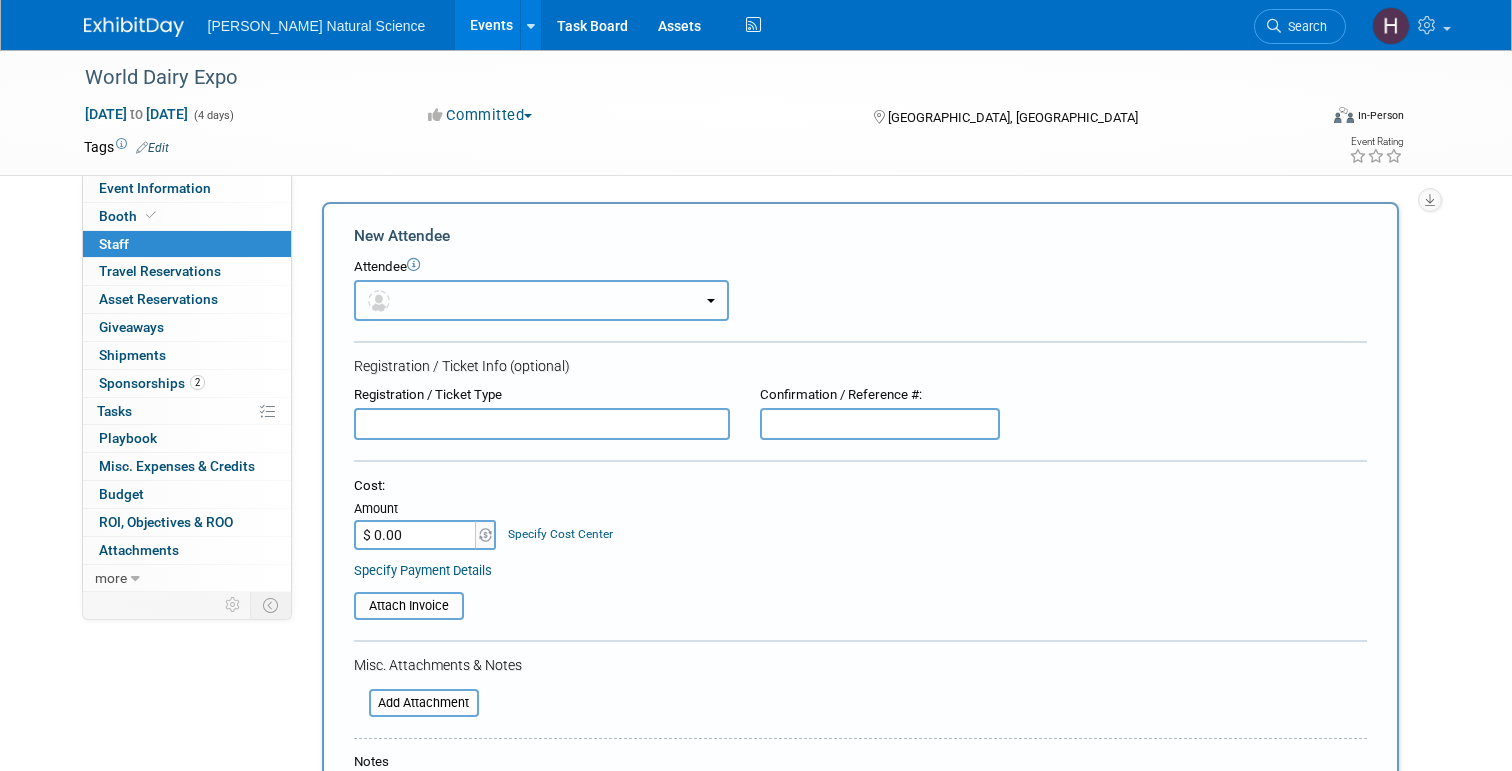 click at bounding box center [541, 300] 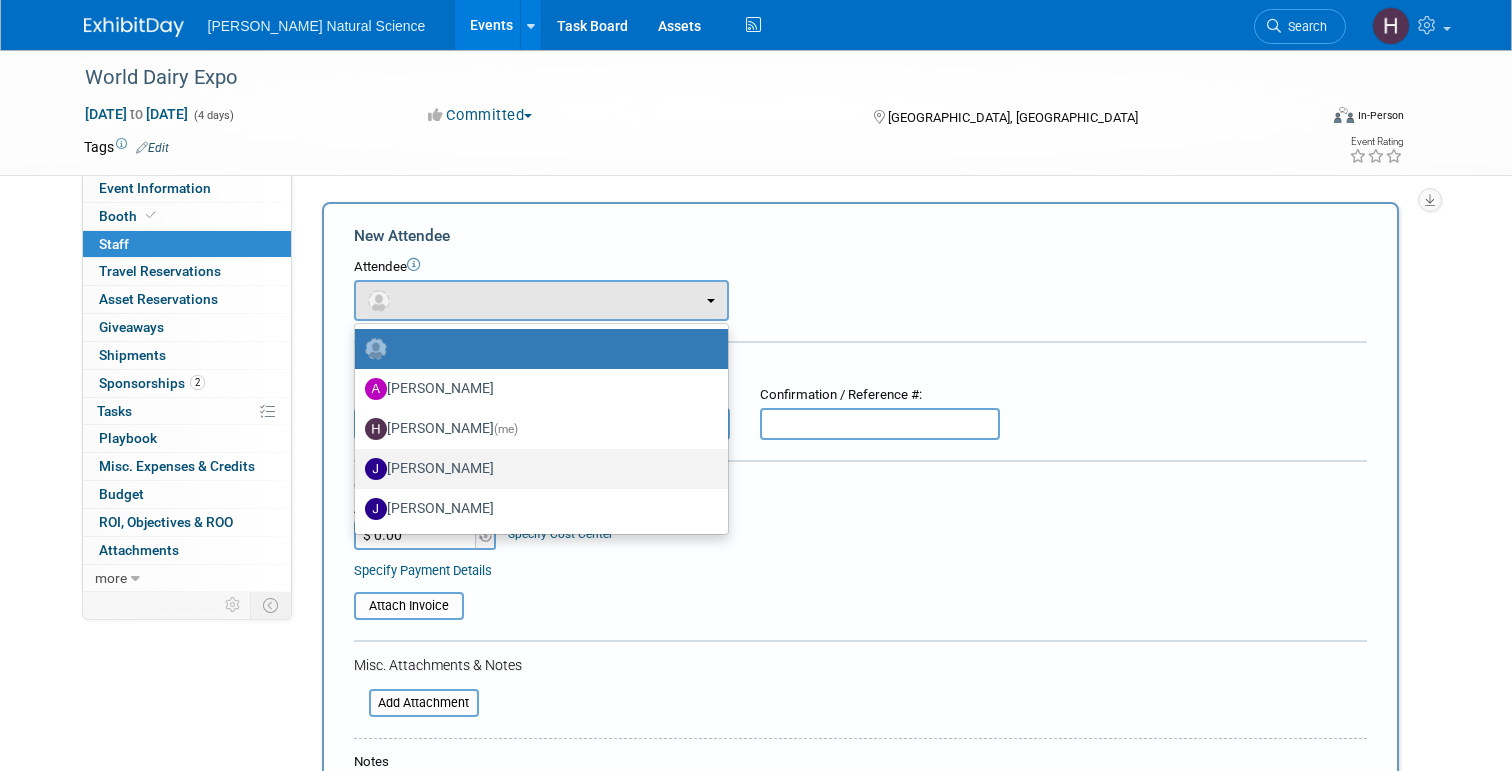 click on "[PERSON_NAME]" at bounding box center (536, 469) 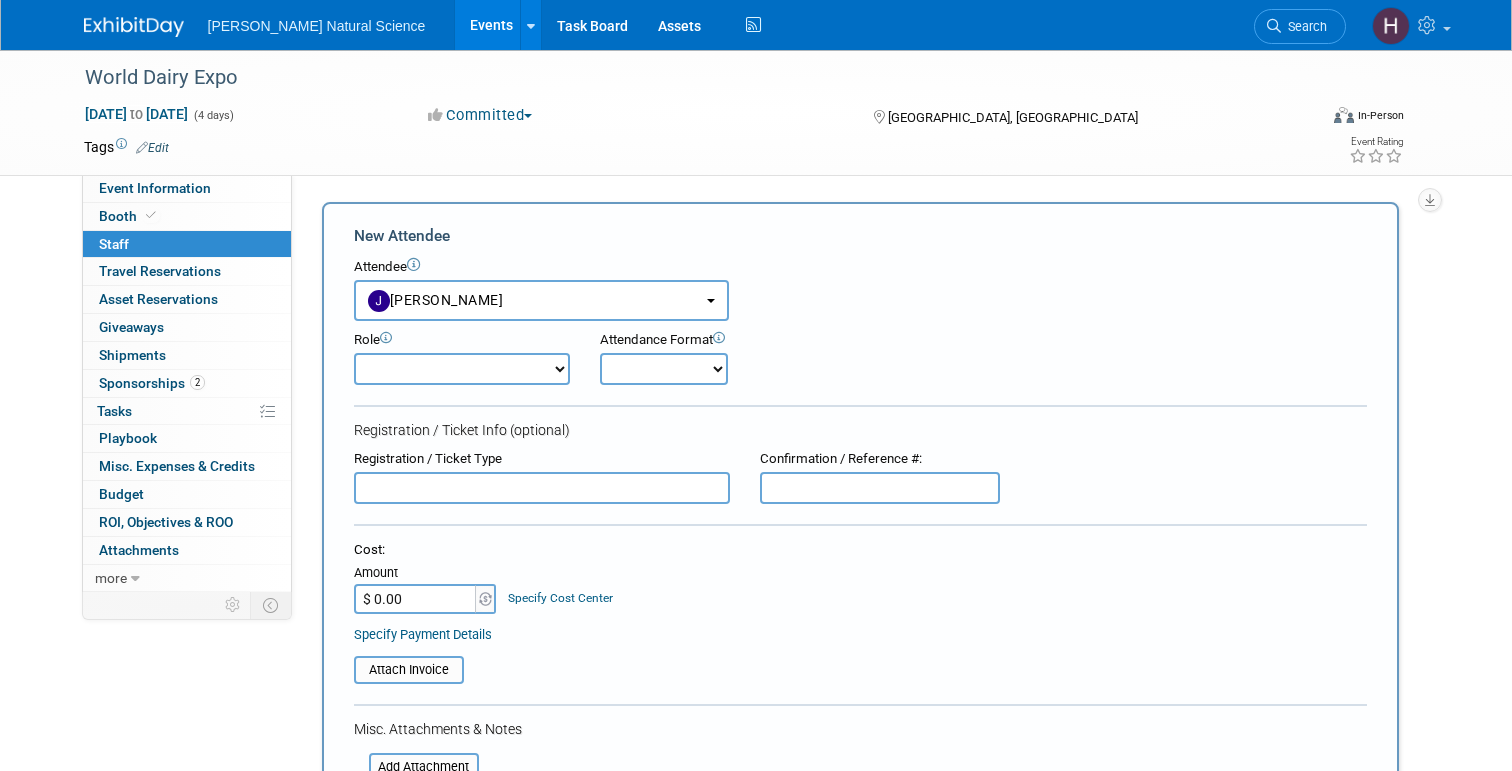 click on "Demonstrator
Host
Planner
Presenter
Sales Representative
Set-up/Dismantle Crew
Speaker" at bounding box center [462, 369] 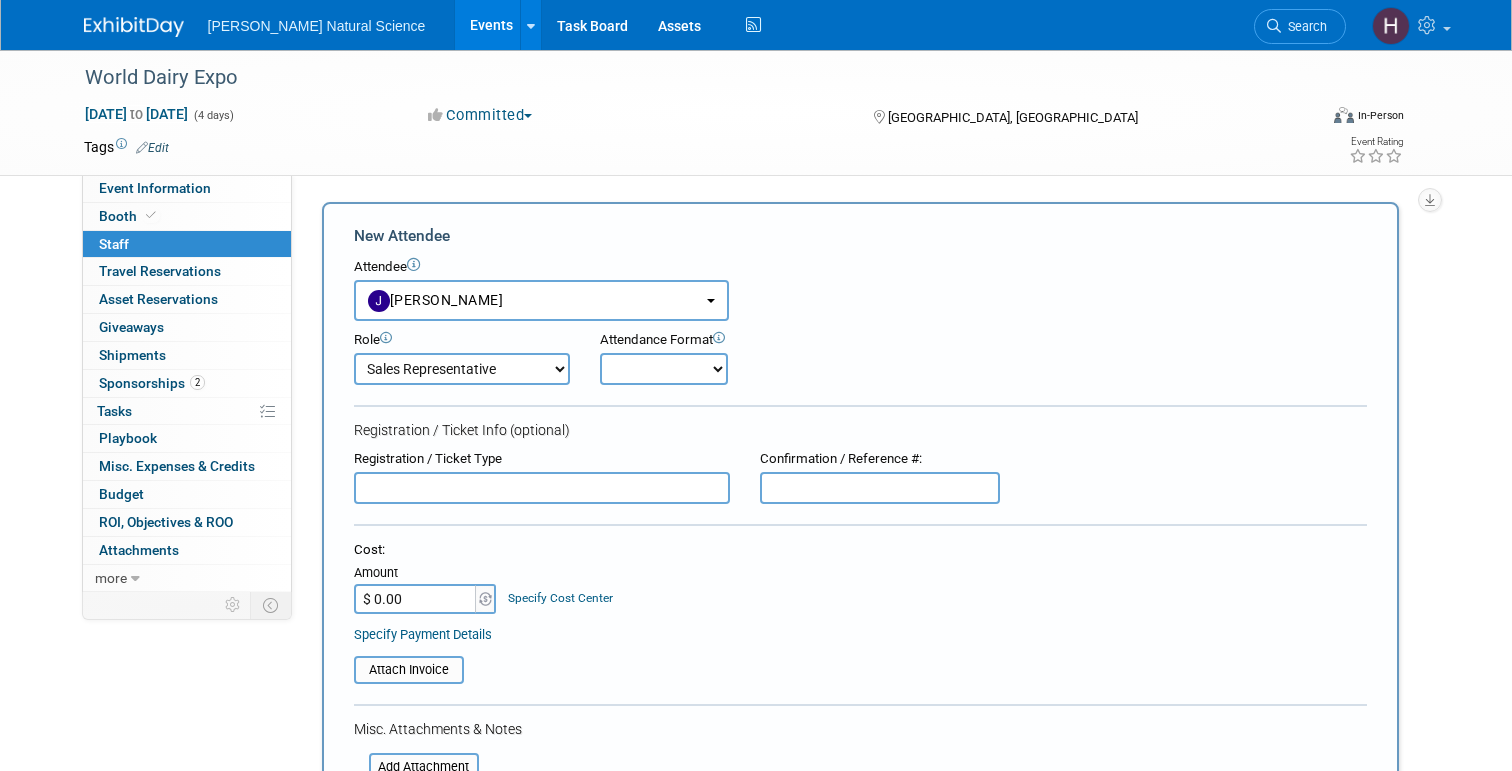 click on "Onsite
Remote" at bounding box center [664, 369] 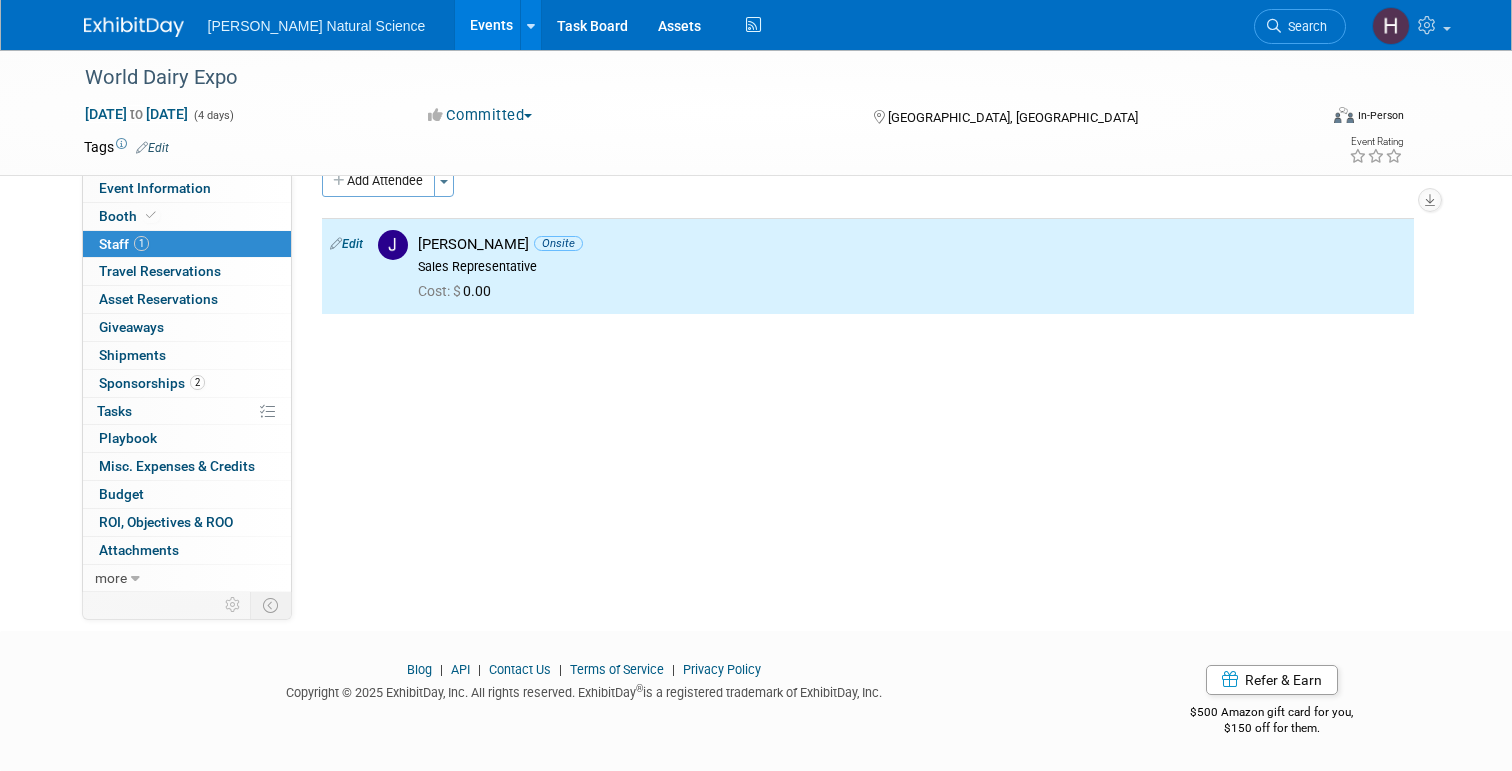 scroll, scrollTop: 0, scrollLeft: 0, axis: both 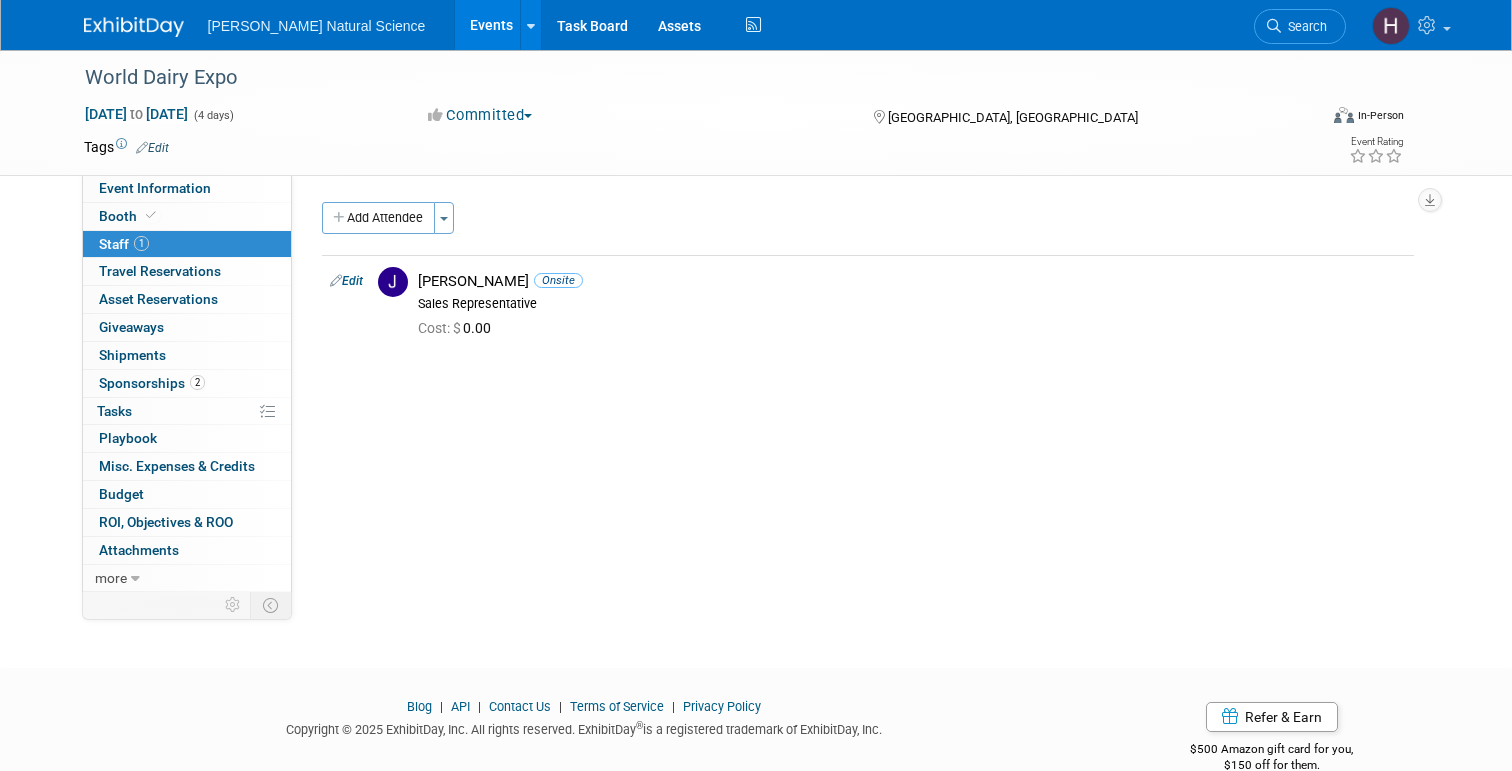 click at bounding box center (134, 27) 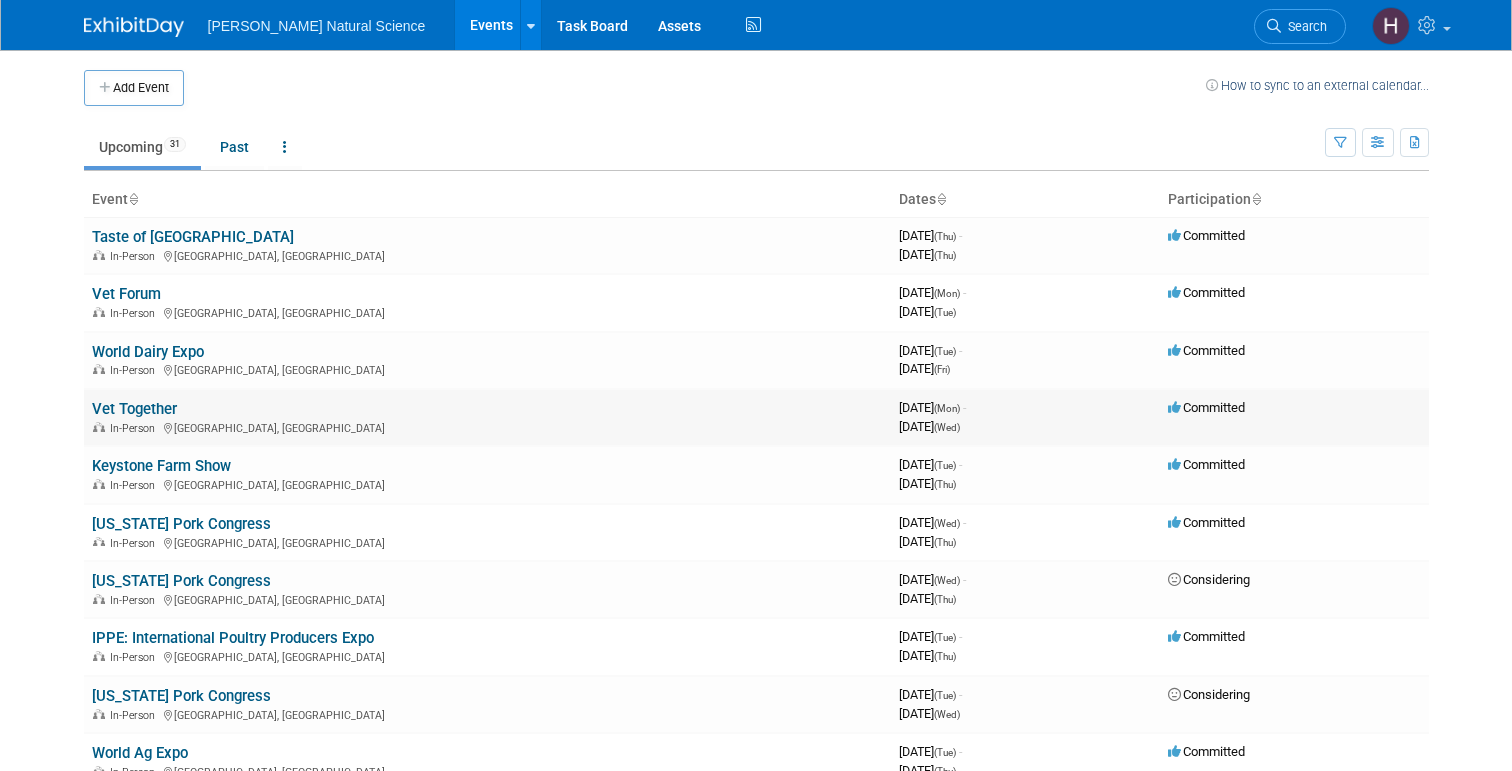 scroll, scrollTop: 0, scrollLeft: 0, axis: both 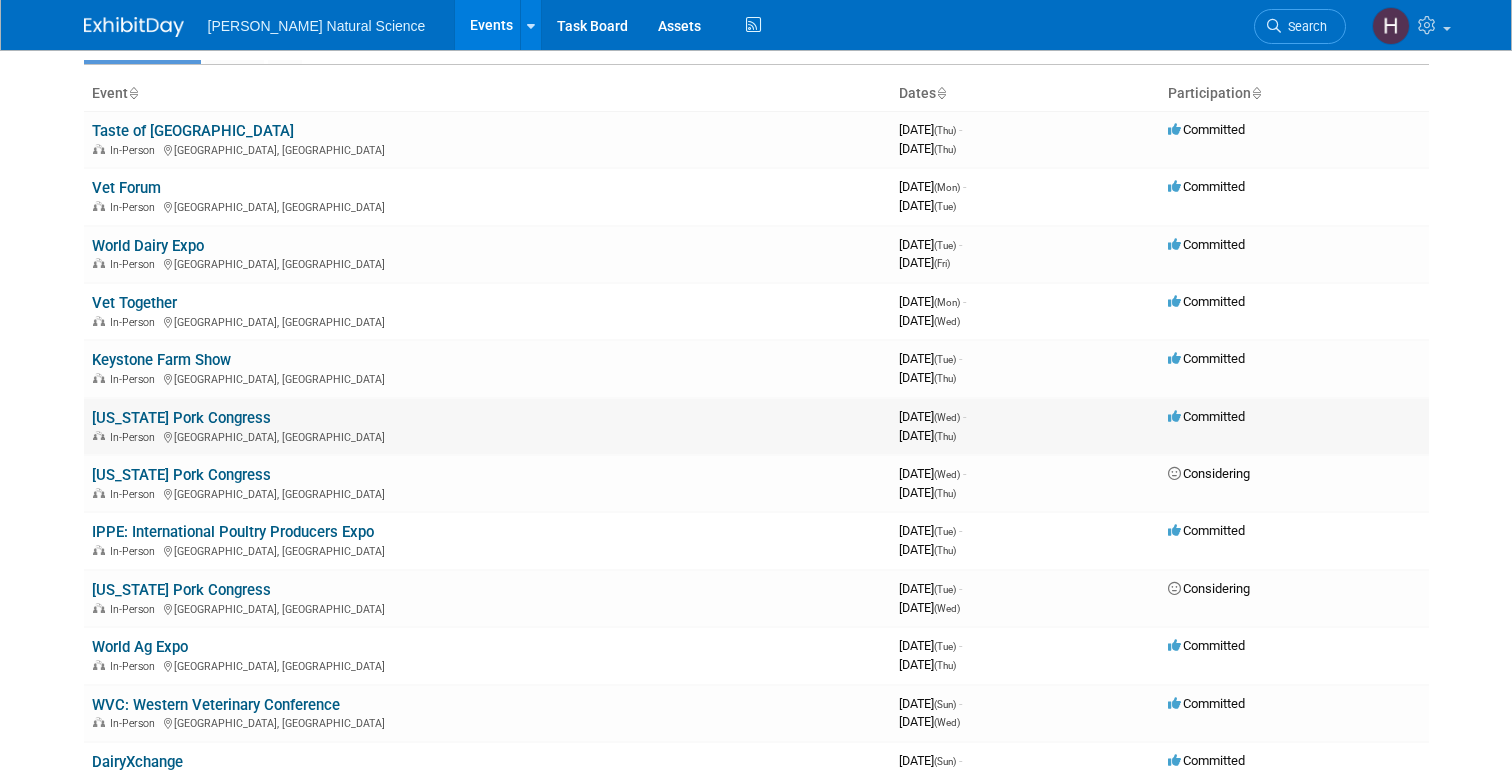 click on "[US_STATE] Pork Congress" at bounding box center [181, 418] 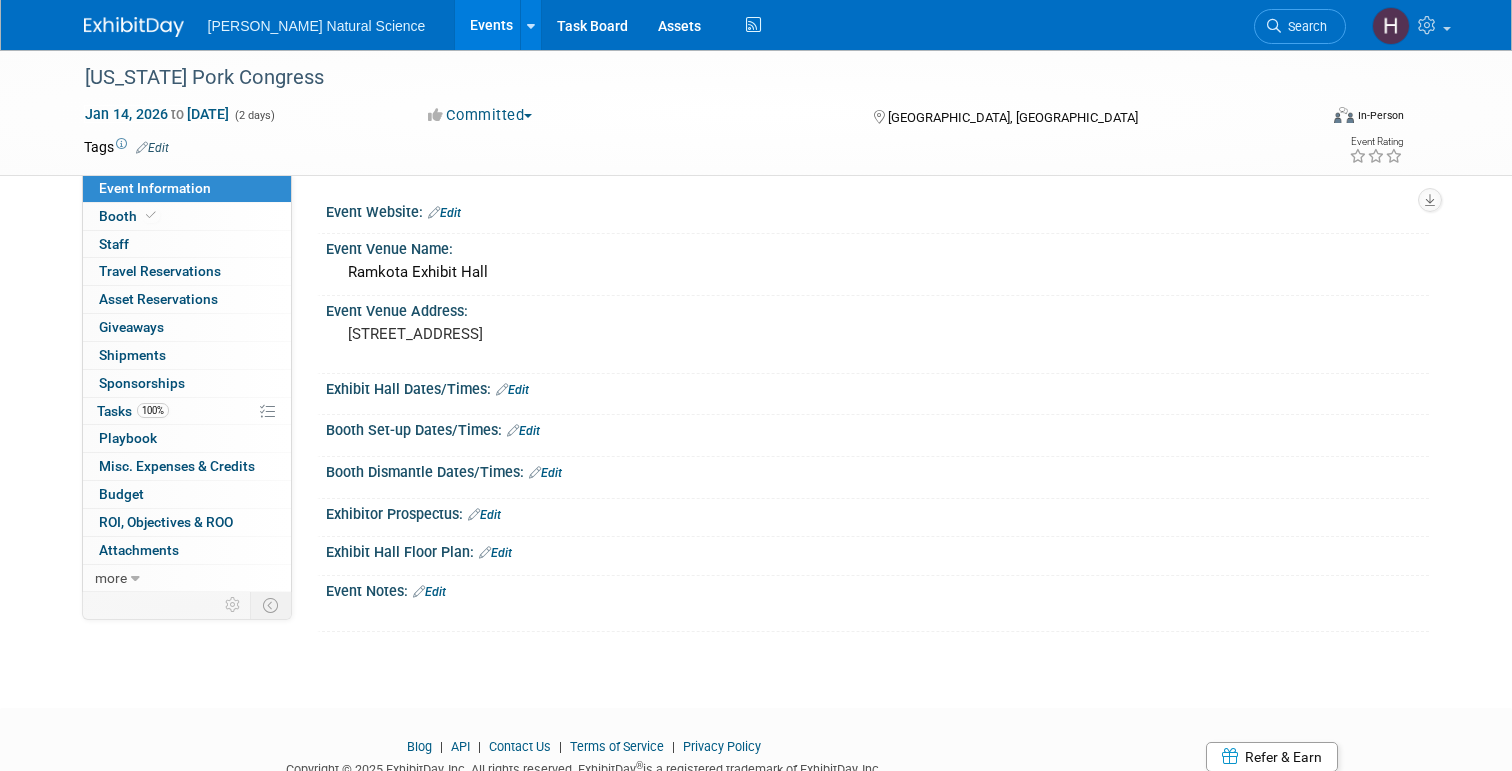 scroll, scrollTop: 0, scrollLeft: 0, axis: both 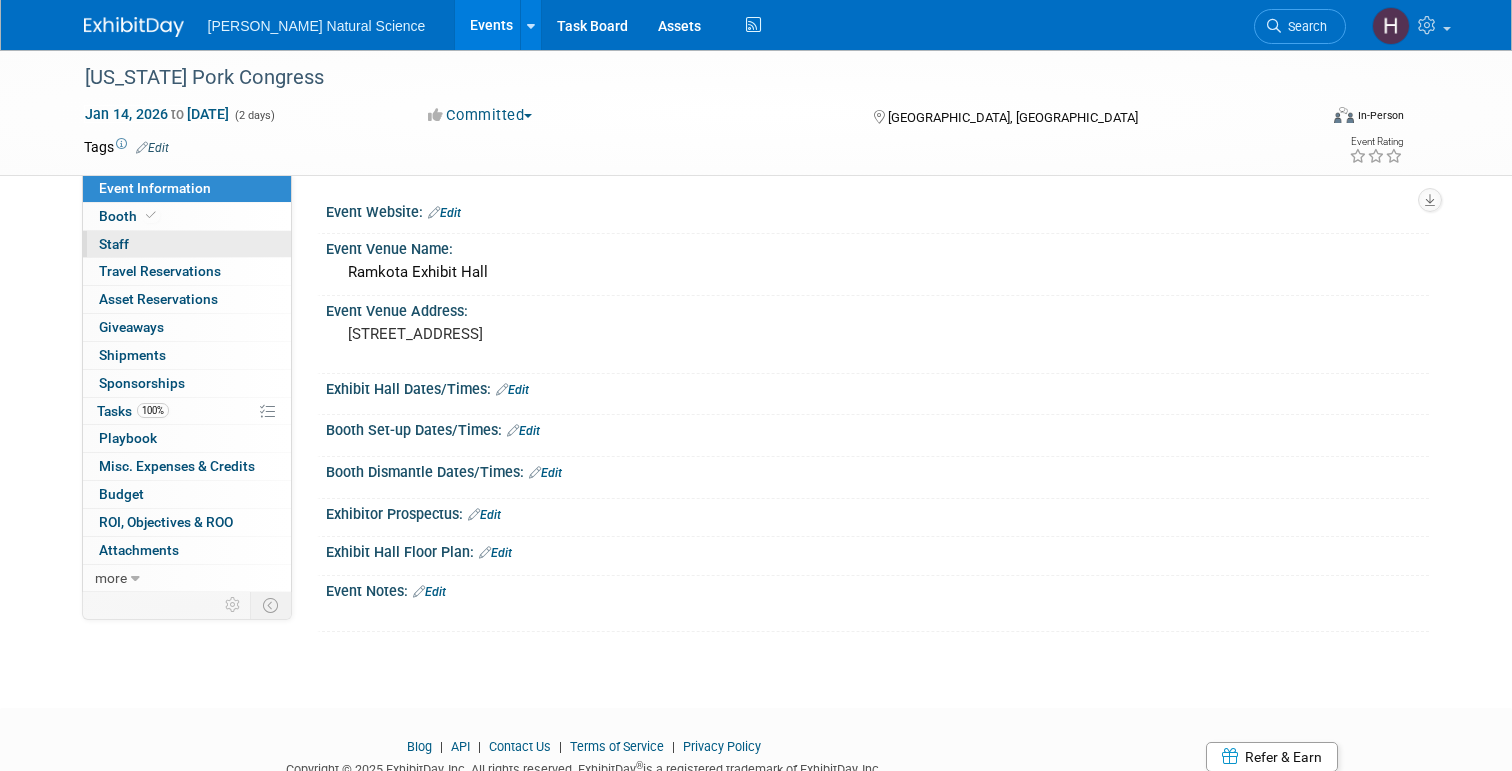 click on "Staff 0" at bounding box center (114, 244) 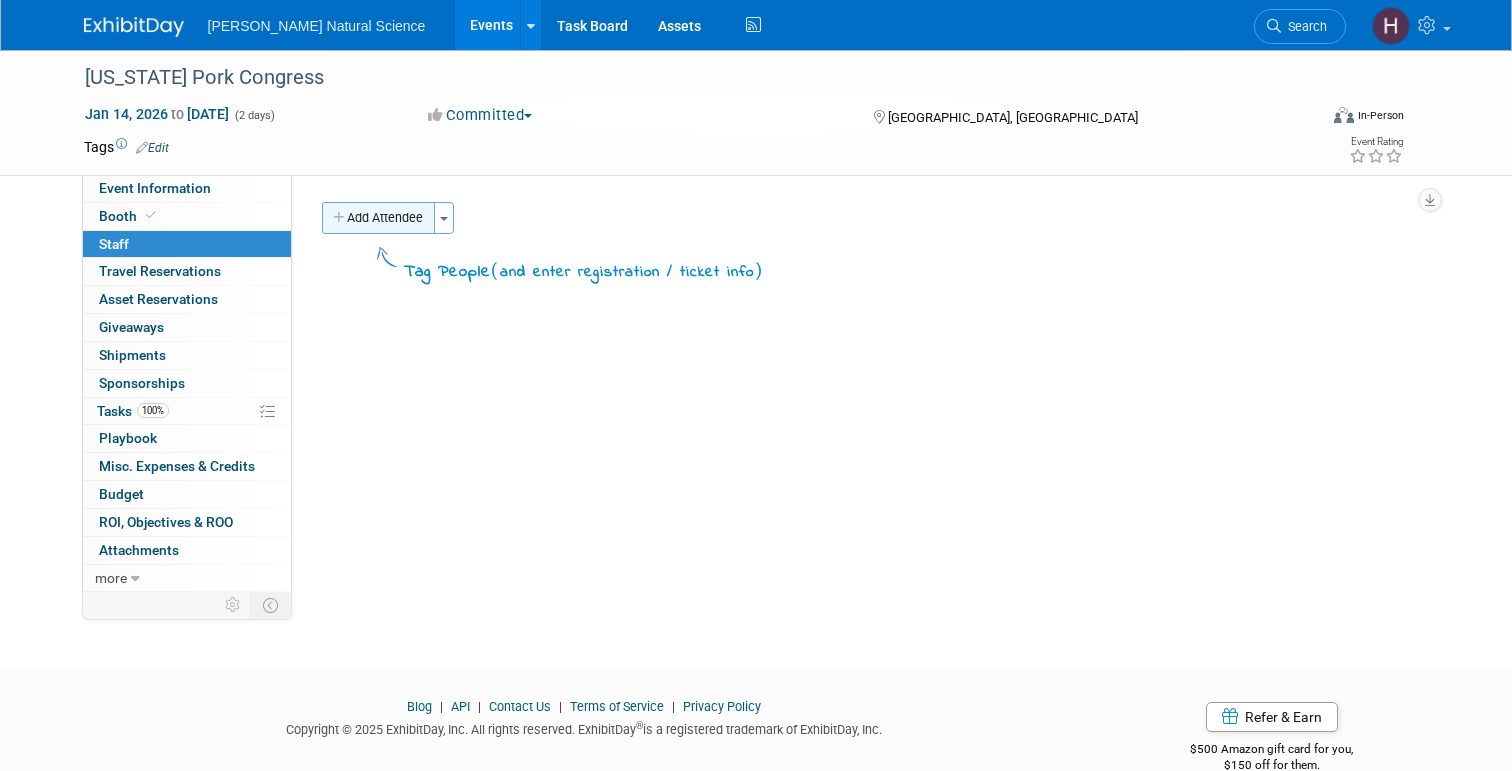 click on "Add Attendee" at bounding box center [378, 218] 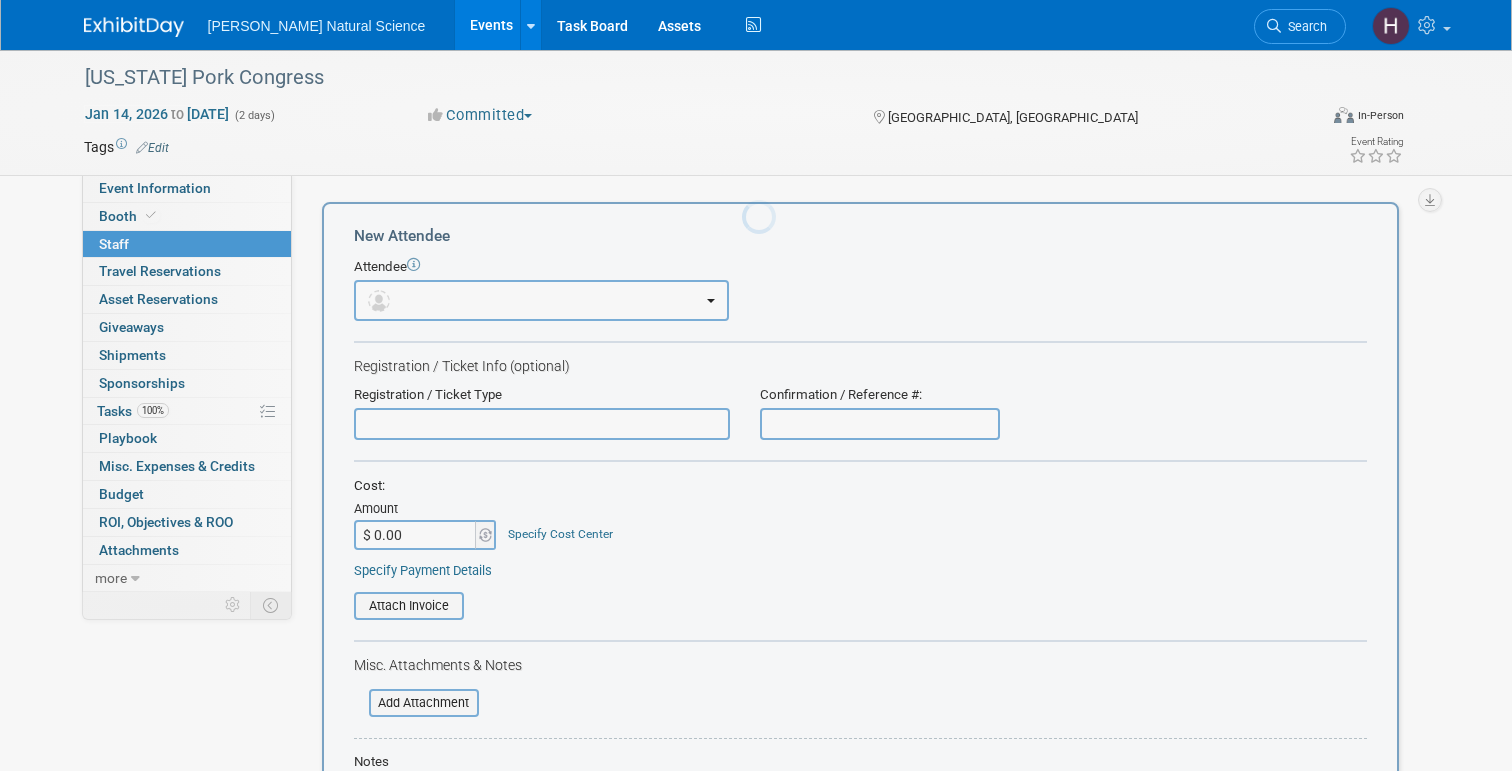 scroll, scrollTop: 0, scrollLeft: 0, axis: both 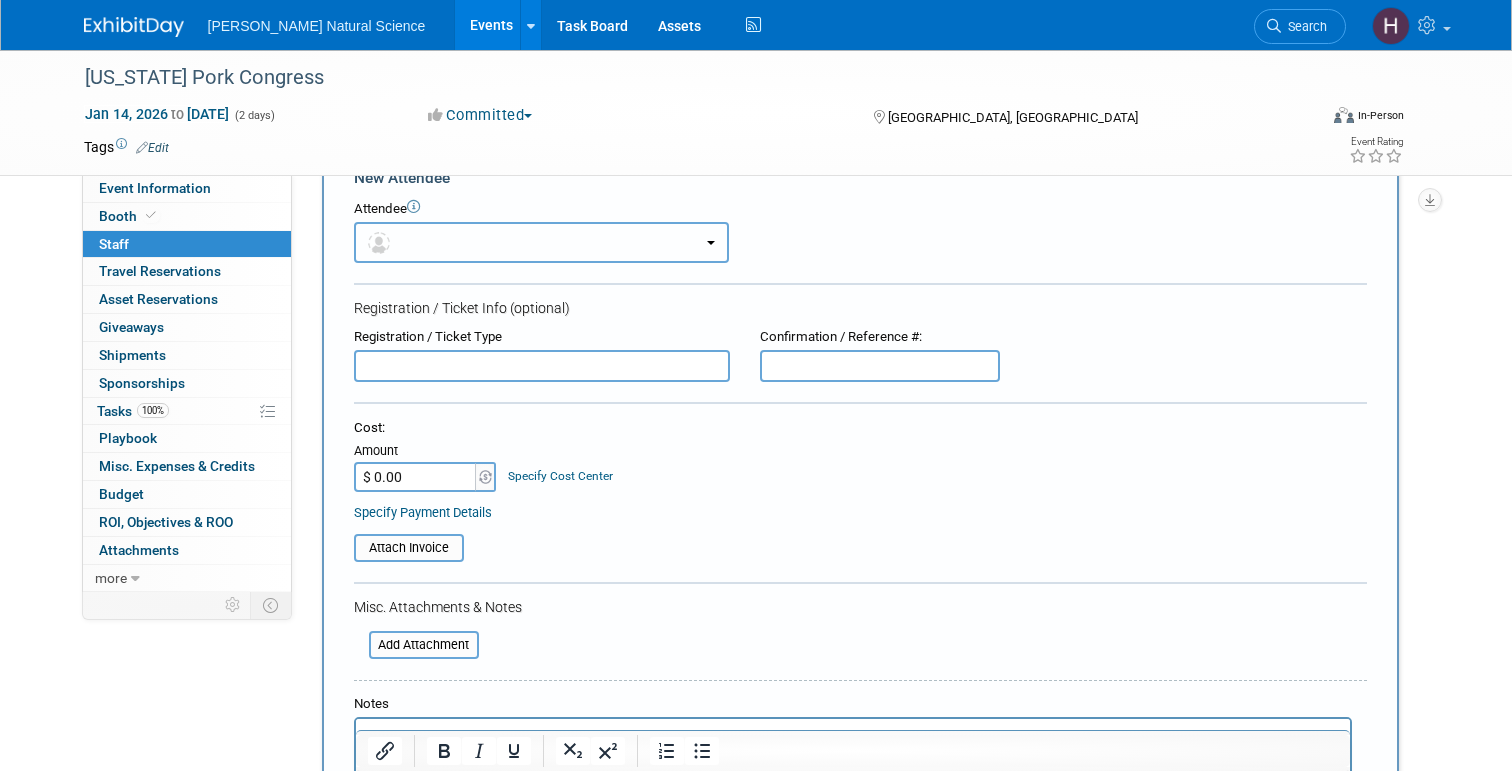 click at bounding box center (541, 242) 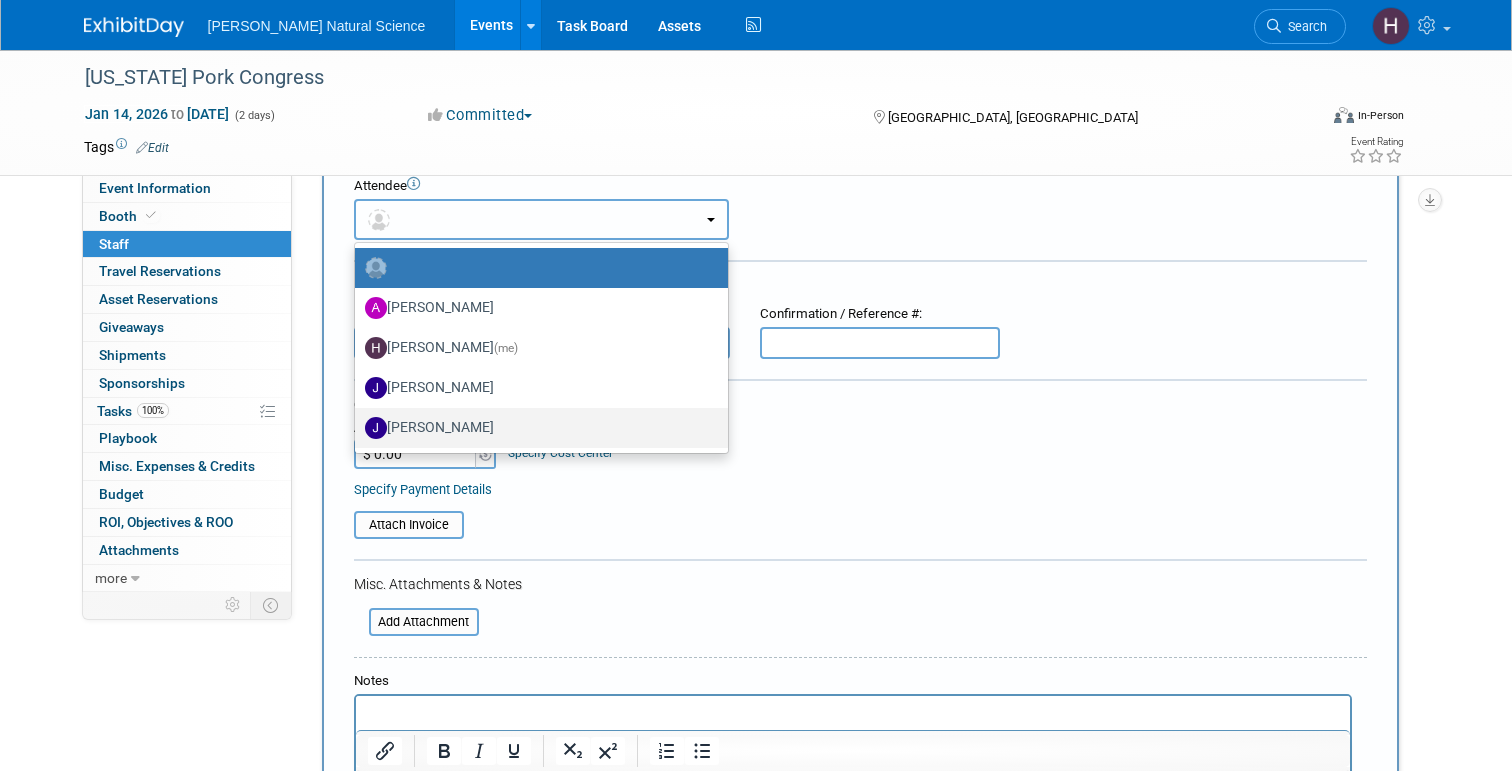 scroll, scrollTop: 74, scrollLeft: 0, axis: vertical 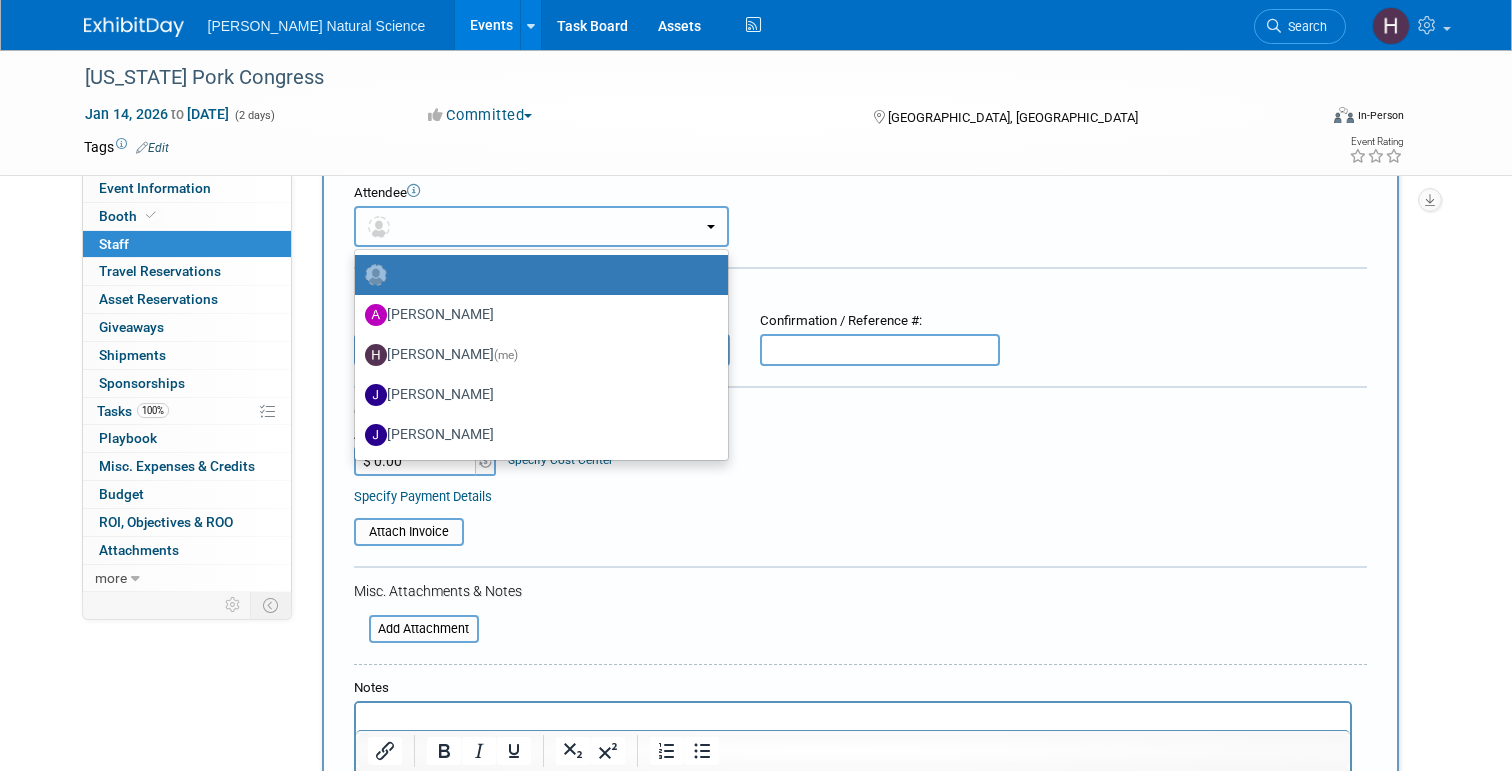 click at bounding box center [541, 226] 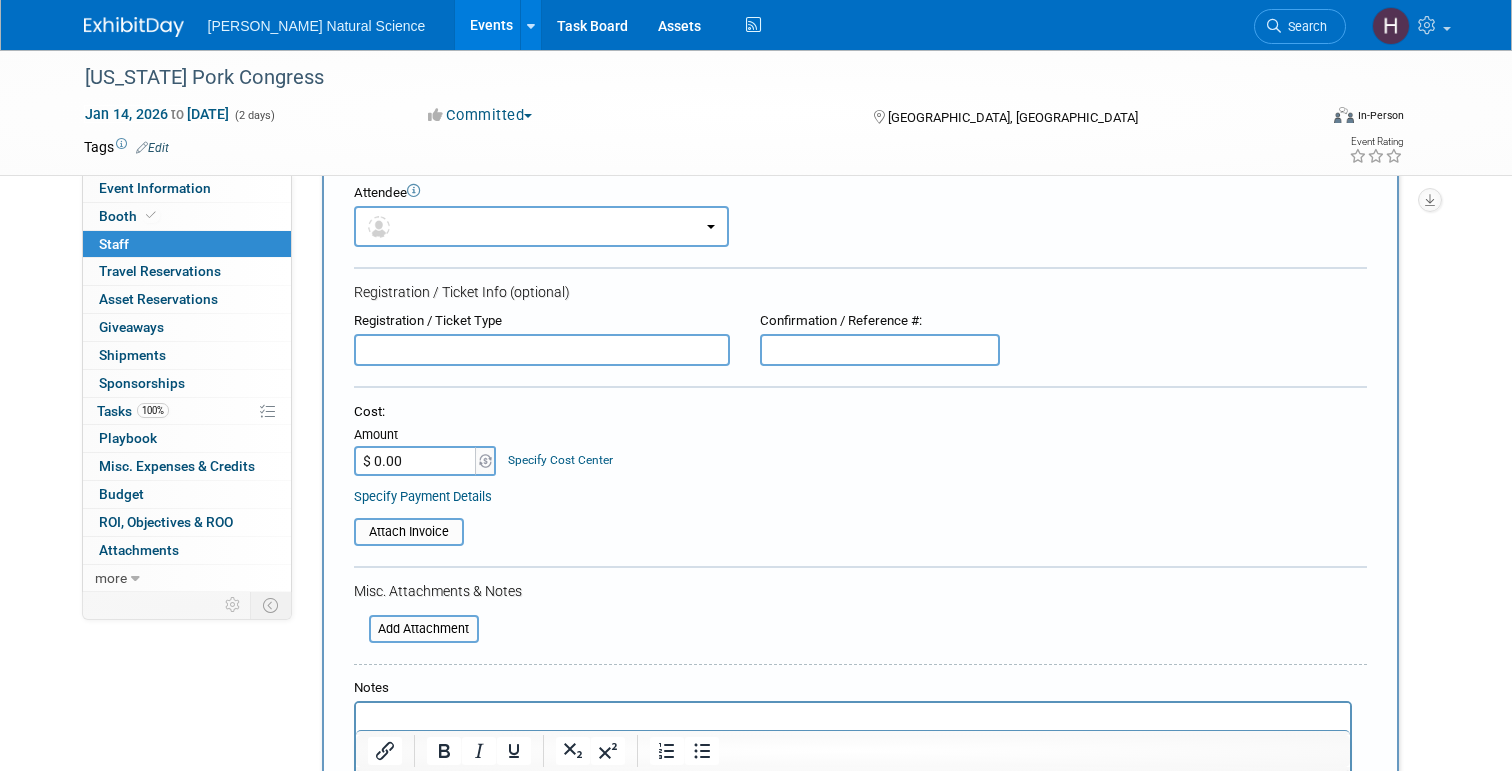 click at bounding box center (134, 27) 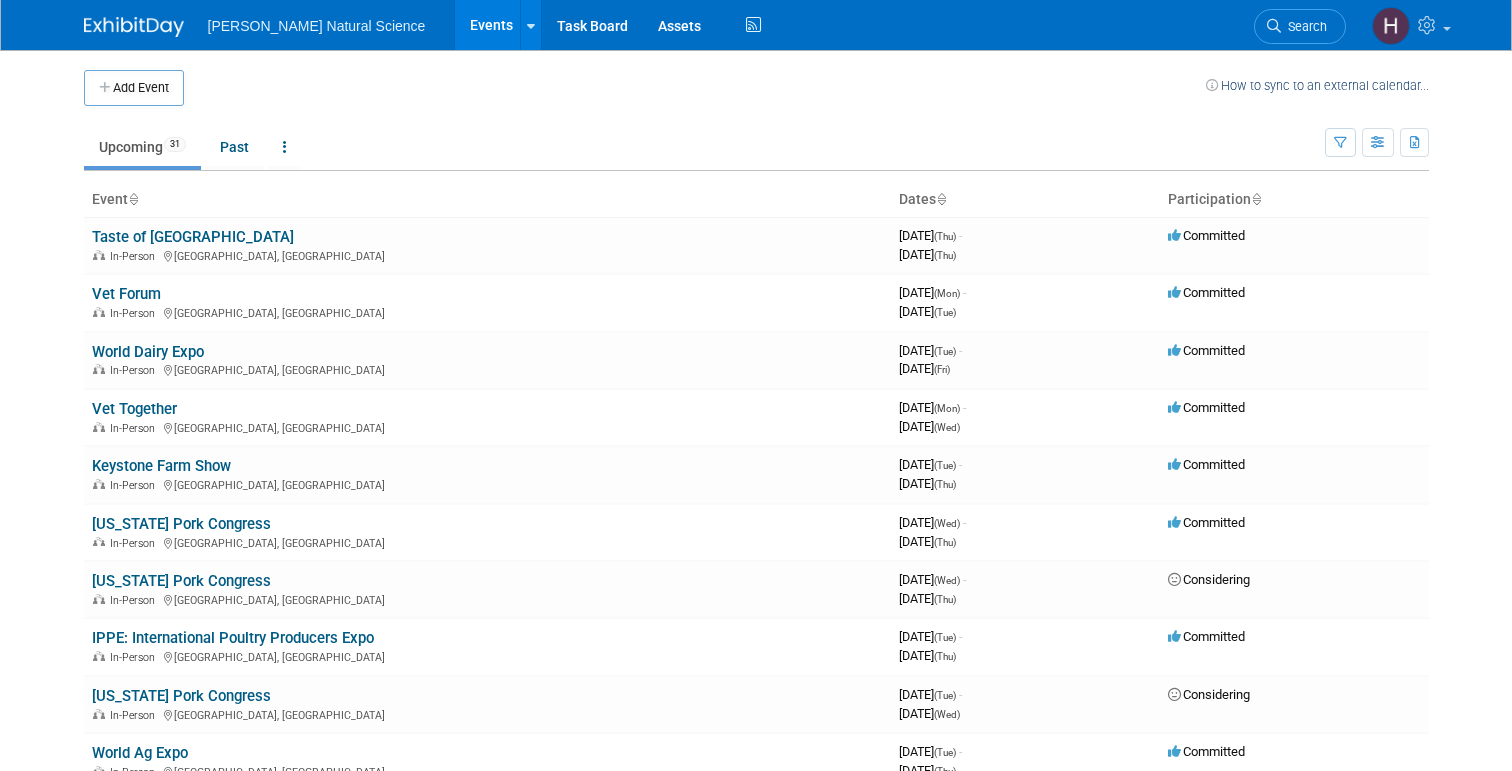 scroll, scrollTop: 0, scrollLeft: 0, axis: both 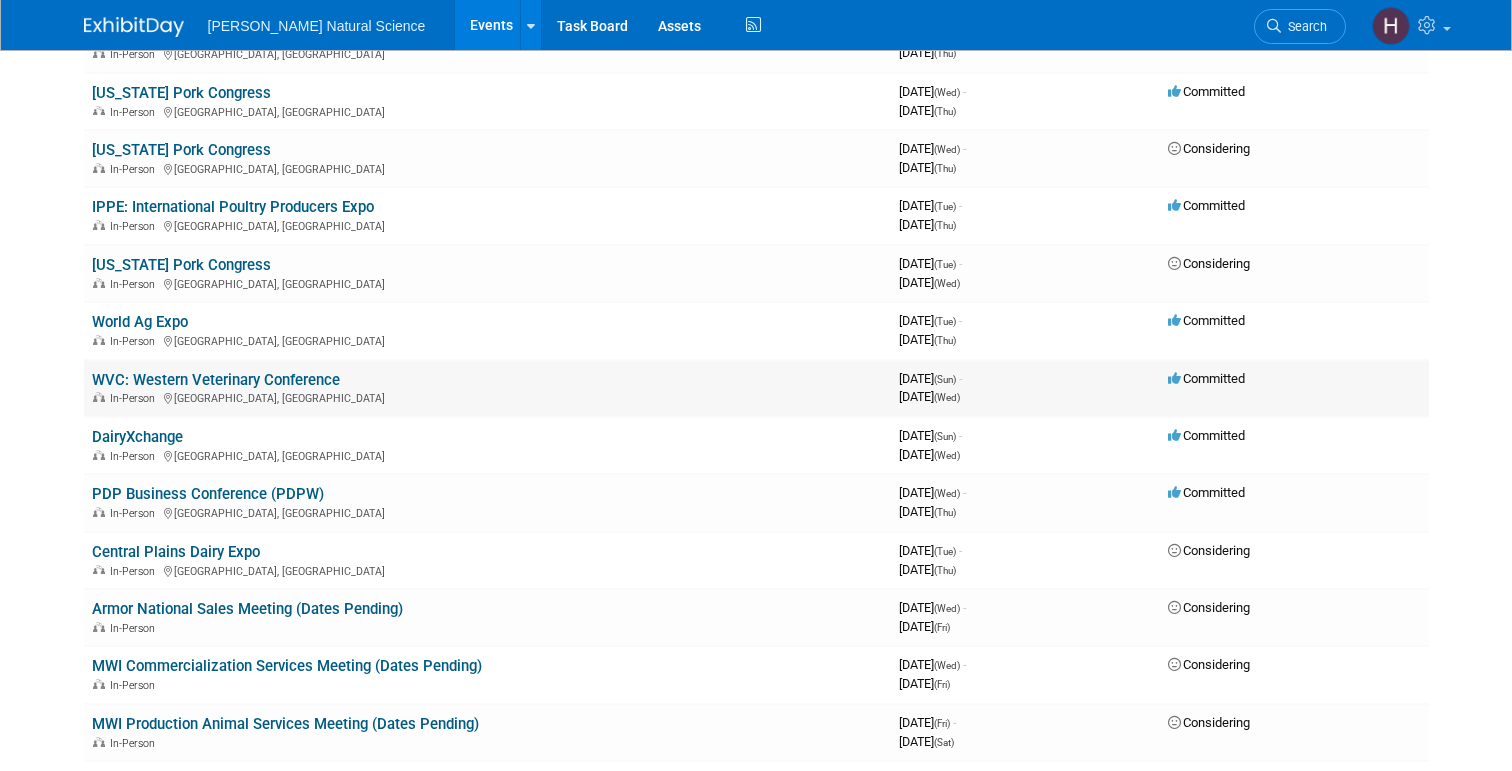 click on "WVC: Western Veterinary Conference" at bounding box center [216, 380] 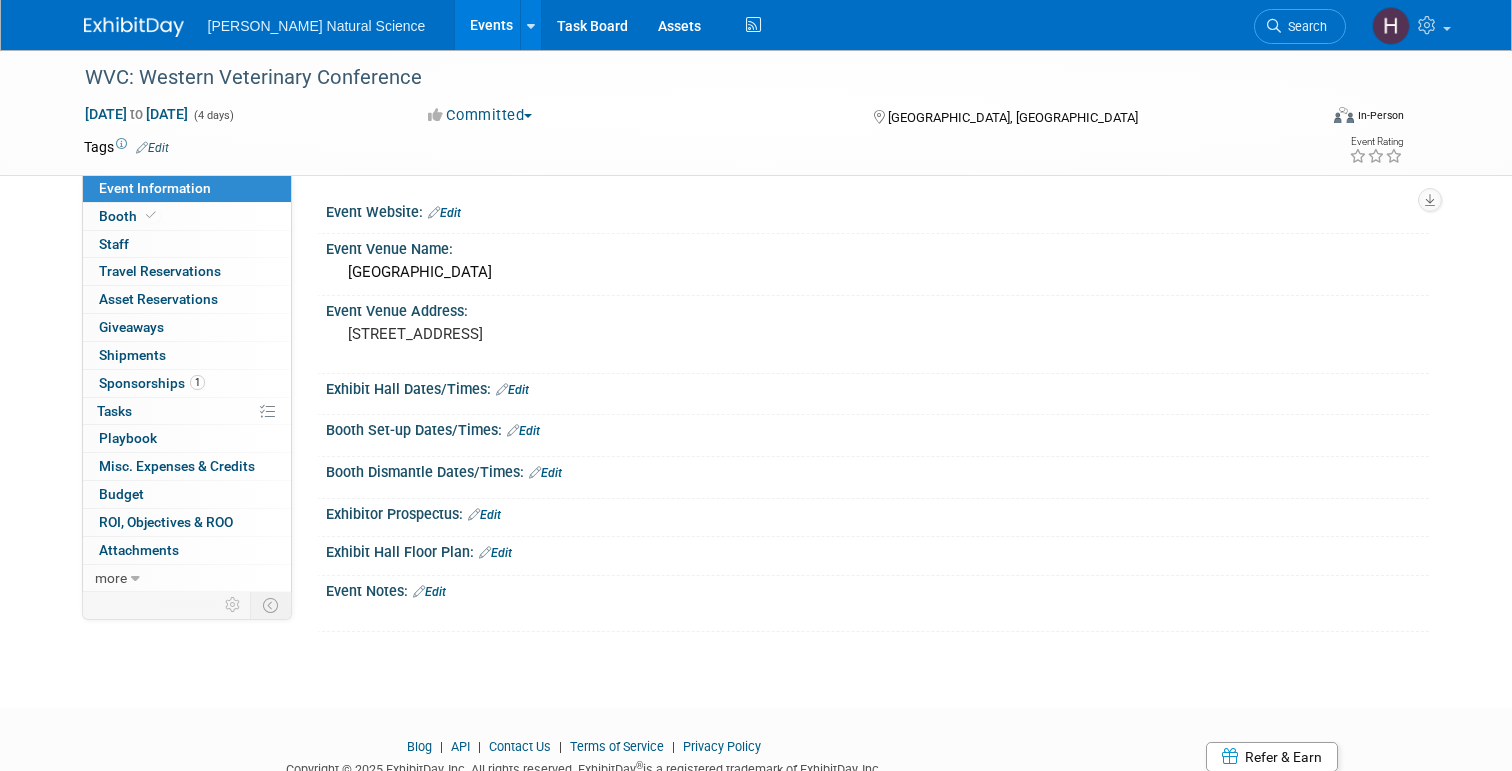 scroll, scrollTop: 0, scrollLeft: 0, axis: both 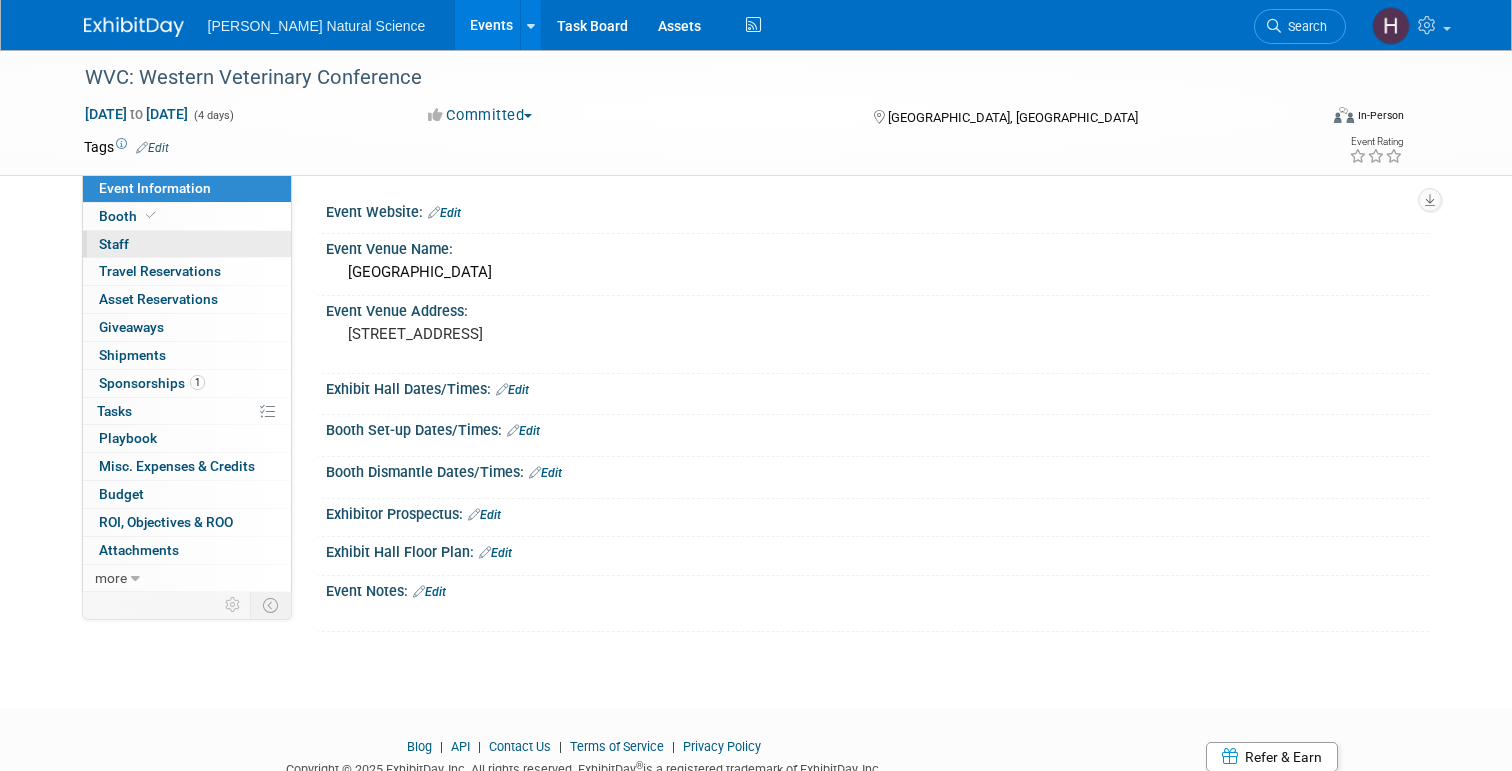 click on "Staff 0" at bounding box center (114, 244) 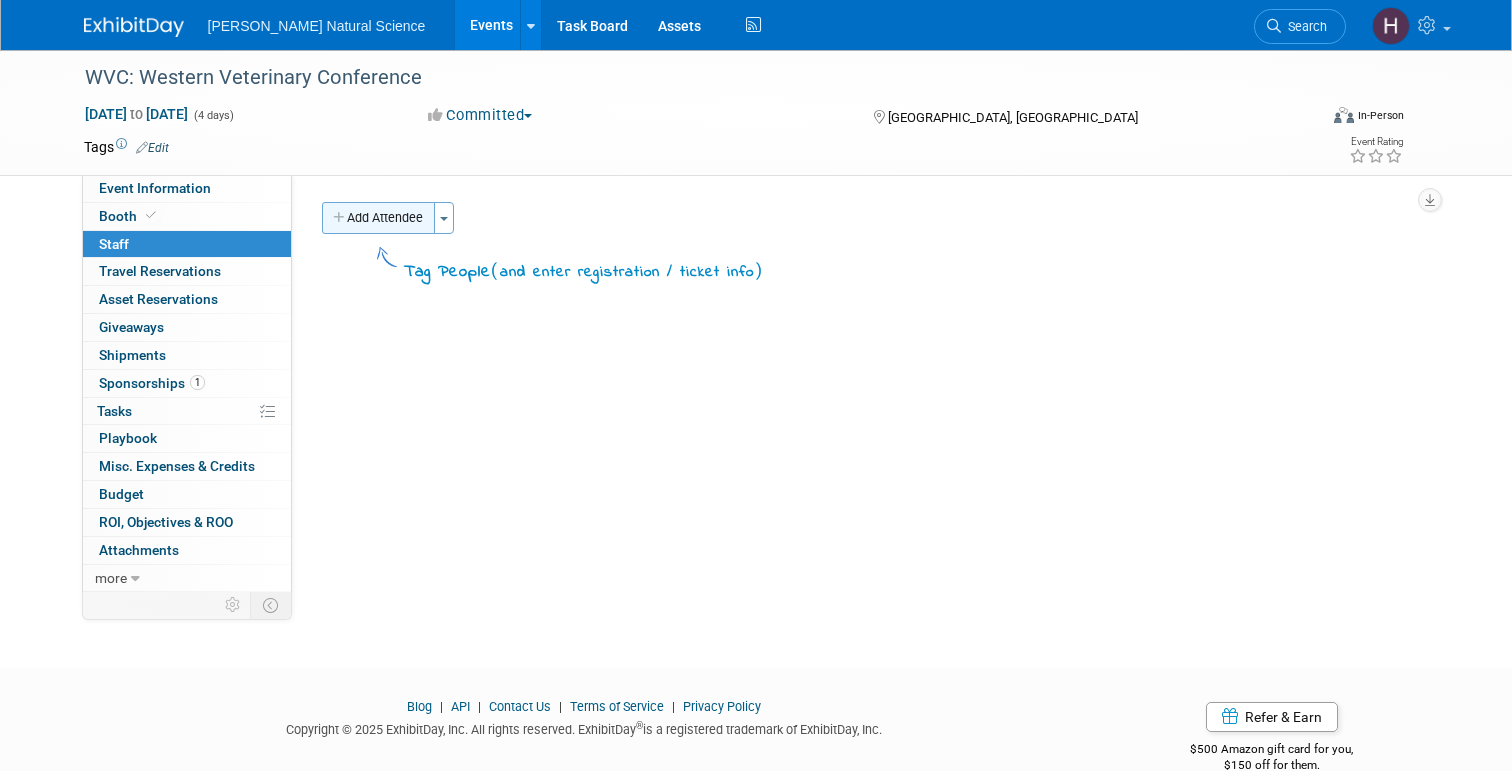 click on "Add Attendee" at bounding box center [378, 218] 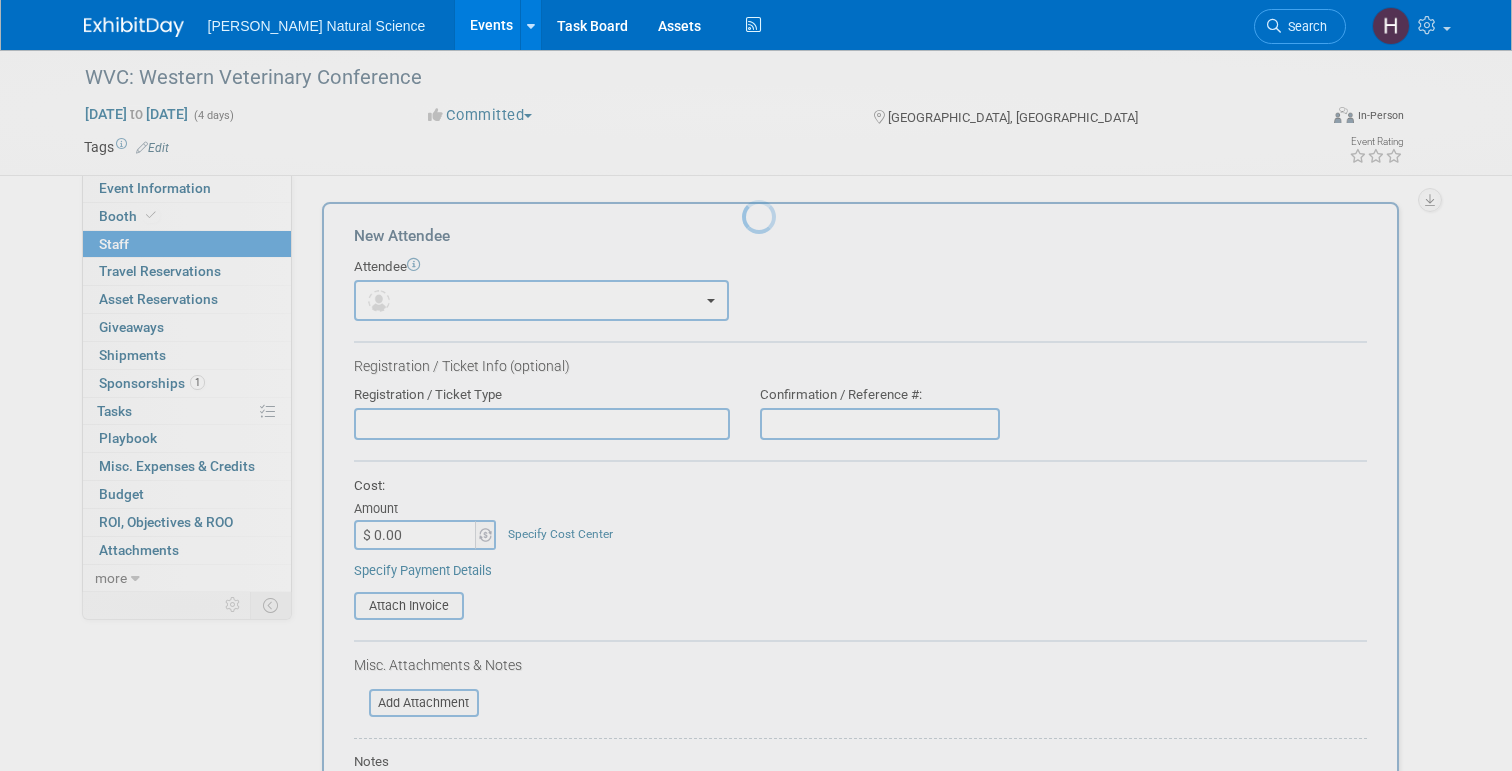 scroll, scrollTop: 0, scrollLeft: 0, axis: both 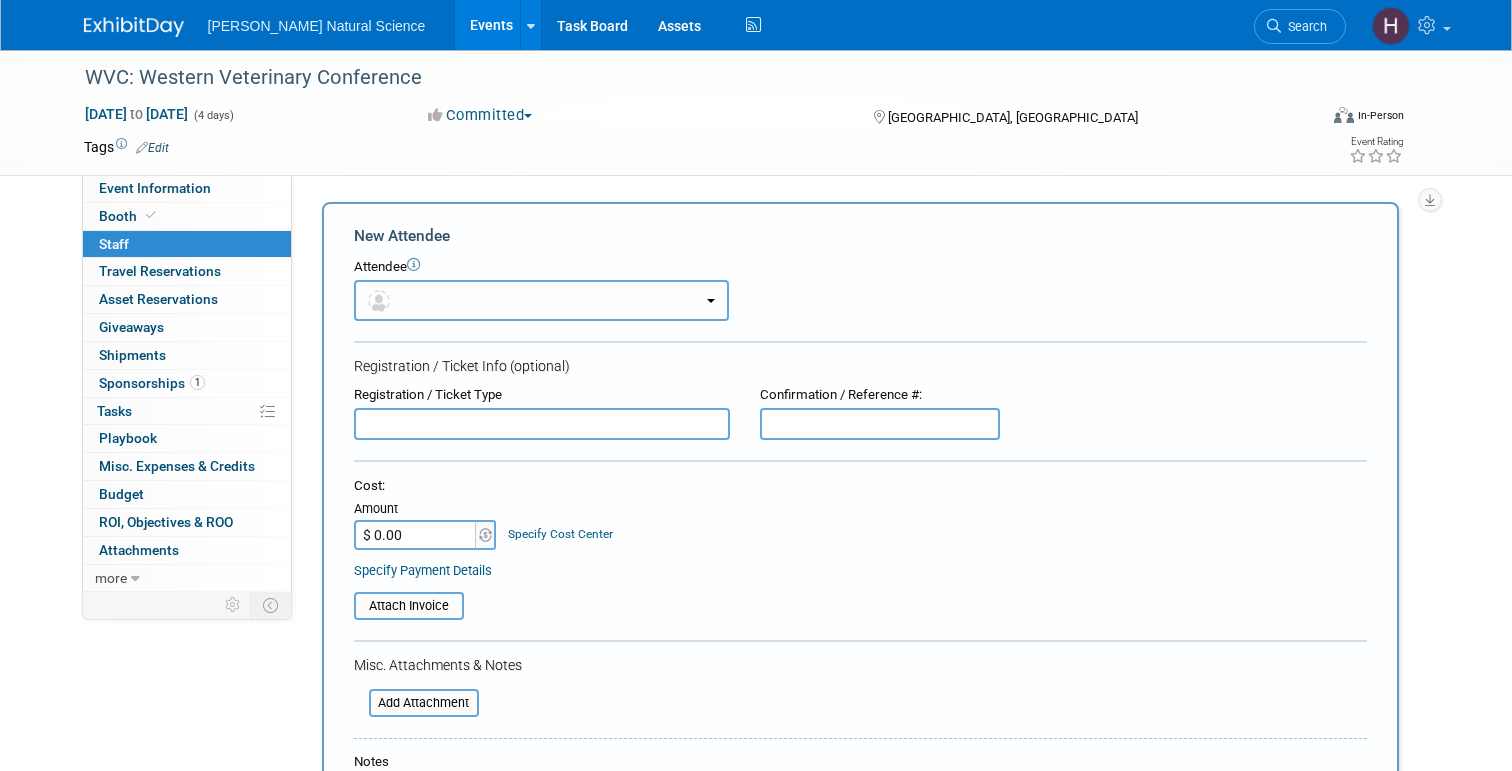 click at bounding box center [541, 300] 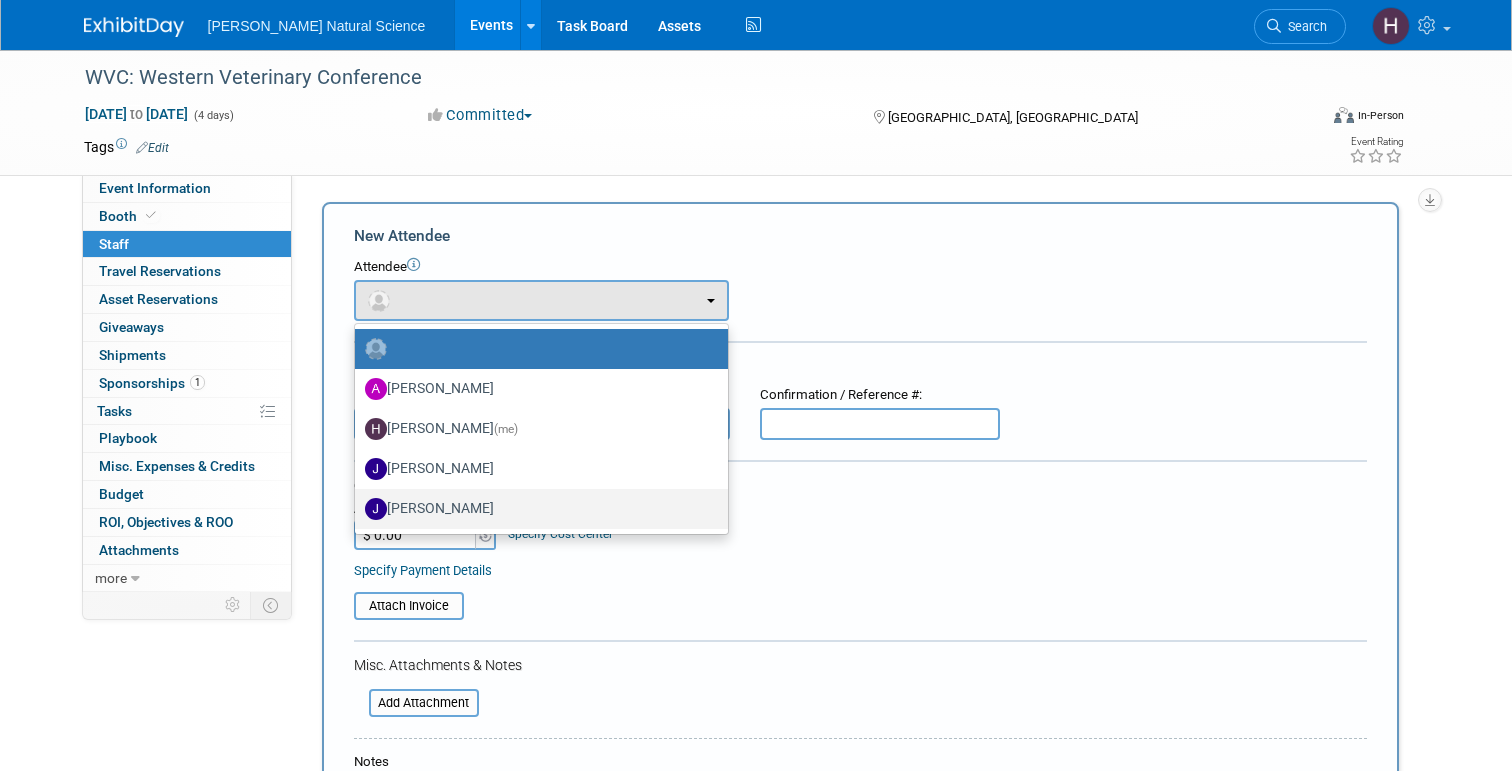 click on "Justin Puffer" at bounding box center [536, 509] 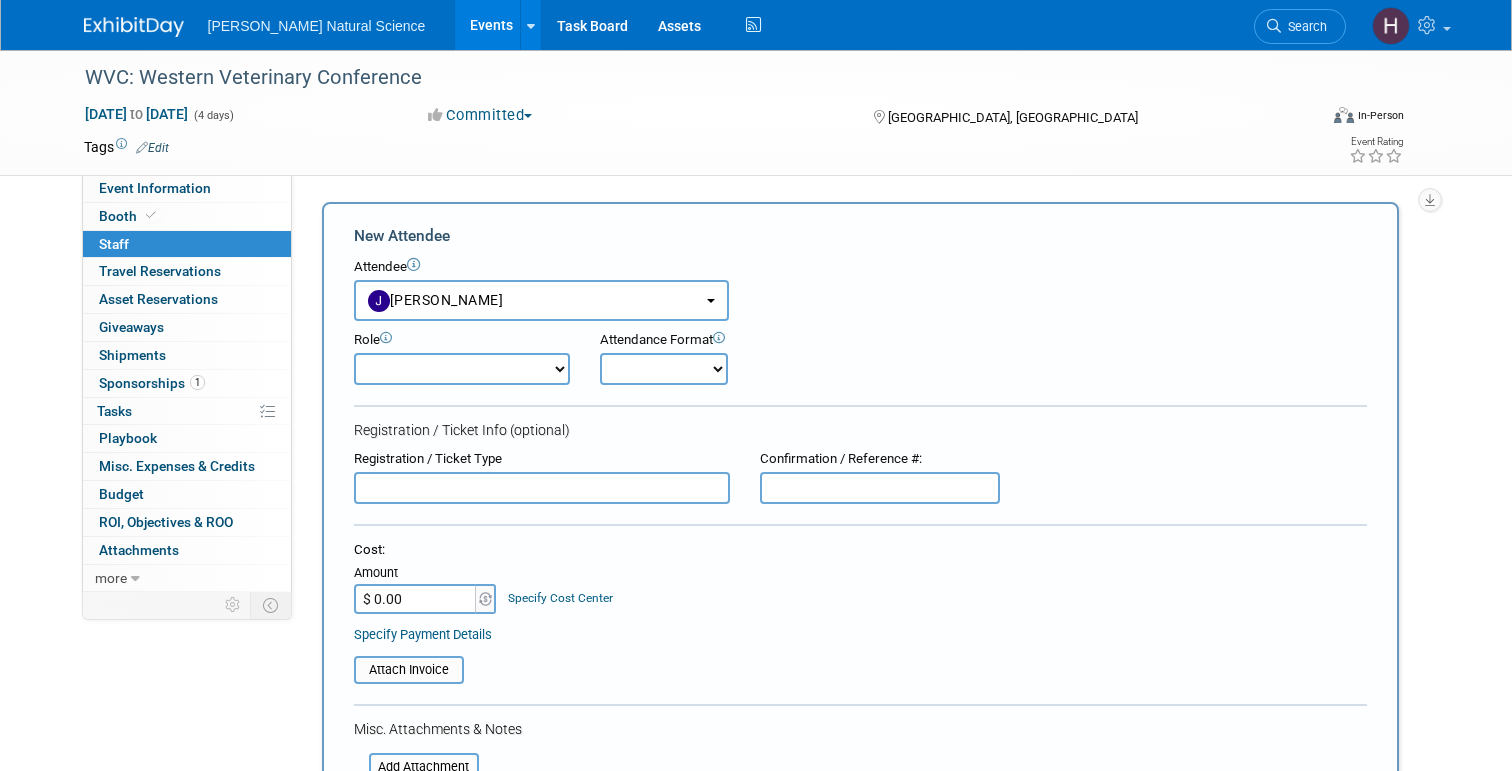 click on "Demonstrator
Host
Planner
Presenter
Sales Representative
Set-up/Dismantle Crew
Speaker" at bounding box center [462, 369] 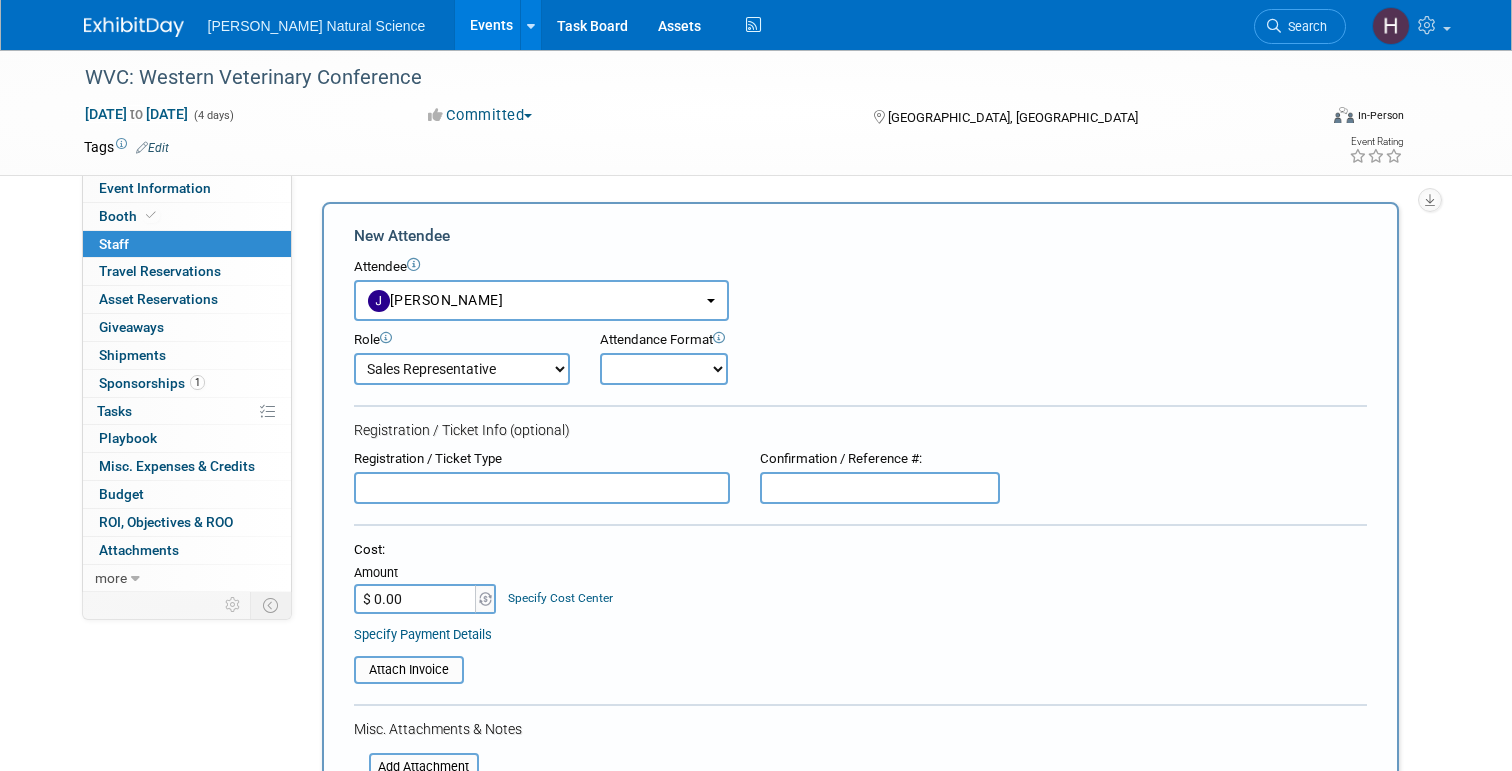 click on "Onsite
Remote" at bounding box center (664, 369) 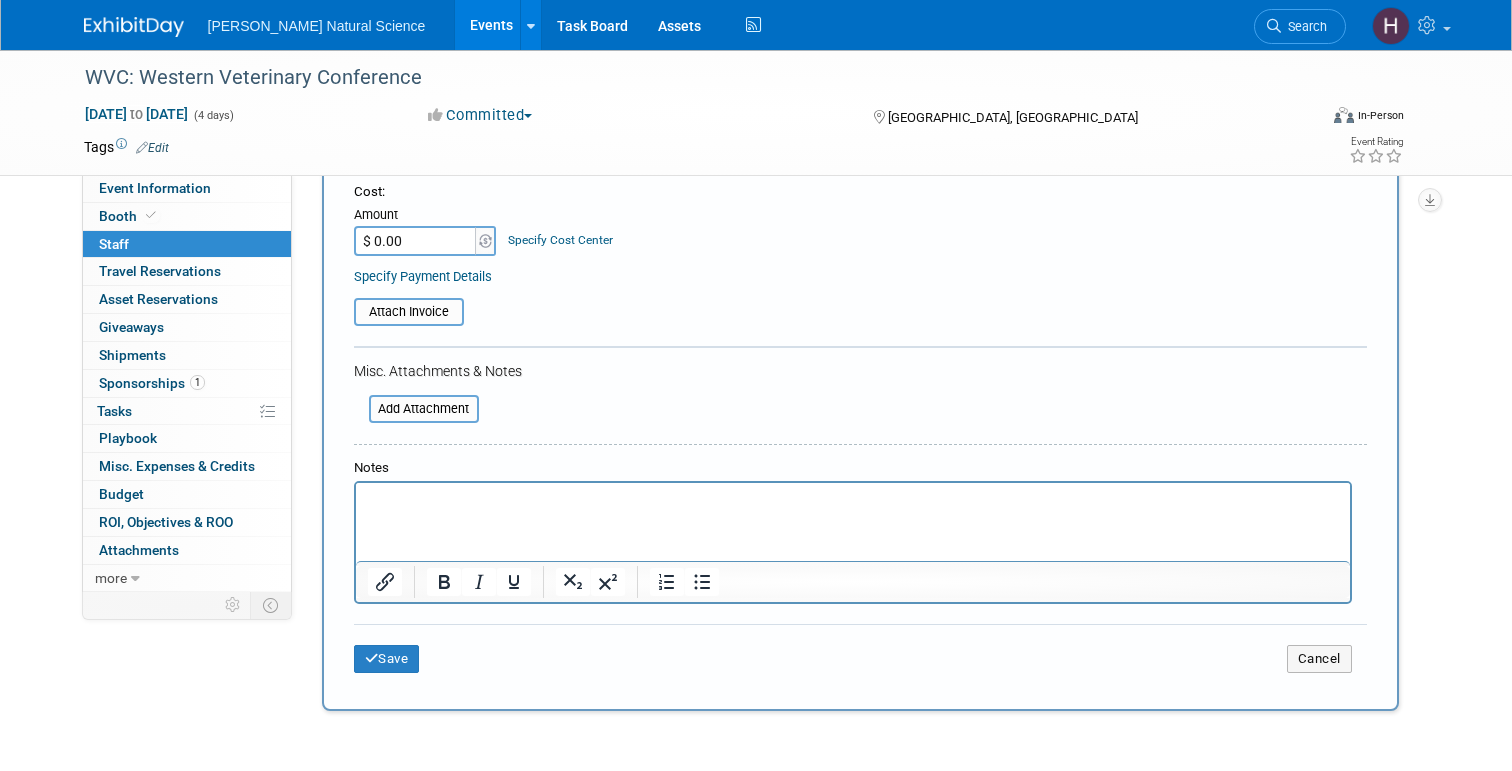 scroll, scrollTop: 390, scrollLeft: 0, axis: vertical 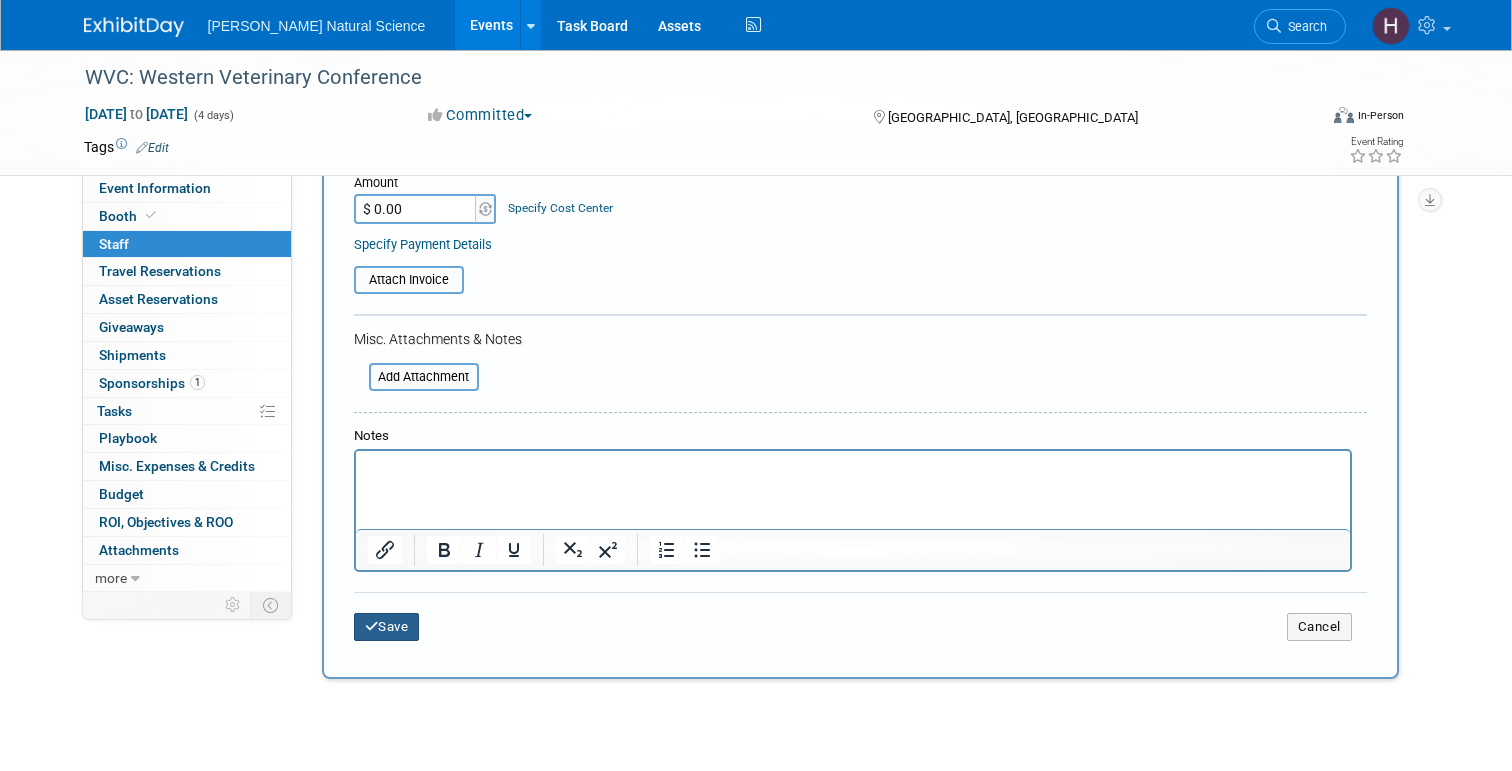 click on "Save" at bounding box center (387, 627) 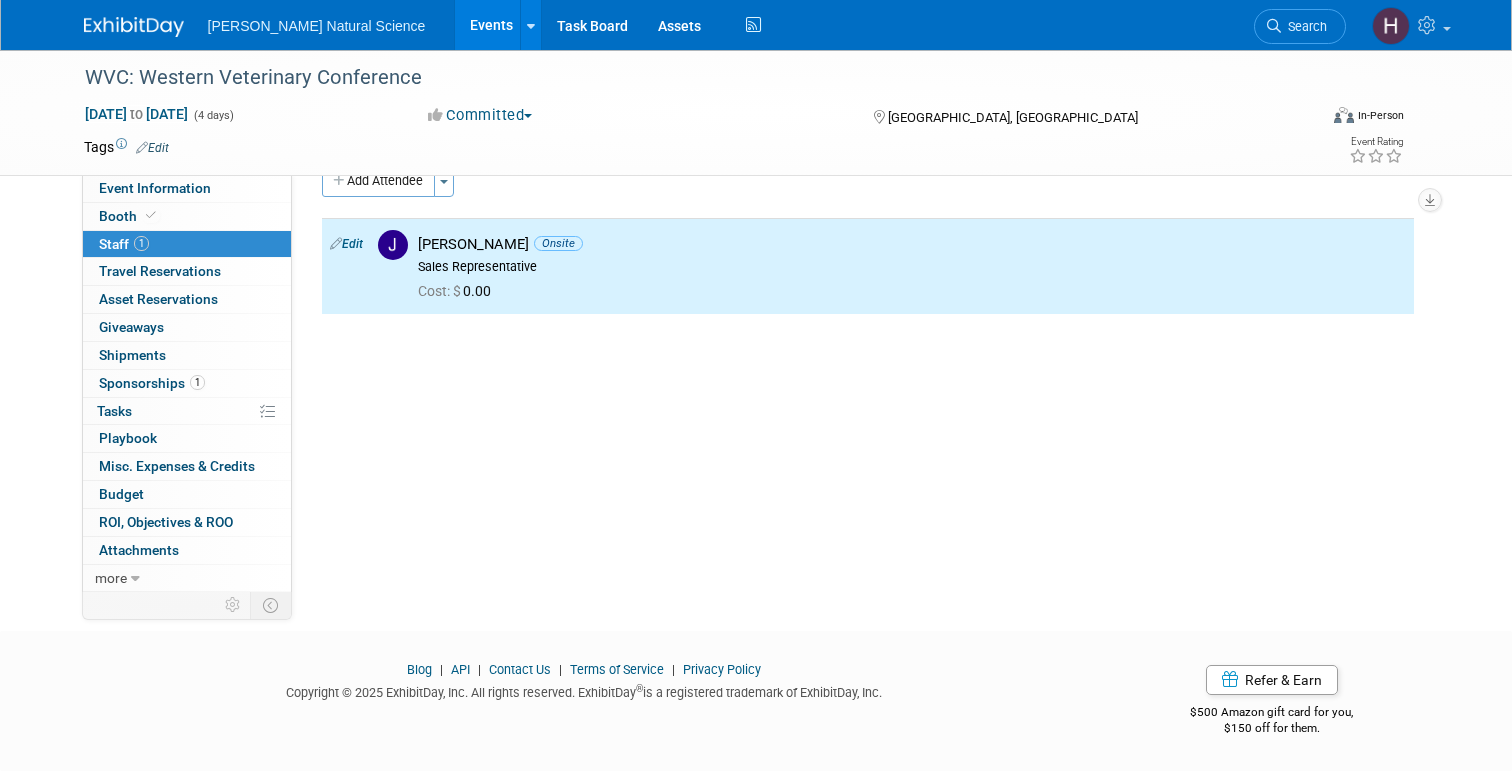 scroll, scrollTop: 0, scrollLeft: 0, axis: both 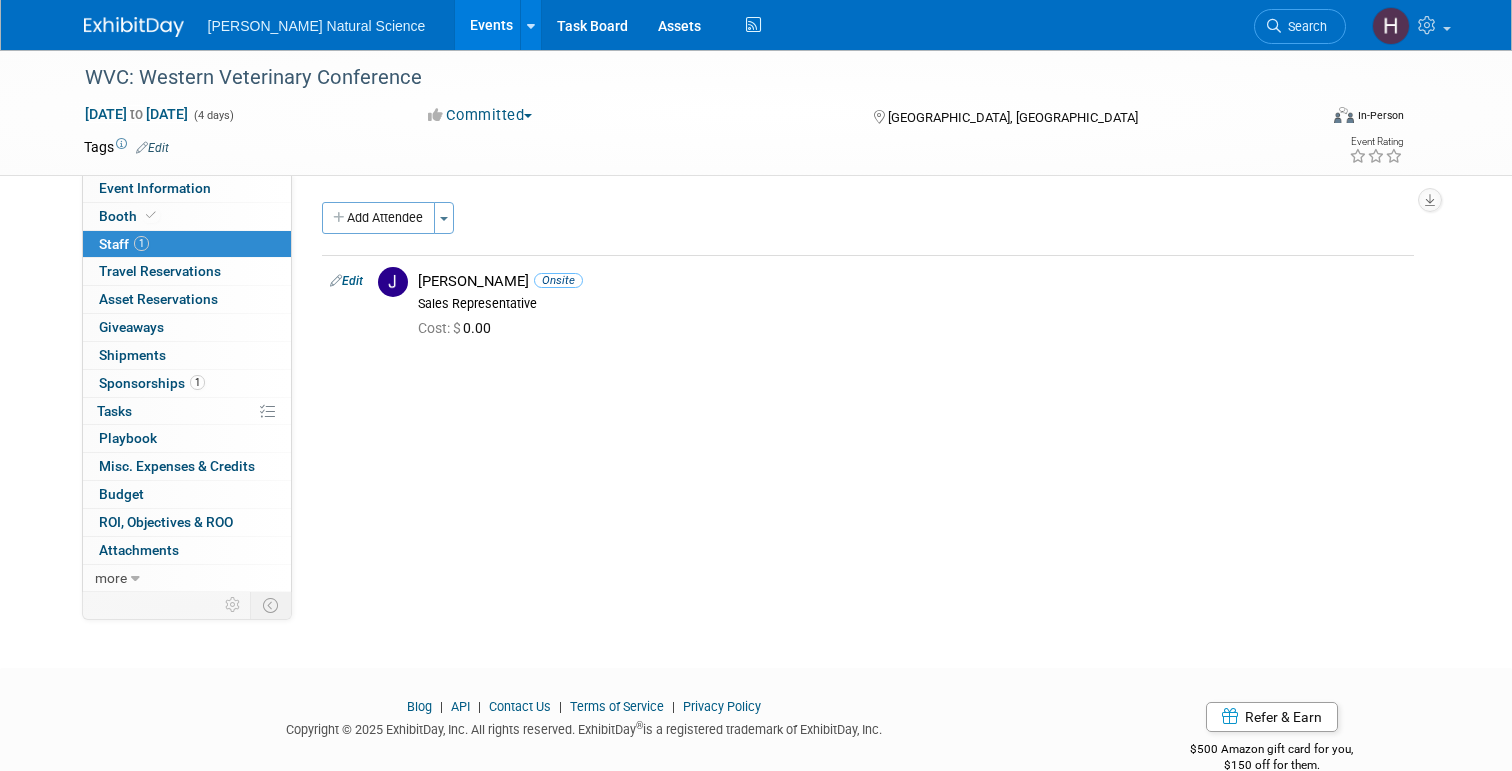 click at bounding box center (134, 27) 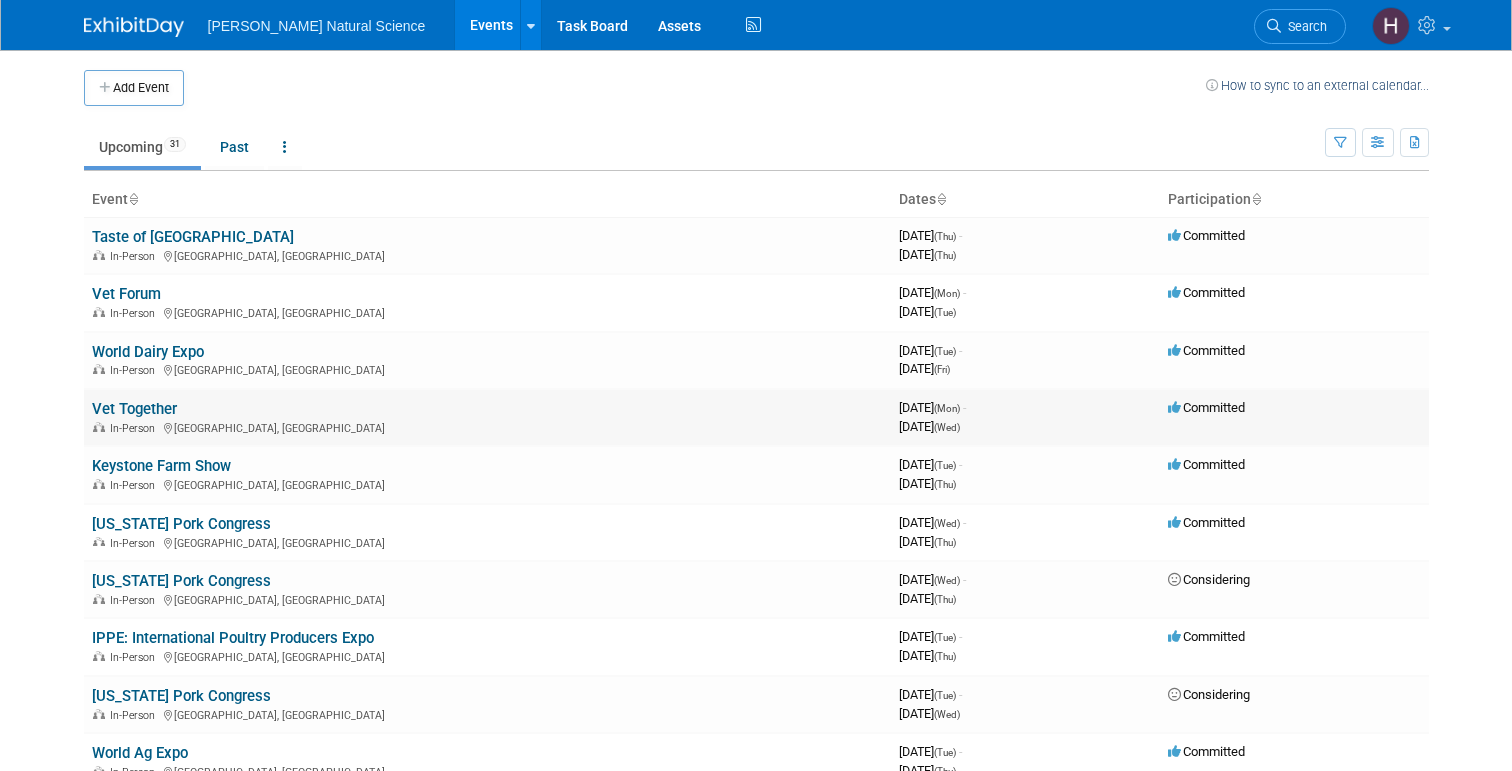 scroll, scrollTop: 0, scrollLeft: 0, axis: both 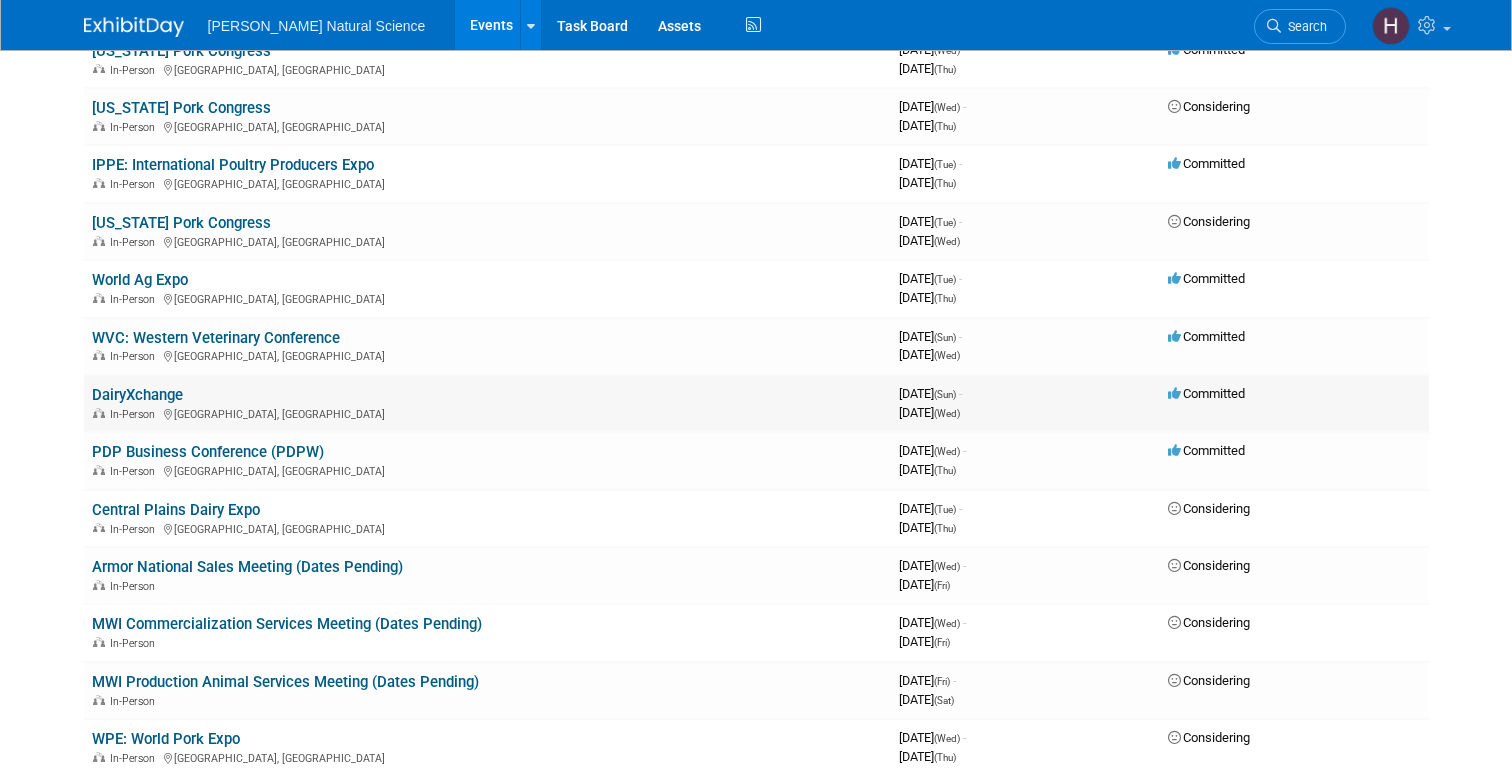click on "DairyXchange" at bounding box center (137, 395) 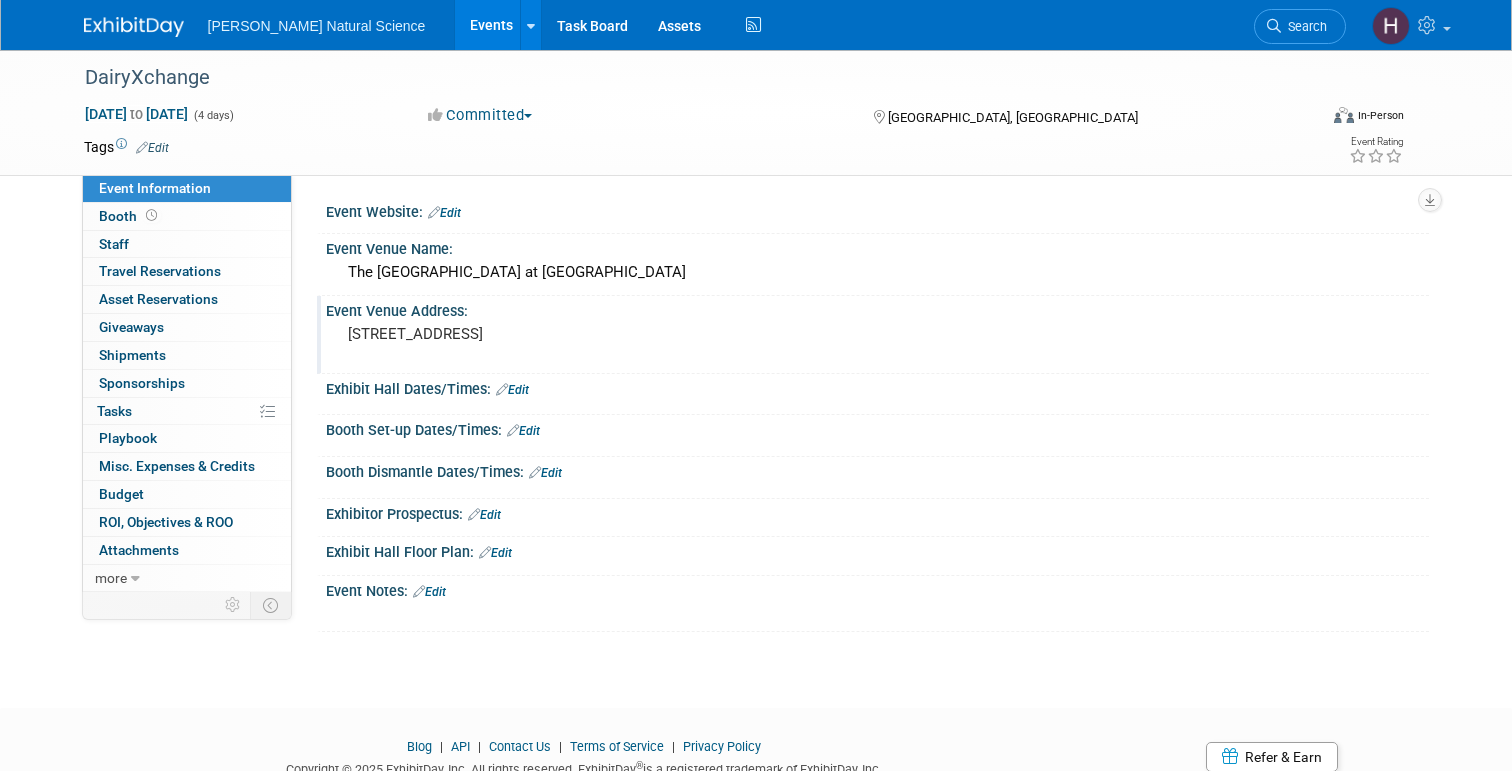 scroll, scrollTop: 0, scrollLeft: 0, axis: both 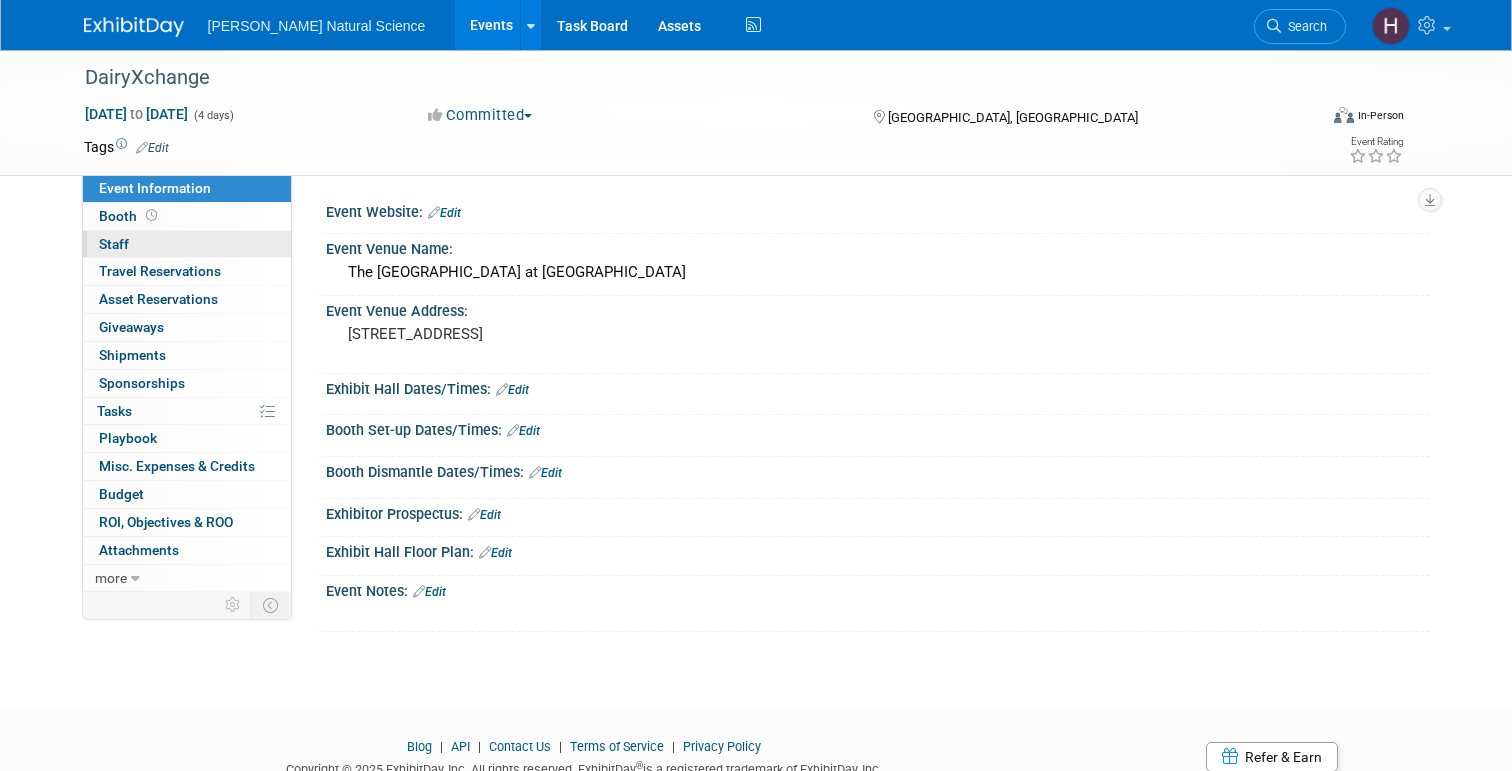 click on "0
Staff 0" at bounding box center [187, 244] 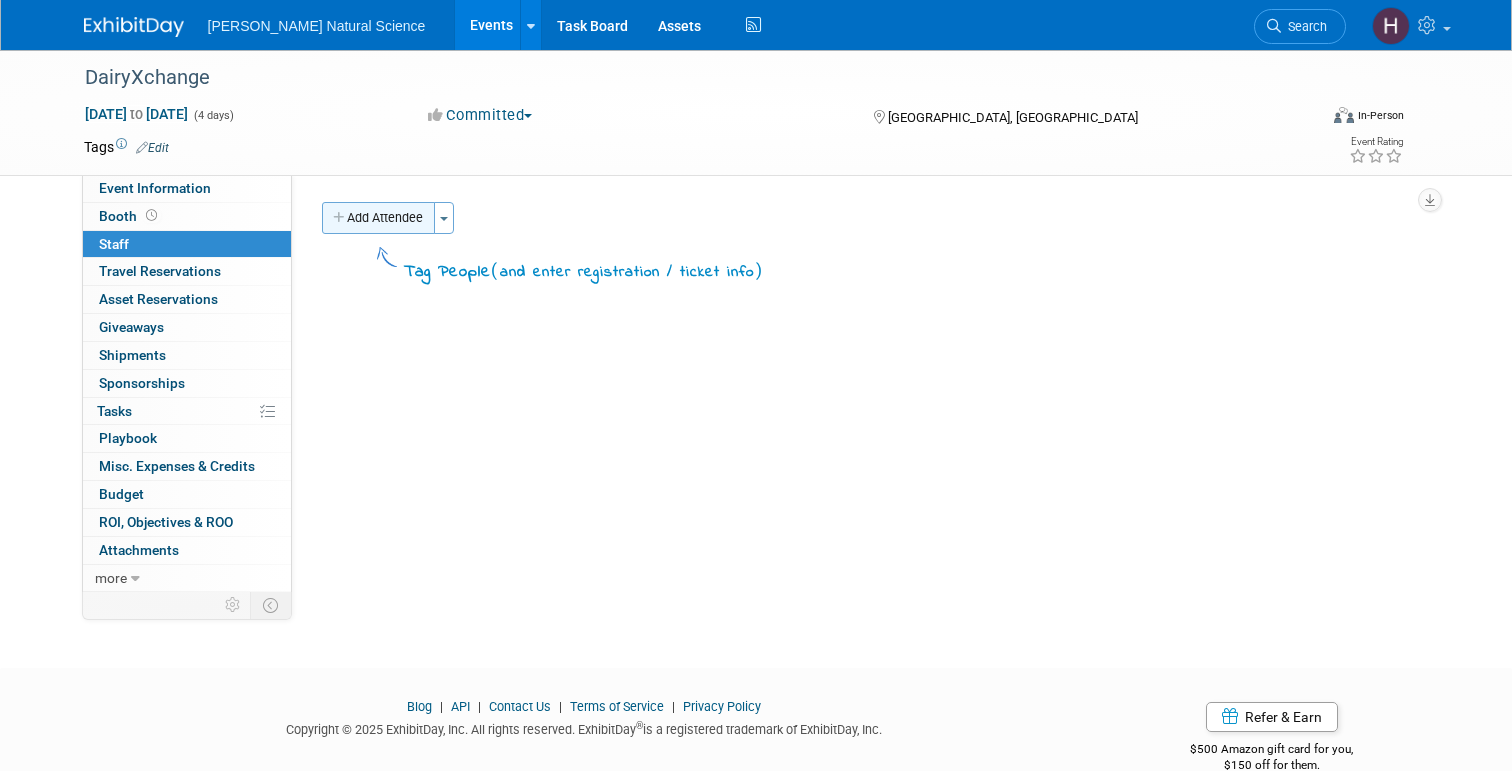 click on "Add Attendee" at bounding box center (378, 218) 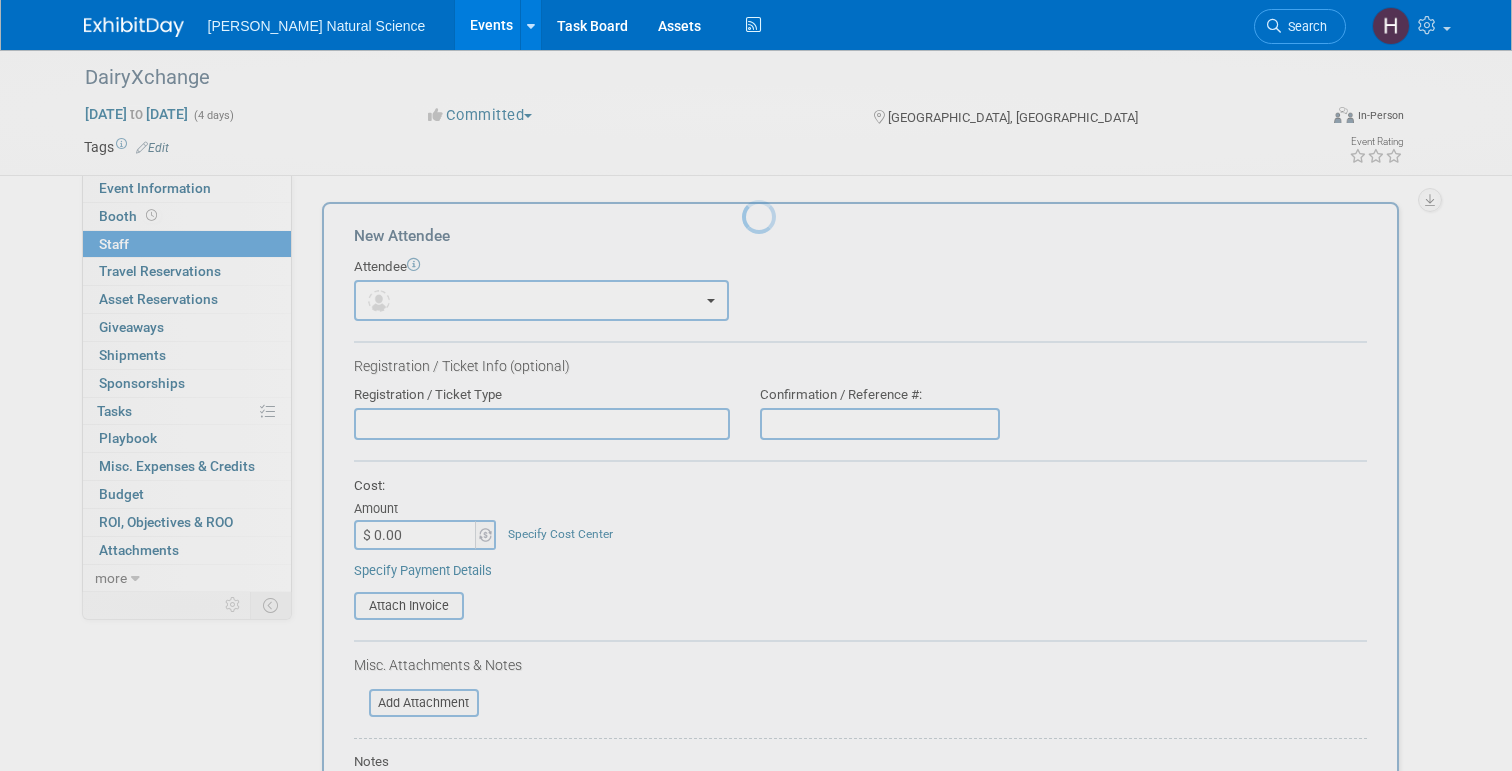 scroll, scrollTop: 0, scrollLeft: 0, axis: both 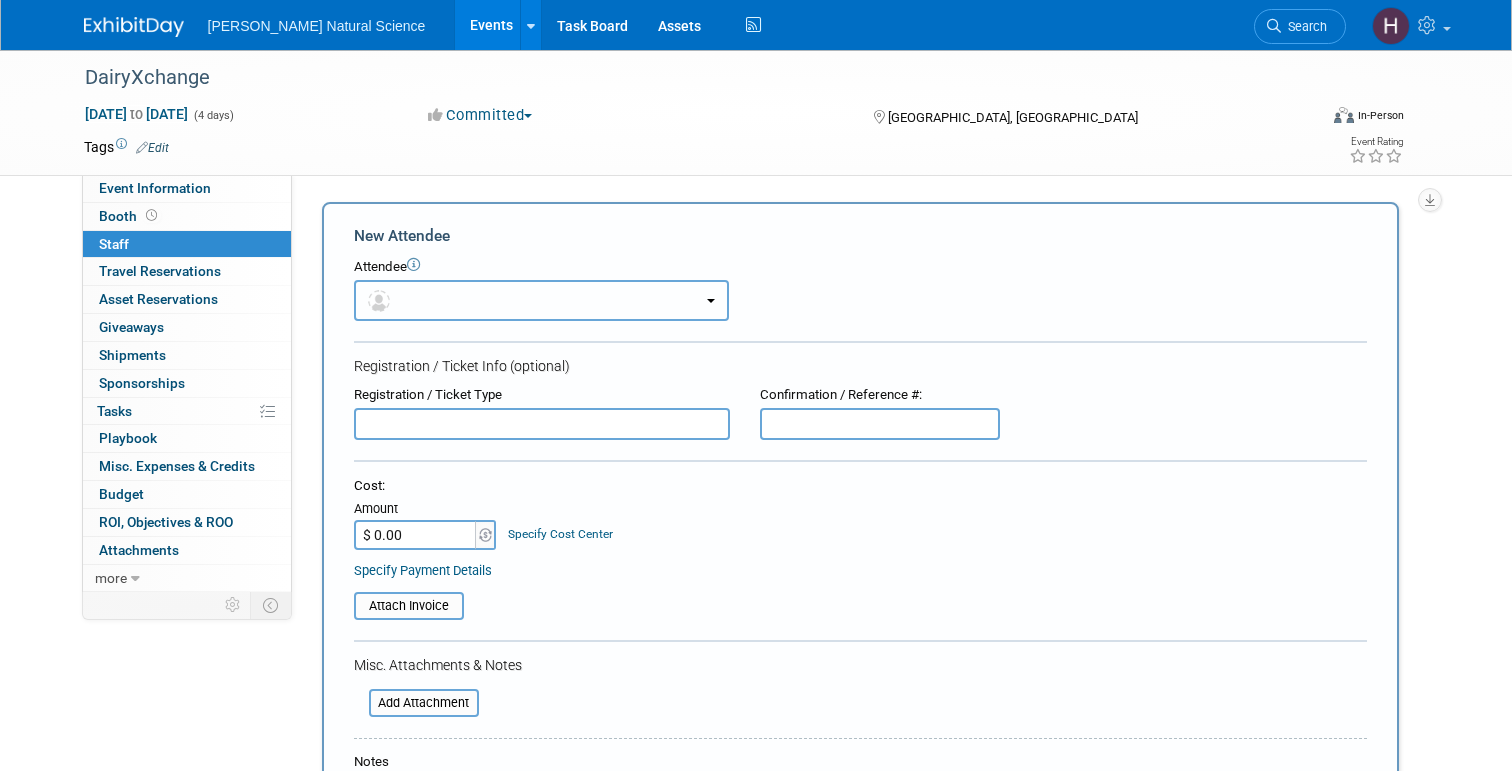 click at bounding box center [541, 300] 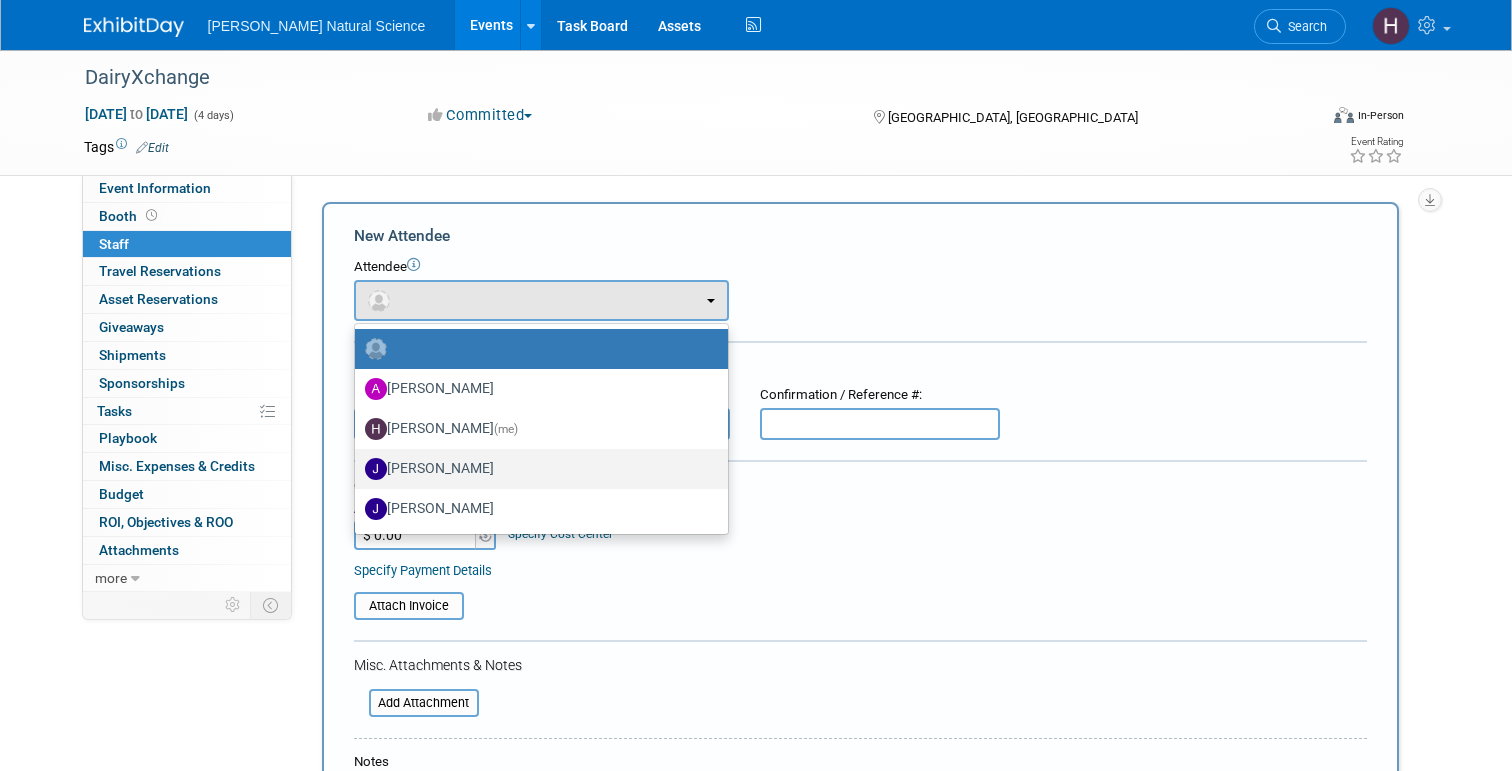 click on "[PERSON_NAME]" at bounding box center [536, 469] 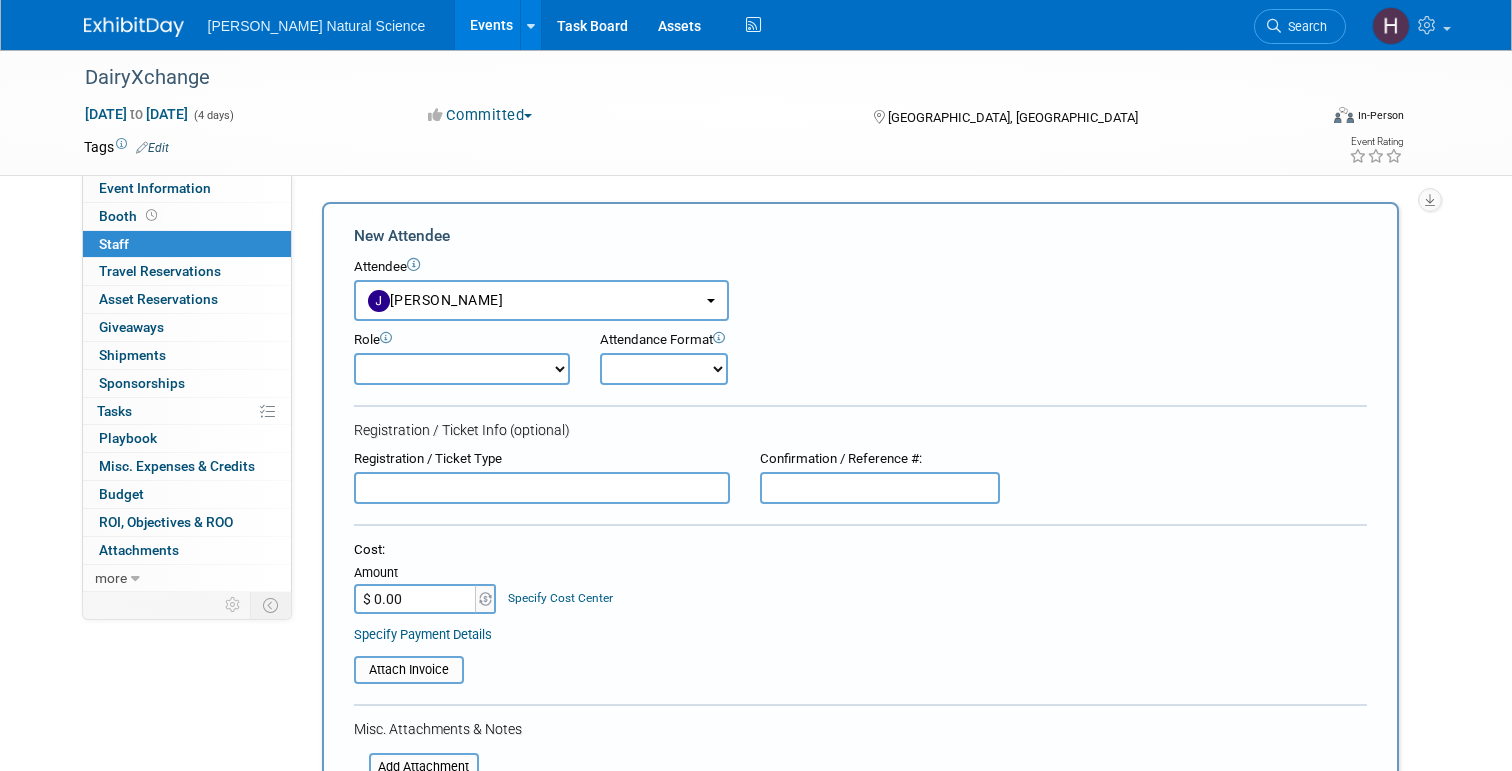 click on "Demonstrator
Host
Planner
Presenter
Sales Representative
Set-up/Dismantle Crew
Speaker" at bounding box center (462, 369) 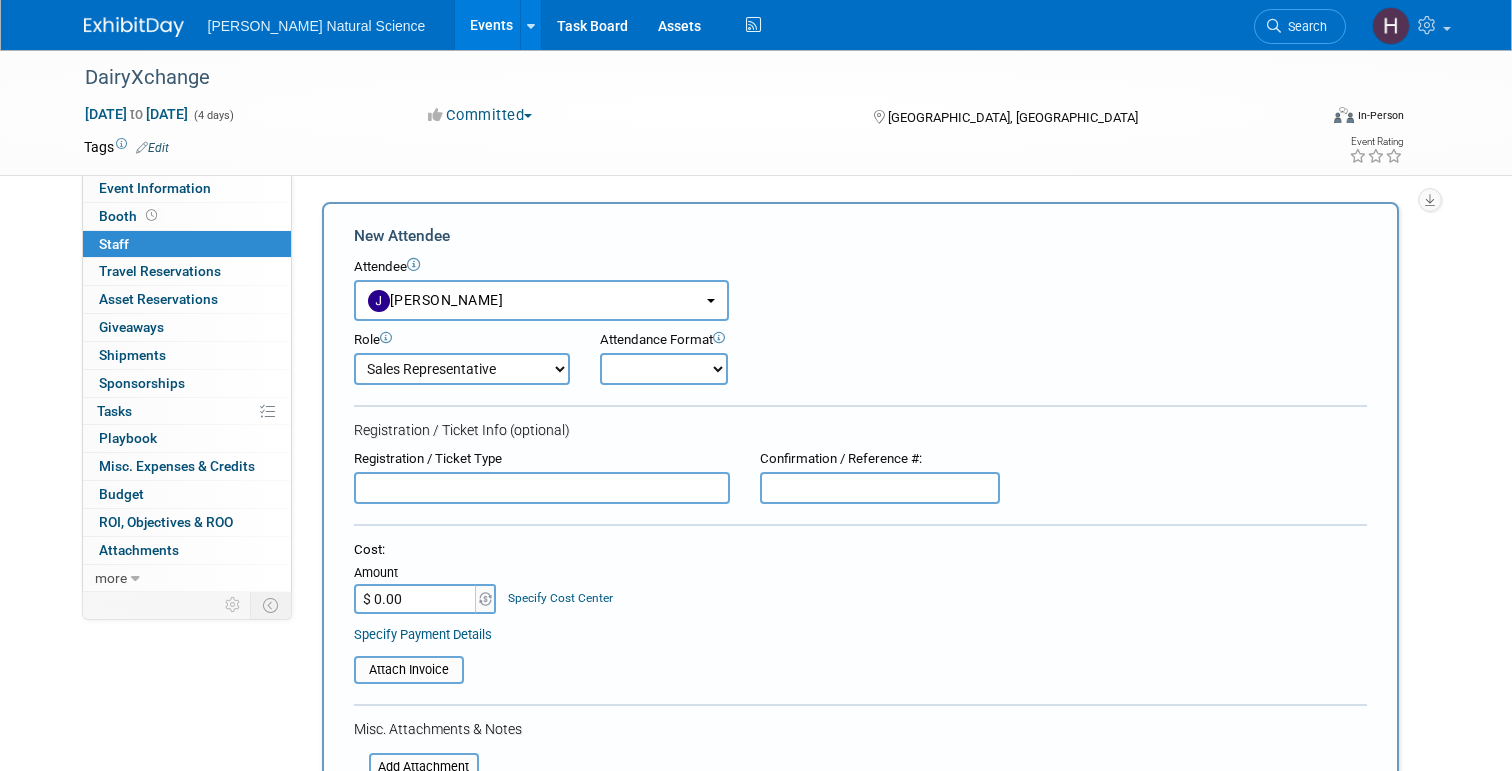 click on "Onsite
Remote" at bounding box center (664, 369) 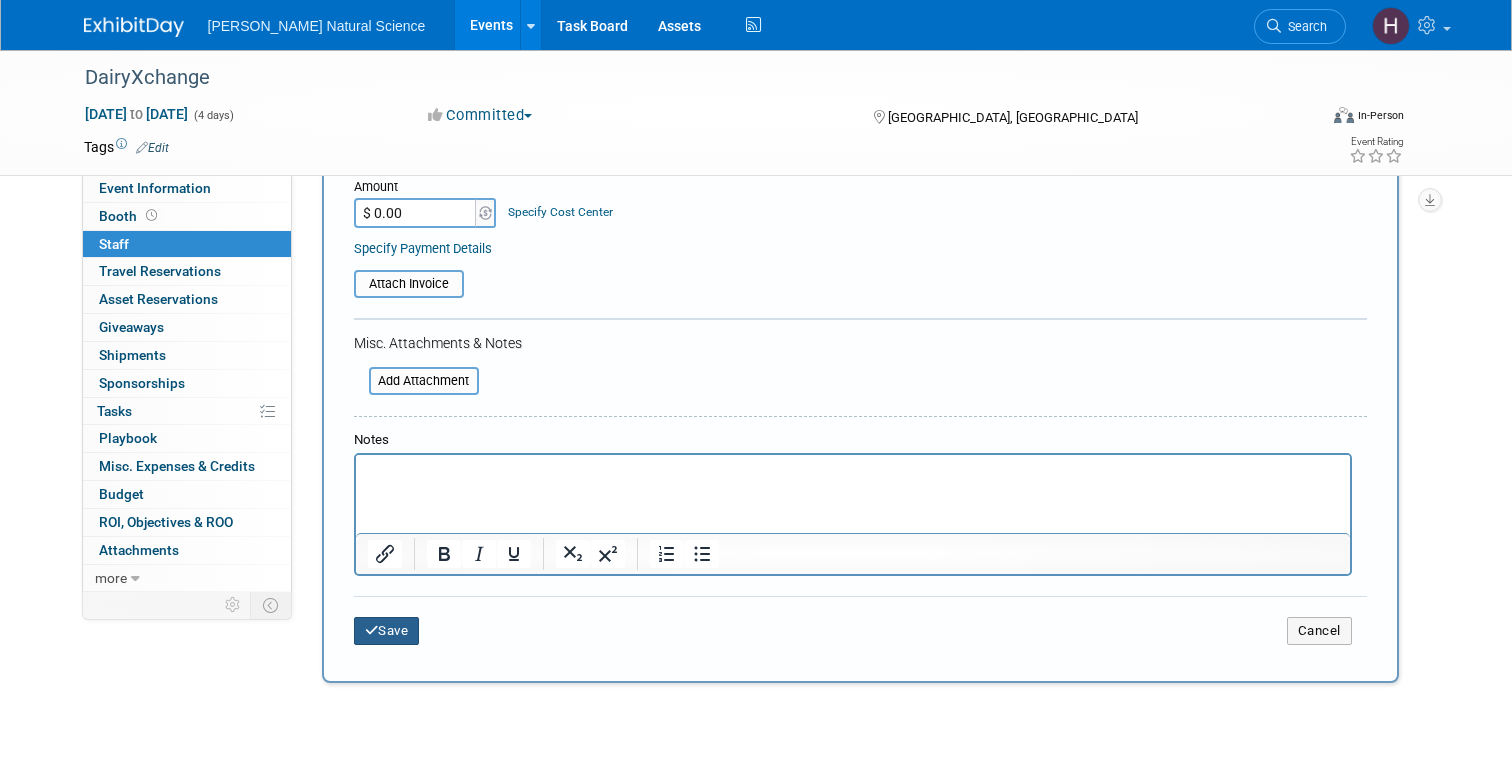 click on "Save" at bounding box center (387, 631) 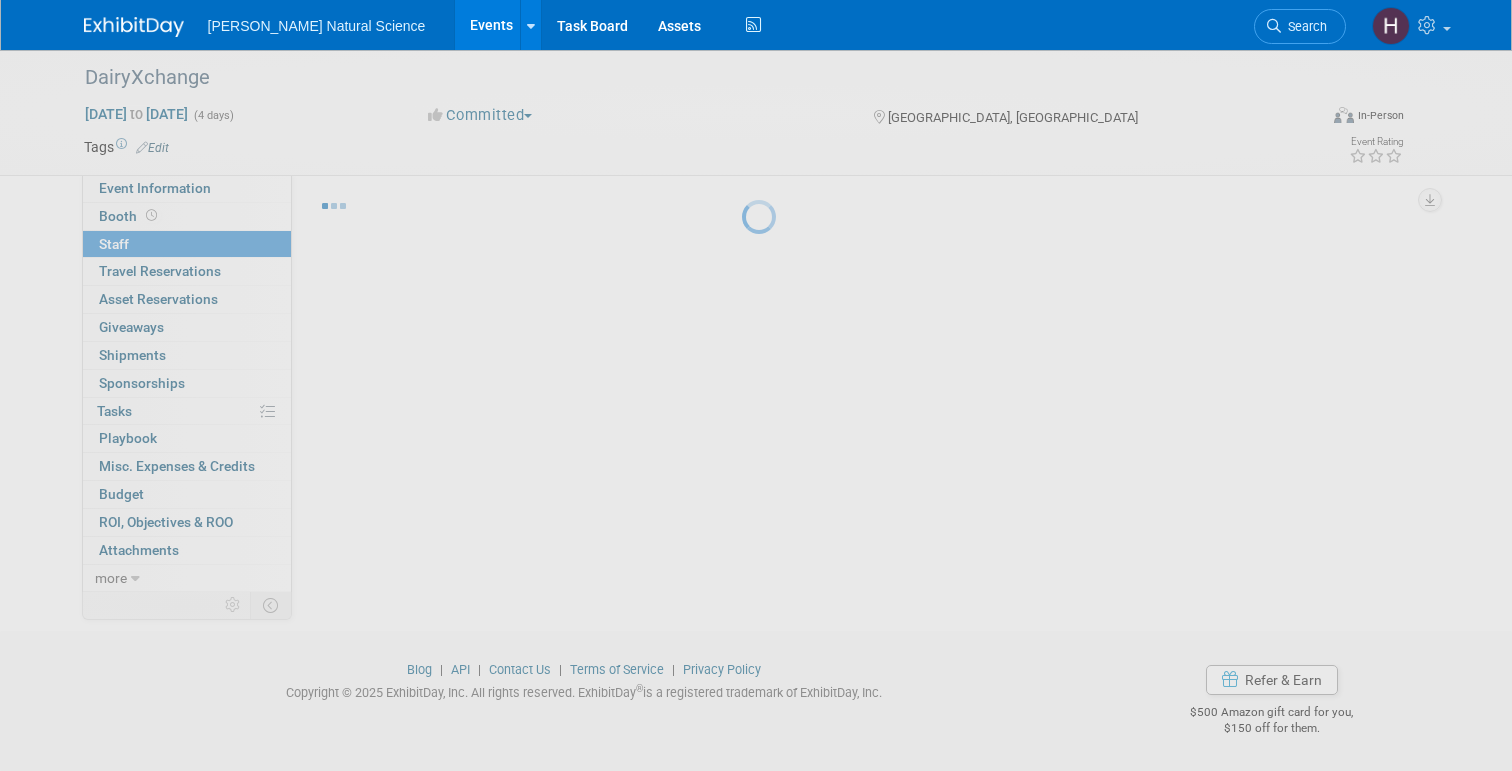scroll, scrollTop: 37, scrollLeft: 0, axis: vertical 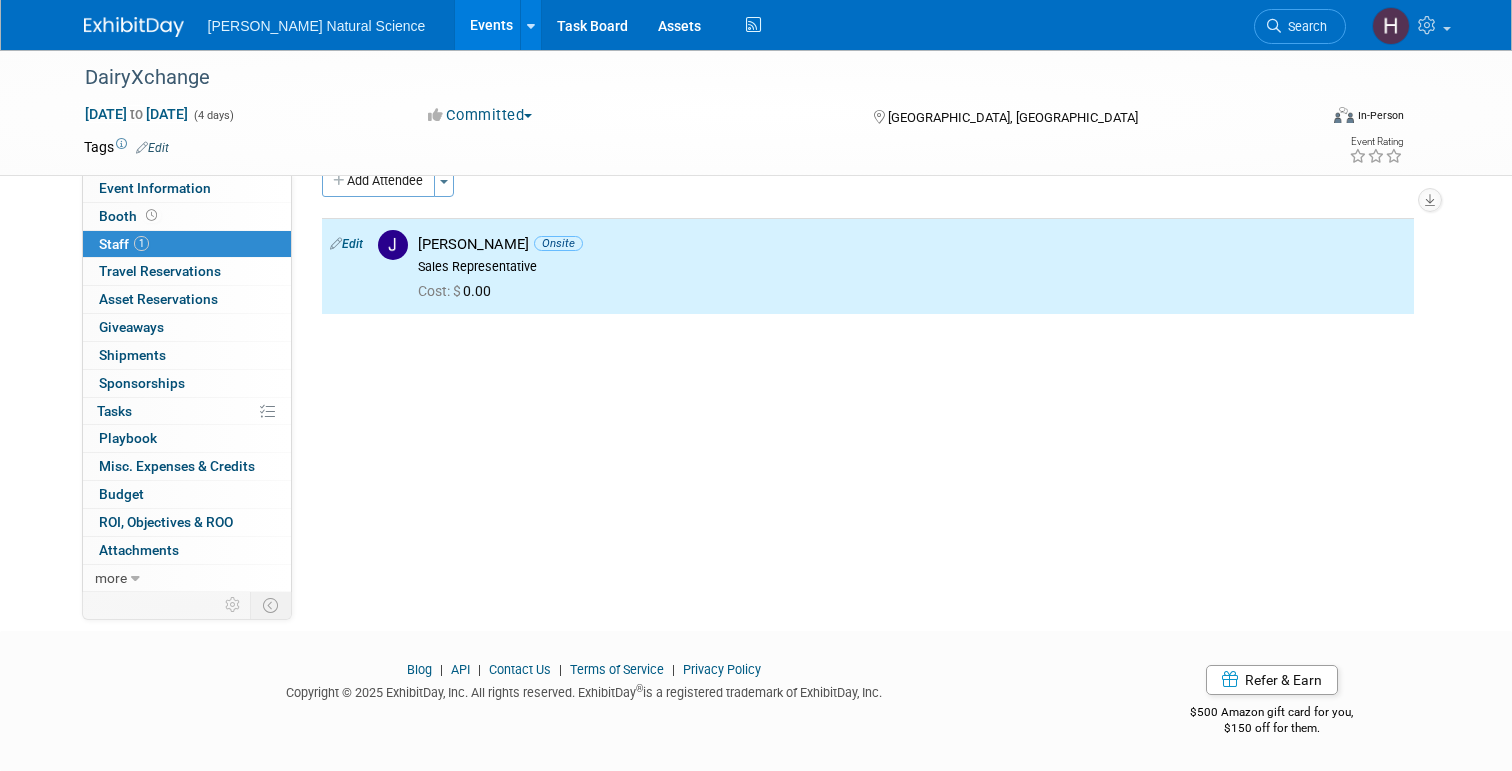 click at bounding box center (134, 27) 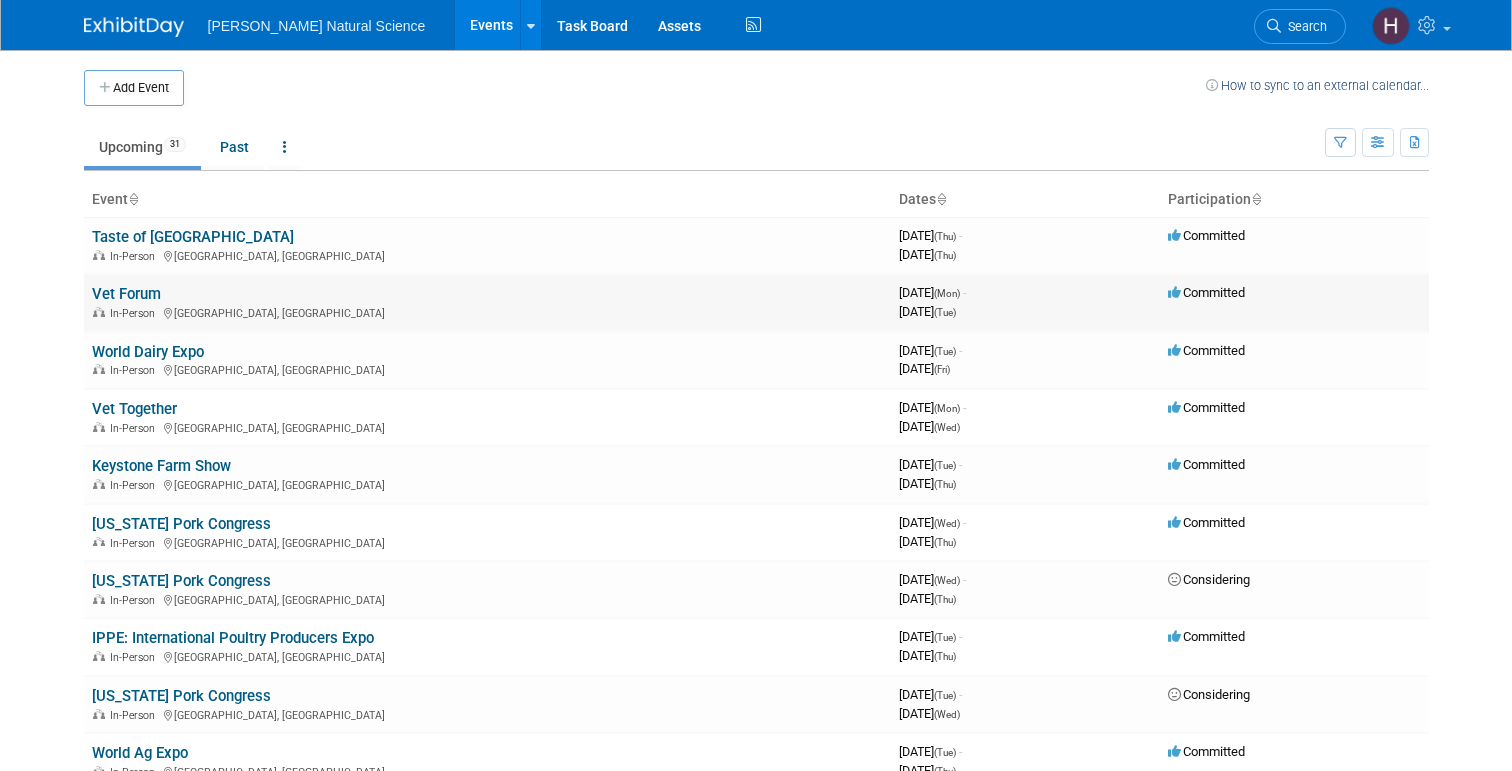 scroll, scrollTop: 0, scrollLeft: 0, axis: both 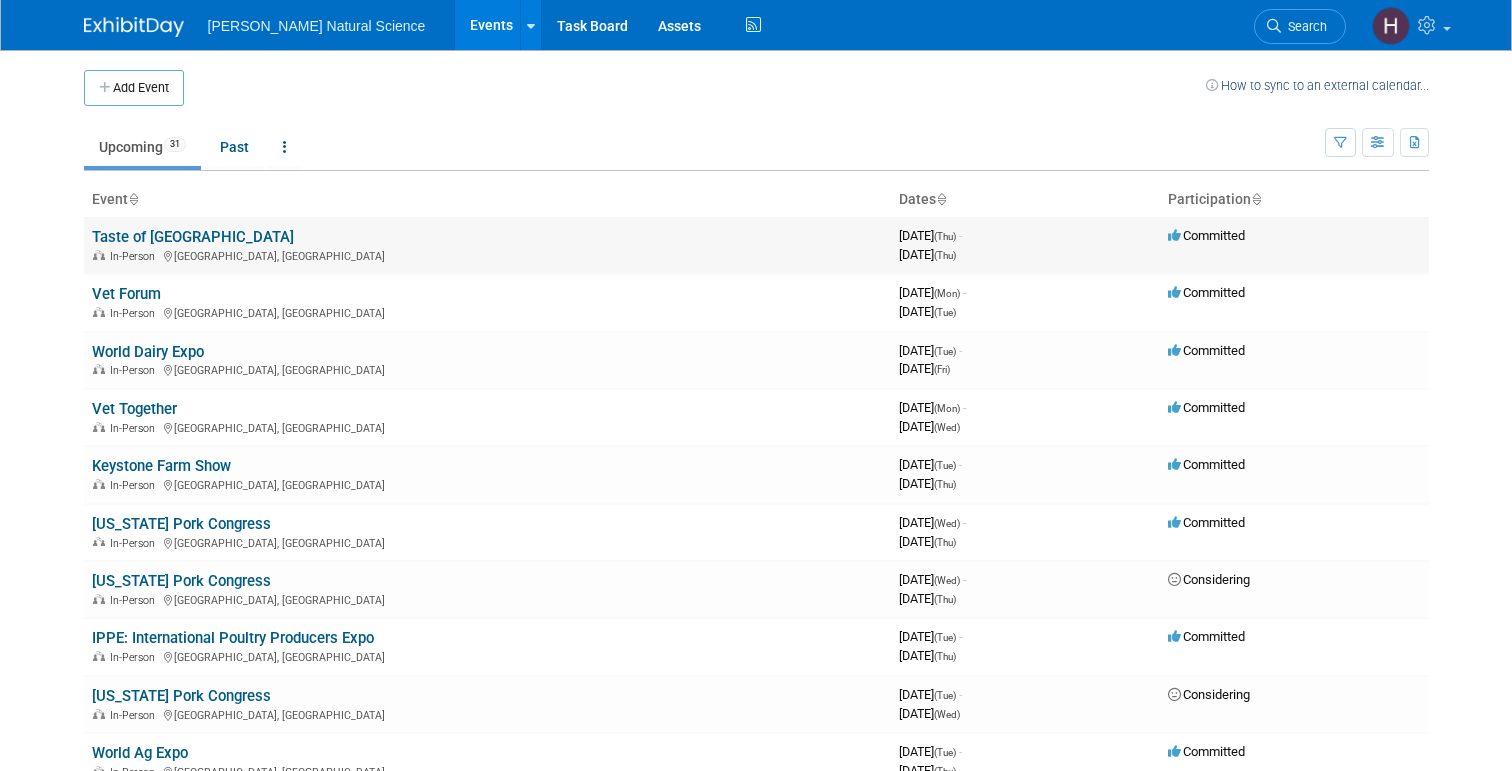 click on "Taste of [GEOGRAPHIC_DATA]" at bounding box center [193, 237] 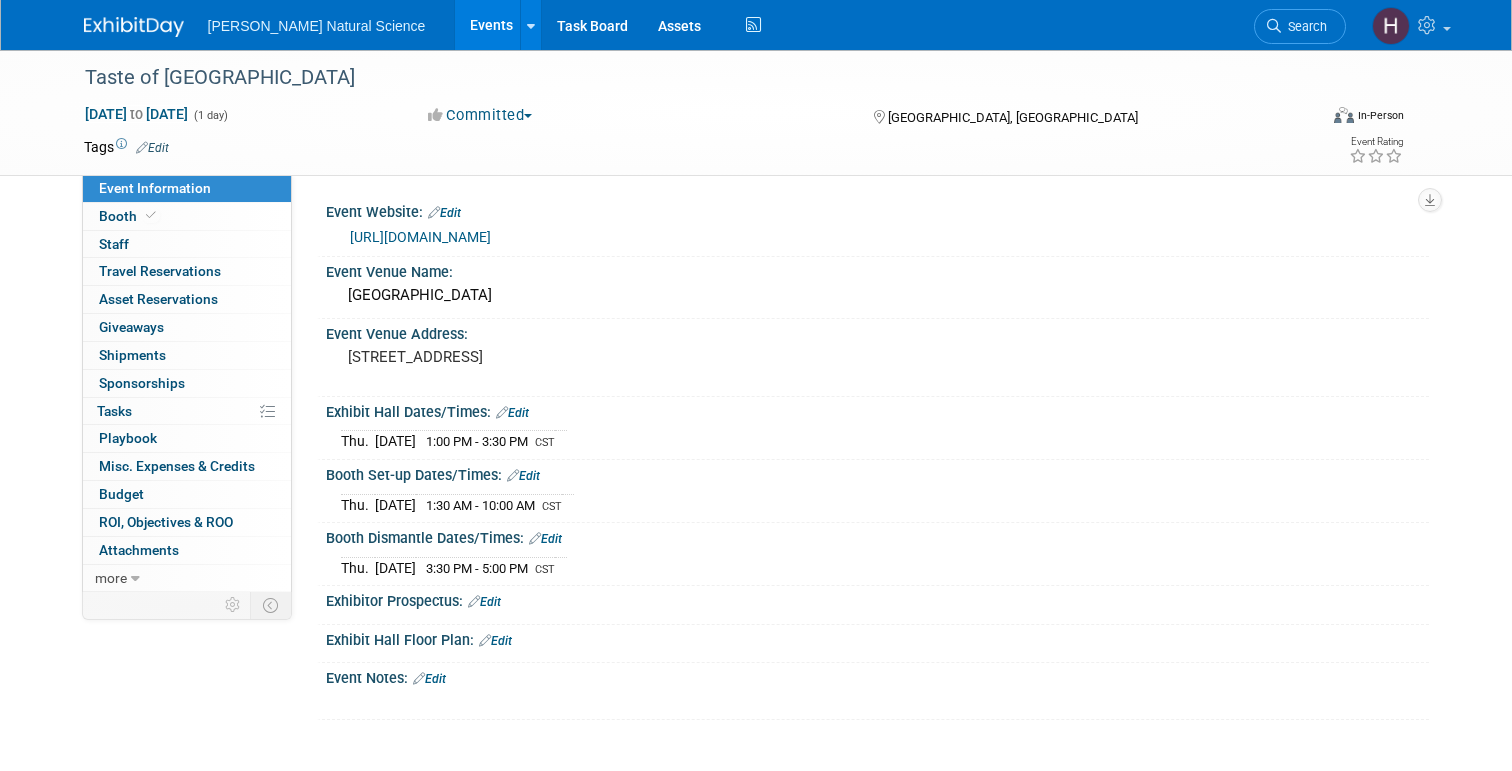 scroll, scrollTop: 0, scrollLeft: 0, axis: both 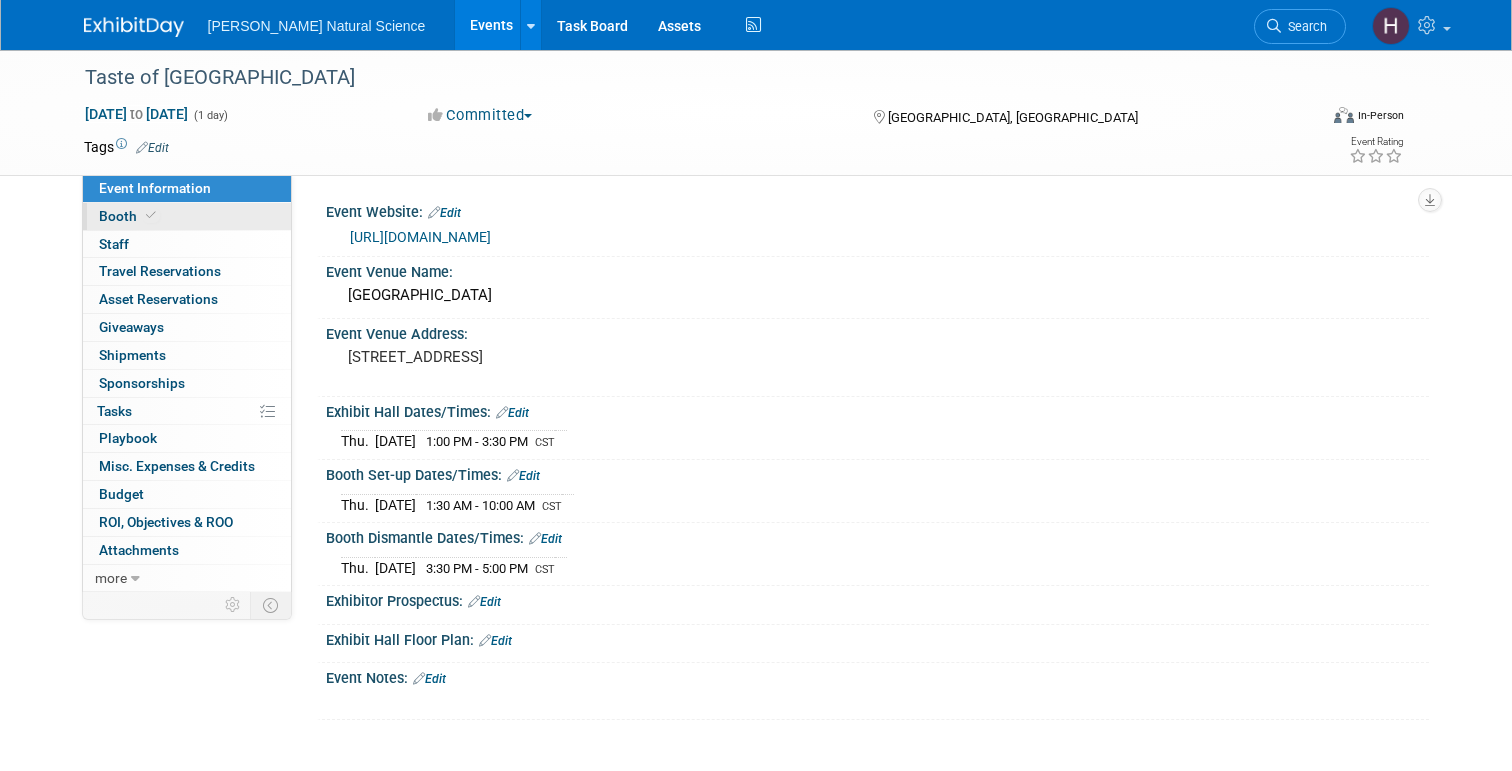 click at bounding box center (151, 215) 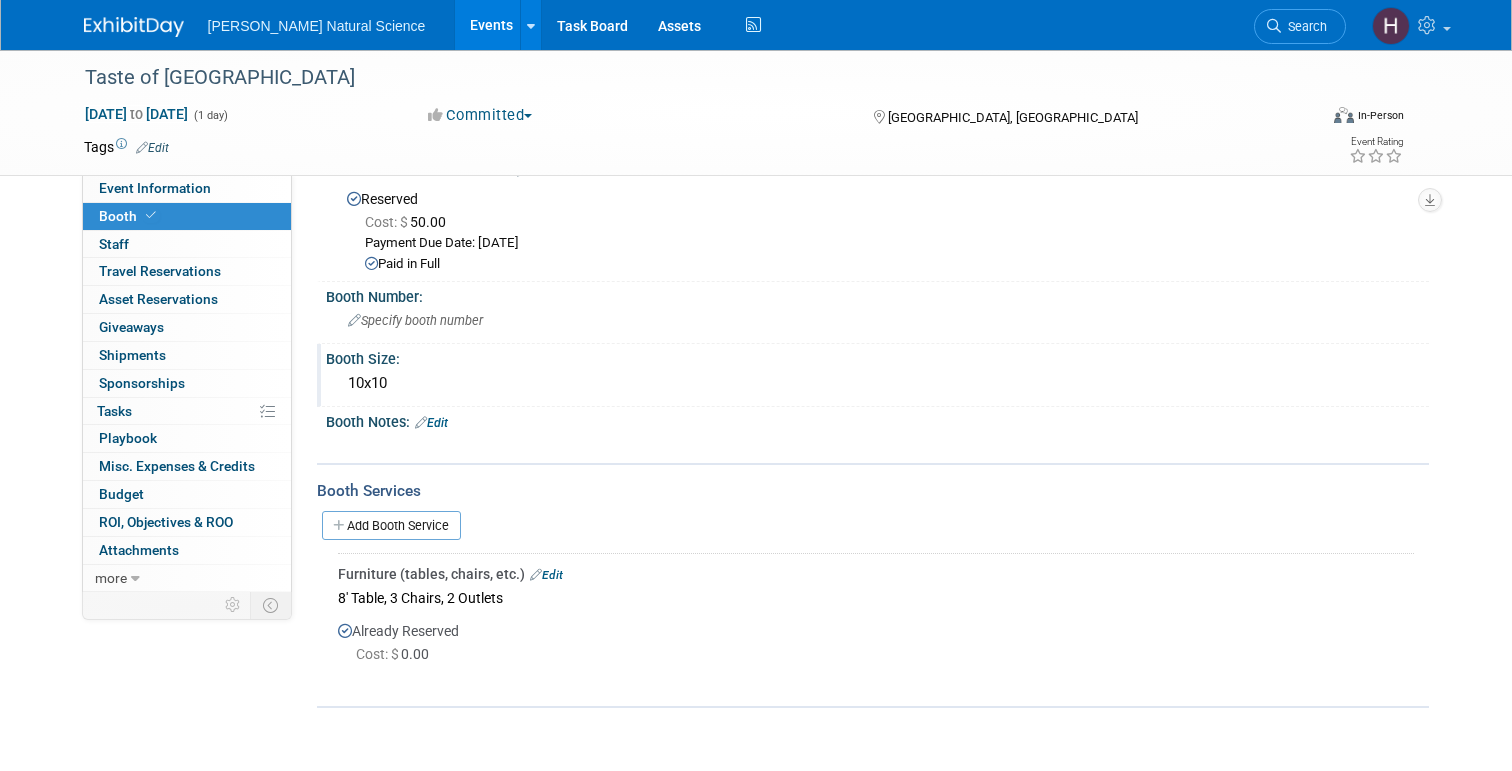 scroll, scrollTop: 70, scrollLeft: 0, axis: vertical 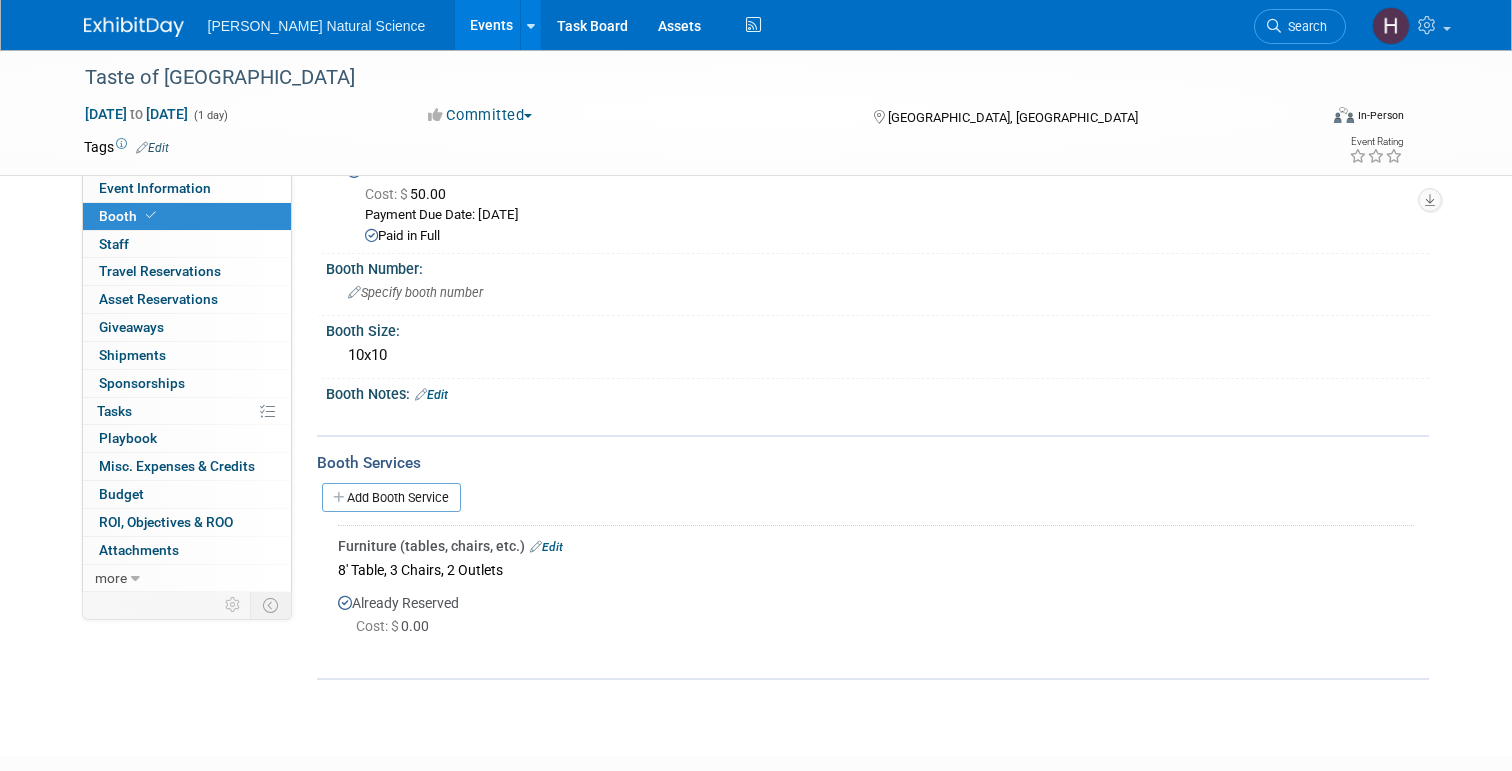click at bounding box center [134, 27] 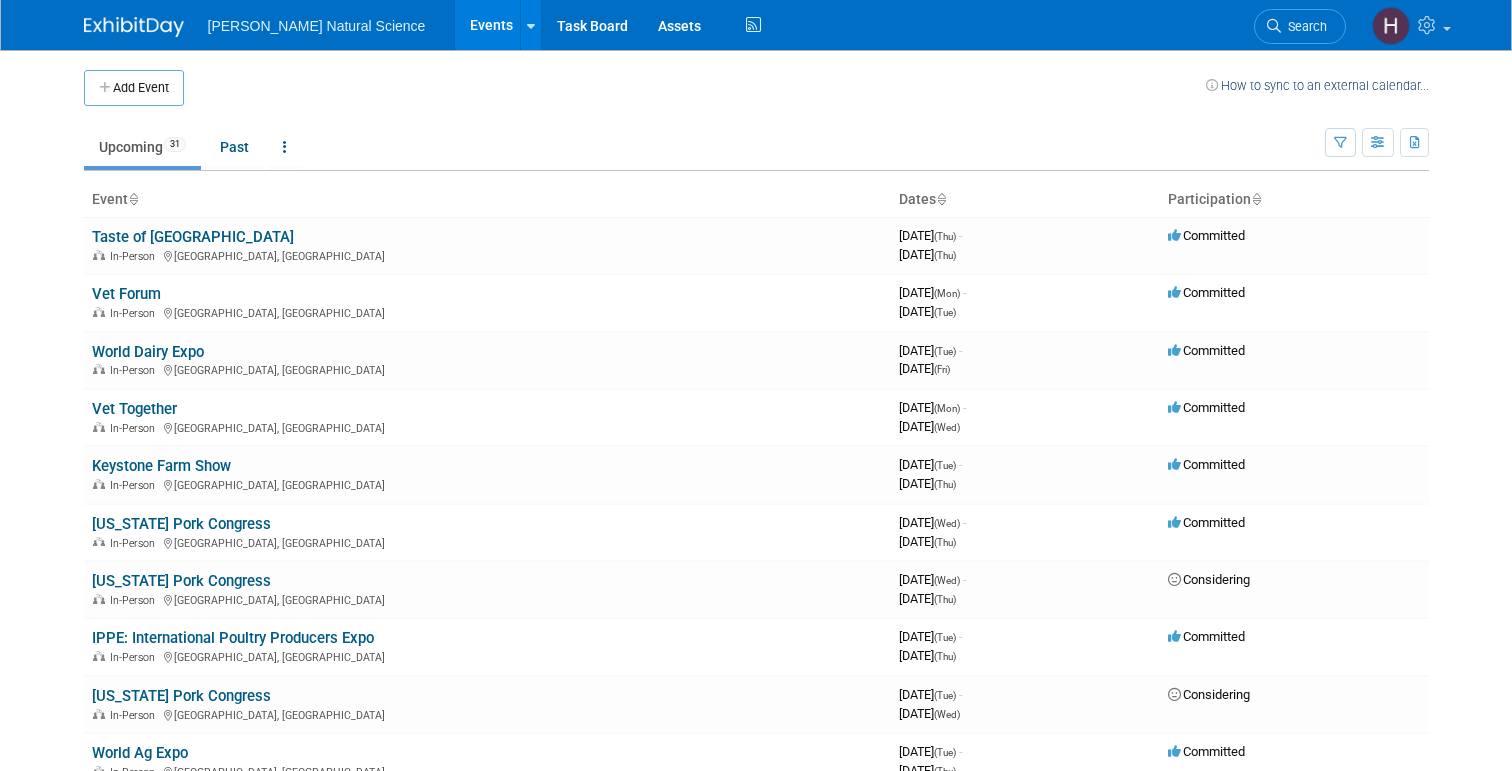 scroll, scrollTop: 0, scrollLeft: 0, axis: both 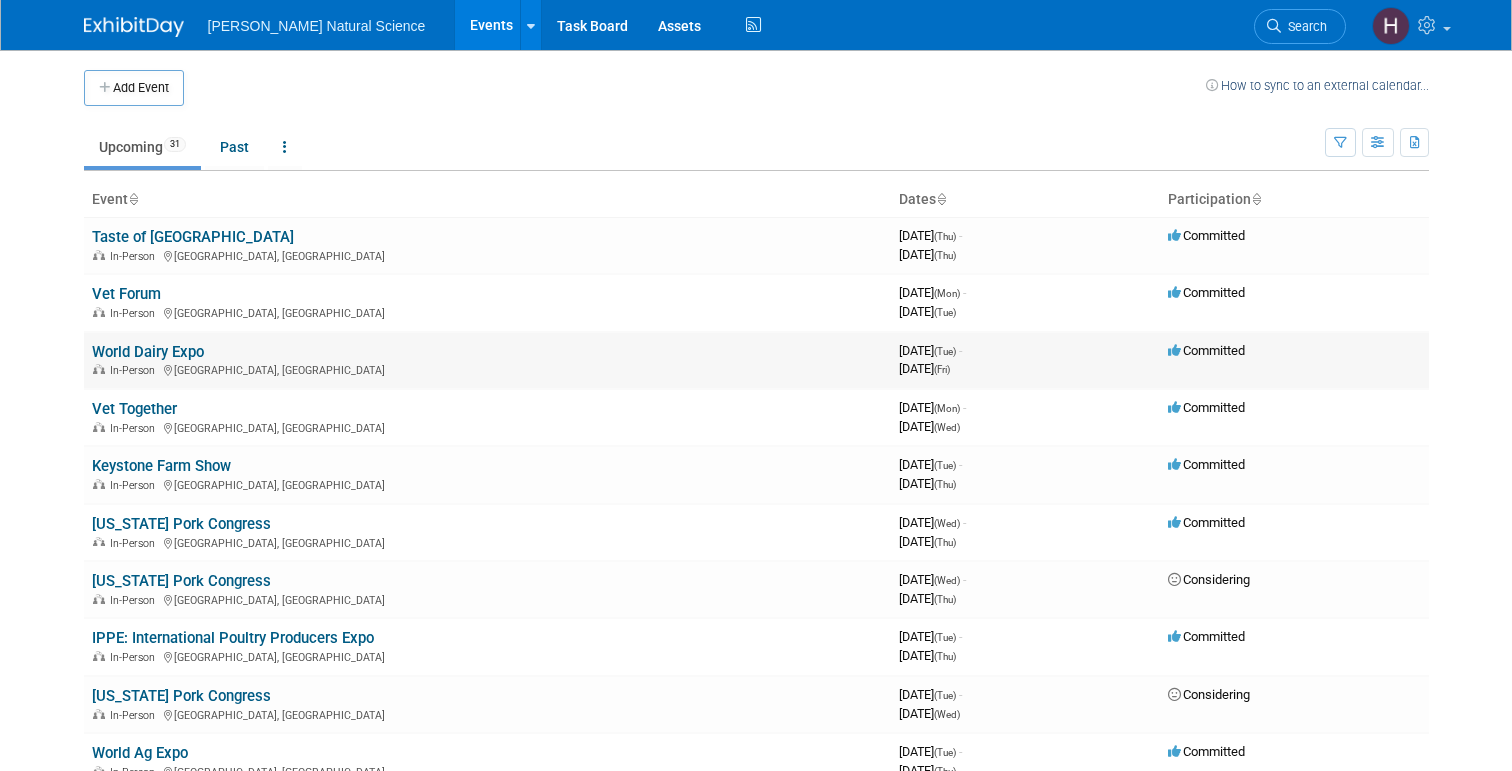 click on "World Dairy Expo" at bounding box center [148, 352] 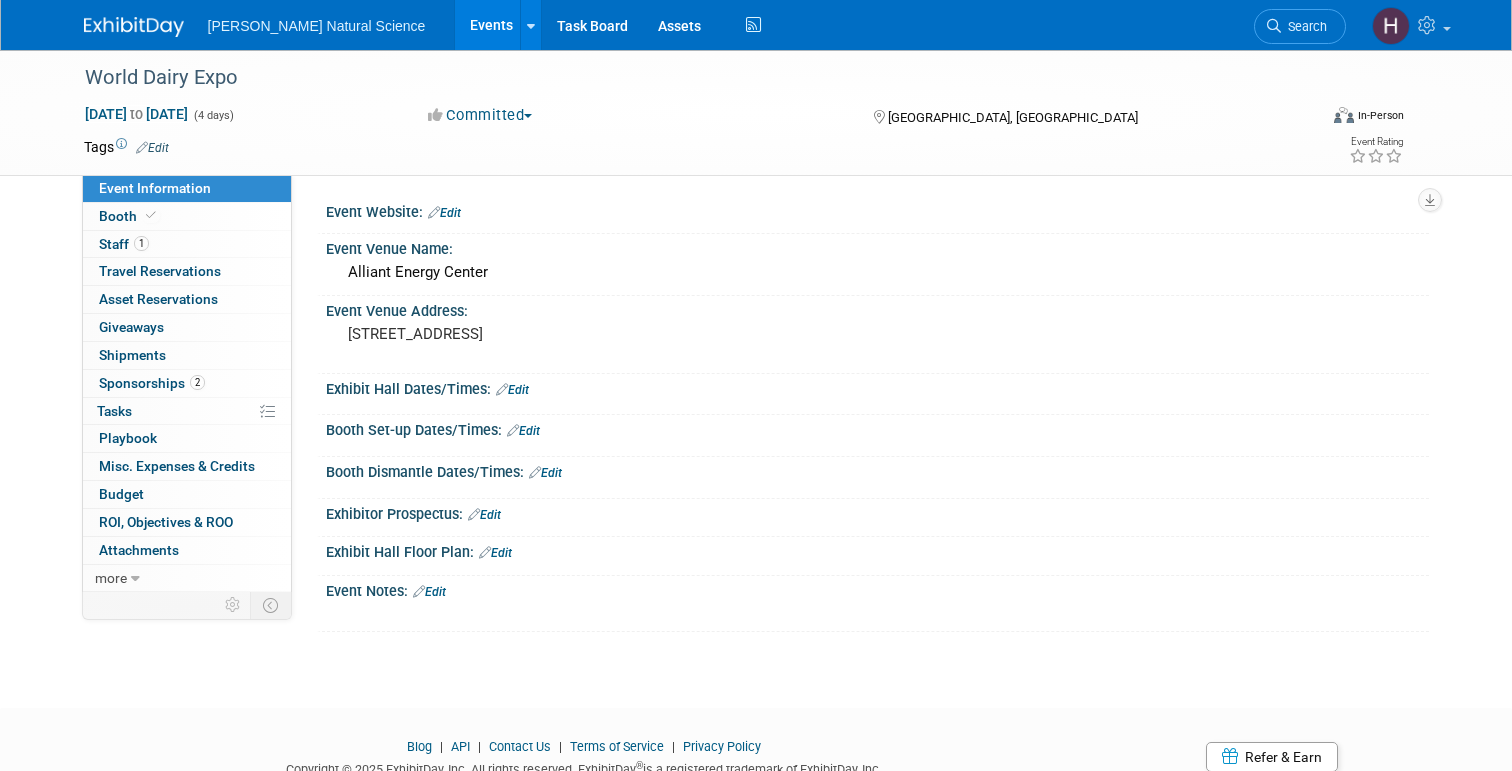 scroll, scrollTop: 0, scrollLeft: 0, axis: both 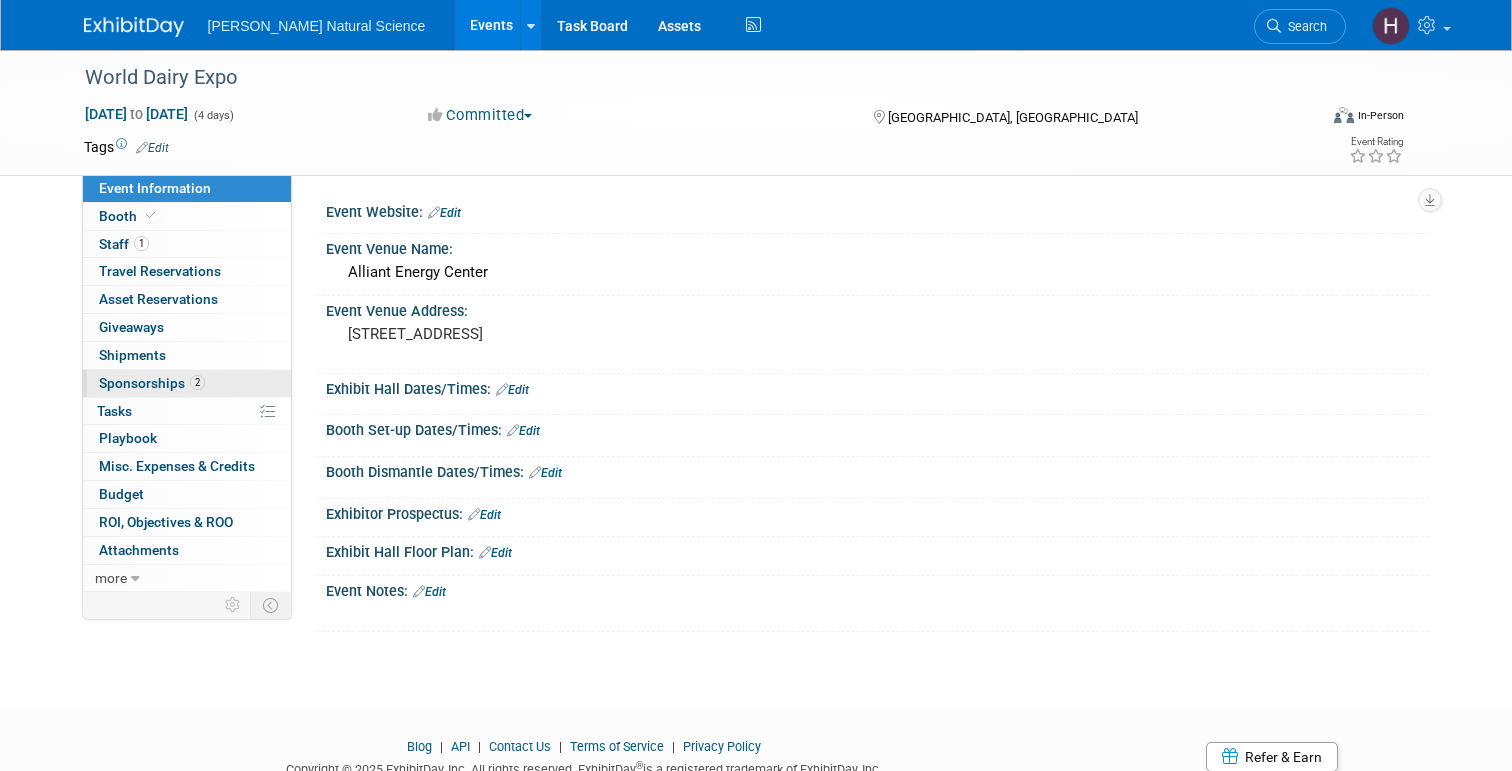 click on "Sponsorships 2" at bounding box center [152, 383] 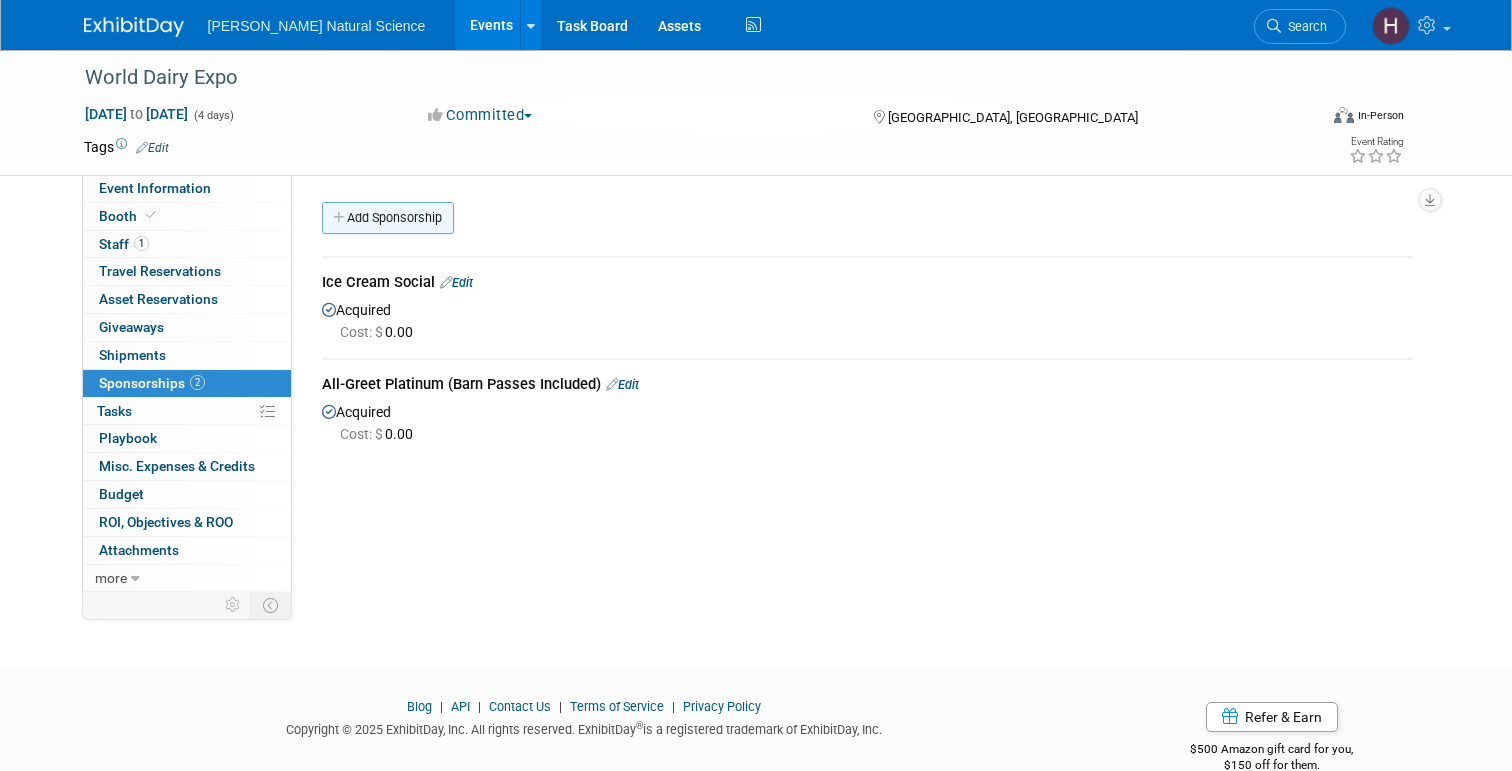 click on "Add Sponsorship" at bounding box center (388, 218) 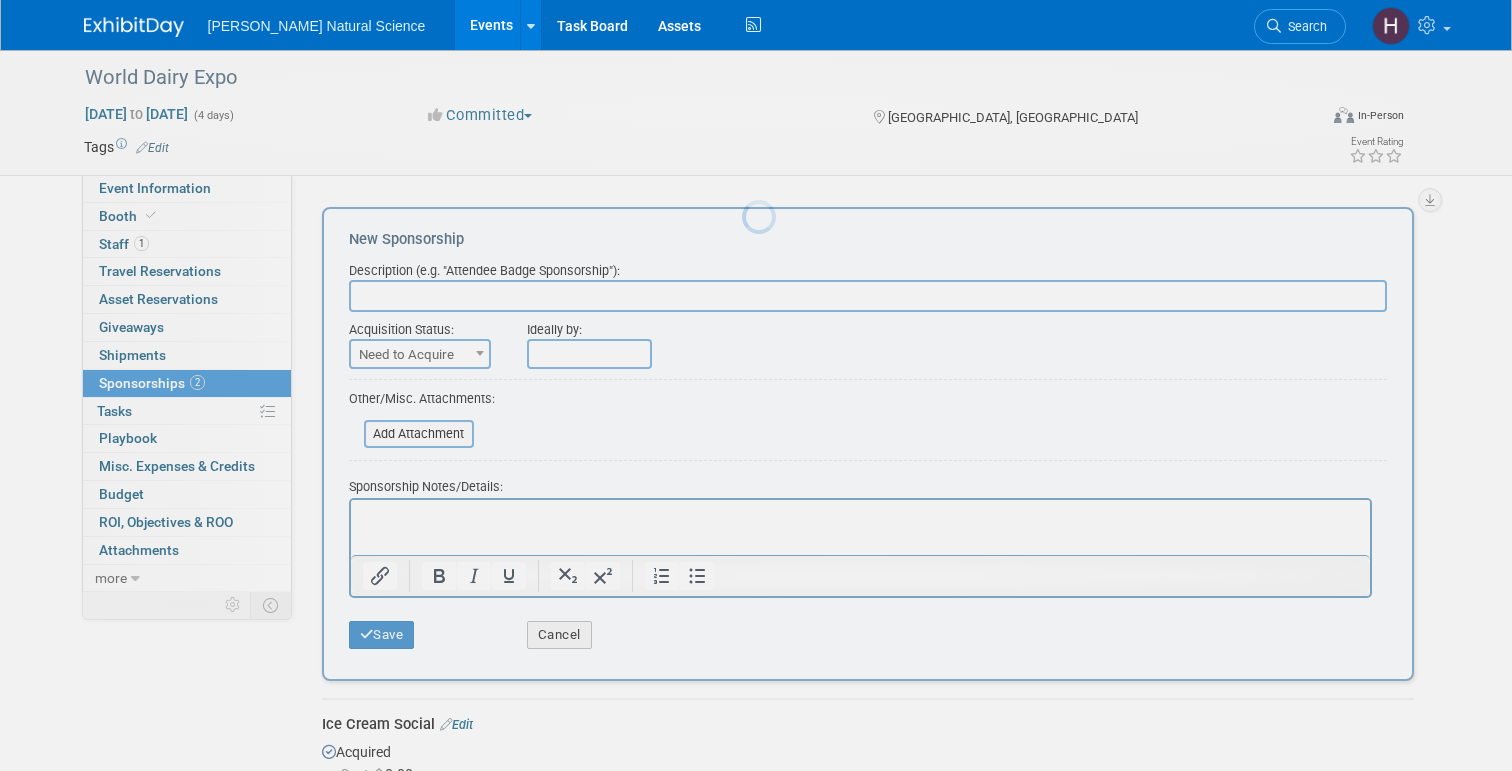 scroll, scrollTop: 0, scrollLeft: 0, axis: both 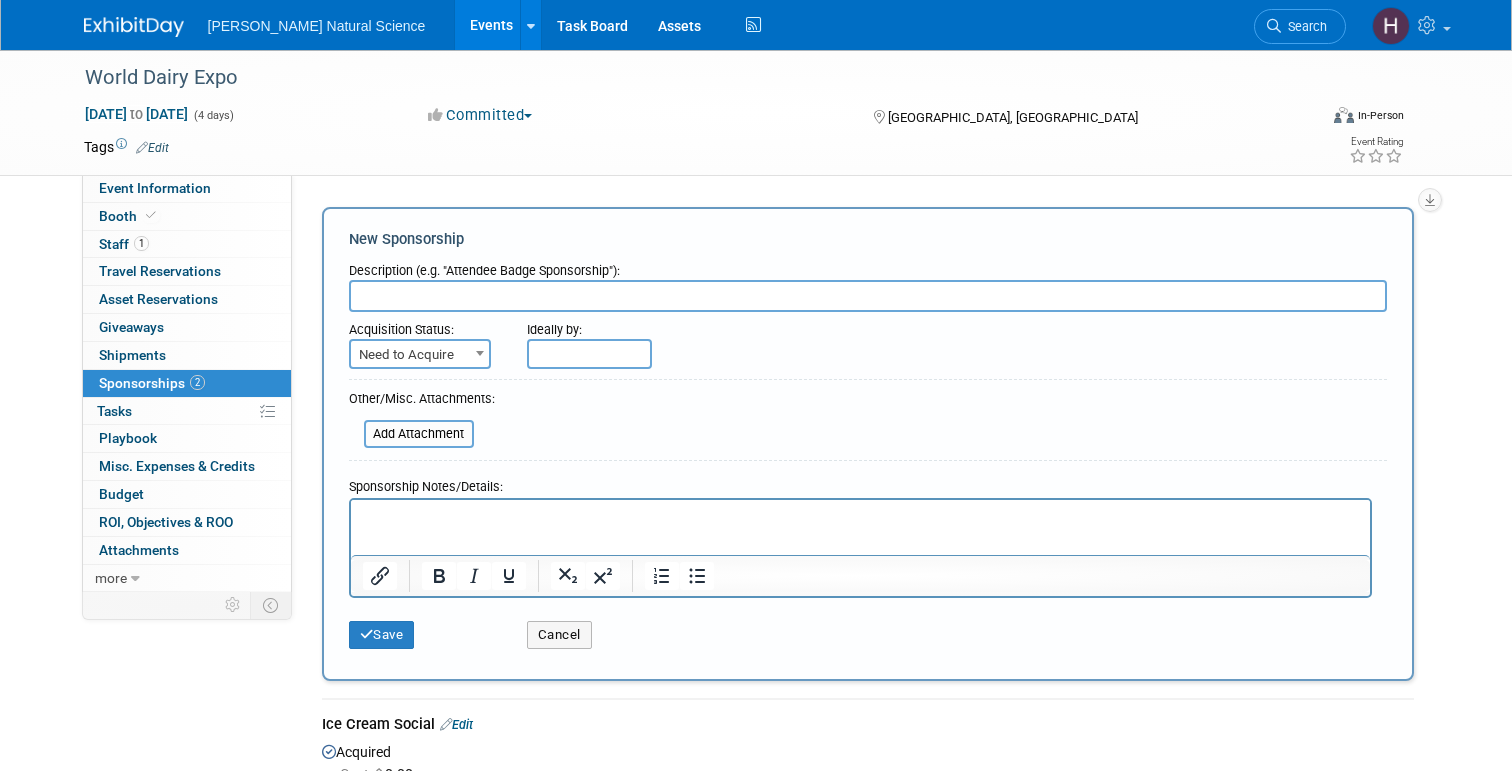 paste on "Dairy Cattle Show Box Drop" 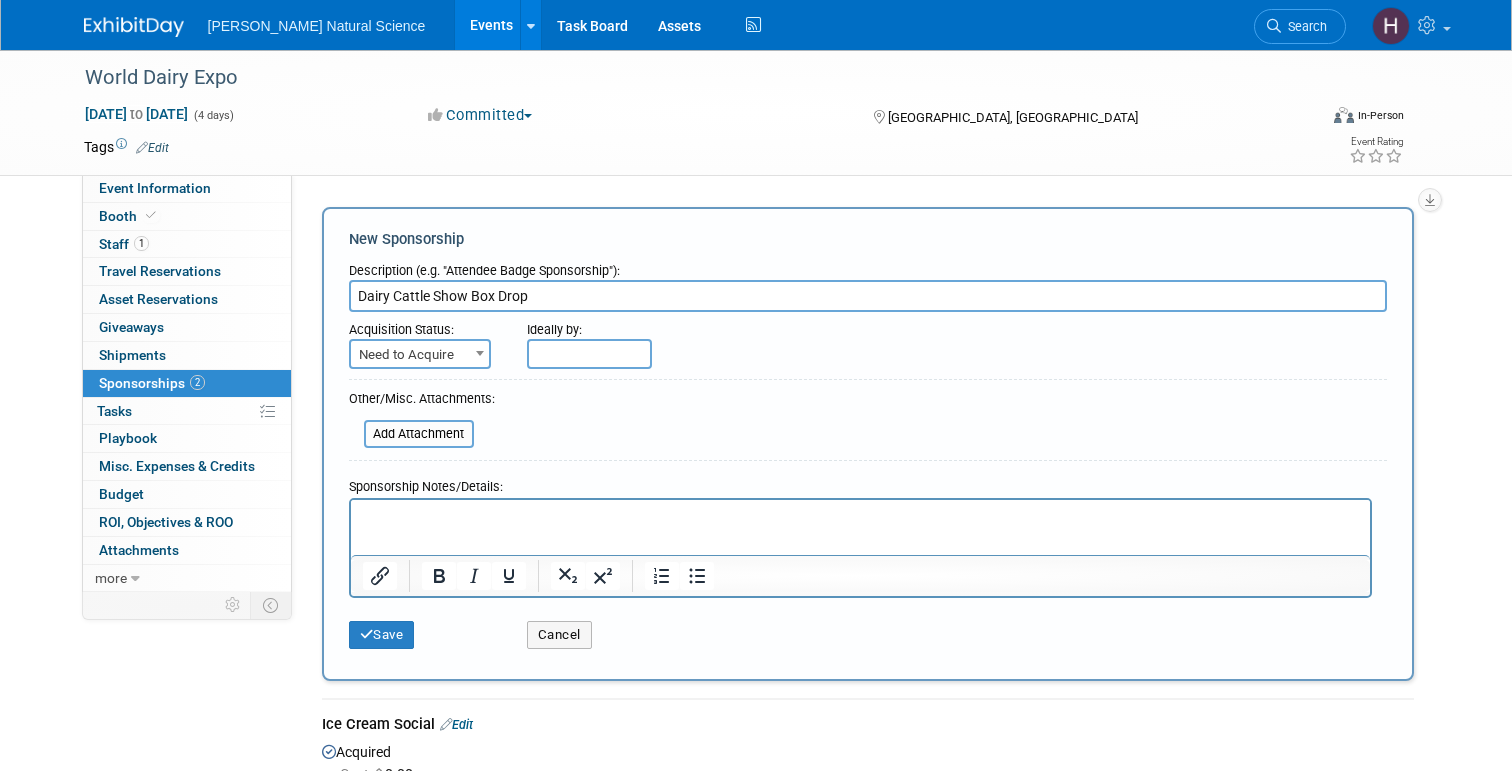 type on "Dairy Cattle Show Box Drop" 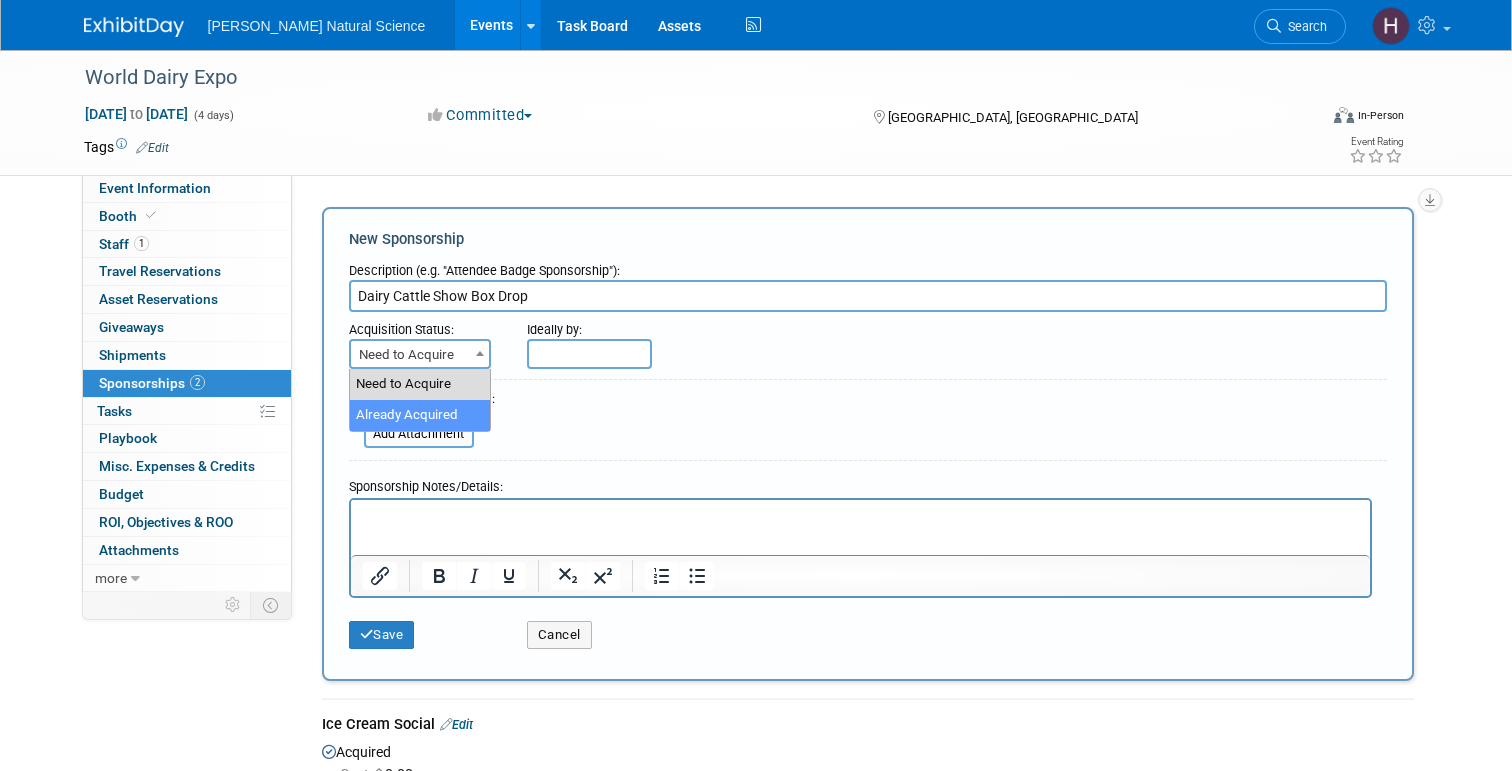 select on "2" 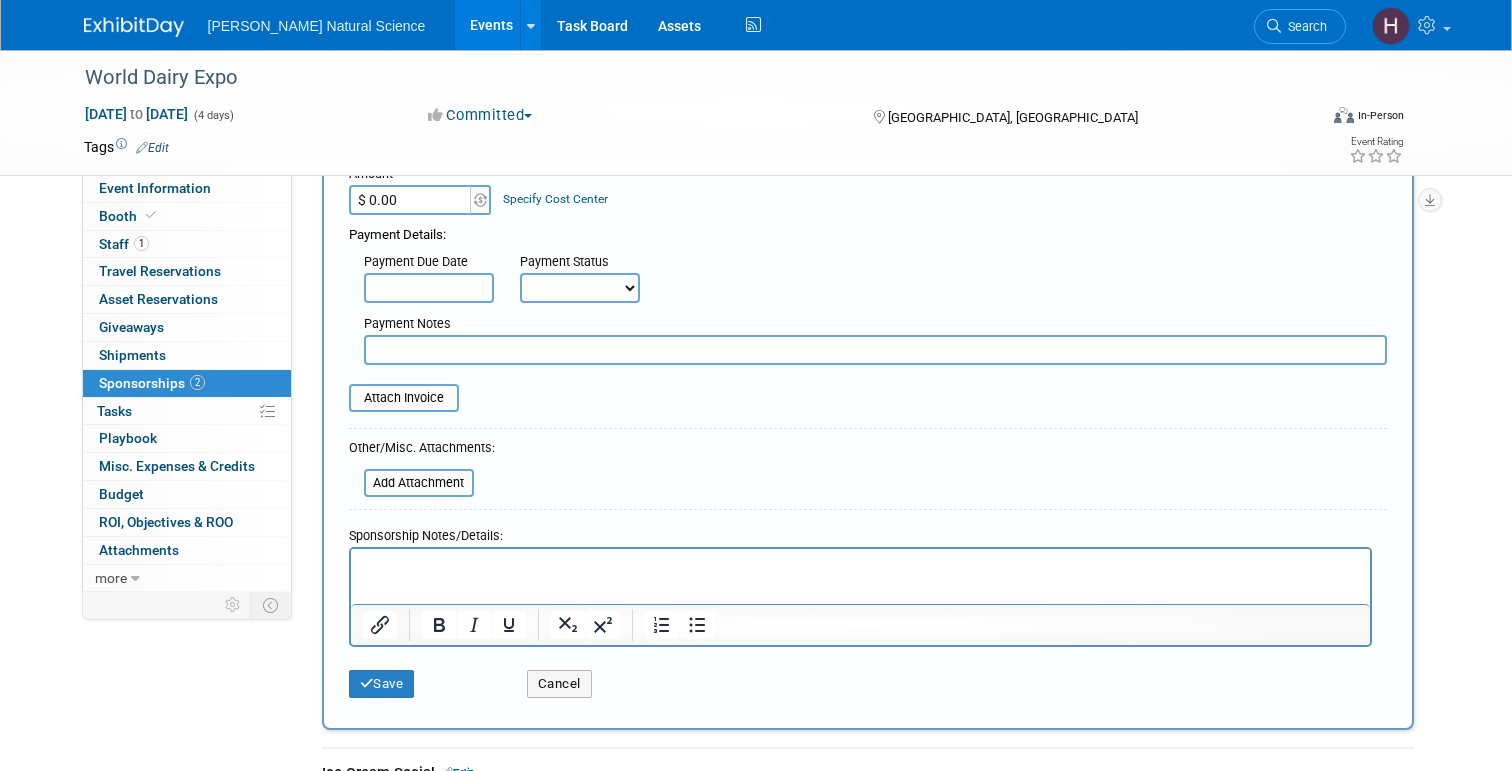 scroll, scrollTop: 280, scrollLeft: 0, axis: vertical 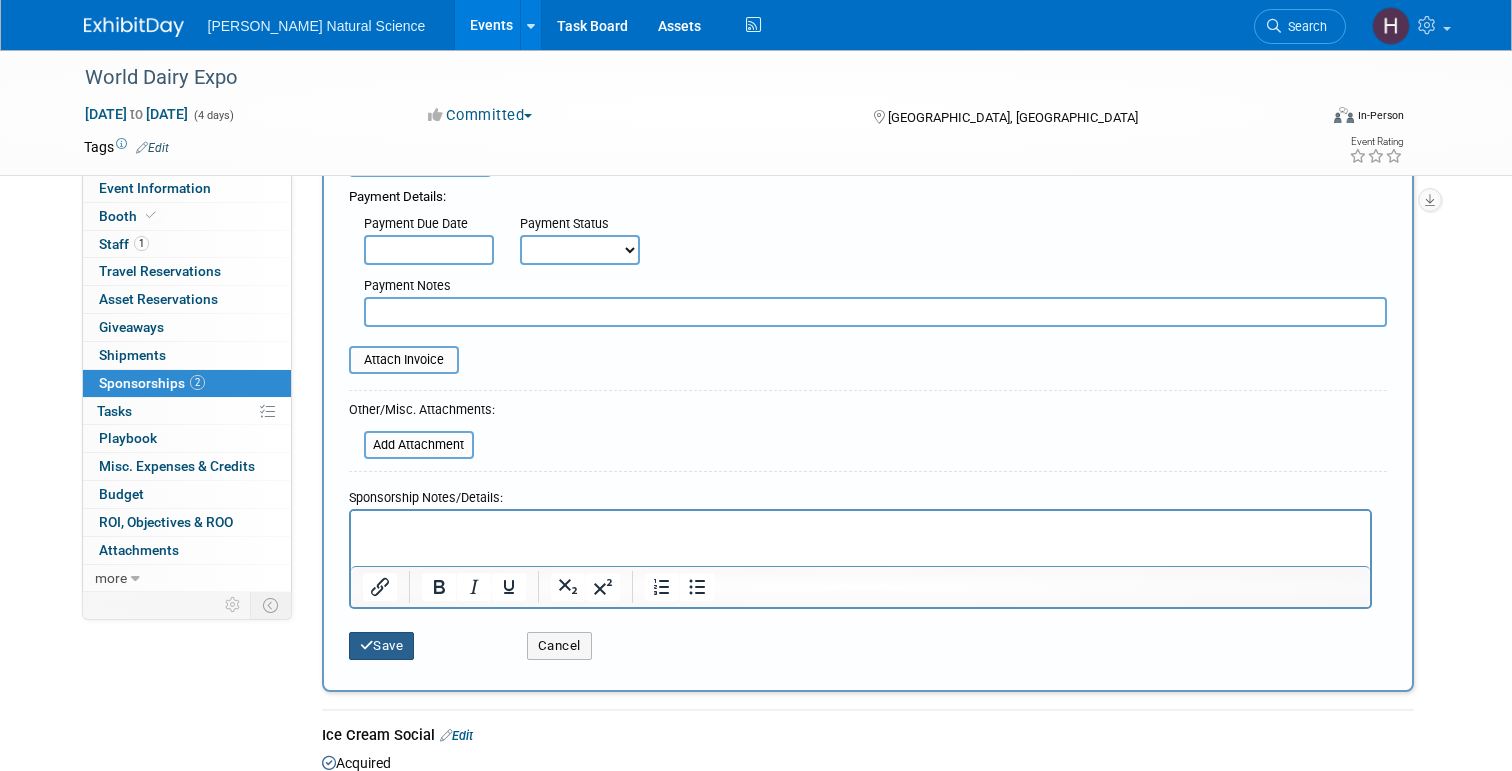 click on "Save" at bounding box center [382, 646] 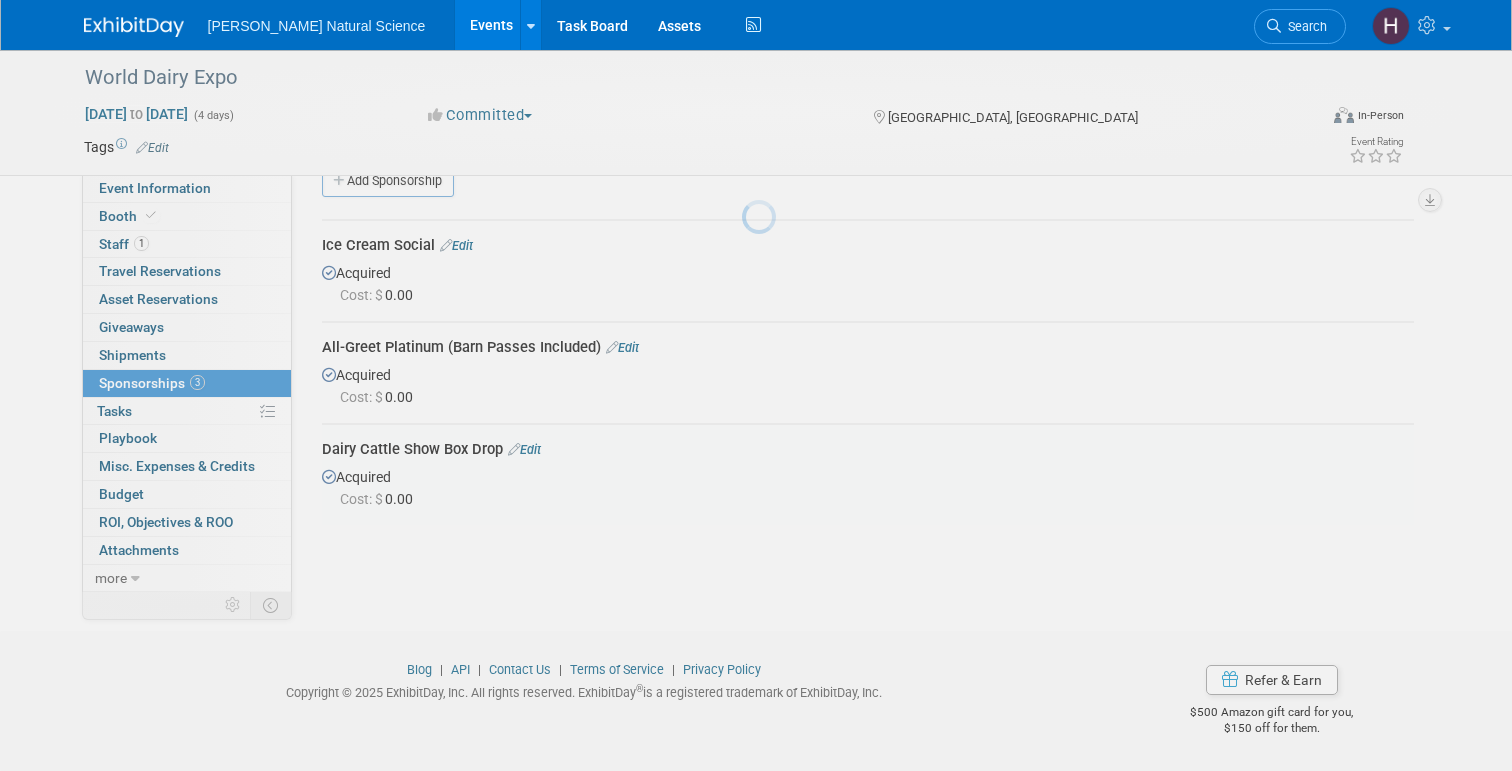 scroll, scrollTop: 37, scrollLeft: 0, axis: vertical 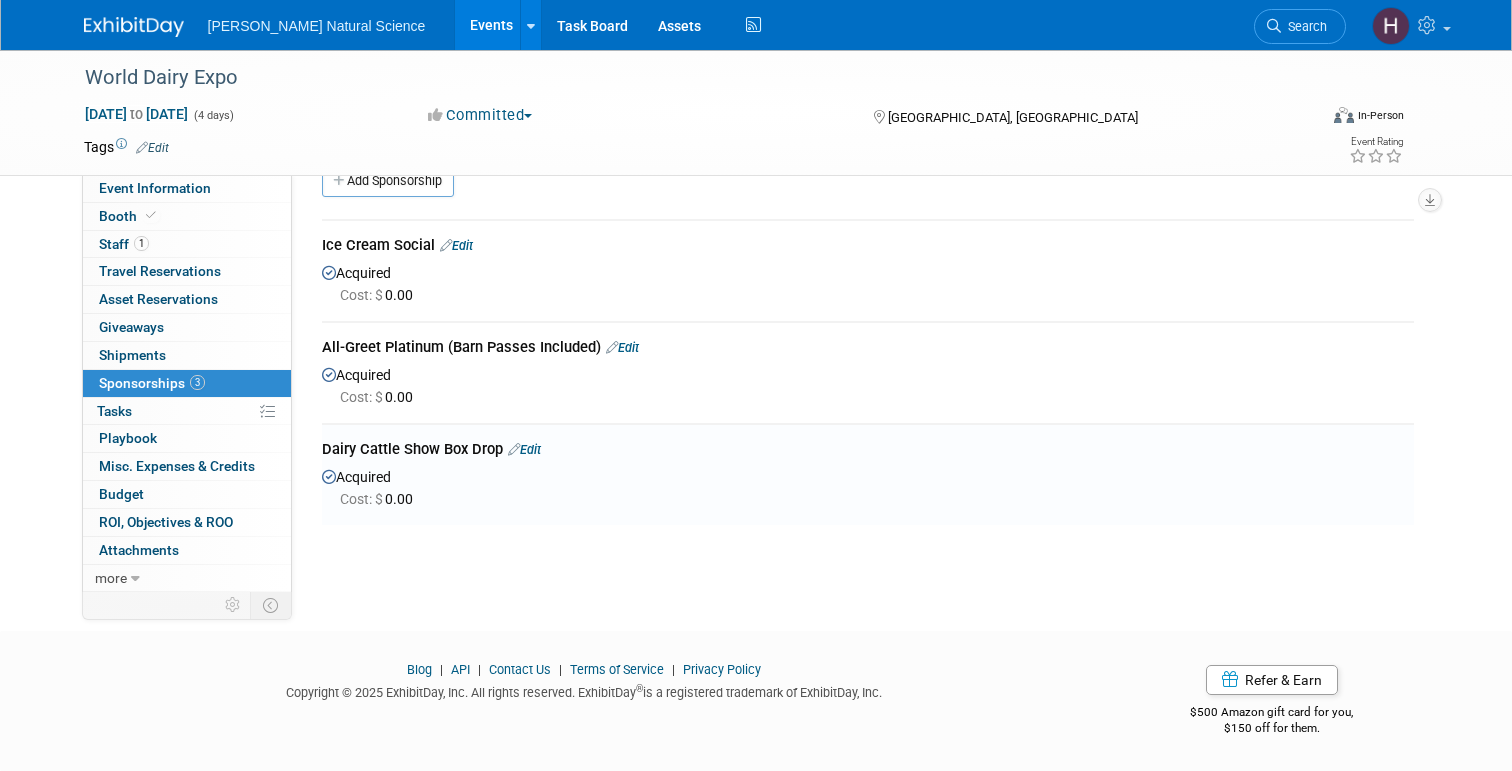 click at bounding box center [146, 18] 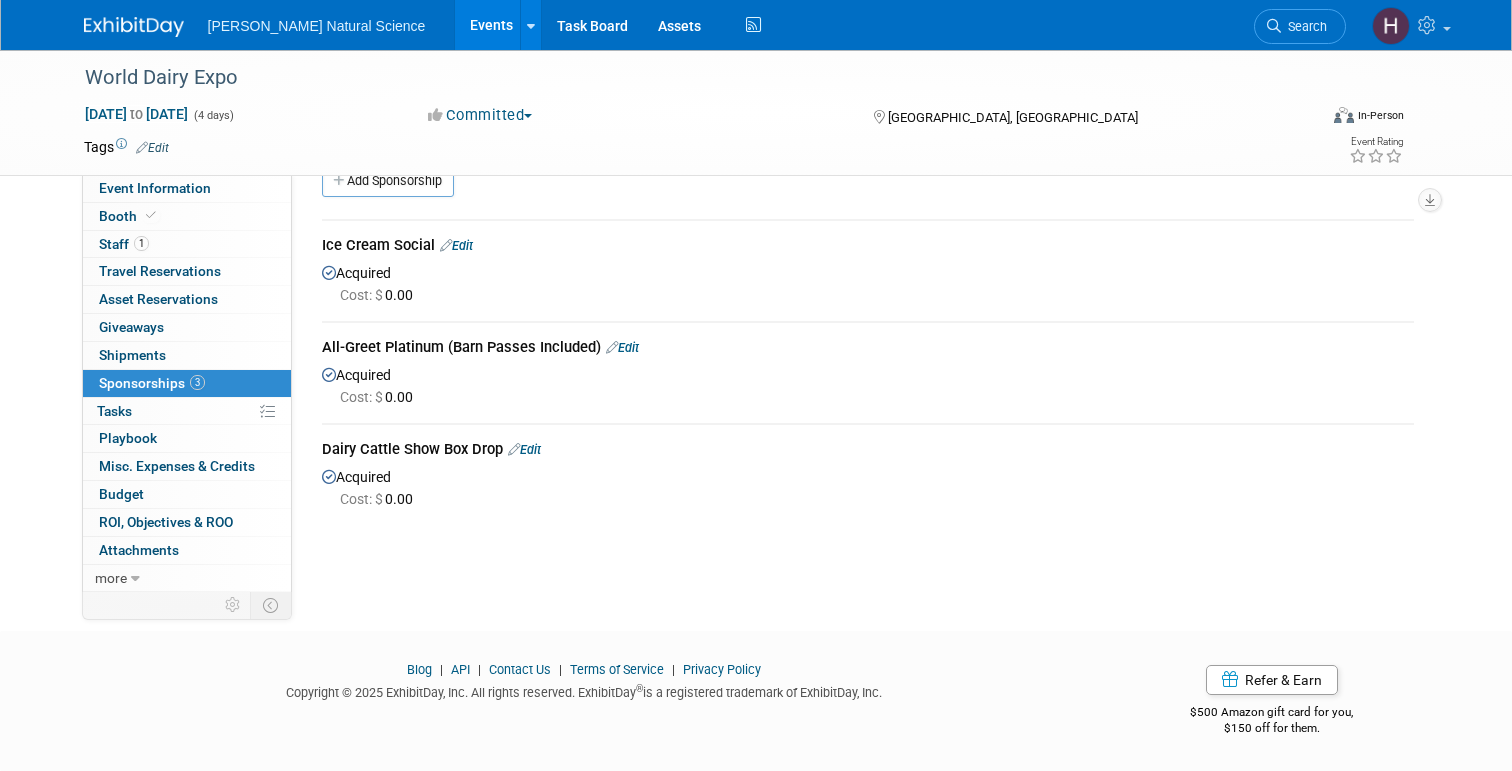 click at bounding box center (134, 27) 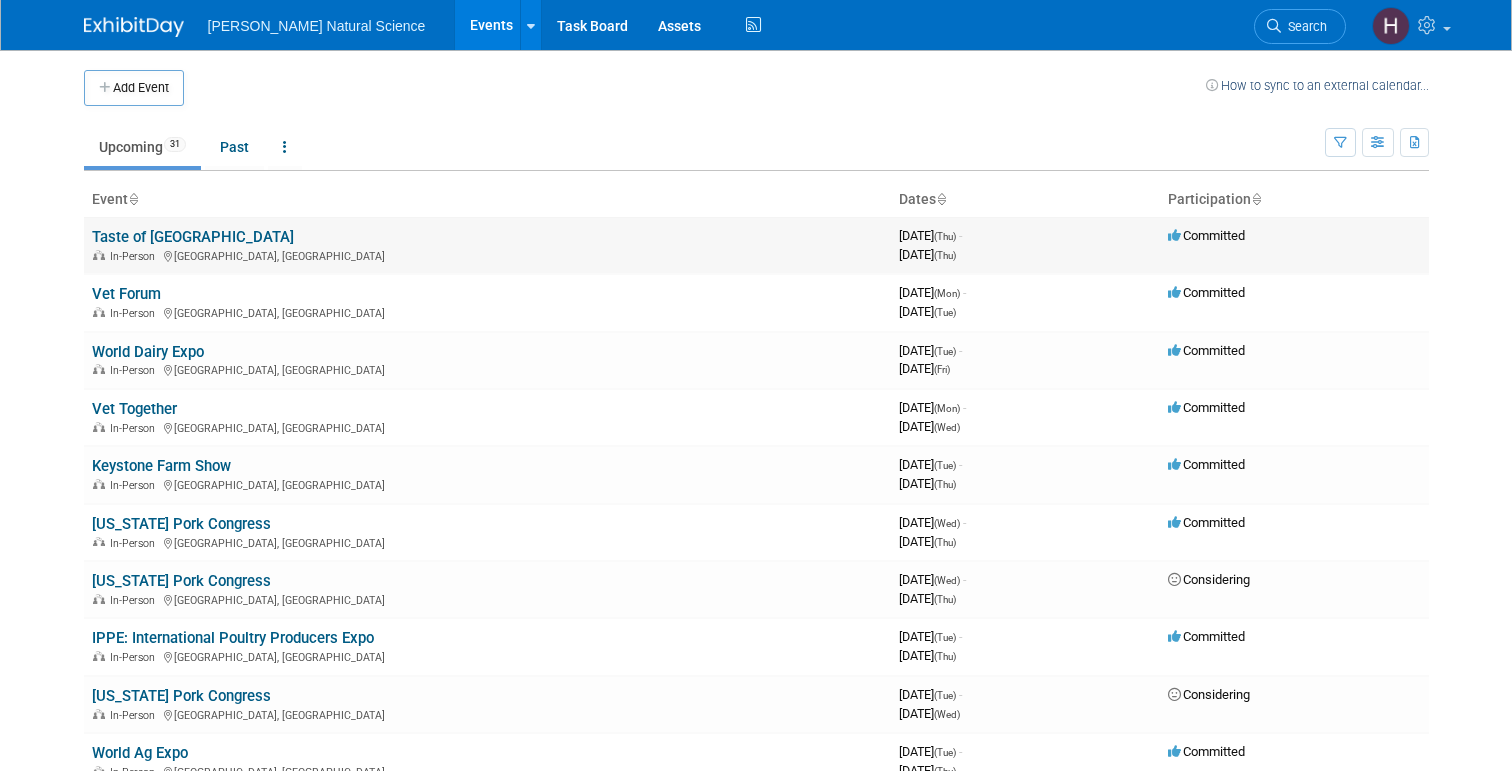 scroll, scrollTop: 0, scrollLeft: 0, axis: both 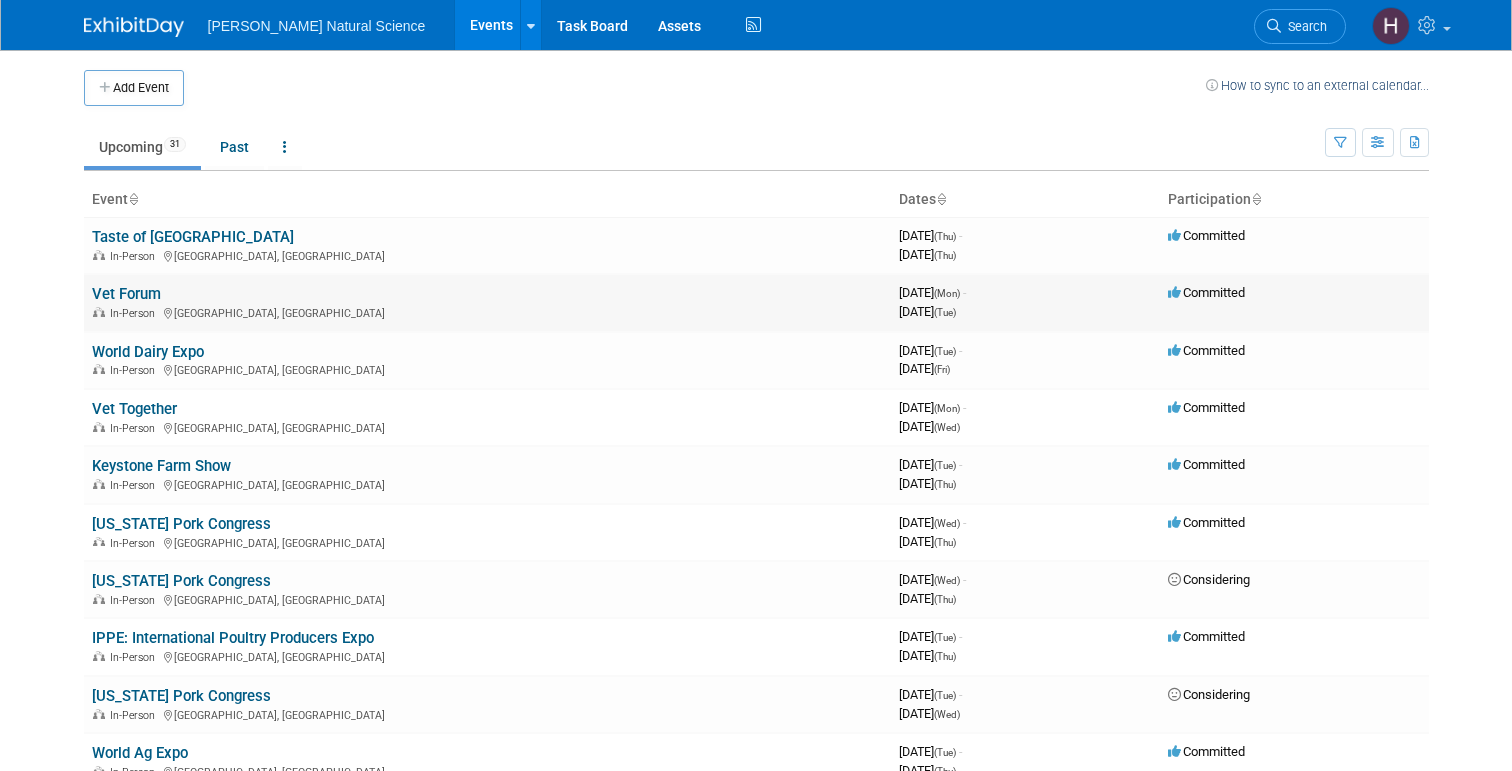 click on "Vet Forum" at bounding box center [126, 294] 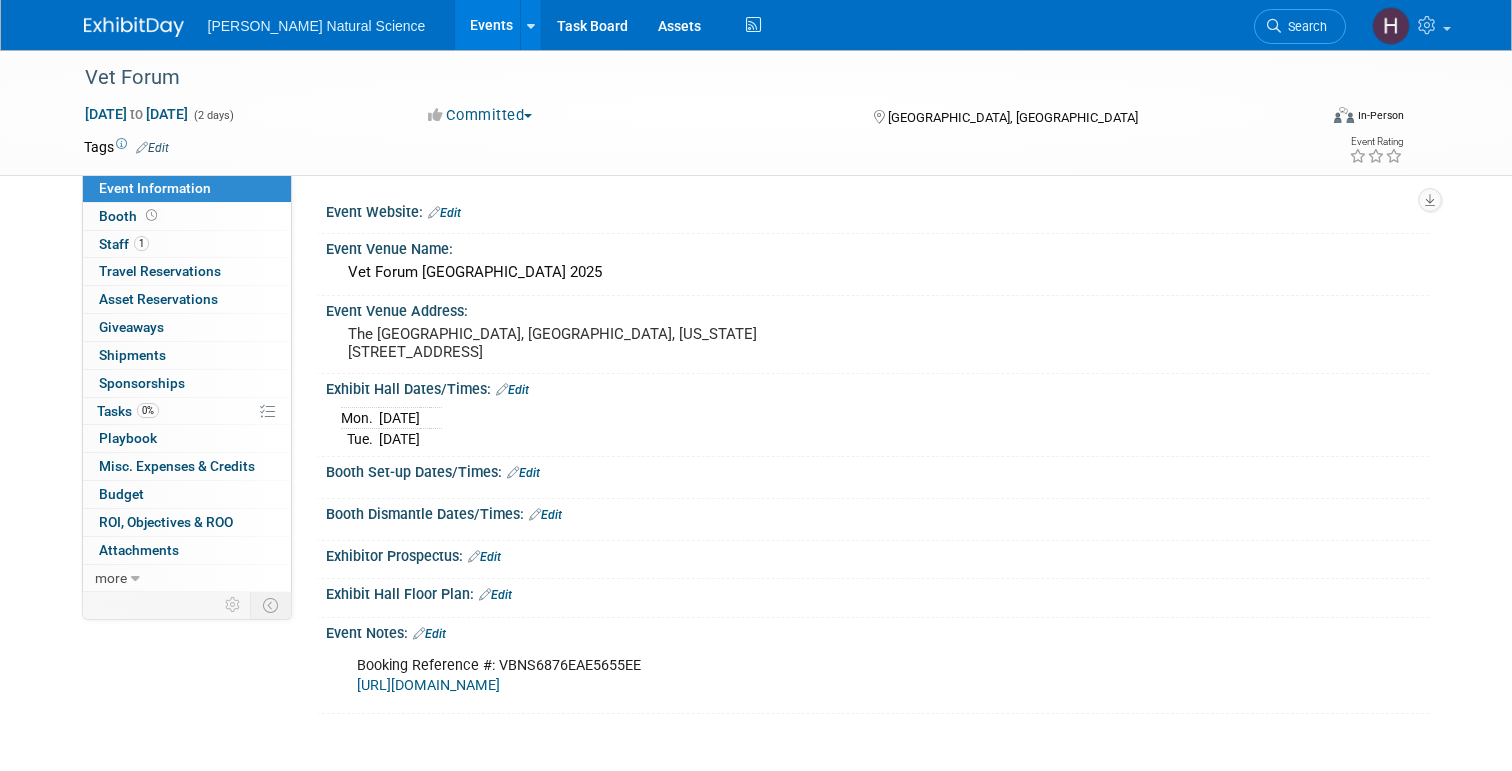 scroll, scrollTop: 0, scrollLeft: 0, axis: both 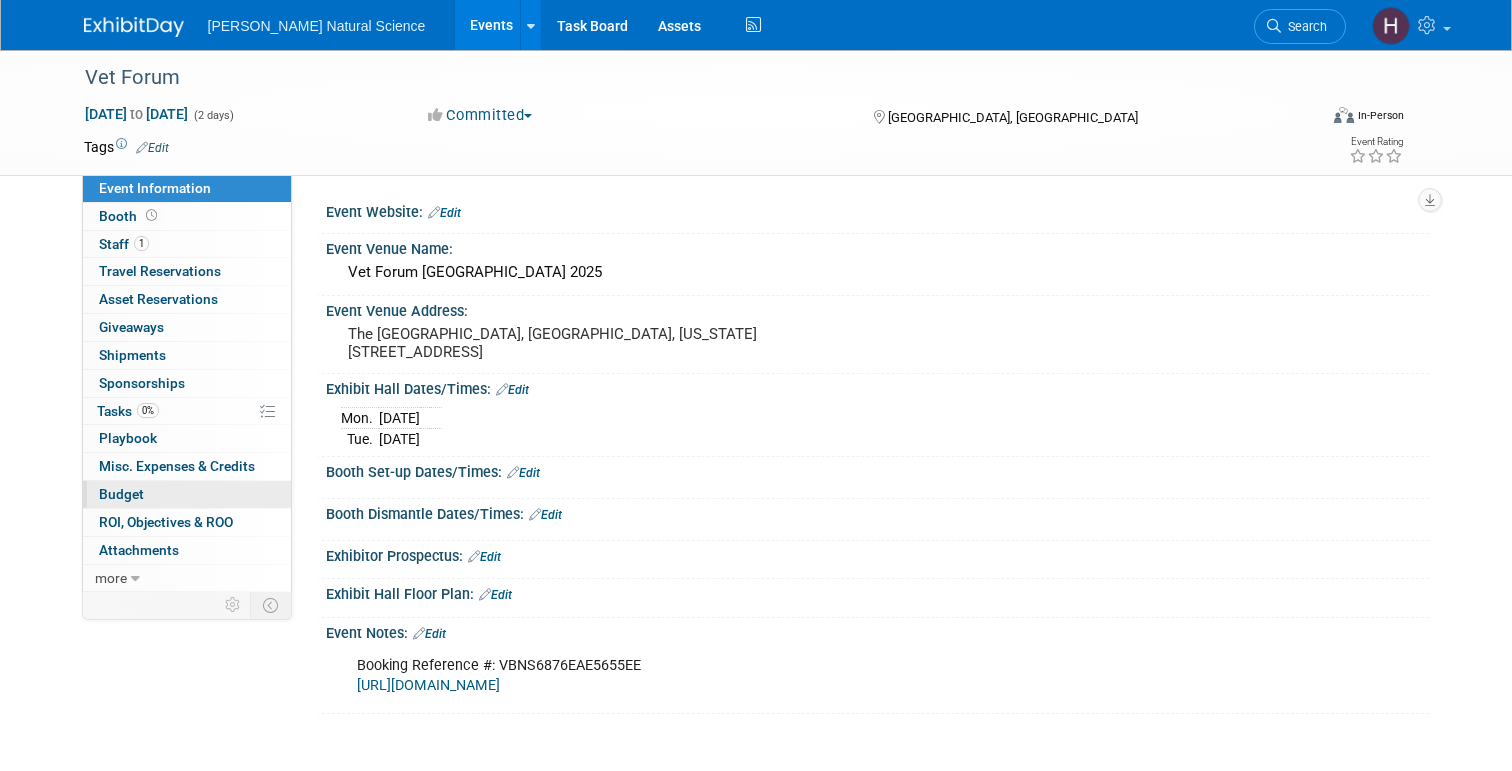 click on "Budget" at bounding box center [187, 494] 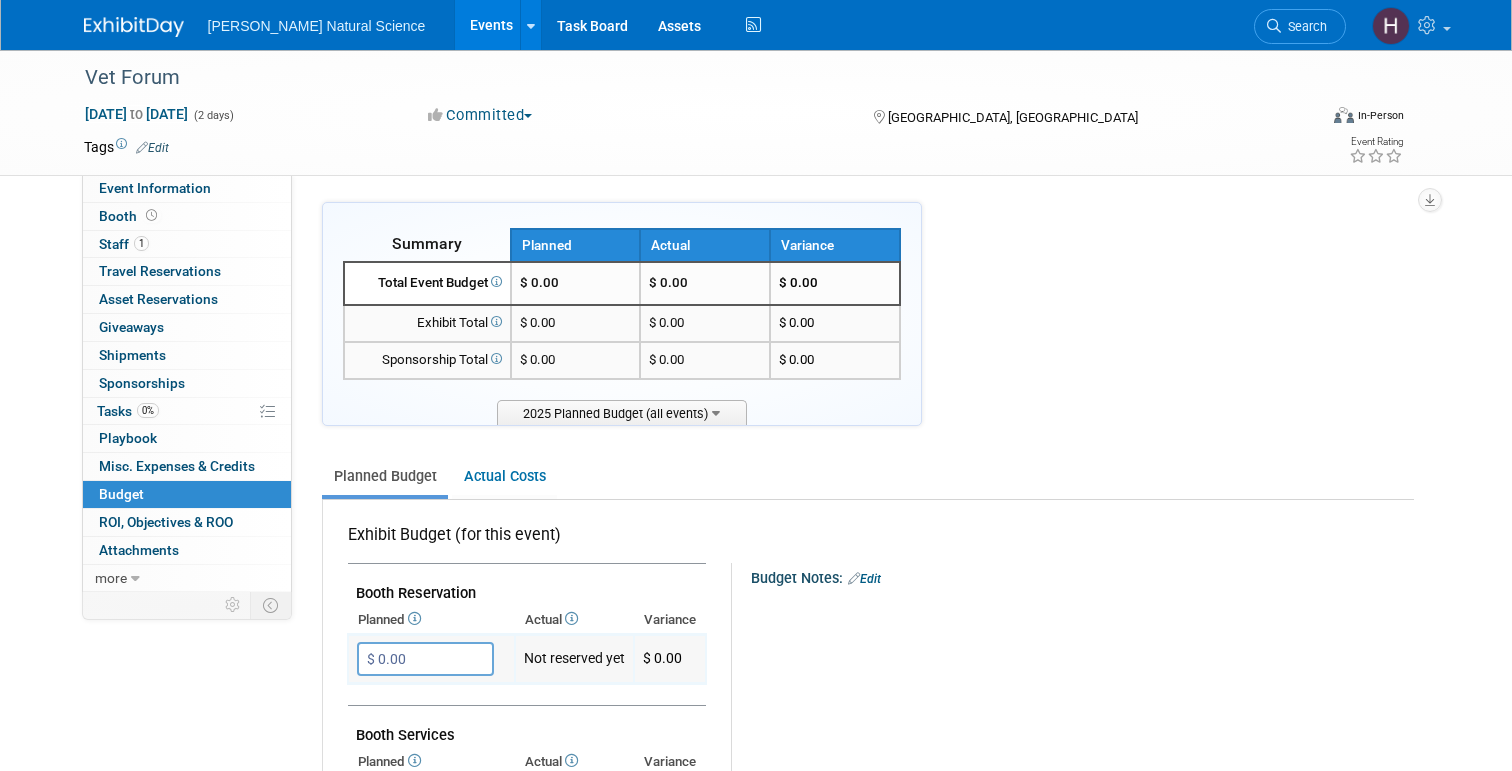 click on "$ 0.00" at bounding box center (425, 659) 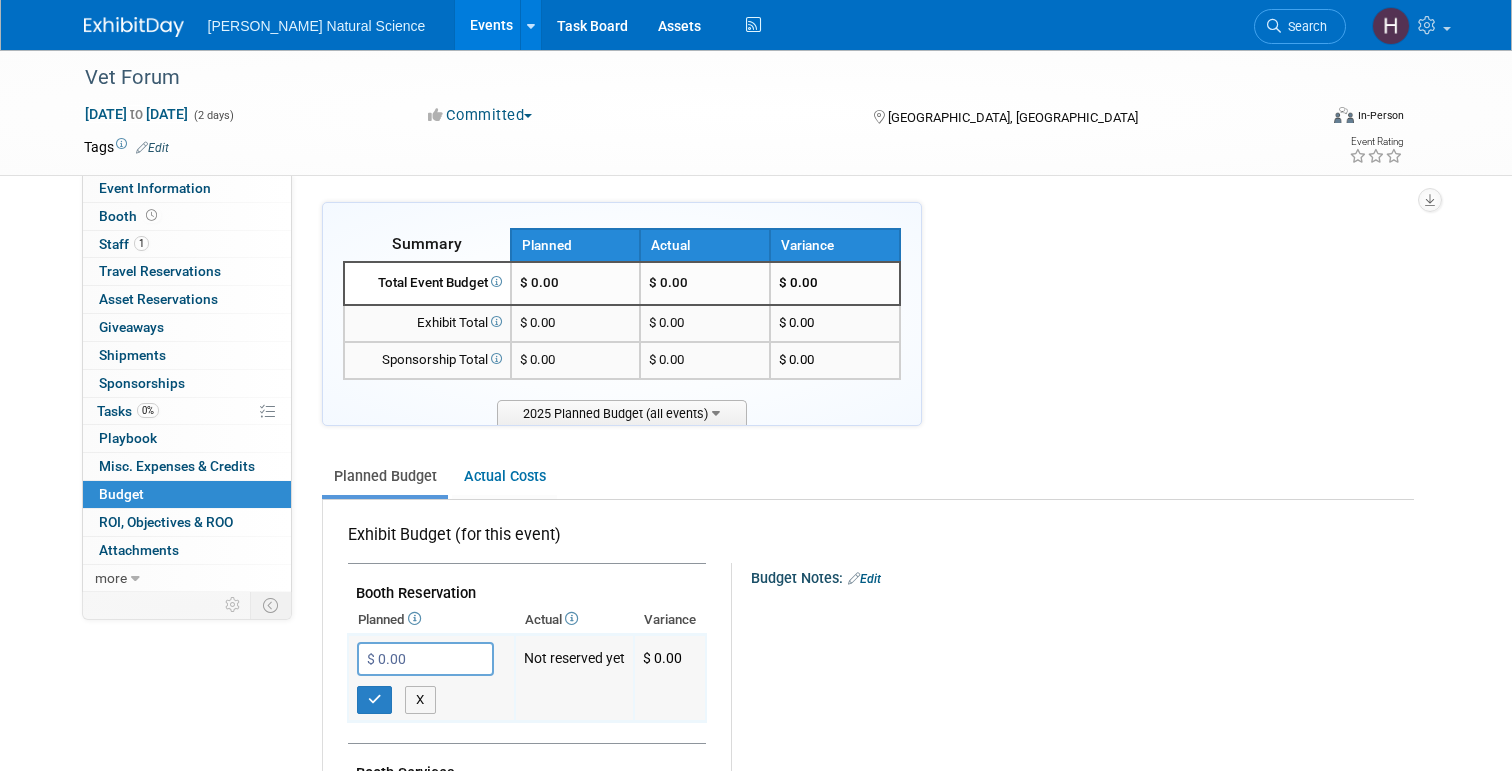 paste on "13,60" 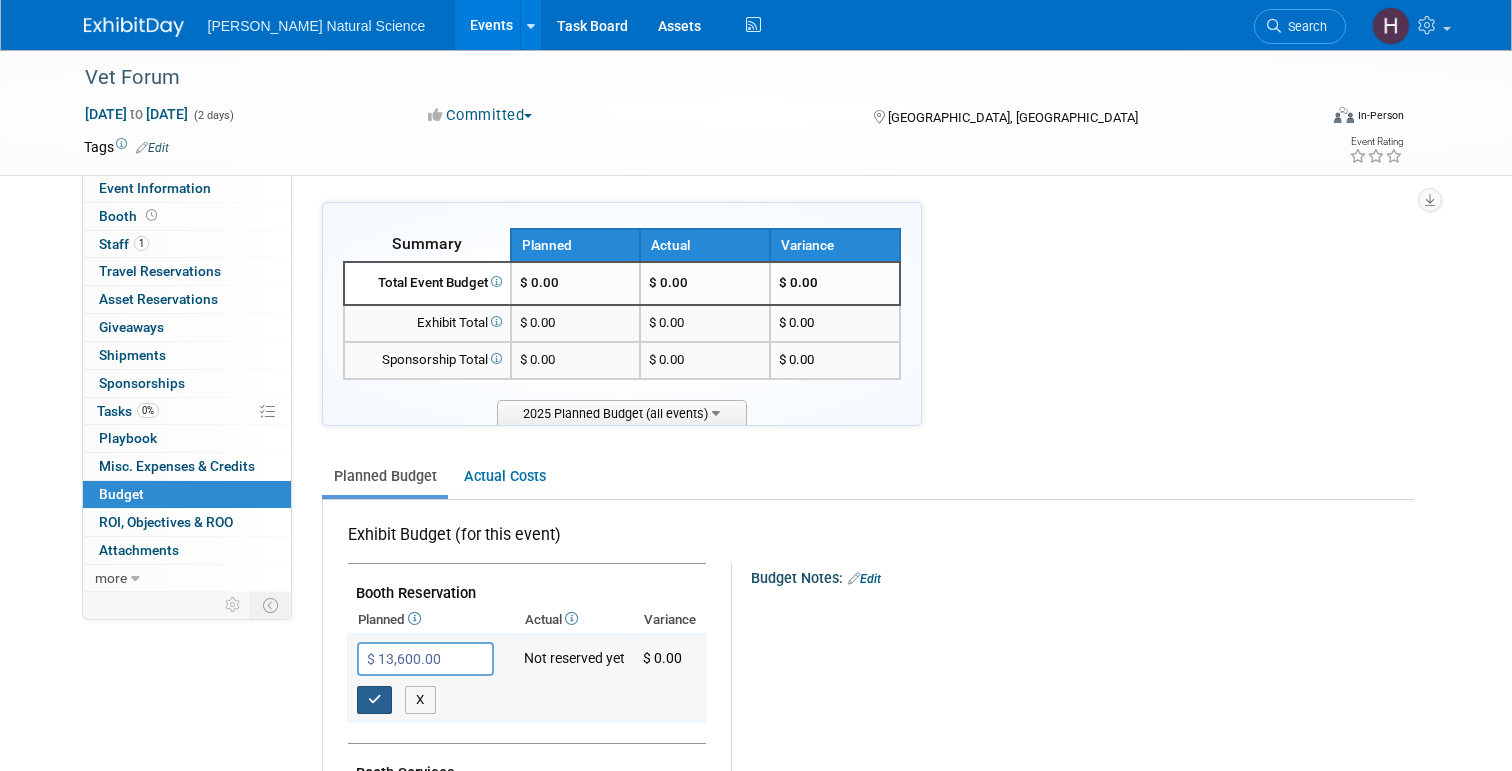 click at bounding box center [375, 699] 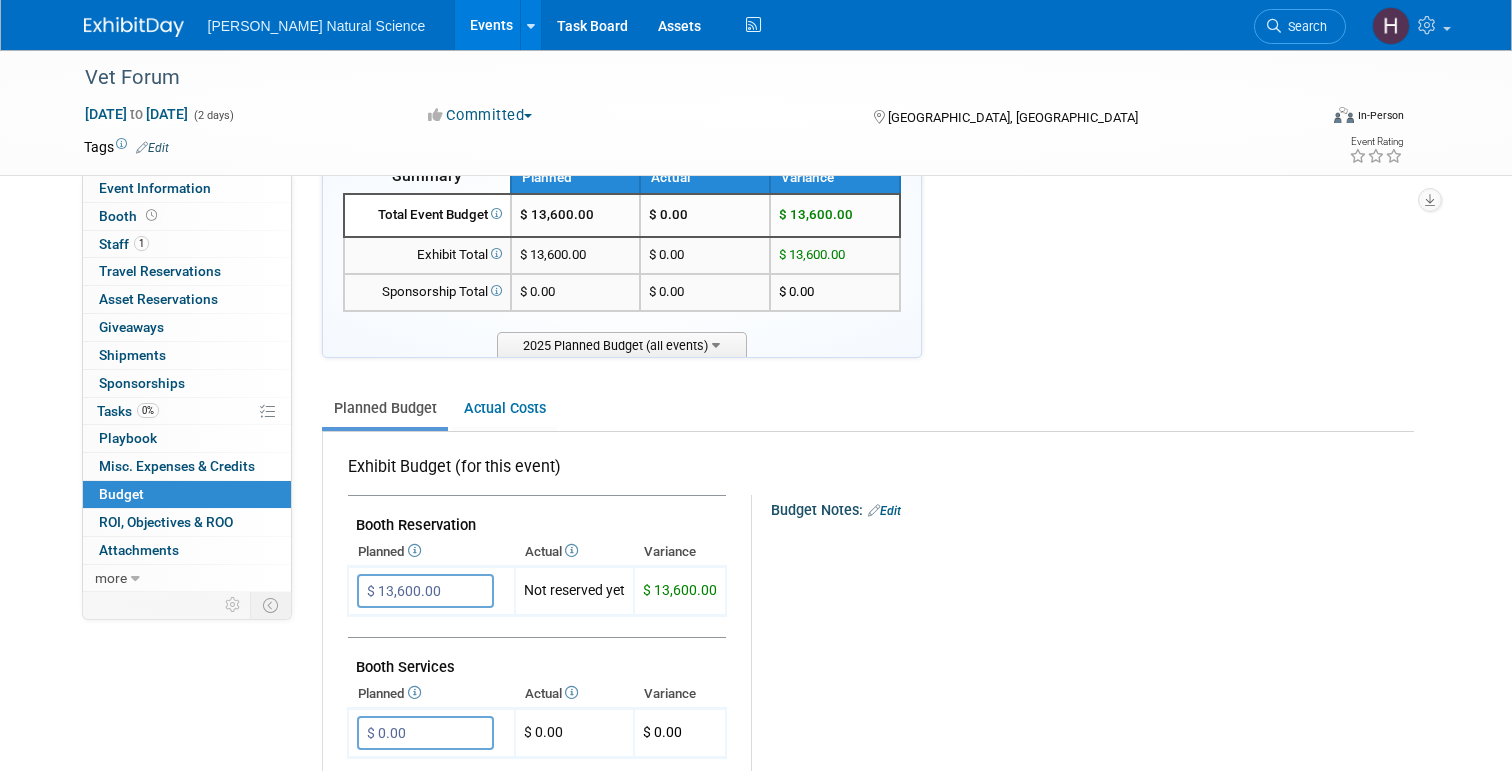 scroll, scrollTop: 78, scrollLeft: 0, axis: vertical 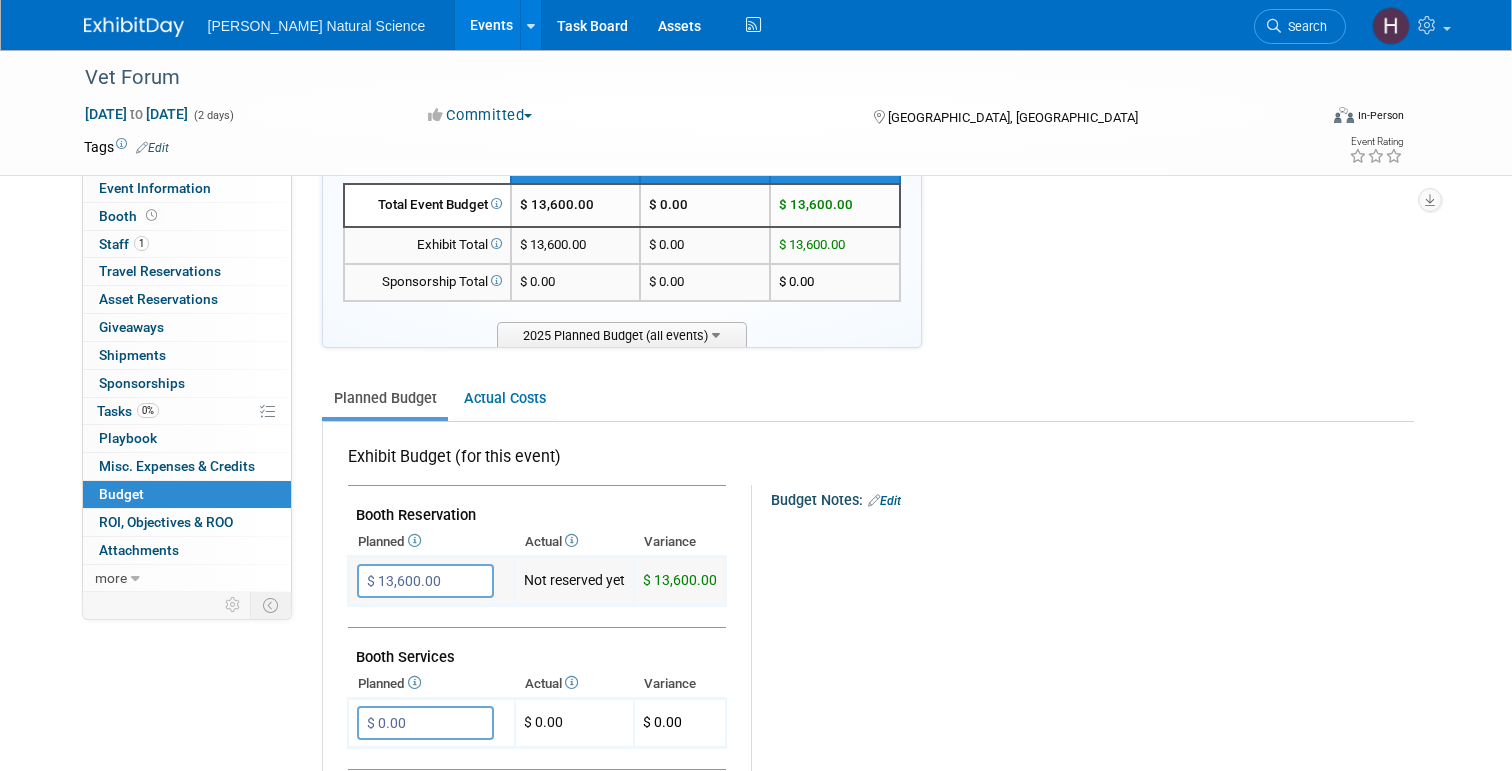 click on "Not reserved yet" at bounding box center (574, 581) 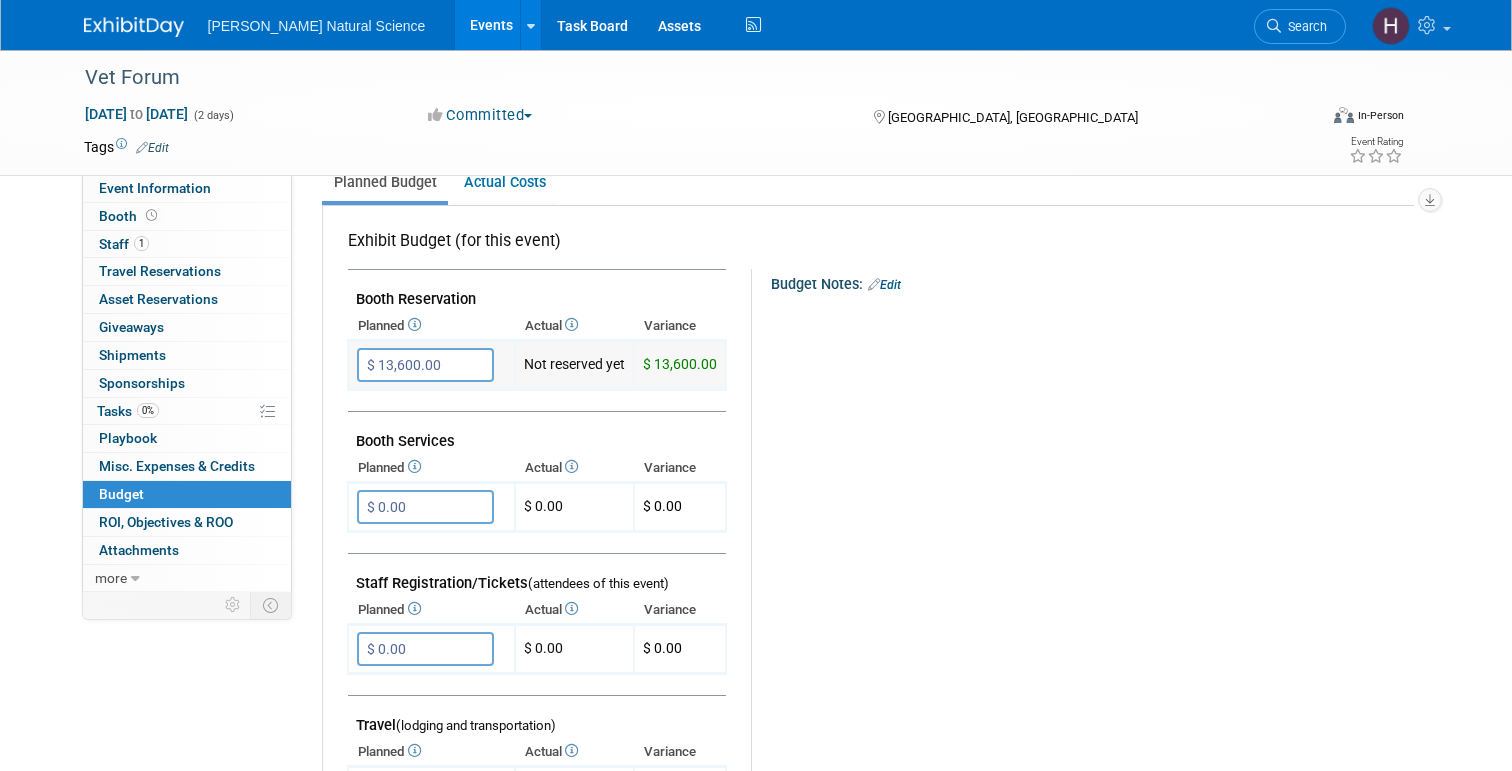scroll, scrollTop: 295, scrollLeft: 0, axis: vertical 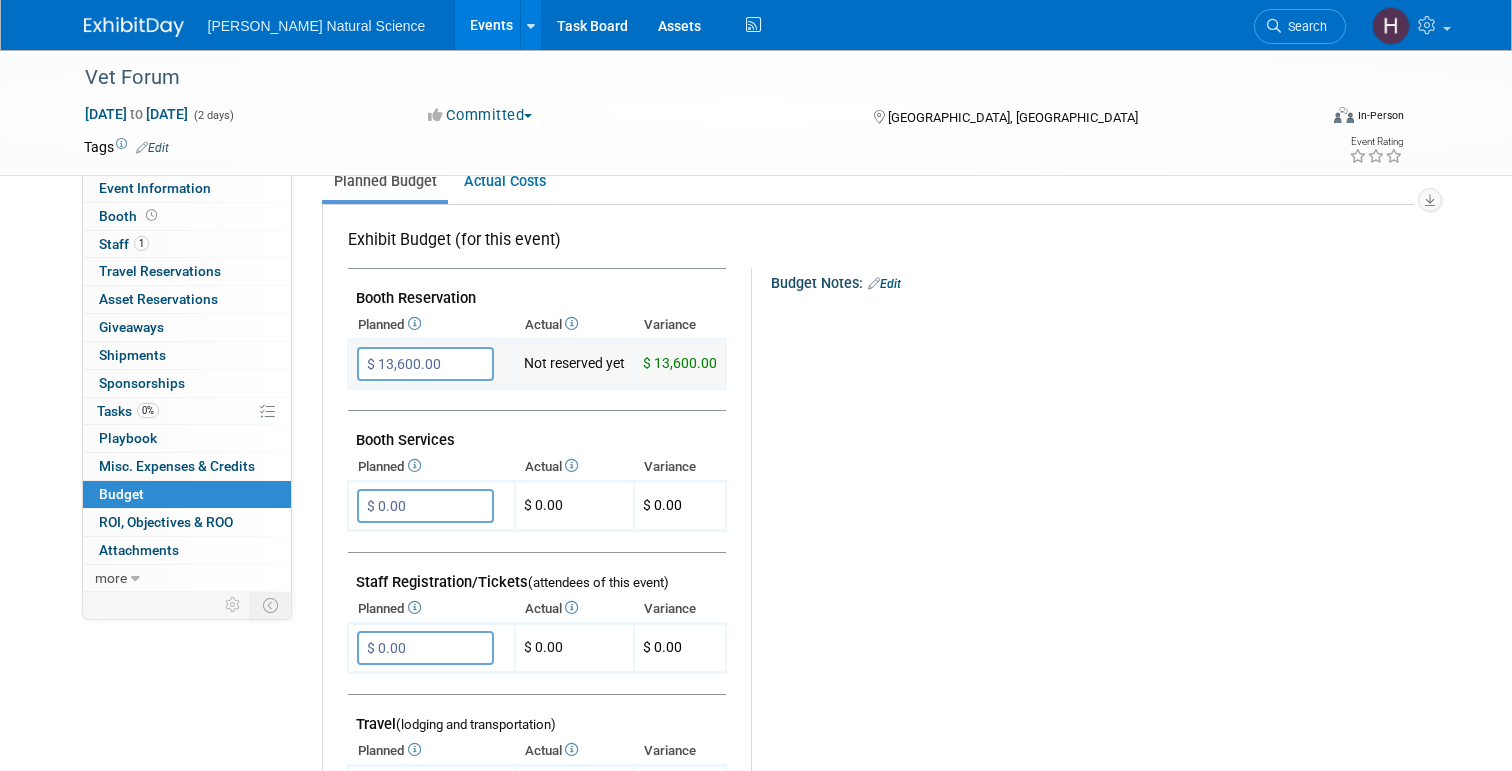 click on "Not reserved yet" at bounding box center (574, 364) 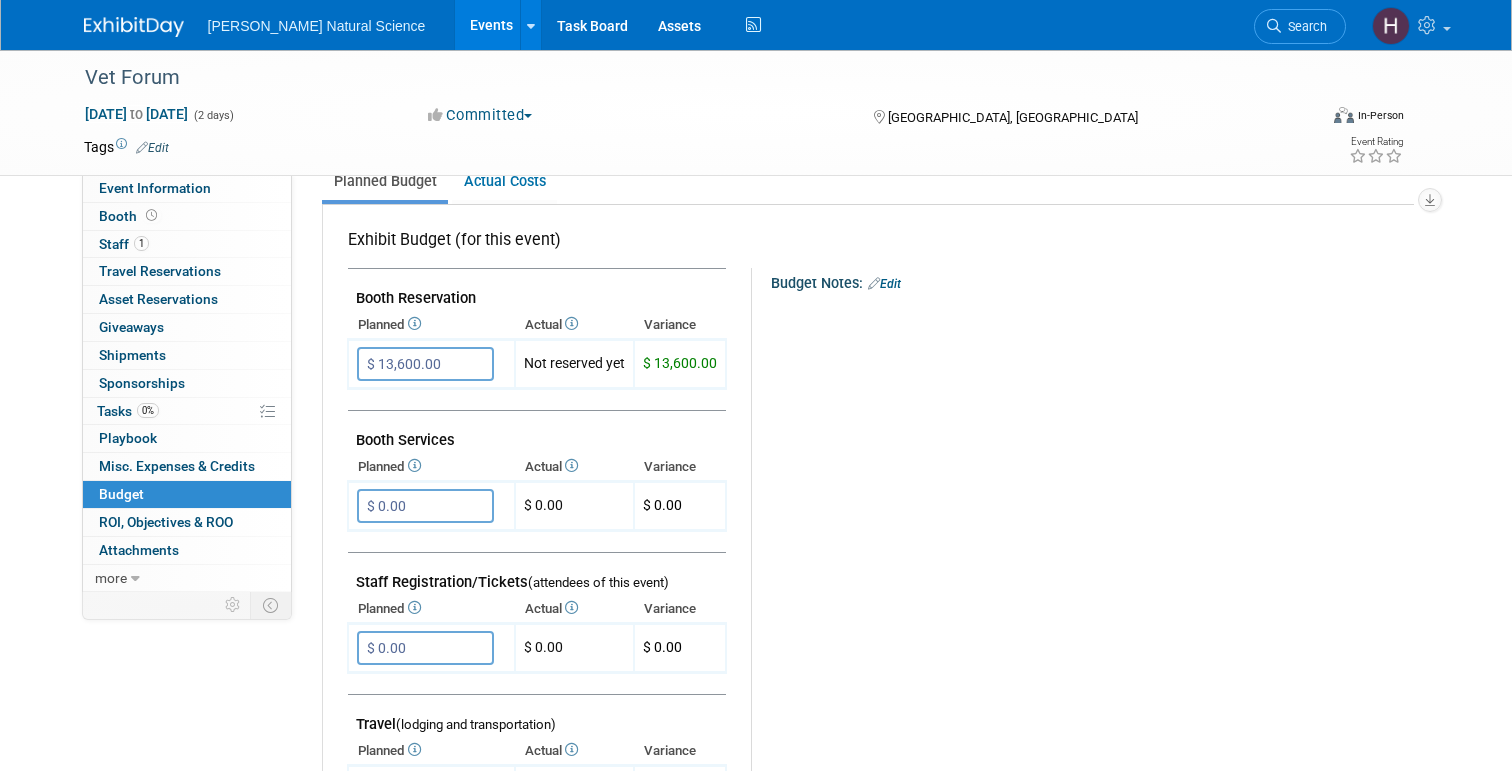 click at bounding box center [570, 323] 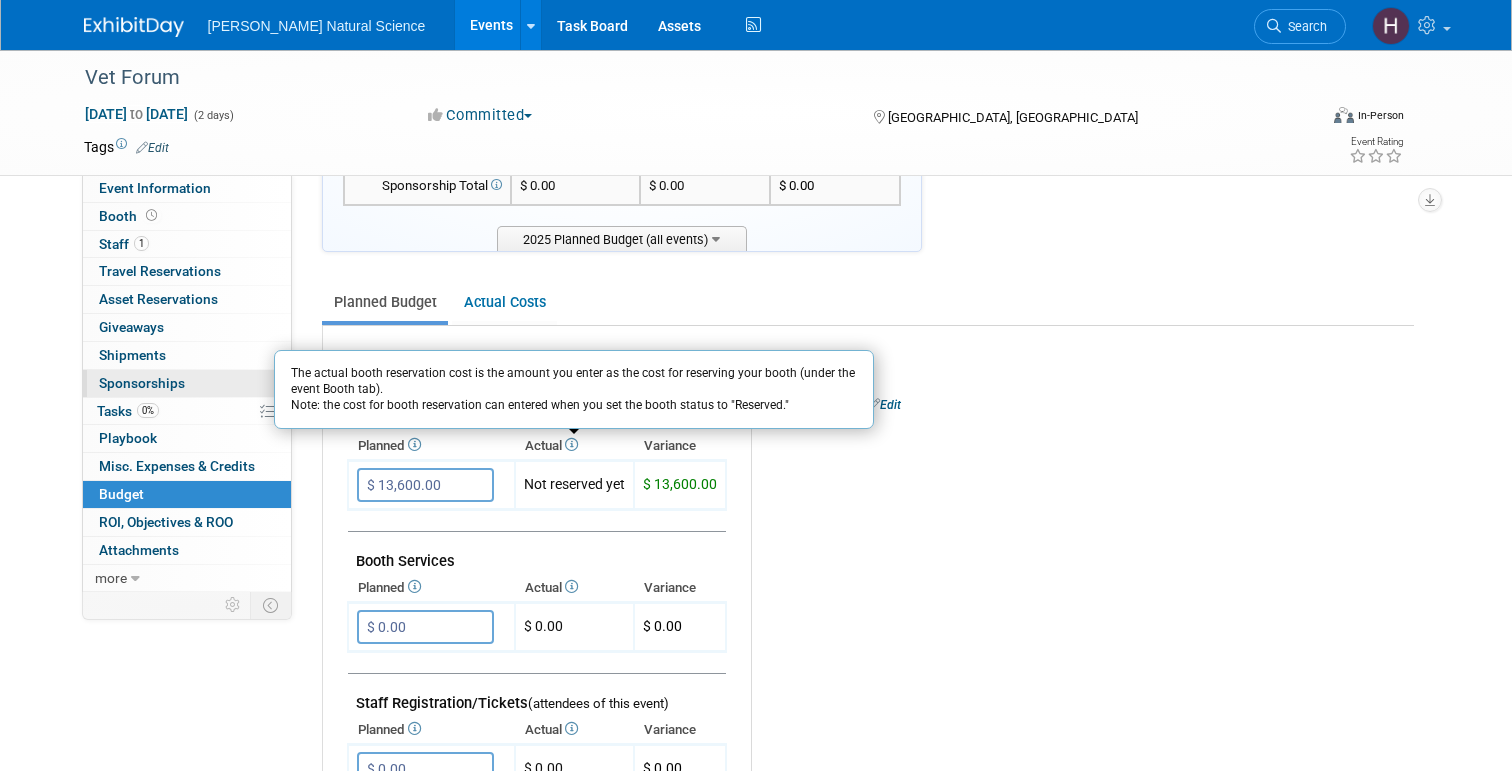 scroll, scrollTop: 162, scrollLeft: 0, axis: vertical 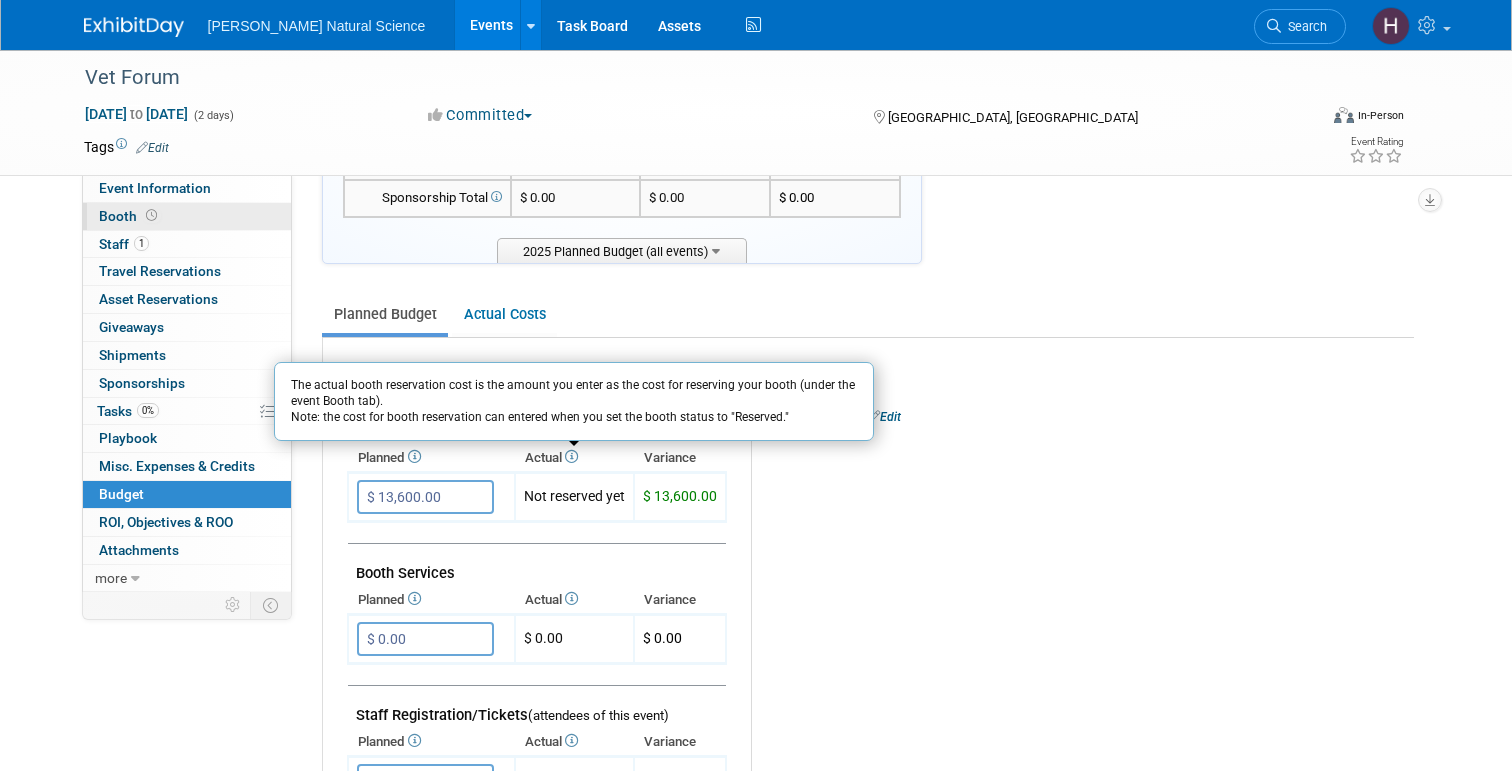 click on "Booth" at bounding box center [130, 216] 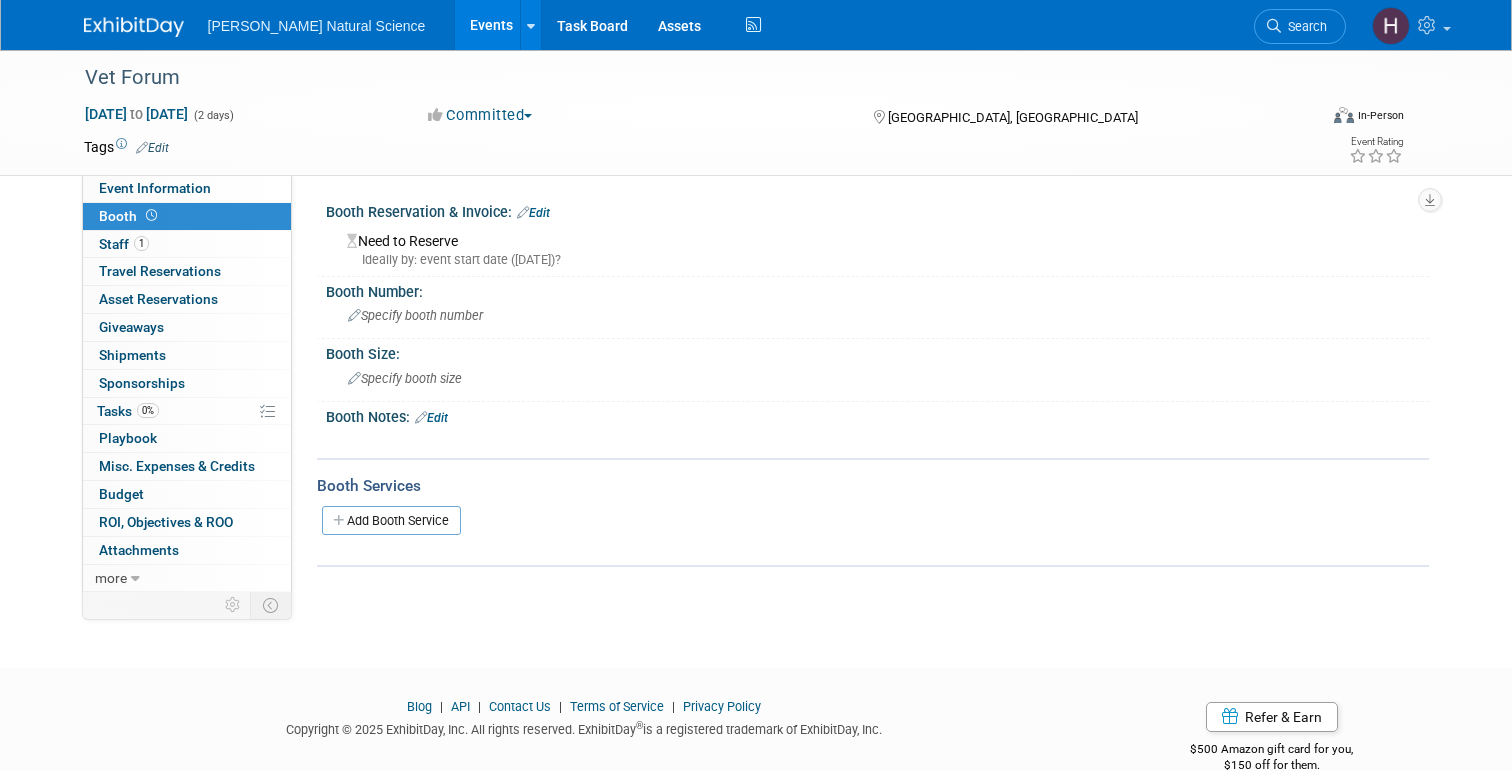 click on "Edit" at bounding box center [533, 213] 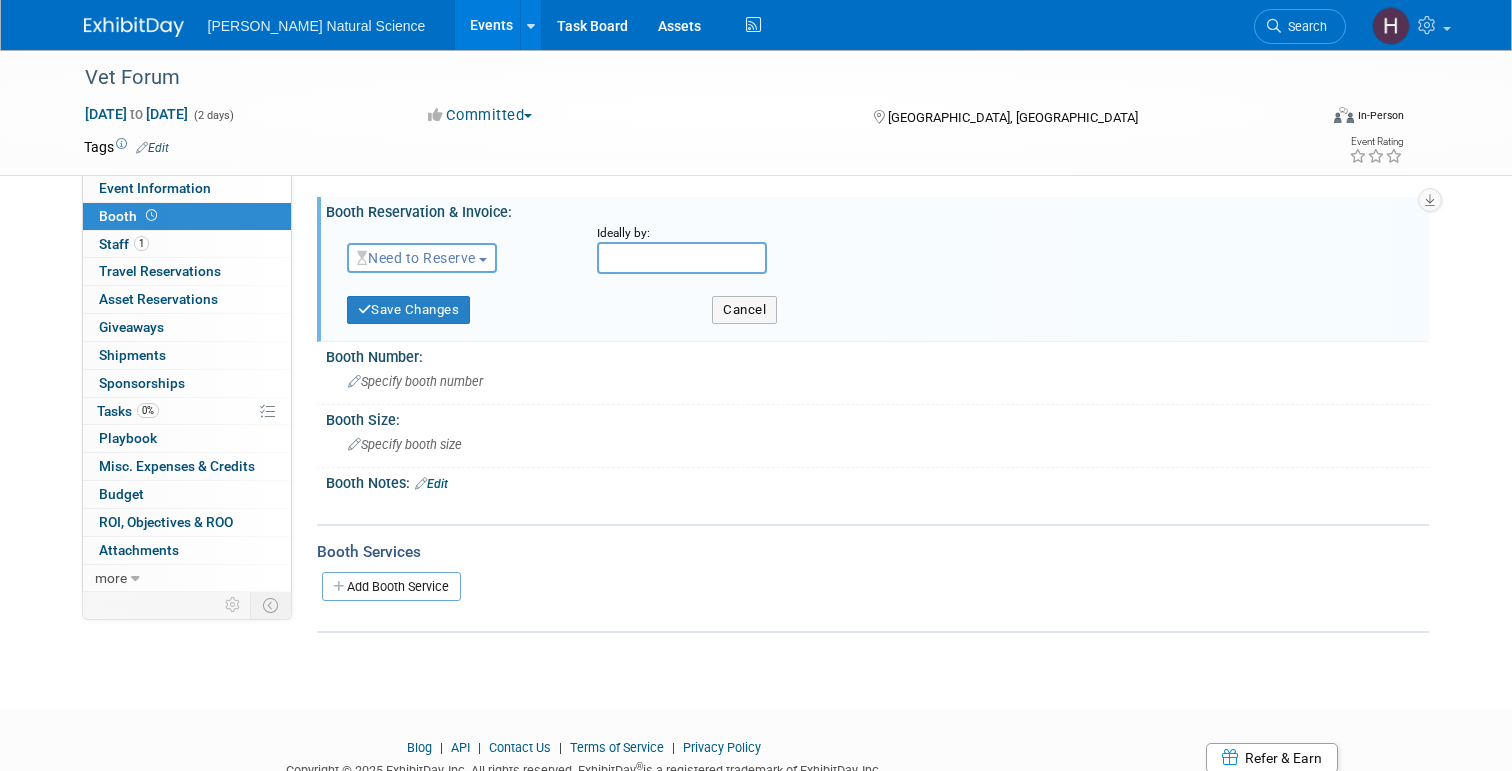 click on "Need to Reserve" at bounding box center [422, 258] 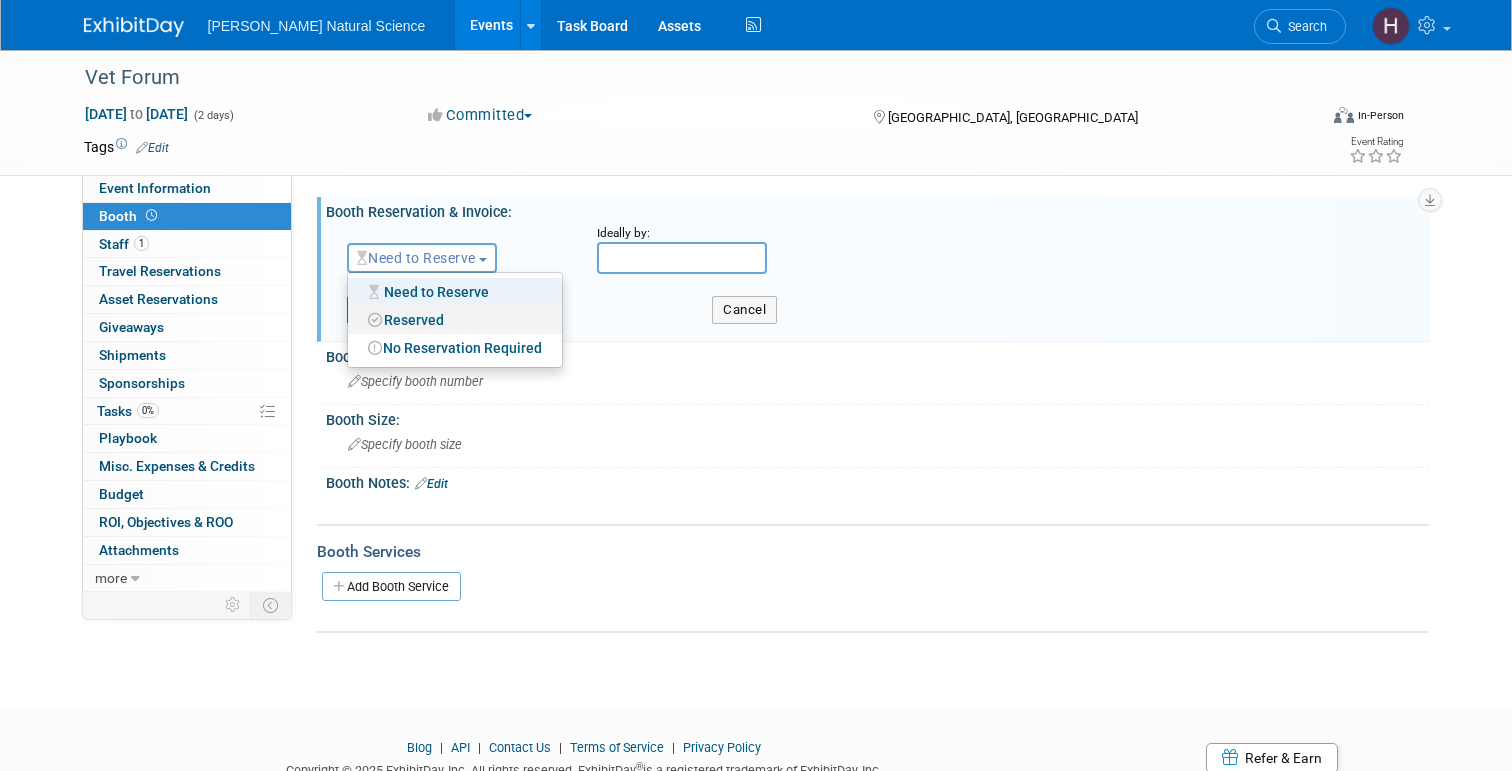 click on "Reserved" at bounding box center (455, 320) 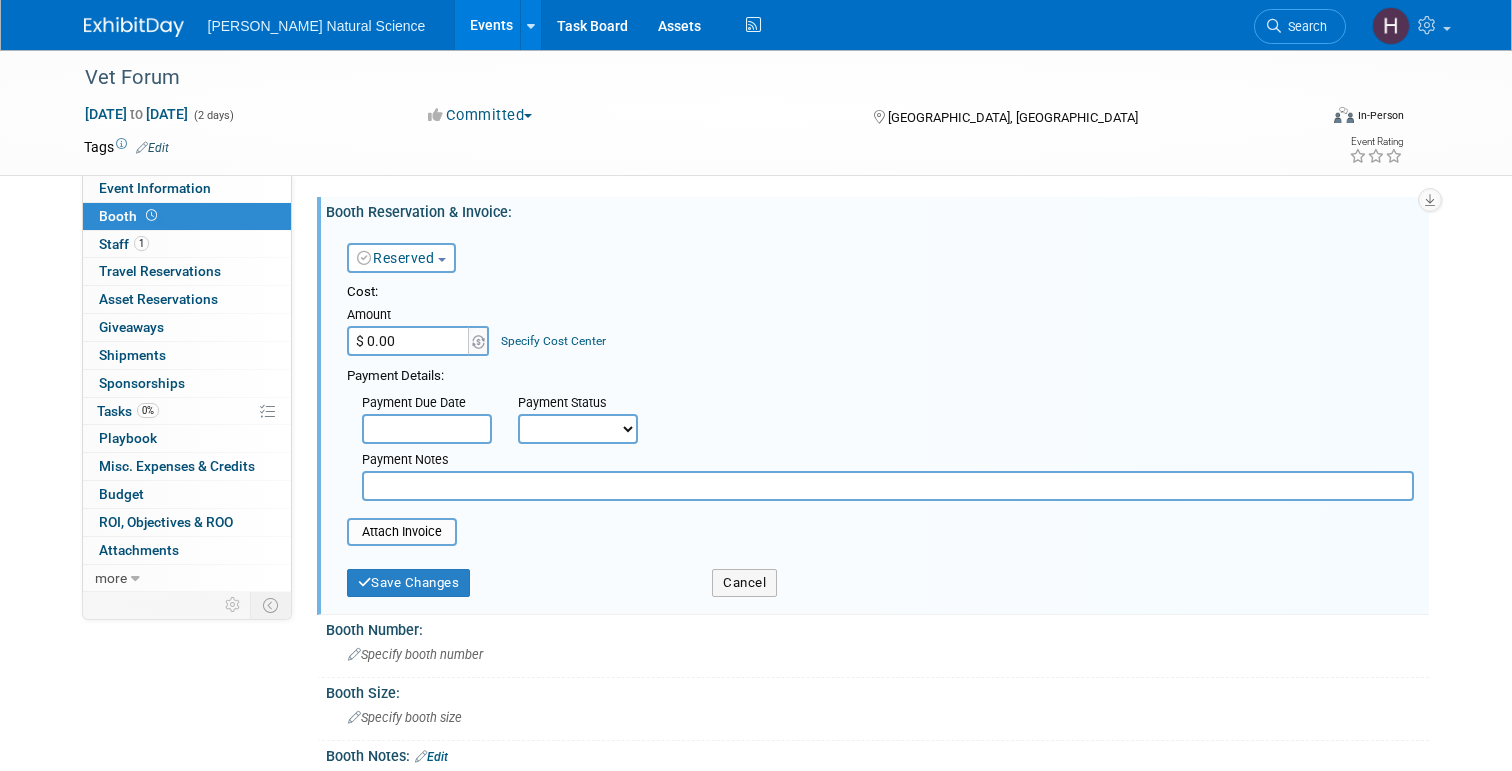 click on "$ 0.00" at bounding box center (409, 341) 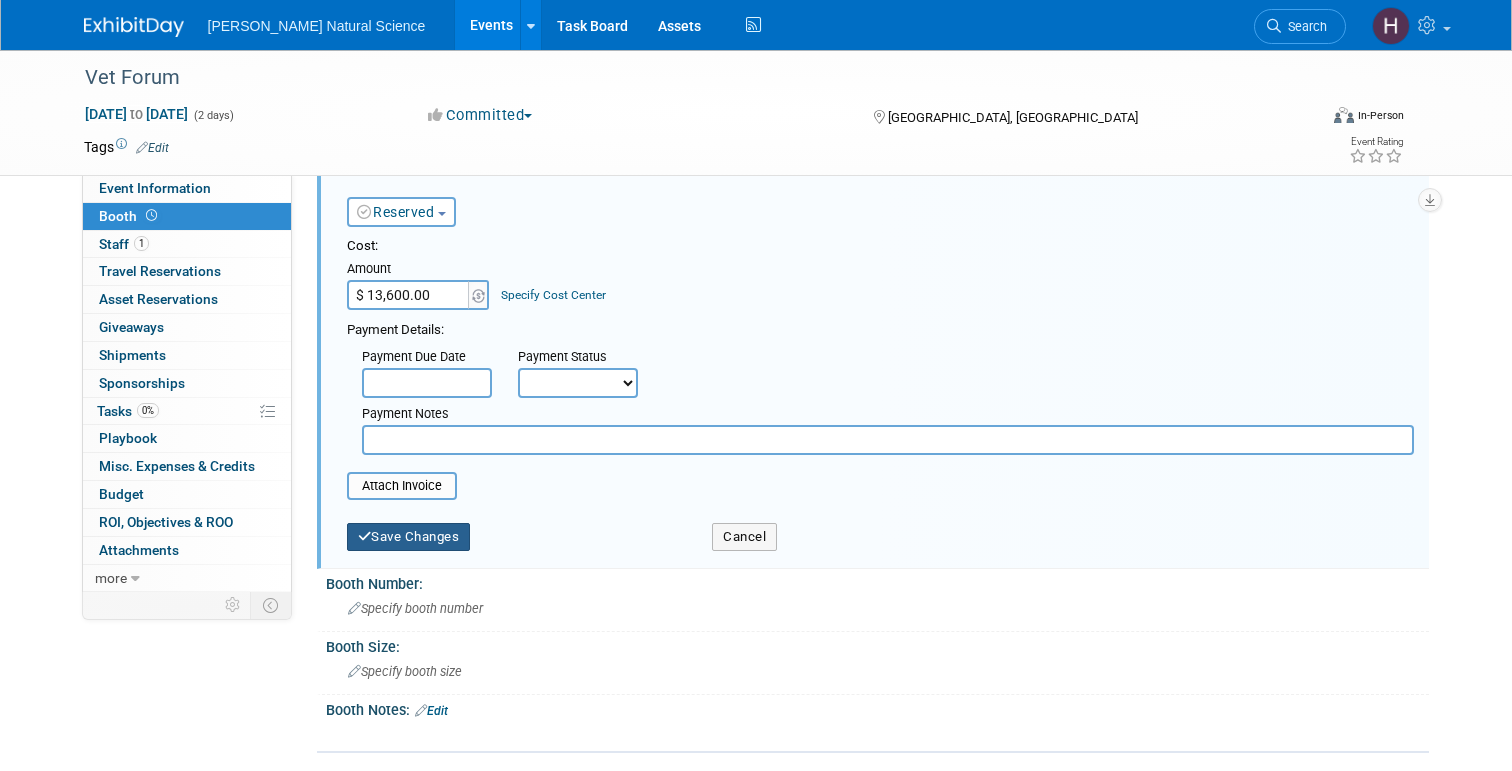 click on "Save Changes" at bounding box center (409, 537) 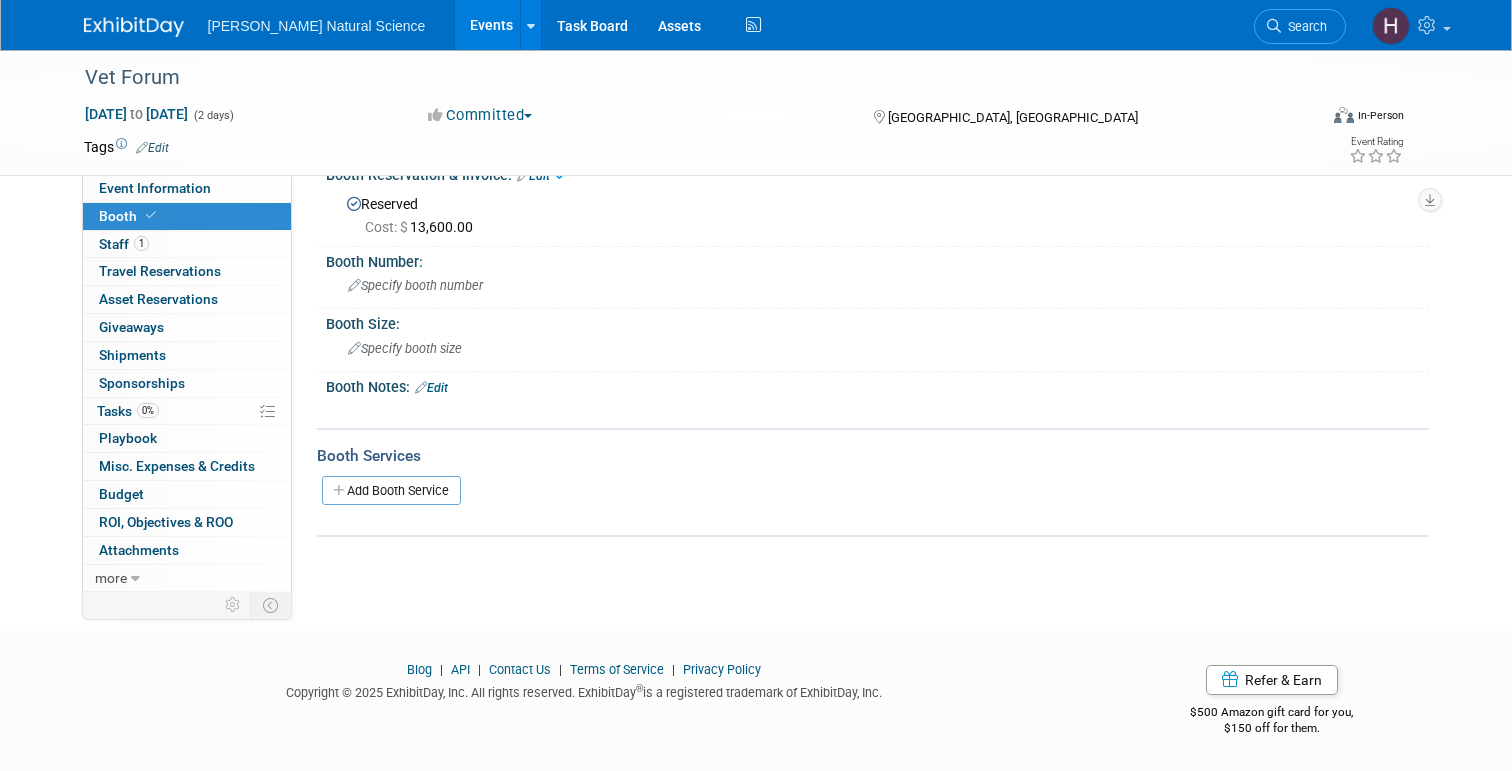 scroll, scrollTop: 0, scrollLeft: 0, axis: both 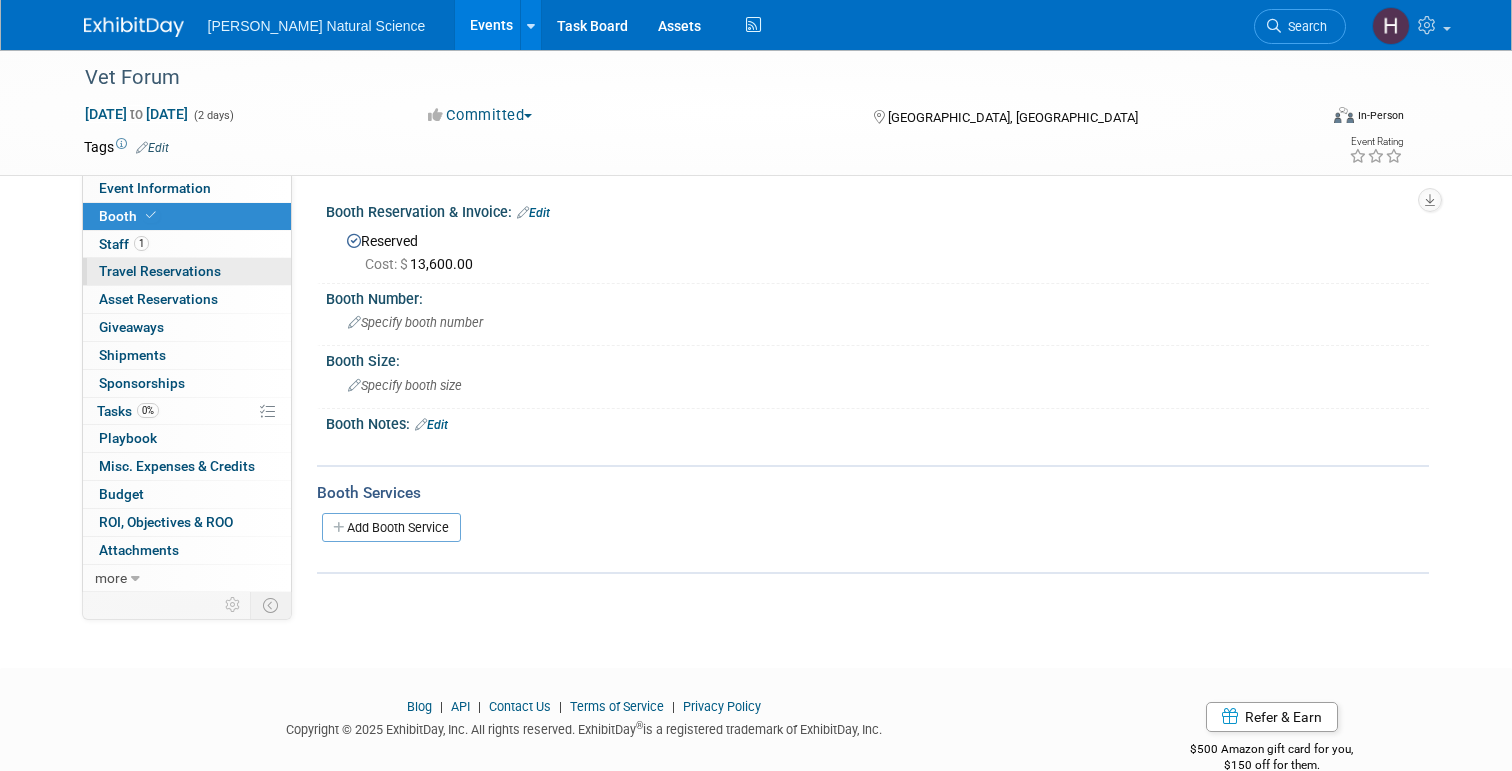click on "Travel Reservations 0" at bounding box center (160, 271) 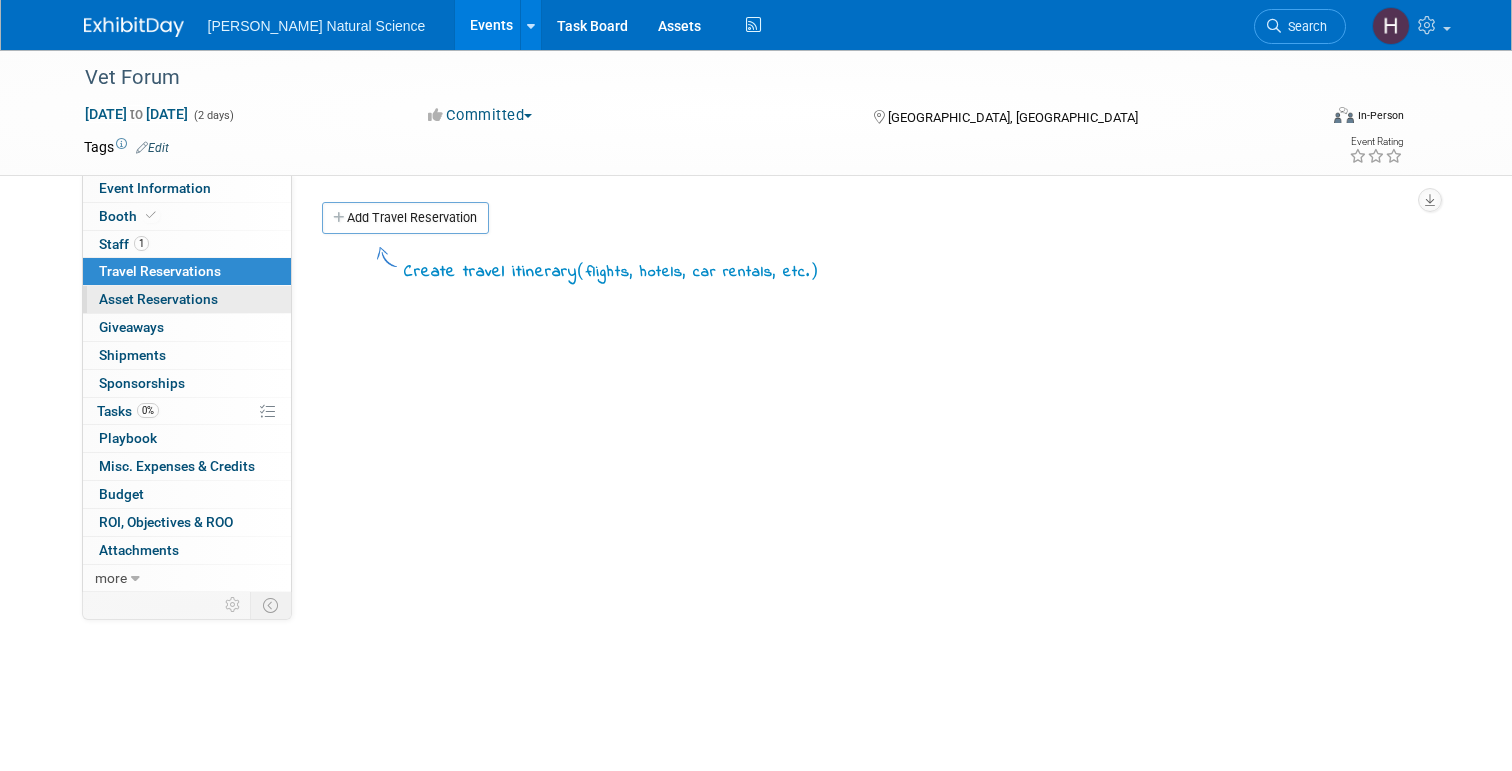 click on "0
Asset Reservations 0" at bounding box center [187, 299] 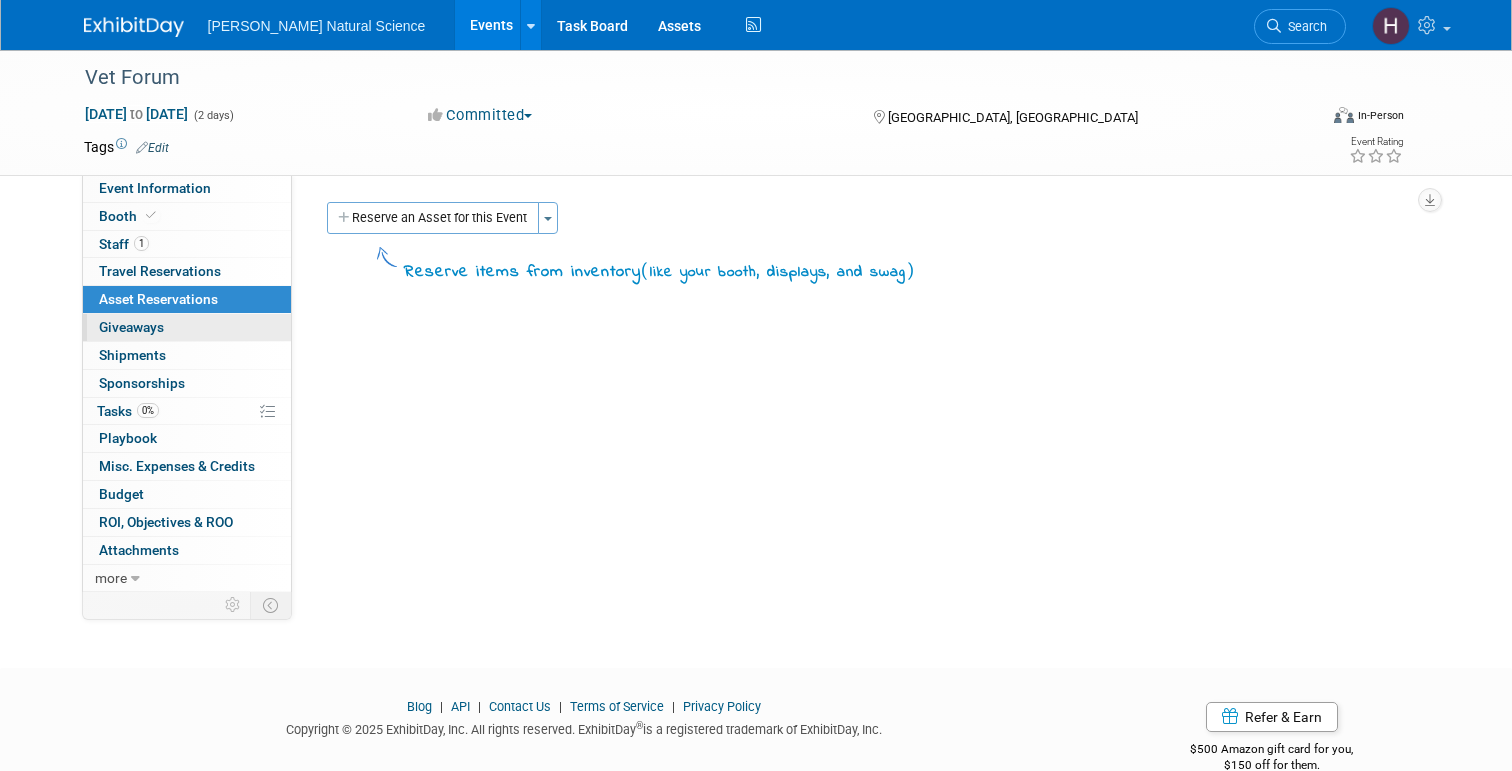 click on "Giveaways 0" at bounding box center [131, 327] 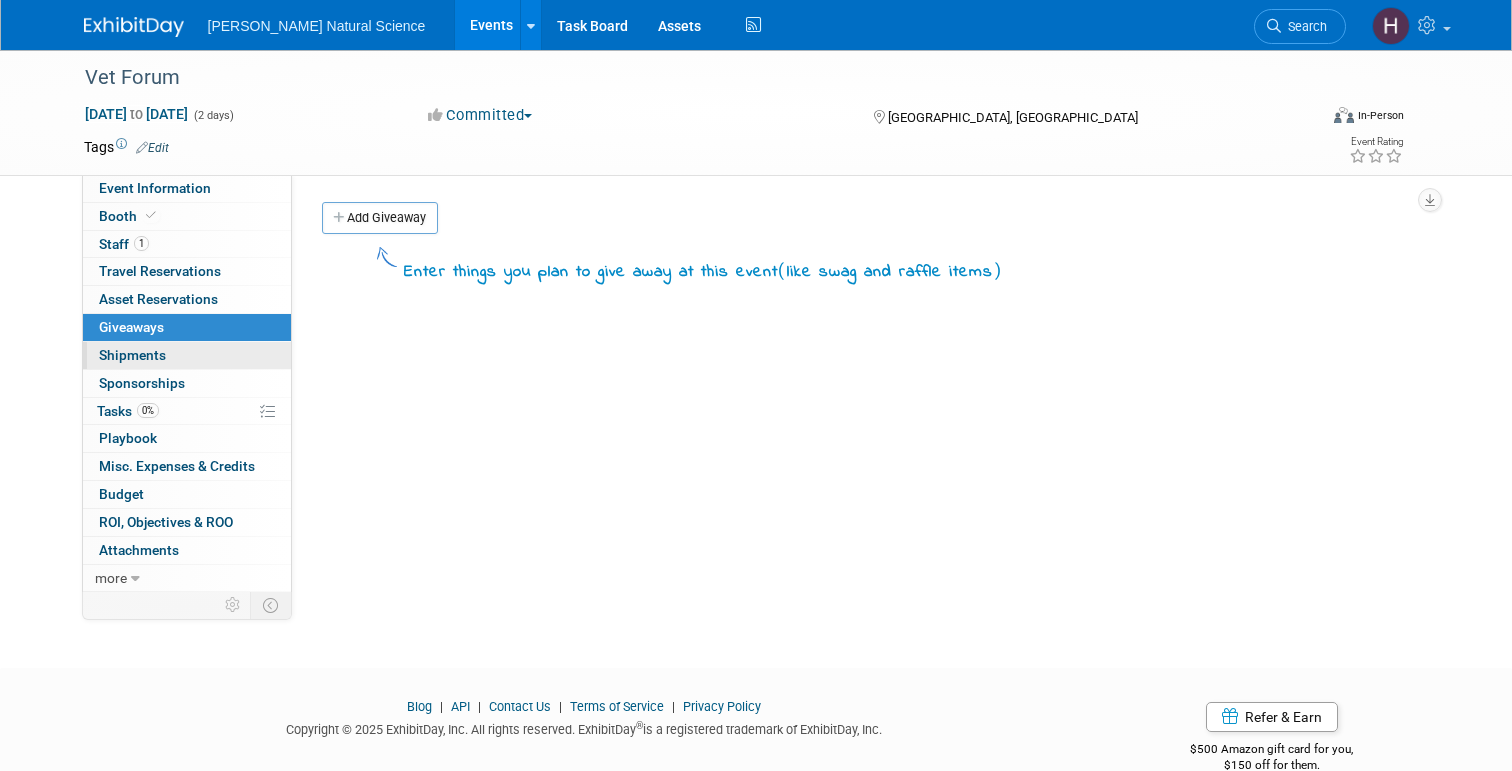 click on "Shipments 0" at bounding box center (132, 355) 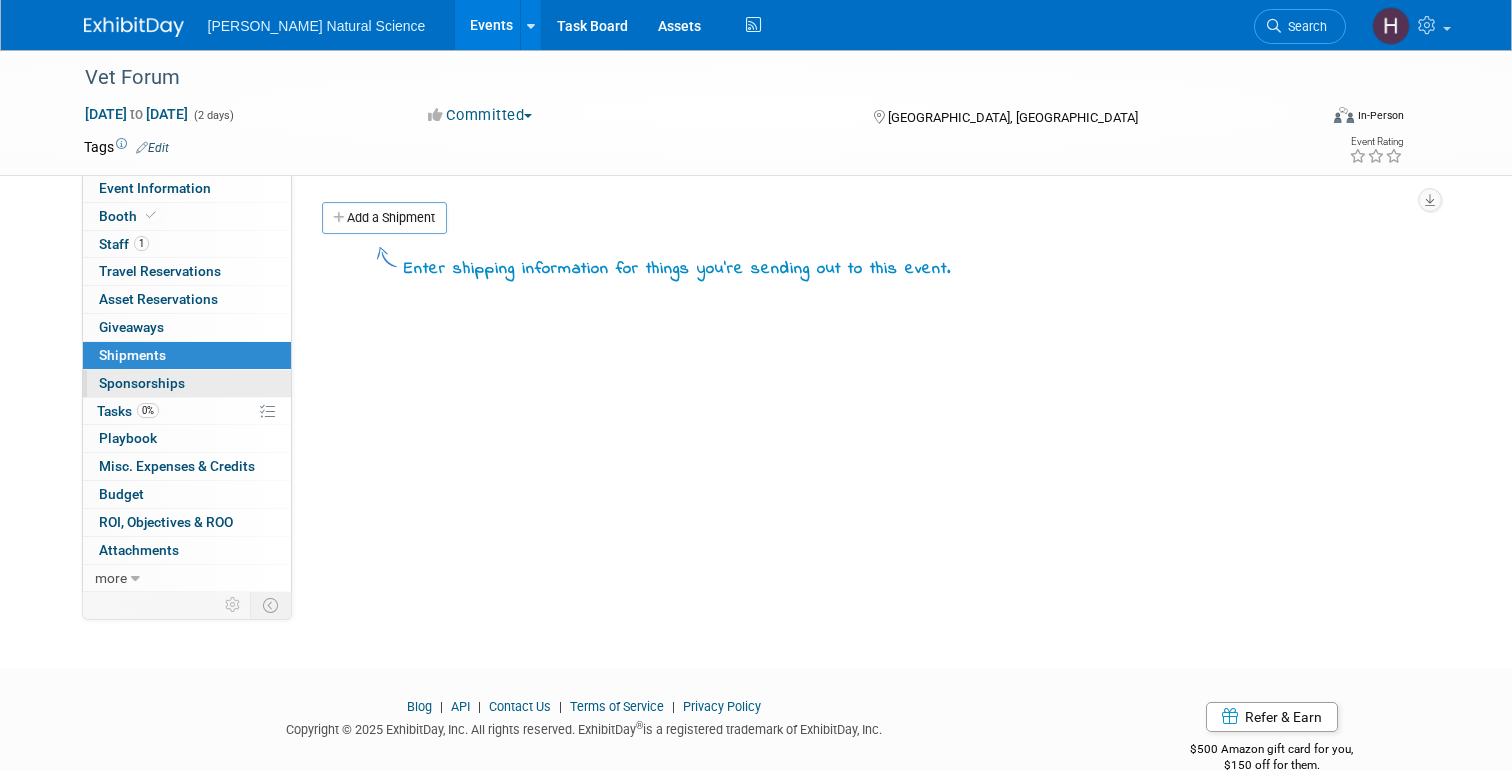 click on "Sponsorships 0" at bounding box center [142, 383] 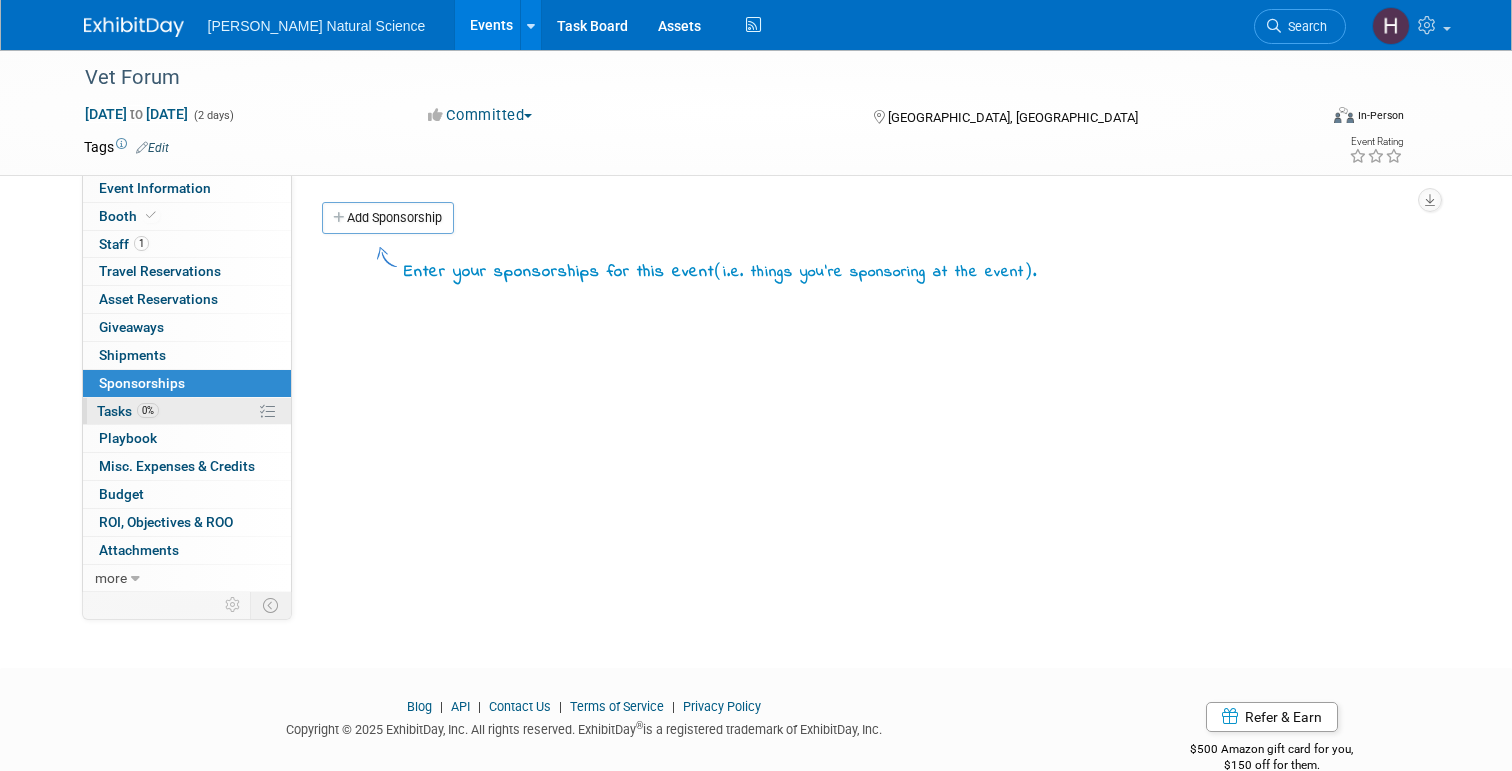 click on "Tasks 0%" at bounding box center (128, 411) 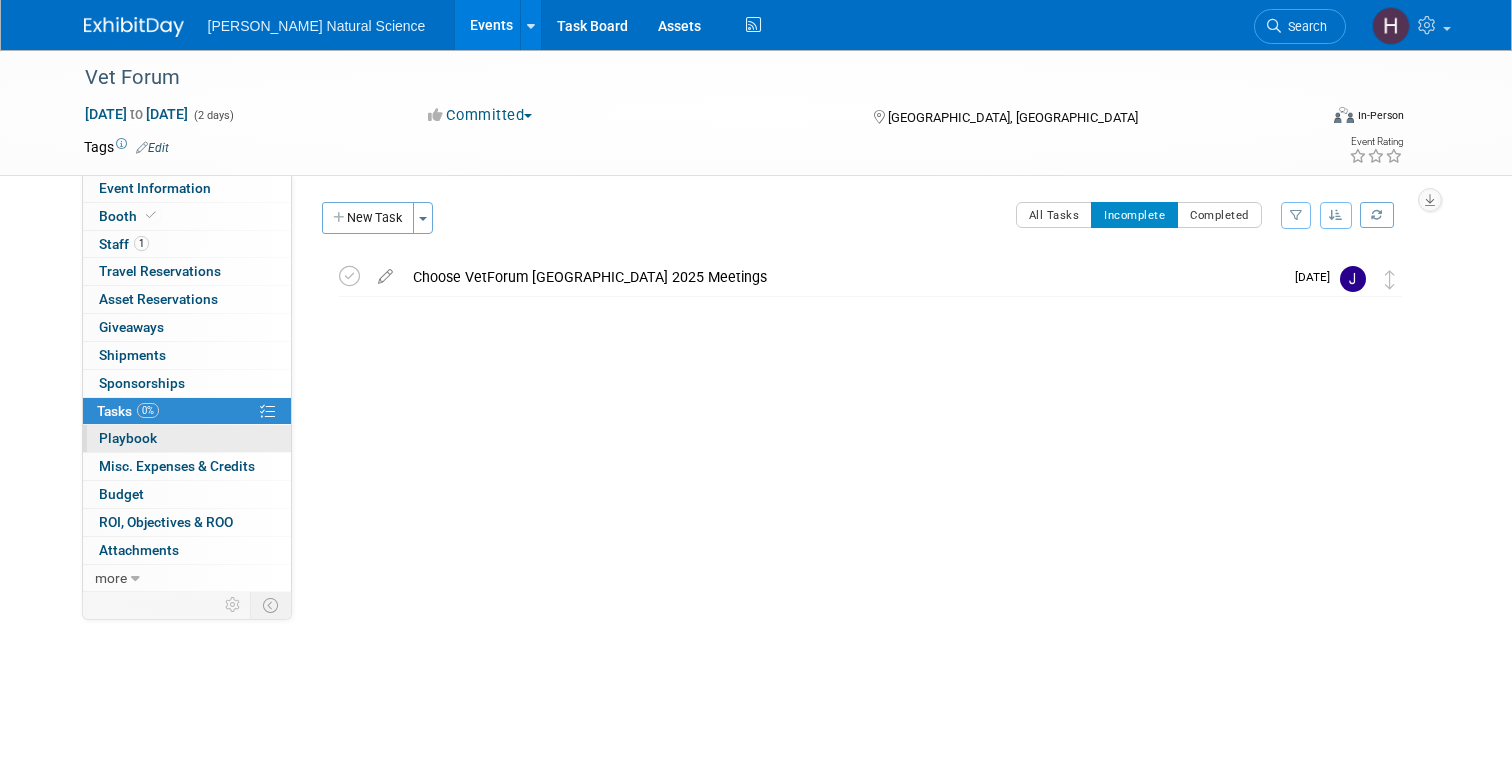 click on "Playbook 0" at bounding box center [128, 438] 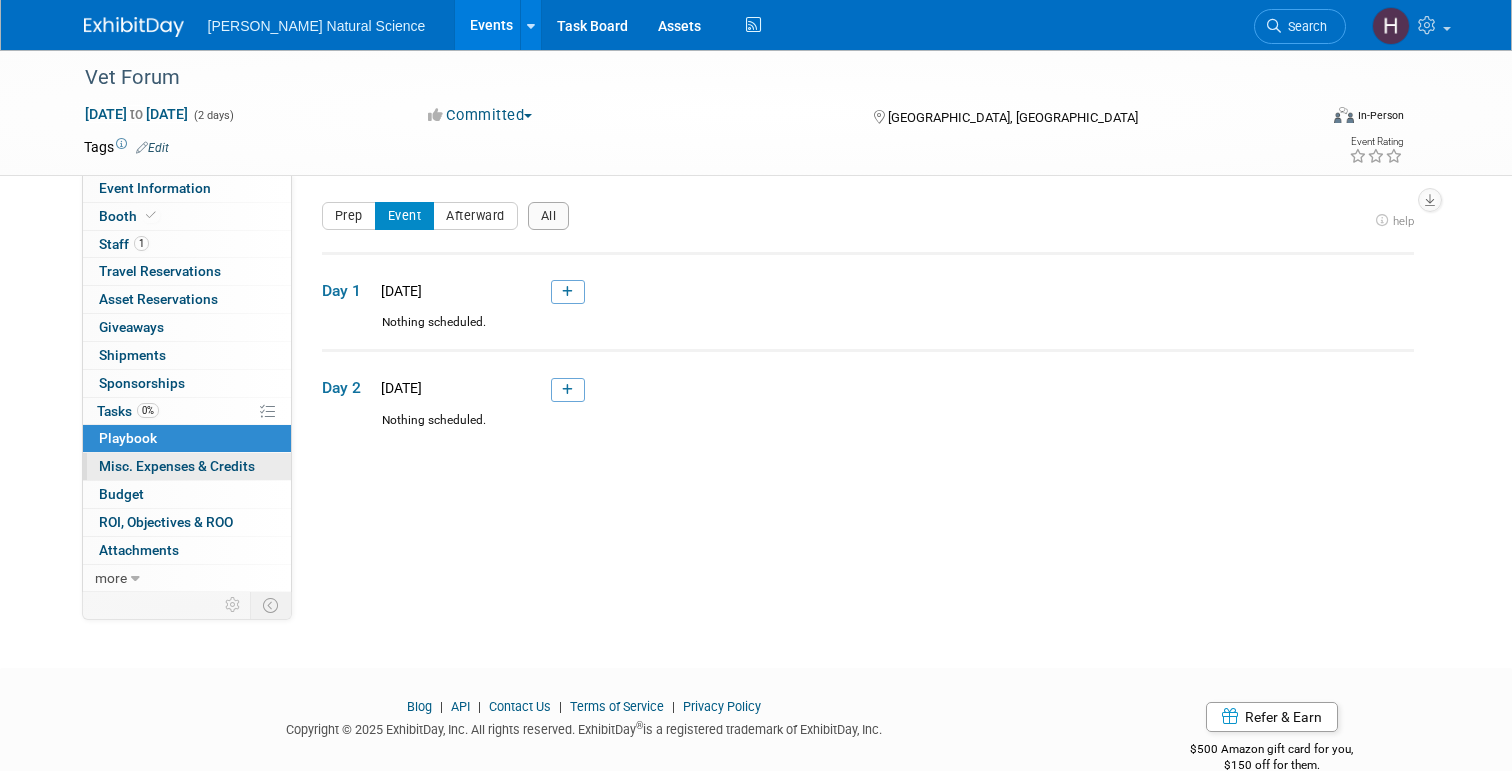 click on "Misc. Expenses & Credits 0" at bounding box center (177, 466) 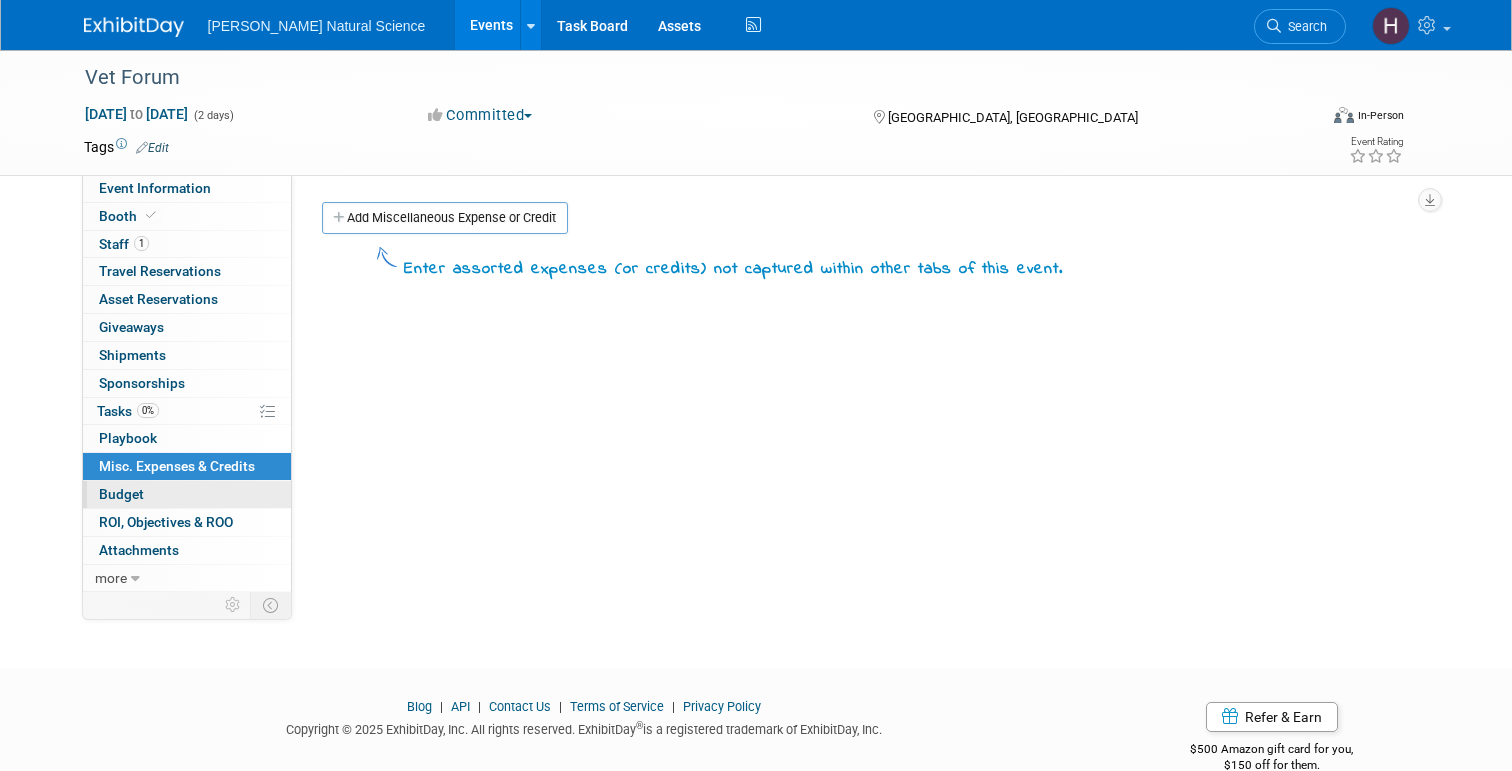 click on "Budget" at bounding box center [187, 494] 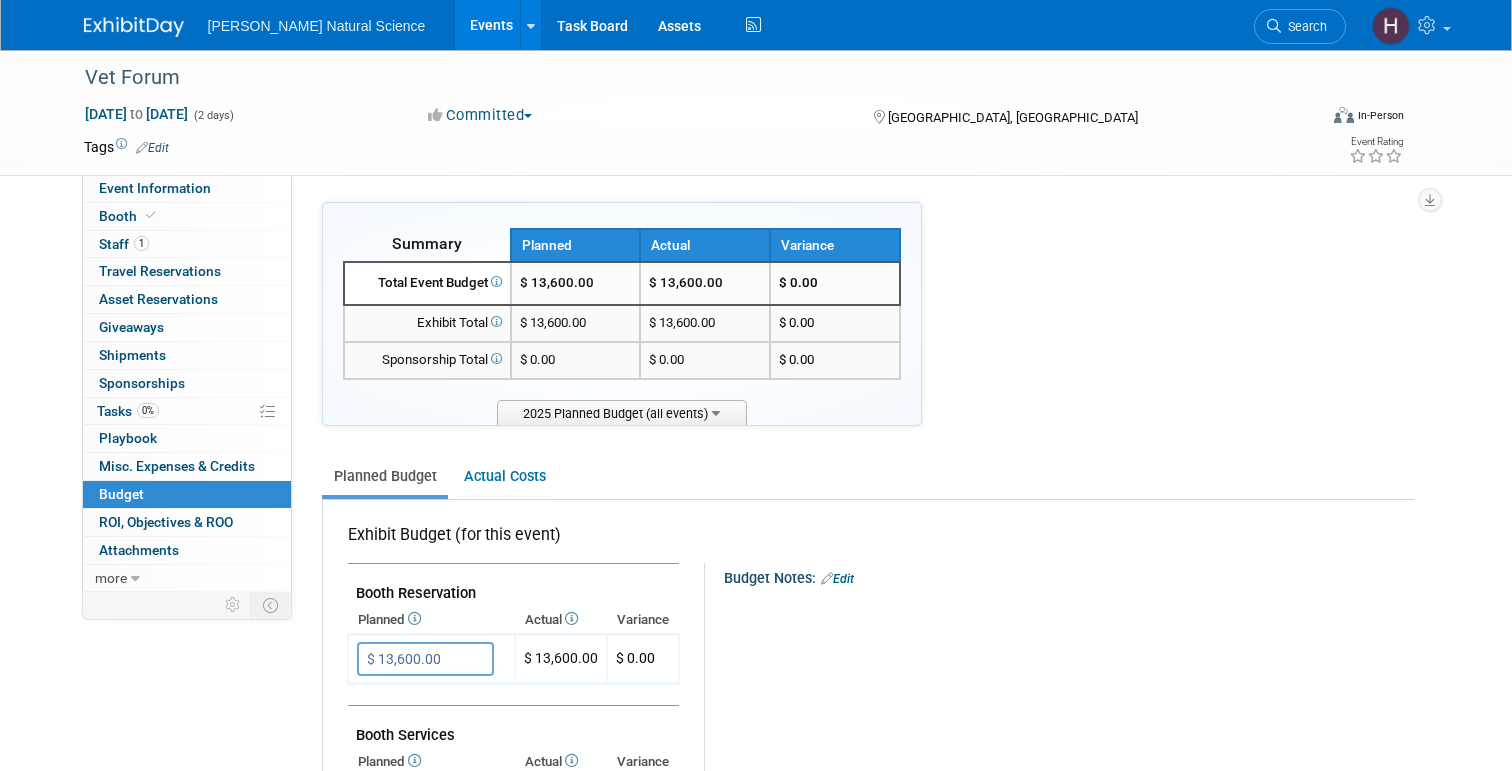 click on "X" at bounding box center (1065, 619) 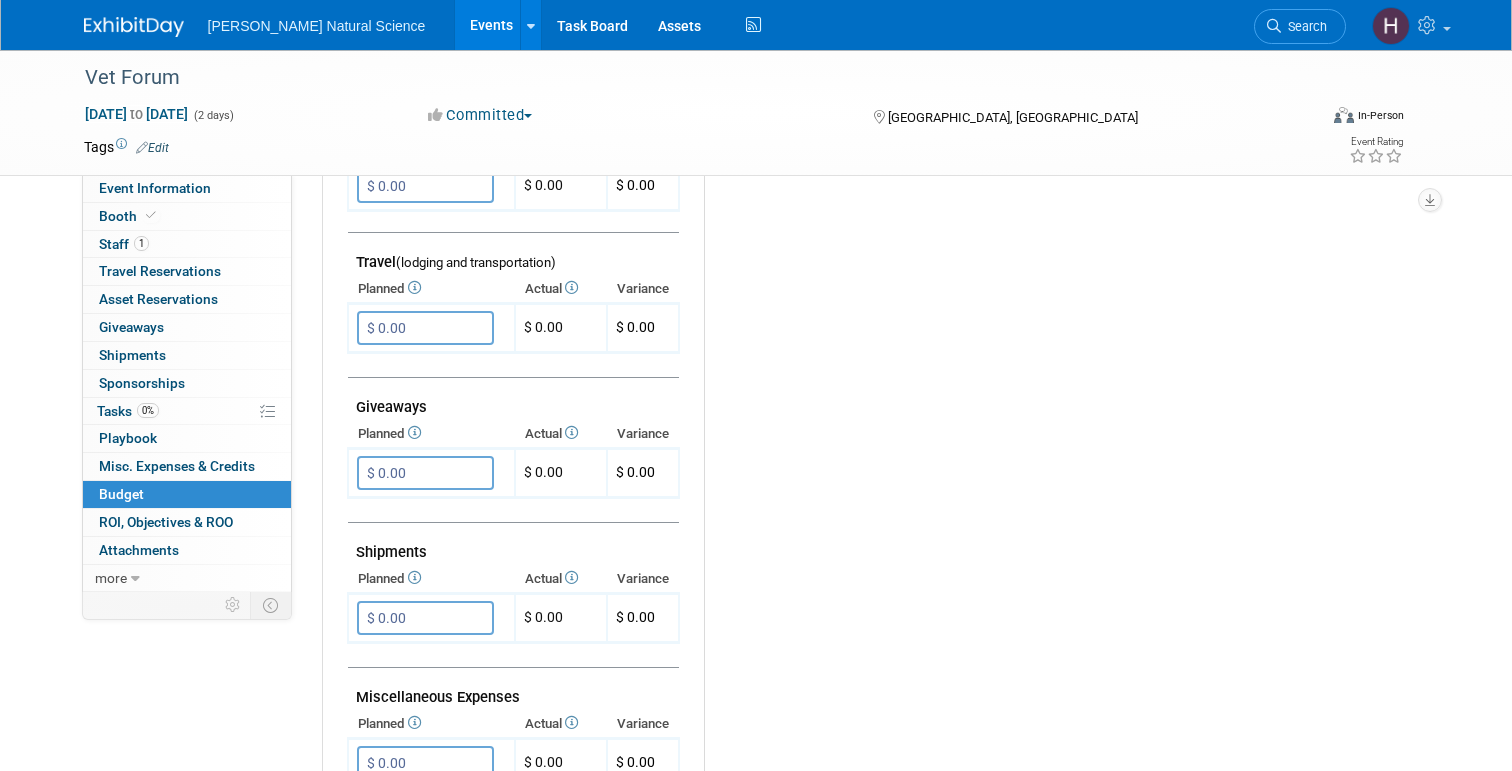 scroll, scrollTop: 758, scrollLeft: 0, axis: vertical 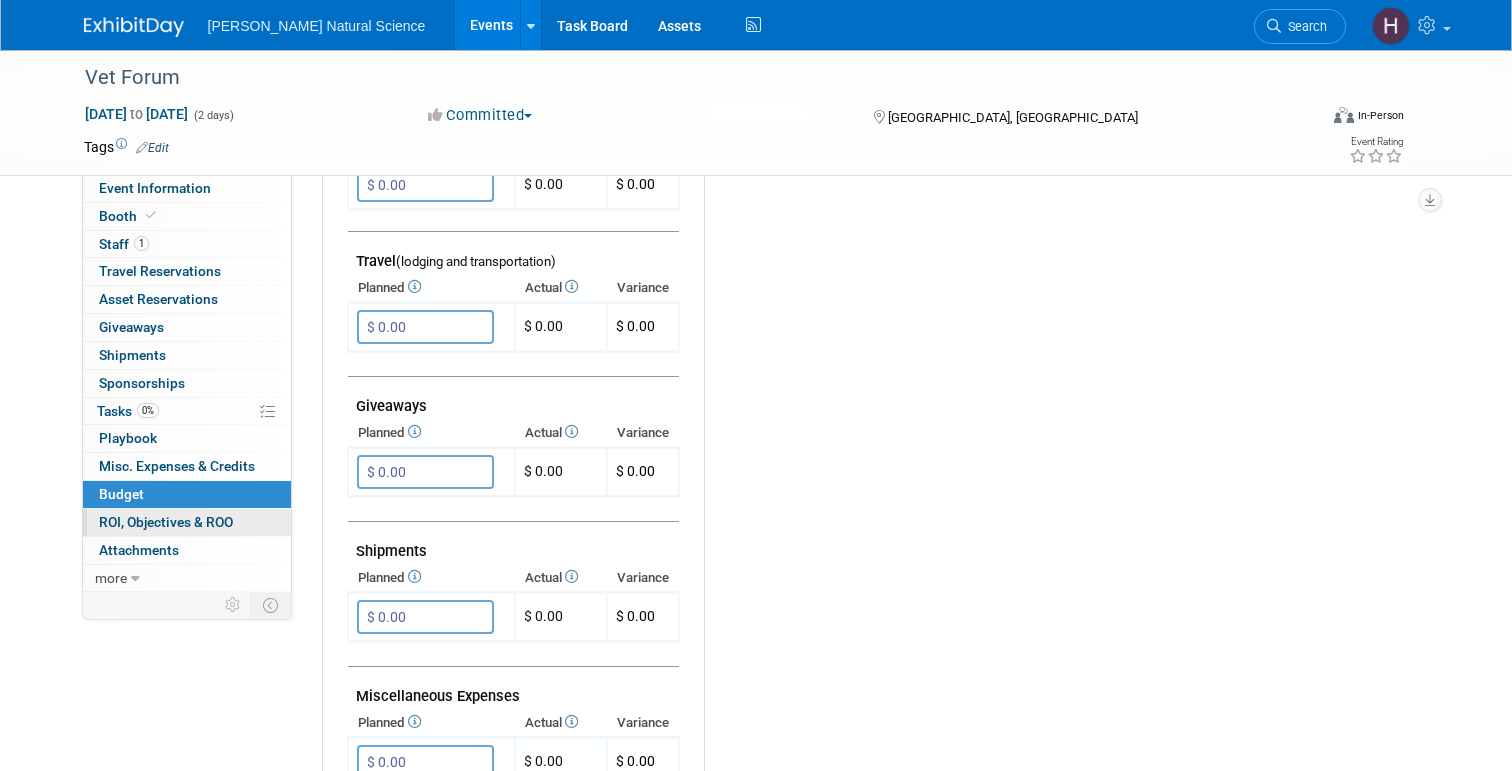 click on "ROI, Objectives & ROO 0" at bounding box center [166, 522] 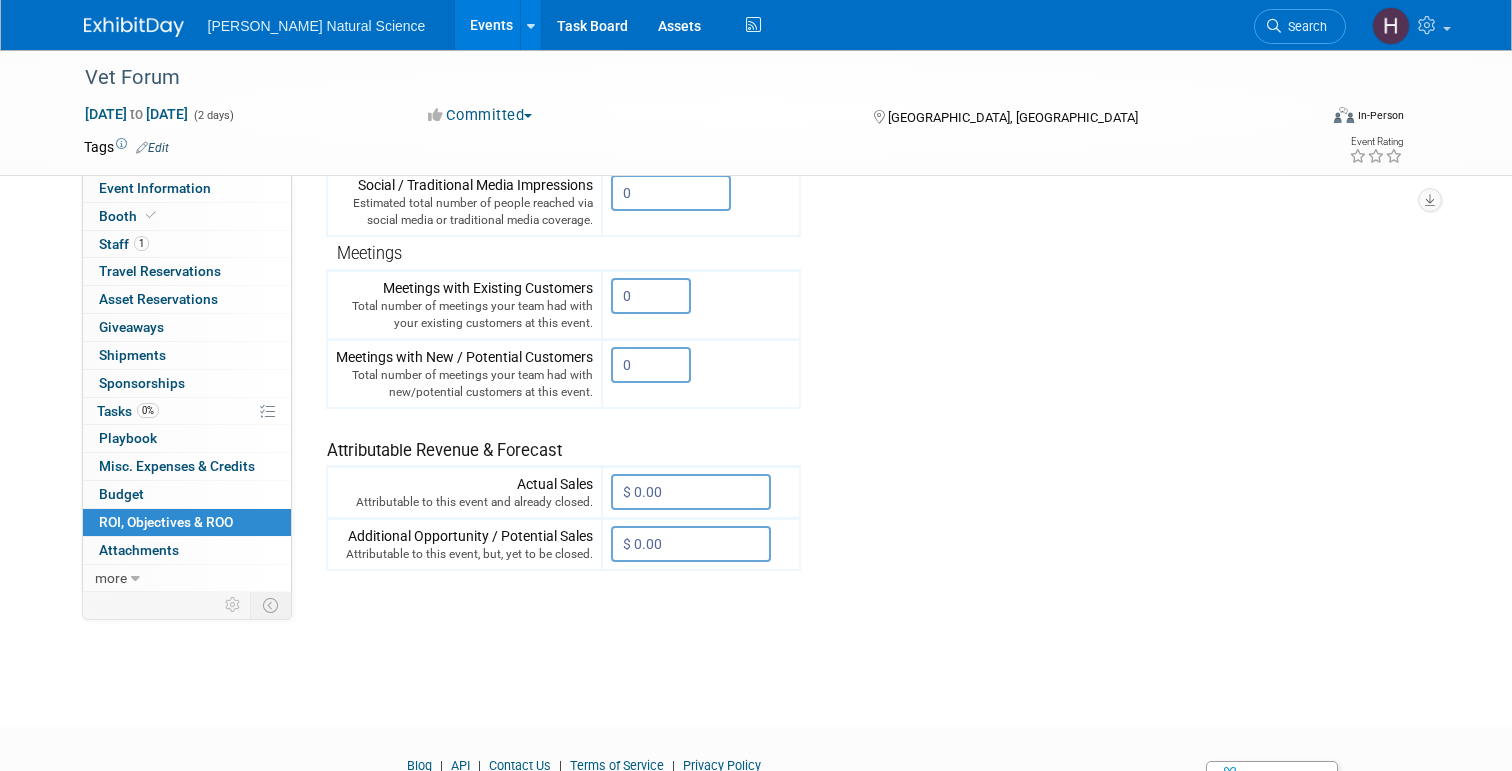 scroll, scrollTop: 538, scrollLeft: 0, axis: vertical 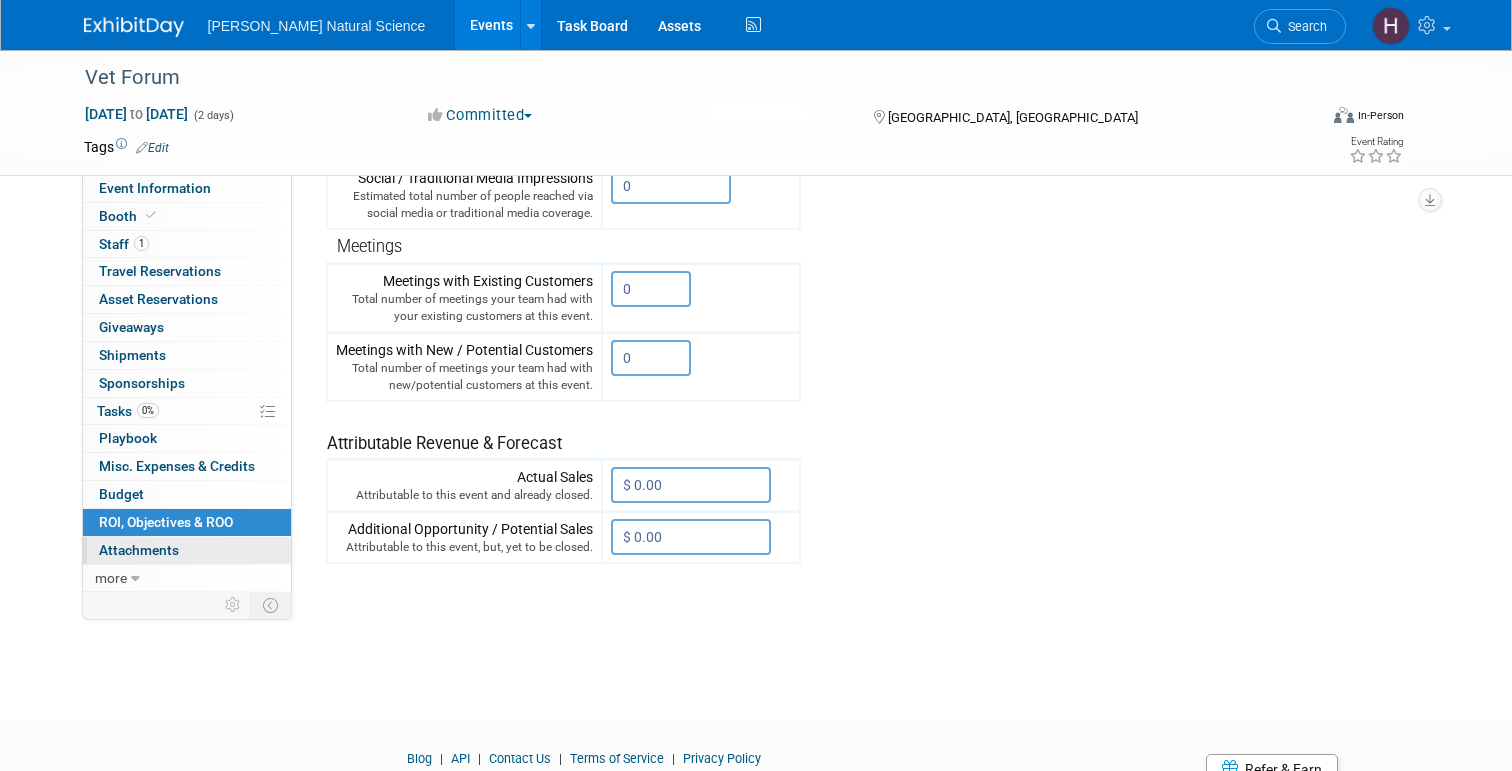 click on "Attachments 0" at bounding box center [139, 550] 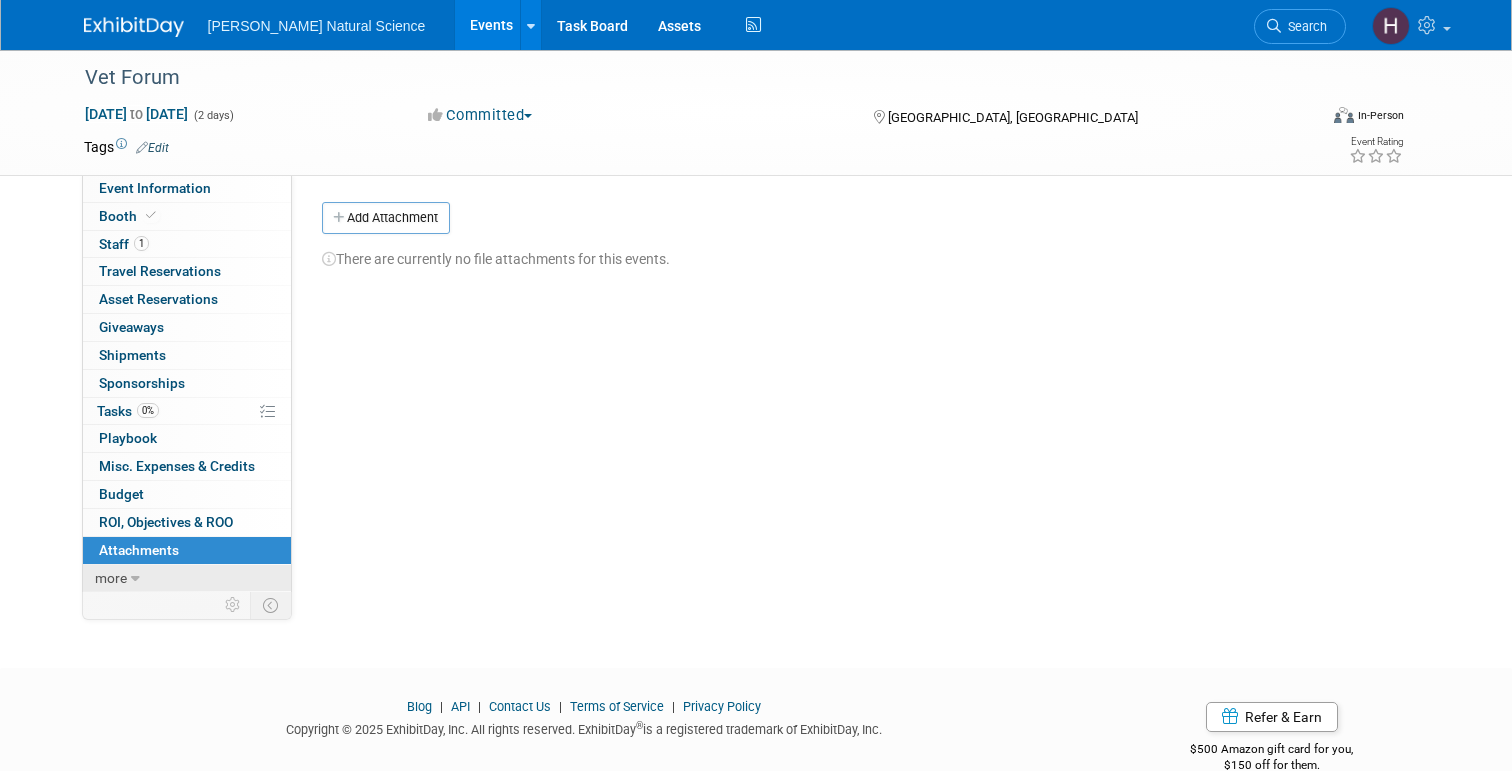 click at bounding box center (135, 579) 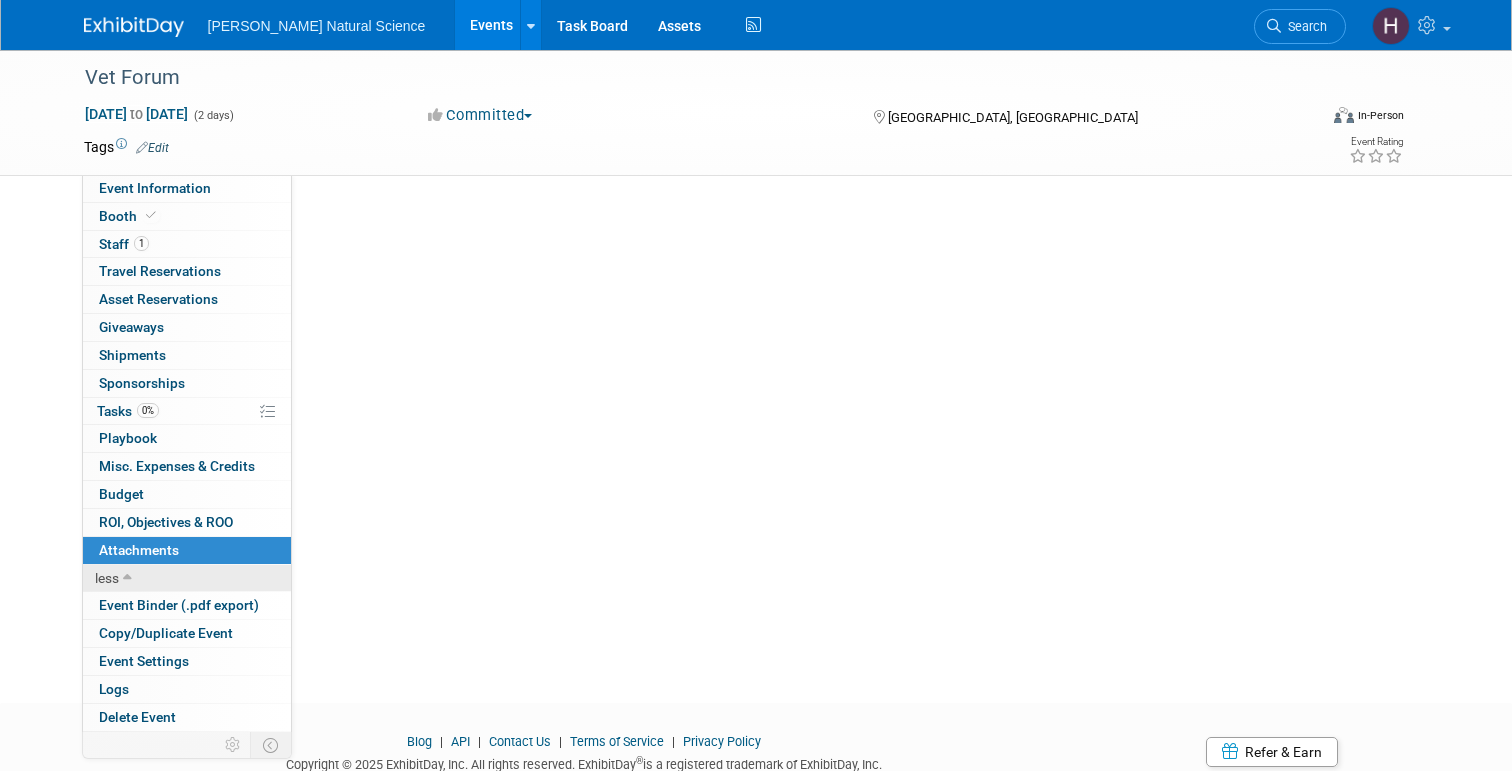 scroll, scrollTop: 107, scrollLeft: 0, axis: vertical 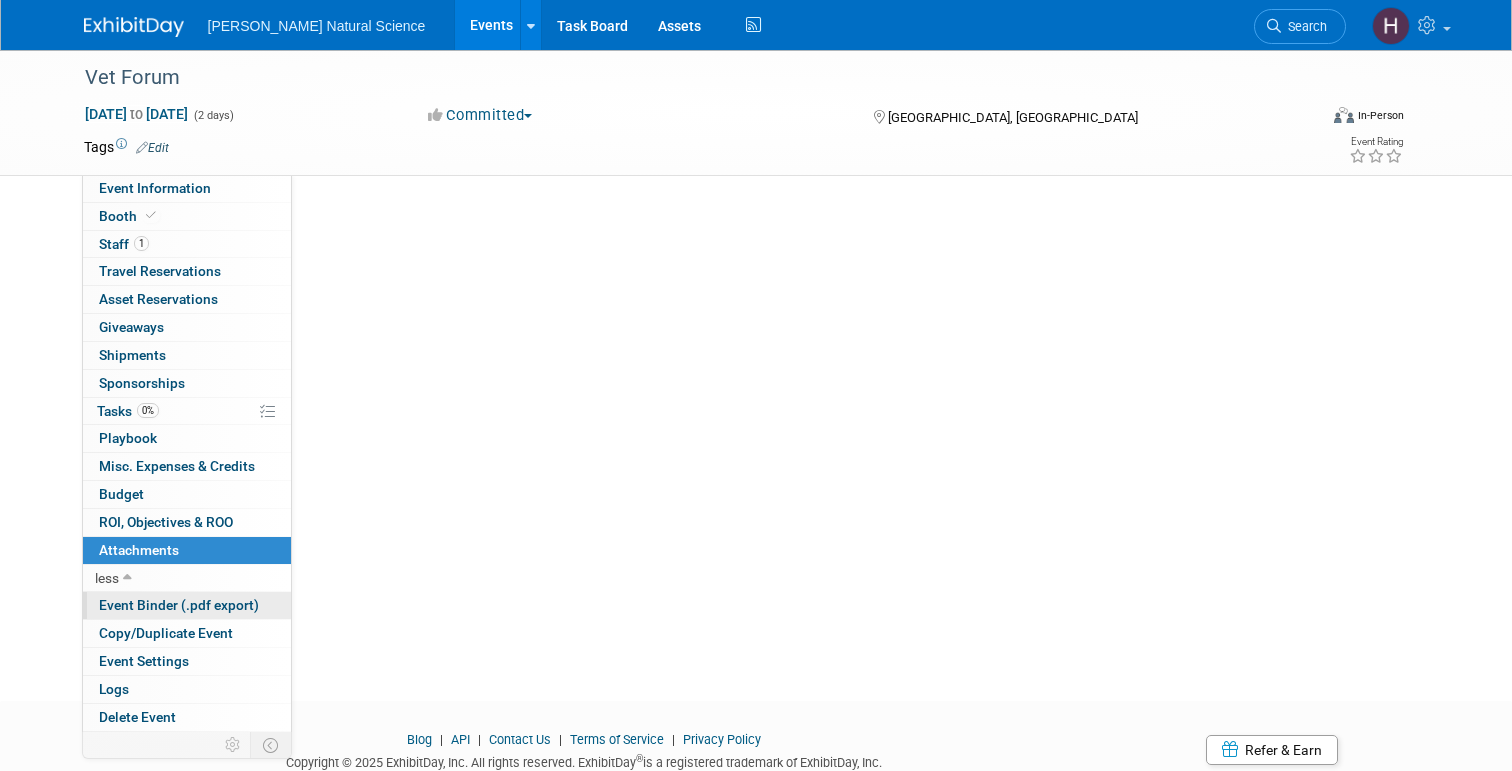 click on "Event Binder (.pdf export)" at bounding box center (179, 605) 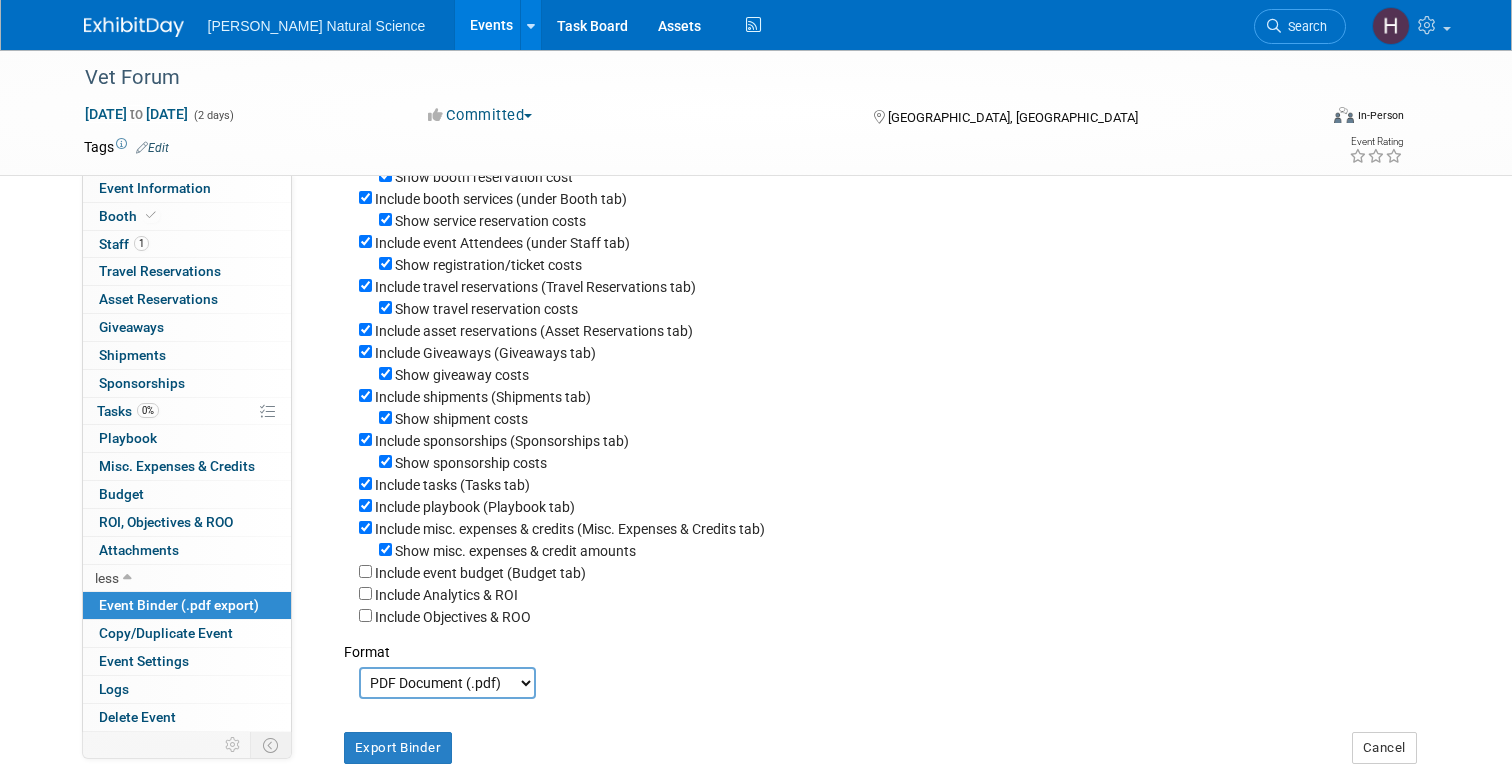 scroll, scrollTop: 402, scrollLeft: 0, axis: vertical 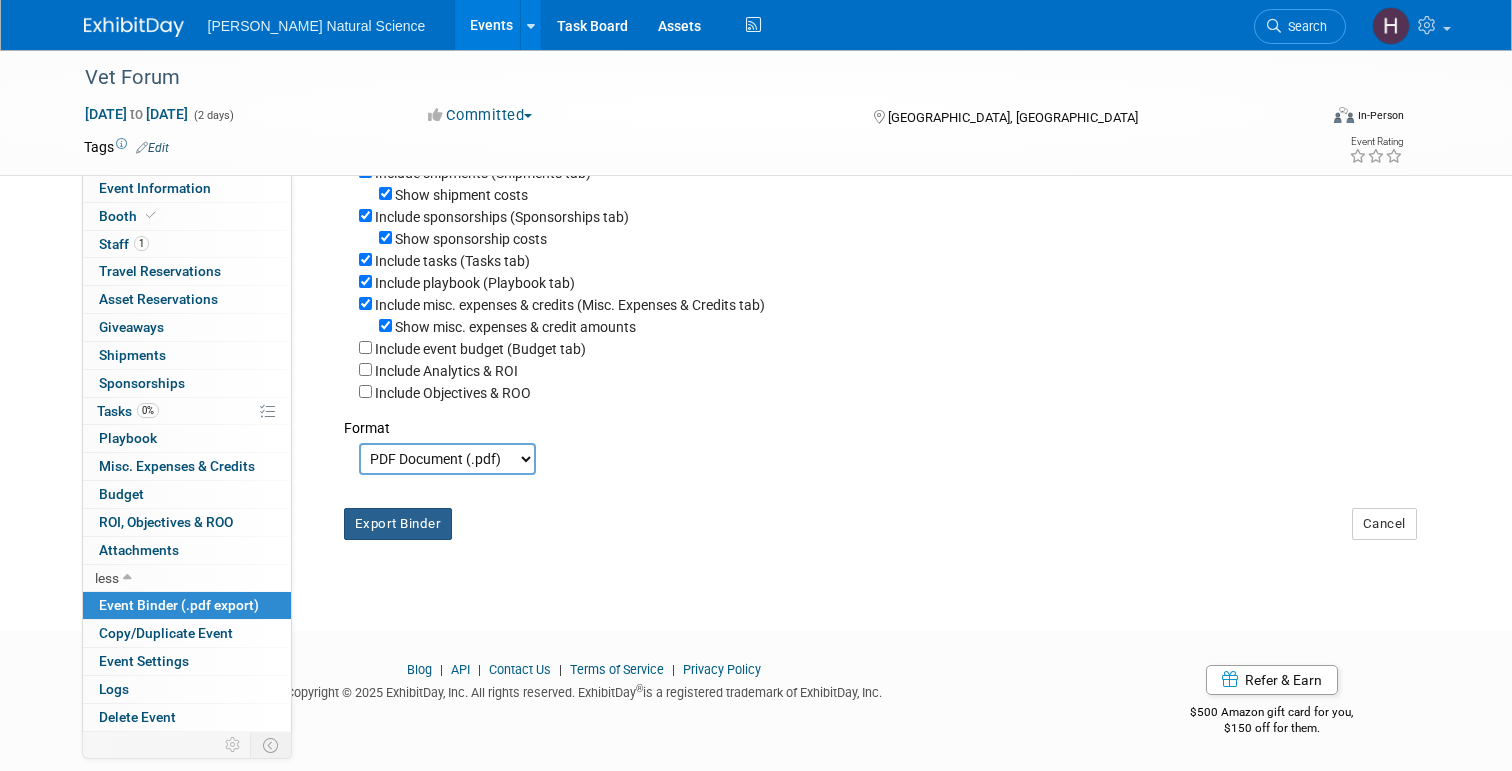click on "Export Binder" at bounding box center (398, 524) 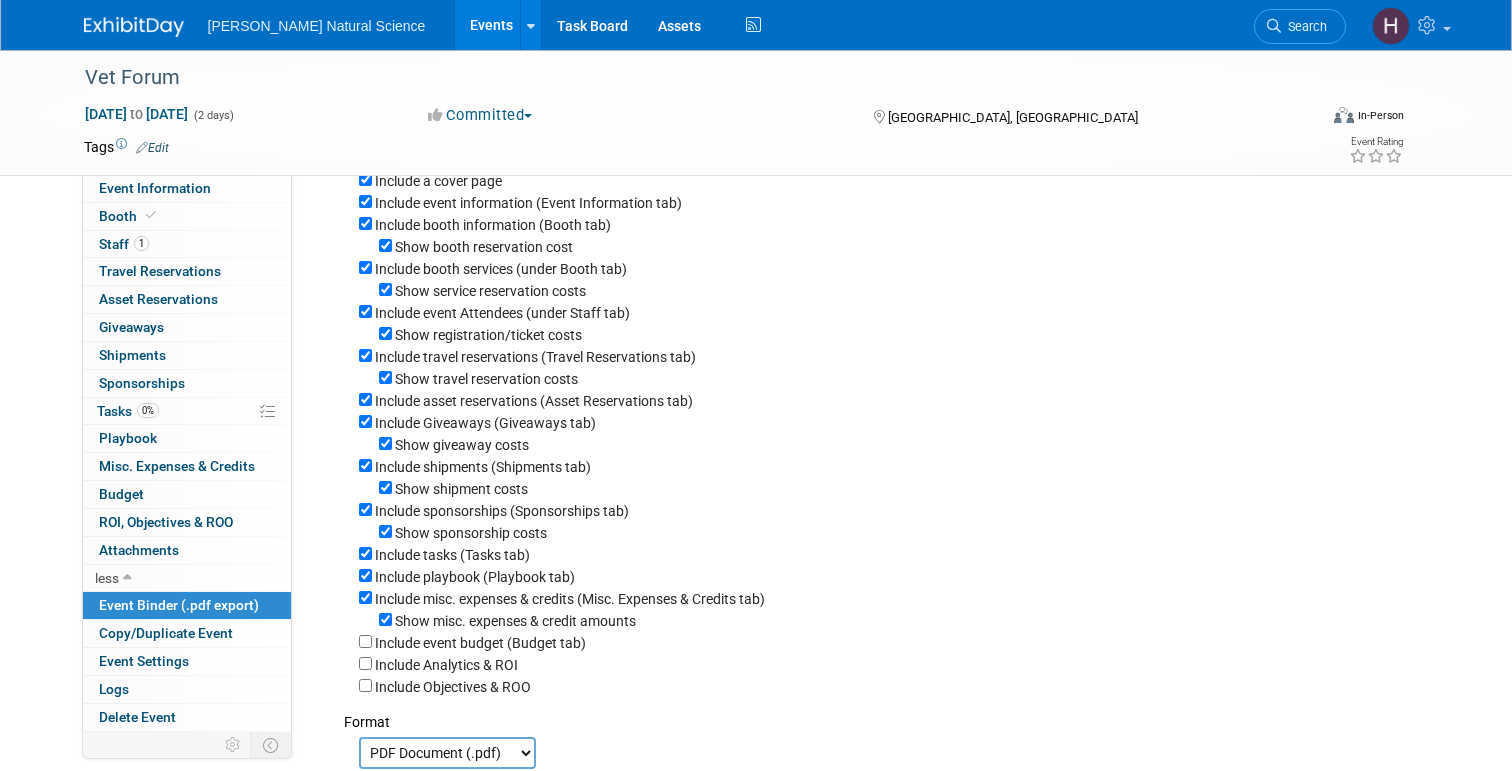 scroll, scrollTop: 0, scrollLeft: 0, axis: both 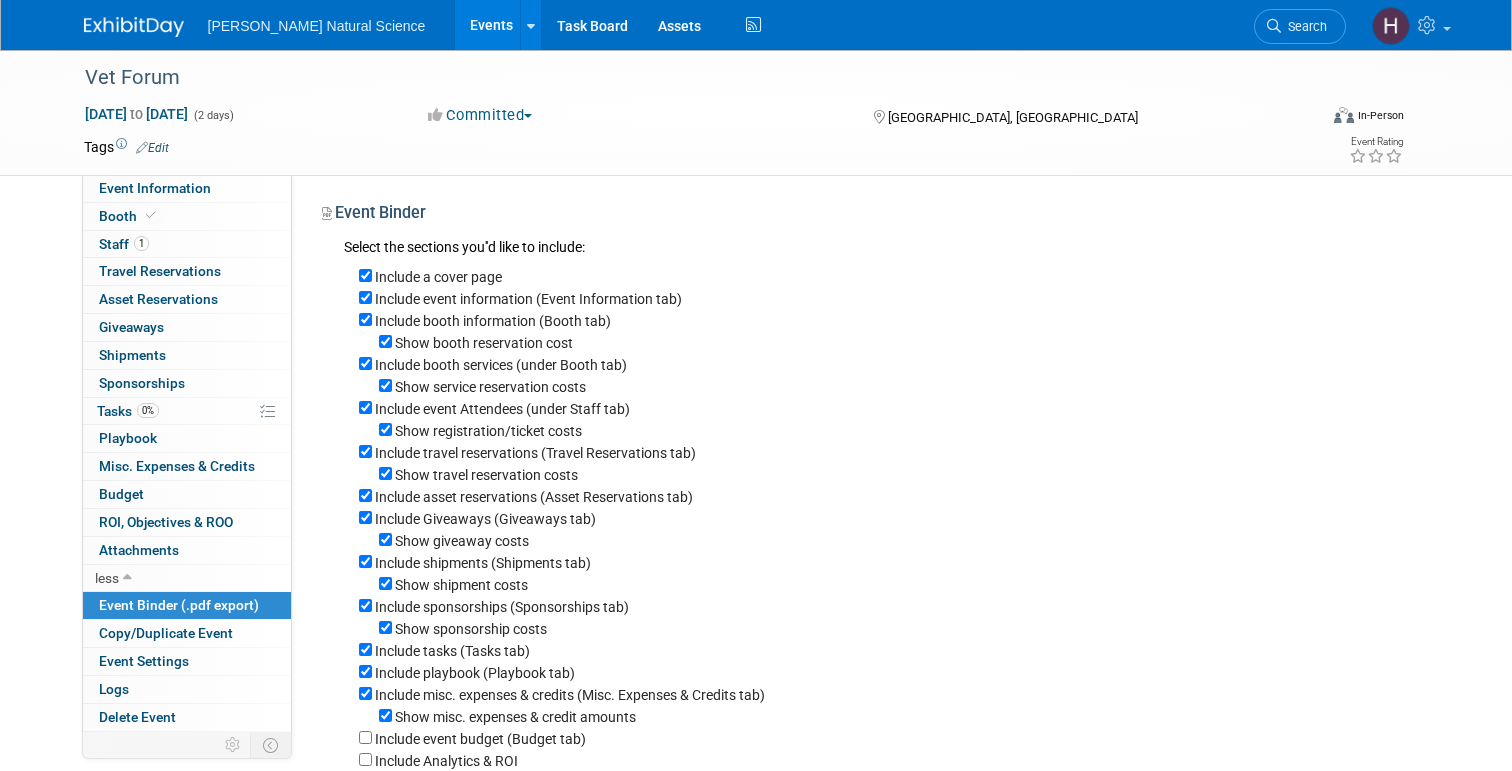 click at bounding box center [134, 27] 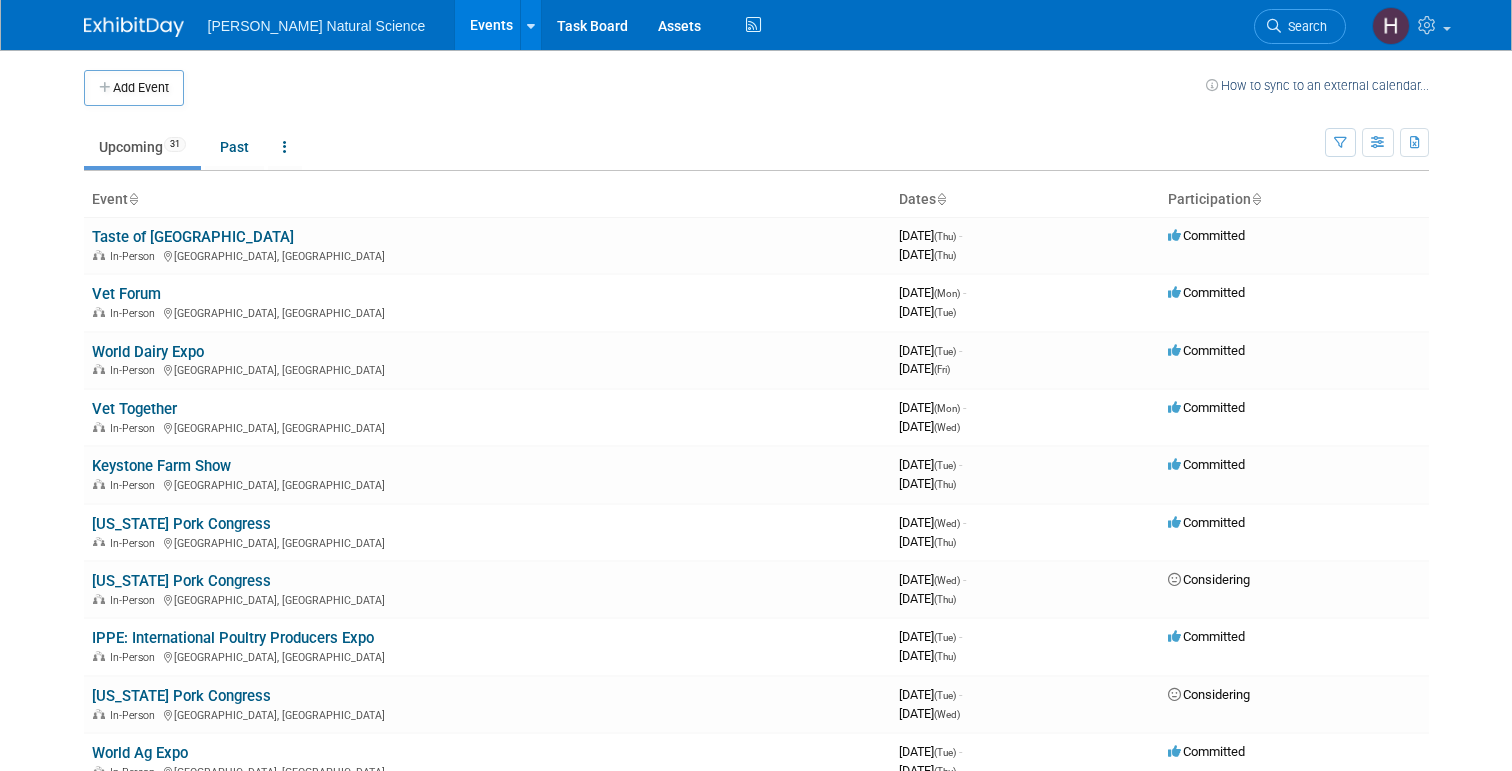 scroll, scrollTop: 0, scrollLeft: 0, axis: both 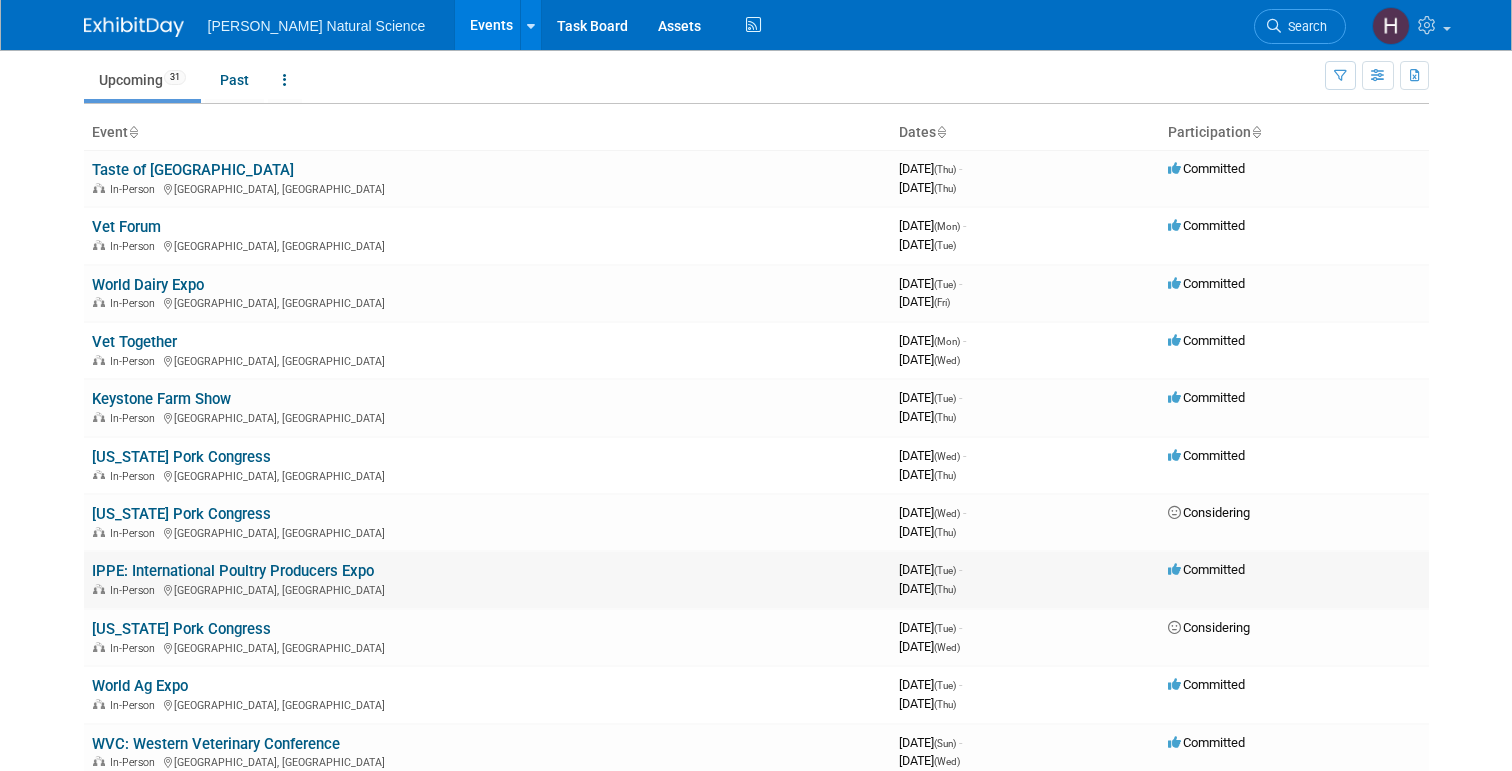 click on "IPPE: International Poultry Producers Expo" at bounding box center [233, 571] 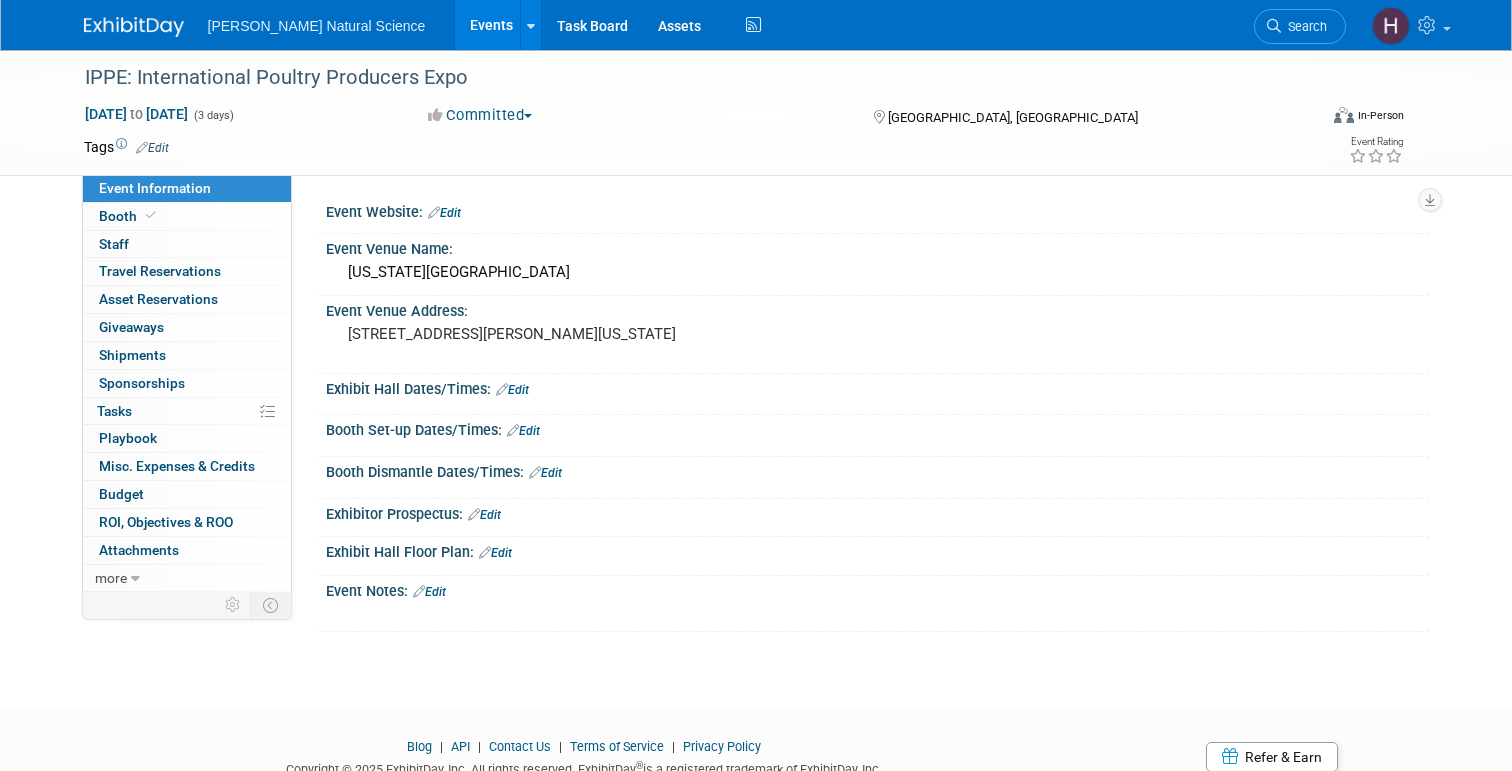 scroll, scrollTop: 0, scrollLeft: 0, axis: both 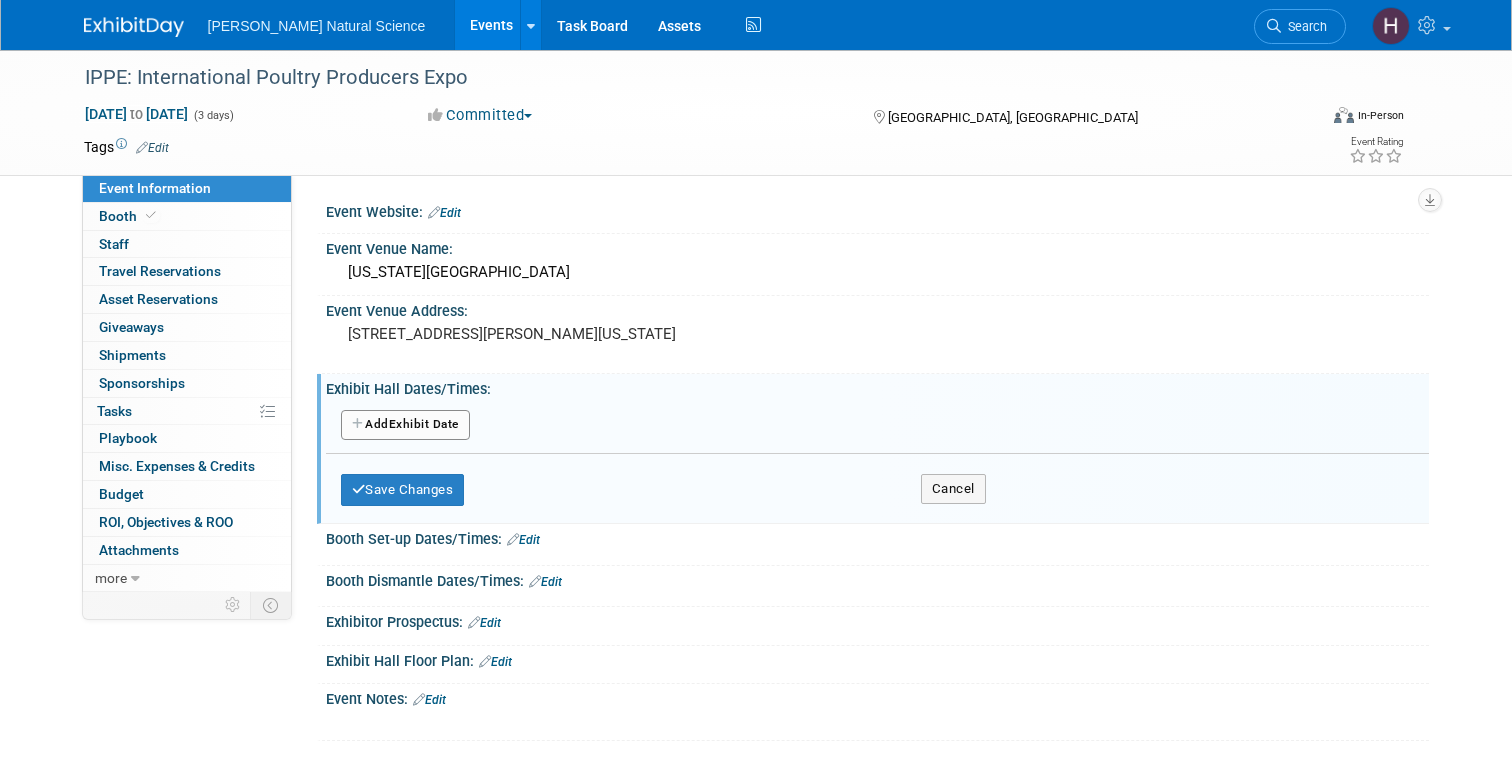 click on "Add  Another  Exhibit Date" at bounding box center [405, 425] 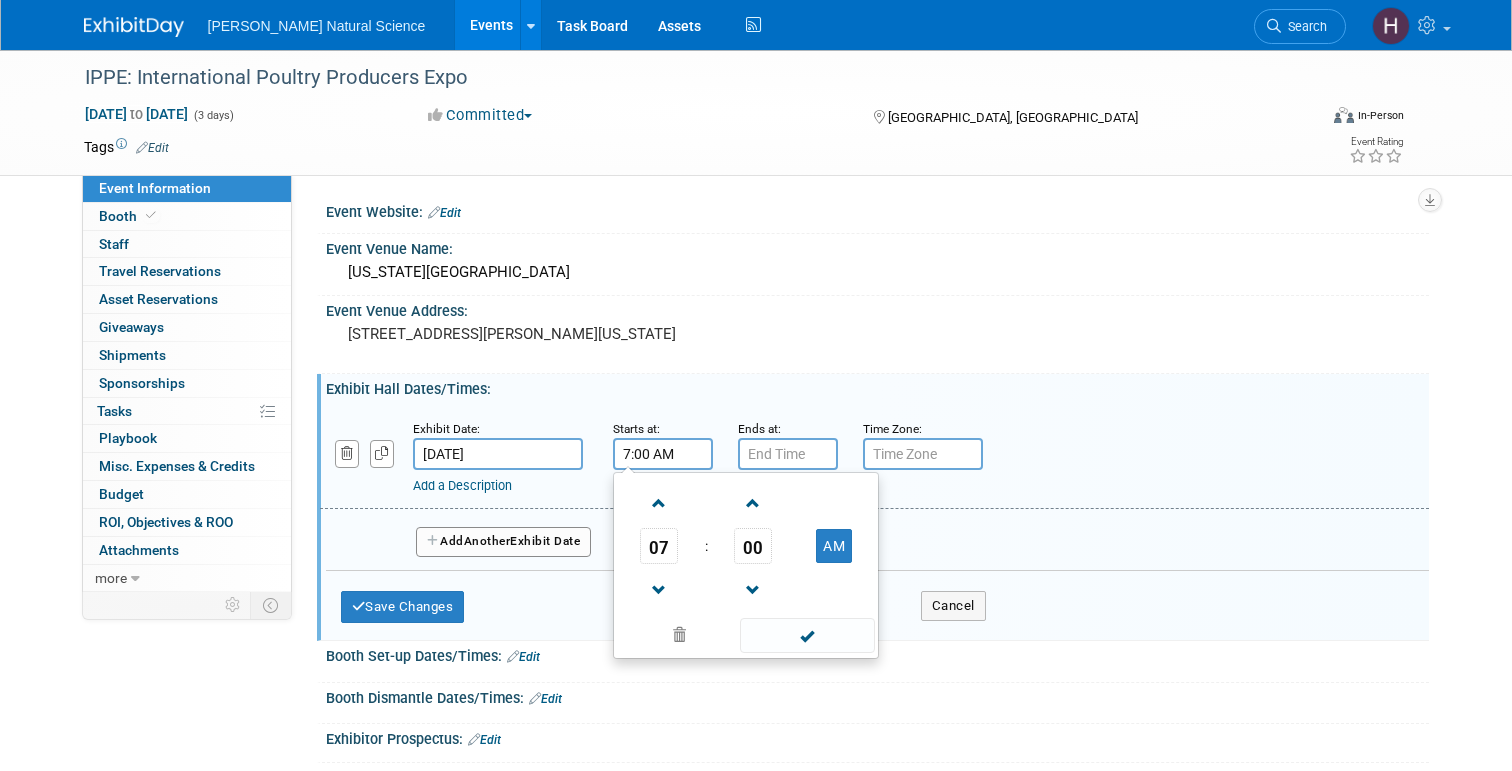 click on "7:00 AM" at bounding box center [663, 454] 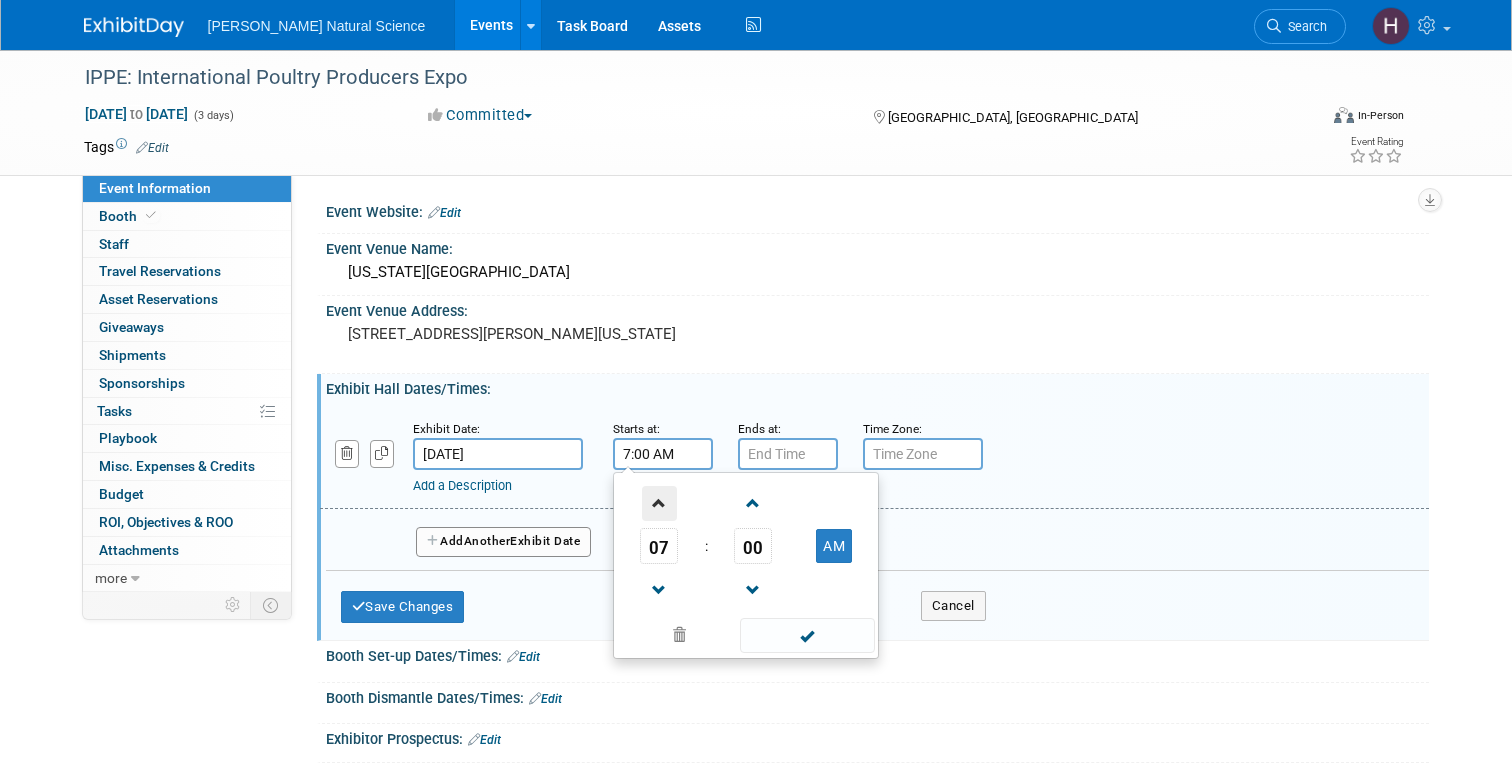 click at bounding box center [659, 503] 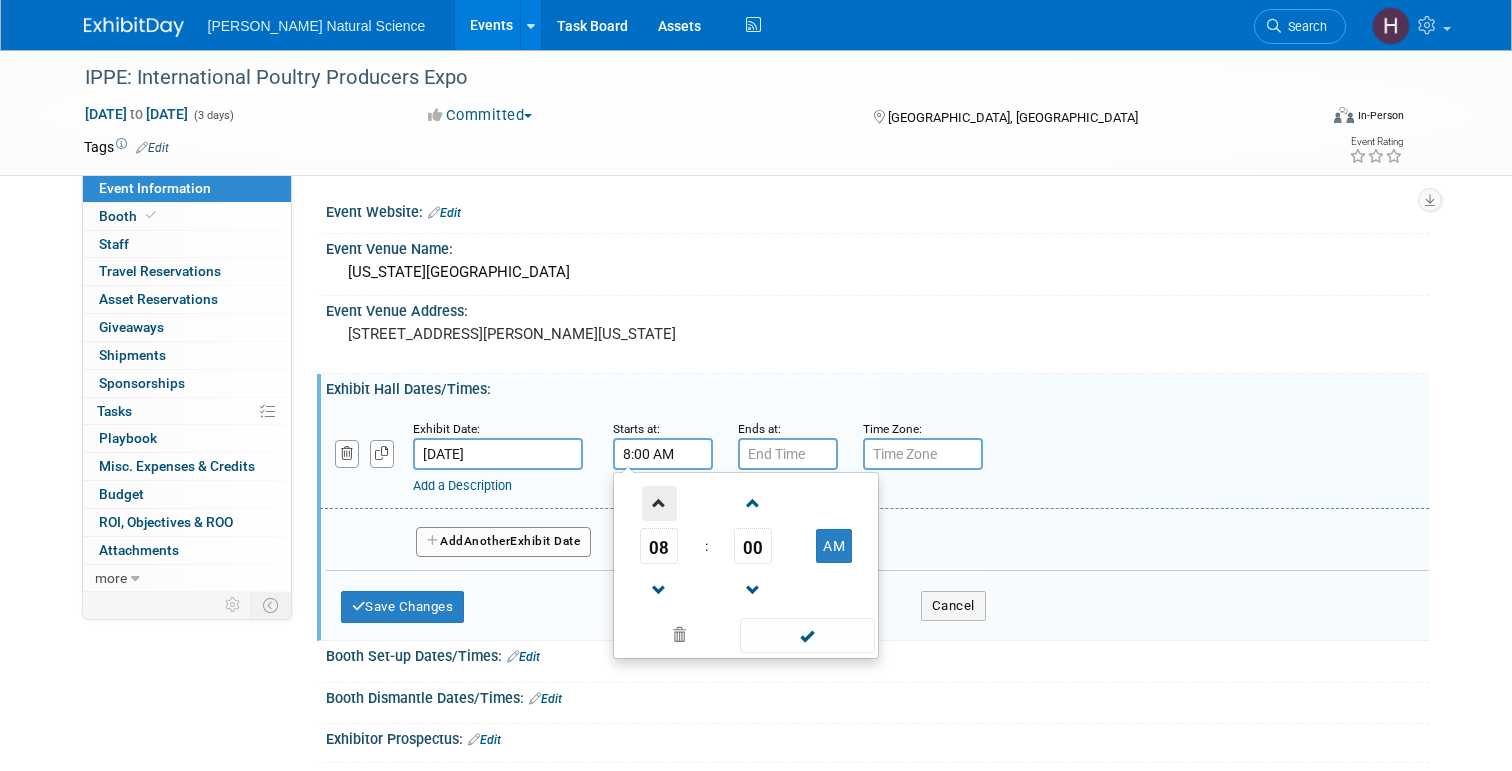 click at bounding box center (659, 503) 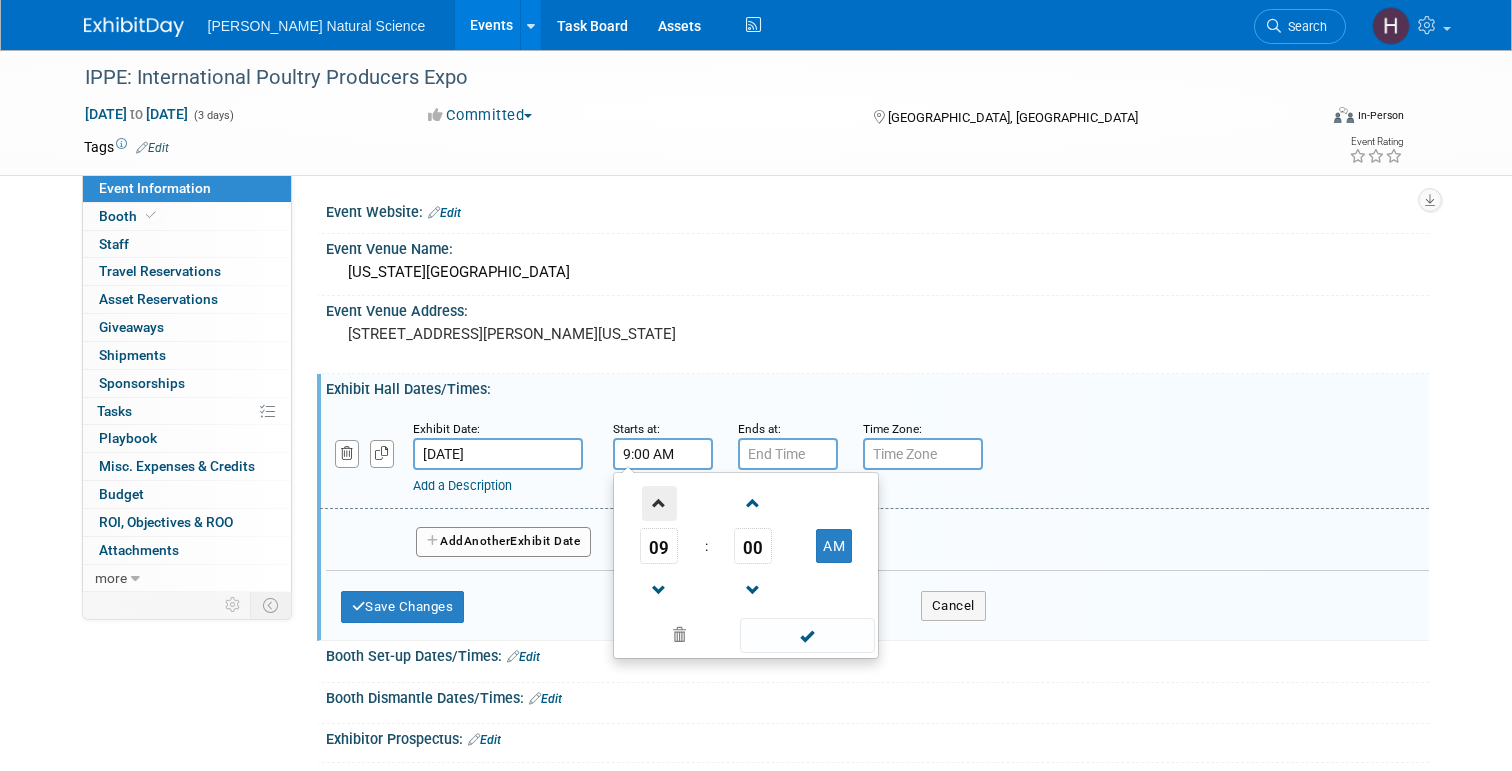 click at bounding box center [659, 503] 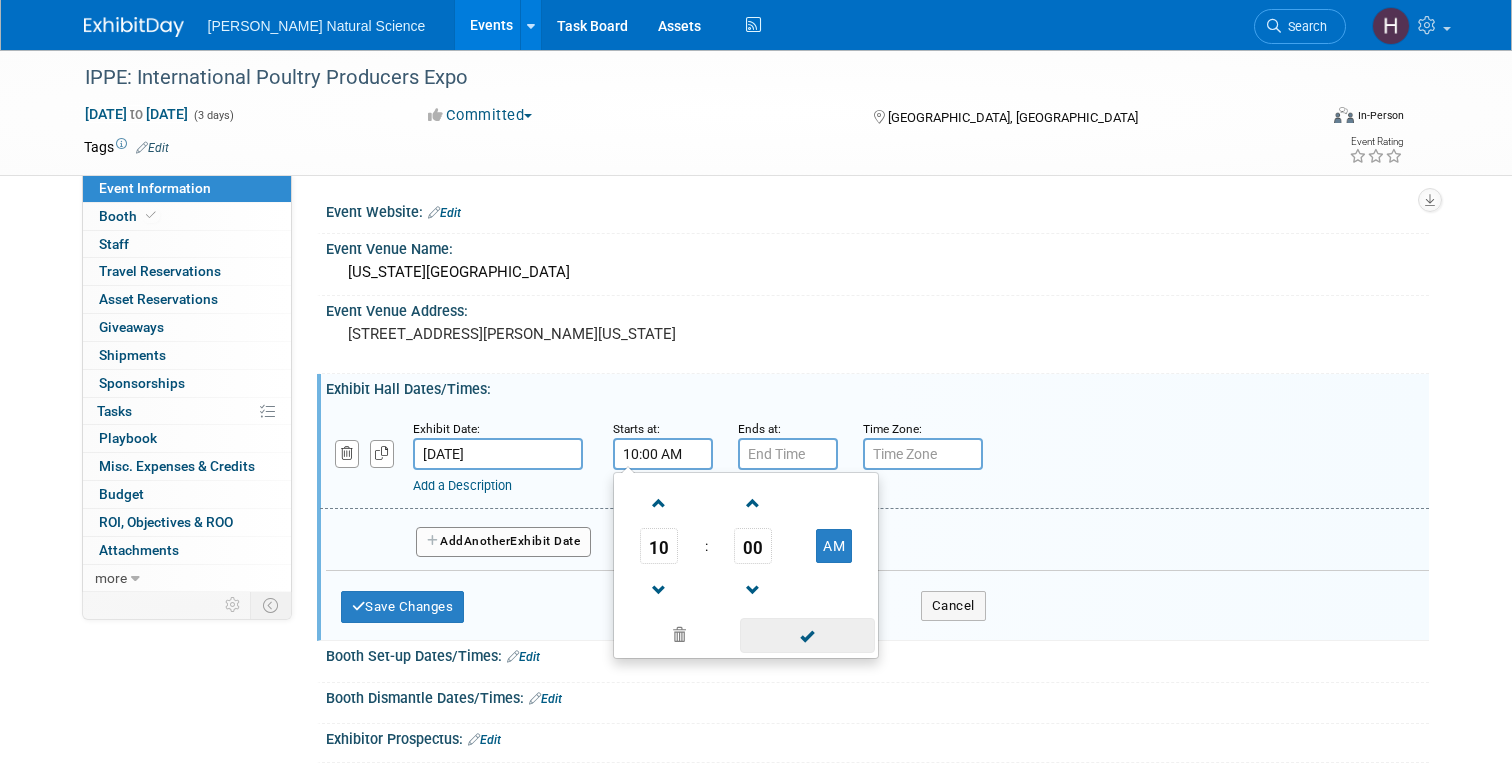 click at bounding box center [807, 635] 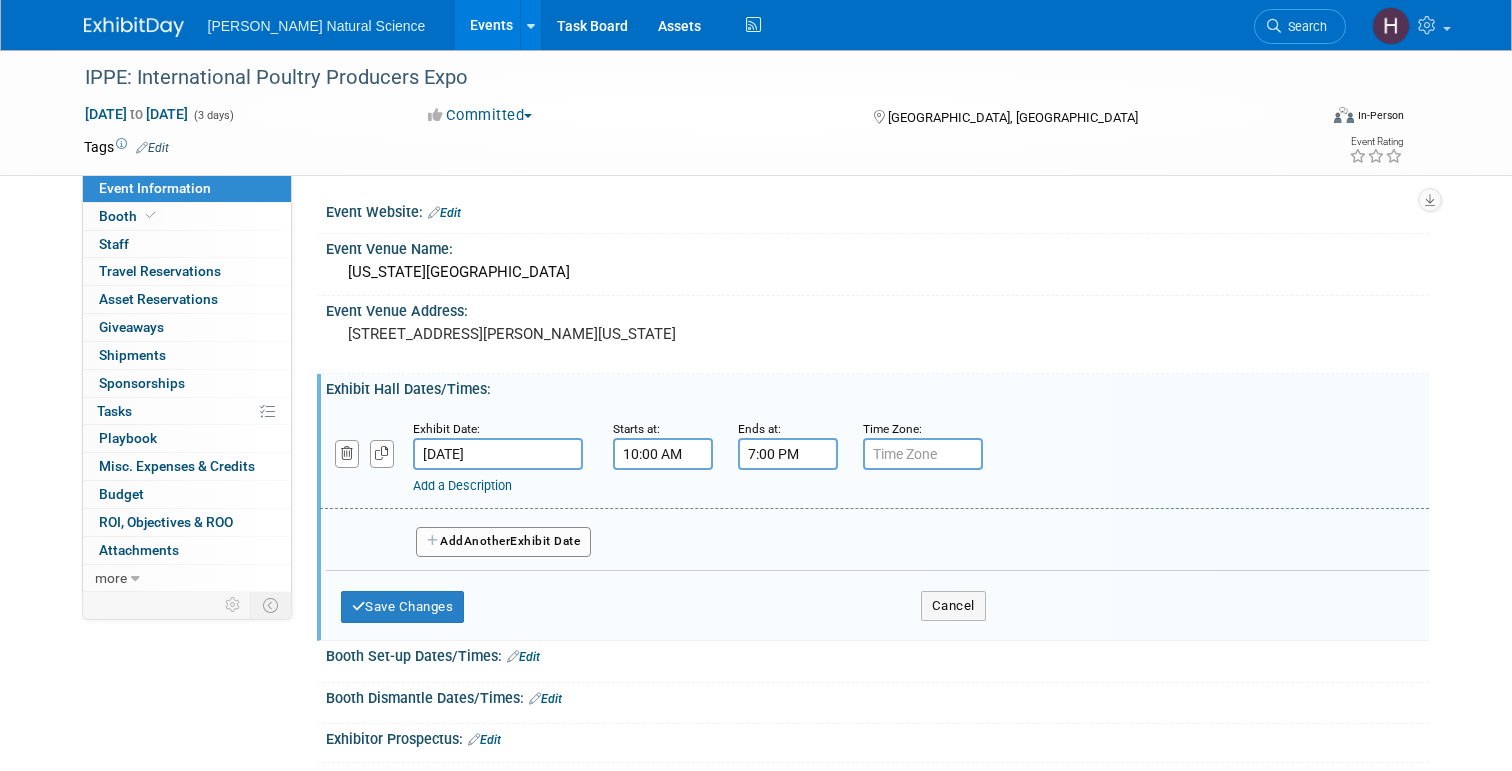 click on "7:00 PM" at bounding box center [788, 454] 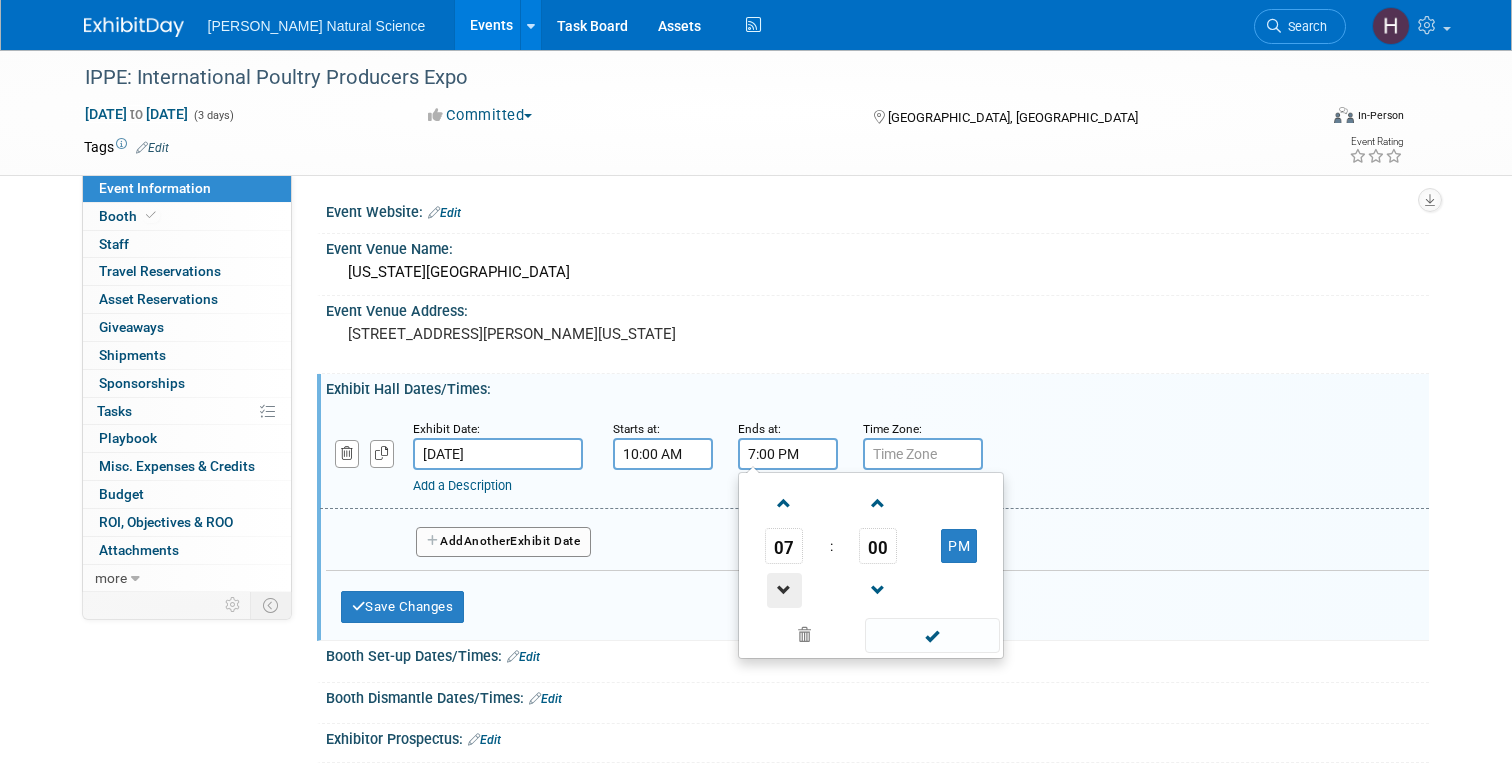 click at bounding box center [784, 590] 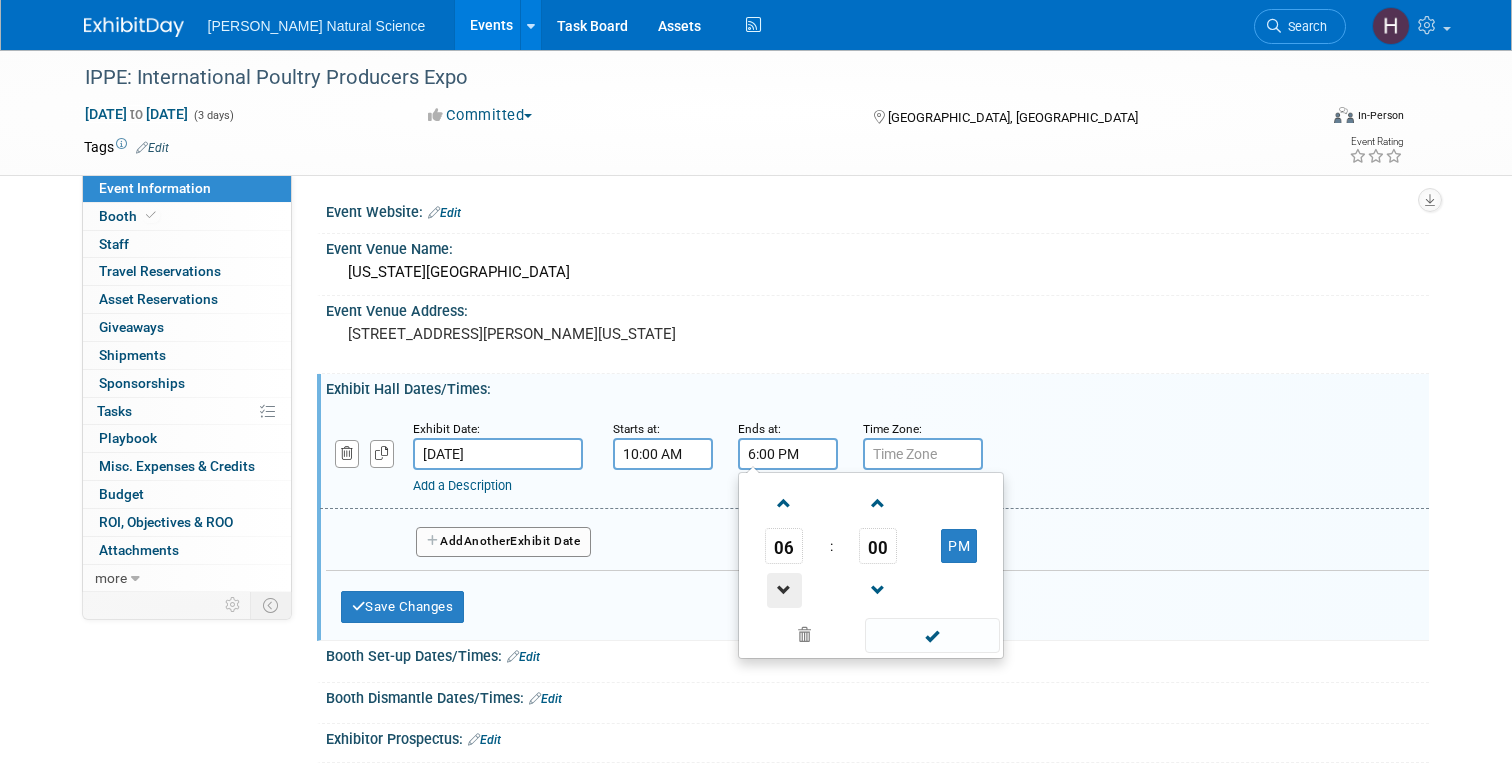 click at bounding box center (784, 590) 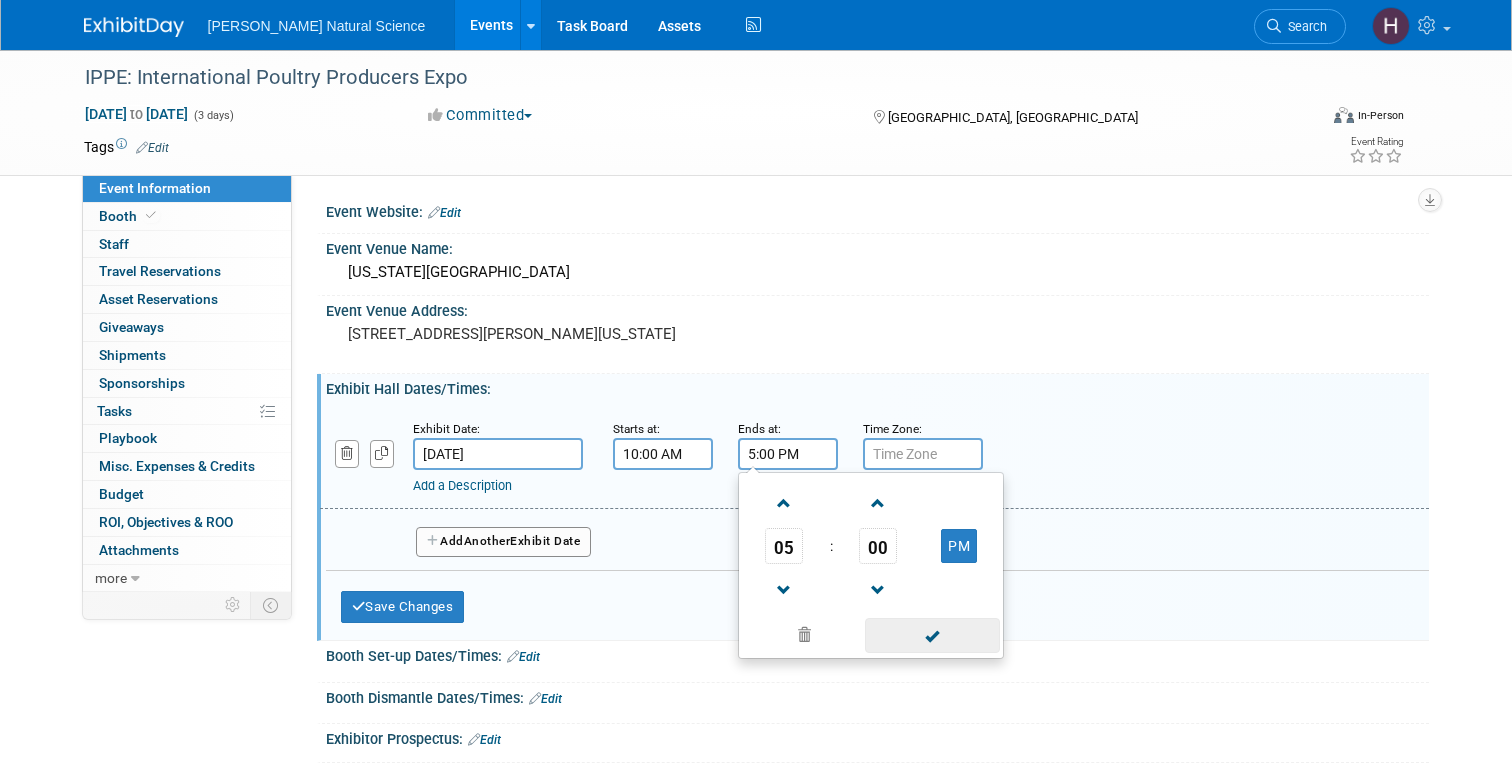click at bounding box center (932, 635) 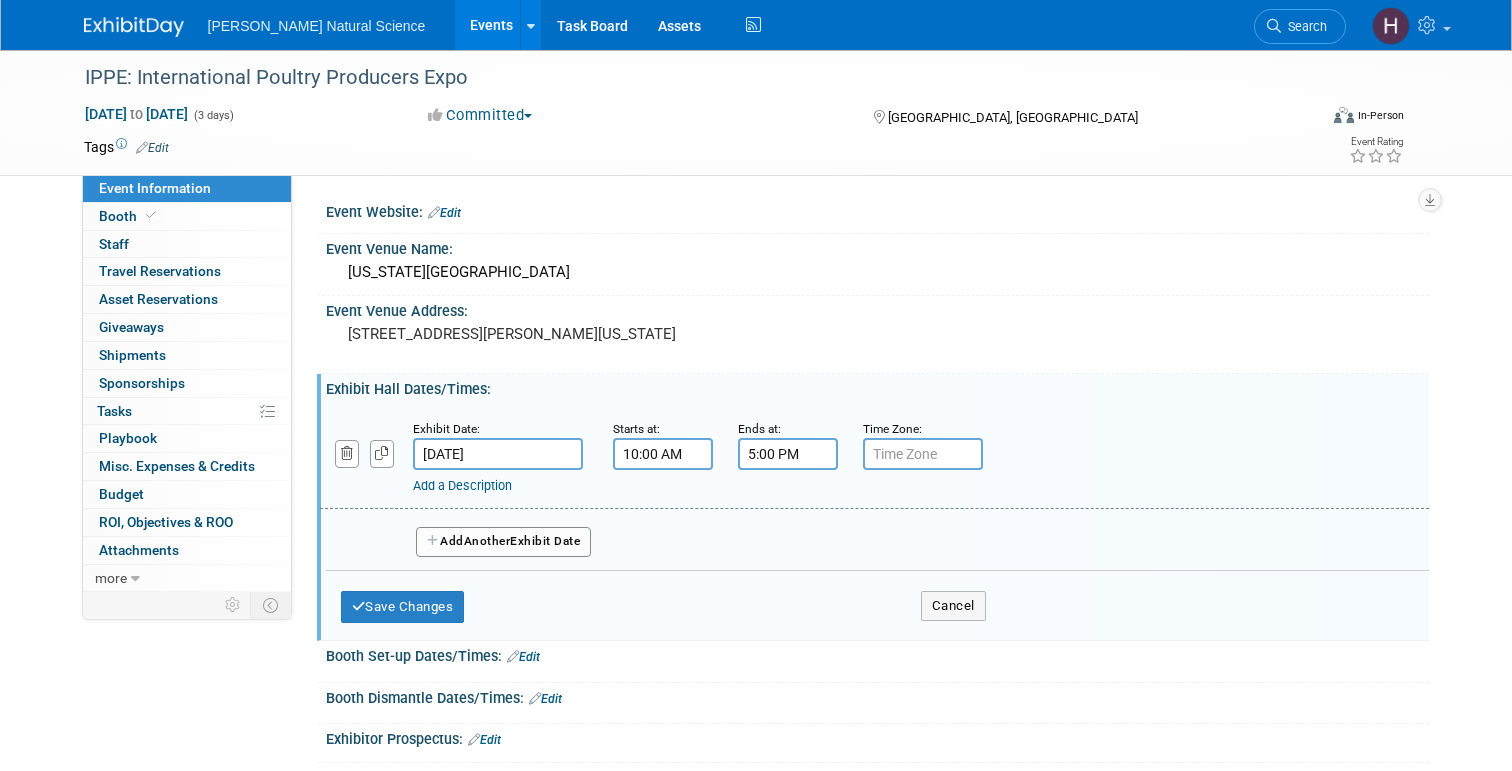 click at bounding box center (923, 454) 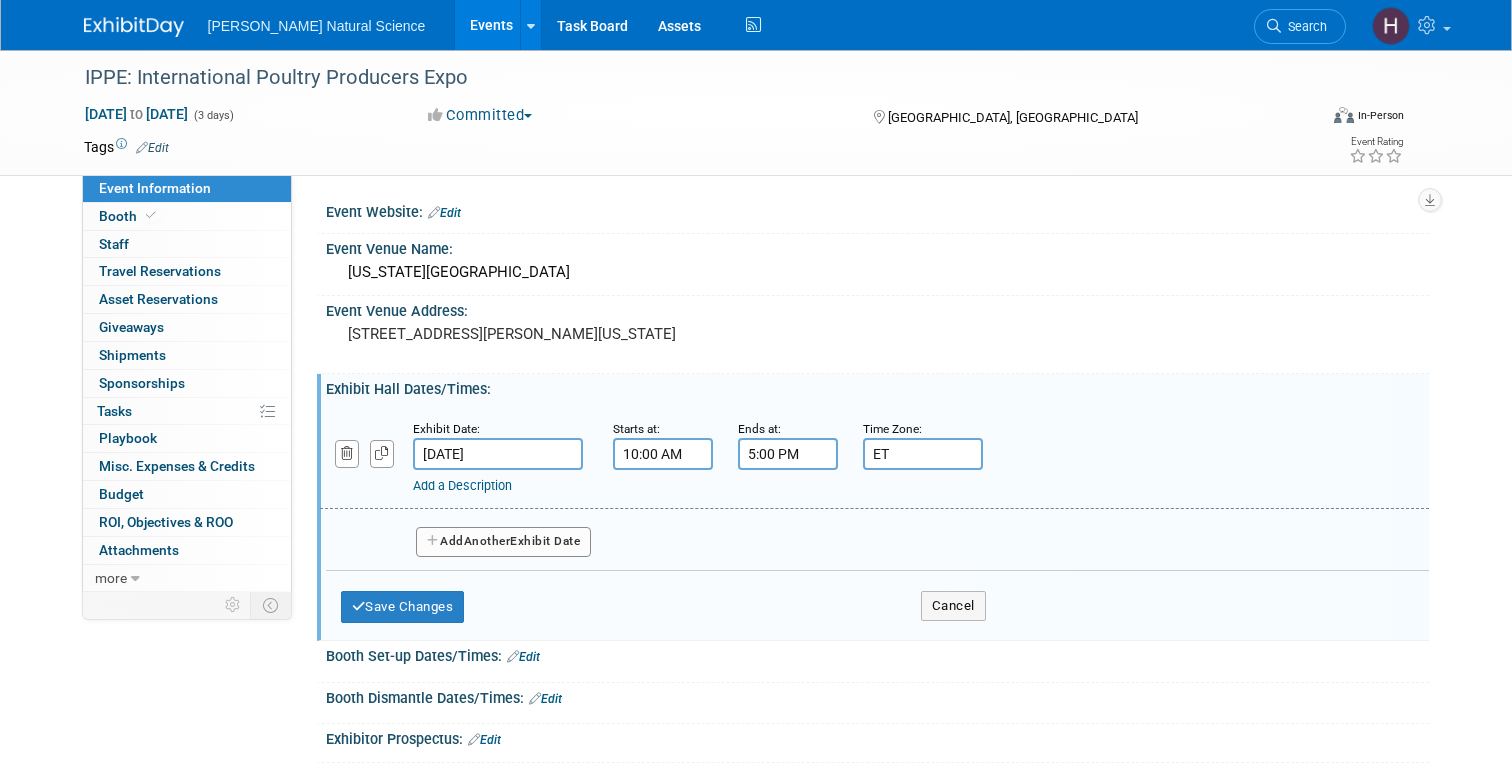 type on "ET" 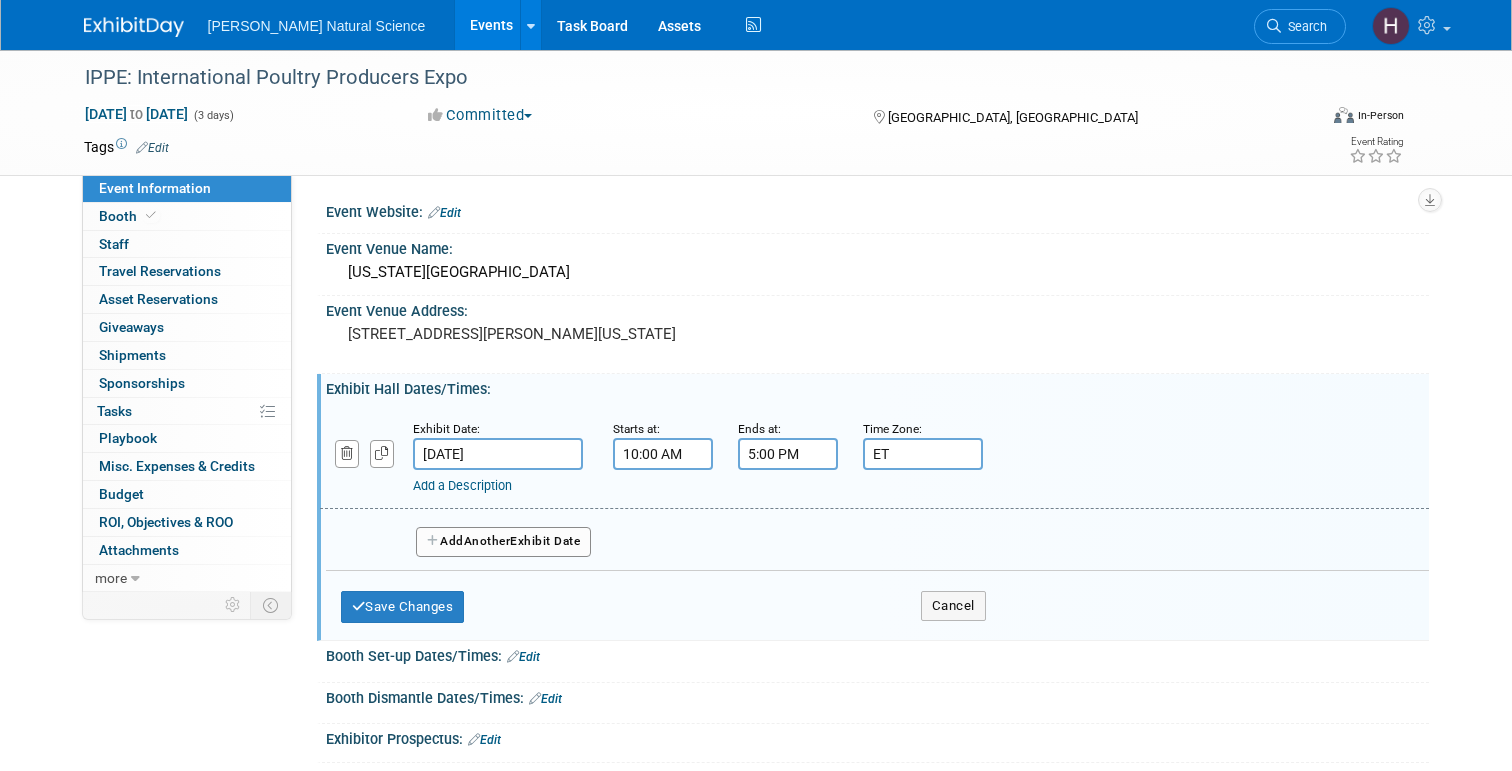 click on "Add  Another  Exhibit Date" at bounding box center [504, 542] 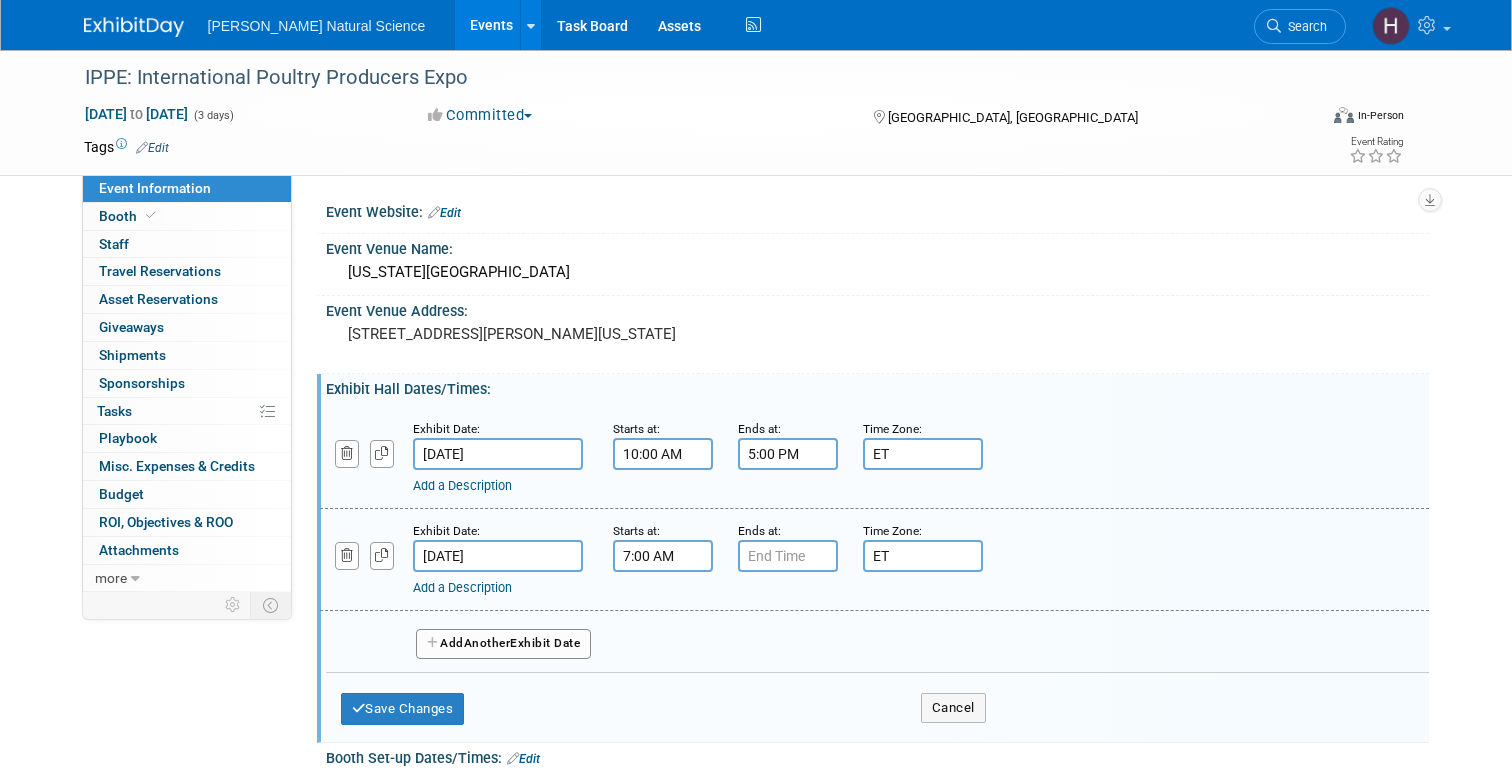 click on "7:00 AM" at bounding box center [663, 556] 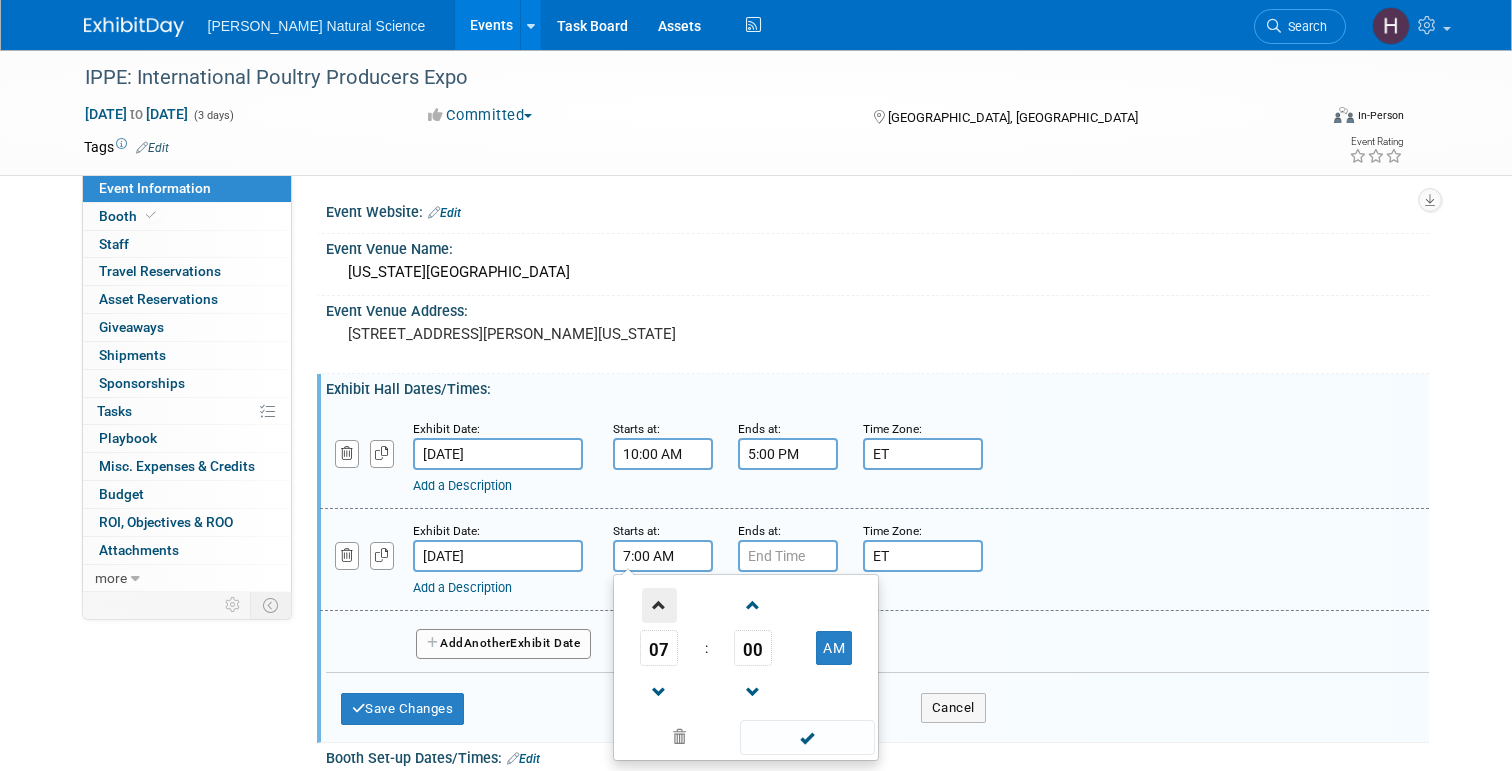 click at bounding box center (659, 605) 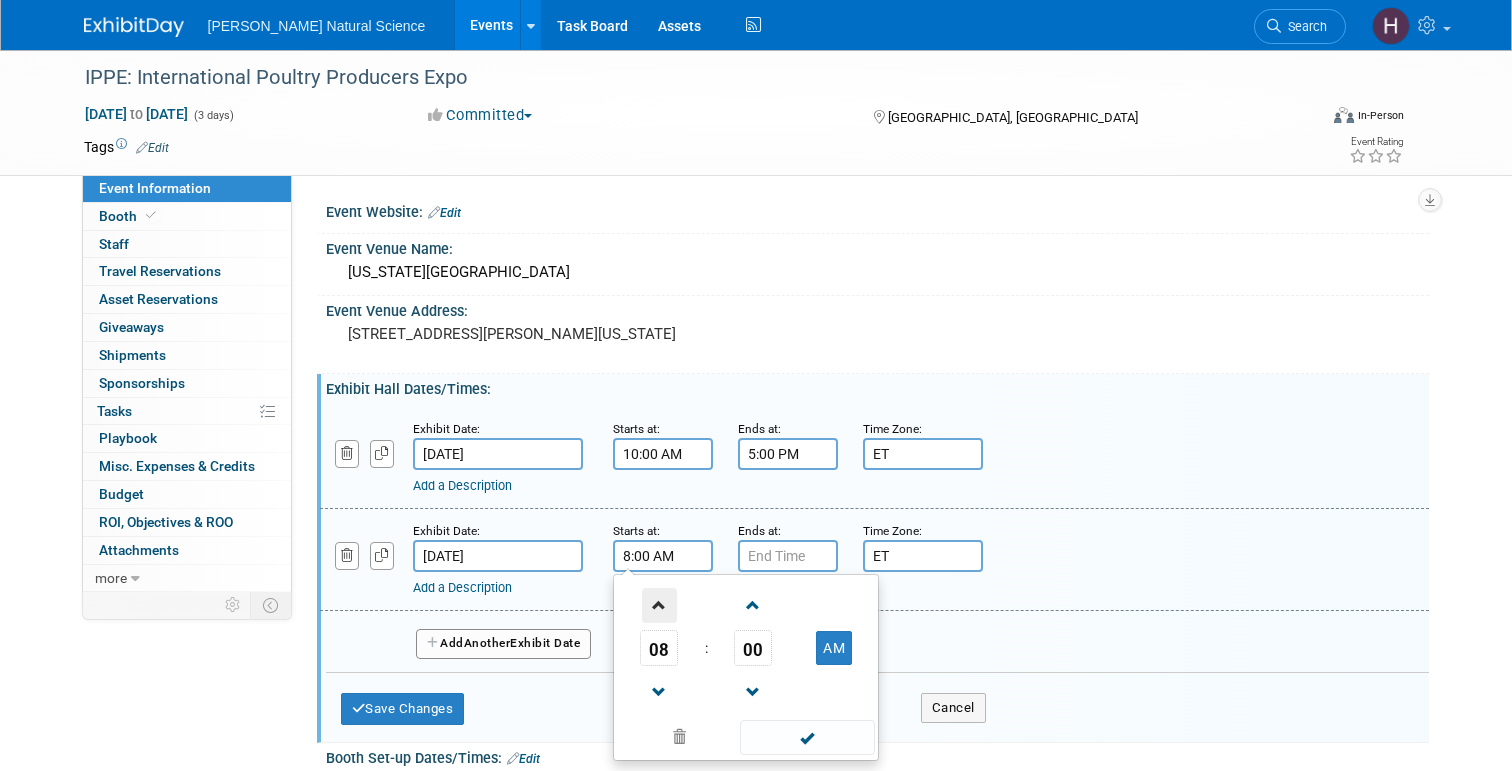 click at bounding box center (659, 605) 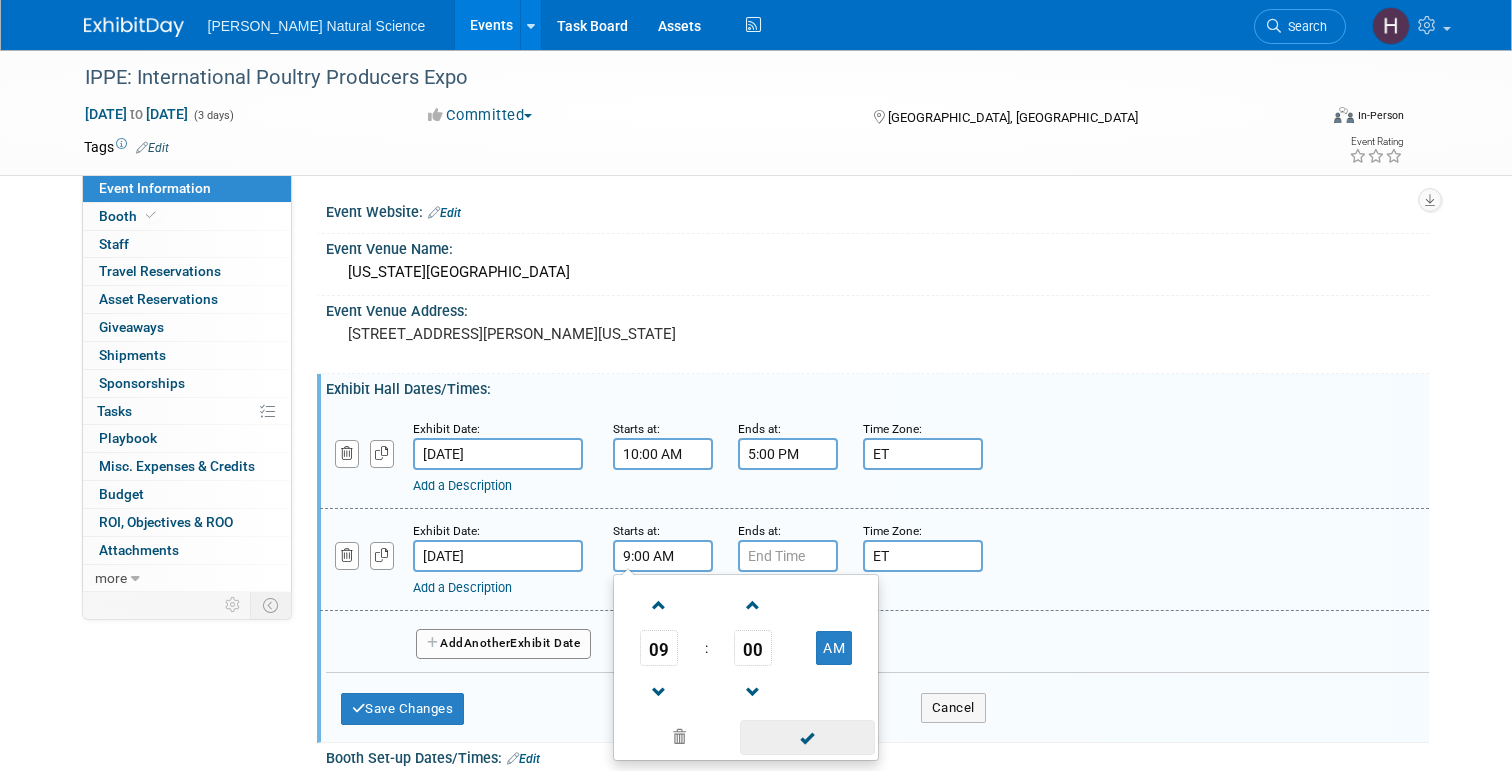 click at bounding box center (807, 737) 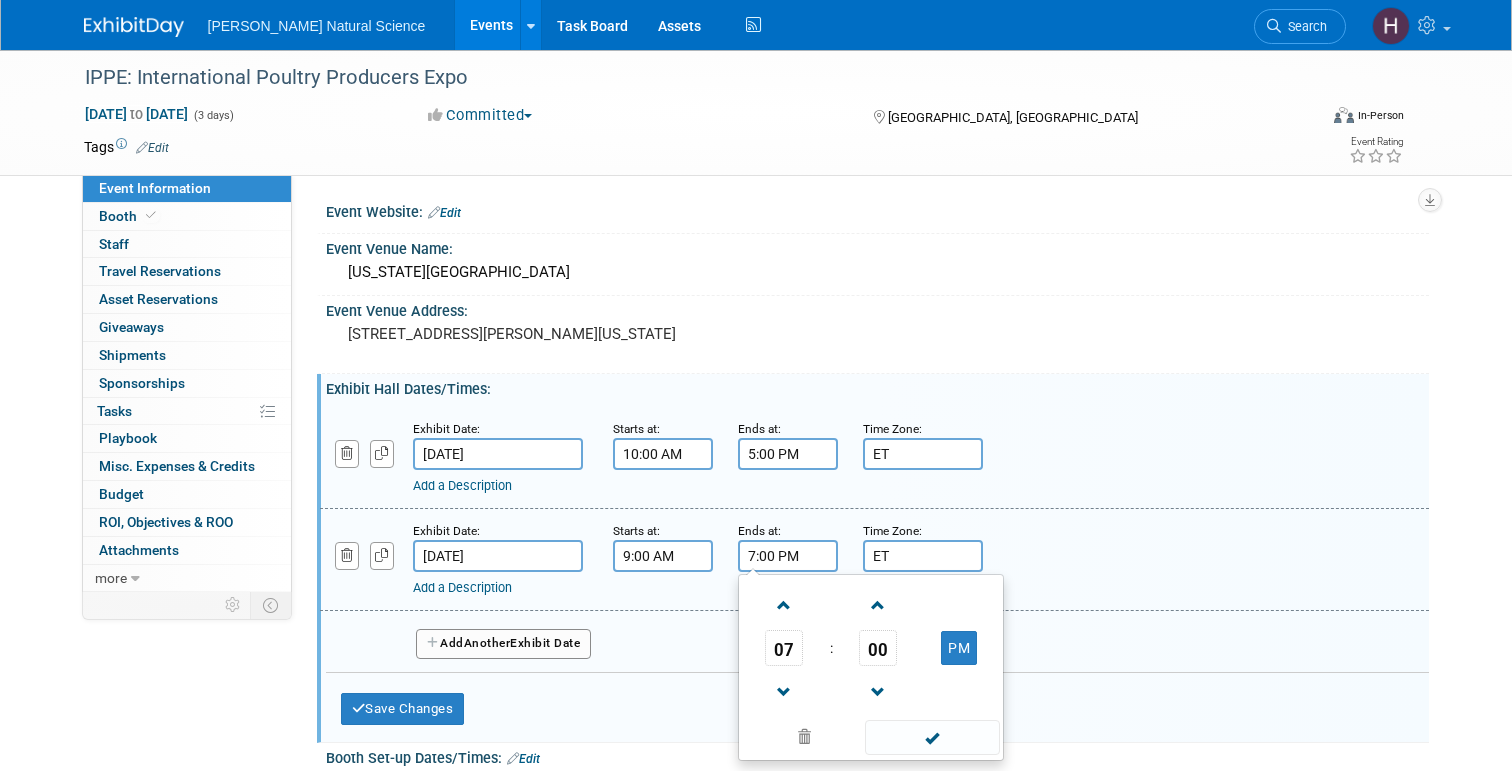 click on "7:00 PM" at bounding box center [788, 556] 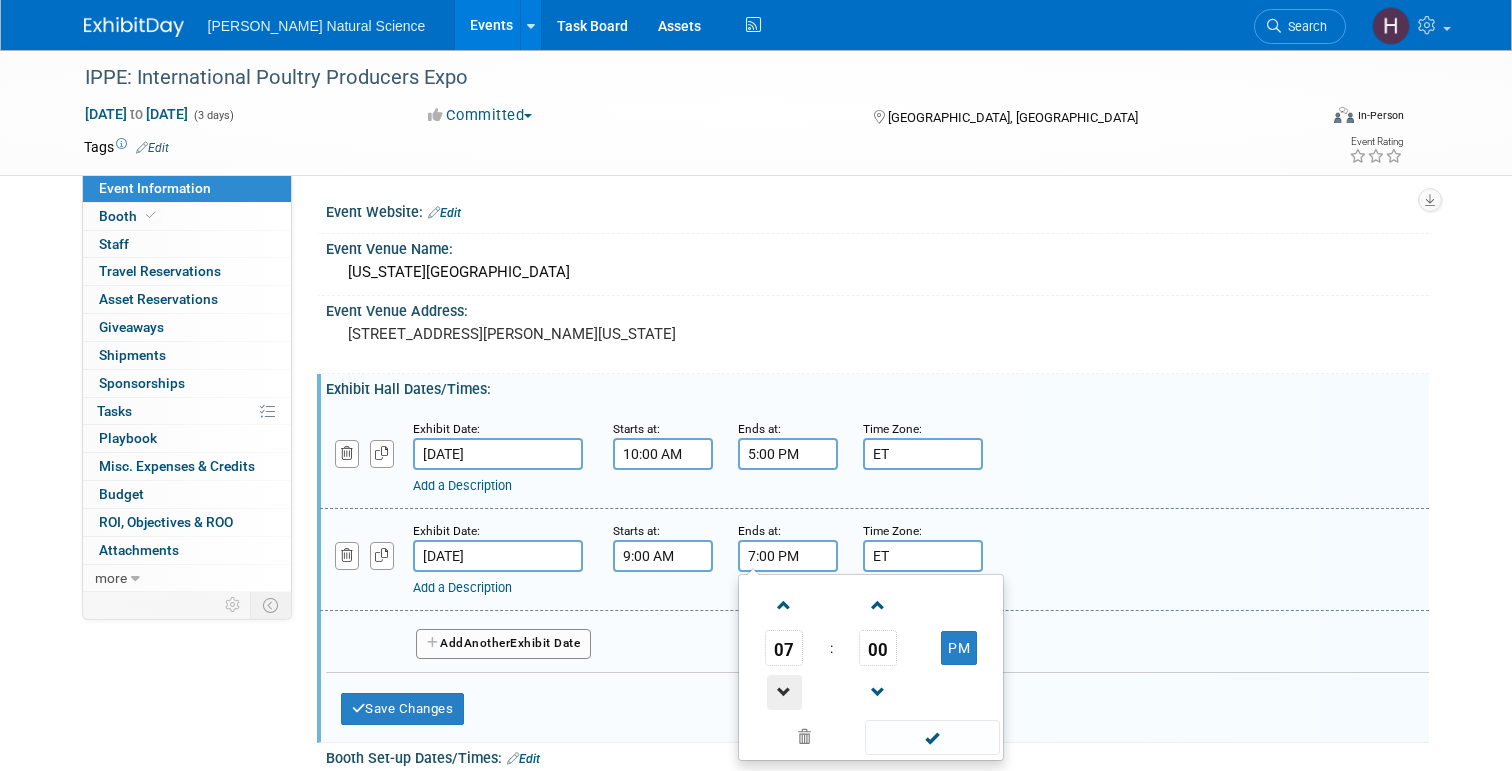 click at bounding box center [784, 692] 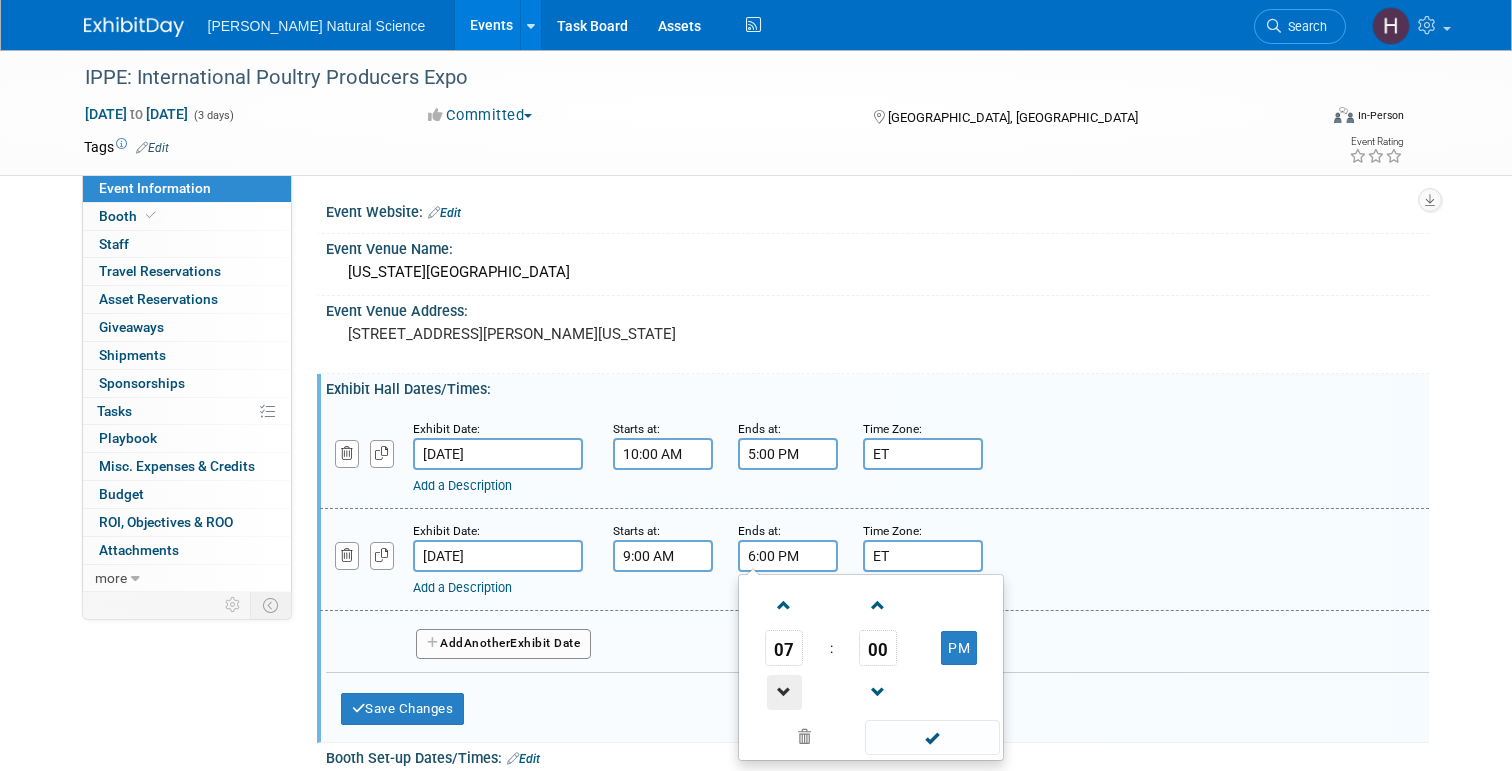 click at bounding box center (784, 692) 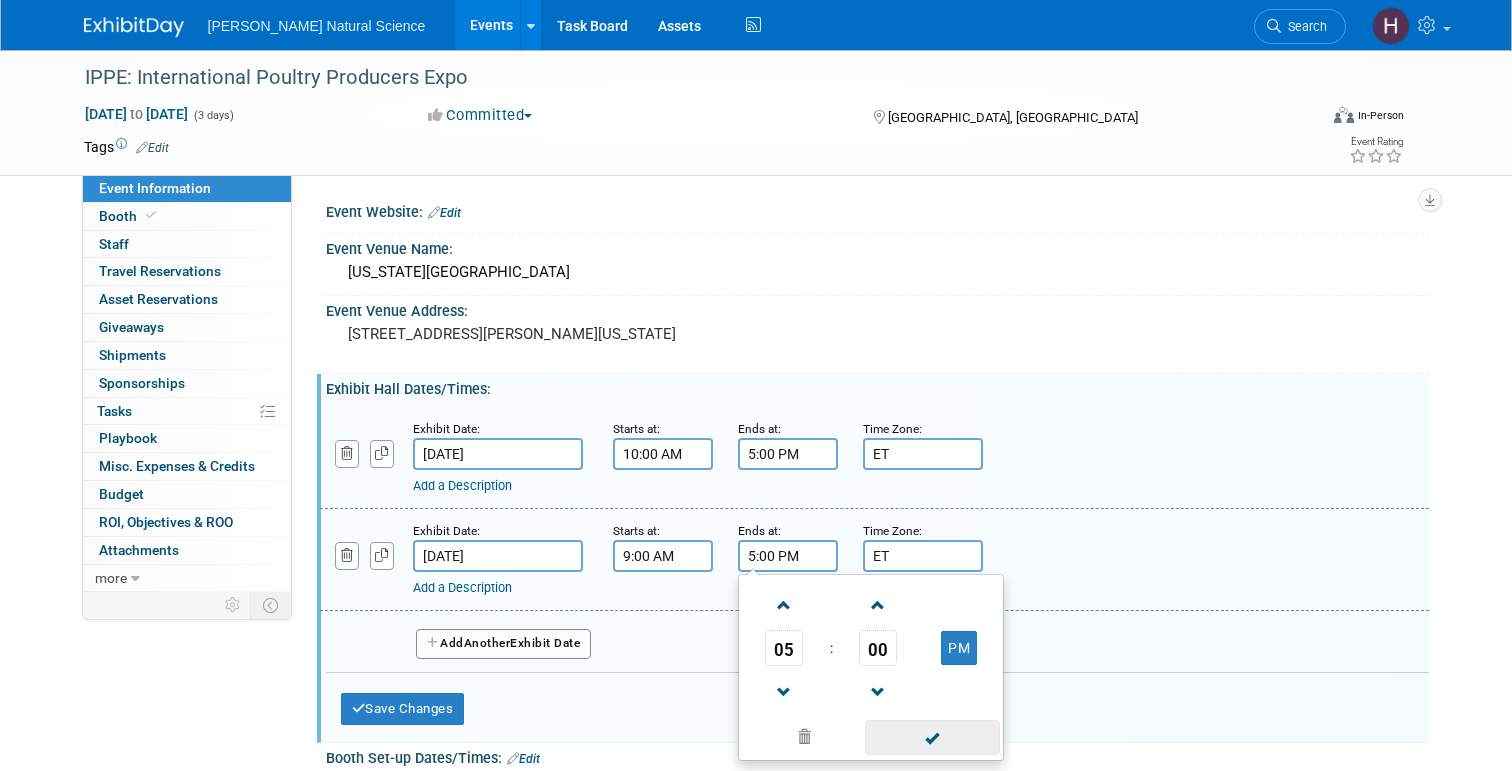 click at bounding box center (932, 737) 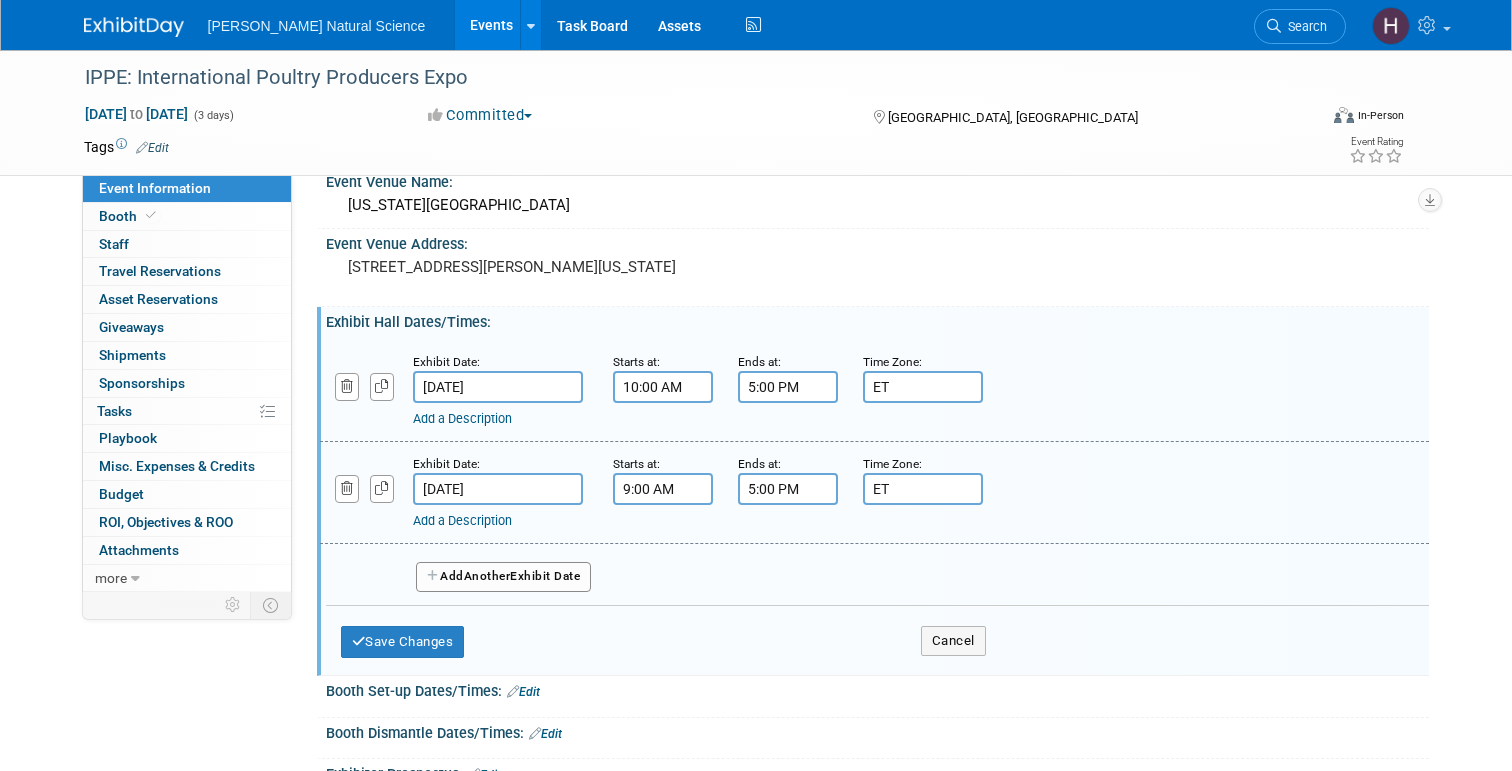 scroll, scrollTop: 142, scrollLeft: 0, axis: vertical 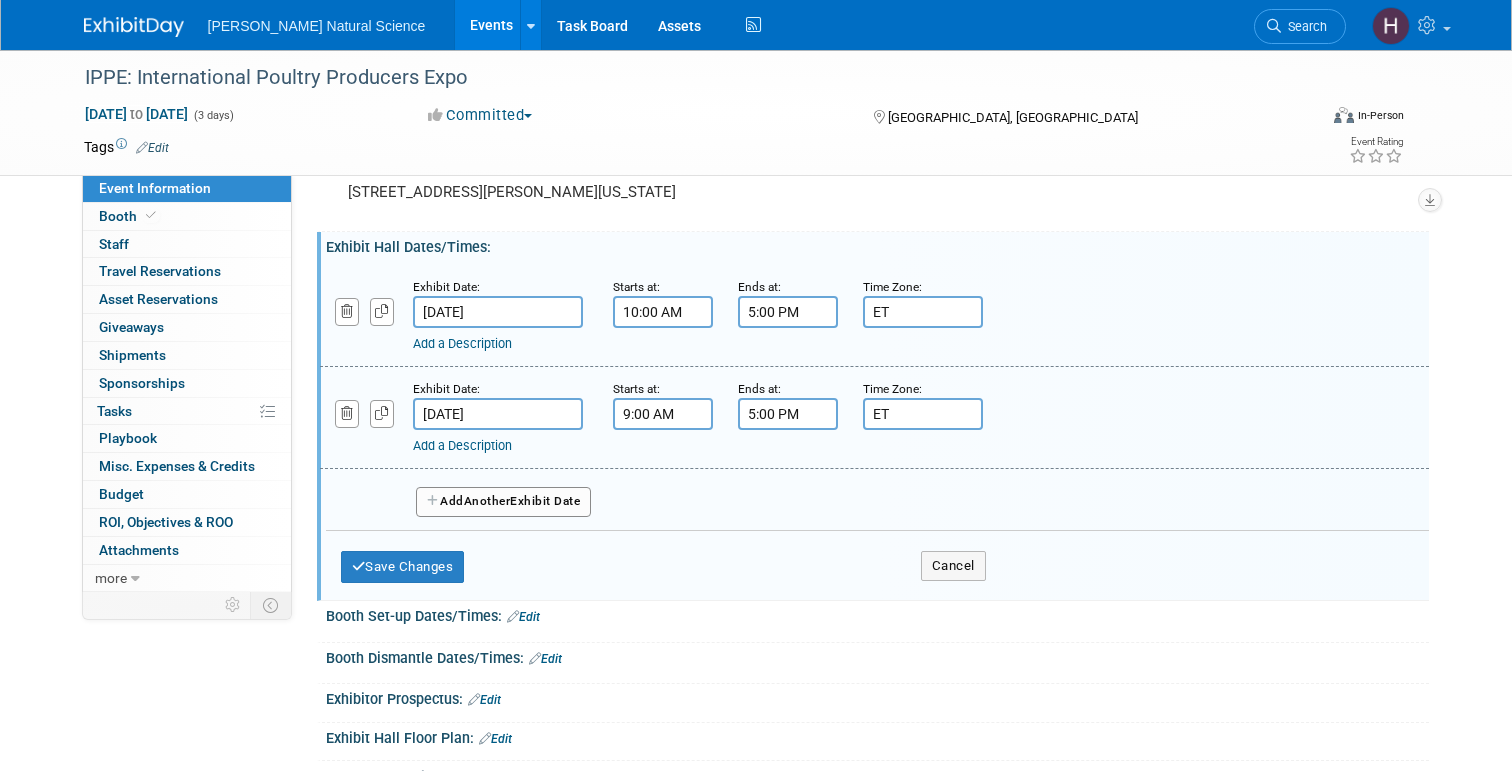 click on "Another" at bounding box center [487, 501] 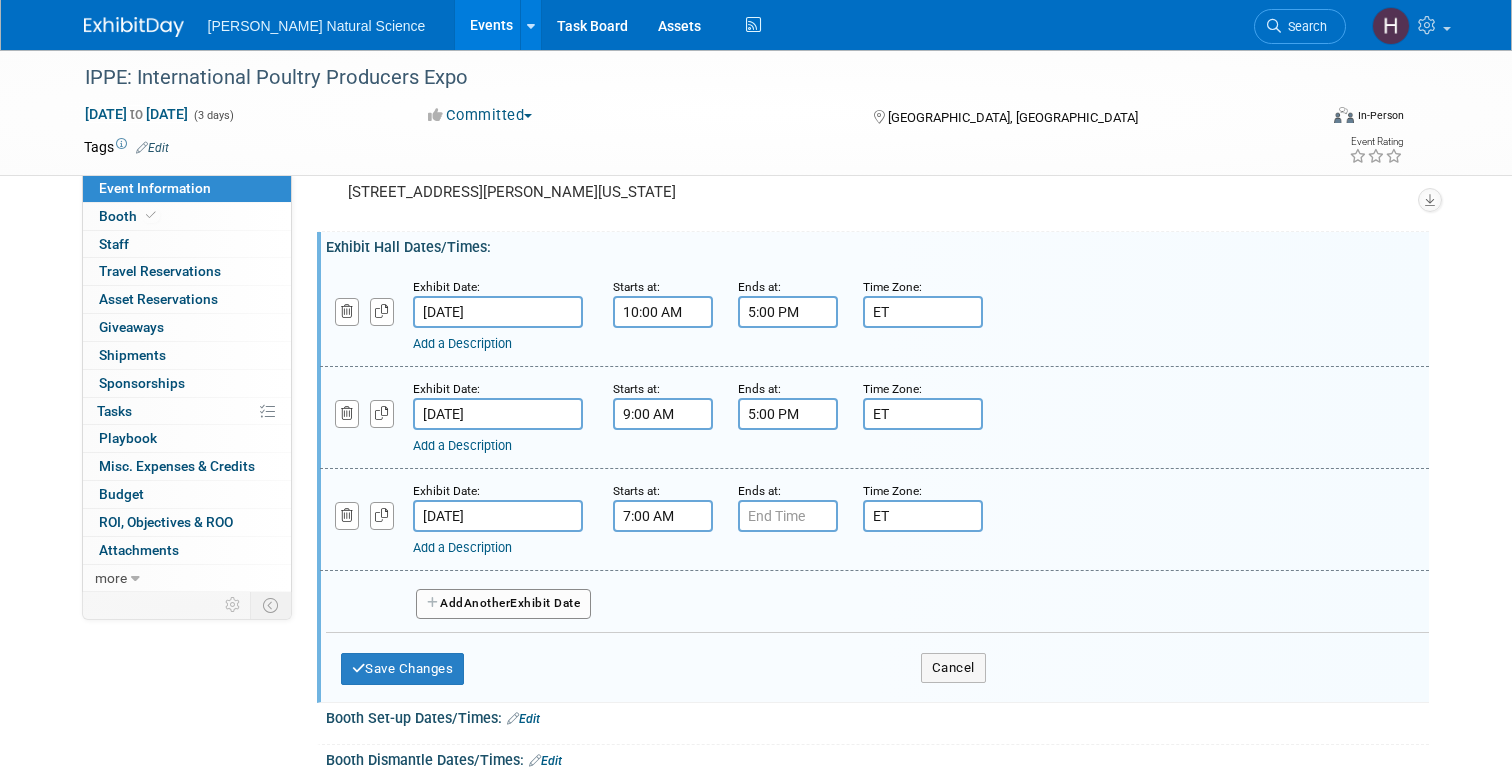 click on "7:00 AM" at bounding box center (663, 516) 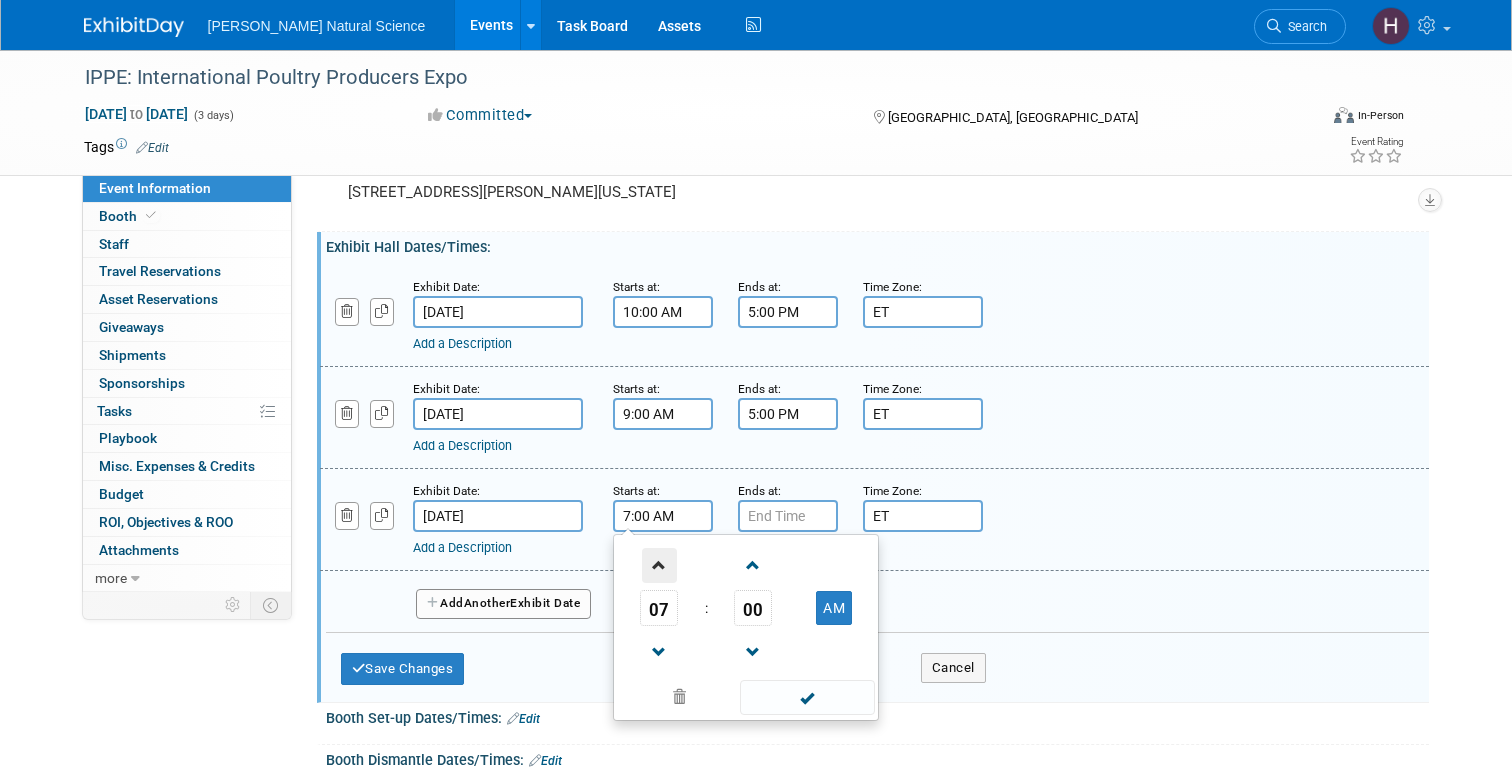 click at bounding box center [659, 565] 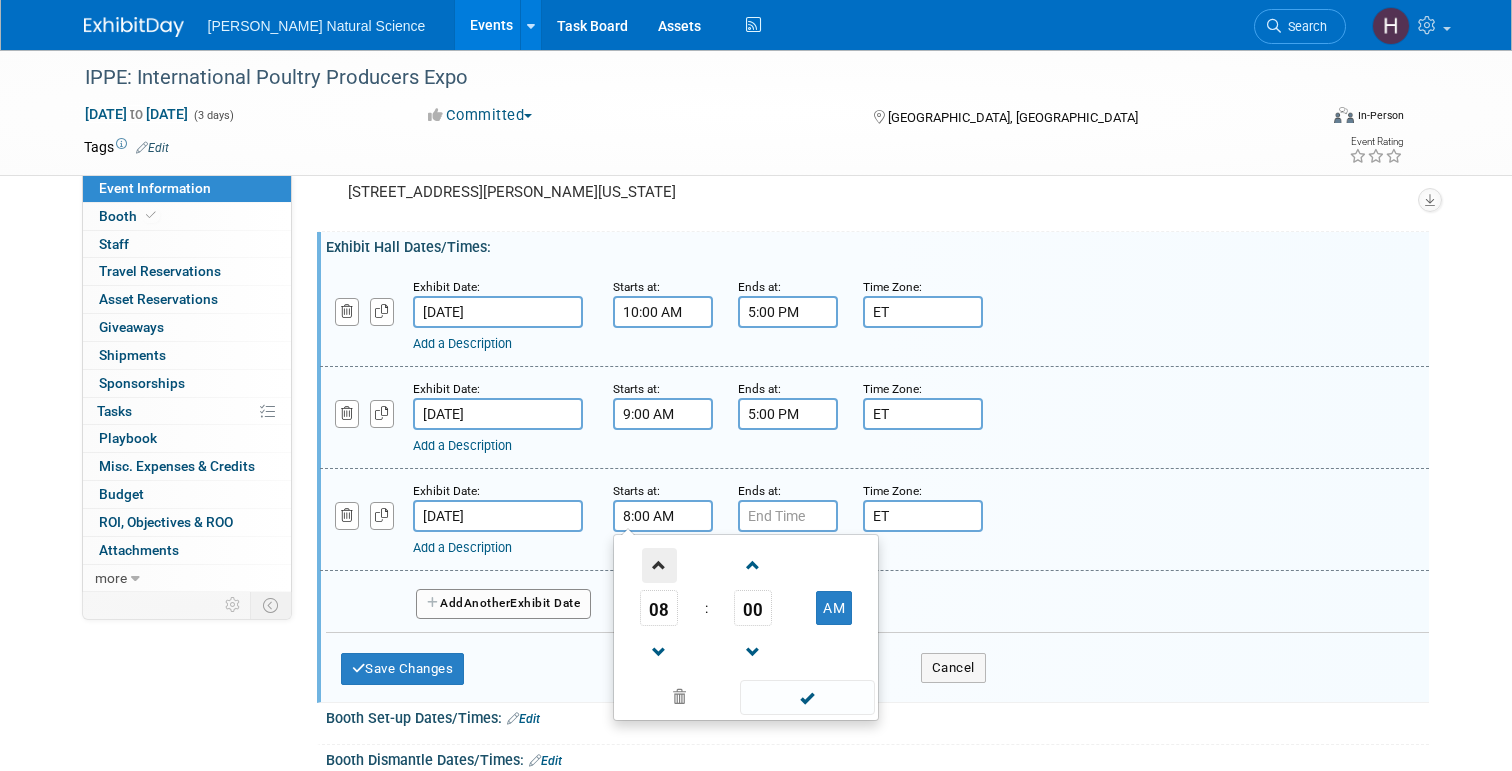 click at bounding box center (659, 565) 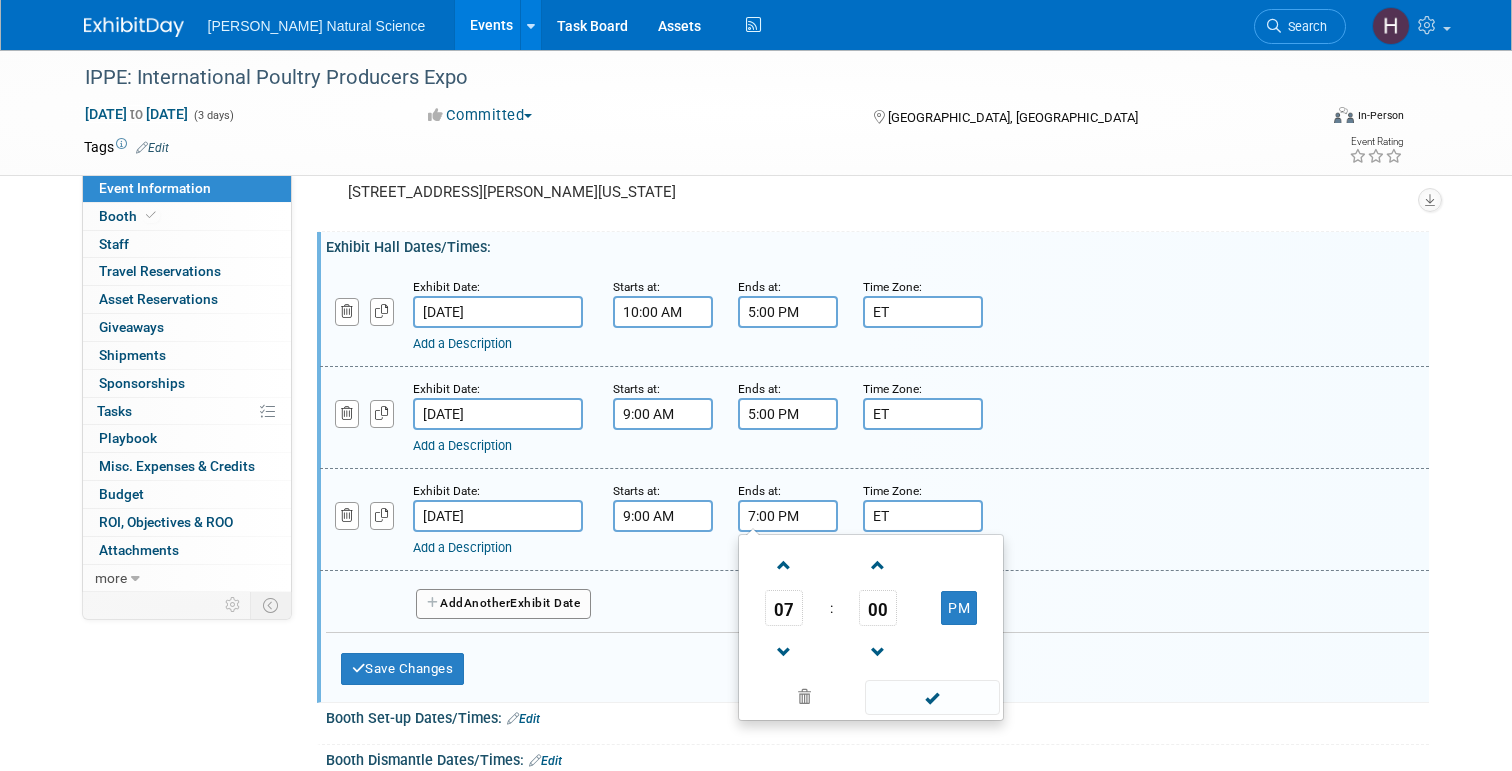 click on "7:00 PM" at bounding box center (788, 516) 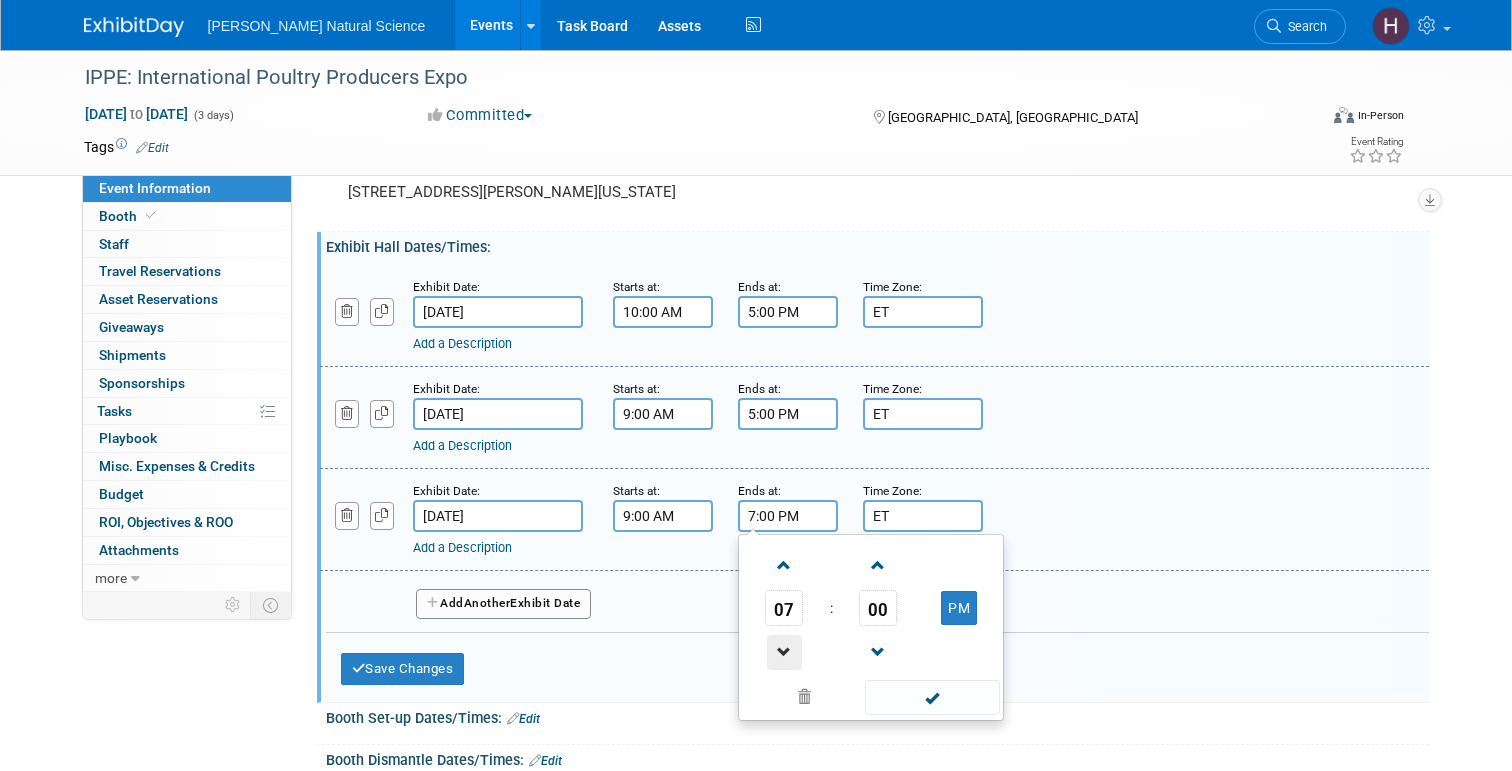 click at bounding box center (784, 652) 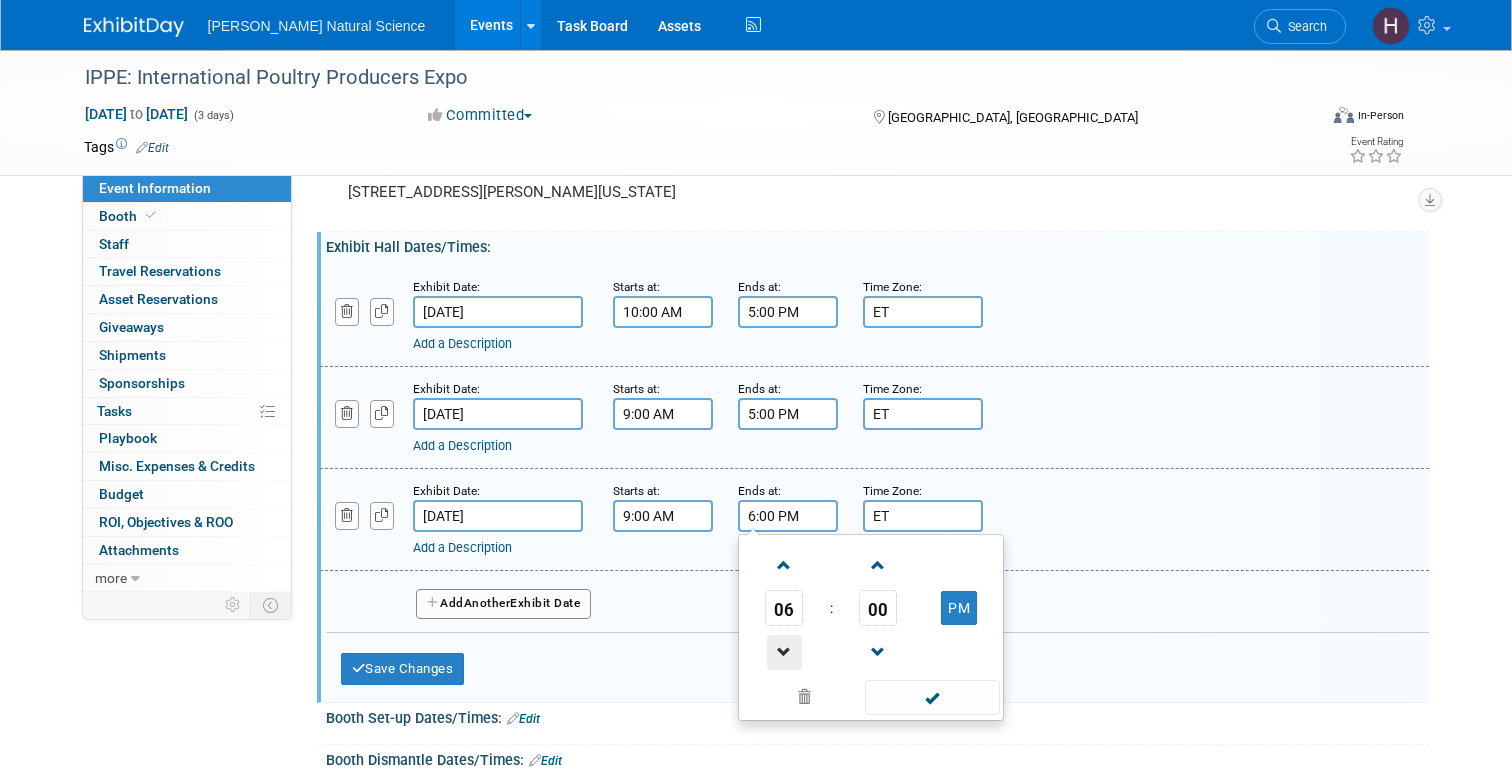 click at bounding box center (784, 652) 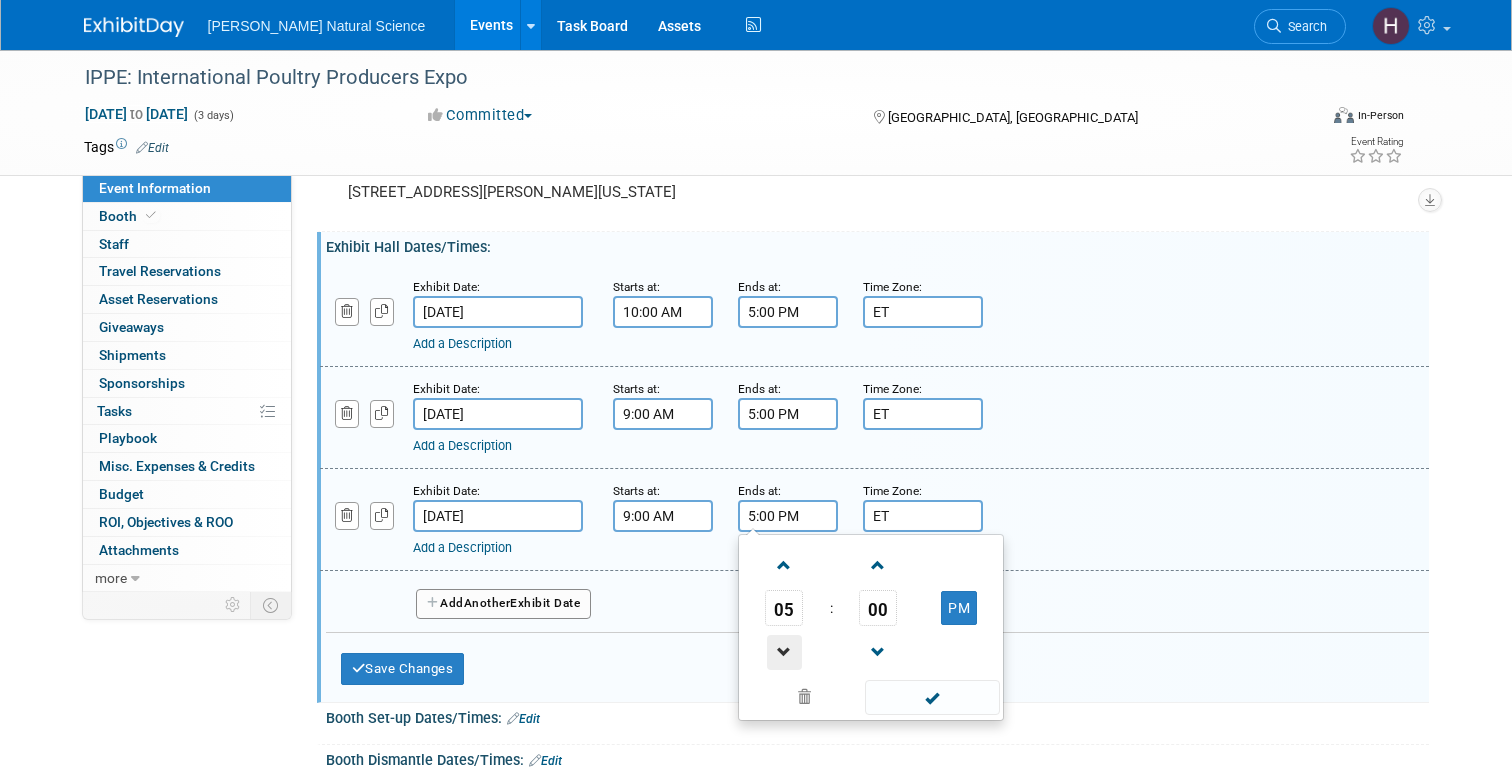 click at bounding box center [784, 652] 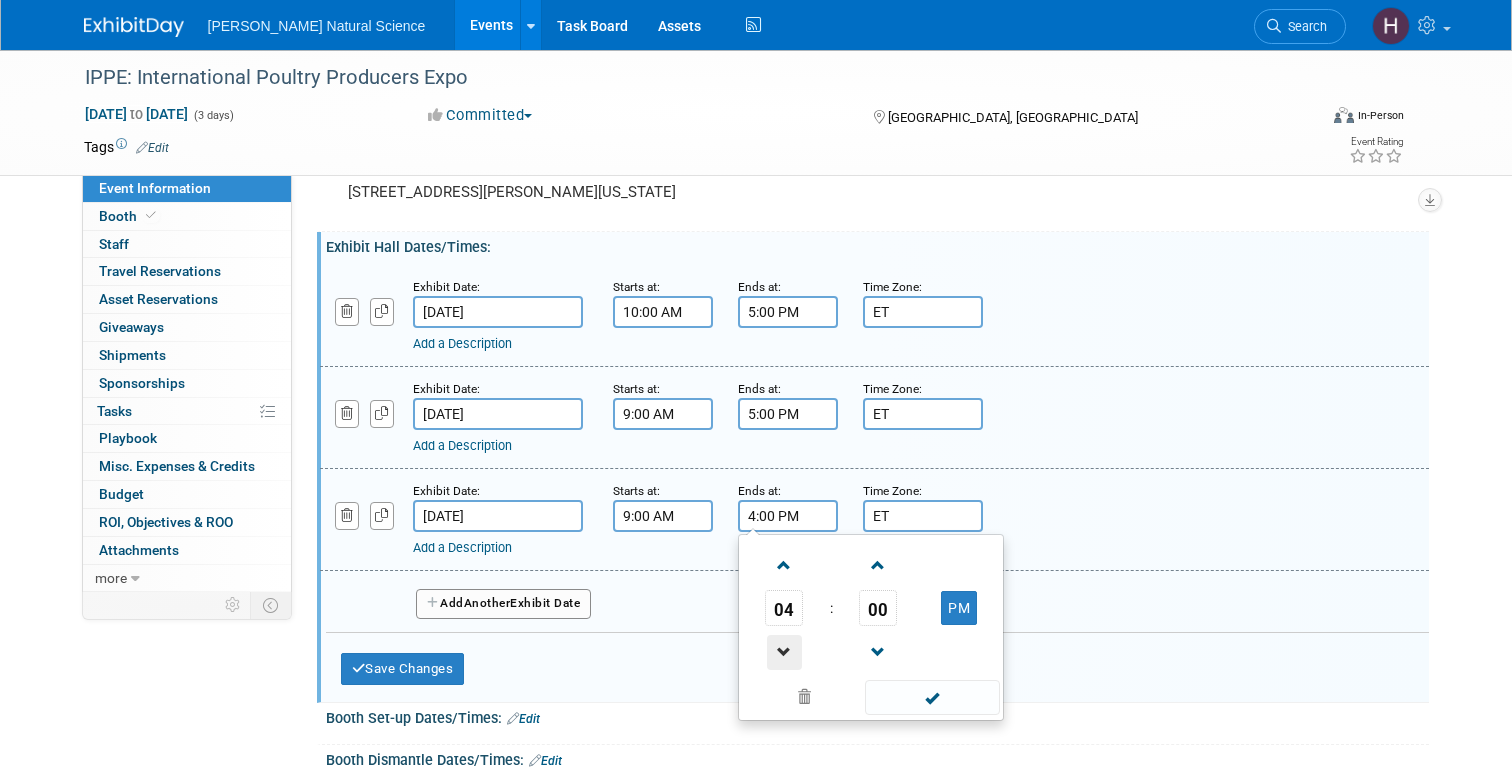 click at bounding box center [784, 652] 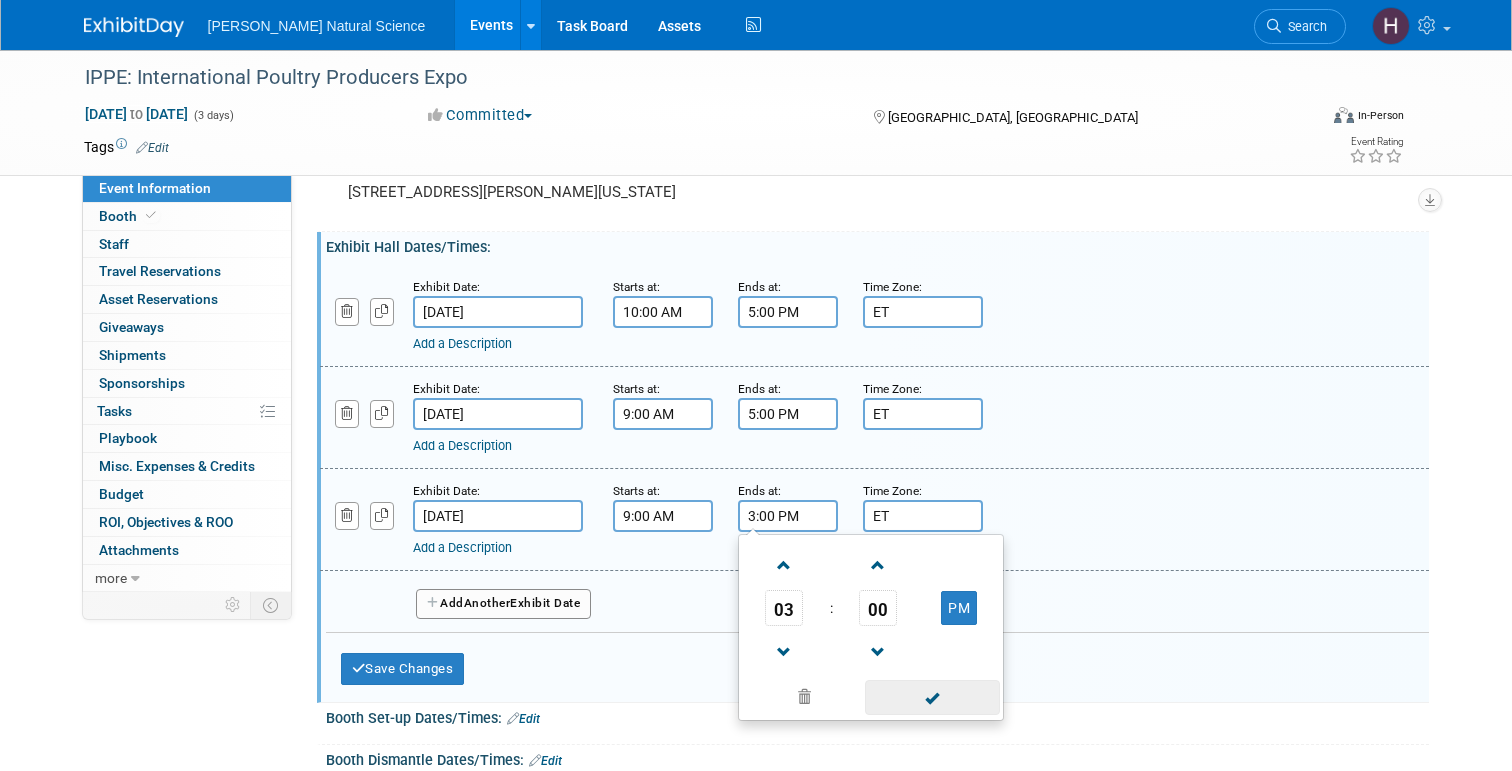 click at bounding box center [932, 697] 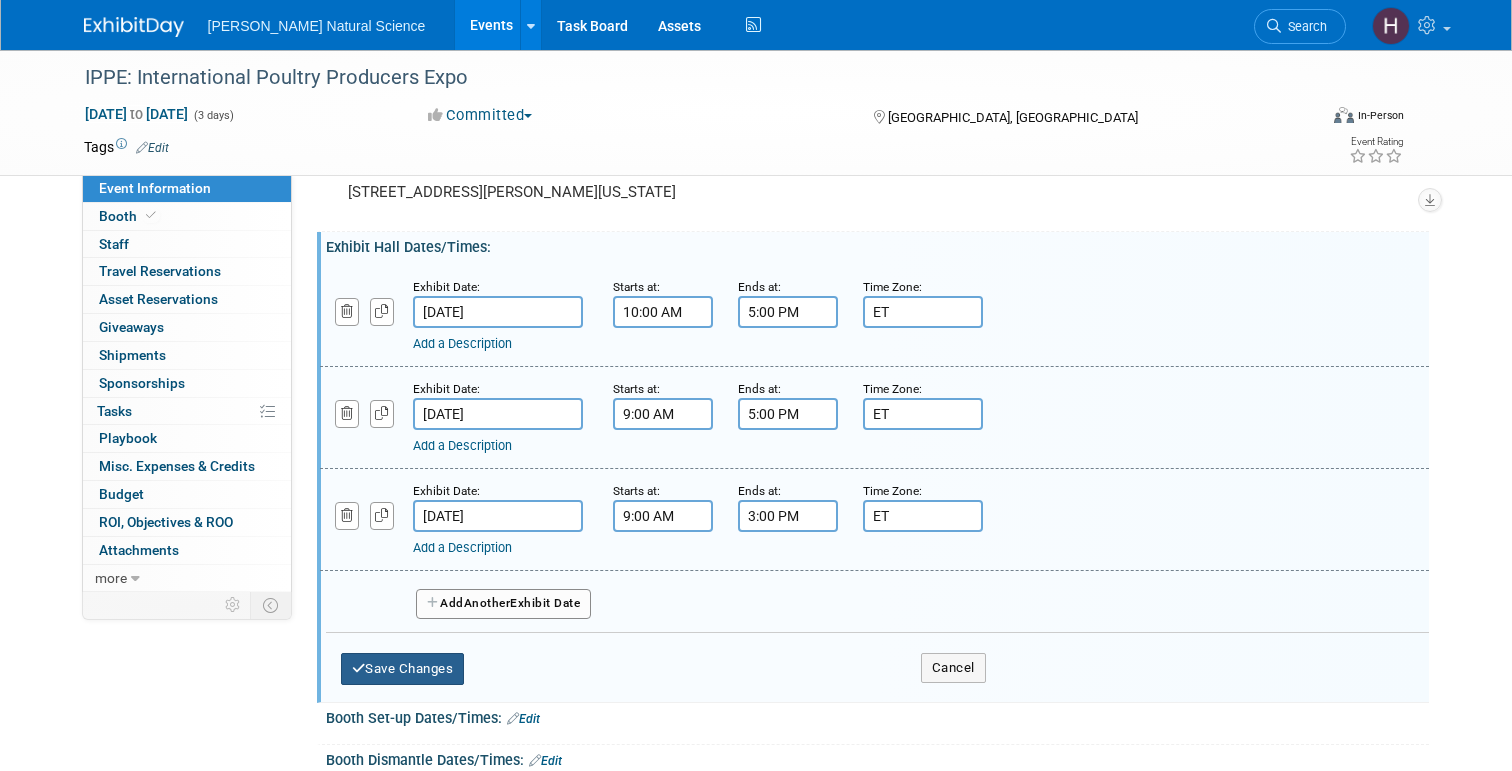 click on "Save Changes" at bounding box center [403, 669] 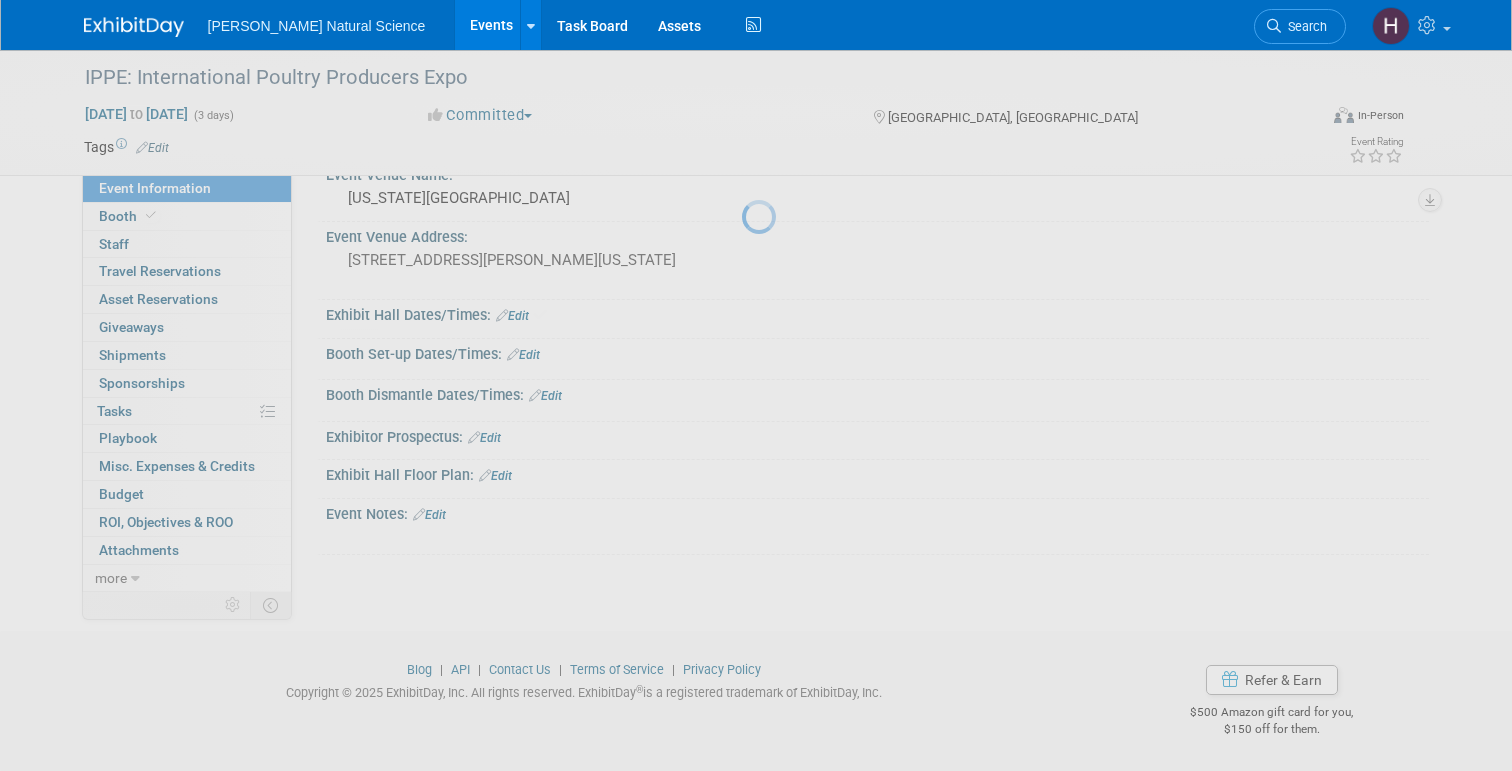 scroll, scrollTop: 71, scrollLeft: 0, axis: vertical 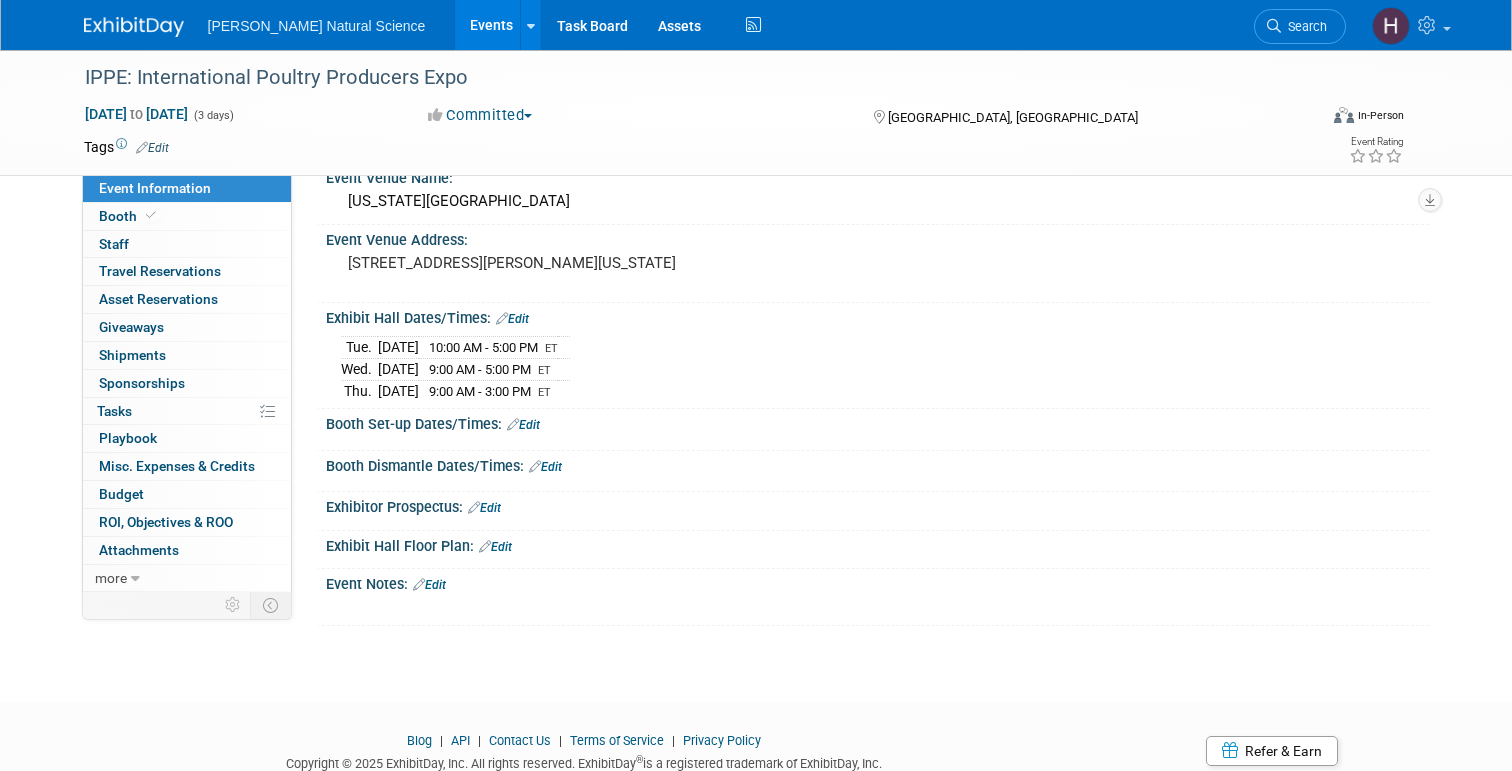 click on "Edit" at bounding box center [523, 425] 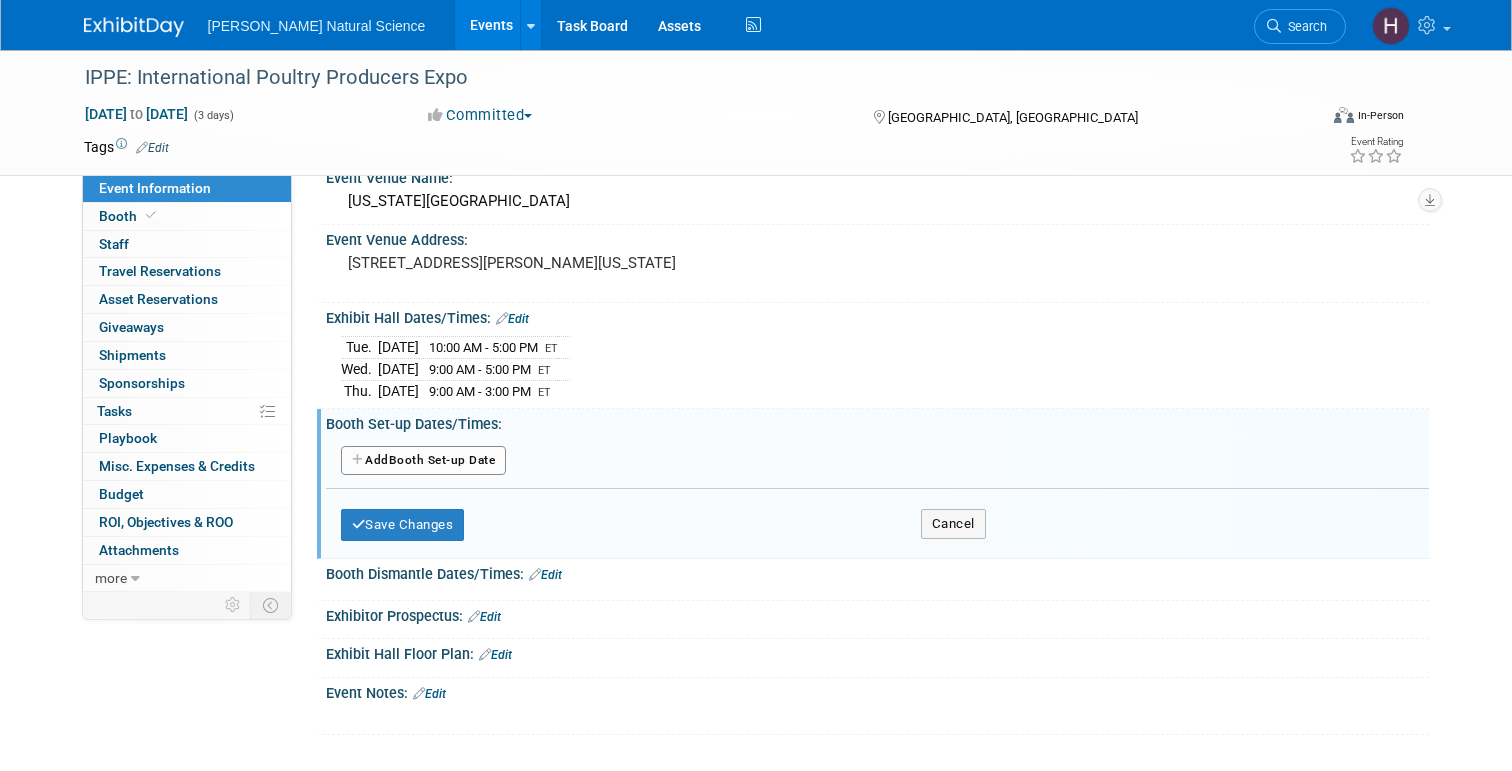 click on "Add  Another  Booth Set-up Date" at bounding box center (424, 461) 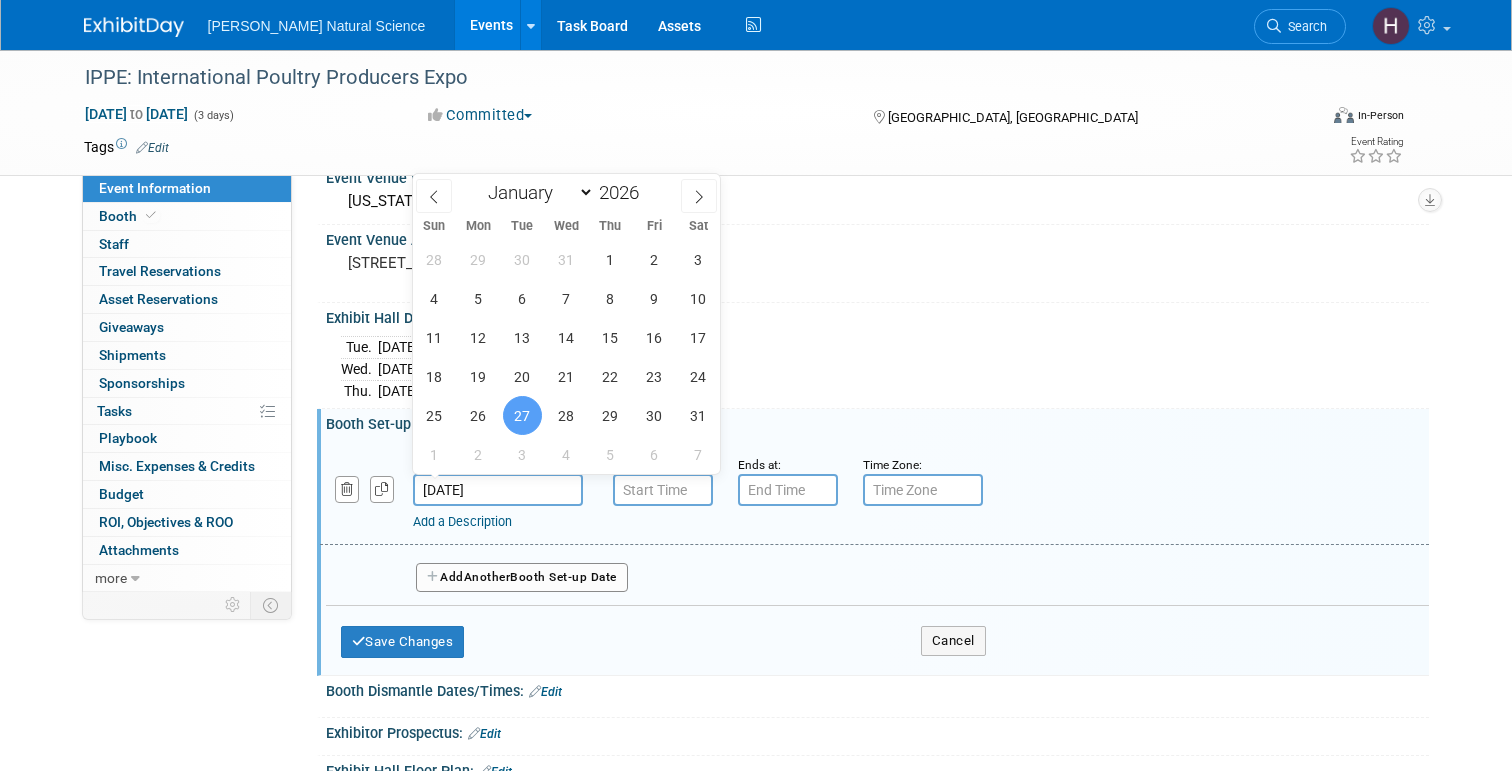 click on "Jan 27, 2026" at bounding box center [498, 490] 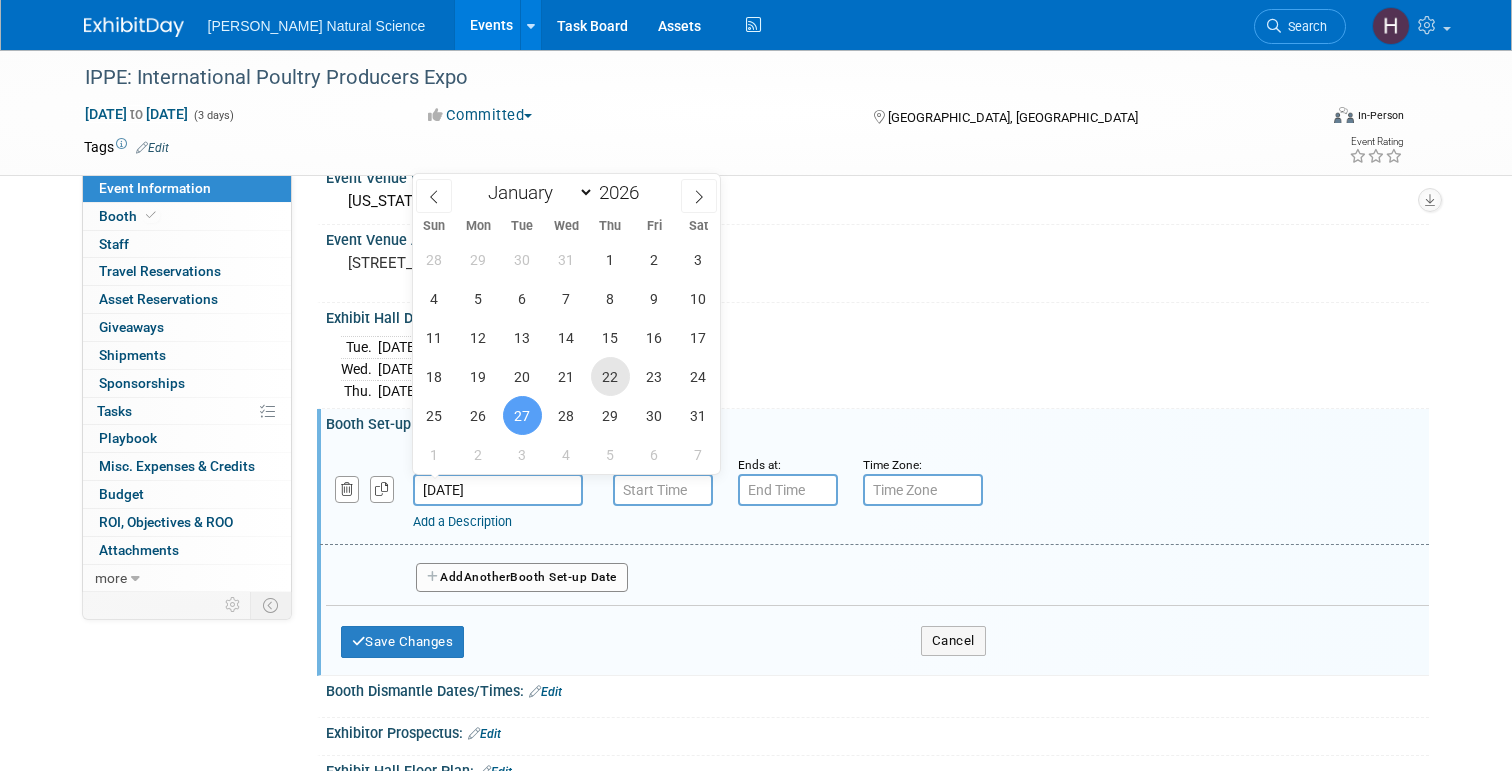 click on "22" at bounding box center (610, 376) 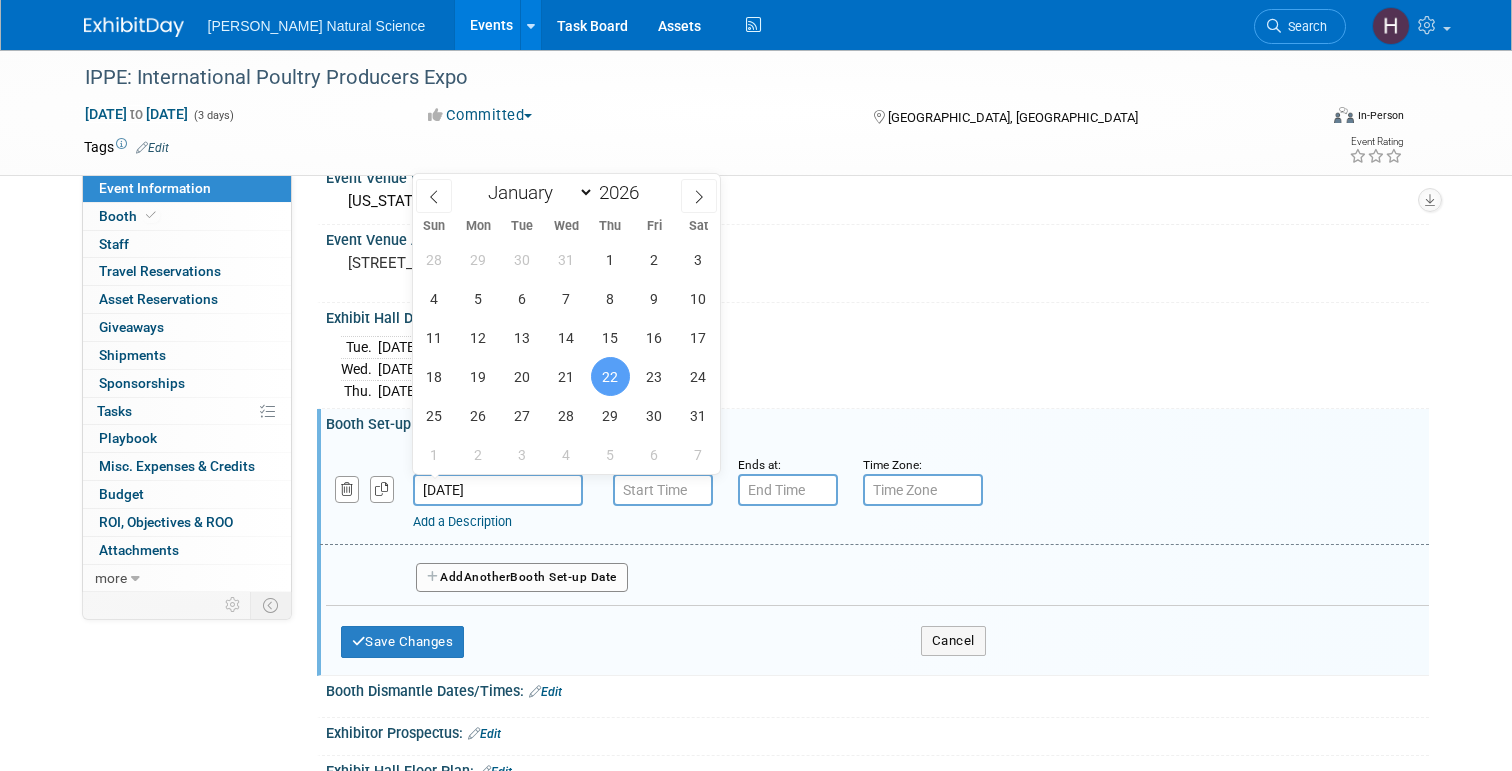click on "Save Changes
Cancel" at bounding box center [663, 637] 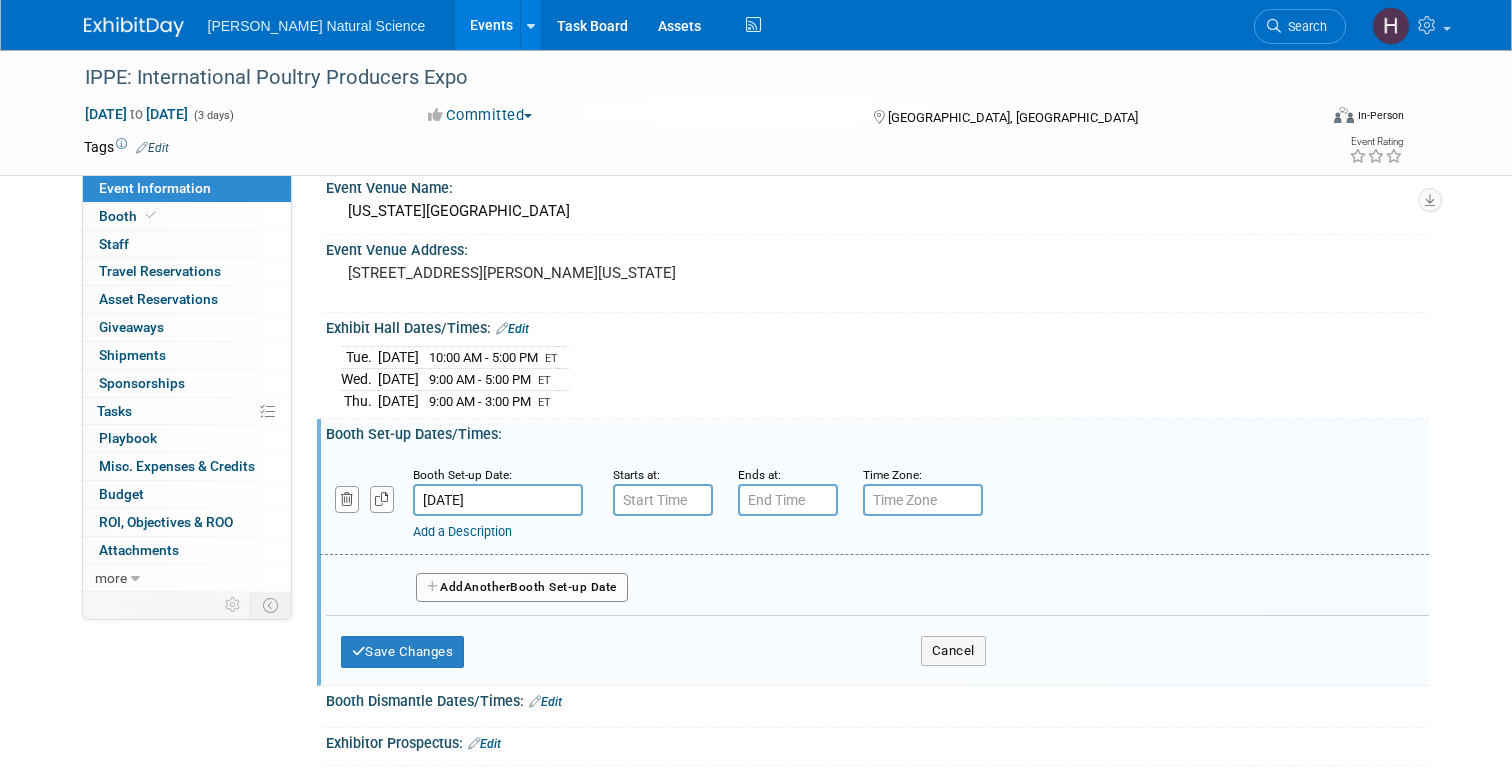 scroll, scrollTop: 37, scrollLeft: 0, axis: vertical 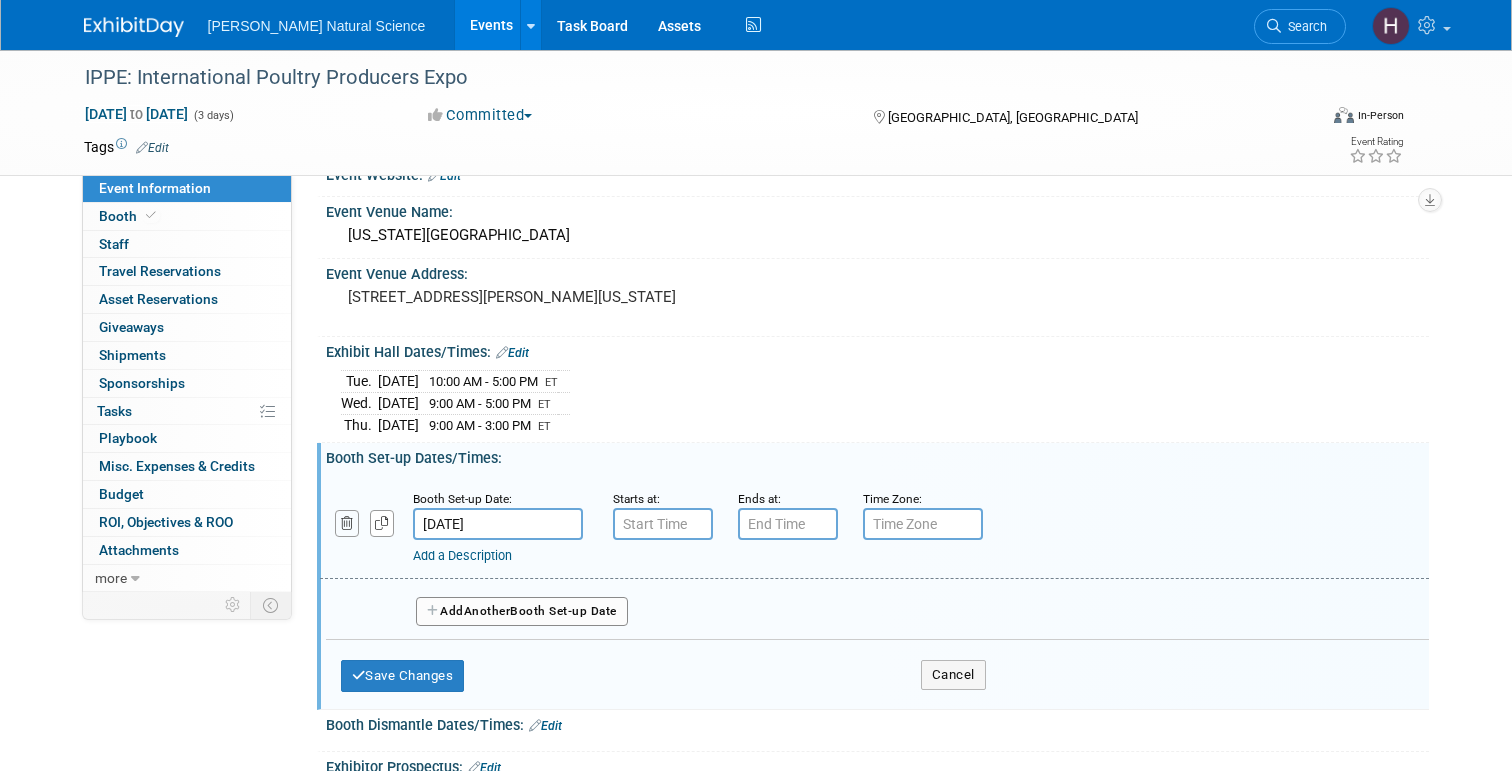 click at bounding box center (347, 523) 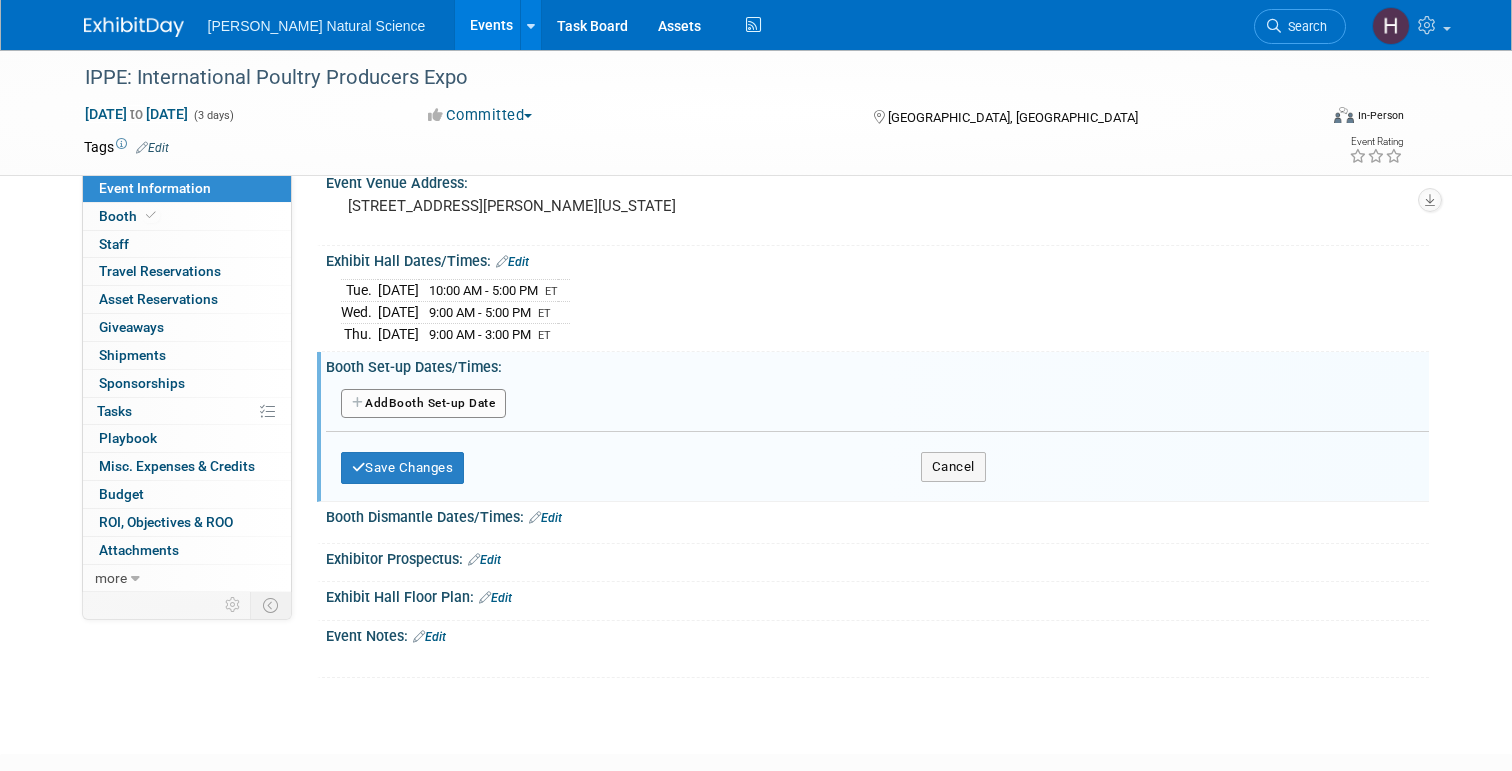 scroll, scrollTop: 142, scrollLeft: 0, axis: vertical 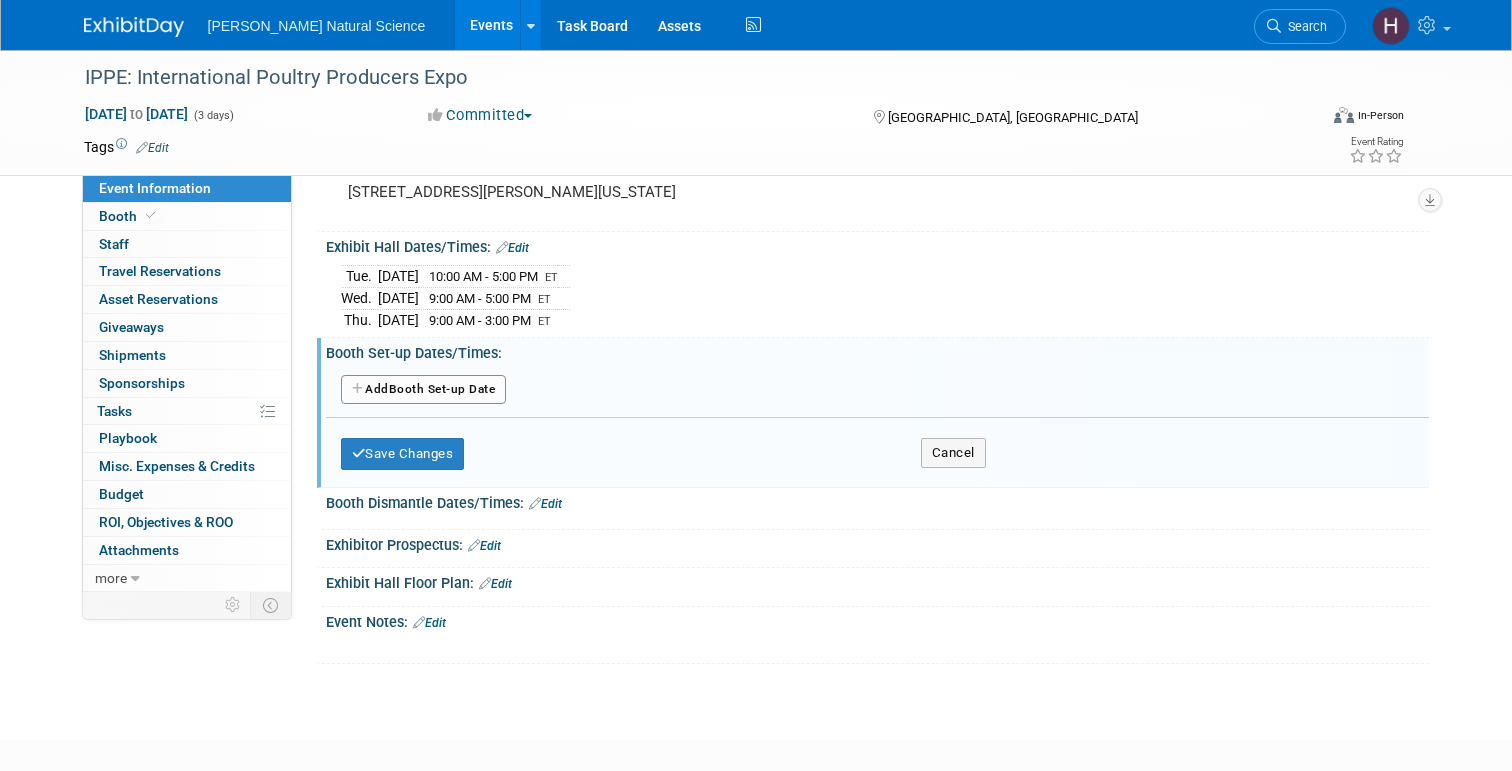 click on "Edit" at bounding box center [429, 623] 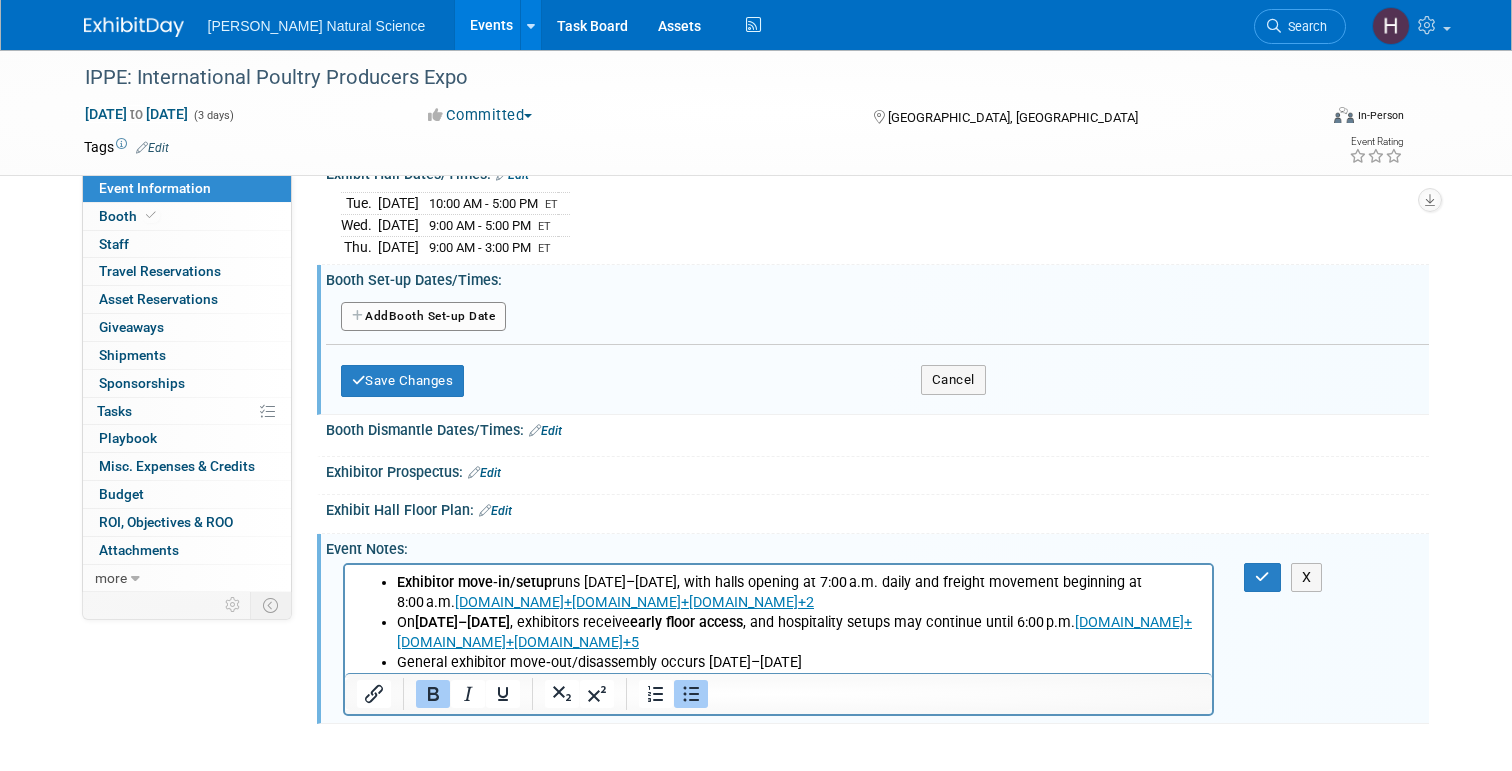 scroll, scrollTop: 219, scrollLeft: 0, axis: vertical 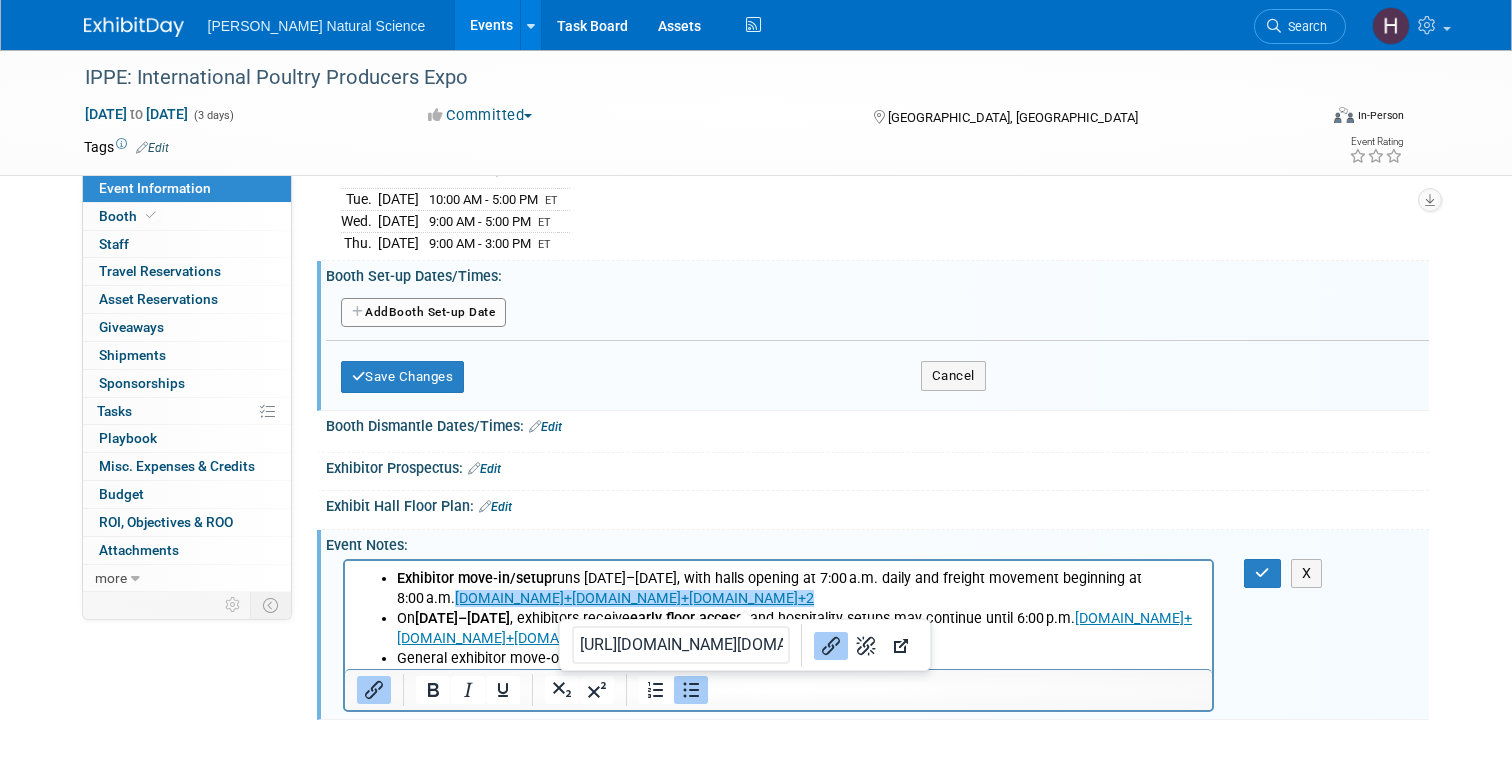 drag, startPoint x: 786, startPoint y: 596, endPoint x: 392, endPoint y: 594, distance: 394.00507 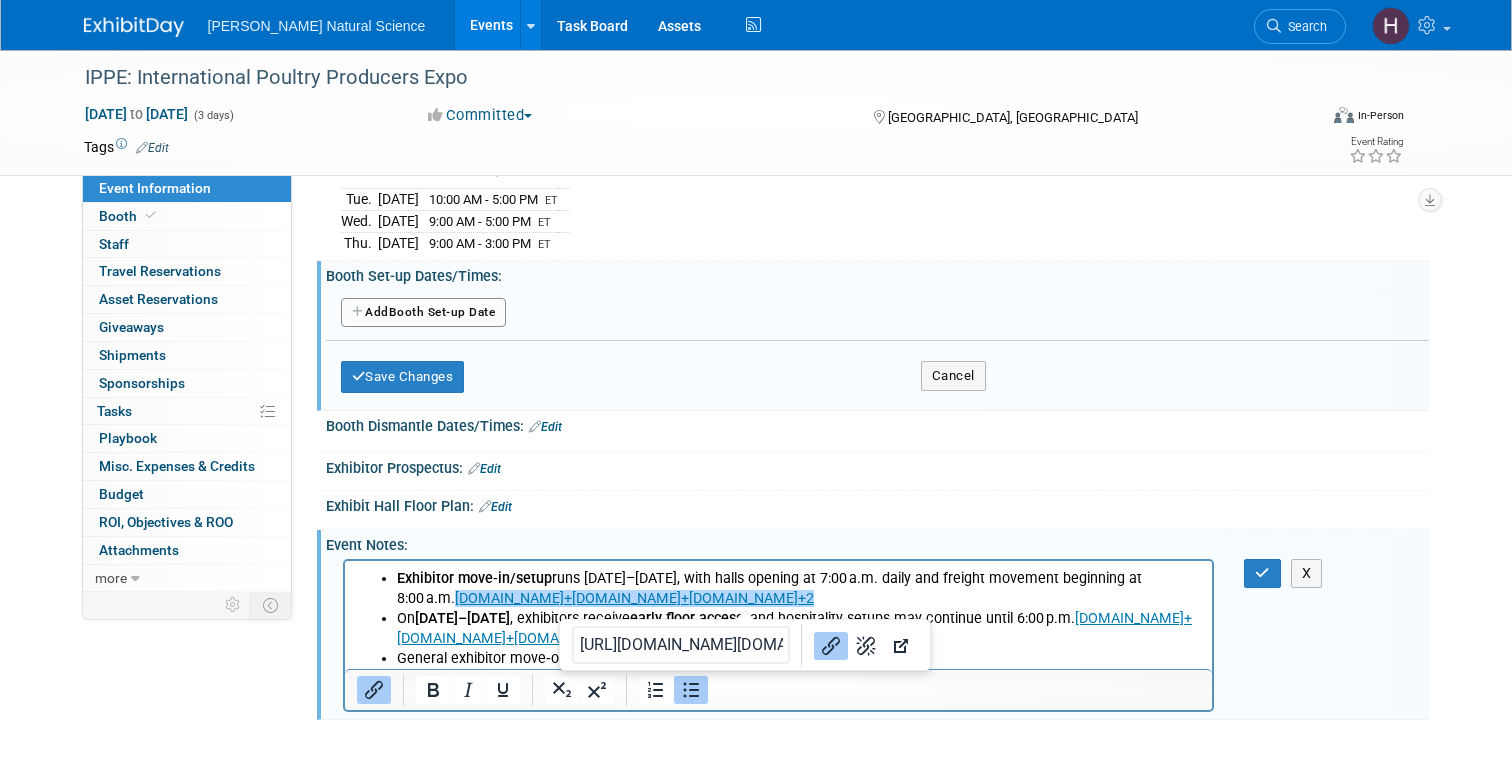 click on "Exhibitor move‑in/setup  runs Jan 22–26, with halls opening at 7:00 a.m. daily and freight movement beginning at 8:00 a.m.  atwww.ippexpo.org+2ippexpo.org+2w.ippexpo.org+2﻿ On  Jan 27–29 , exhibitors receive  early floor access , and hospitality setups may continue until 6:00 p.m.  ifif.org+5ippexpo.org+5w.ippexpo.org+5 General exhibitor move‑out/disassembly occurs Jan 29–31" at bounding box center [778, 618] 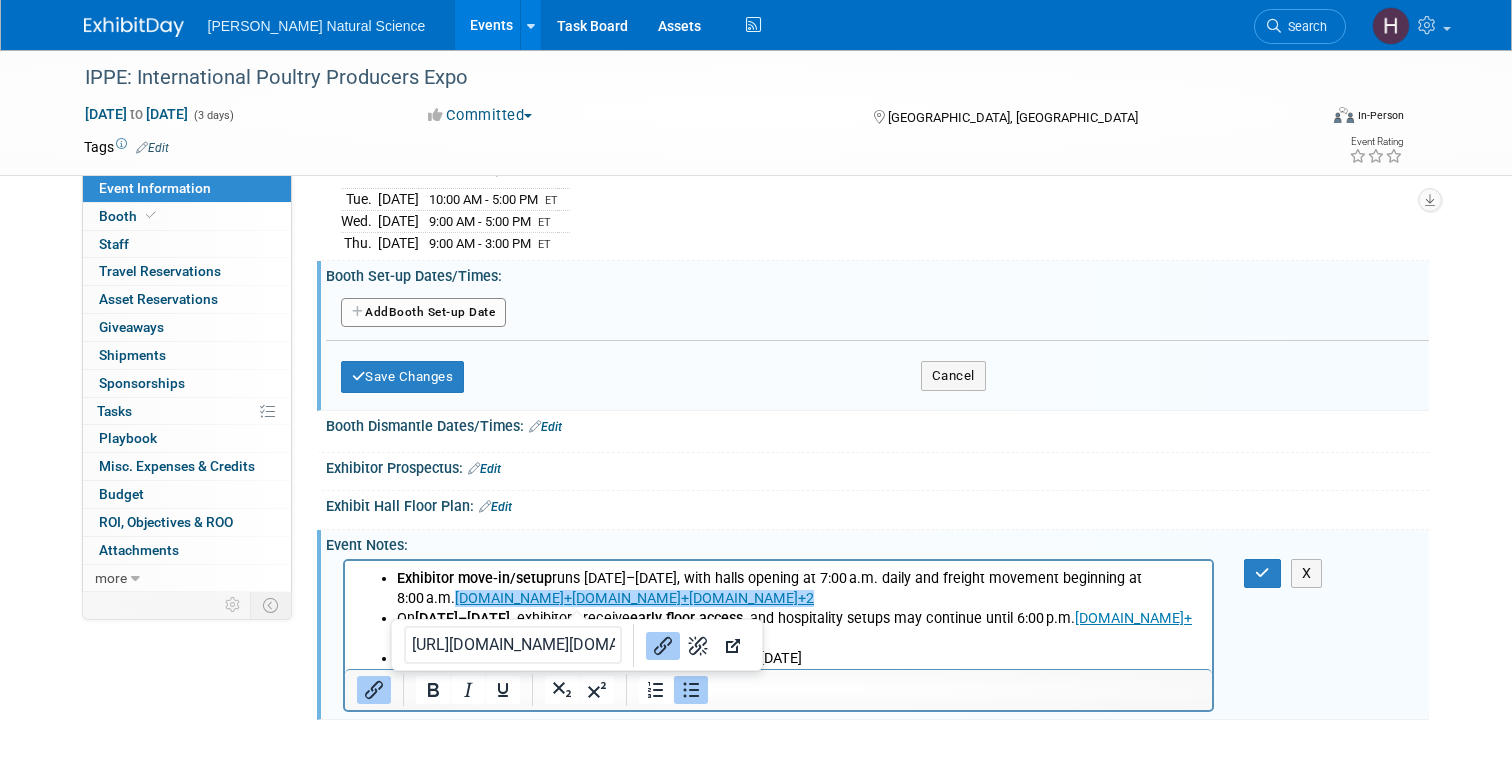 type 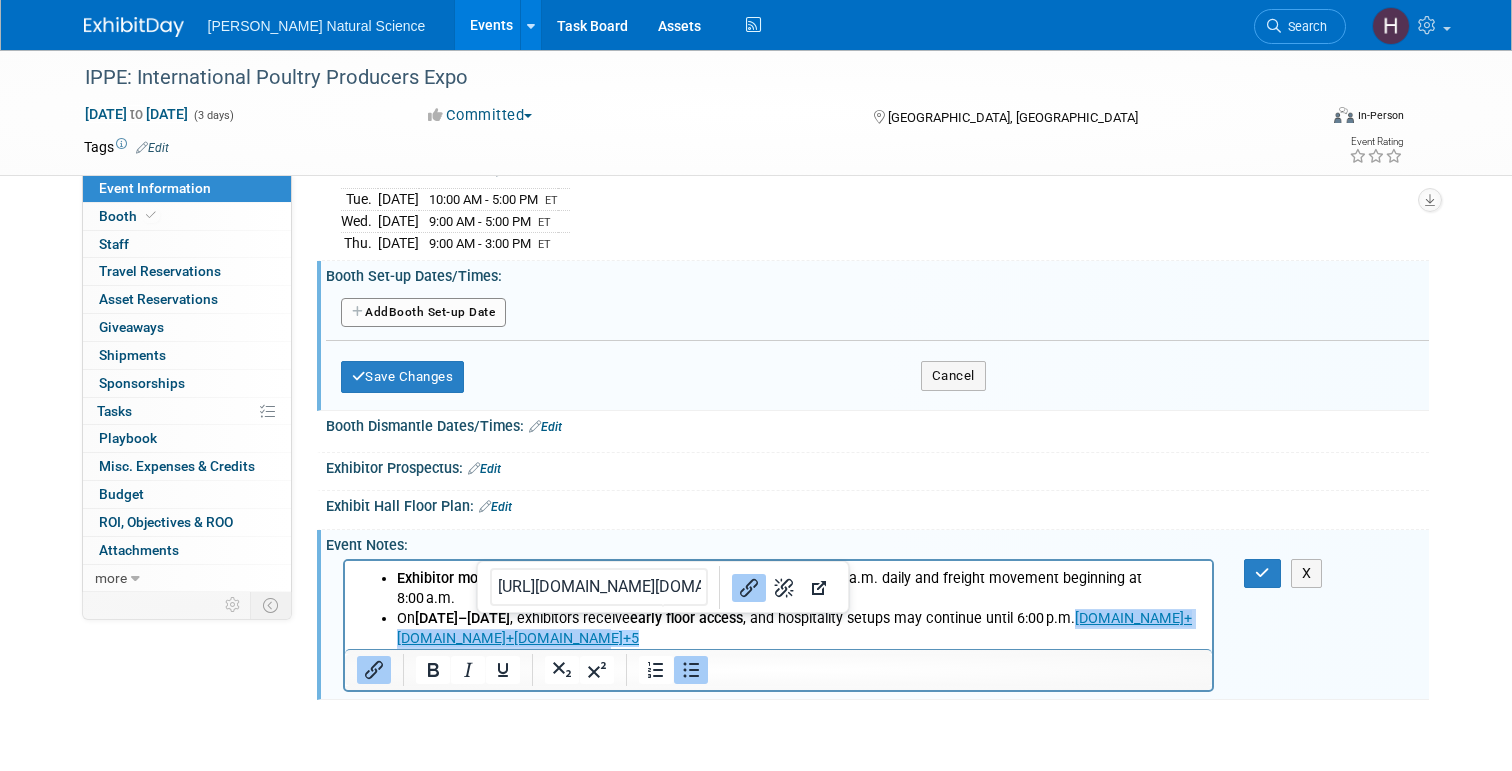 drag, startPoint x: 673, startPoint y: 618, endPoint x: 383, endPoint y: 616, distance: 290.0069 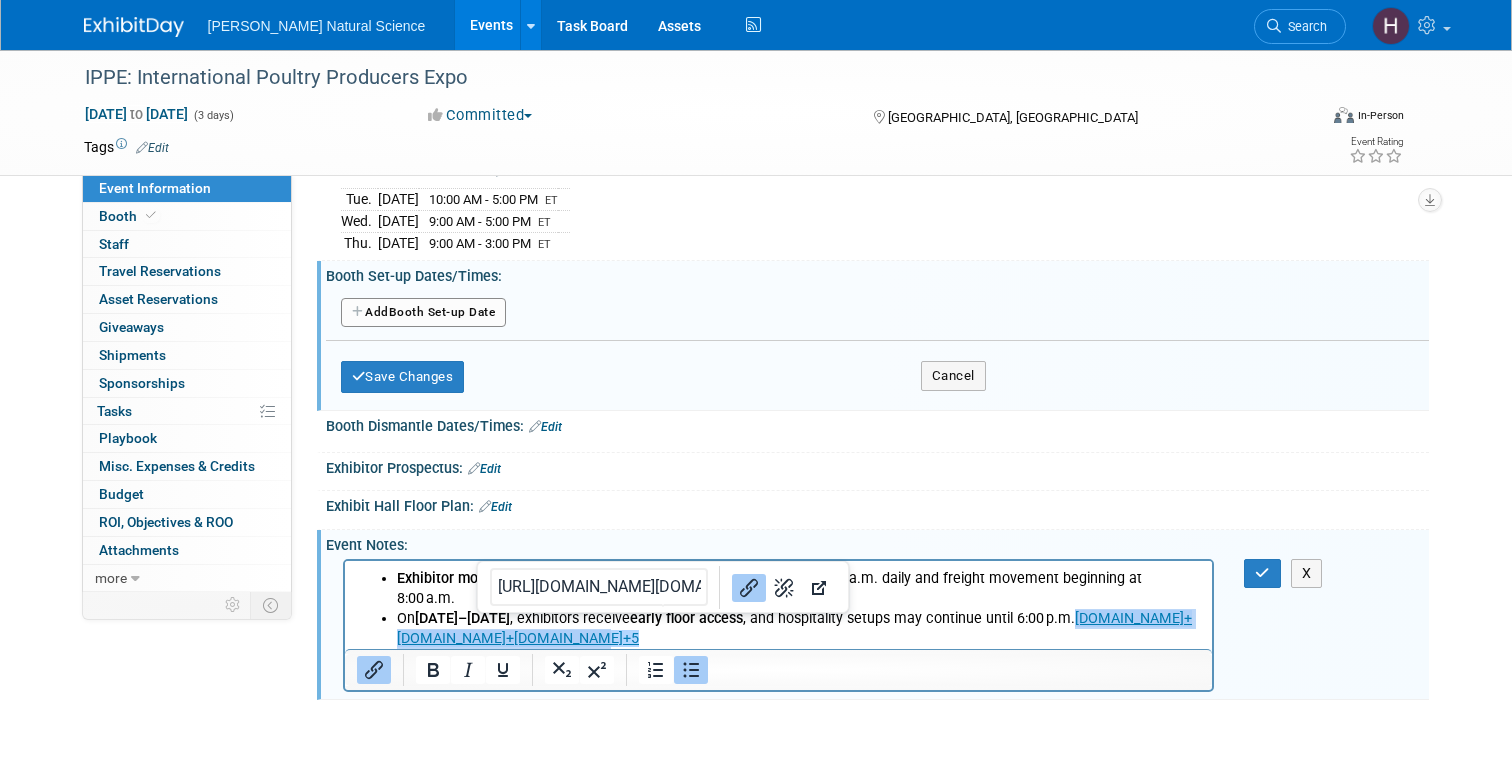 click on "Exhibitor move‑in/setup  runs Jan 22–26, with halls opening at 7:00 a.m. daily and freight movement beginning at 8:00 a.m. On  Jan 27–29 , exhibitors receive  early floor access , and hospitality setups may continue until 6:00 p.m.  ifif.org+5ippexpo.org+5w.ippexpo.org+5﻿ General exhibitor move‑out/disassembly occurs Jan 29–31" at bounding box center (778, 618) 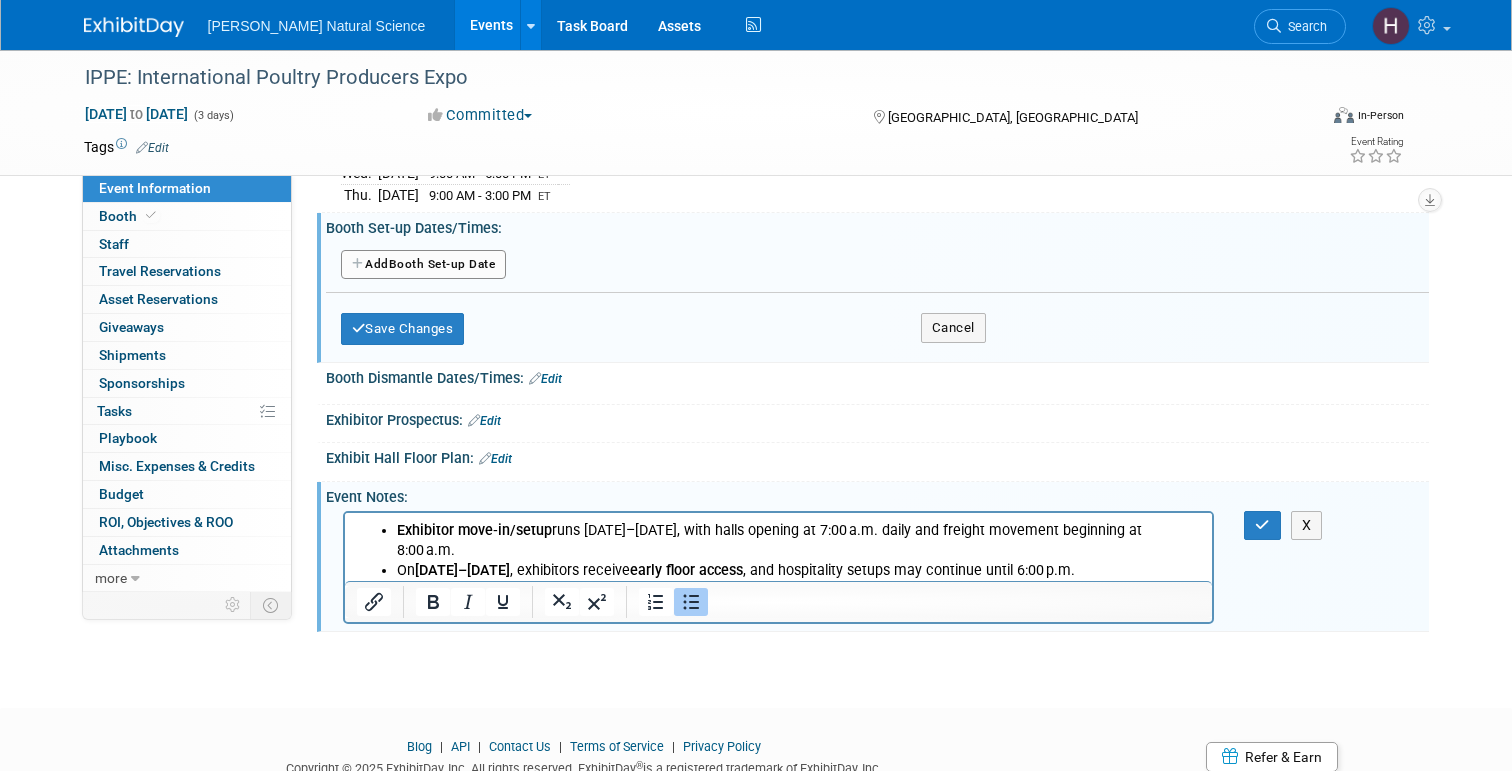 scroll, scrollTop: 269, scrollLeft: 0, axis: vertical 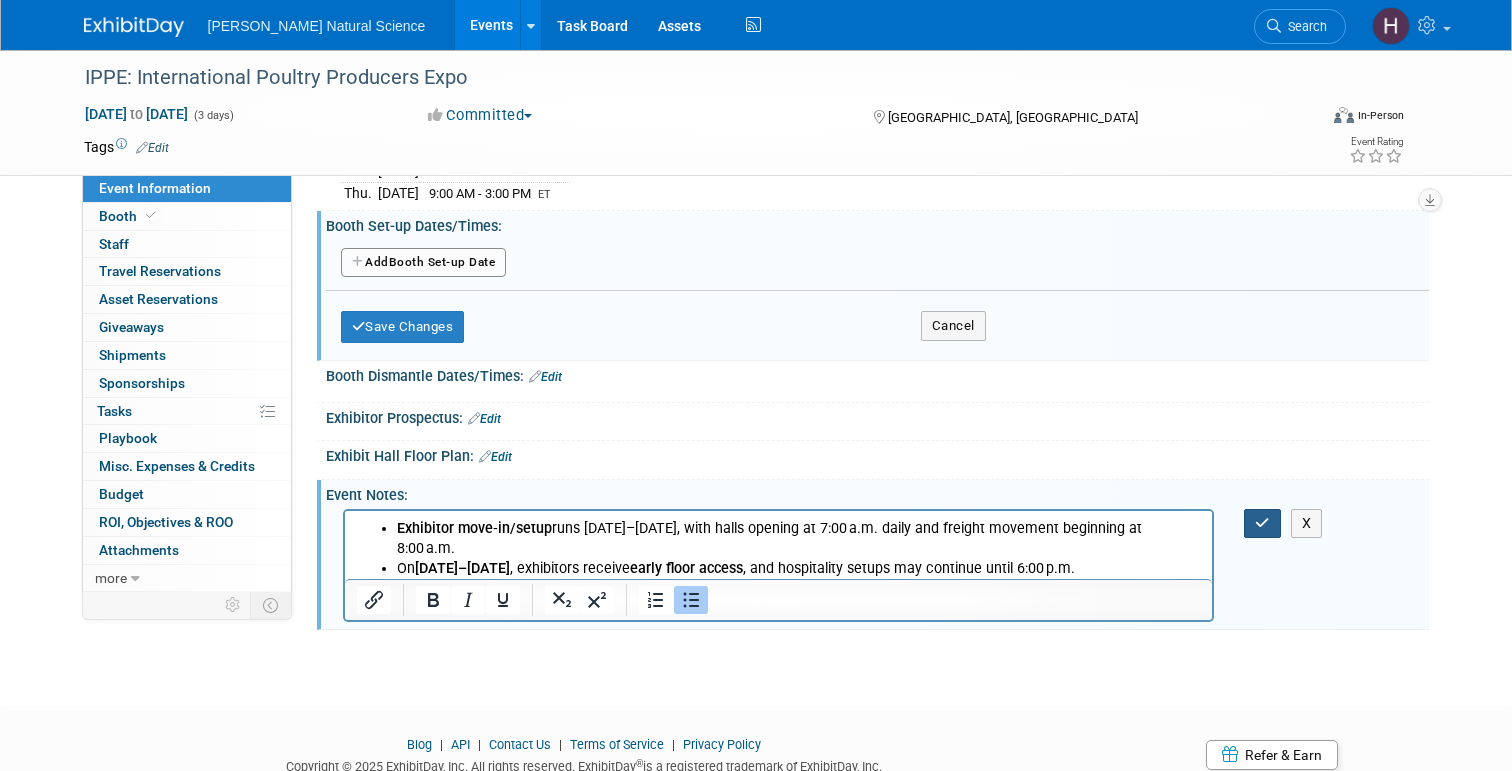 click at bounding box center (1262, 523) 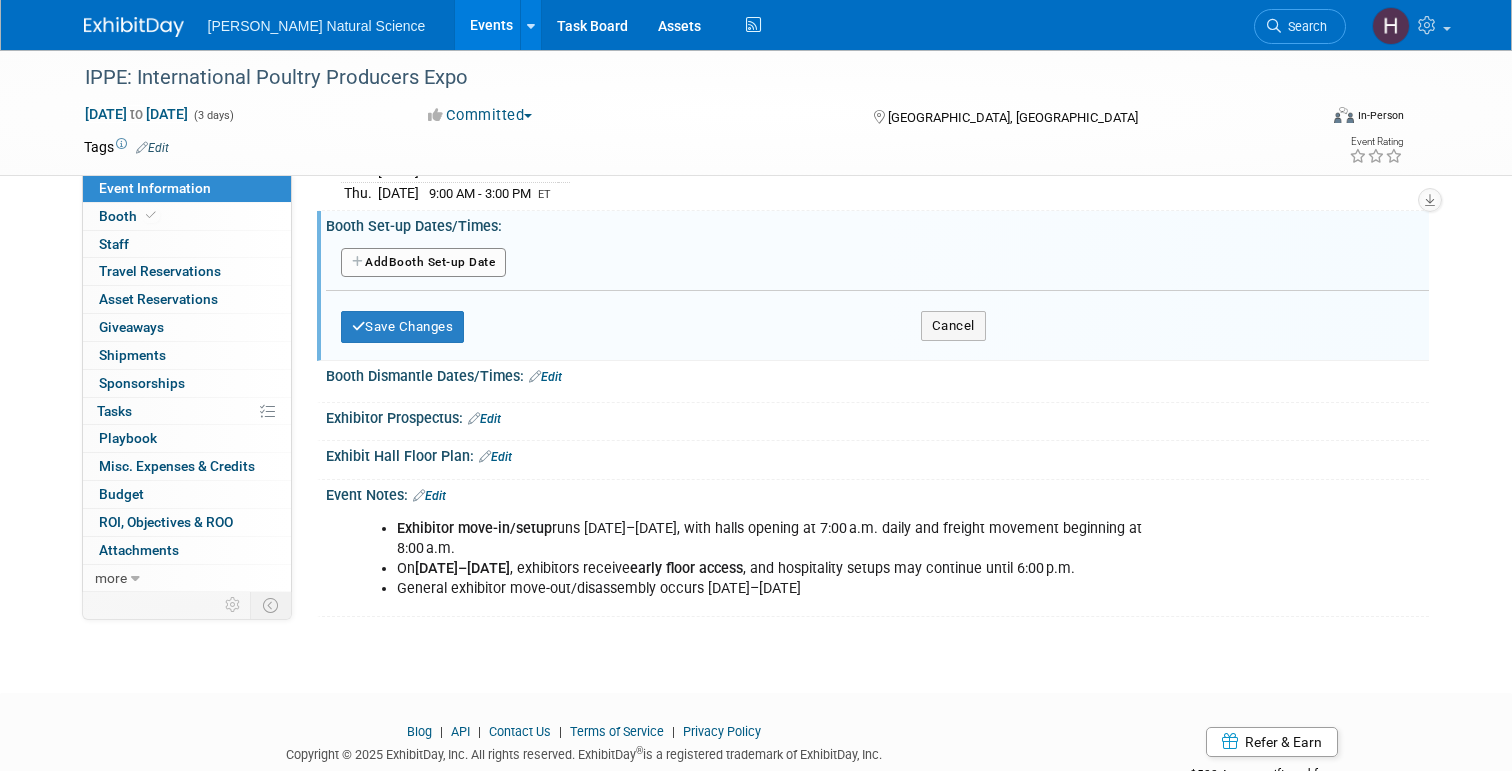 click on "Edit" at bounding box center (495, 457) 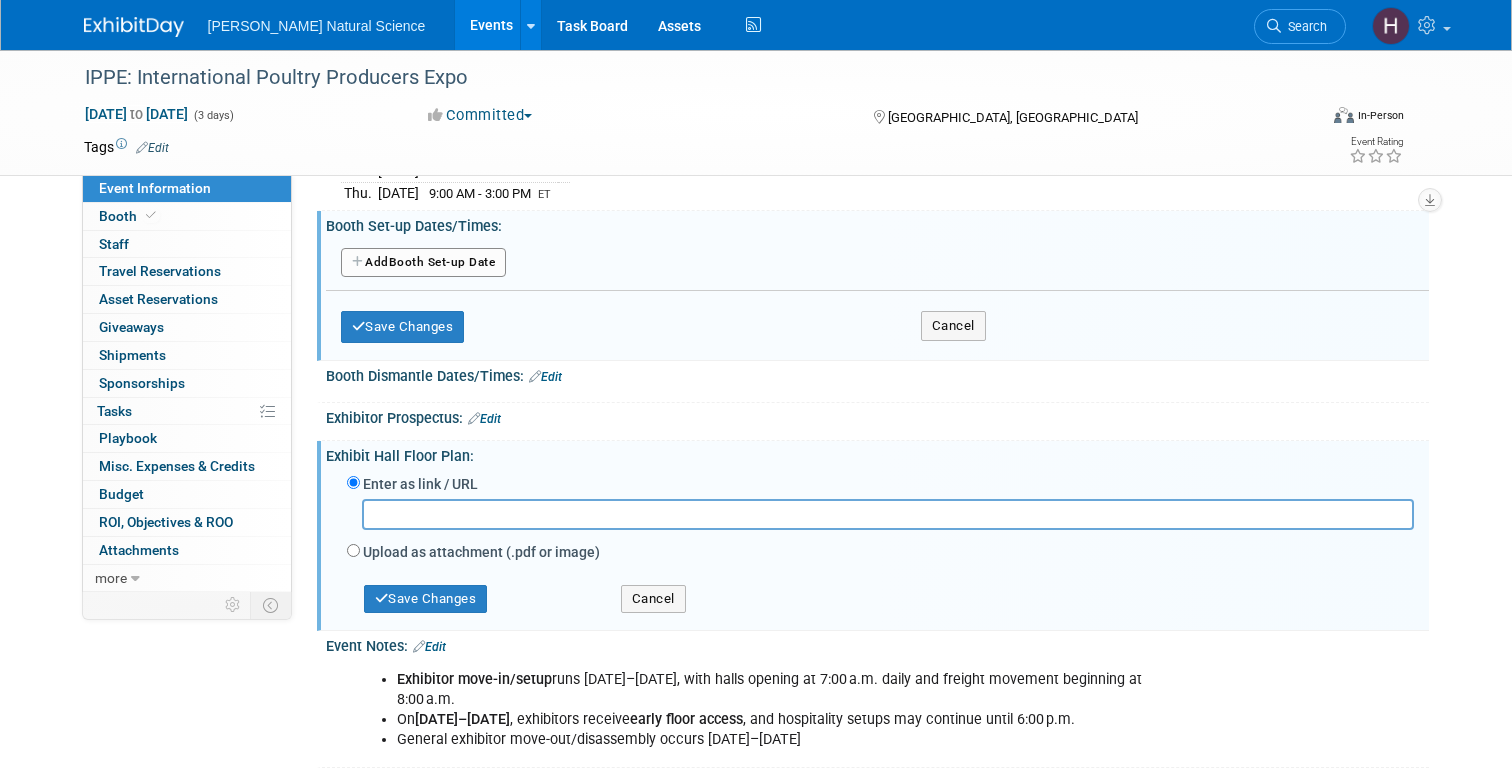 paste on "https://ippe26.mapyourshow.com/8_0/exhview/" 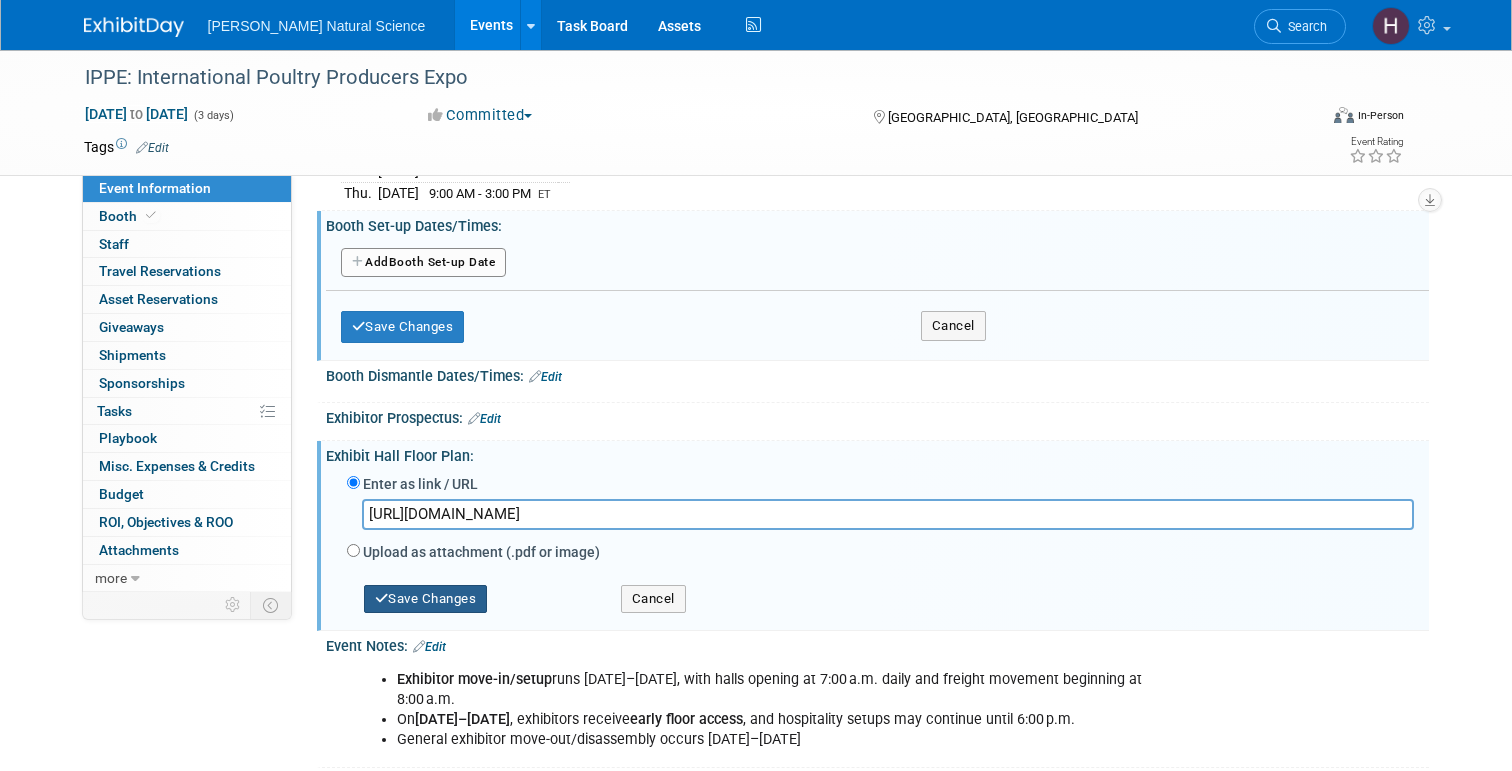 type on "https://ippe26.mapyourshow.com/8_0/exhview/" 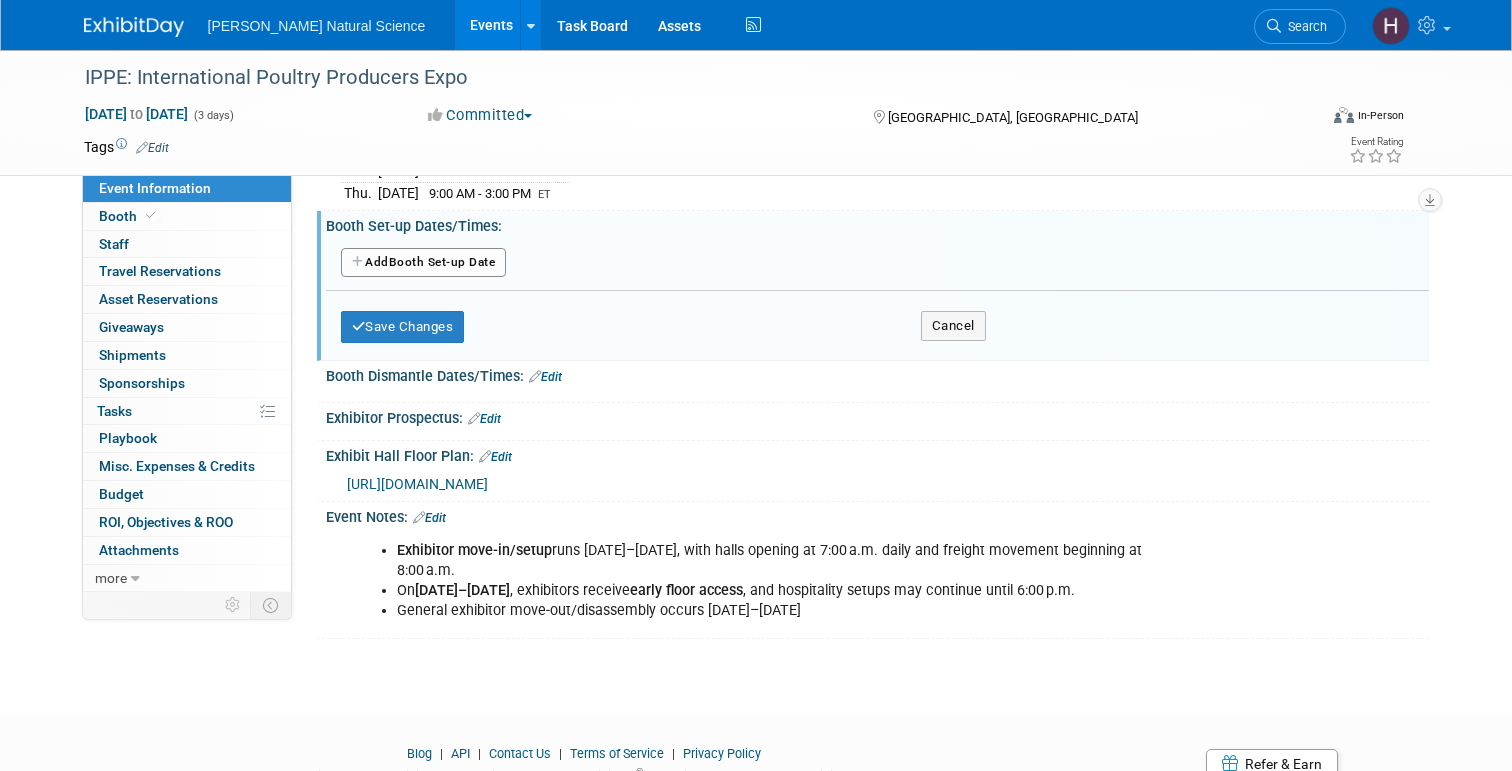 click on "Edit" at bounding box center [484, 419] 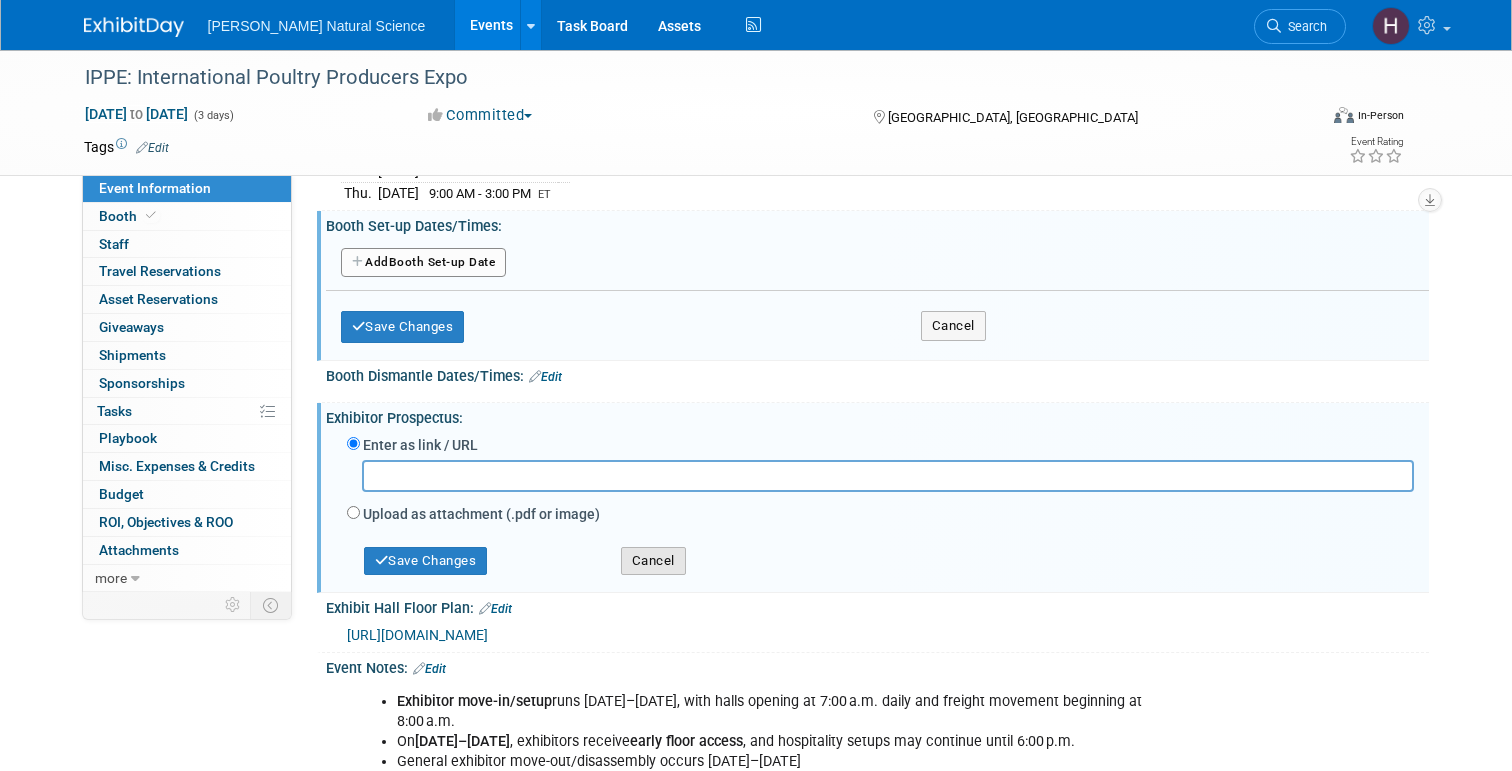 click on "Cancel" at bounding box center (653, 561) 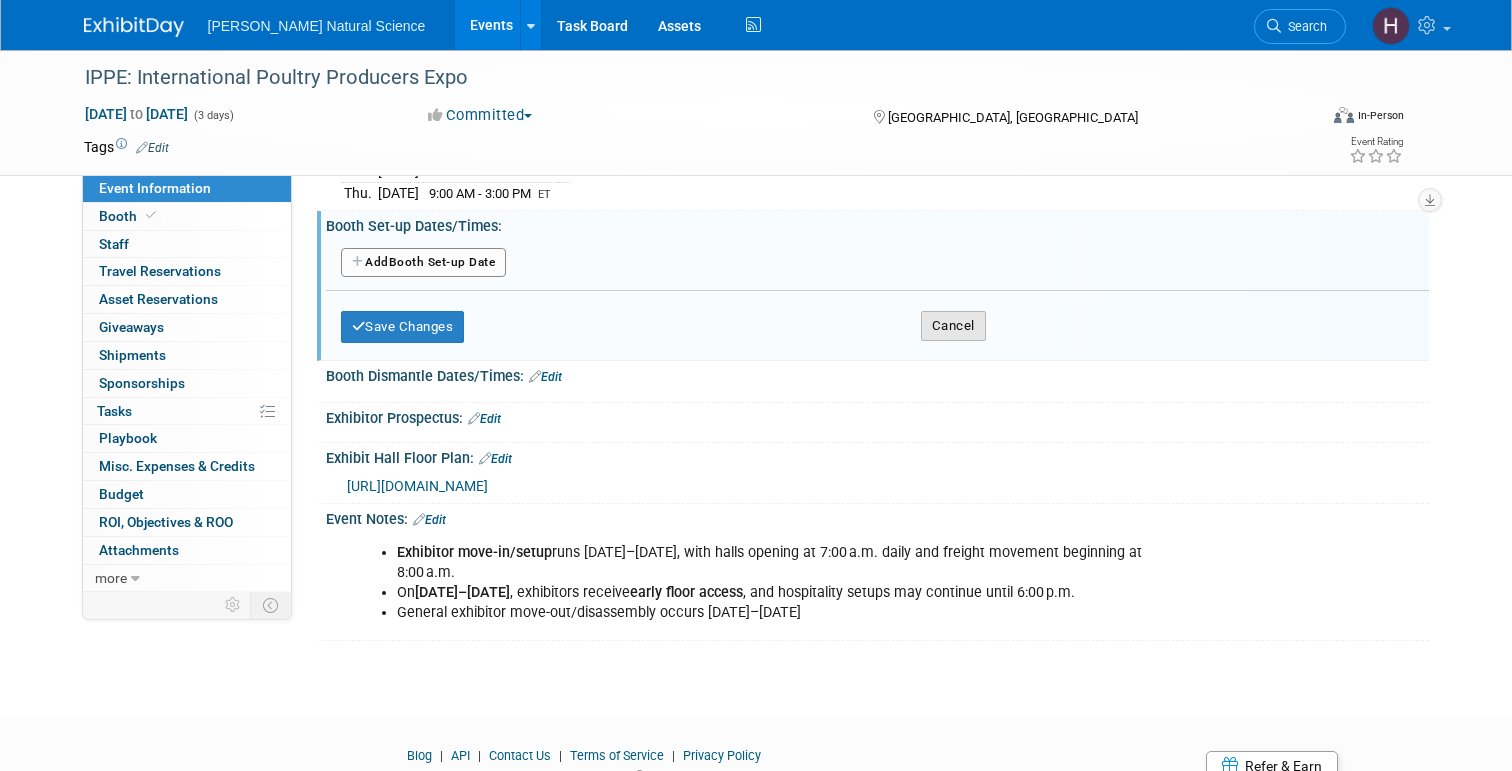 click on "Cancel" at bounding box center [953, 326] 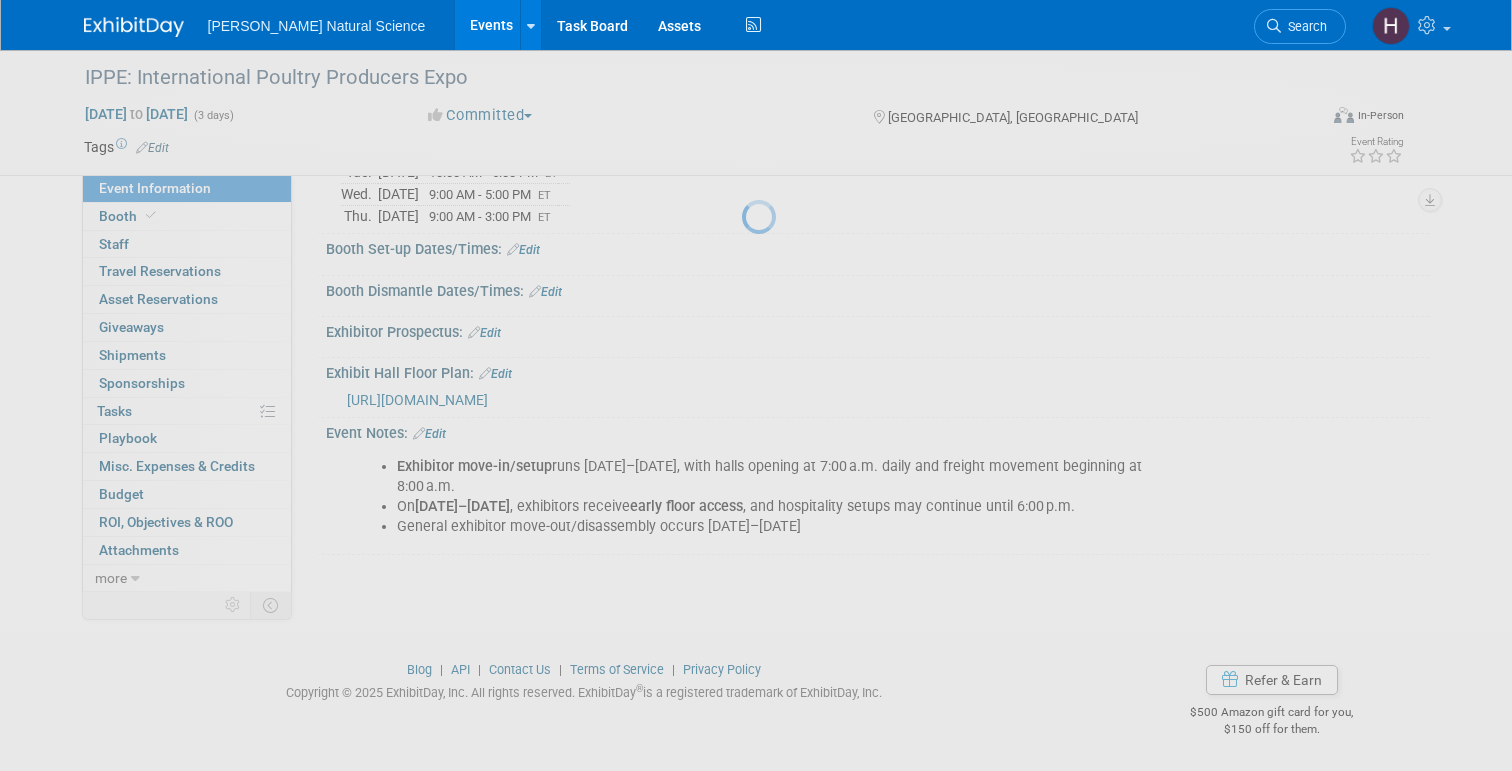 scroll, scrollTop: 224, scrollLeft: 0, axis: vertical 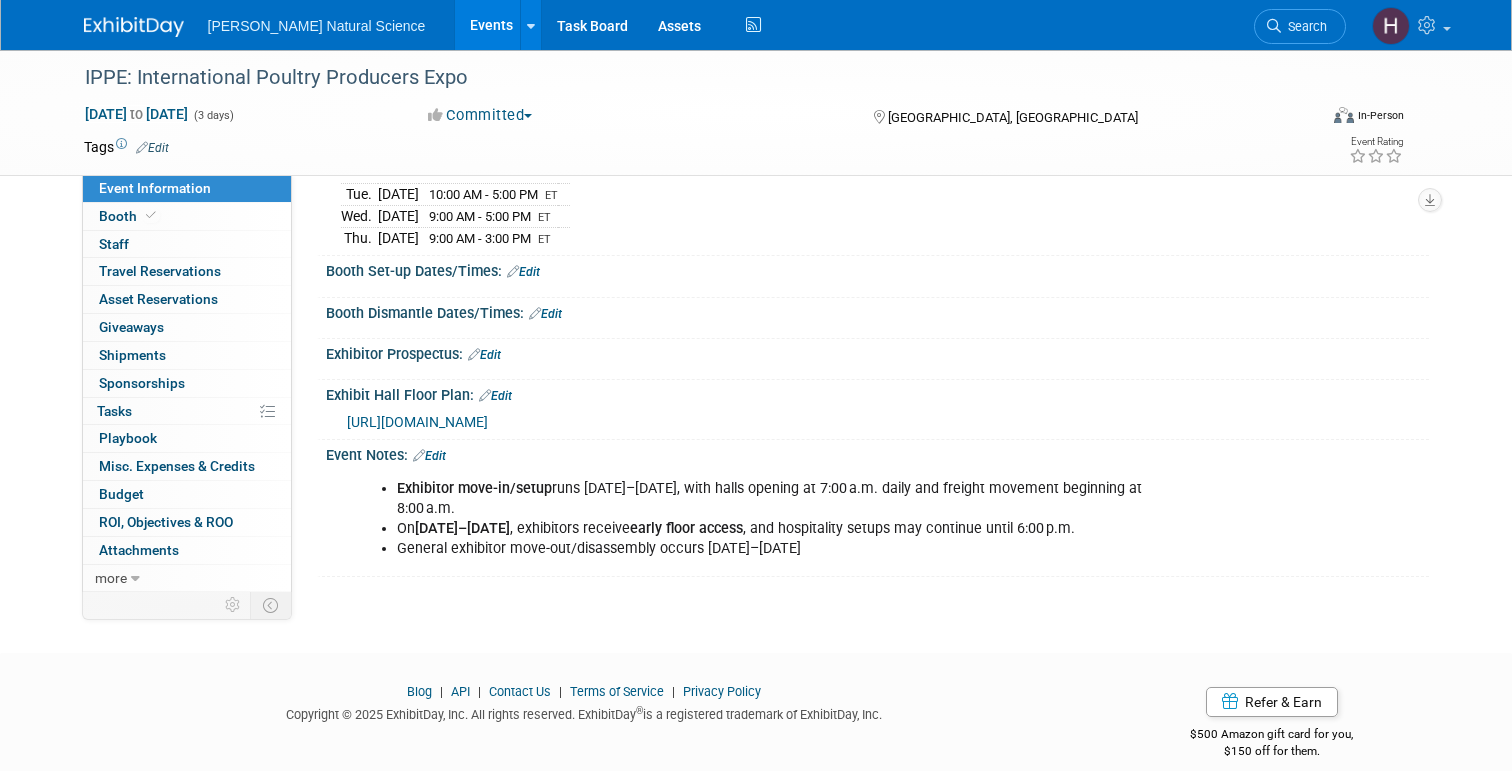 click on "Edit" at bounding box center (545, 314) 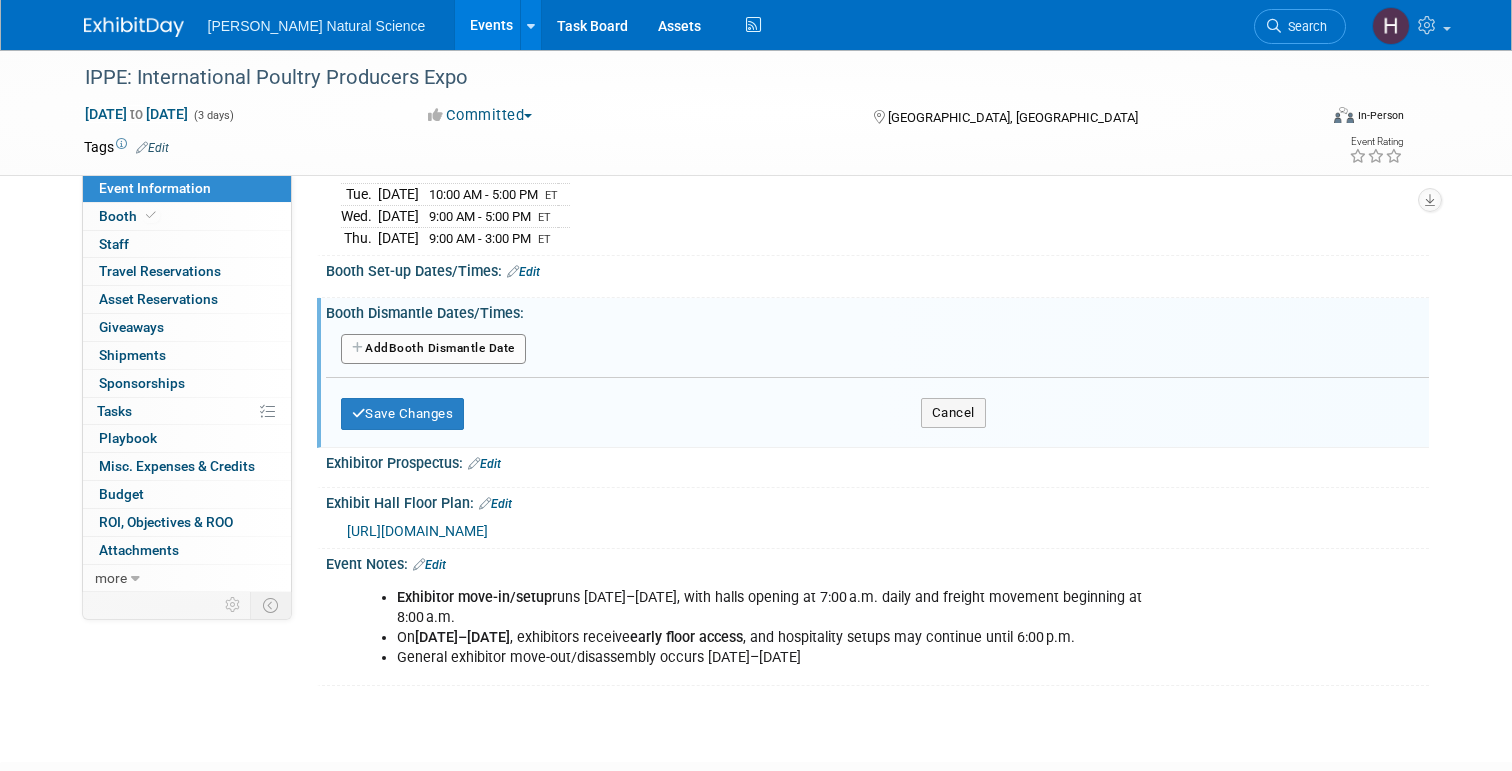click on "Add  Another  Booth Dismantle Date" at bounding box center [433, 349] 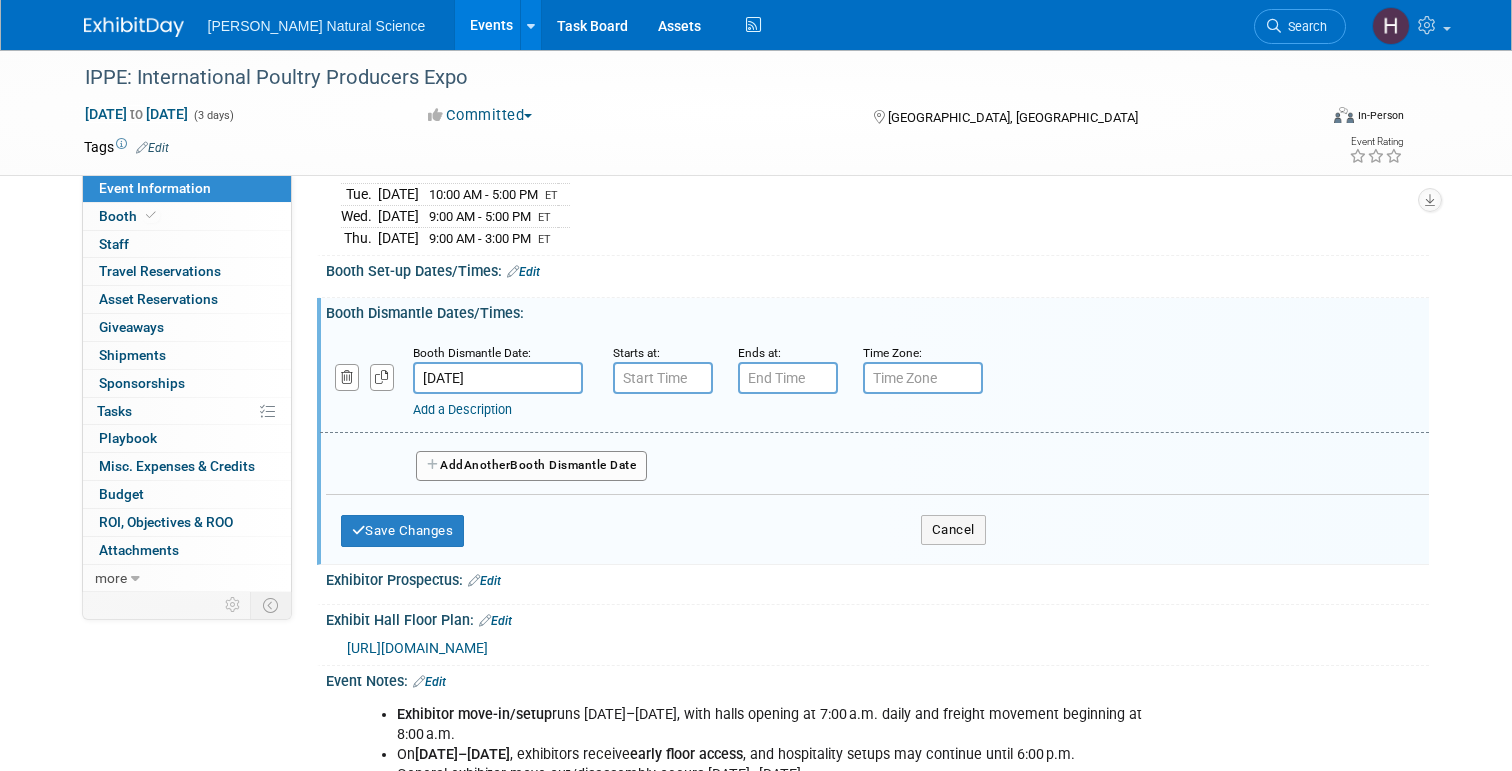 click on "Add  Another  Booth Dismantle Date" at bounding box center [532, 466] 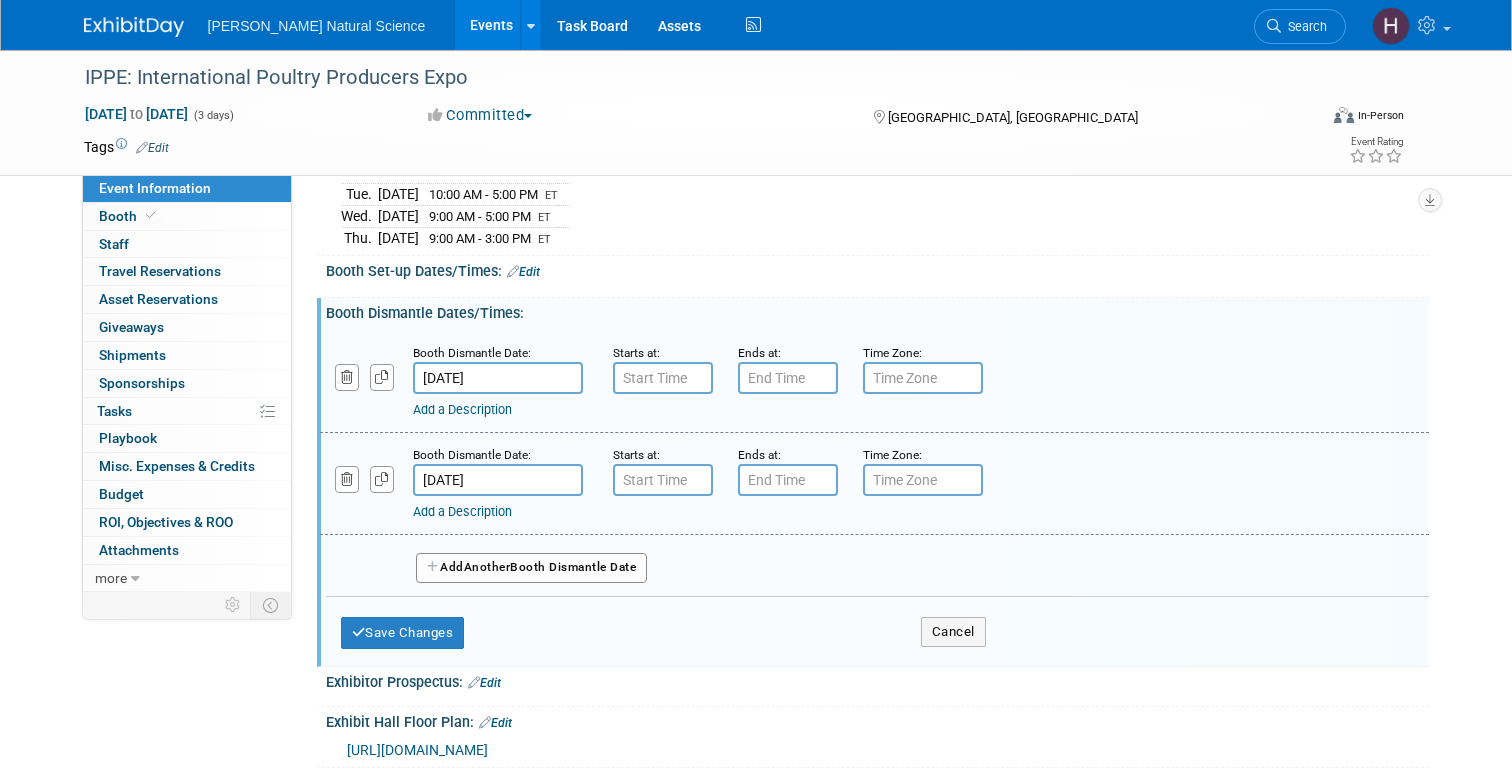 click on "Add  Another  Booth Dismantle Date" at bounding box center (532, 568) 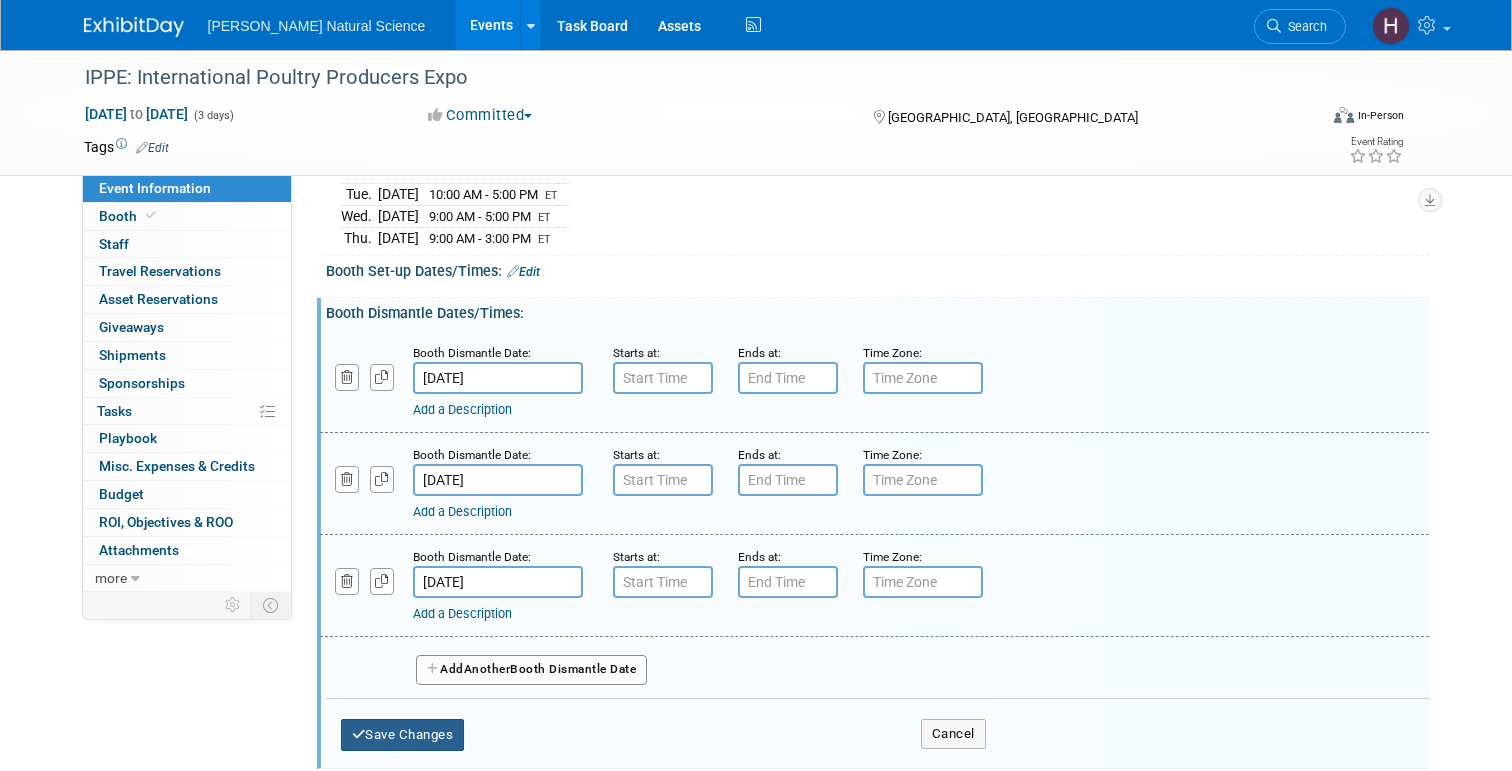 click on "Save Changes" at bounding box center (403, 735) 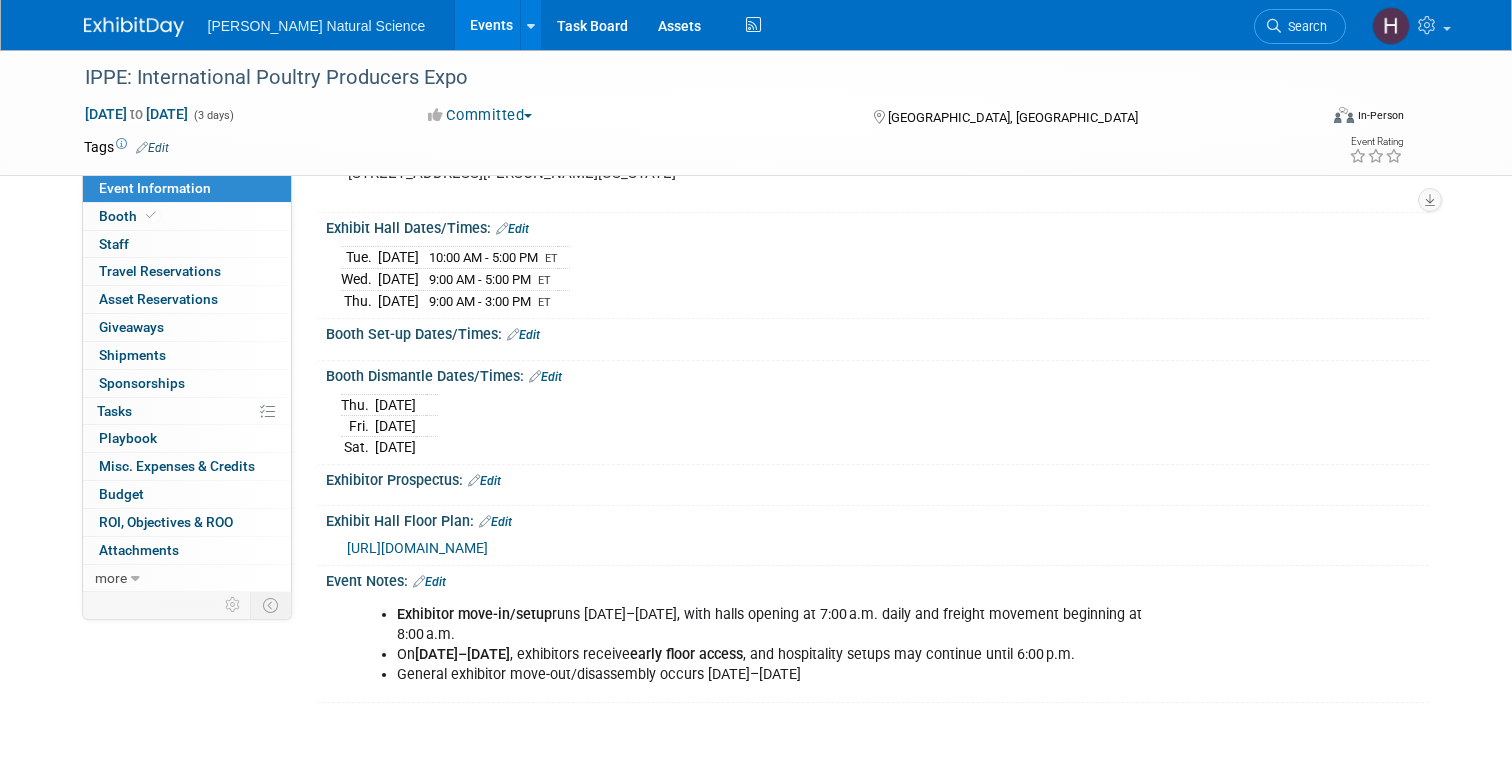 scroll, scrollTop: 168, scrollLeft: 0, axis: vertical 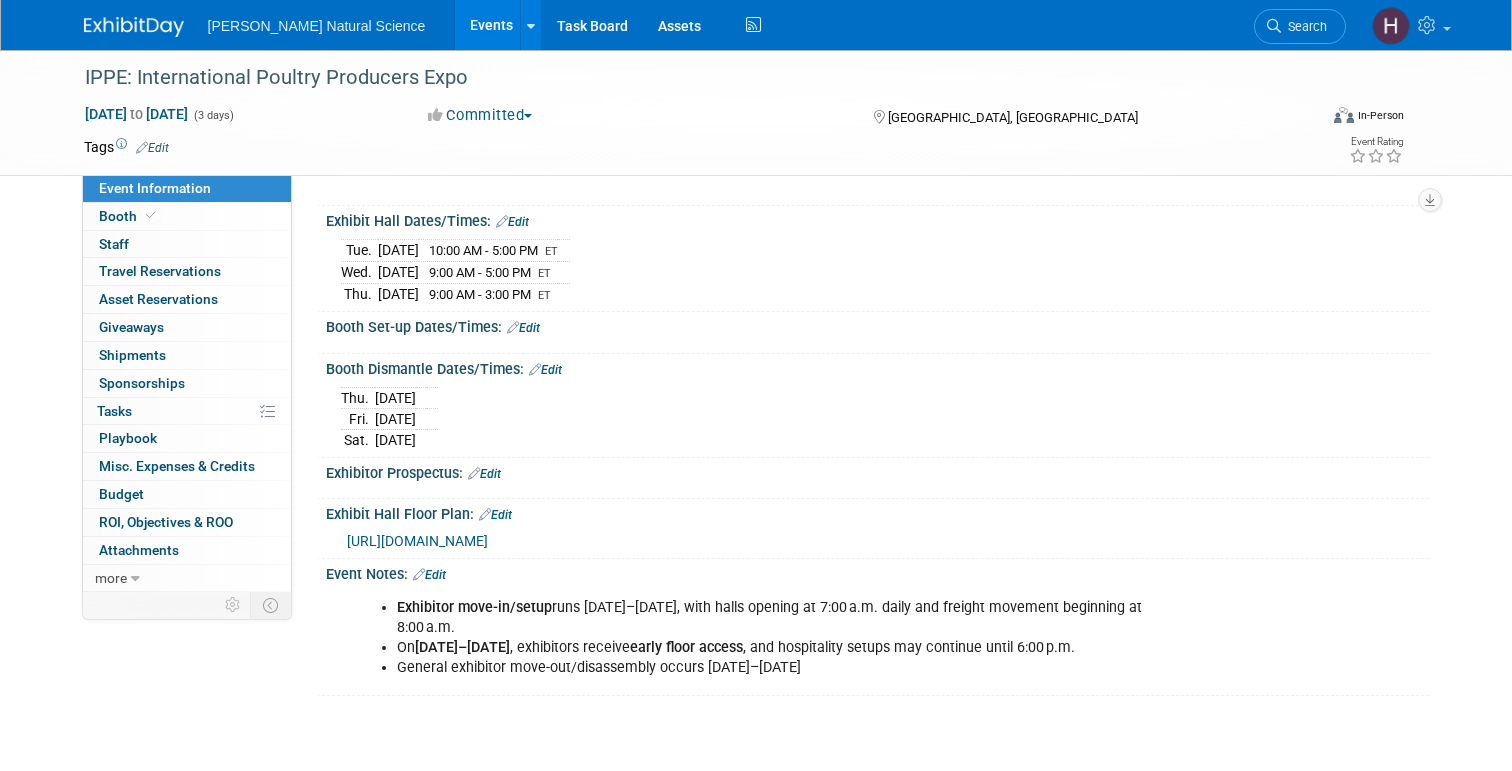 click on "Edit" at bounding box center [523, 328] 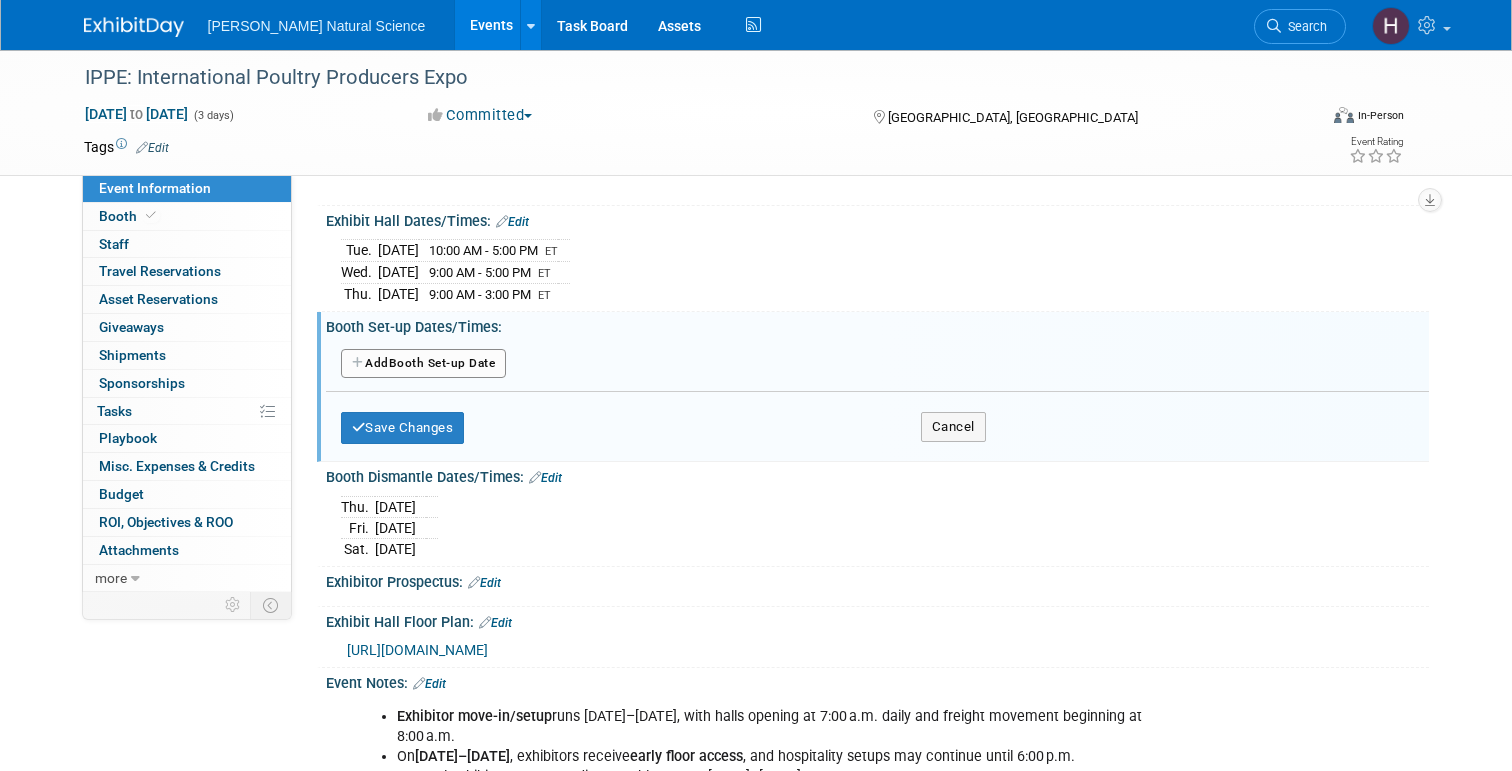 click on "Add  Another  Booth Set-up Date" at bounding box center (424, 364) 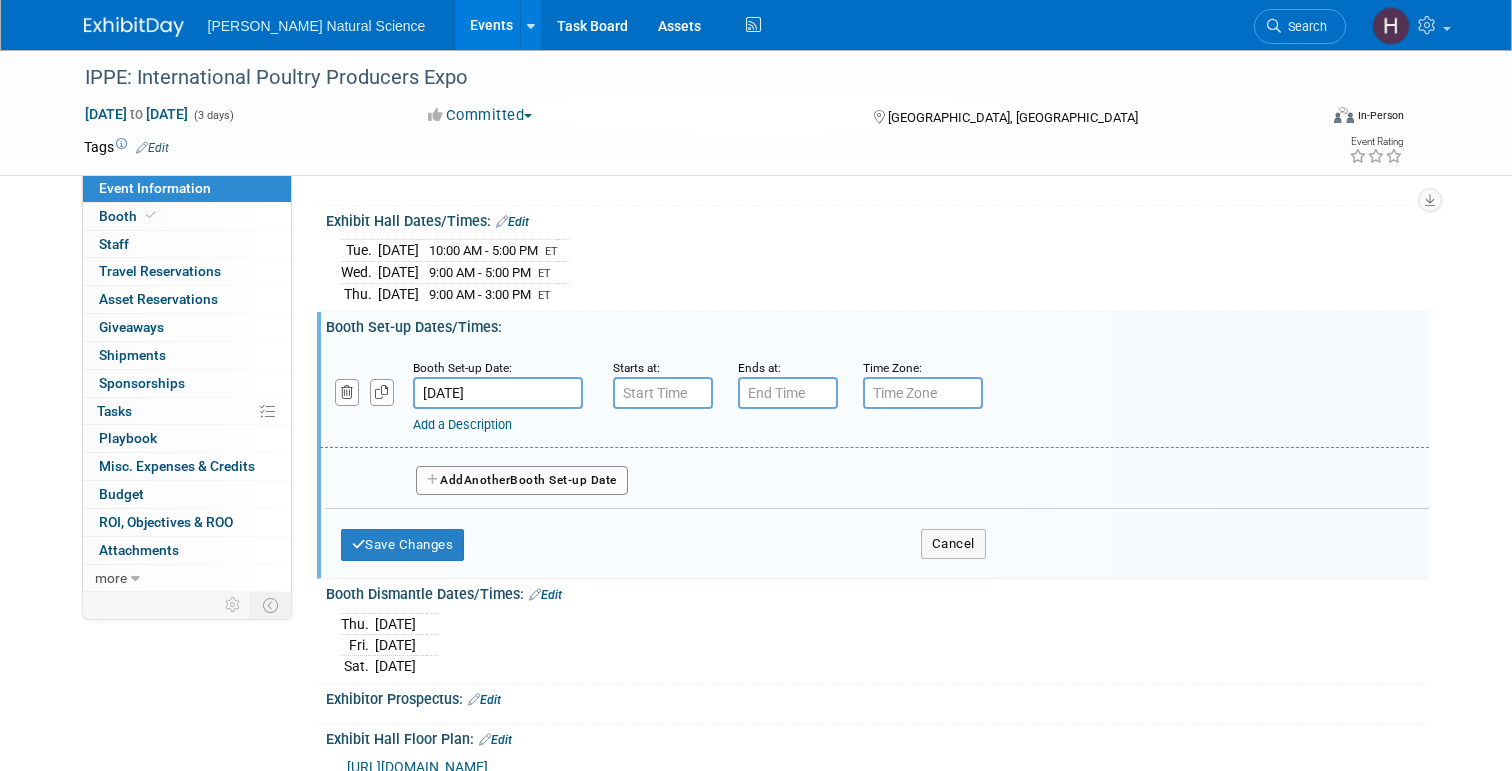 click on "Jan 27, 2026" at bounding box center [498, 393] 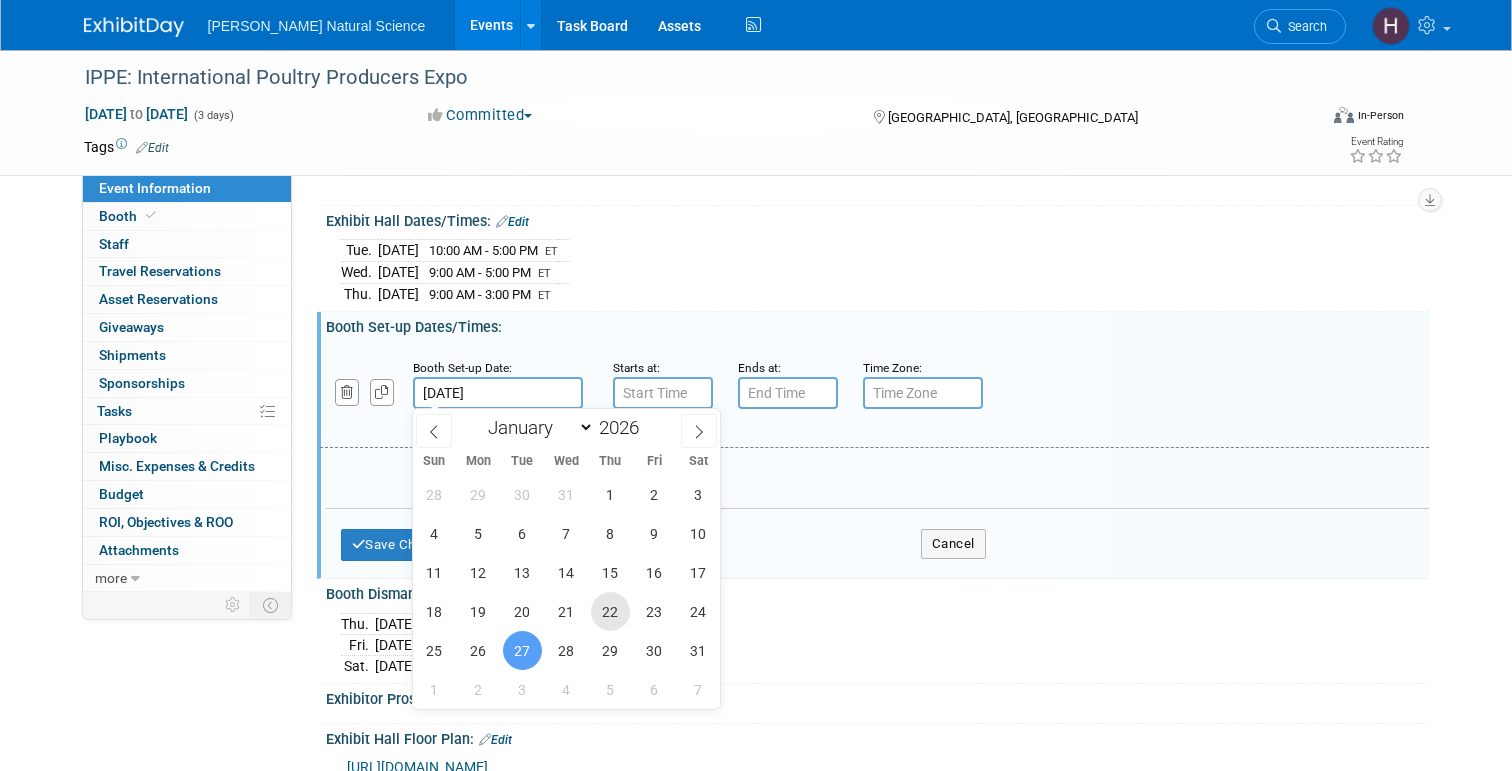 click on "22" at bounding box center (610, 611) 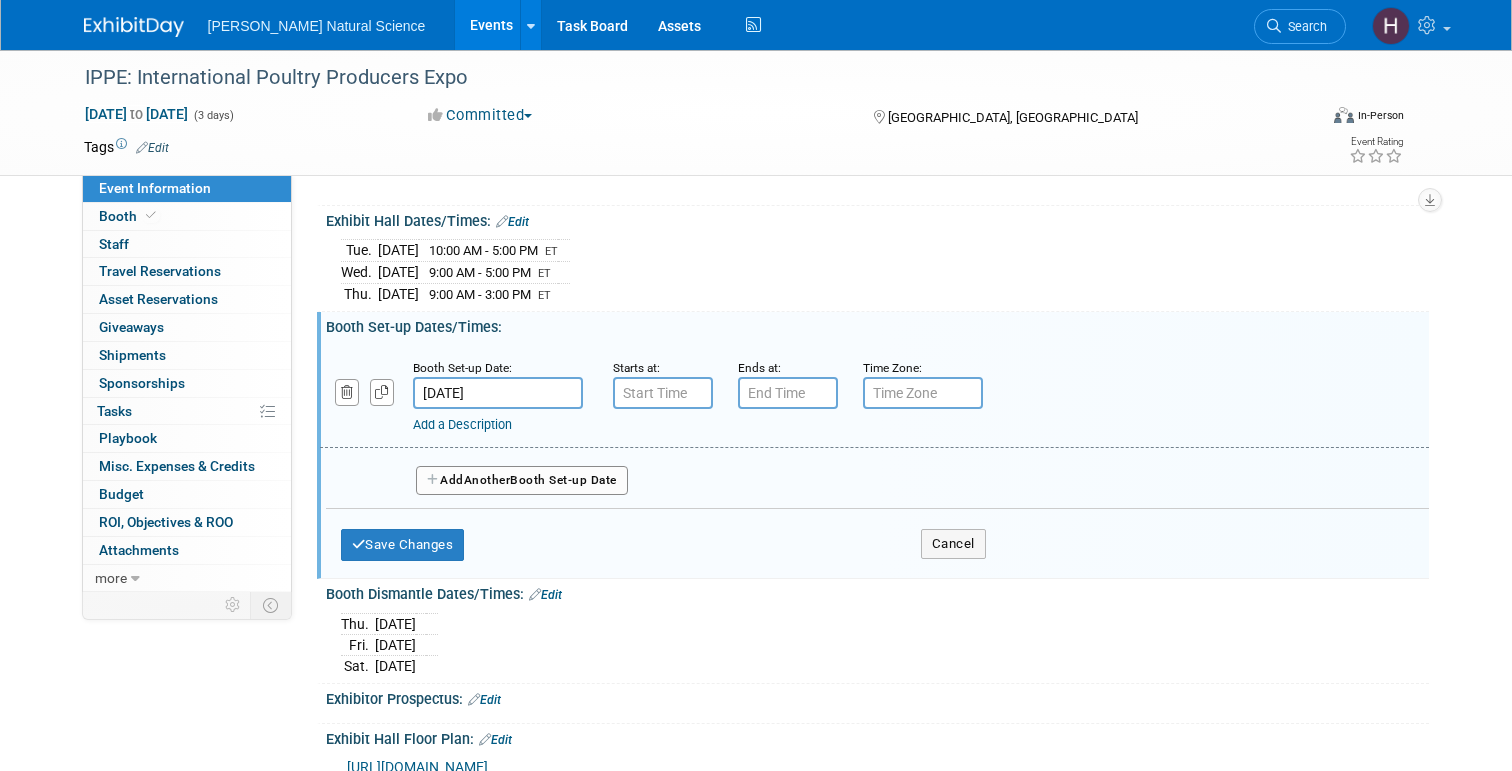 click on "Another" at bounding box center [487, 480] 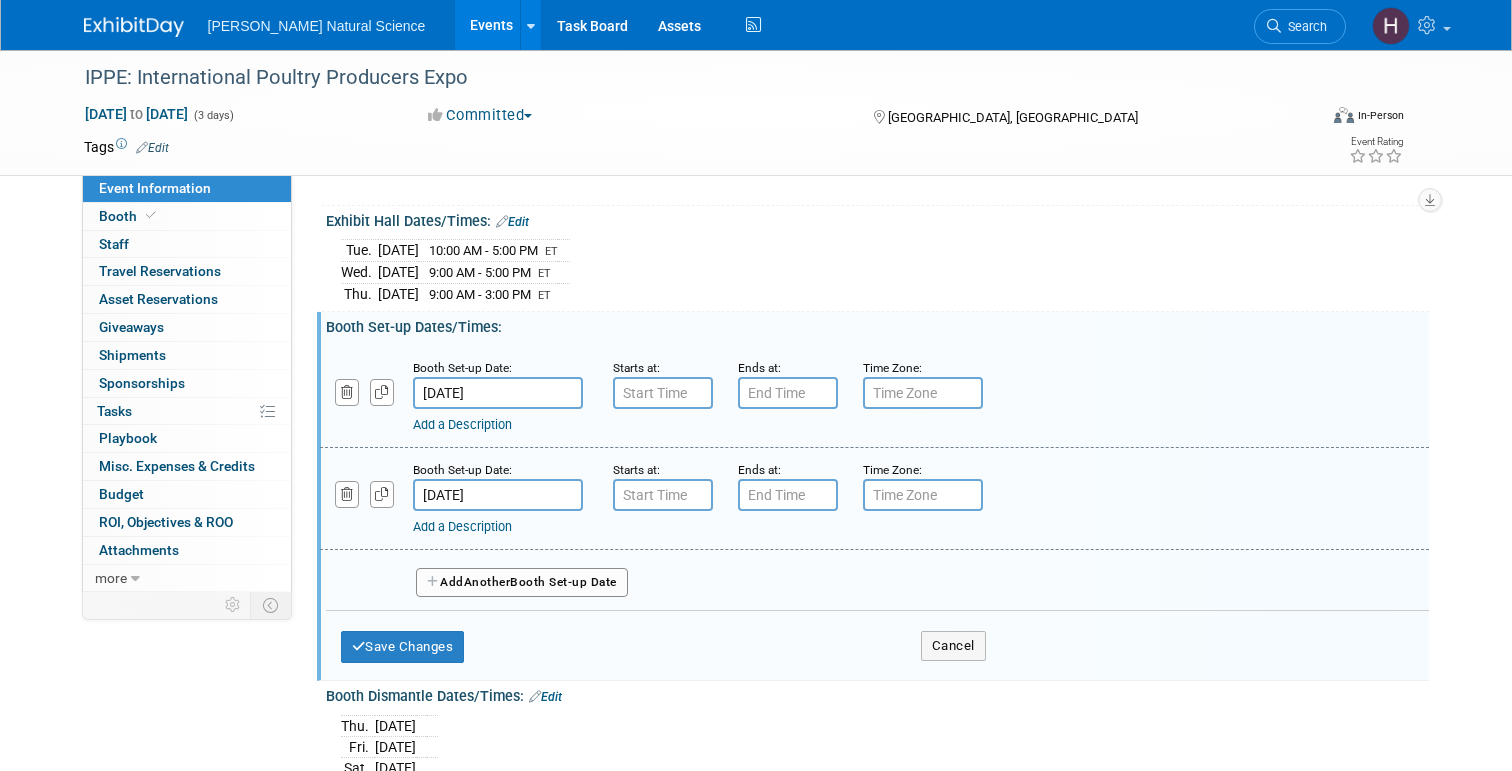 click on "Another" at bounding box center [487, 582] 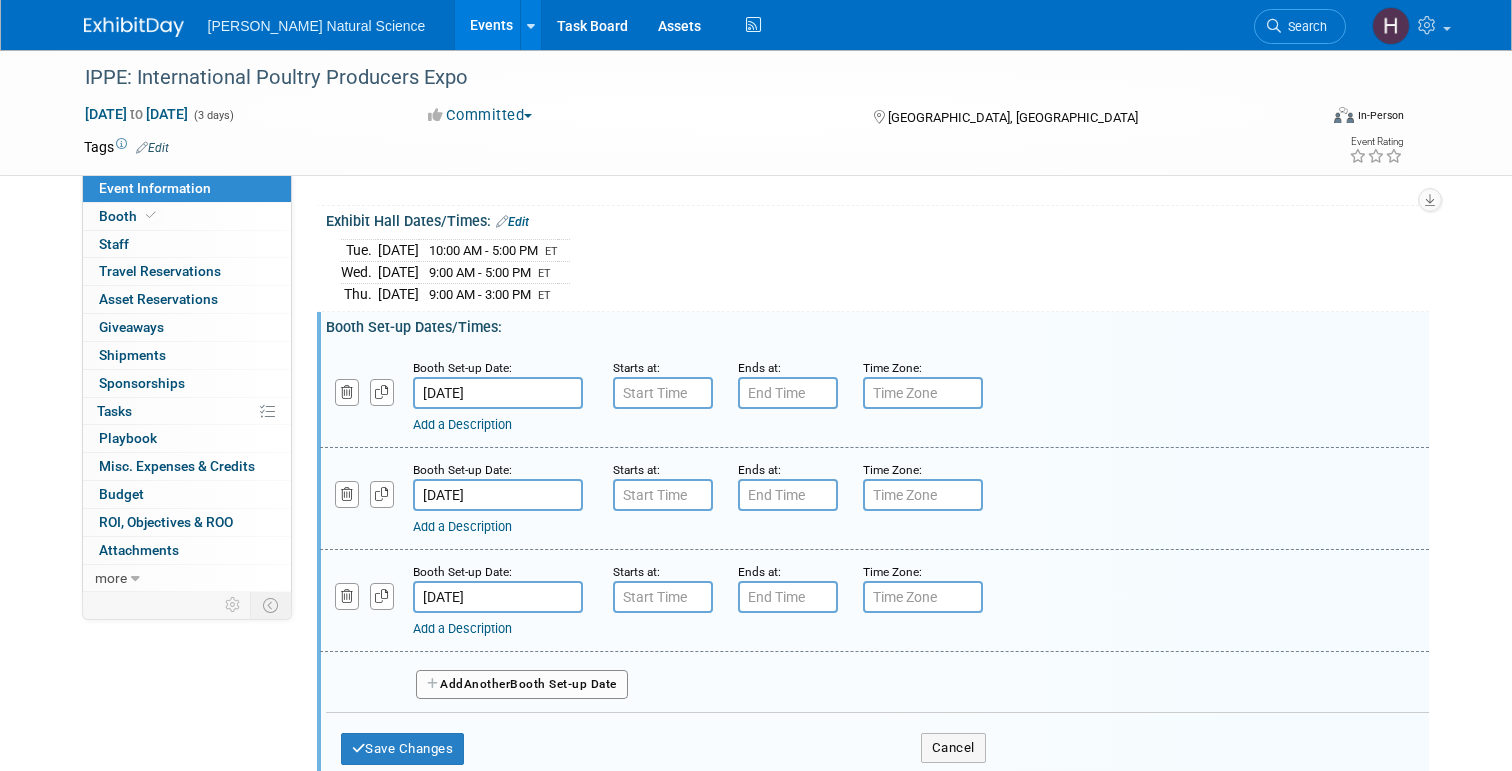click on "Add  Another  Booth Set-up Date" at bounding box center (522, 685) 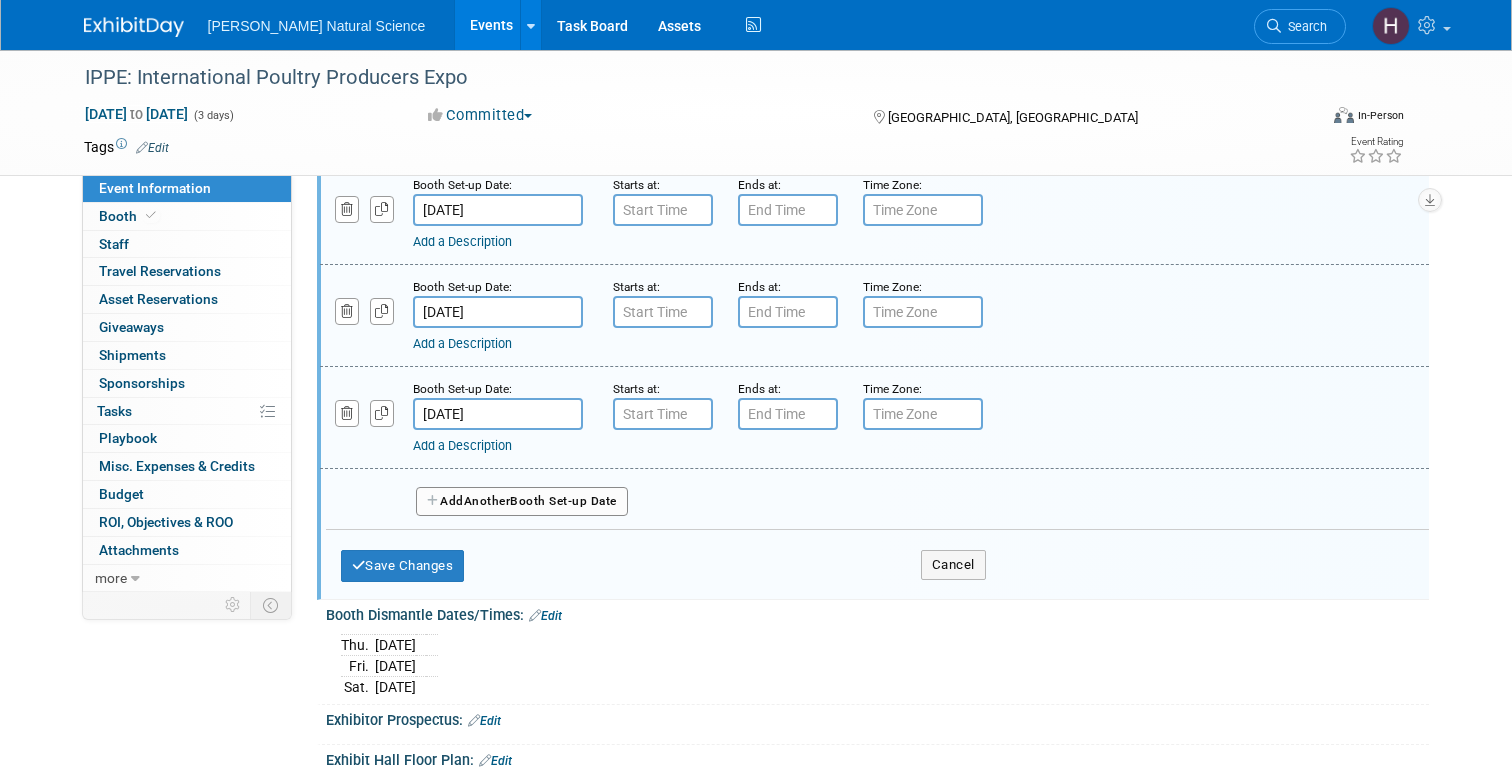 click on "Add  Another  Booth Set-up Date" at bounding box center (522, 502) 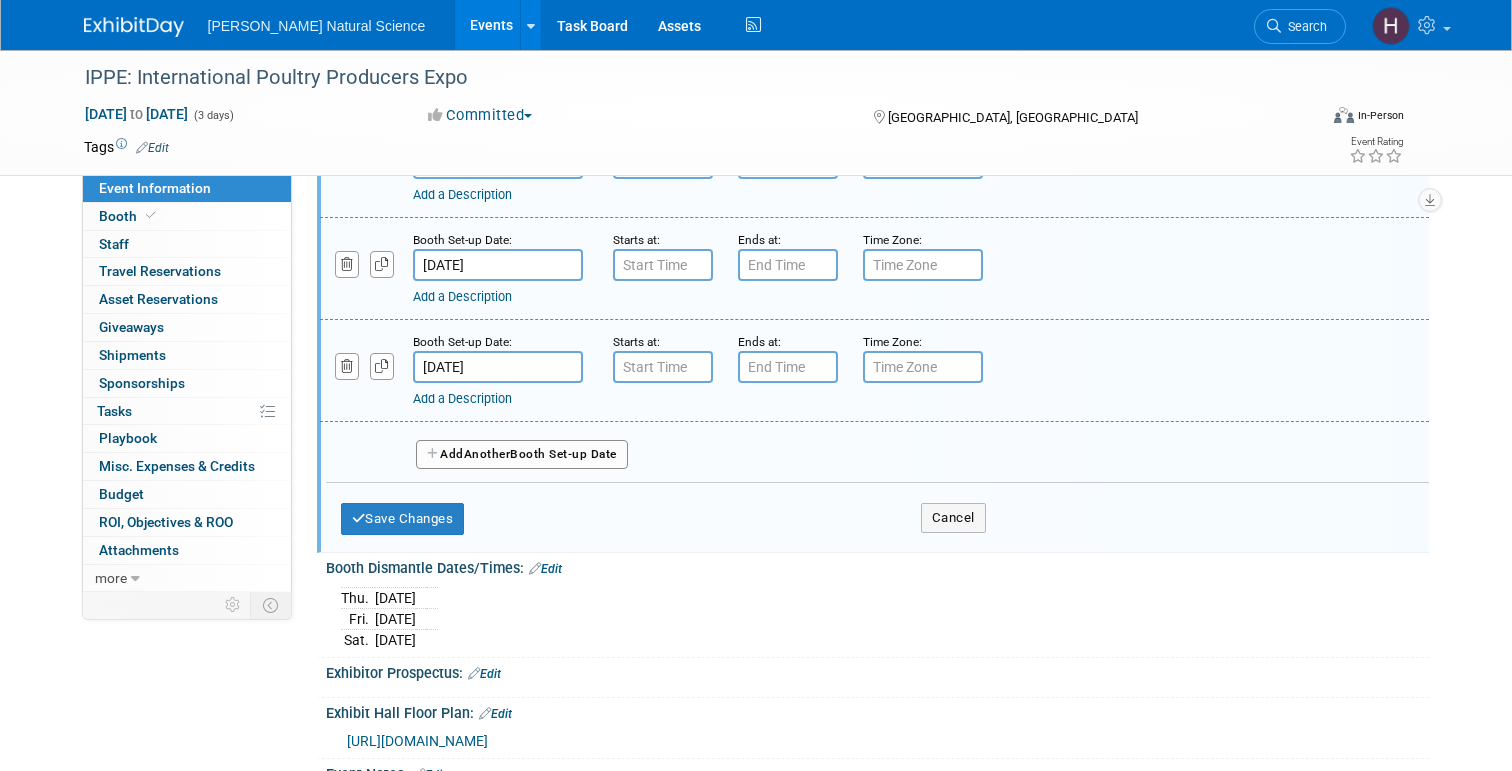 click on "Another" at bounding box center (487, 454) 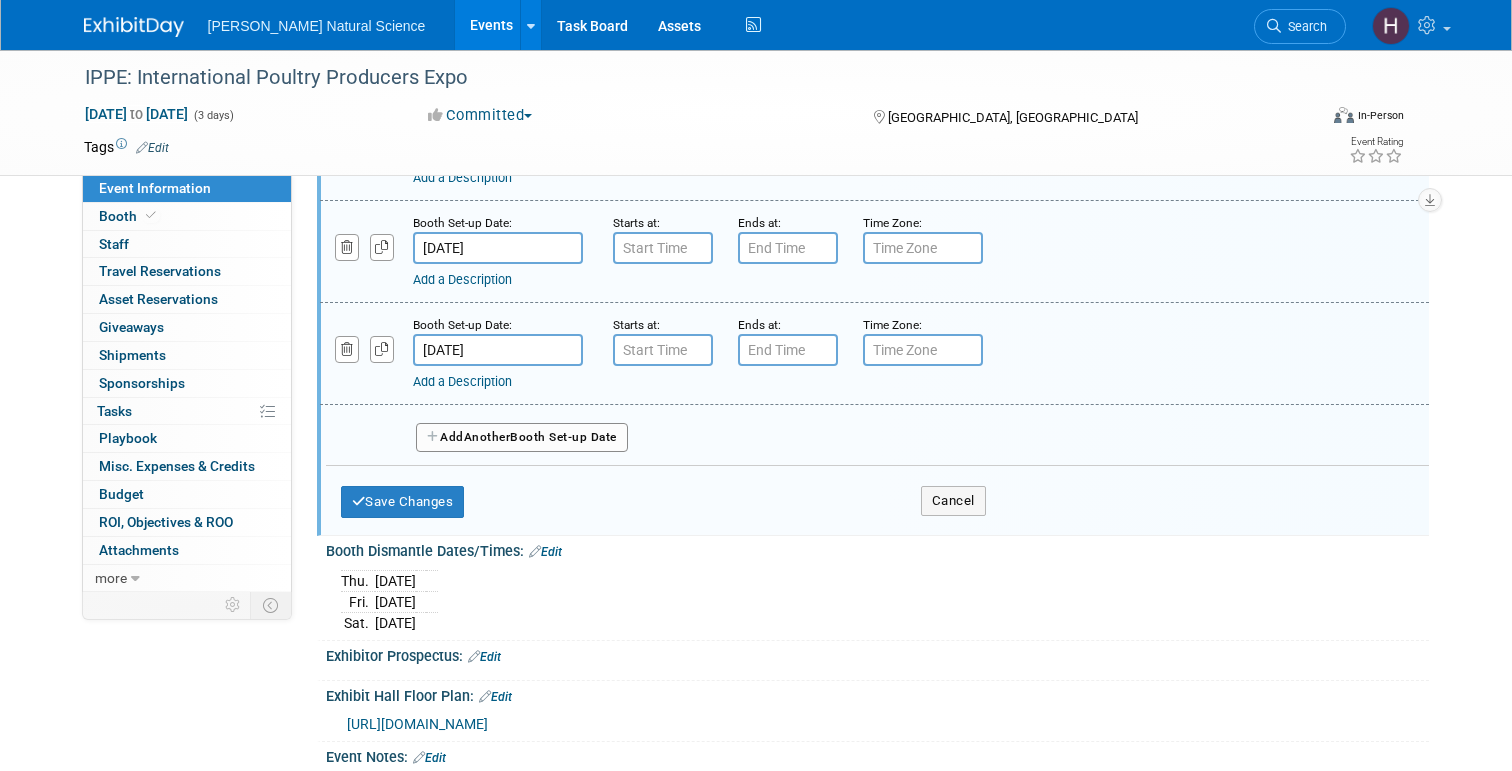 click on "Another" at bounding box center [487, 437] 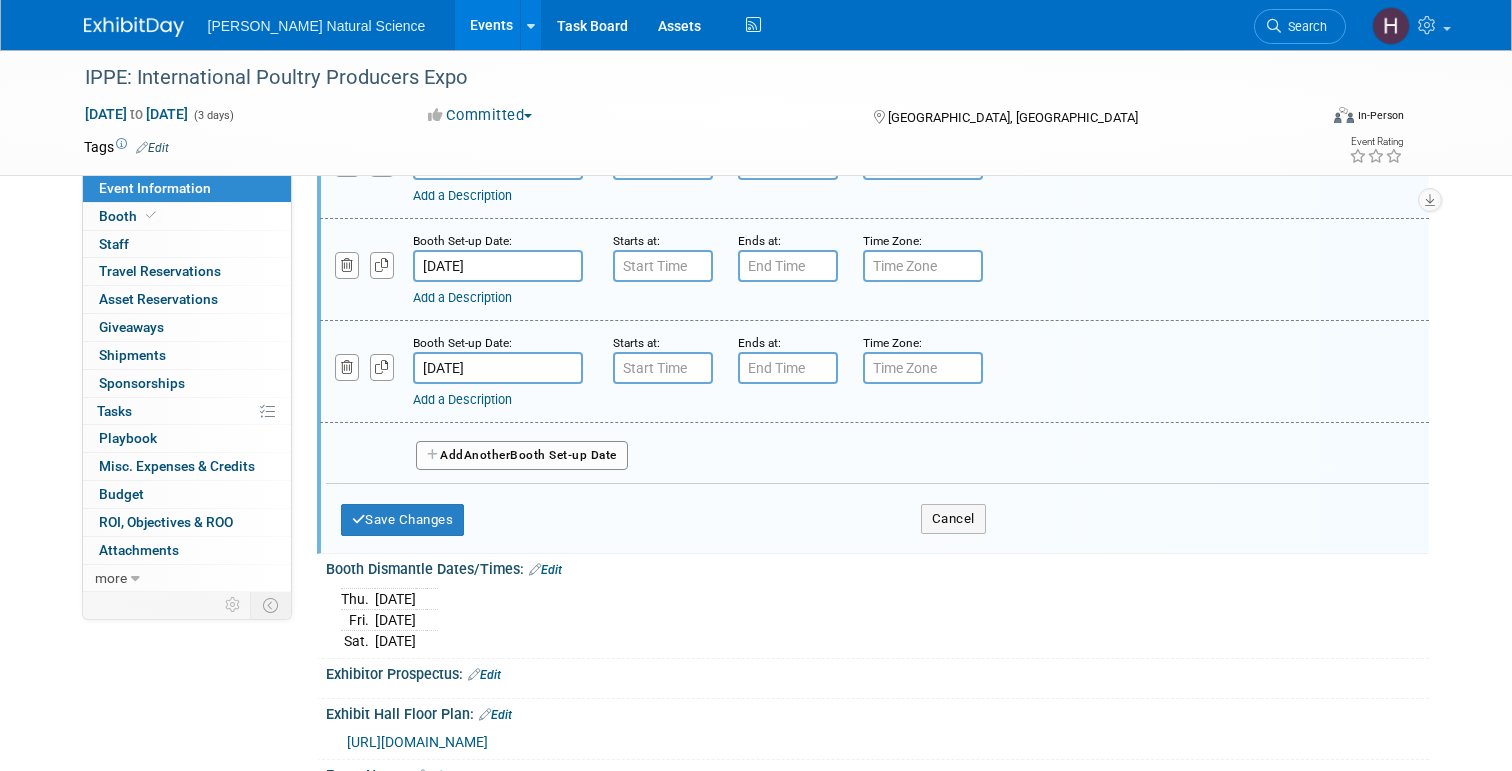 scroll, scrollTop: 830, scrollLeft: 0, axis: vertical 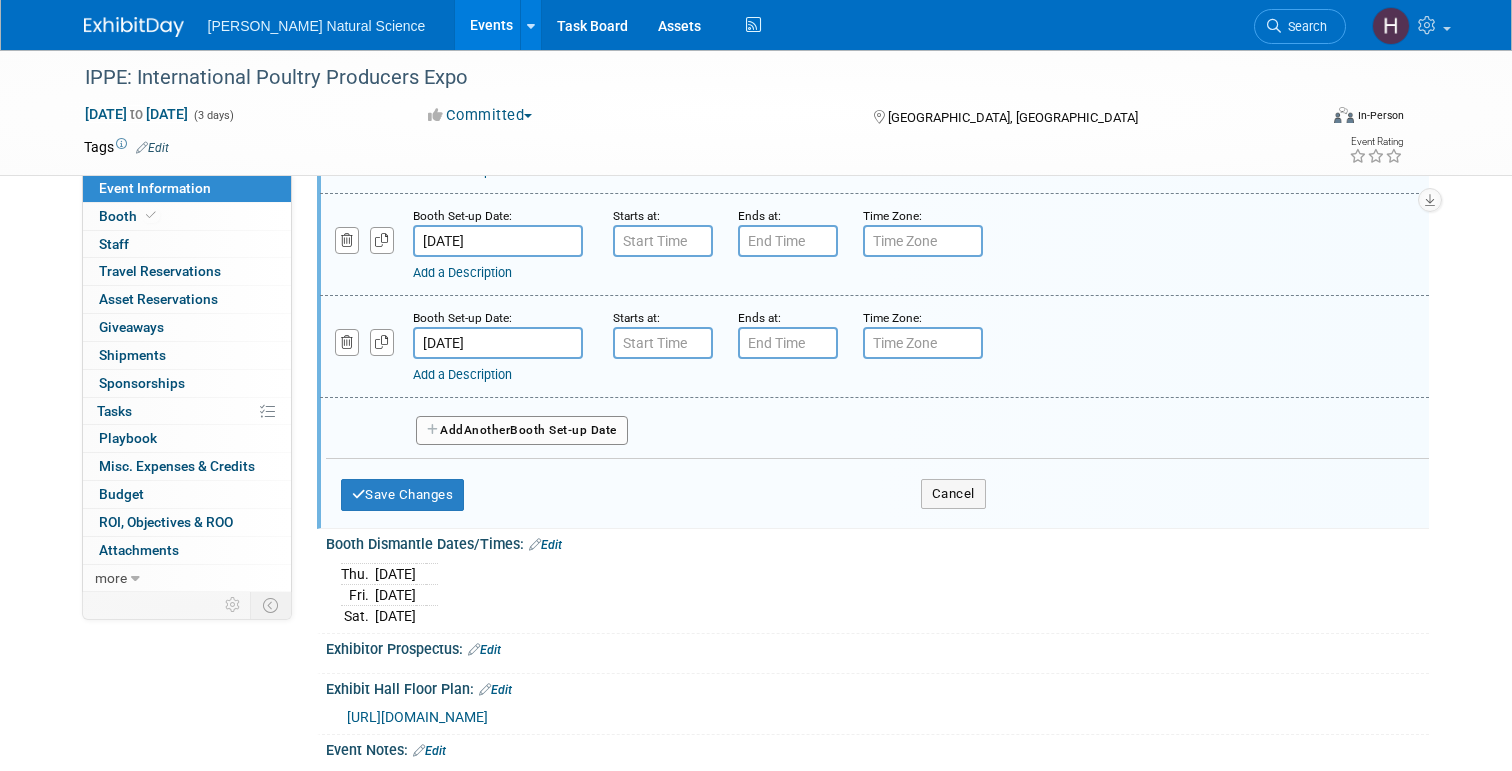 click on "Another" at bounding box center [487, 430] 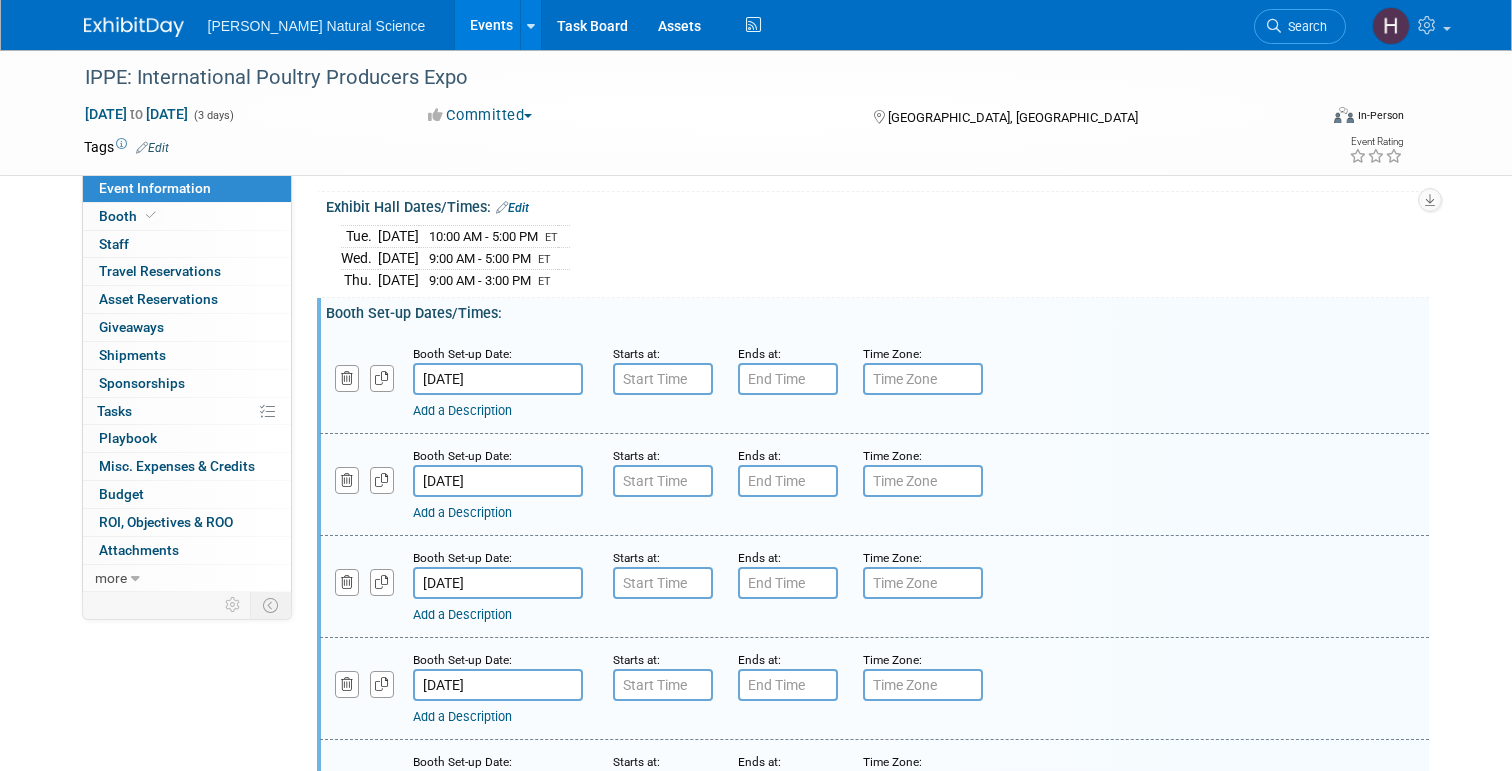 scroll, scrollTop: 142, scrollLeft: 0, axis: vertical 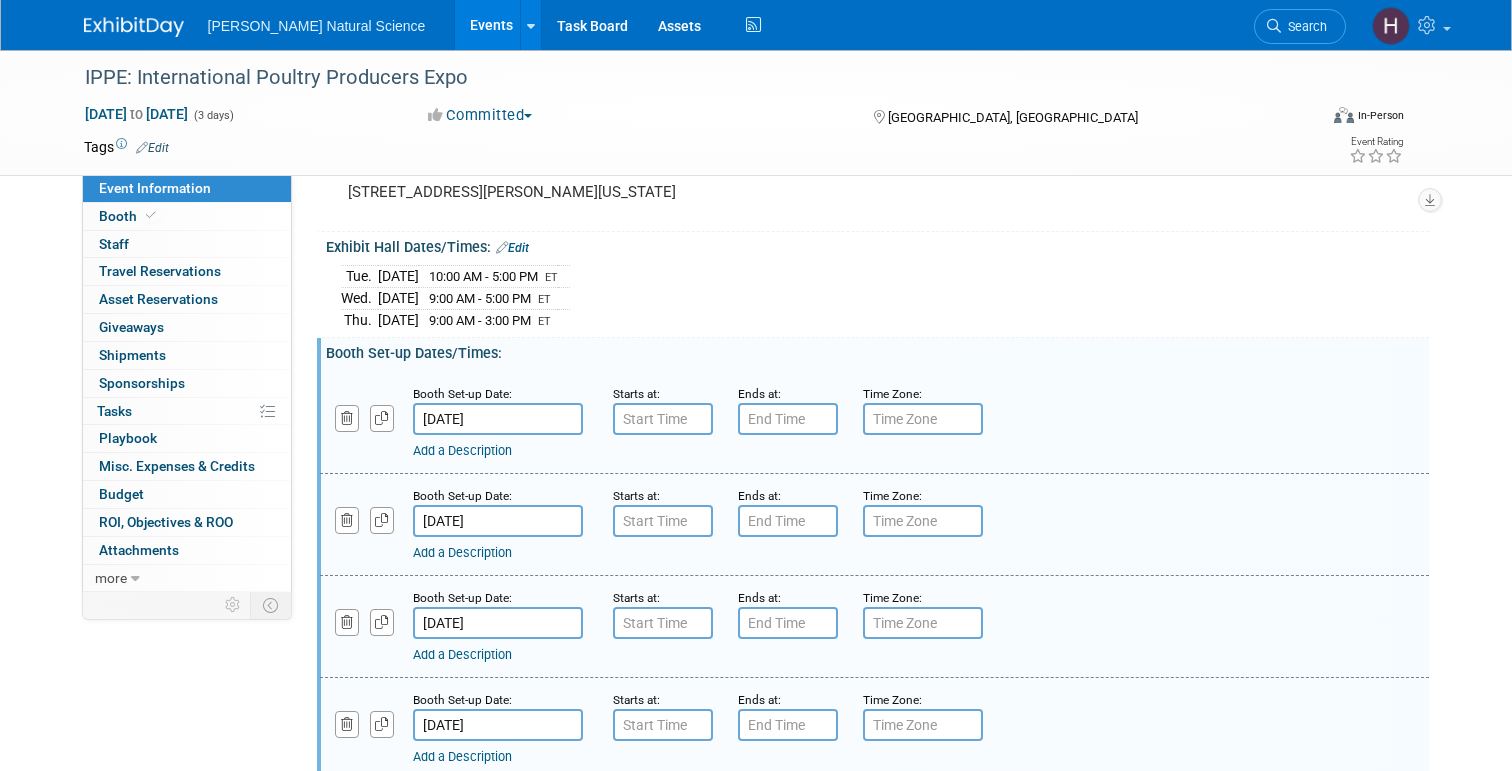 type on "7:00 AM" 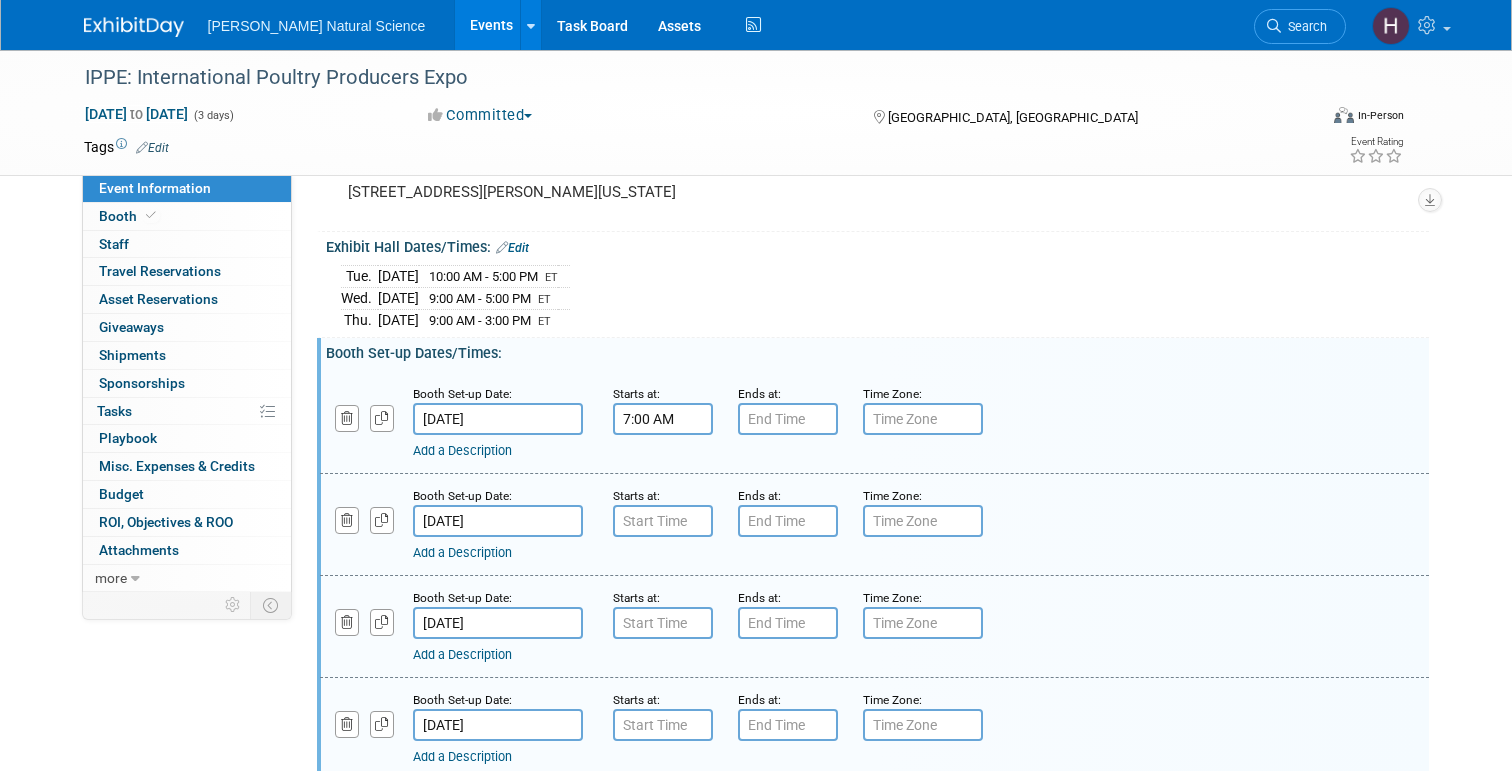 click on "7:00 AM" at bounding box center [663, 419] 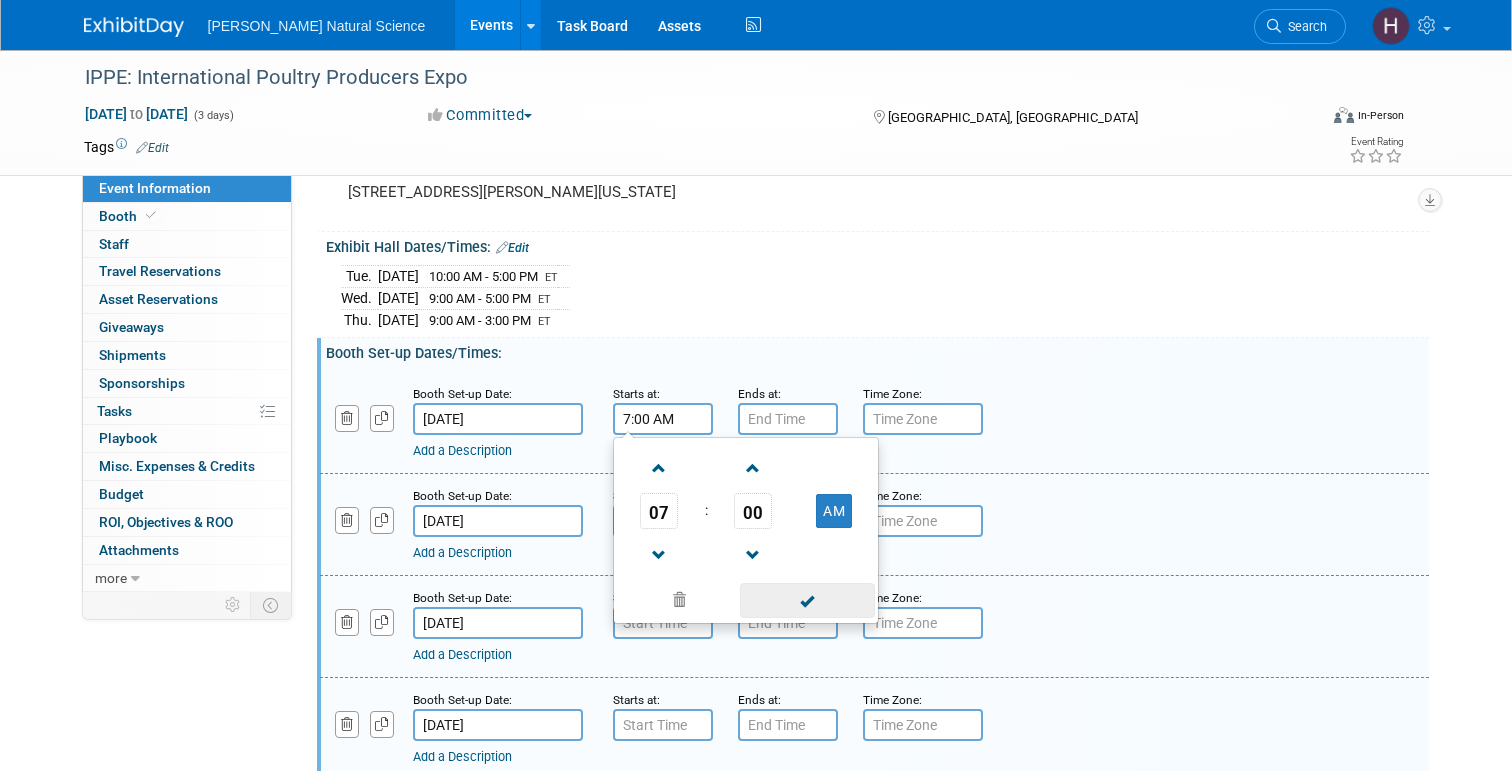 click at bounding box center (807, 600) 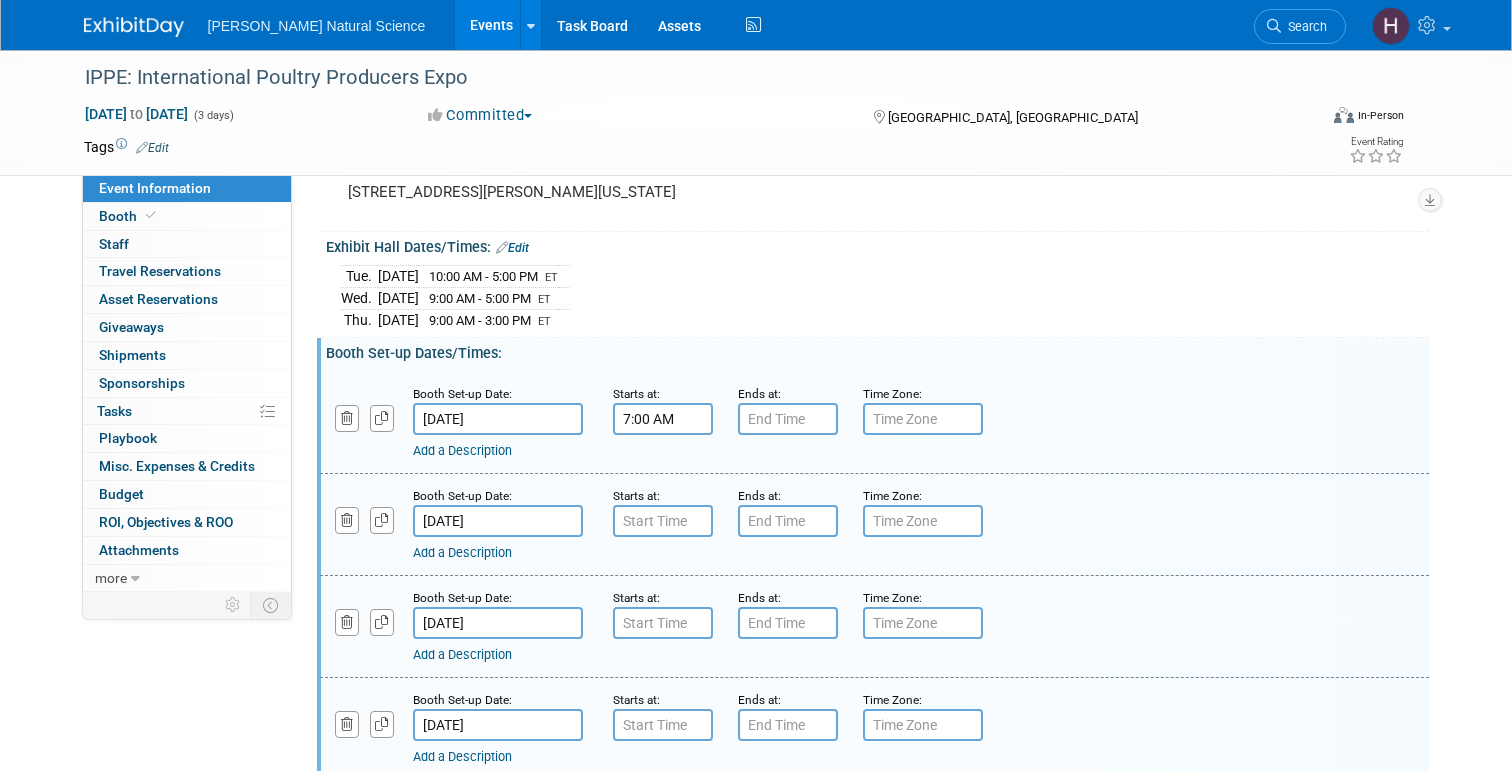 type on "7:00 AM" 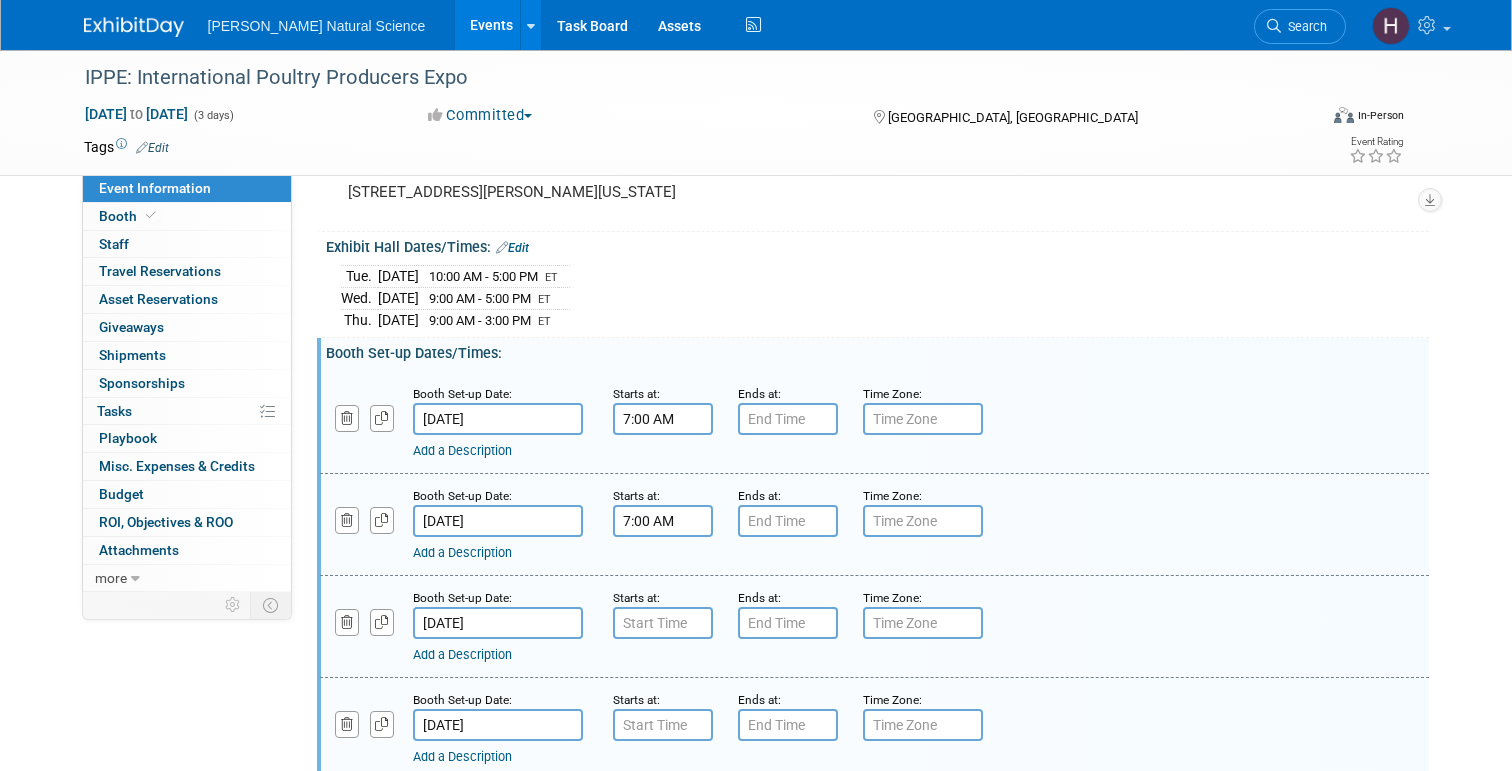 click on "7:00 AM" at bounding box center (663, 521) 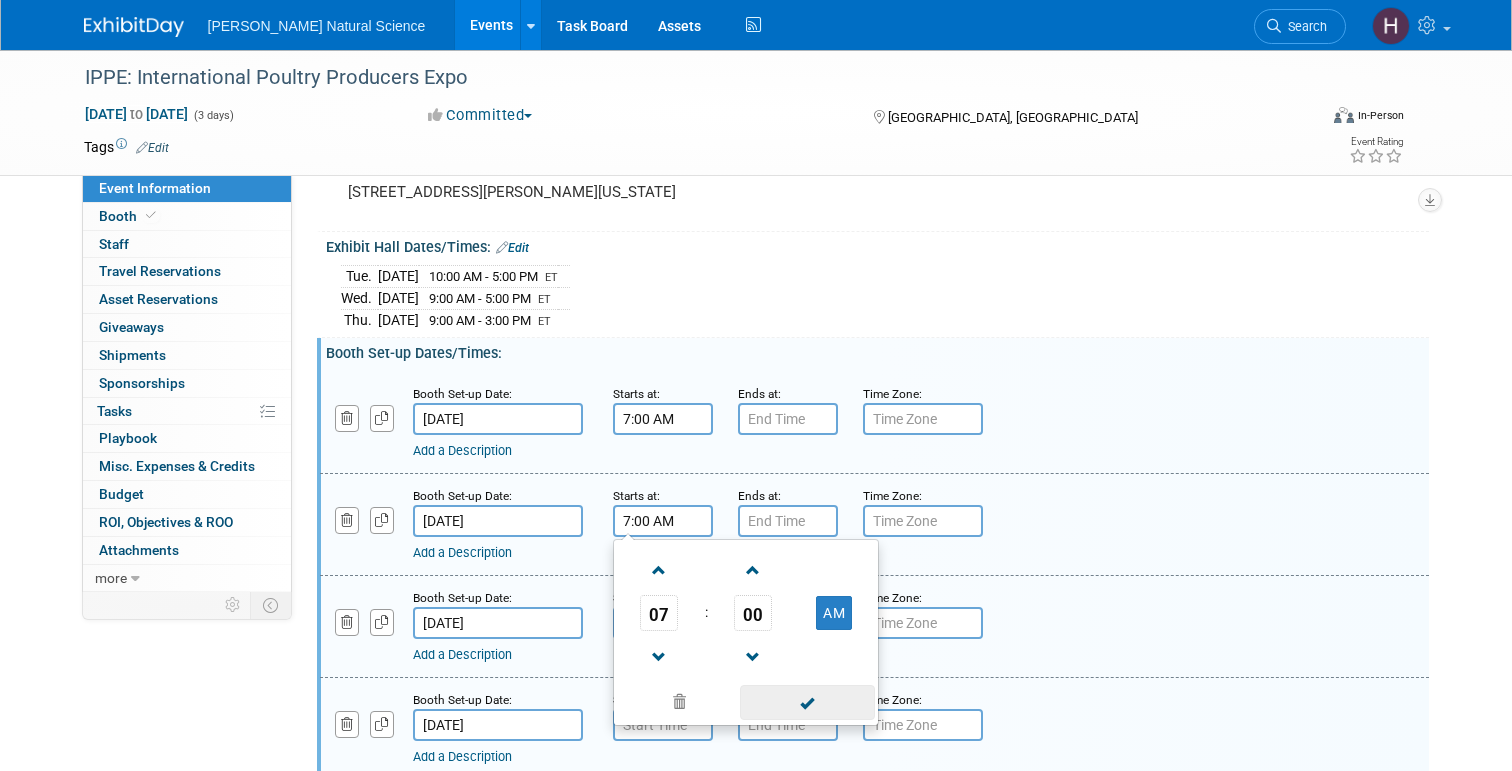 click at bounding box center [807, 702] 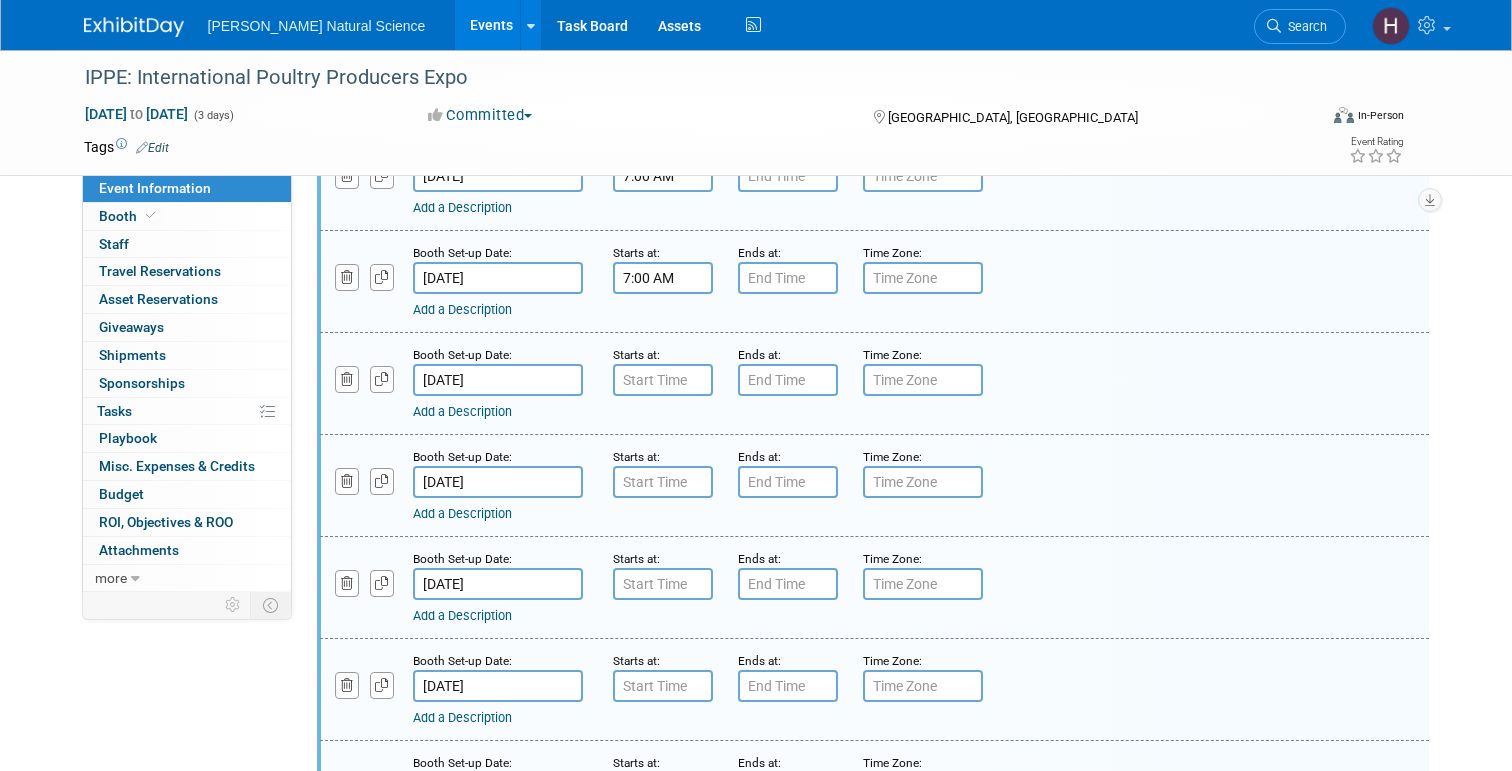 scroll, scrollTop: 393, scrollLeft: 0, axis: vertical 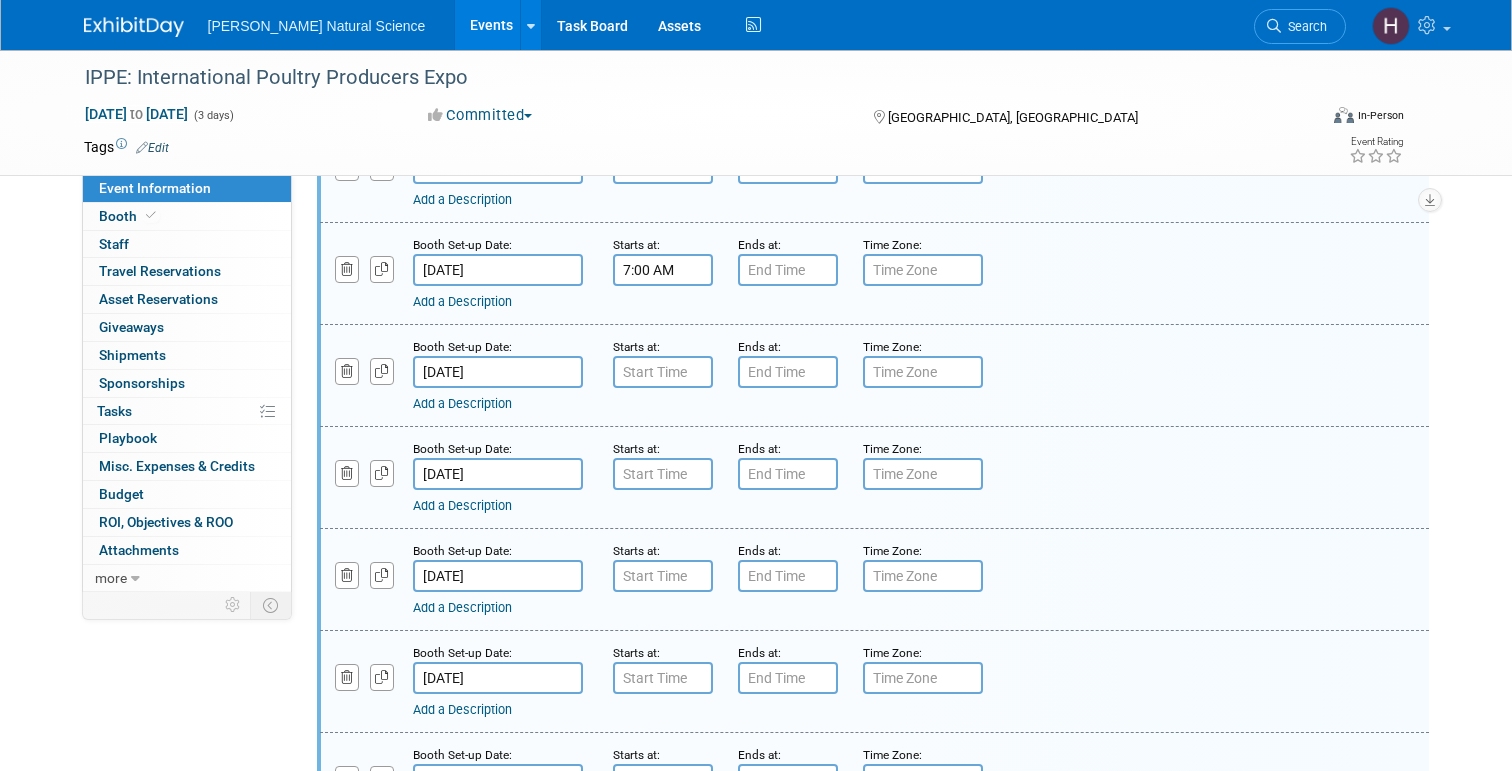 type on "7:00 AM" 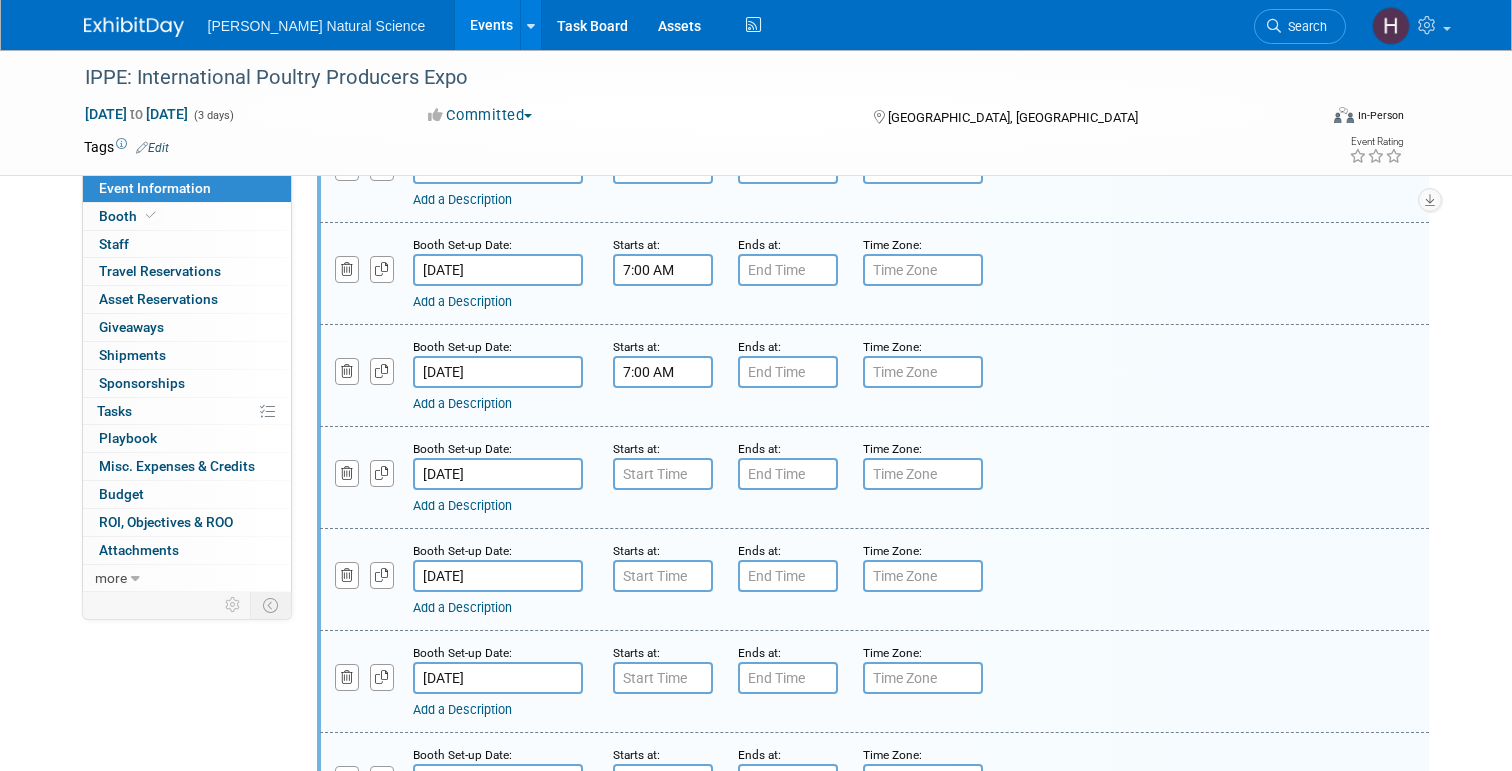 click on "7:00 AM" at bounding box center (663, 372) 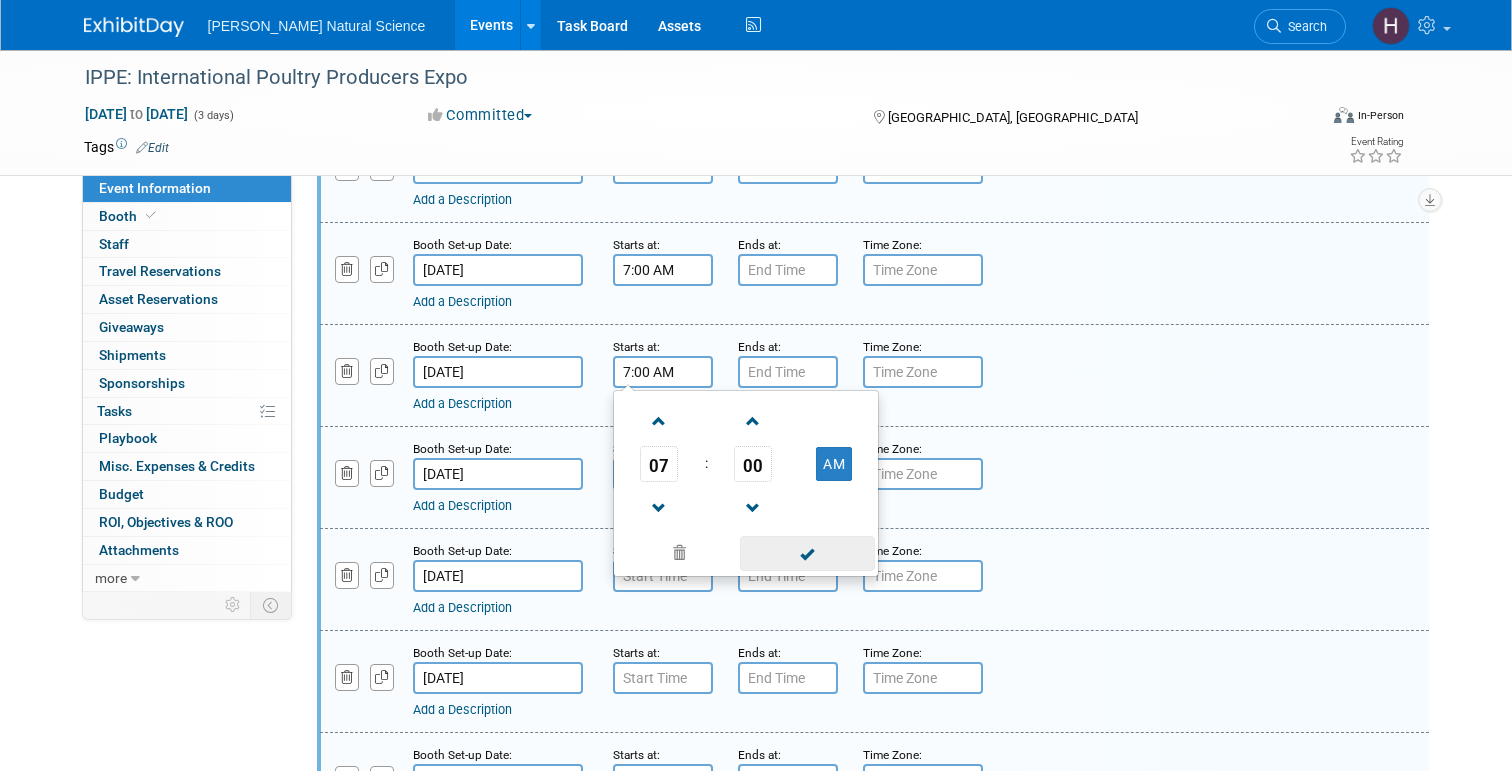 click at bounding box center [807, 553] 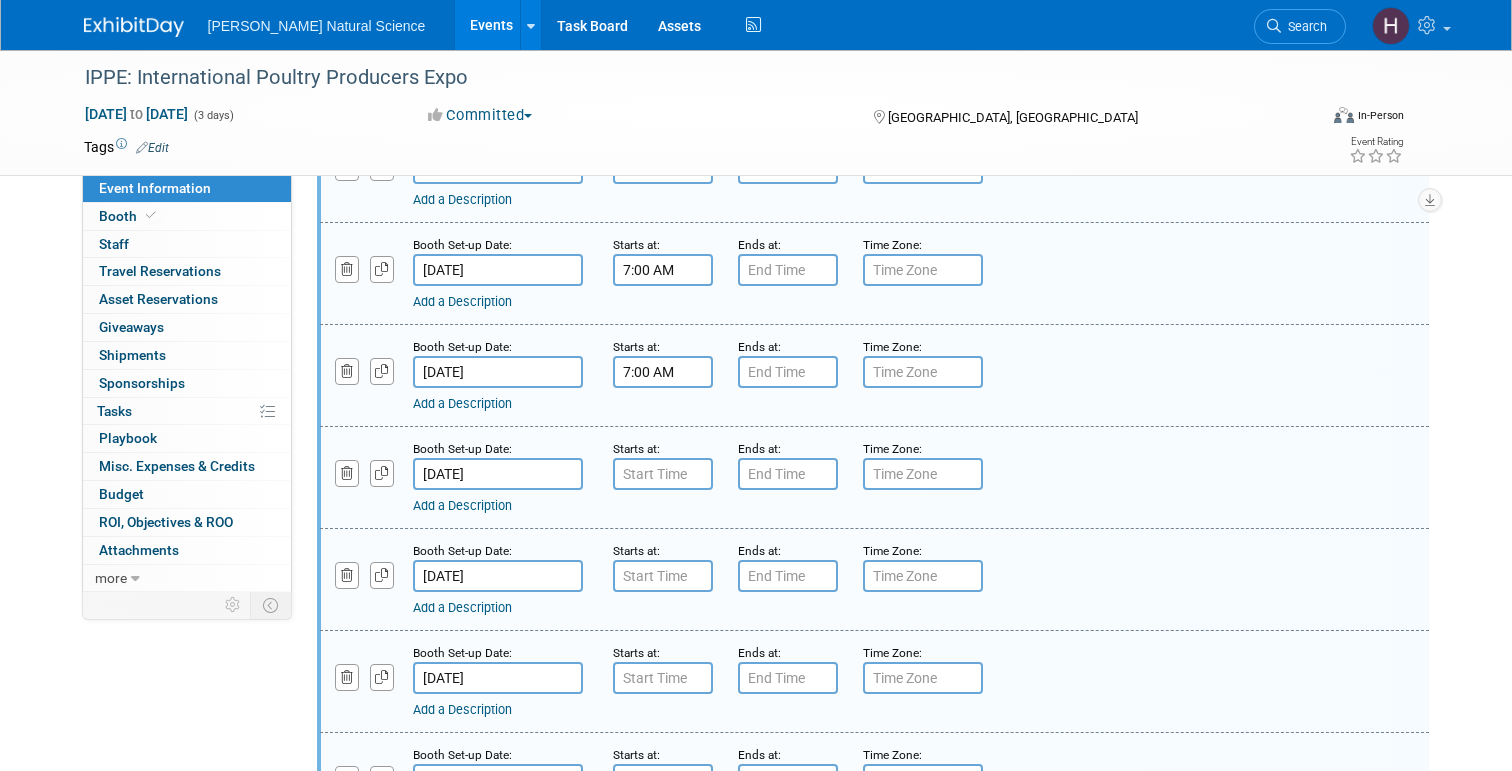type on "7:00 AM" 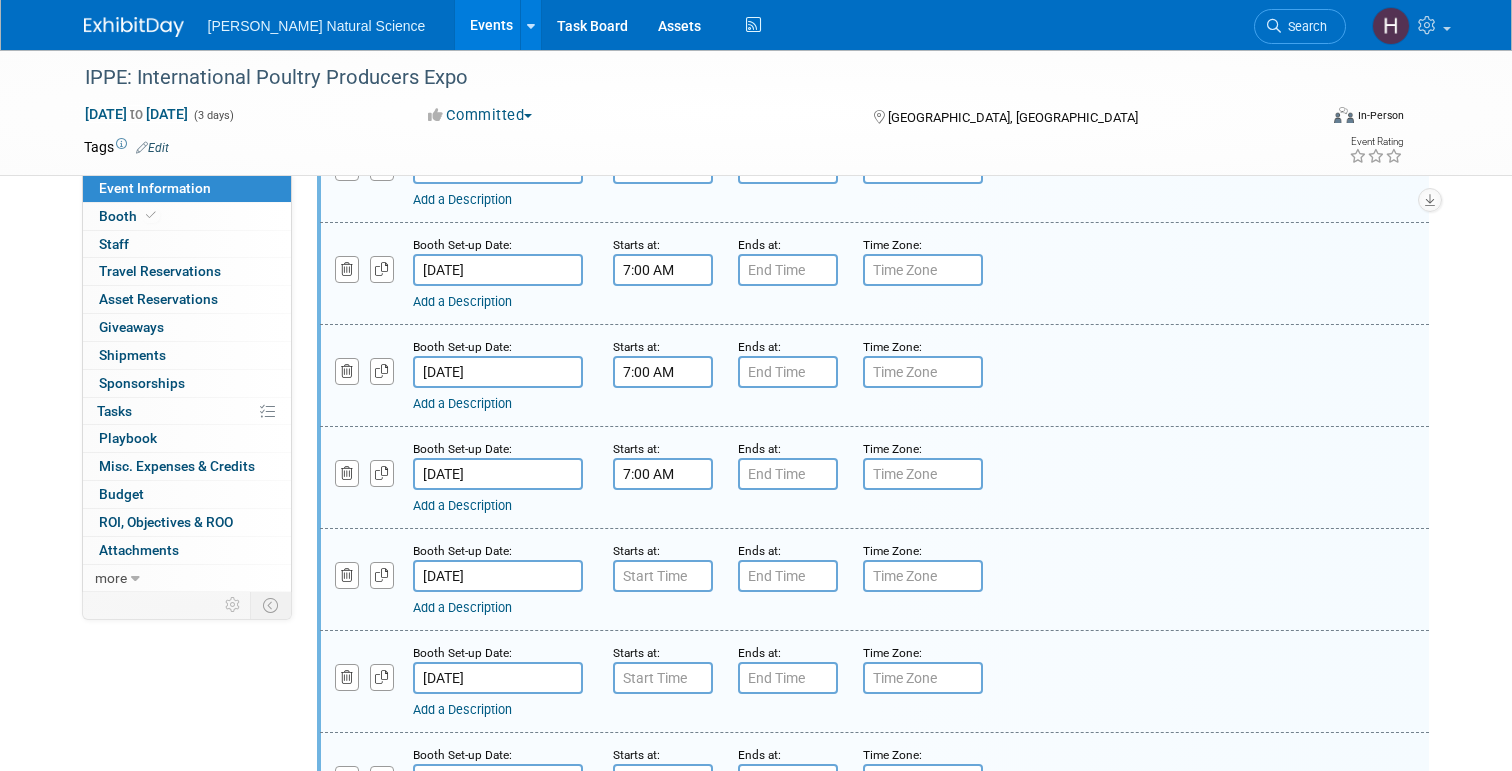 click on "7:00 AM" at bounding box center [663, 474] 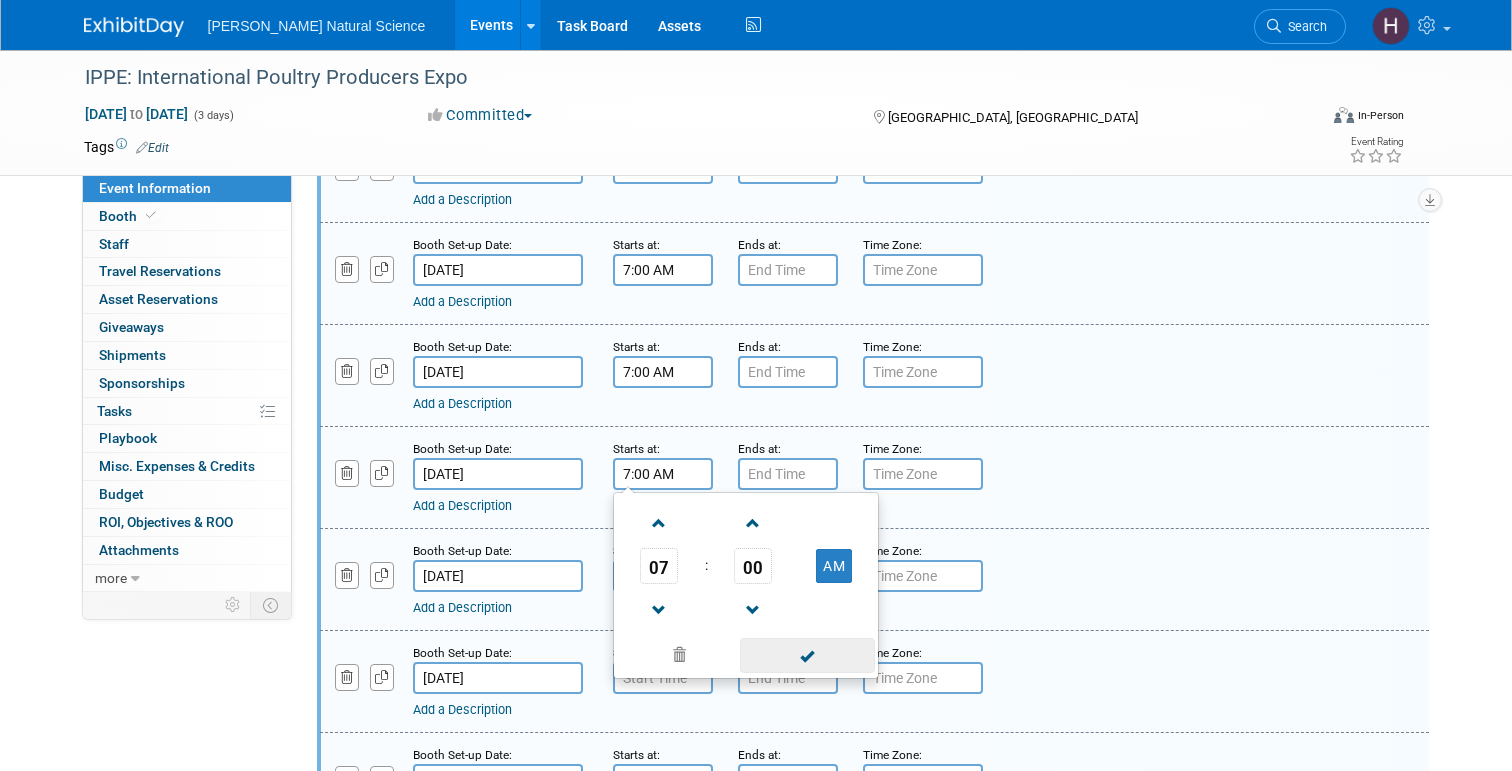 click at bounding box center (807, 655) 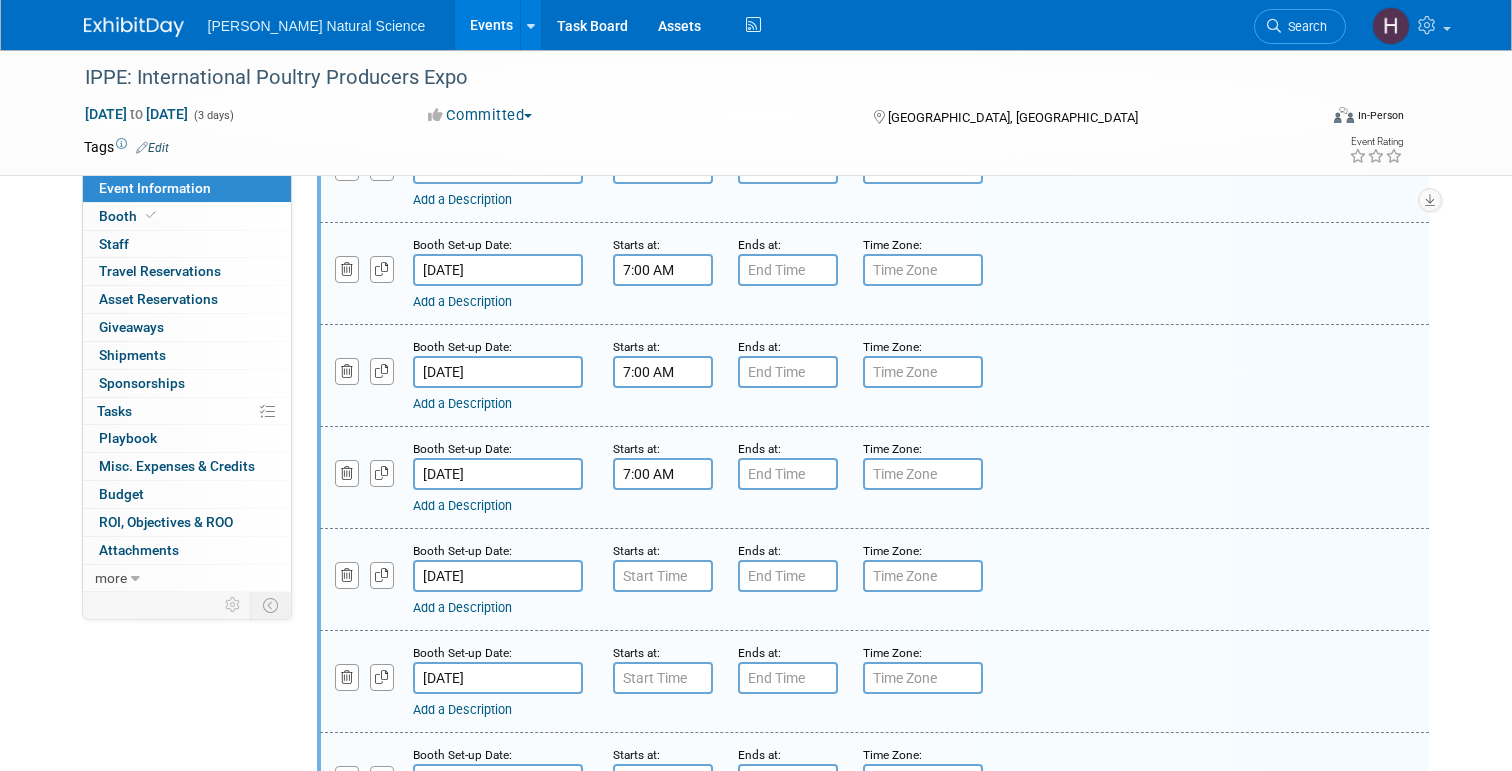 type on "7:00 AM" 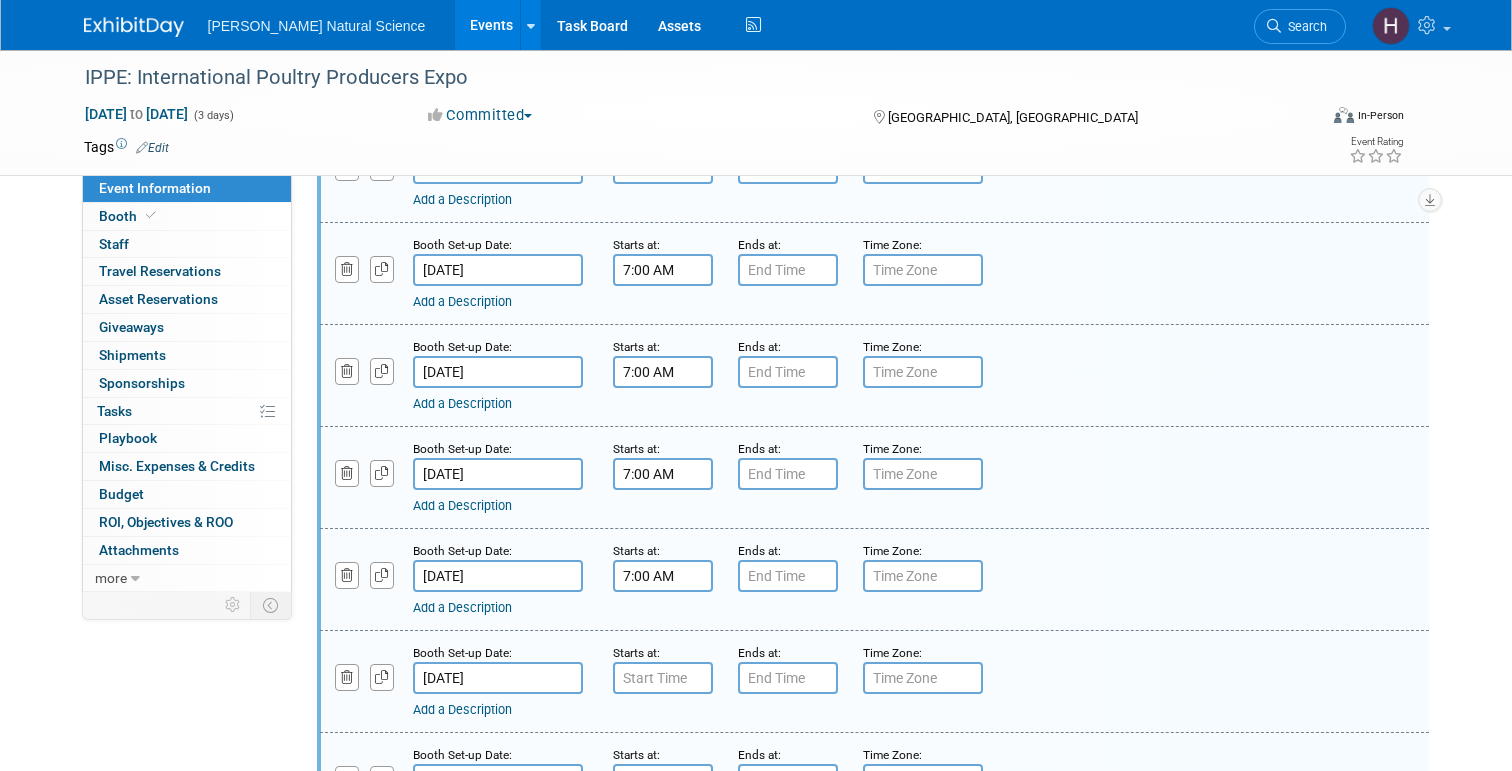 click on "7:00 AM" at bounding box center [663, 576] 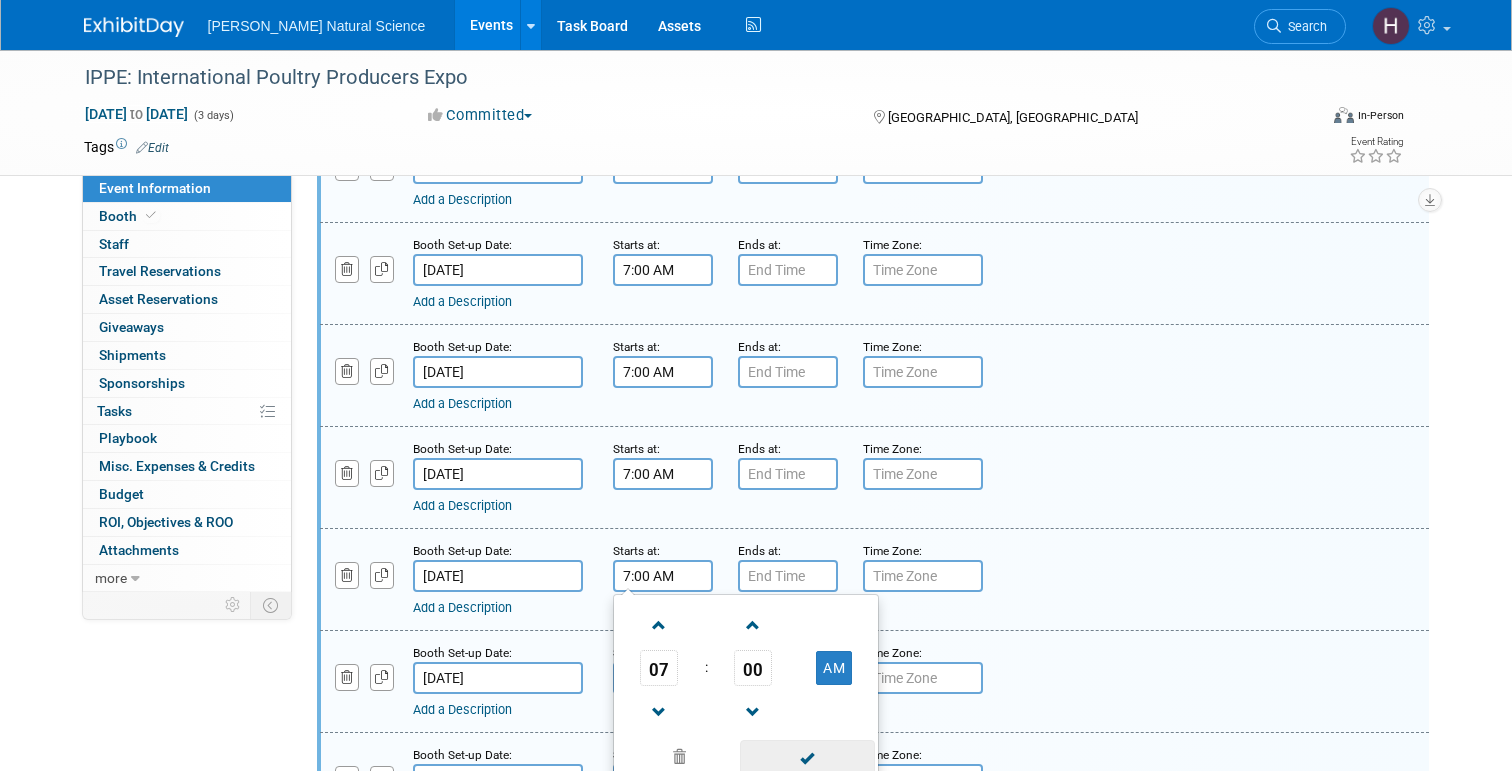 click at bounding box center [807, 757] 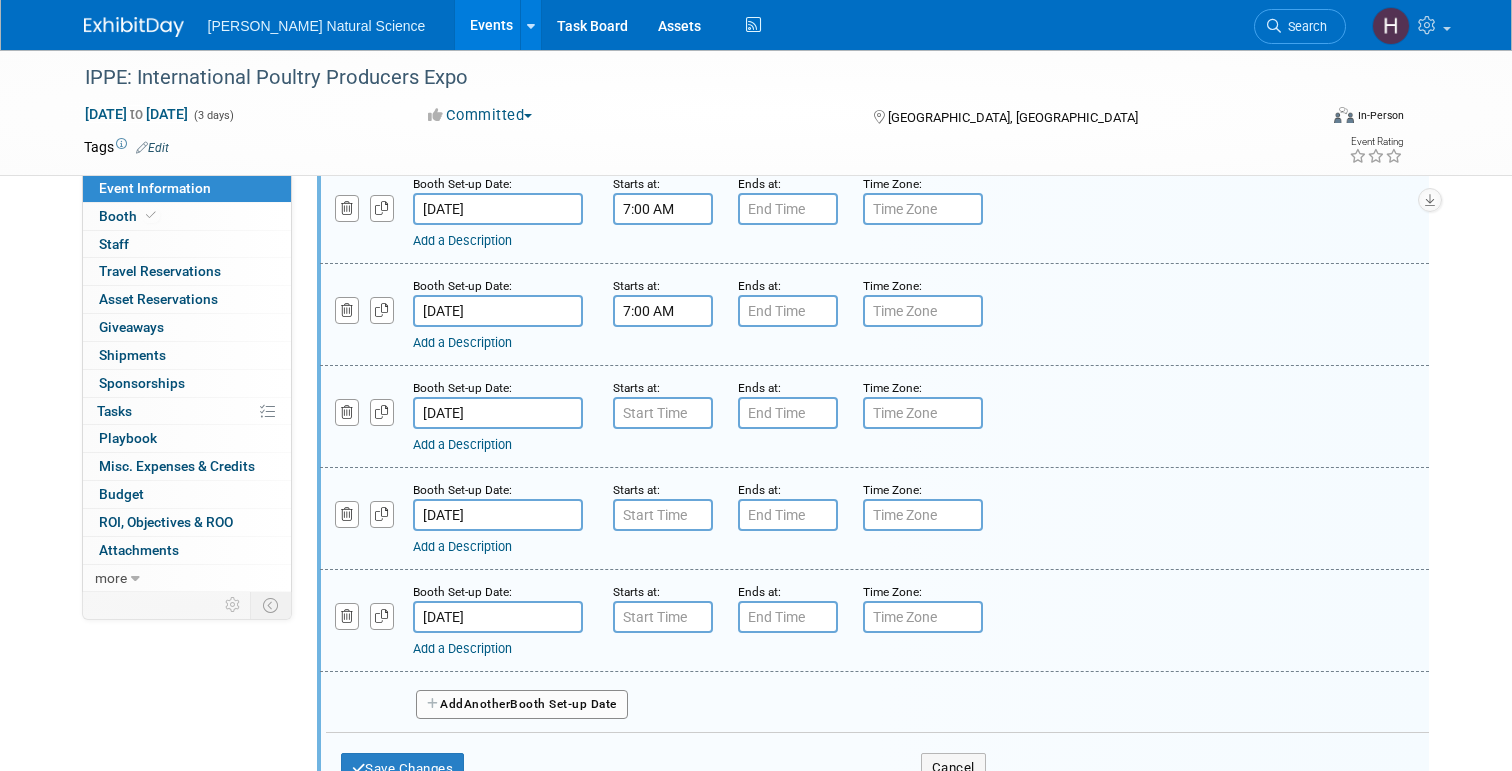 scroll, scrollTop: 654, scrollLeft: 0, axis: vertical 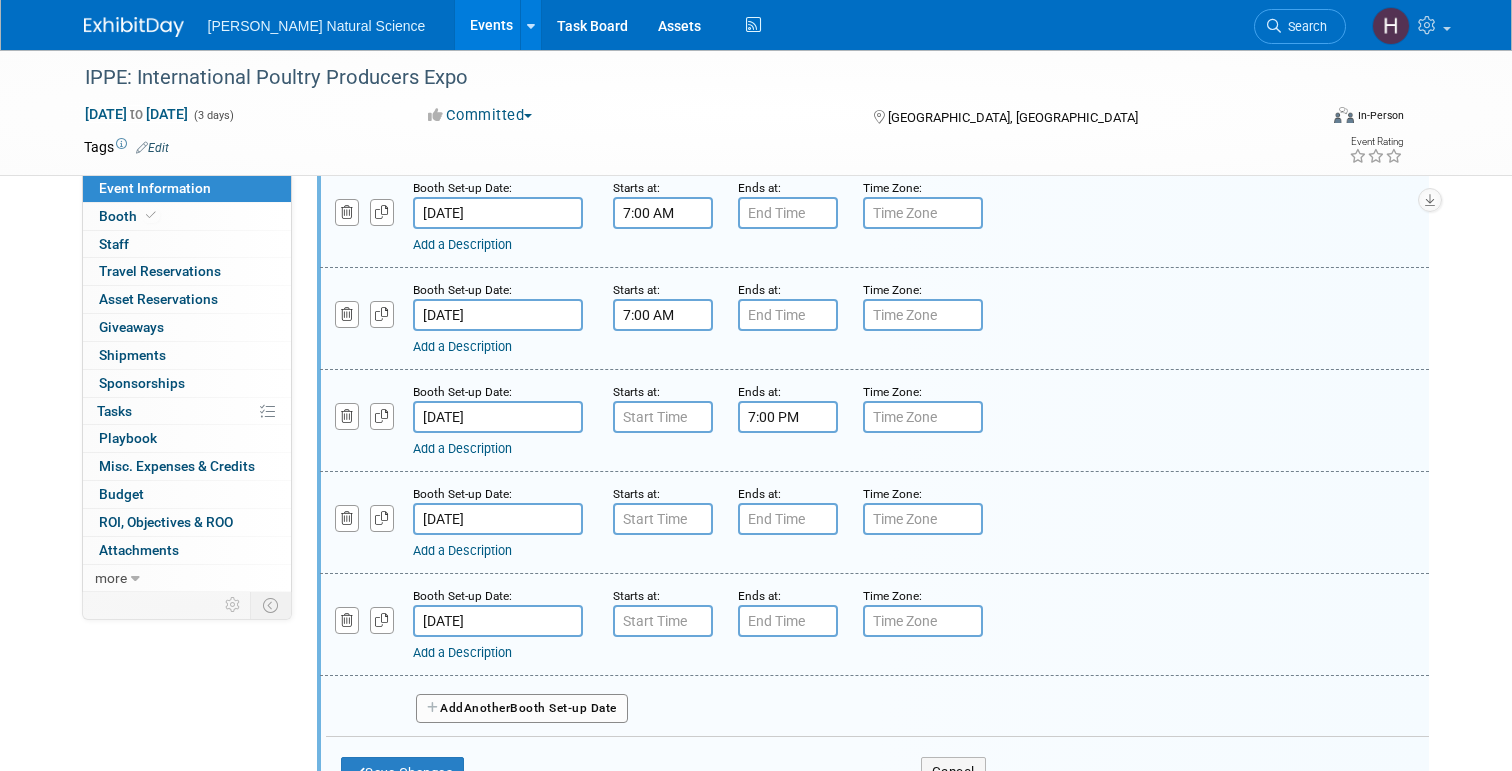 click on "7:00 PM" at bounding box center (788, 417) 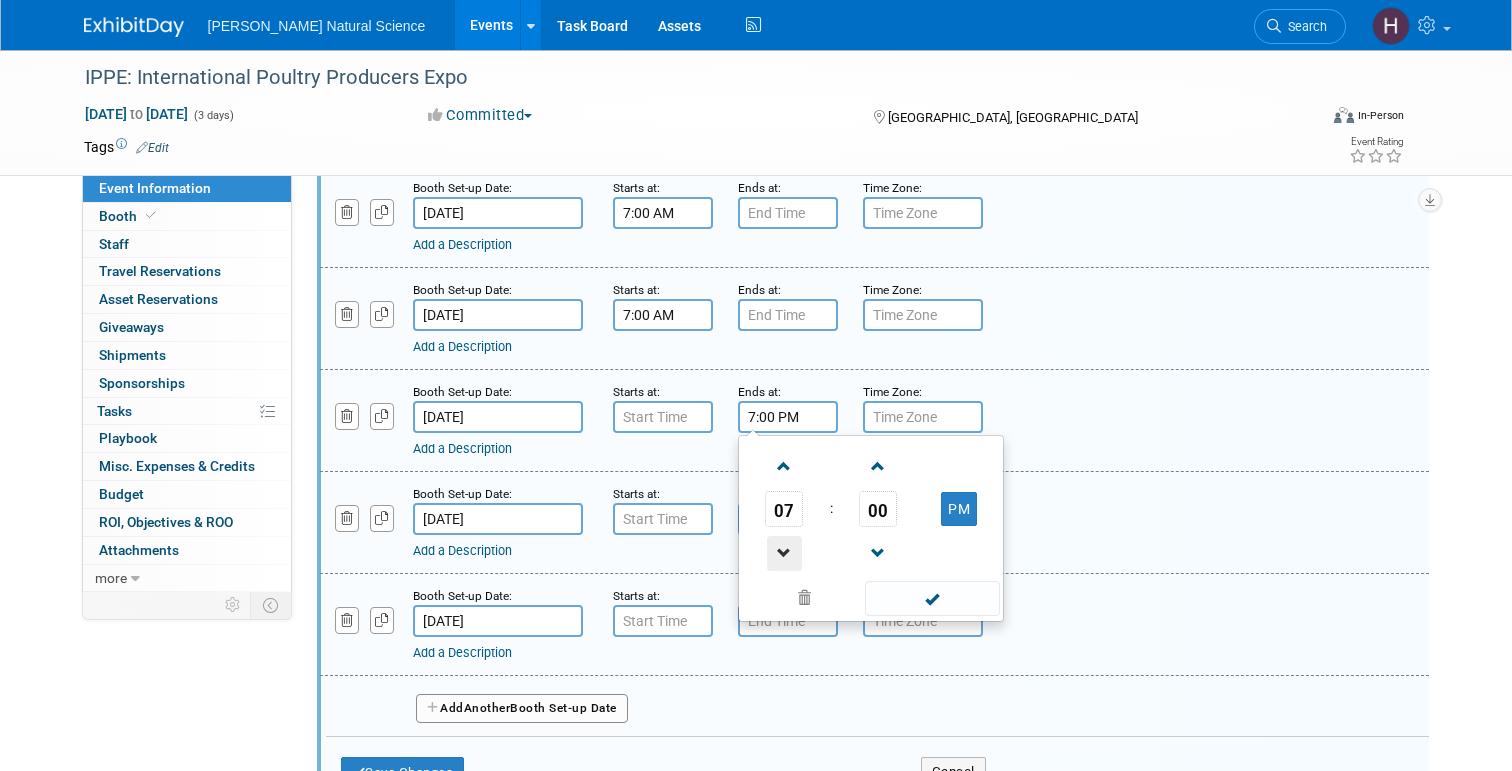 click at bounding box center [784, 553] 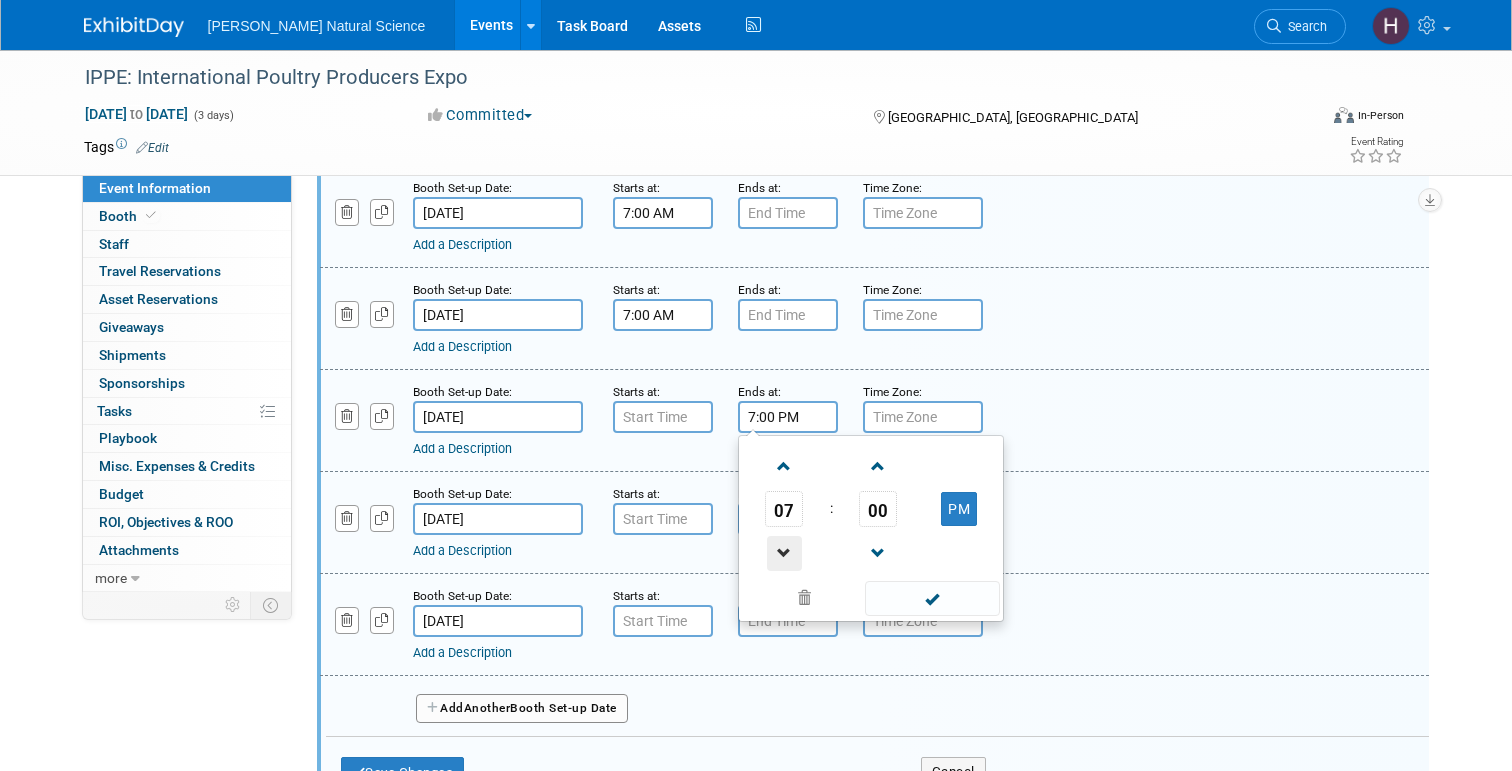 type on "6:00 PM" 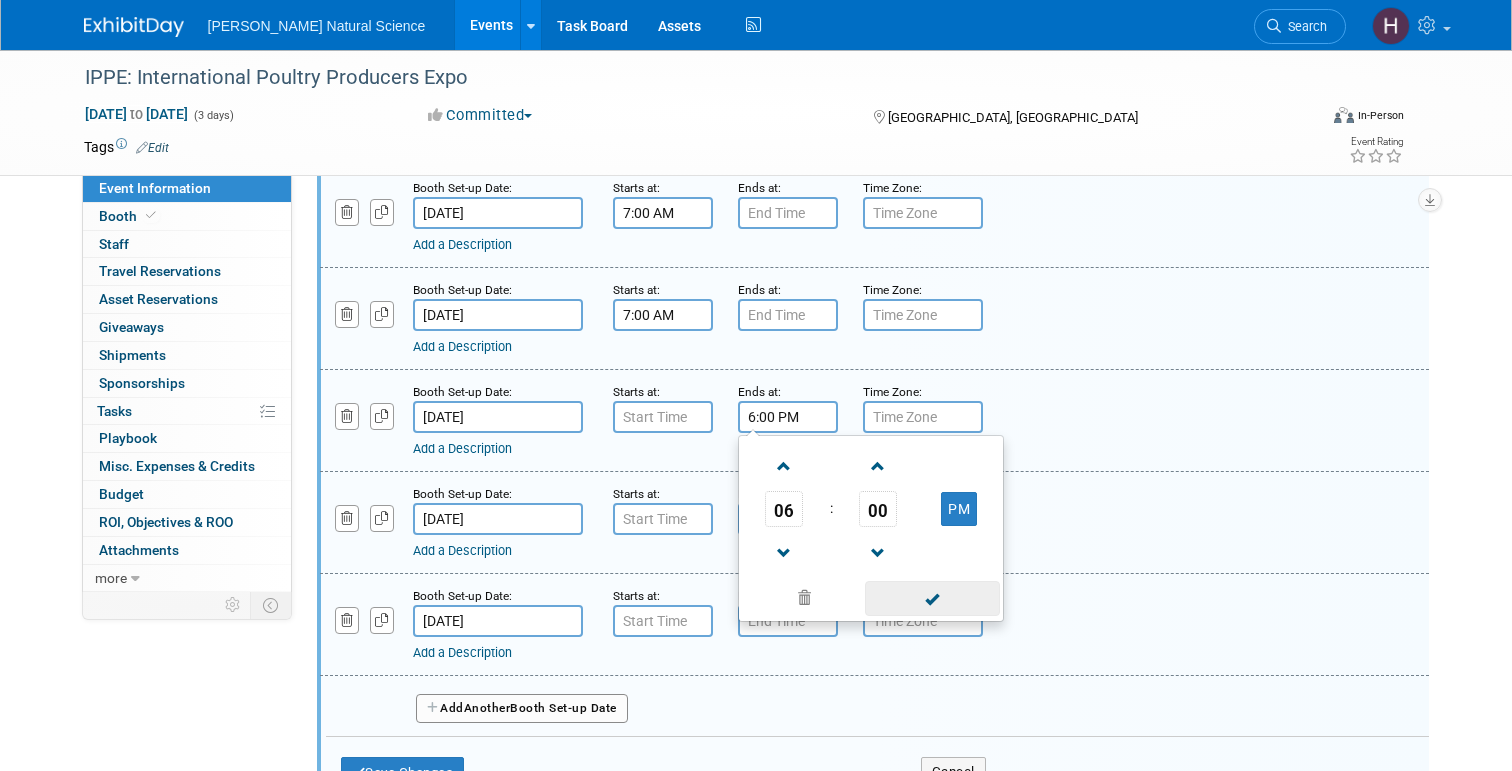 click at bounding box center [932, 598] 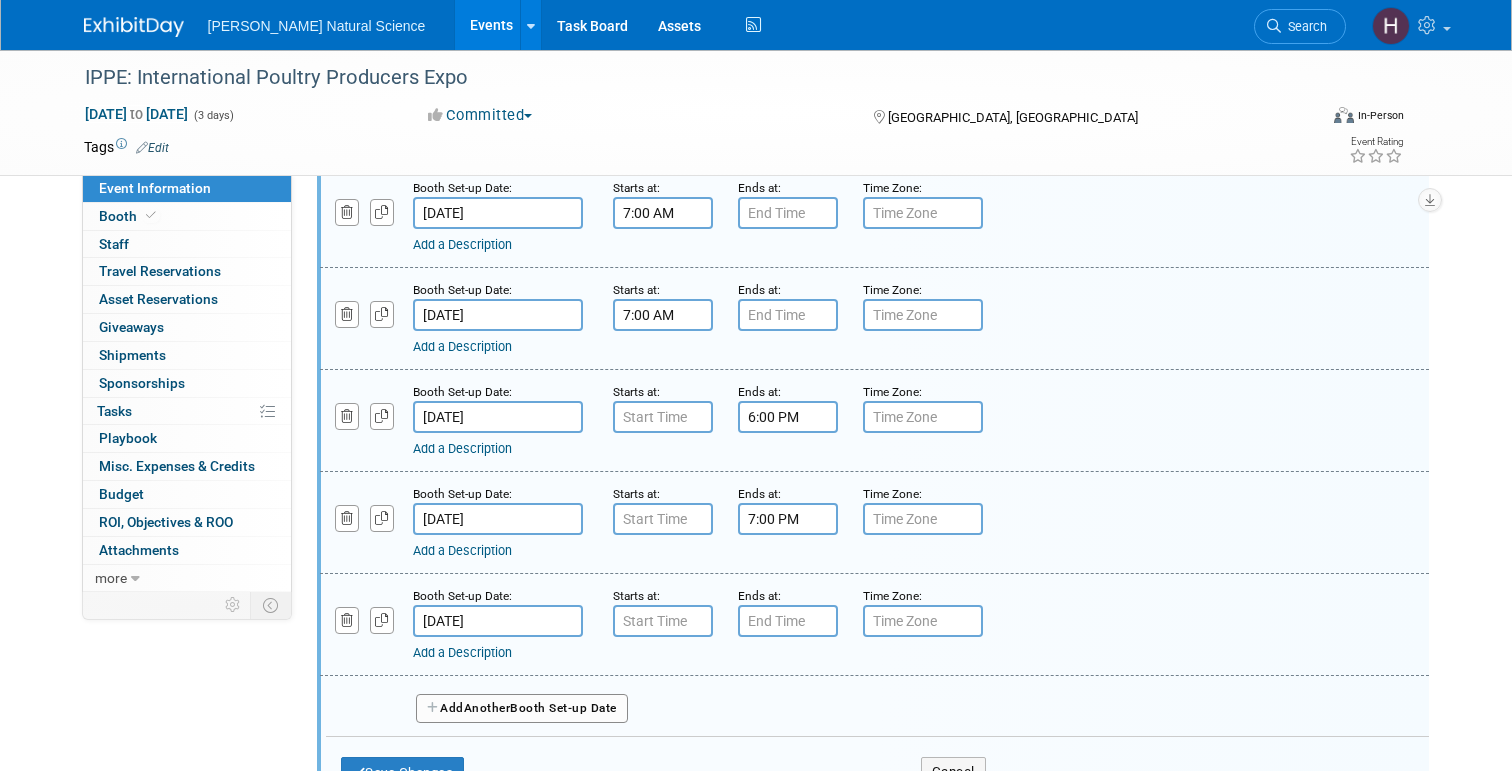 click on "7:00 PM" at bounding box center [788, 519] 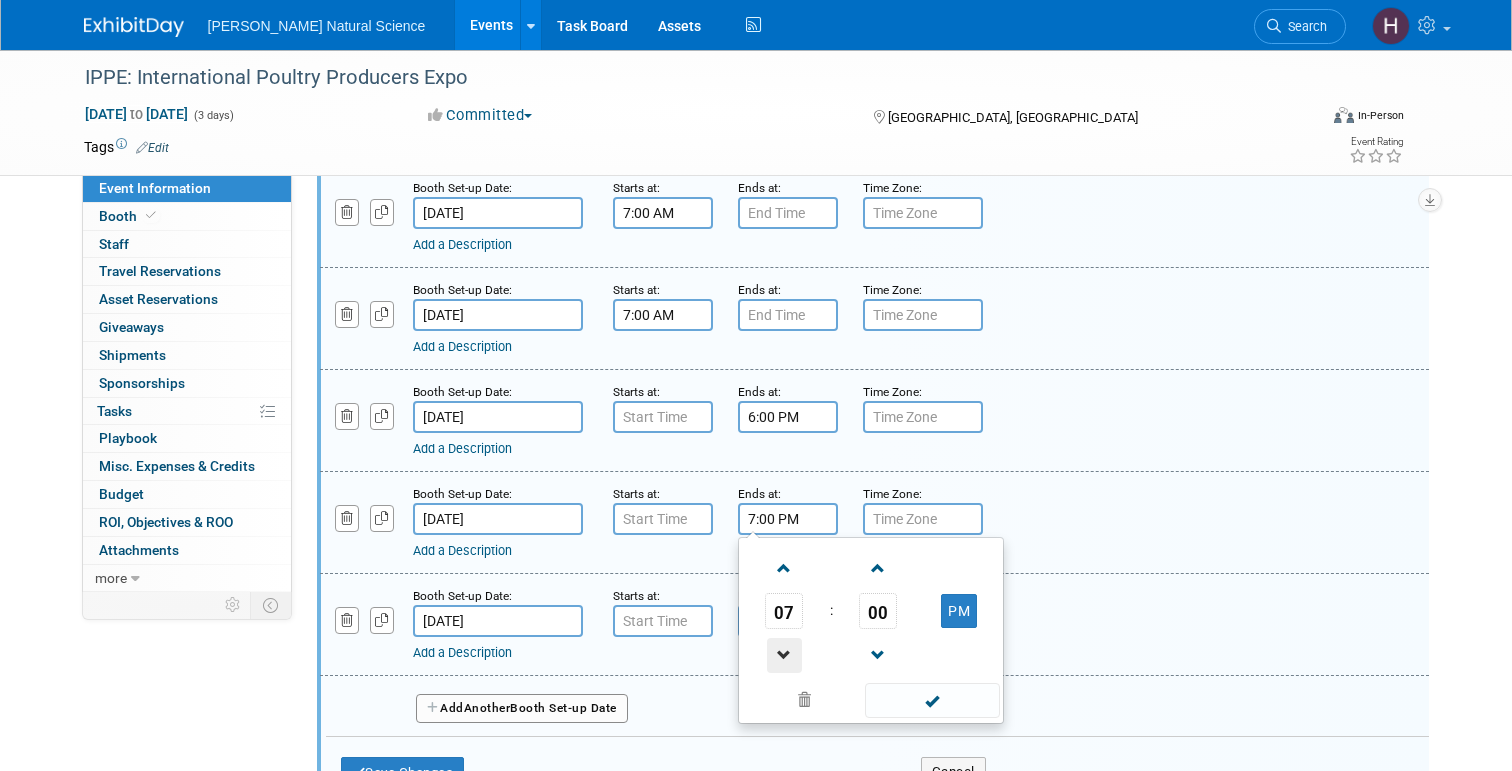 click at bounding box center [784, 655] 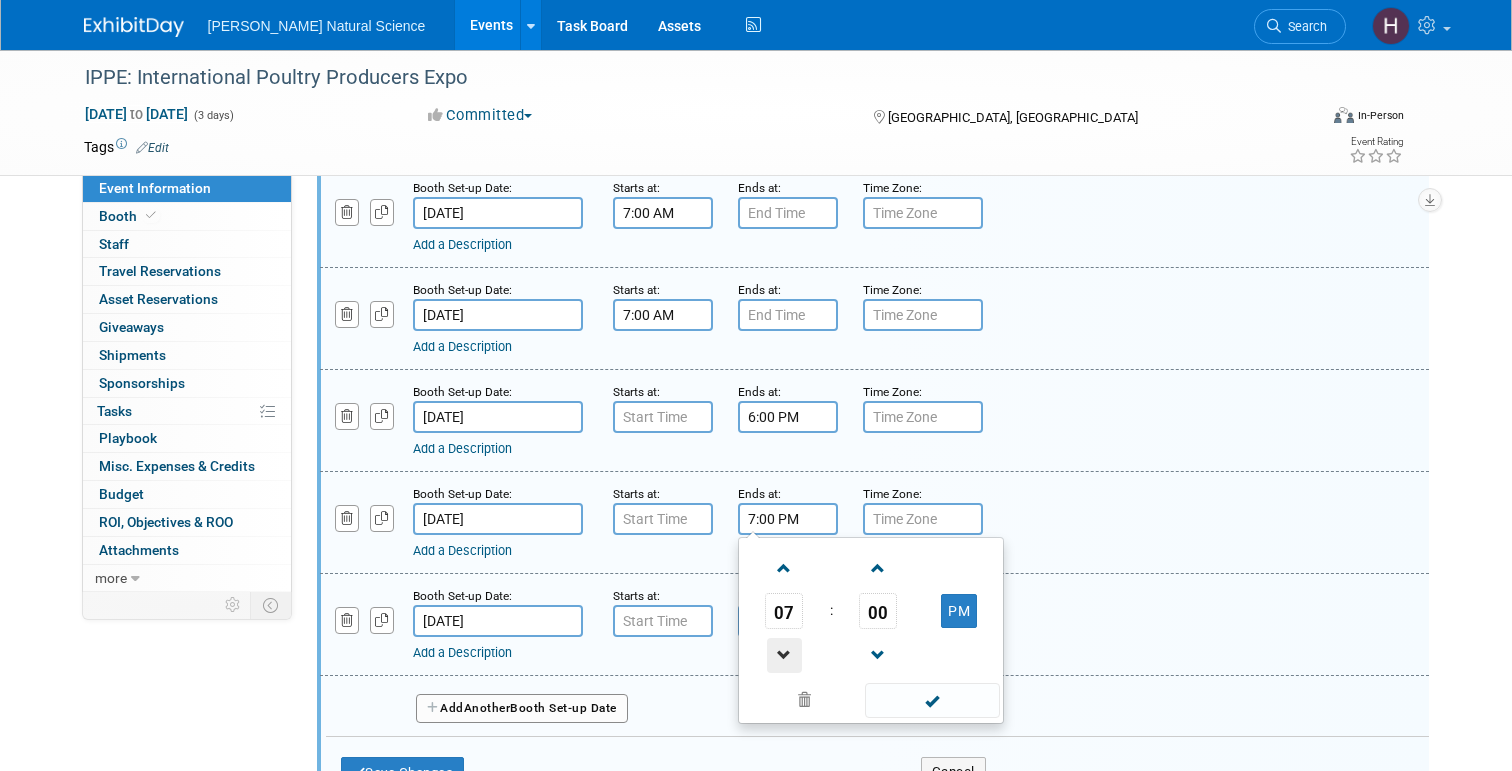 type on "6:00 PM" 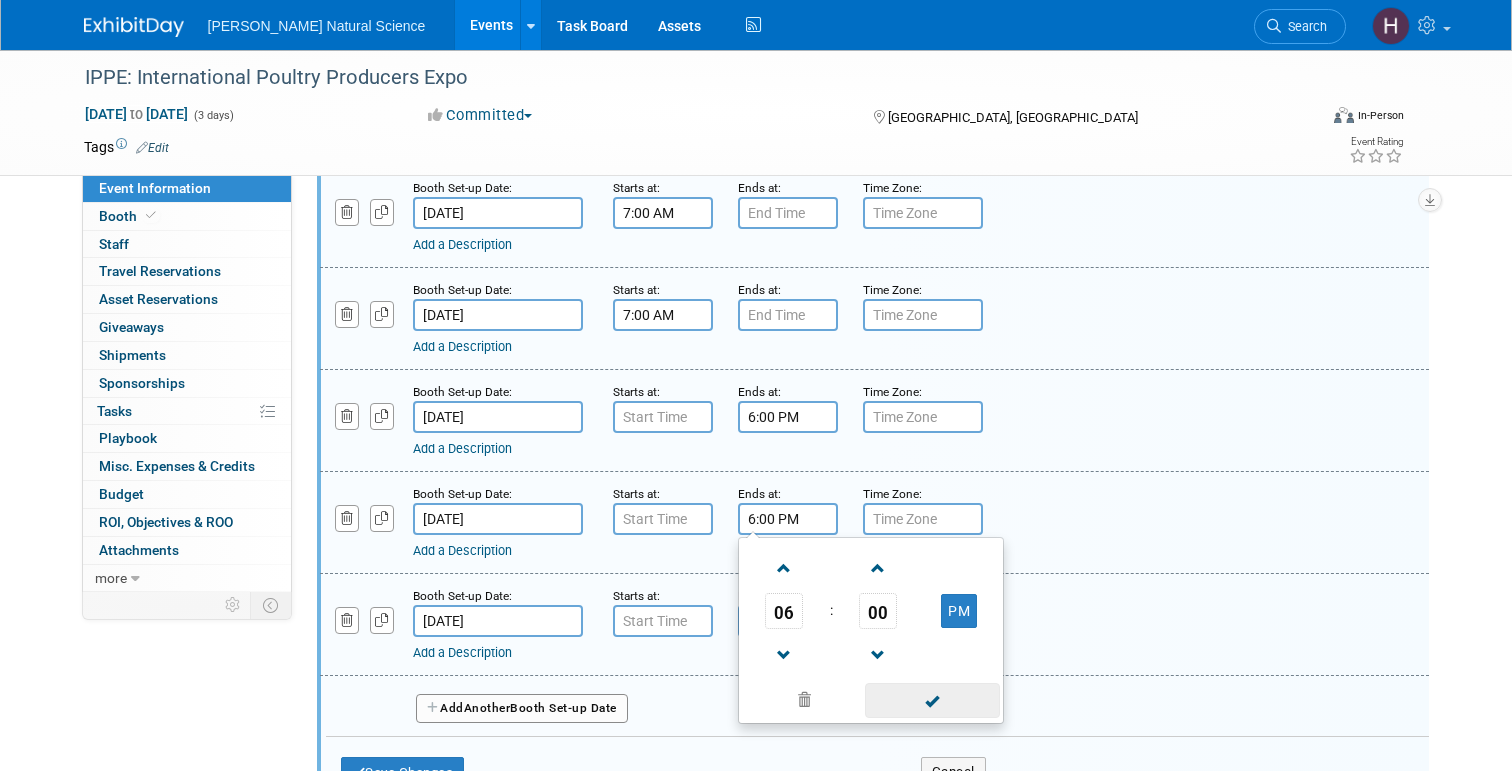 click at bounding box center (932, 700) 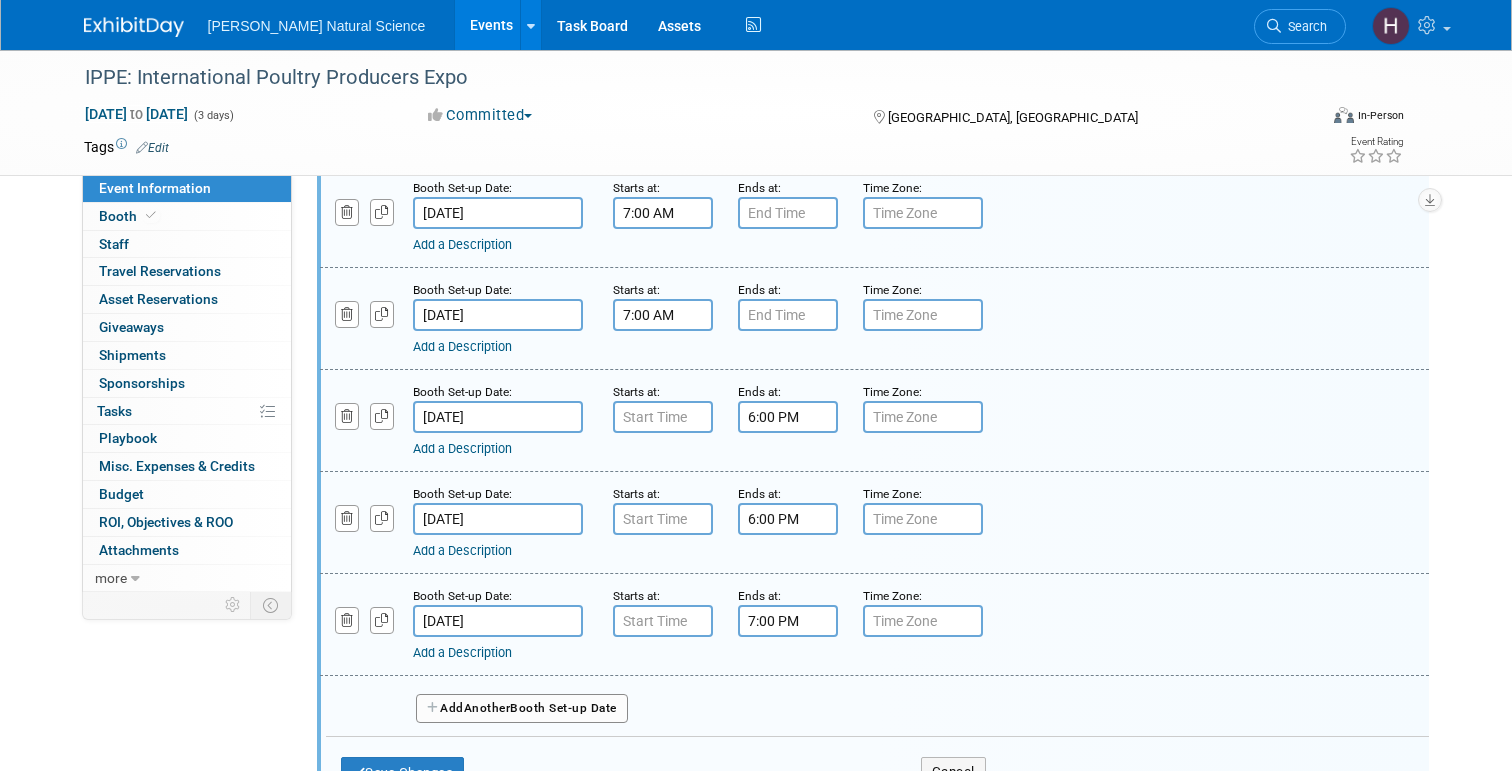 click on "7:00 PM" at bounding box center (788, 621) 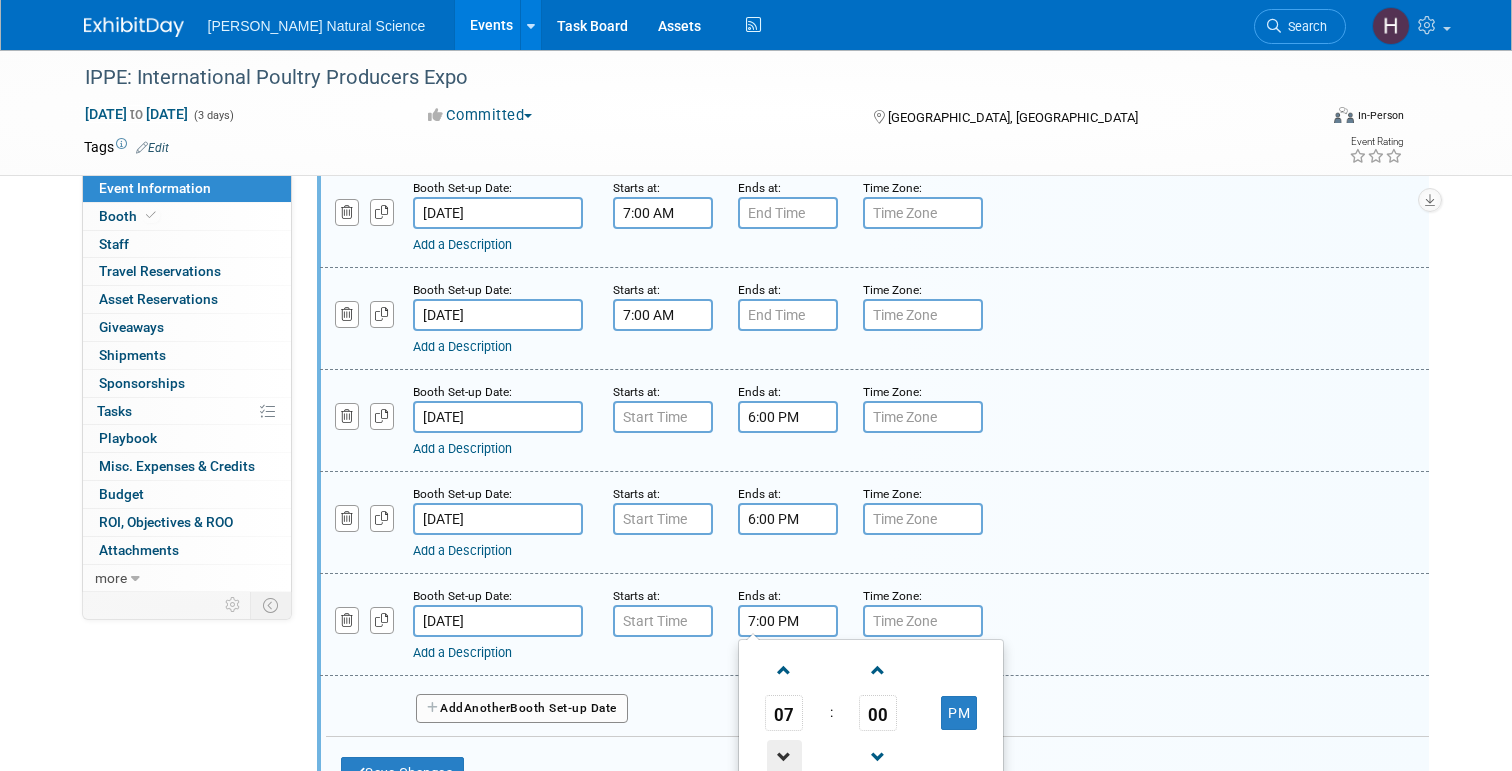 click at bounding box center (784, 757) 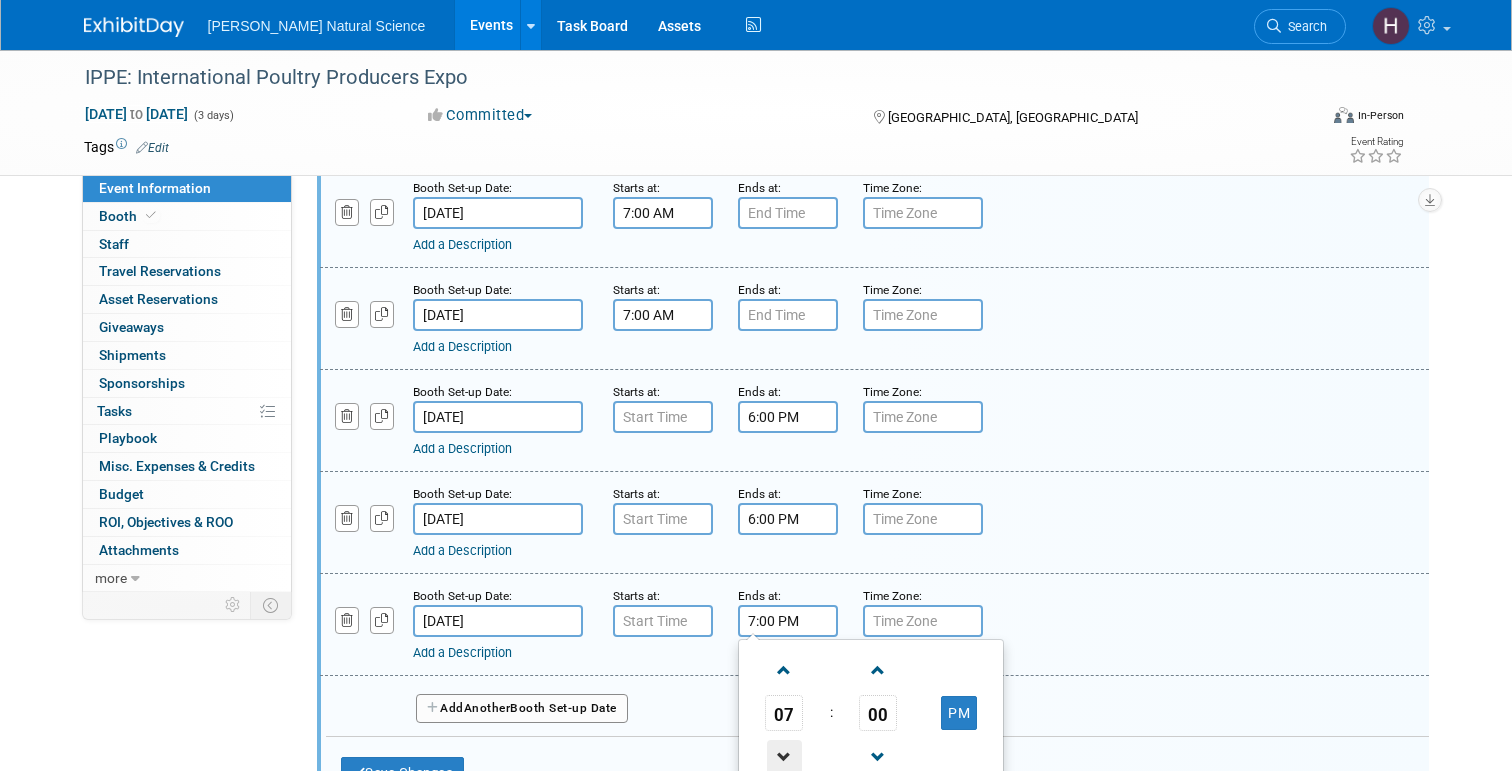 type on "6:00 PM" 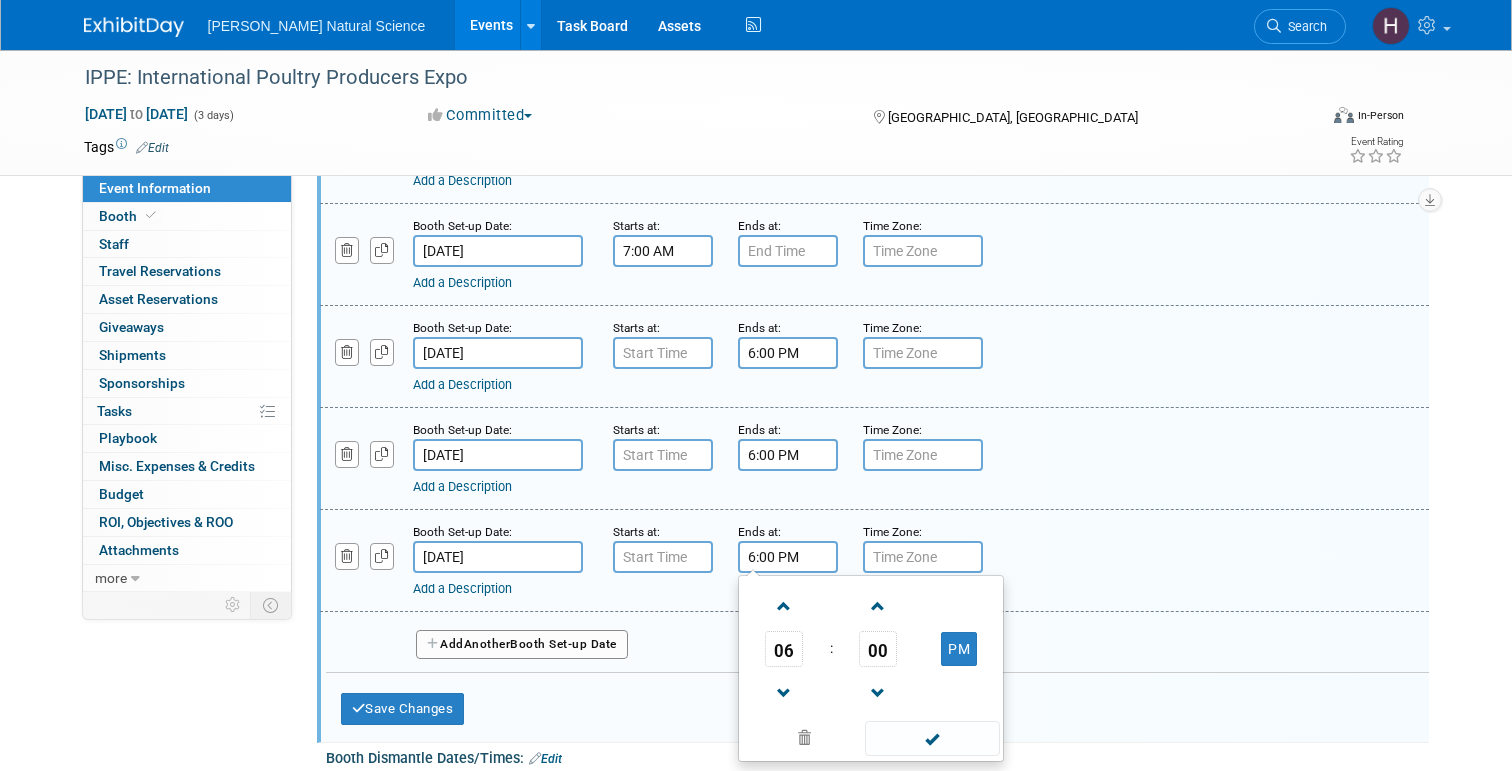 scroll, scrollTop: 744, scrollLeft: 0, axis: vertical 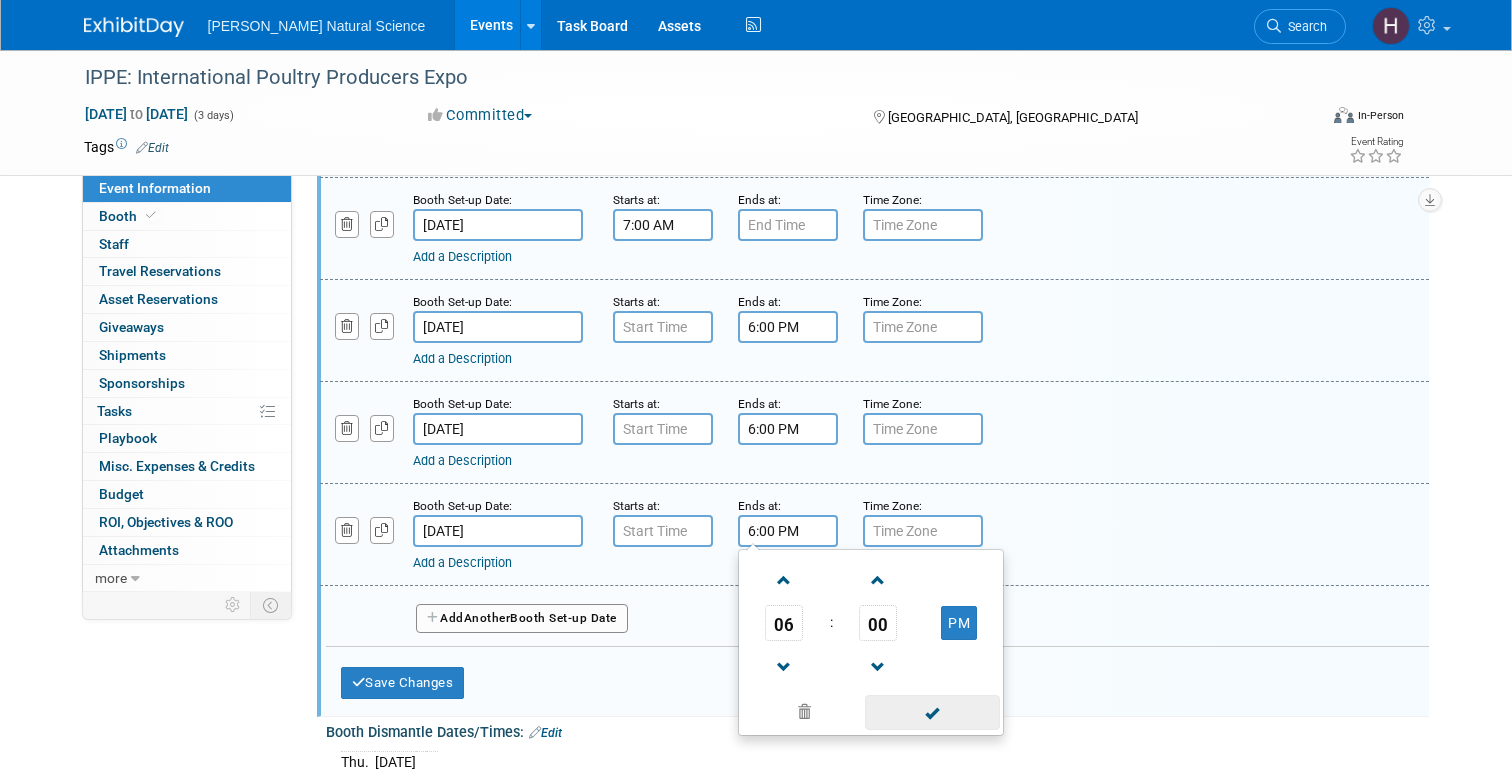 click at bounding box center [932, 712] 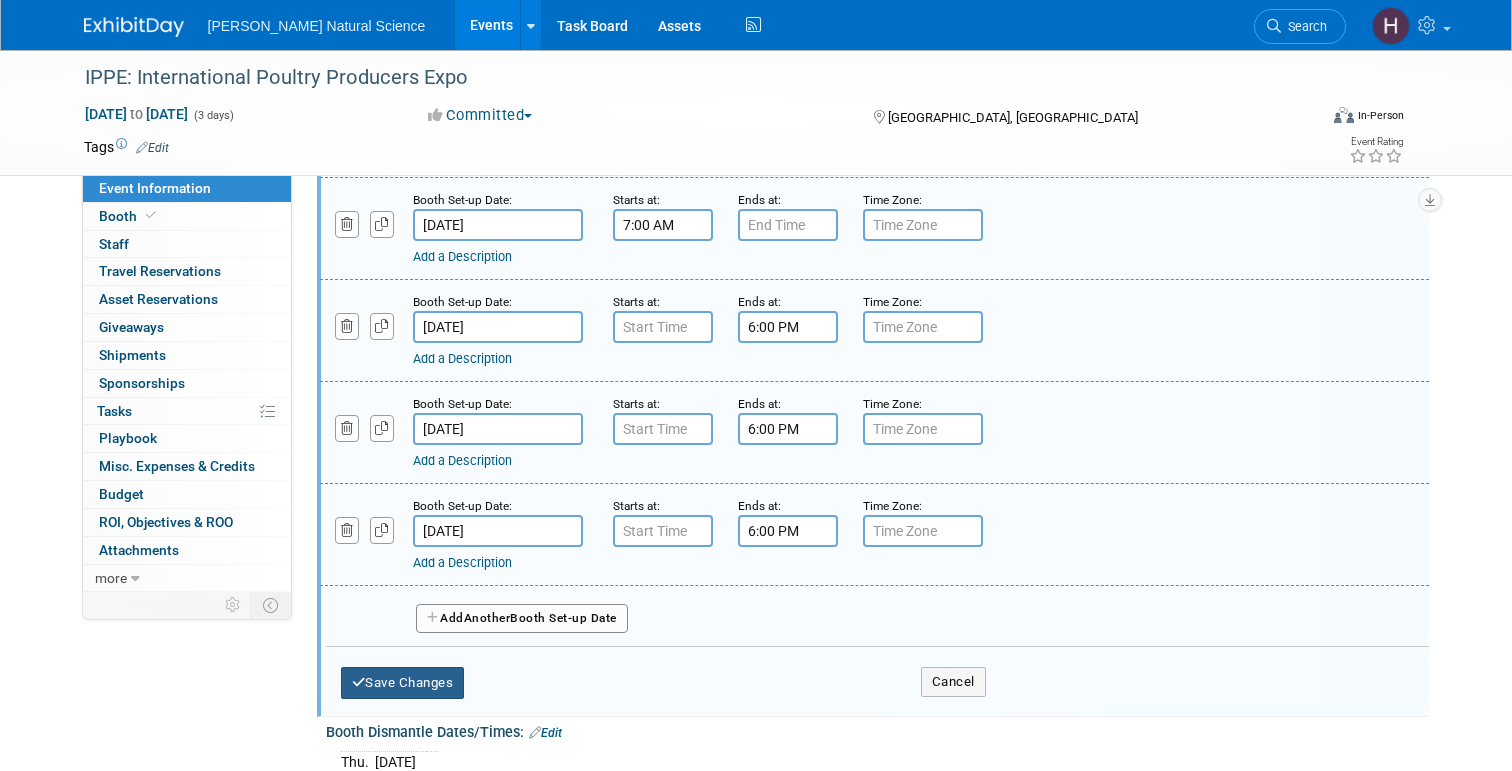 click on "Save Changes" at bounding box center [403, 683] 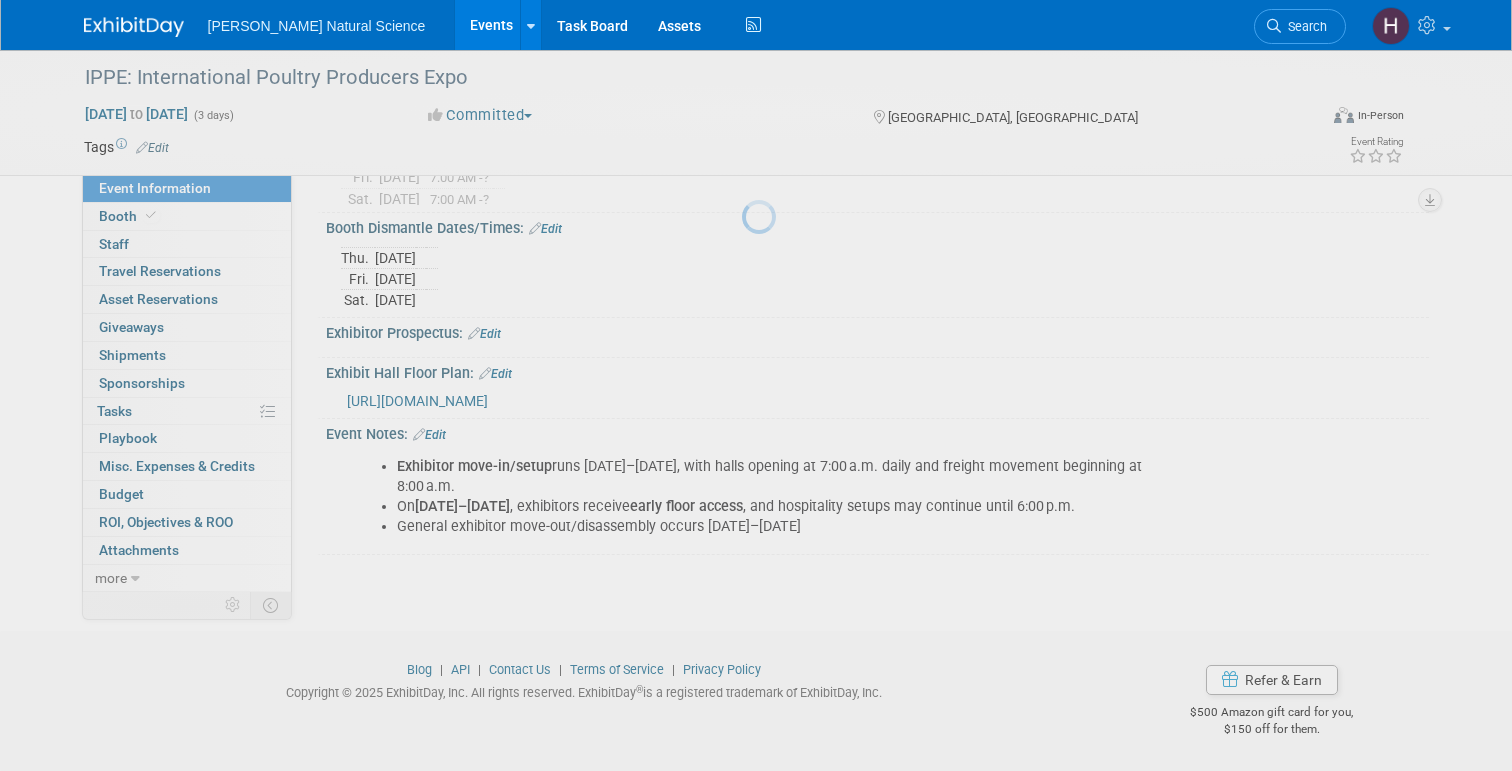 scroll, scrollTop: 282, scrollLeft: 0, axis: vertical 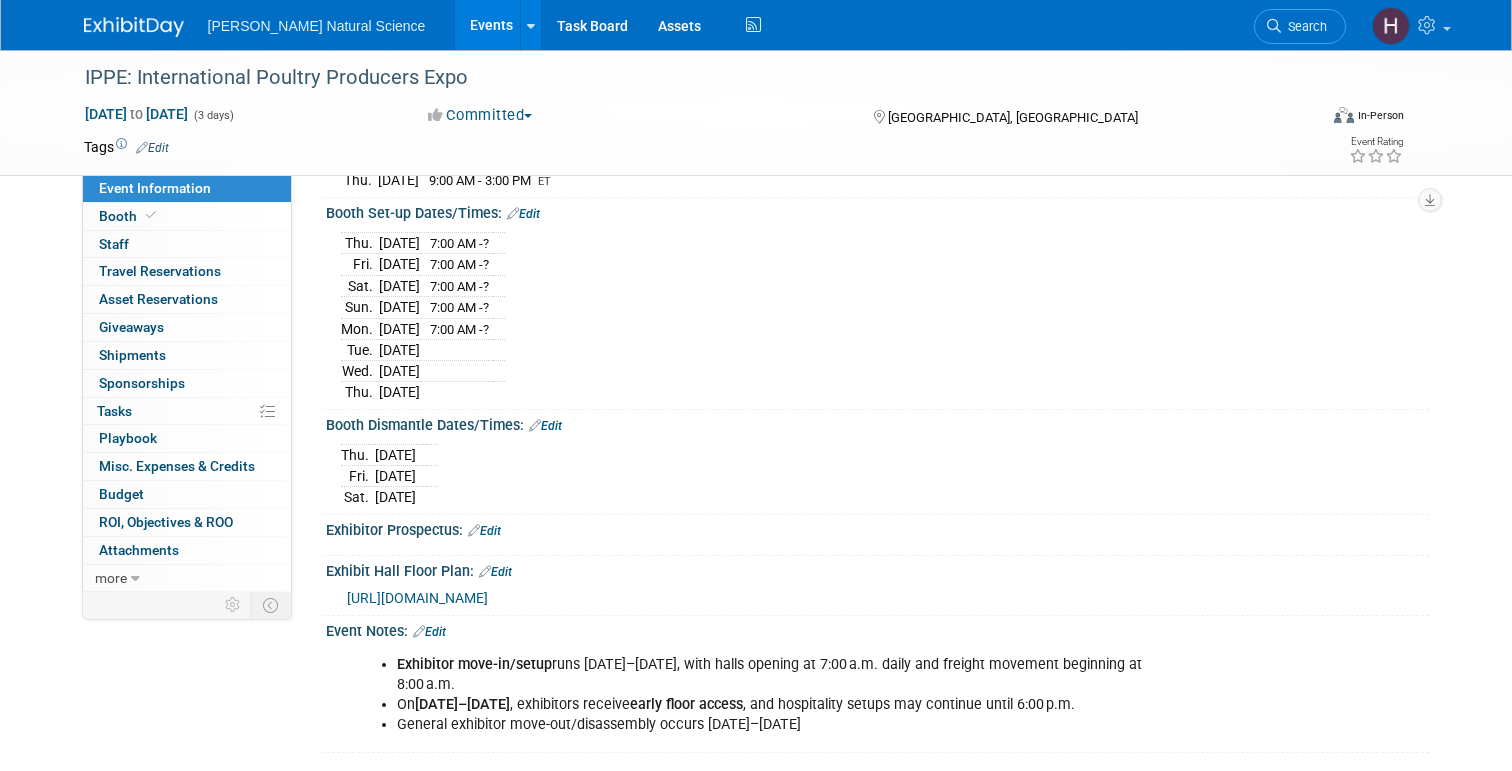 click on "Edit" at bounding box center [523, 214] 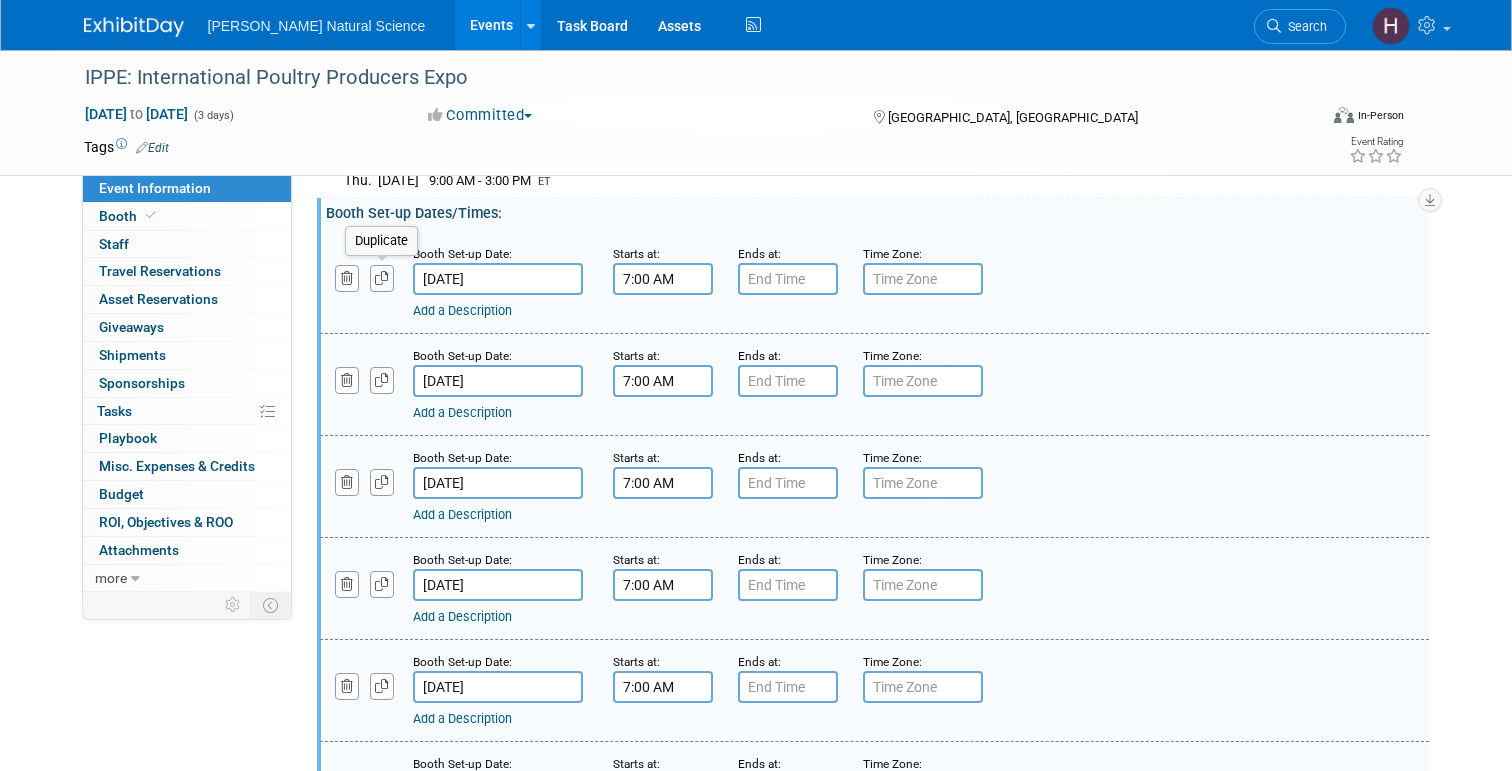 click at bounding box center [382, 278] 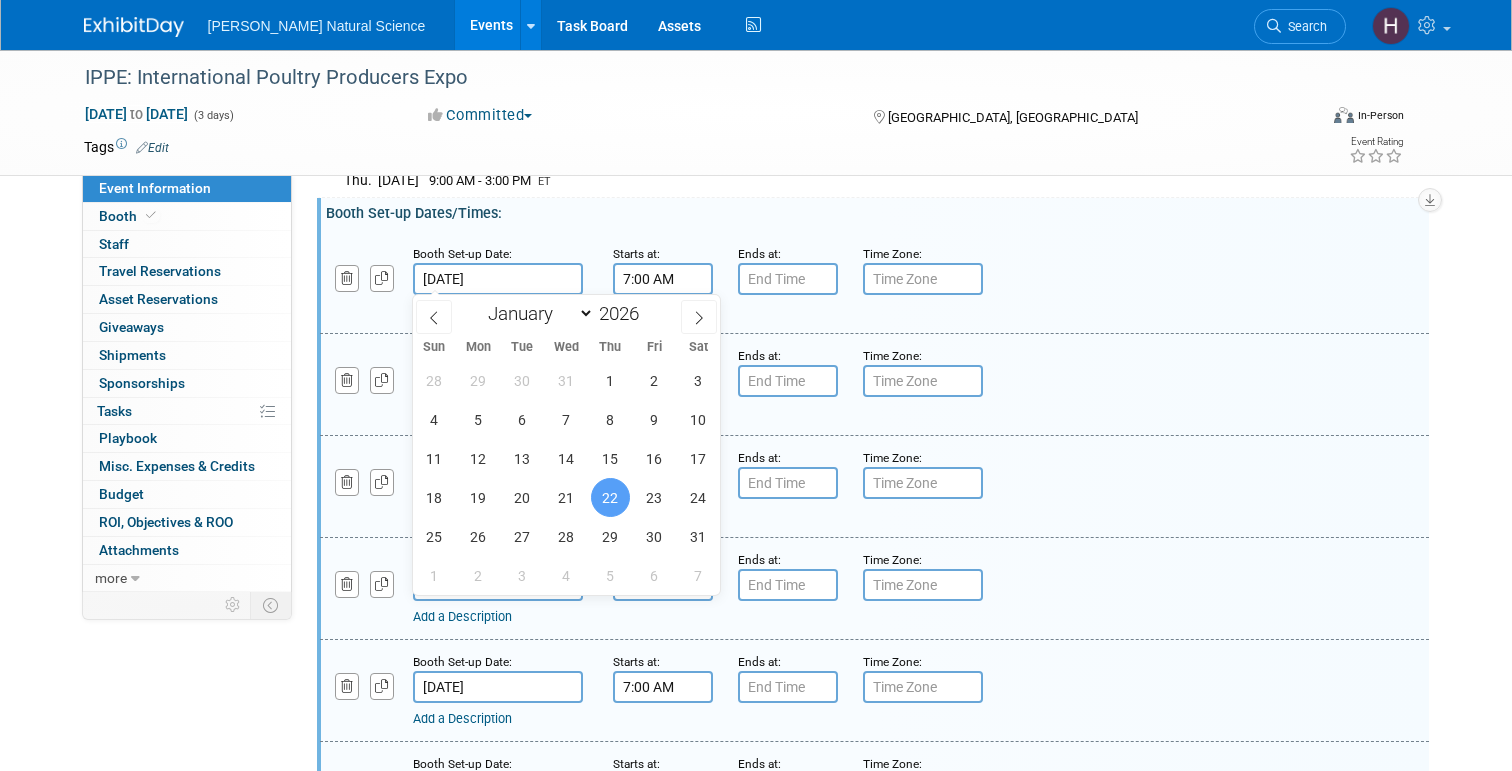 click on "Jan 22, 2026" at bounding box center [498, 279] 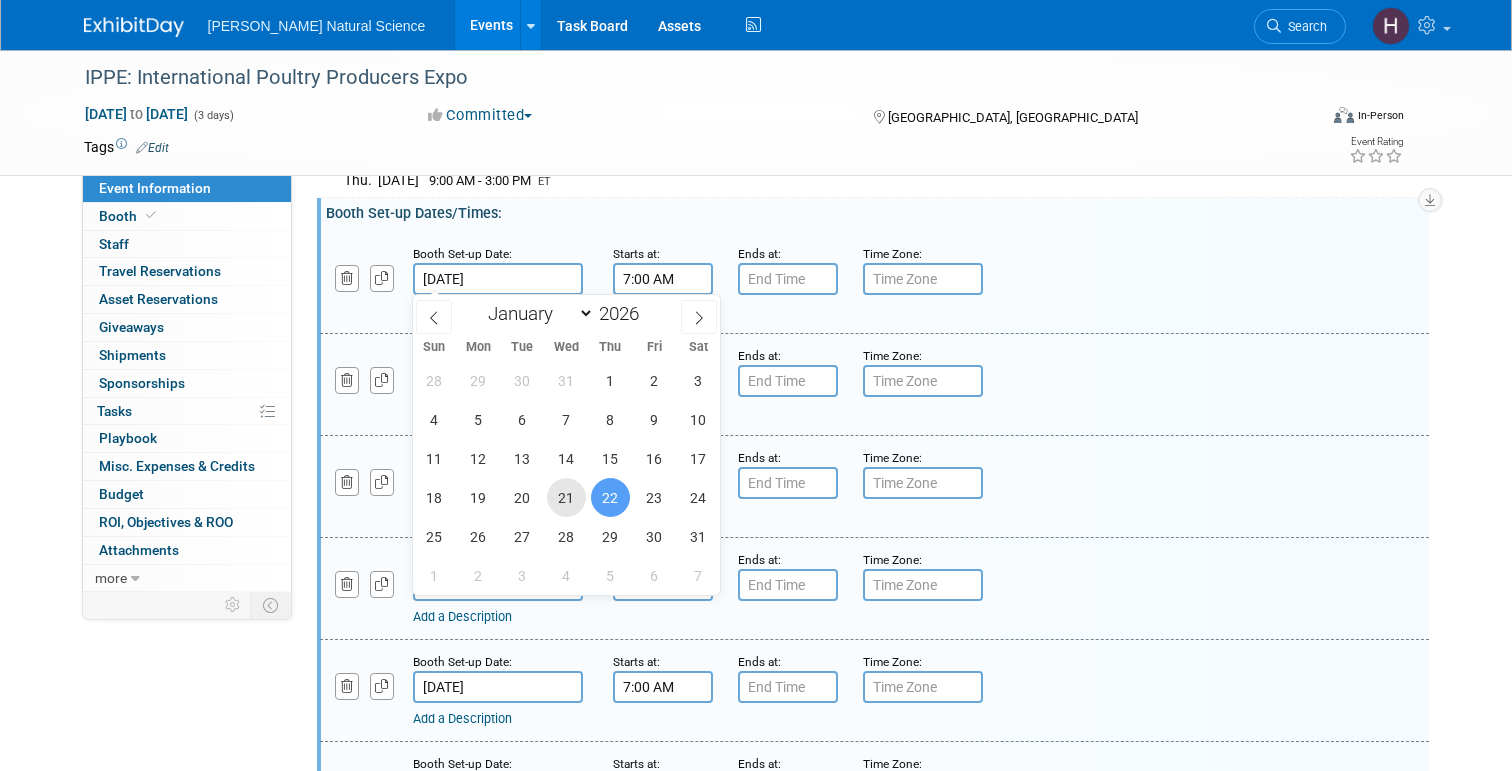click on "21" at bounding box center (566, 497) 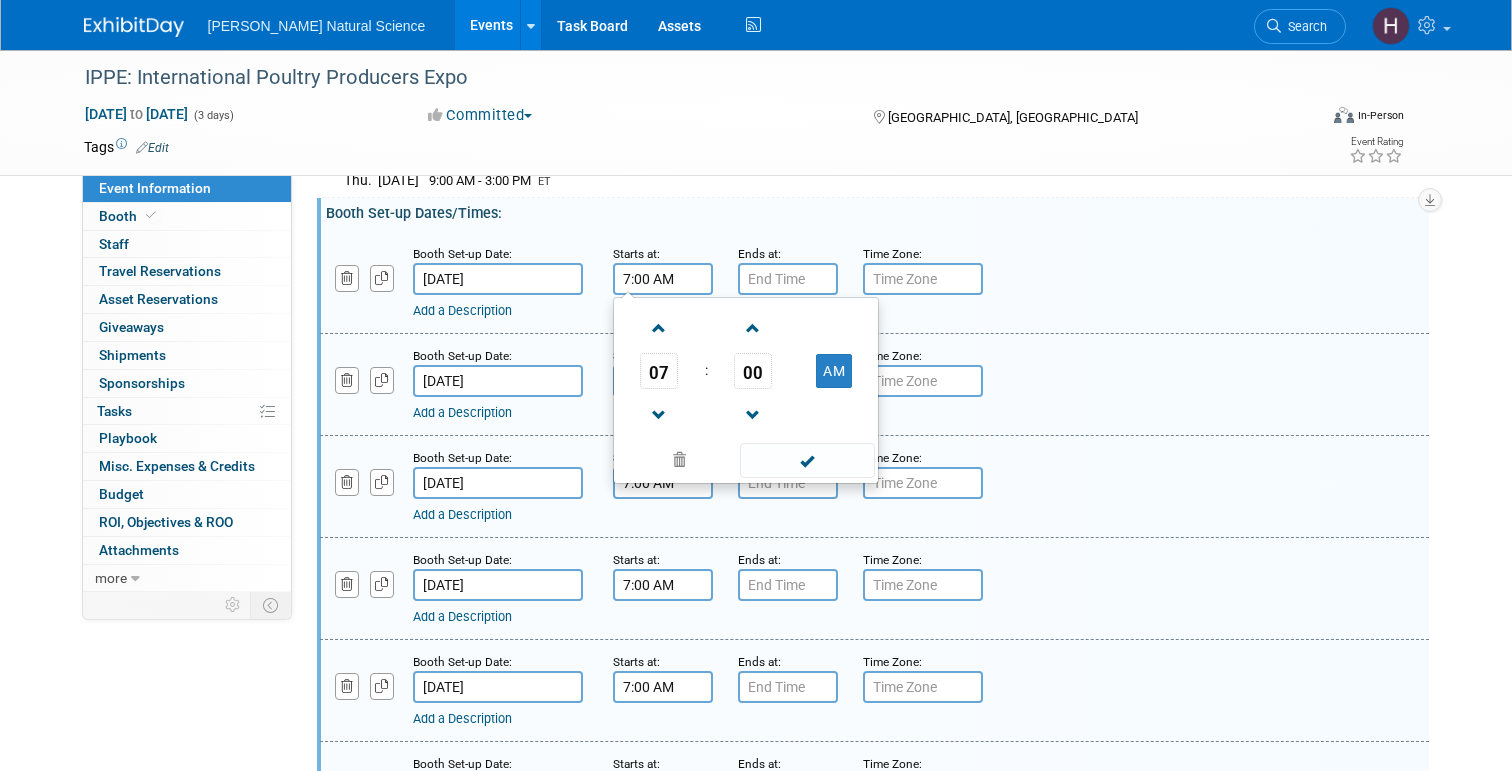 click on "7:00 AM" at bounding box center [663, 279] 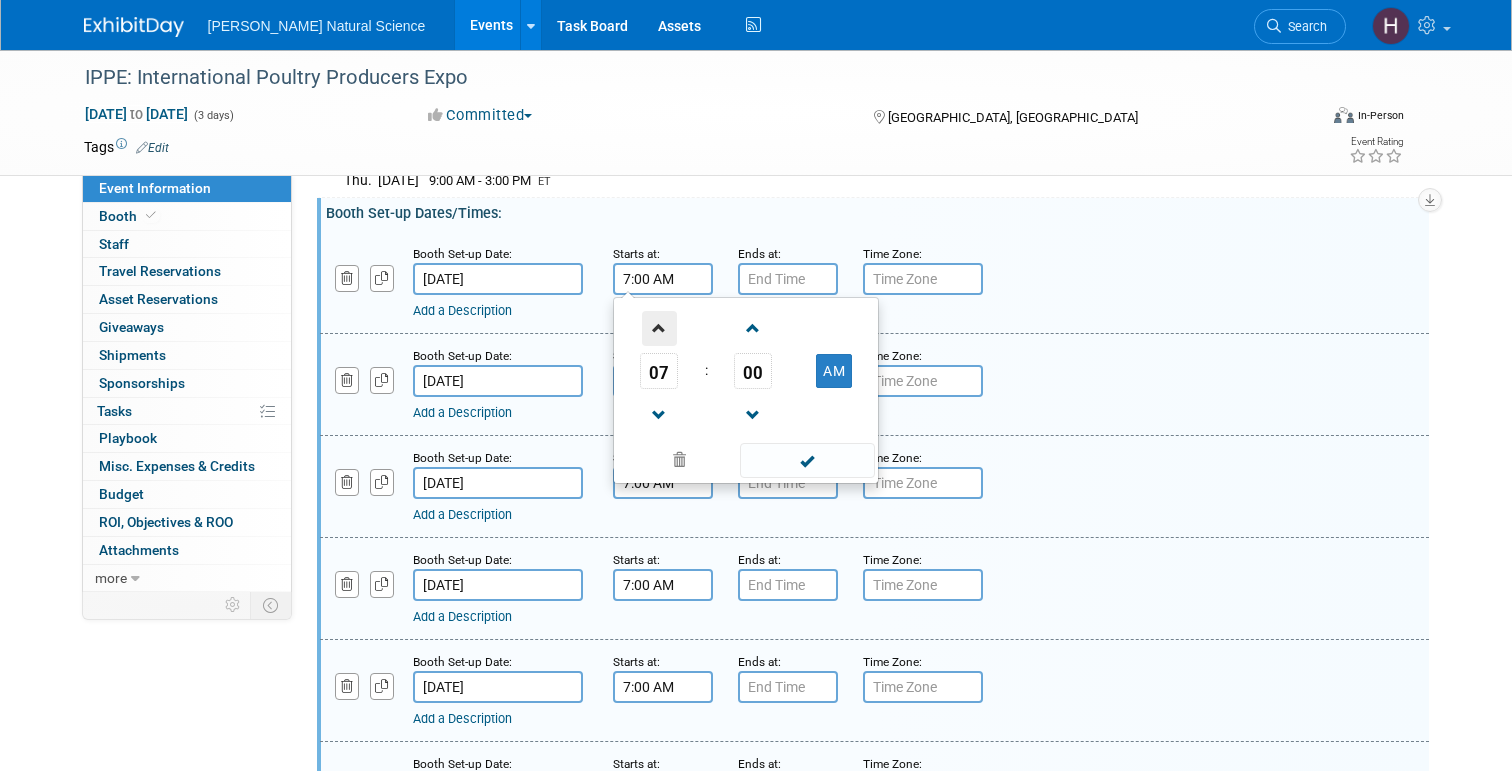 click at bounding box center [659, 328] 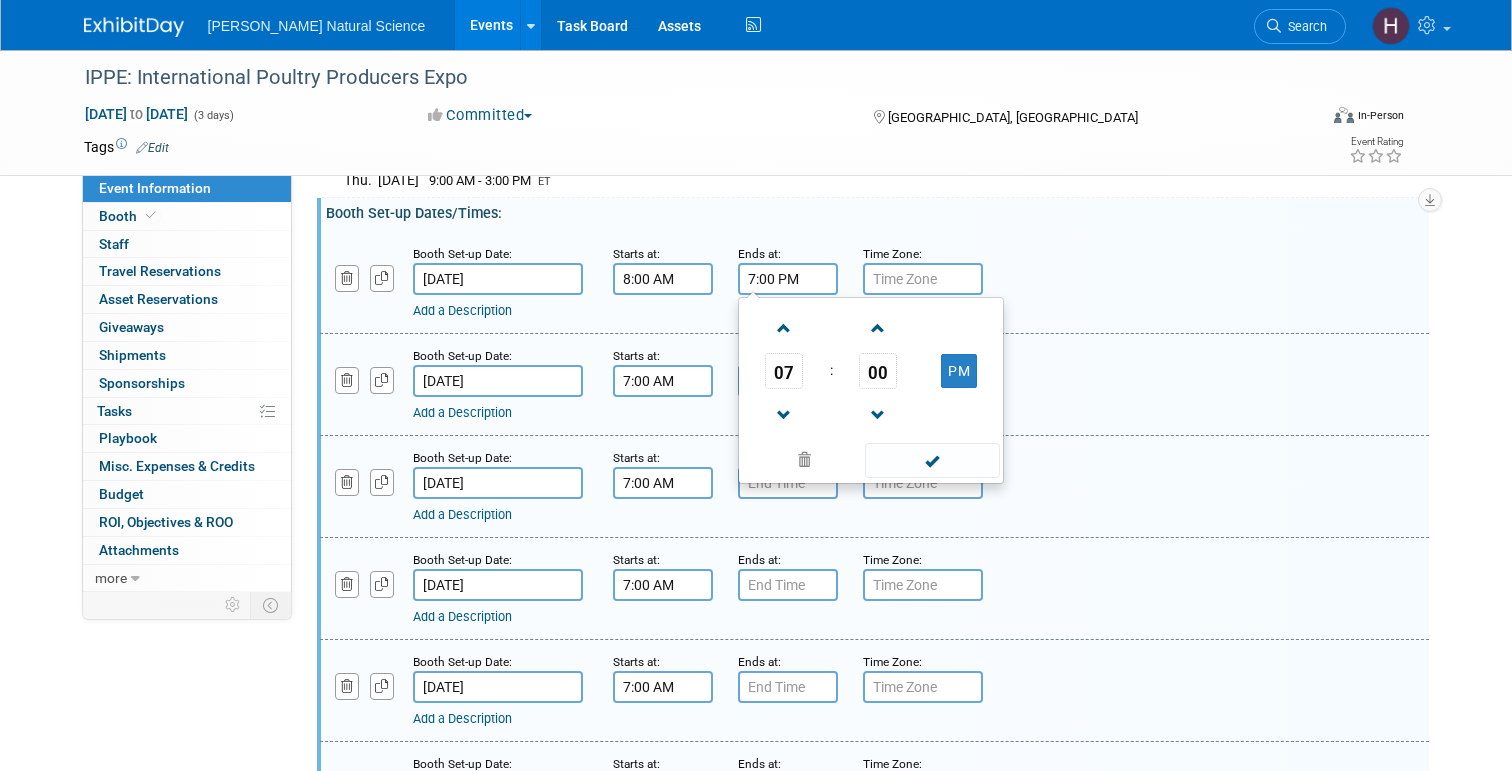 click on "7:00 PM" at bounding box center [788, 279] 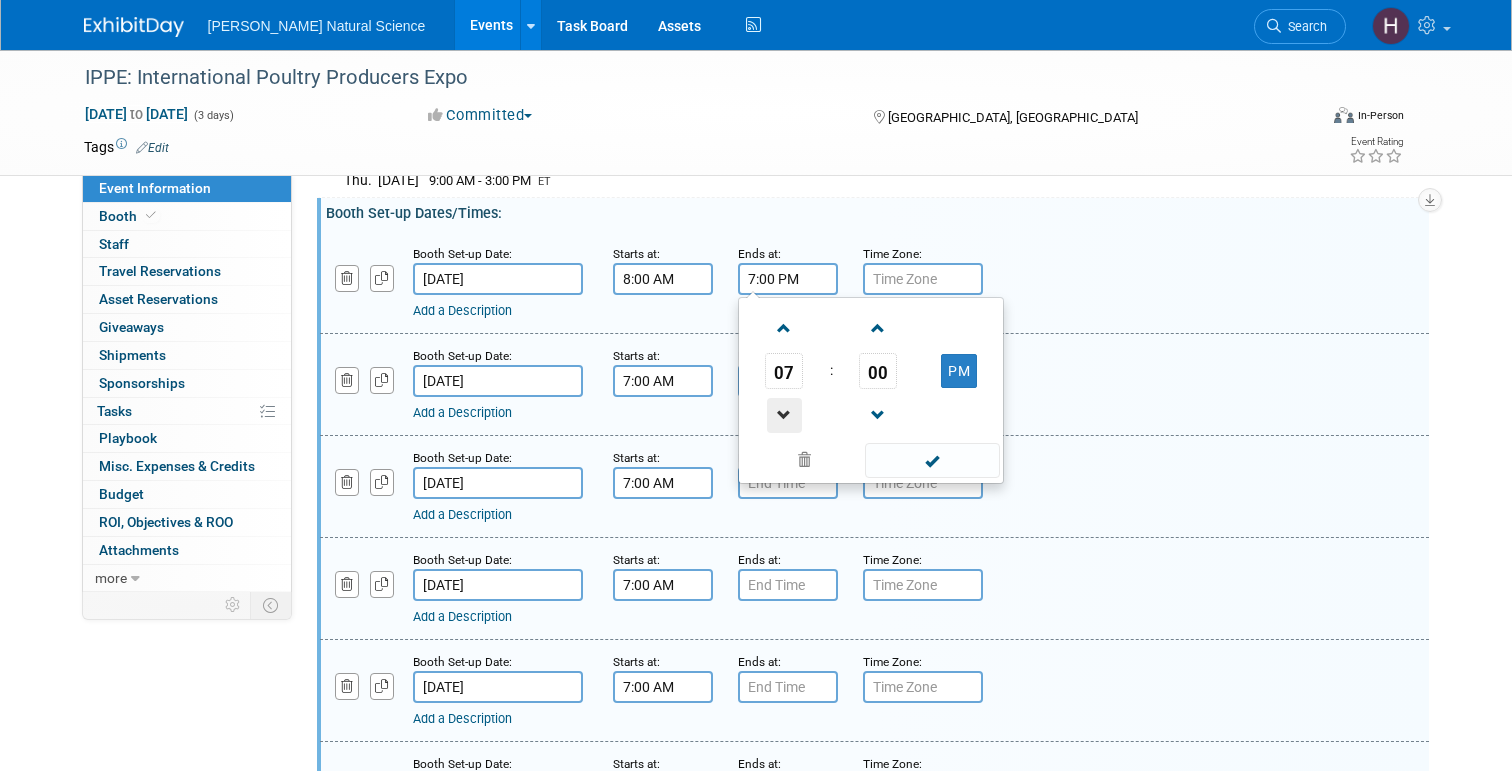 click at bounding box center (784, 415) 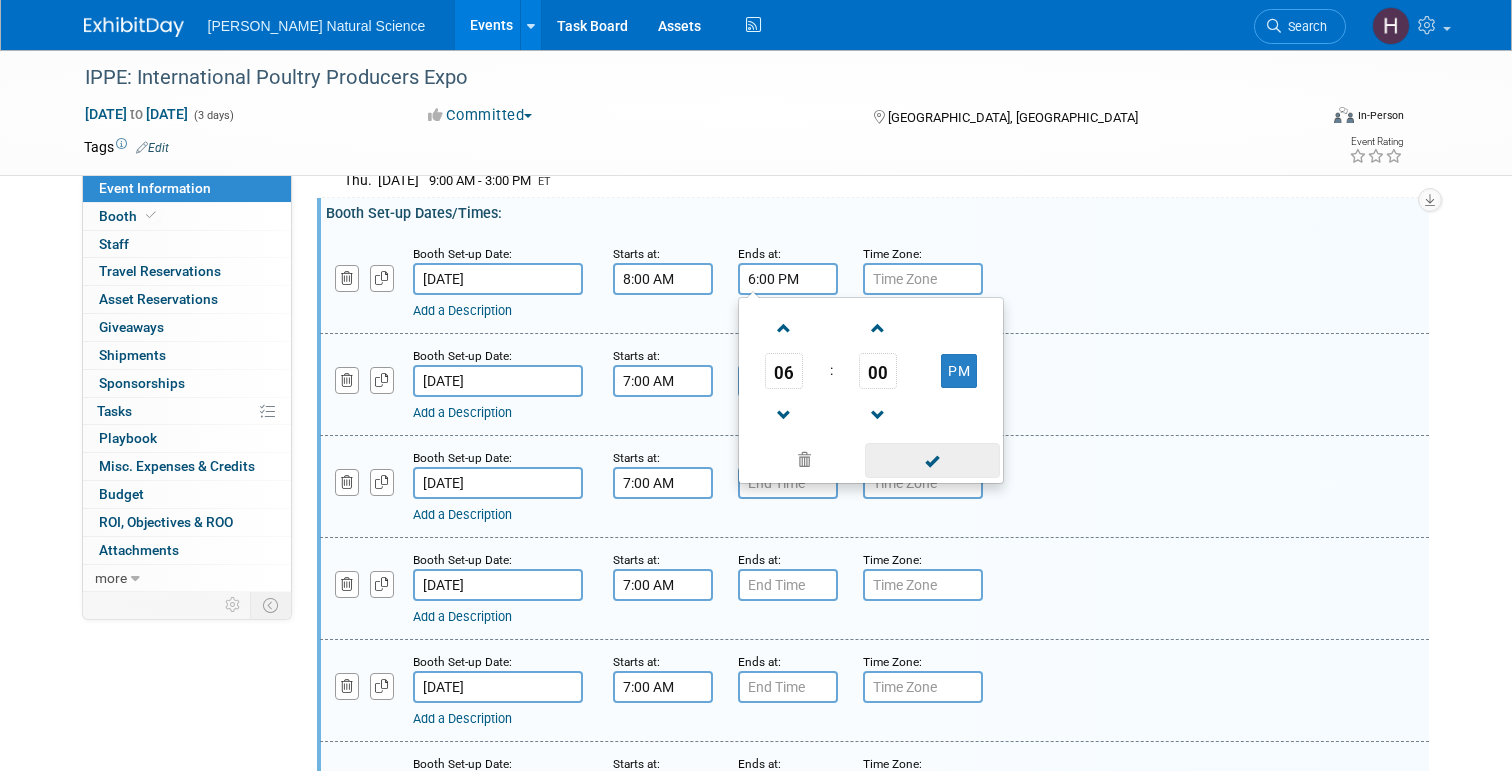 click at bounding box center [932, 460] 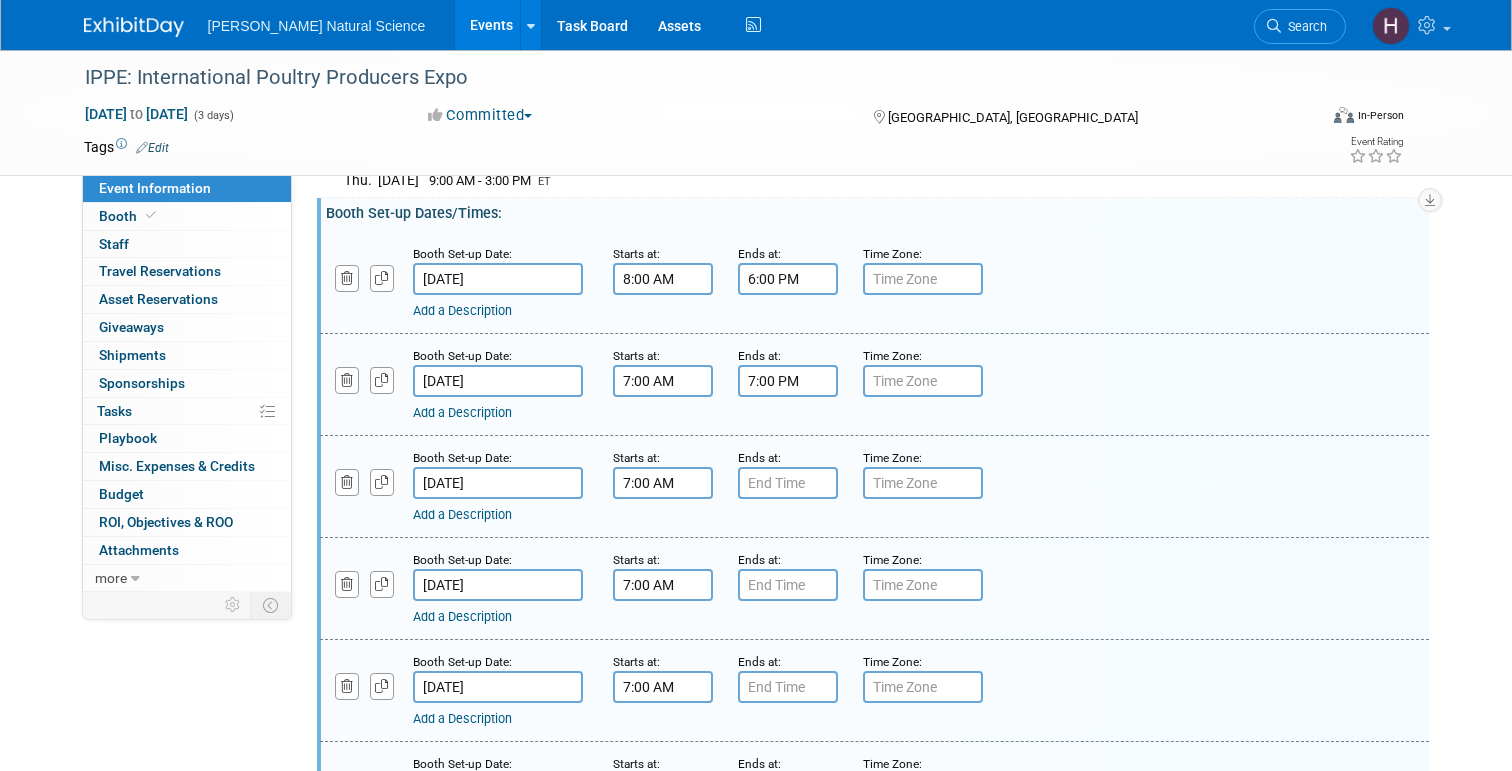 click on "7:00 PM" at bounding box center (788, 381) 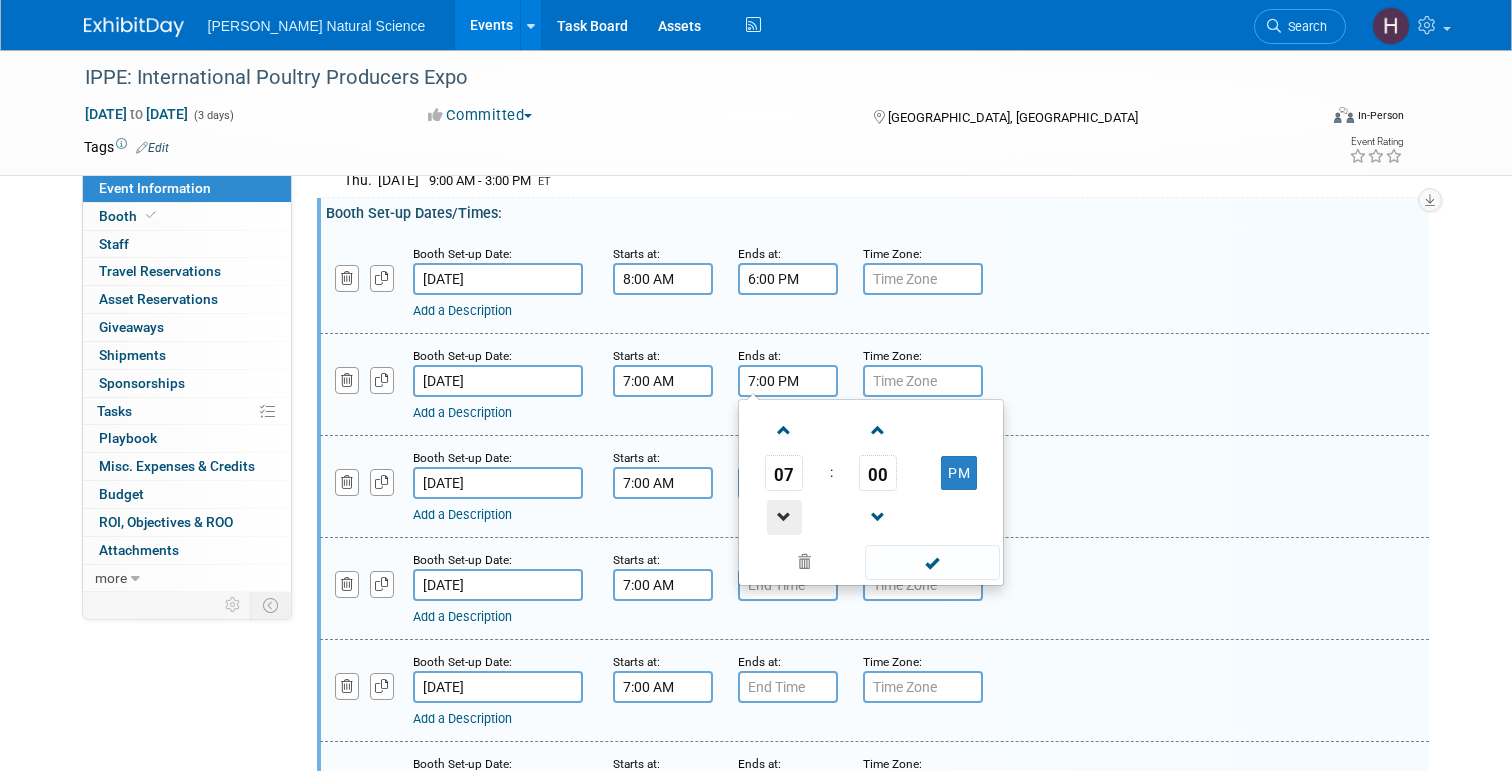 click at bounding box center (784, 517) 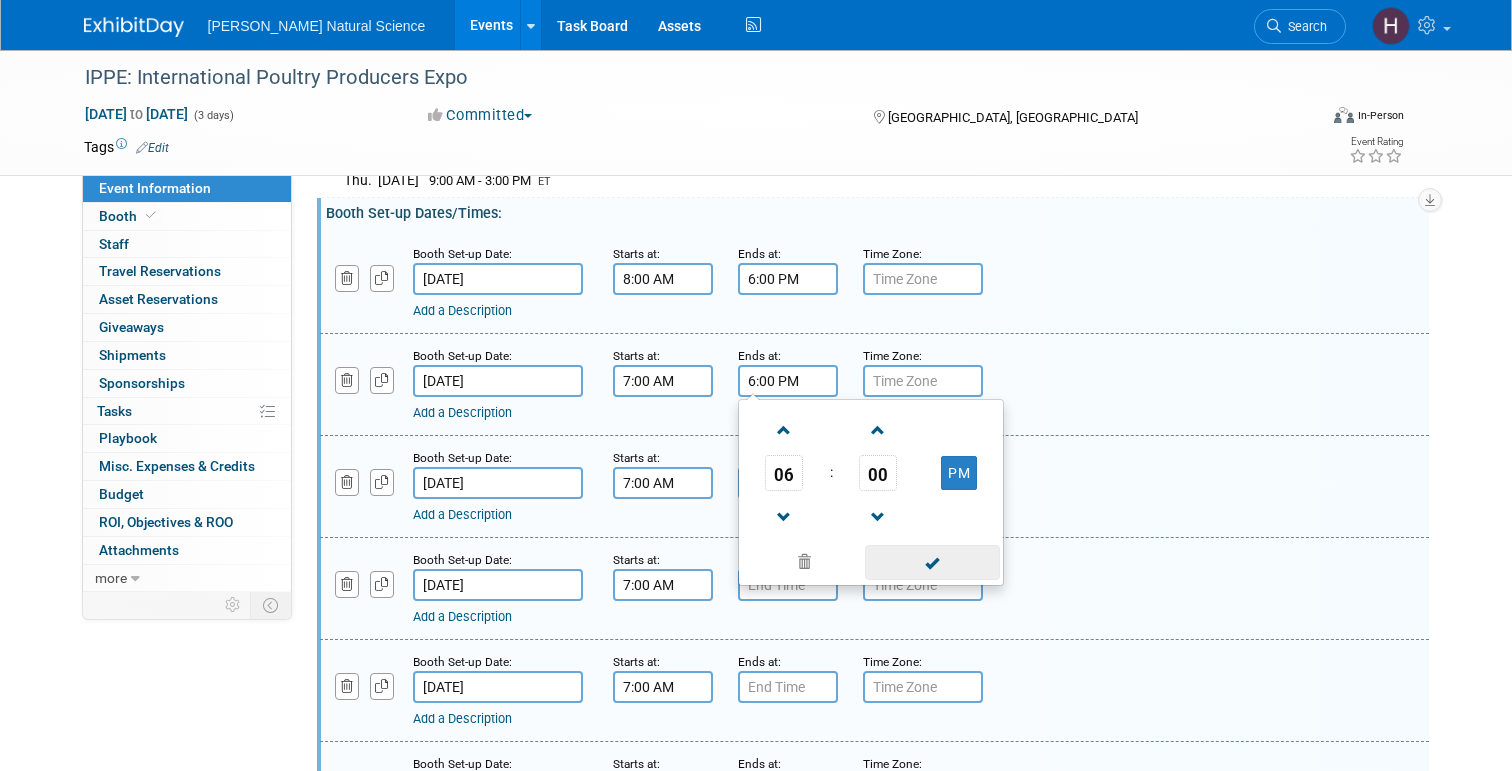 click at bounding box center [932, 562] 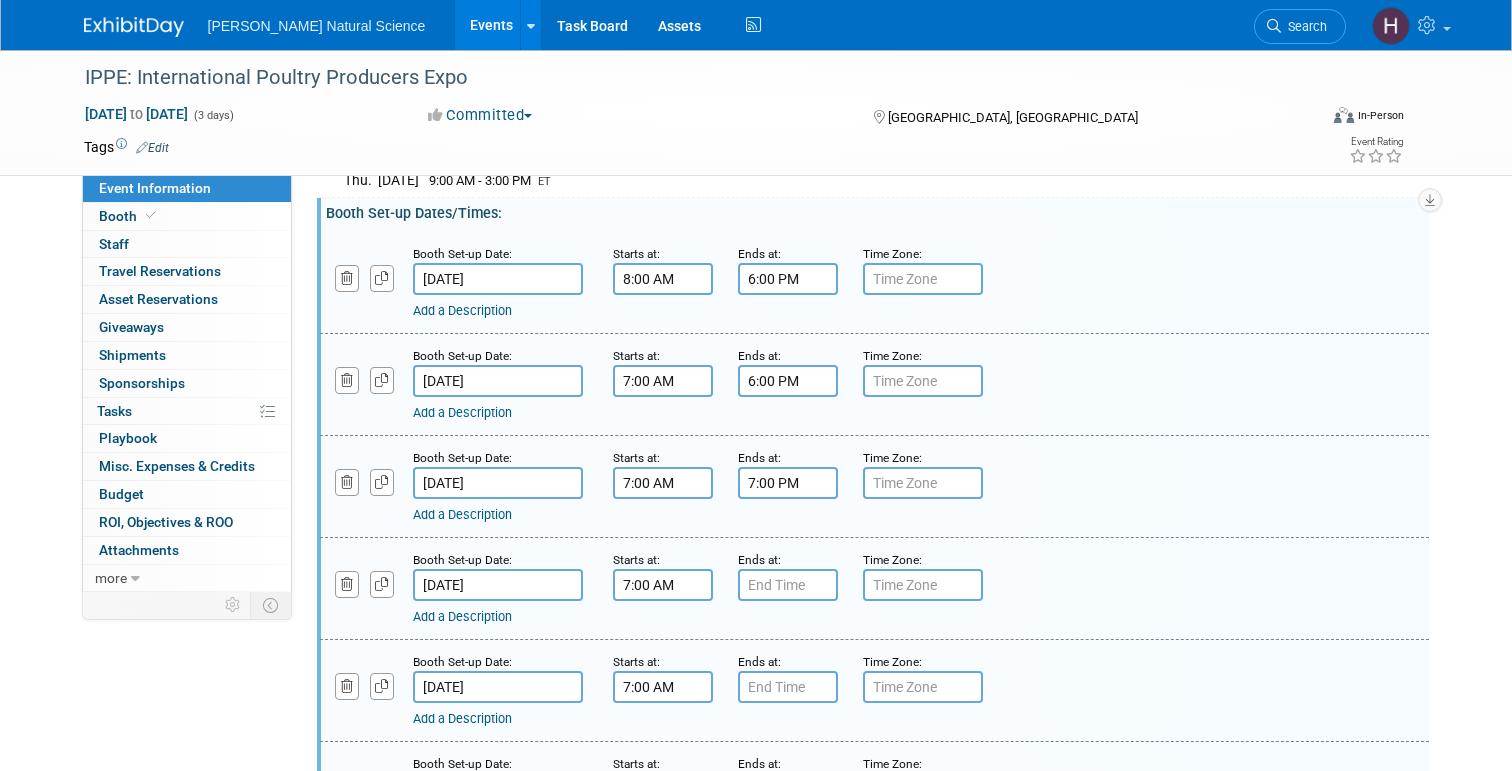 click on "7:00 PM" at bounding box center [788, 483] 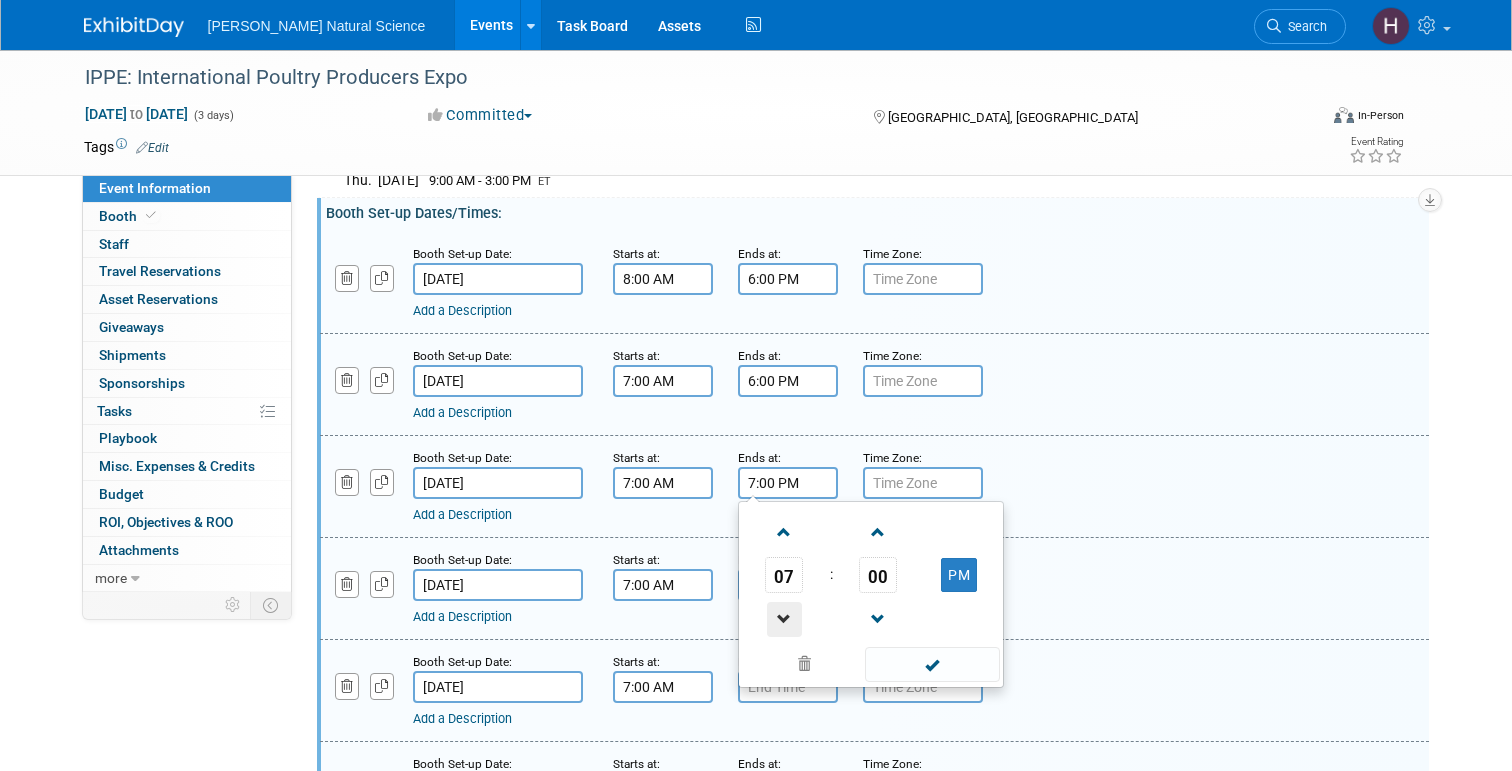 click at bounding box center (784, 619) 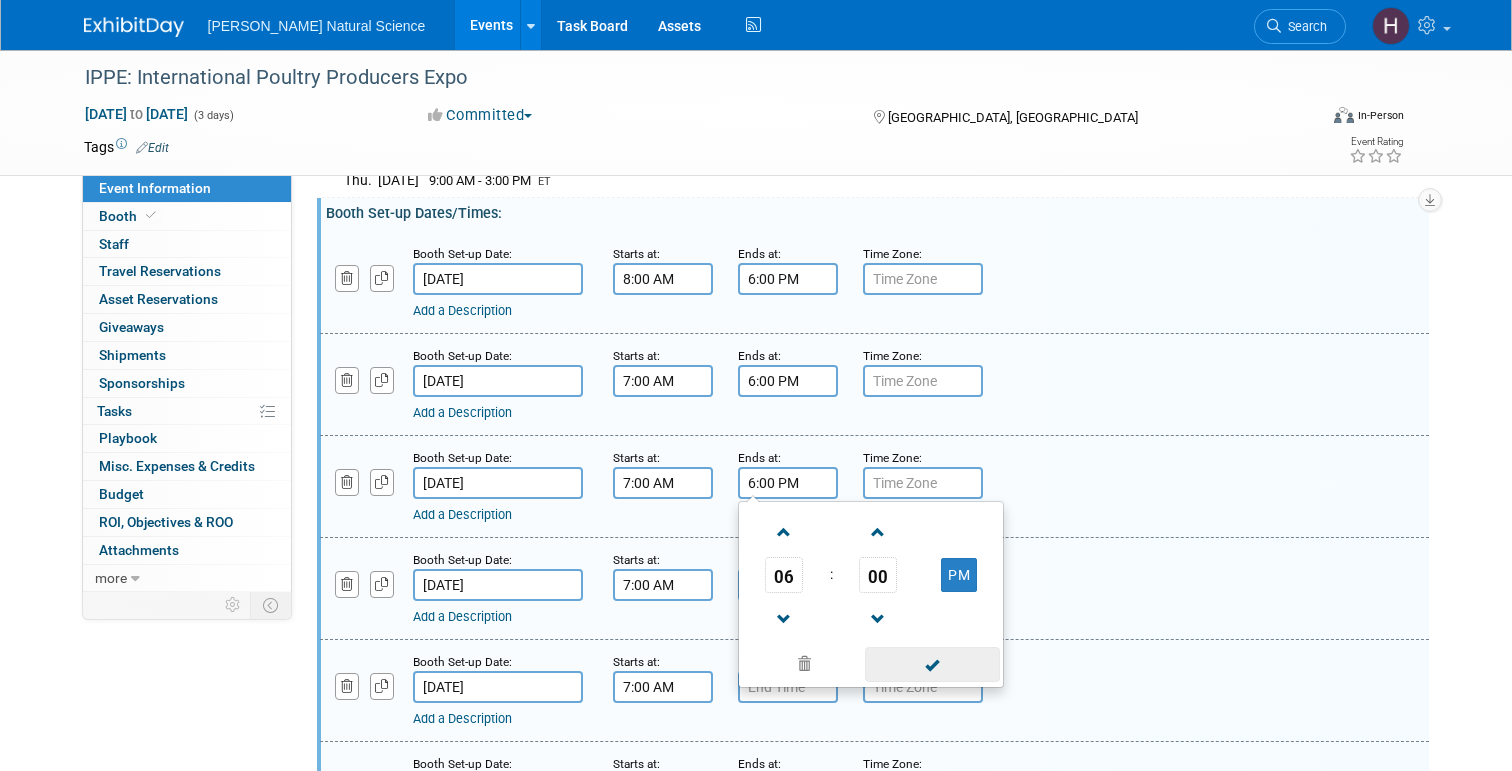 click at bounding box center [932, 664] 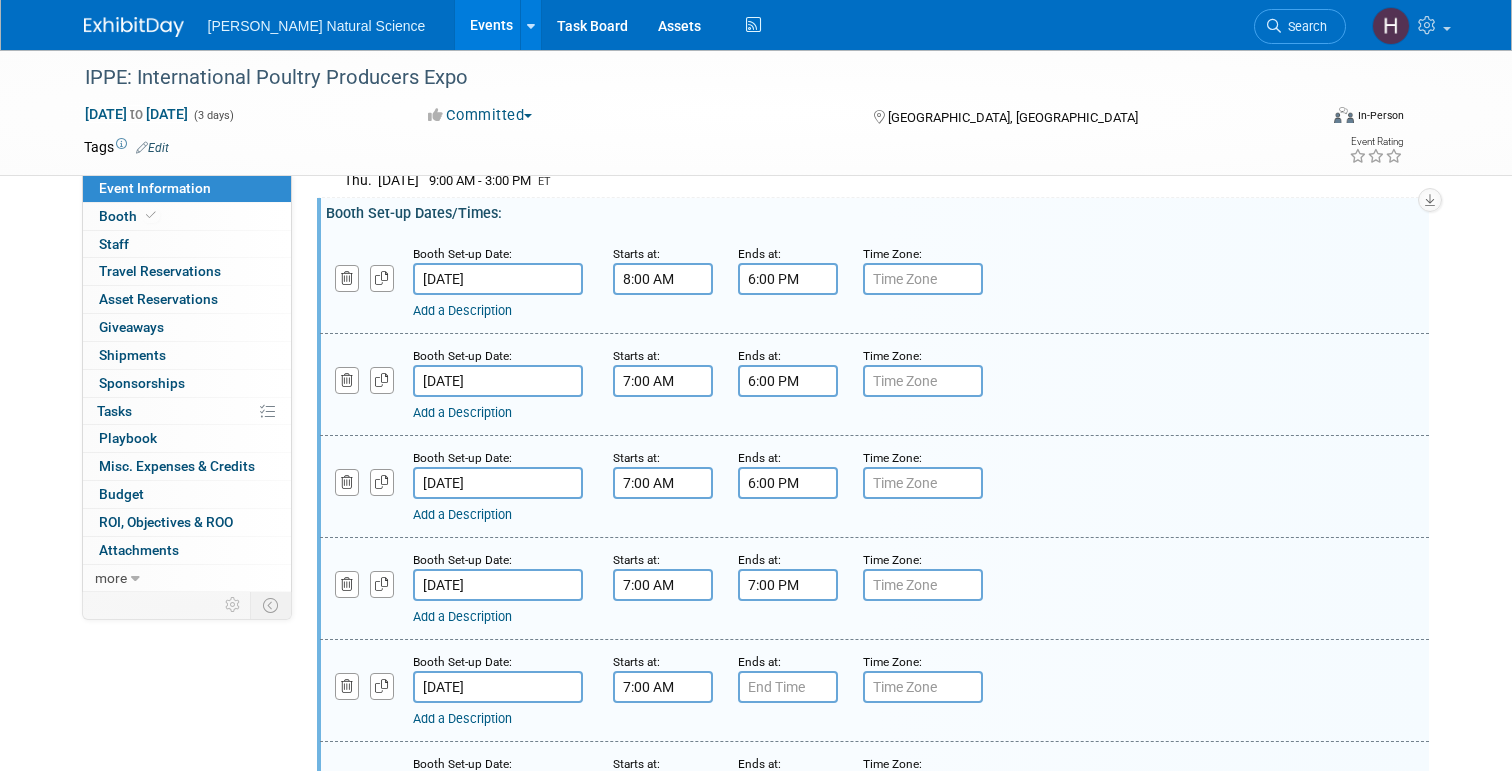 click on "7:00 PM" at bounding box center [788, 585] 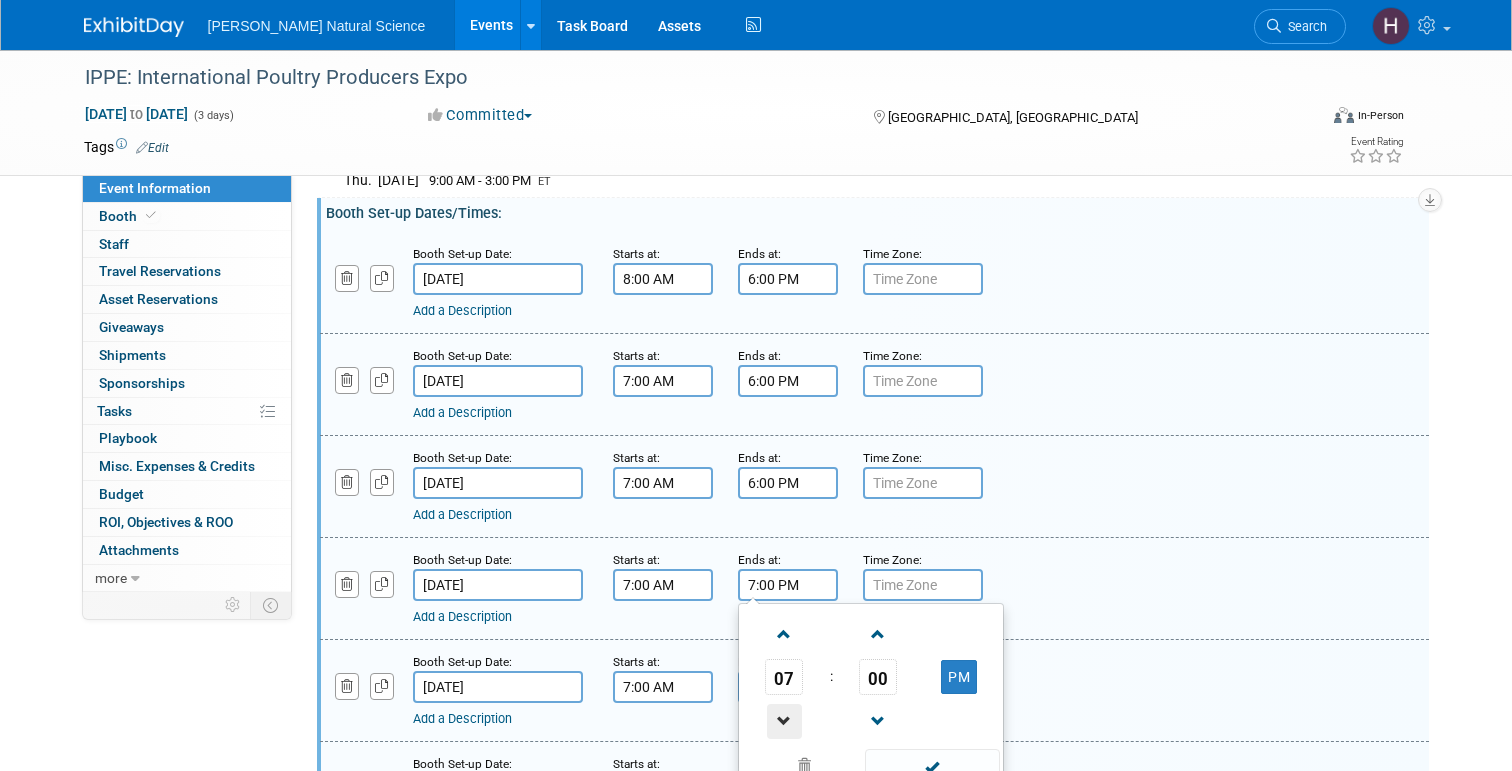 click at bounding box center (784, 721) 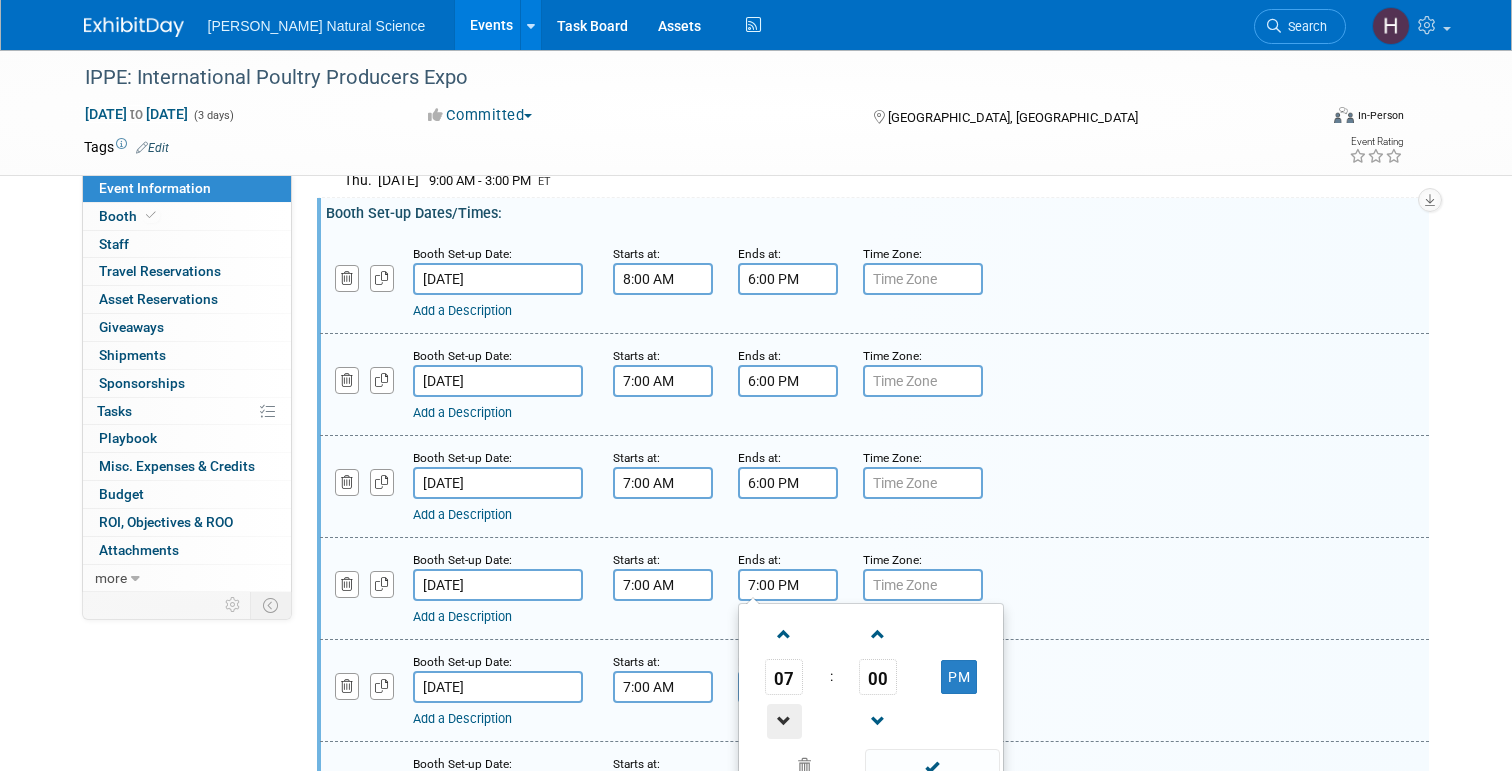 type on "6:00 PM" 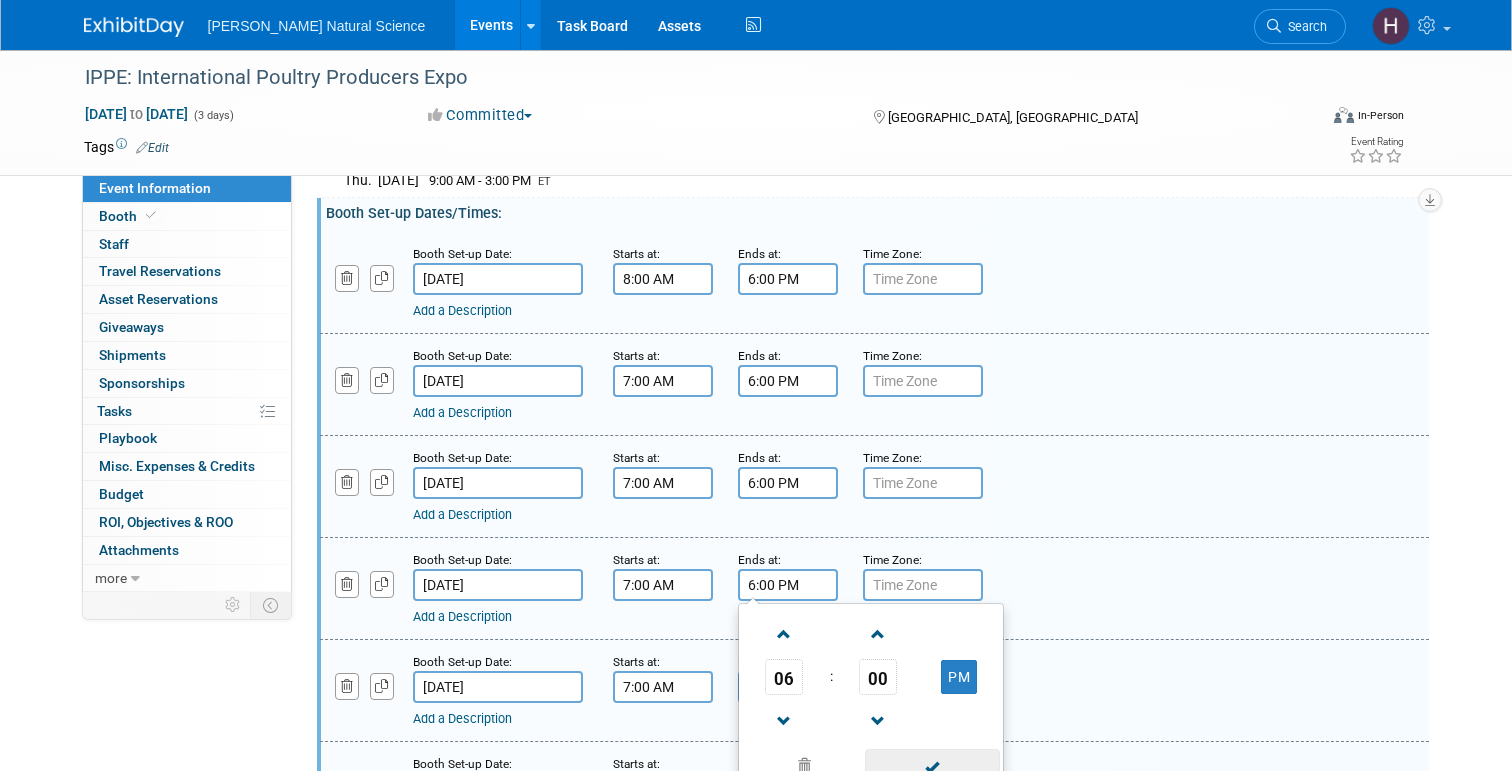 click at bounding box center (932, 766) 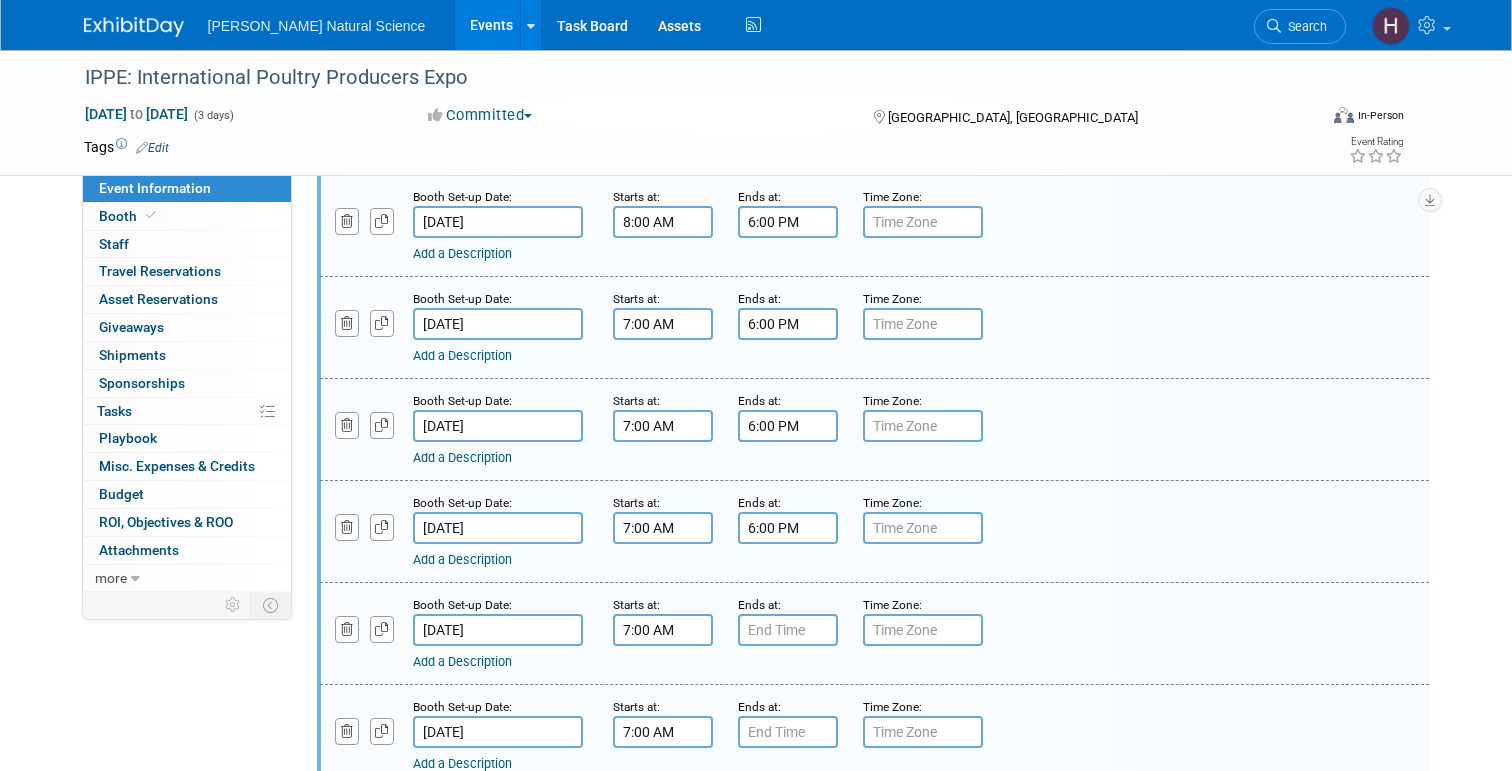 scroll, scrollTop: 411, scrollLeft: 0, axis: vertical 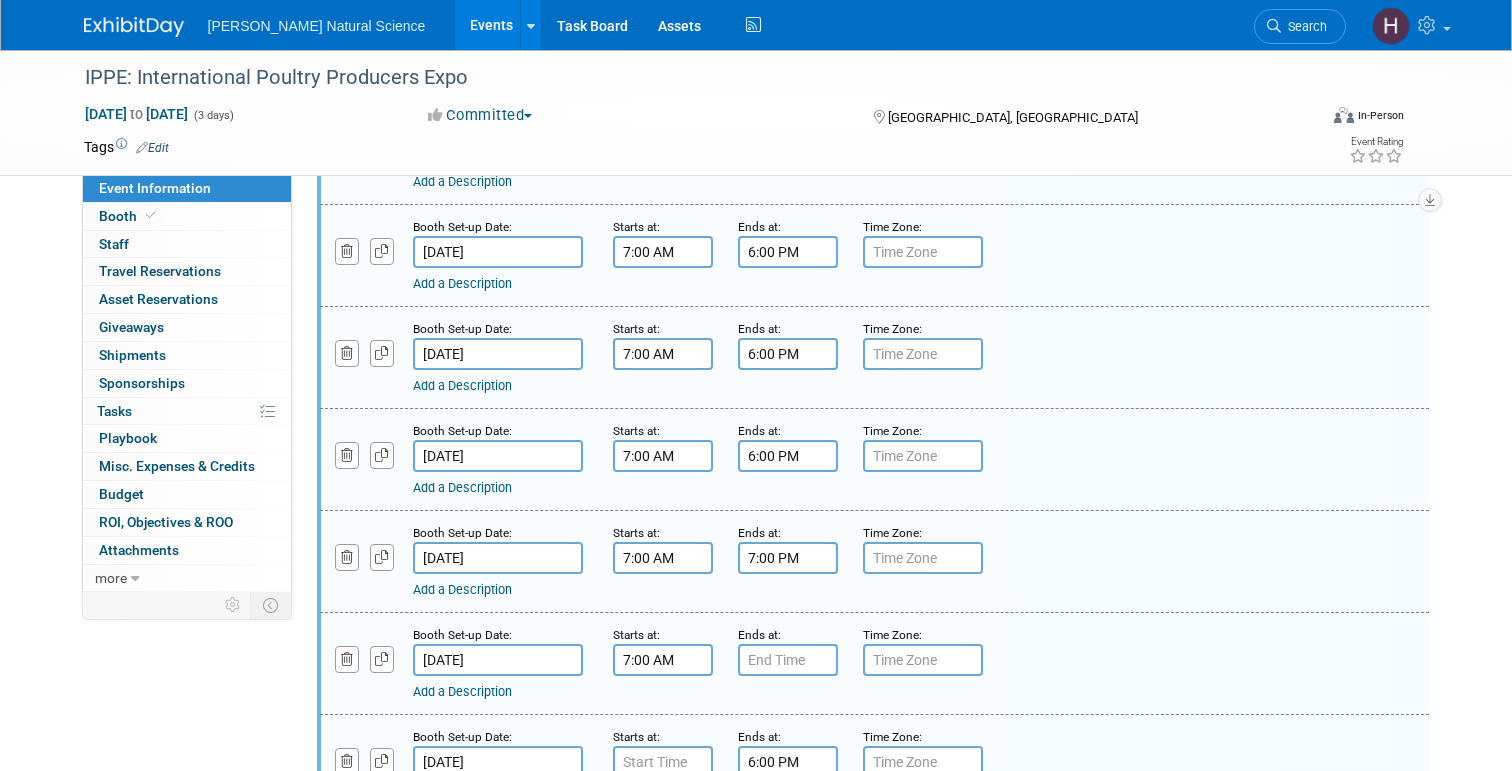 click on "7:00 PM" at bounding box center (788, 558) 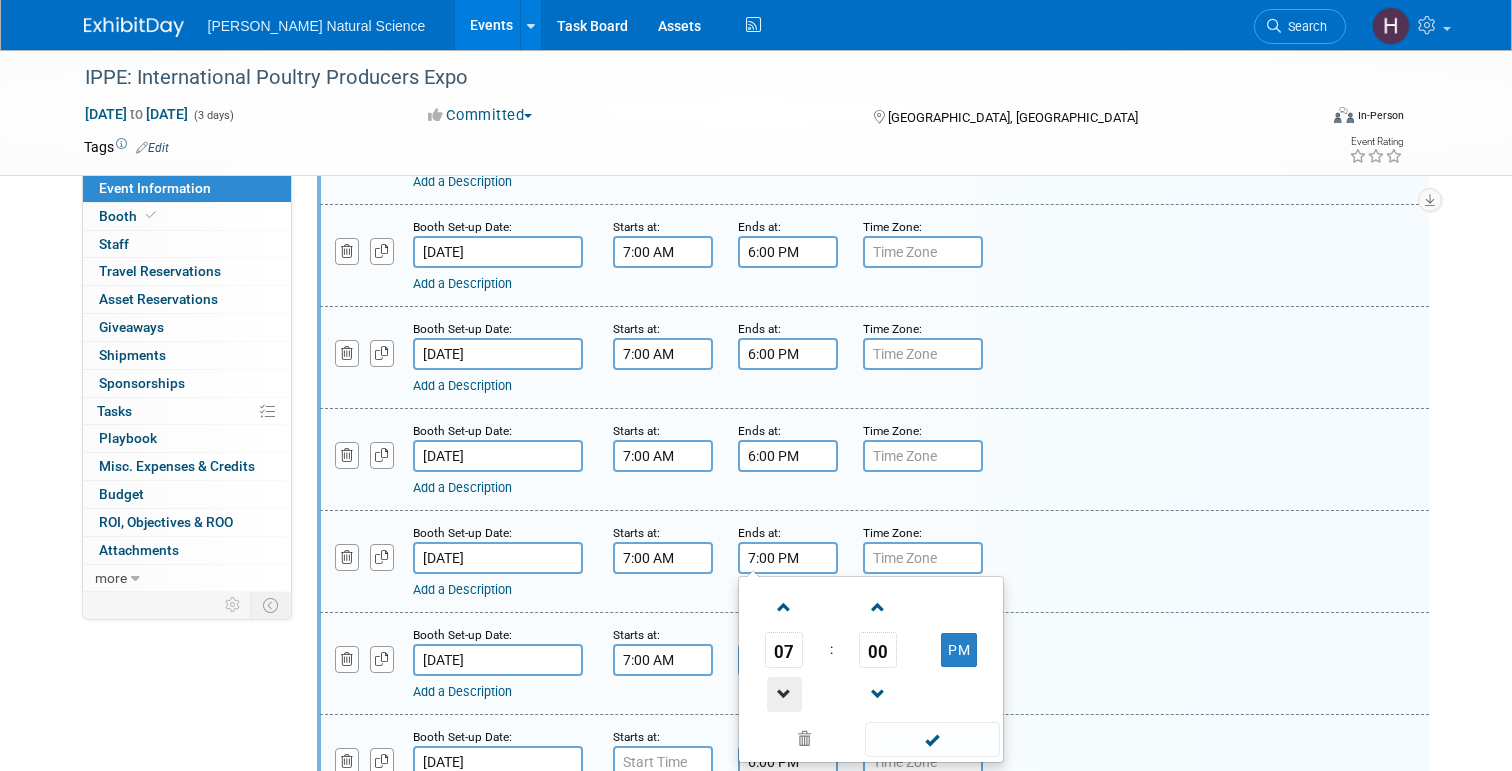 click at bounding box center [784, 694] 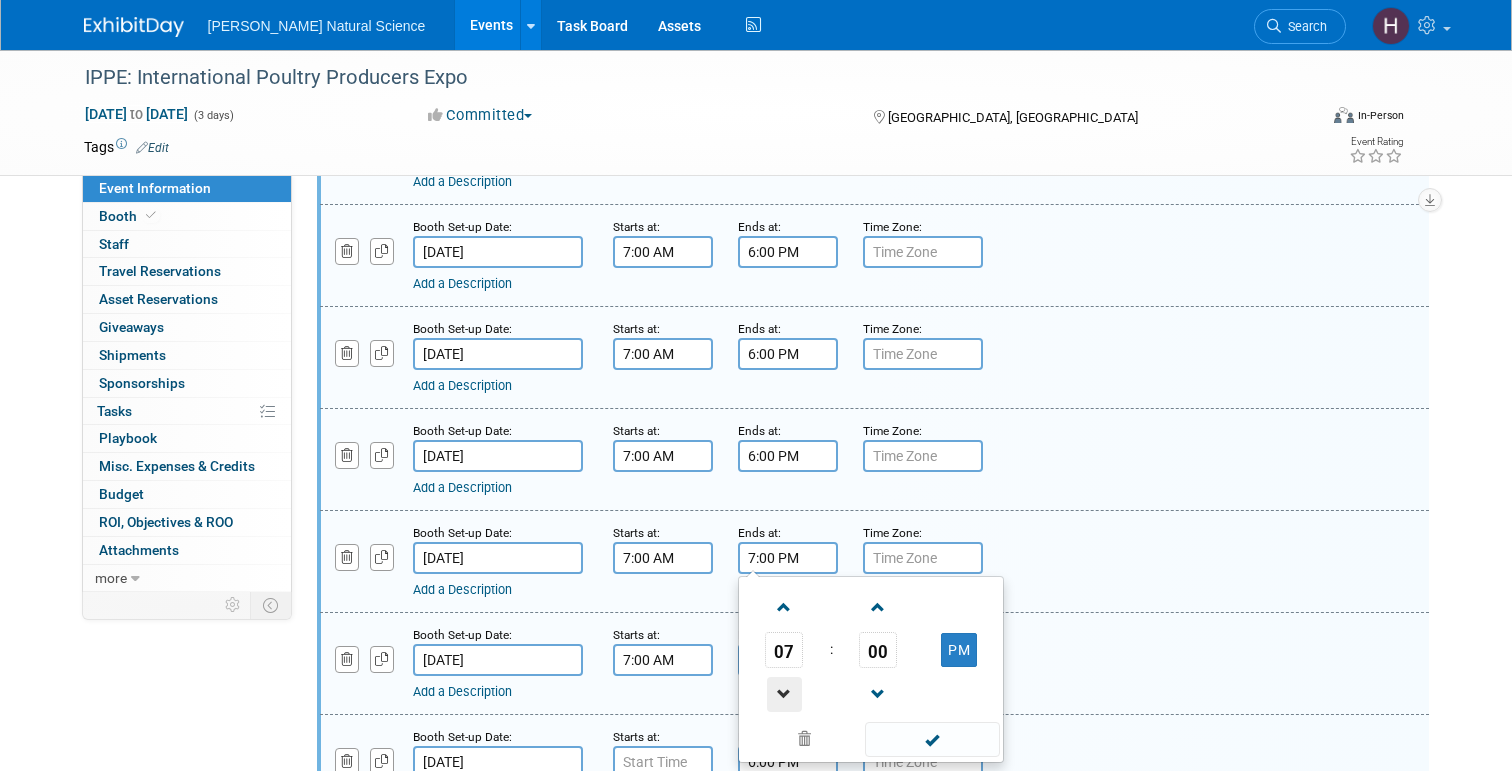 type on "6:00 PM" 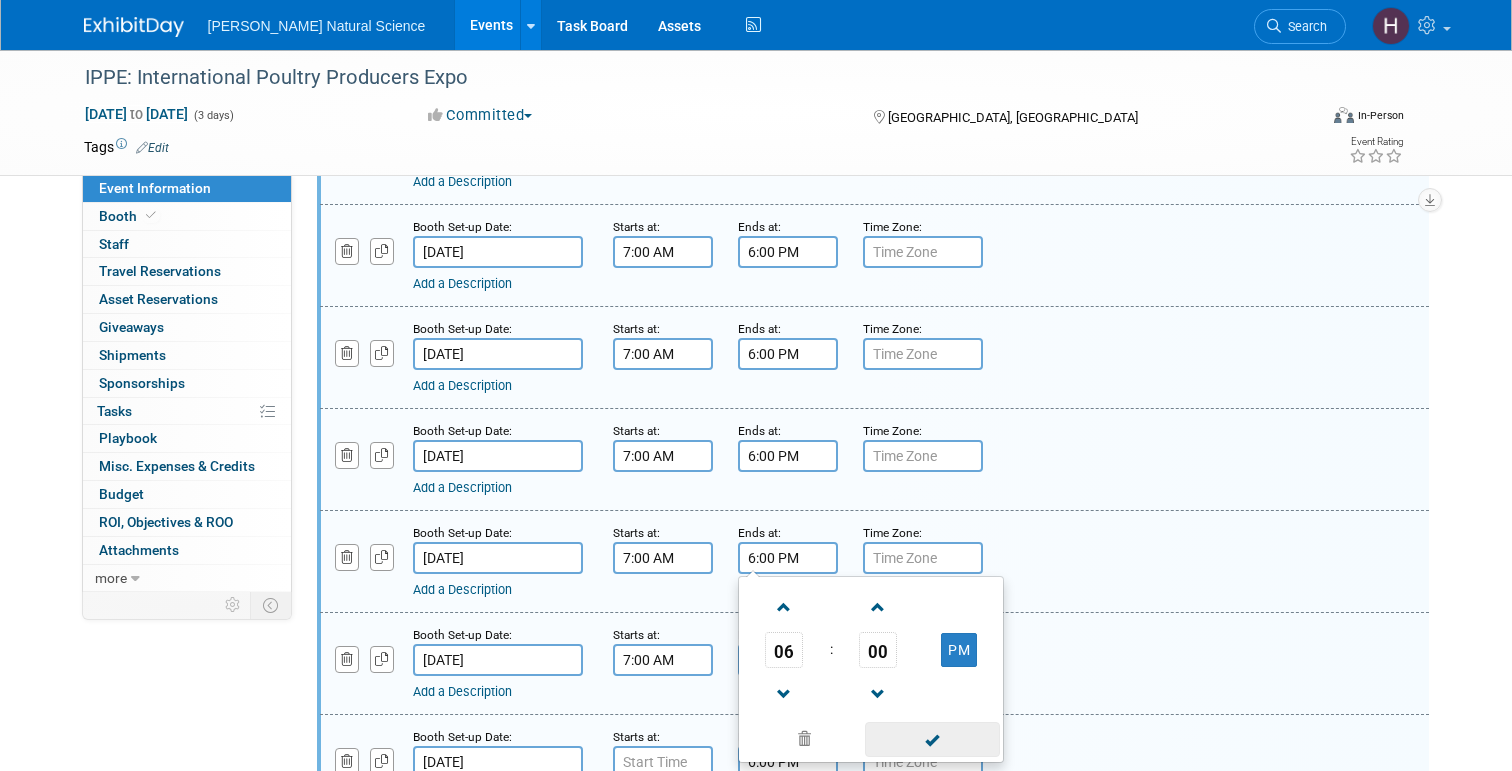 click at bounding box center (932, 739) 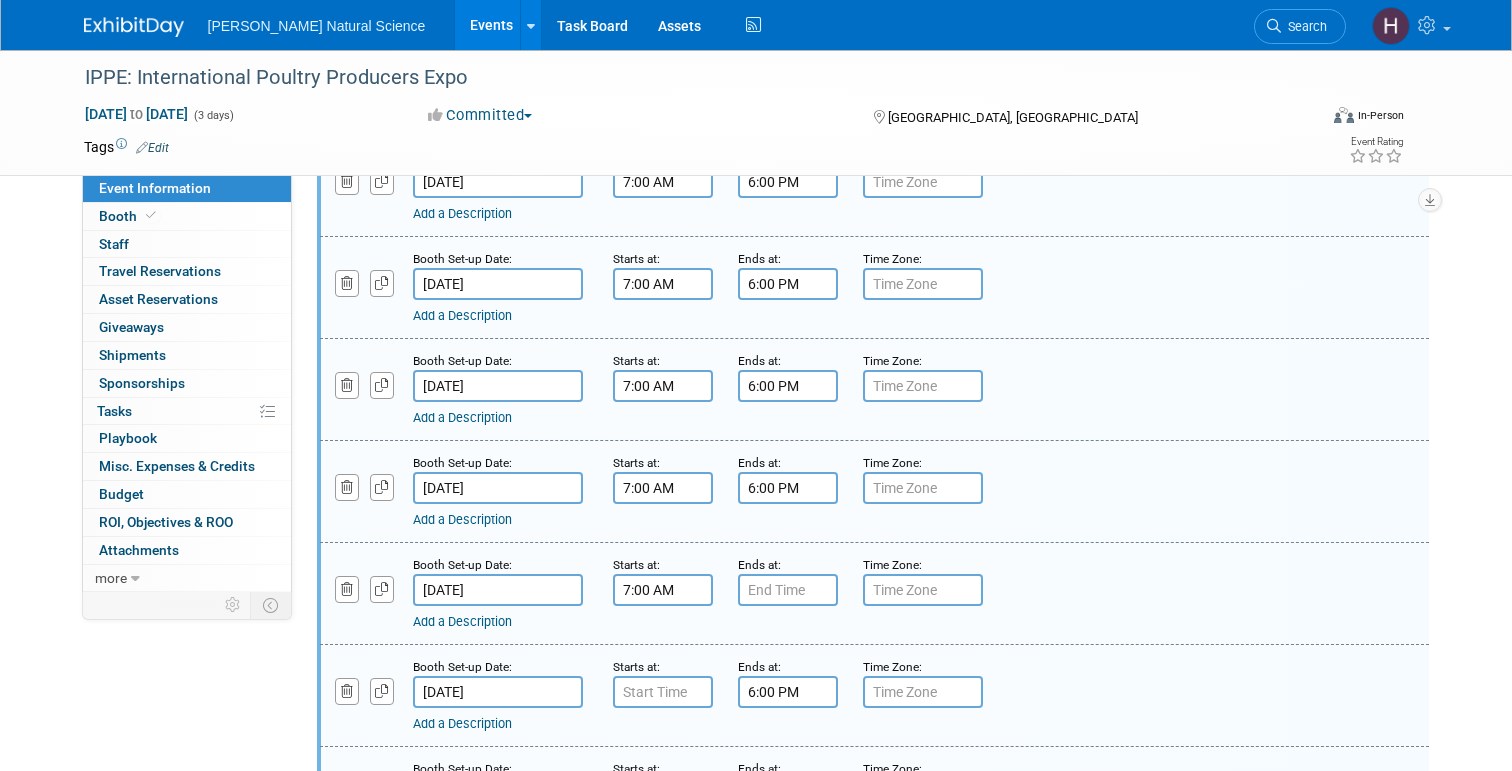 scroll, scrollTop: 531, scrollLeft: 0, axis: vertical 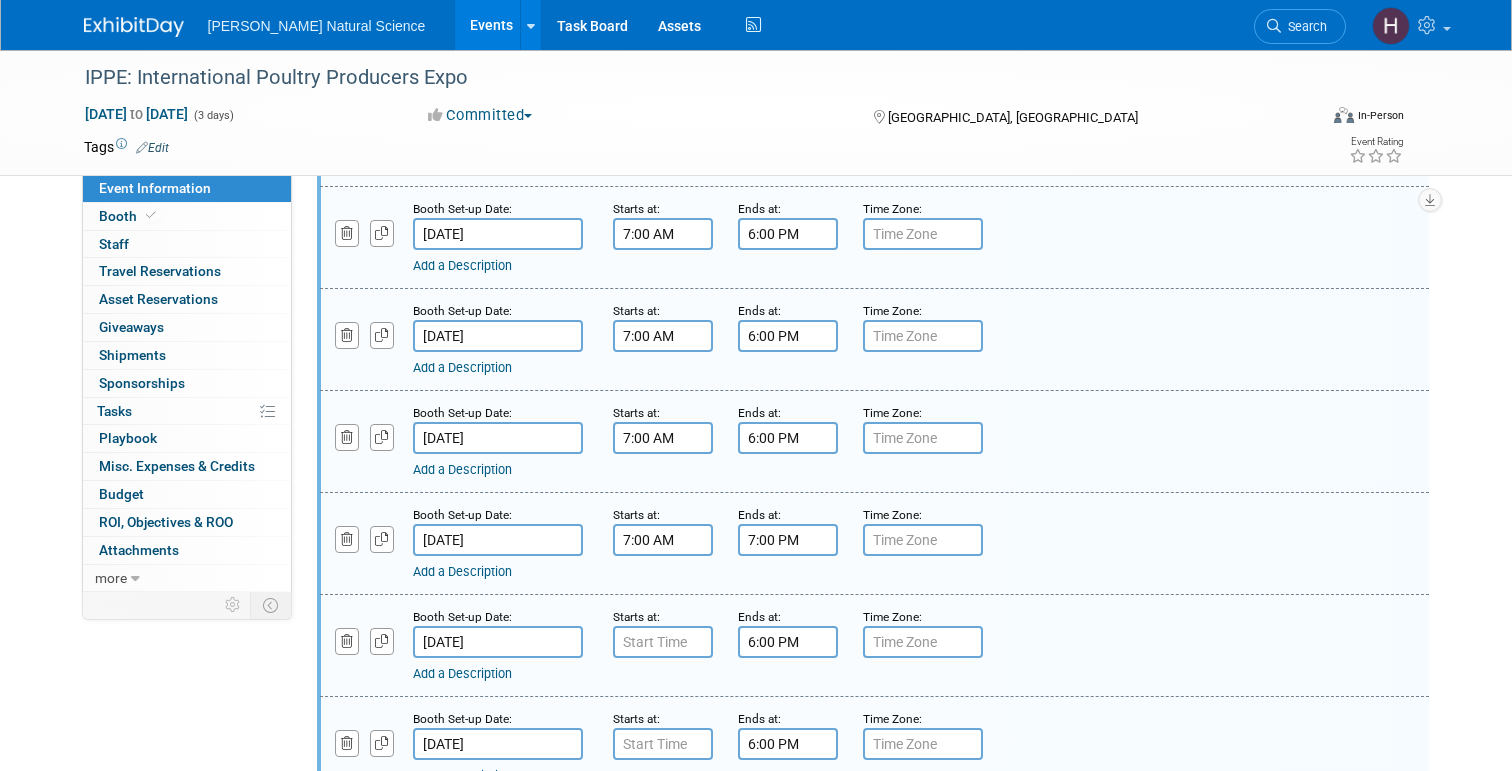 click on "7:00 PM" at bounding box center [788, 540] 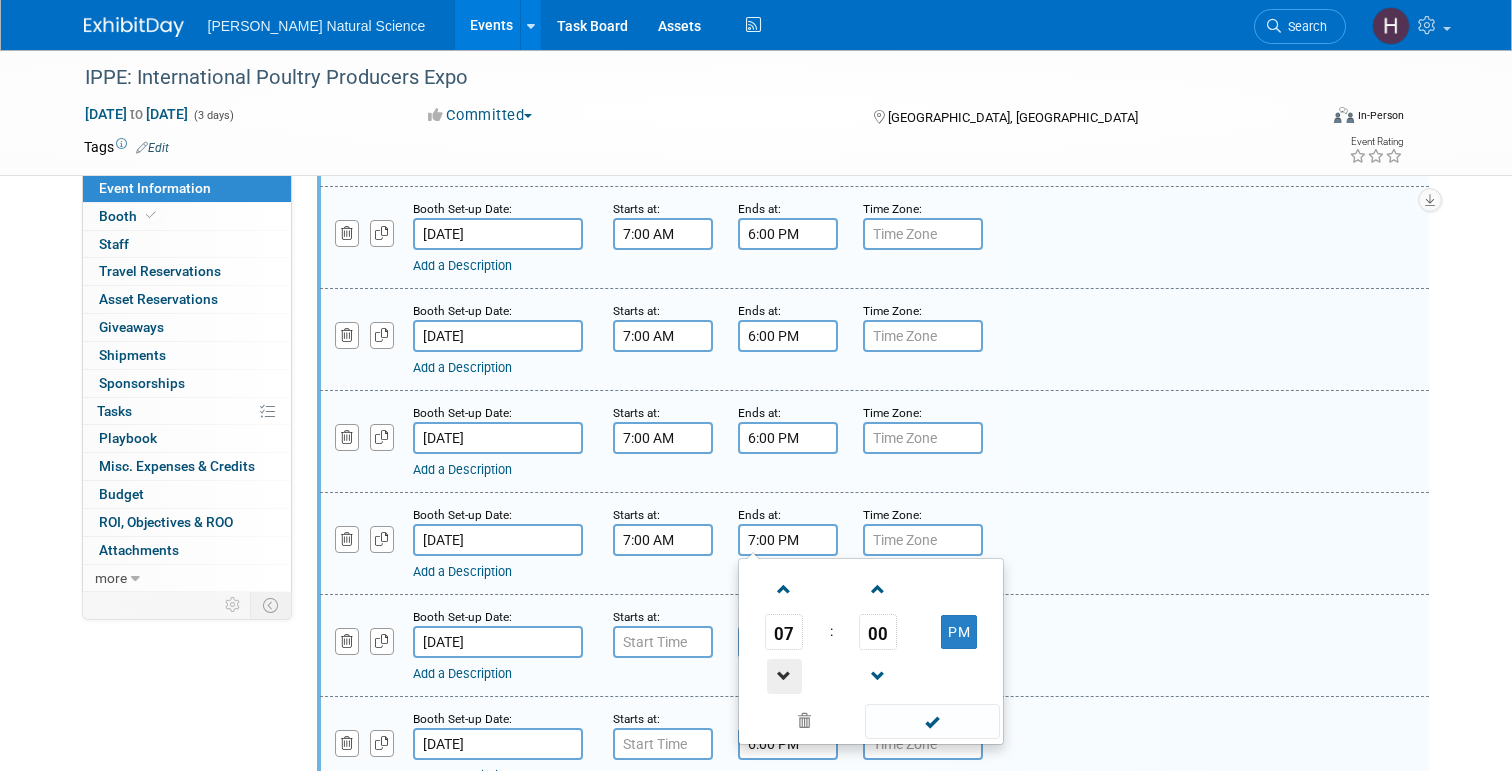 click at bounding box center (784, 676) 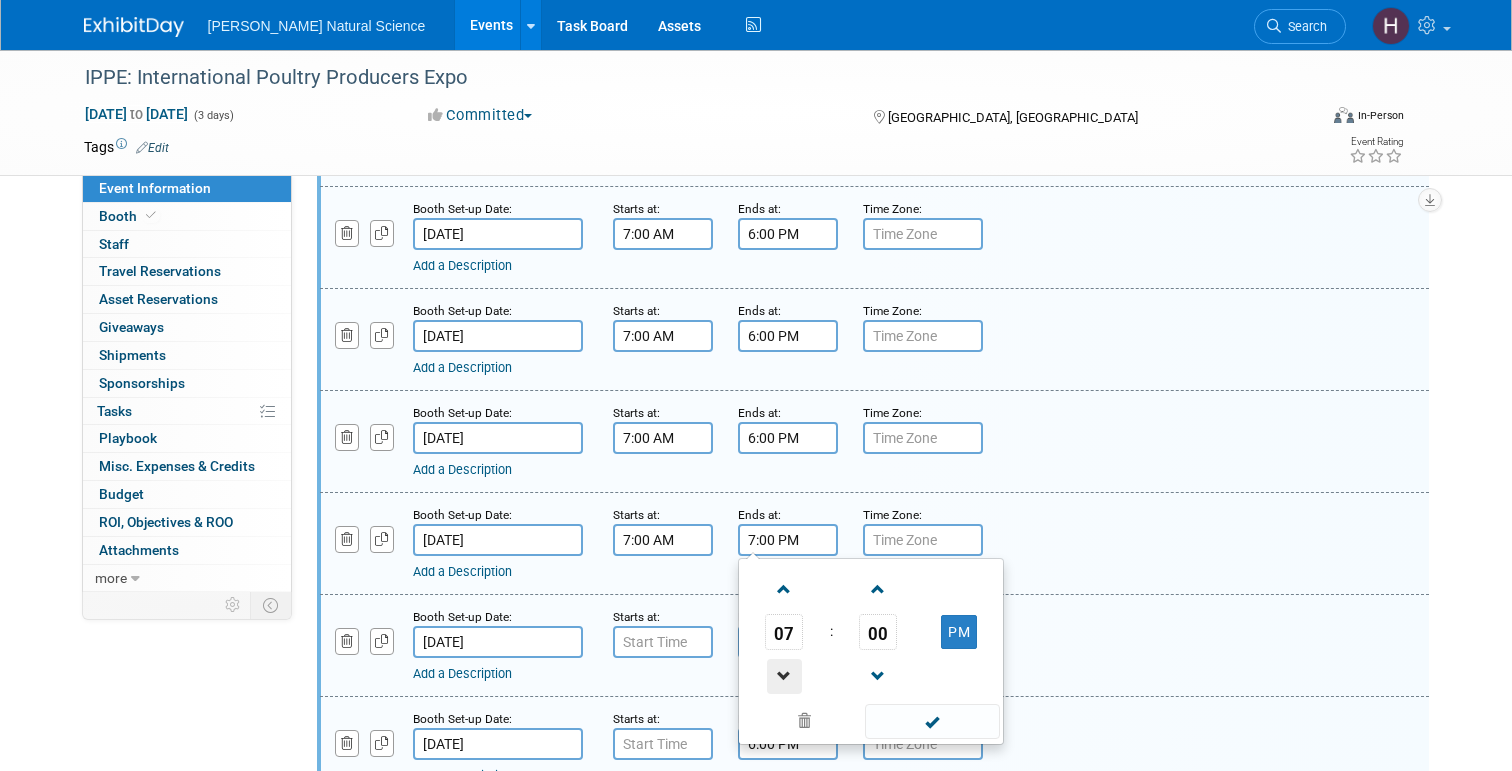 type on "6:00 PM" 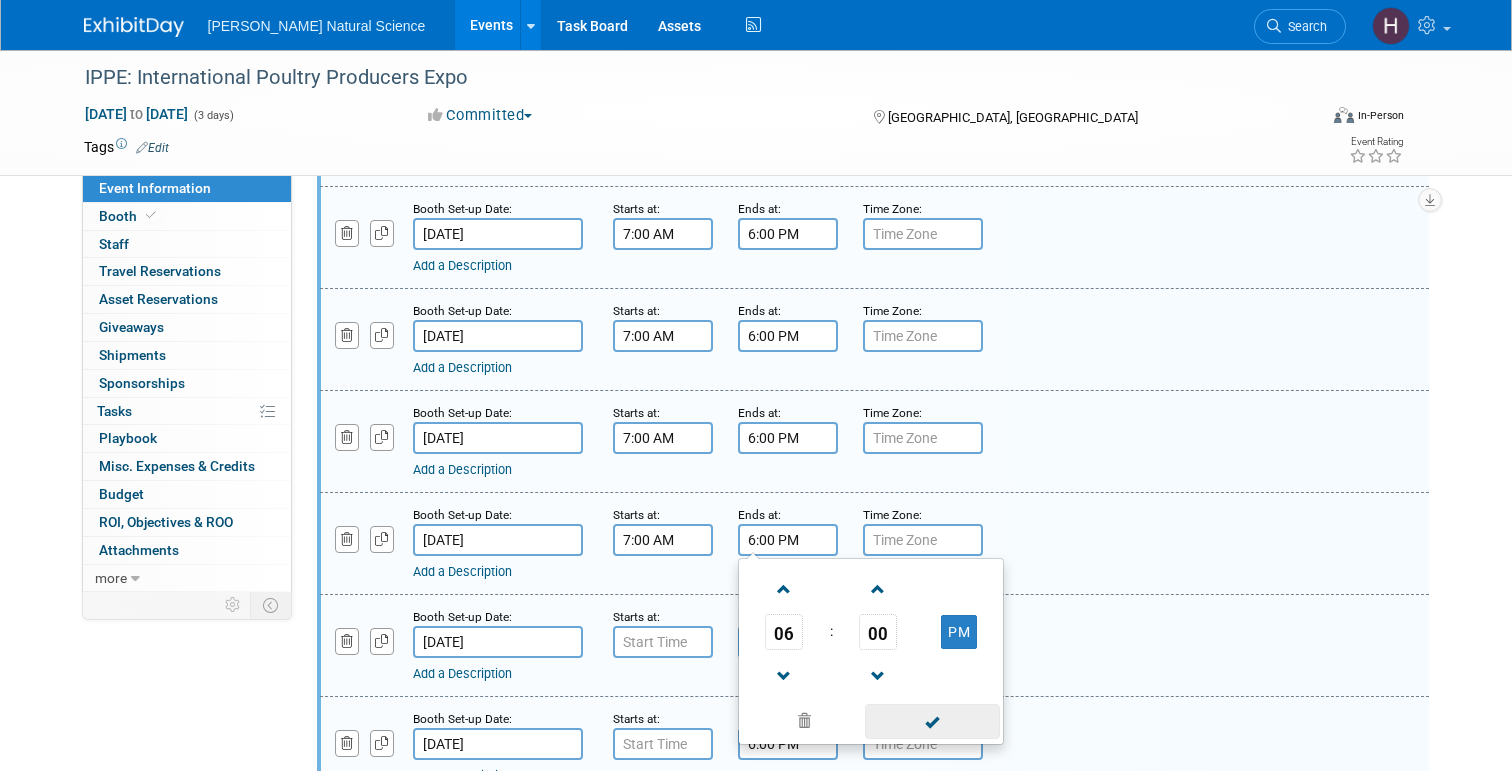 click at bounding box center (932, 721) 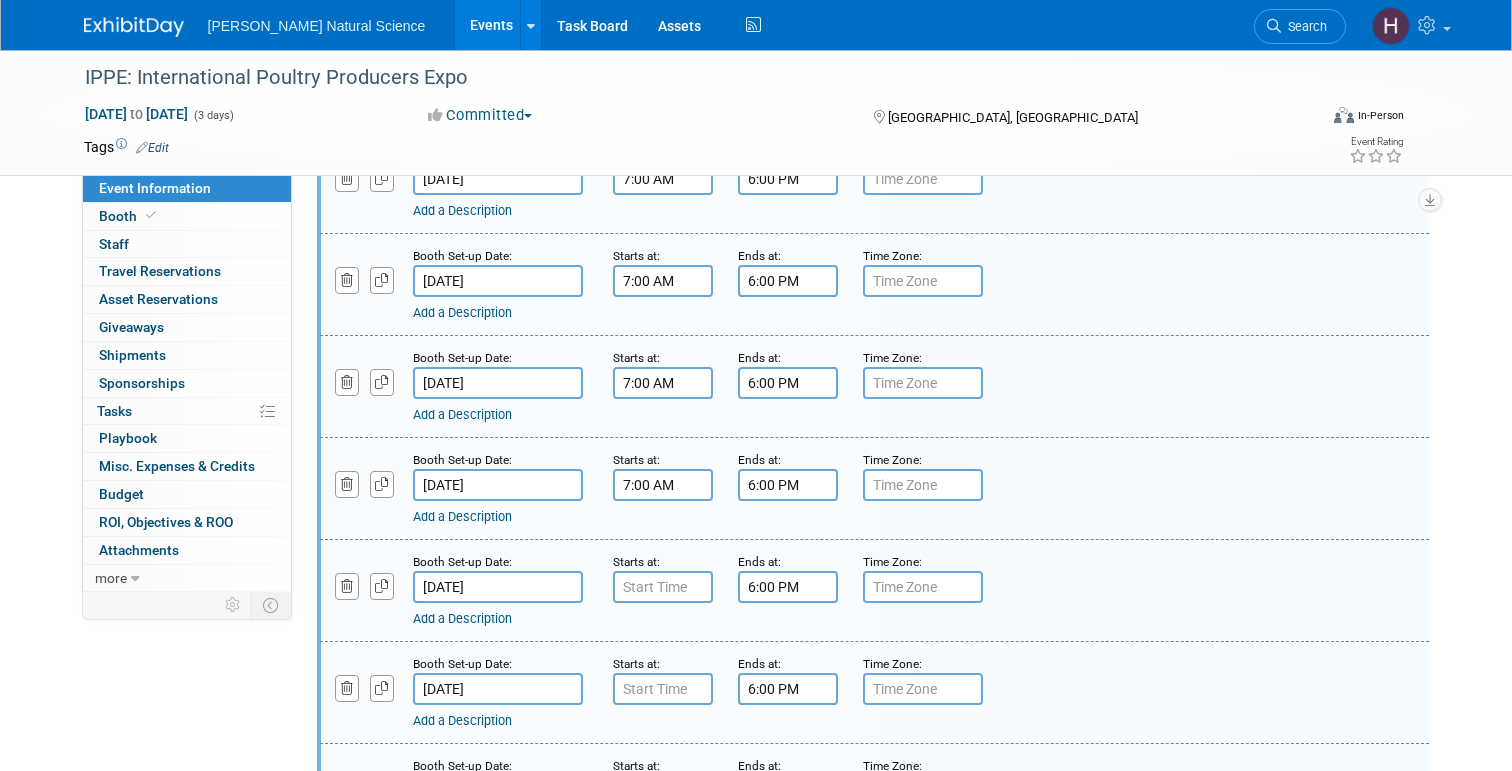 scroll, scrollTop: 632, scrollLeft: 0, axis: vertical 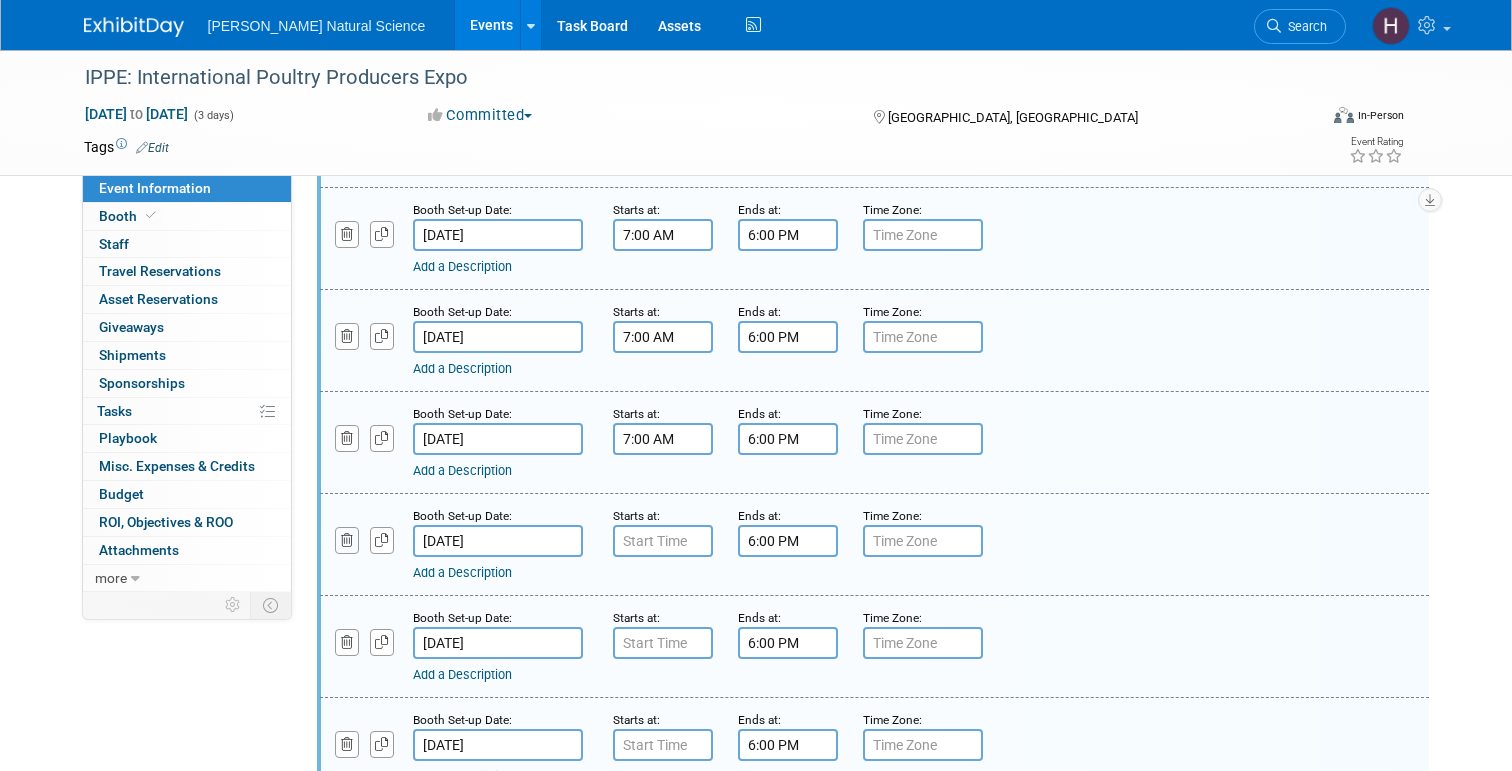 click at bounding box center (347, 540) 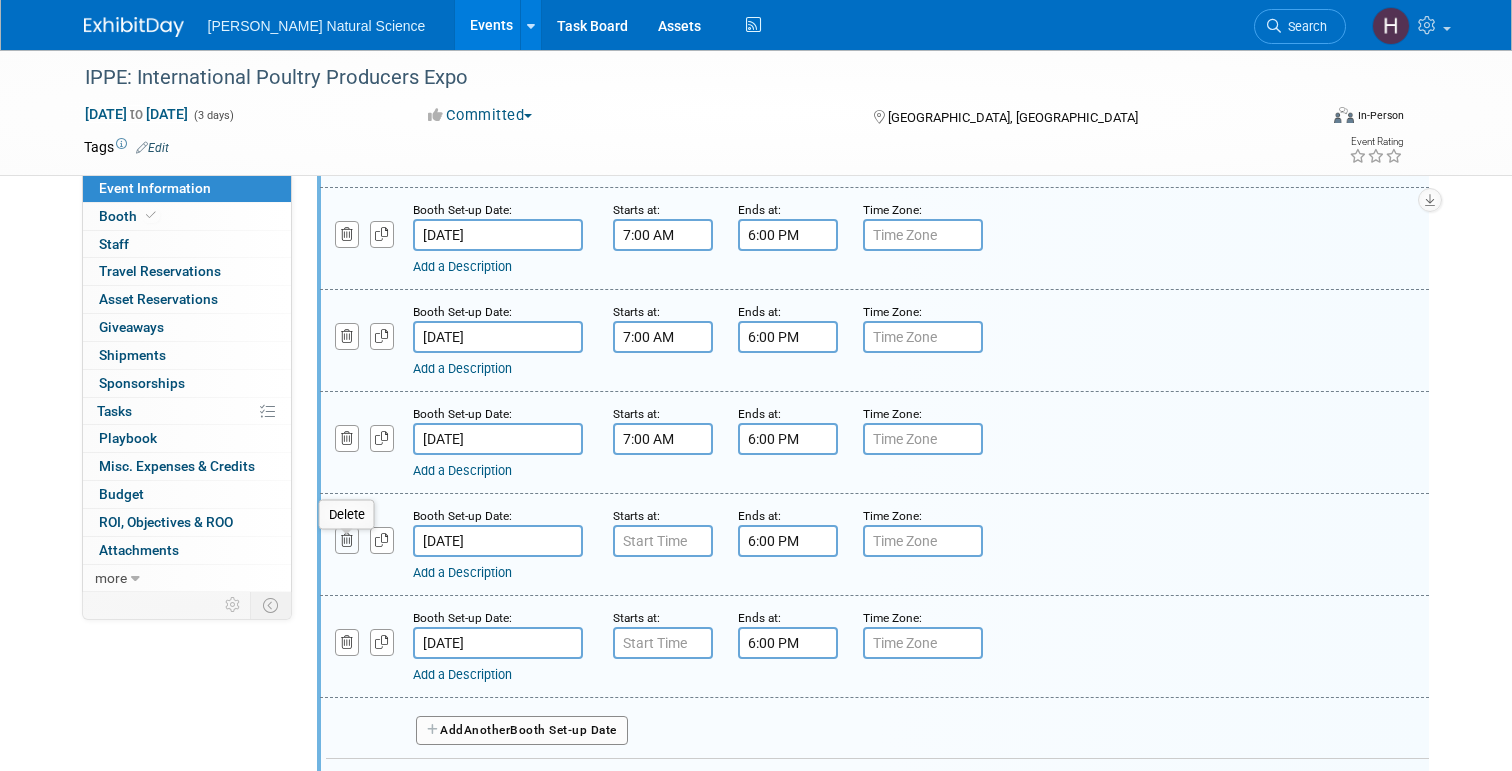click at bounding box center (347, 540) 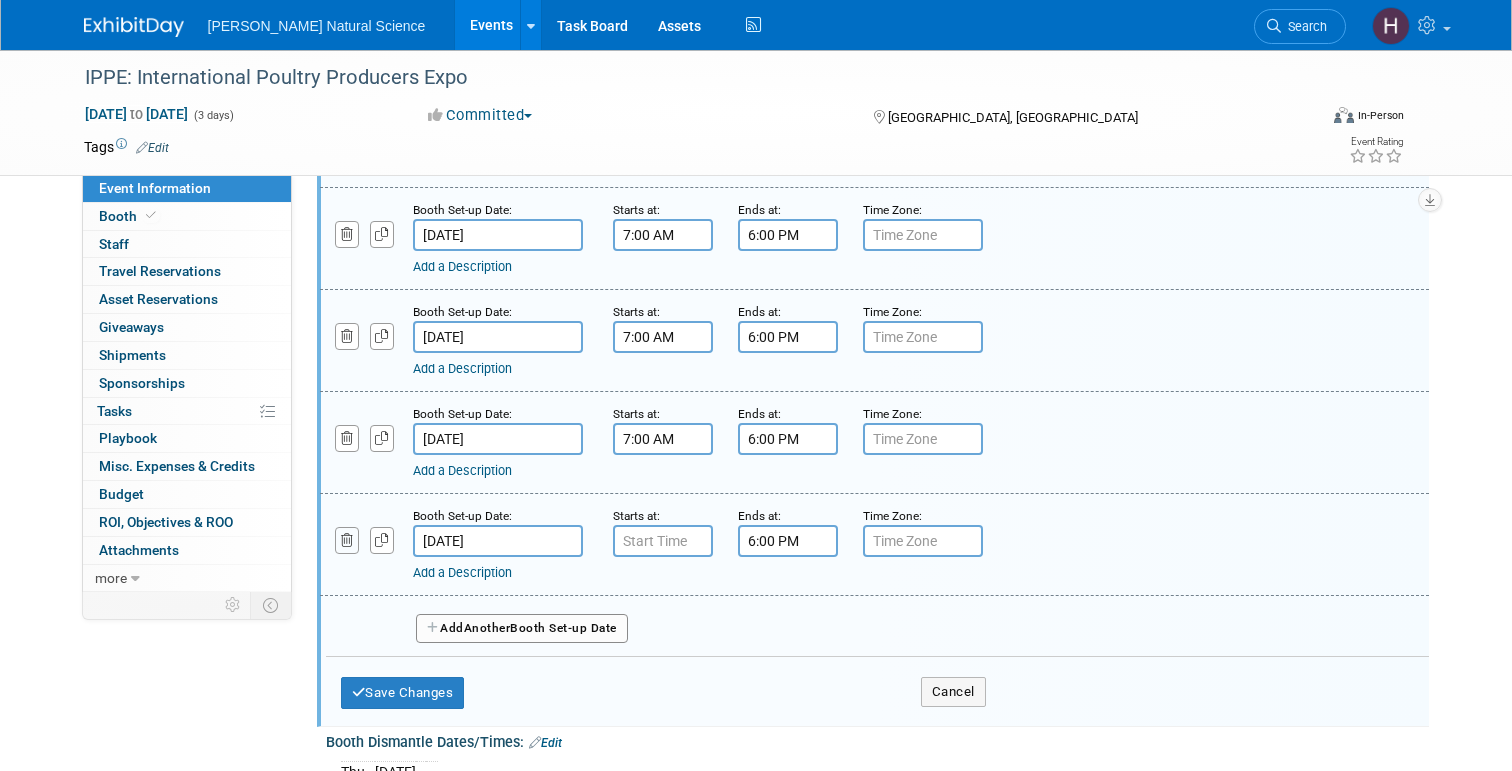 click at bounding box center (347, 540) 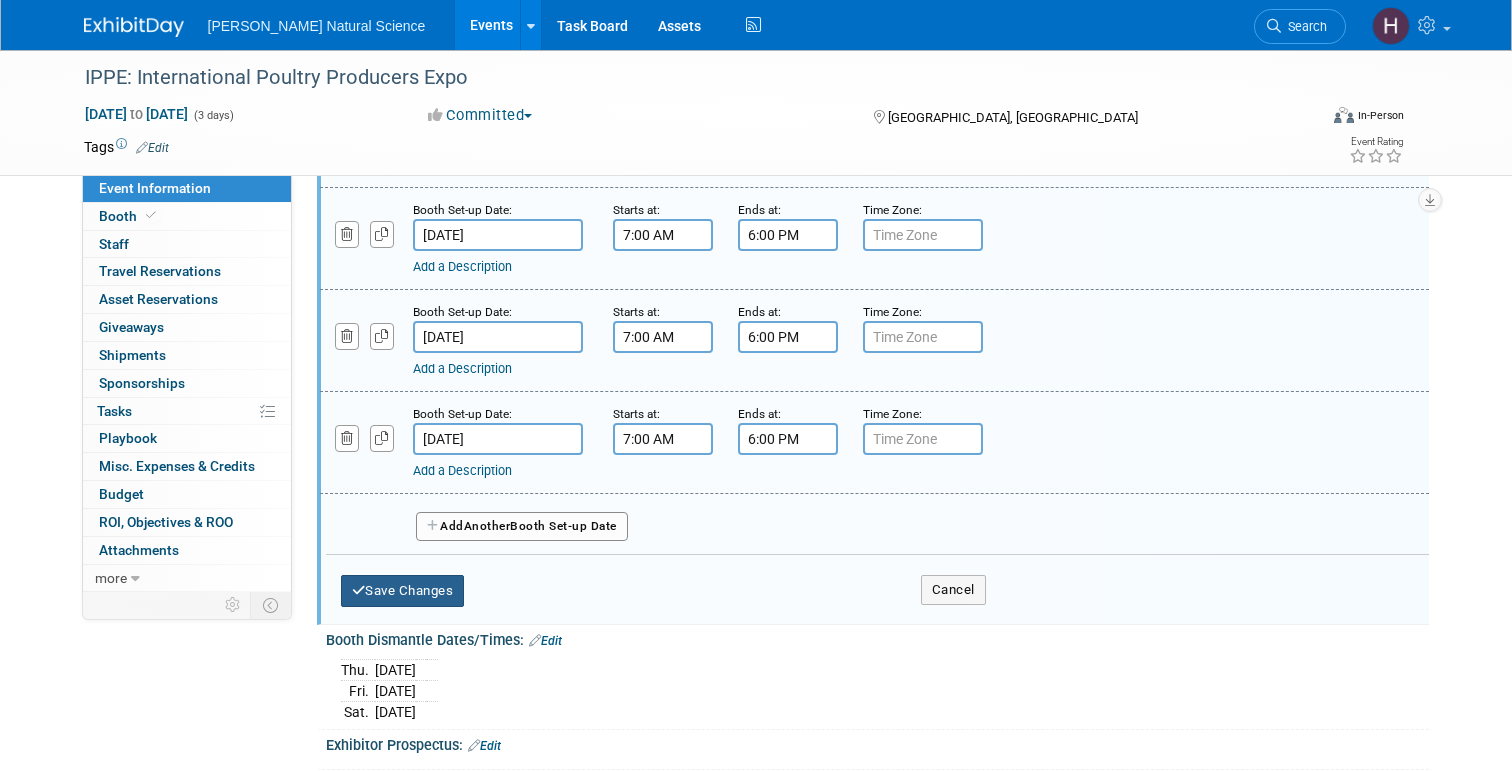 click on "Save Changes" at bounding box center [403, 591] 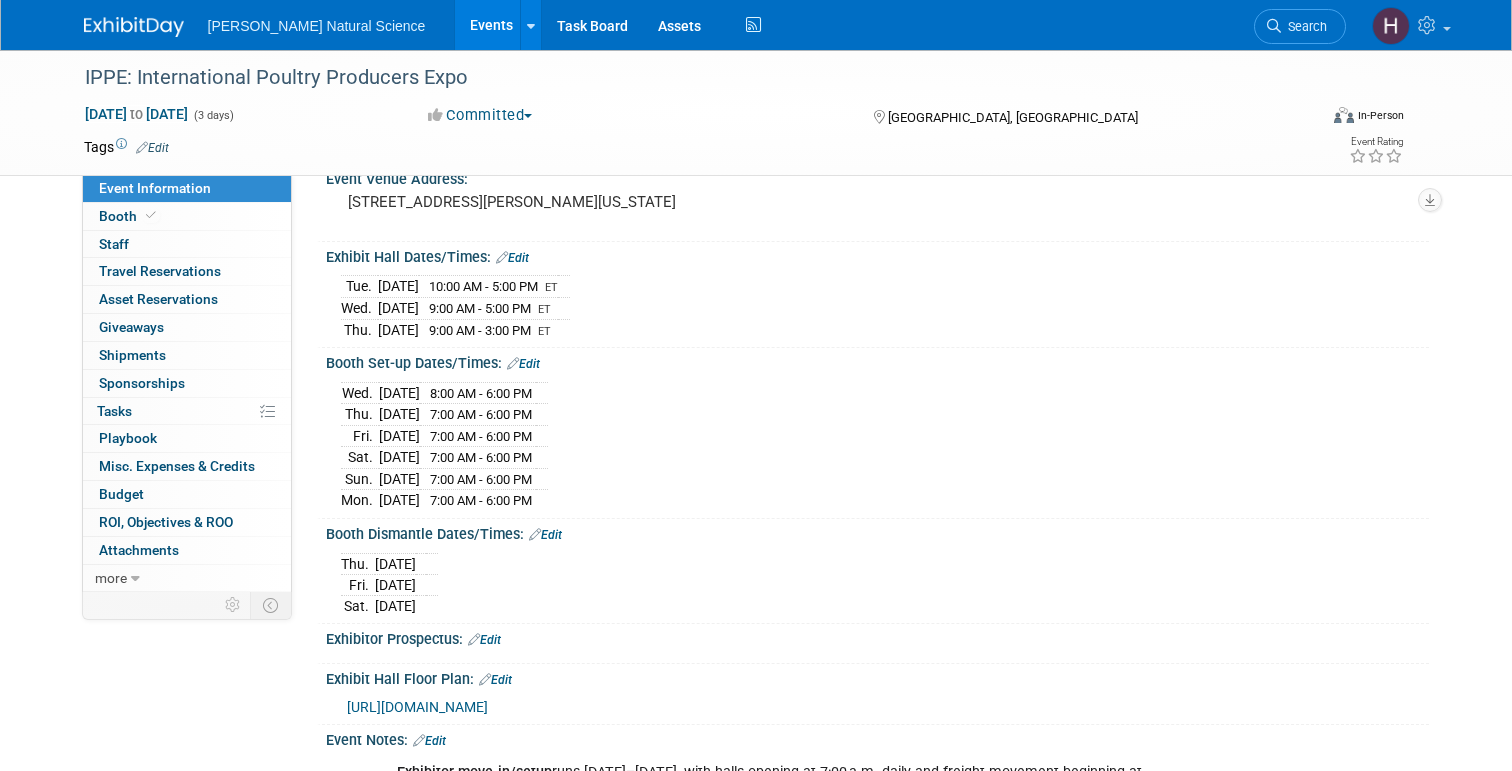 scroll, scrollTop: 133, scrollLeft: 0, axis: vertical 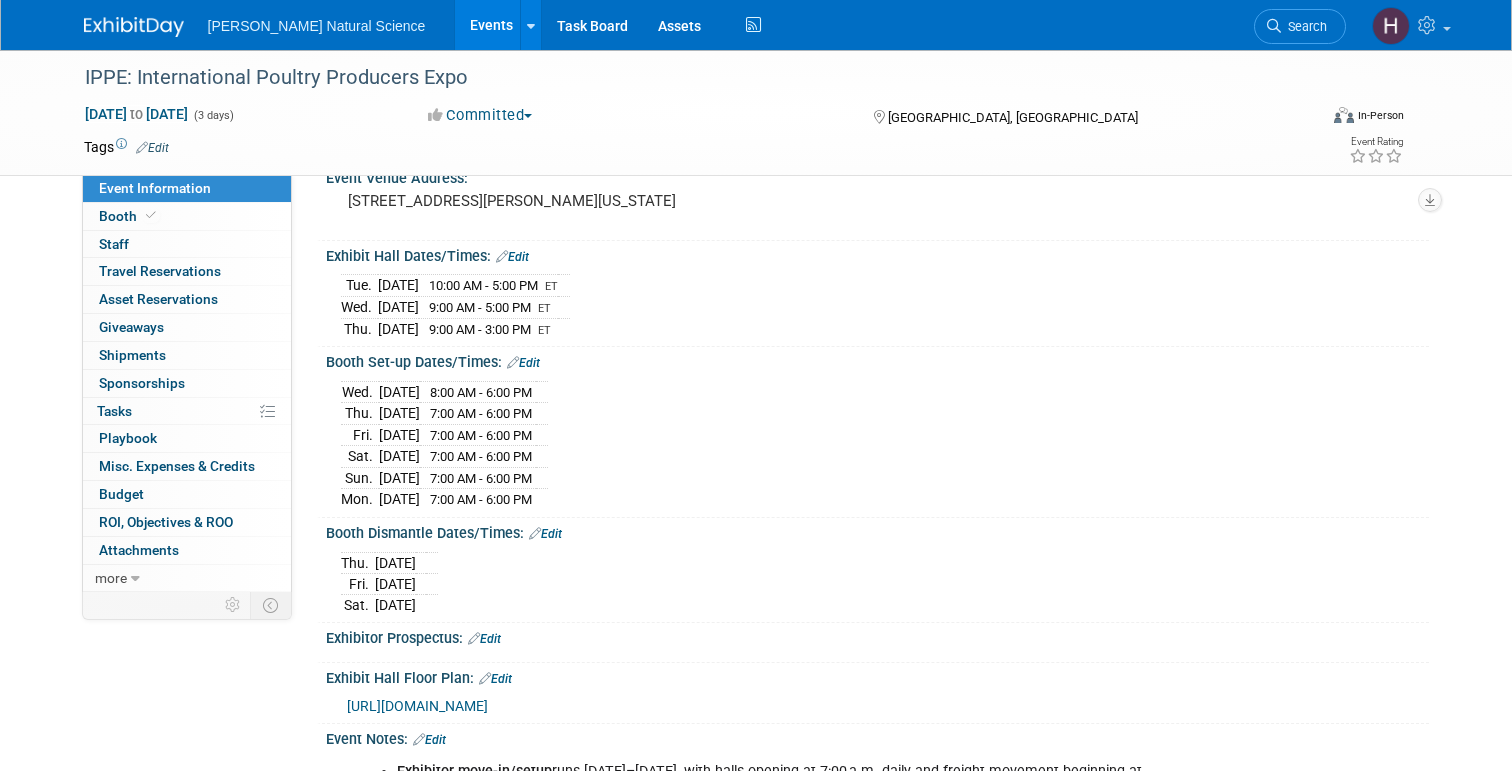 click on "Edit" at bounding box center (545, 534) 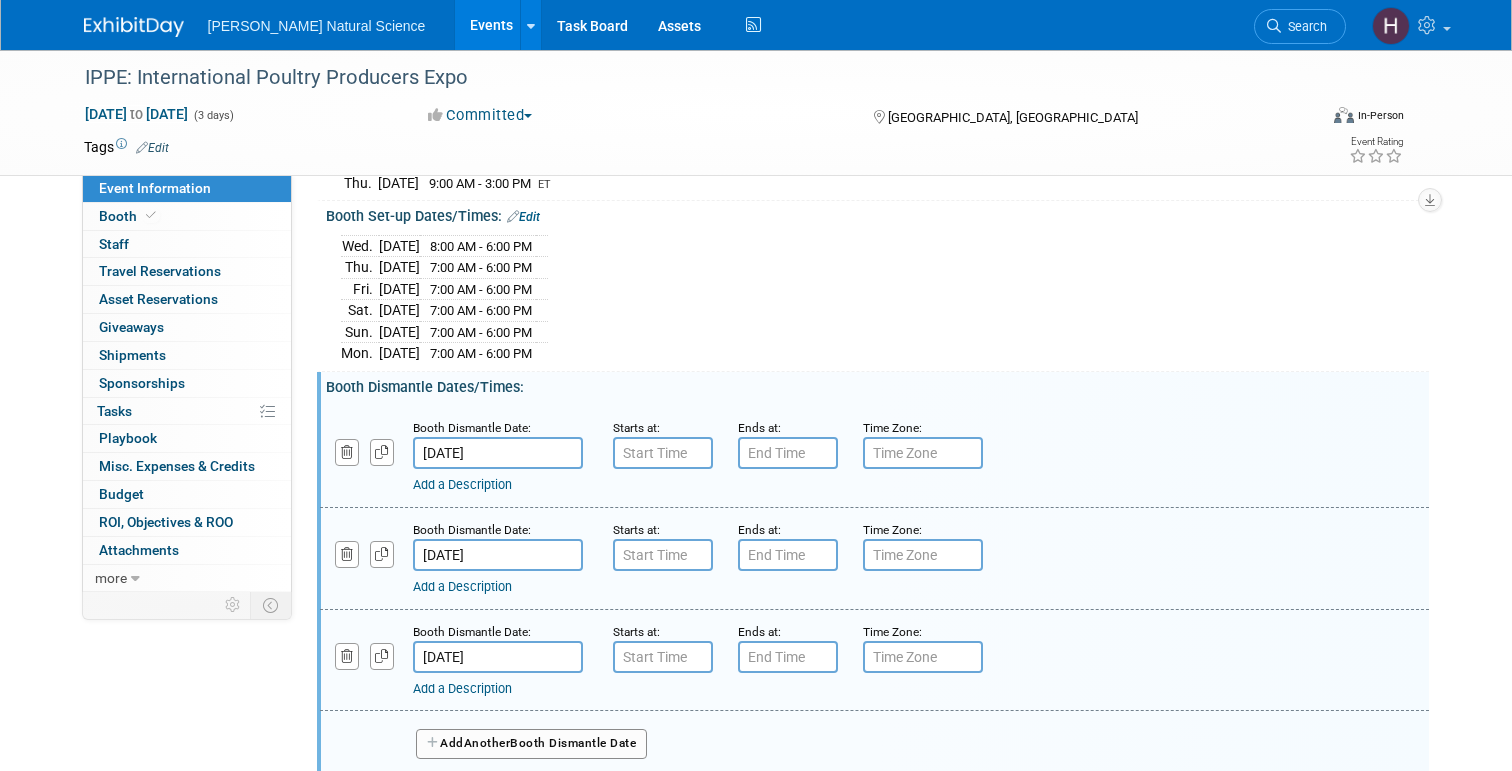 scroll, scrollTop: 297, scrollLeft: 0, axis: vertical 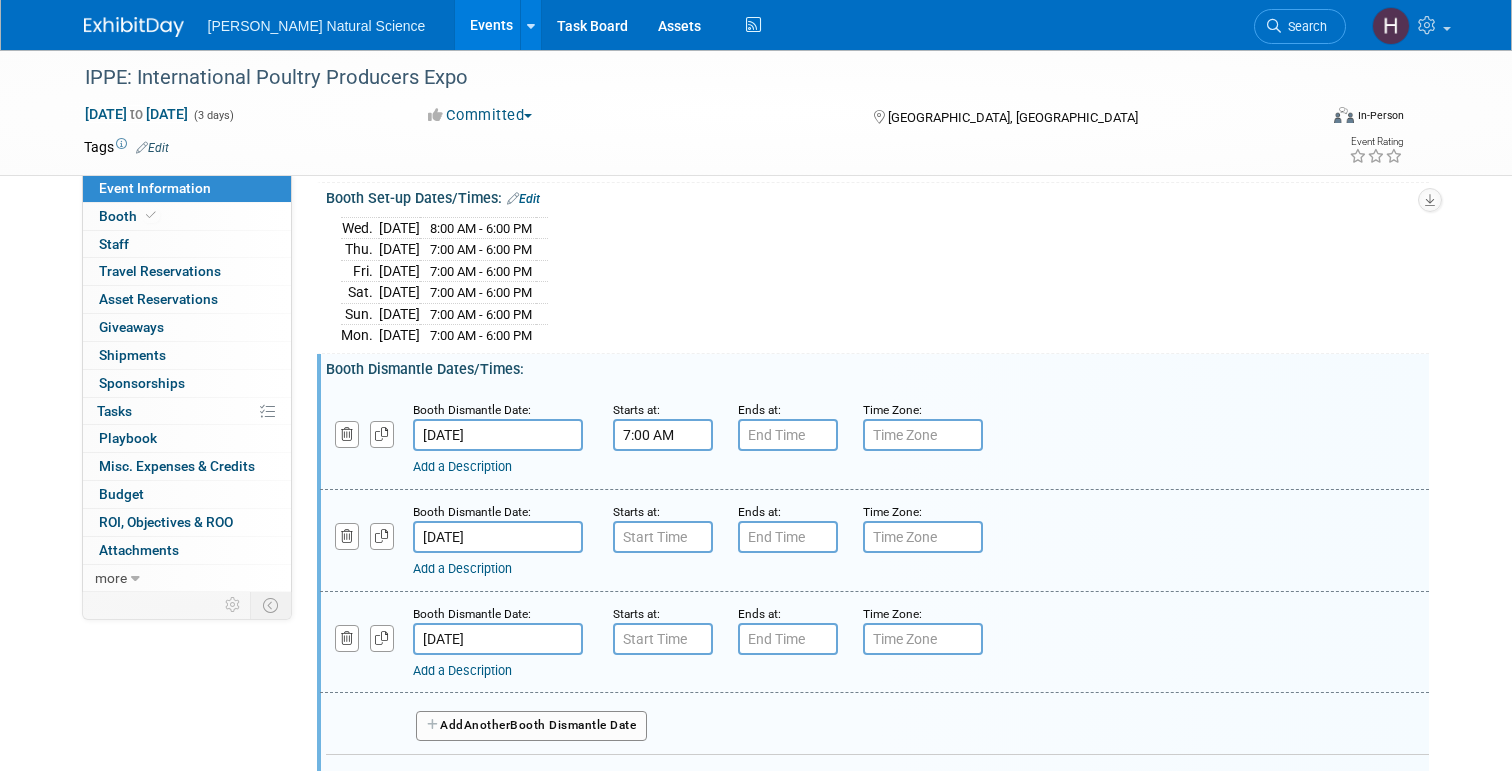 click on "7:00 AM" at bounding box center [663, 435] 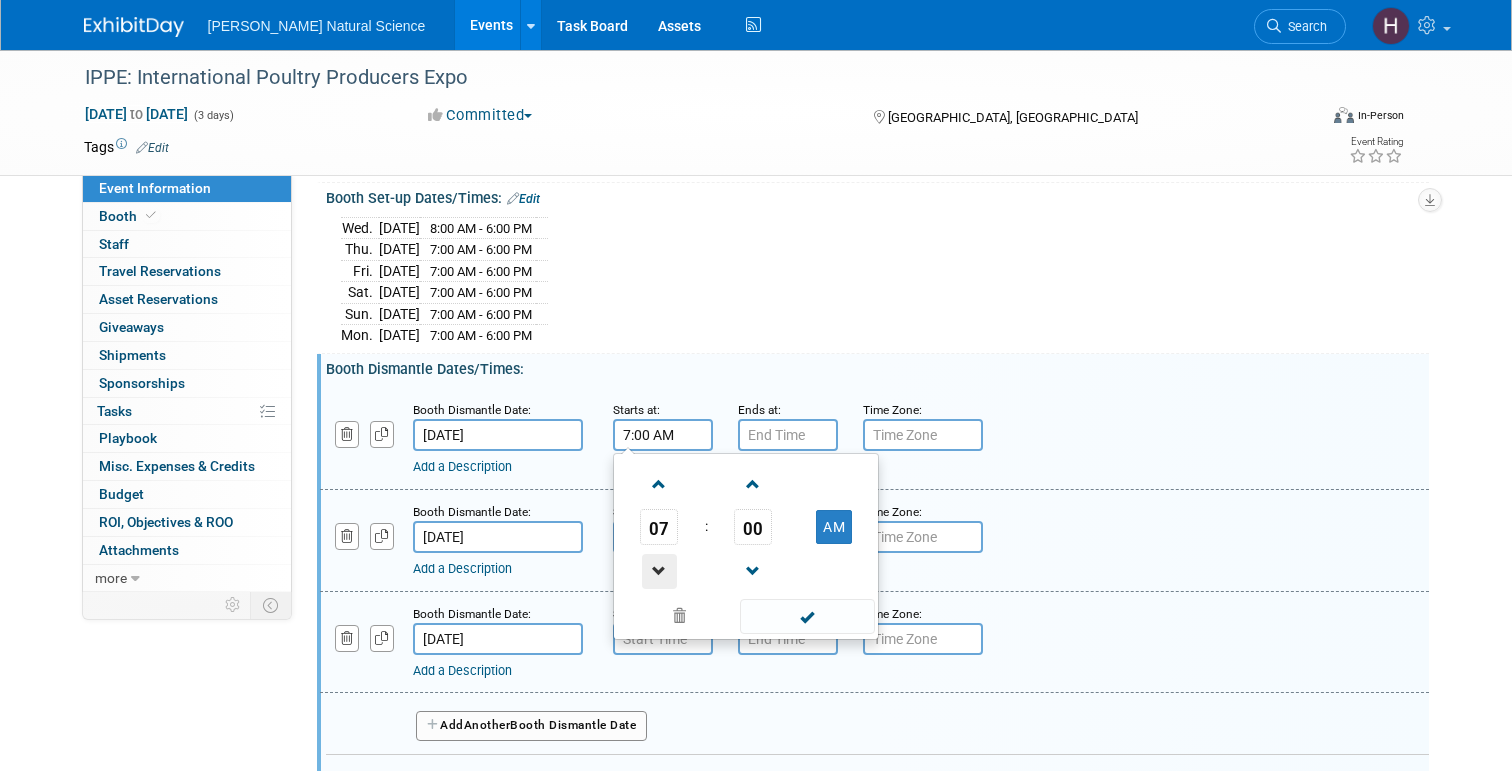 click at bounding box center [659, 571] 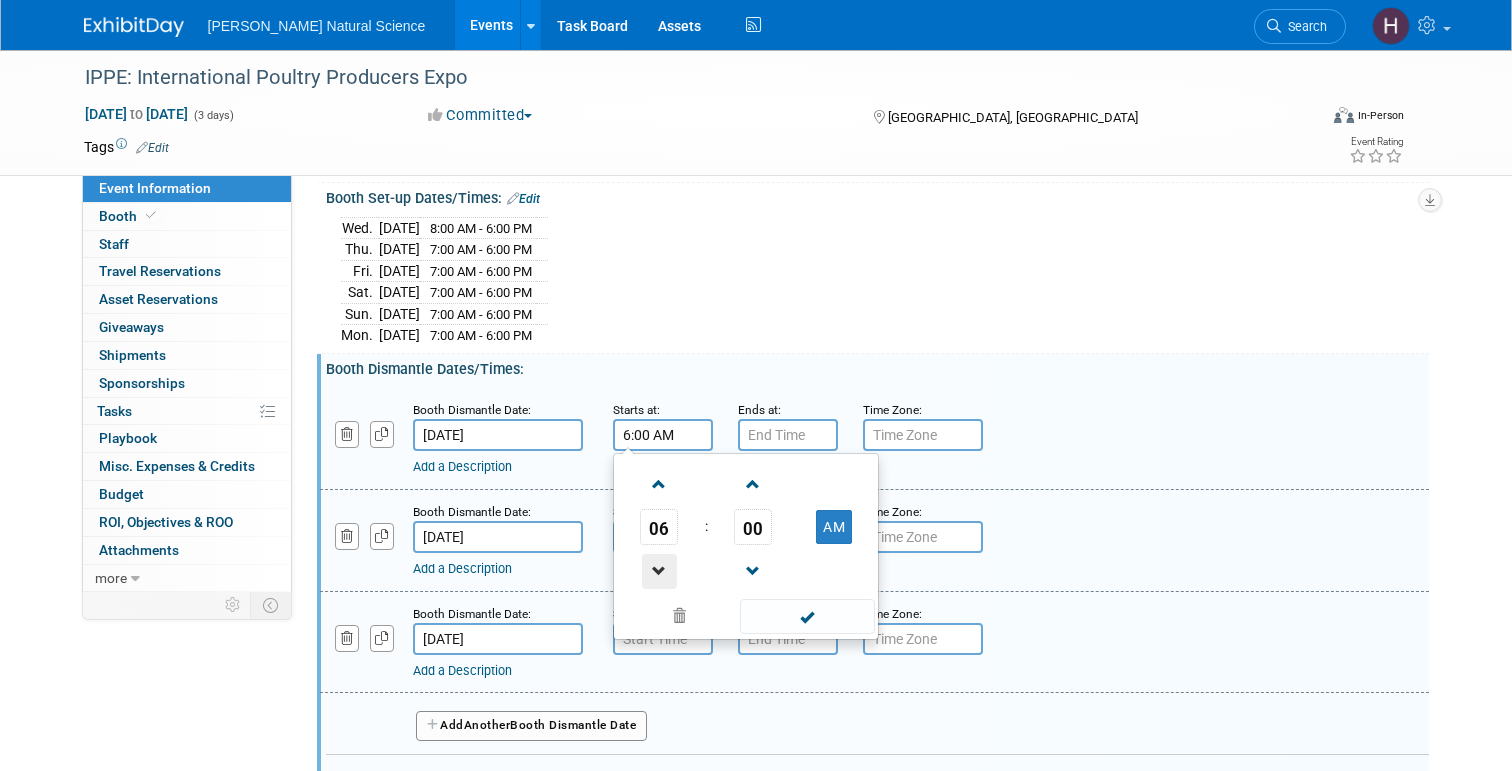 click at bounding box center [659, 571] 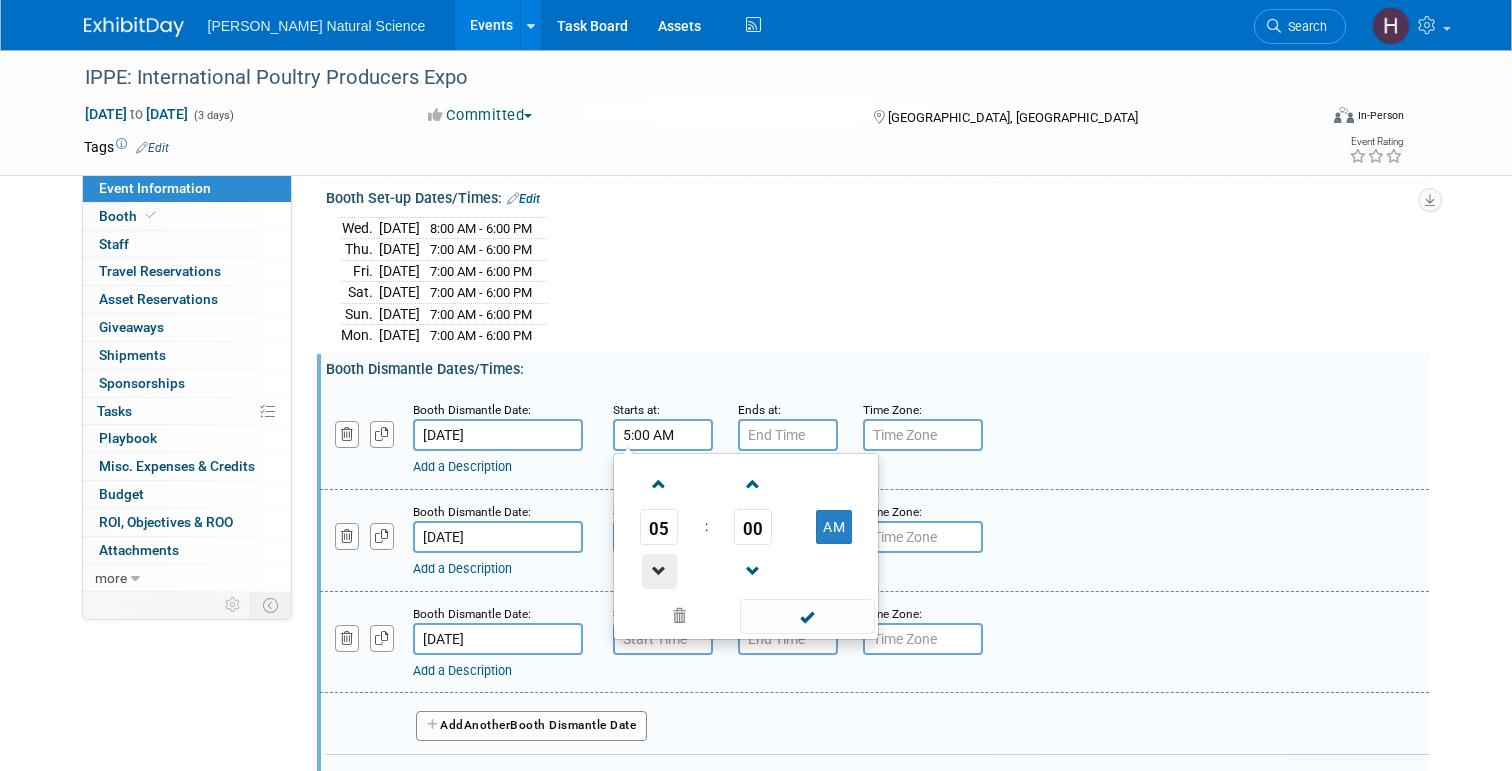 click at bounding box center [659, 571] 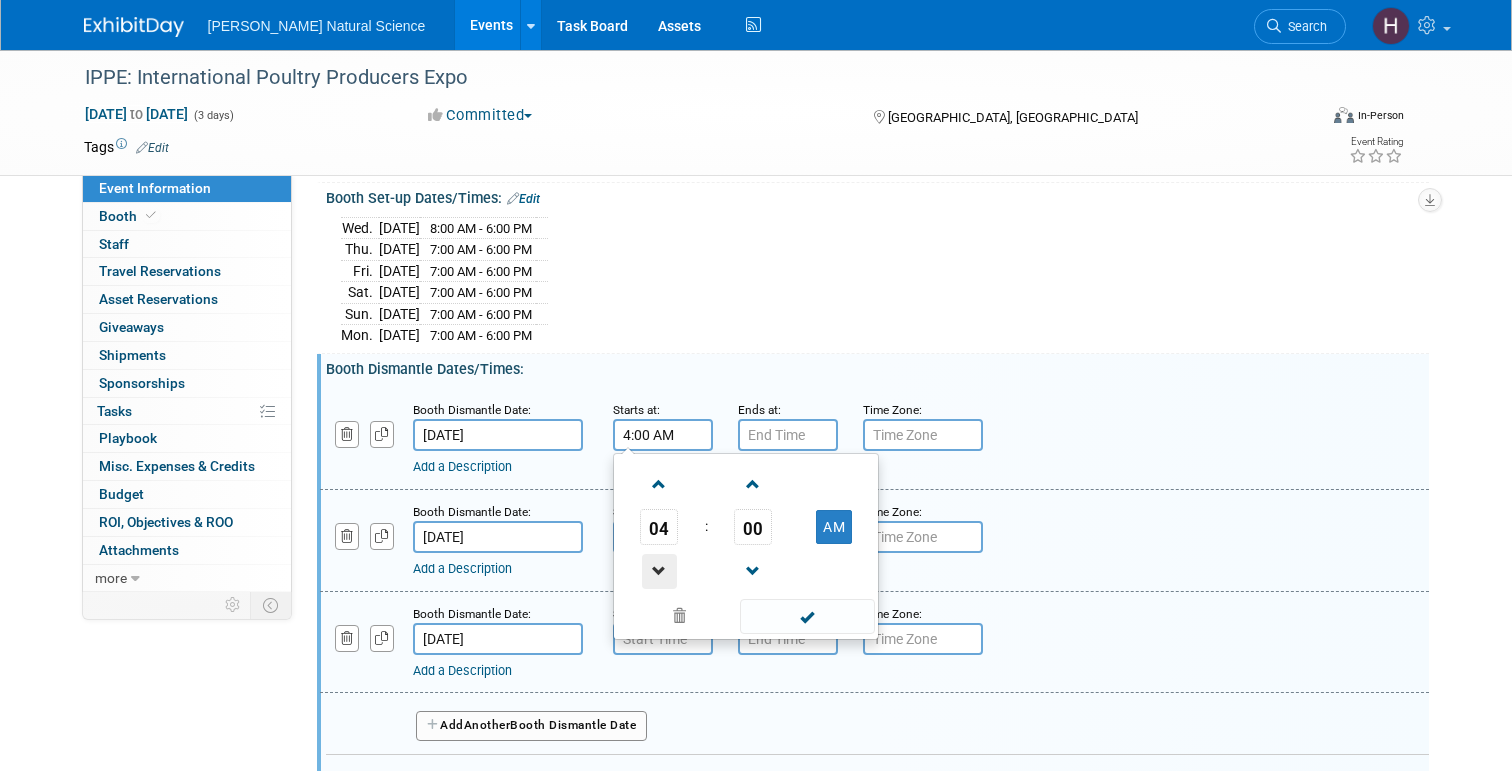 click at bounding box center [659, 571] 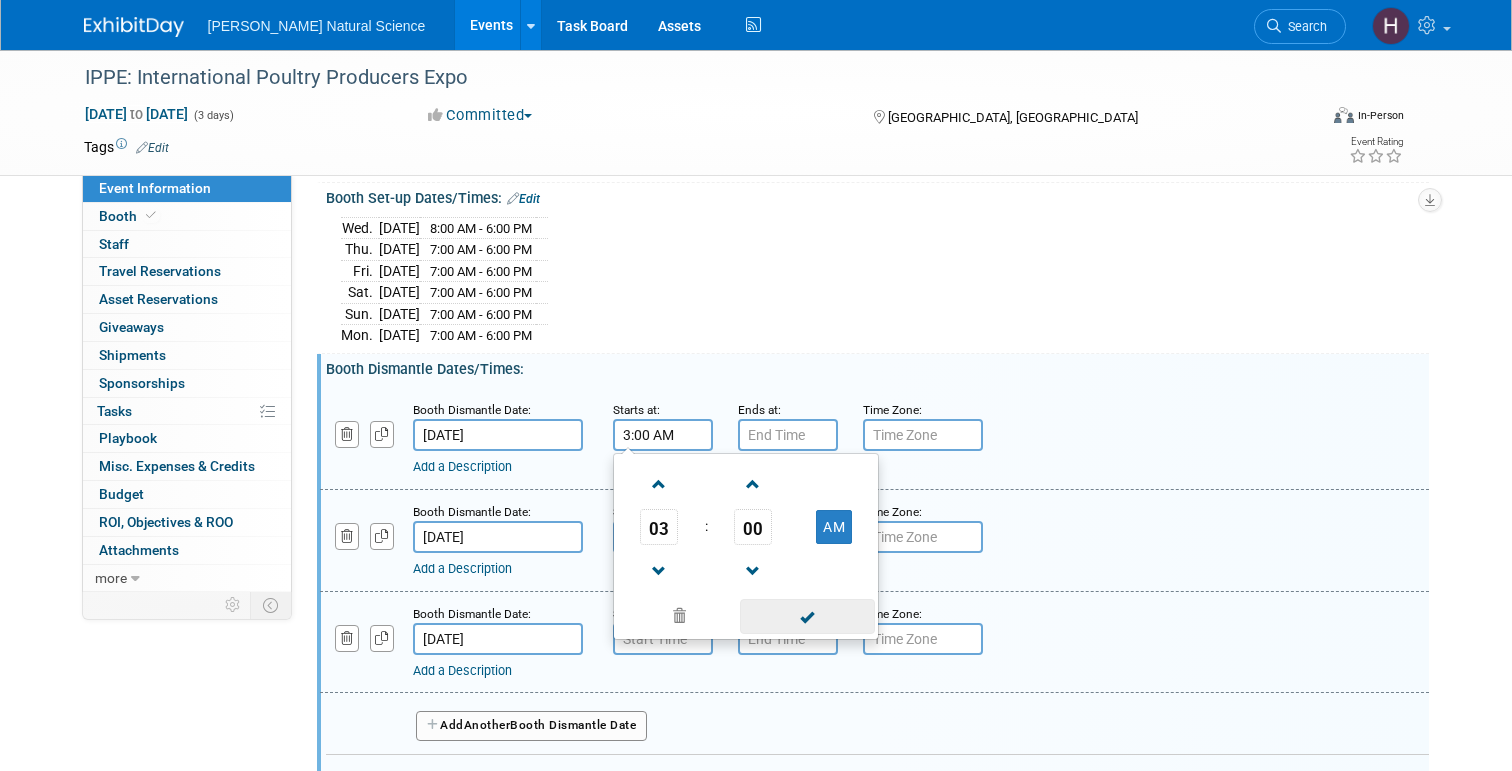 click at bounding box center (807, 616) 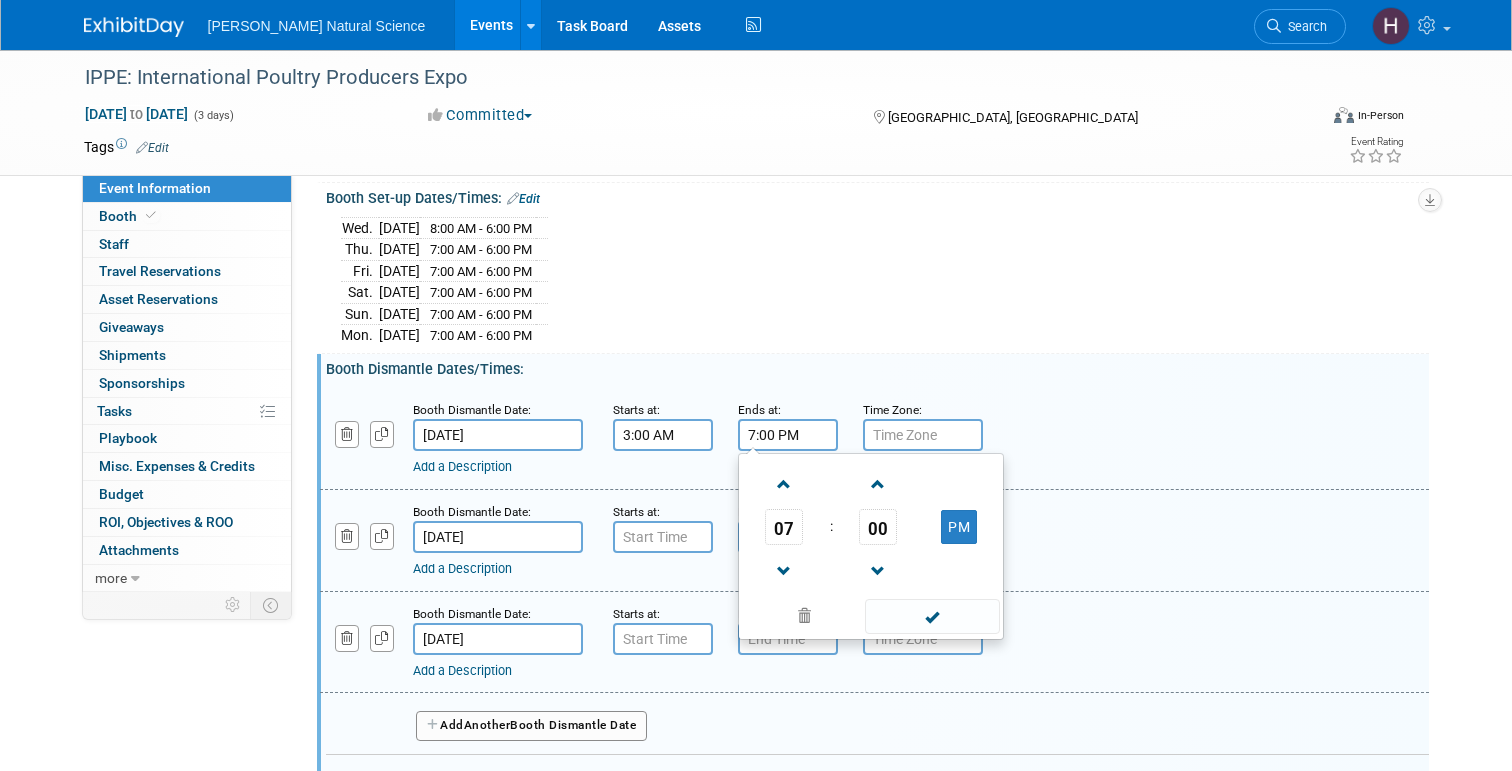 click on "7:00 PM" at bounding box center (788, 435) 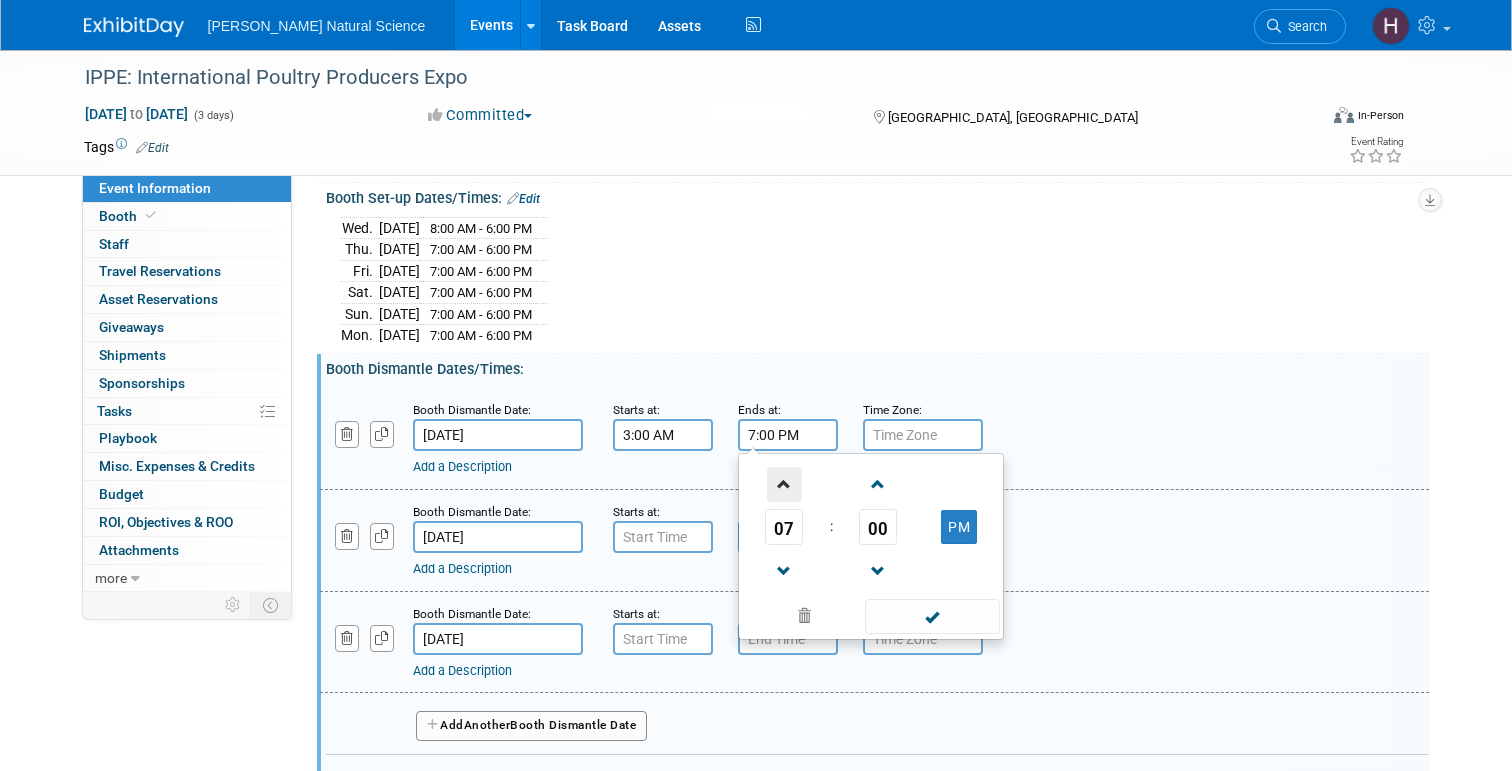 click at bounding box center (784, 484) 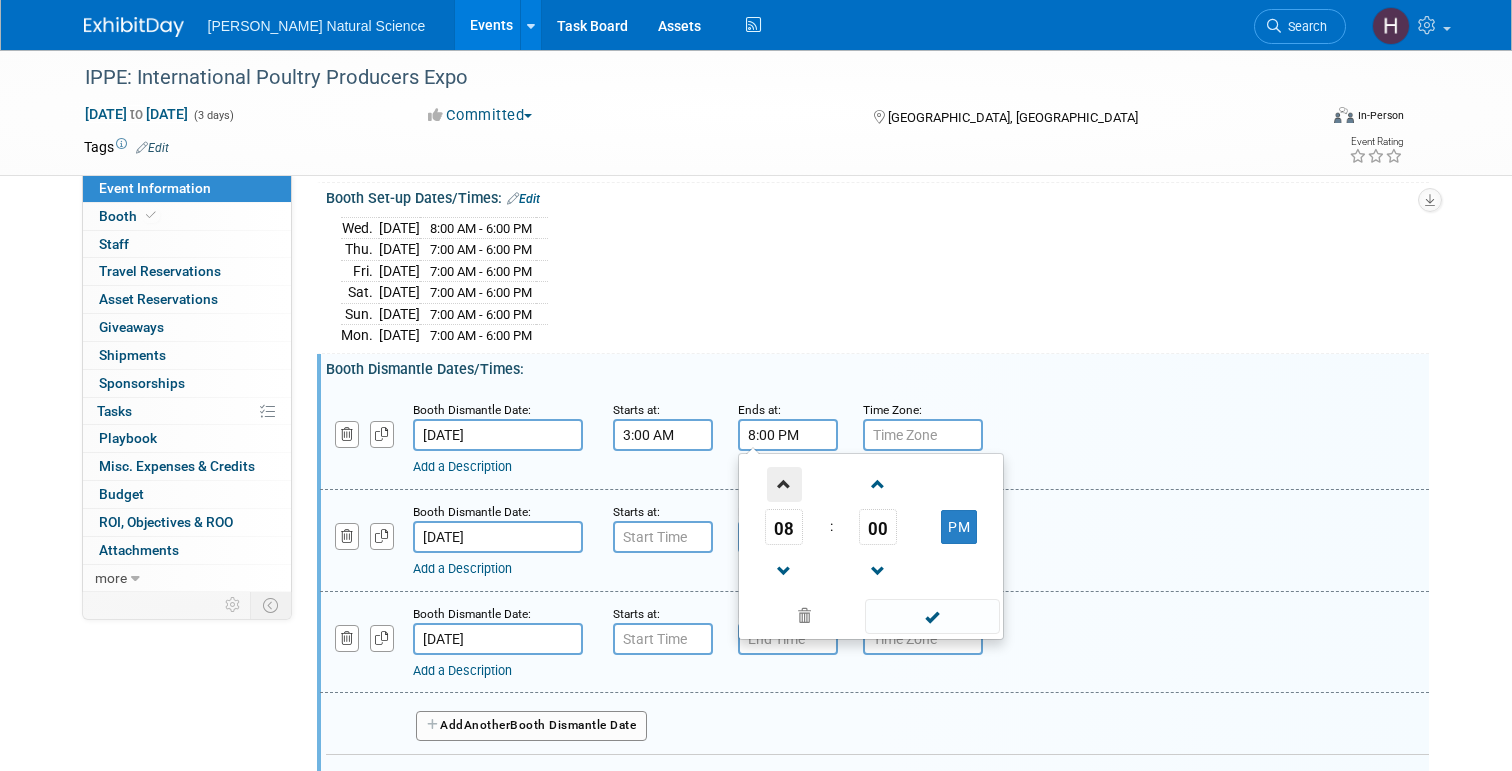 click at bounding box center (784, 484) 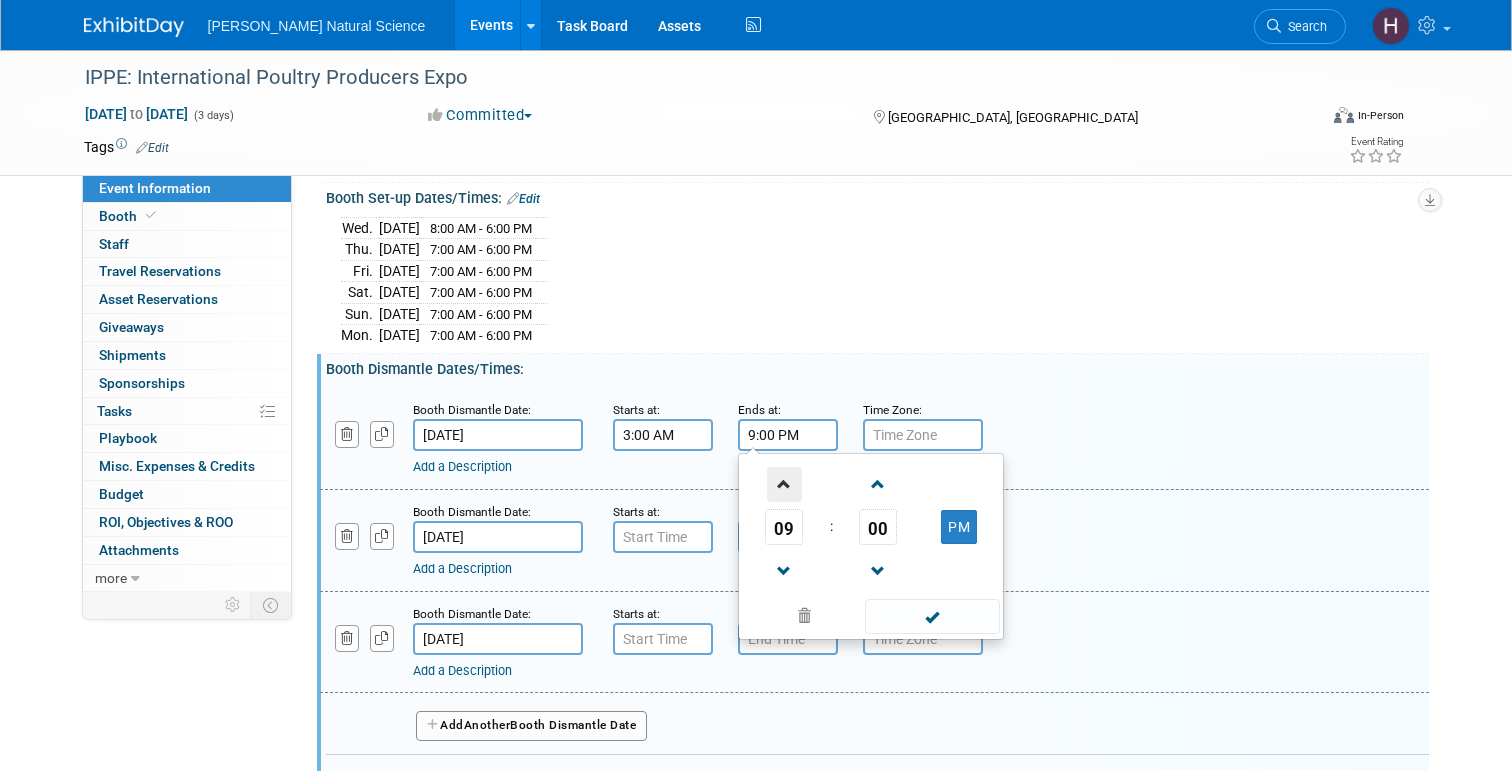 click at bounding box center (784, 484) 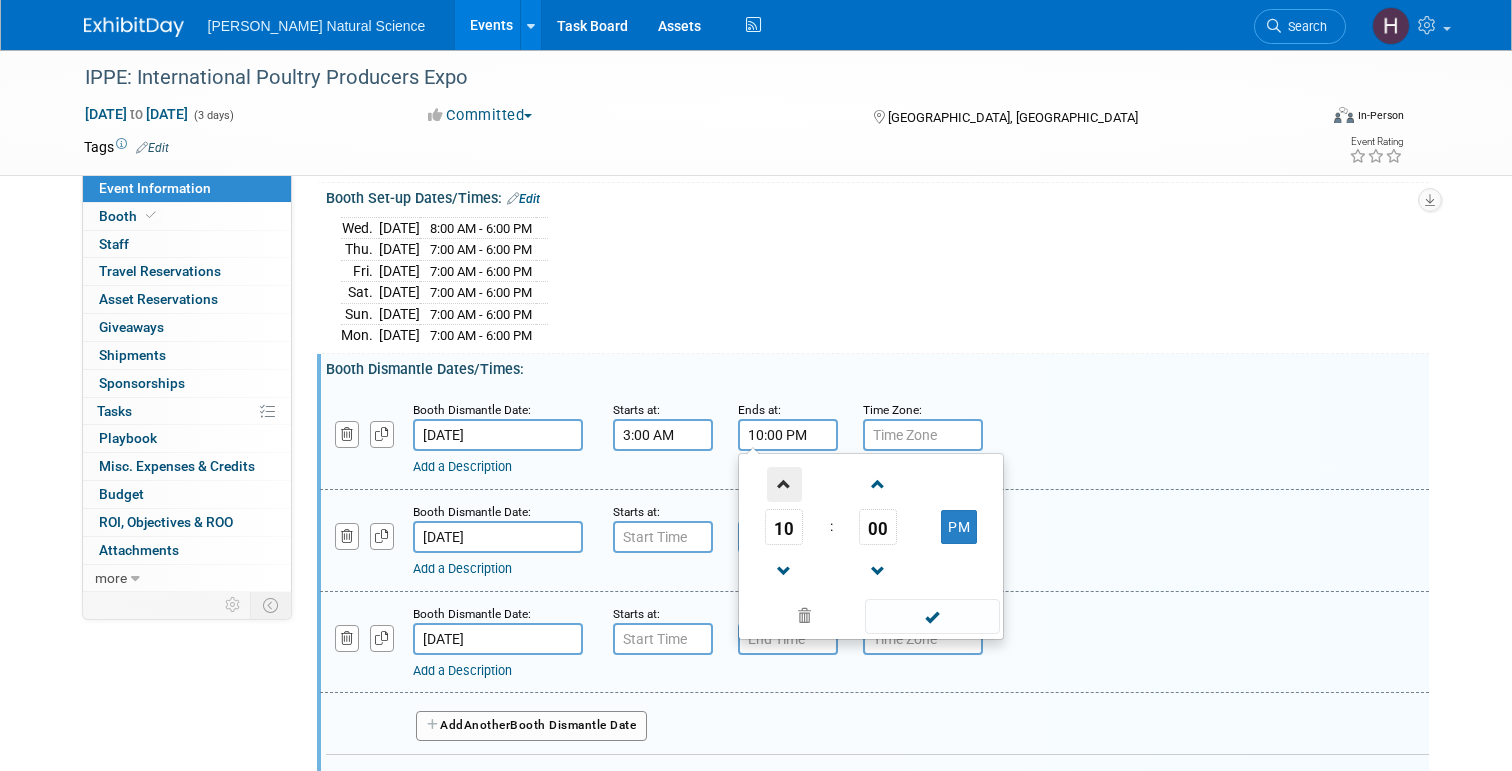 click at bounding box center (784, 484) 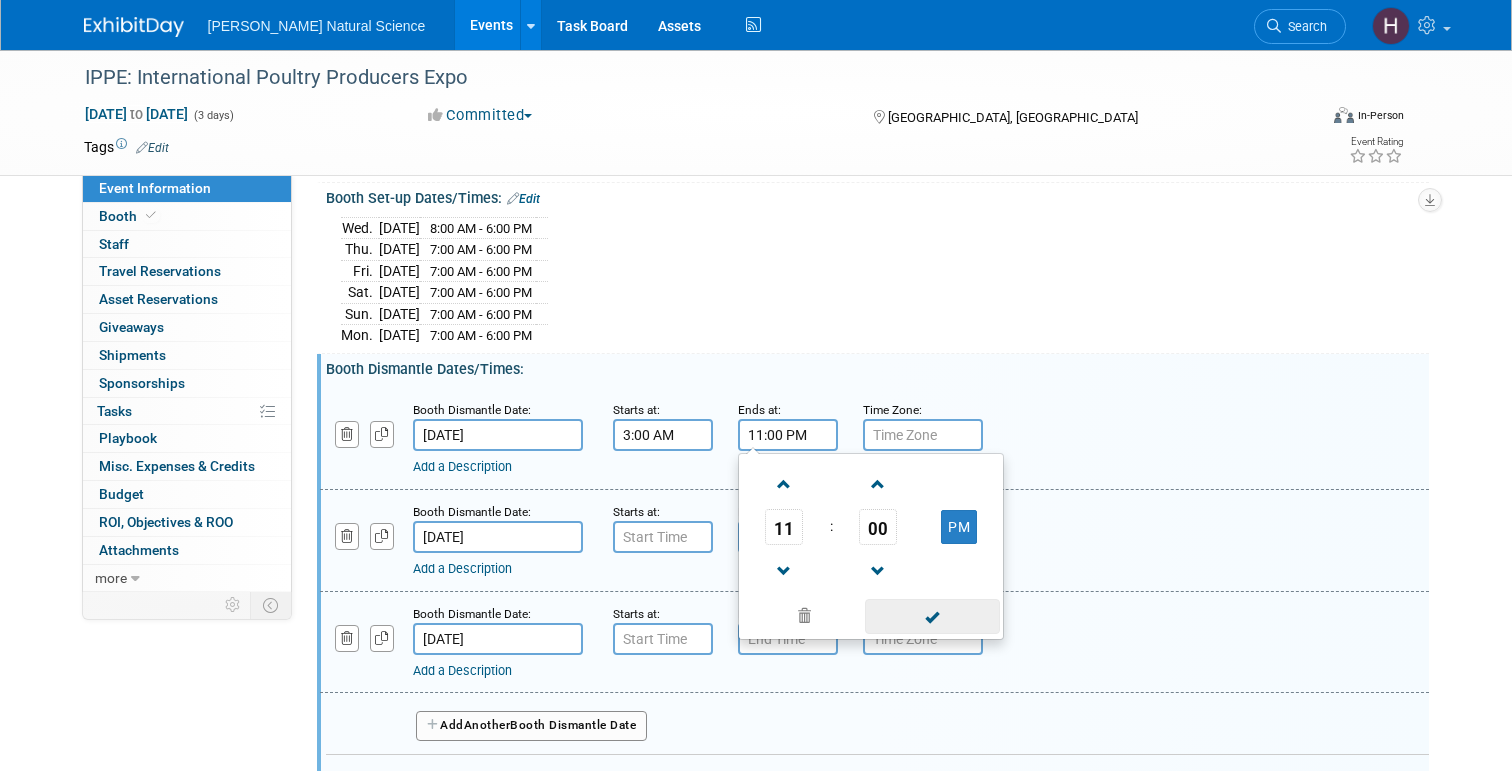click at bounding box center (932, 616) 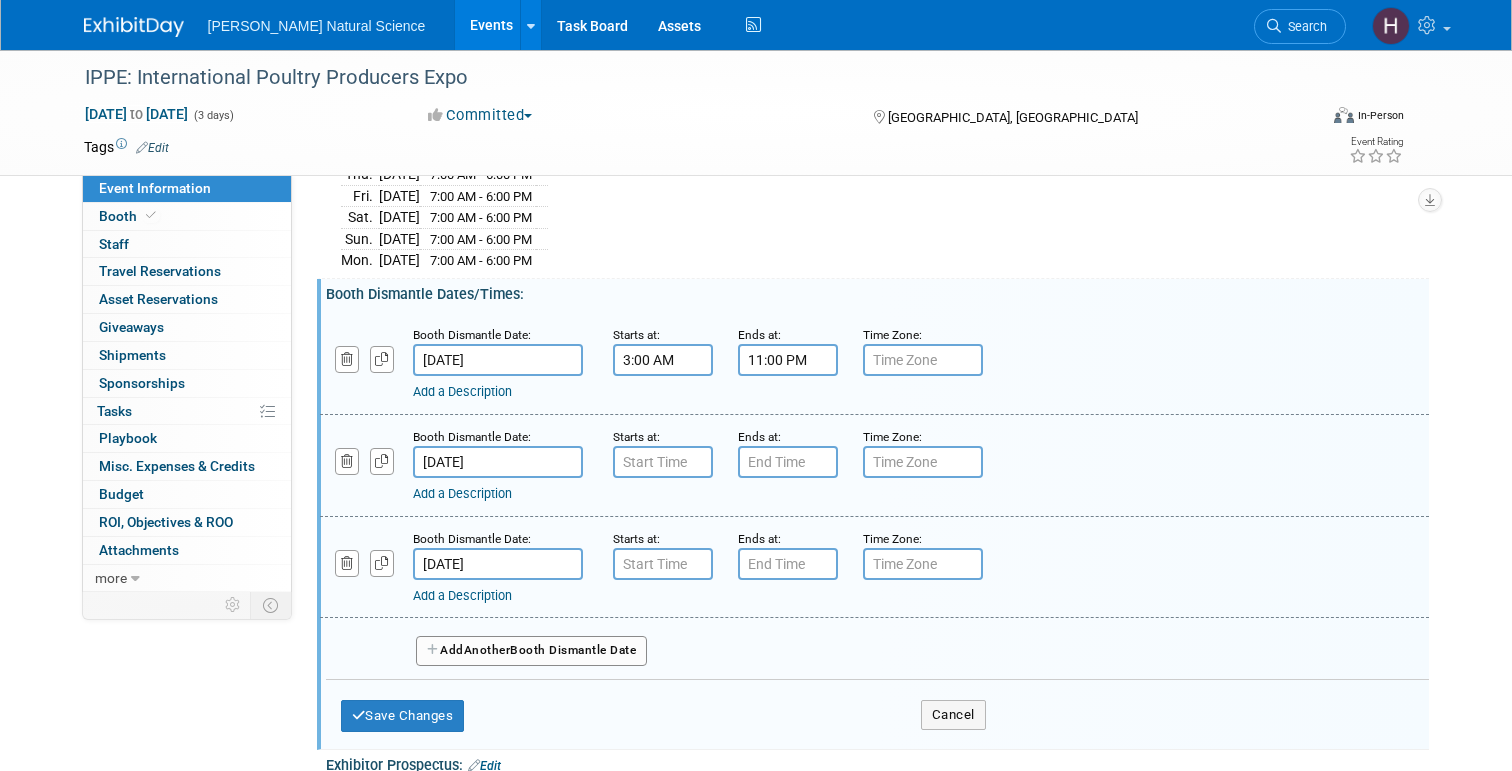 scroll, scrollTop: 373, scrollLeft: 0, axis: vertical 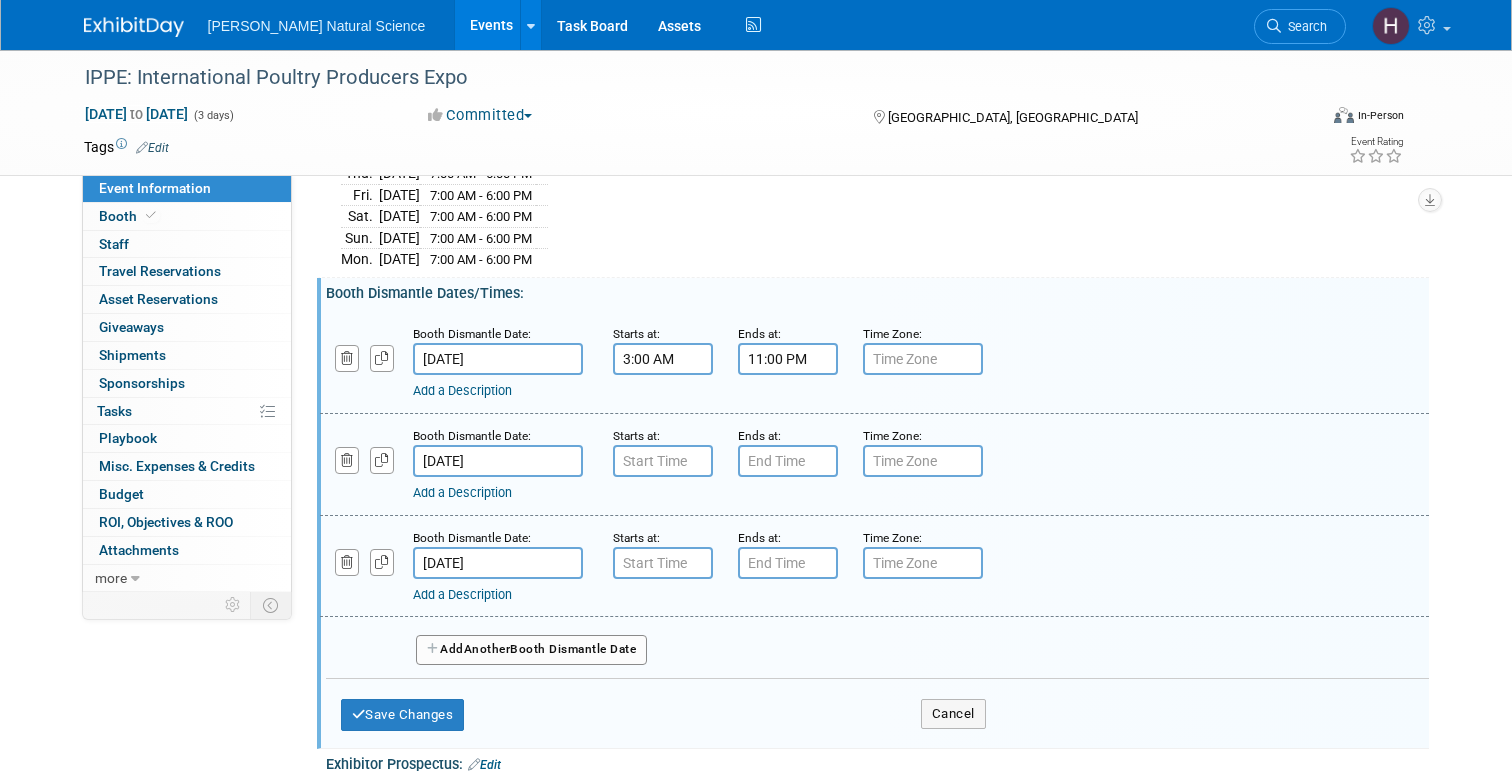 type on "7:00 AM" 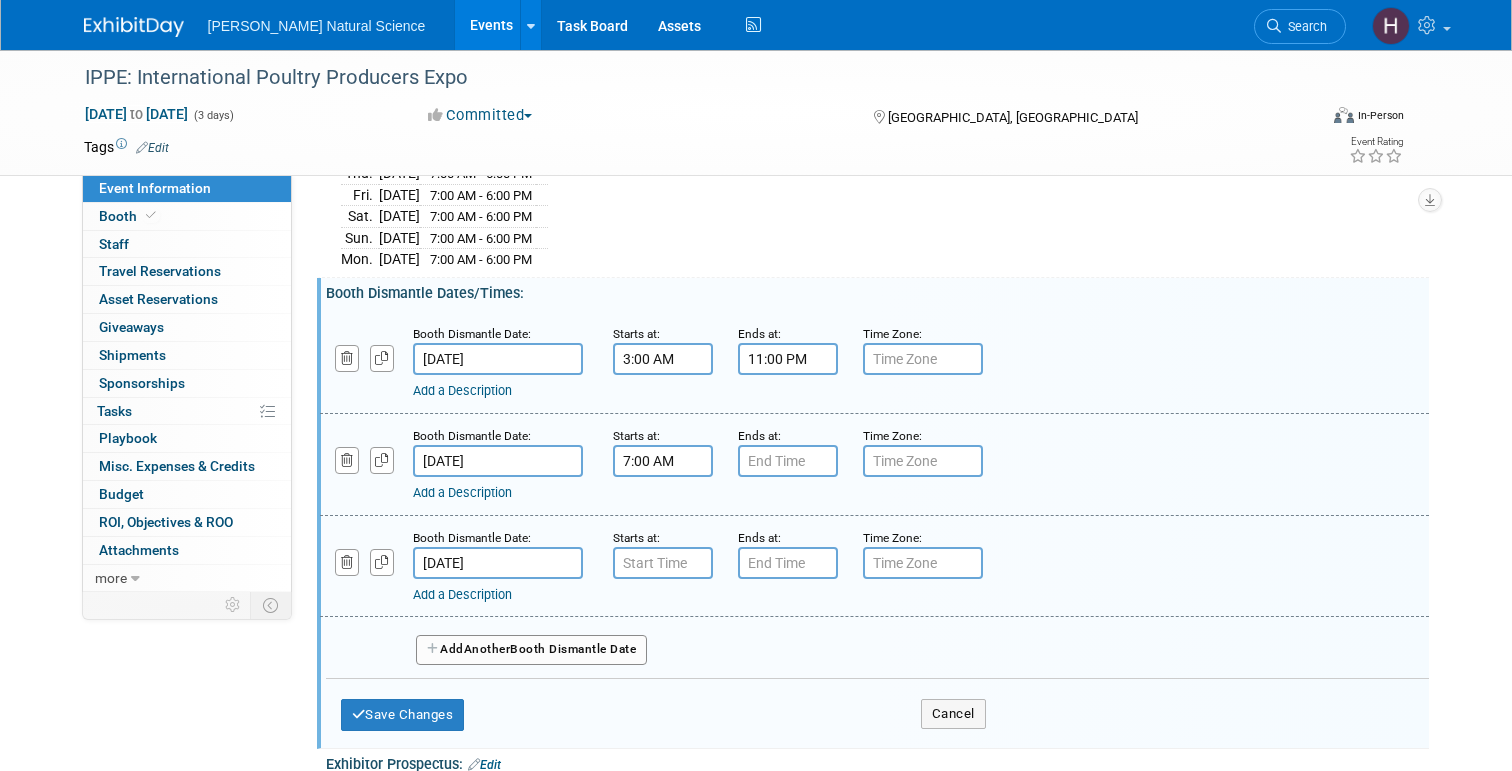 click on "7:00 AM" at bounding box center (663, 461) 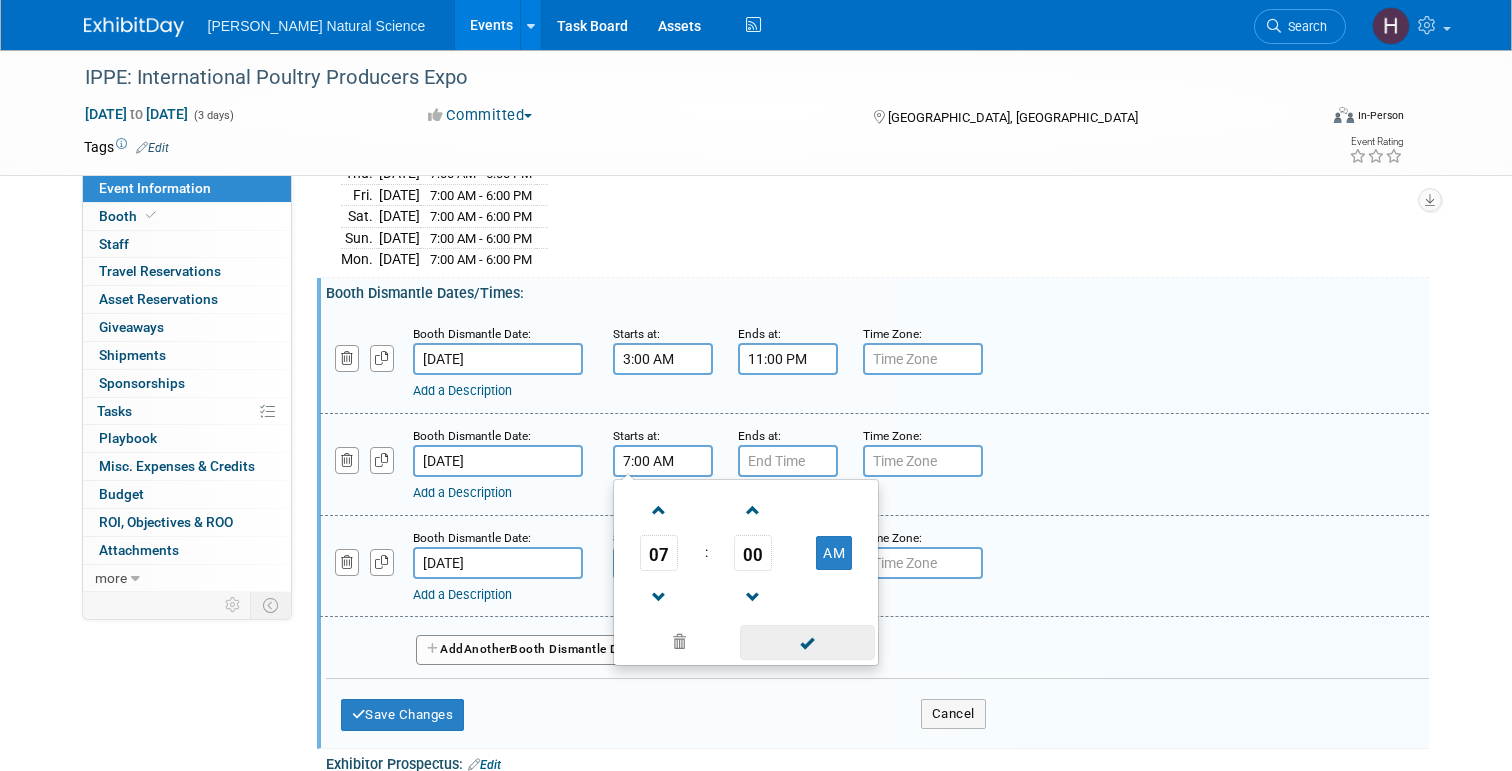 click at bounding box center [807, 642] 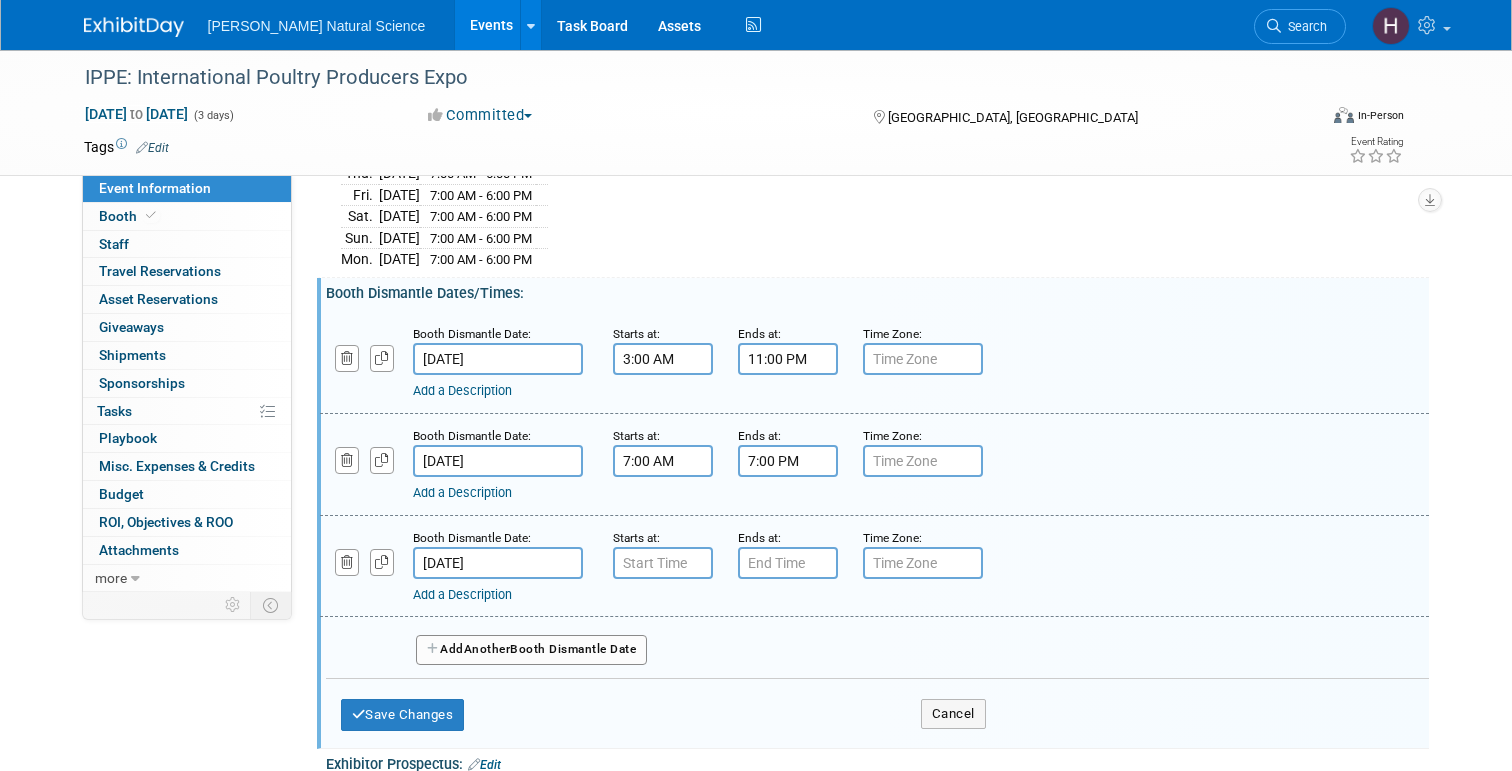 click on "7:00 PM" at bounding box center (788, 461) 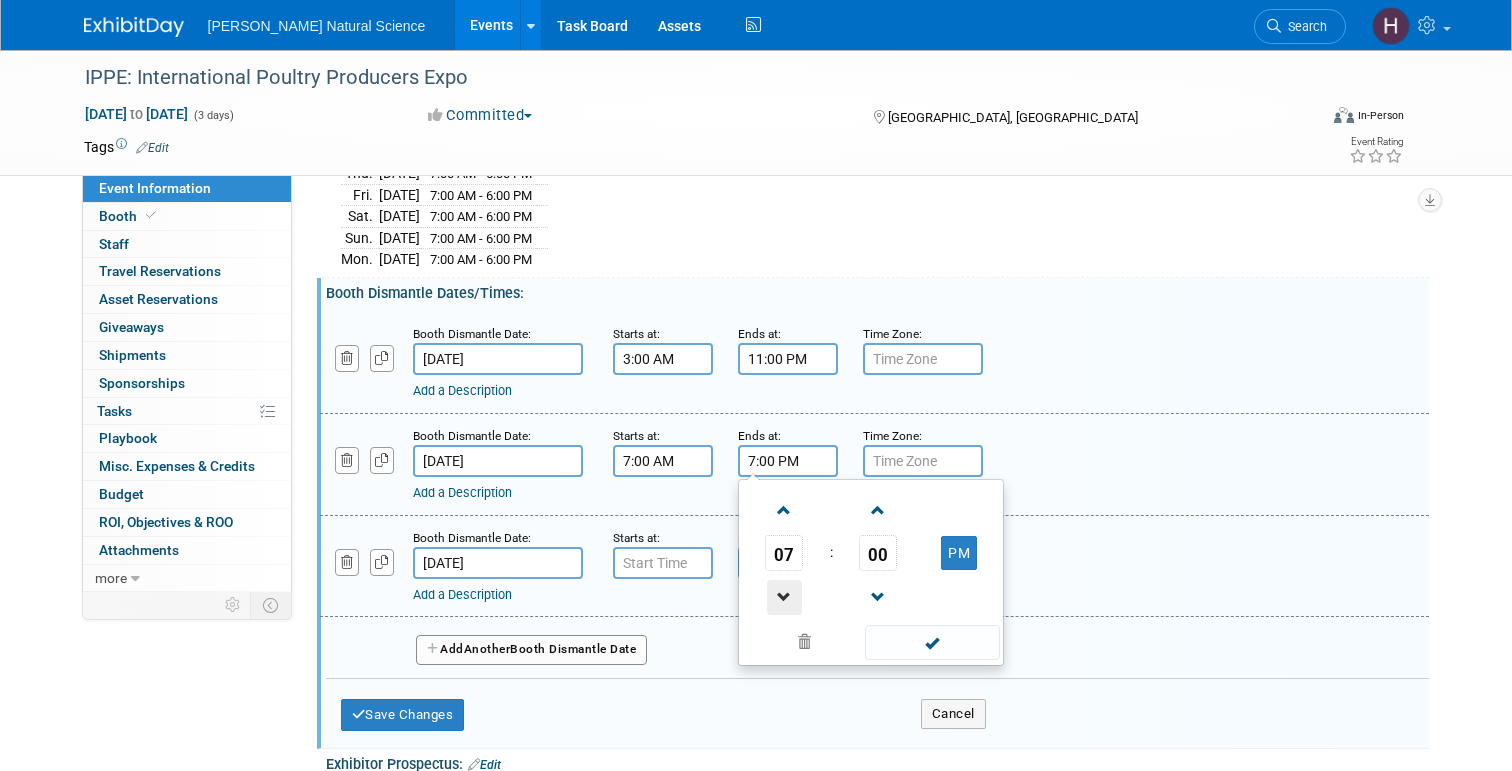 click at bounding box center (784, 597) 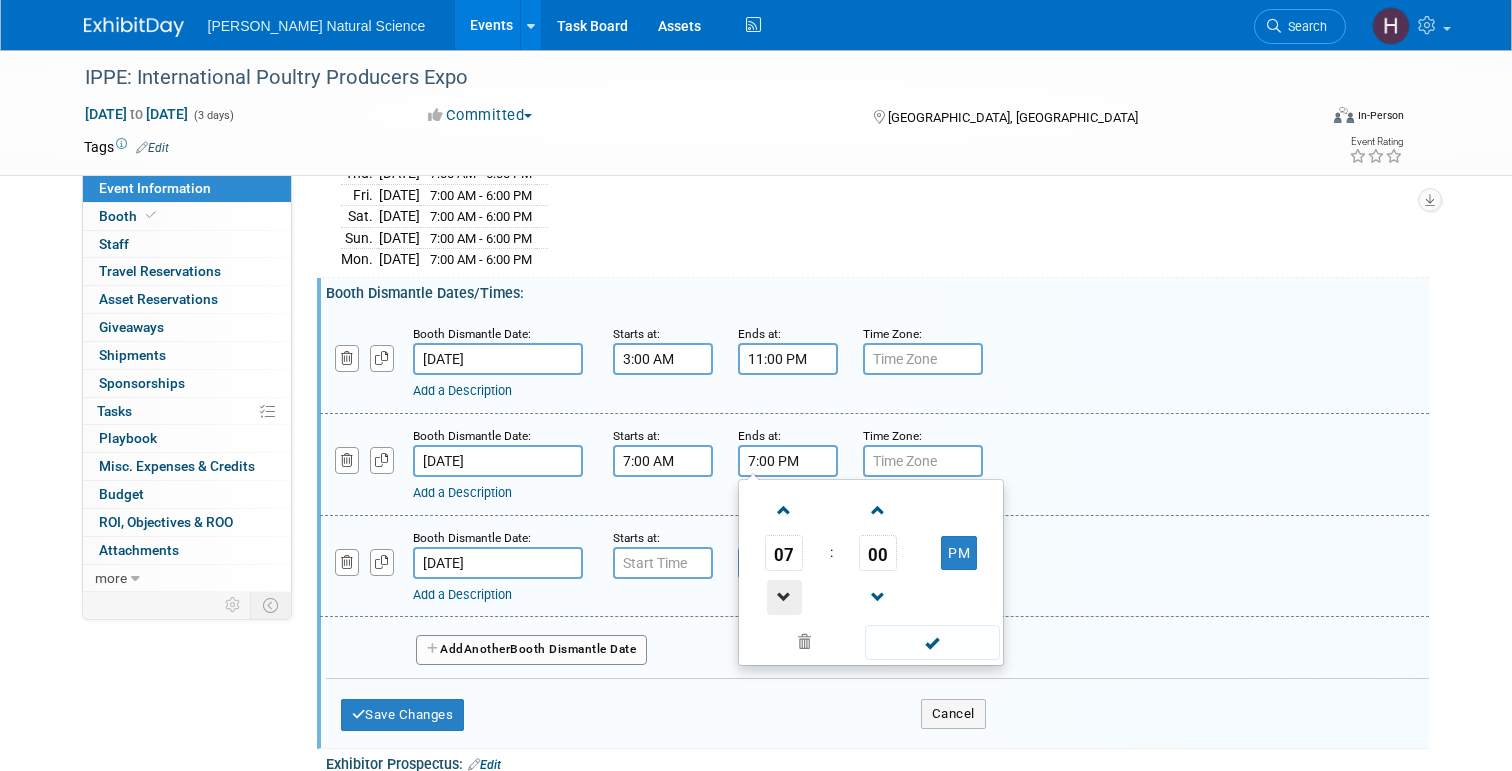 type on "6:00 PM" 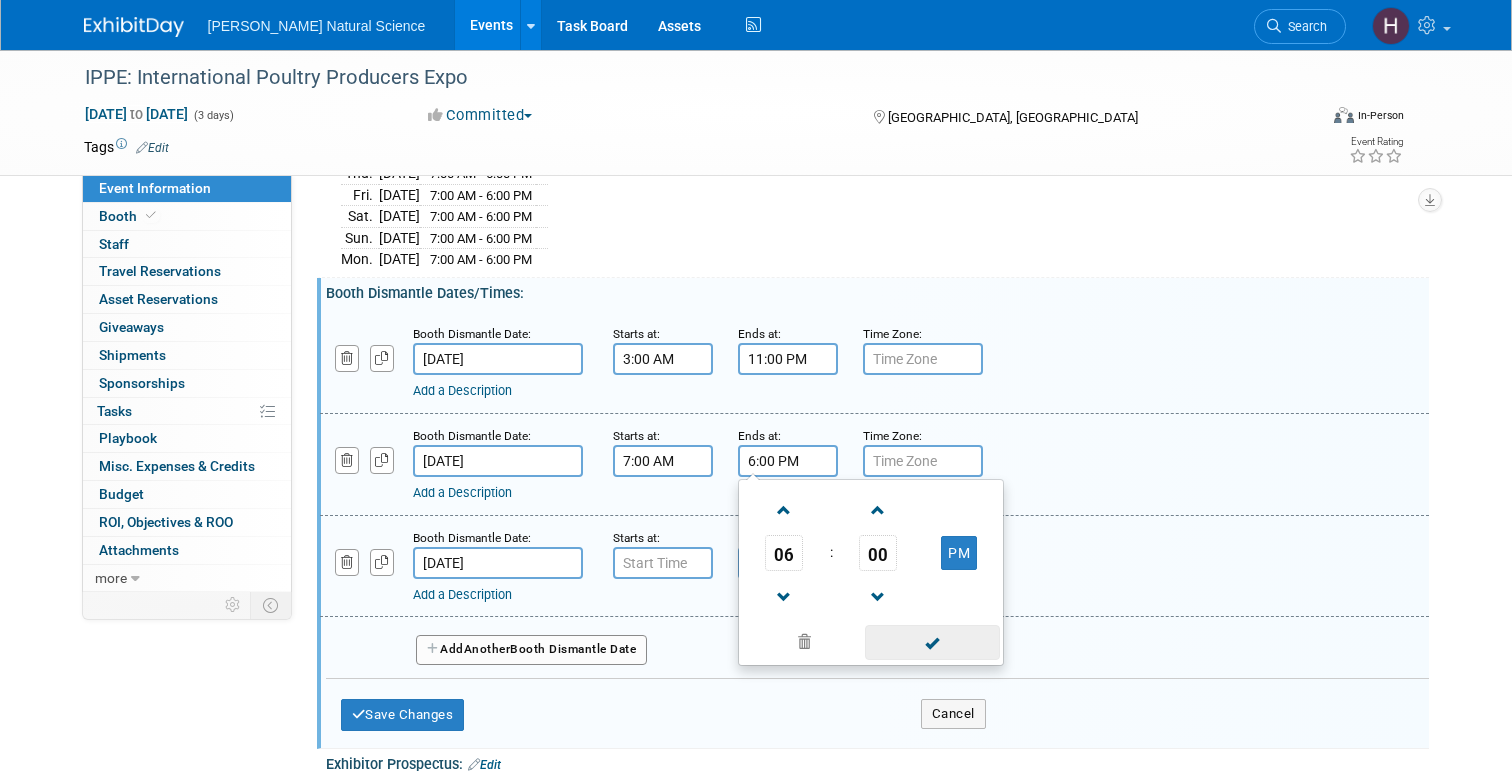 click at bounding box center [932, 642] 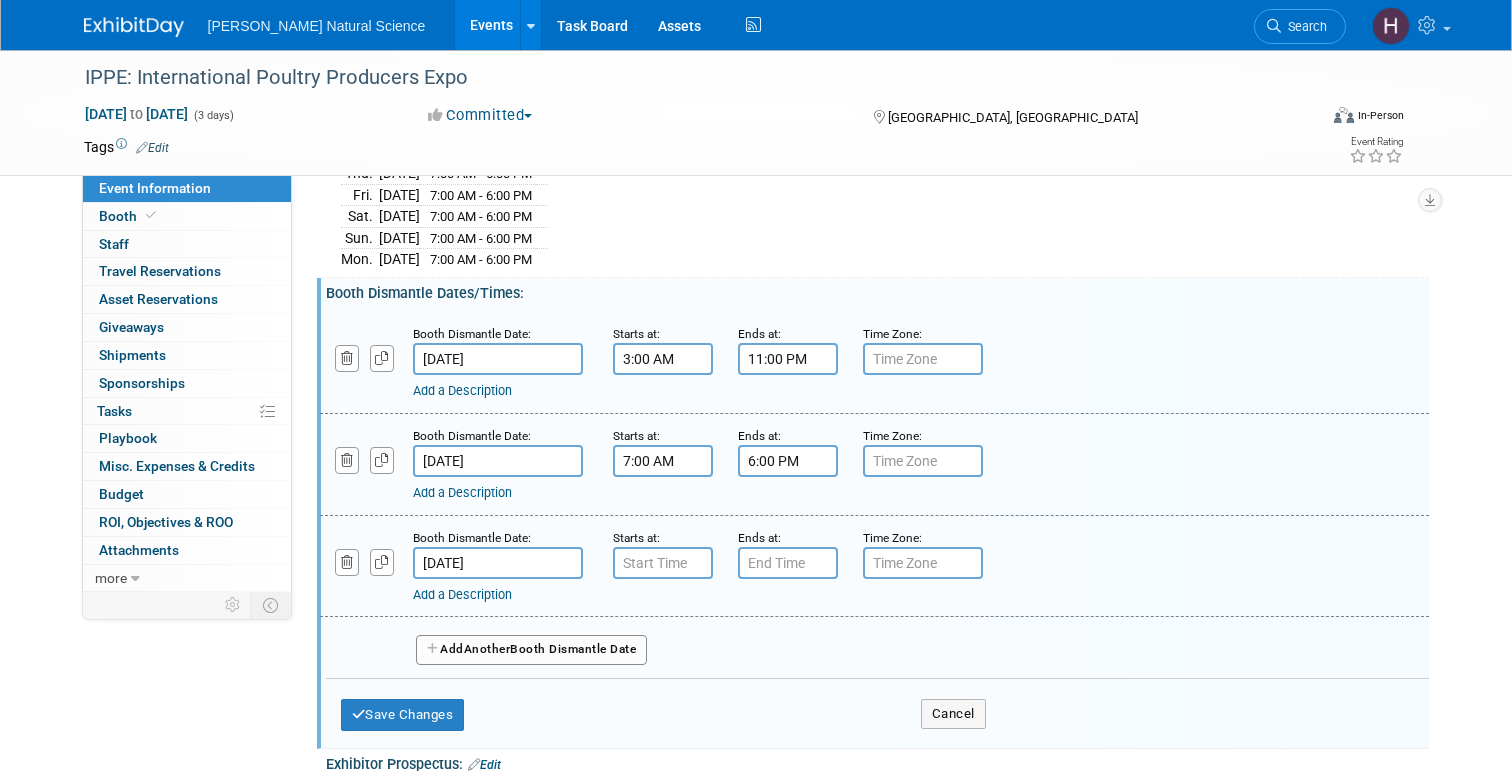 type on "7:00 AM" 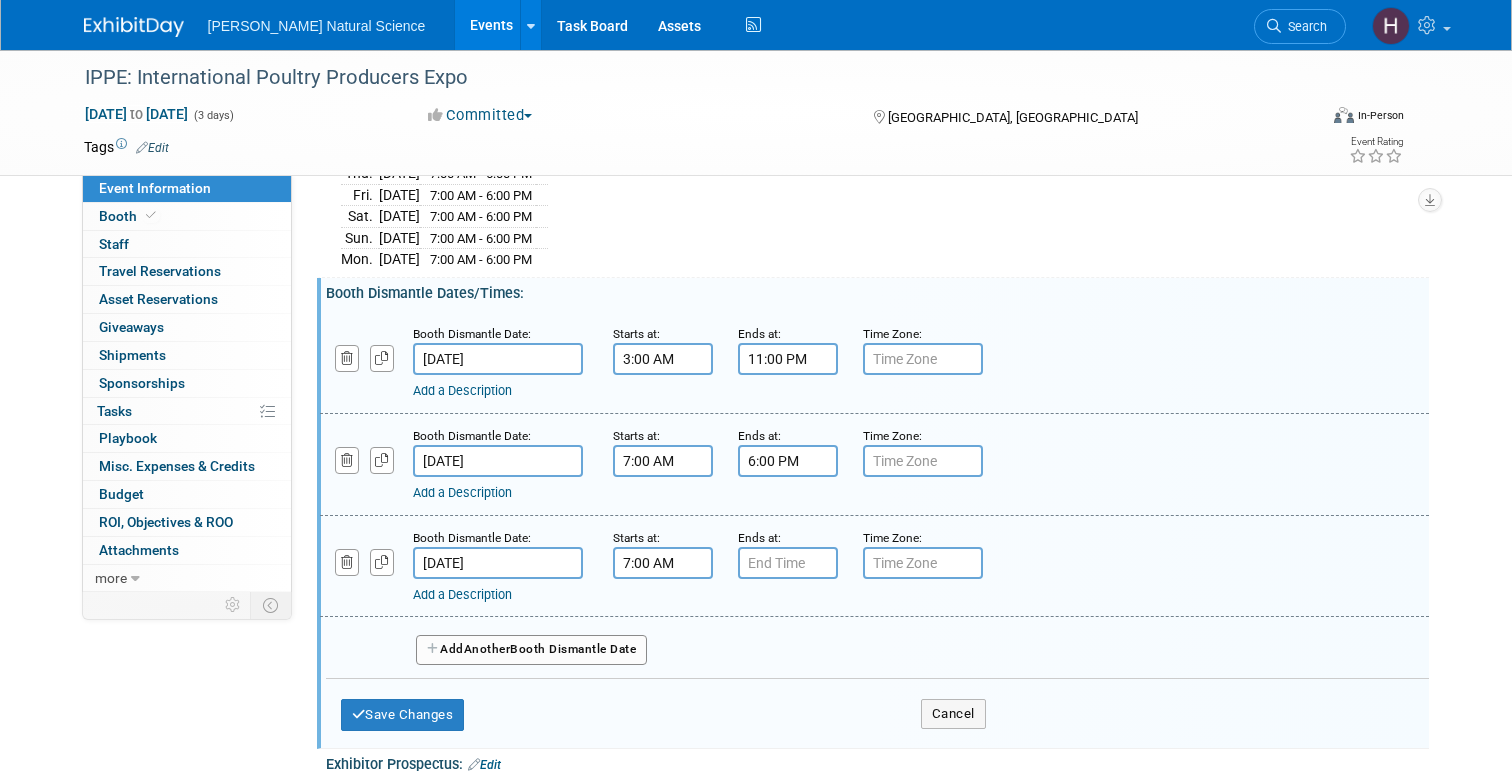 click on "7:00 AM" at bounding box center [663, 563] 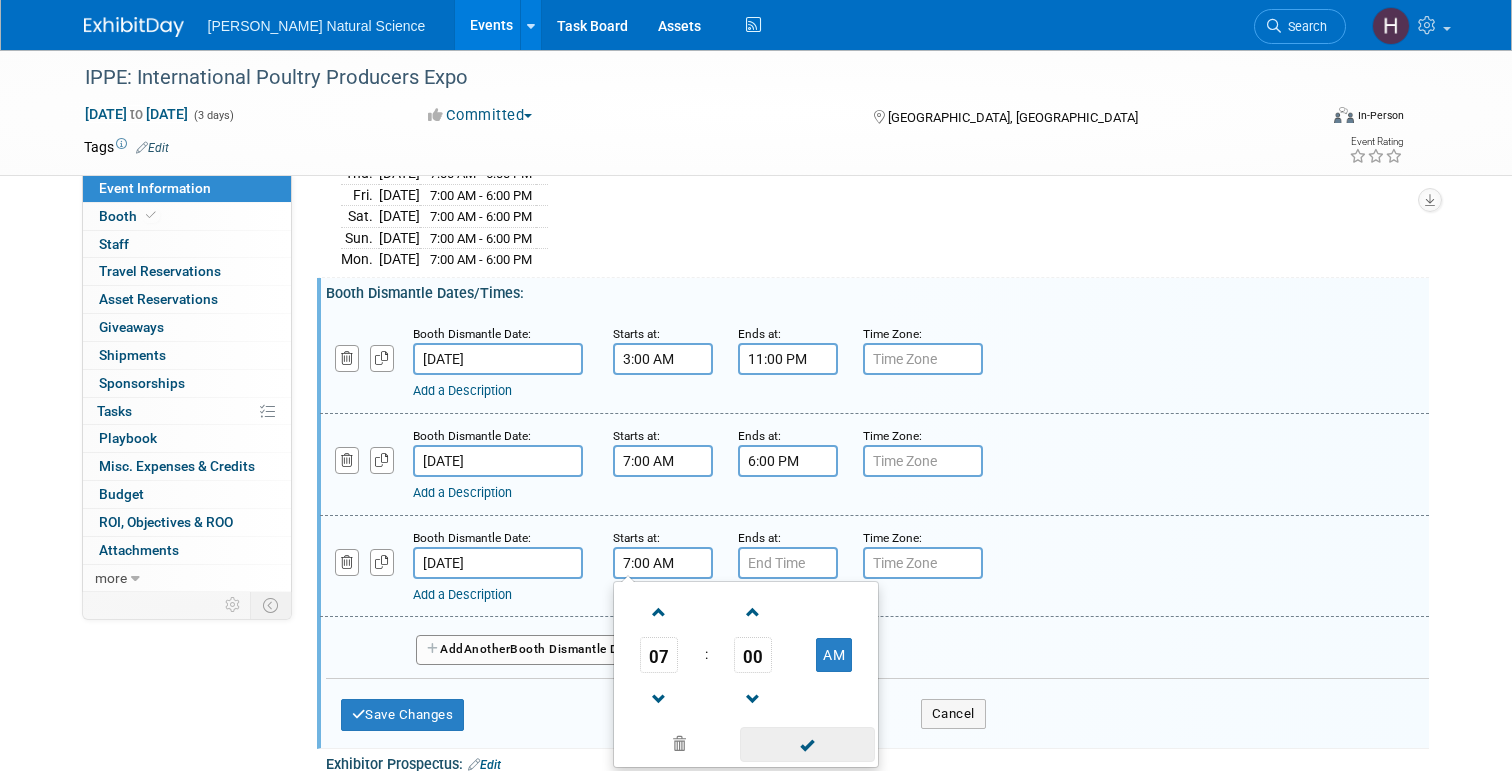 click at bounding box center [807, 744] 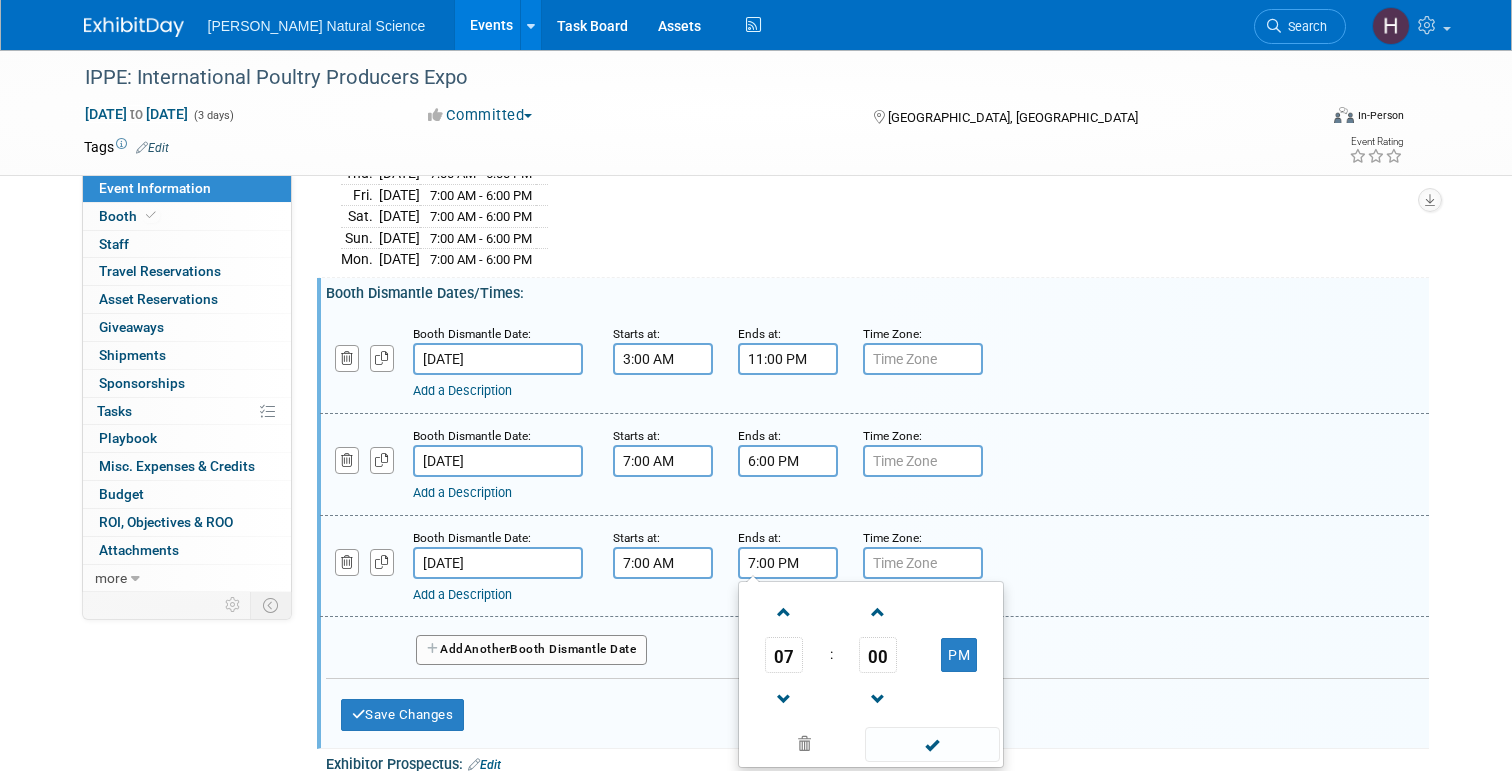 click on "7:00 PM" at bounding box center [788, 563] 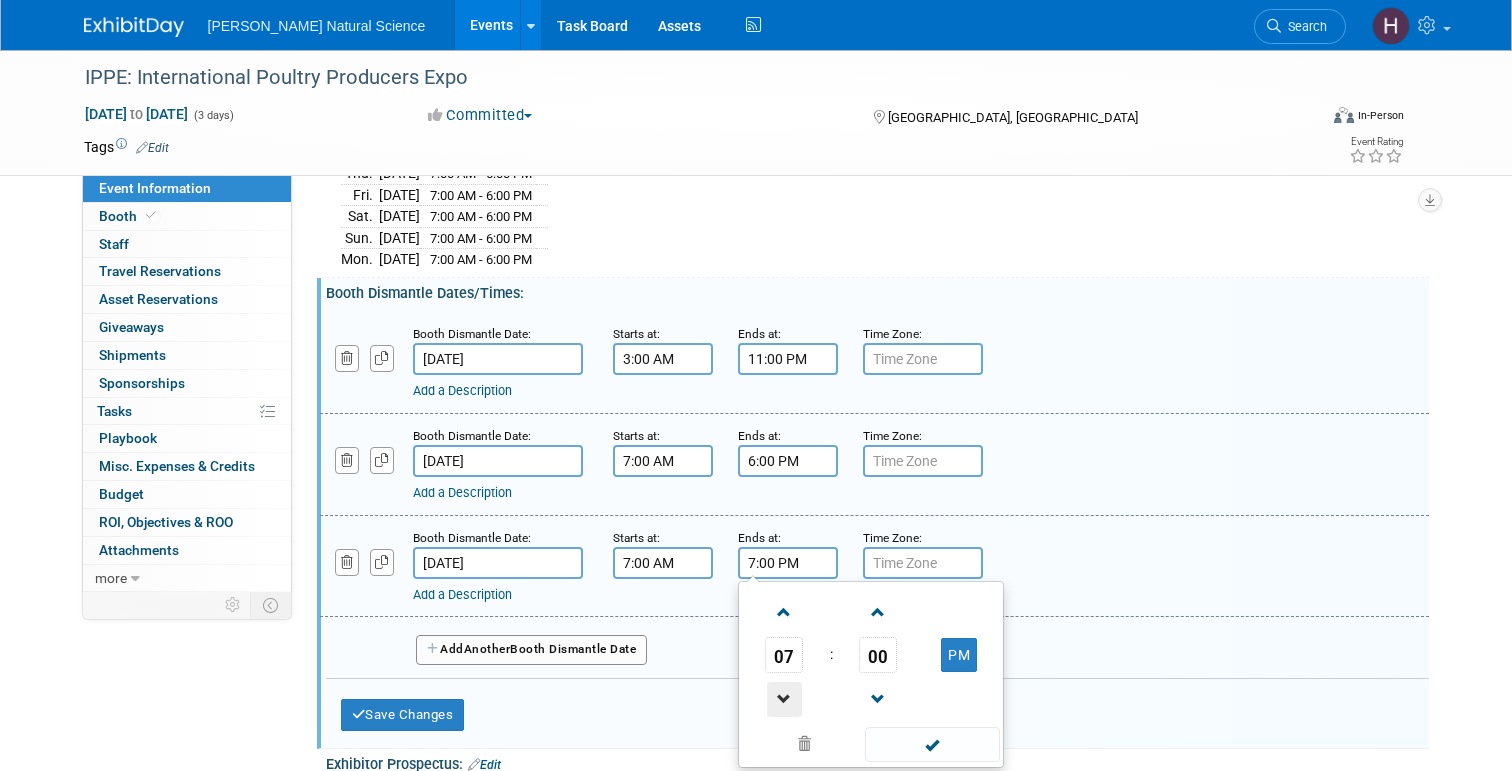 click at bounding box center [784, 699] 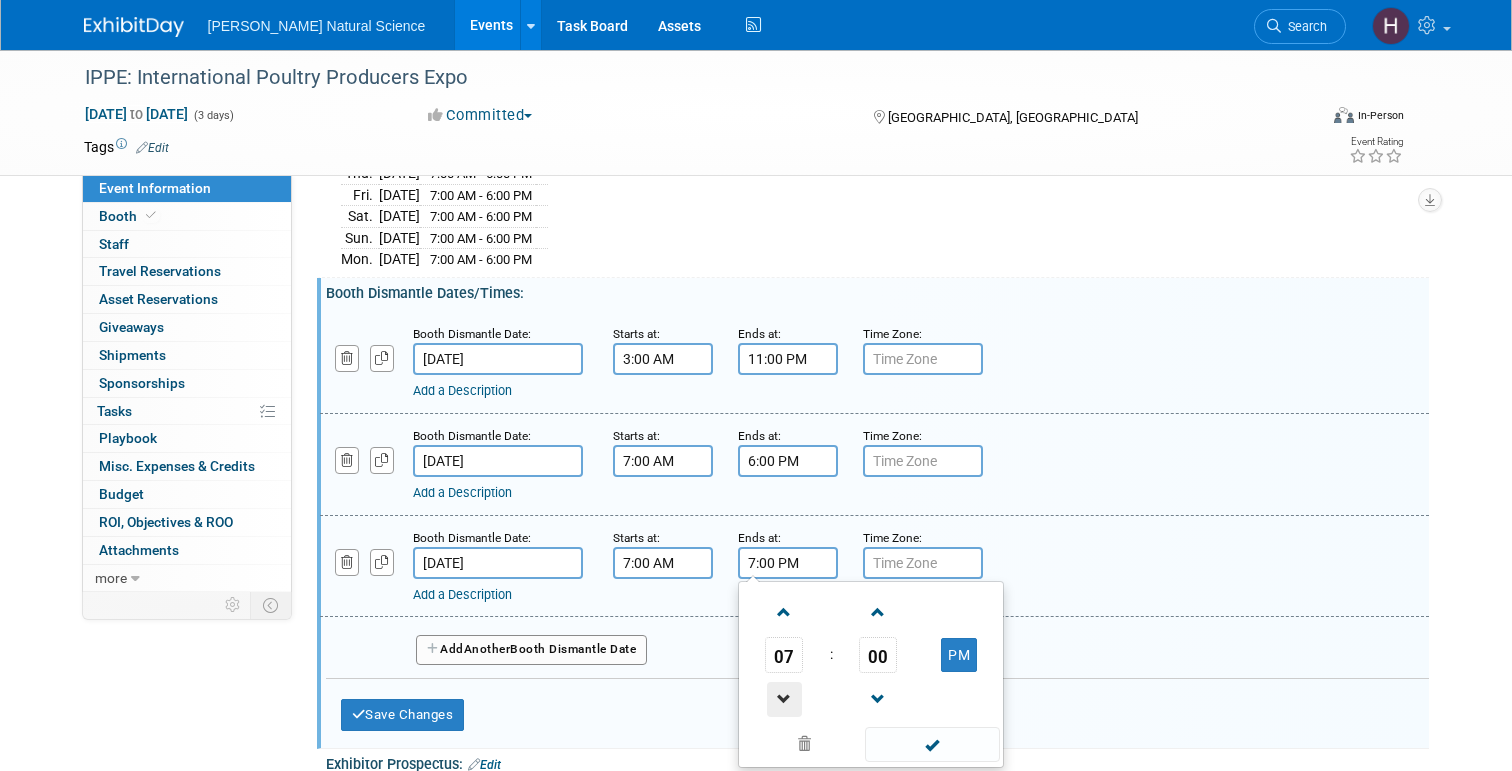 type on "6:00 PM" 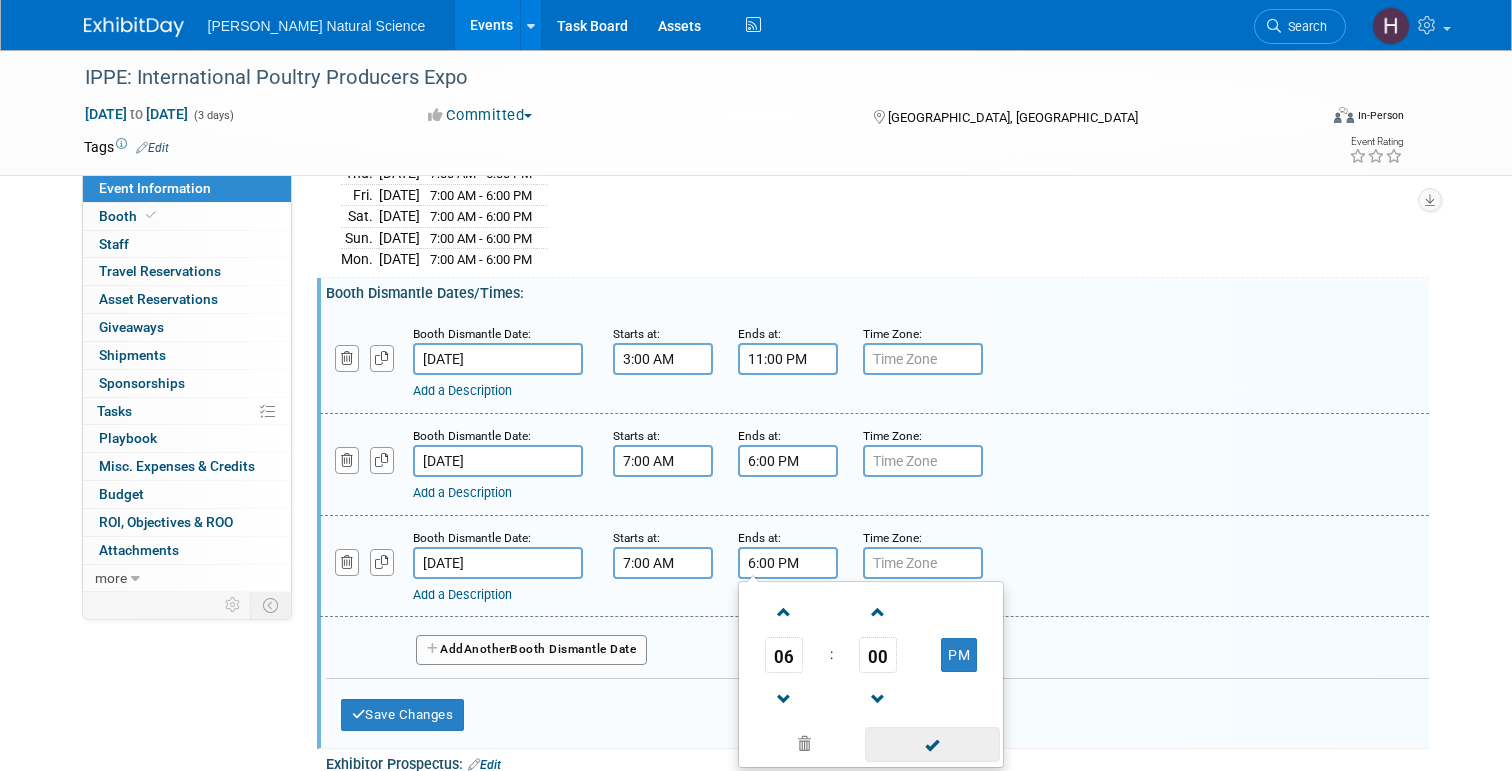 click at bounding box center [932, 744] 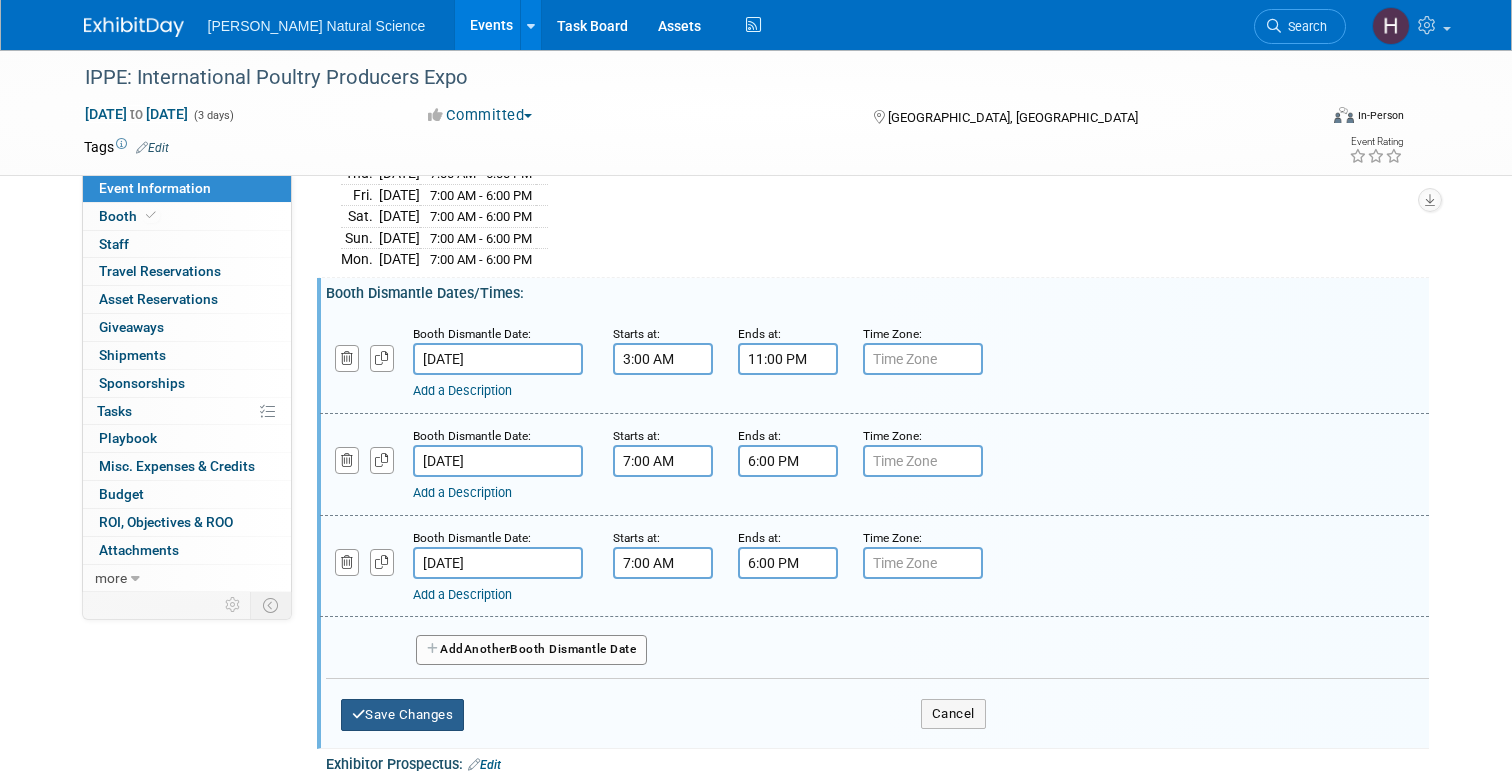 click on "Save Changes" at bounding box center (403, 715) 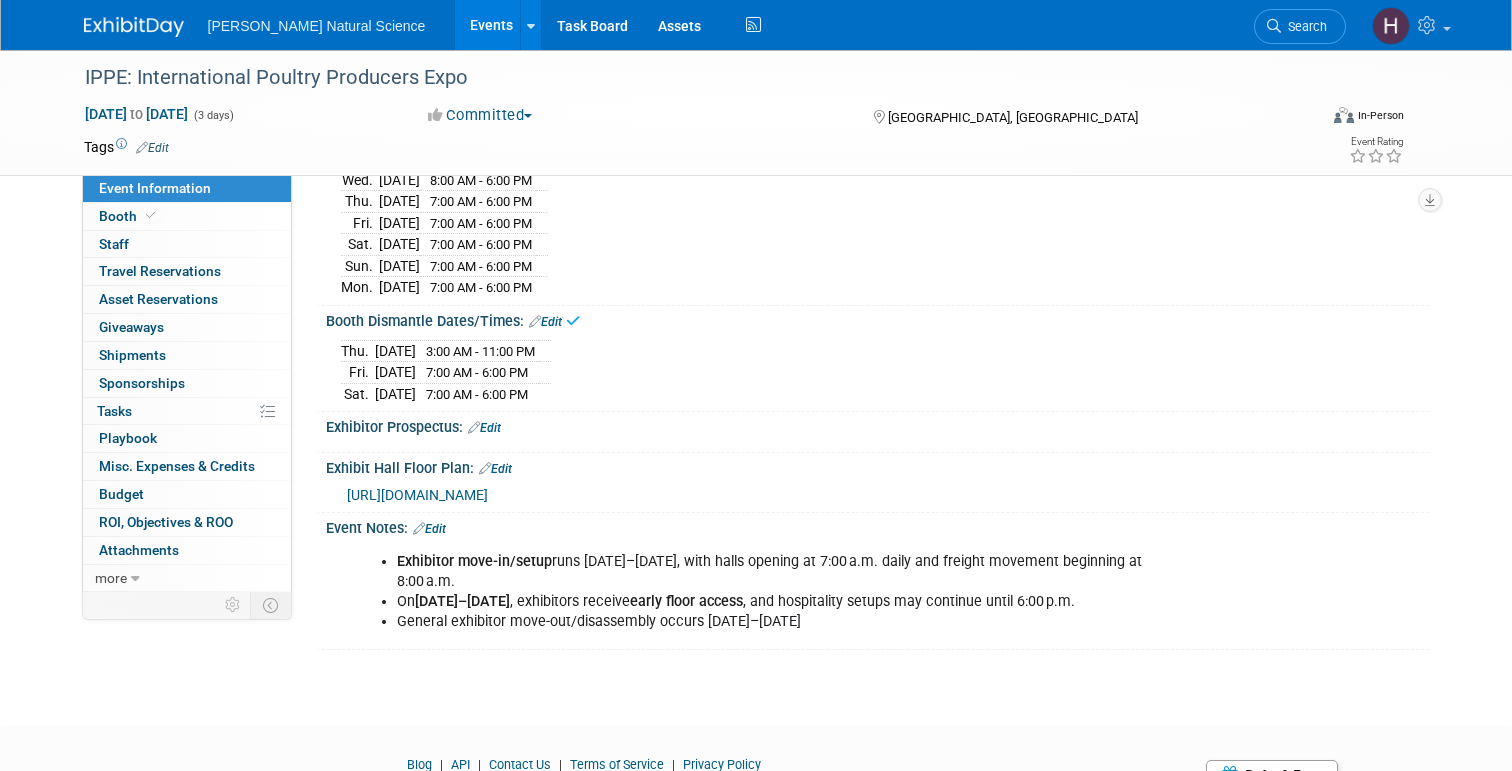 scroll, scrollTop: 0, scrollLeft: 0, axis: both 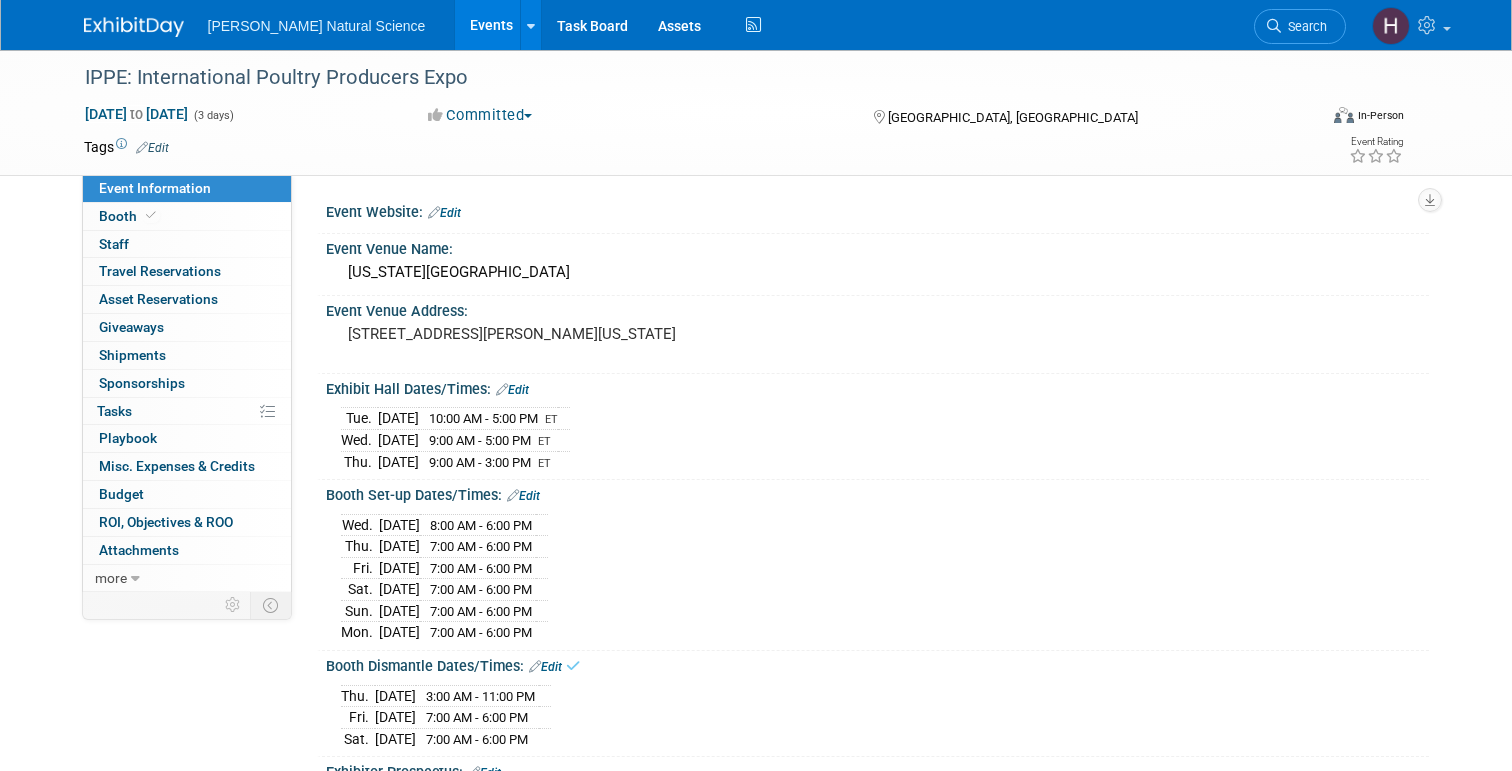 click at bounding box center [134, 27] 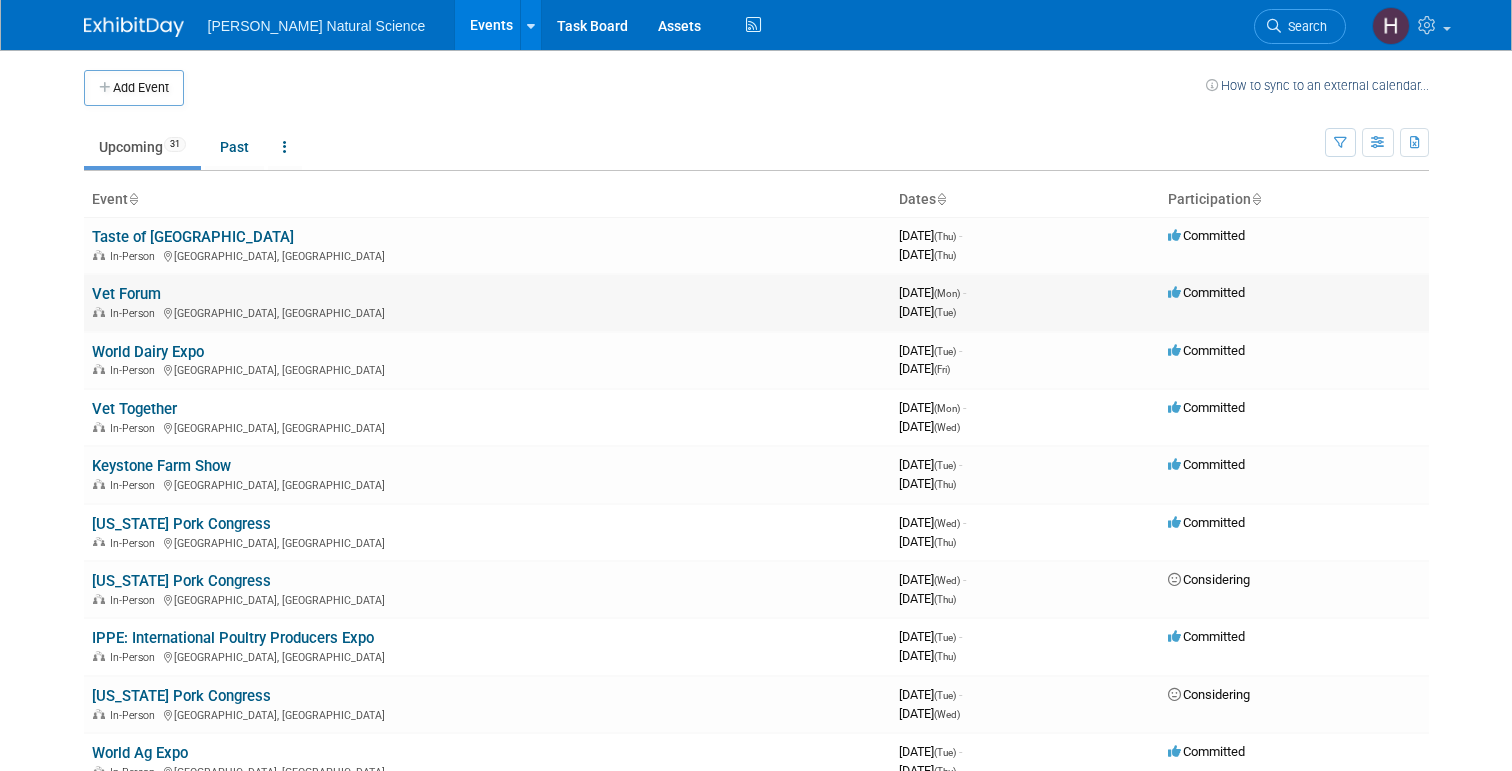 scroll, scrollTop: 0, scrollLeft: 0, axis: both 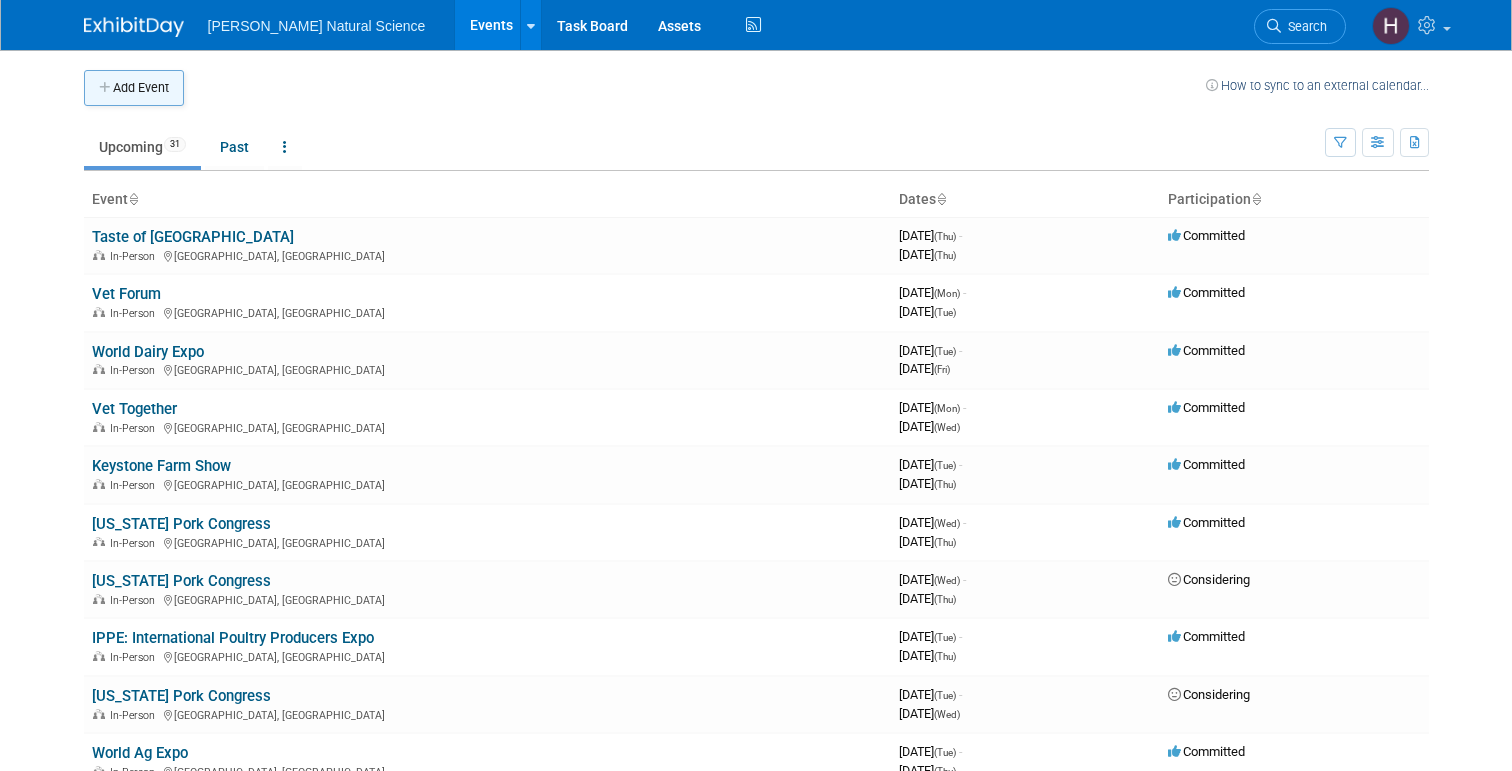 click on "Add Event" at bounding box center (134, 88) 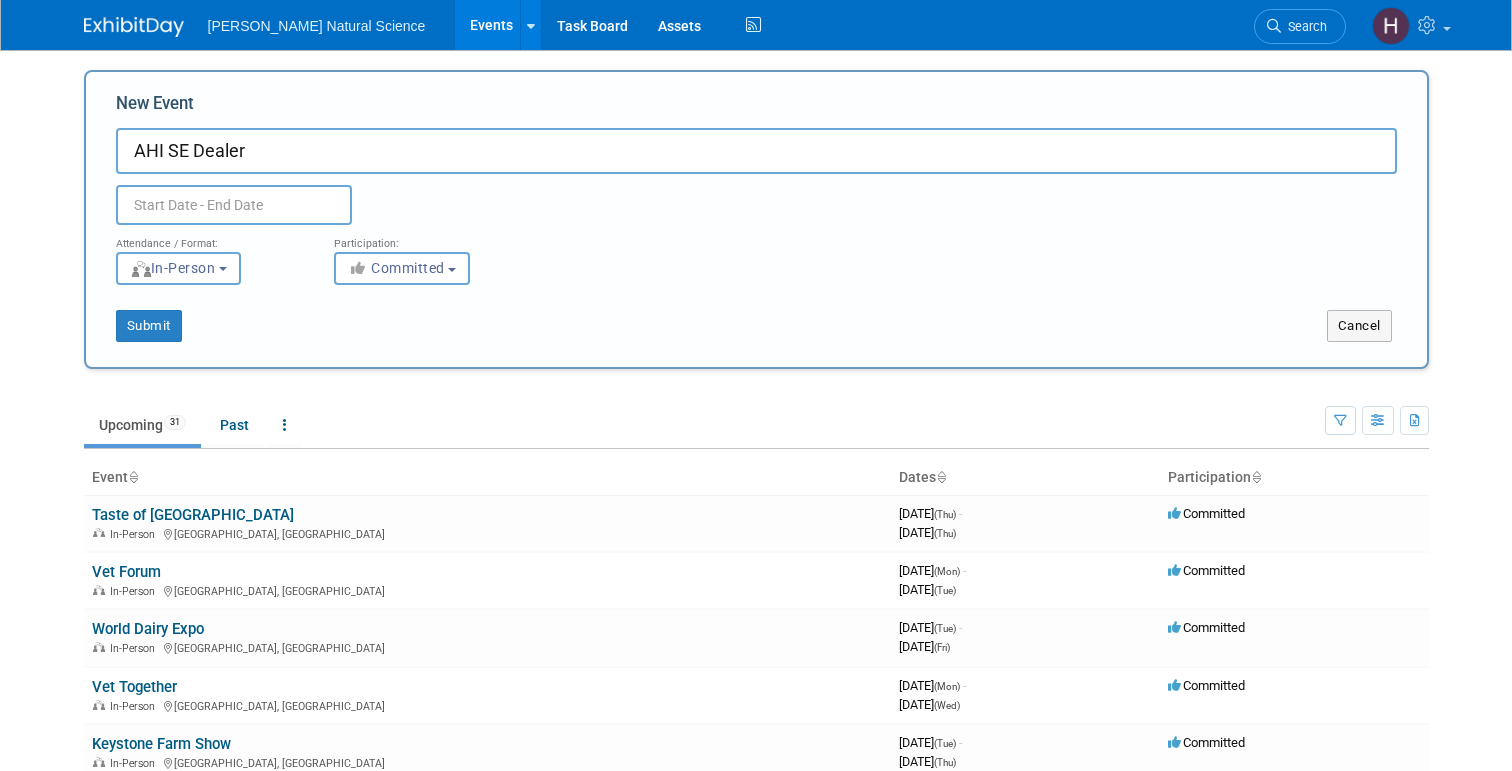 type on "AHI SE Dealer" 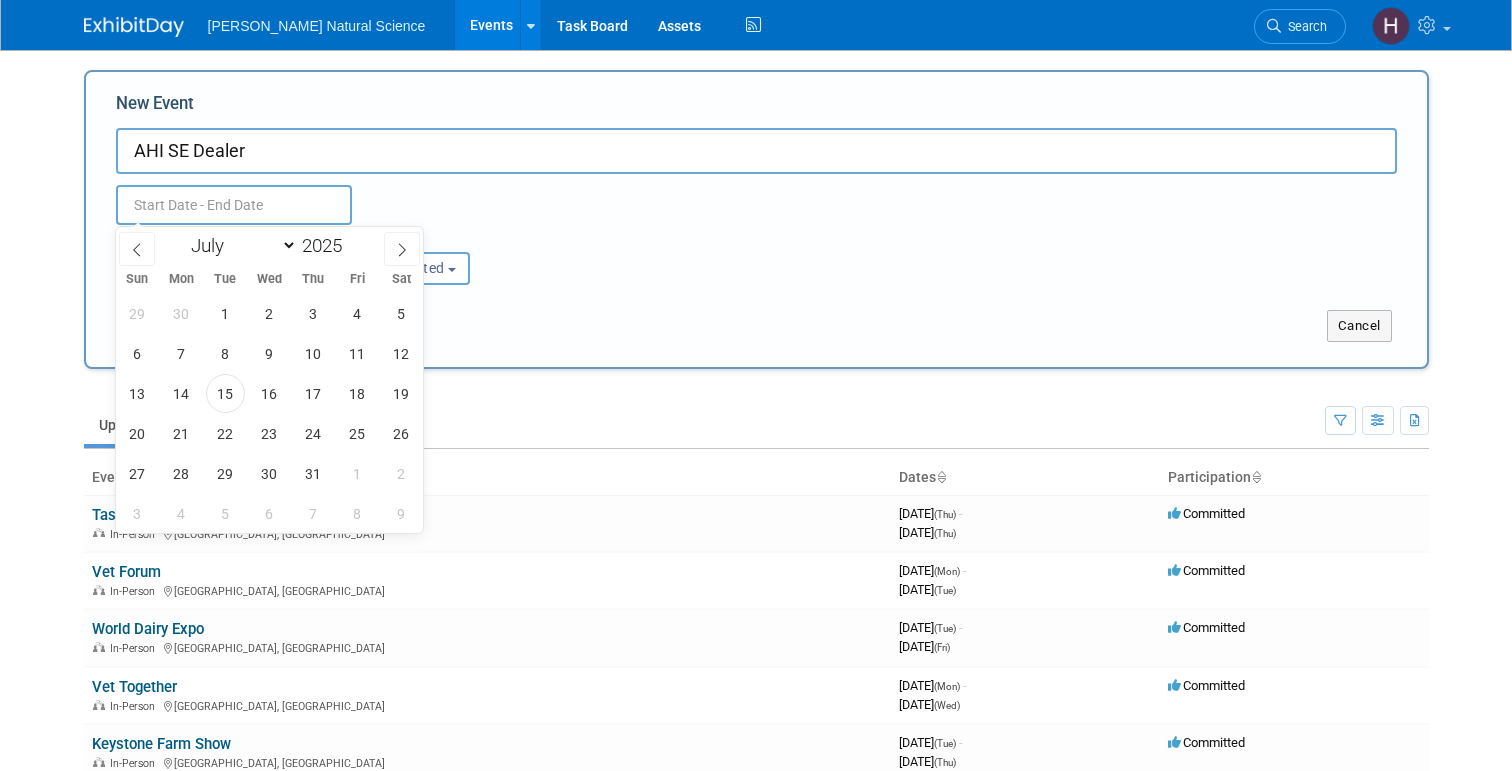 click at bounding box center (234, 205) 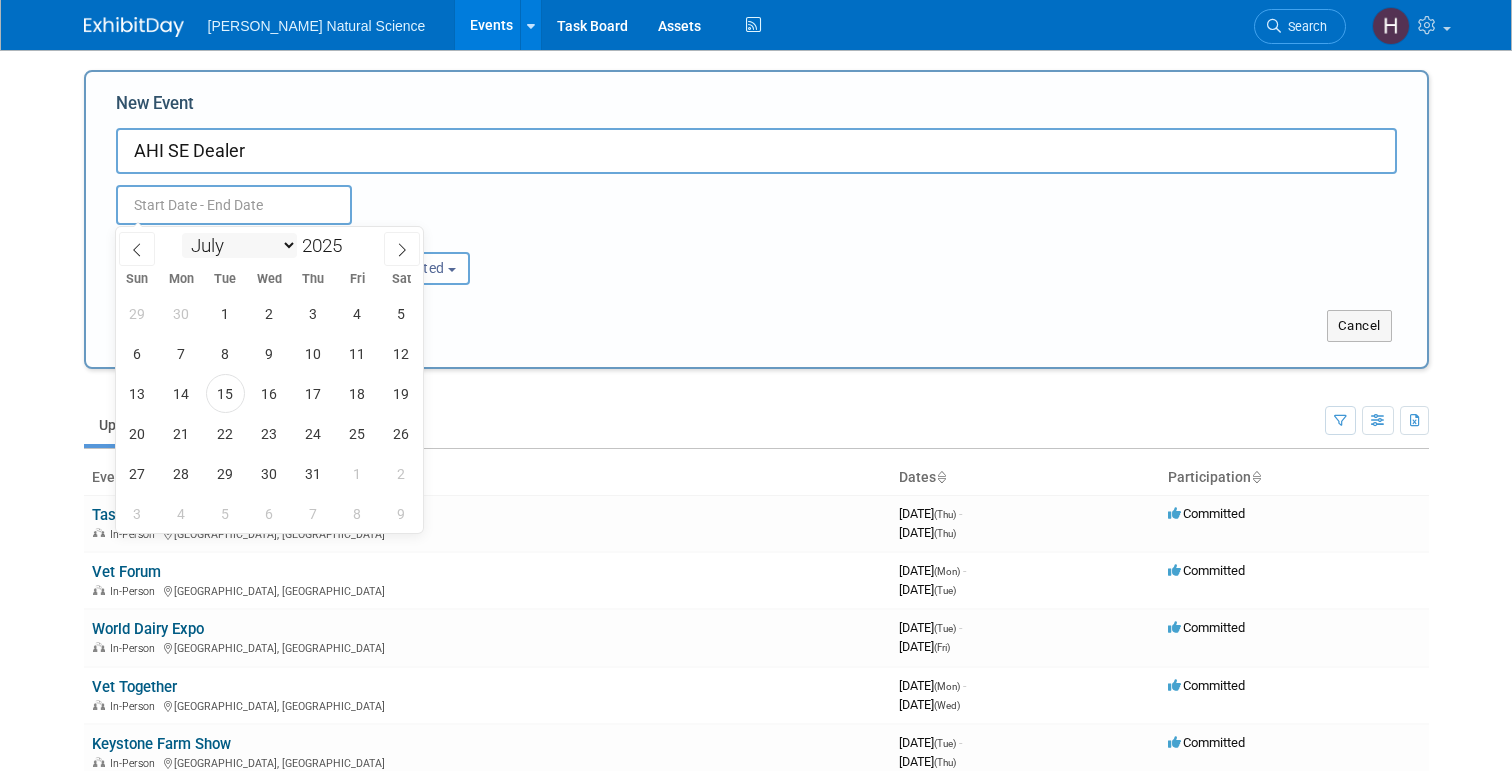 click on "January February March April May June July August September October November December" at bounding box center (239, 245) 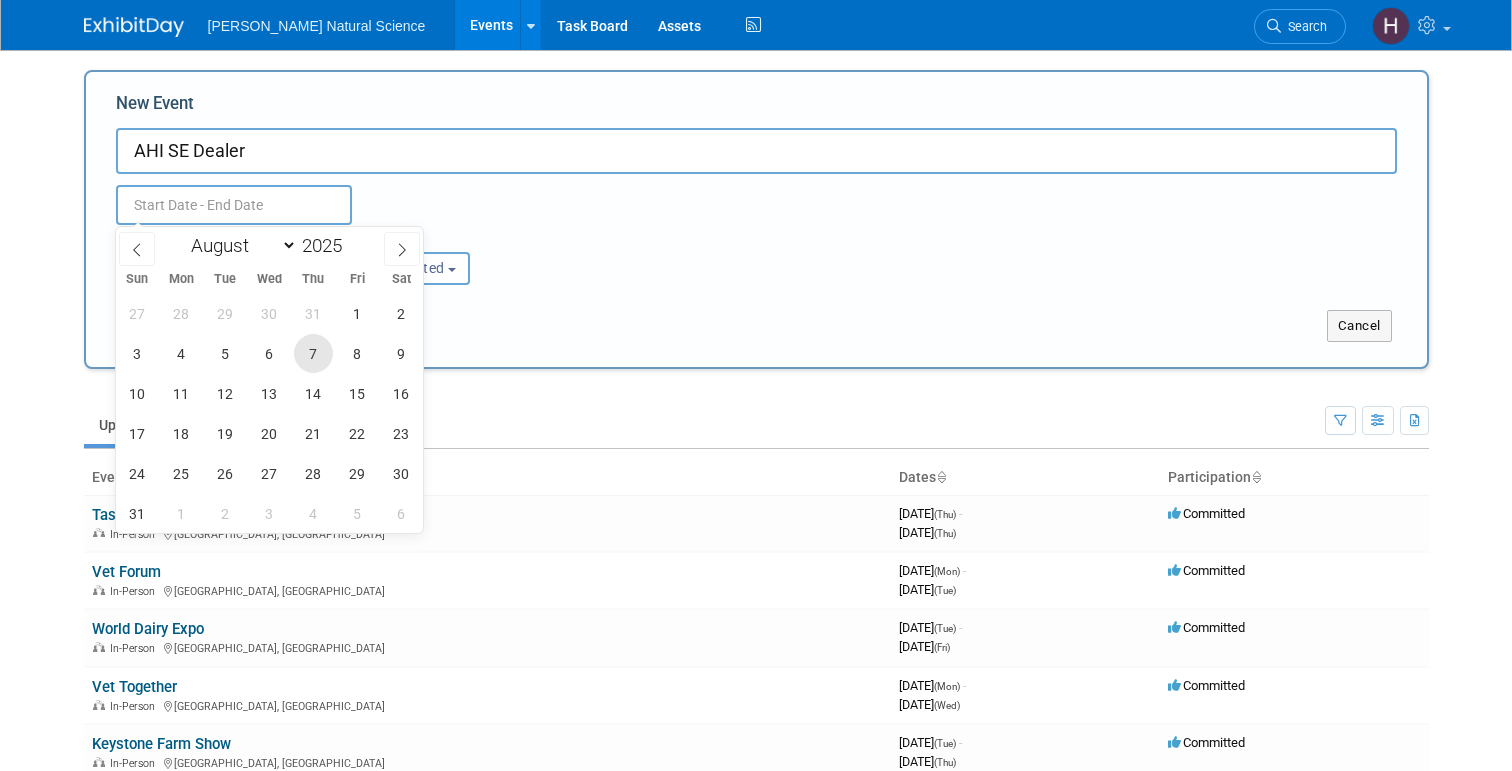 click on "7" at bounding box center [313, 353] 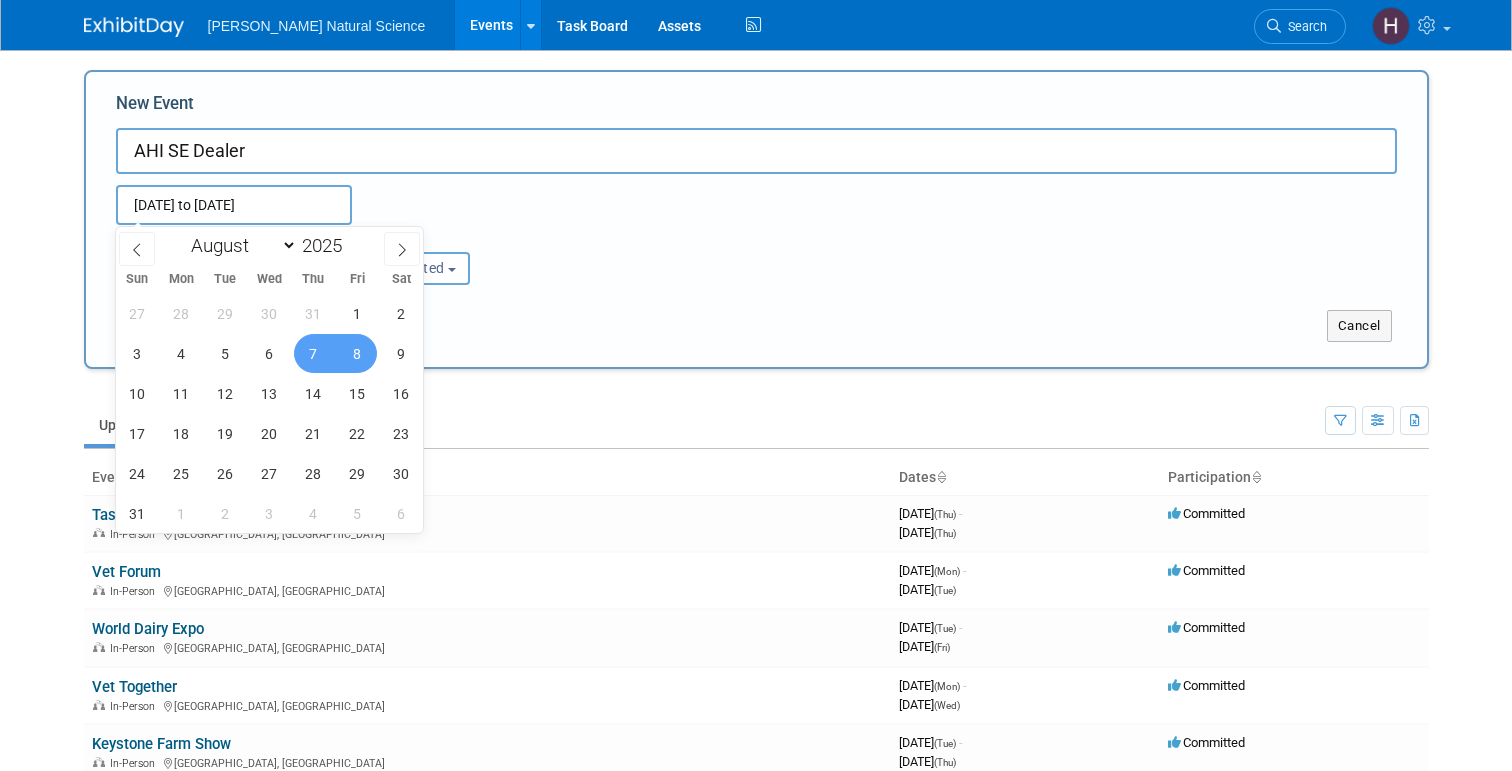 click on "8" at bounding box center (357, 353) 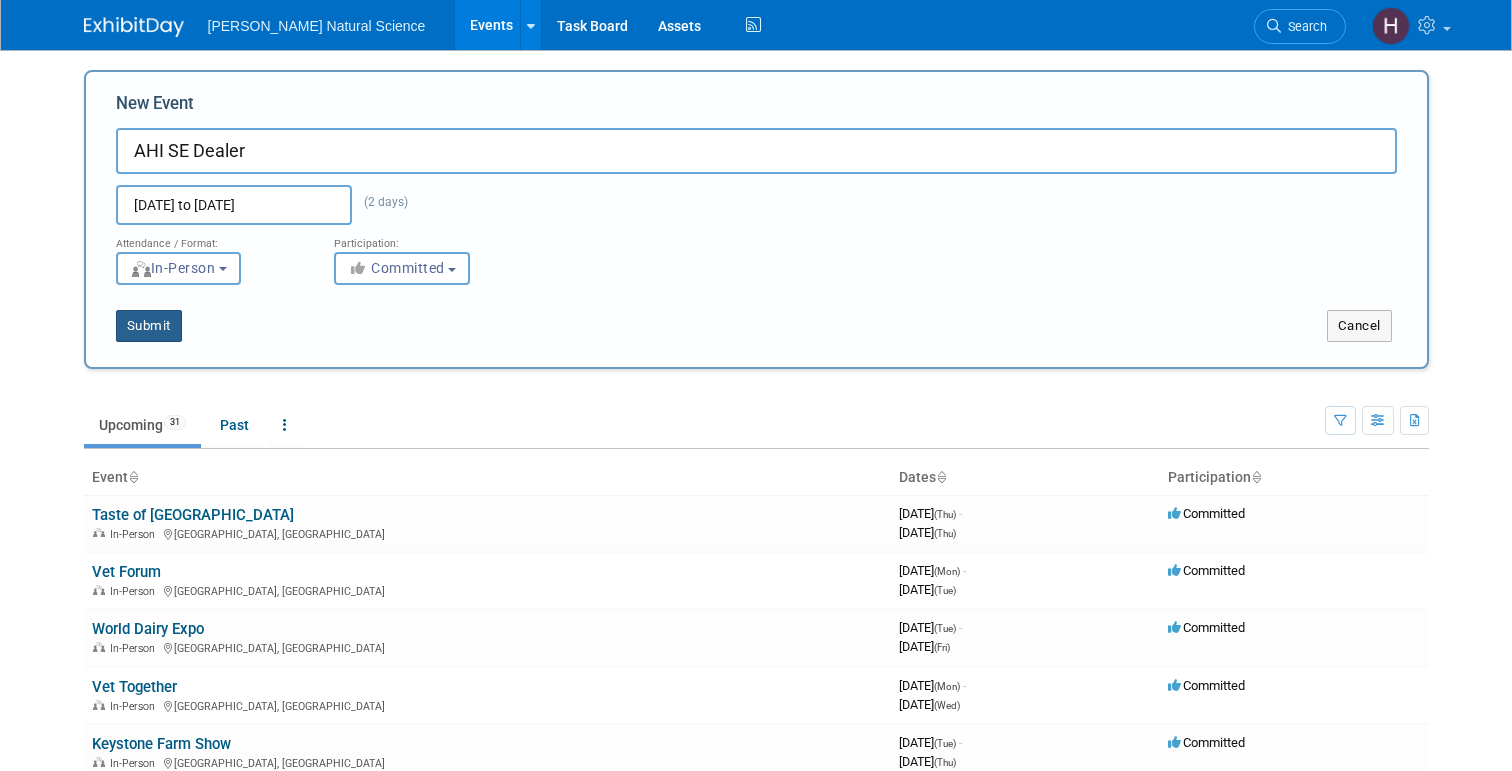 click on "Submit" at bounding box center (149, 326) 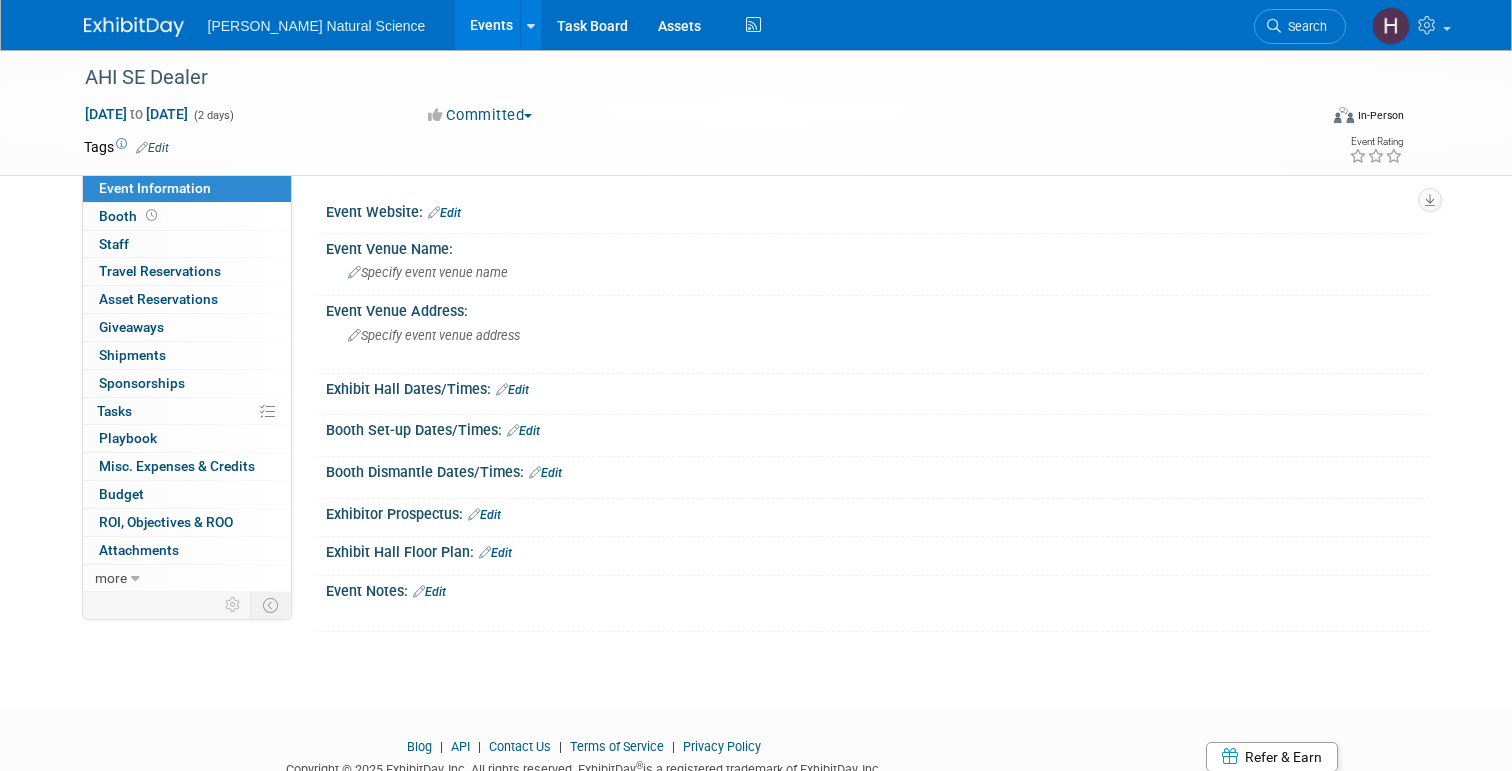scroll, scrollTop: 0, scrollLeft: 0, axis: both 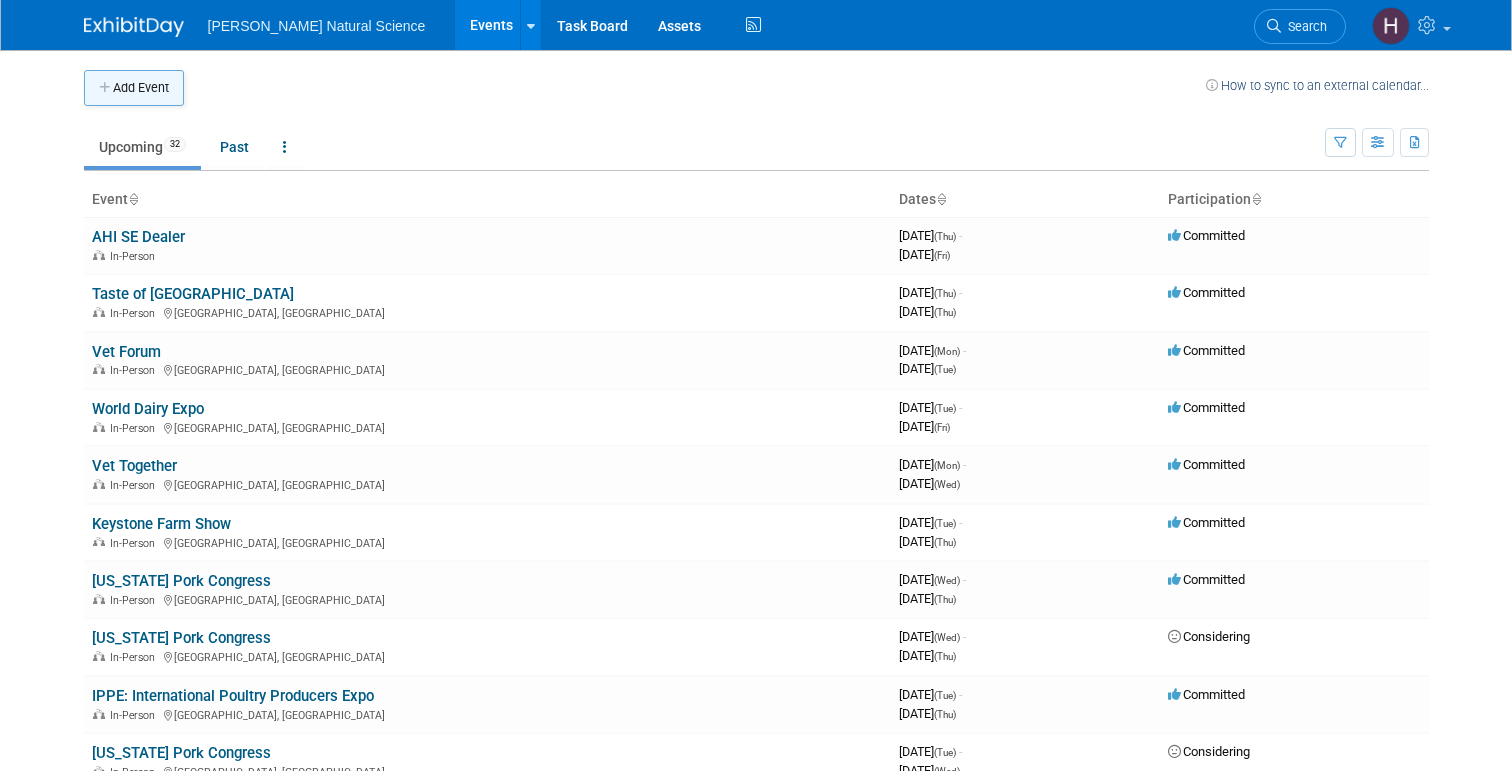 click on "Add Event" at bounding box center [134, 88] 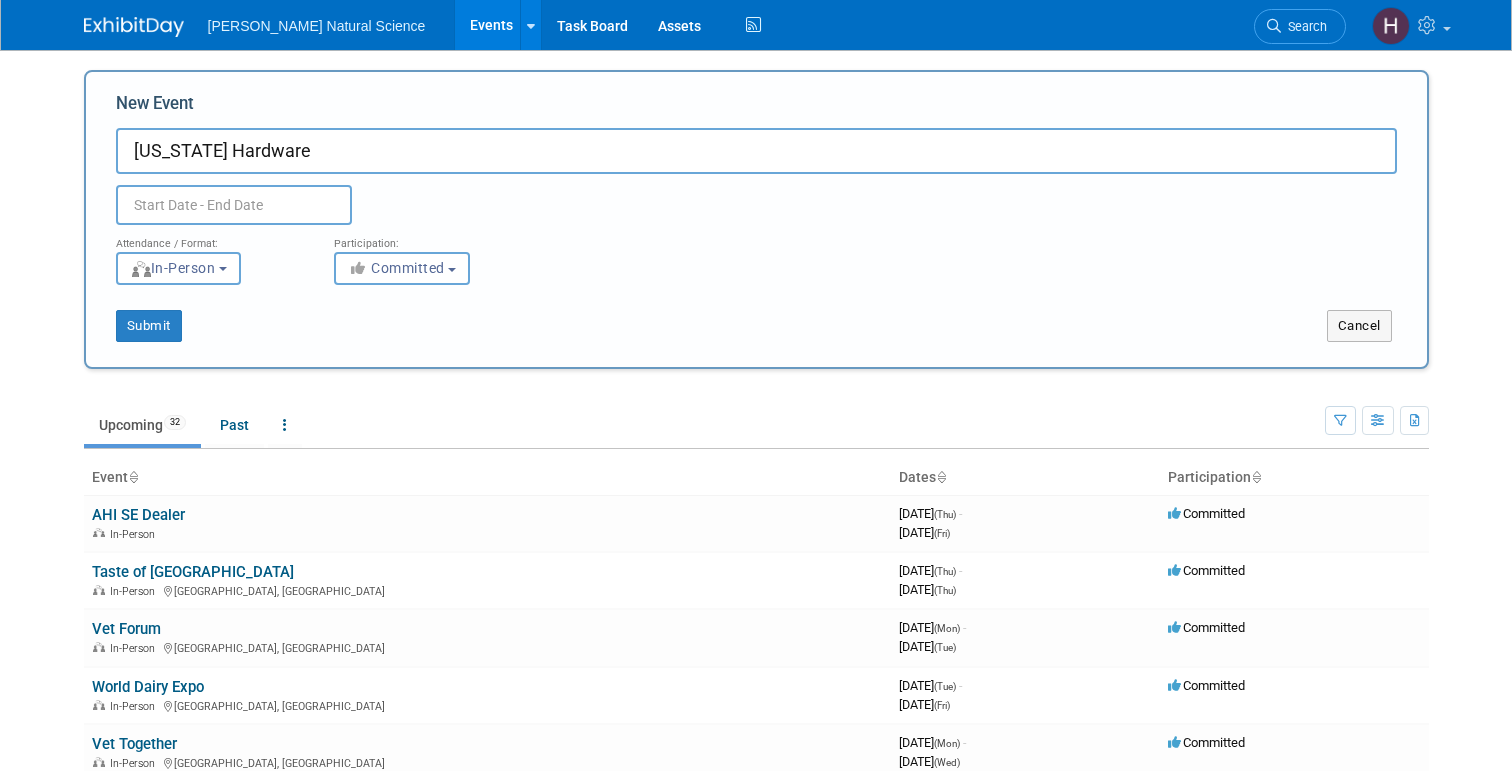 type on "[US_STATE] Hardware" 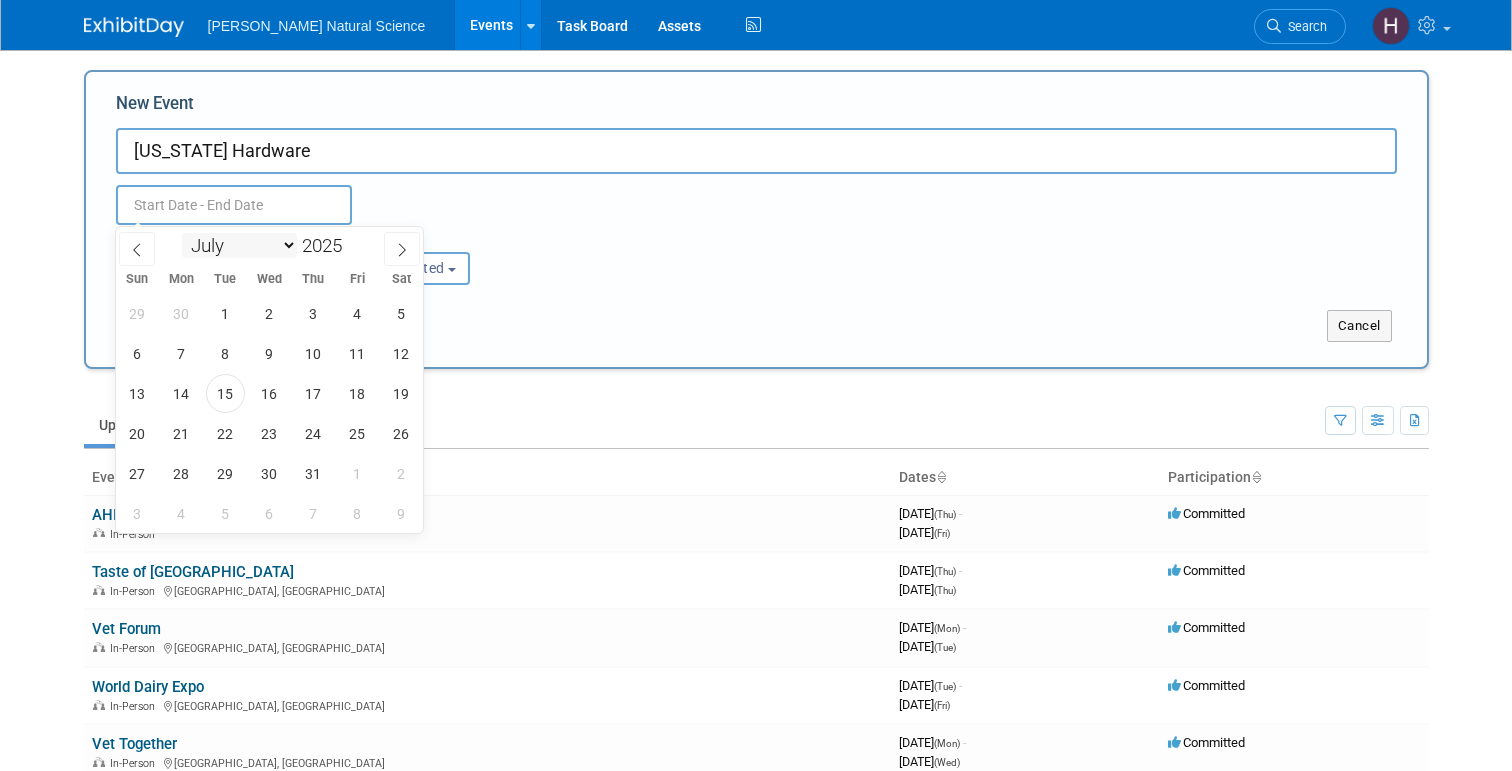 click on "January February March April May June July August September October November December" at bounding box center (239, 245) 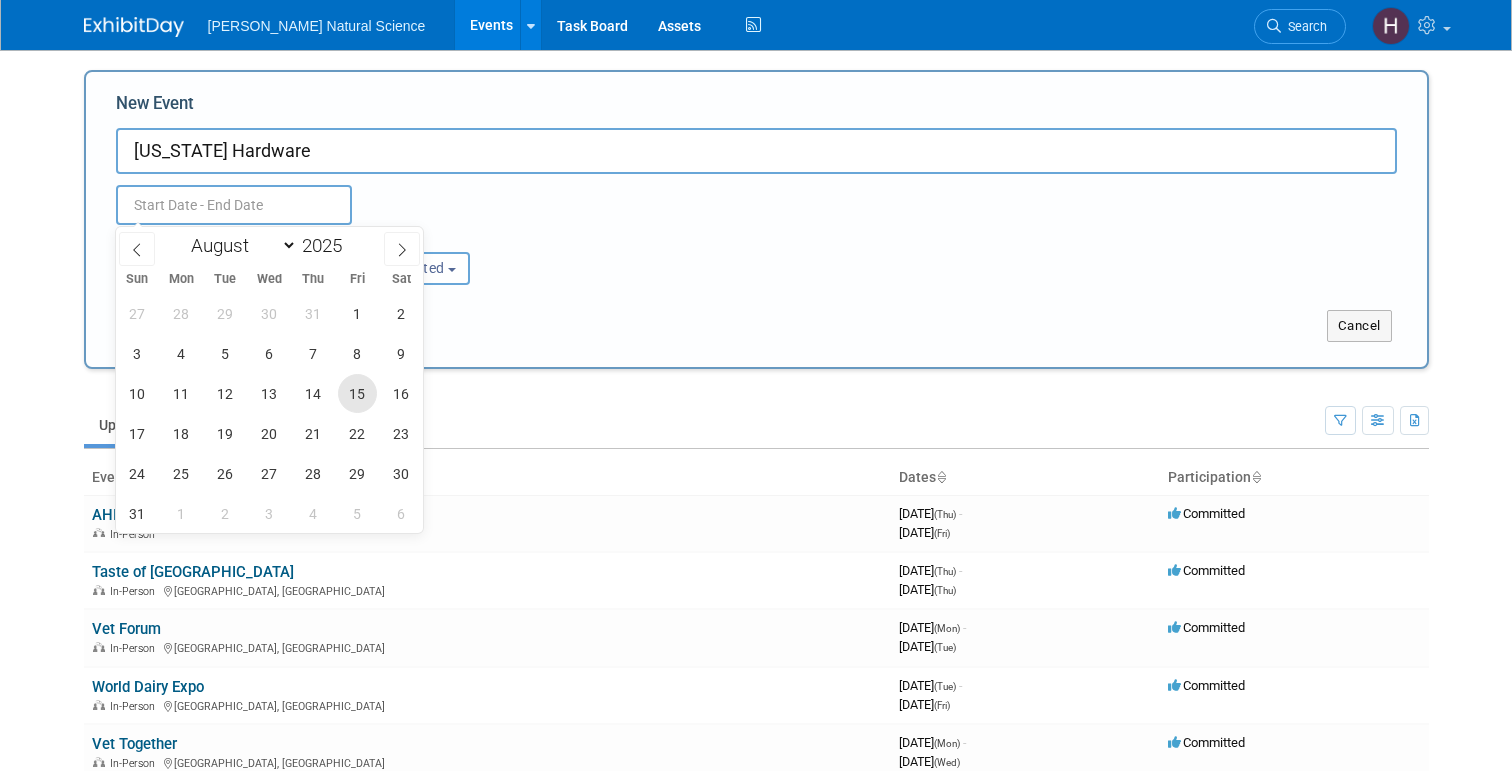click on "15" at bounding box center [357, 393] 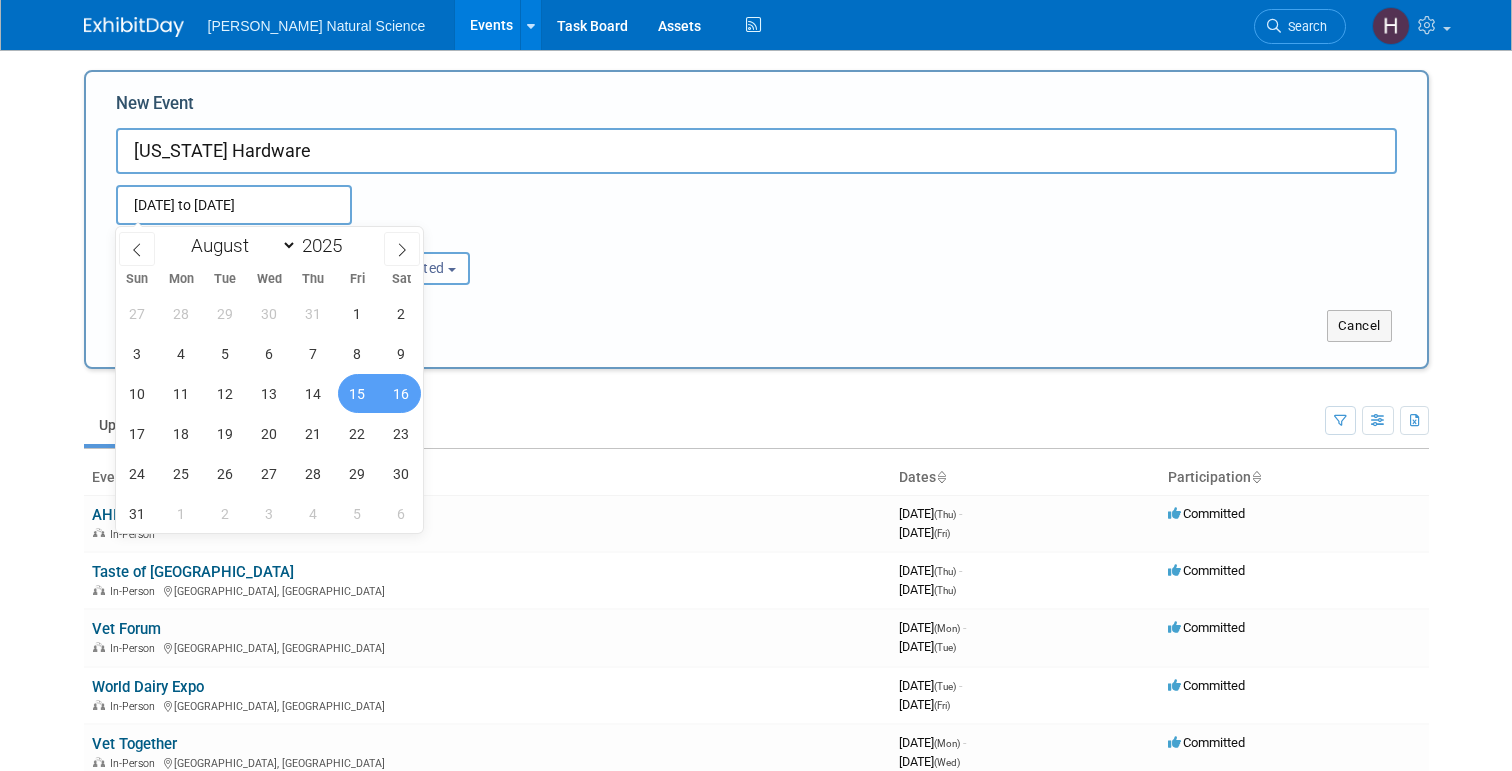 click on "16" at bounding box center [401, 393] 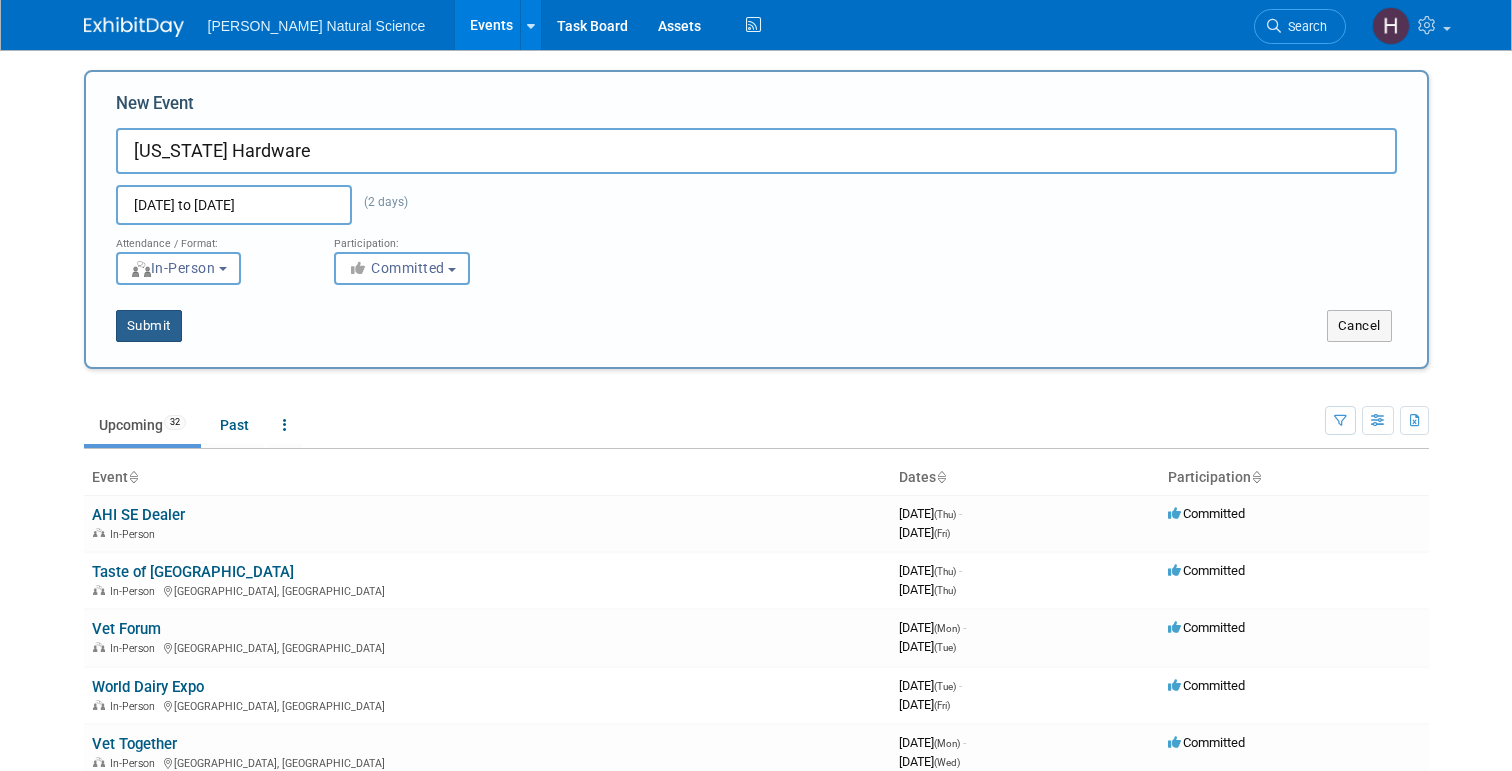click on "Submit" at bounding box center (149, 326) 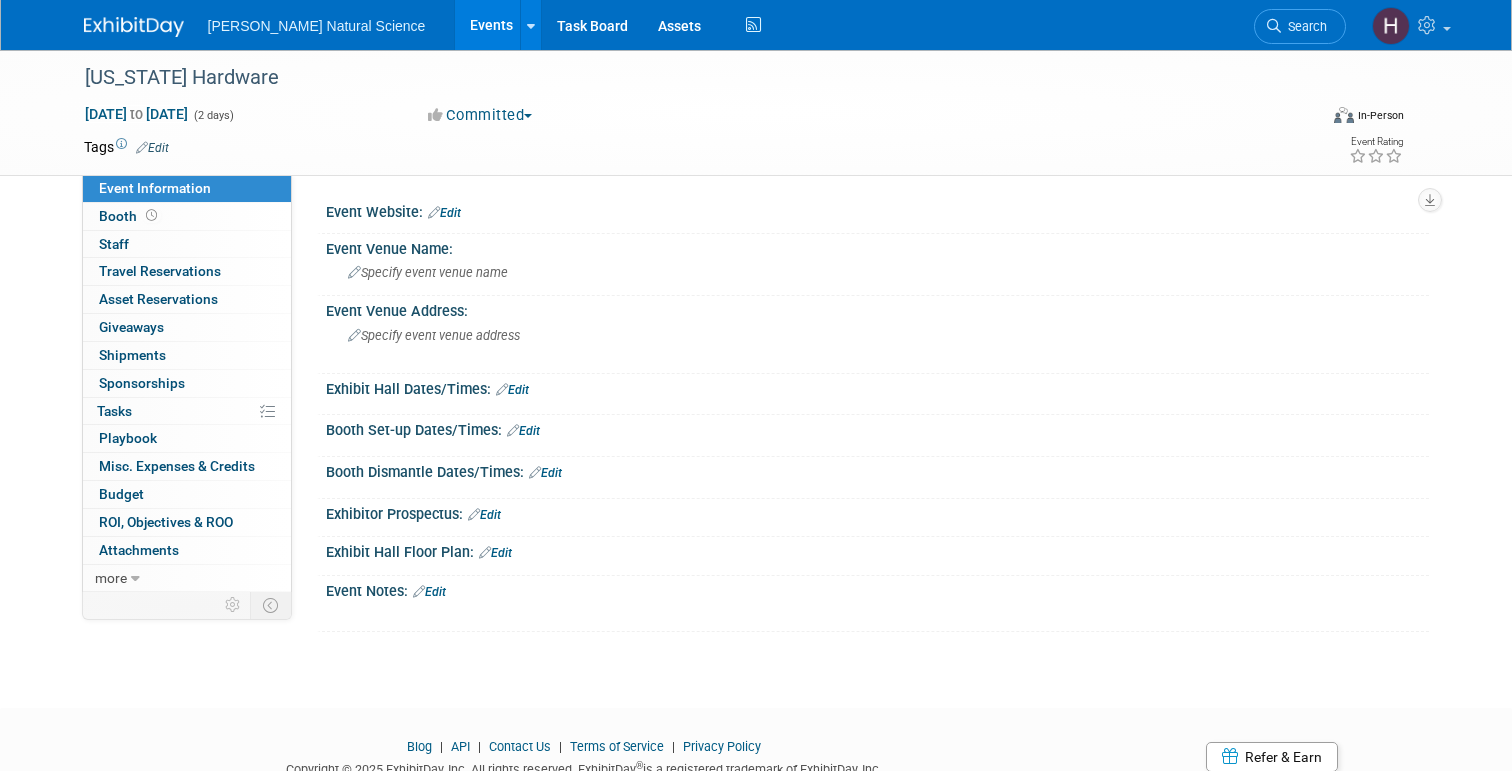 scroll, scrollTop: 0, scrollLeft: 0, axis: both 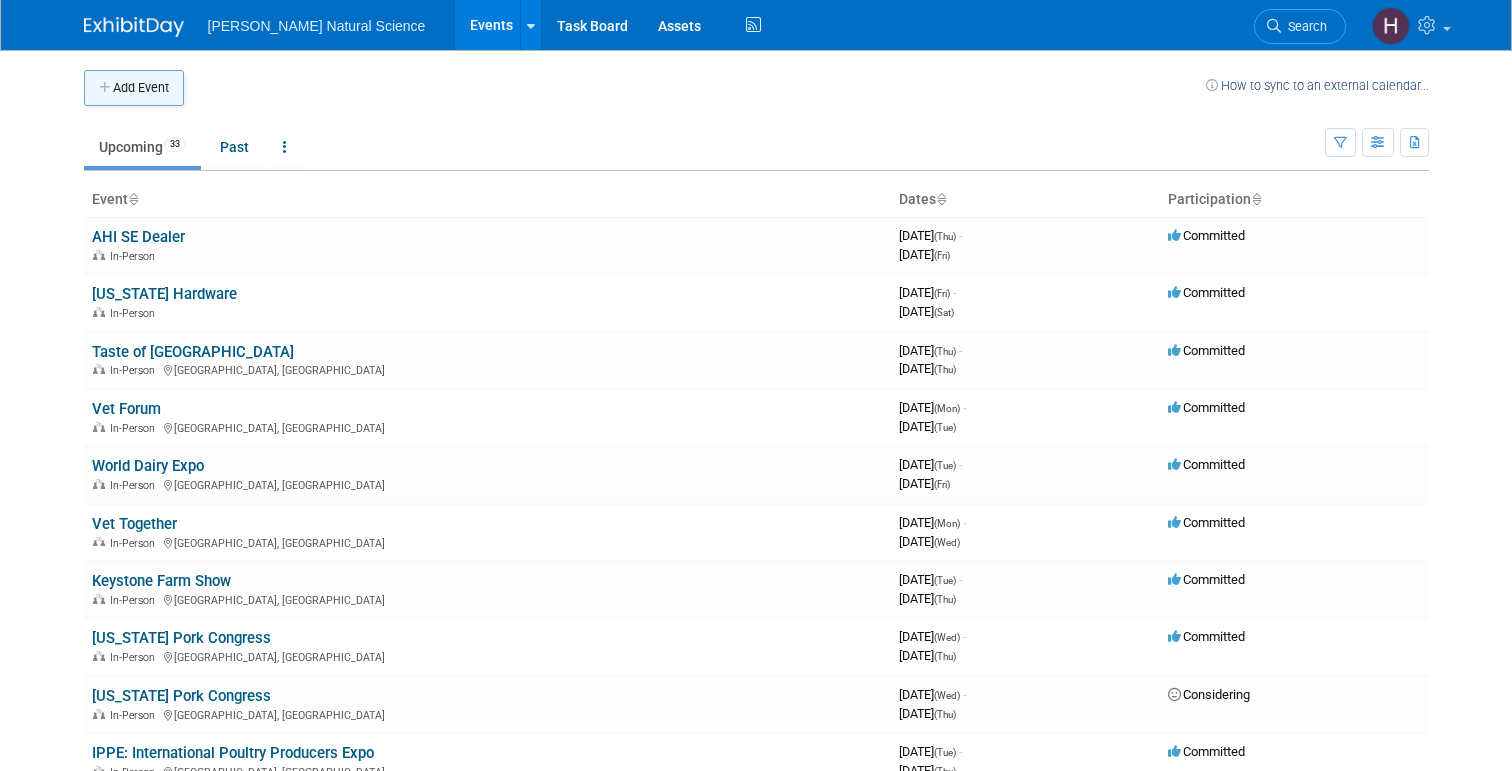 click on "Add Event" at bounding box center [134, 88] 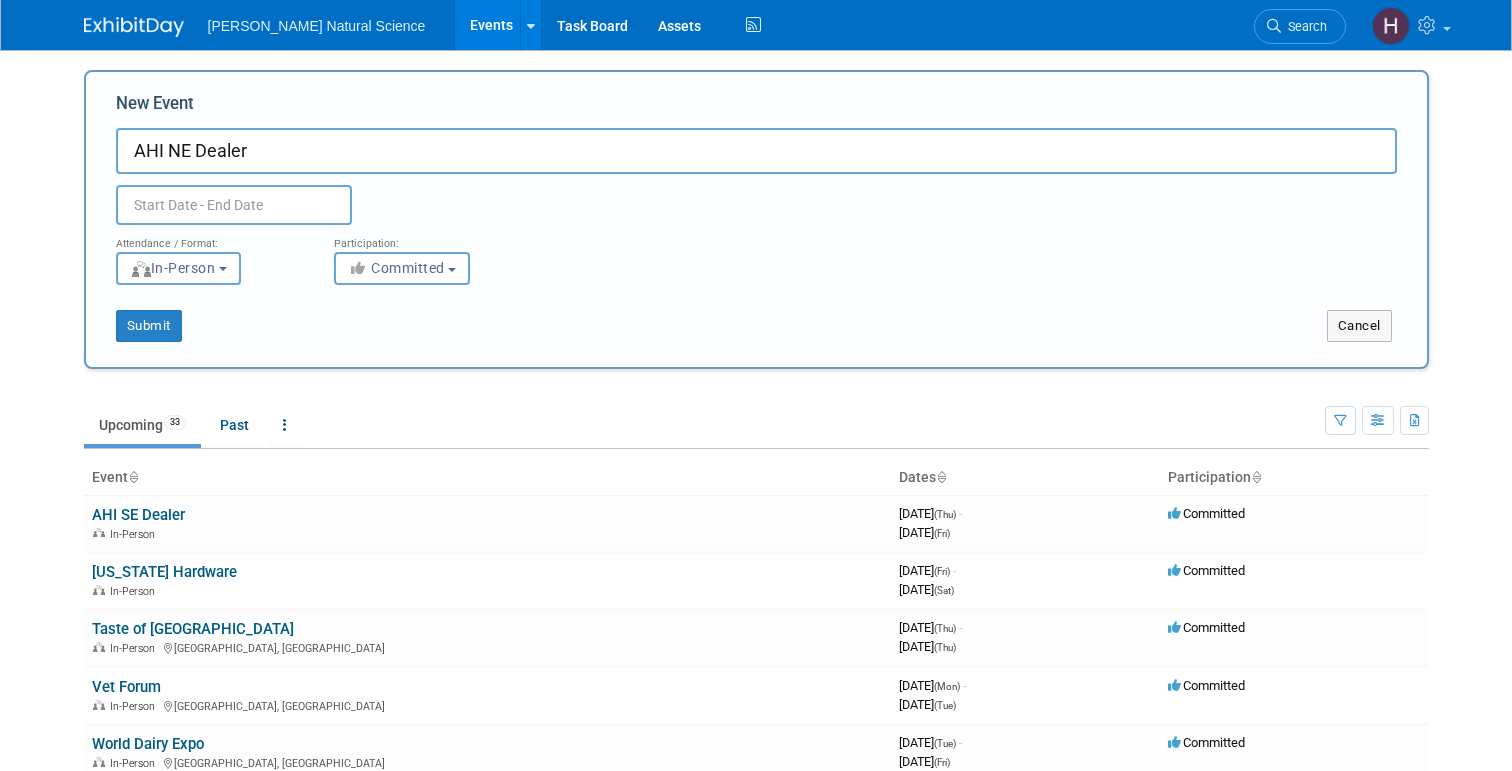 type on "AHI NE Dealer" 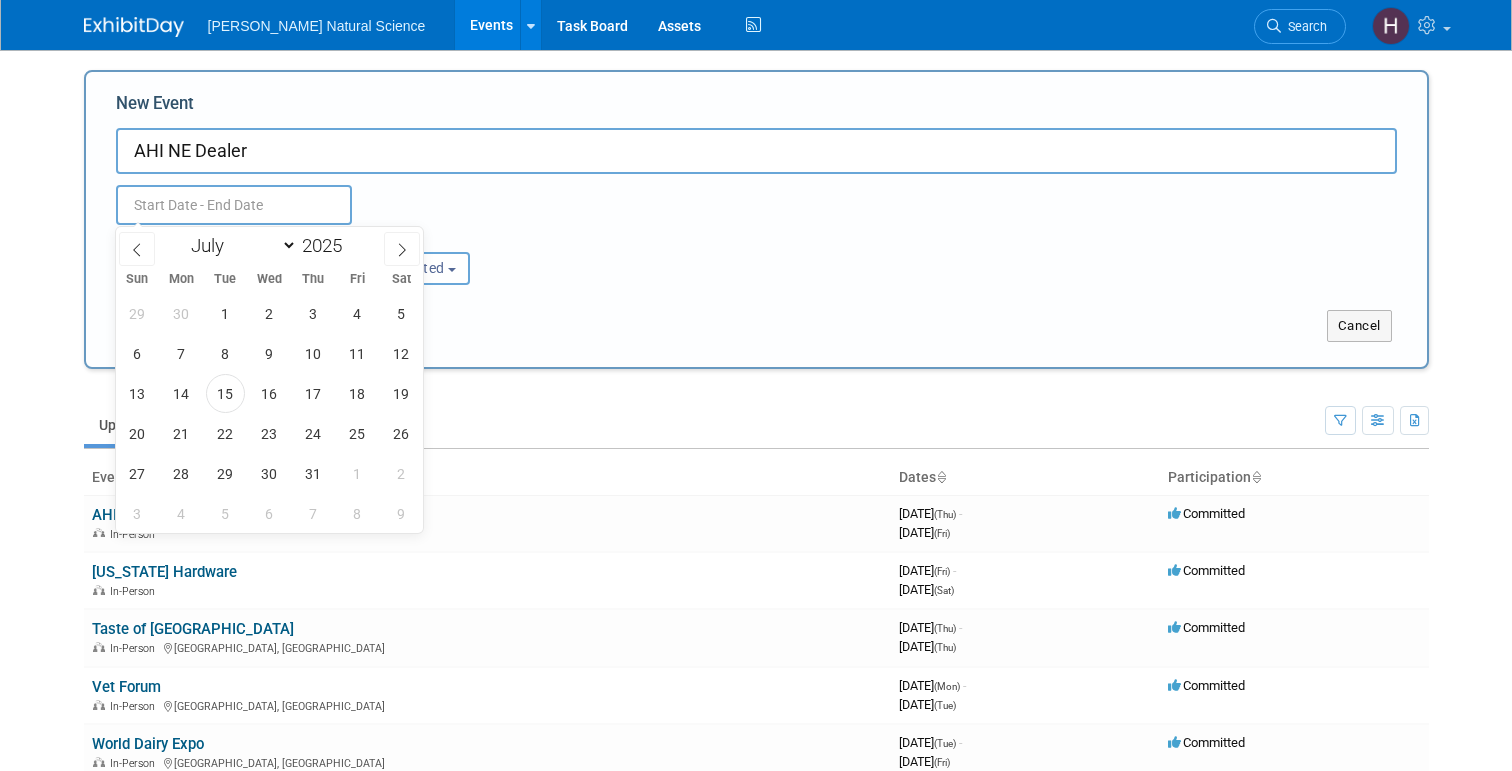 click at bounding box center (234, 205) 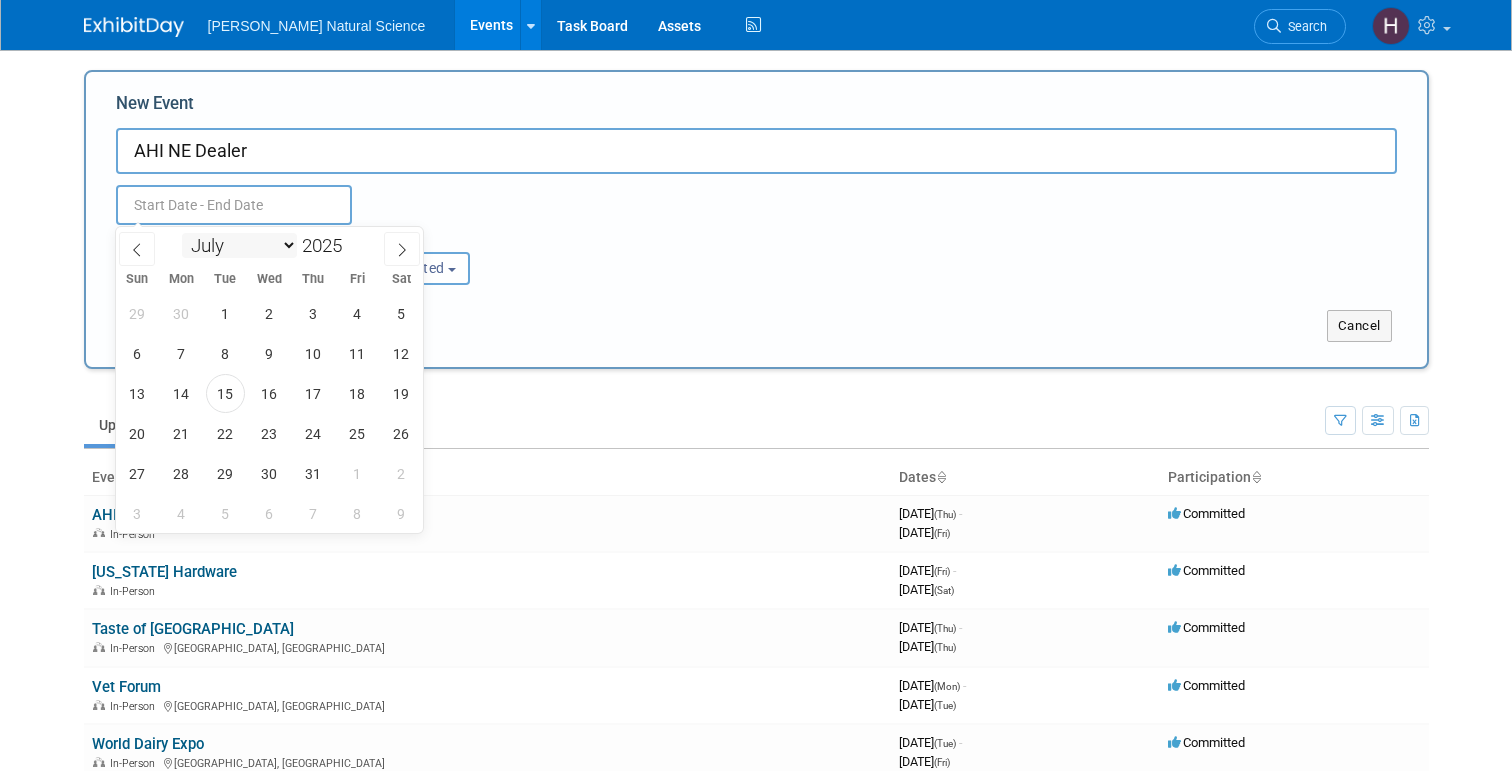 click on "January February March April May June July August September October November December" at bounding box center (239, 245) 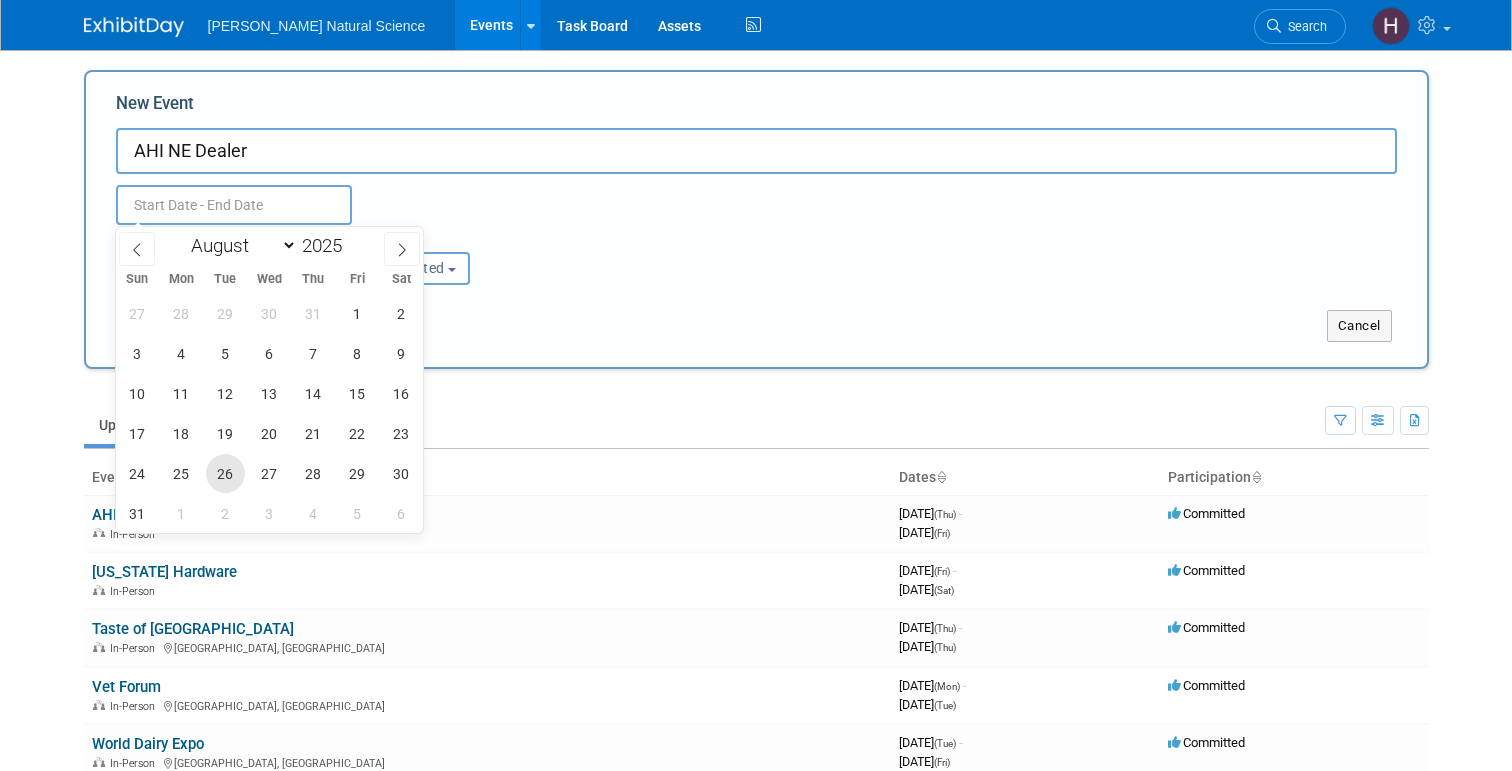 click on "26" at bounding box center [225, 473] 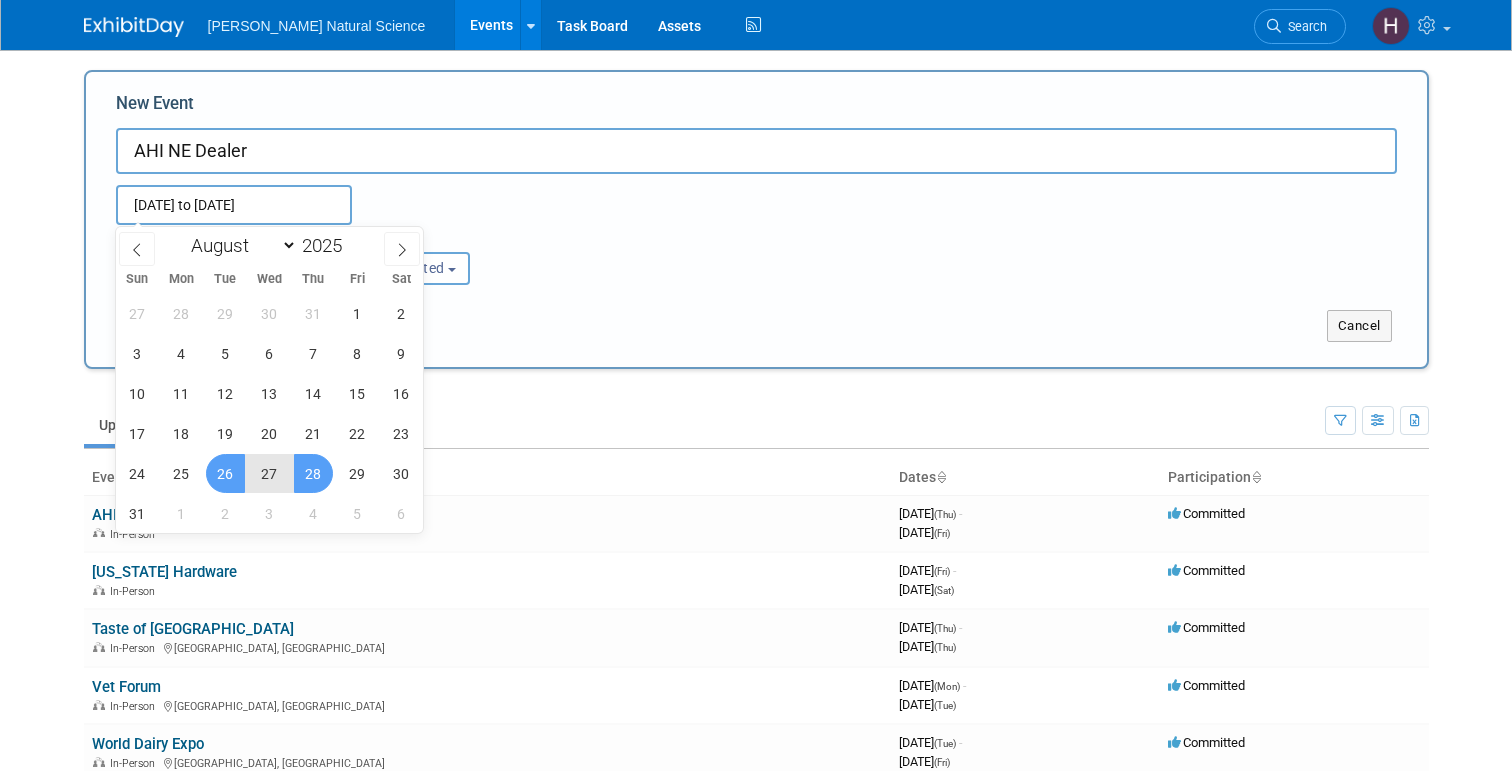 click on "28" at bounding box center (313, 473) 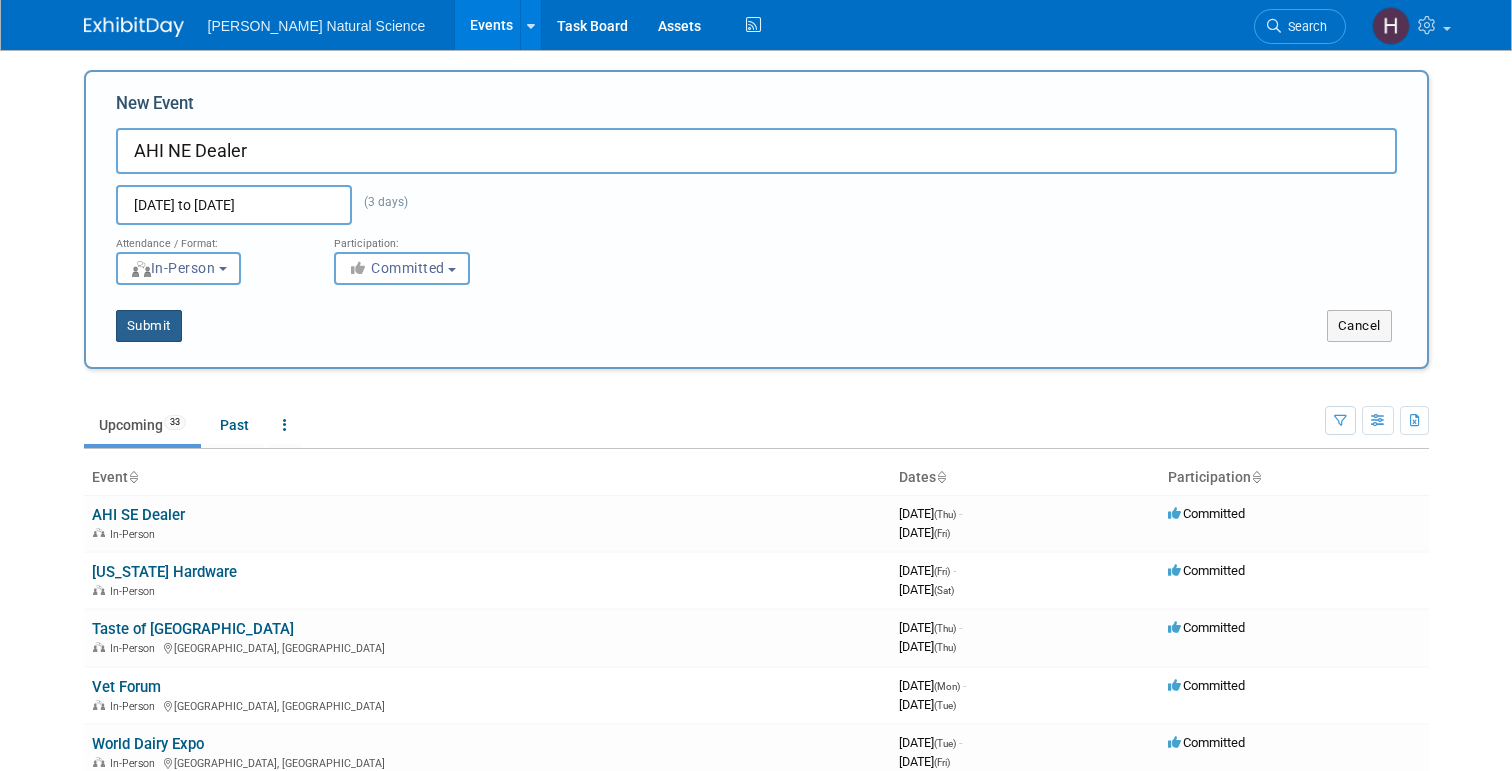 click on "Submit" at bounding box center (149, 326) 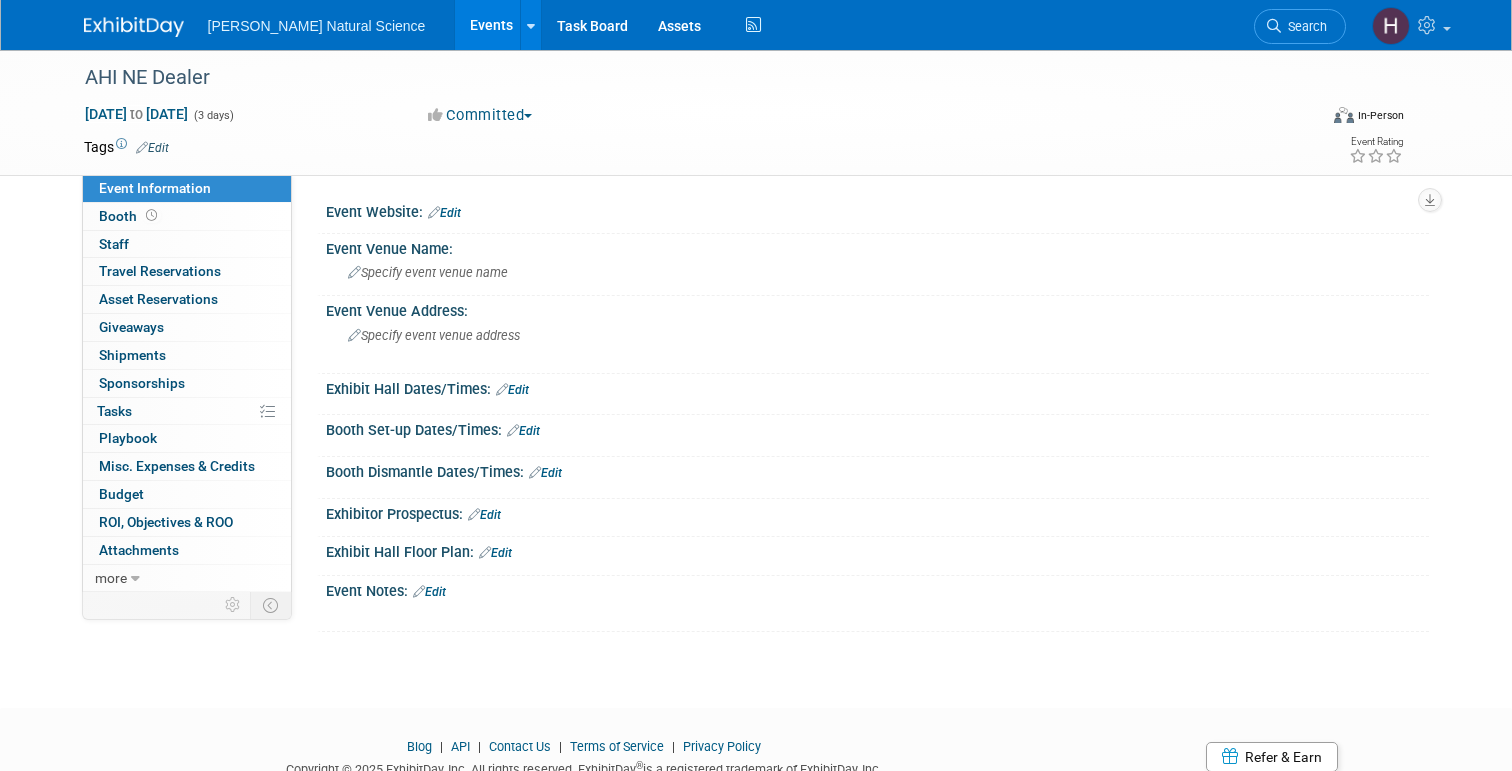 scroll, scrollTop: 0, scrollLeft: 0, axis: both 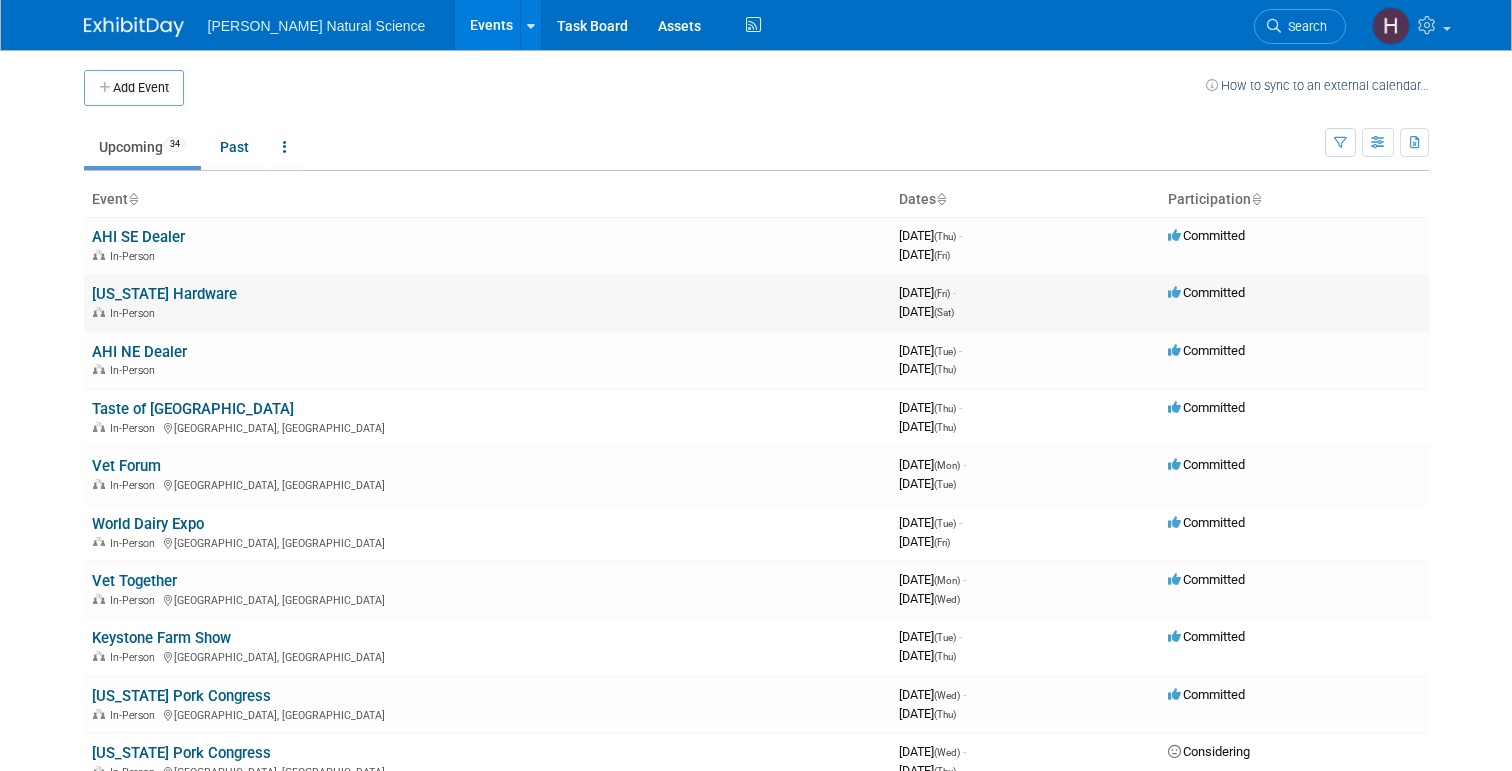 click on "[US_STATE] Hardware" at bounding box center (164, 294) 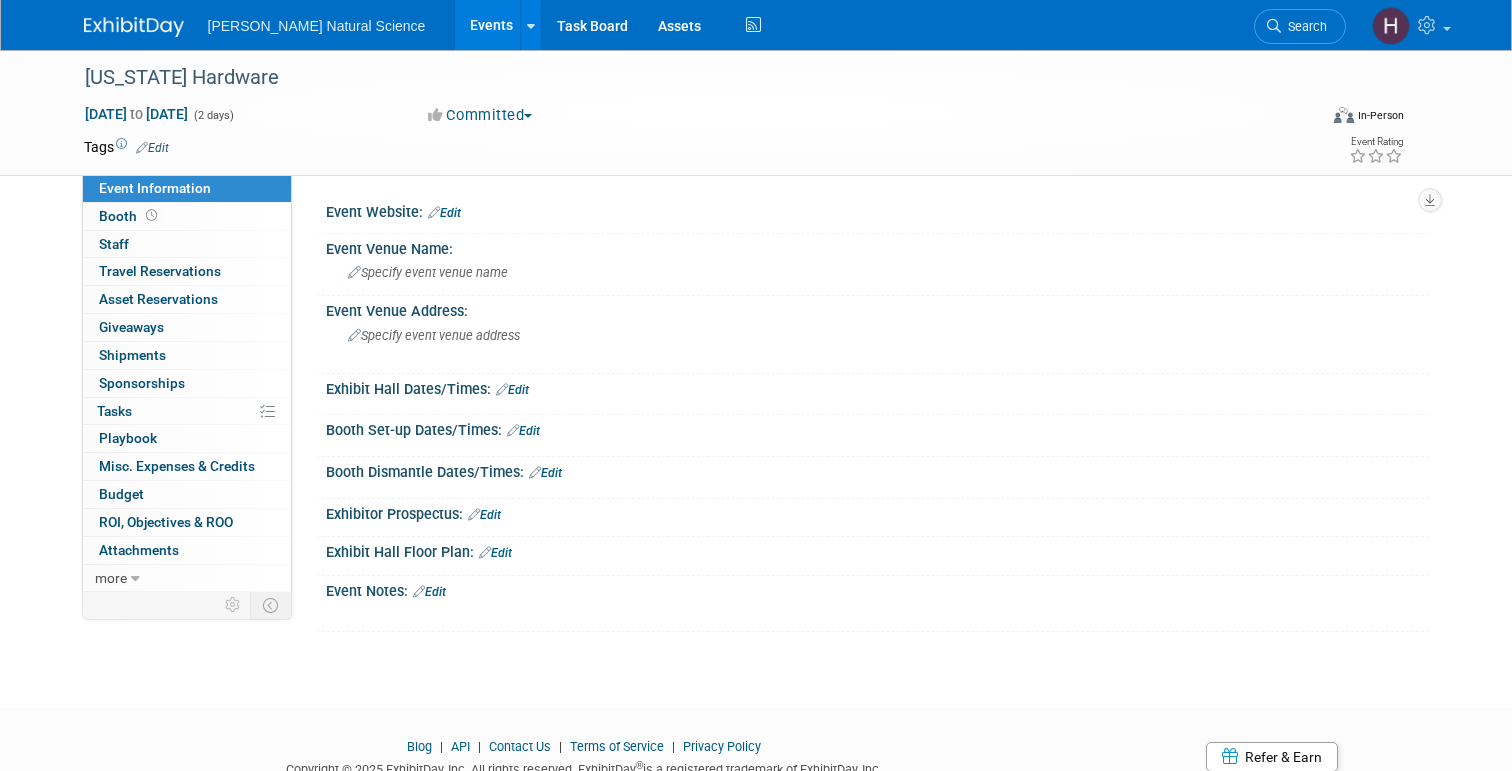 scroll, scrollTop: 0, scrollLeft: 0, axis: both 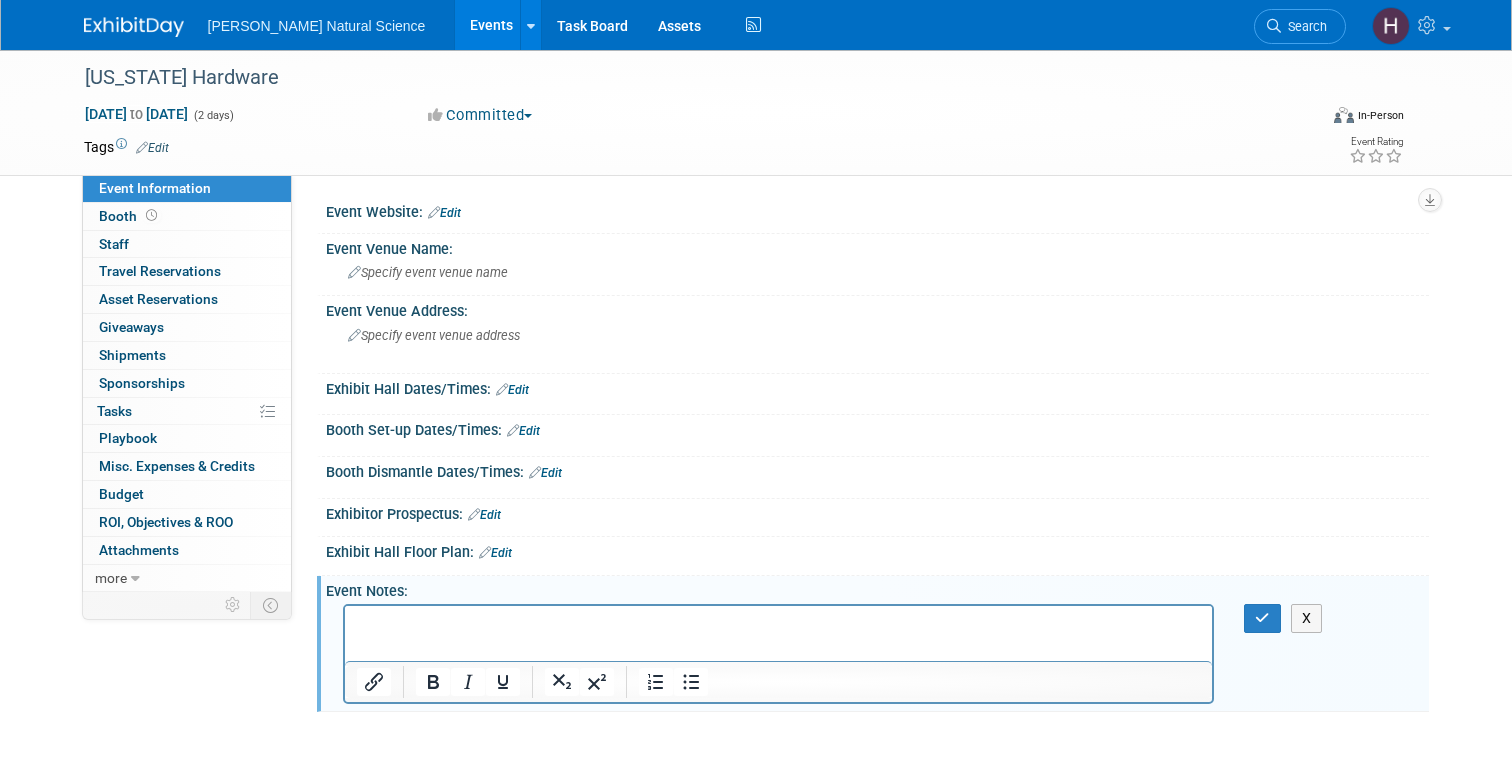 type 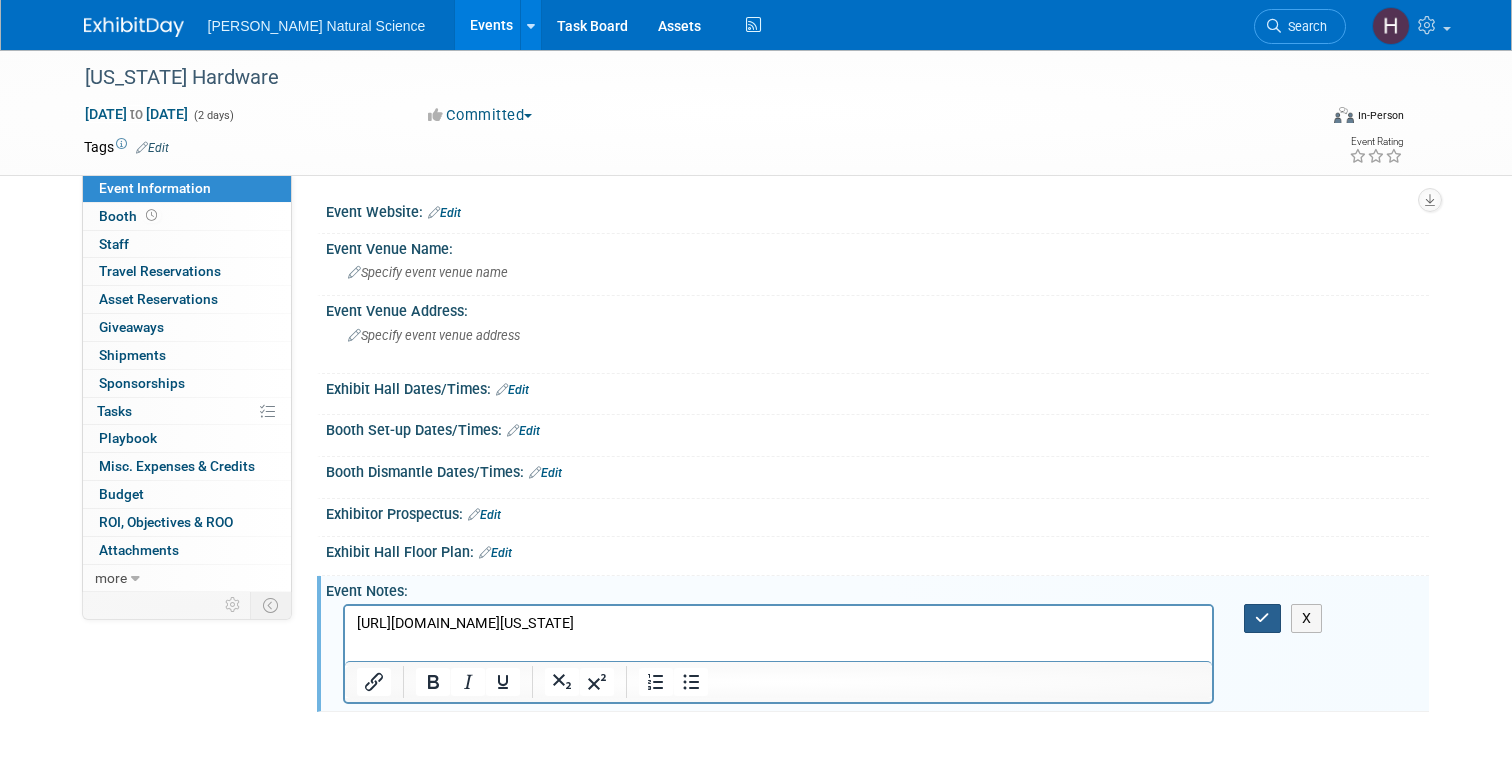 click at bounding box center (1262, 618) 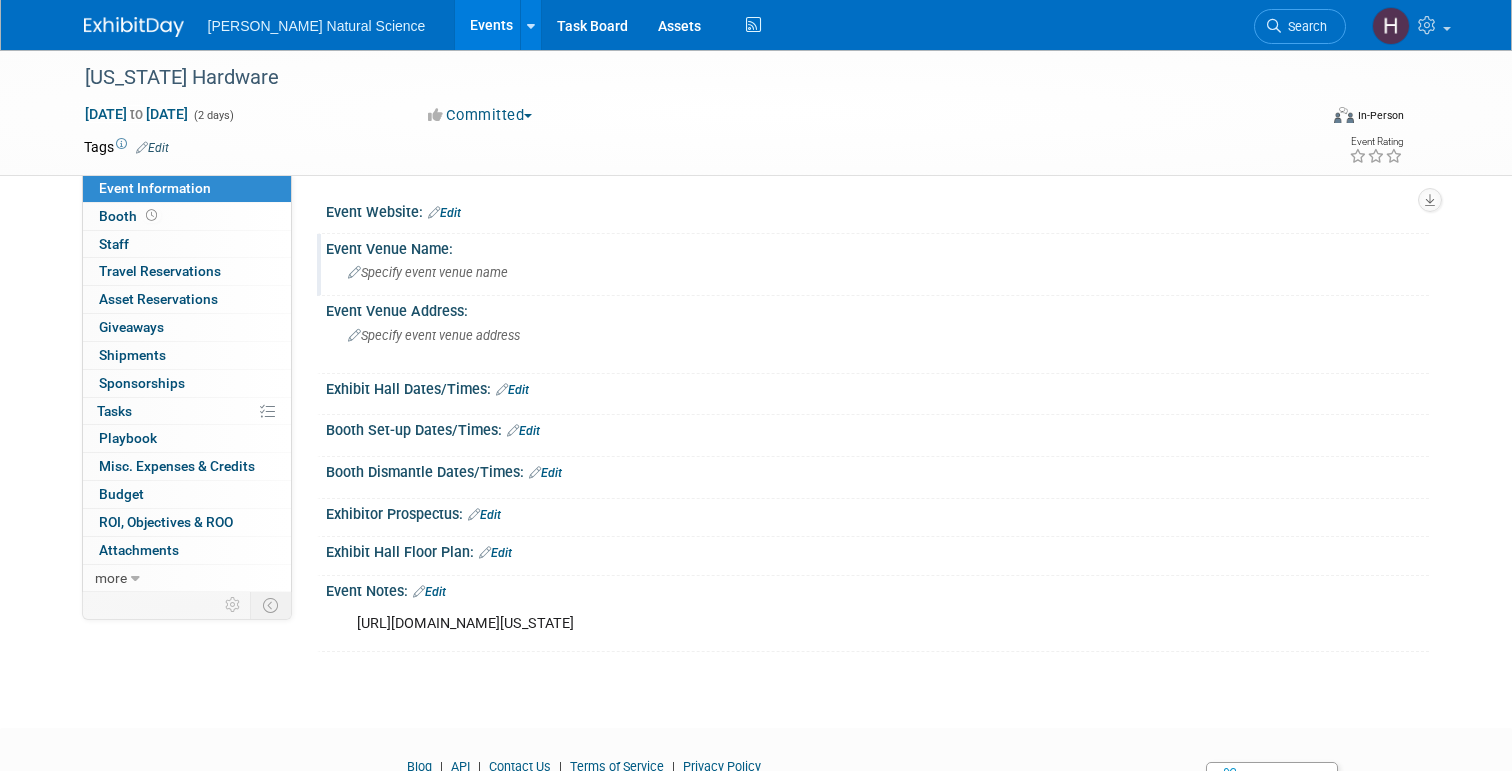 click on "Specify event venue name" at bounding box center [428, 272] 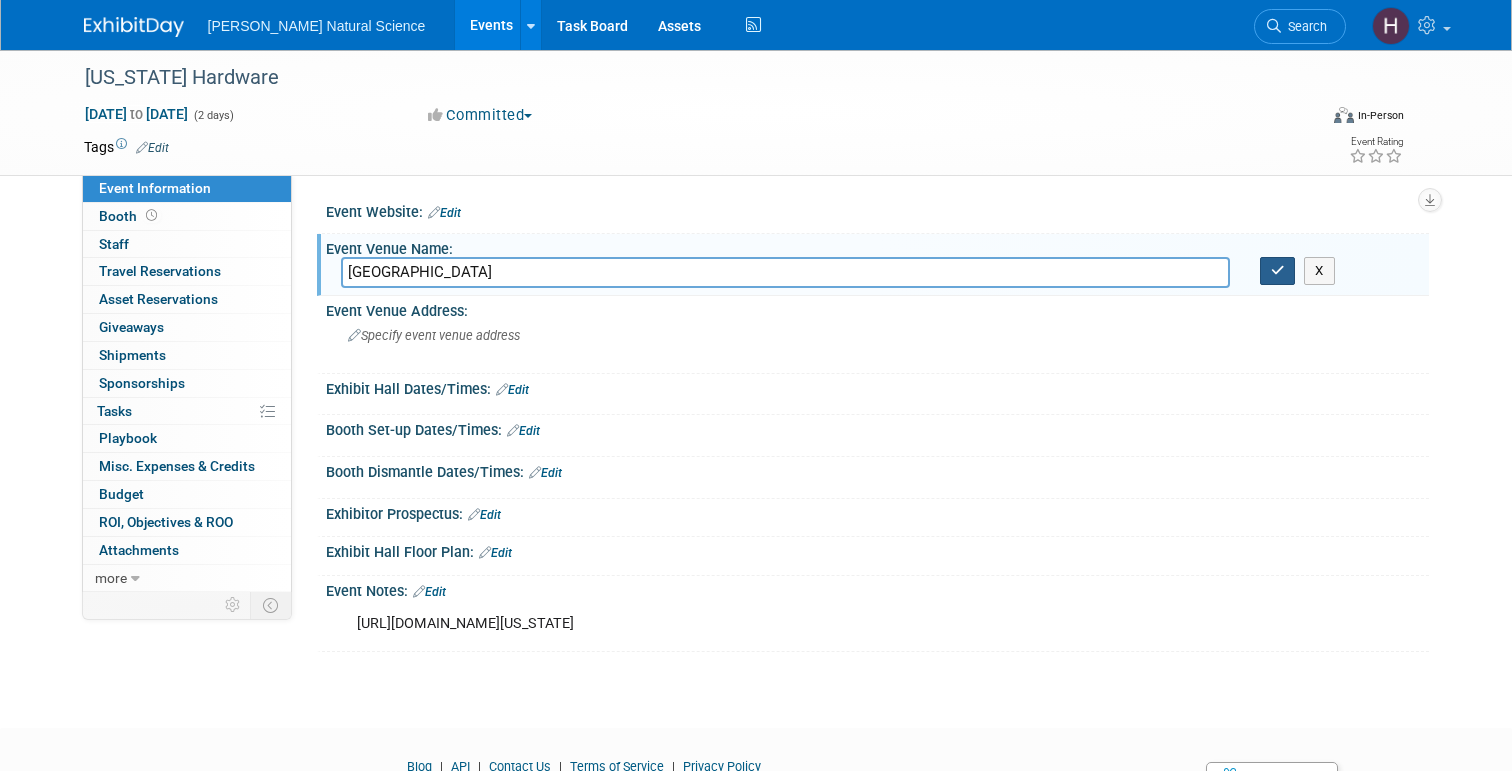 type on "Caribe Royale Resort" 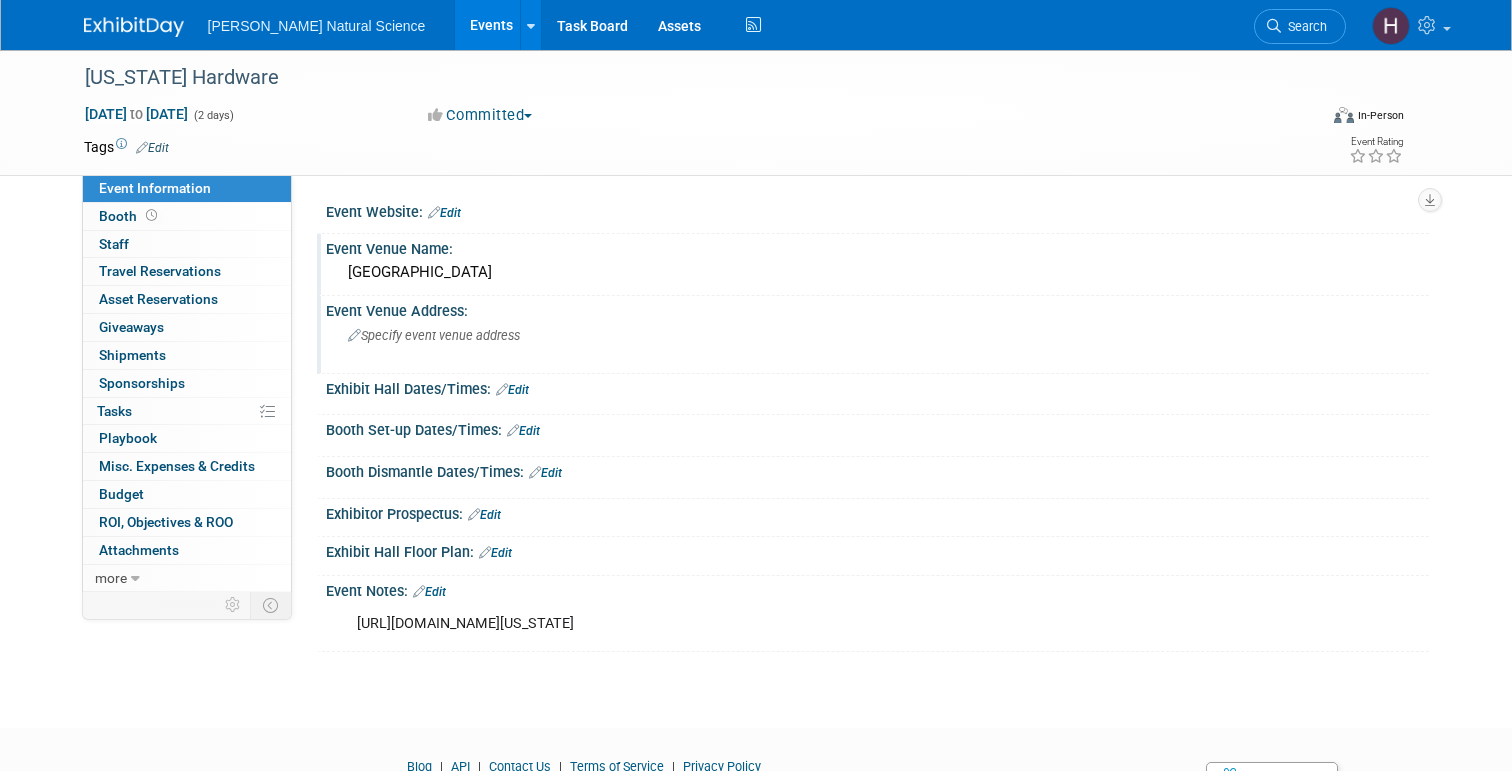 click on "Specify event venue address" at bounding box center (434, 335) 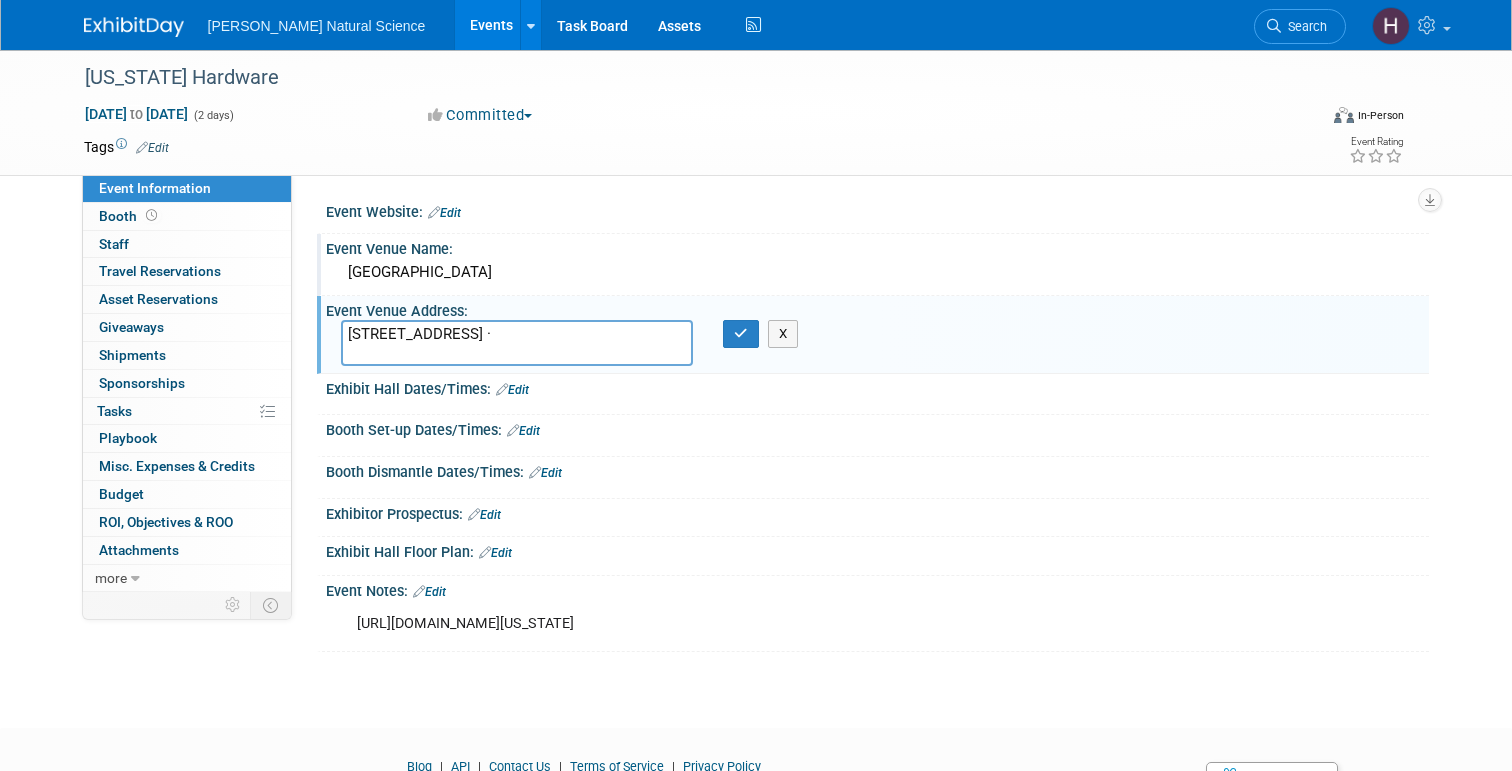 click on "8101 World Center Drive, Orlando, FL 32821 ·" at bounding box center [517, 343] 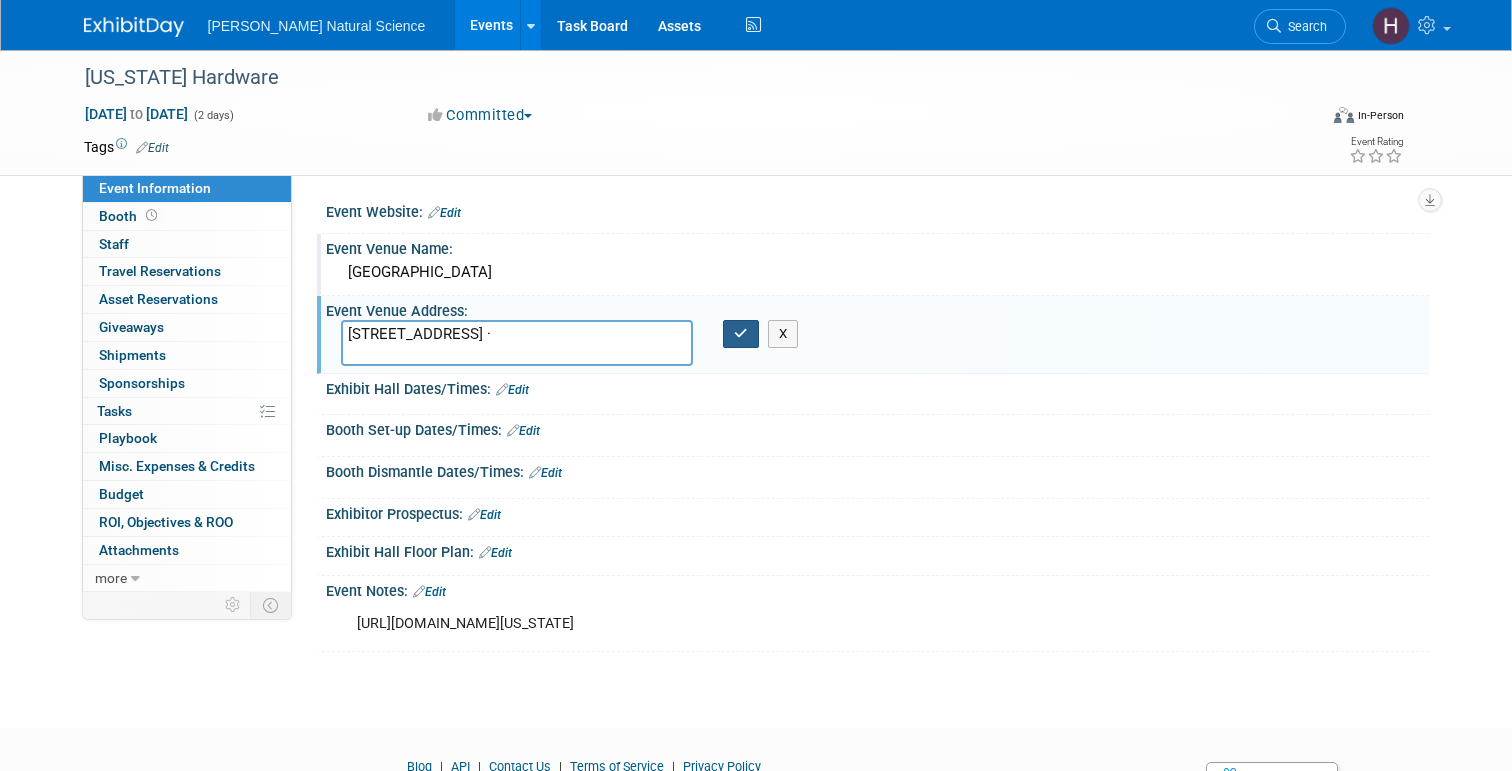 type on "8101 World Center Drive, Orlando, FL 32821 ·" 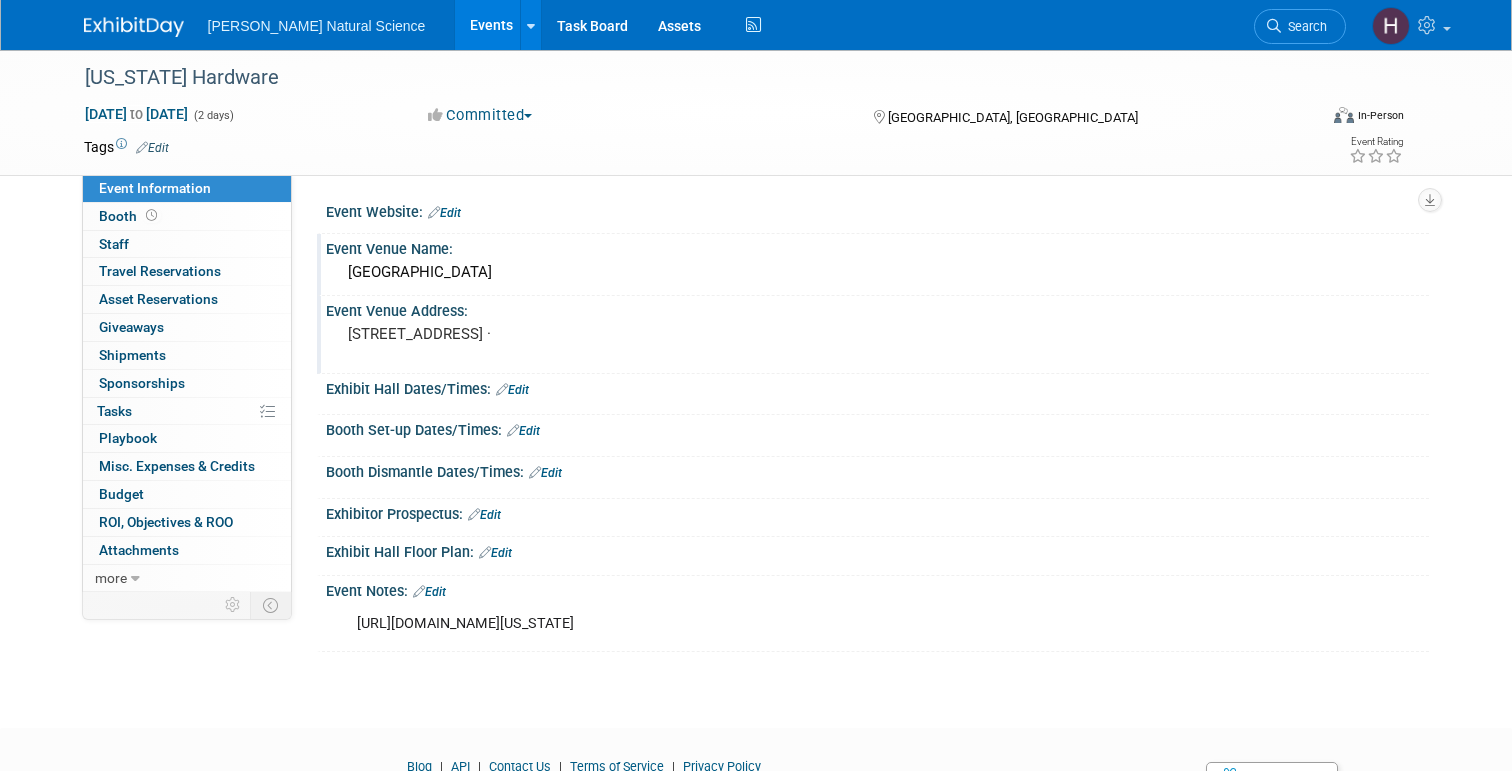 click on "Event Notes:
Edit" at bounding box center (877, 589) 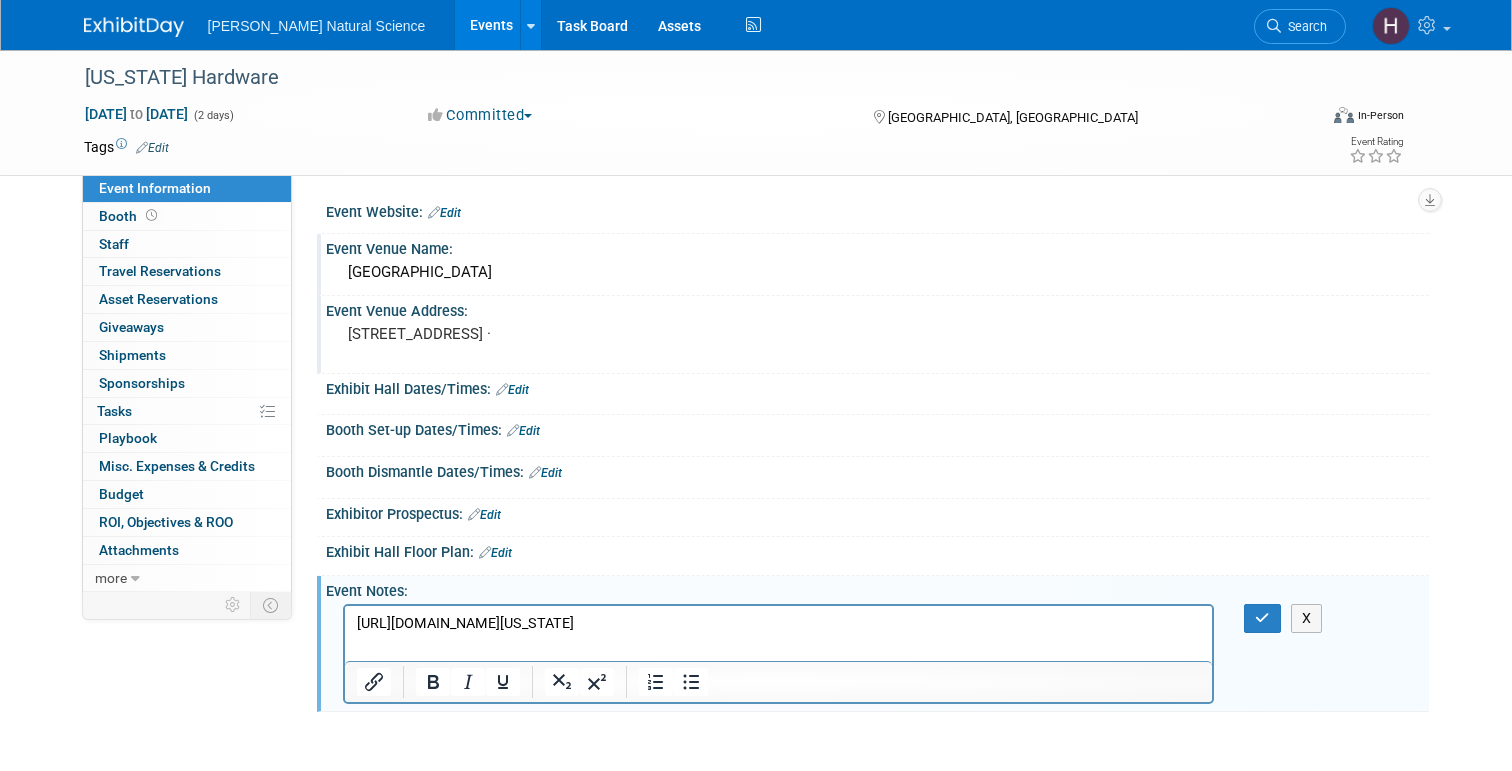 scroll, scrollTop: 0, scrollLeft: 0, axis: both 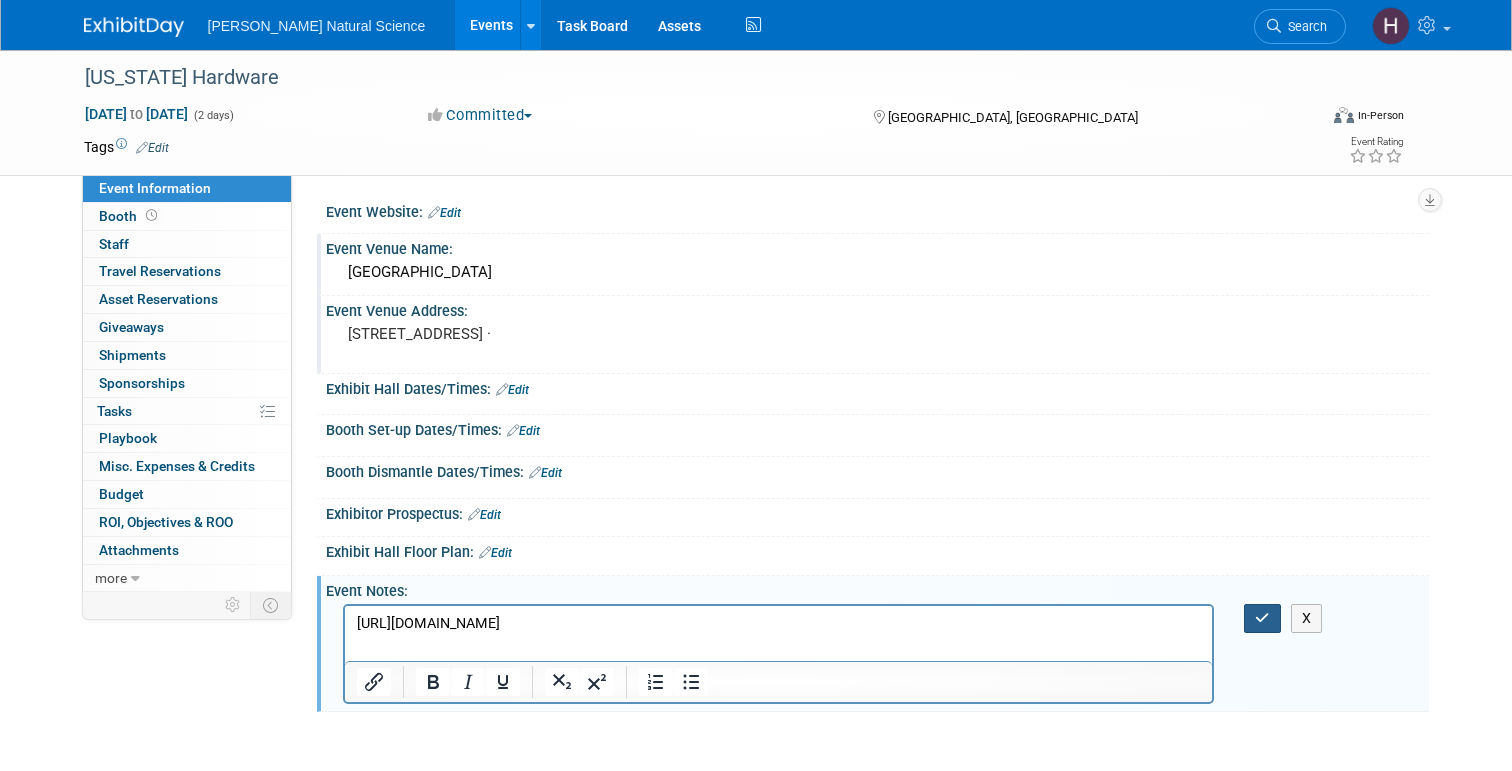 click at bounding box center (1262, 618) 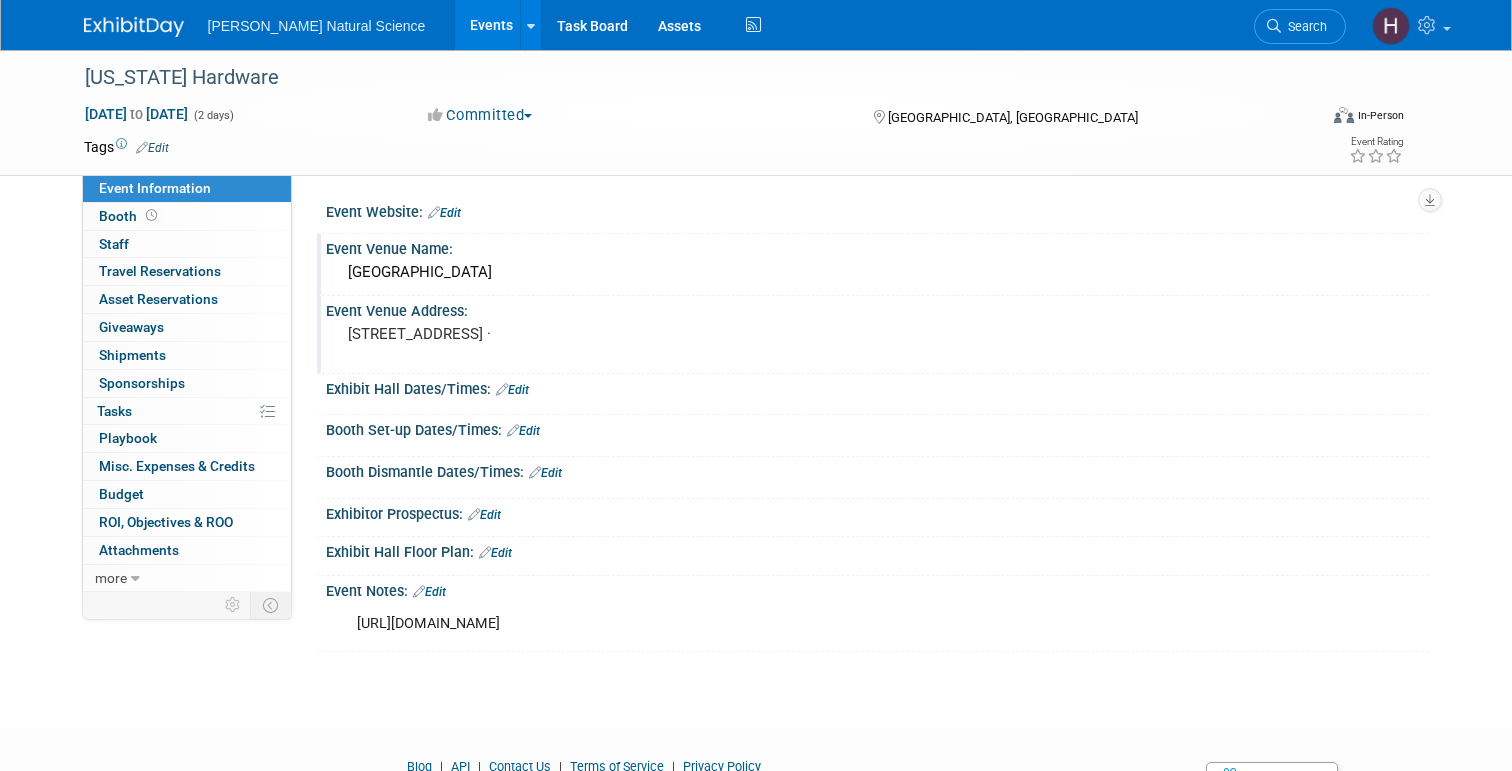 click on "Edit" at bounding box center (512, 390) 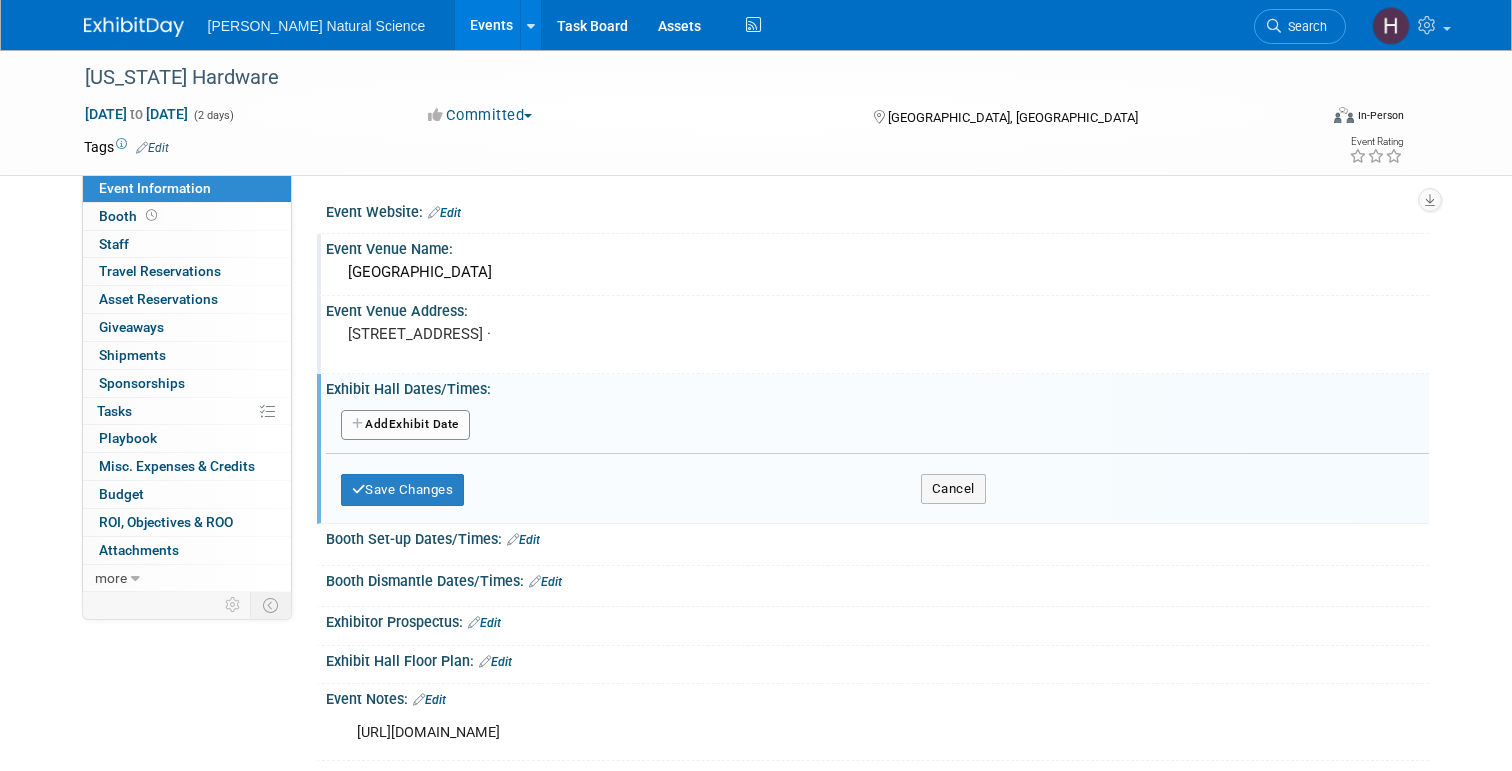 click on "Add  Another  Exhibit Date" at bounding box center [405, 425] 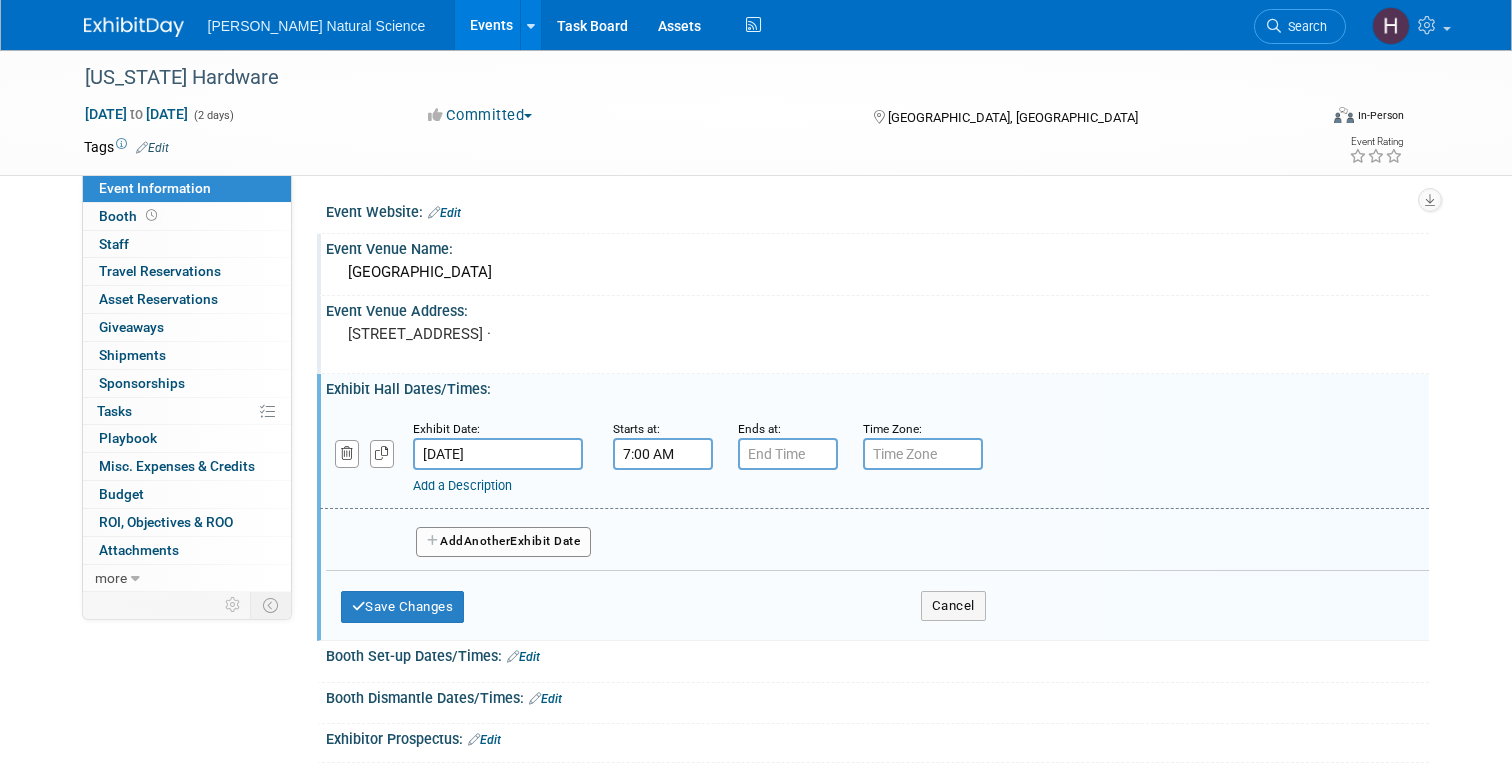 click on "7:00 AM" at bounding box center [663, 454] 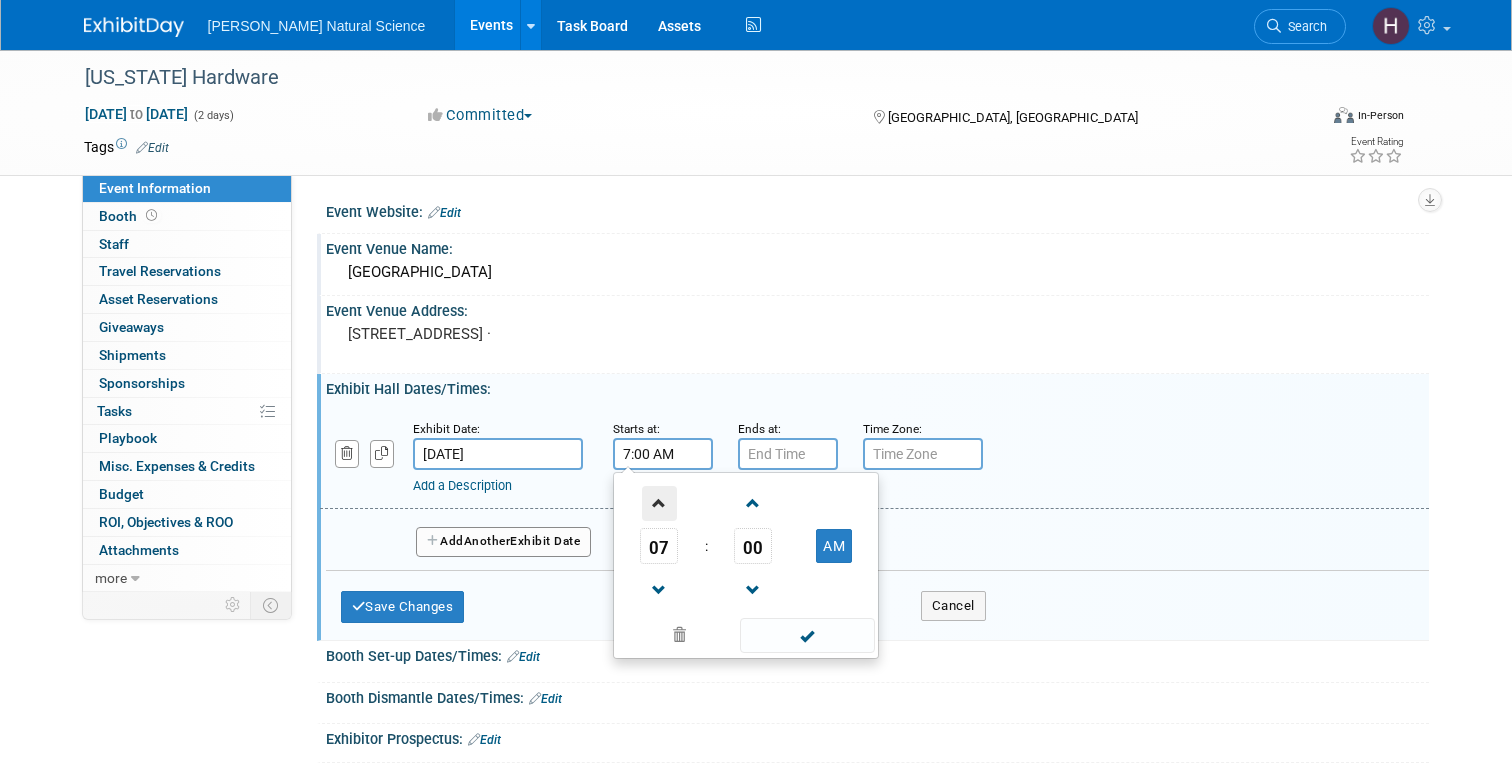 click at bounding box center [659, 503] 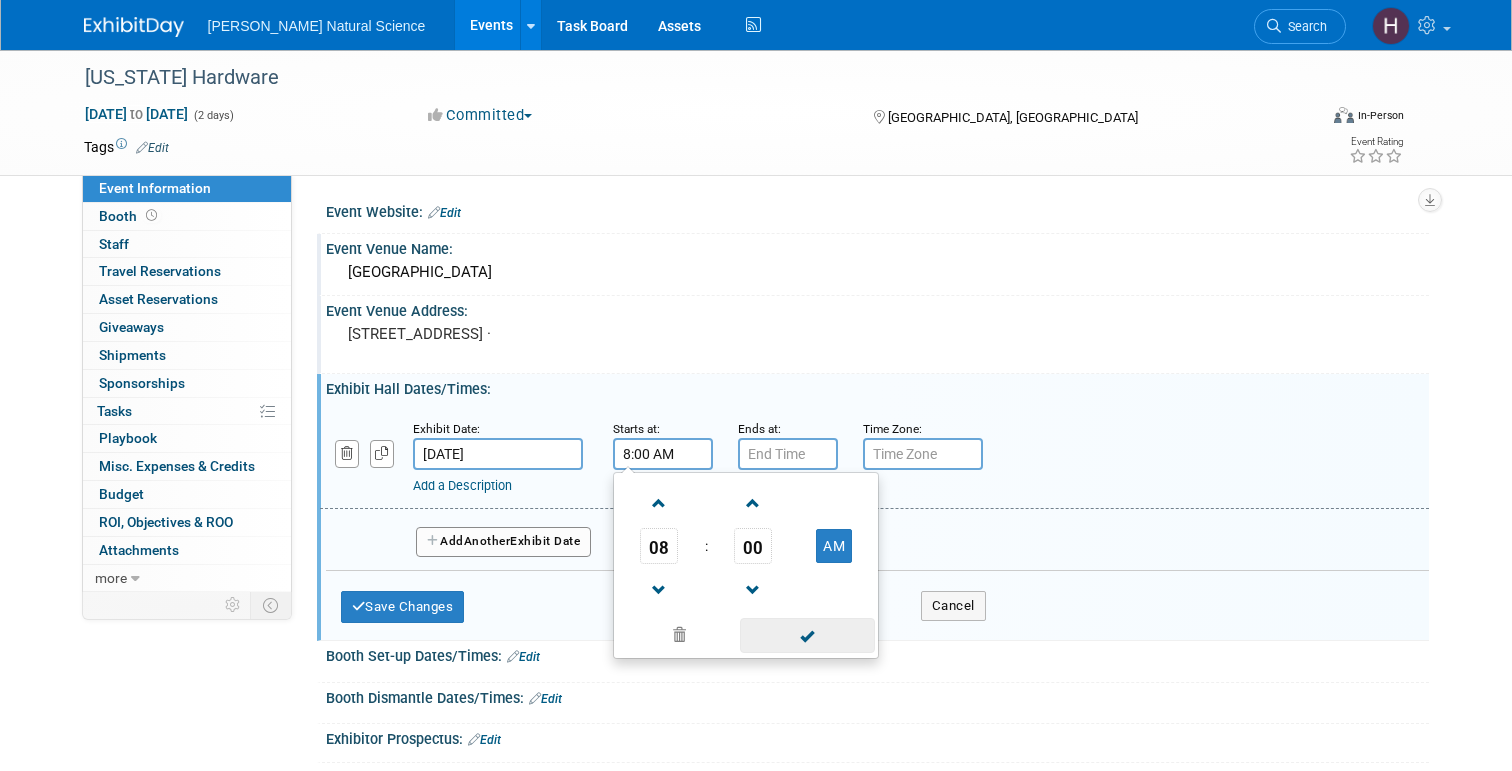 click at bounding box center (807, 635) 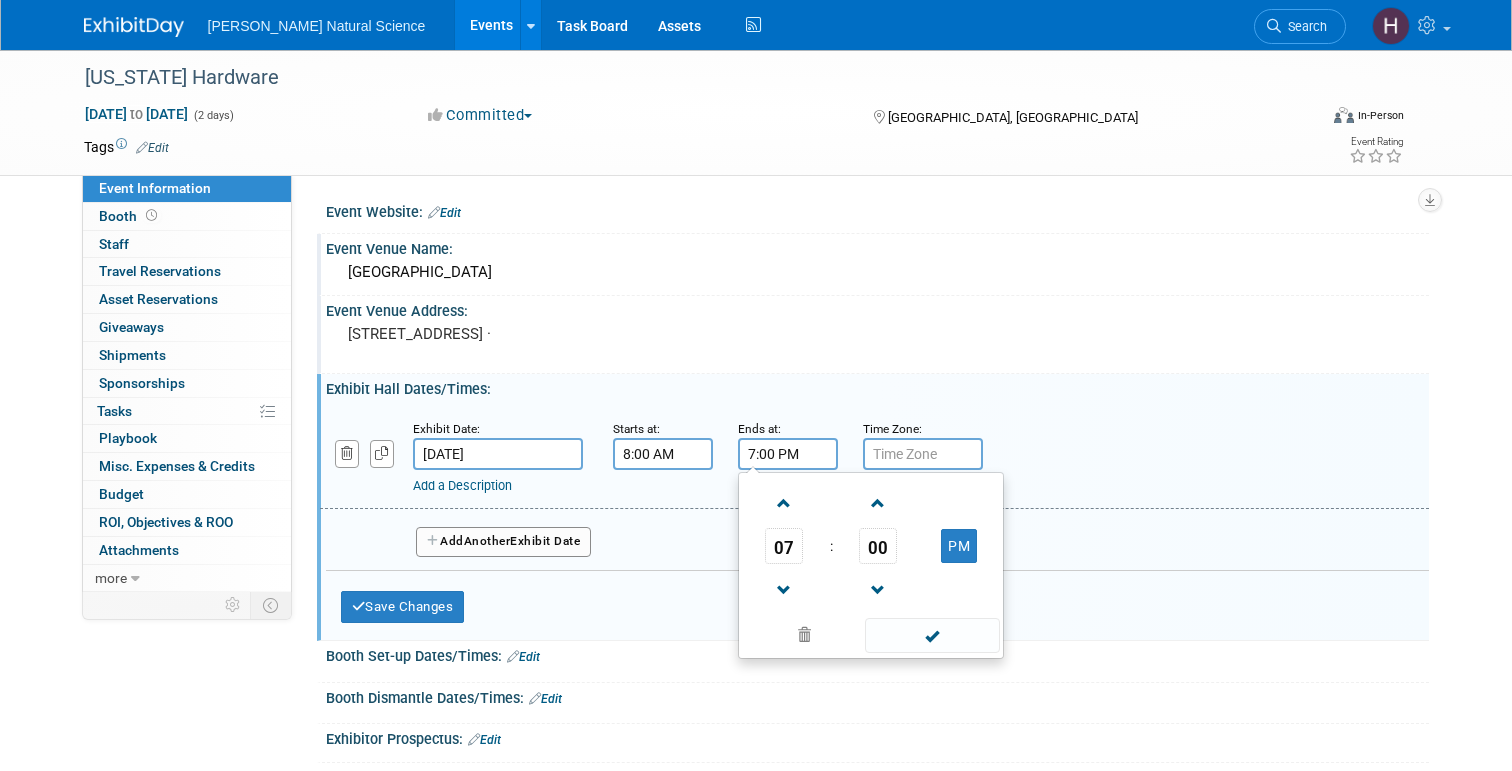 click on "7:00 PM" at bounding box center [788, 454] 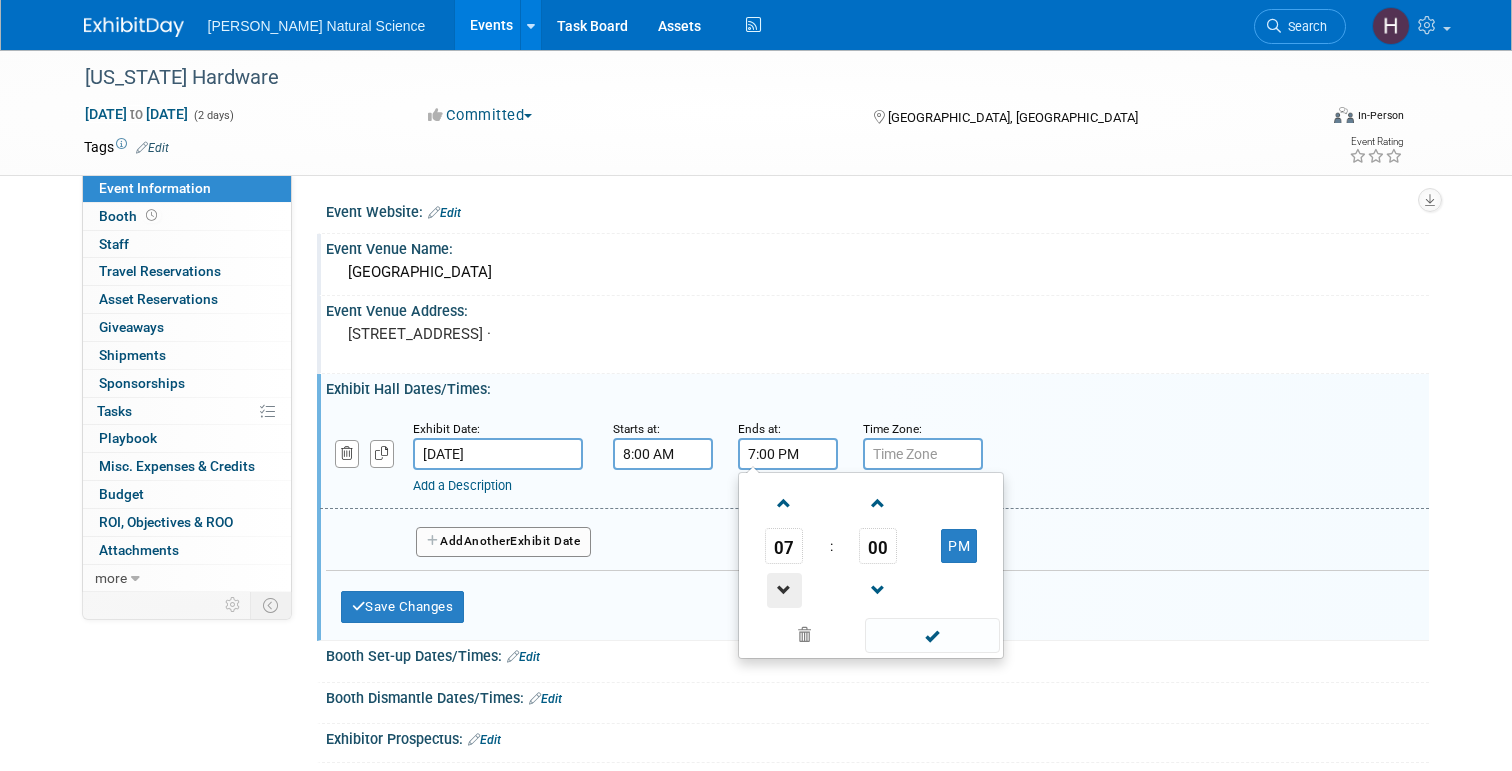 click at bounding box center (784, 590) 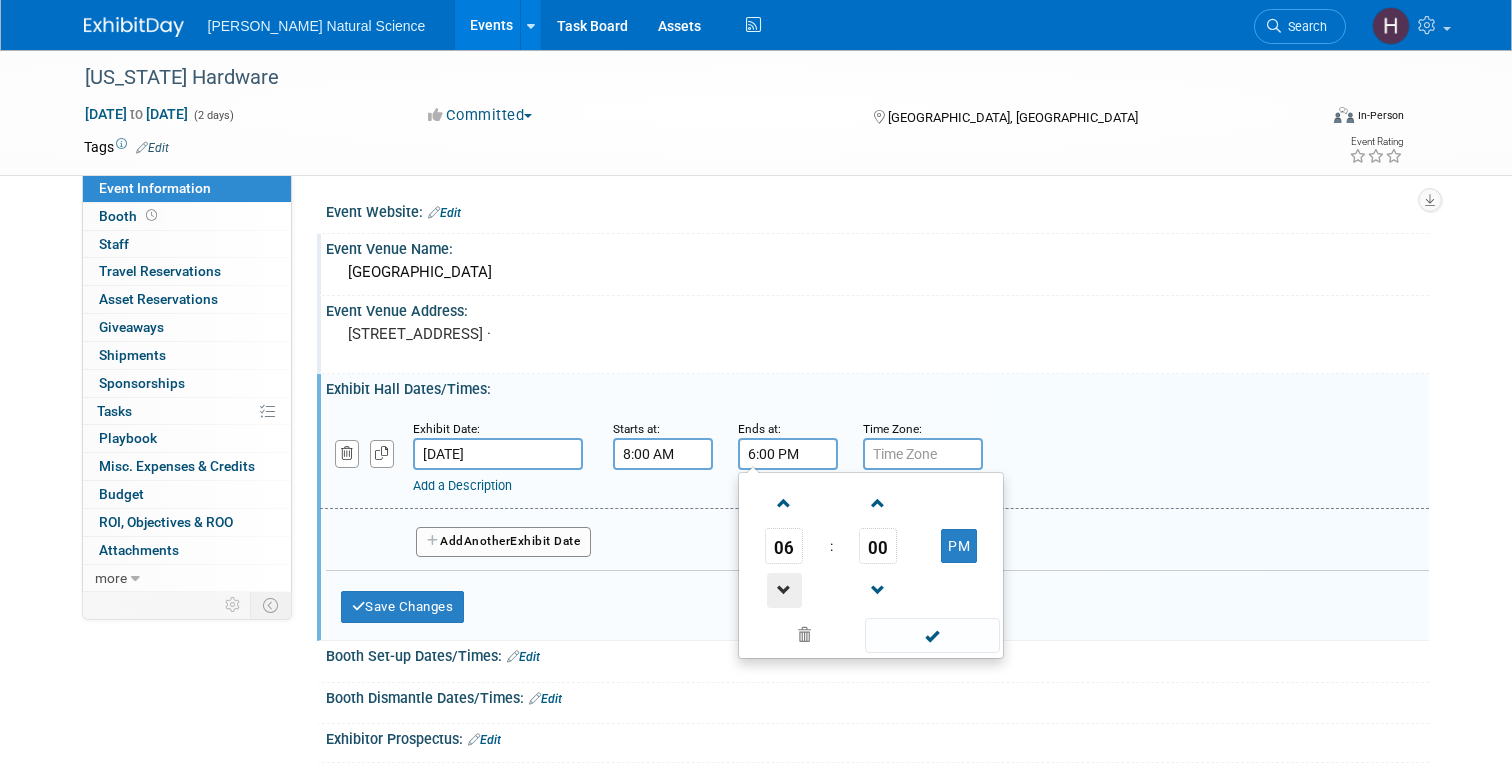 click at bounding box center [784, 590] 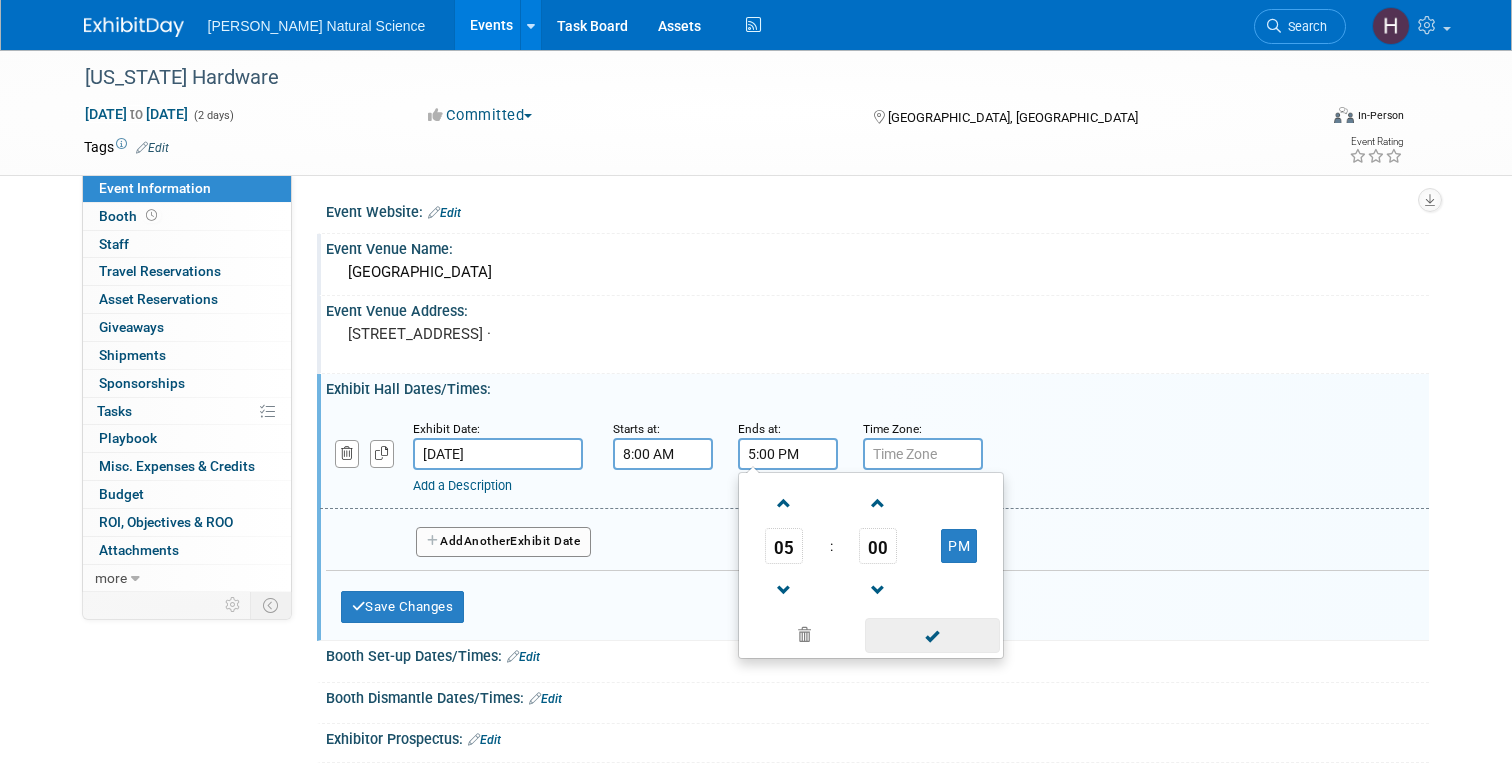 click at bounding box center (932, 635) 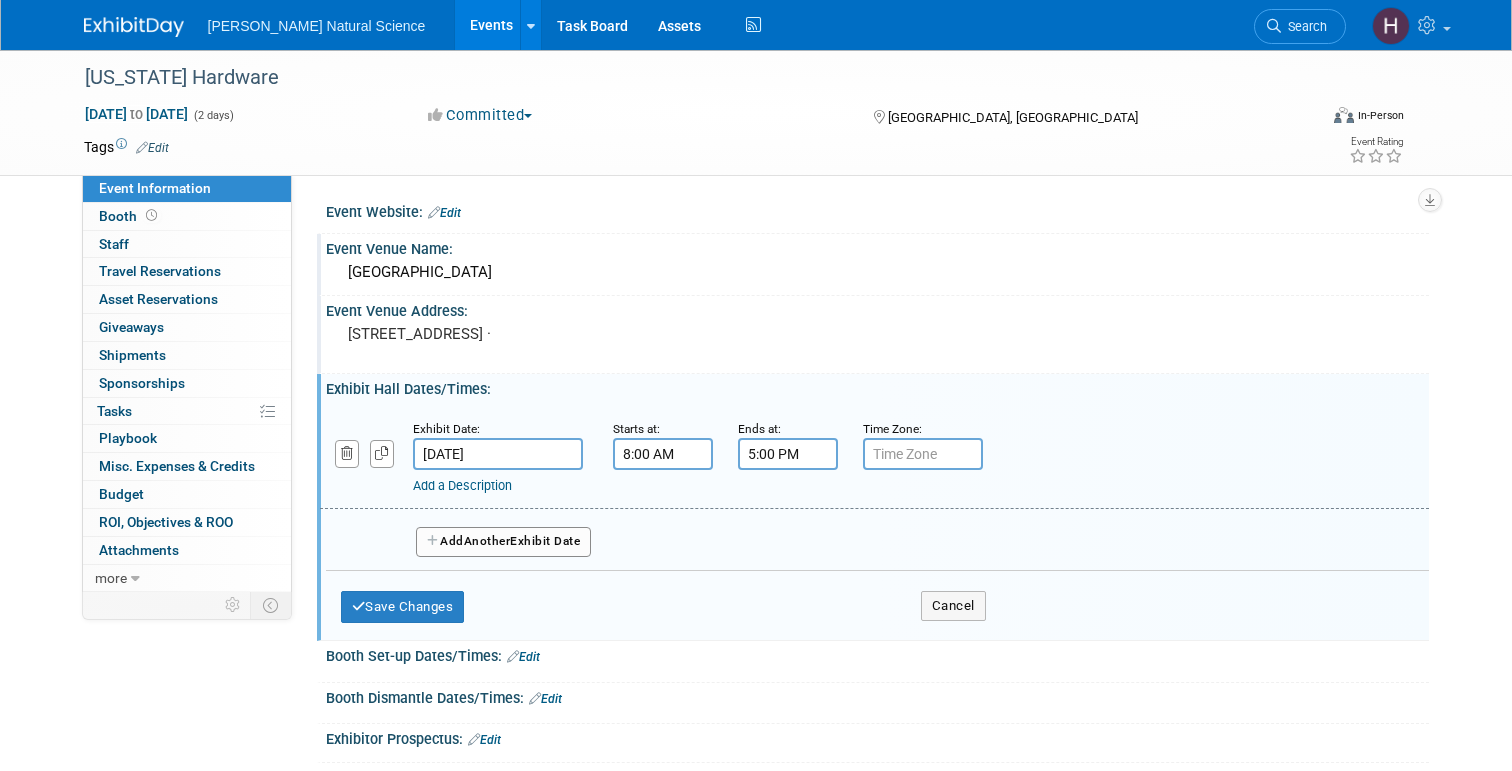 click on "Another" at bounding box center [487, 541] 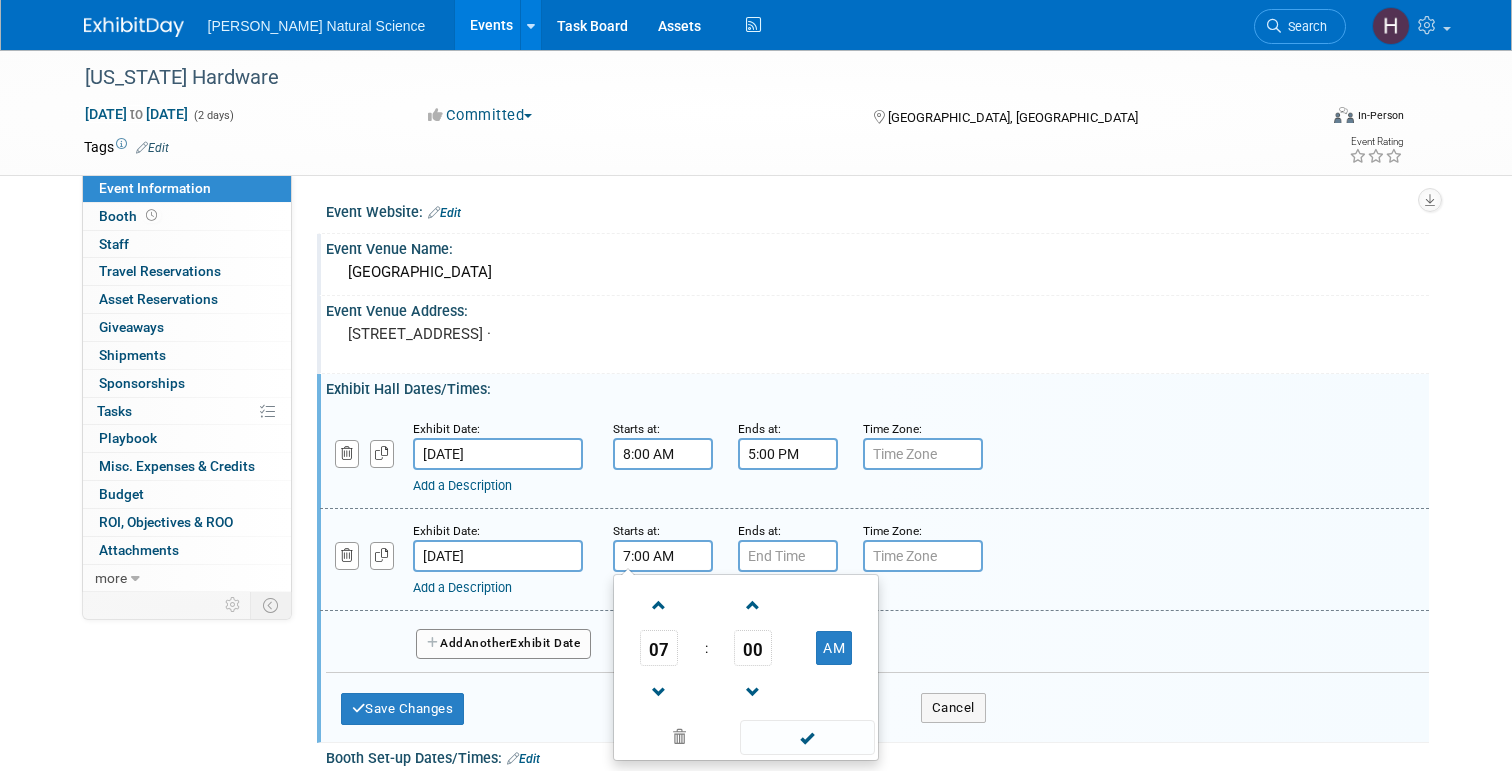 click on "7:00 AM" at bounding box center (663, 556) 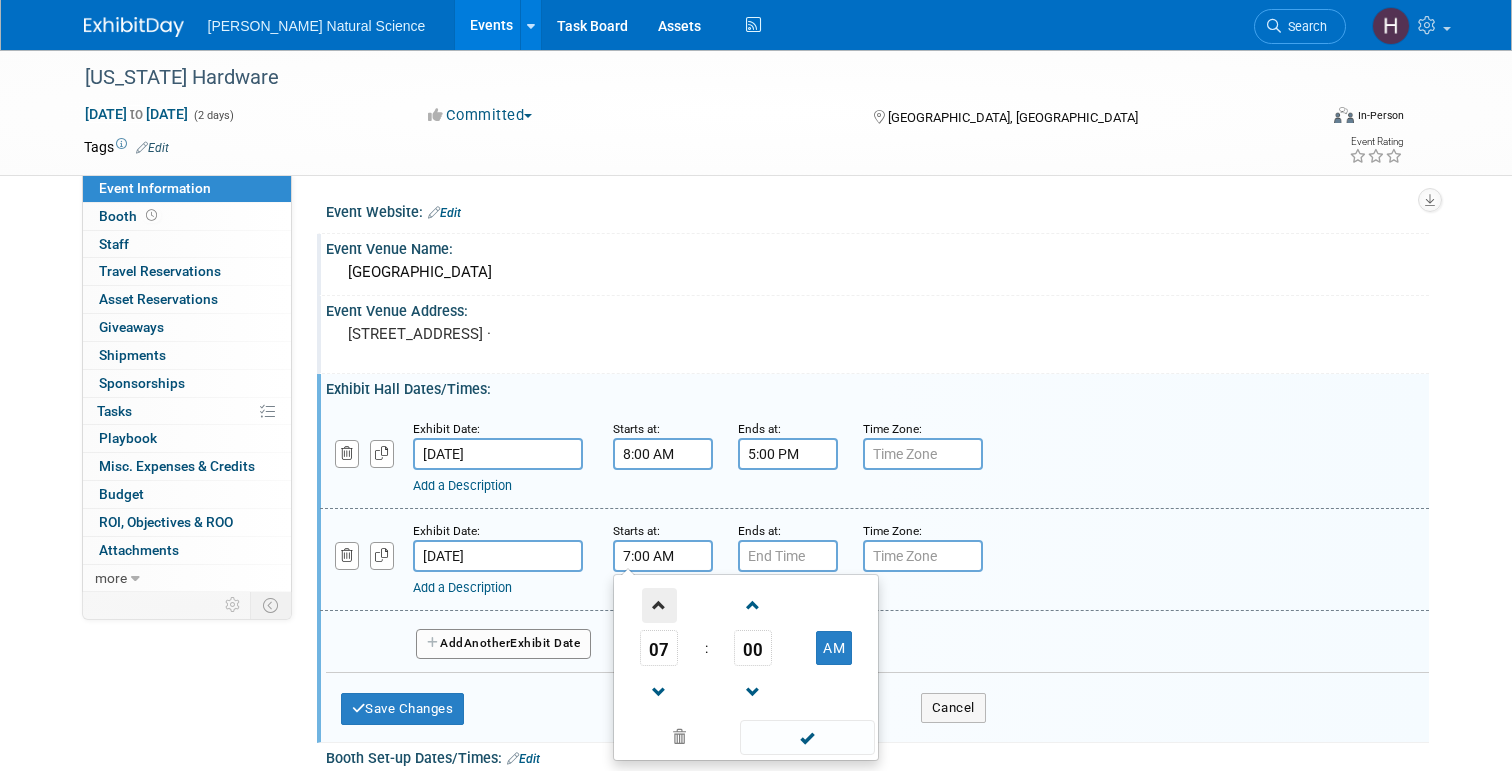 click at bounding box center (659, 605) 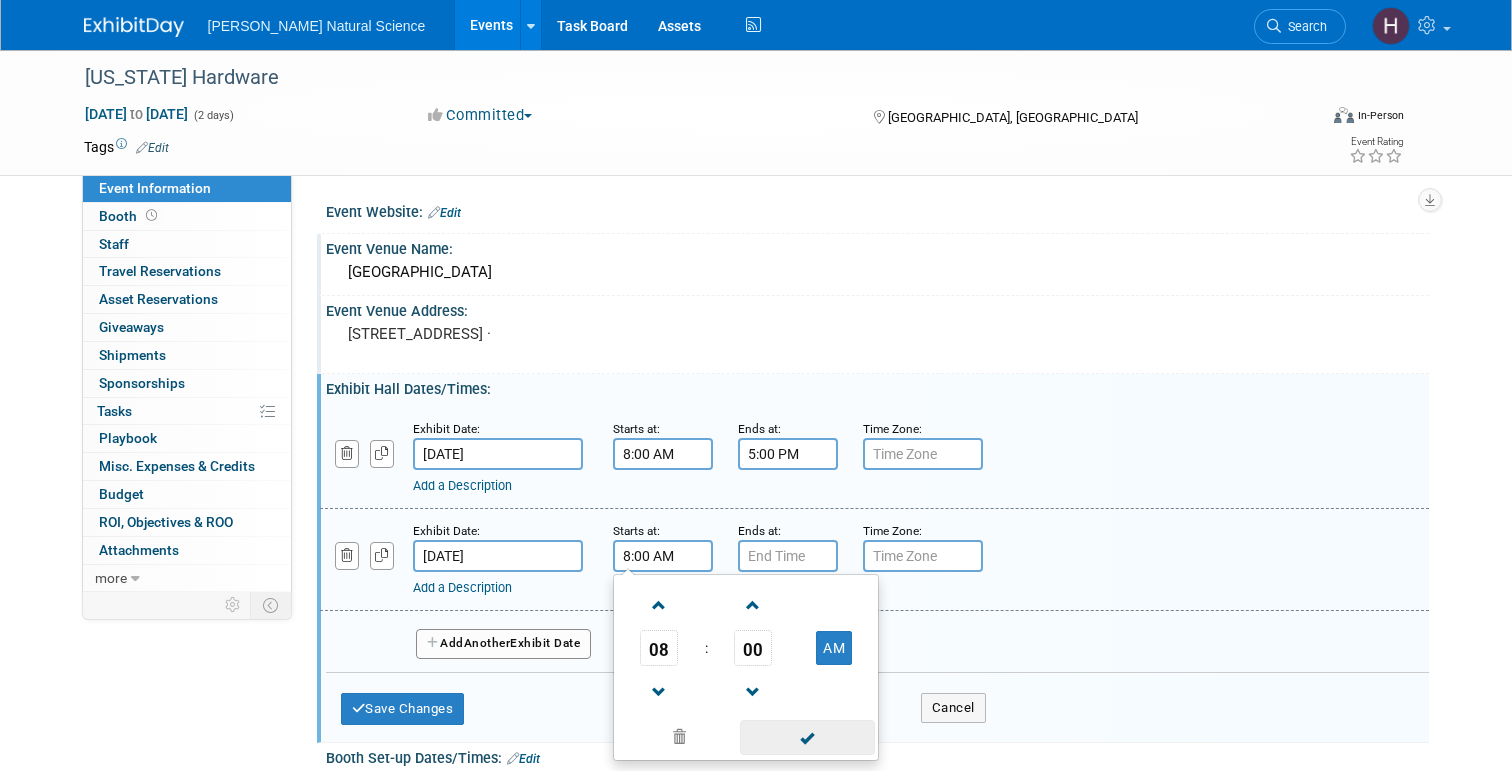 click at bounding box center [807, 737] 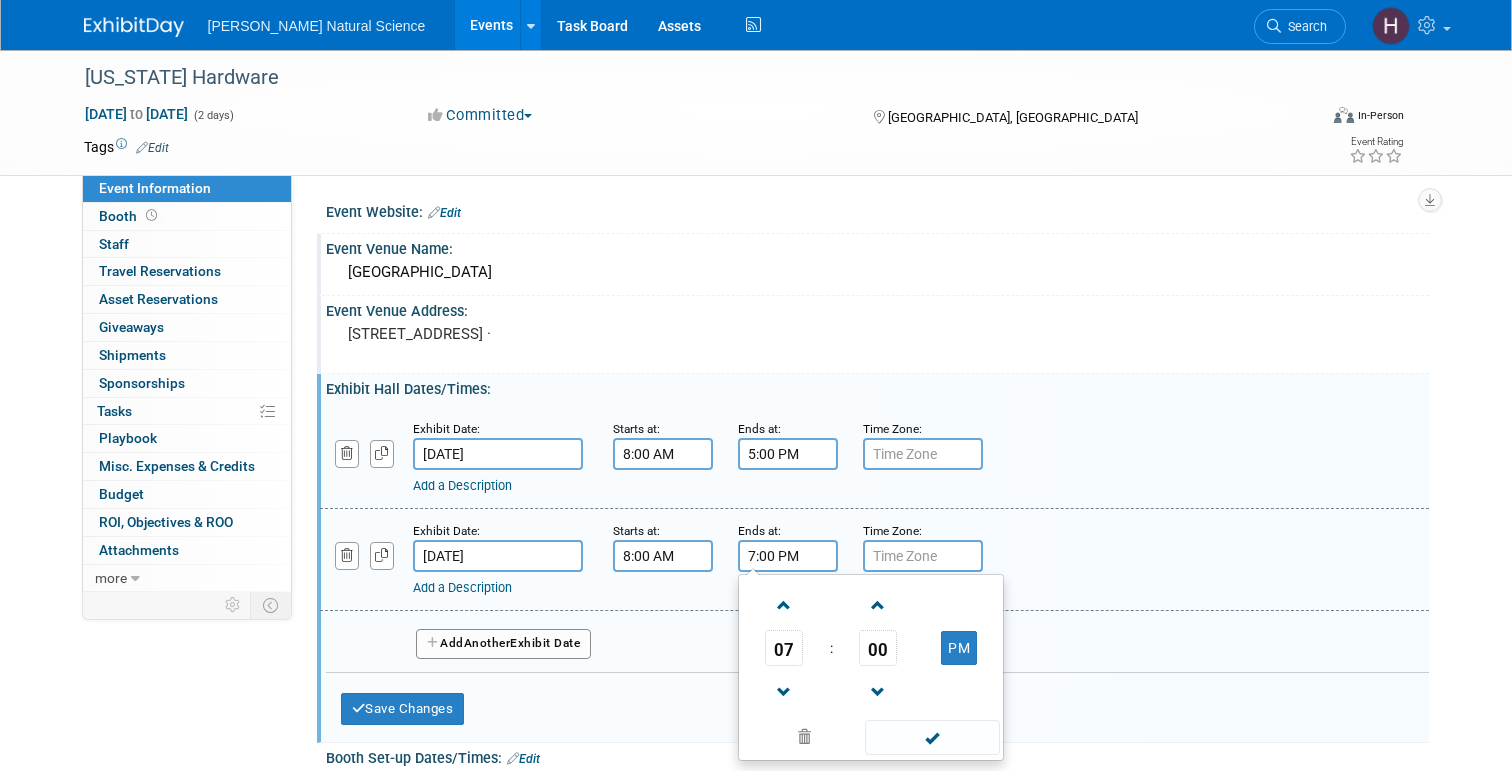 click on "7:00 PM" at bounding box center (788, 556) 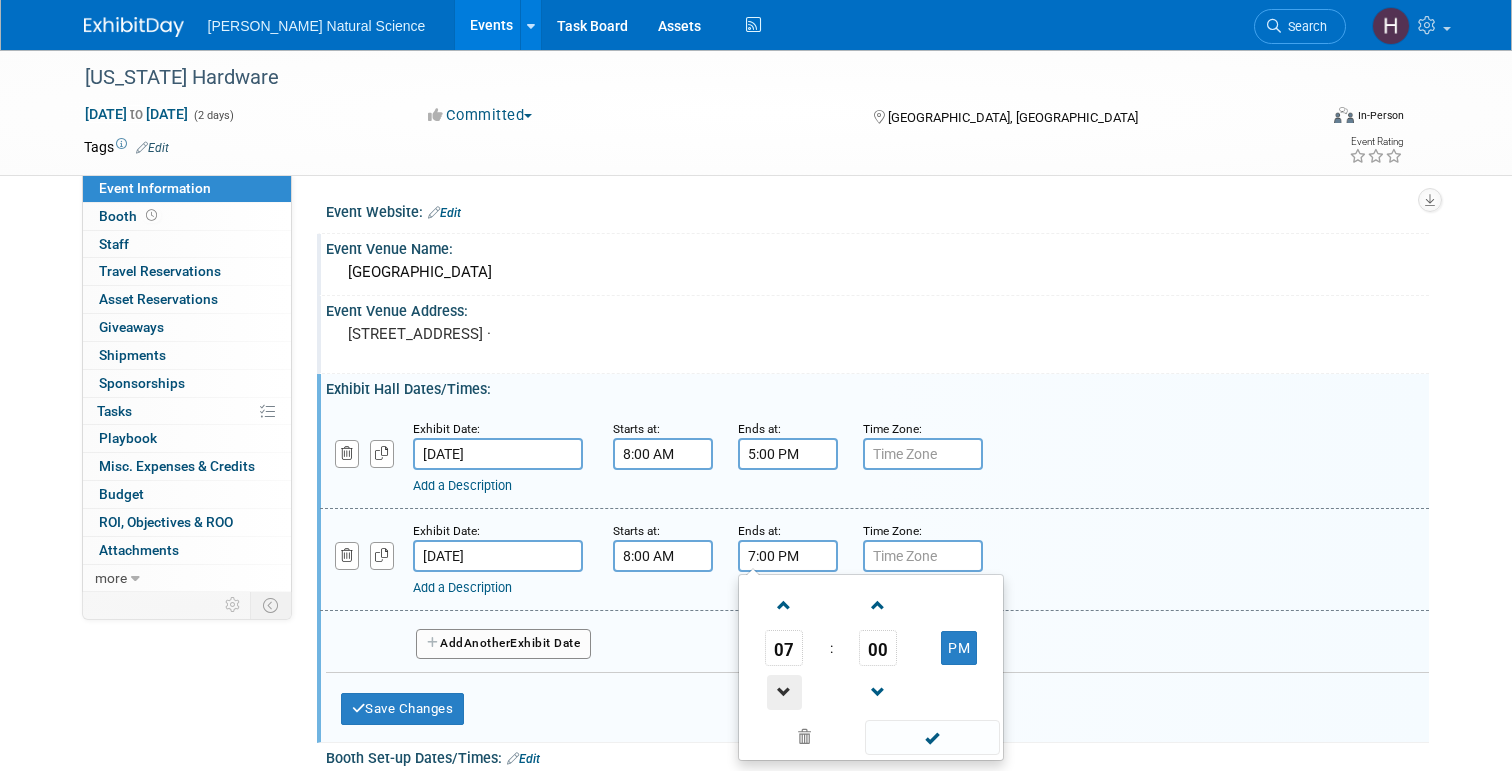 click at bounding box center [784, 692] 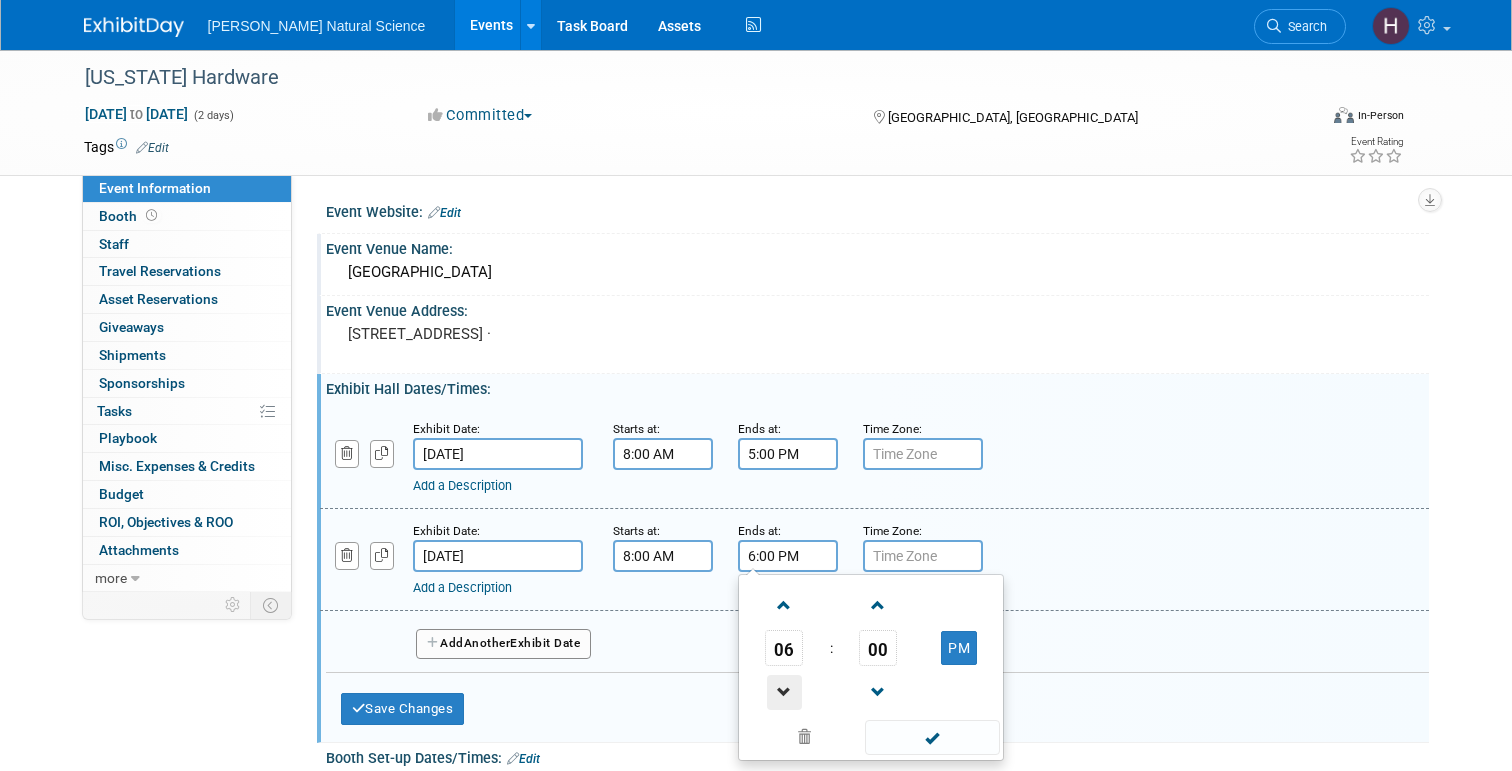 click at bounding box center [784, 692] 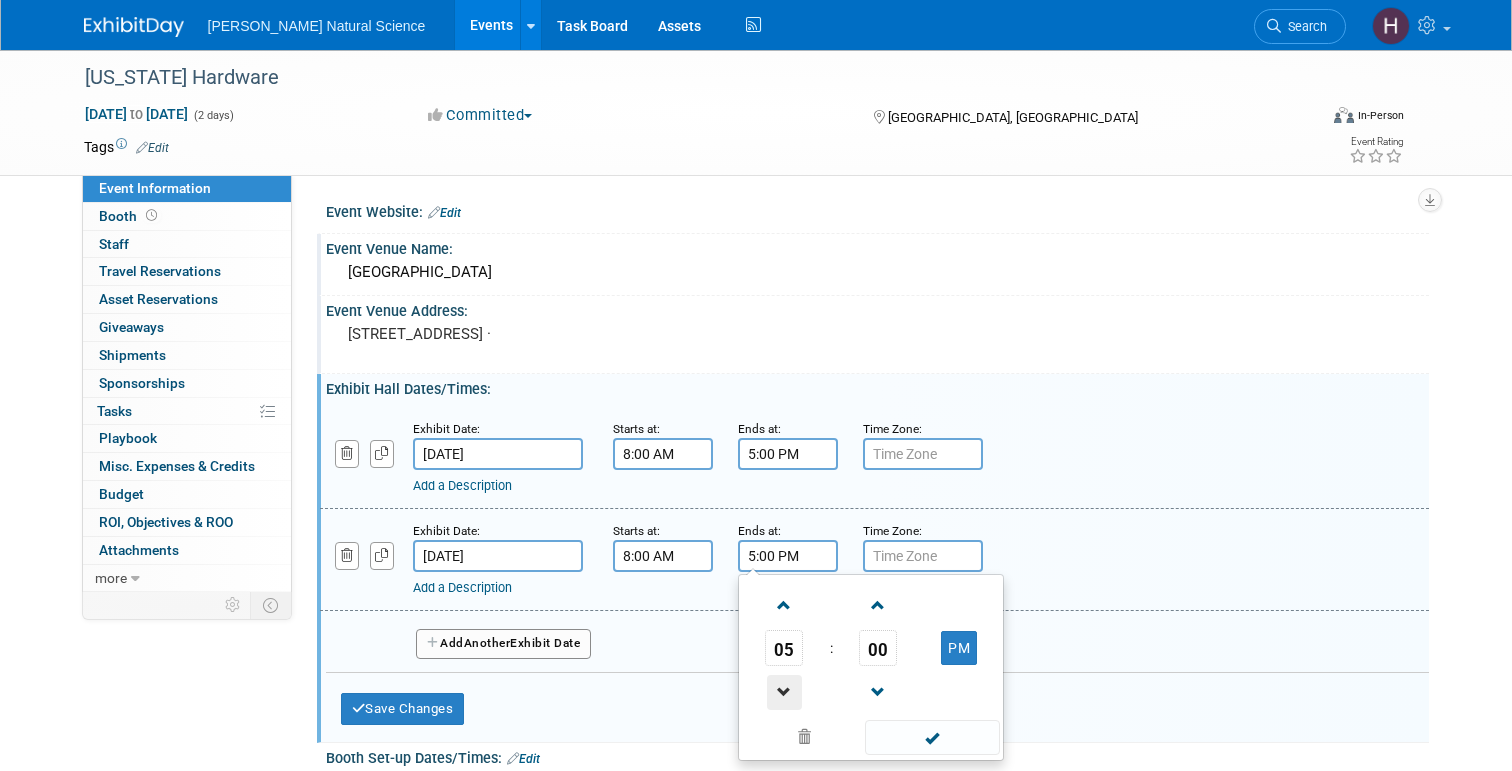 click at bounding box center [784, 692] 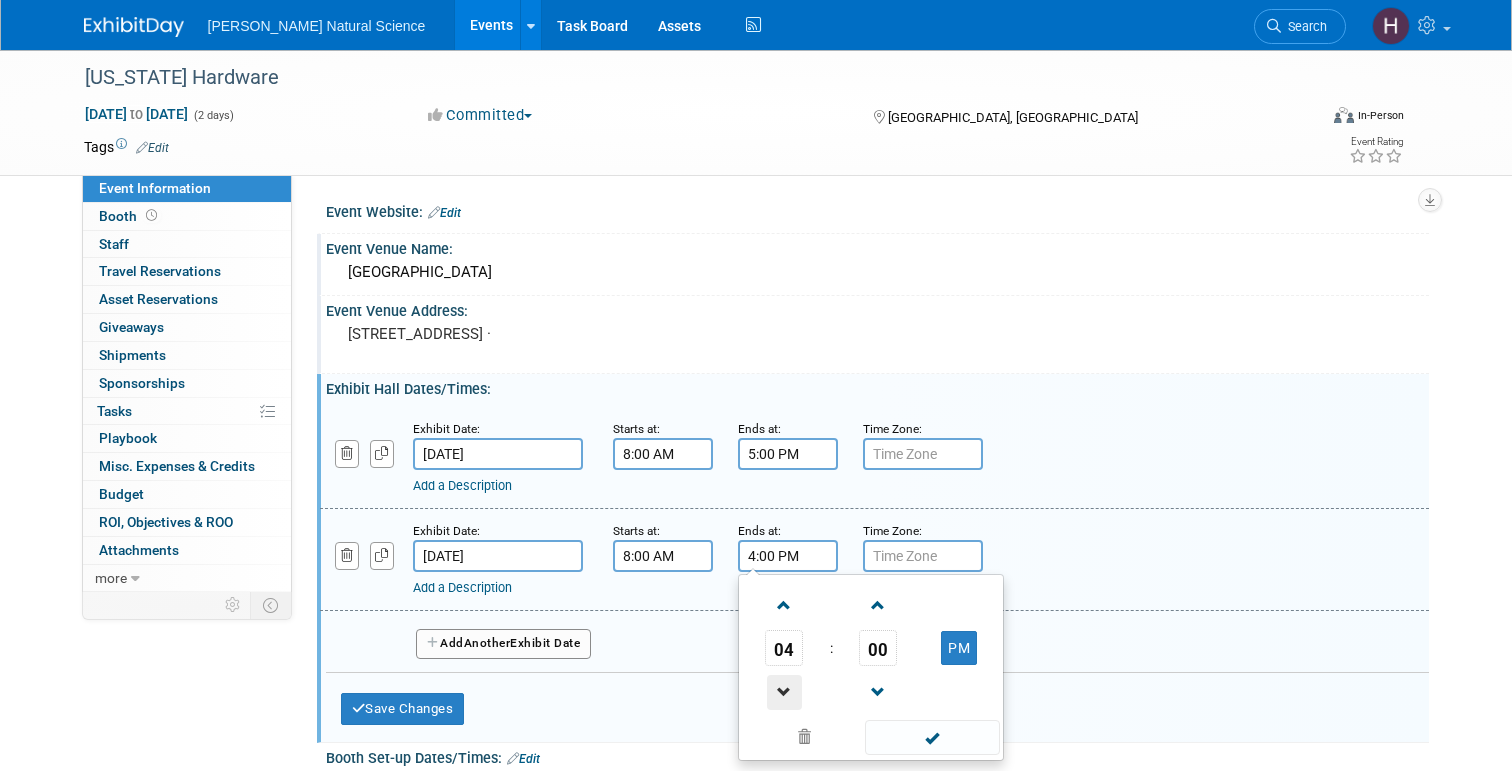 click at bounding box center (784, 692) 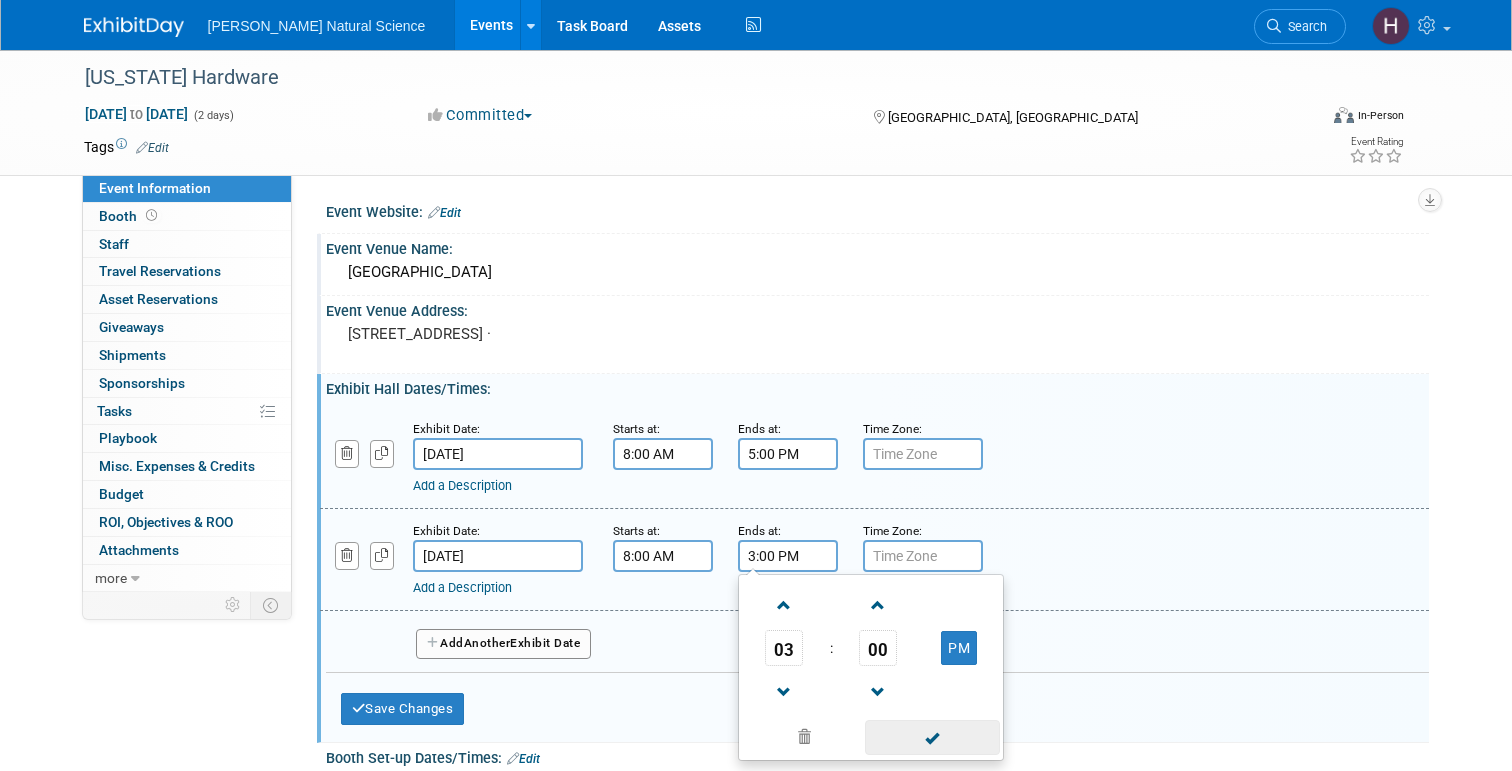 click at bounding box center [932, 737] 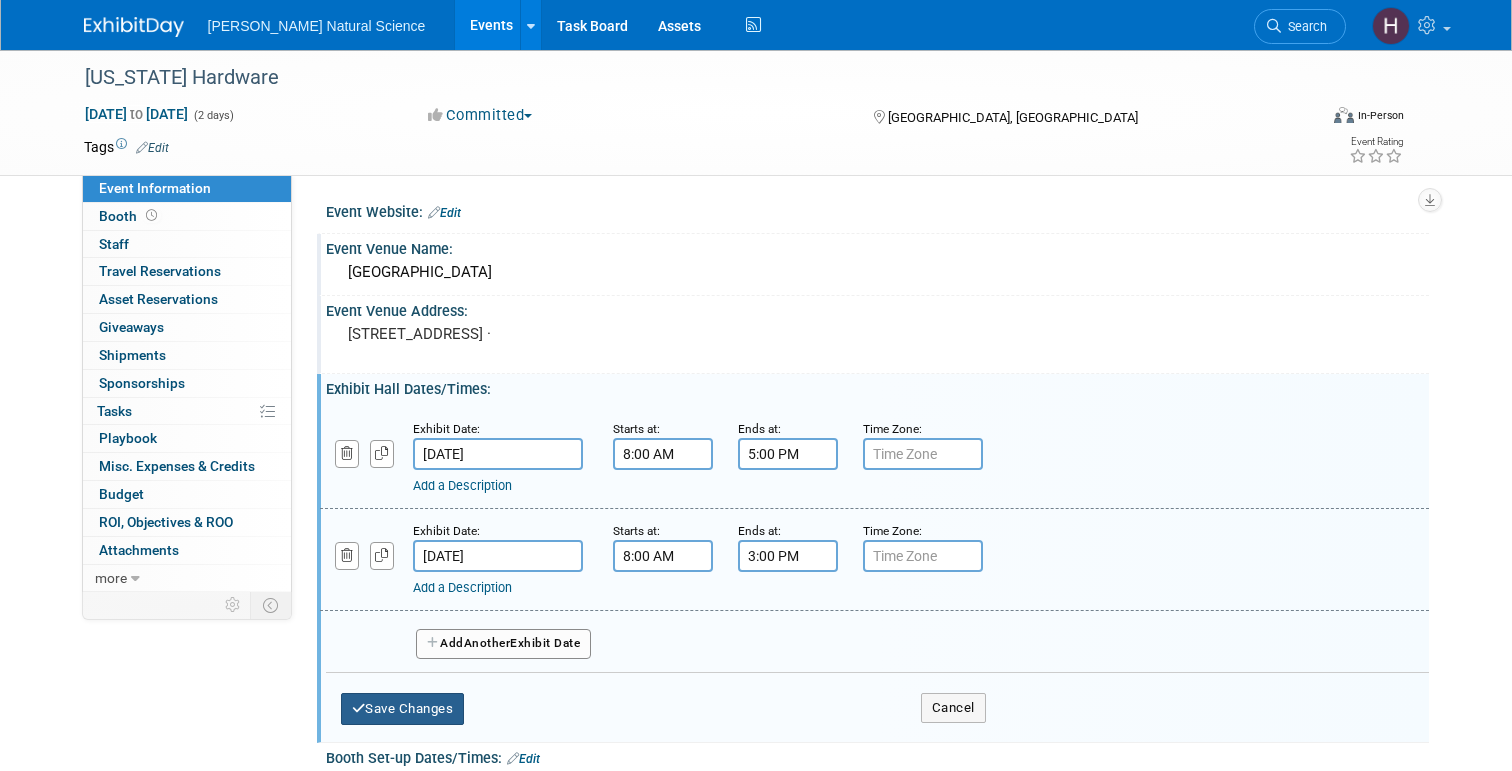 click on "Save Changes" at bounding box center [403, 709] 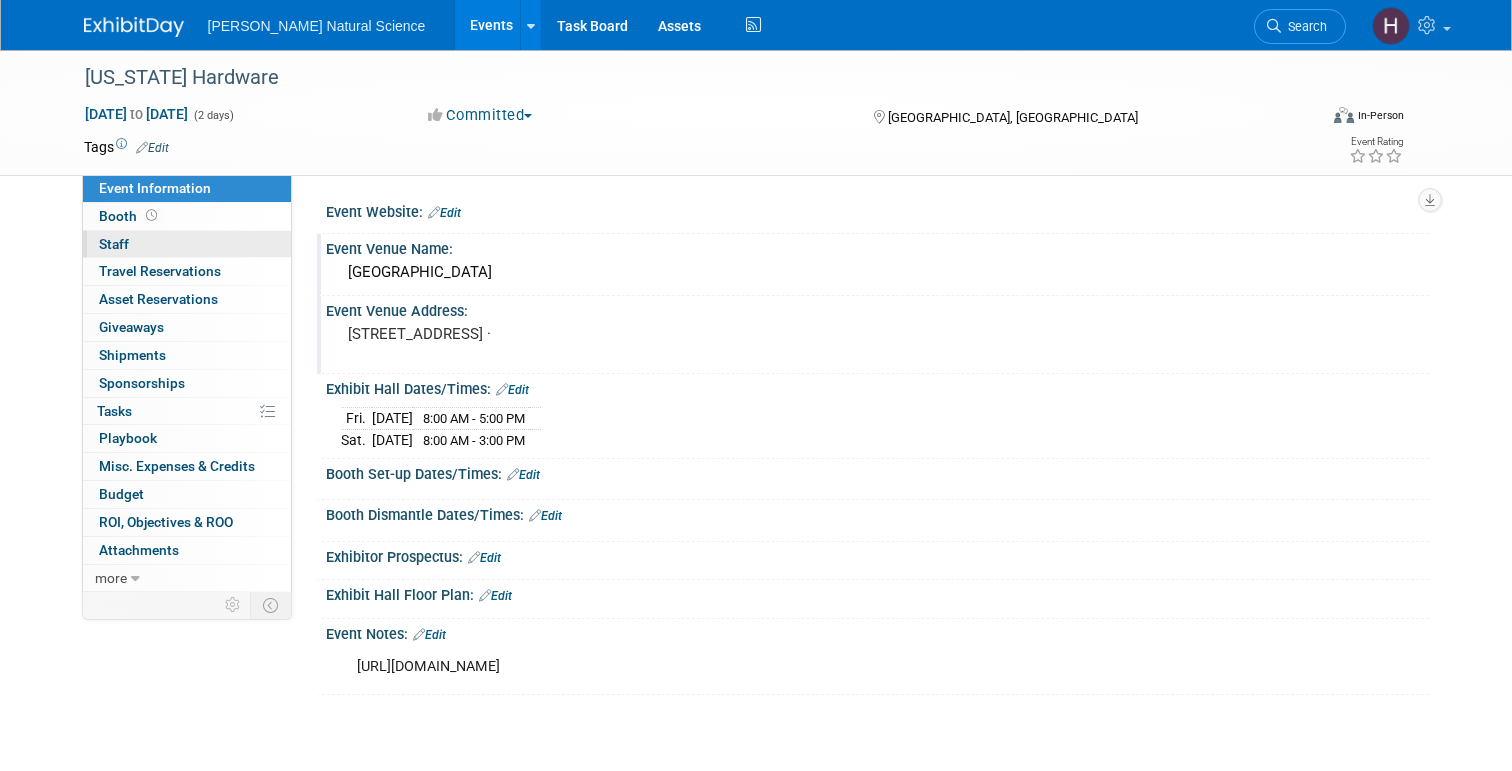 click on "Staff 0" at bounding box center [114, 244] 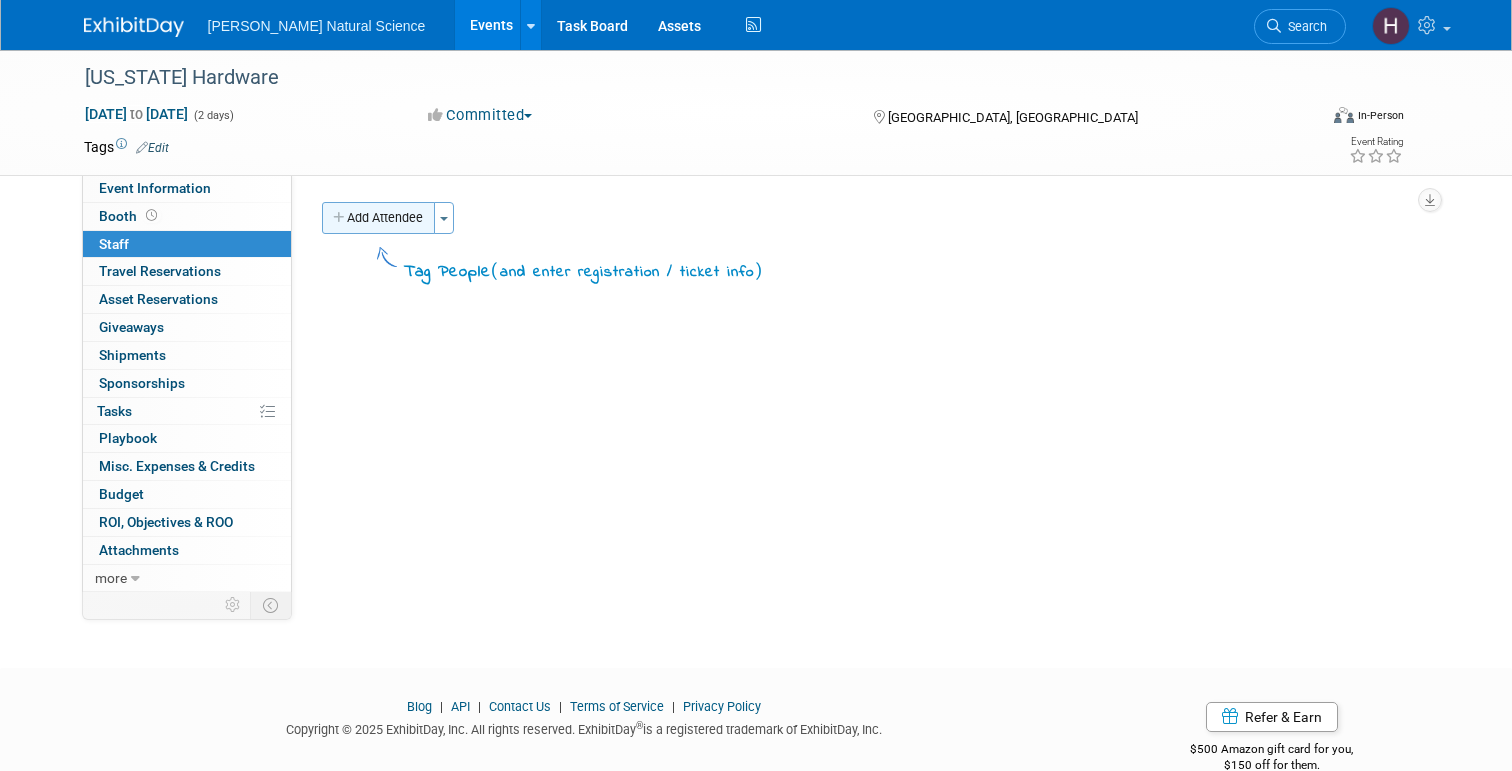 click on "Add Attendee" at bounding box center [378, 218] 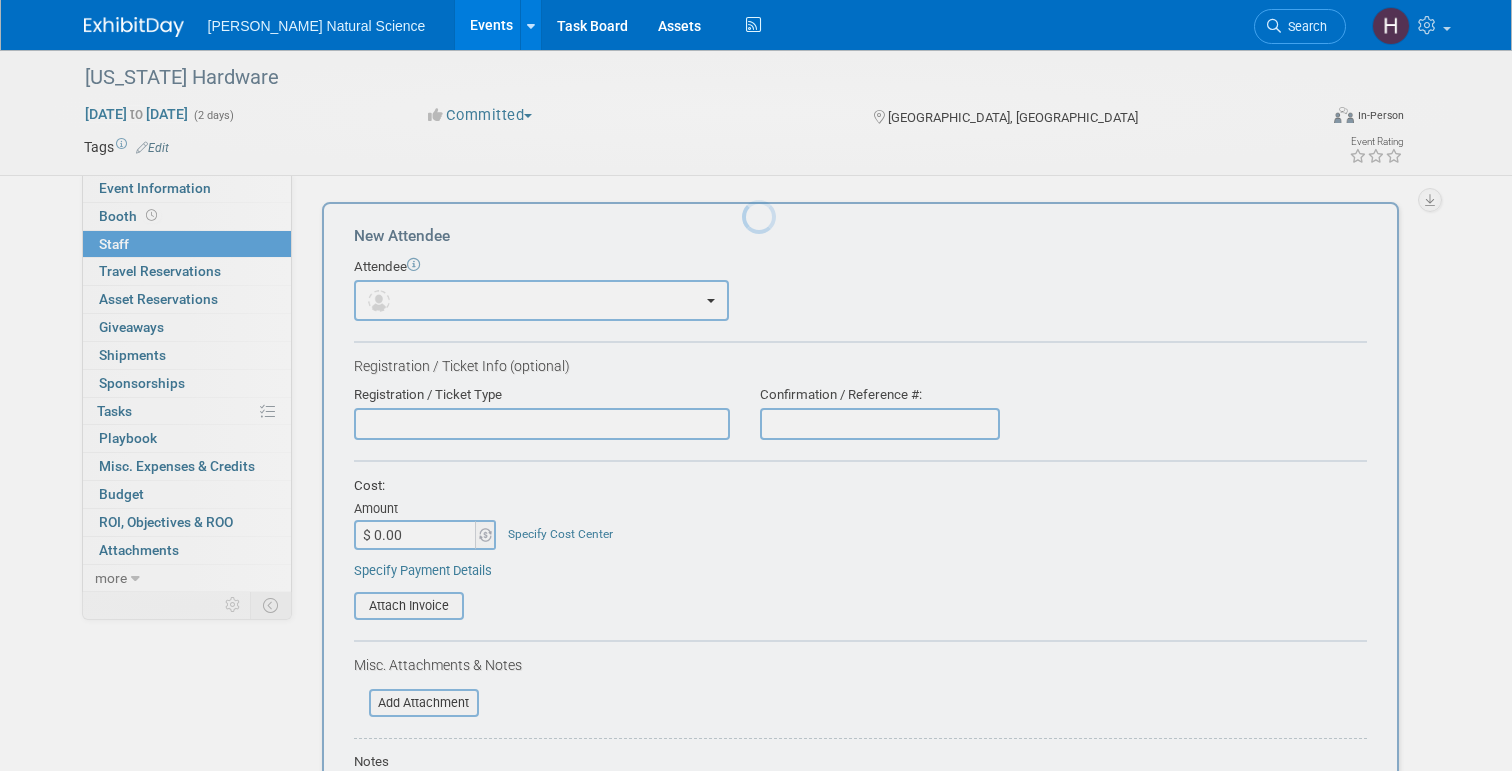 scroll, scrollTop: 0, scrollLeft: 0, axis: both 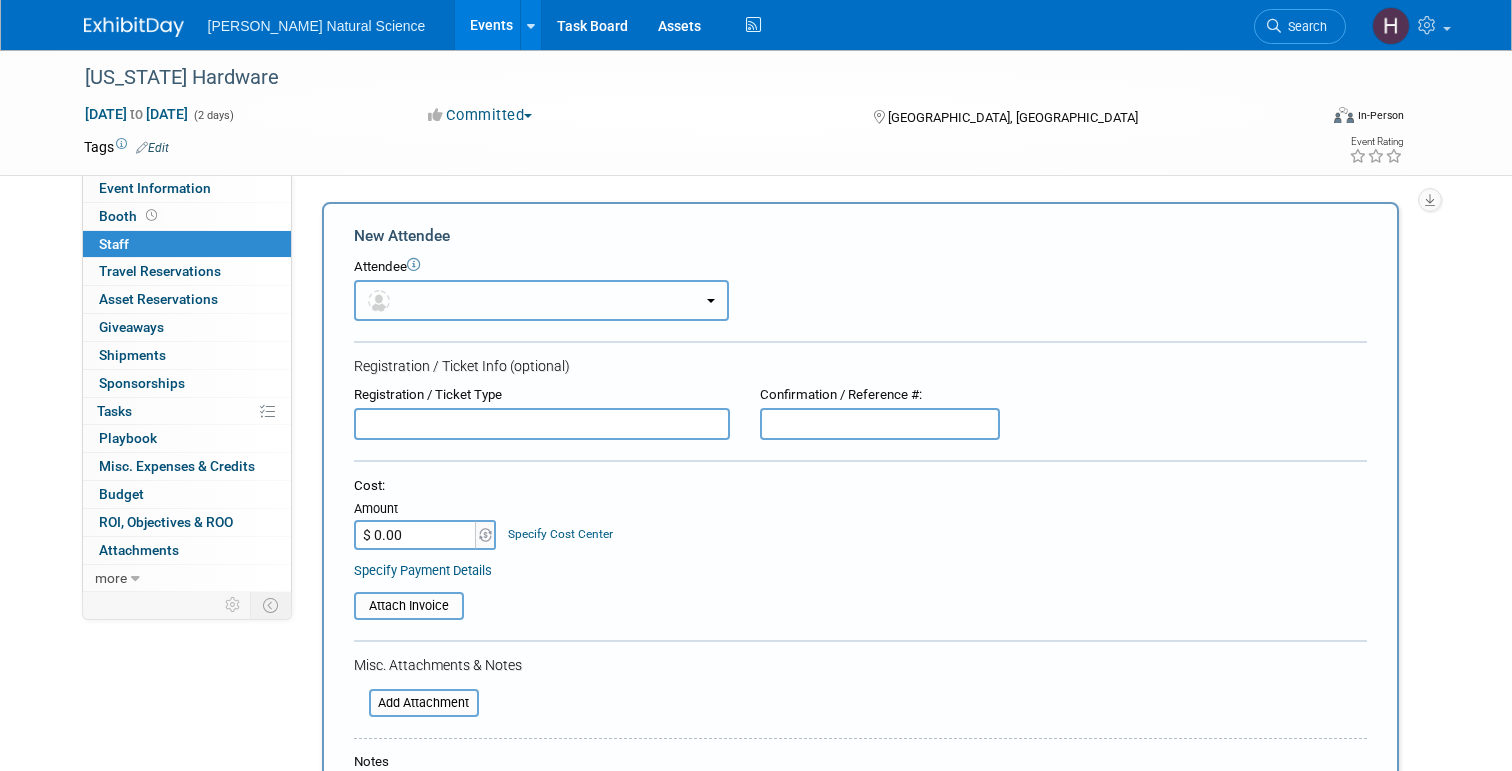 click at bounding box center [541, 300] 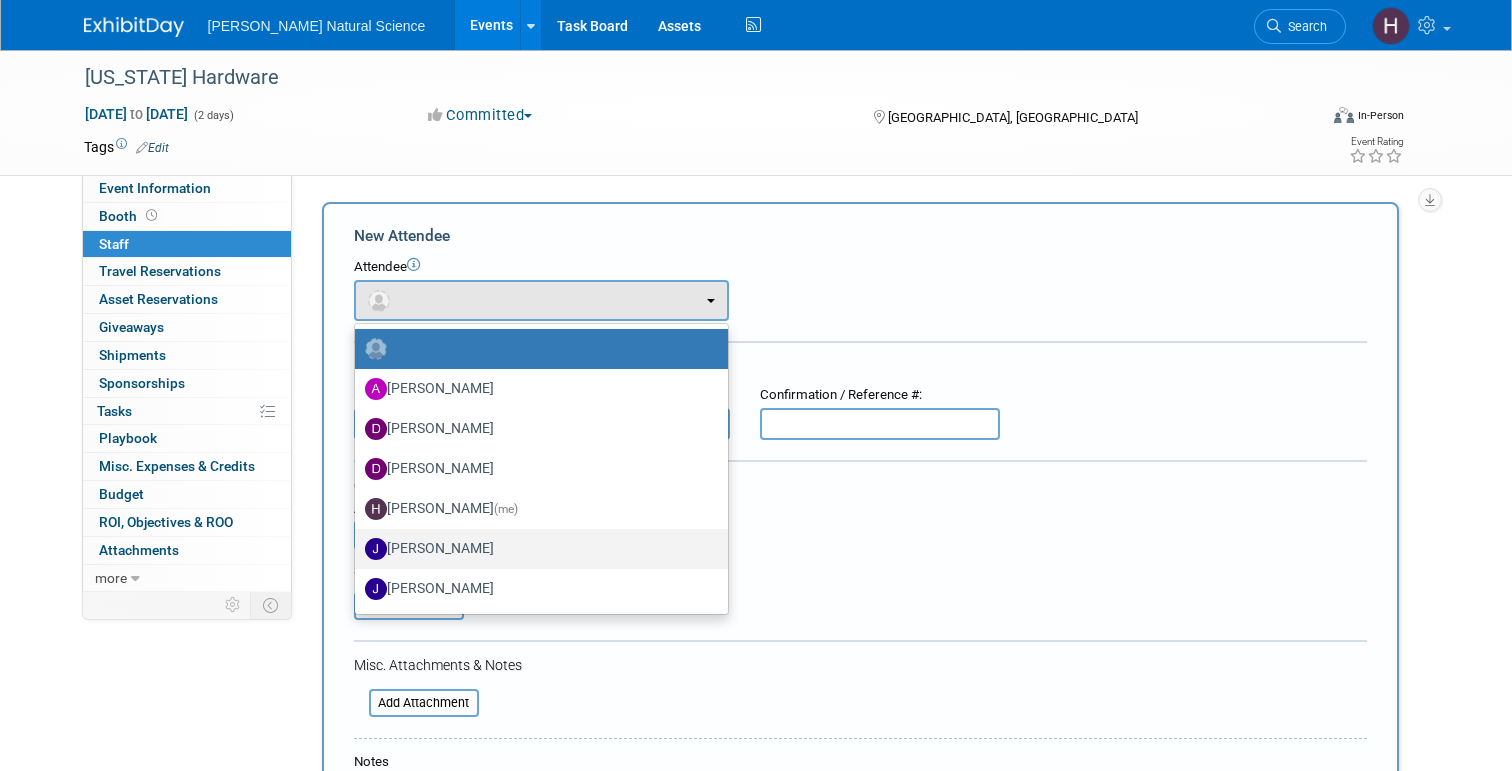 click on "[PERSON_NAME]" at bounding box center [536, 549] 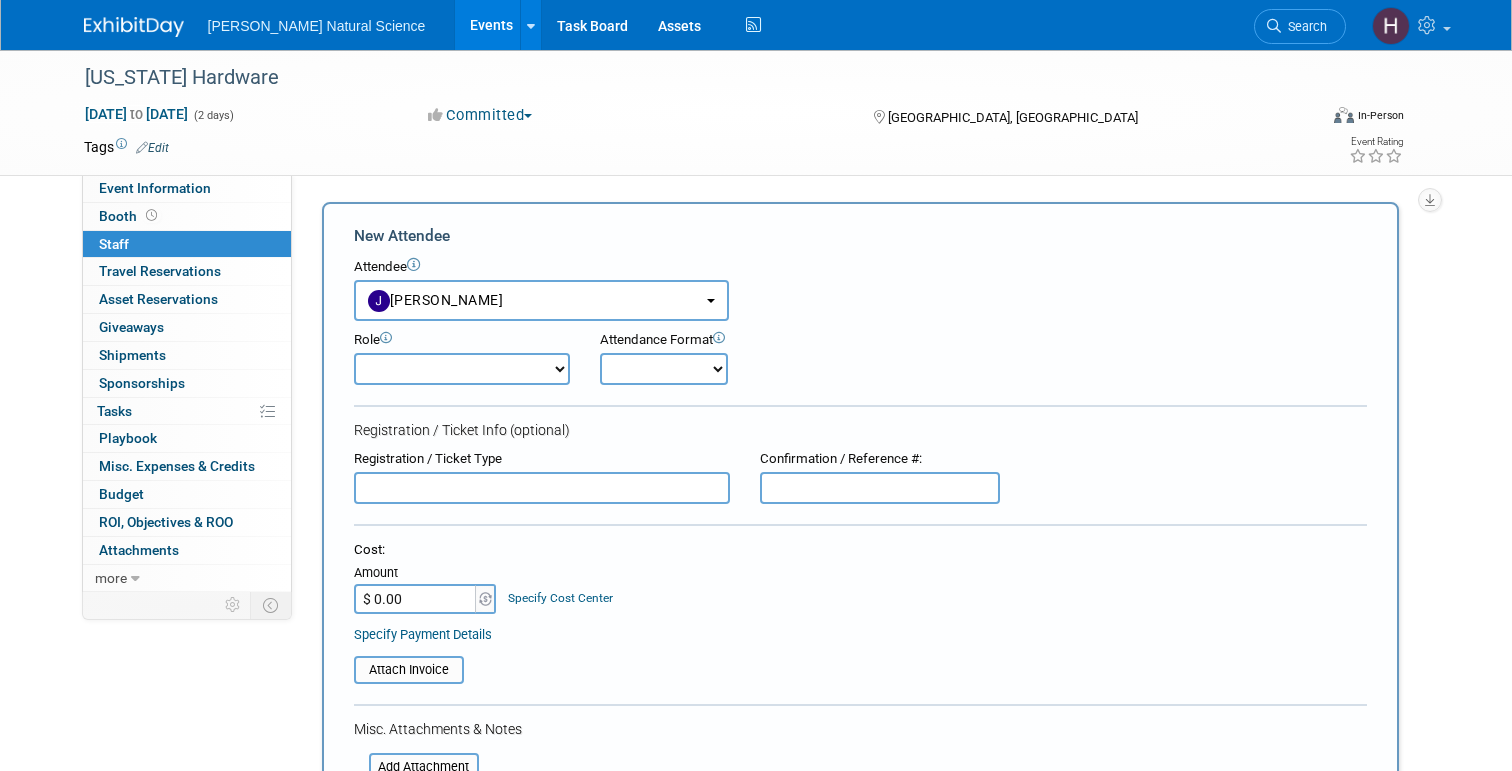 click on "Demonstrator
Host
Planner
Presenter
Sales Representative
Set-up/Dismantle Crew
Speaker" at bounding box center (462, 369) 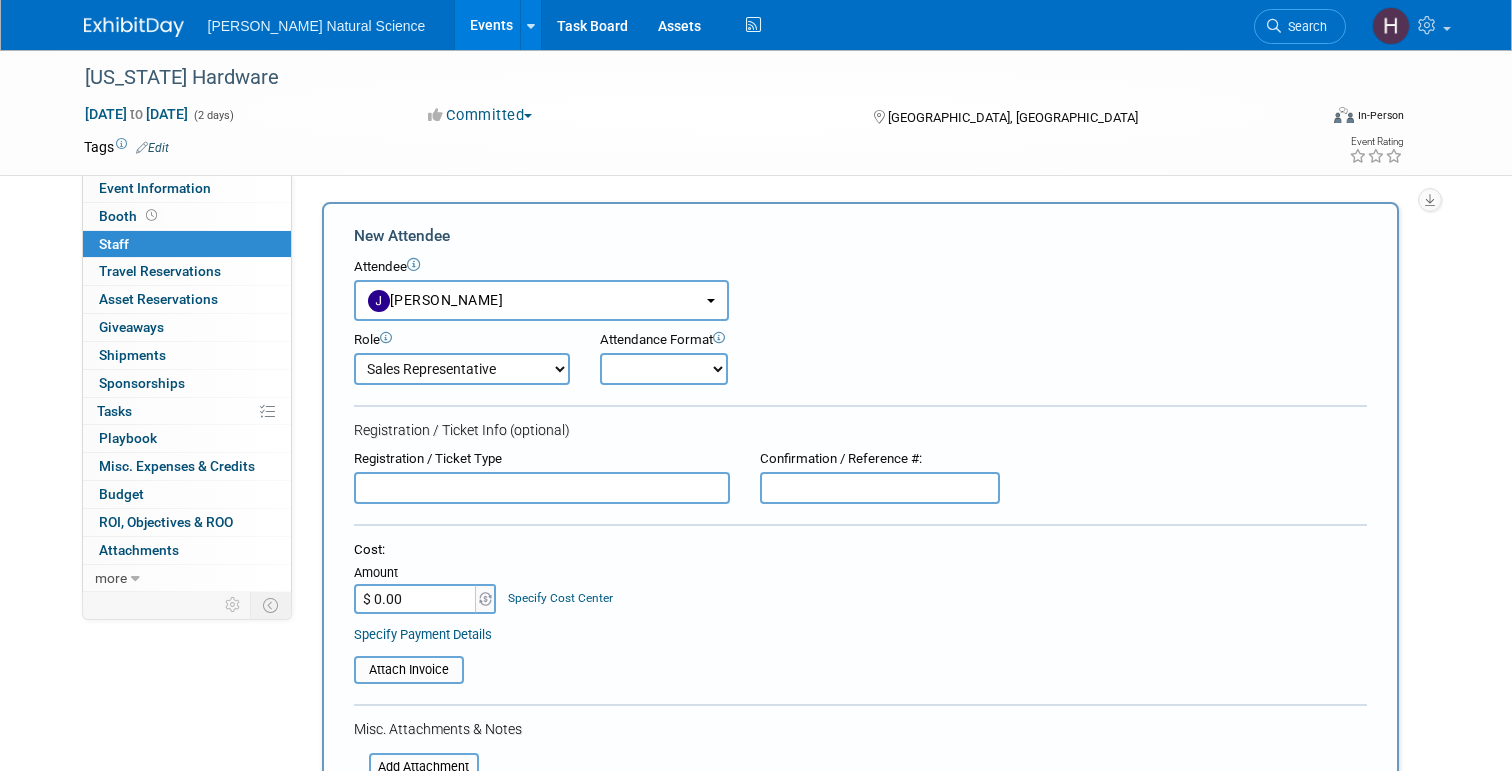 click on "Onsite
Remote" at bounding box center [664, 369] 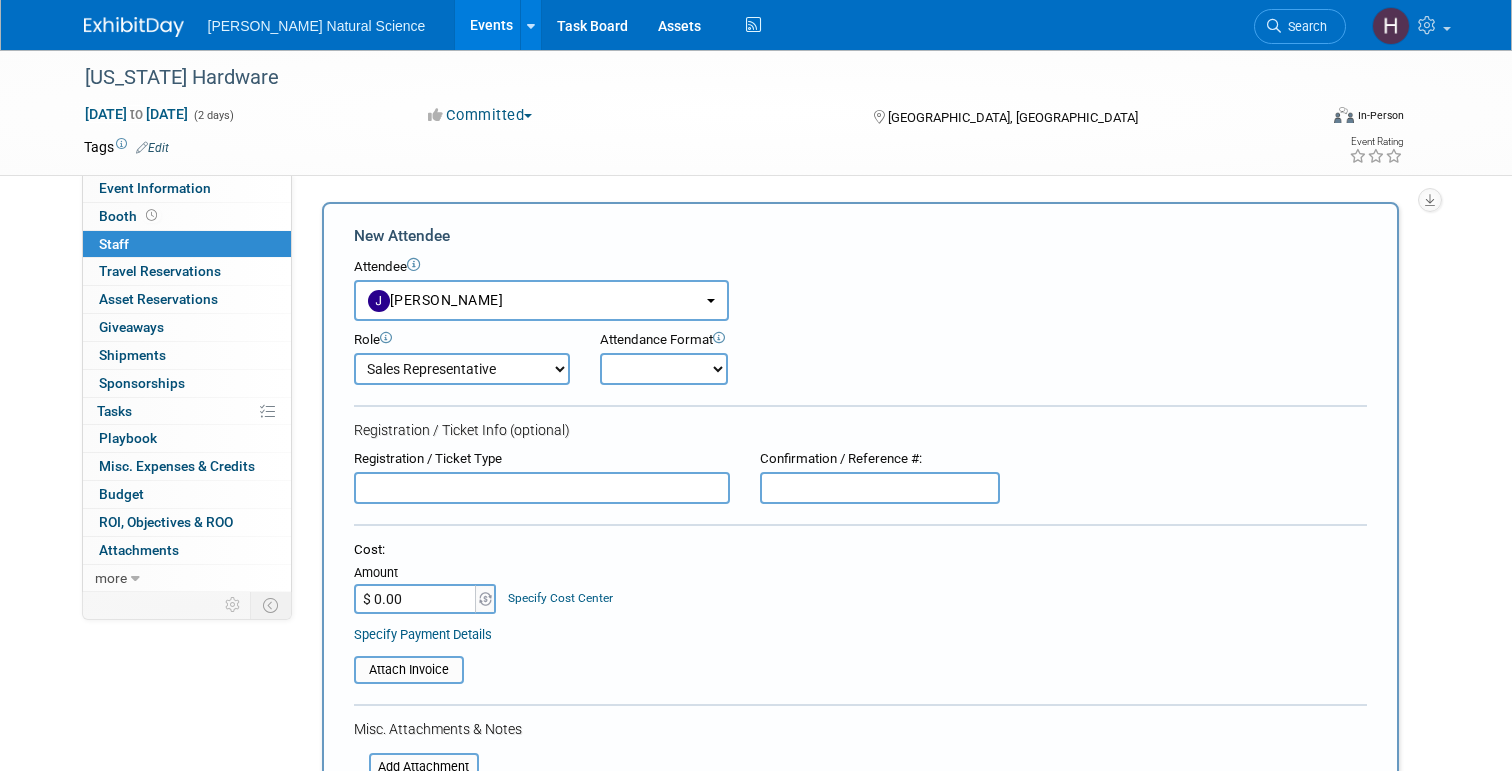 select on "1" 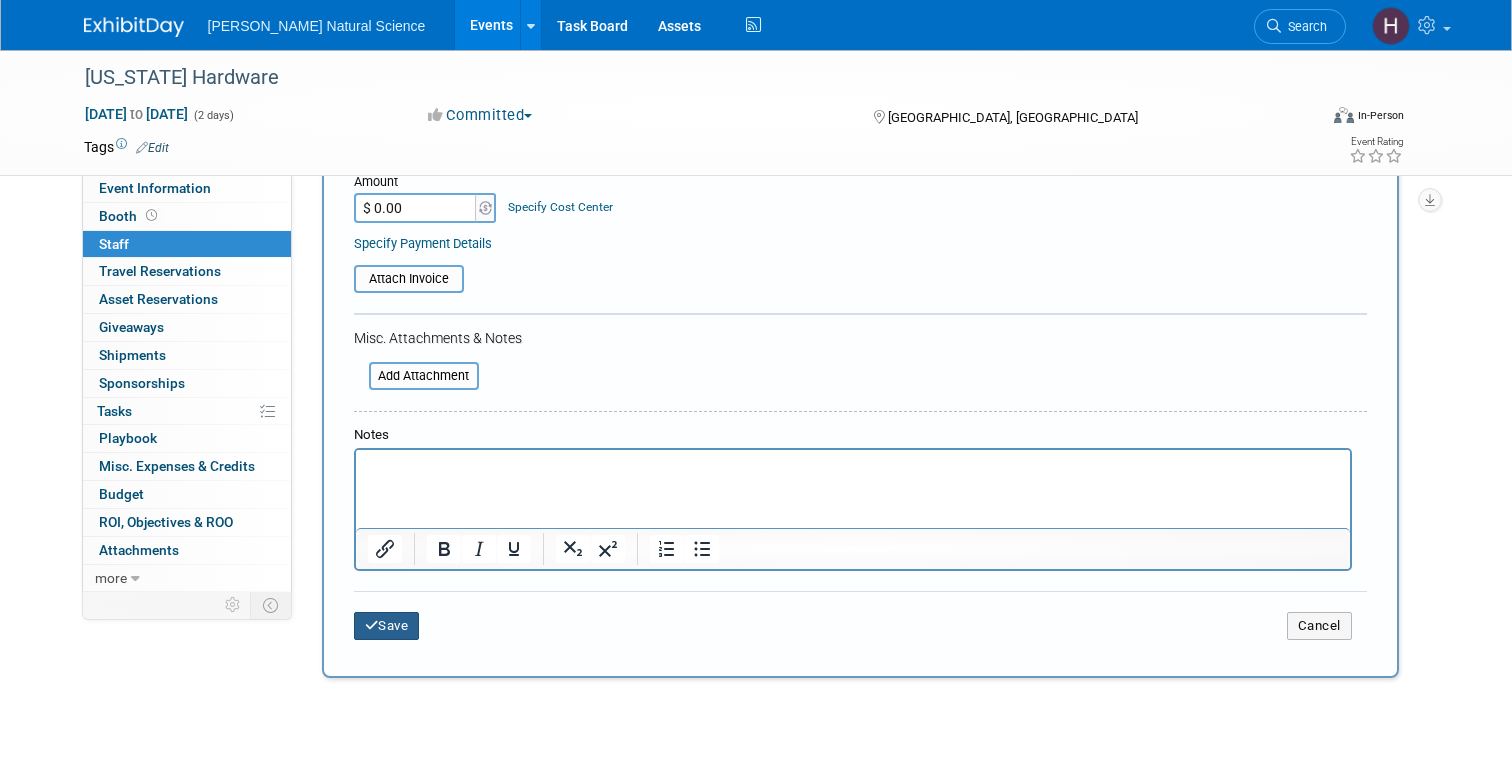 click on "Save" at bounding box center [387, 626] 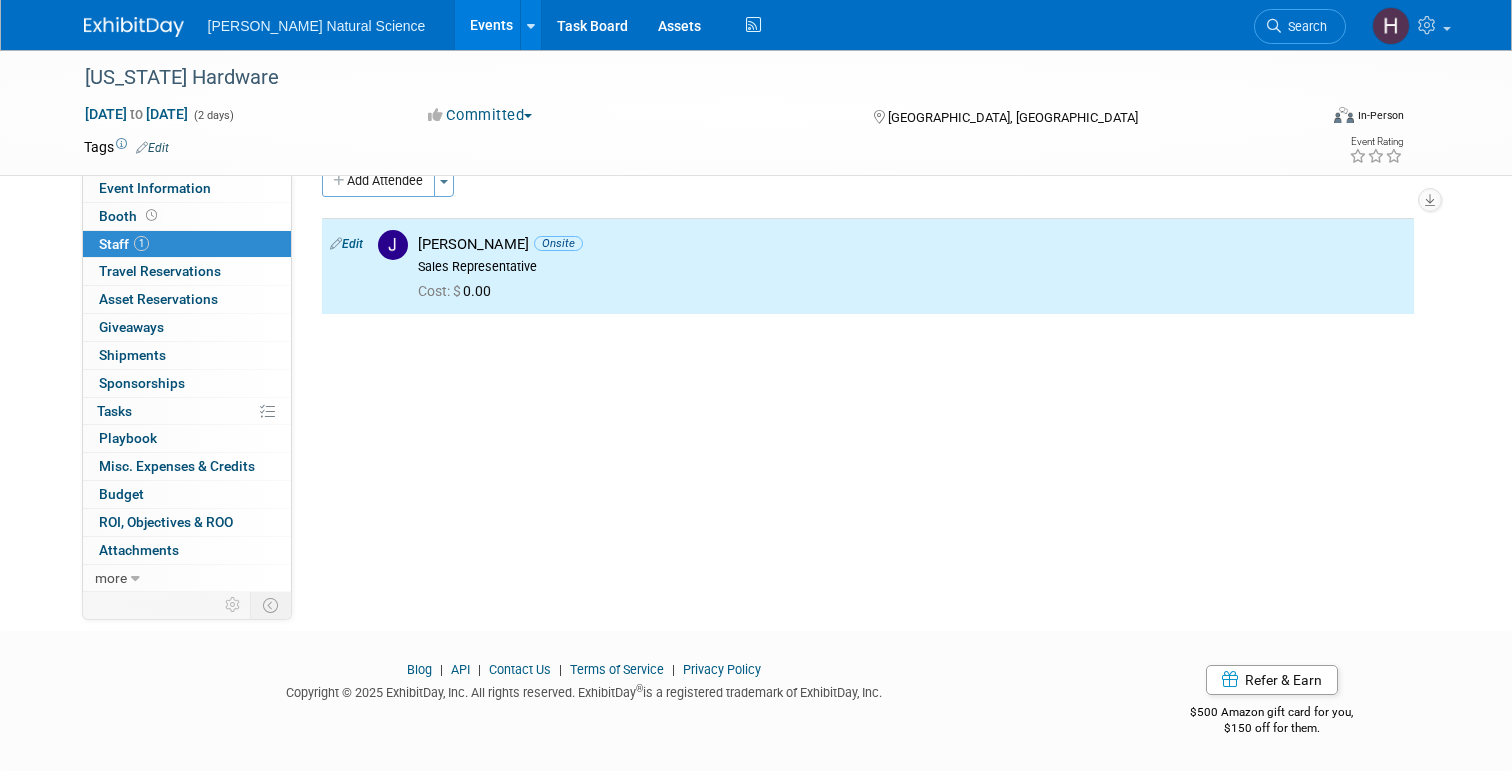 scroll, scrollTop: 0, scrollLeft: 0, axis: both 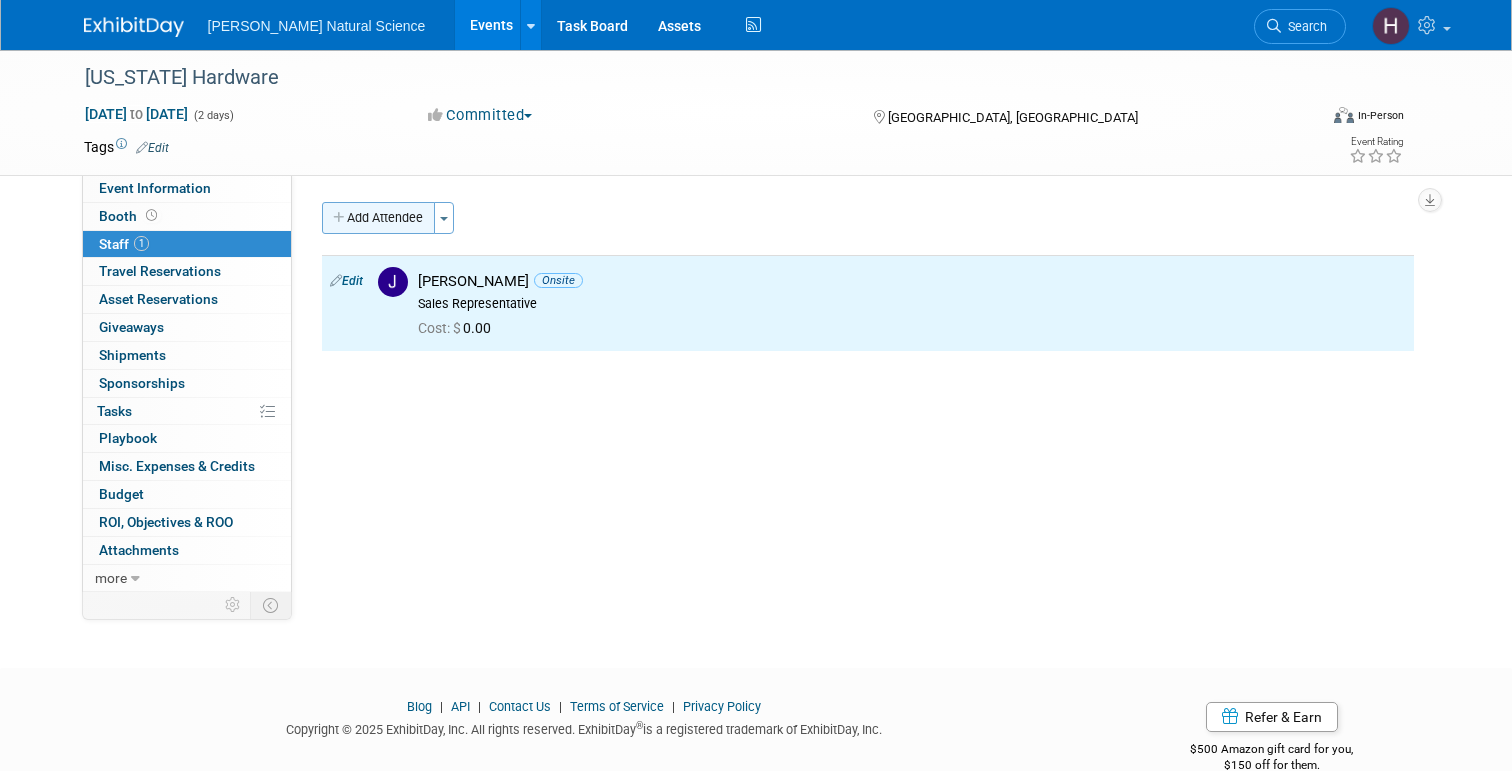 click on "Add Attendee" at bounding box center (378, 218) 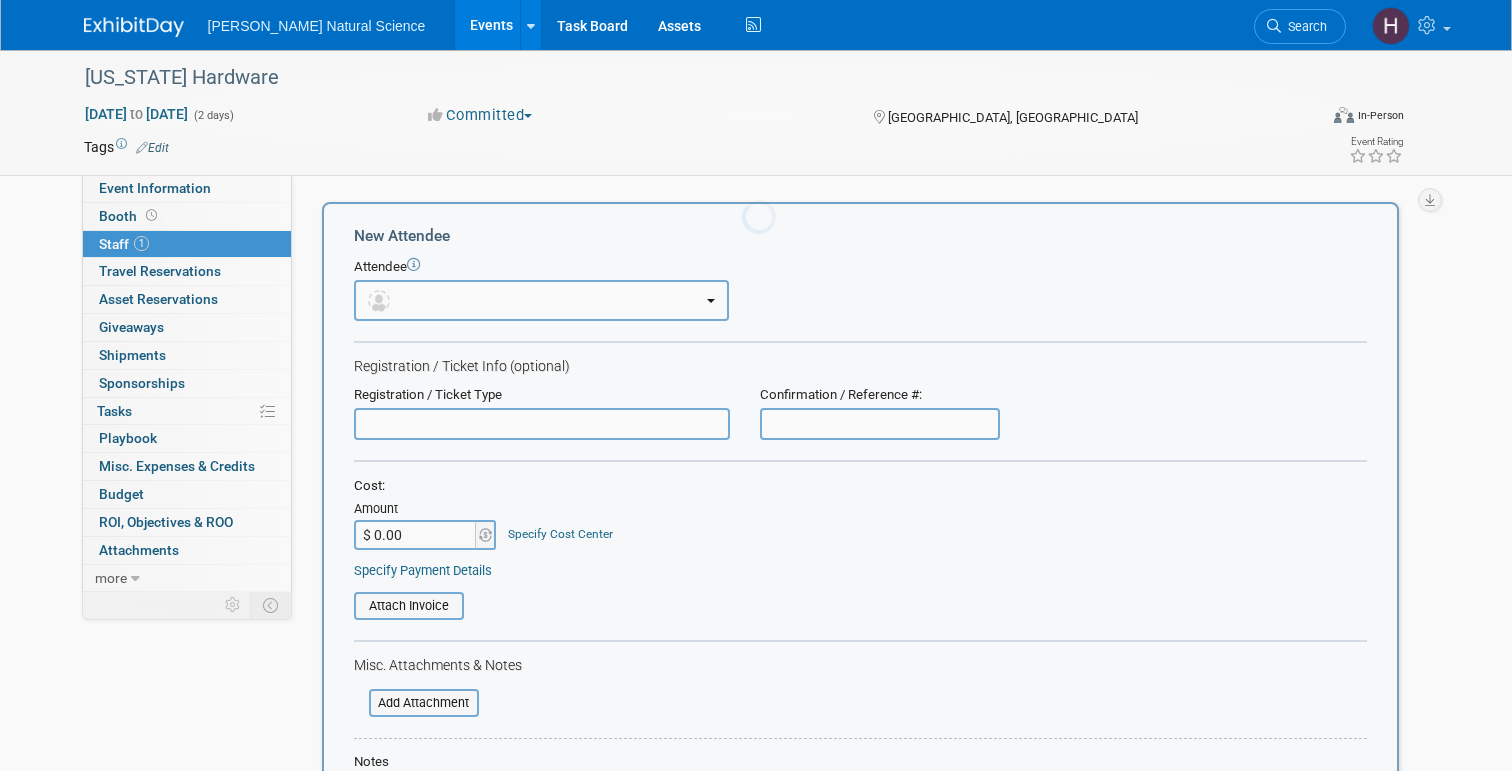 scroll, scrollTop: 0, scrollLeft: 0, axis: both 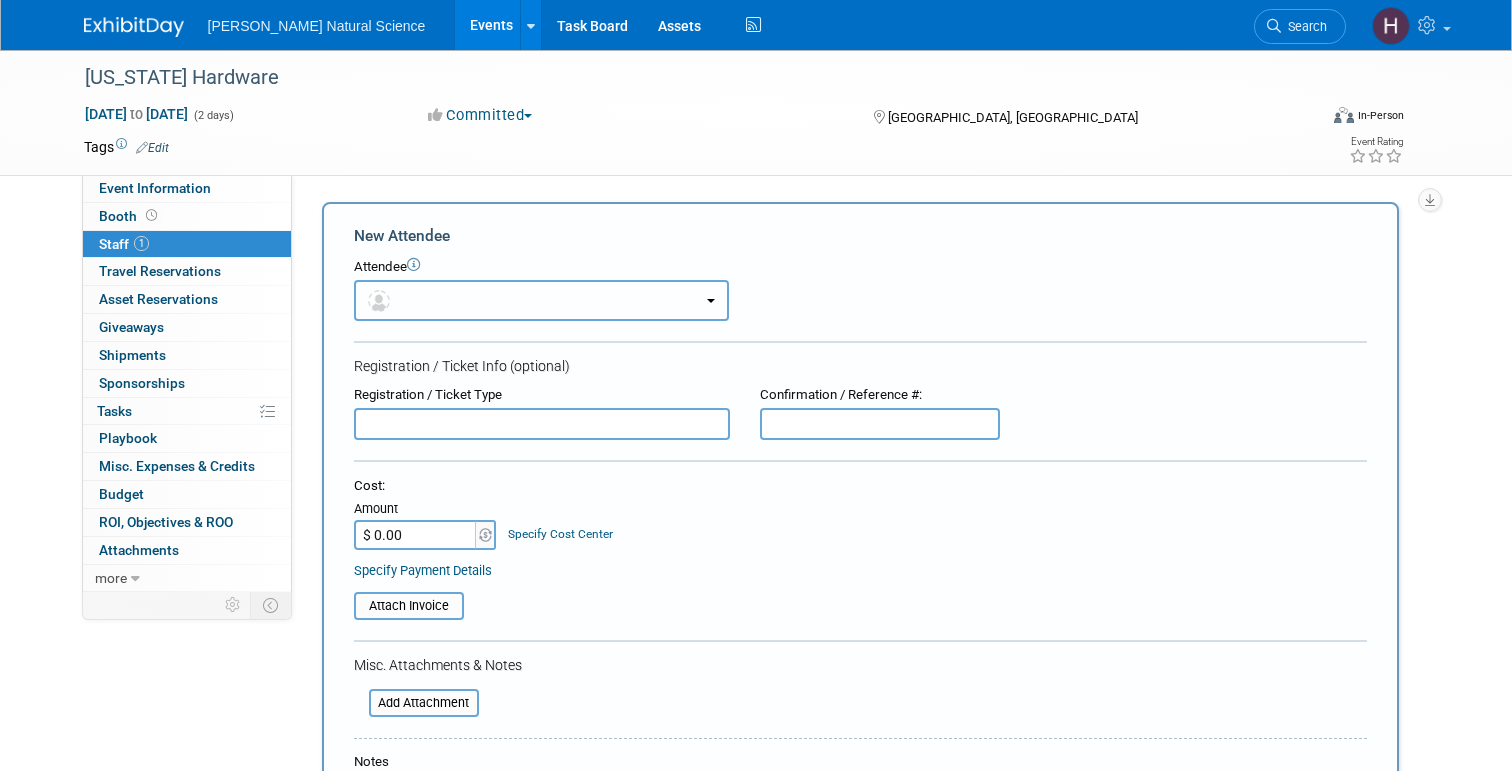click at bounding box center (541, 300) 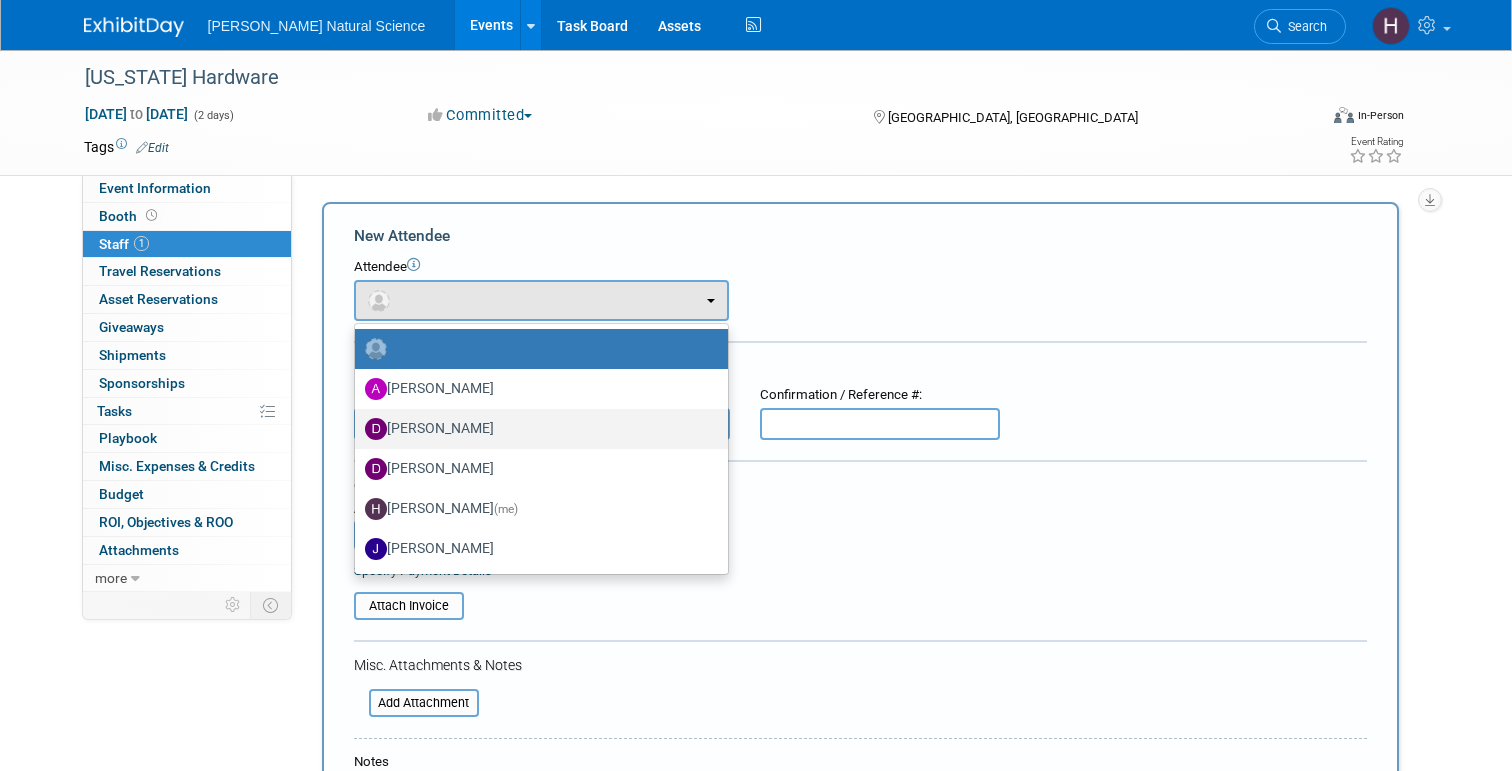 click on "[PERSON_NAME]" at bounding box center (536, 429) 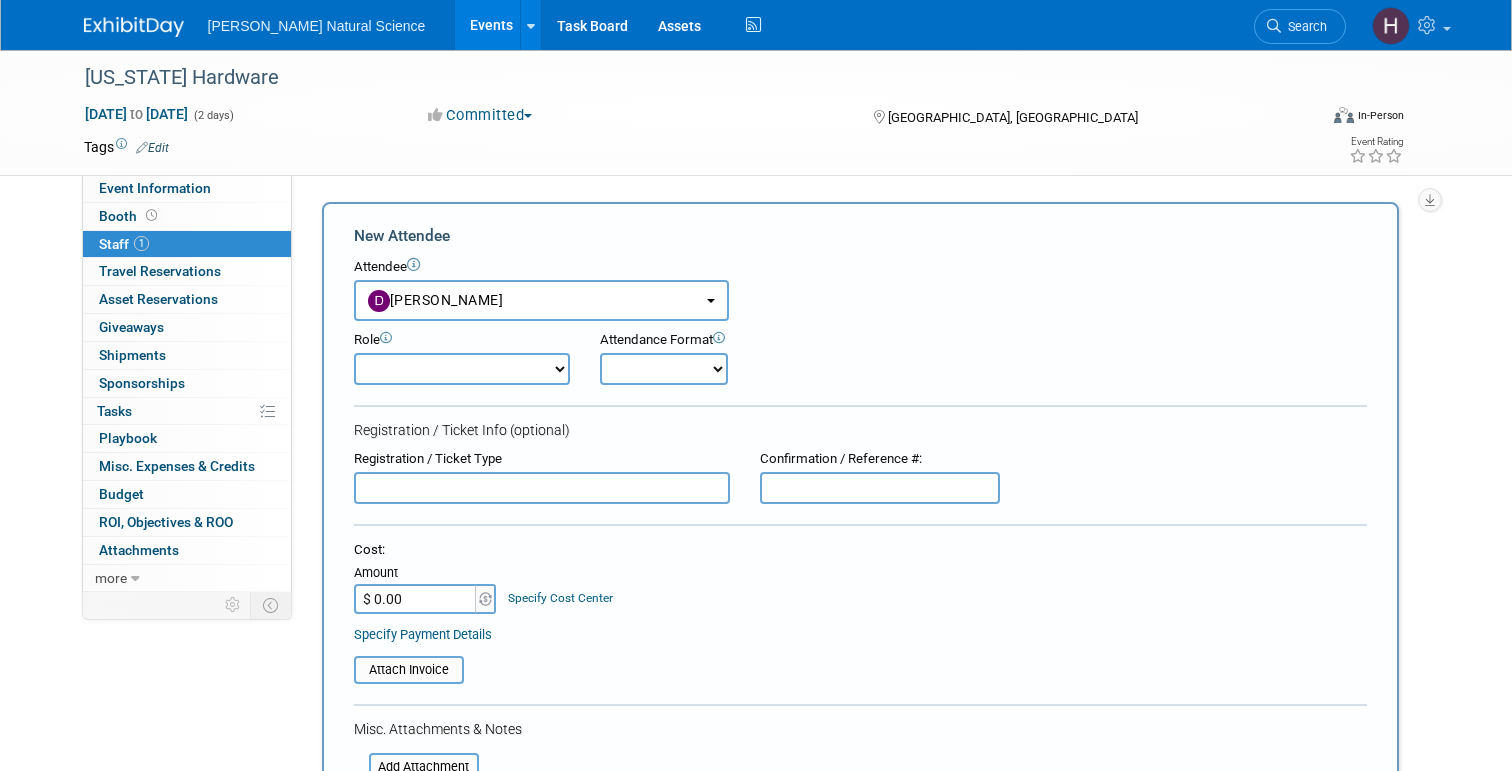 click on "Demonstrator
Host
Planner
Presenter
Sales Representative
Set-up/Dismantle Crew
Speaker" at bounding box center [462, 369] 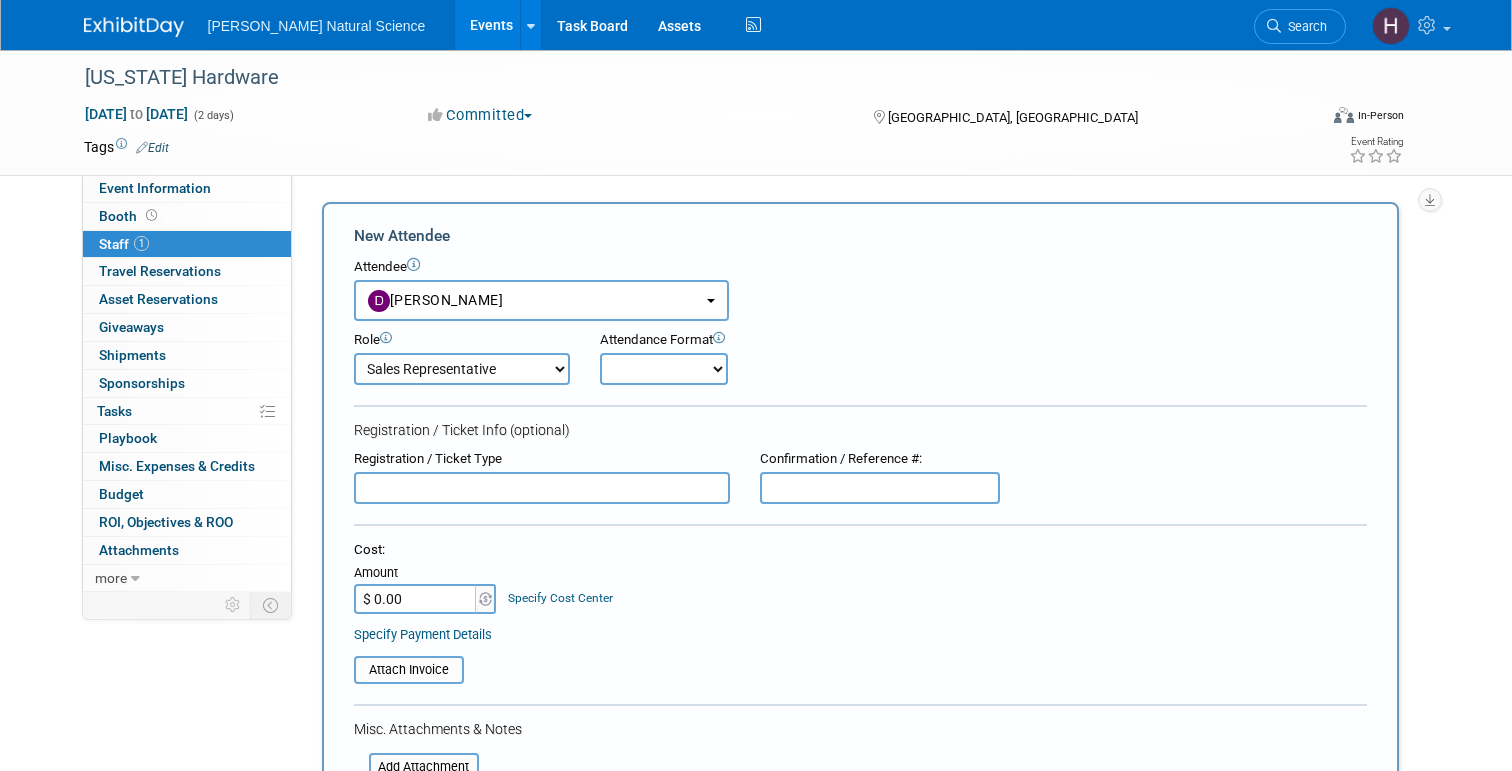 click on "Onsite
Remote" at bounding box center [664, 369] 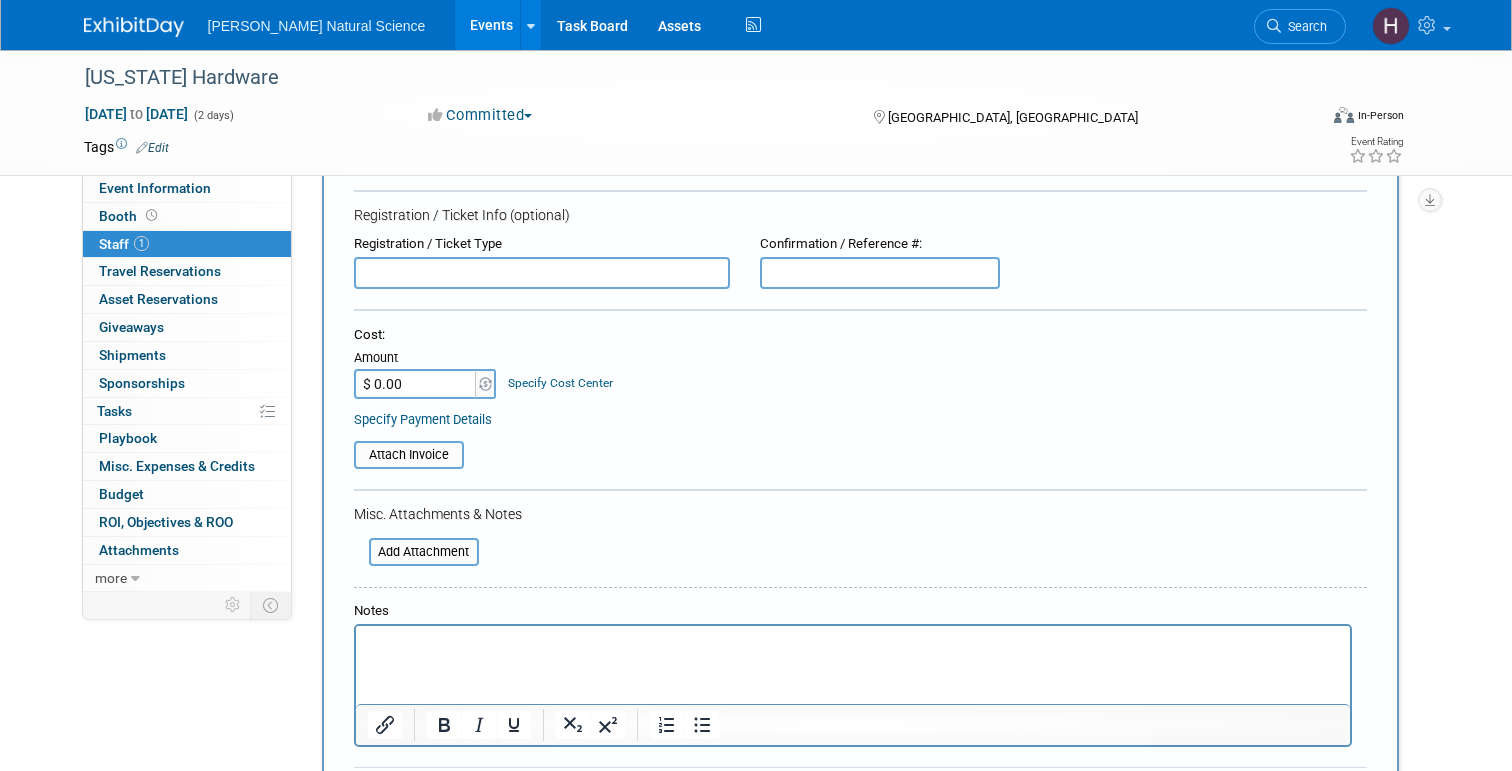 scroll, scrollTop: 271, scrollLeft: 0, axis: vertical 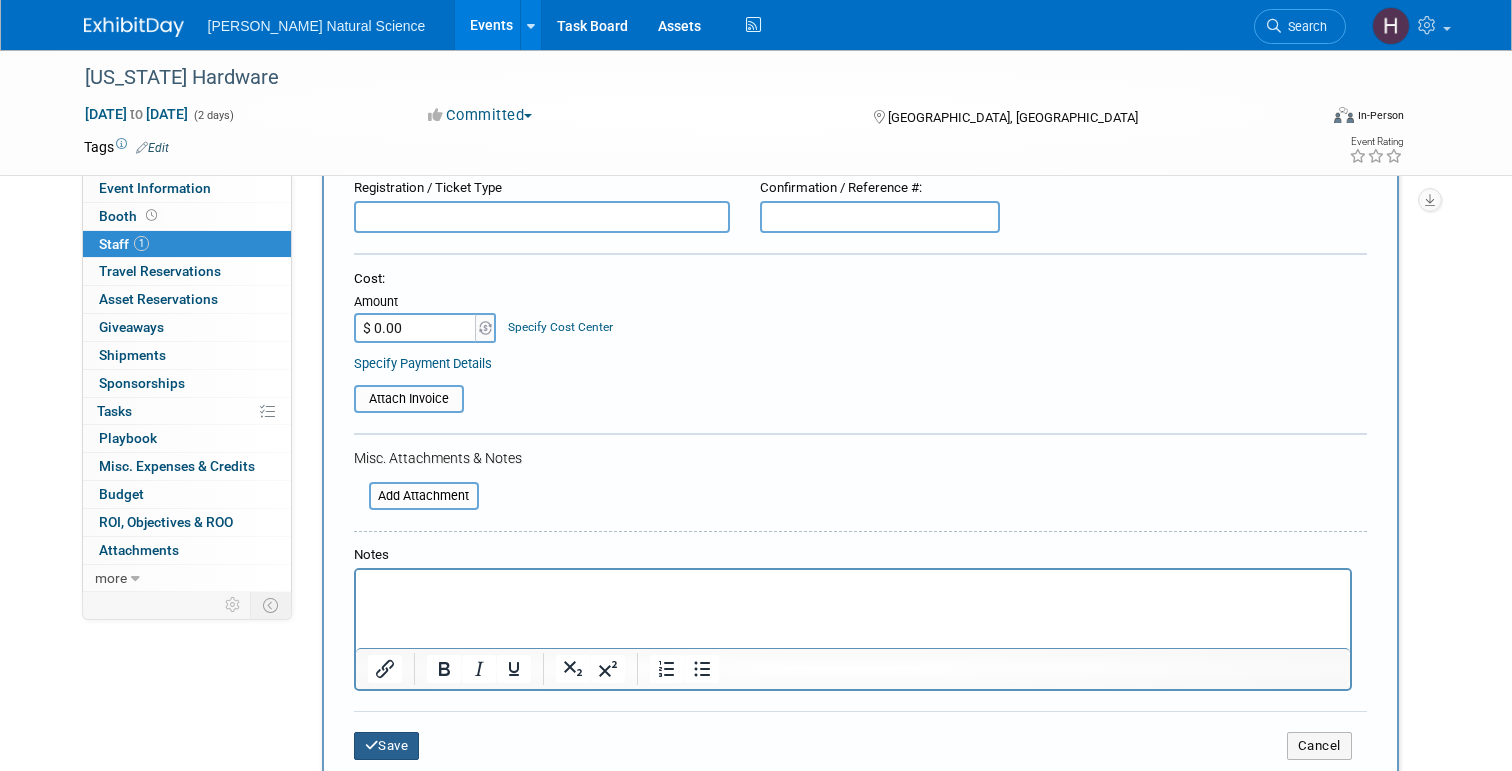 click on "Save" at bounding box center [387, 746] 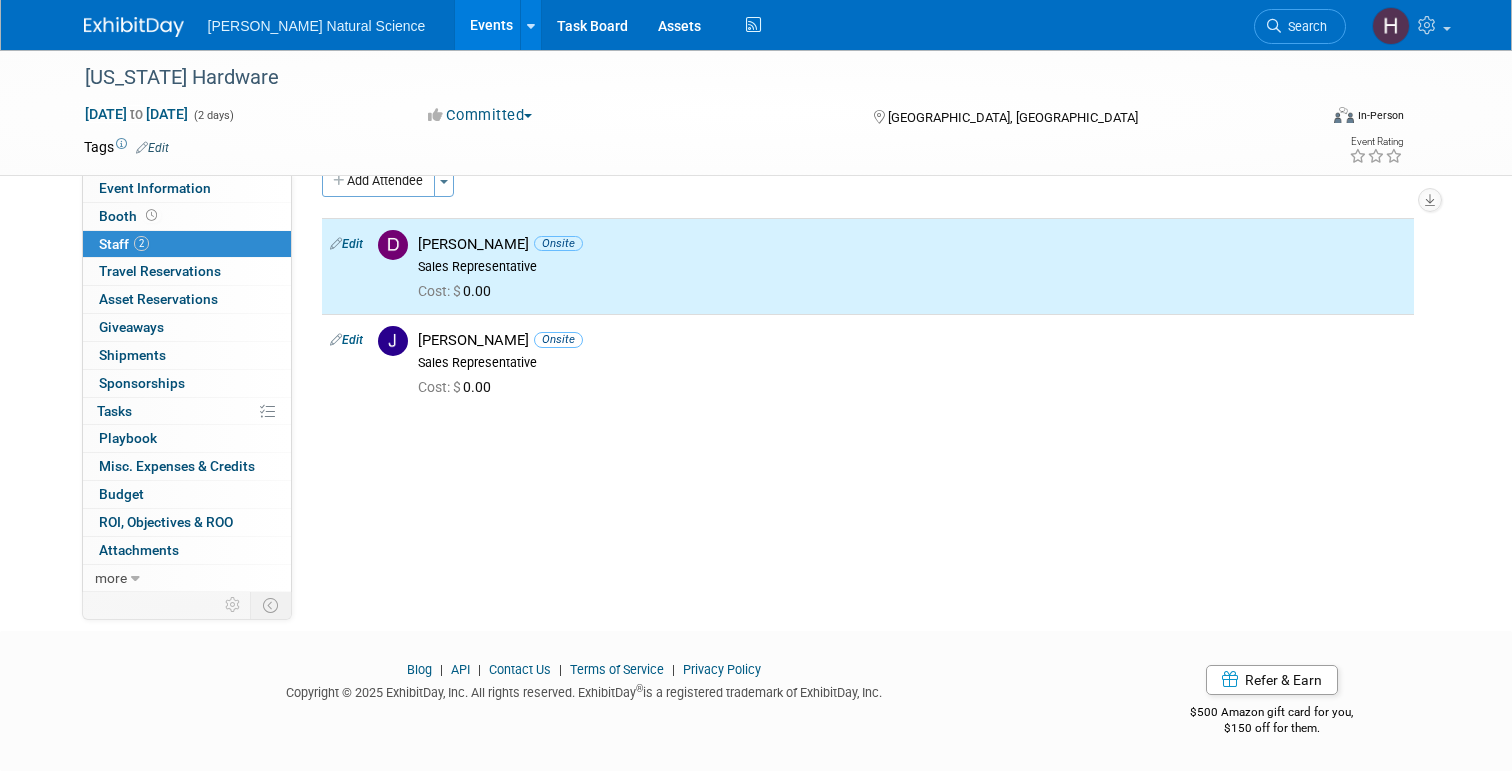scroll, scrollTop: 0, scrollLeft: 0, axis: both 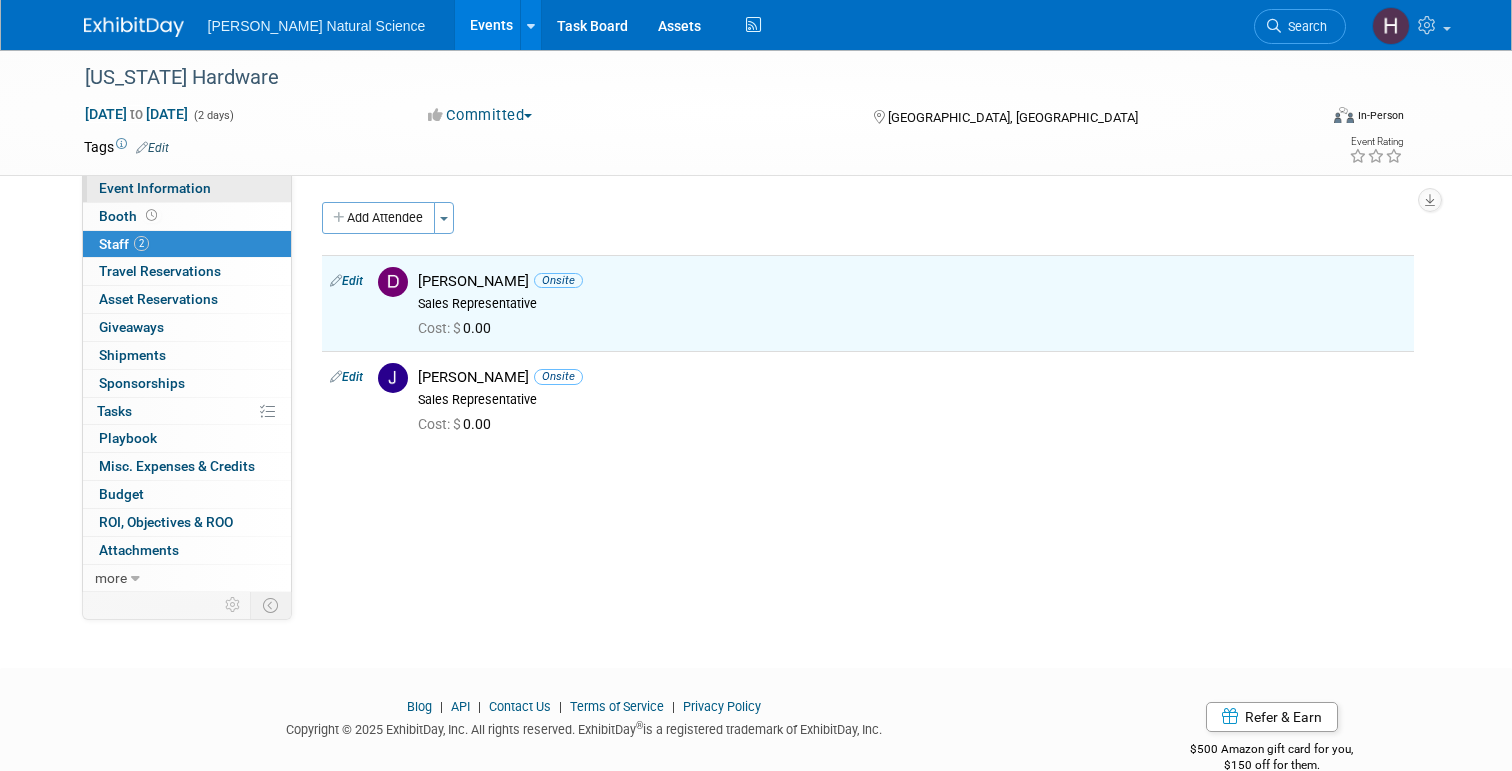click on "Event Information" at bounding box center (155, 188) 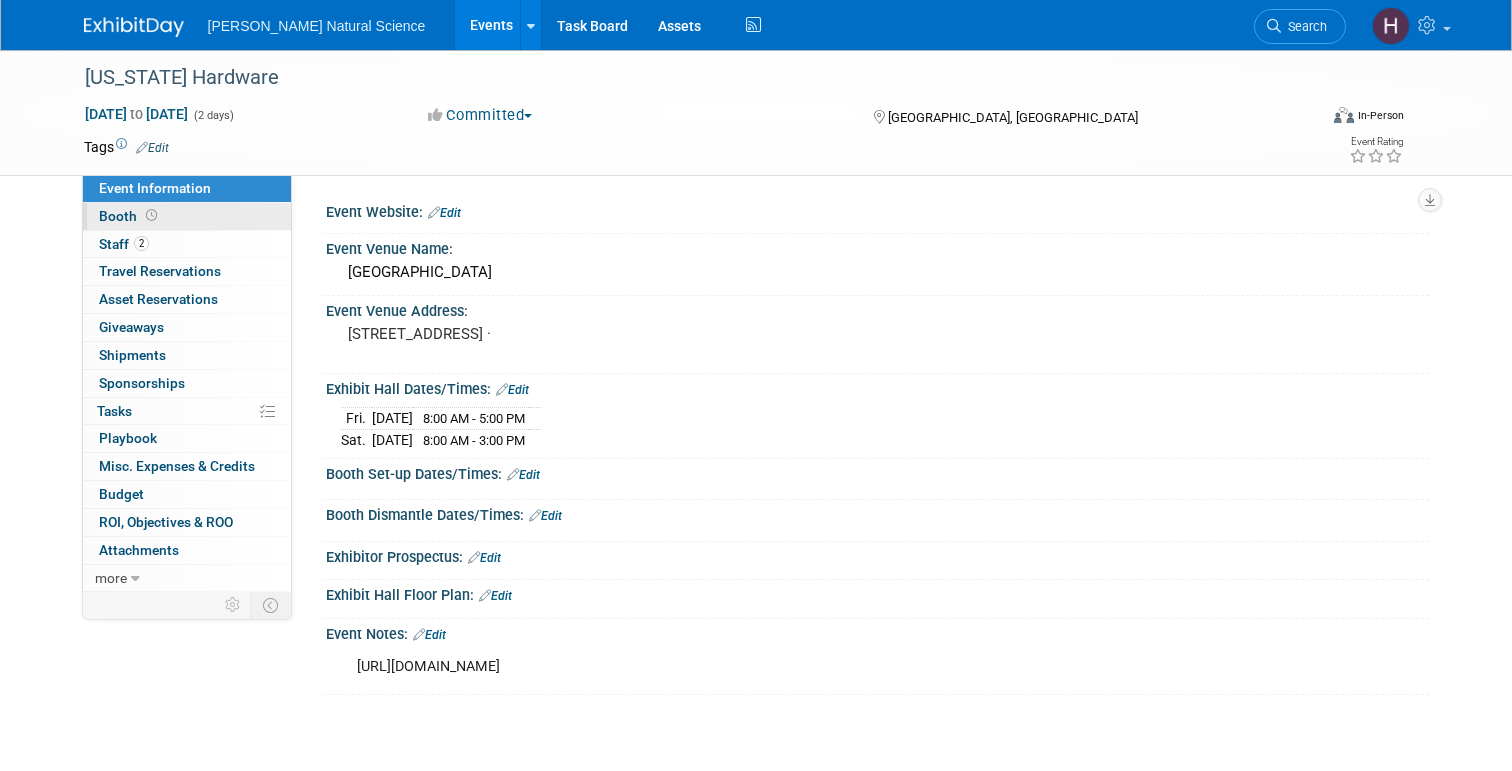 click on "Booth" at bounding box center (130, 216) 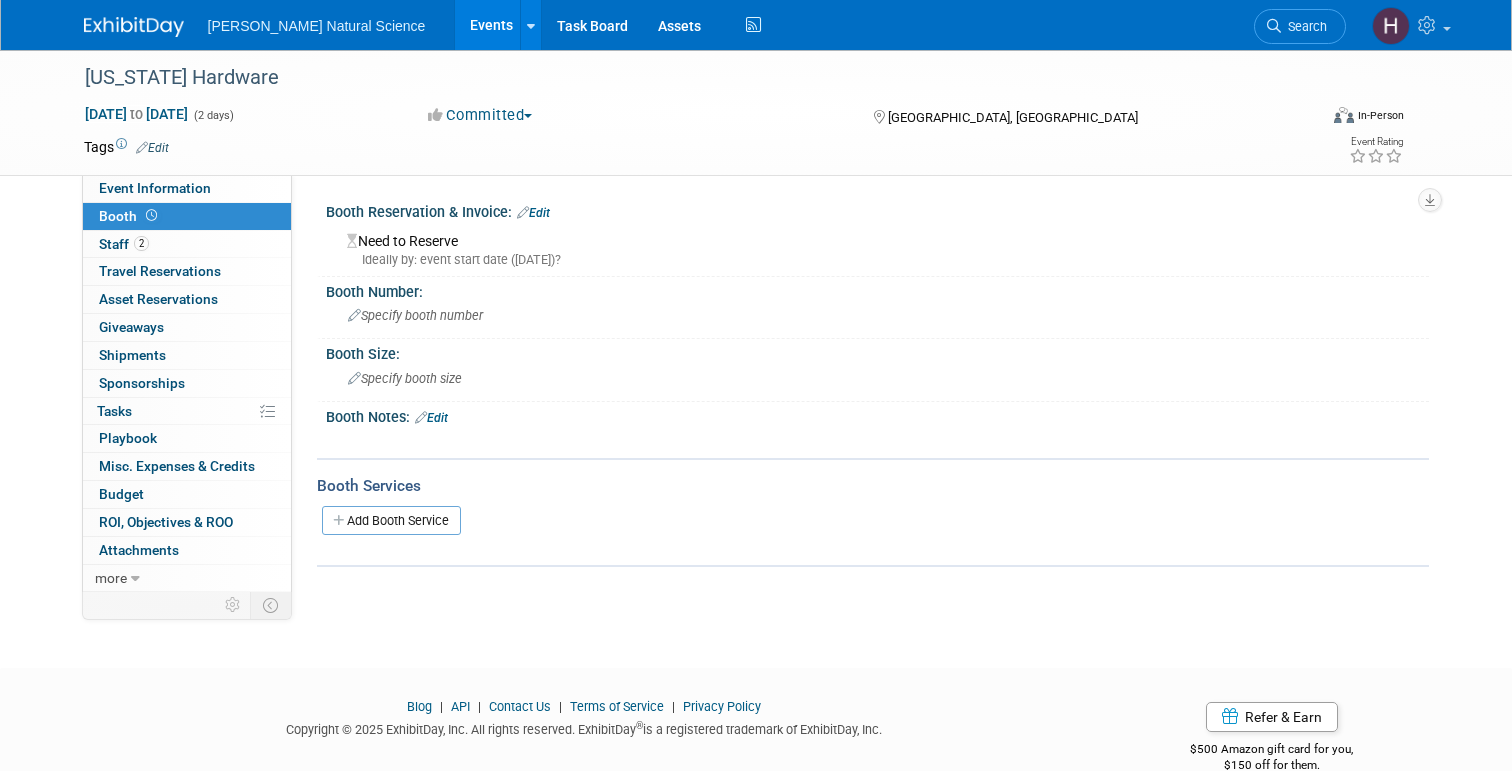 click on "Edit" at bounding box center (533, 213) 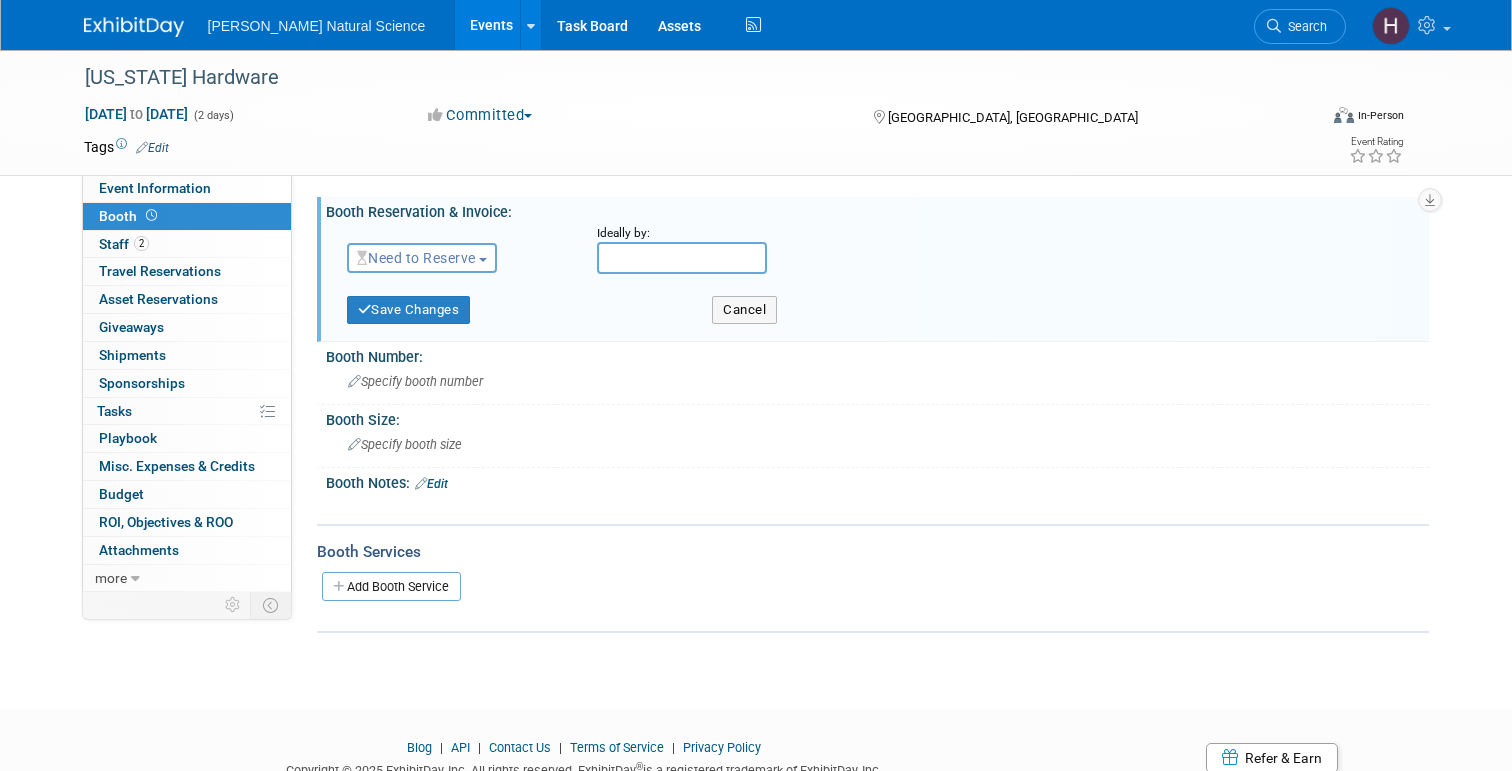 click on "Need to Reserve" at bounding box center [416, 258] 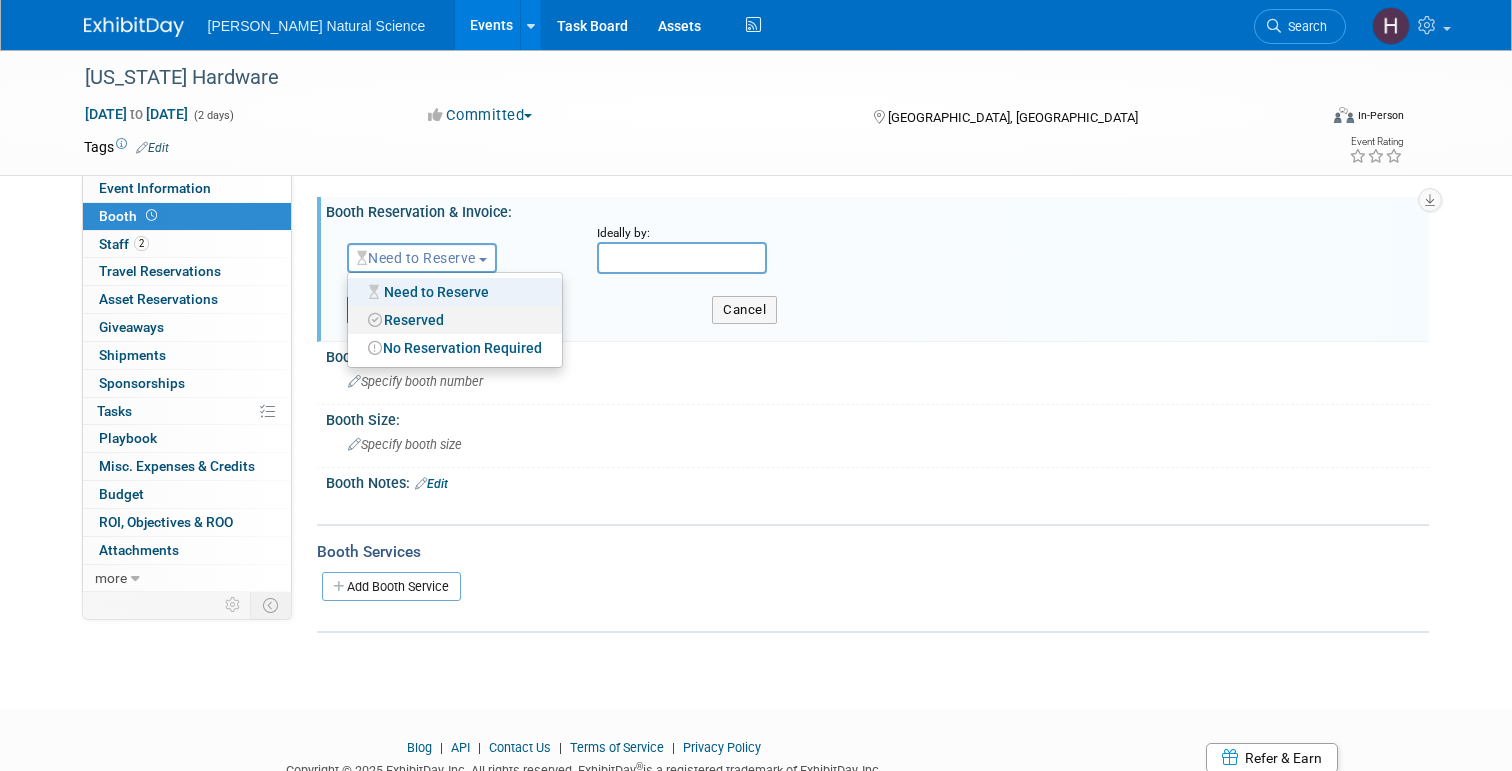 click on "Reserved" at bounding box center (455, 320) 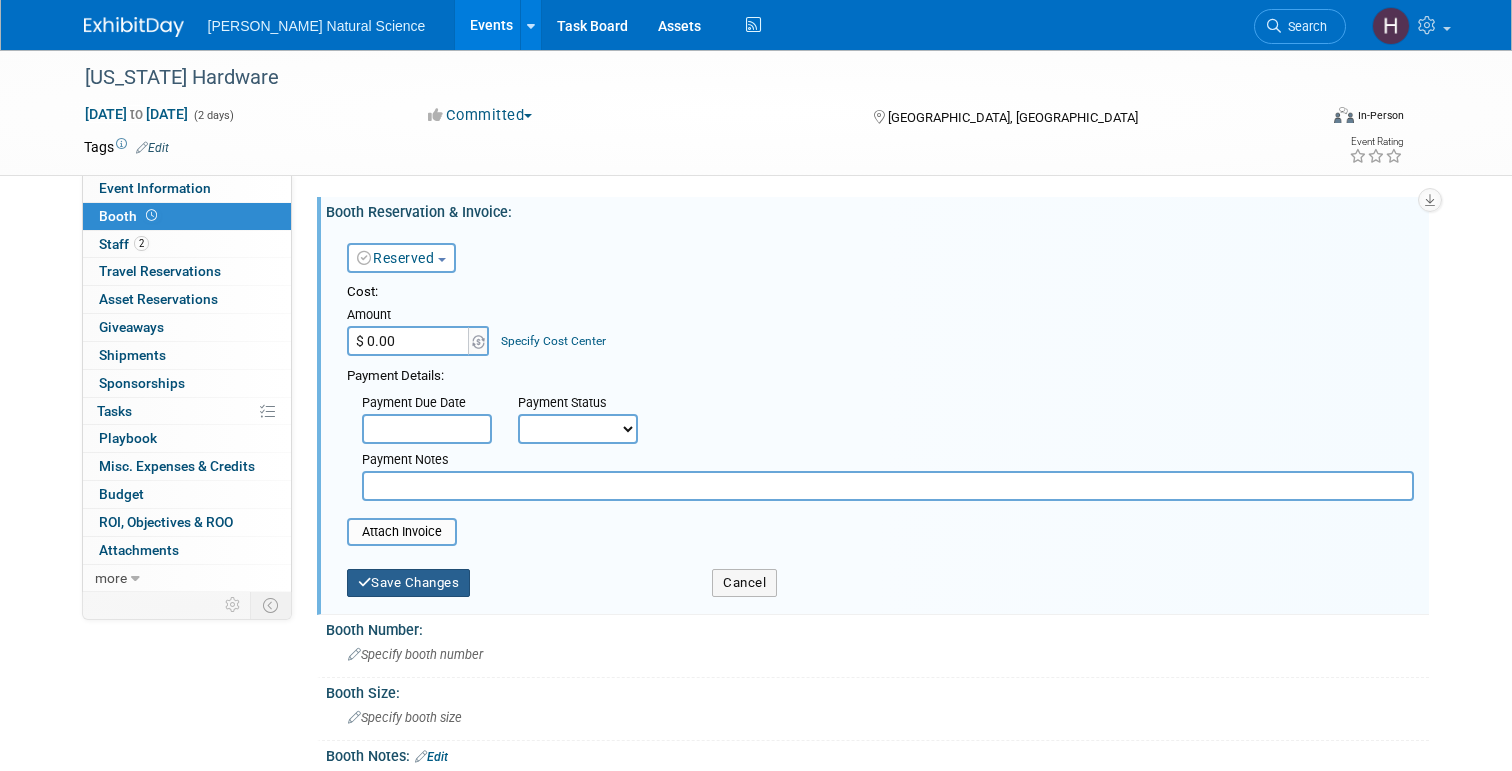 click on "Save Changes" at bounding box center (409, 583) 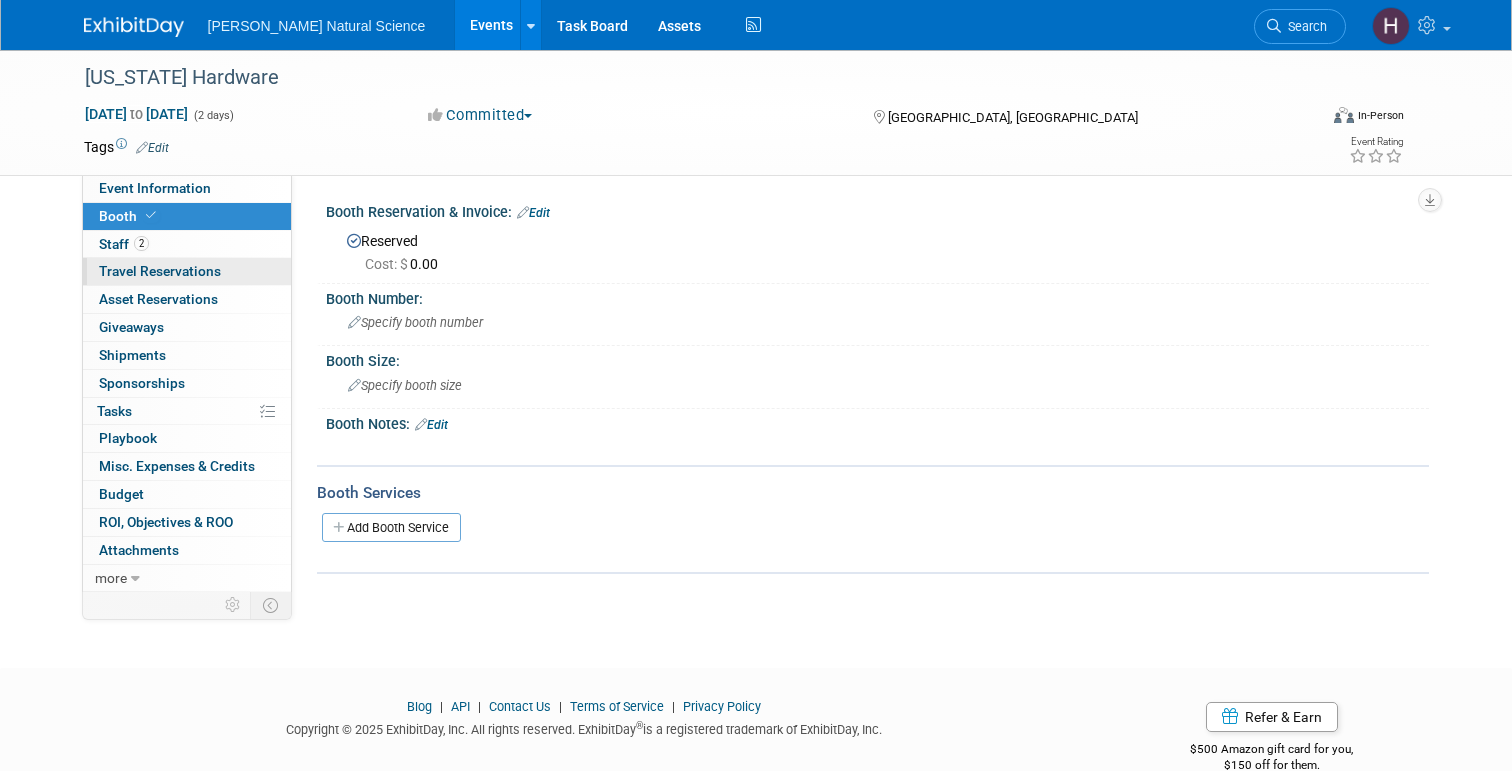 click on "Travel Reservations 0" at bounding box center [160, 271] 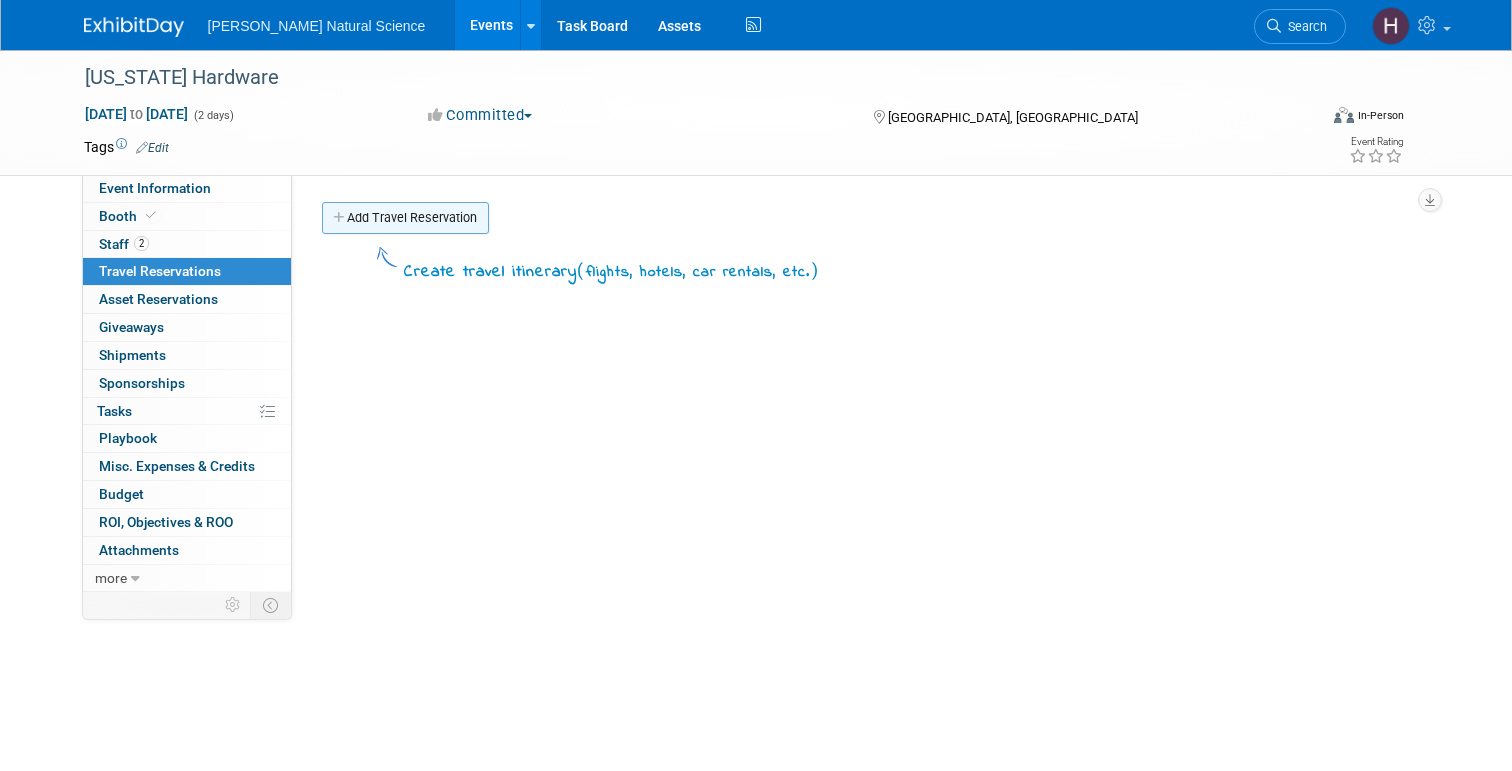 click on "Add Travel Reservation" at bounding box center [405, 218] 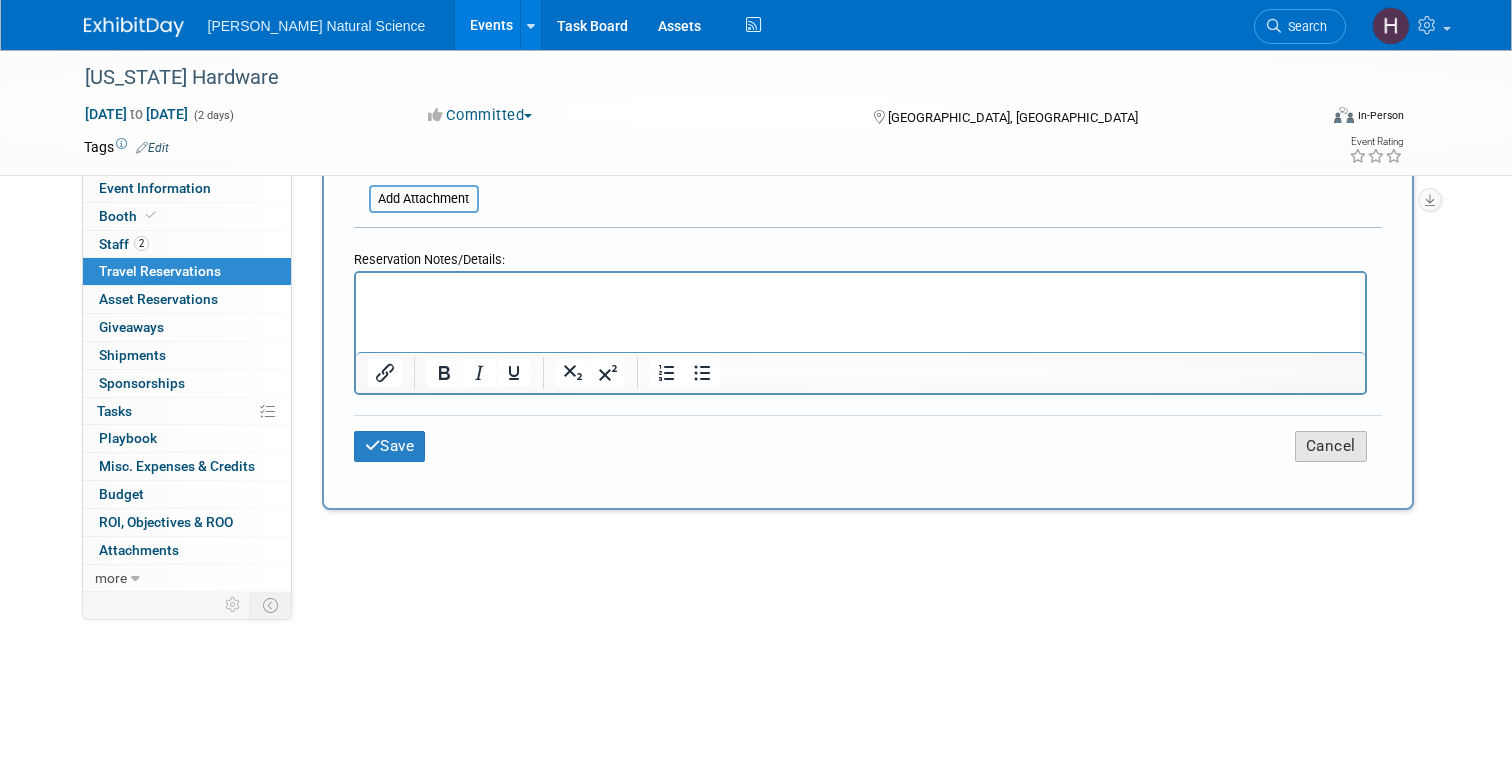 scroll, scrollTop: 1216, scrollLeft: 0, axis: vertical 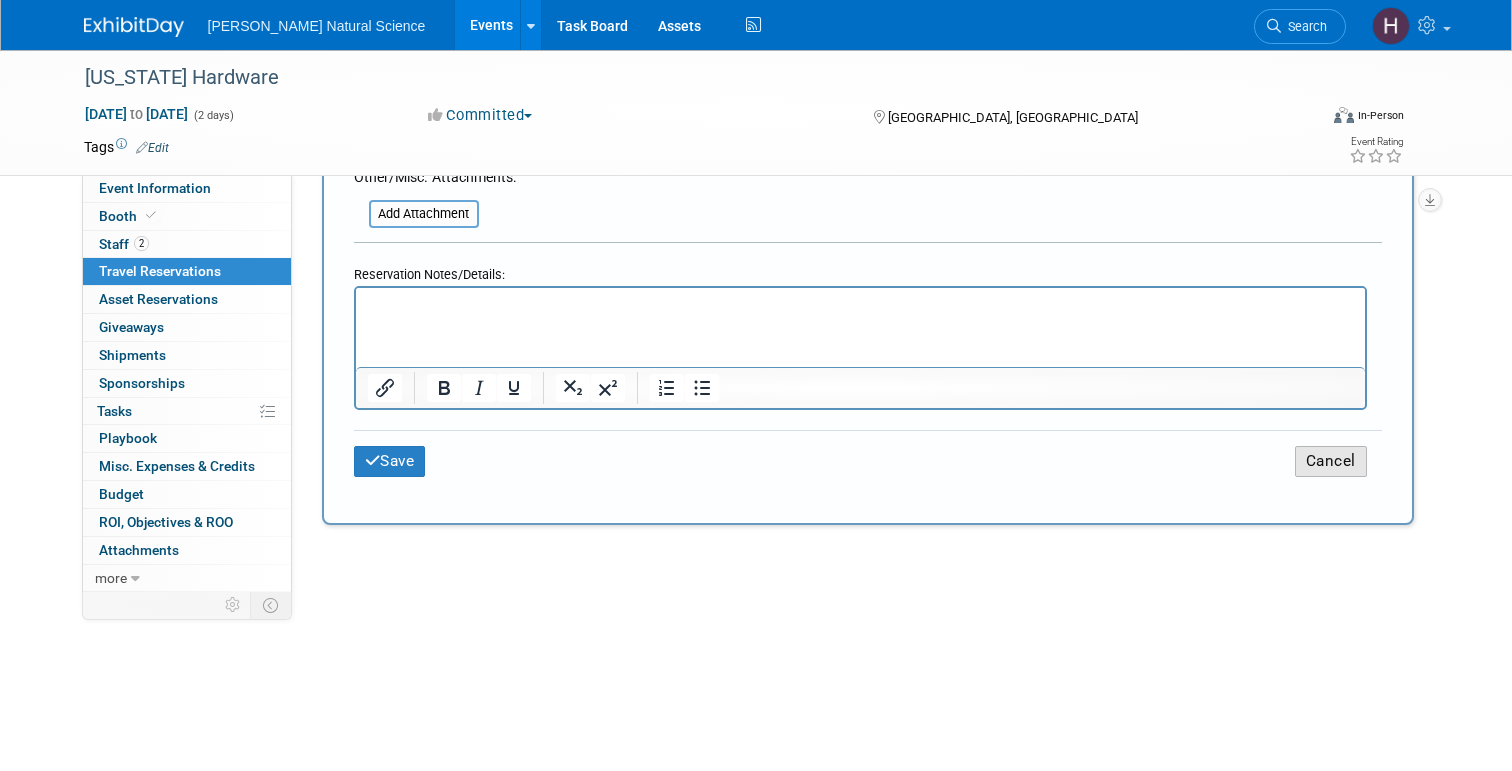 click on "Cancel" at bounding box center (1331, 461) 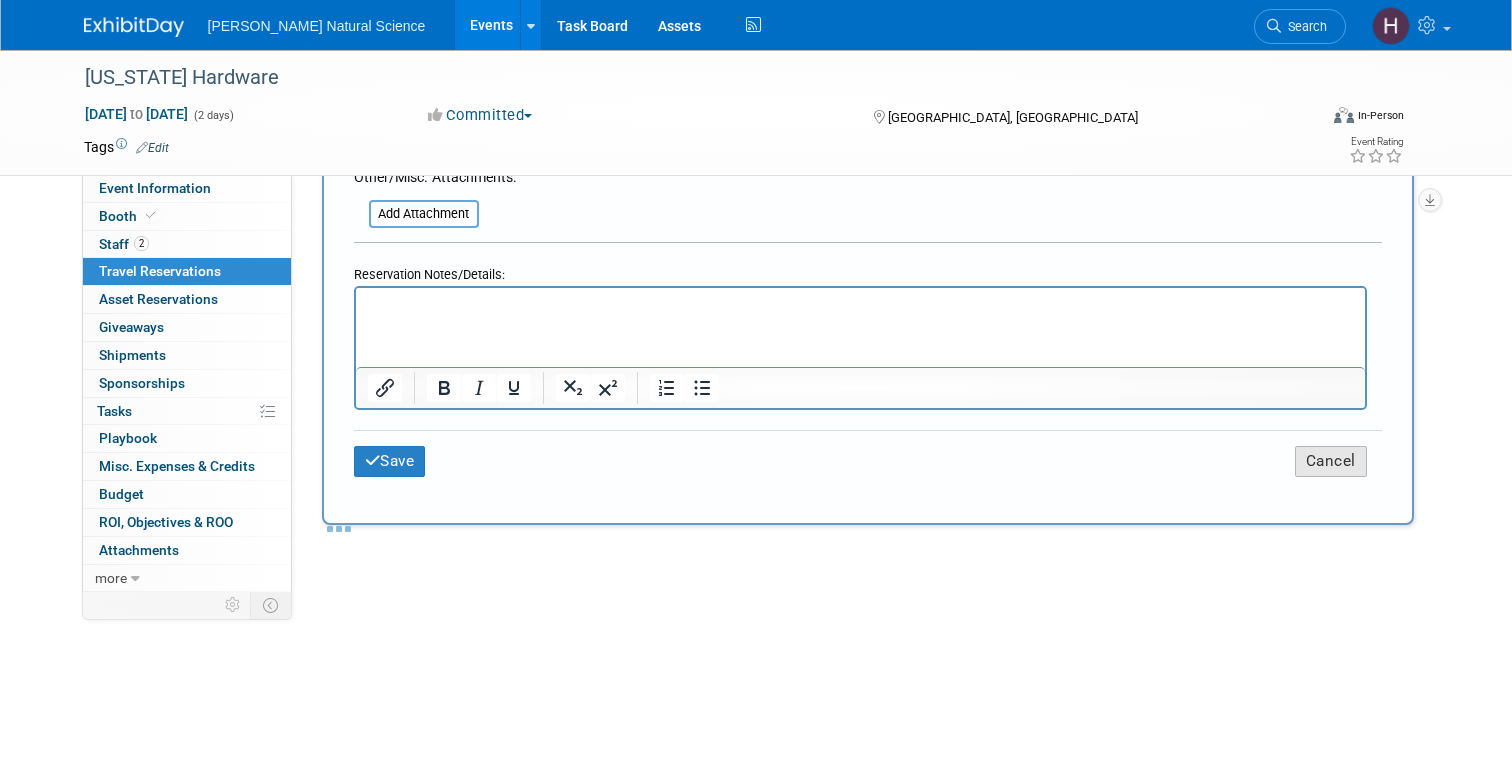 scroll, scrollTop: 0, scrollLeft: 0, axis: both 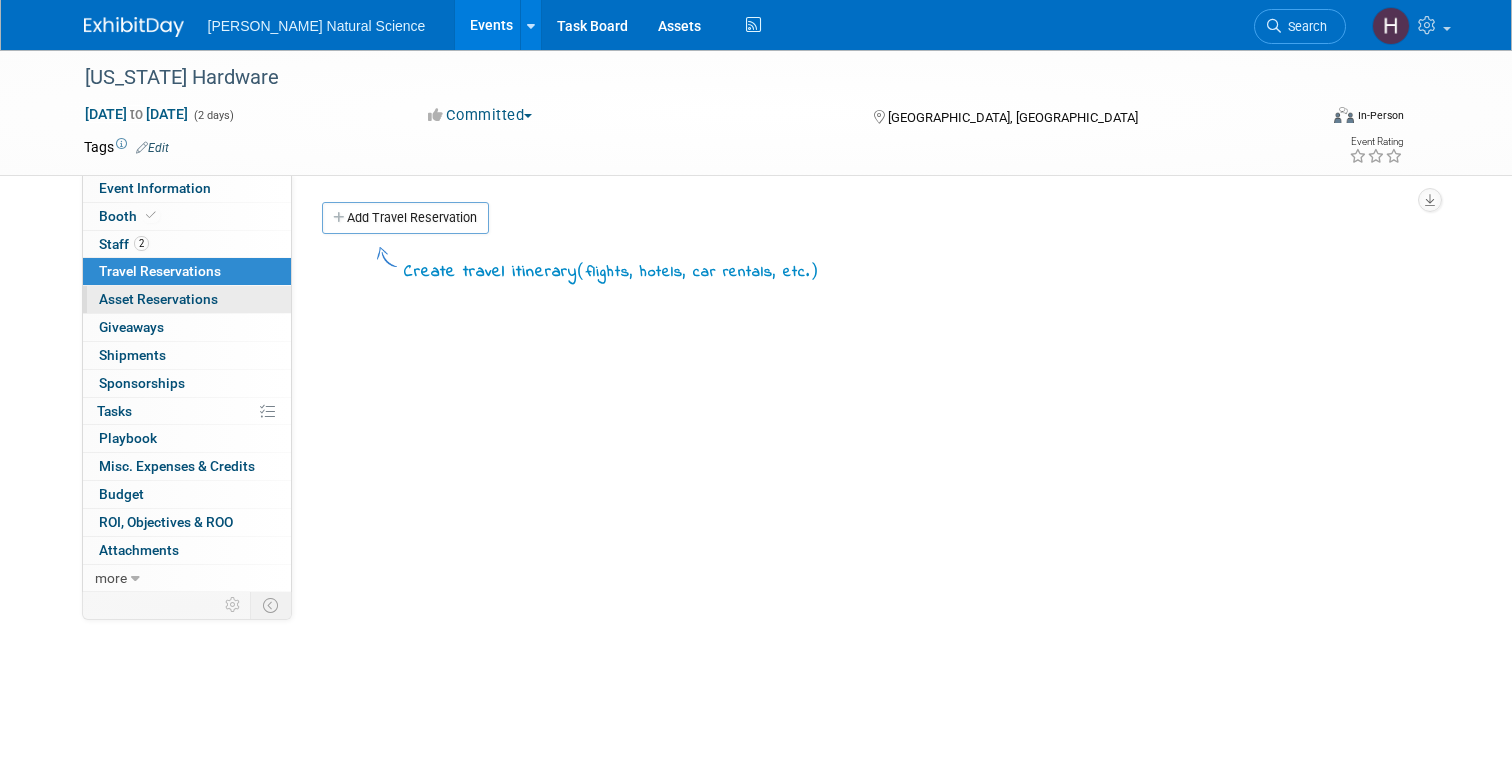 click on "Asset Reservations 0" at bounding box center [158, 299] 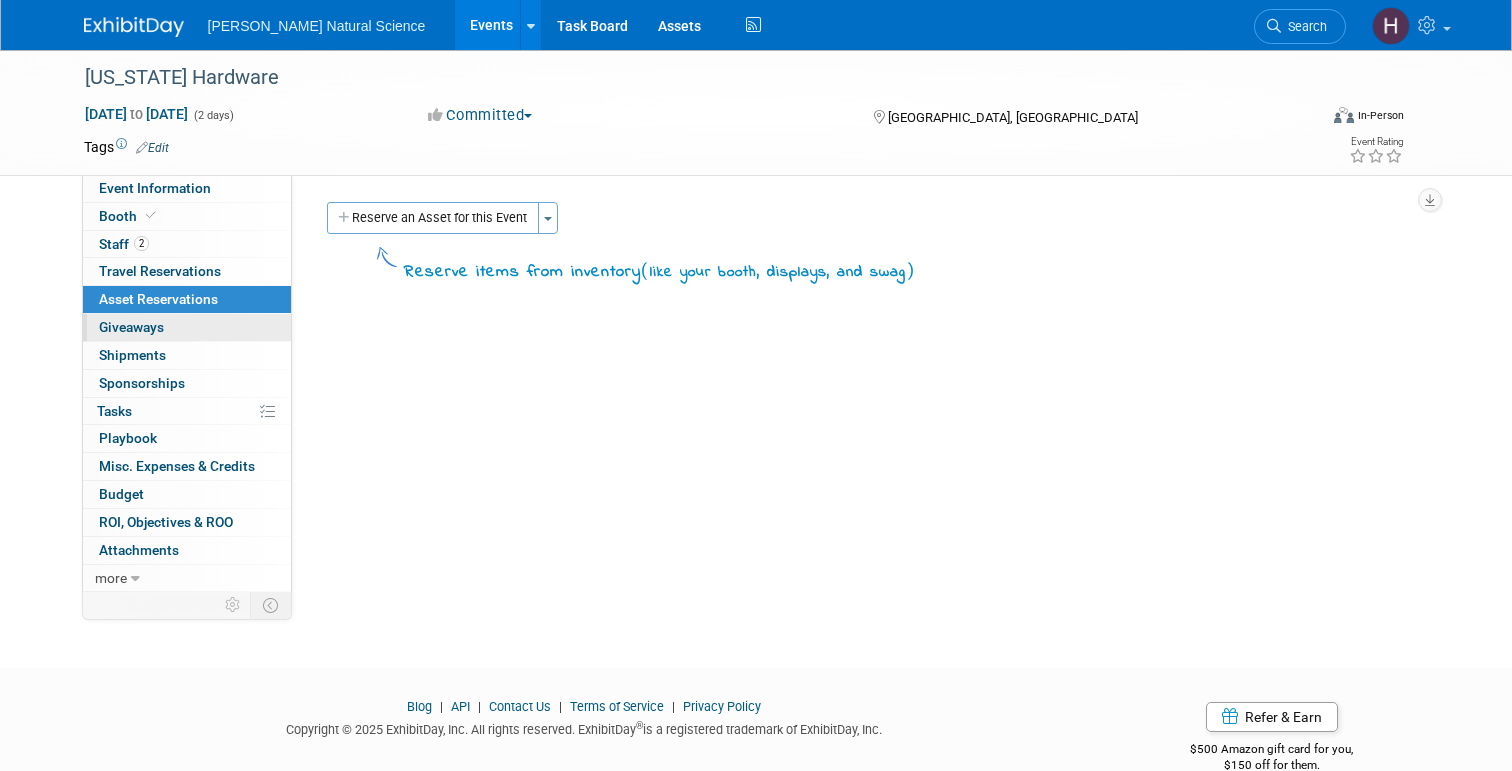click on "Giveaways 0" at bounding box center [131, 327] 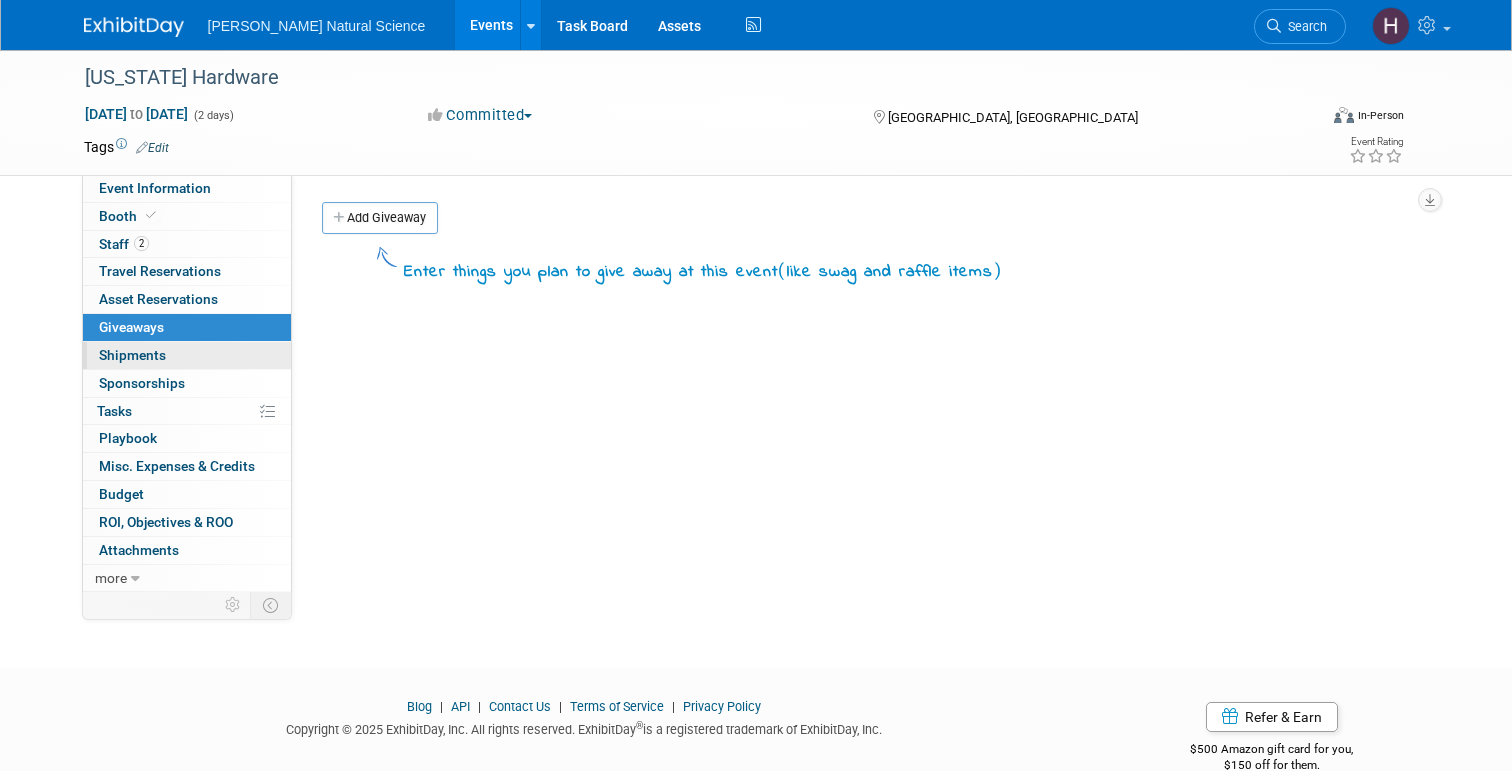 click on "Shipments 0" at bounding box center (132, 355) 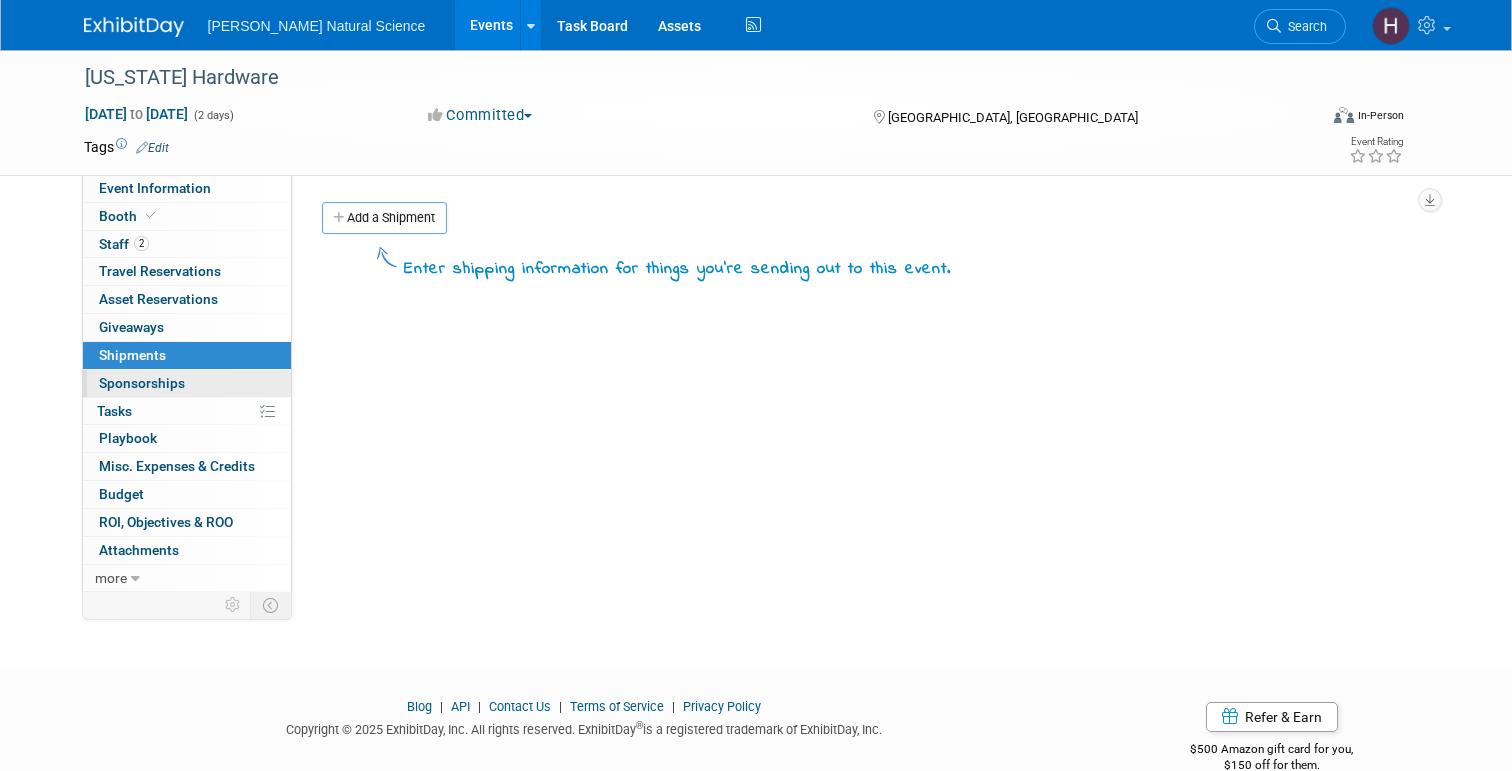 click on "Sponsorships 0" at bounding box center [142, 383] 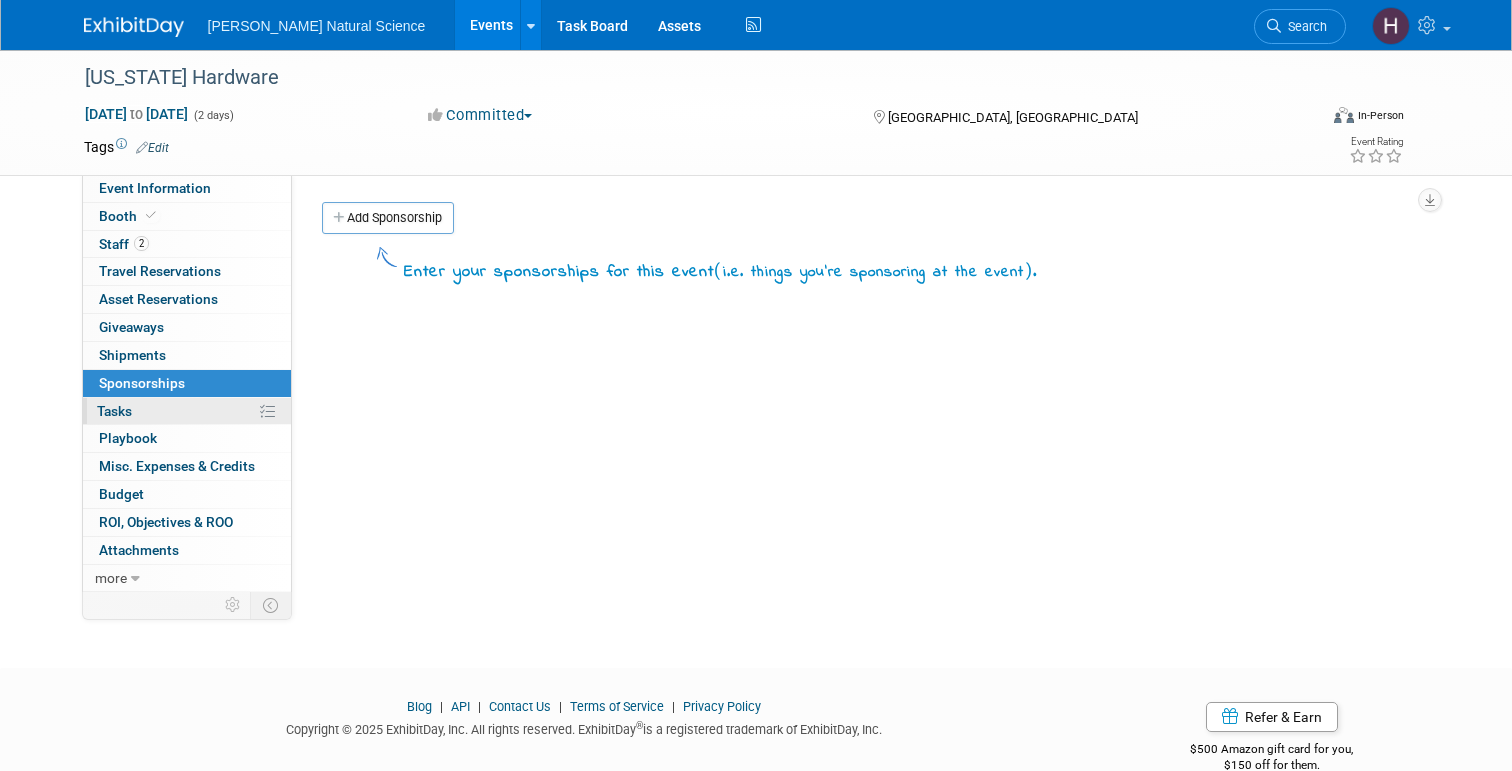 click on "0%
Tasks 0%" at bounding box center [187, 411] 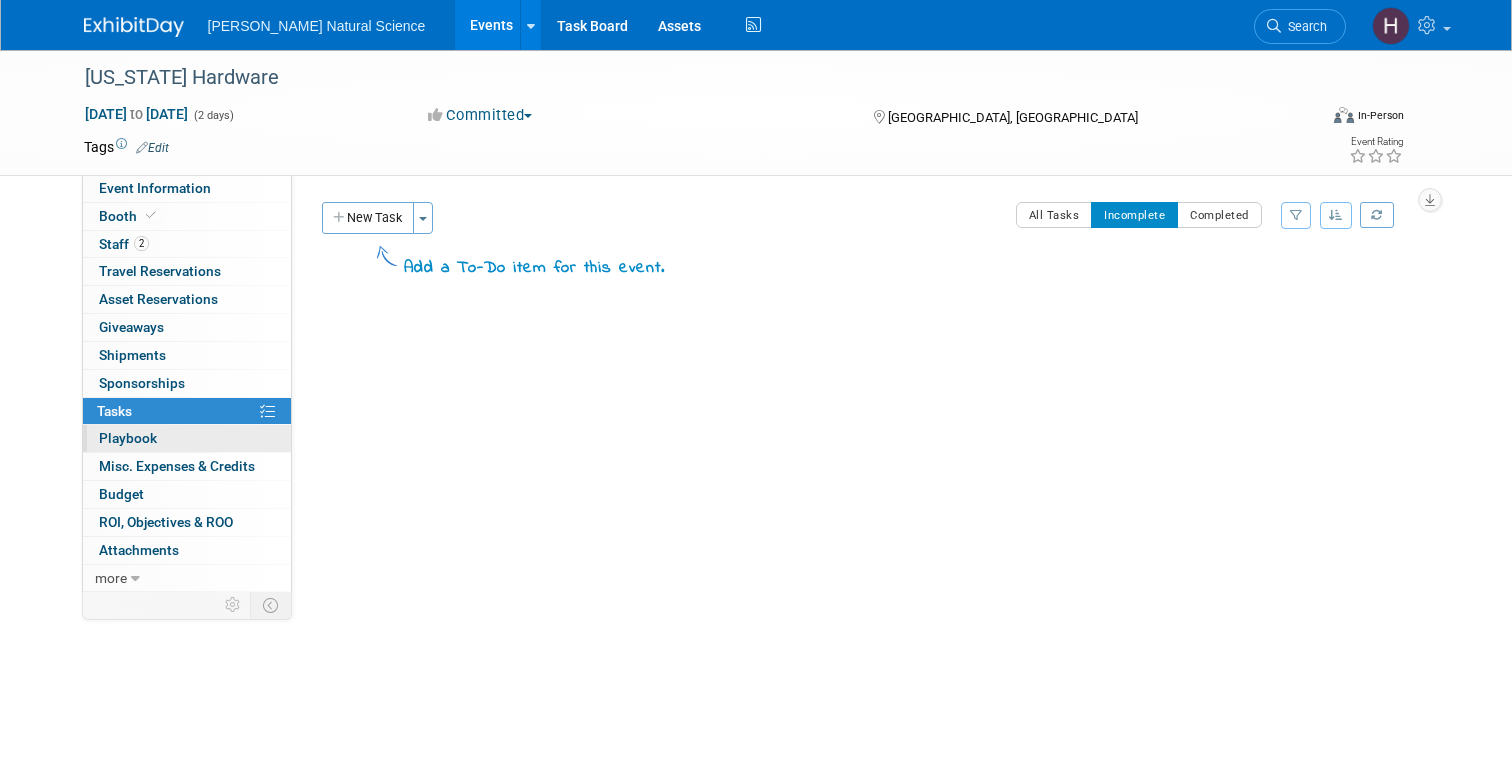 click on "Playbook 0" at bounding box center [128, 438] 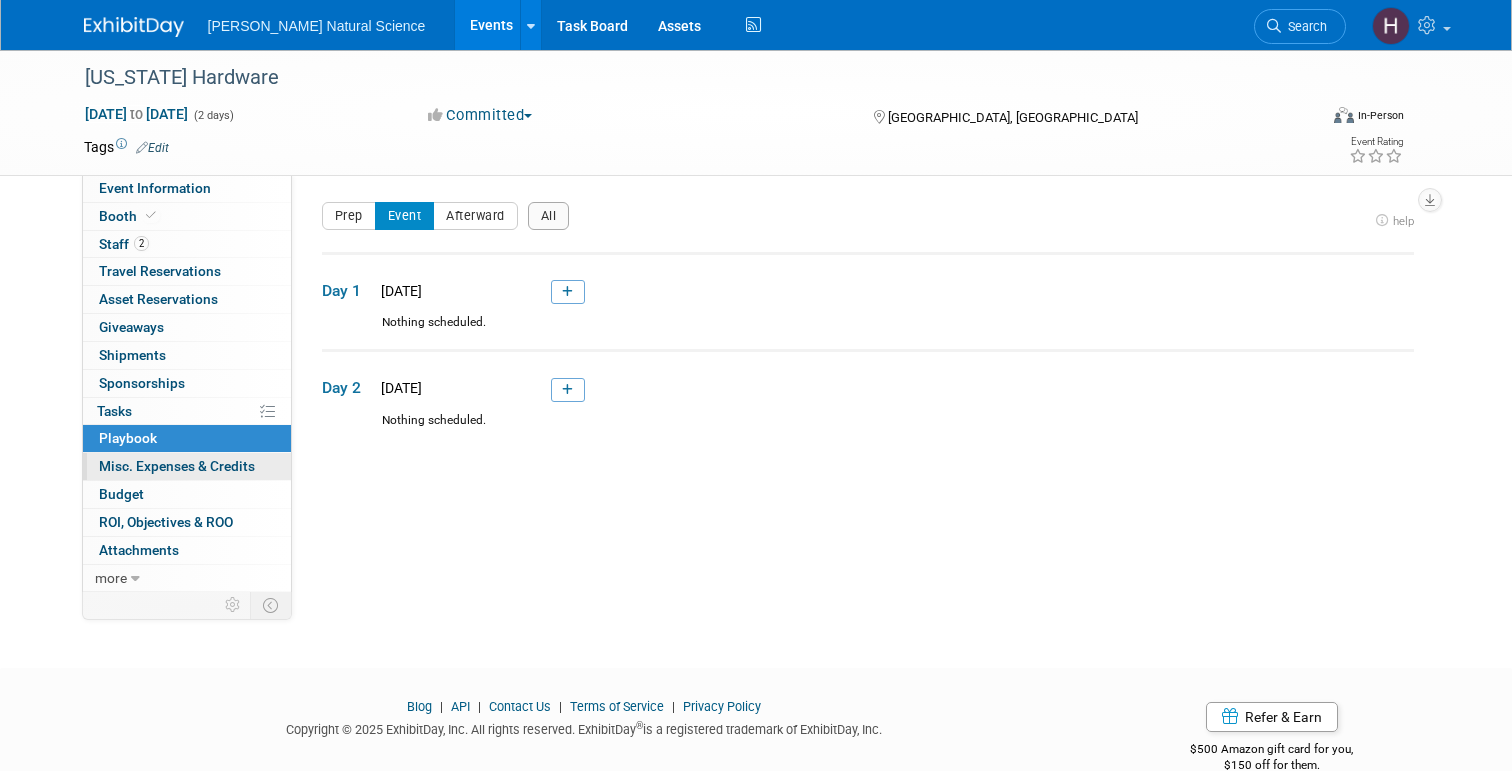 click on "Misc. Expenses & Credits 0" at bounding box center [177, 466] 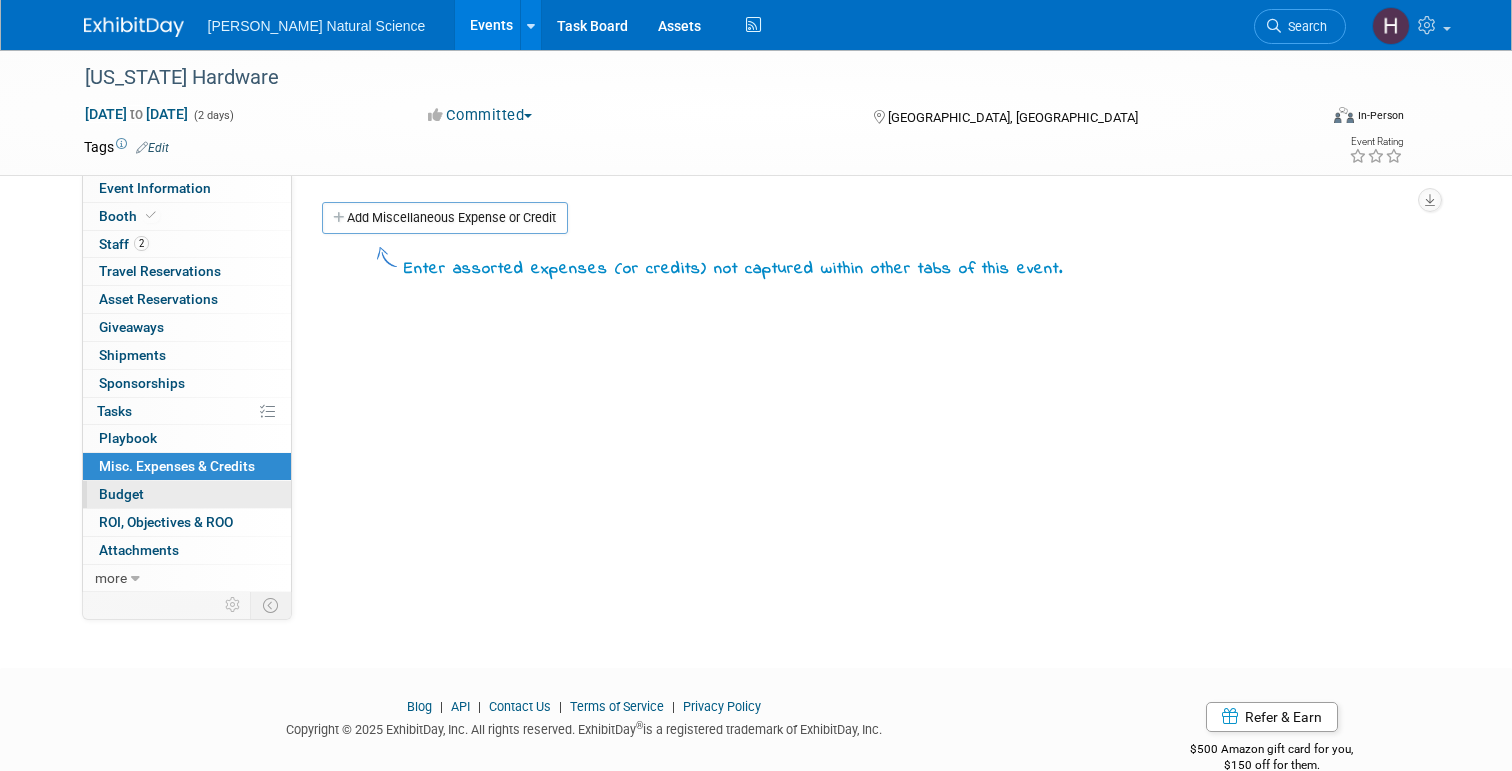 click on "Budget" at bounding box center (121, 494) 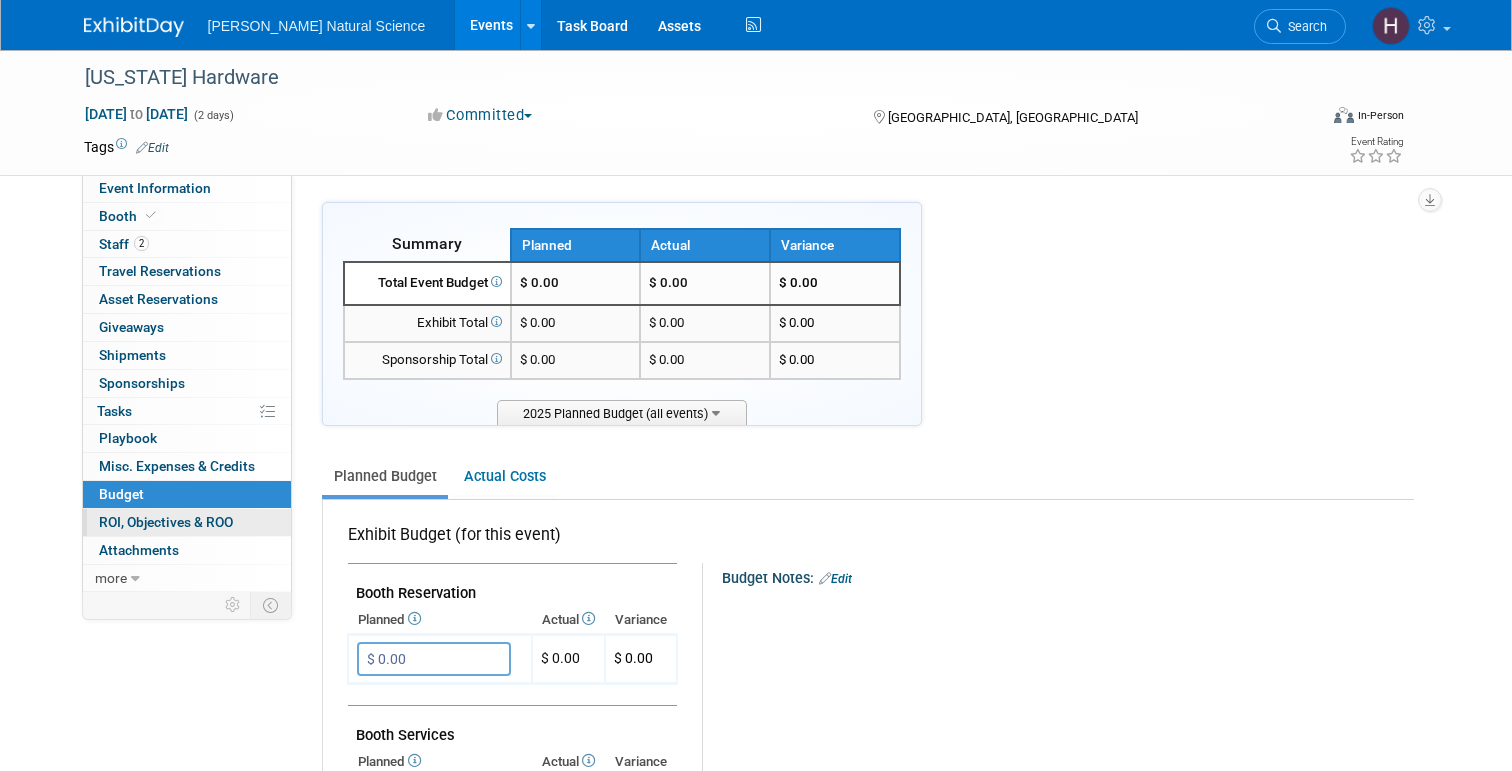 click on "ROI, Objectives & ROO 0" at bounding box center [166, 522] 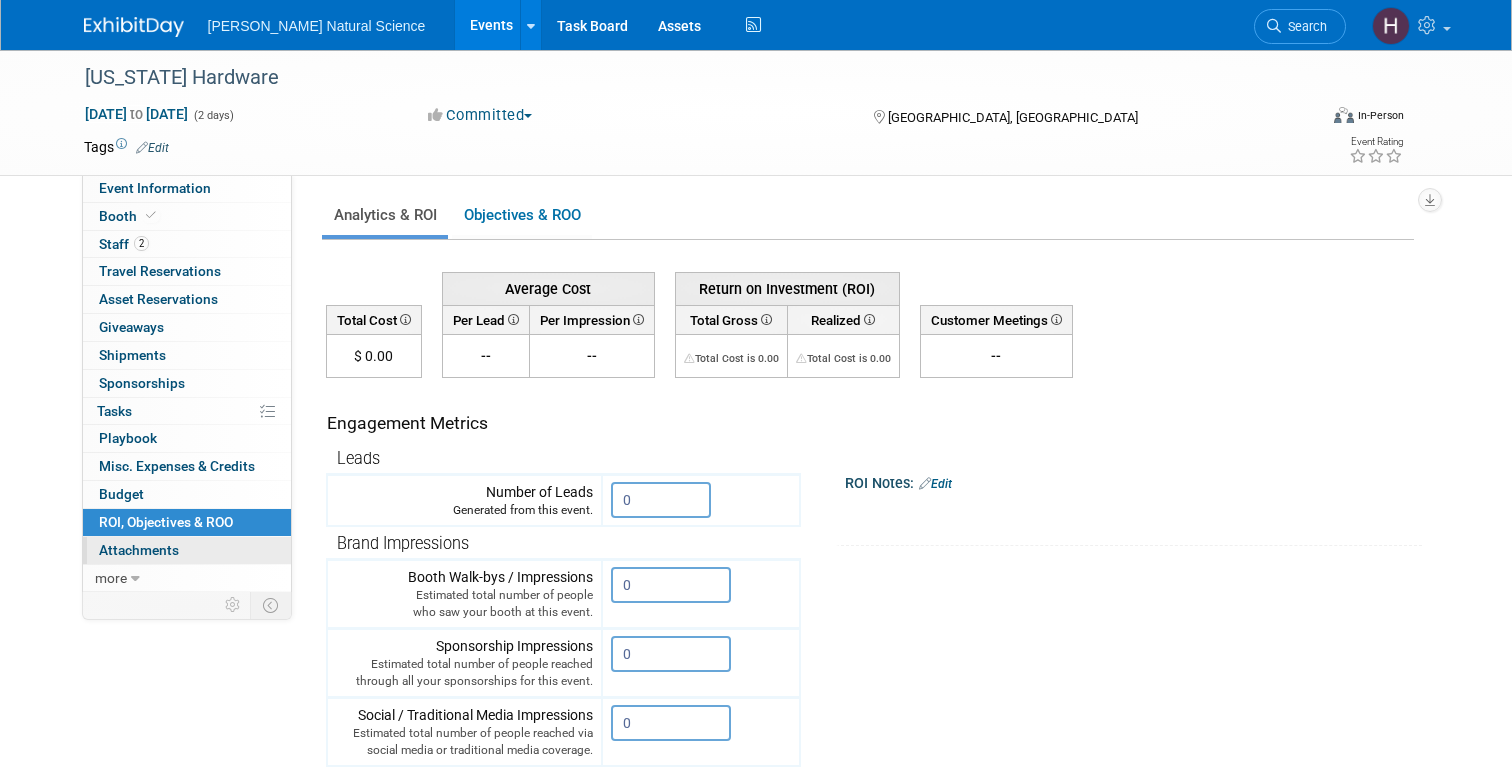 click on "Attachments 0" at bounding box center (139, 550) 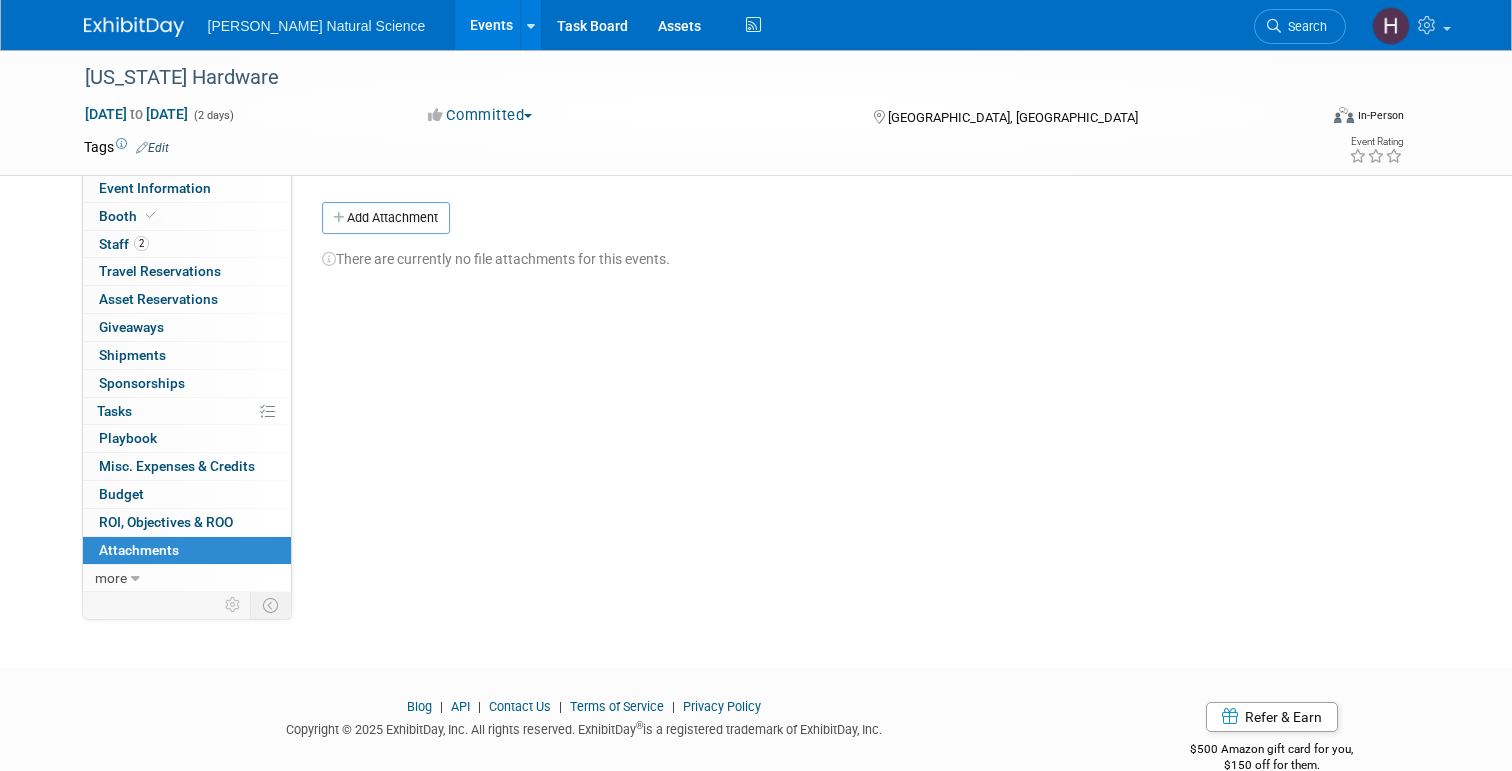click at bounding box center (134, 27) 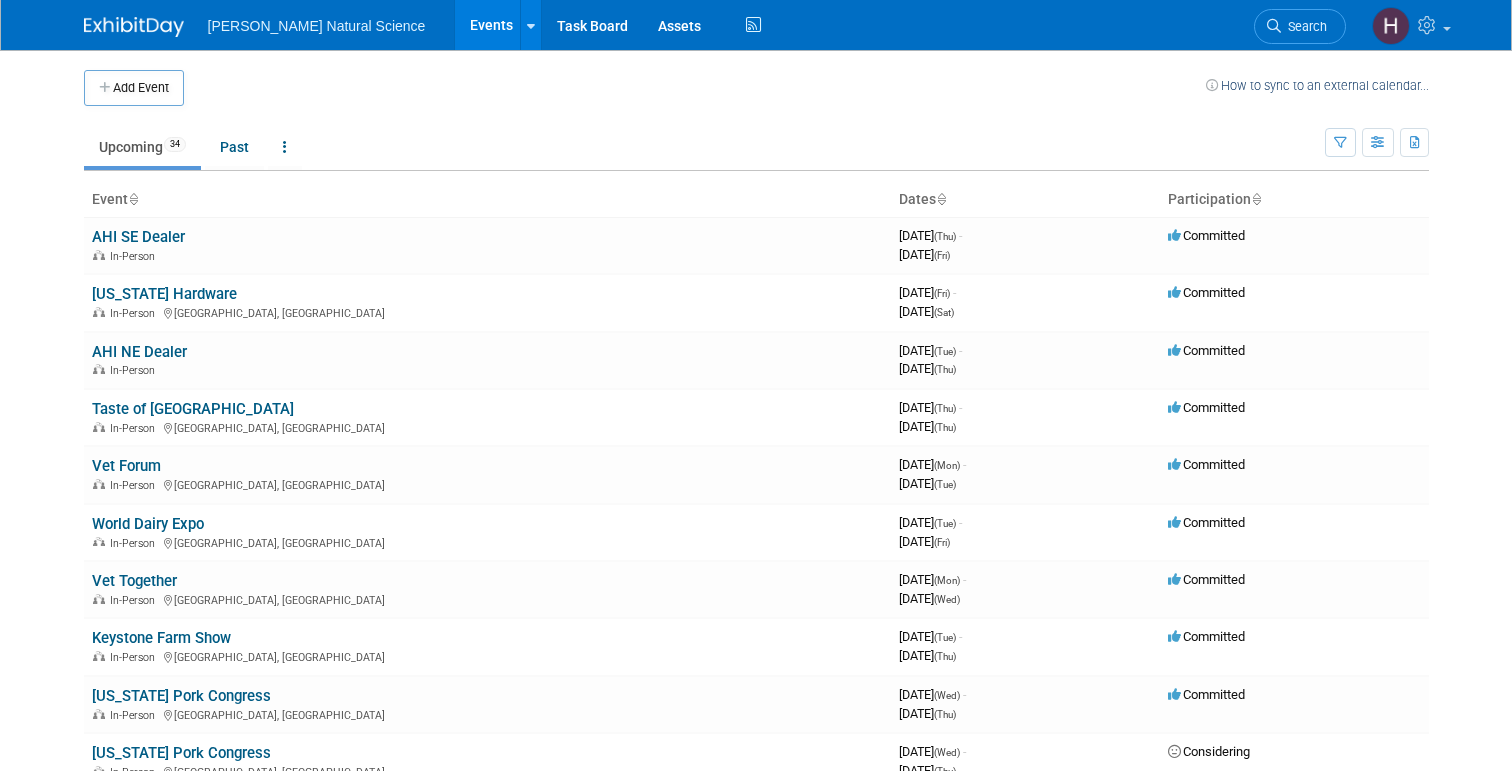 scroll, scrollTop: 0, scrollLeft: 0, axis: both 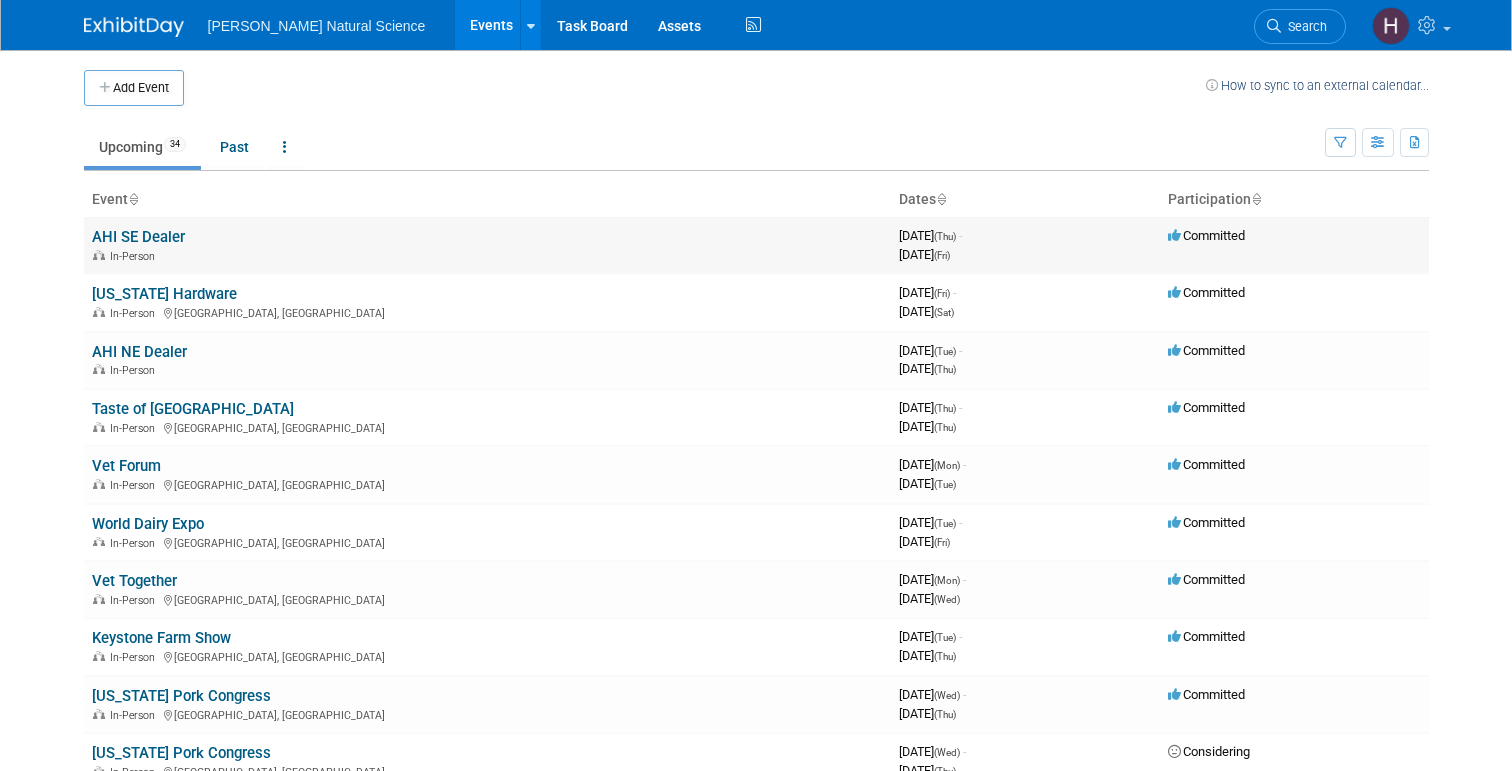 click on "AHI SE Dealer" at bounding box center (138, 237) 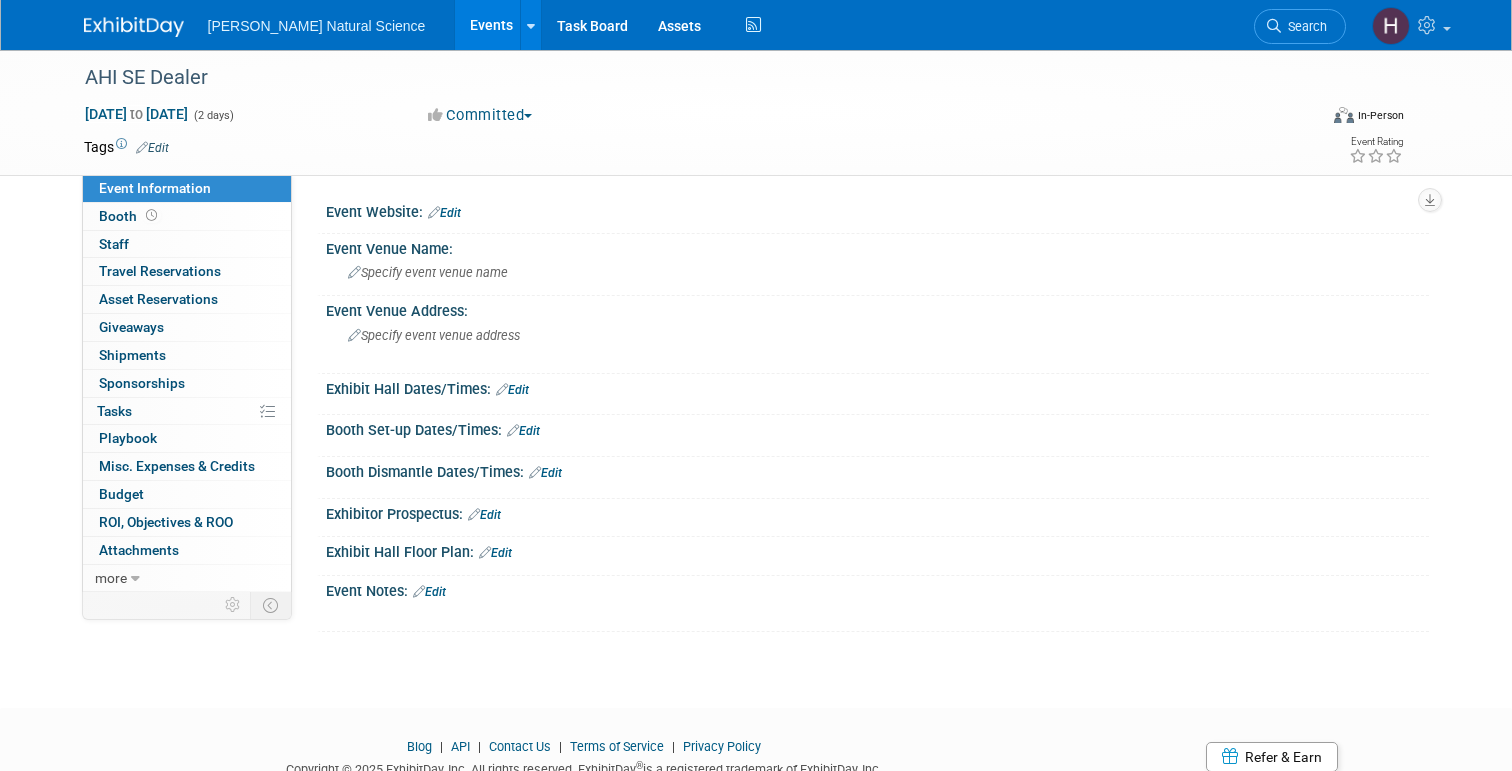 scroll, scrollTop: 0, scrollLeft: 0, axis: both 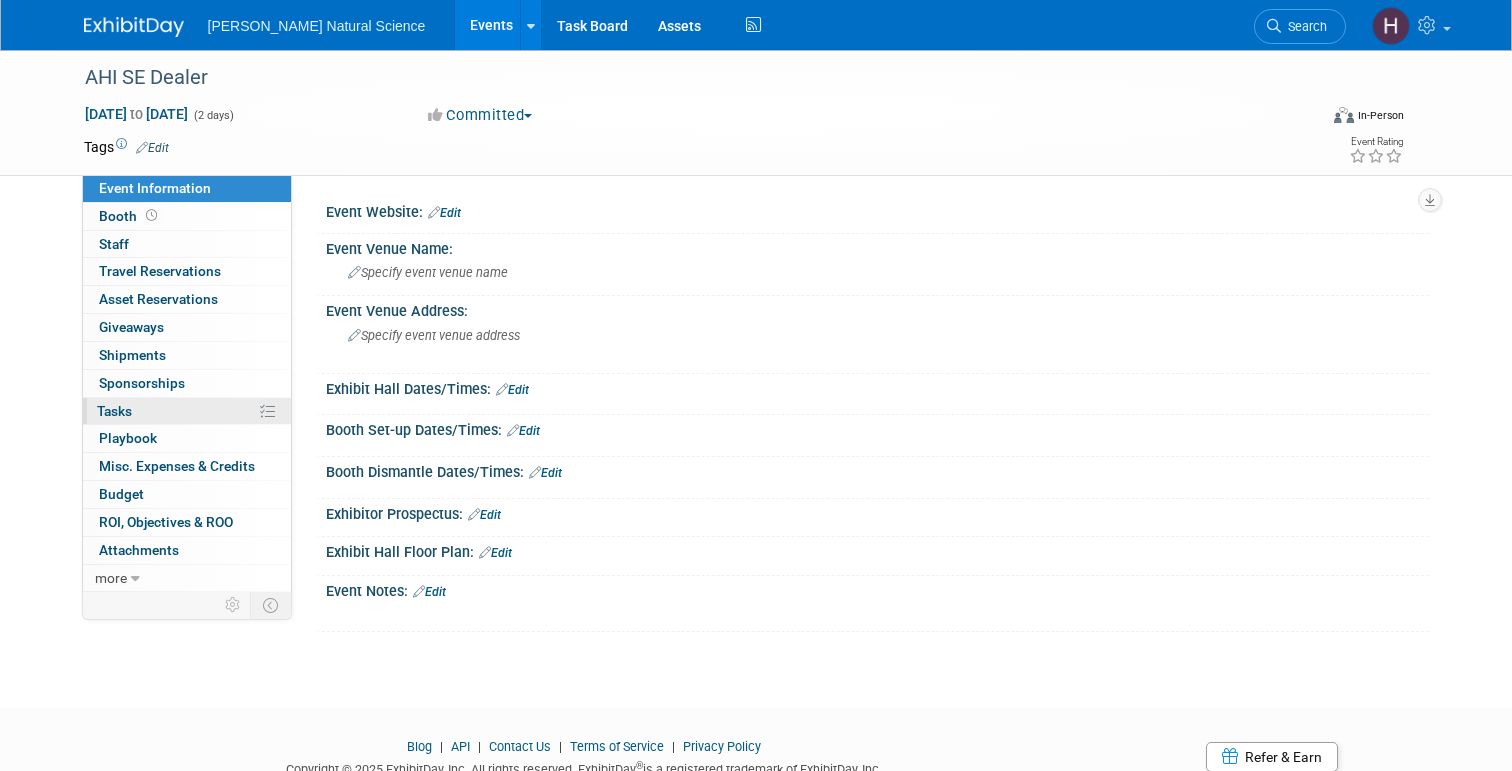 click on "0%
Tasks 0%" at bounding box center [187, 411] 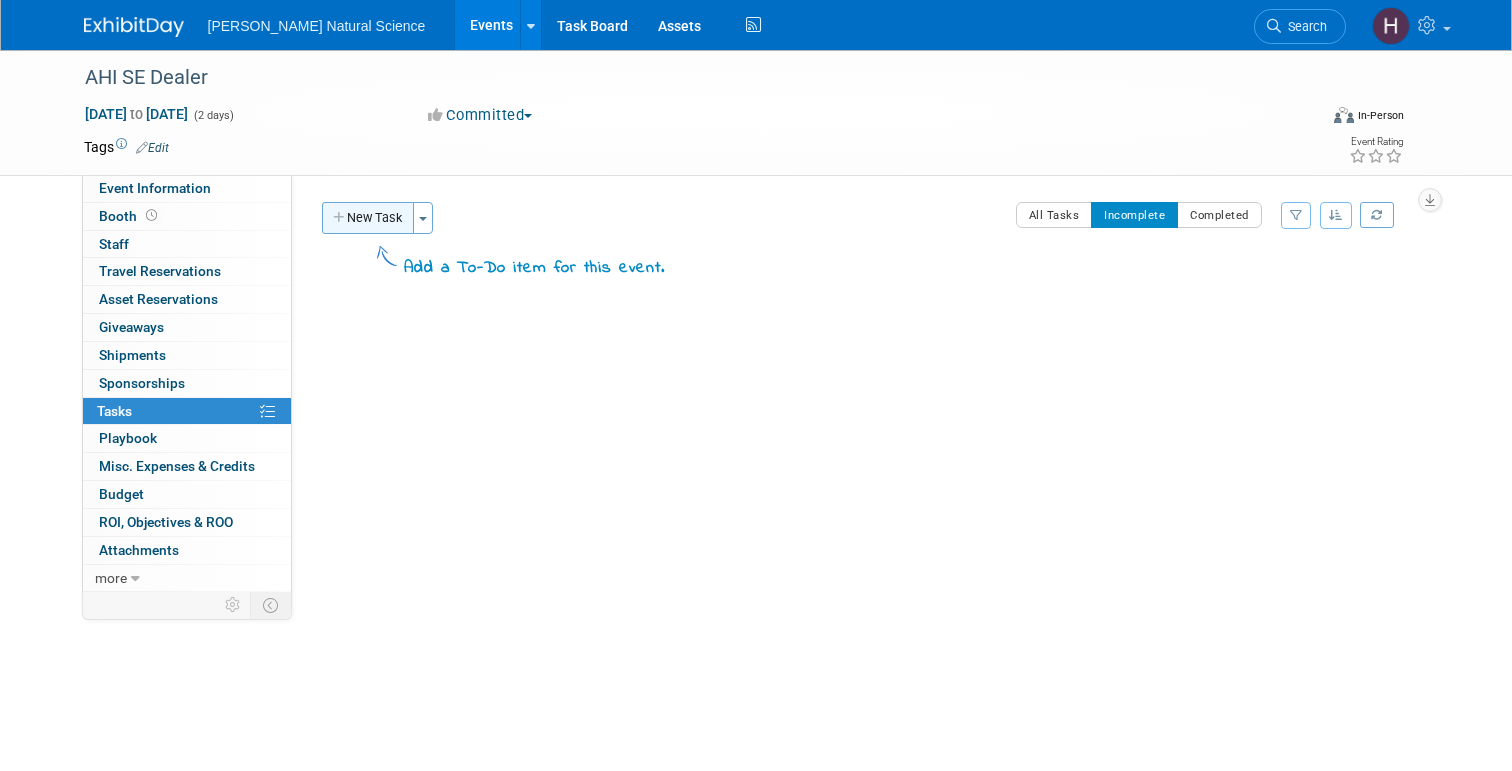 click on "New Task" at bounding box center [368, 218] 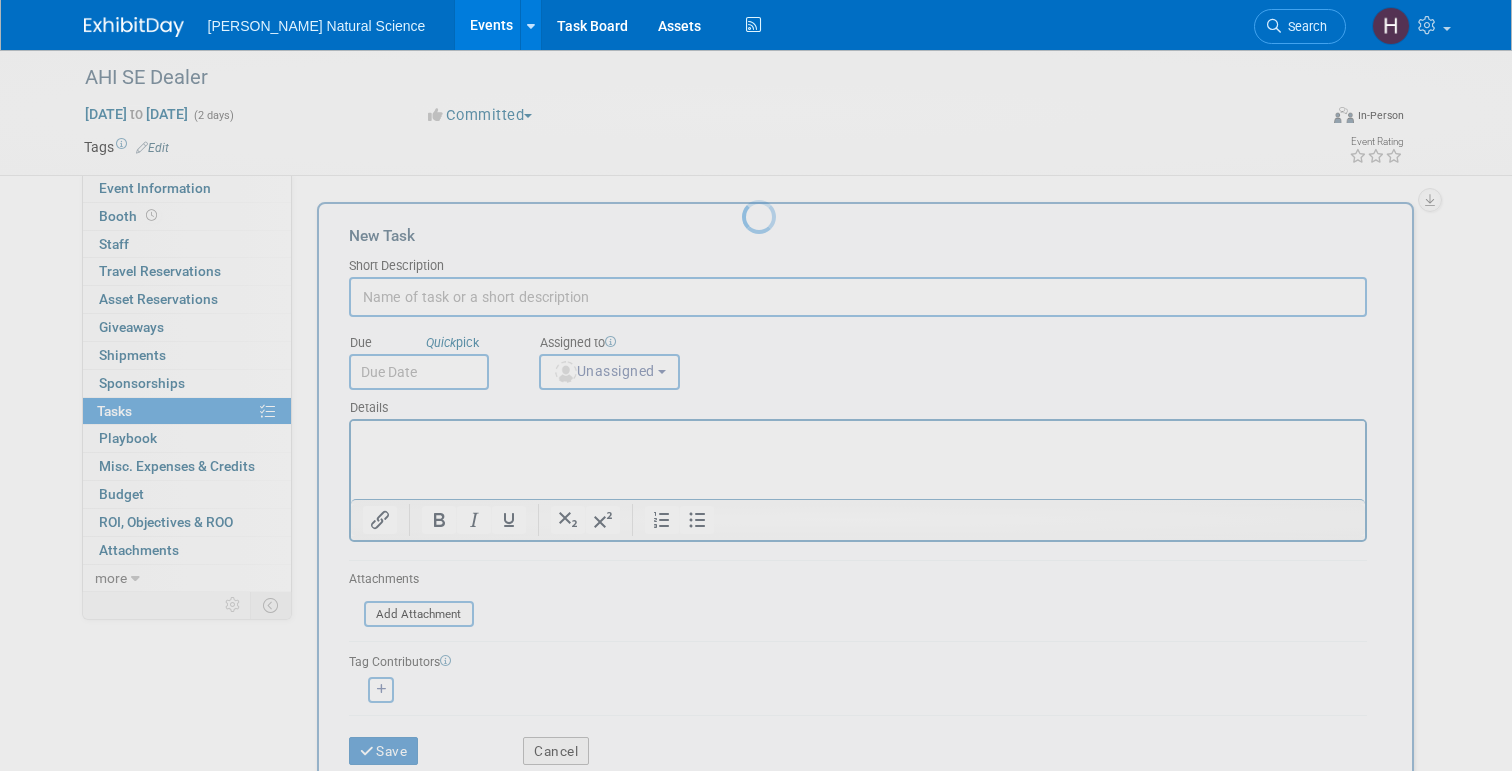 scroll, scrollTop: 0, scrollLeft: 0, axis: both 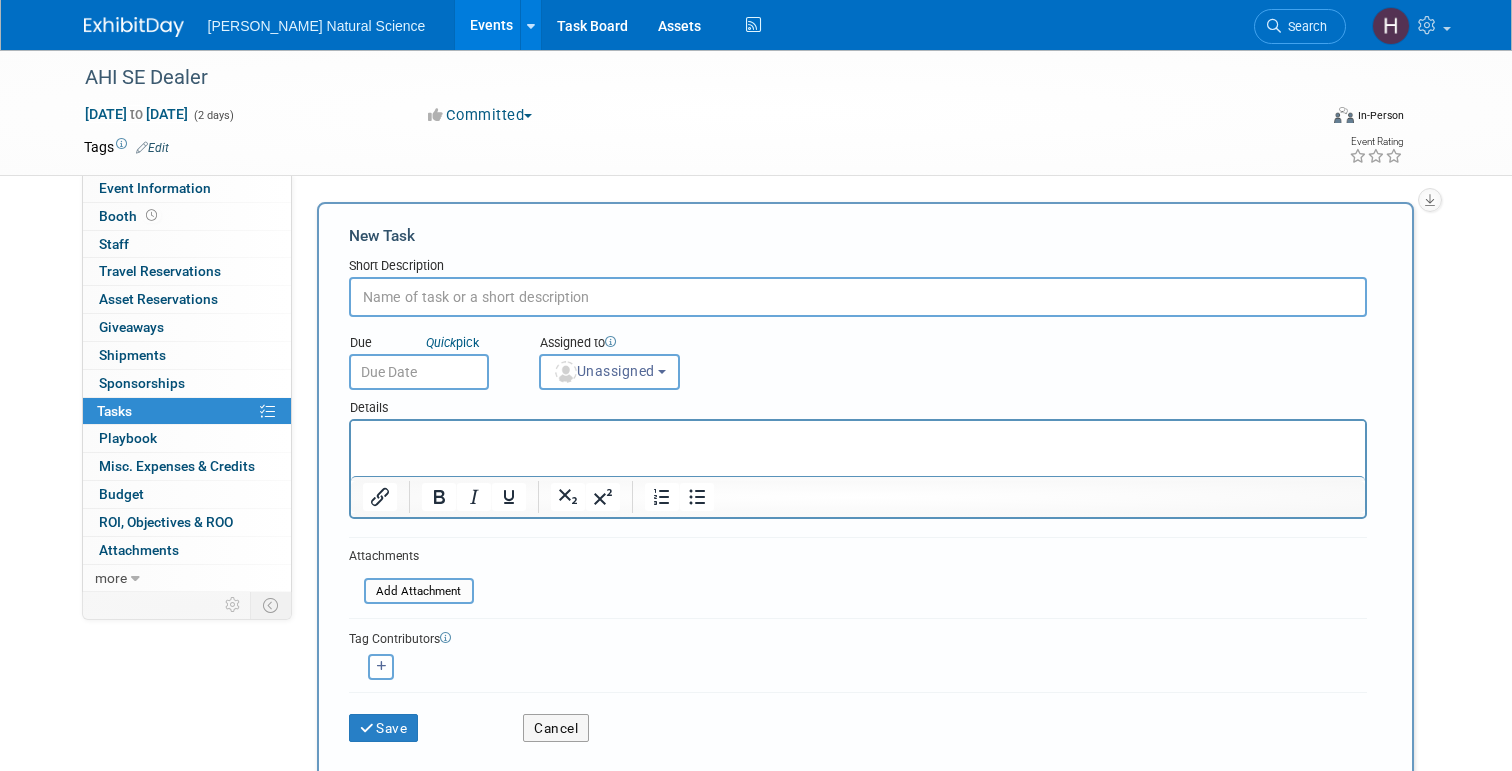 type on "P" 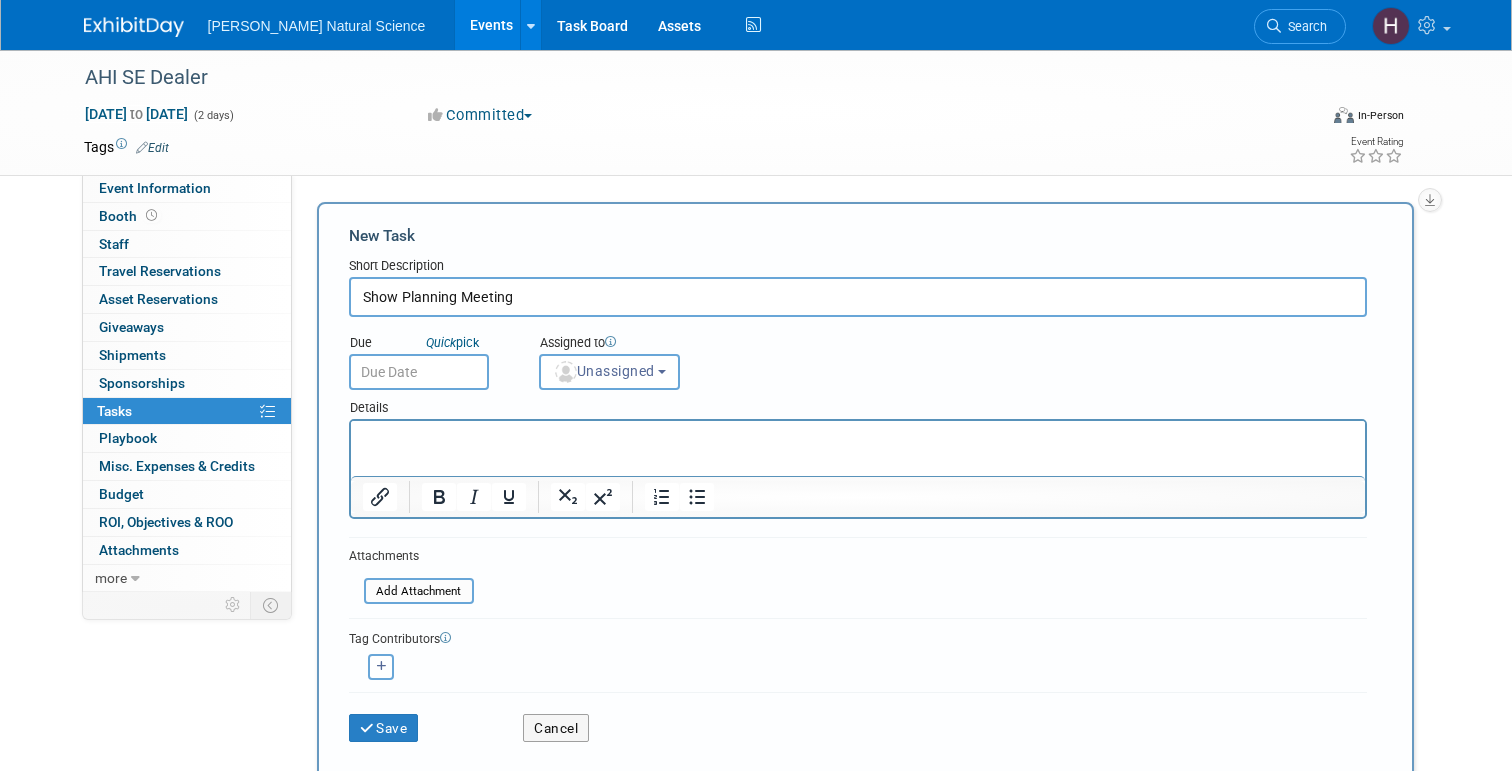 type on "Show Planning Meeting" 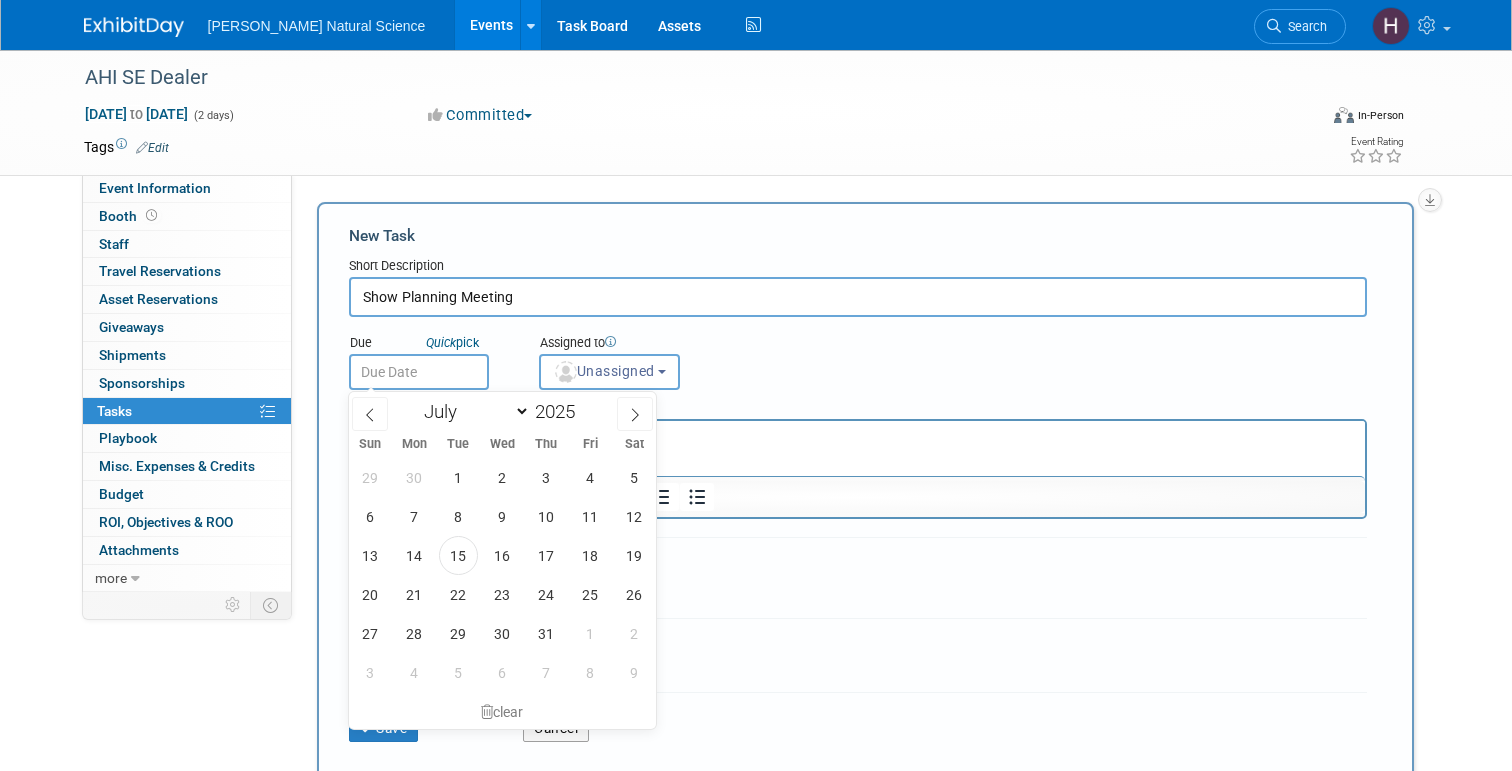 click at bounding box center (419, 372) 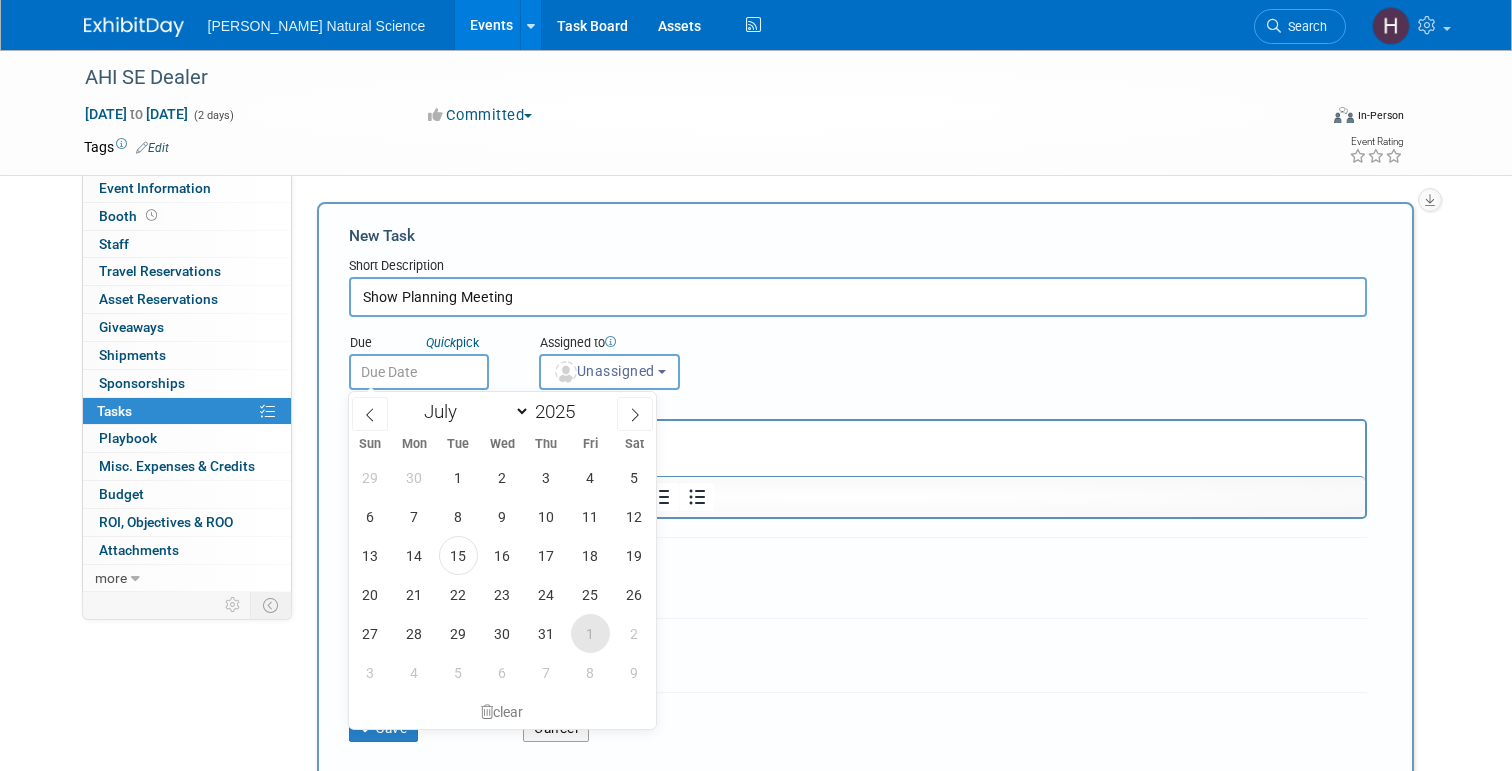 click on "1" at bounding box center [590, 633] 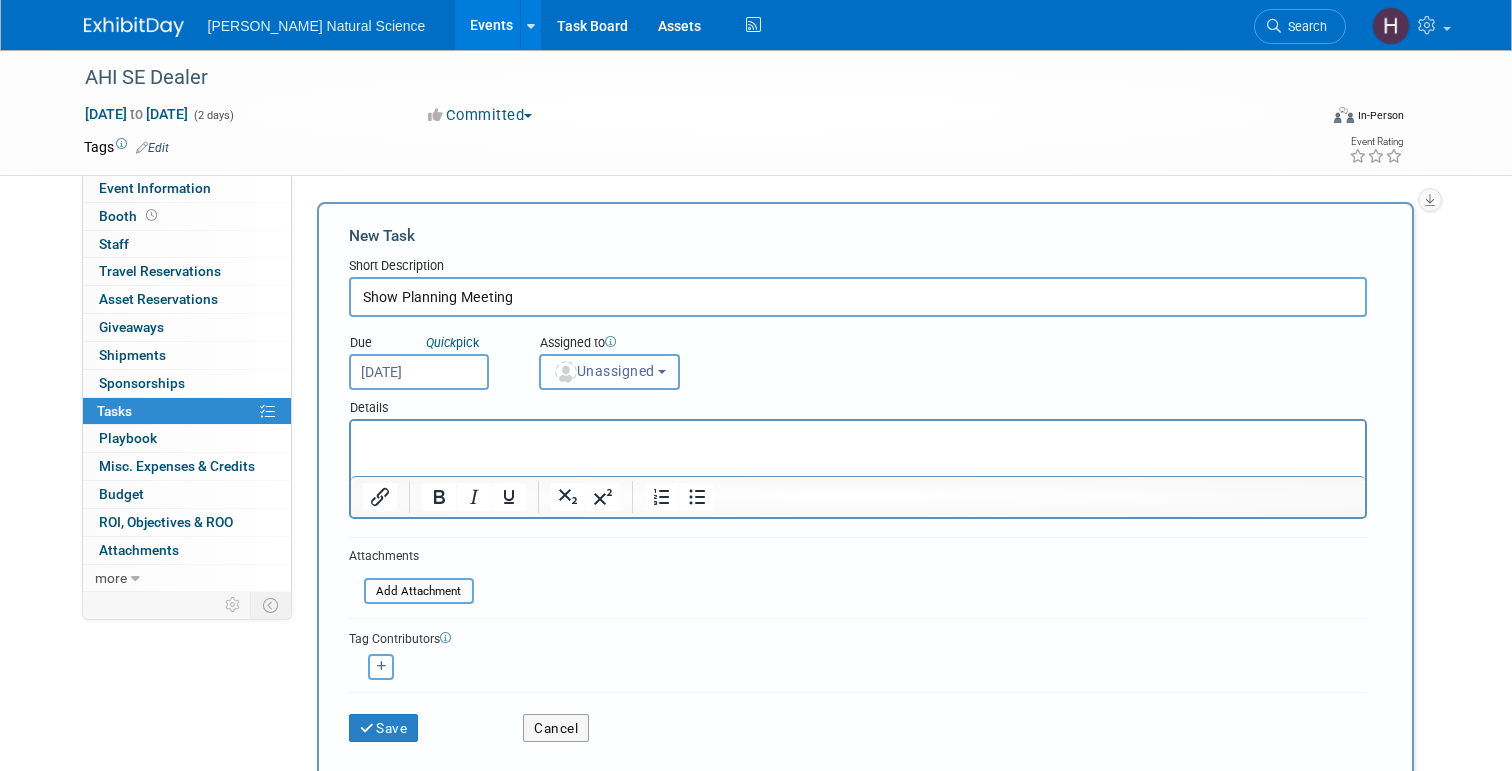 click on "Unassigned" at bounding box center (604, 371) 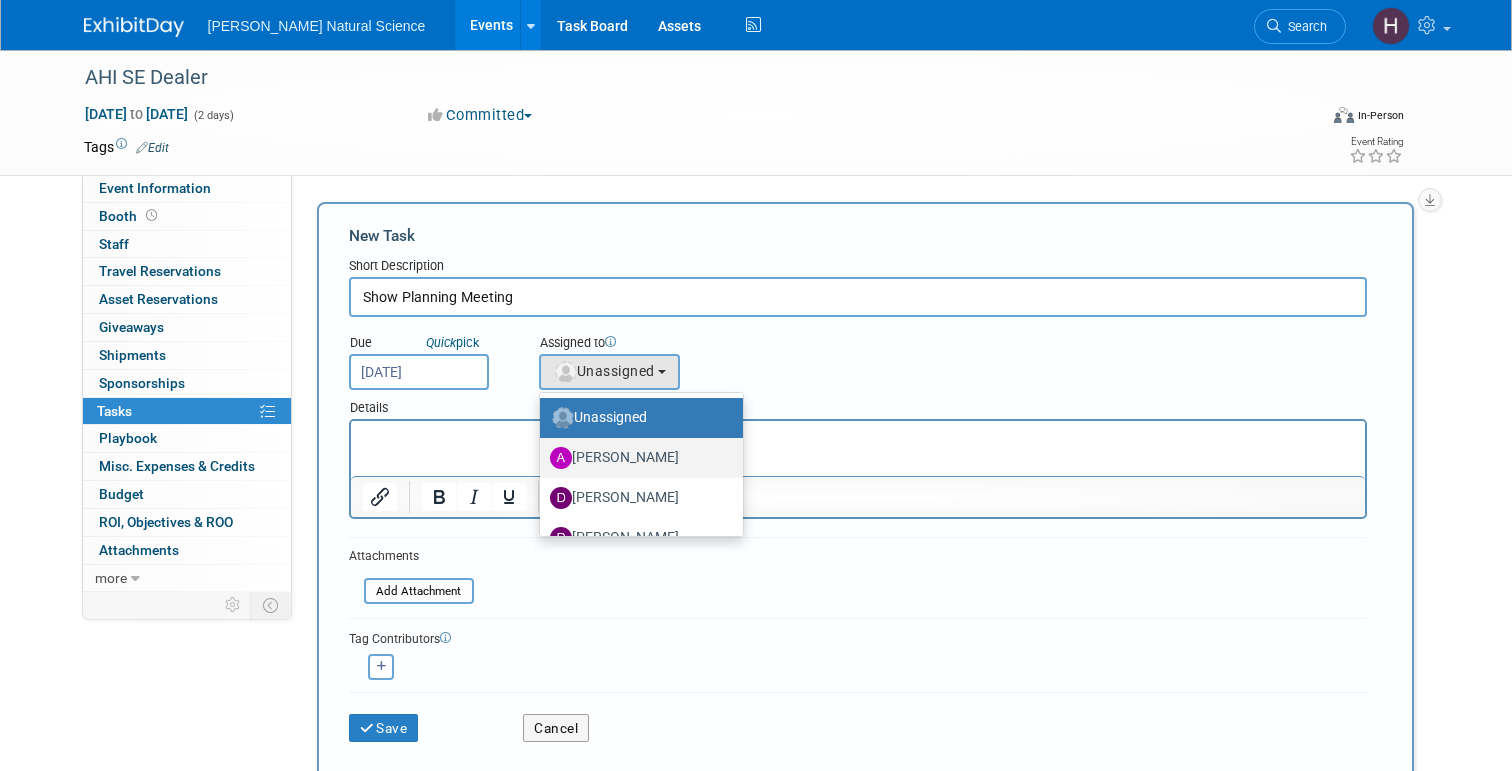 click on "[PERSON_NAME]" at bounding box center (636, 458) 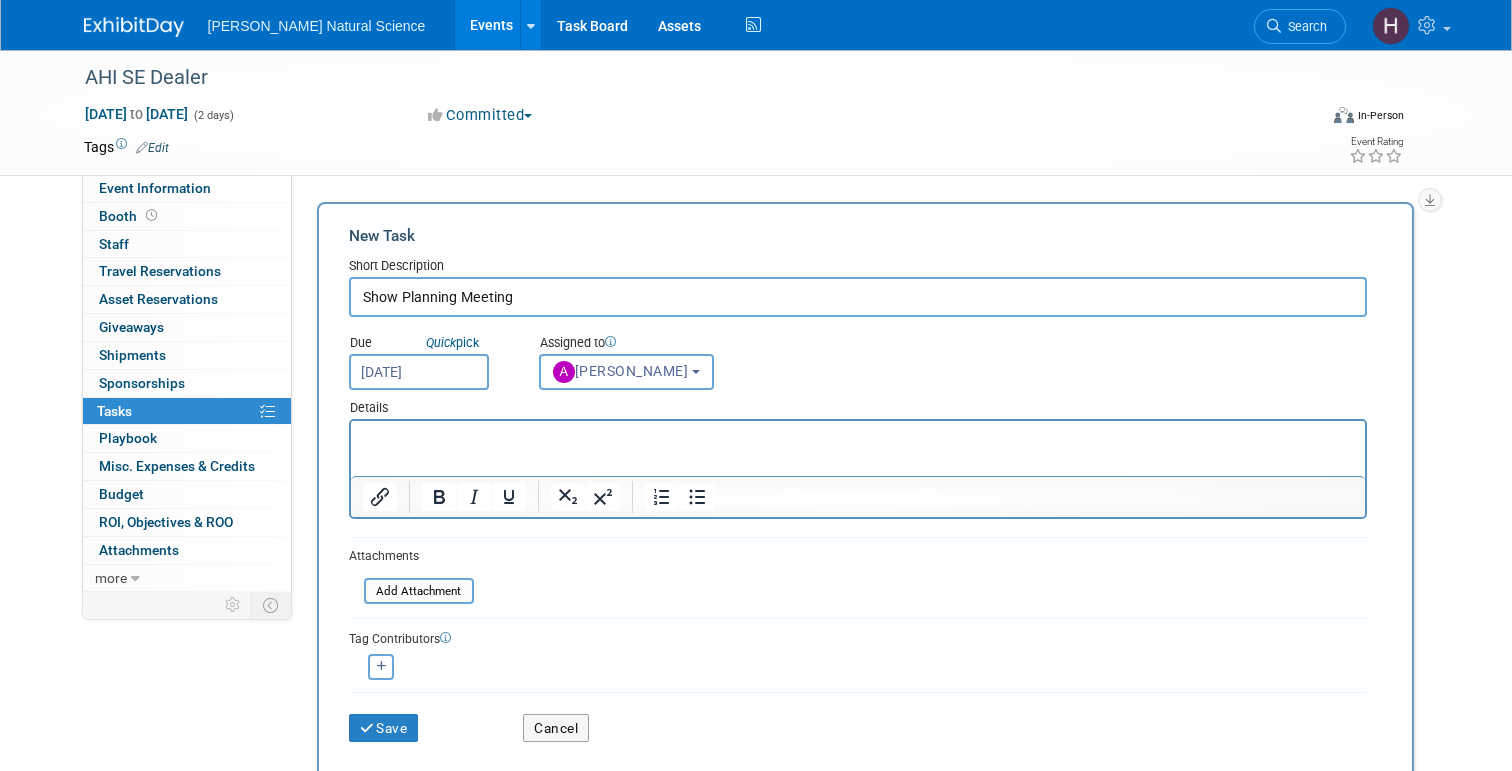 click on "Show Planning Meeting" at bounding box center (858, 297) 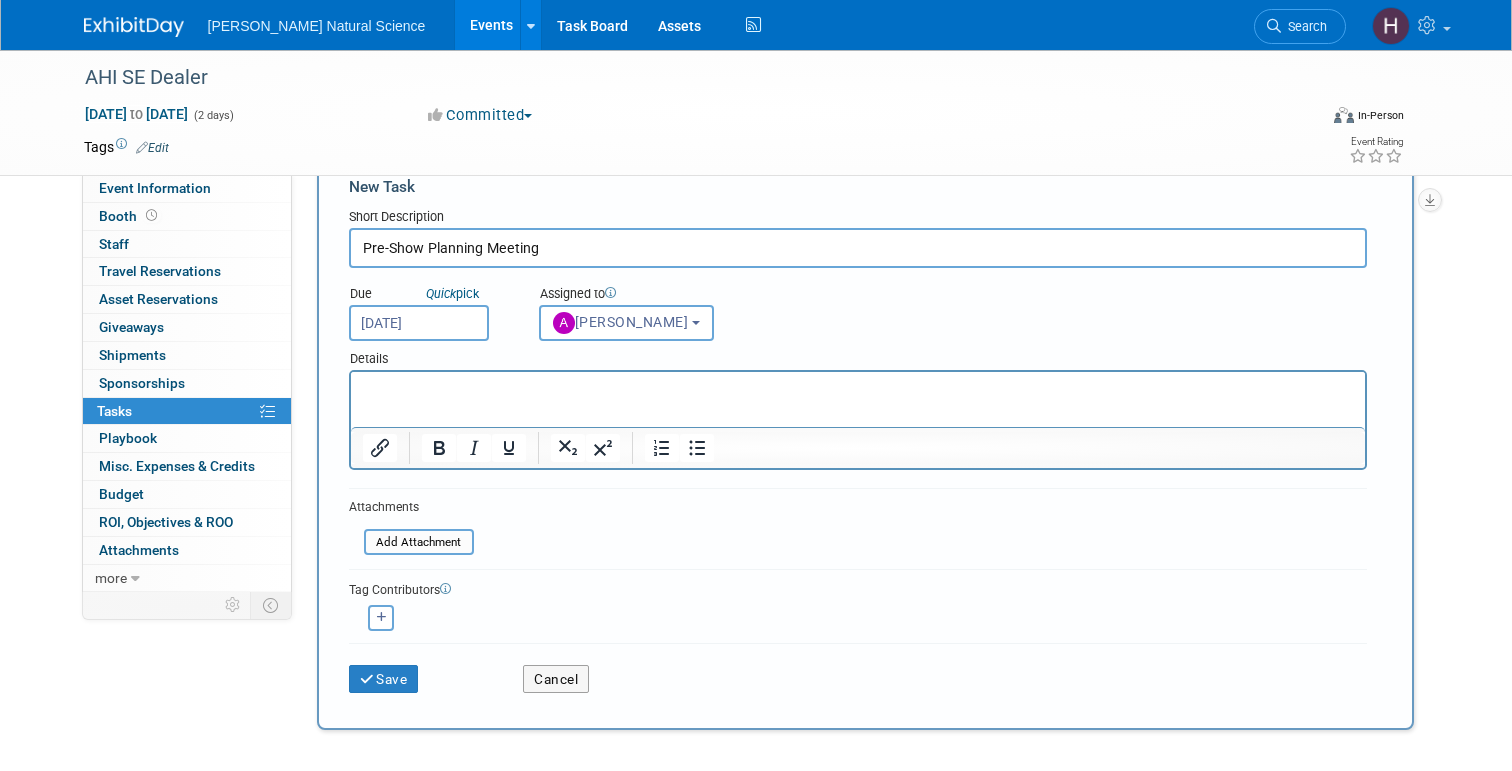 scroll, scrollTop: 65, scrollLeft: 0, axis: vertical 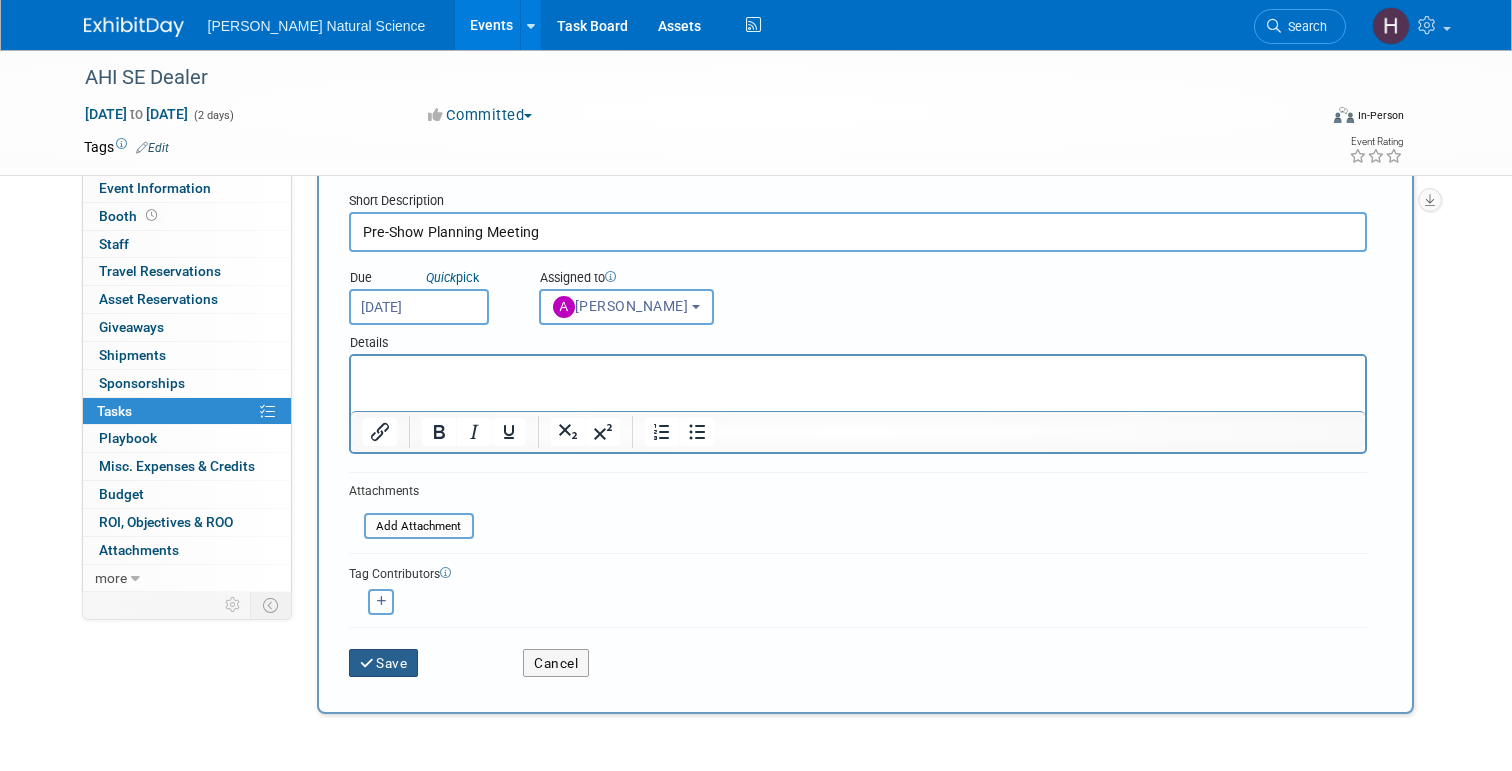 type on "Pre-Show Planning Meeting" 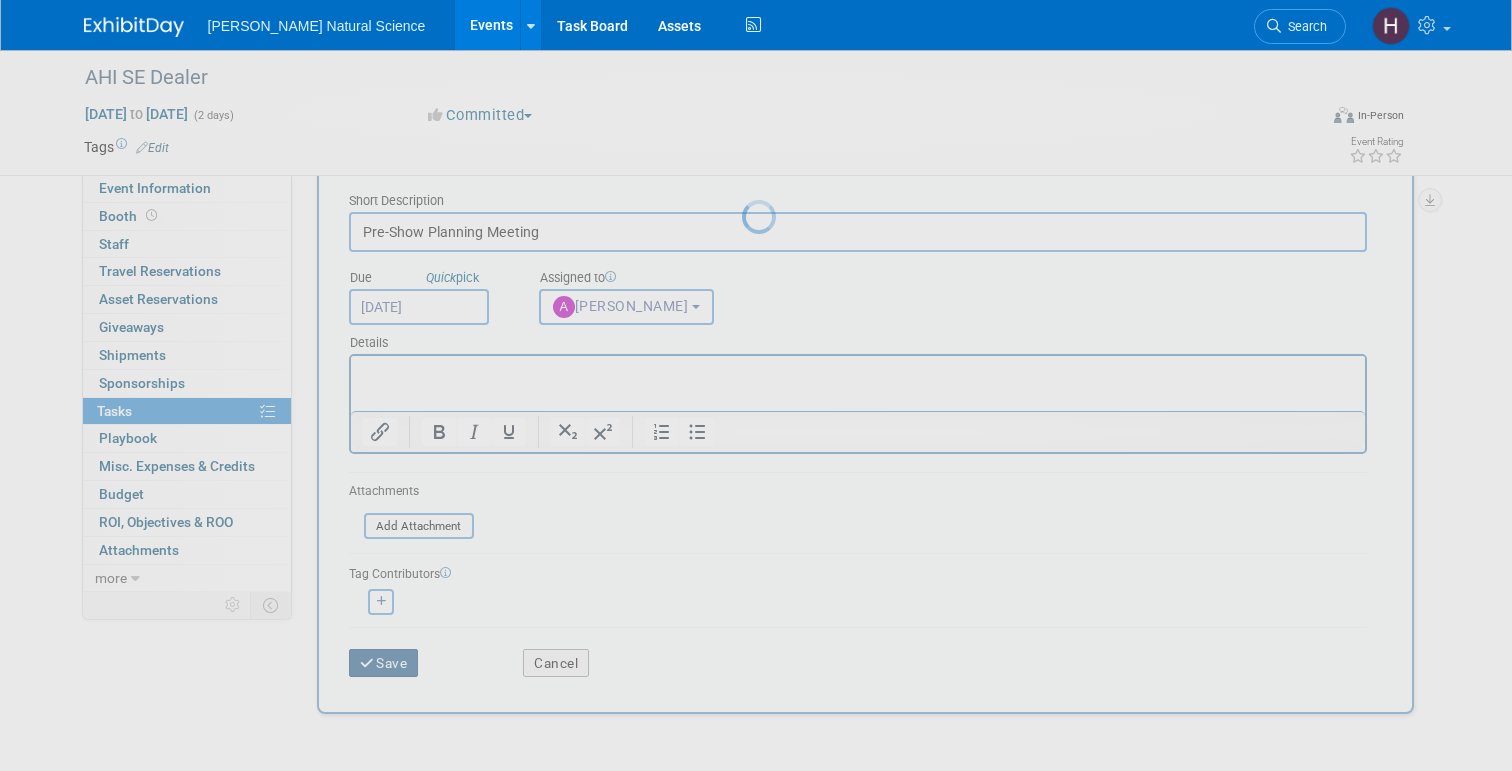 scroll, scrollTop: 0, scrollLeft: 0, axis: both 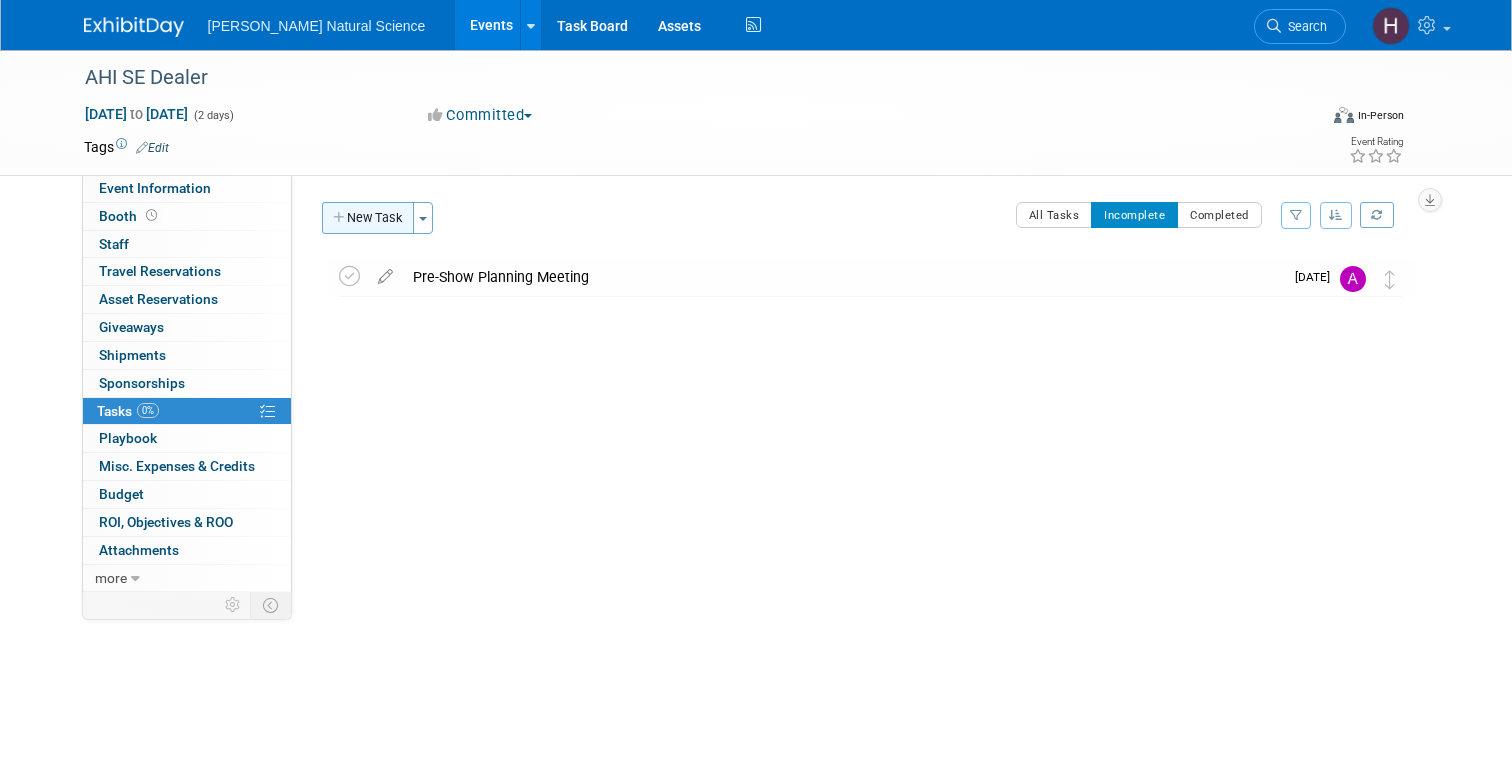 click on "New Task" at bounding box center (368, 218) 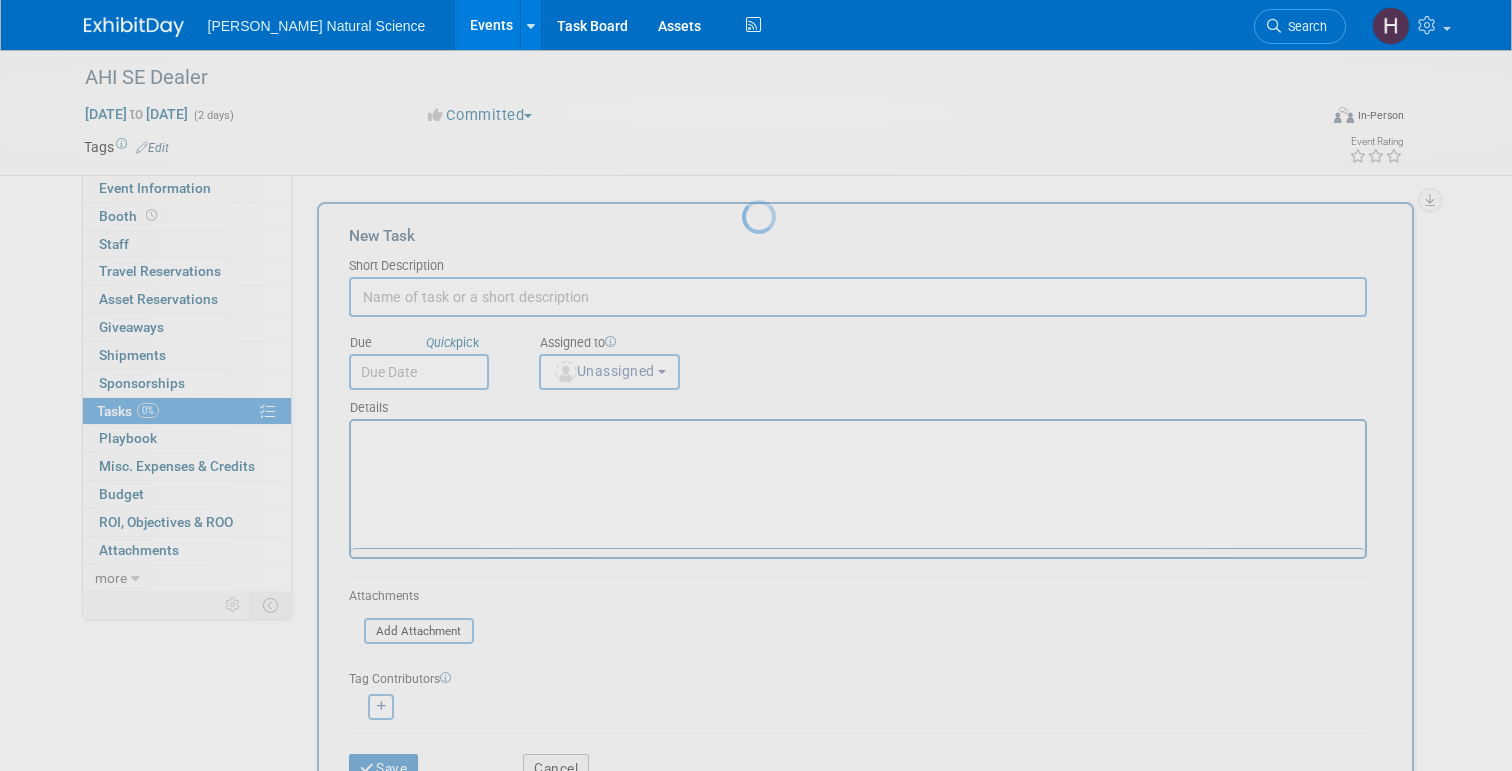 scroll, scrollTop: 0, scrollLeft: 0, axis: both 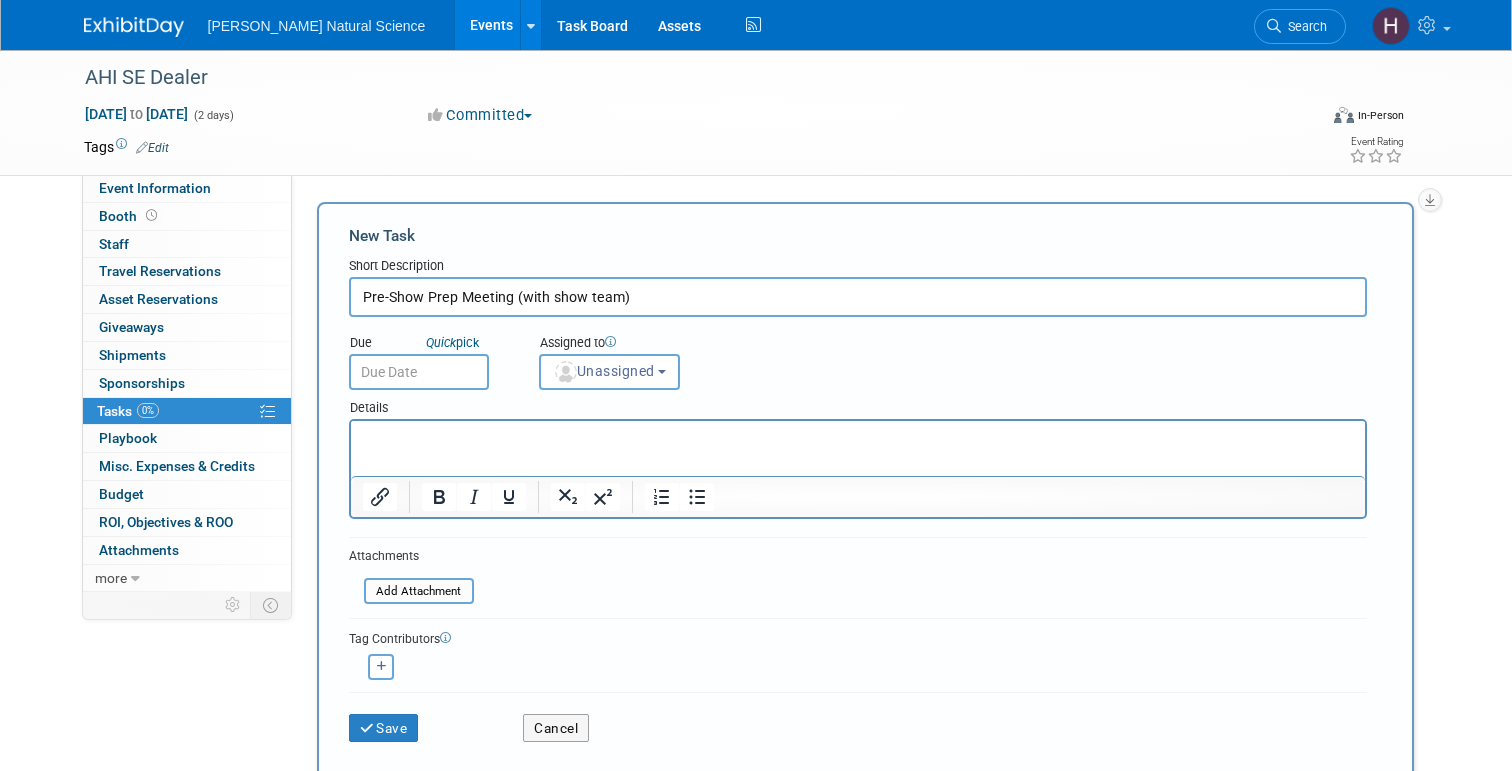 type on "Pre-Show Prep Meeting (with show team)" 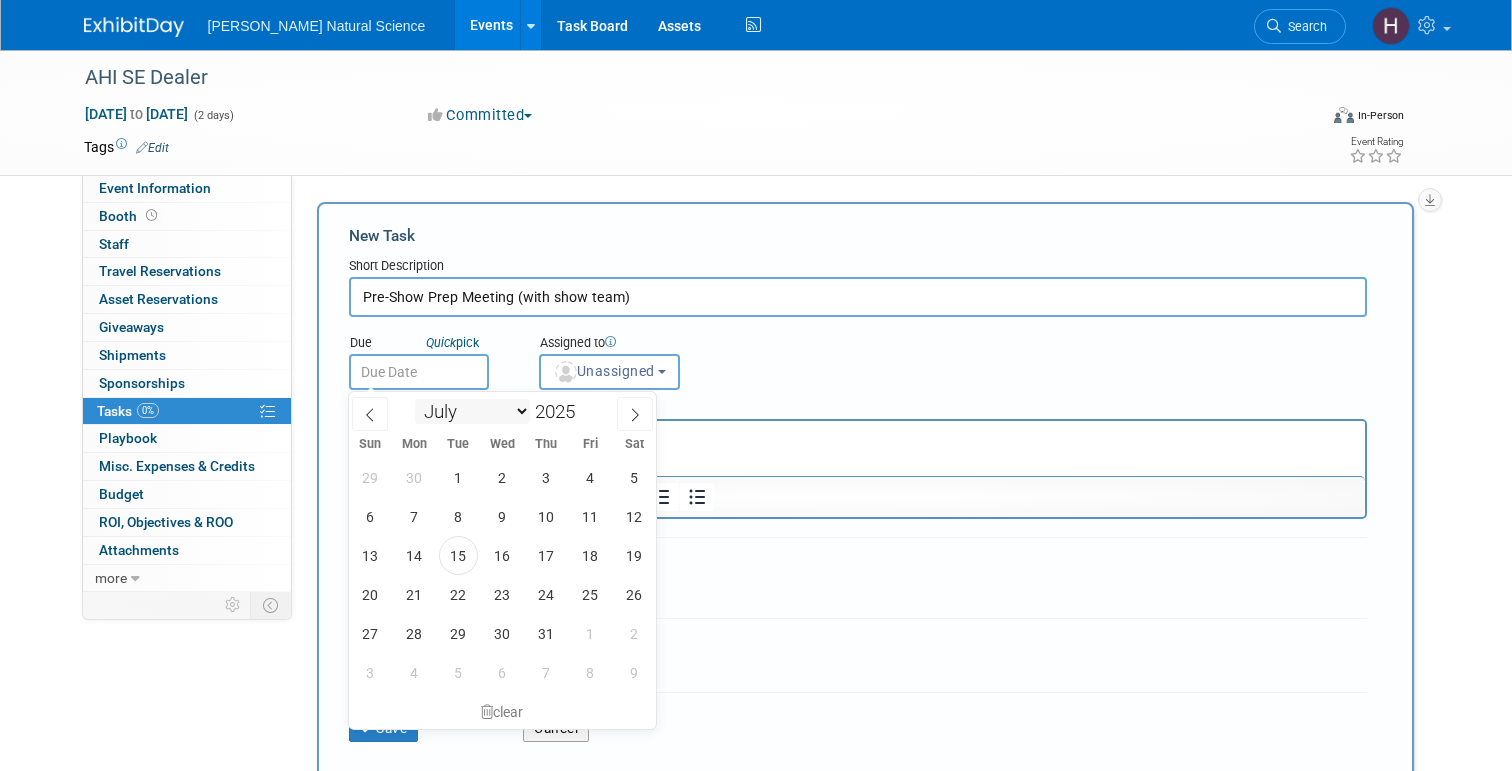 click on "January February March April May June July August September October November December" at bounding box center [472, 411] 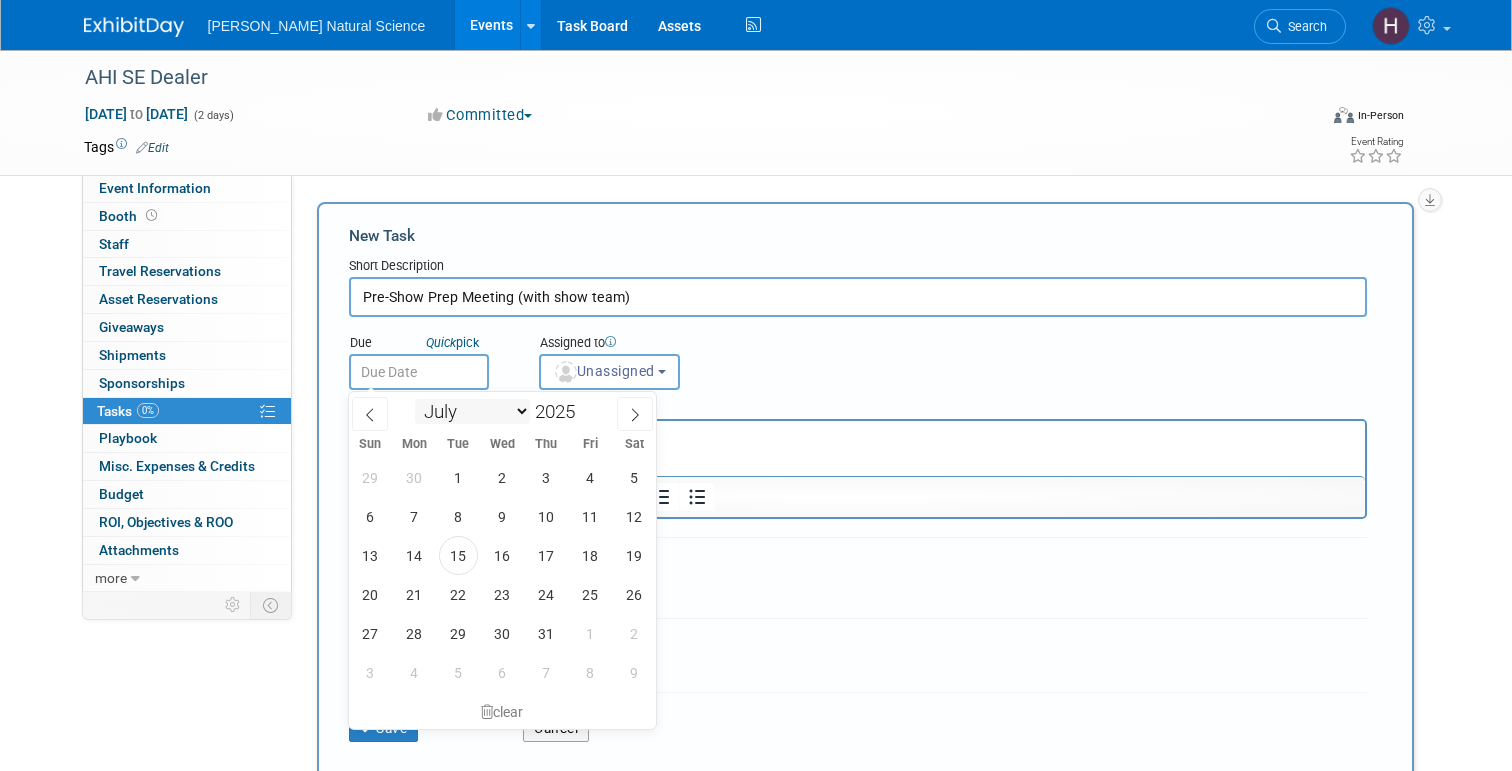 select on "7" 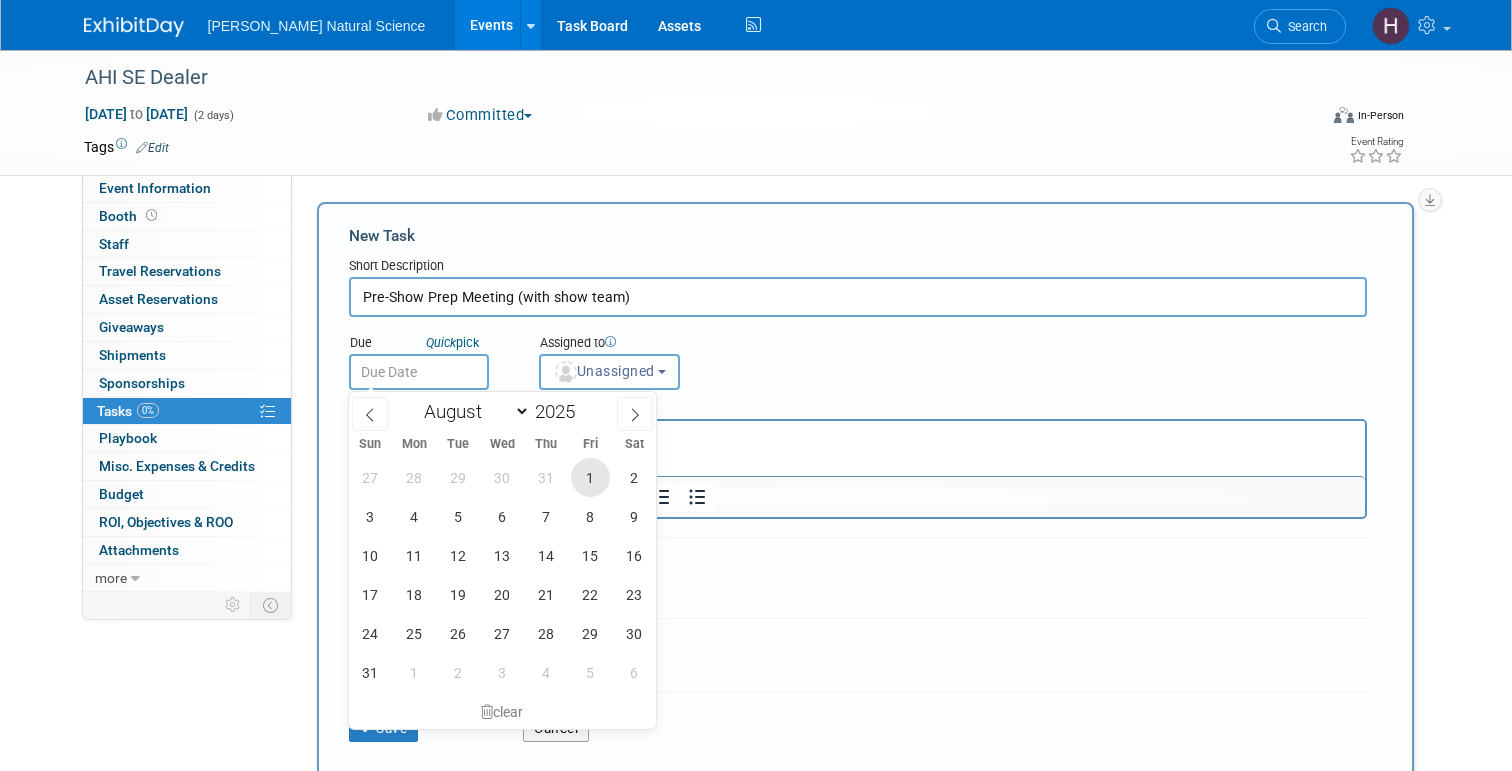 click on "1" at bounding box center (590, 477) 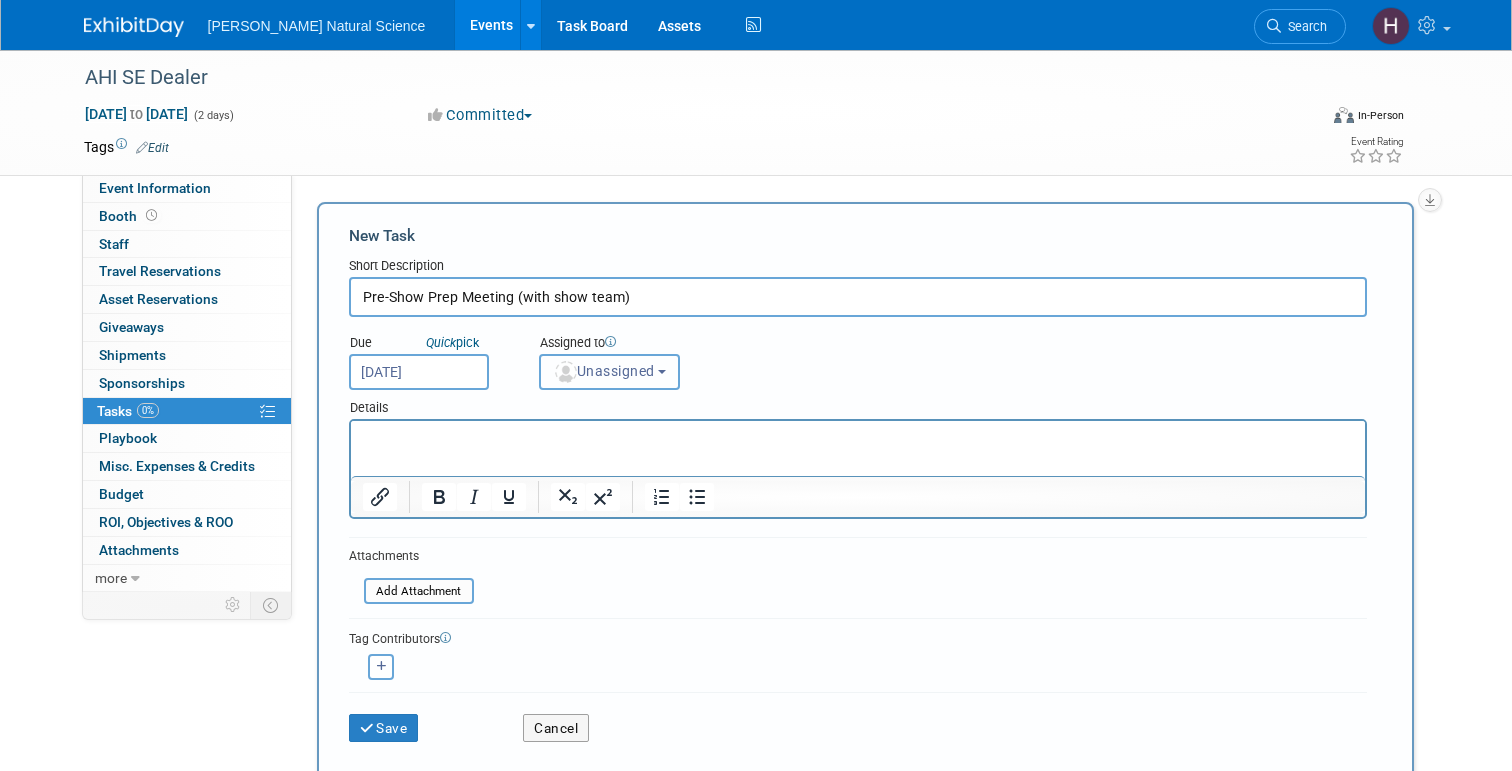 click on "Unassigned" at bounding box center (604, 371) 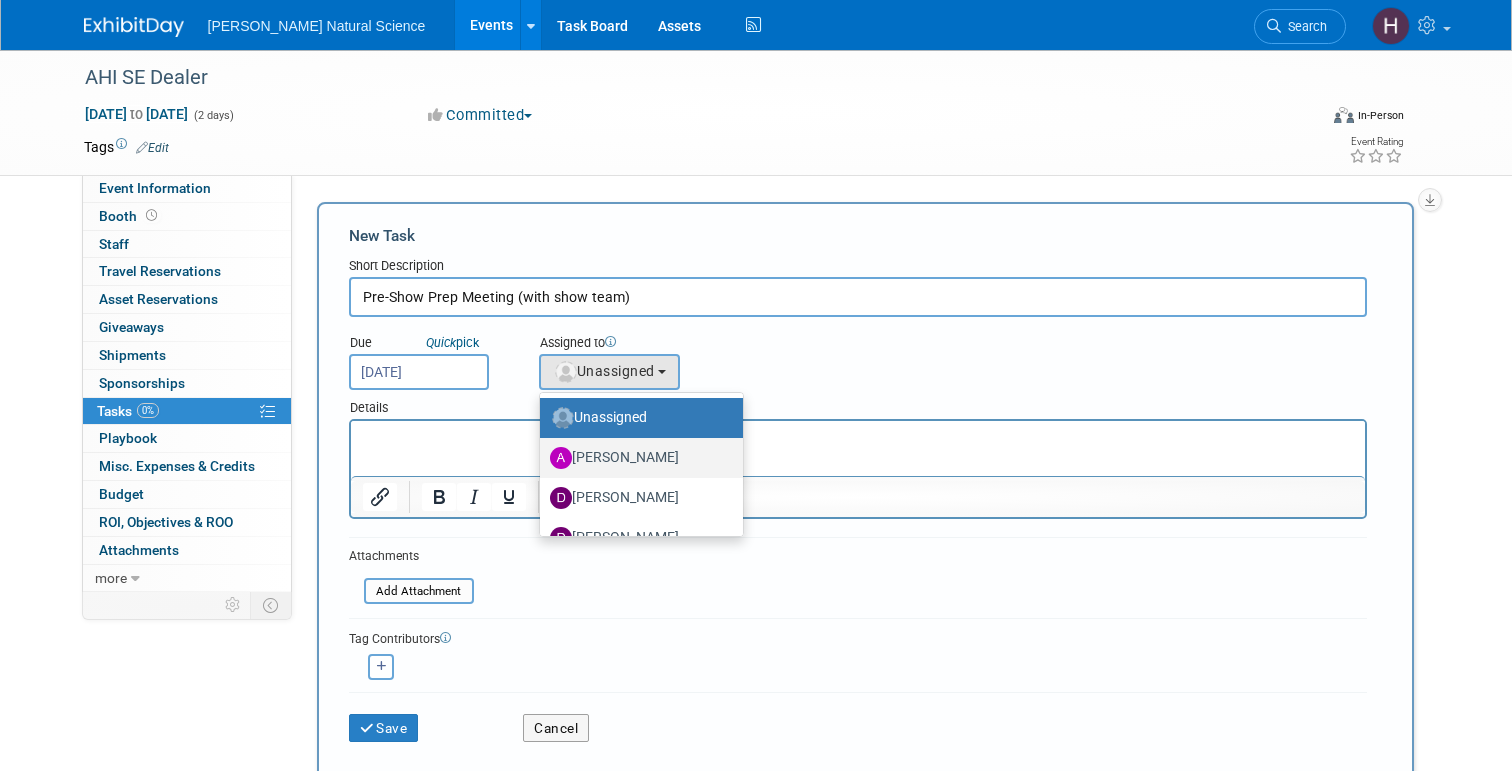 click on "Annie Hinote" at bounding box center [636, 458] 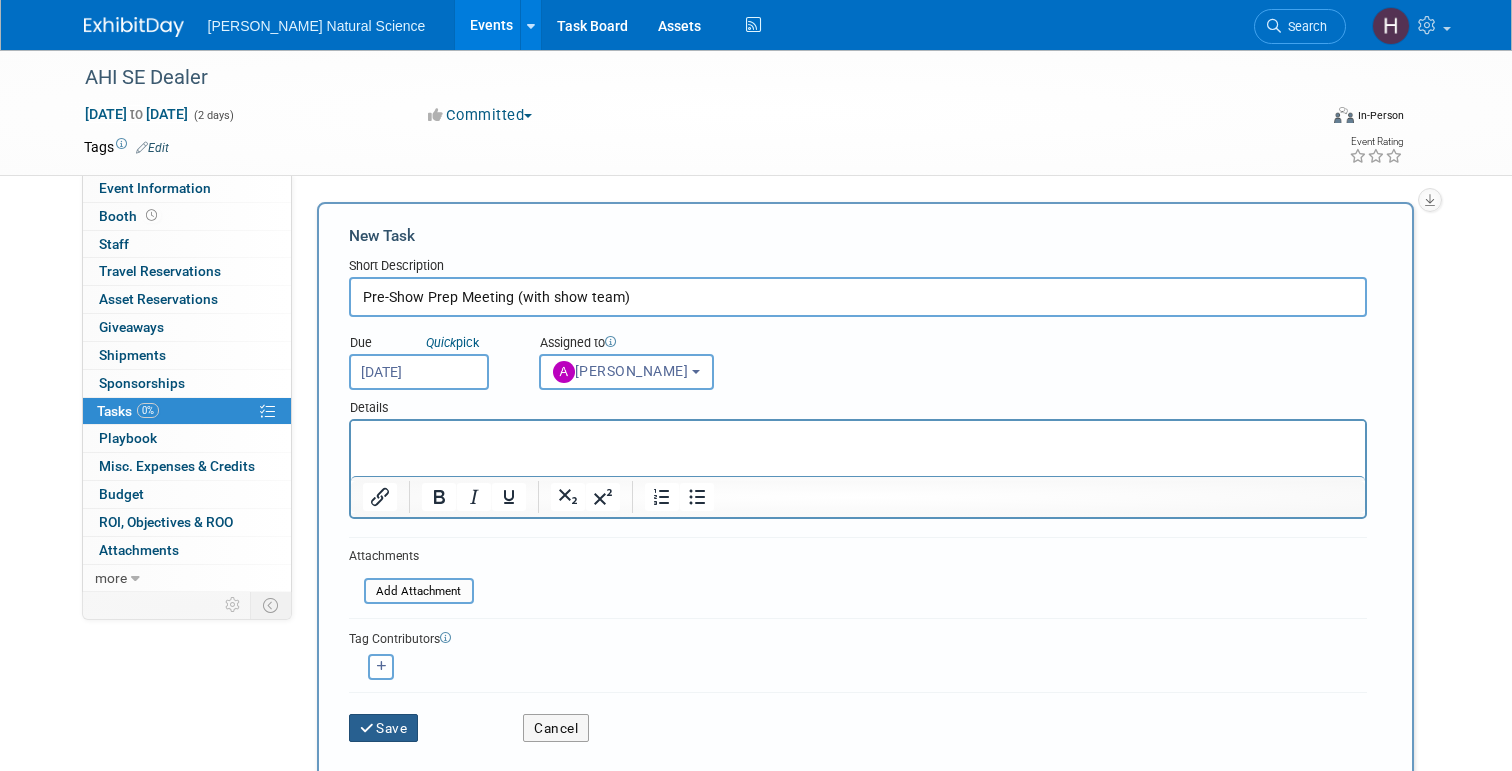 click on "Save" at bounding box center (384, 728) 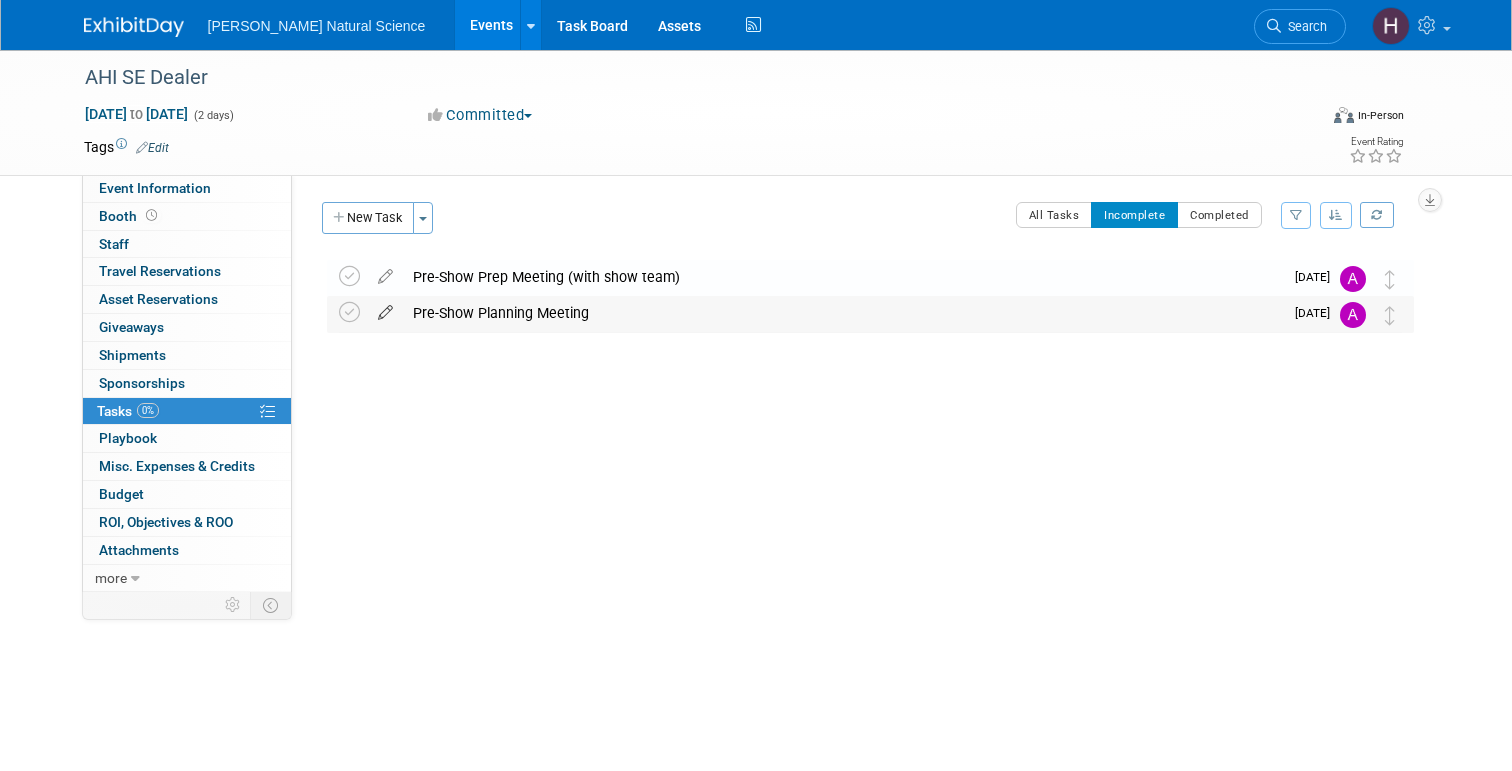 click at bounding box center [385, 308] 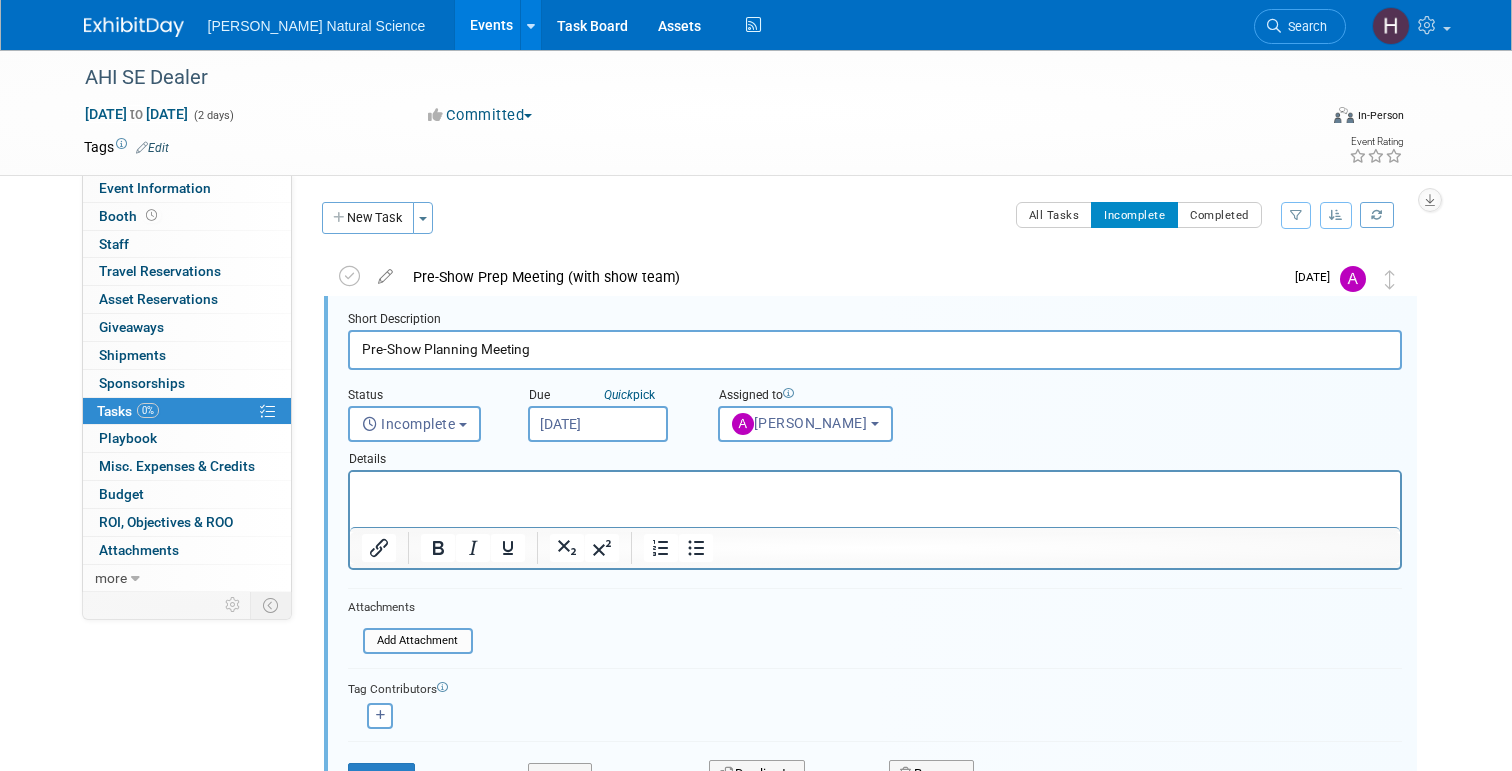 scroll, scrollTop: 3, scrollLeft: 0, axis: vertical 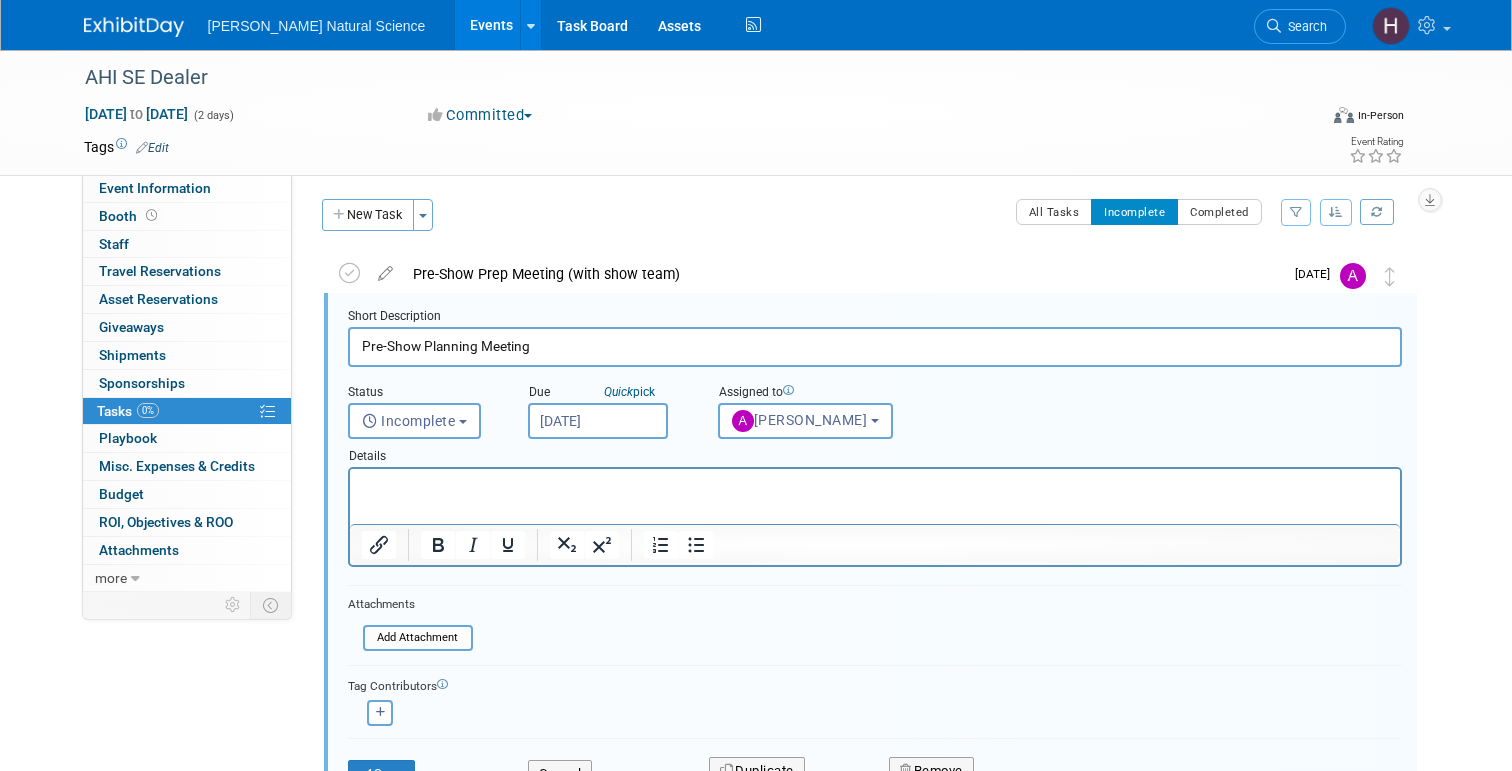 click on "Aug 1, 2025" at bounding box center [598, 421] 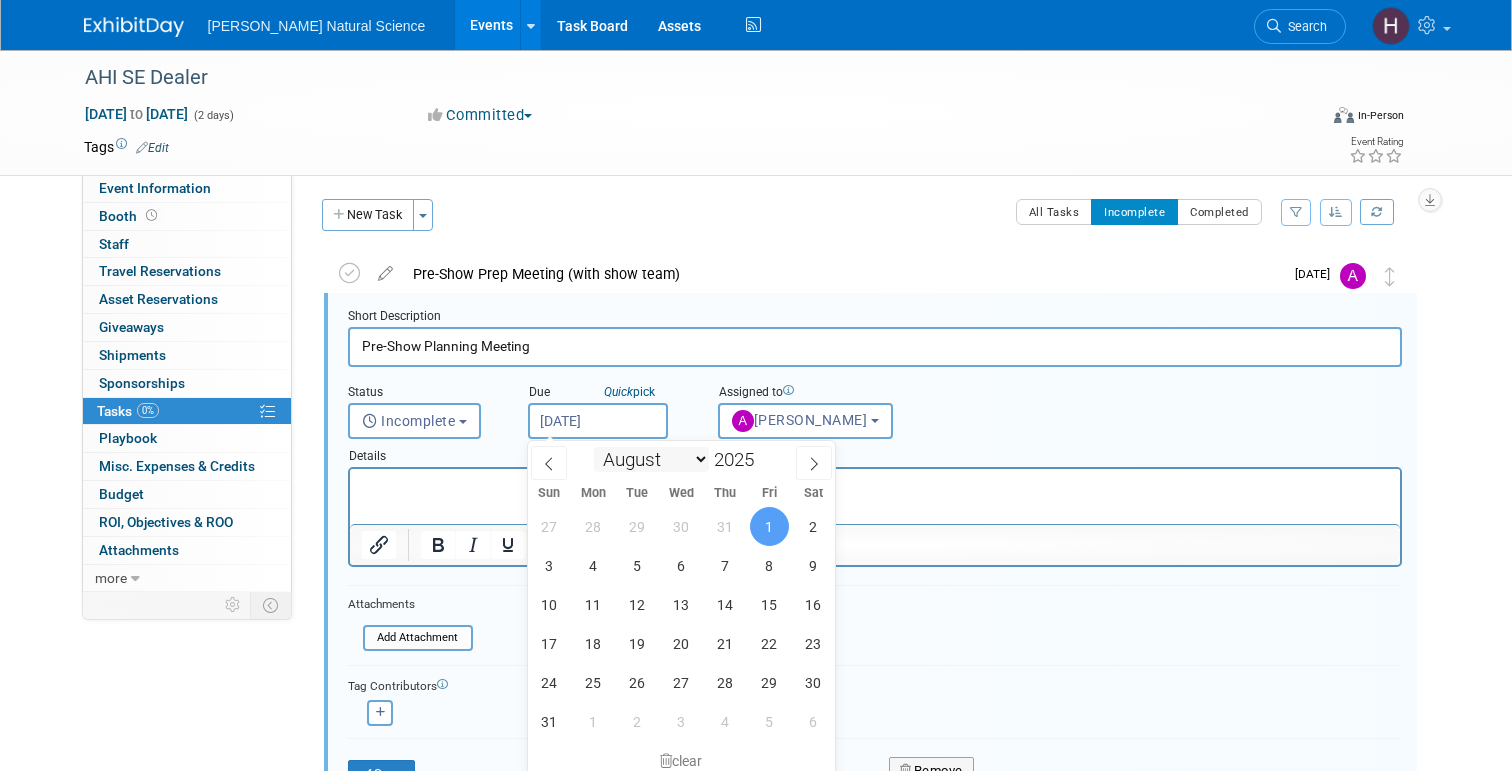 click on "January February March April May June July August September October November December" at bounding box center [651, 459] 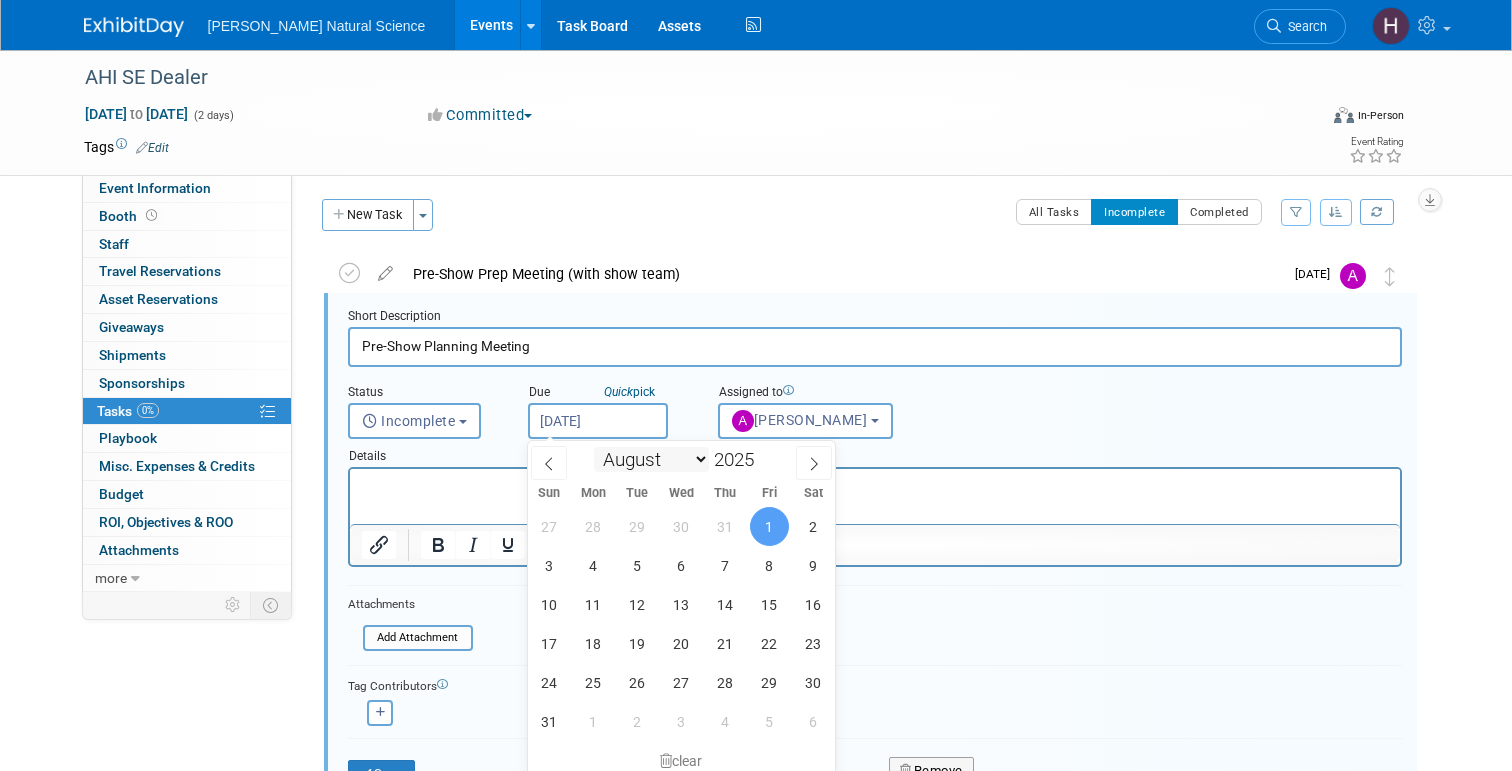 select on "6" 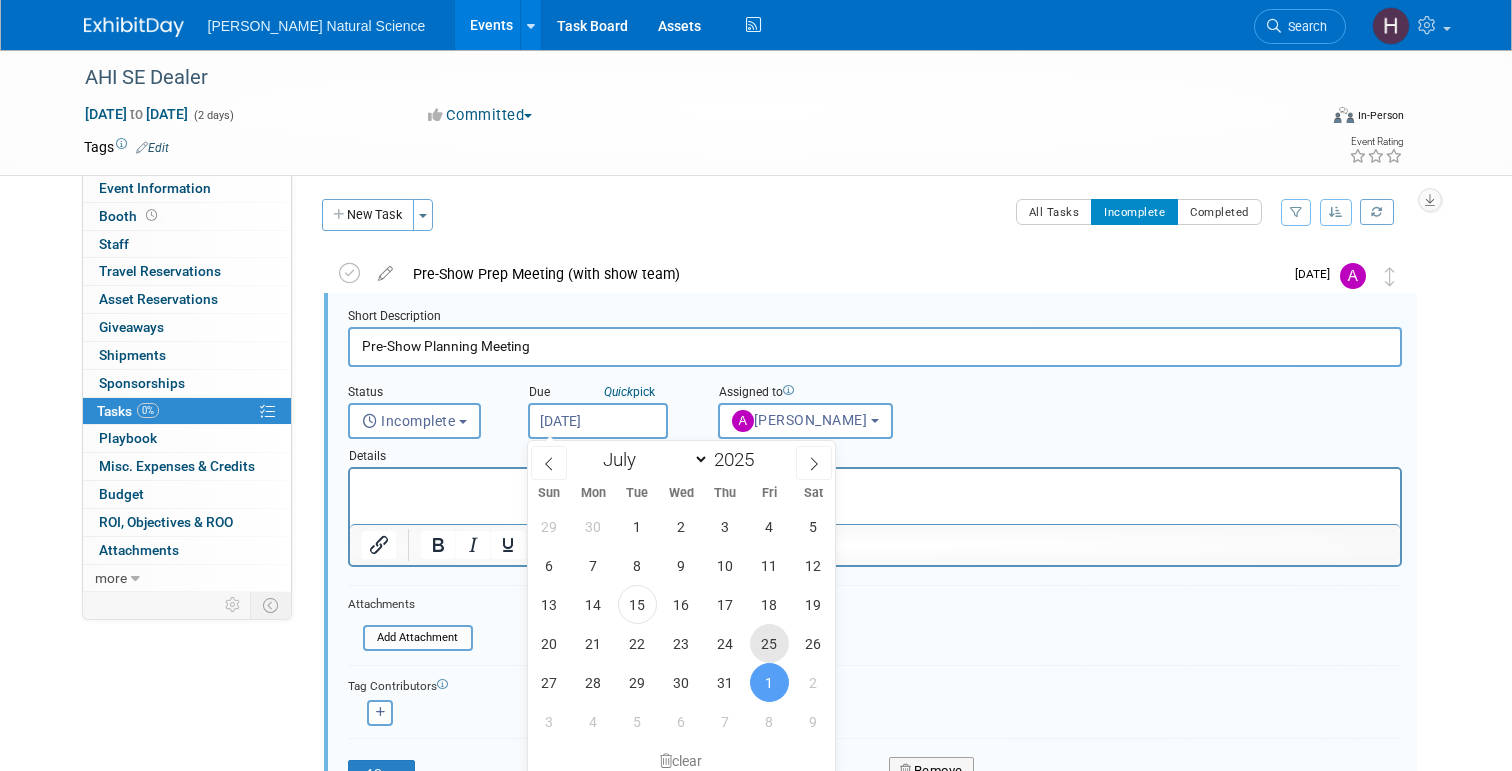 click on "25" at bounding box center [769, 643] 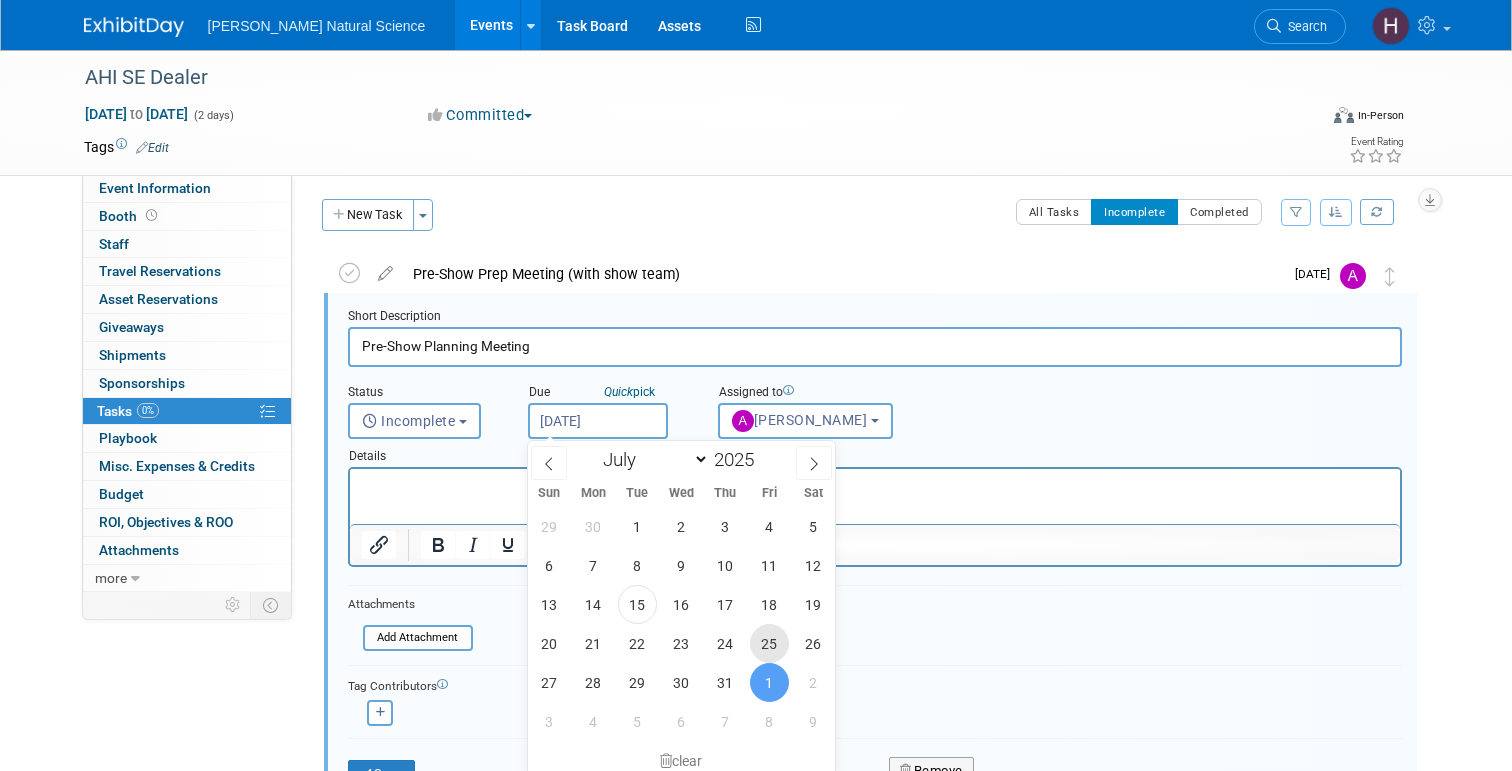 type on "Jul 25, 2025" 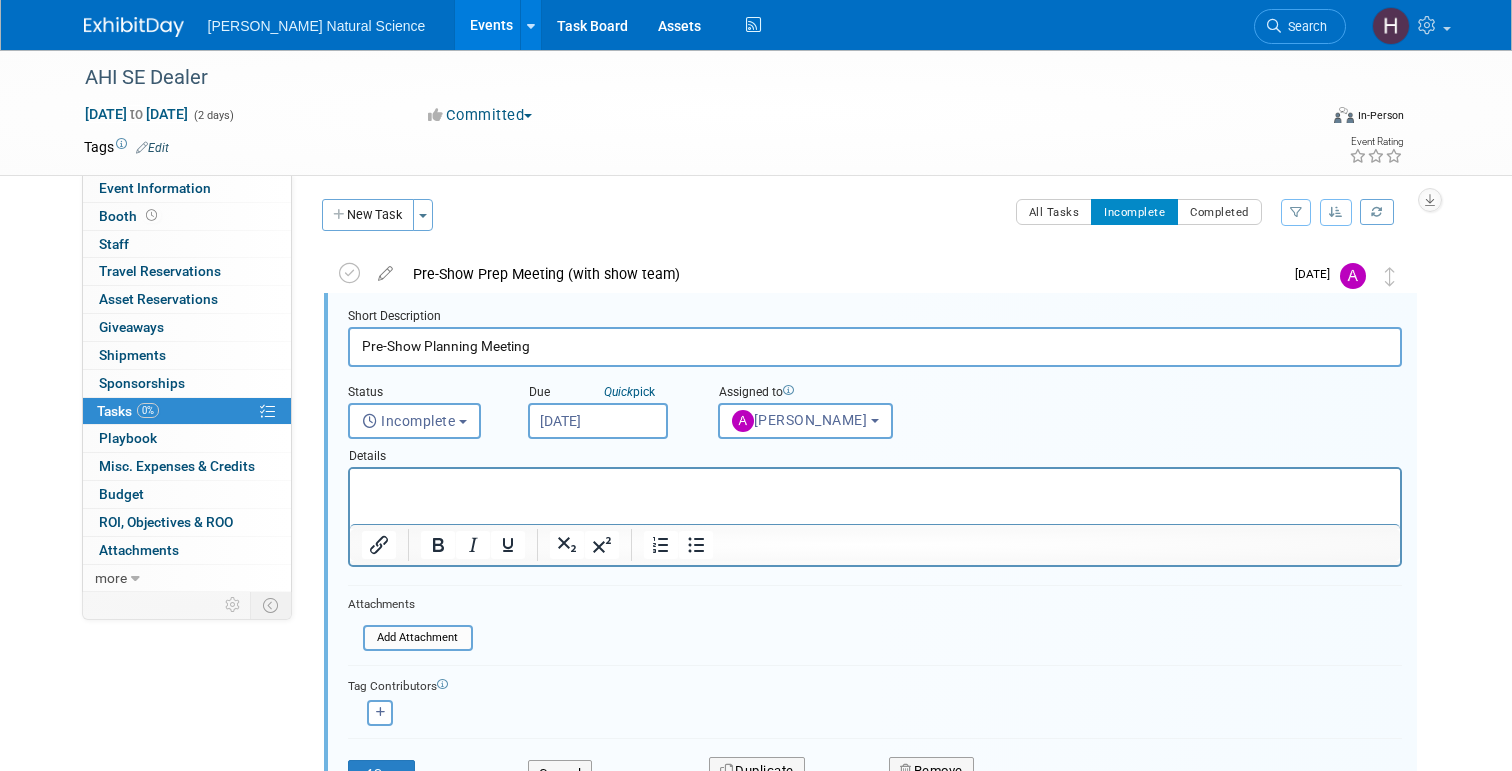 scroll, scrollTop: 63, scrollLeft: 0, axis: vertical 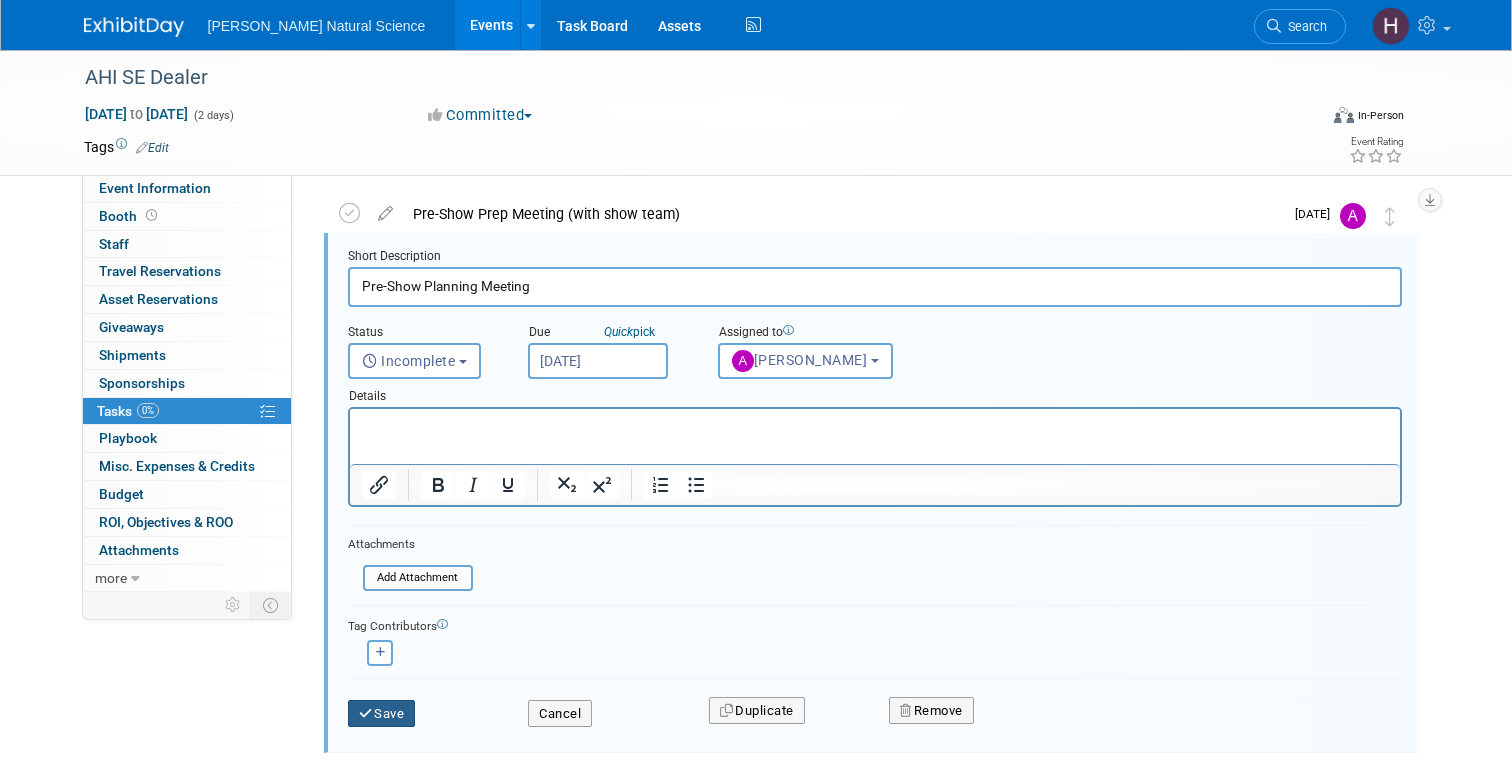 click on "Save" at bounding box center (382, 714) 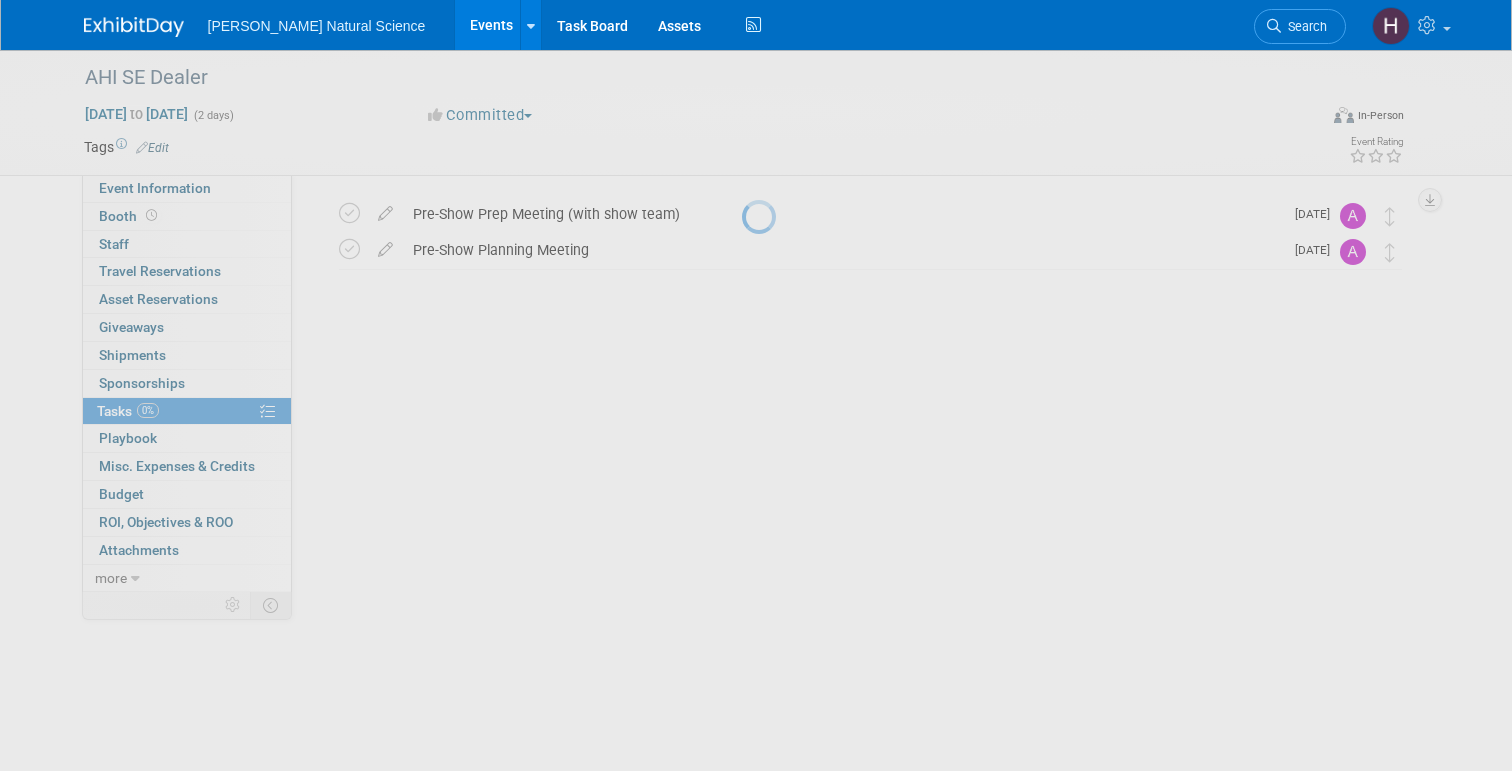 scroll, scrollTop: 0, scrollLeft: 0, axis: both 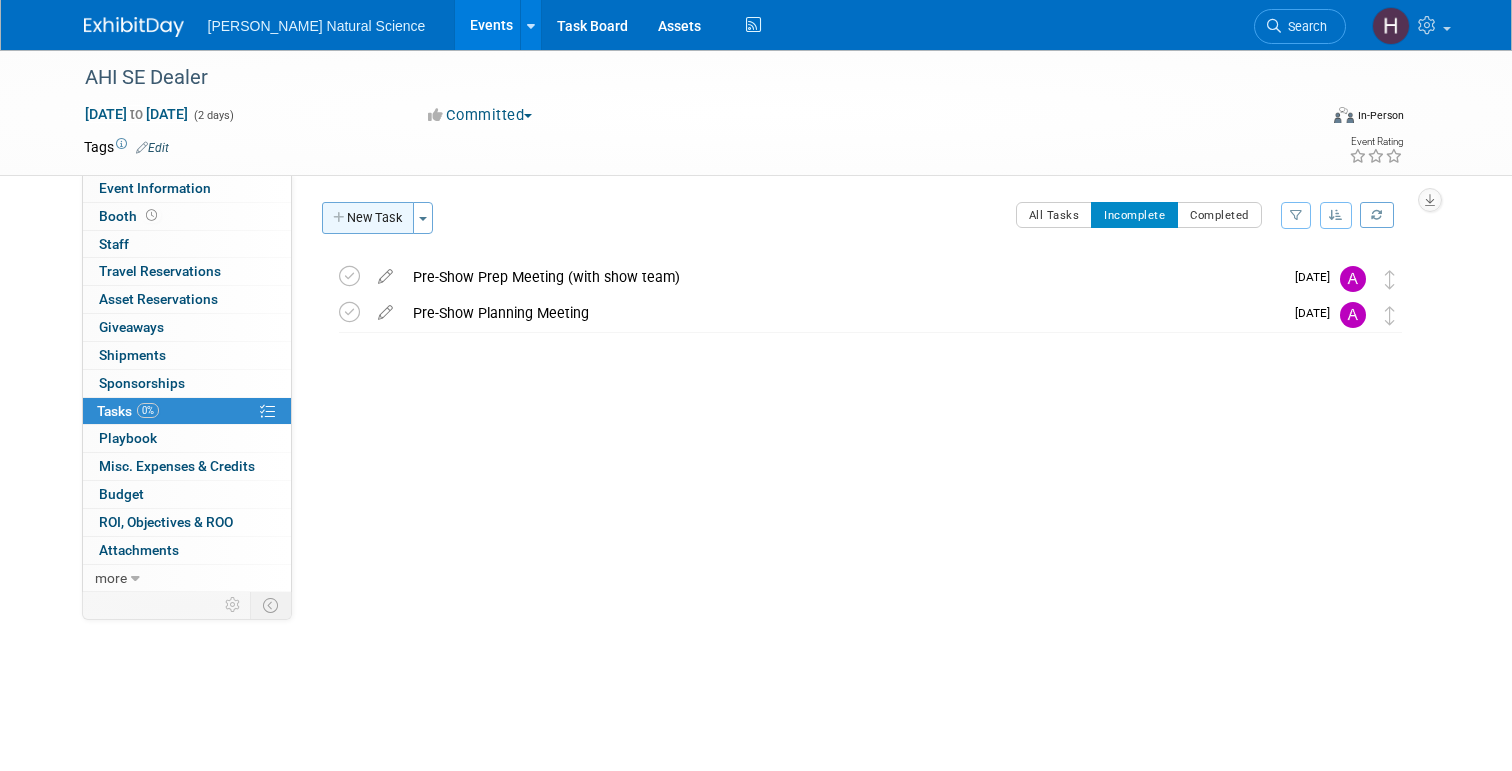 click on "New Task" at bounding box center (368, 218) 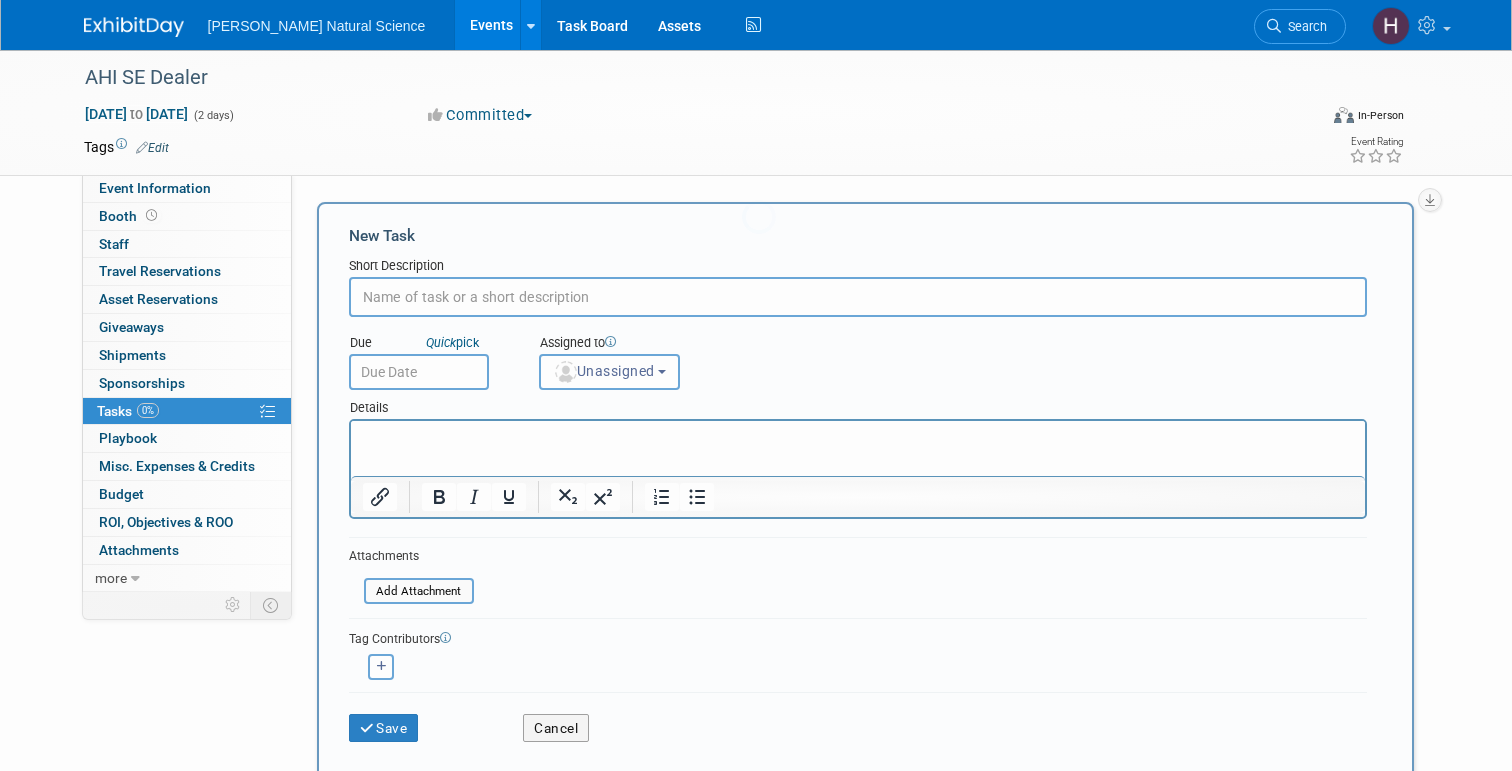 scroll, scrollTop: 0, scrollLeft: 0, axis: both 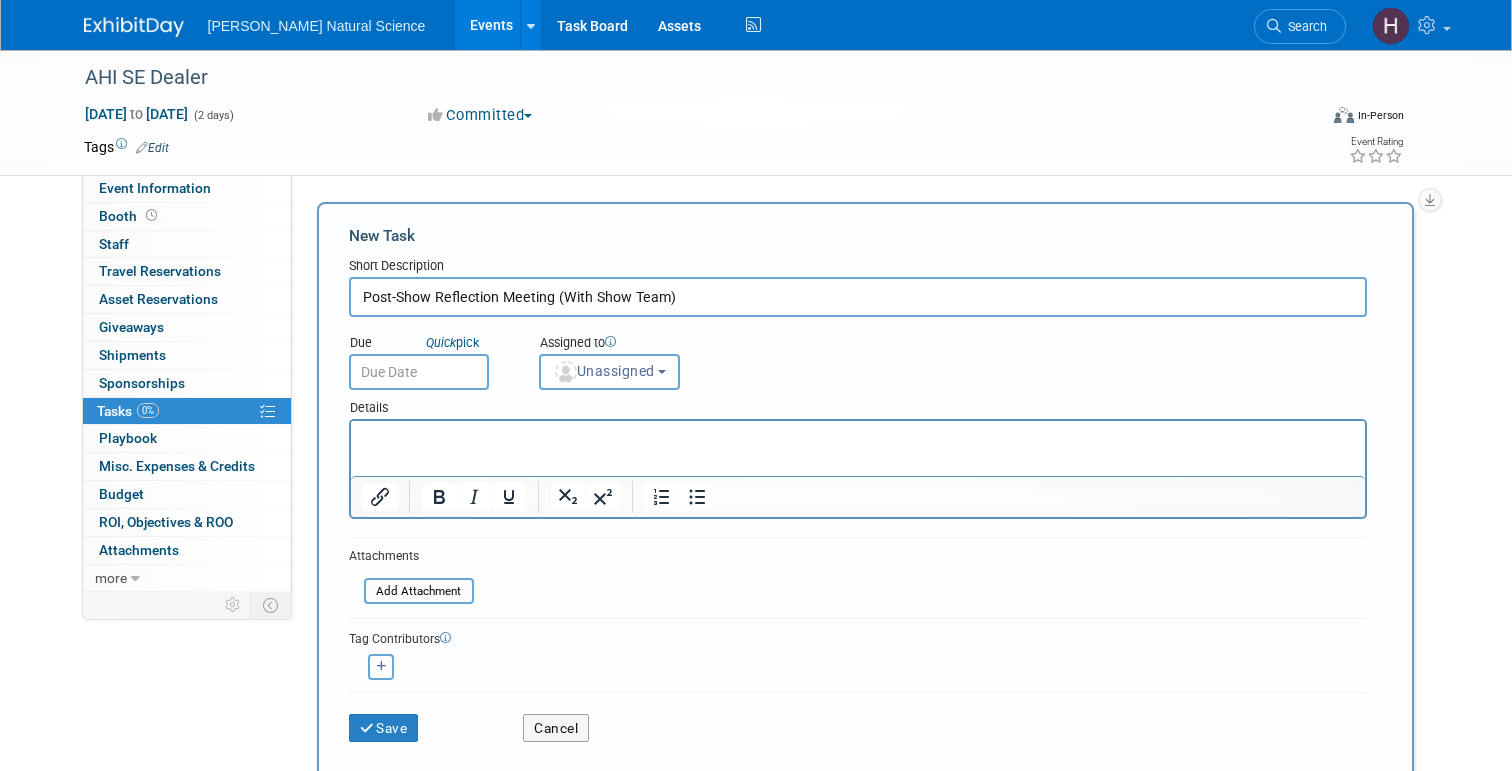 type on "Post-Show Reflection Meeting (With Show Team)" 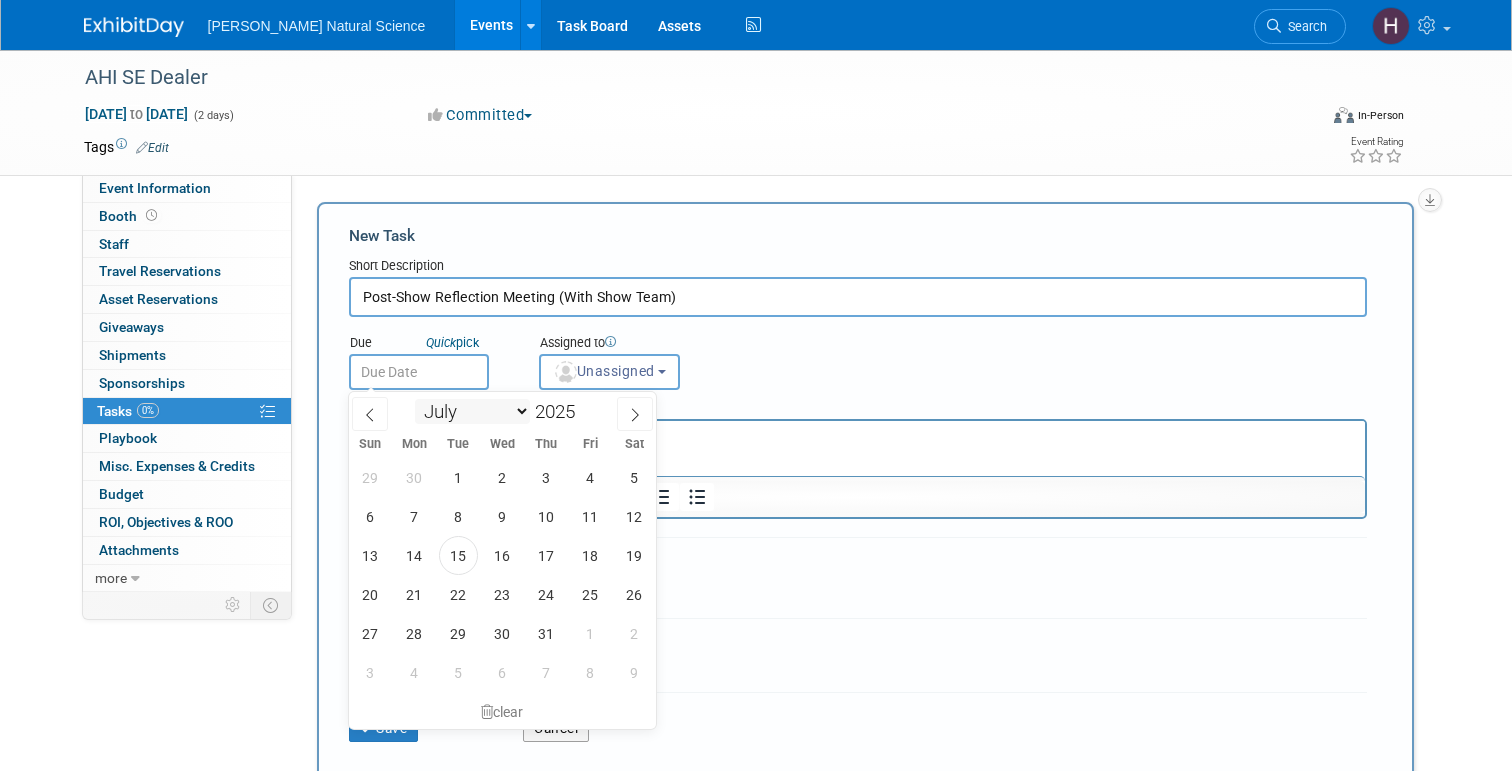 click on "January February March April May June July August September October November December" at bounding box center [472, 411] 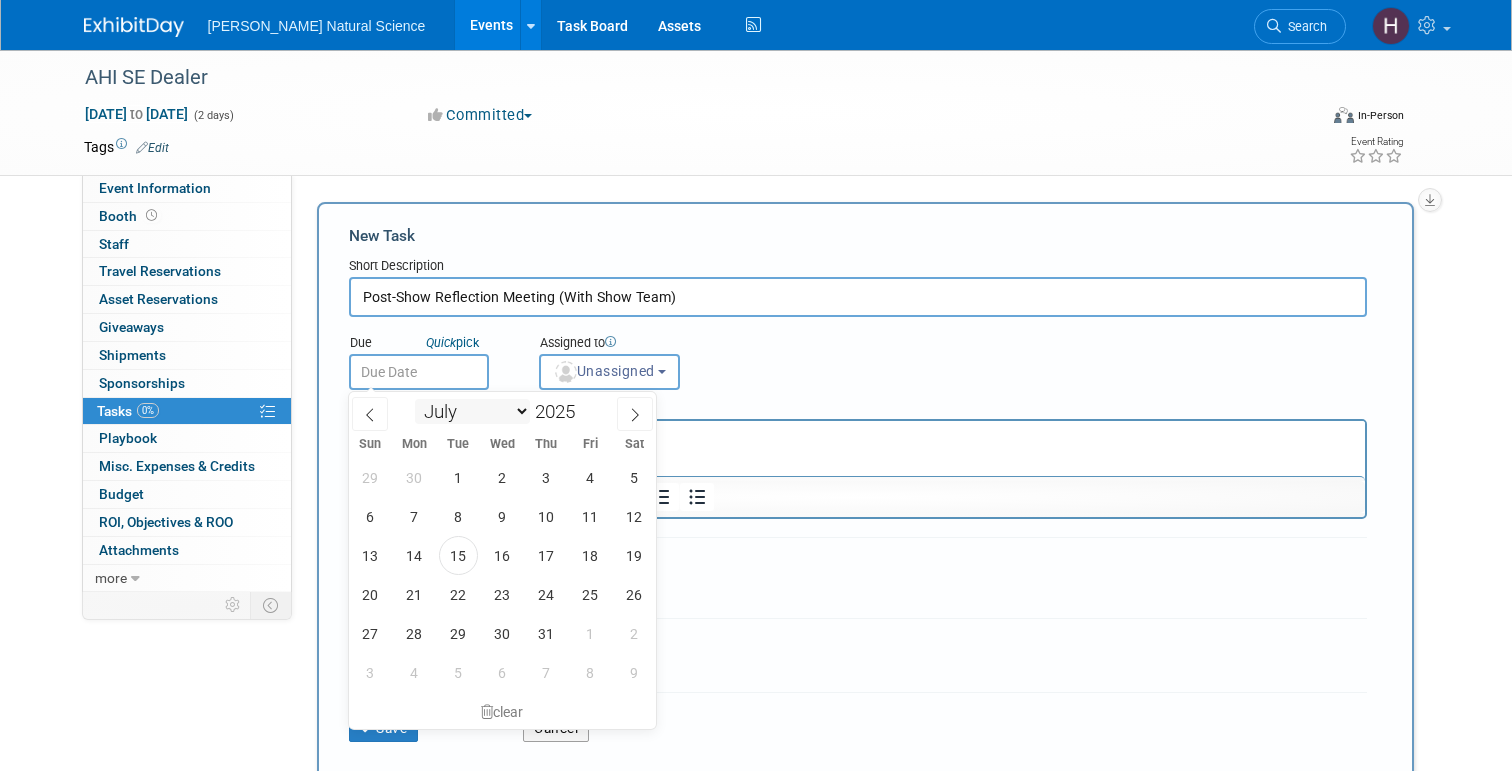 select on "7" 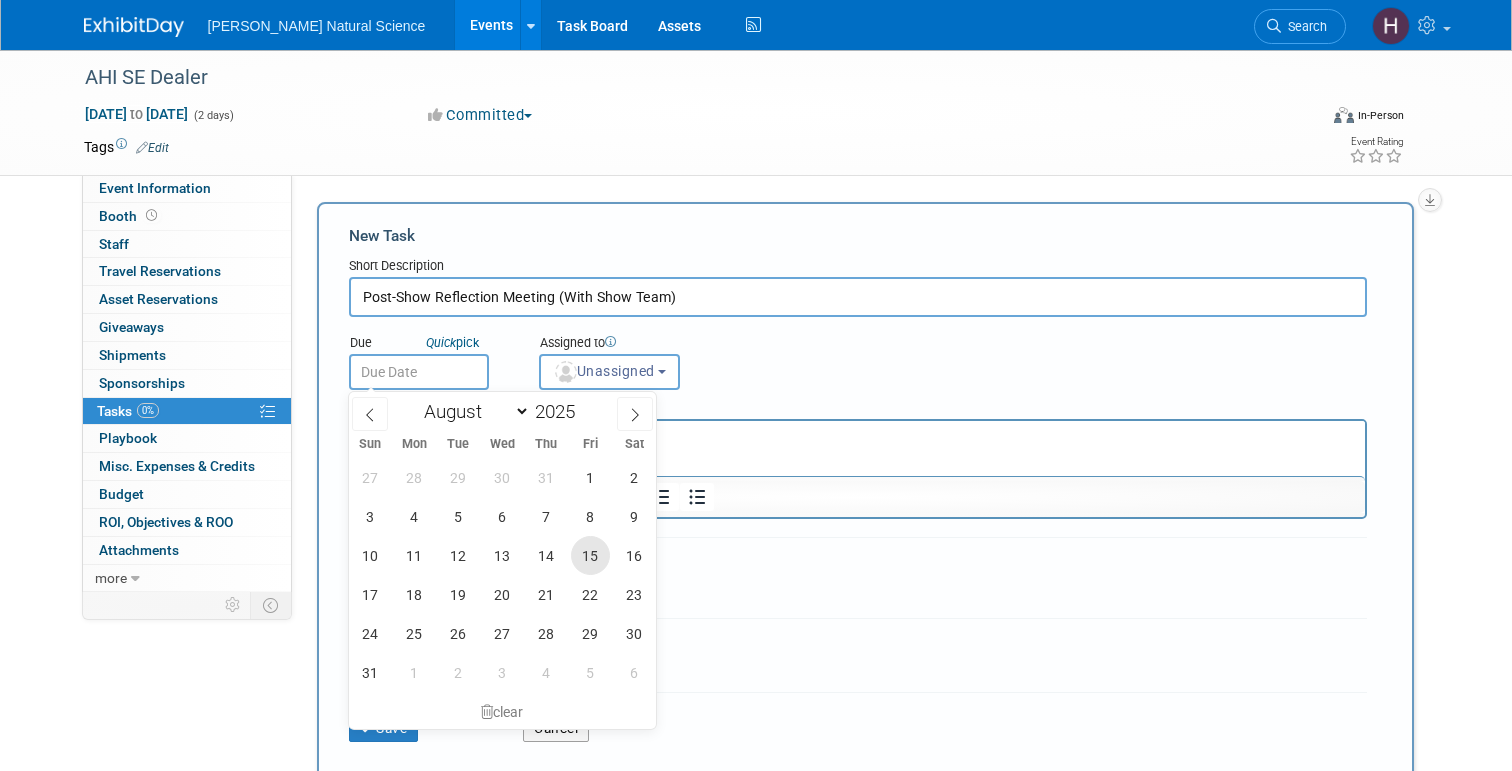 click on "15" at bounding box center [590, 555] 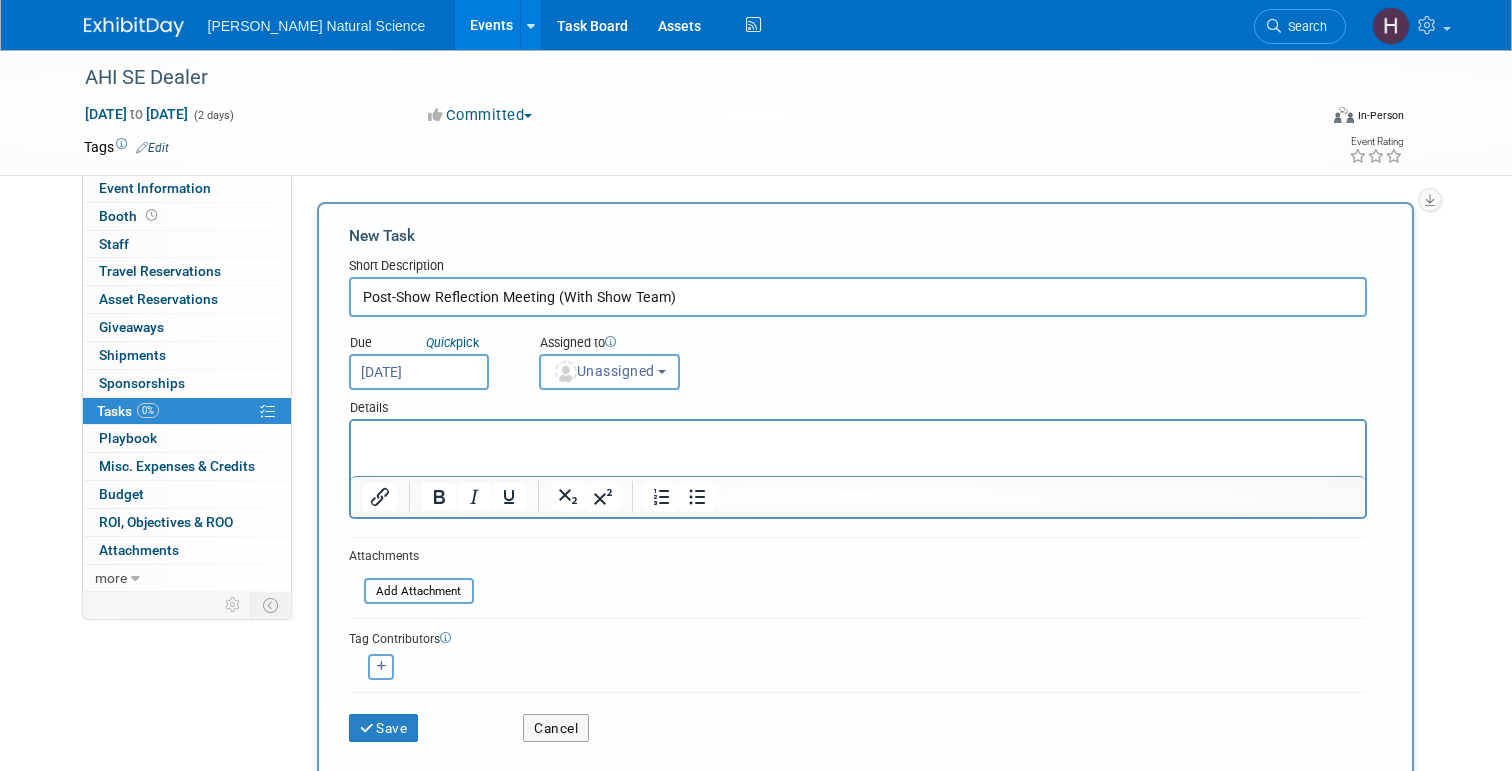 click on "Unassigned" at bounding box center [610, 372] 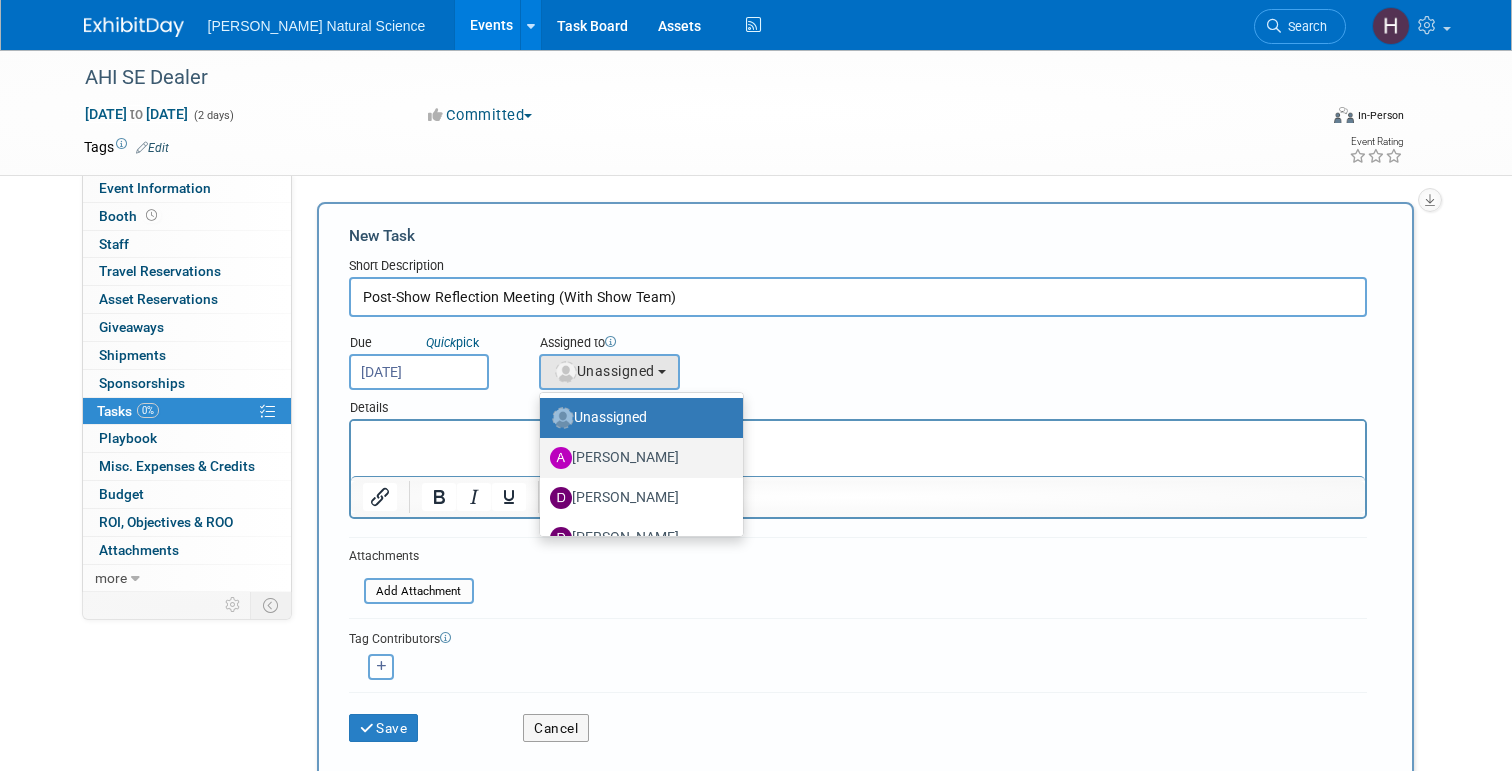 click on "[PERSON_NAME]" at bounding box center [636, 458] 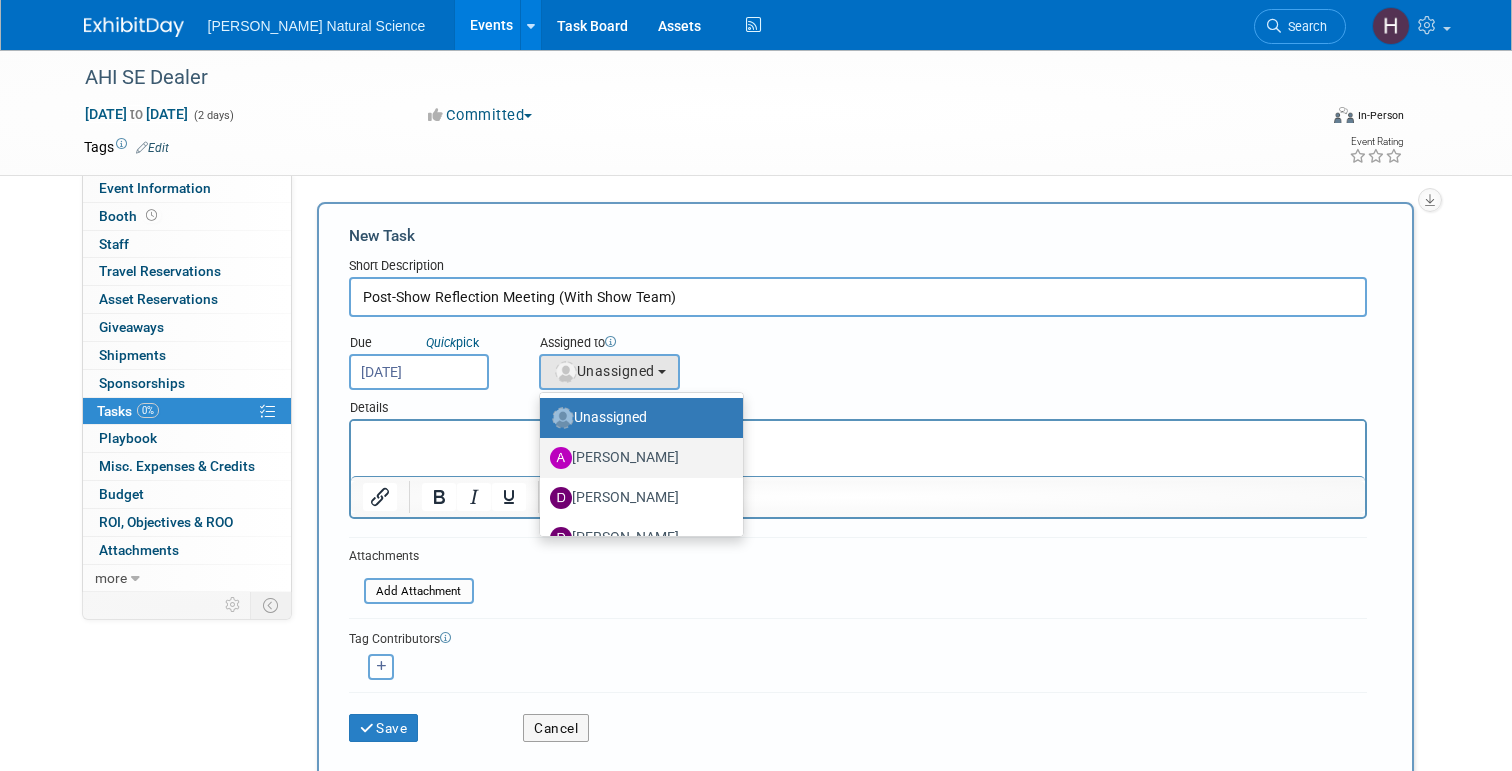 click on "[PERSON_NAME]" at bounding box center (536, 455) 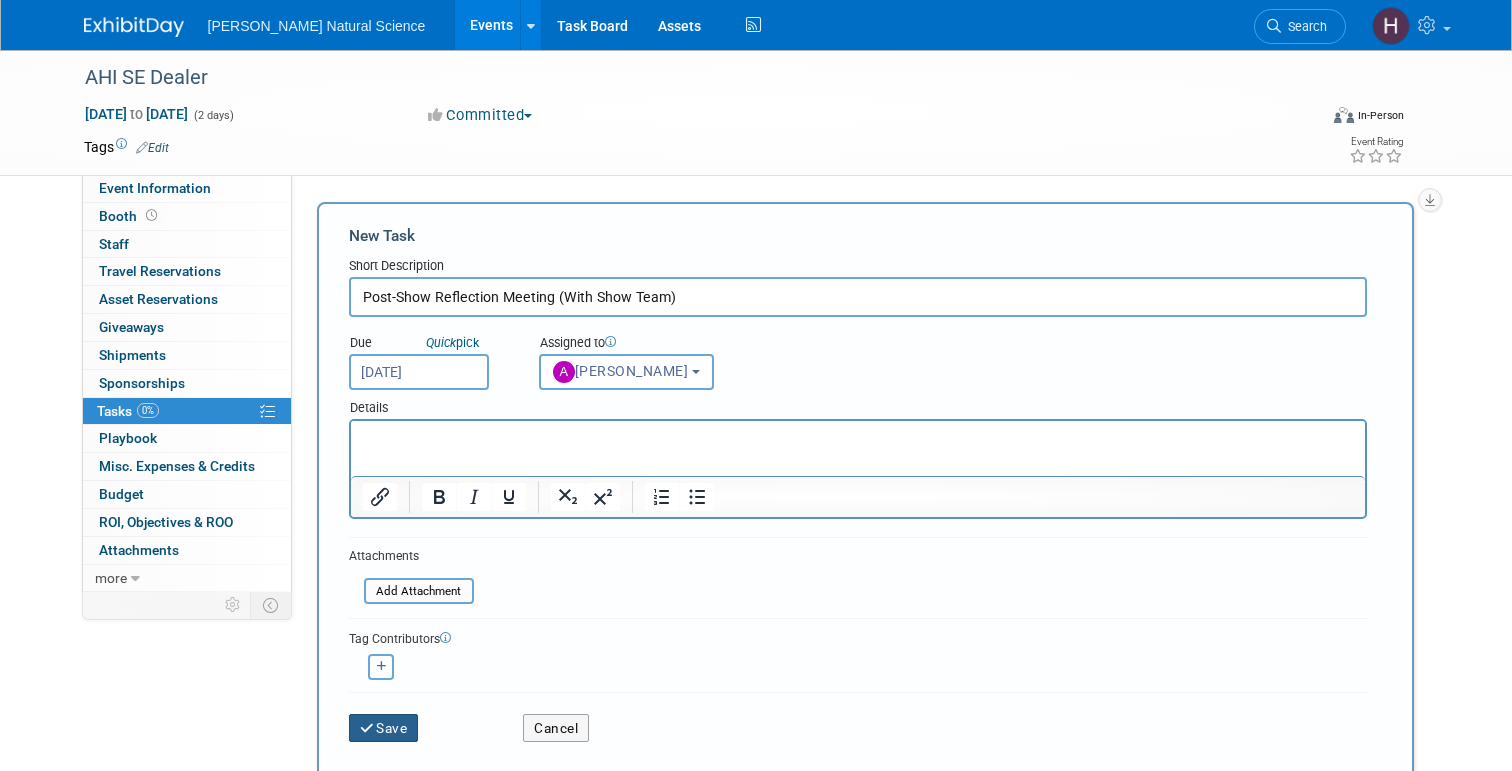 click on "Save" at bounding box center (384, 728) 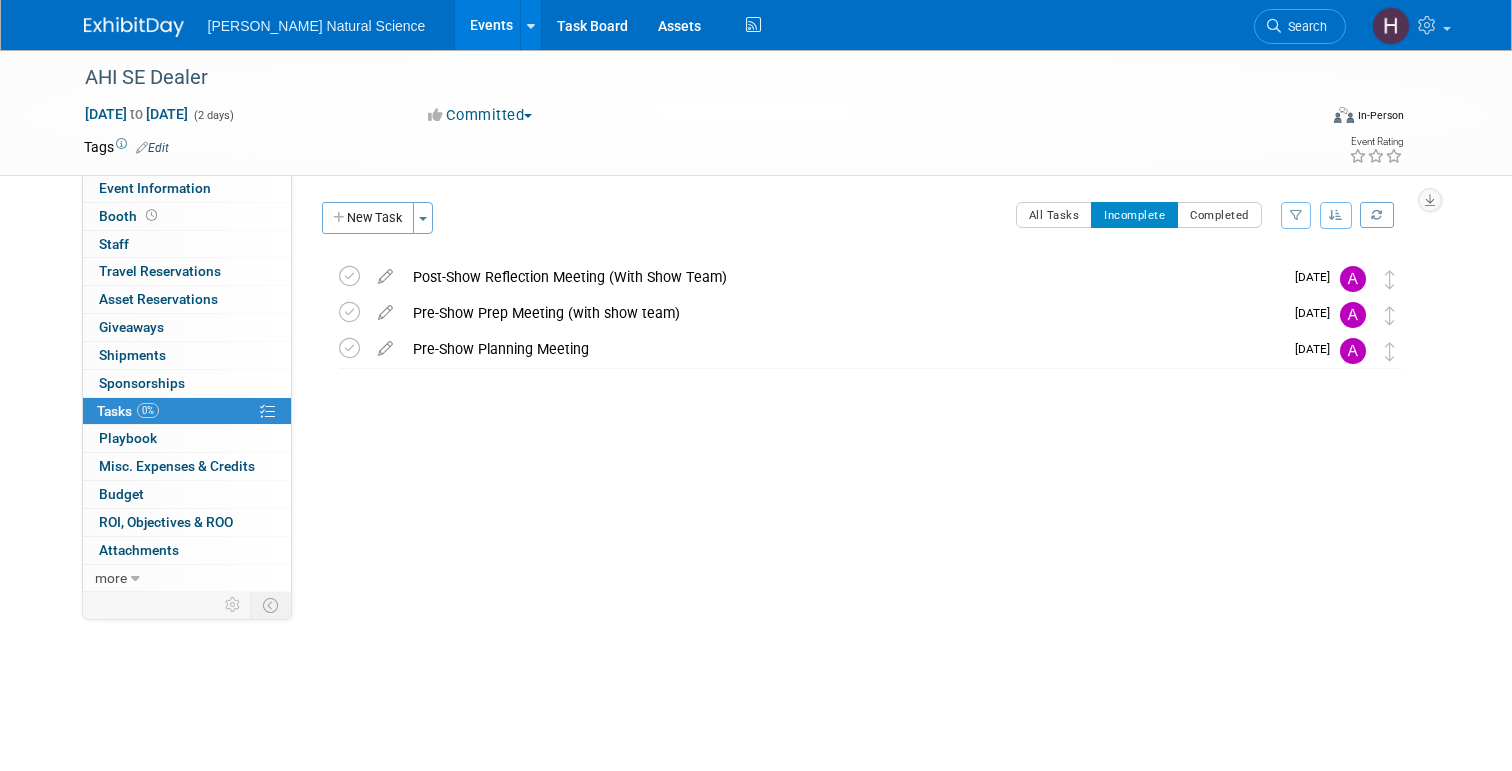 click at bounding box center (134, 27) 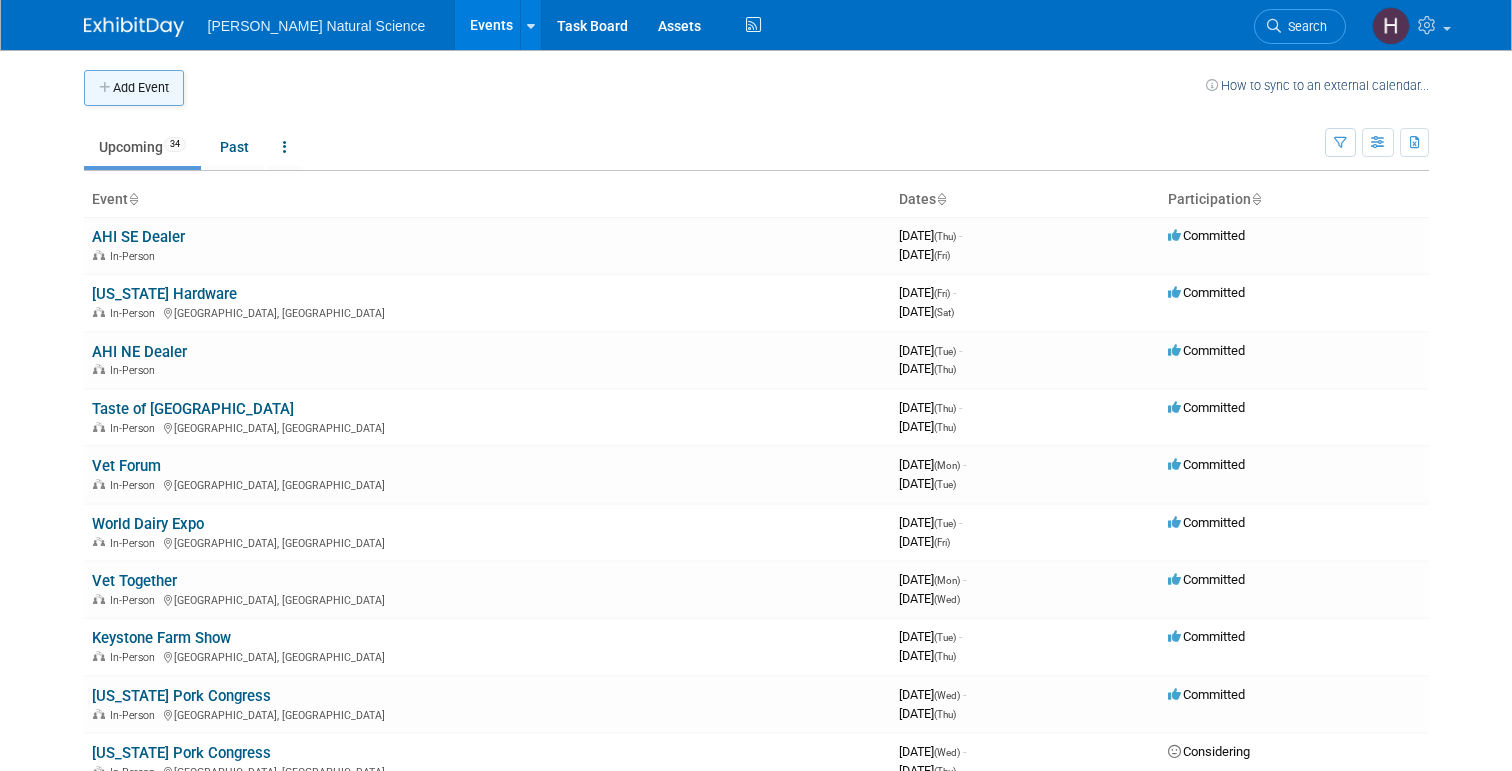 scroll, scrollTop: 0, scrollLeft: 0, axis: both 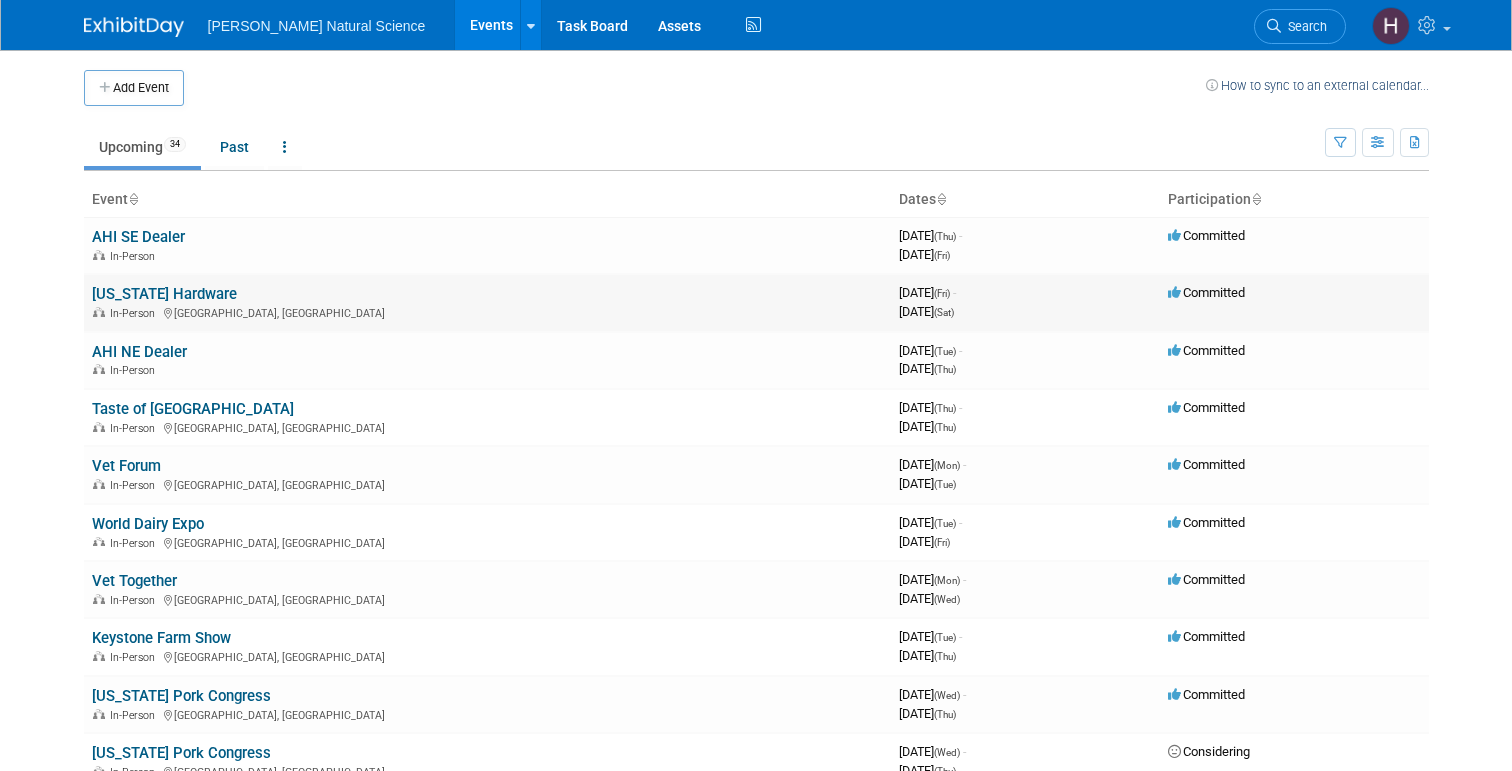 click on "[US_STATE] Hardware" at bounding box center [164, 294] 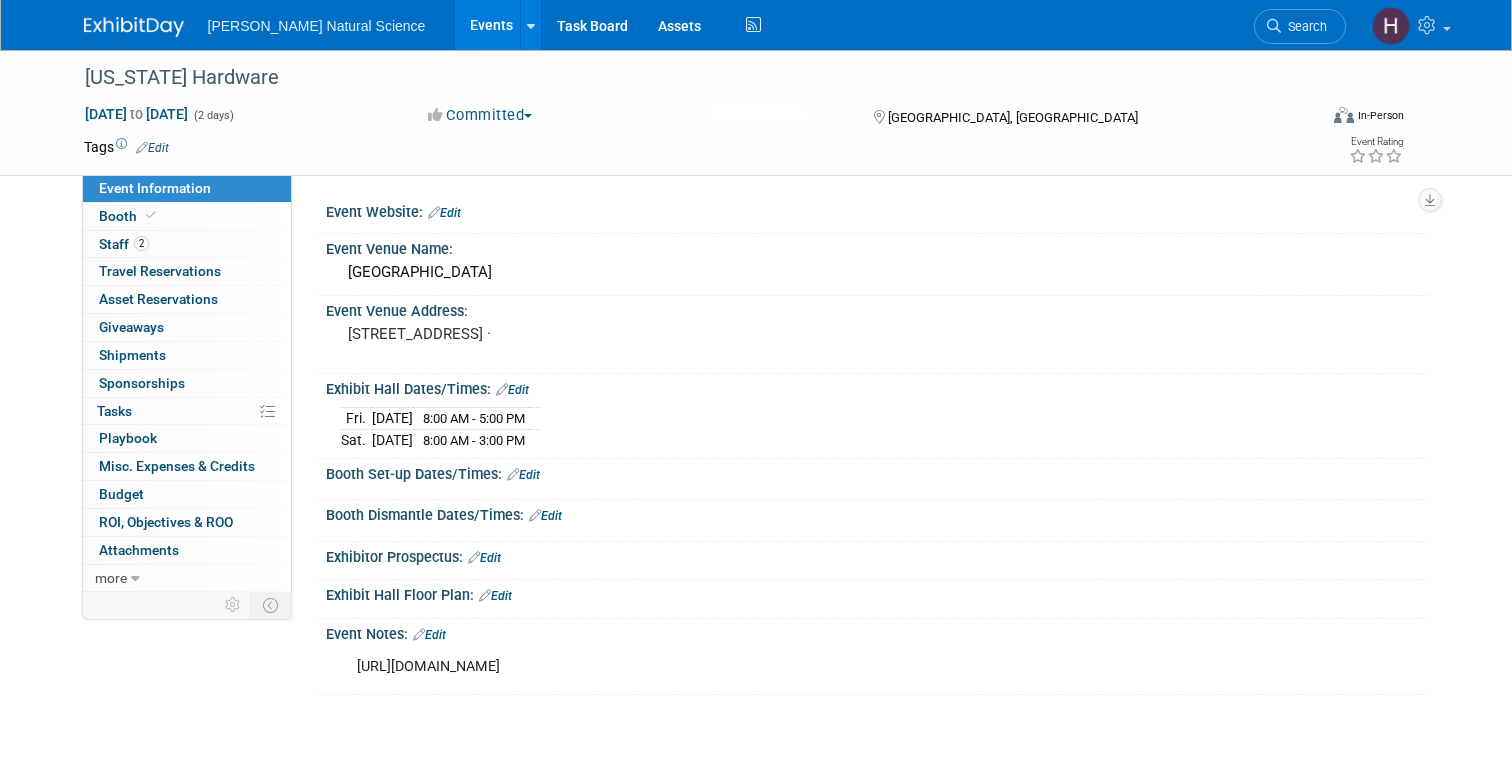 scroll, scrollTop: 0, scrollLeft: 0, axis: both 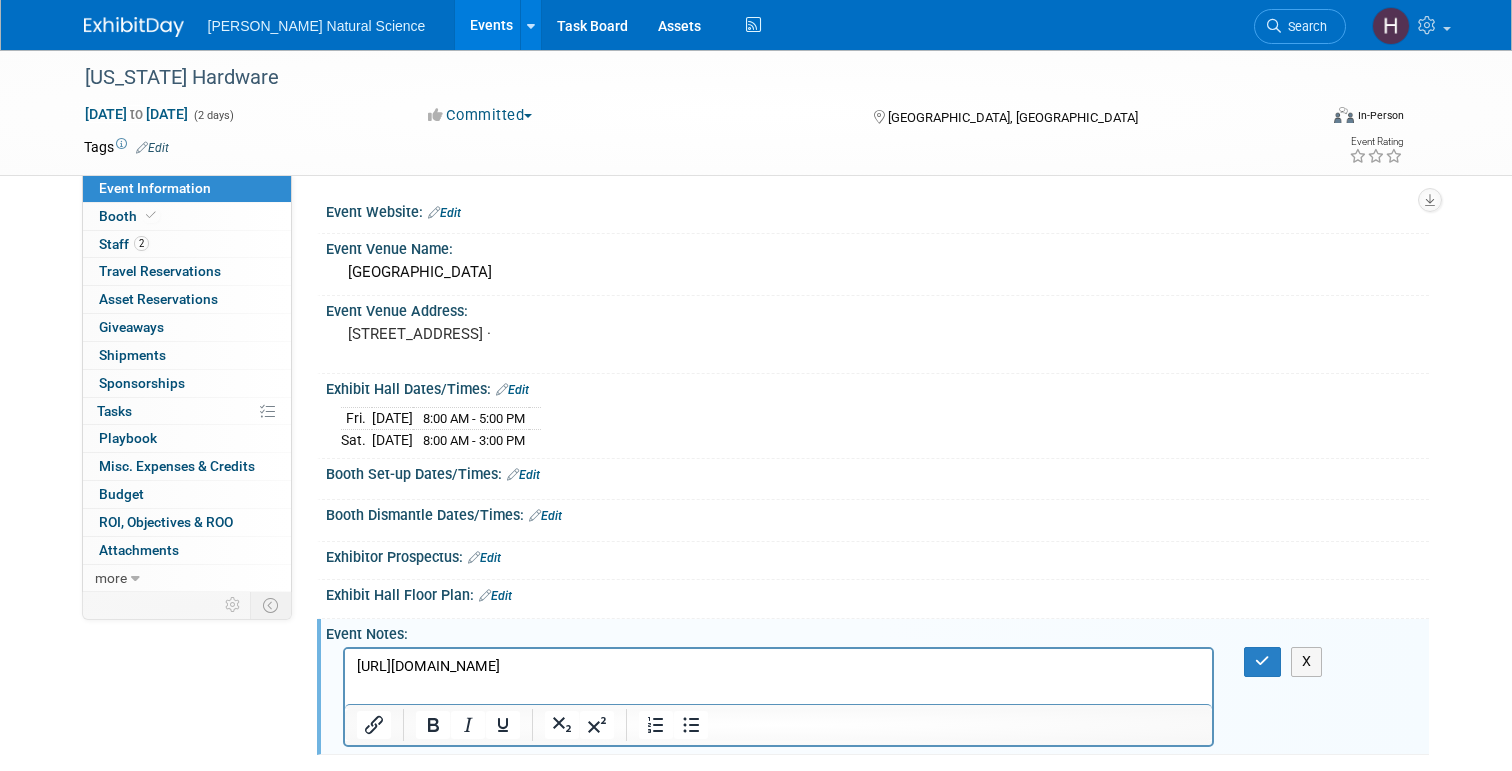drag, startPoint x: 673, startPoint y: 662, endPoint x: 350, endPoint y: 662, distance: 323 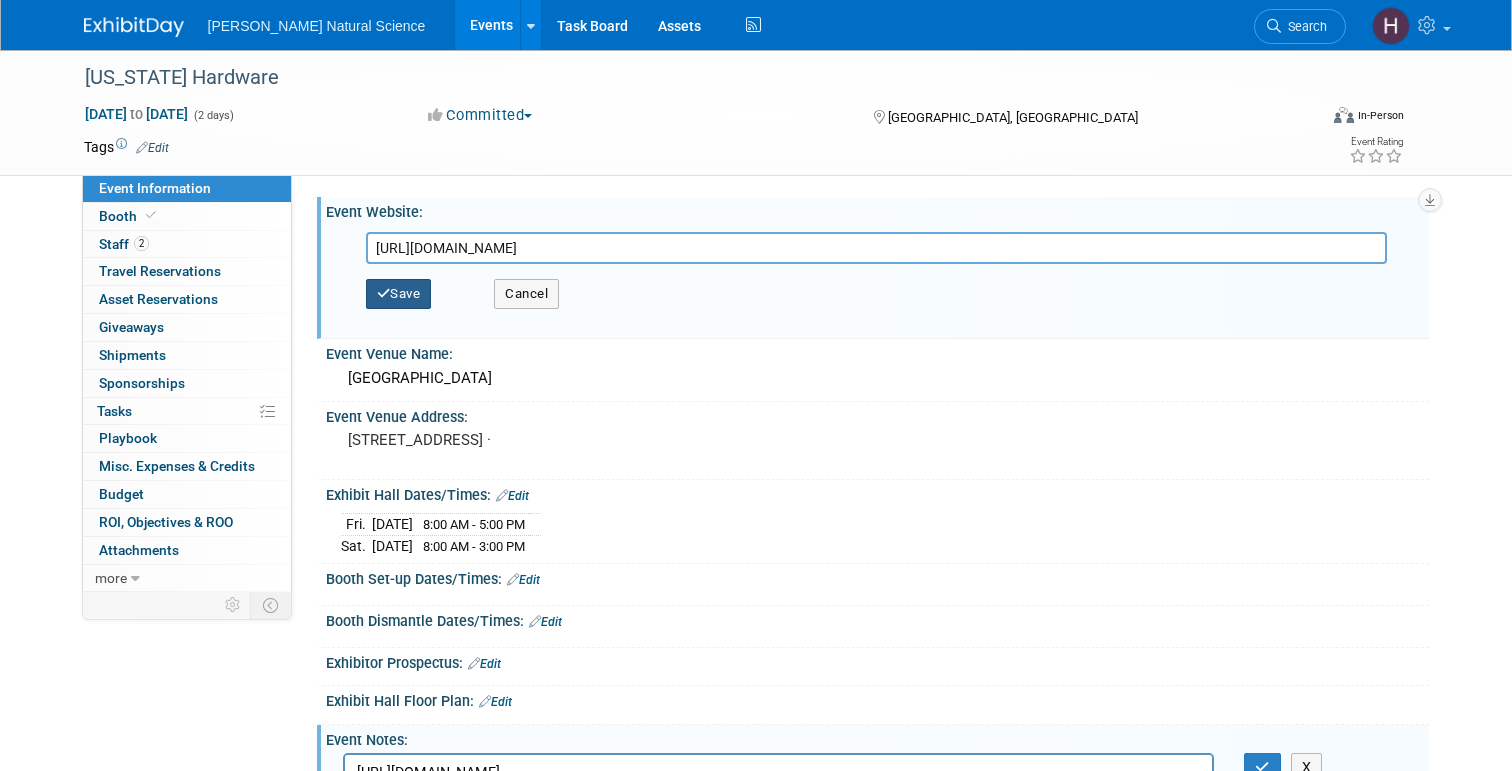 type on "[URL][DOMAIN_NAME]" 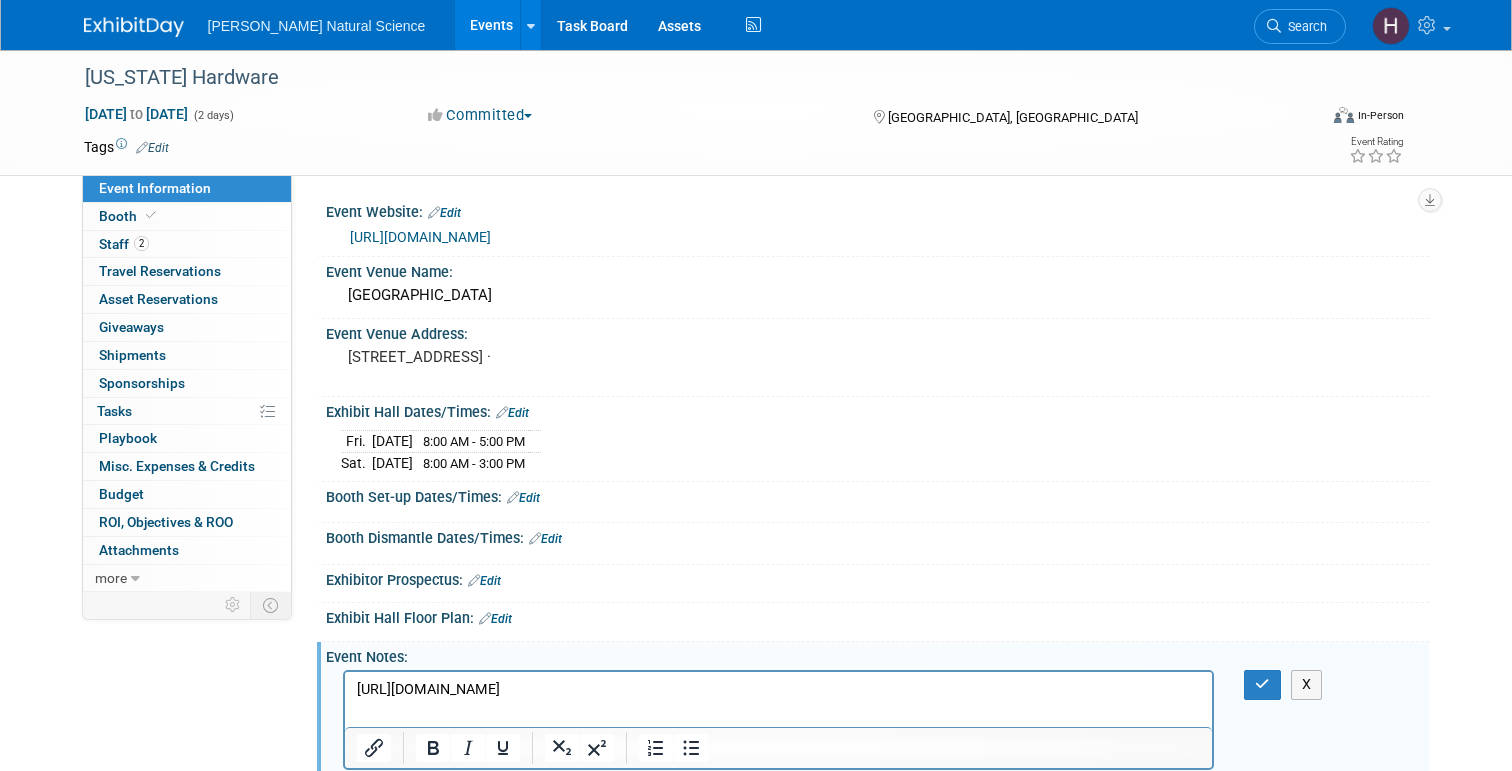 click on "[URL][DOMAIN_NAME]" at bounding box center [778, 686] 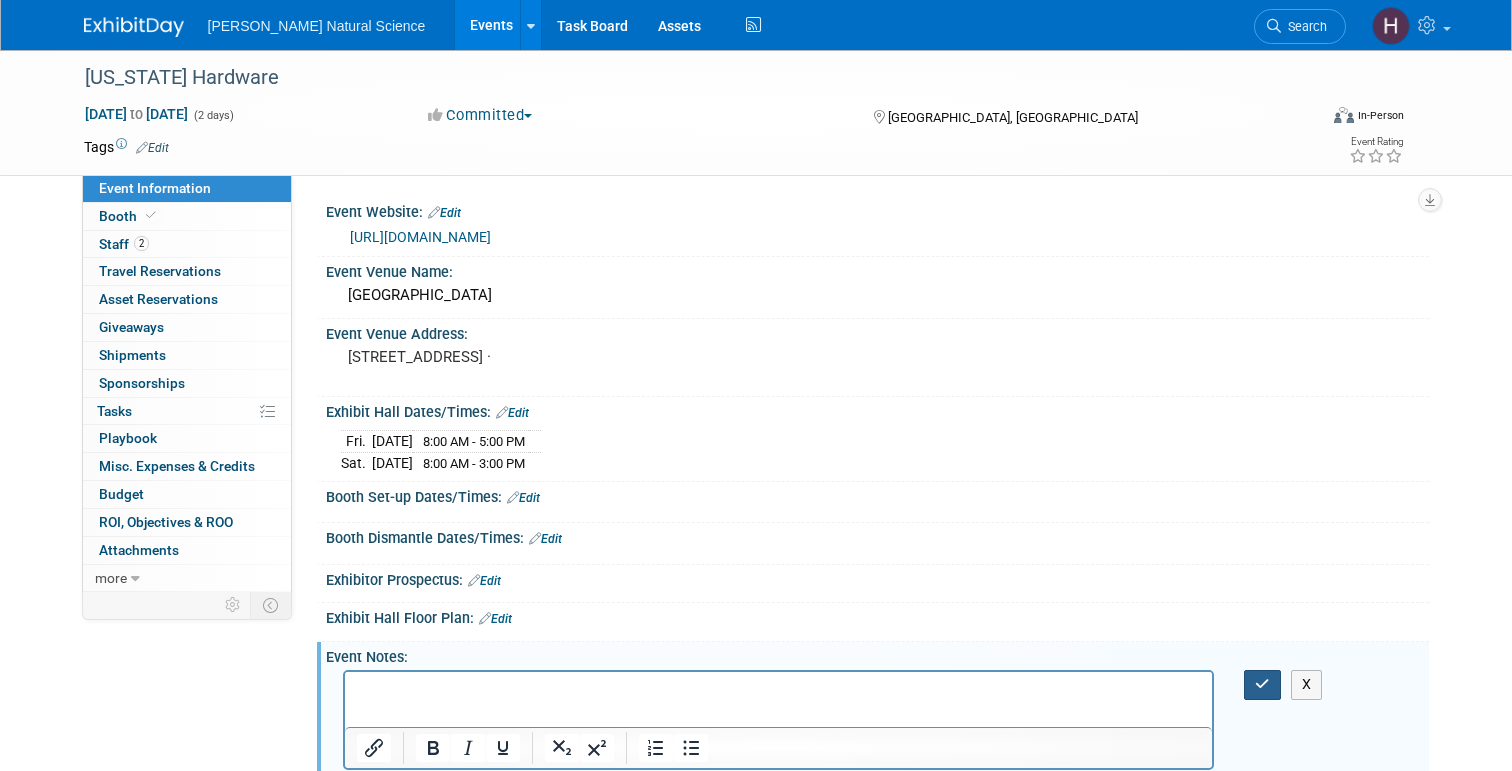 click at bounding box center [1262, 684] 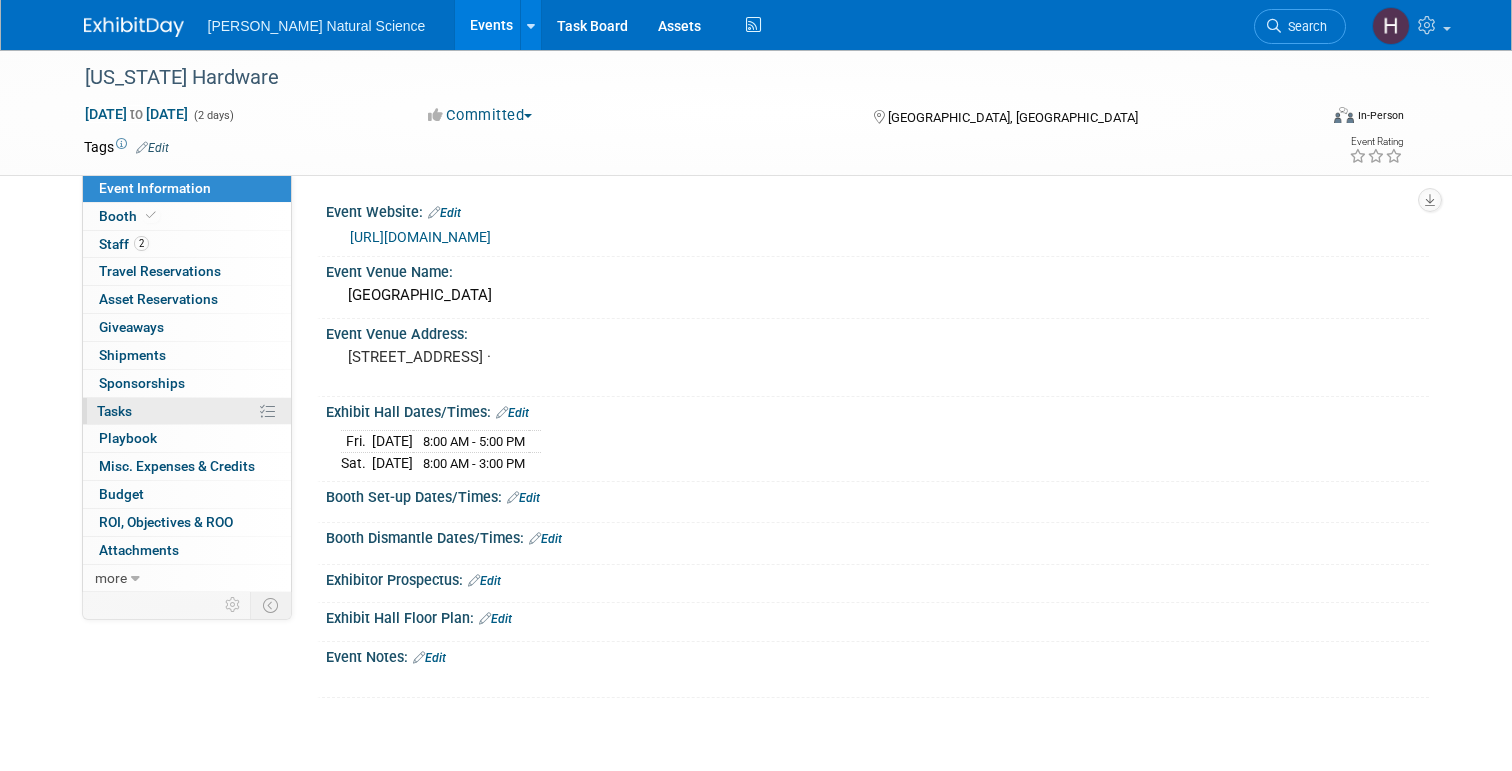 click on "Tasks 0%" at bounding box center [114, 411] 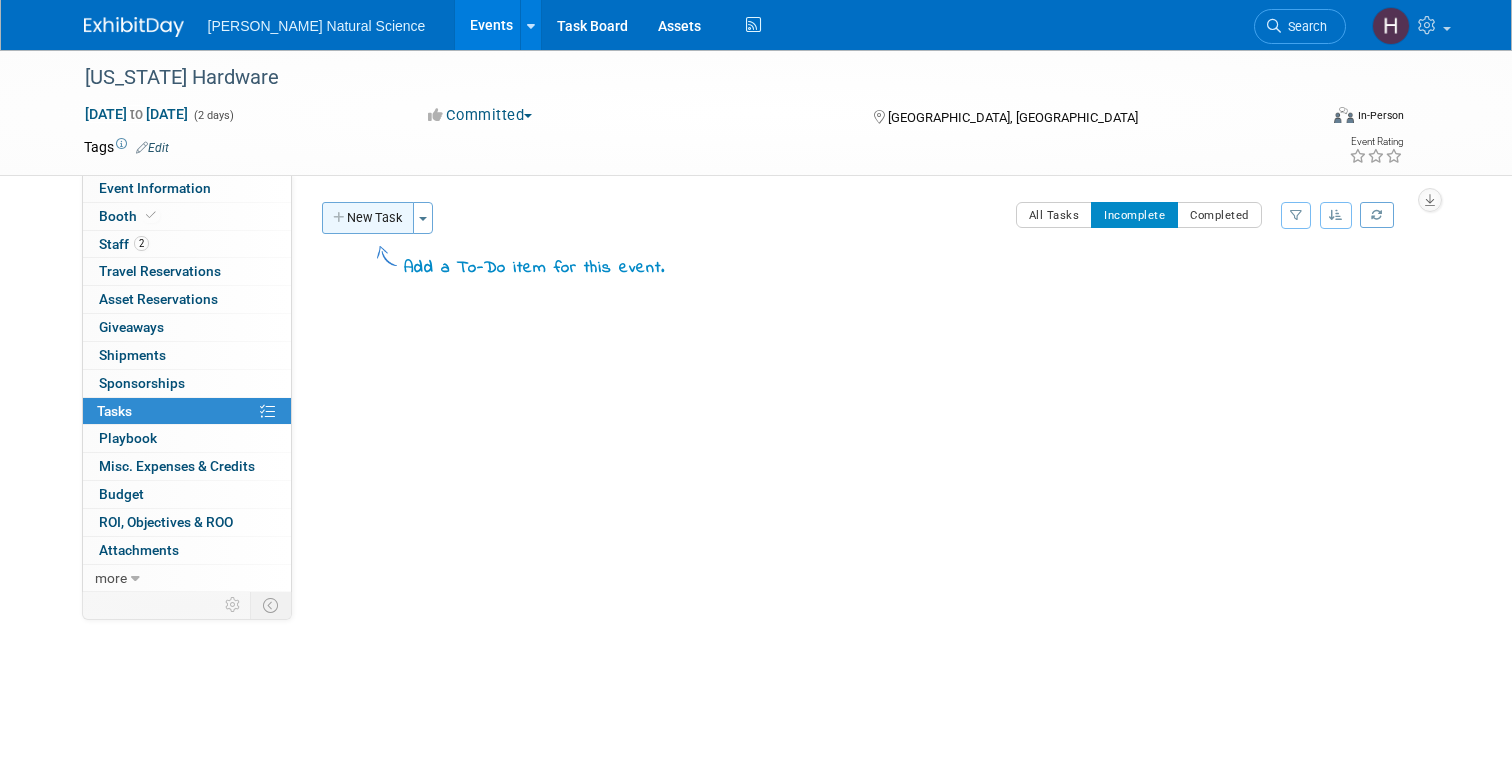 click on "New Task" at bounding box center [368, 218] 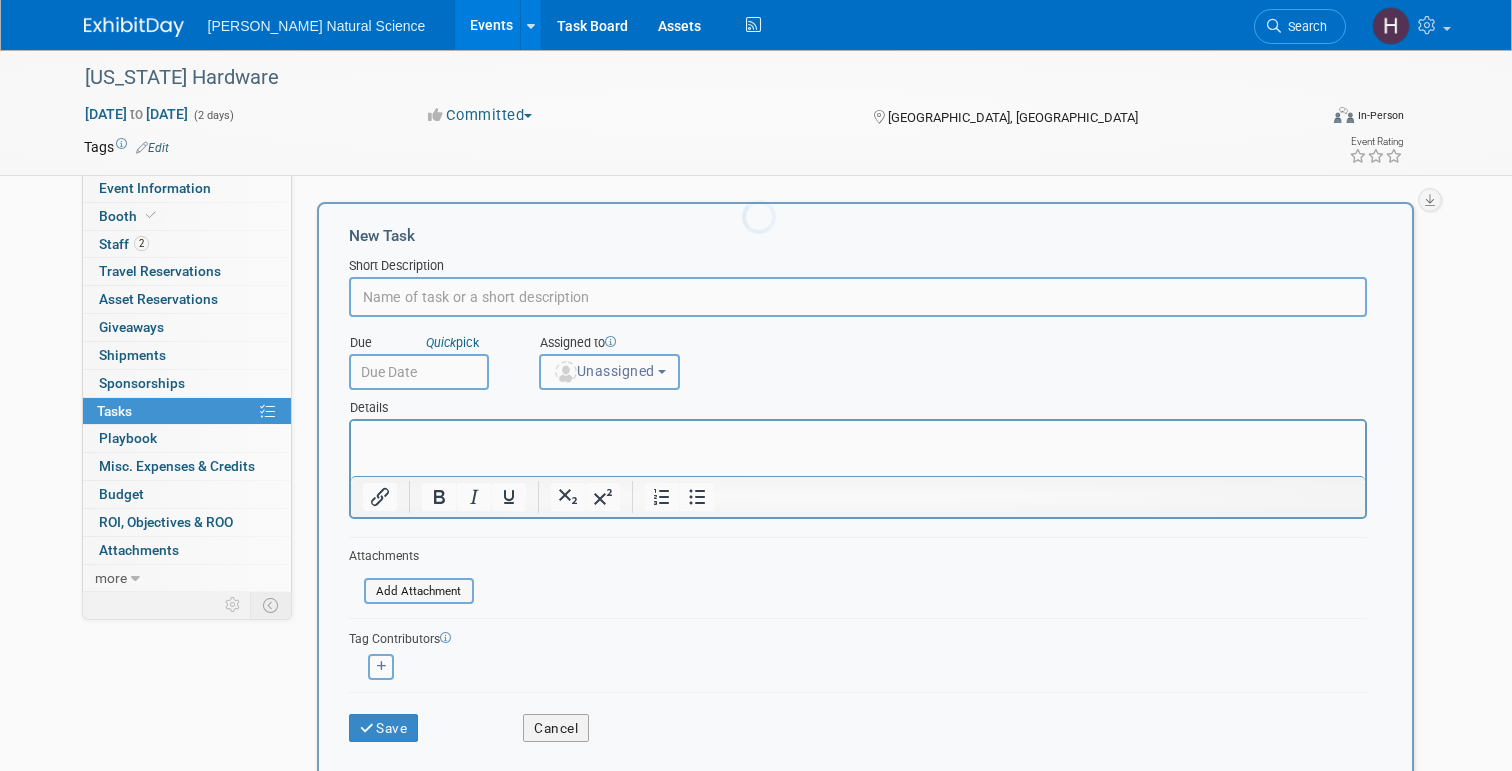 scroll, scrollTop: 0, scrollLeft: 0, axis: both 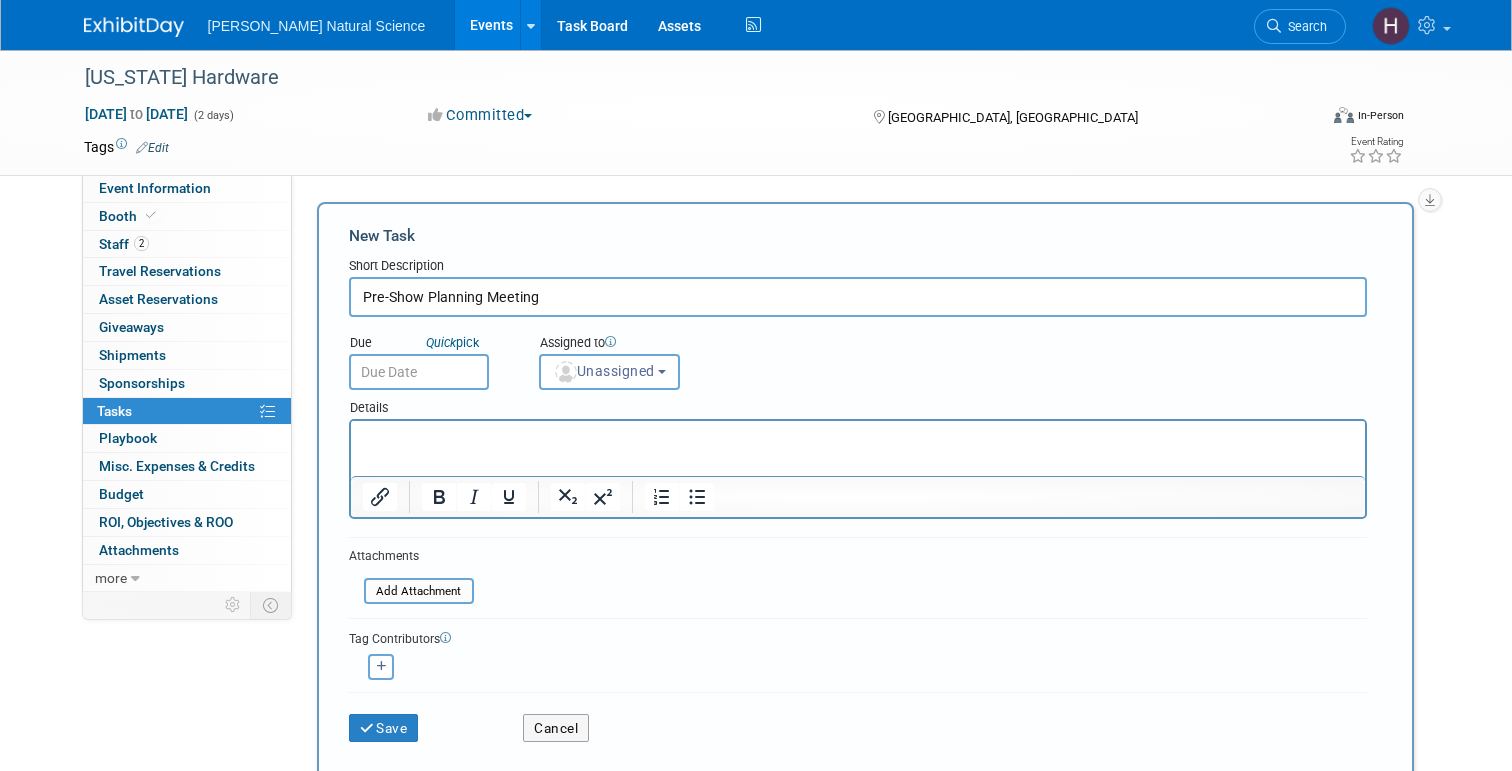 type on "Pre-Show Planning Meeting" 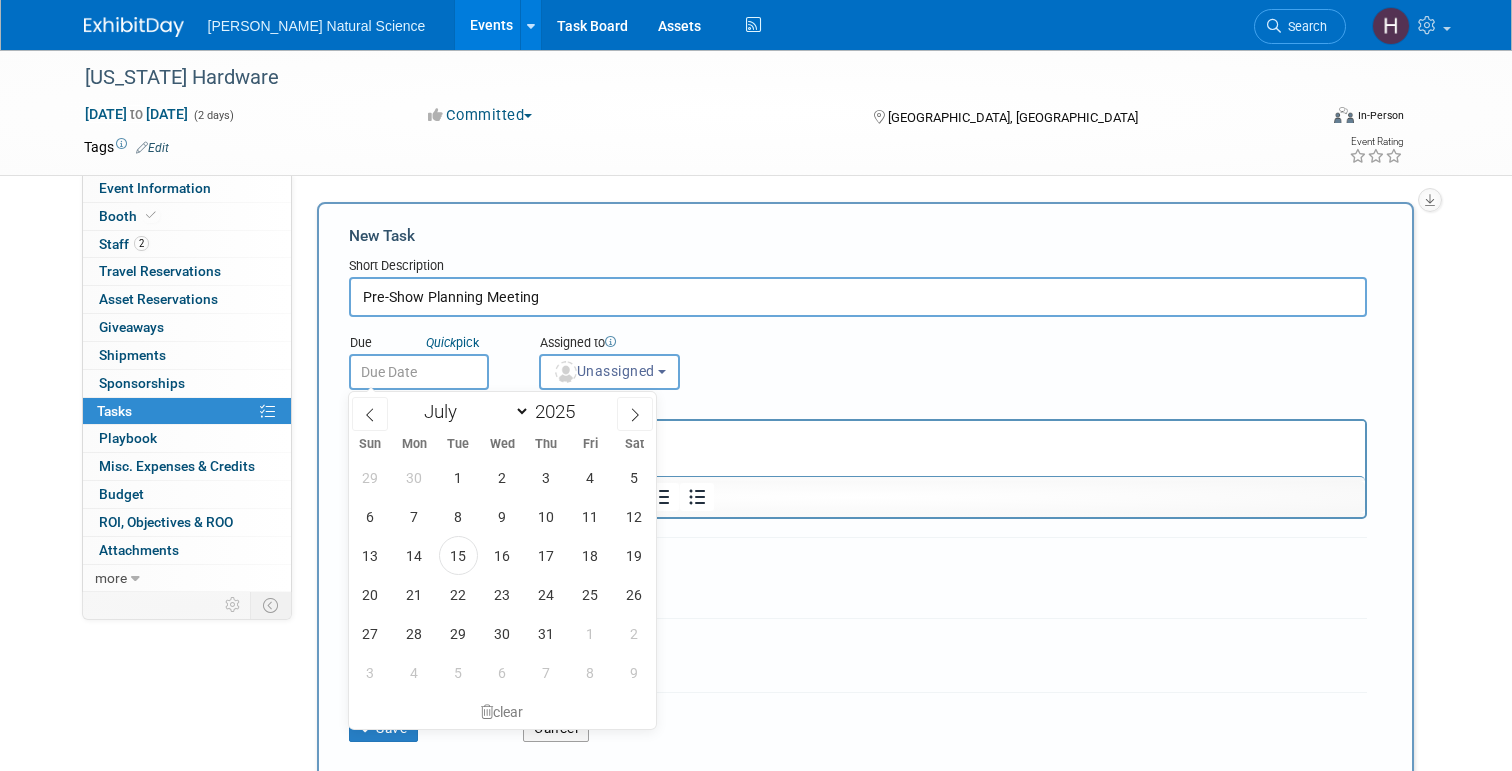 click at bounding box center (419, 372) 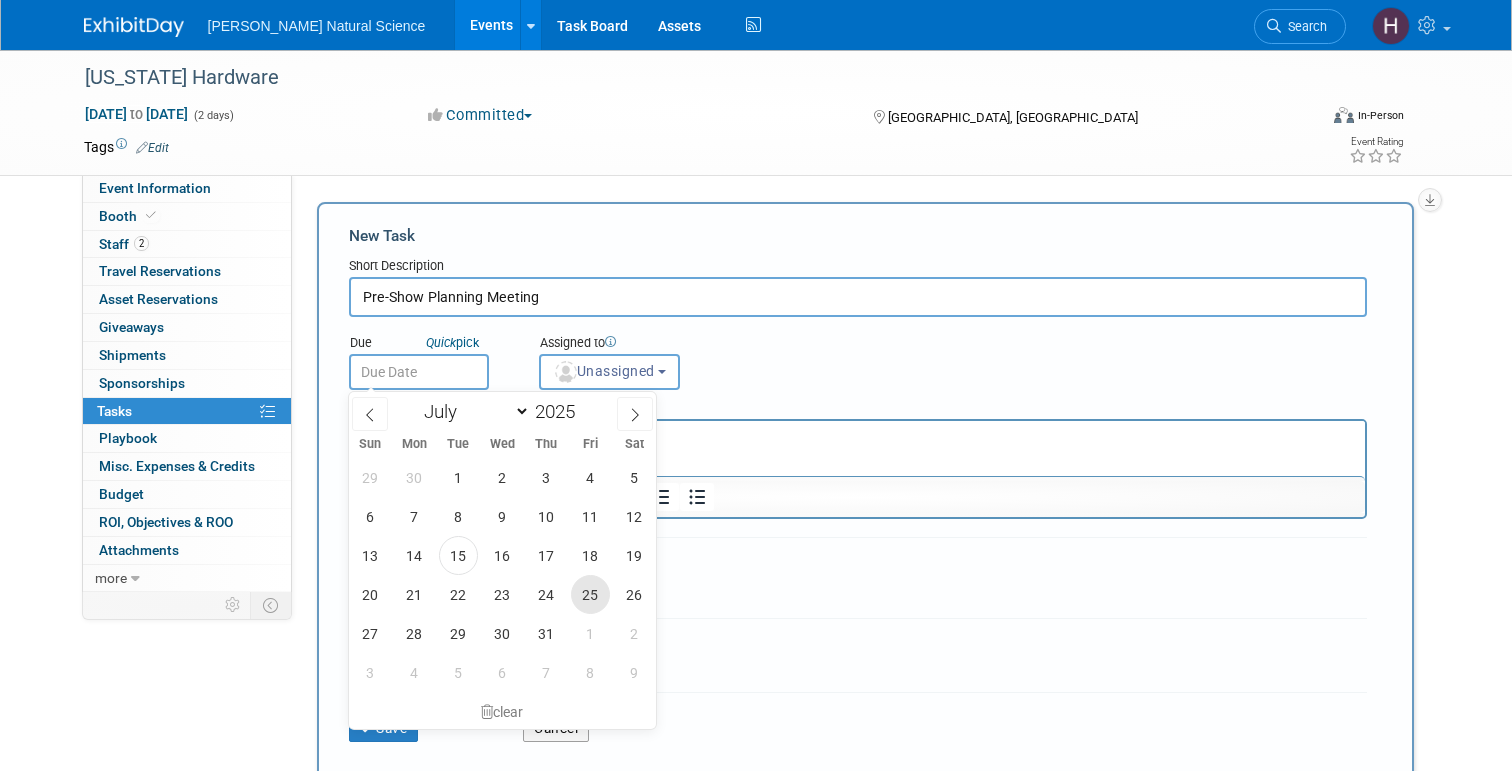 click on "25" at bounding box center [590, 594] 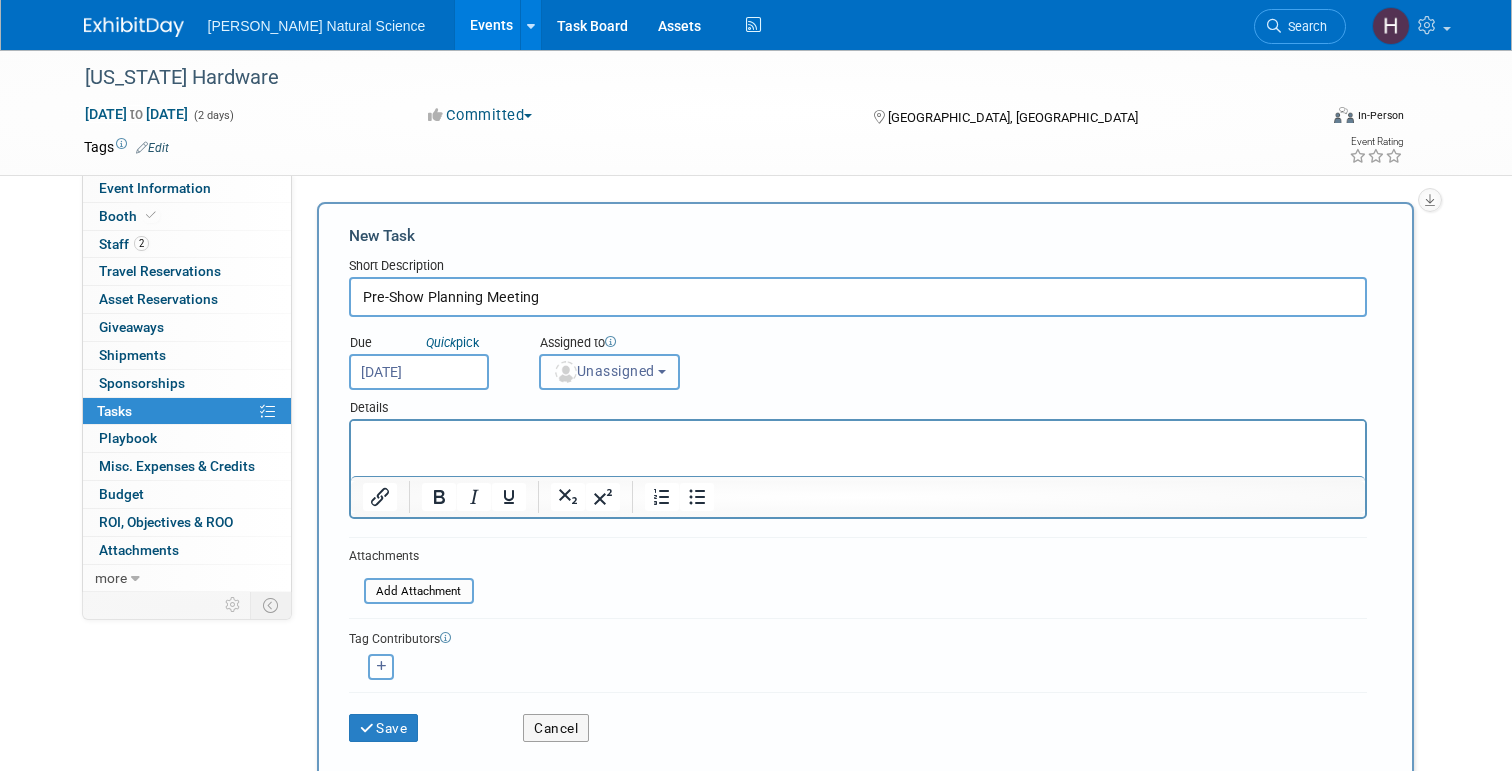 click on "Unassigned" at bounding box center [604, 371] 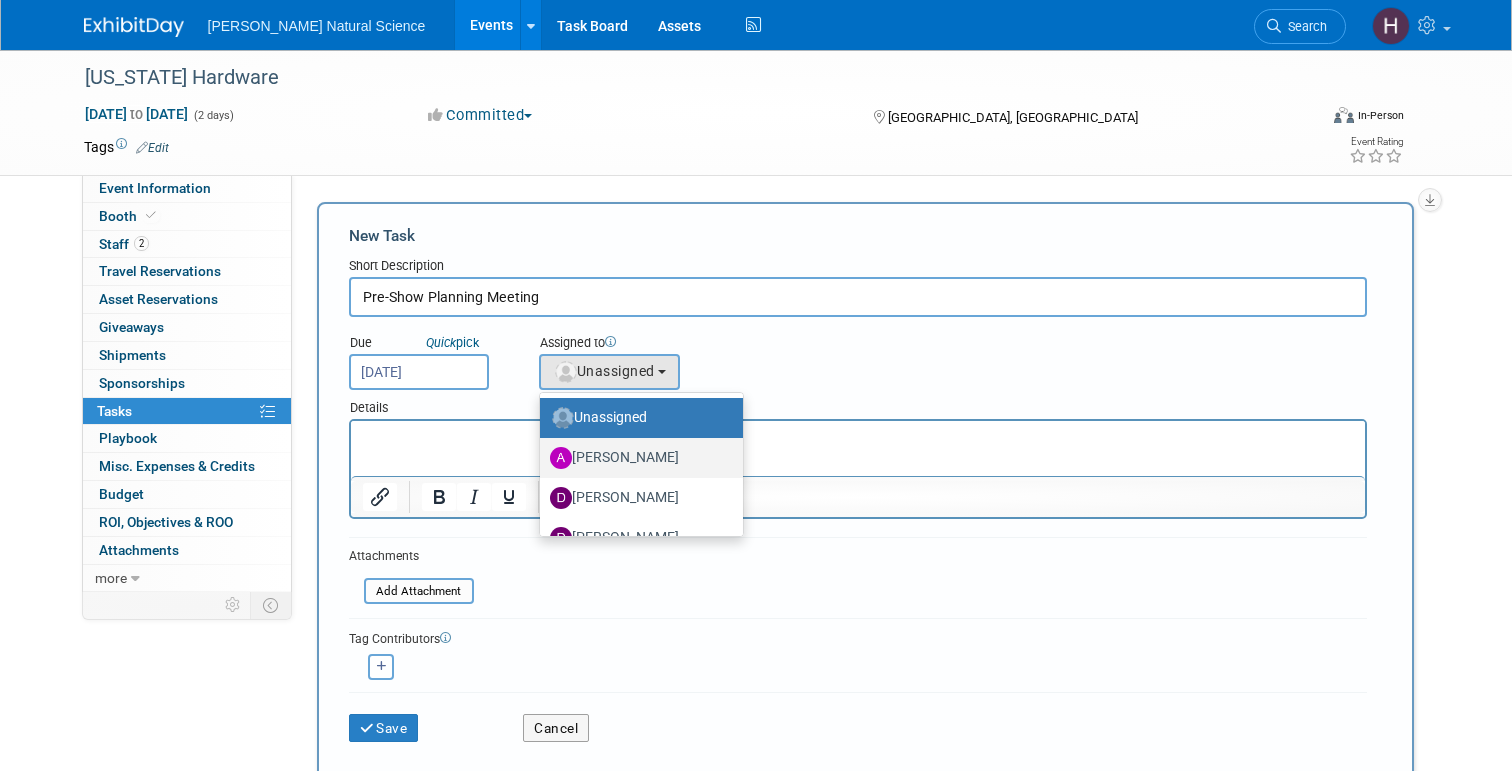 click on "[PERSON_NAME]" at bounding box center (636, 458) 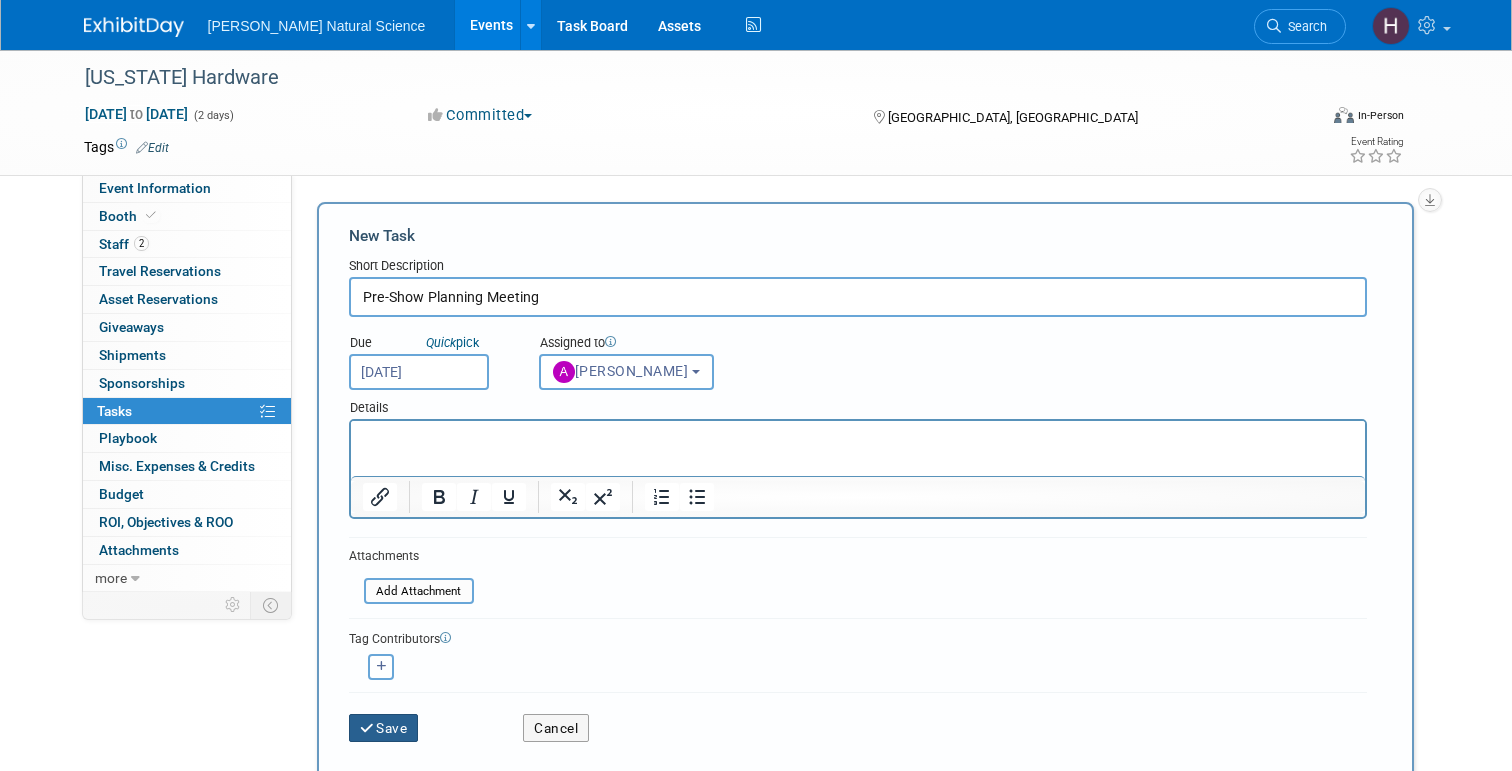 click on "Save" at bounding box center (384, 728) 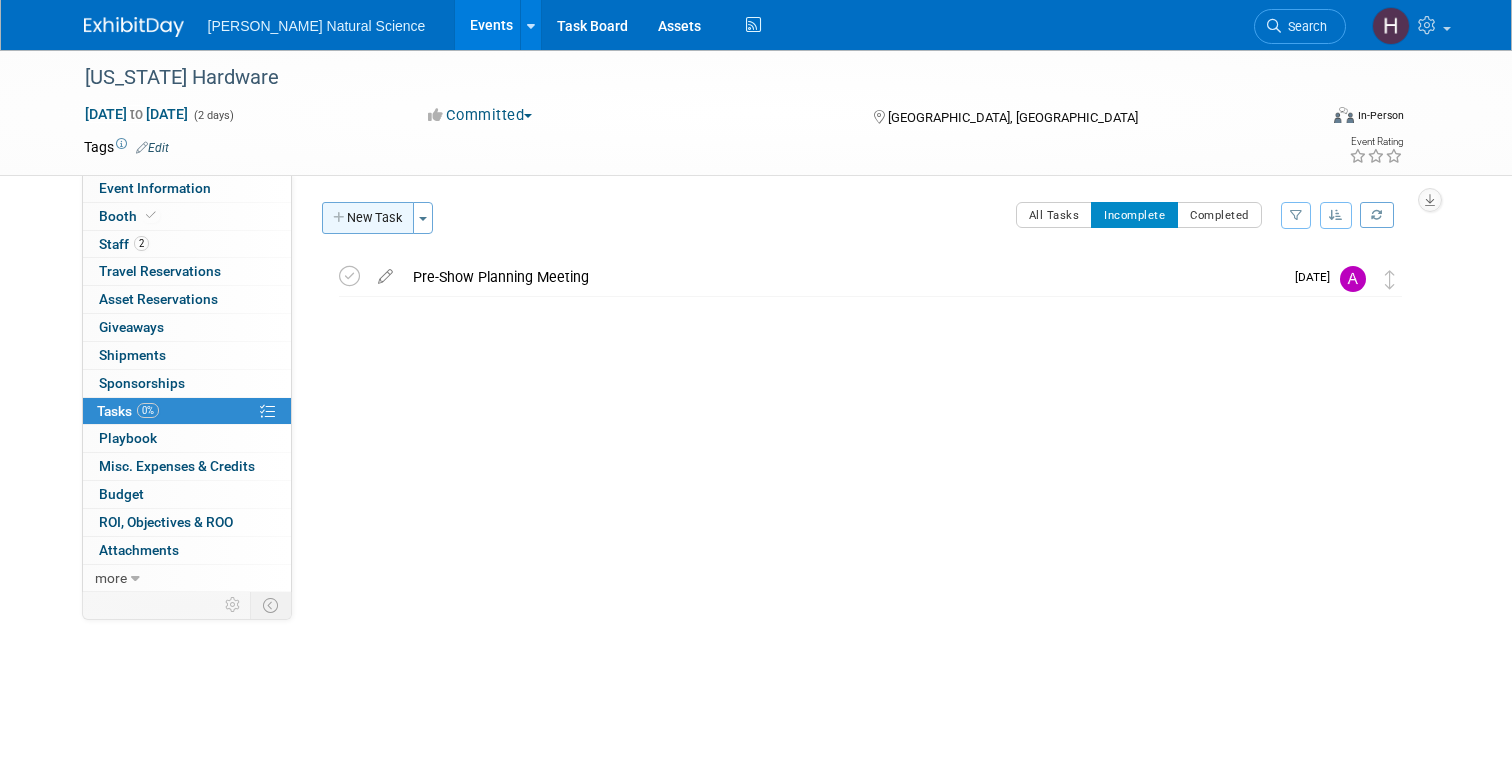 click on "New Task" at bounding box center [368, 218] 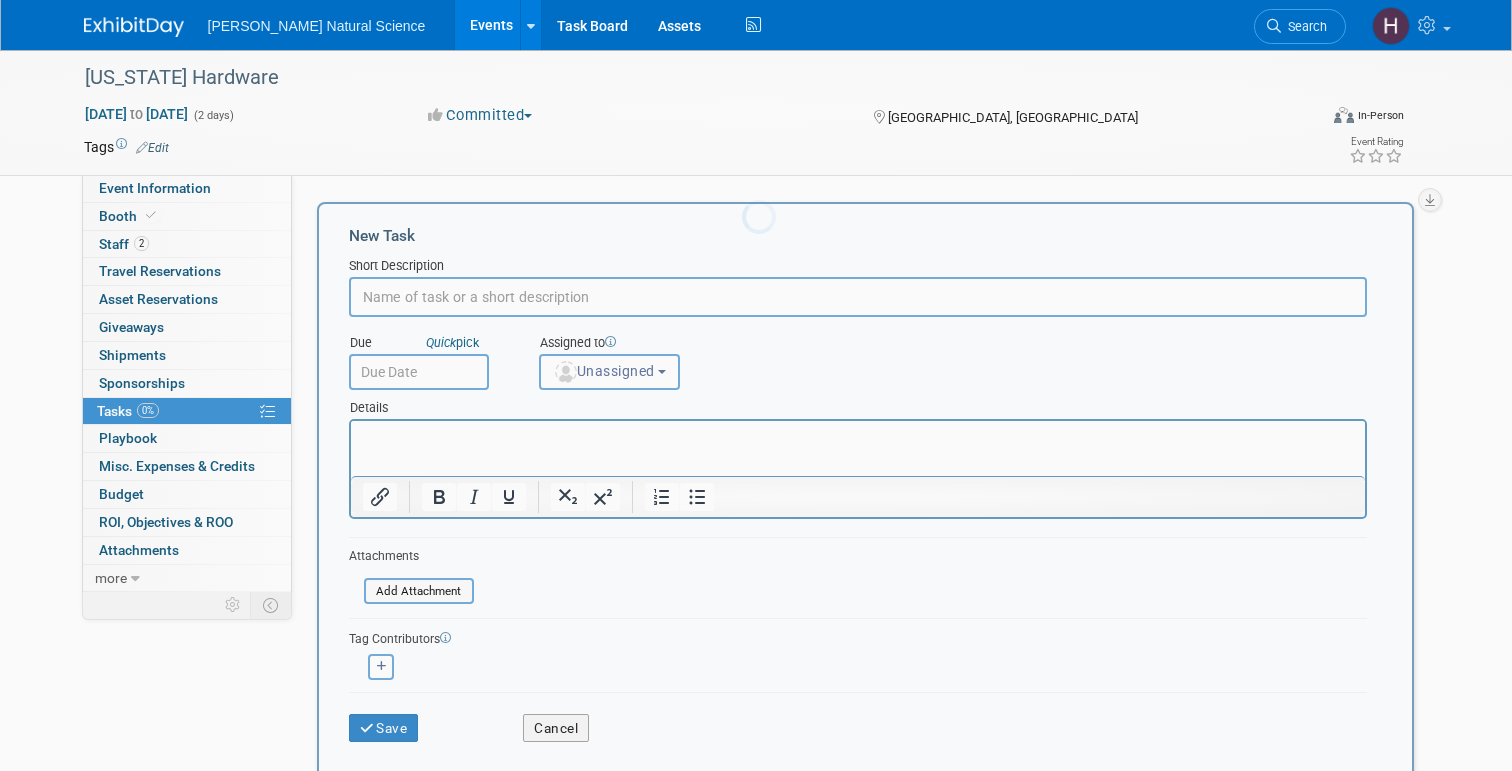 scroll, scrollTop: 0, scrollLeft: 0, axis: both 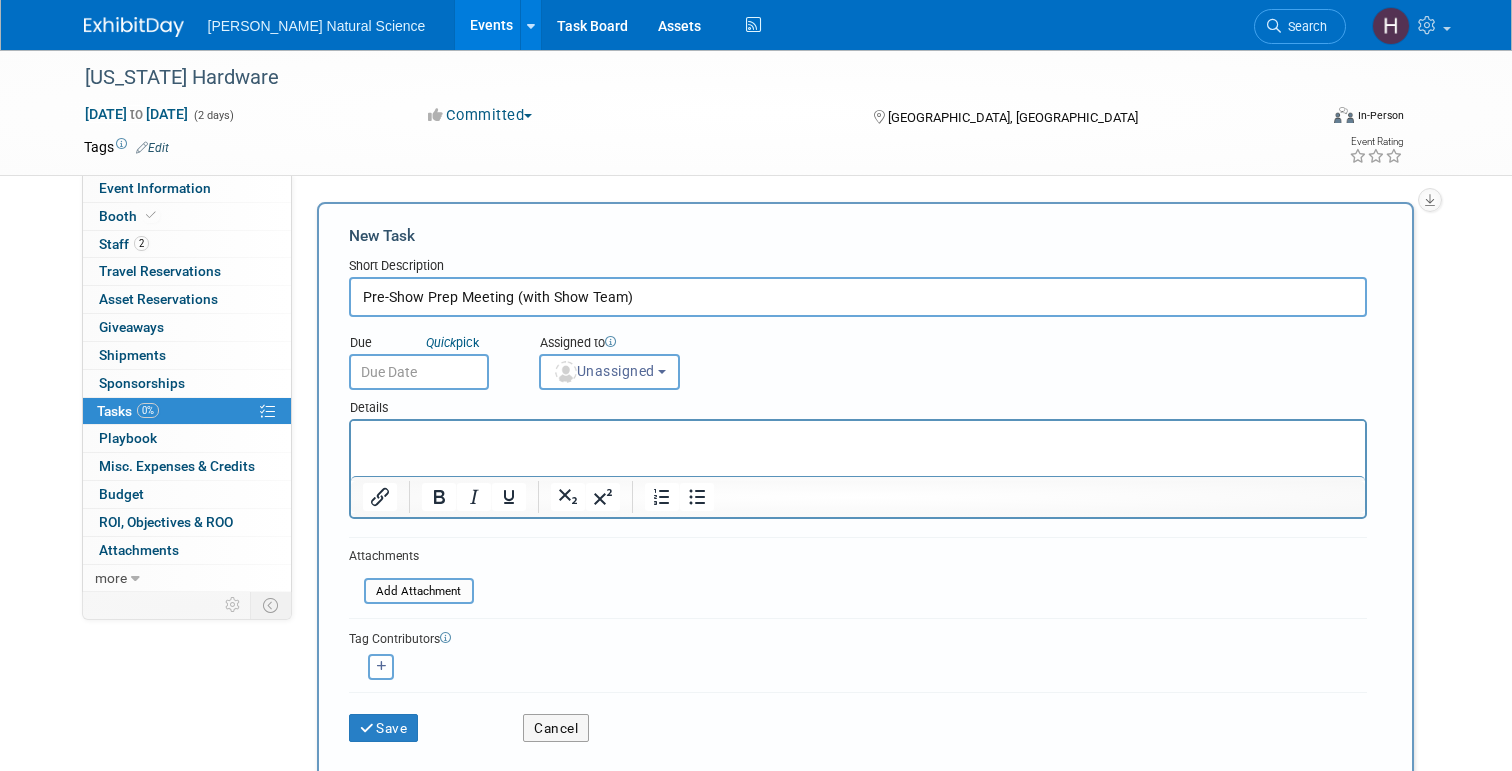 type on "Pre-Show Prep Meeting (with Show Team)" 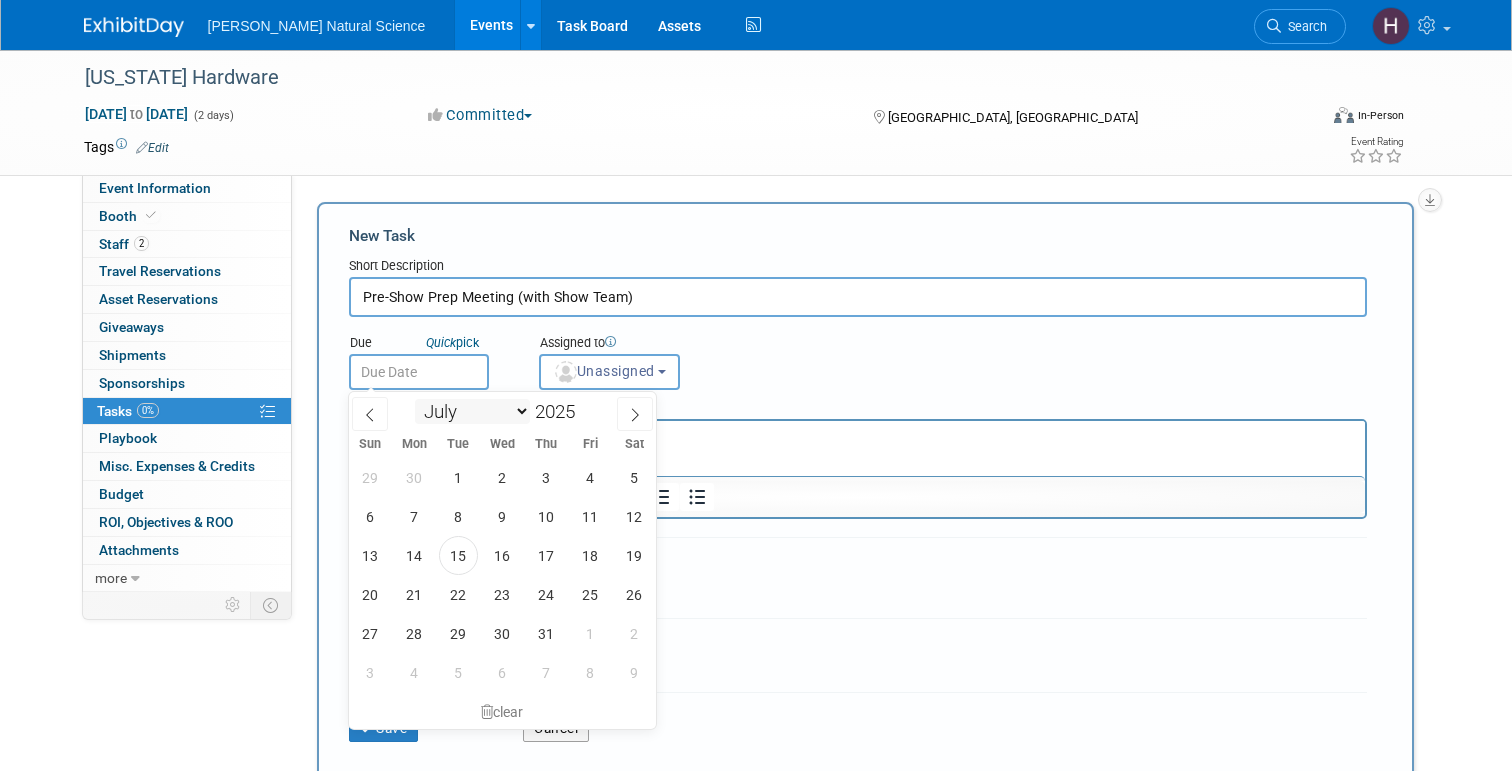 click on "January February March April May June July August September October November December" at bounding box center (472, 411) 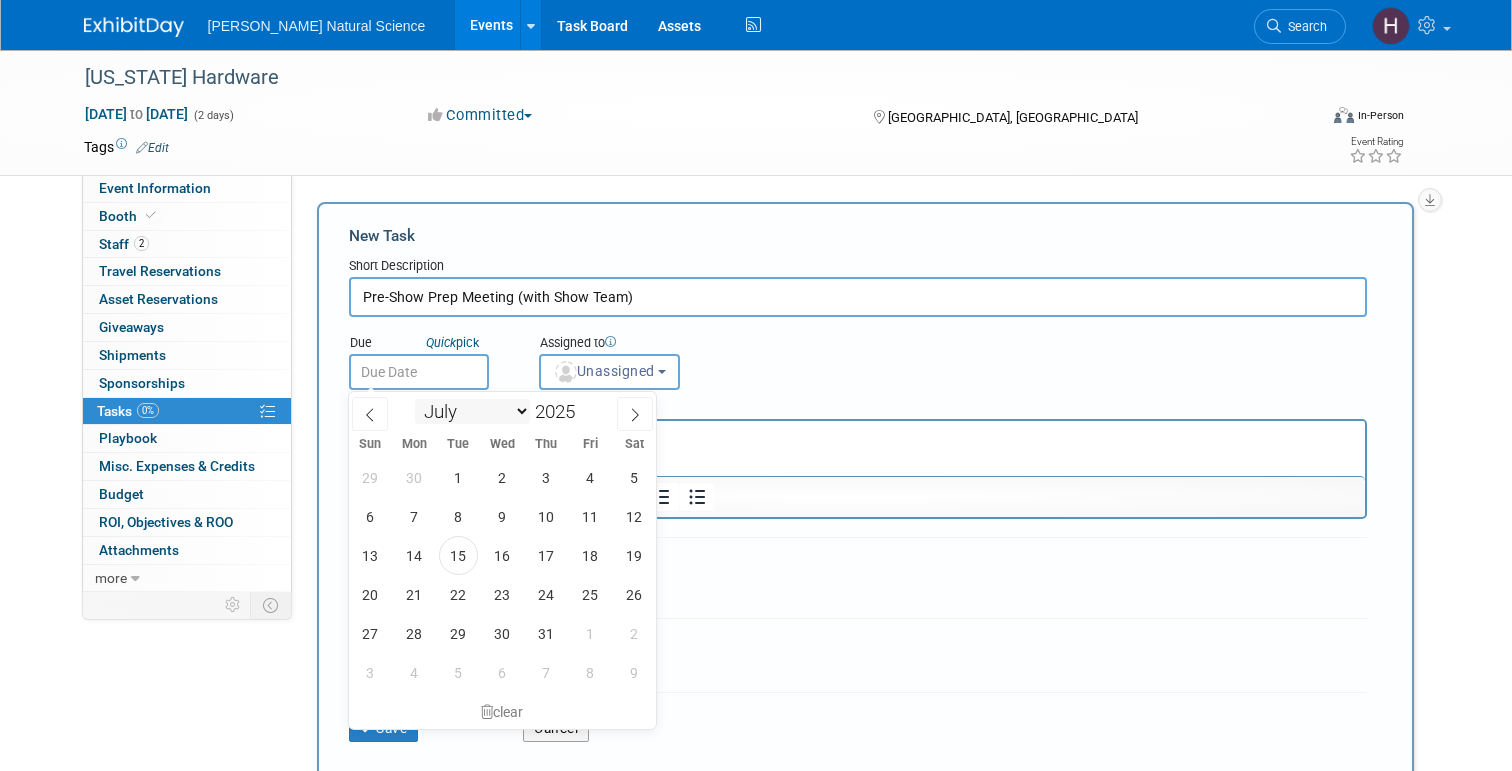 select on "7" 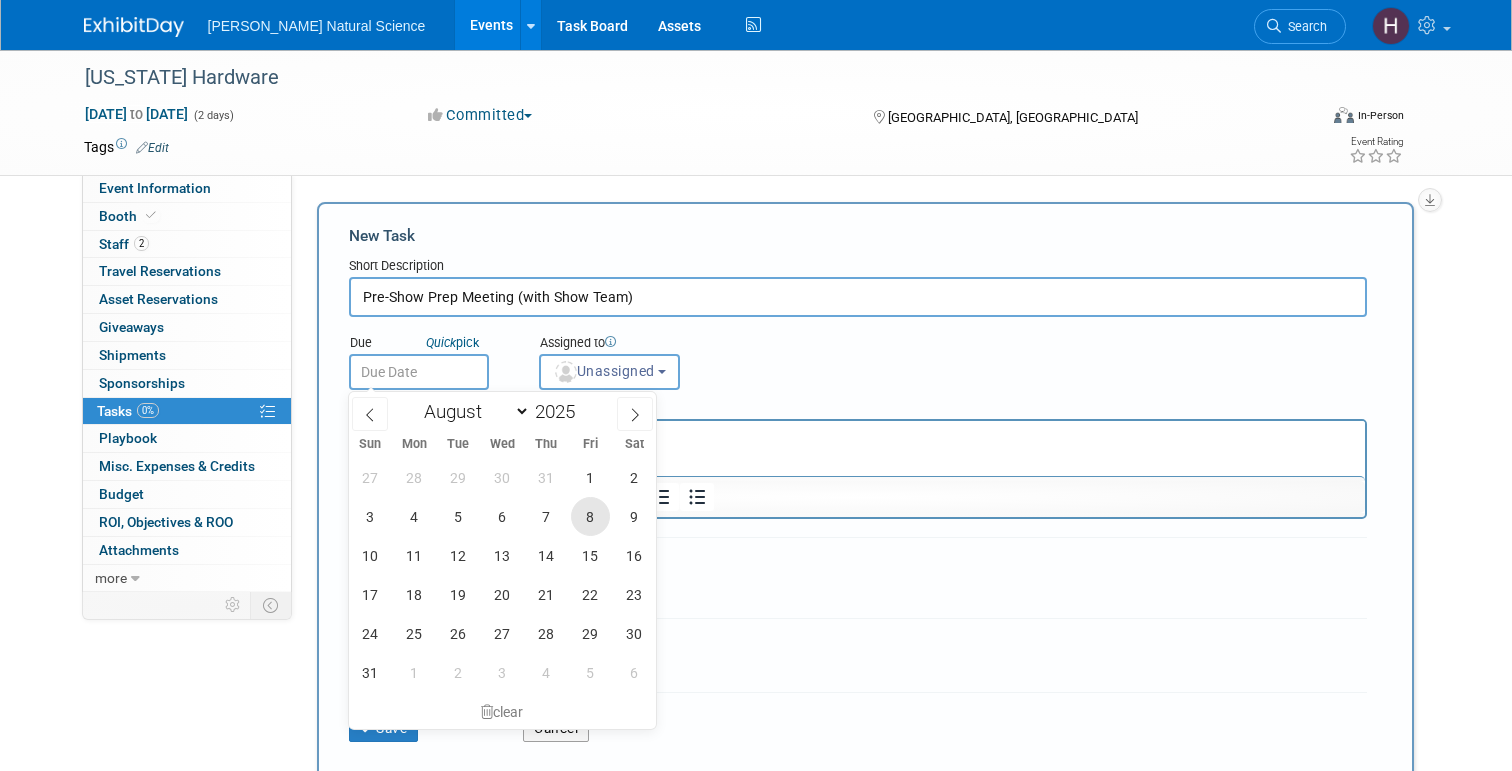 click on "8" at bounding box center (590, 516) 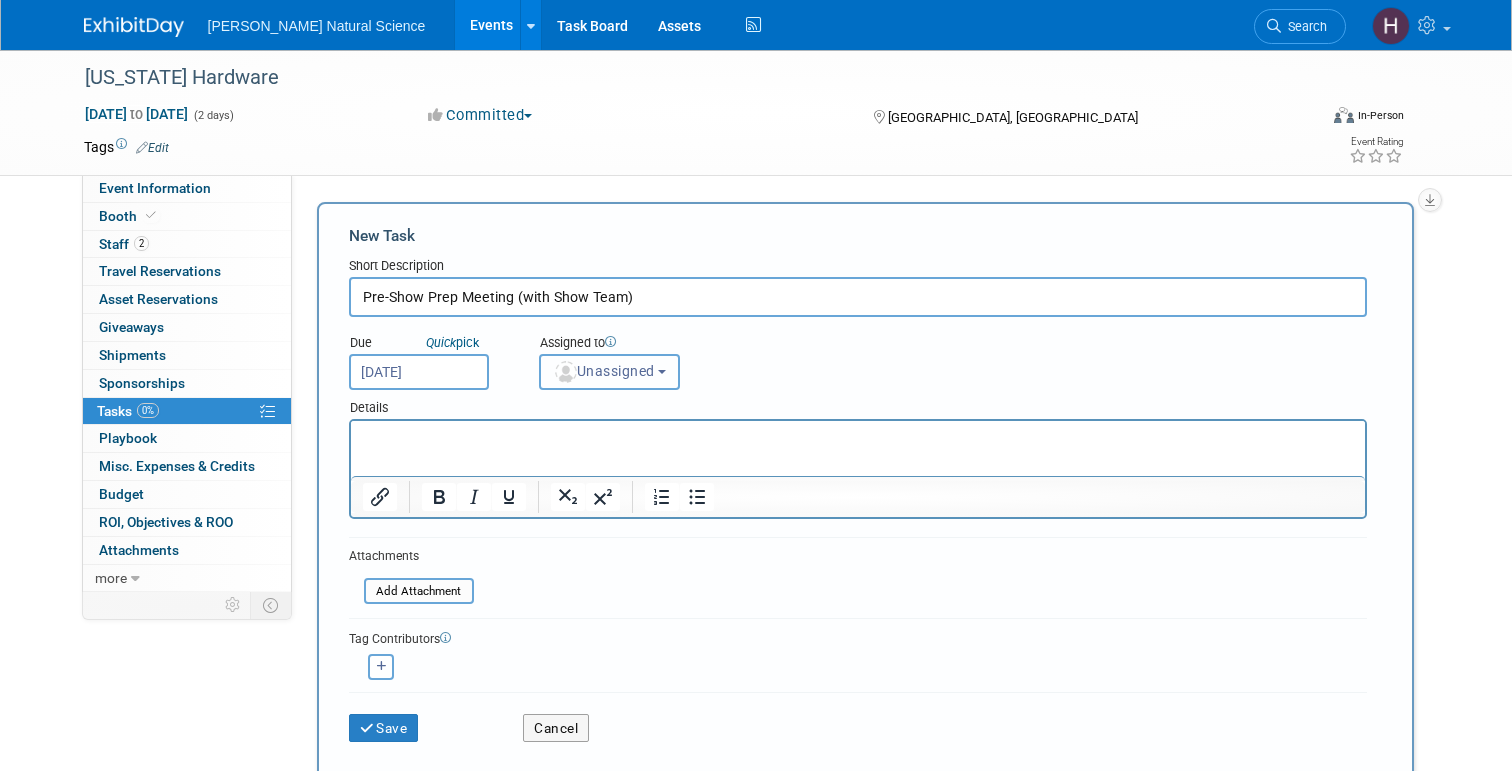 click on "Unassigned" at bounding box center (604, 371) 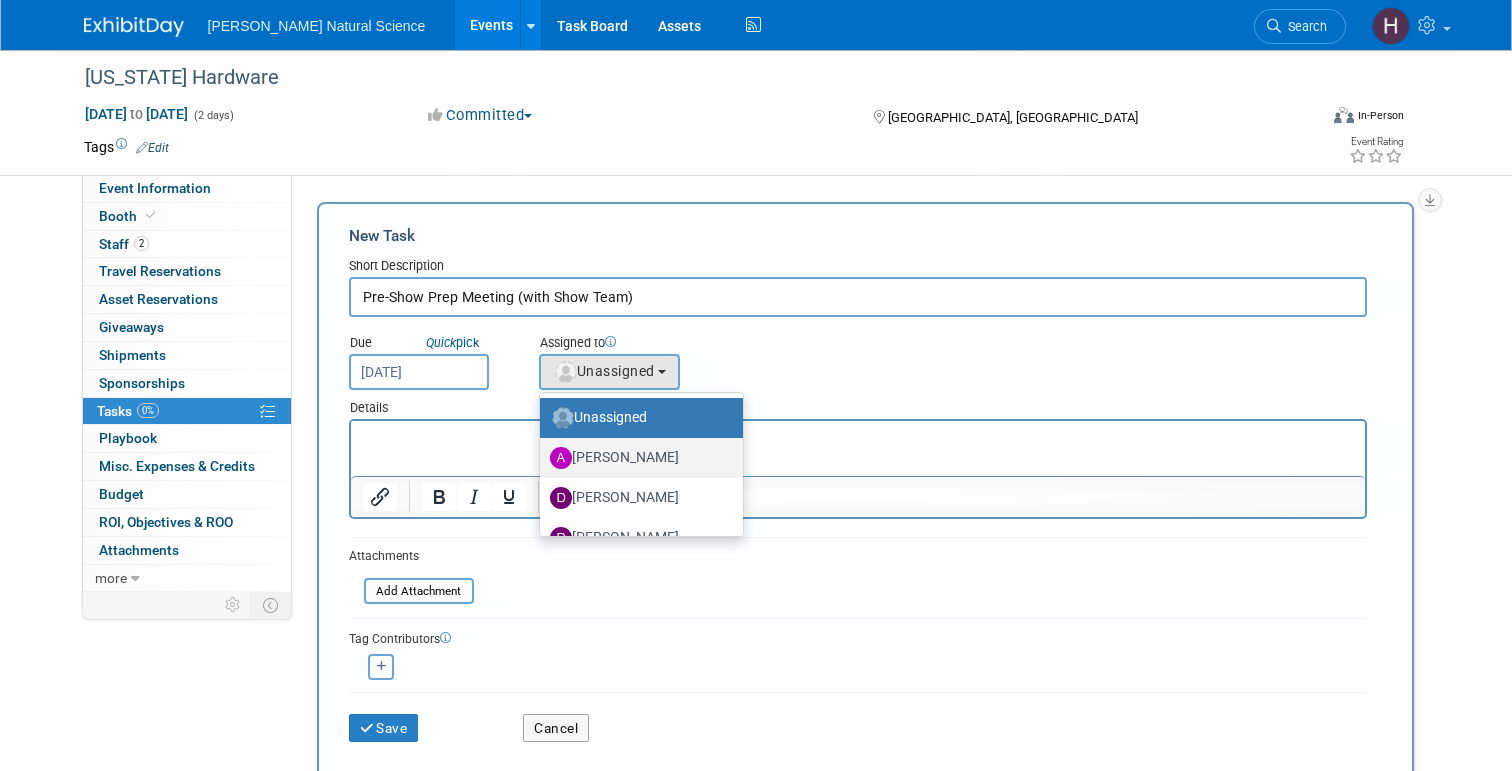click on "[PERSON_NAME]" at bounding box center (636, 458) 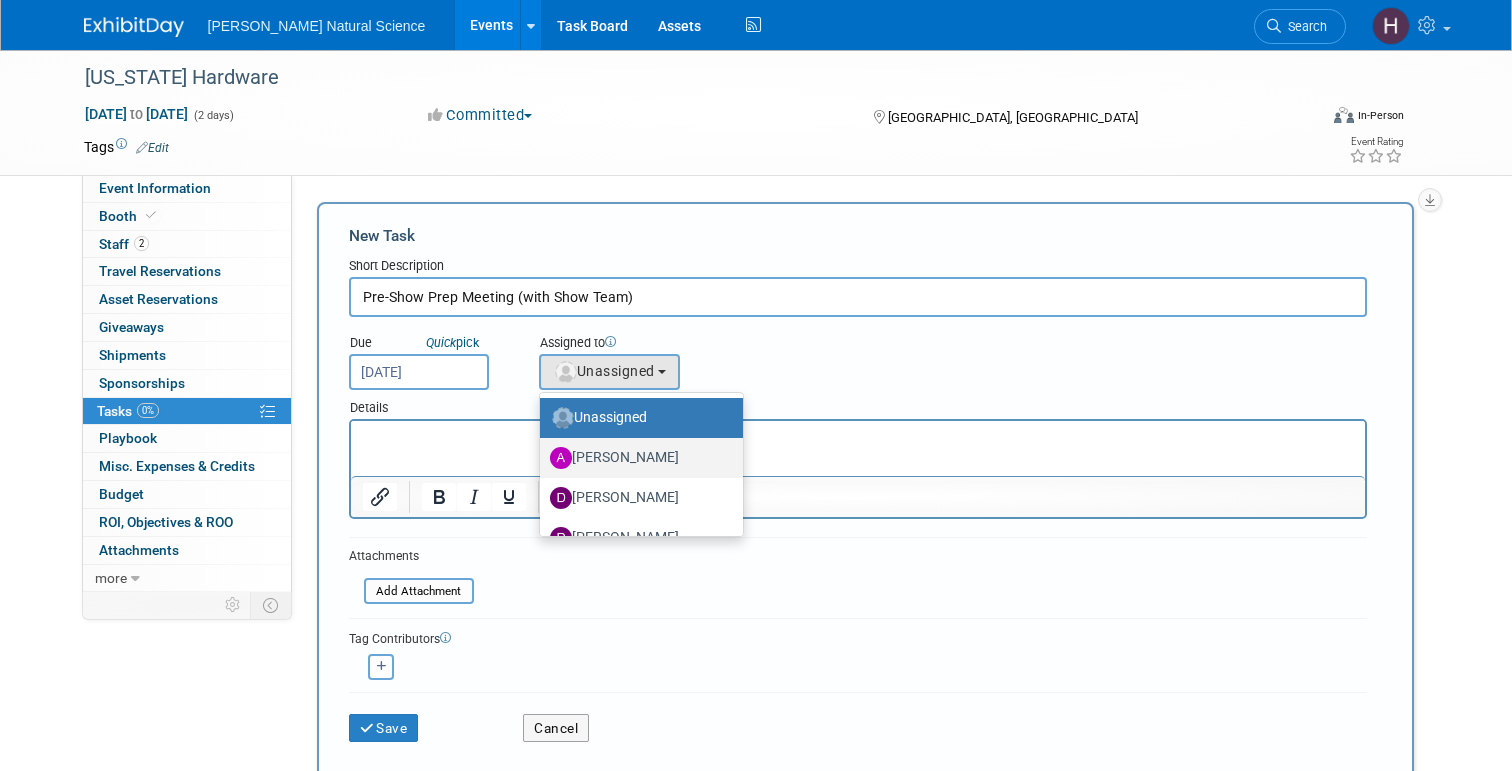 click on "[PERSON_NAME]" at bounding box center [536, 455] 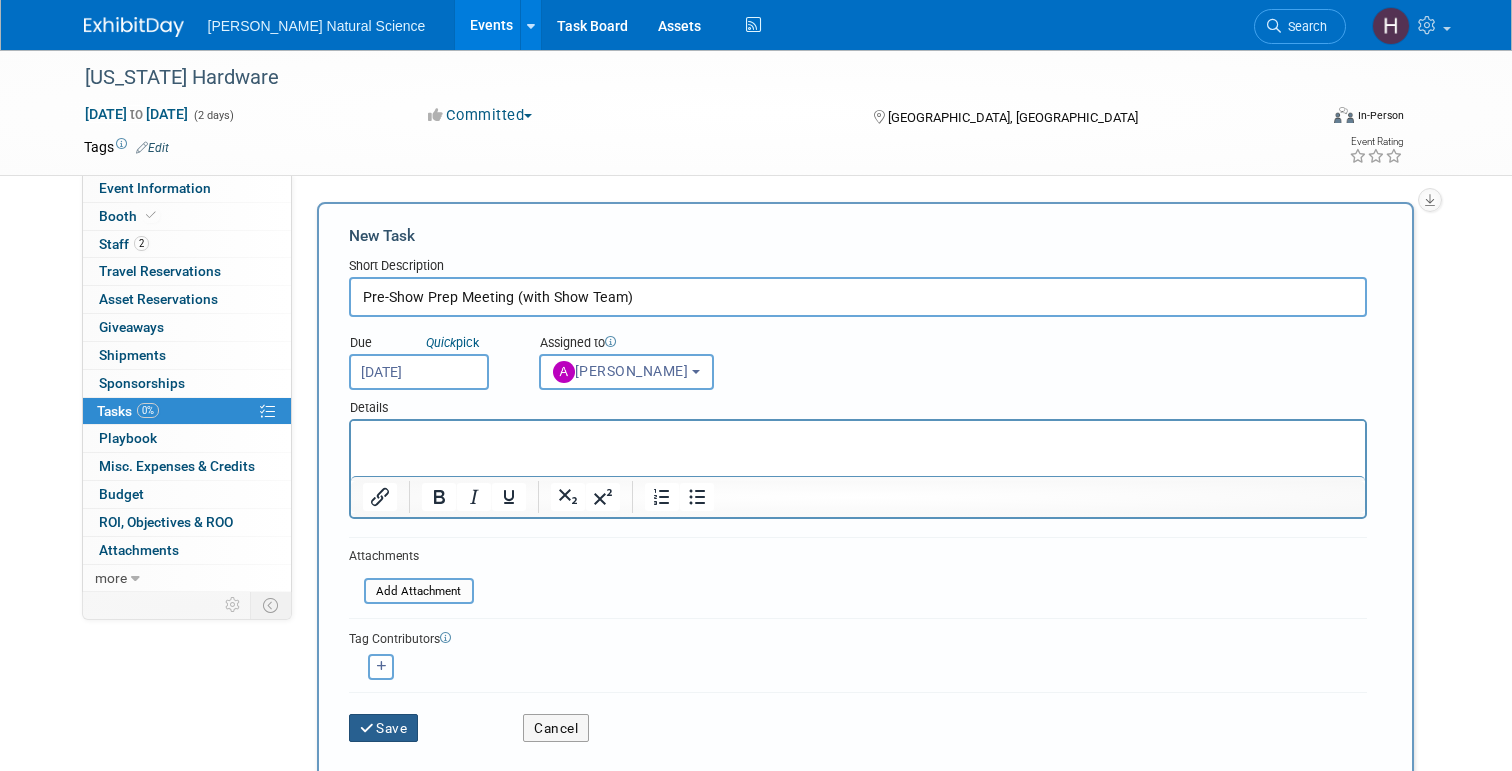 click on "Save" at bounding box center (384, 728) 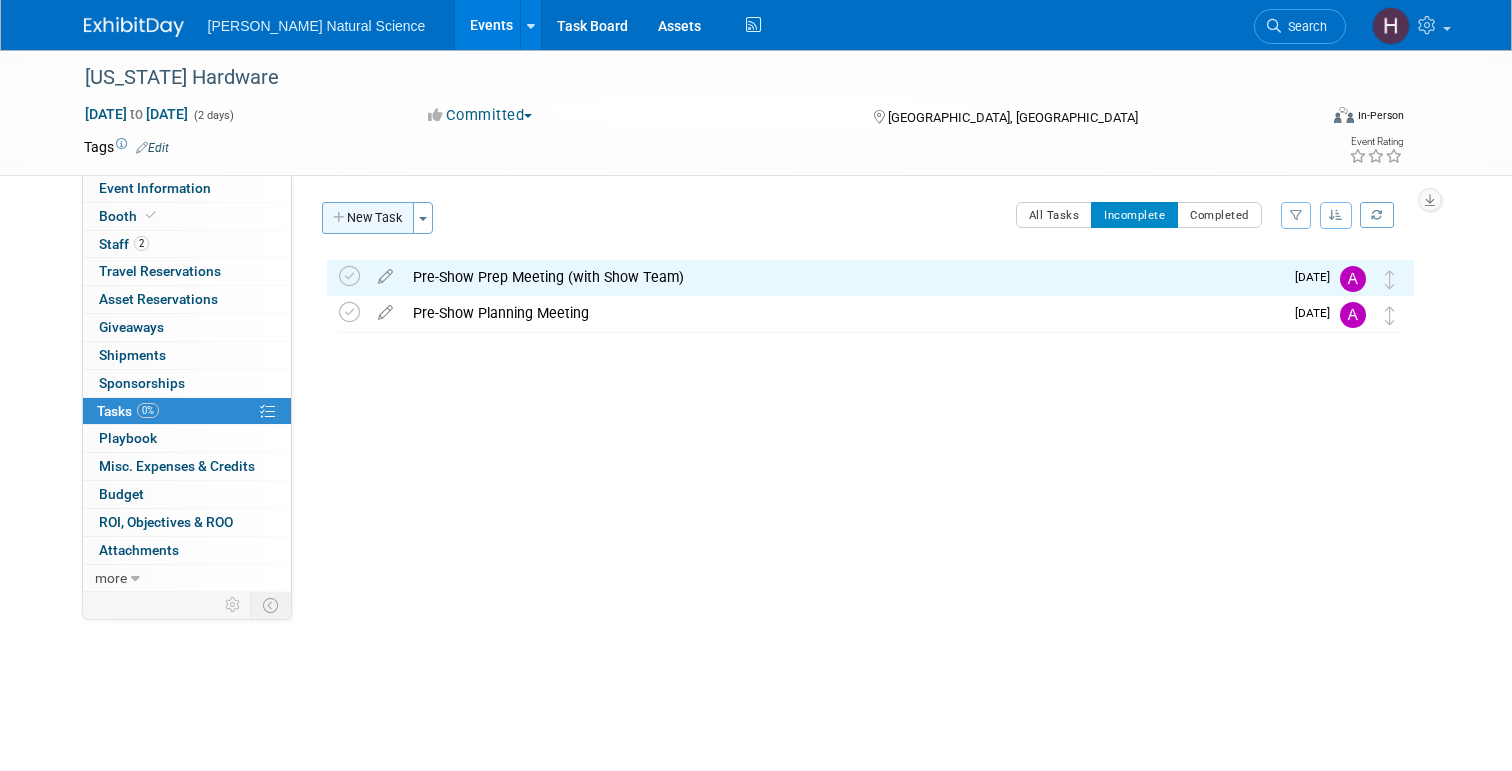 click on "New Task" at bounding box center (368, 218) 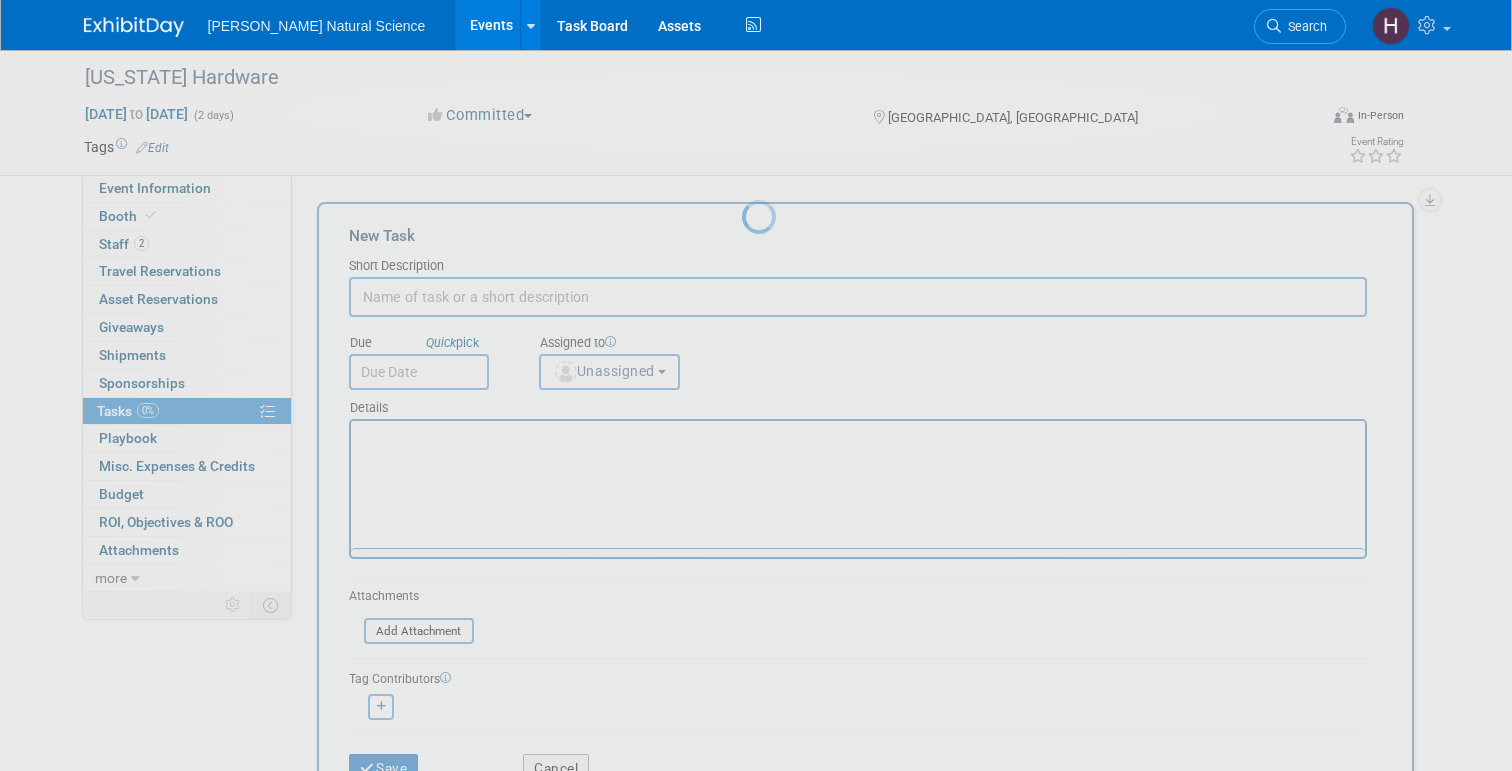 scroll, scrollTop: 0, scrollLeft: 0, axis: both 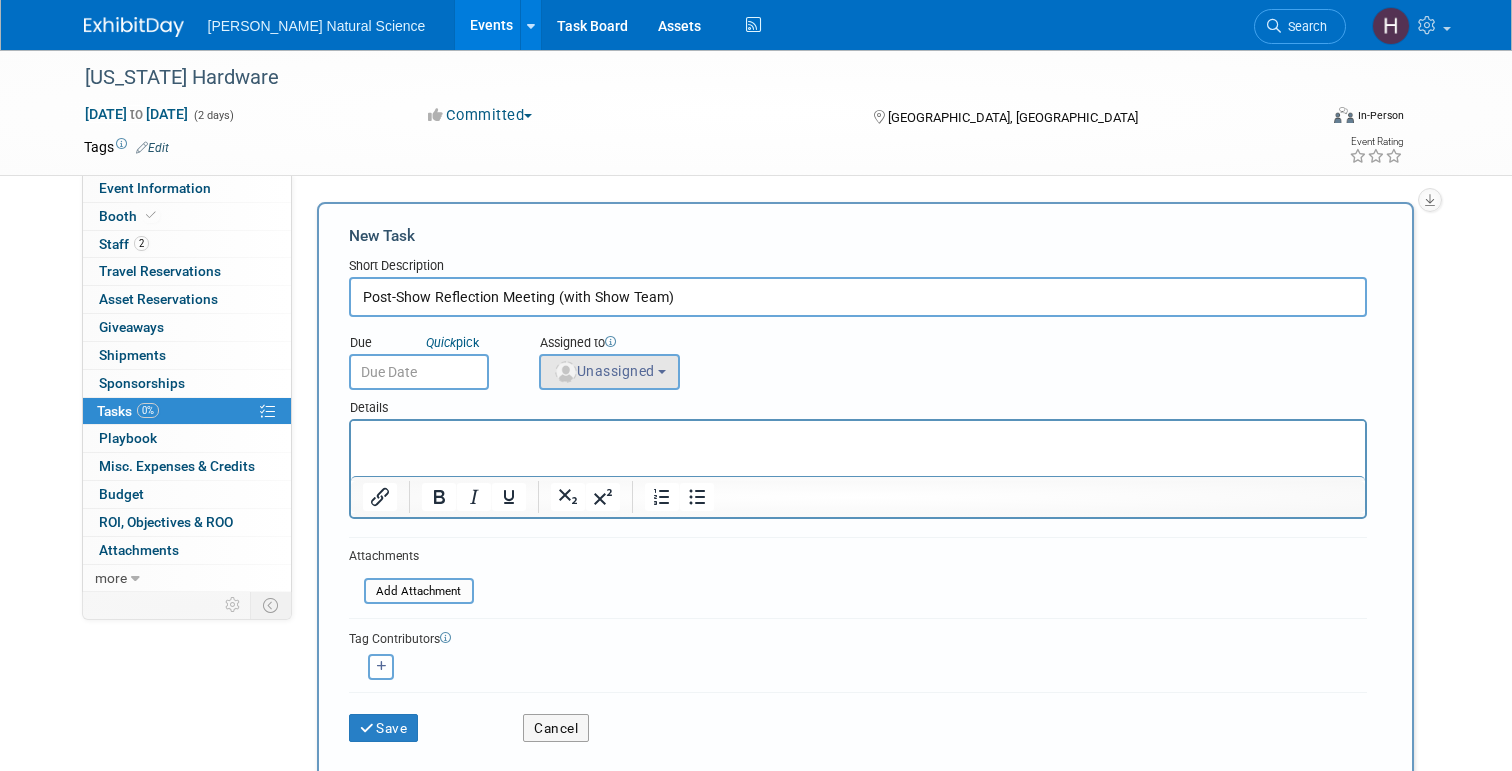 type on "Post-Show Reflection Meeting (with Show Team)" 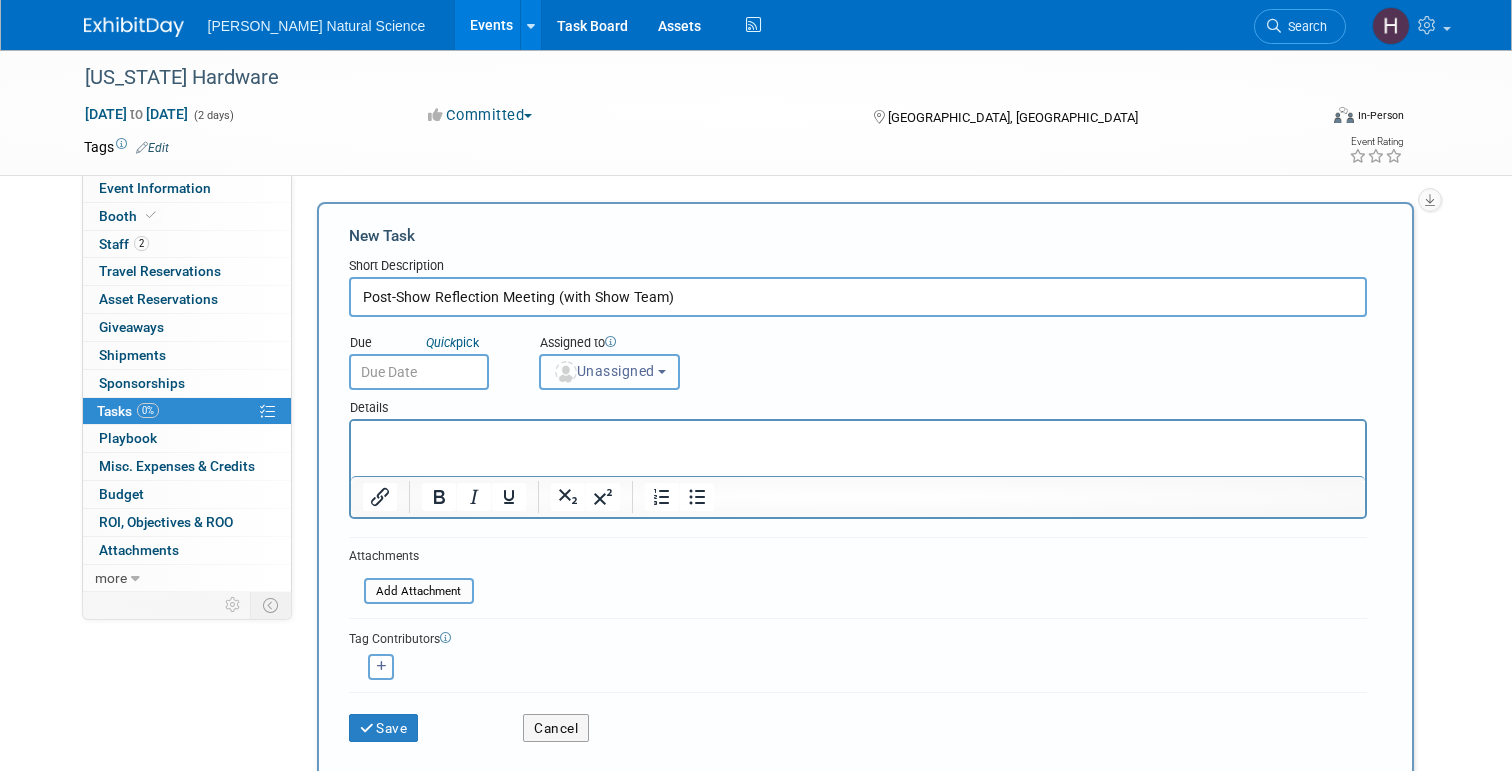 click on "Unassigned" at bounding box center (604, 371) 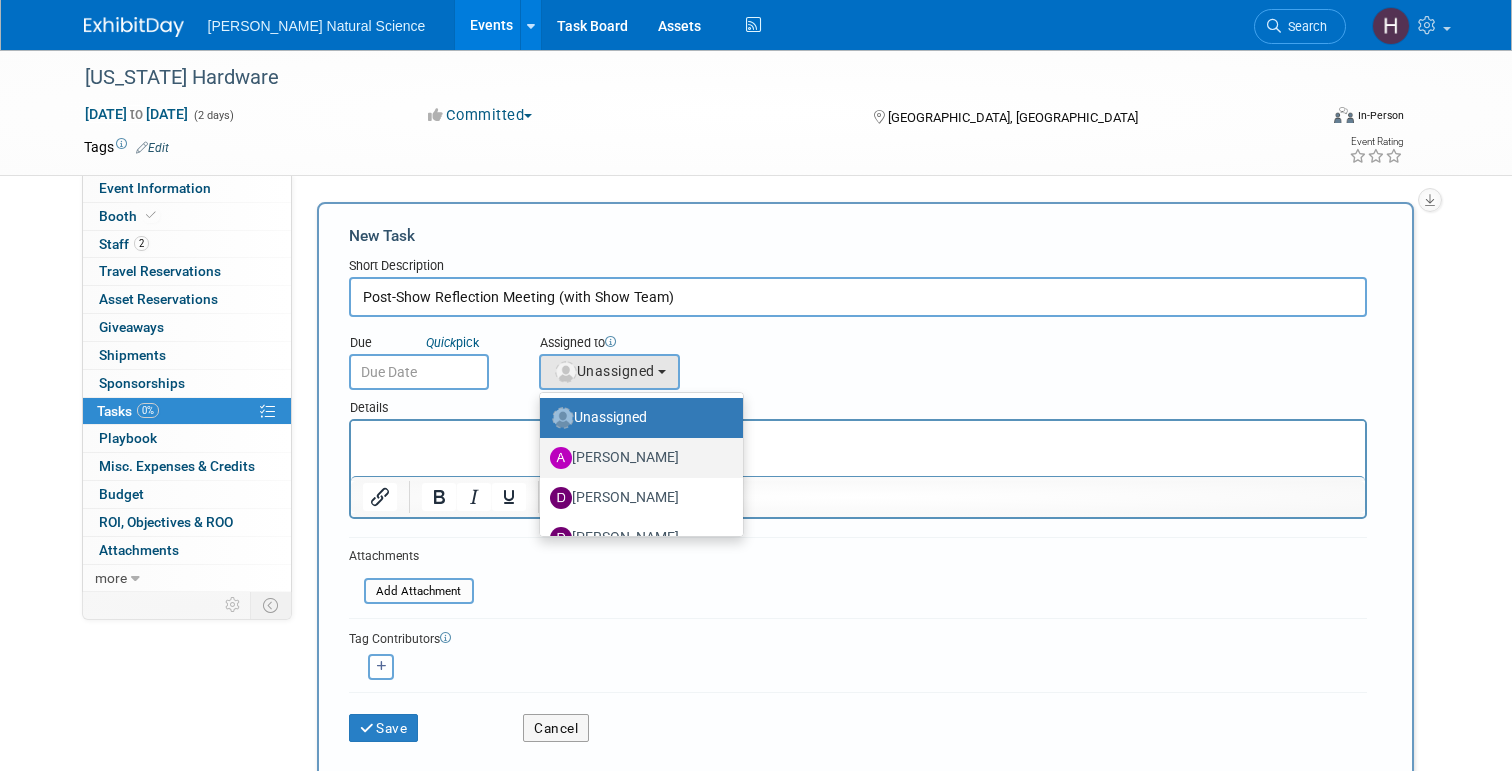 click on "[PERSON_NAME]" at bounding box center [636, 458] 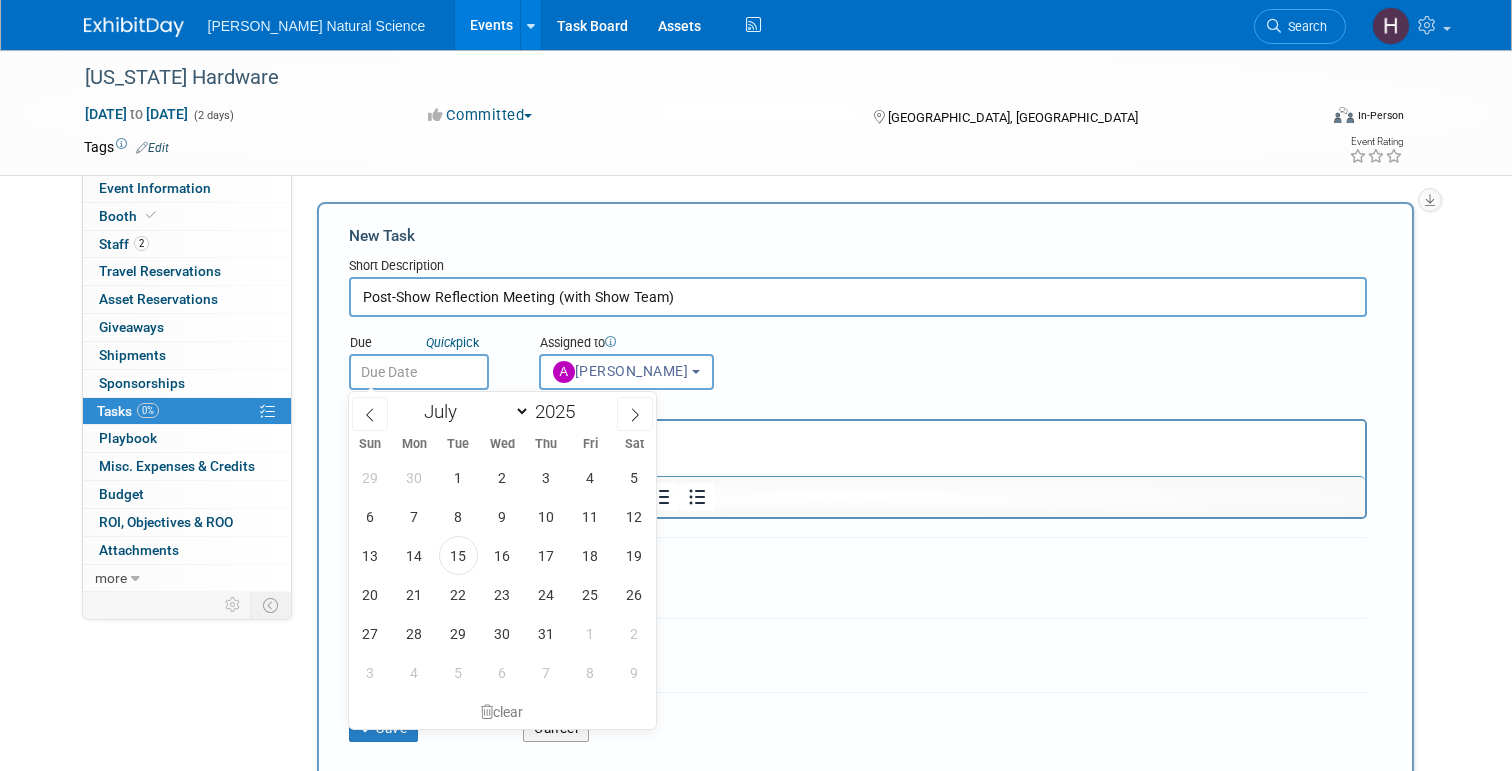 click at bounding box center (419, 372) 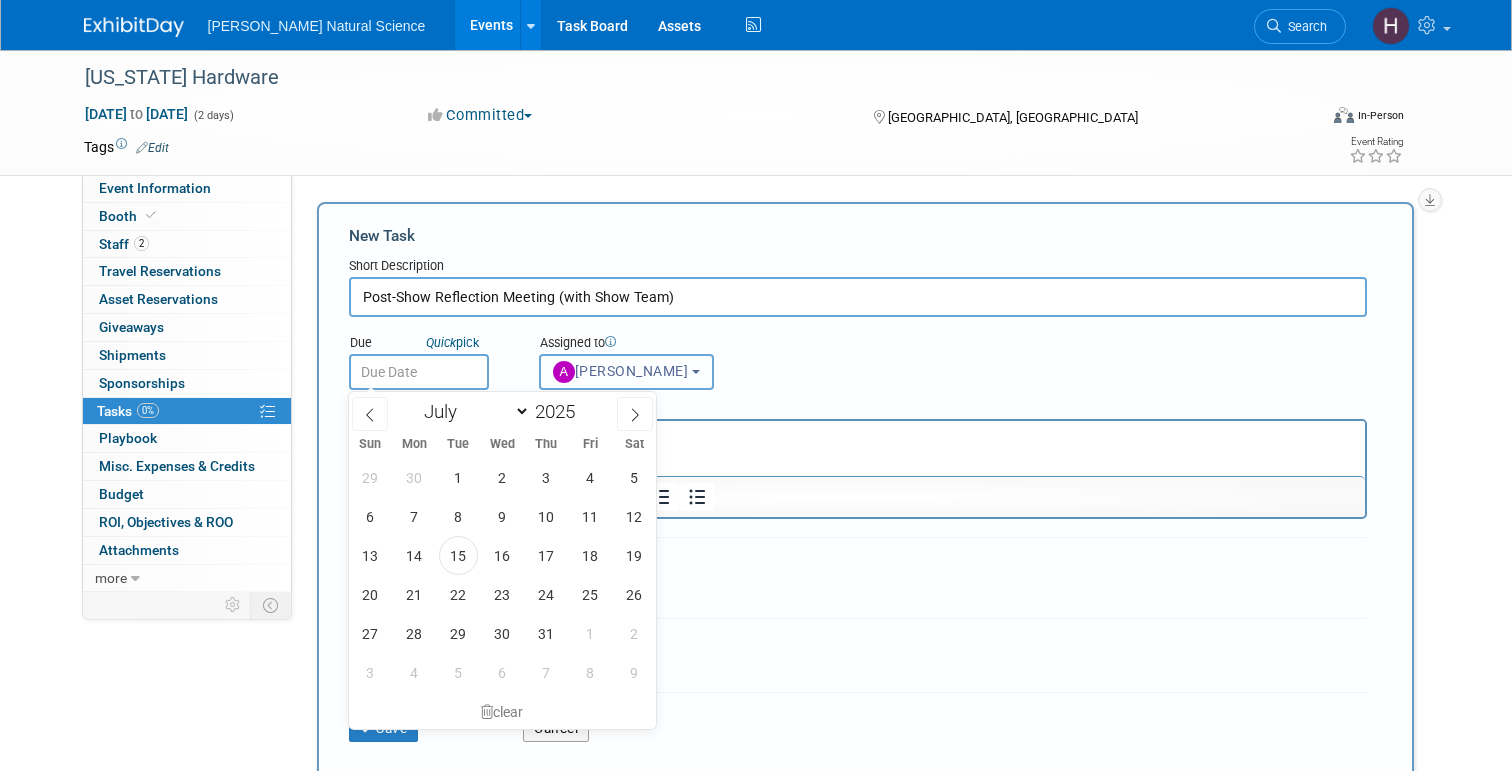 click on "Annie Hinote" at bounding box center [626, 372] 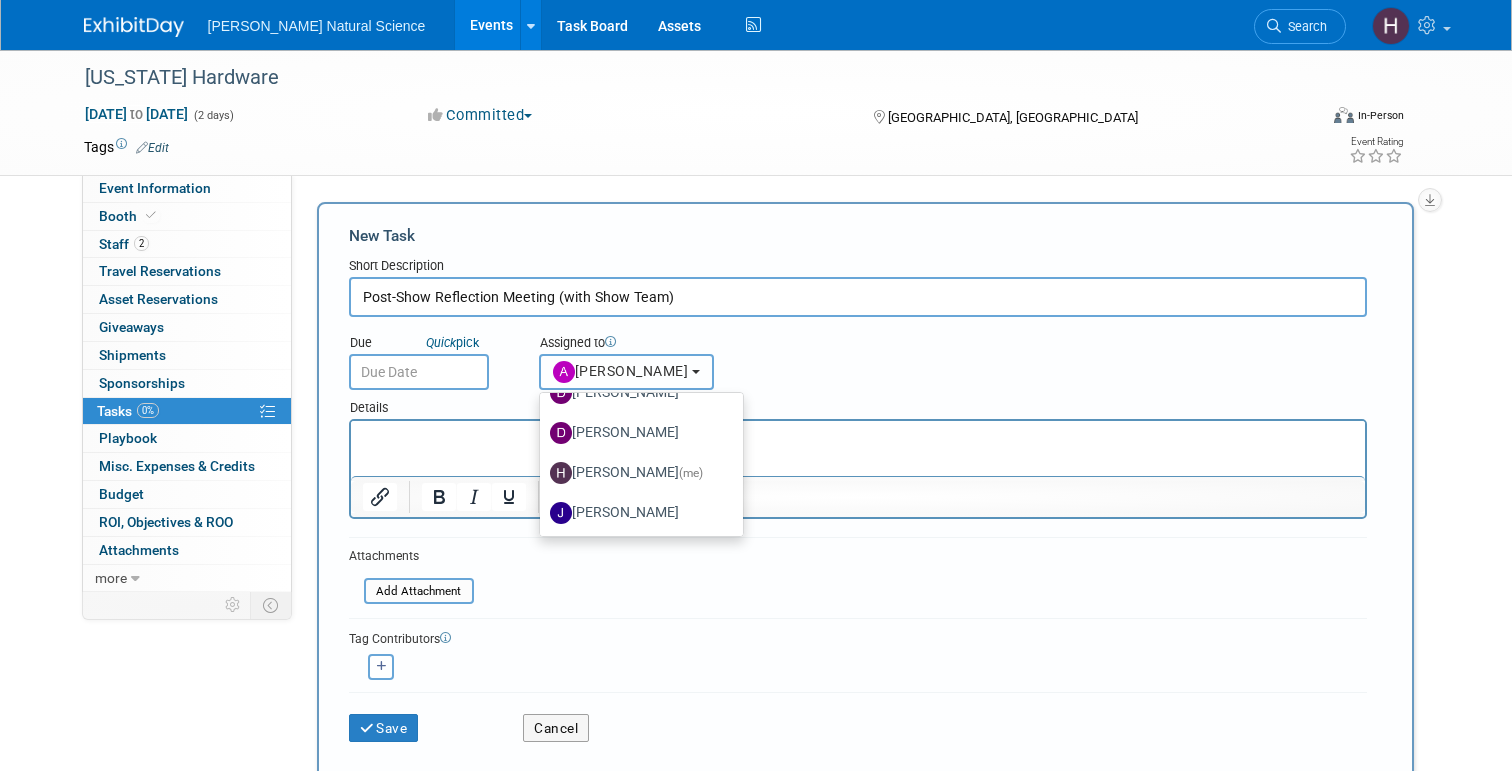 scroll, scrollTop: 109, scrollLeft: 0, axis: vertical 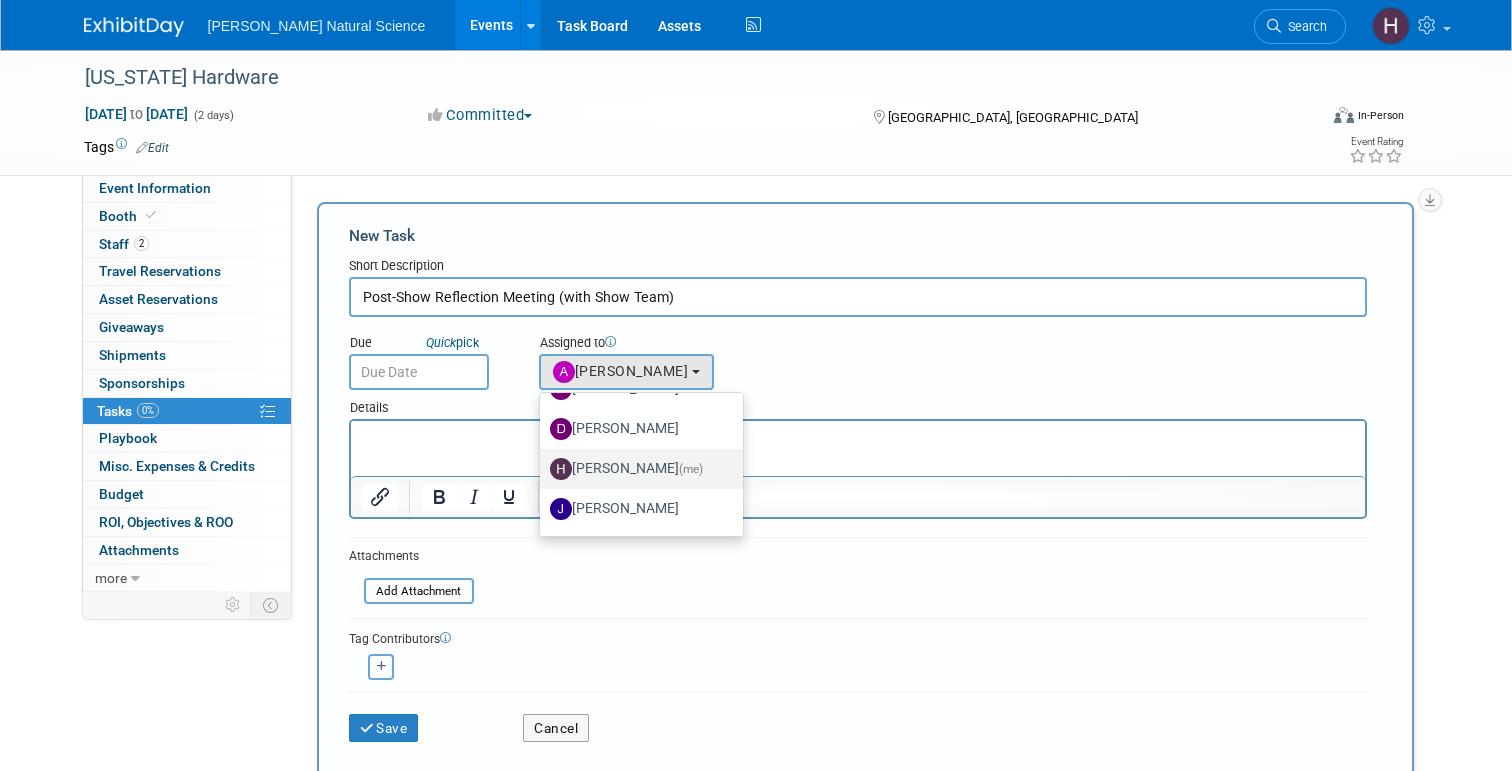 click on "Halle Fick
(me)" at bounding box center [636, 469] 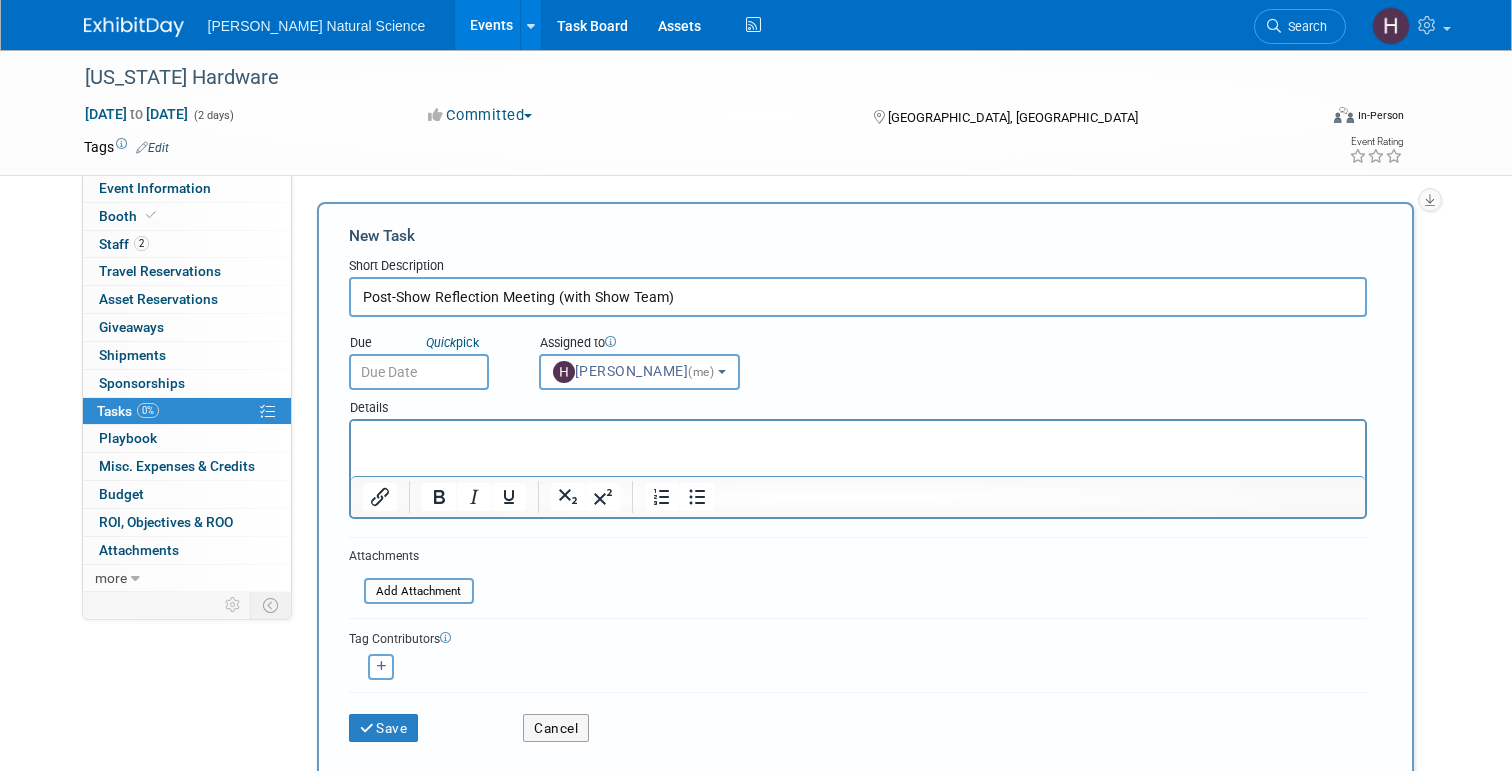 click at bounding box center [419, 372] 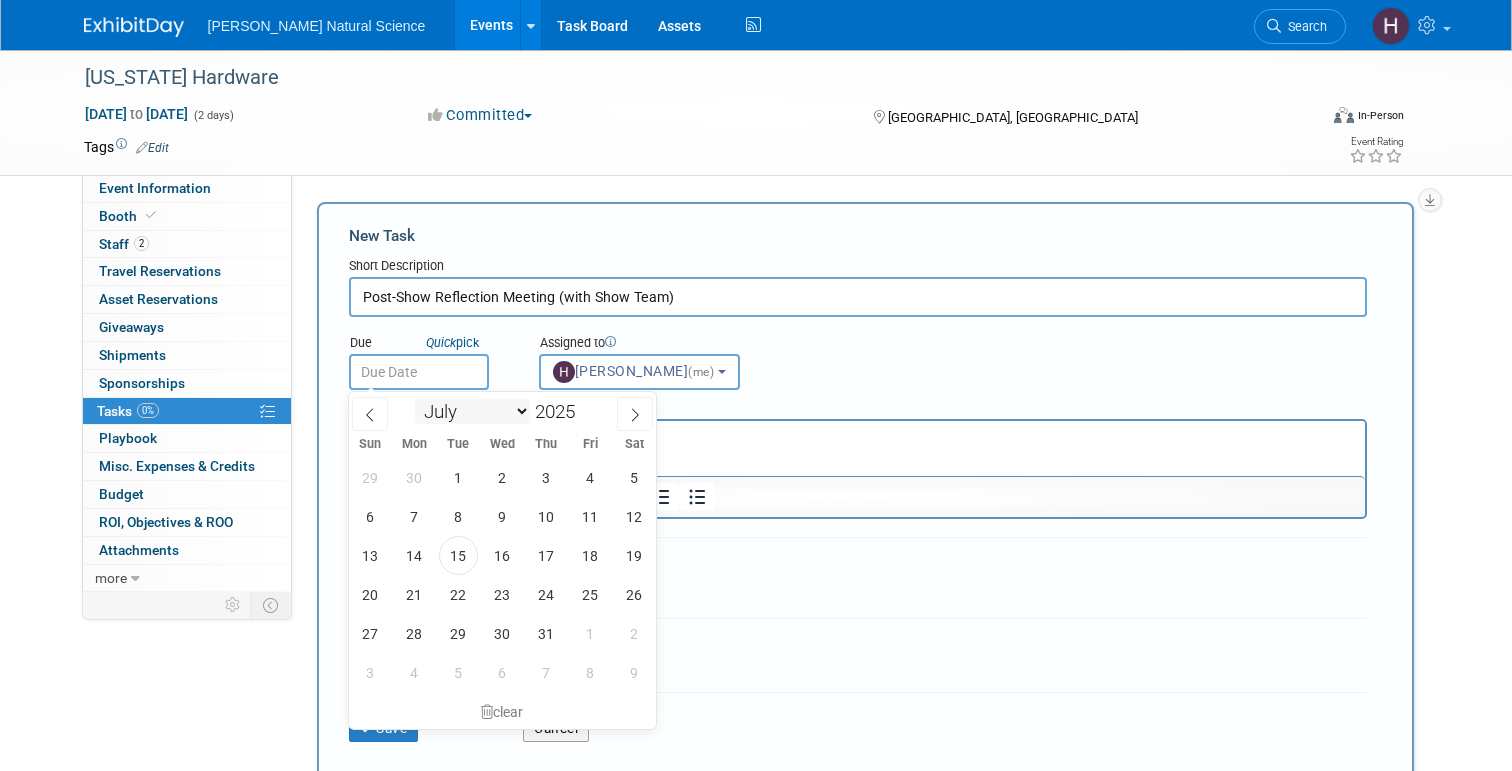 click on "January February March April May June July August September October November December" at bounding box center [472, 411] 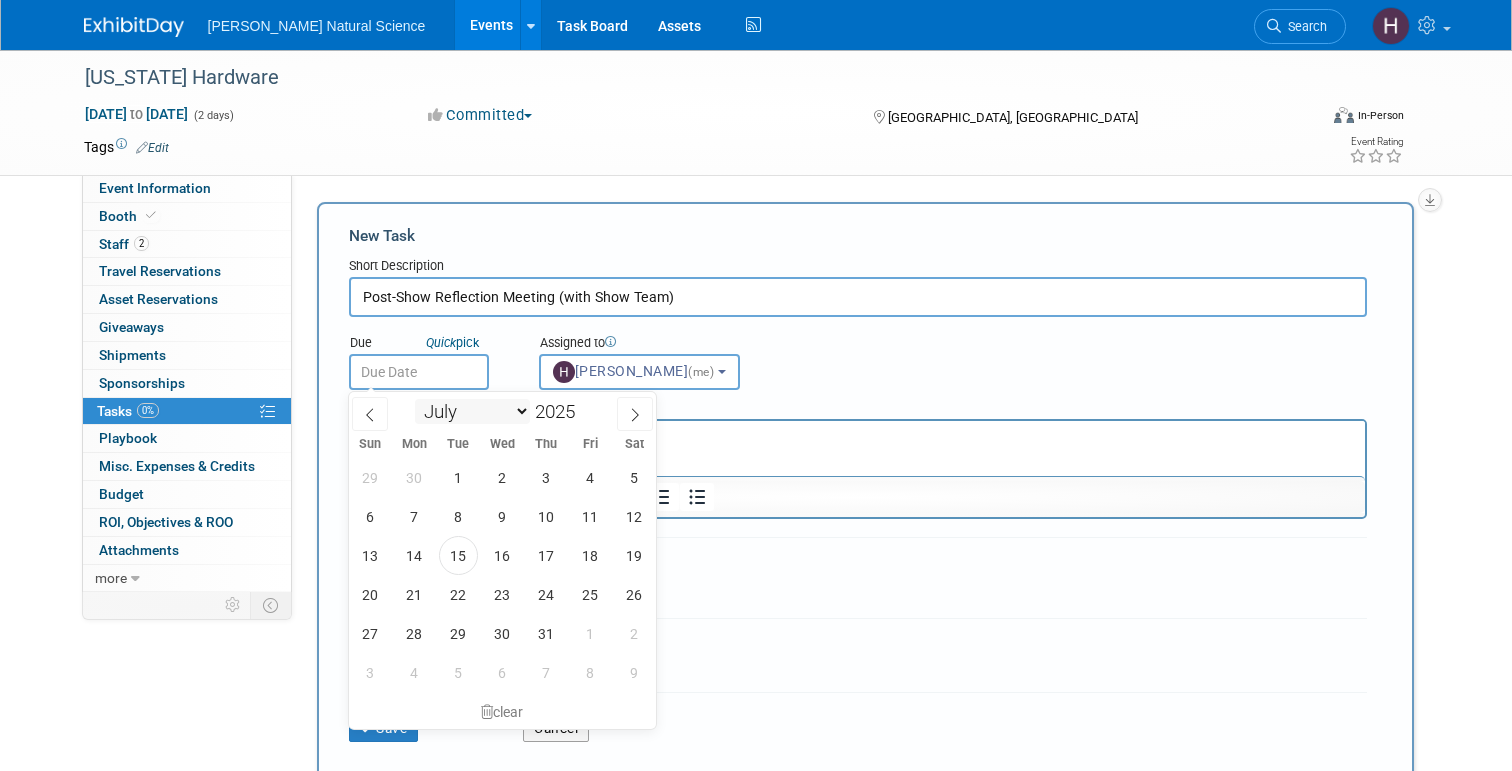 select on "7" 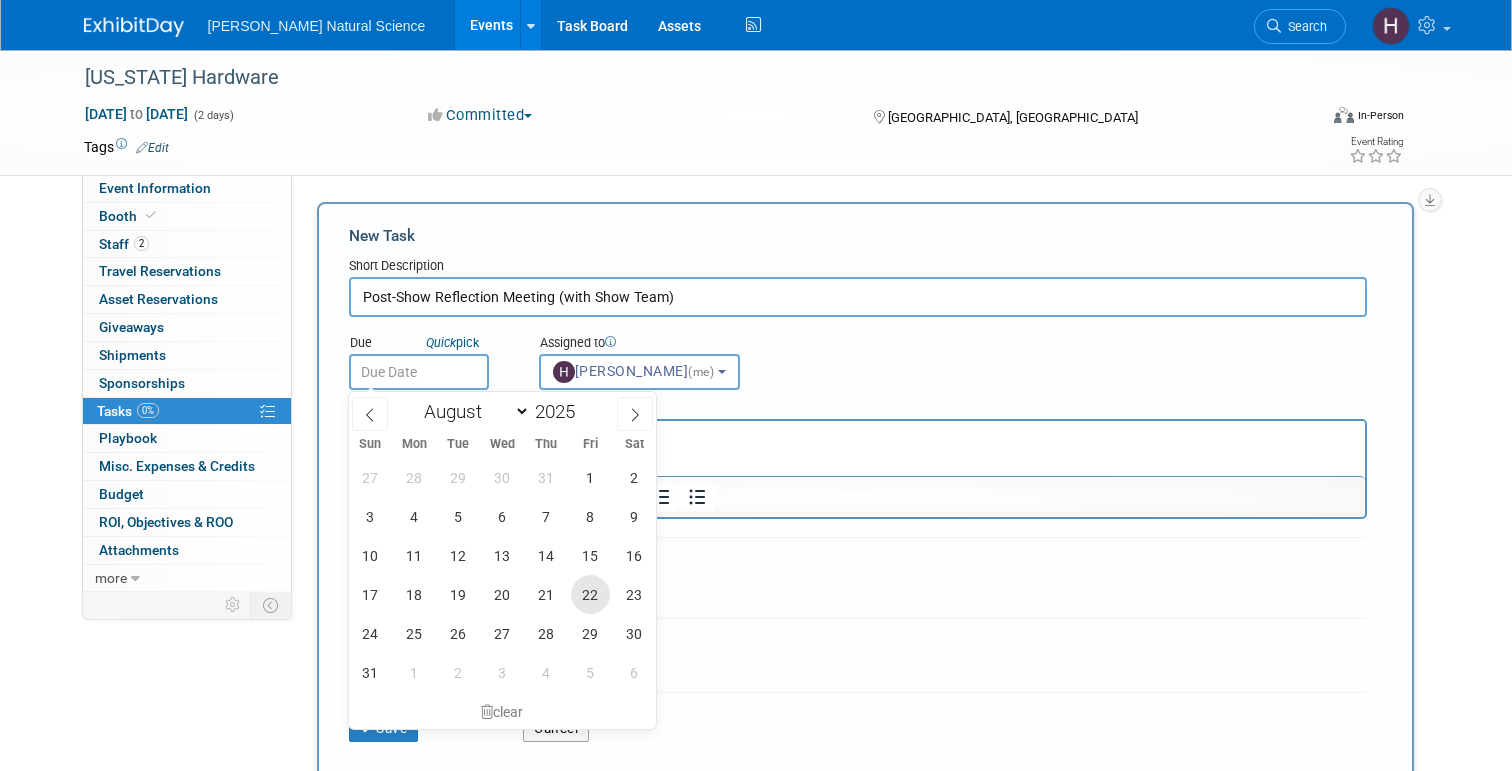 click on "22" at bounding box center (590, 594) 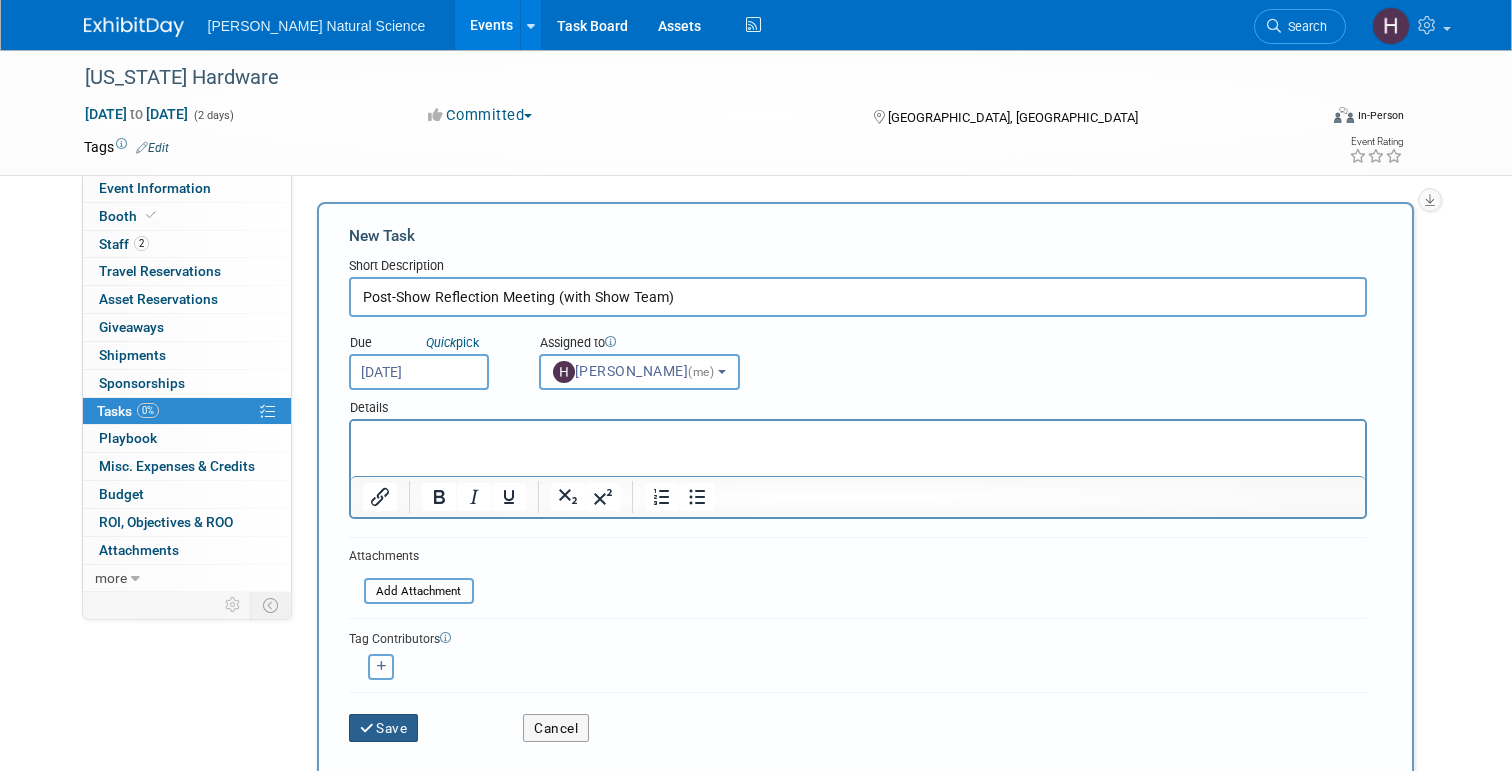 click on "Save" at bounding box center (384, 728) 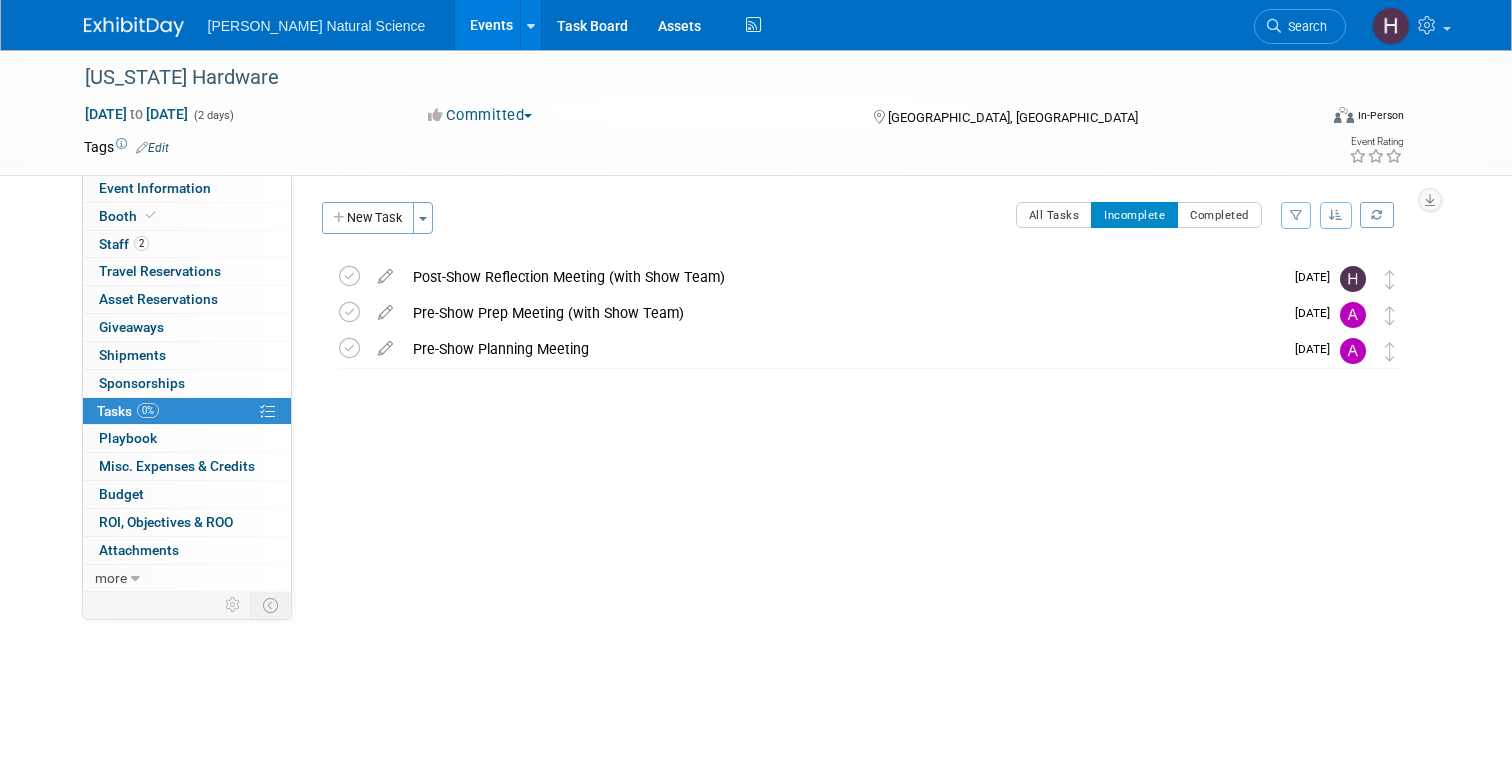 click at bounding box center (134, 27) 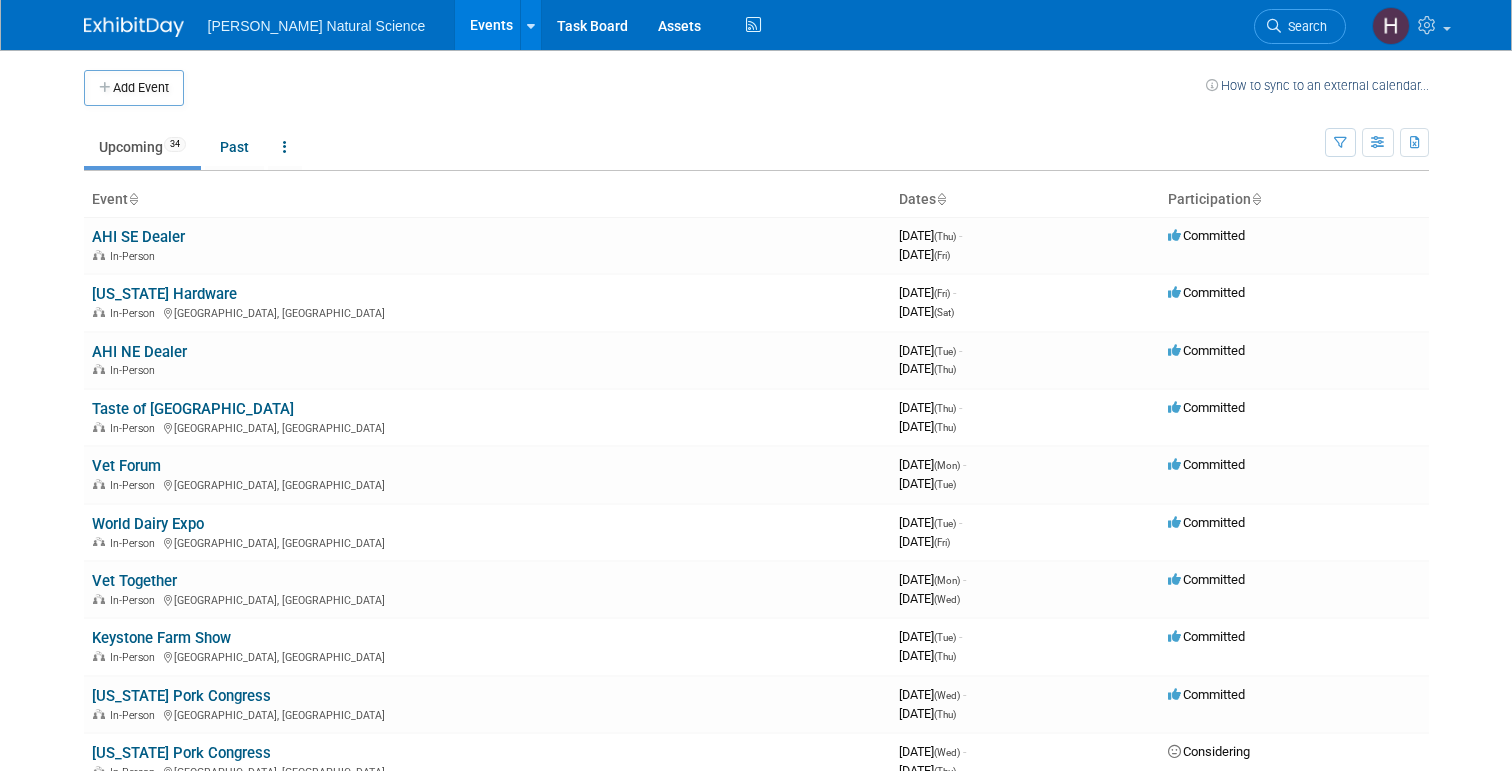scroll, scrollTop: 0, scrollLeft: 0, axis: both 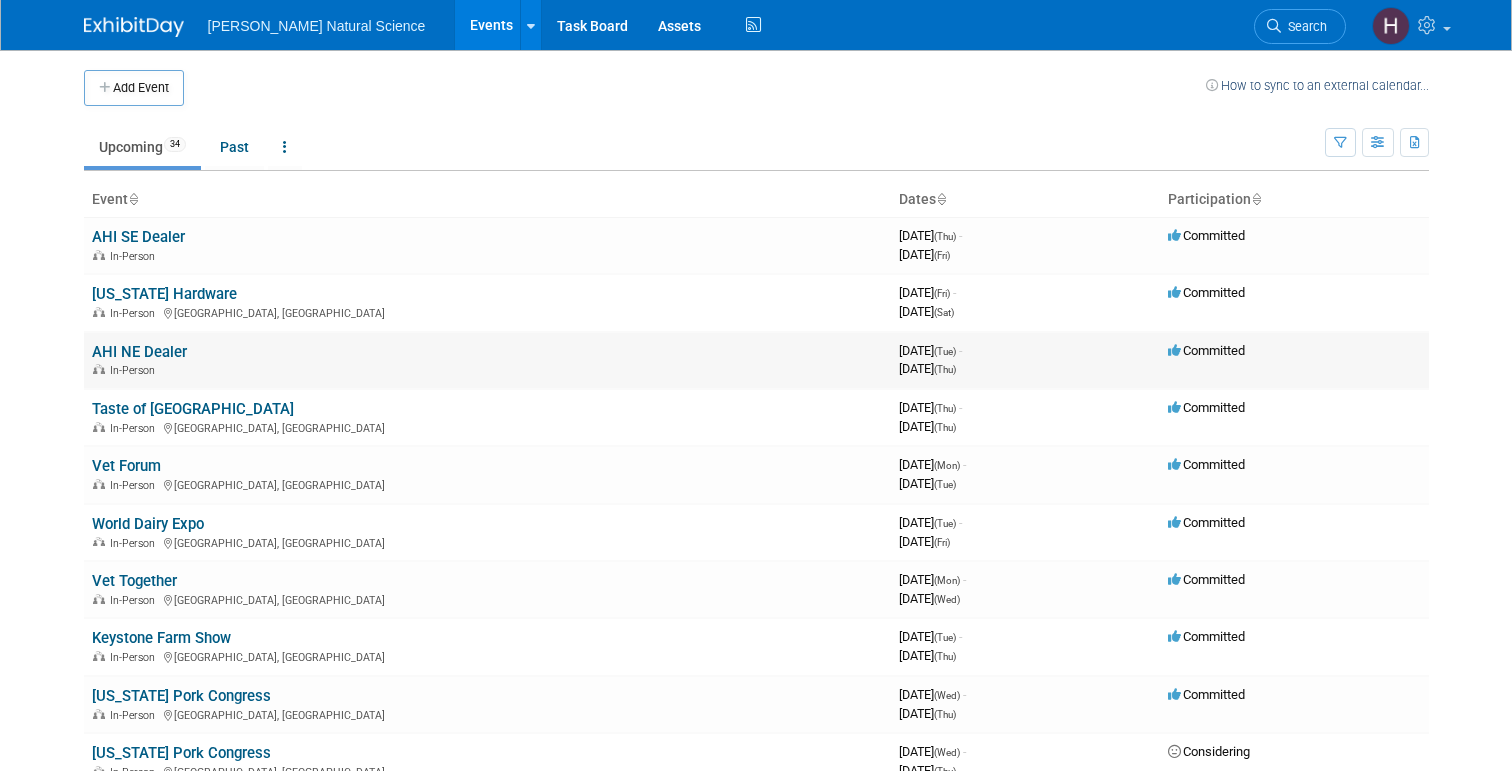 click on "AHI NE Dealer" at bounding box center [139, 352] 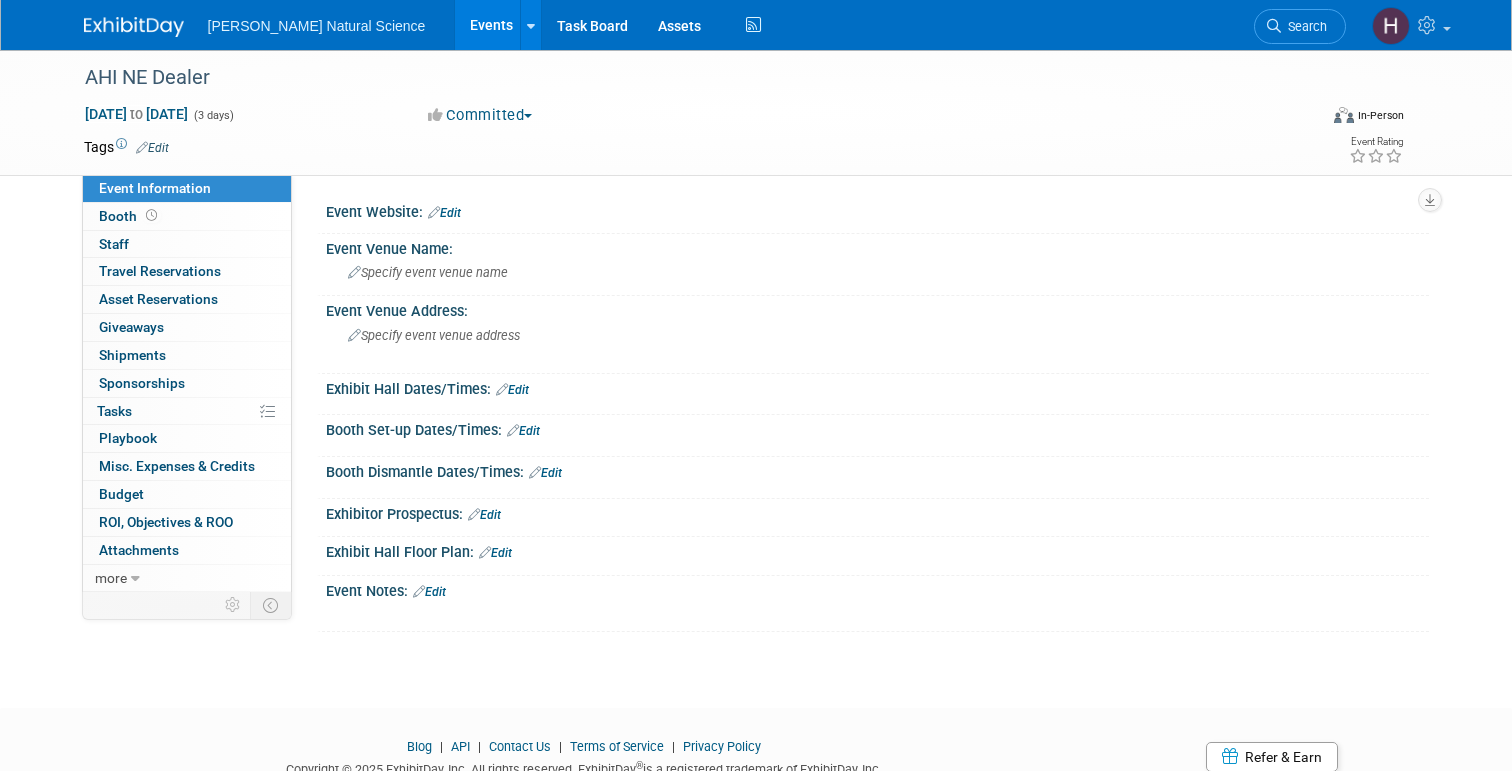 scroll, scrollTop: 0, scrollLeft: 0, axis: both 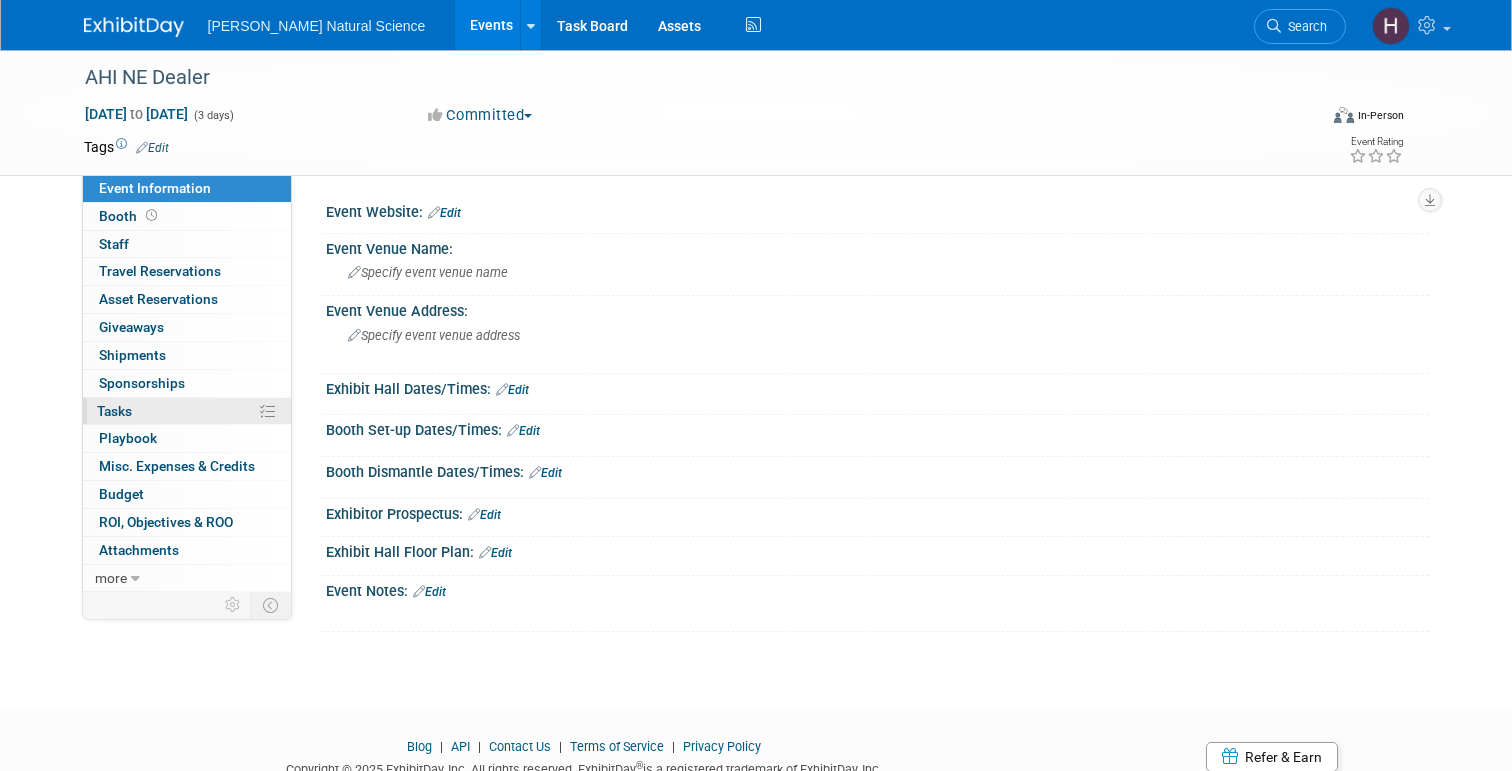 click on "0%
Tasks 0%" at bounding box center (187, 411) 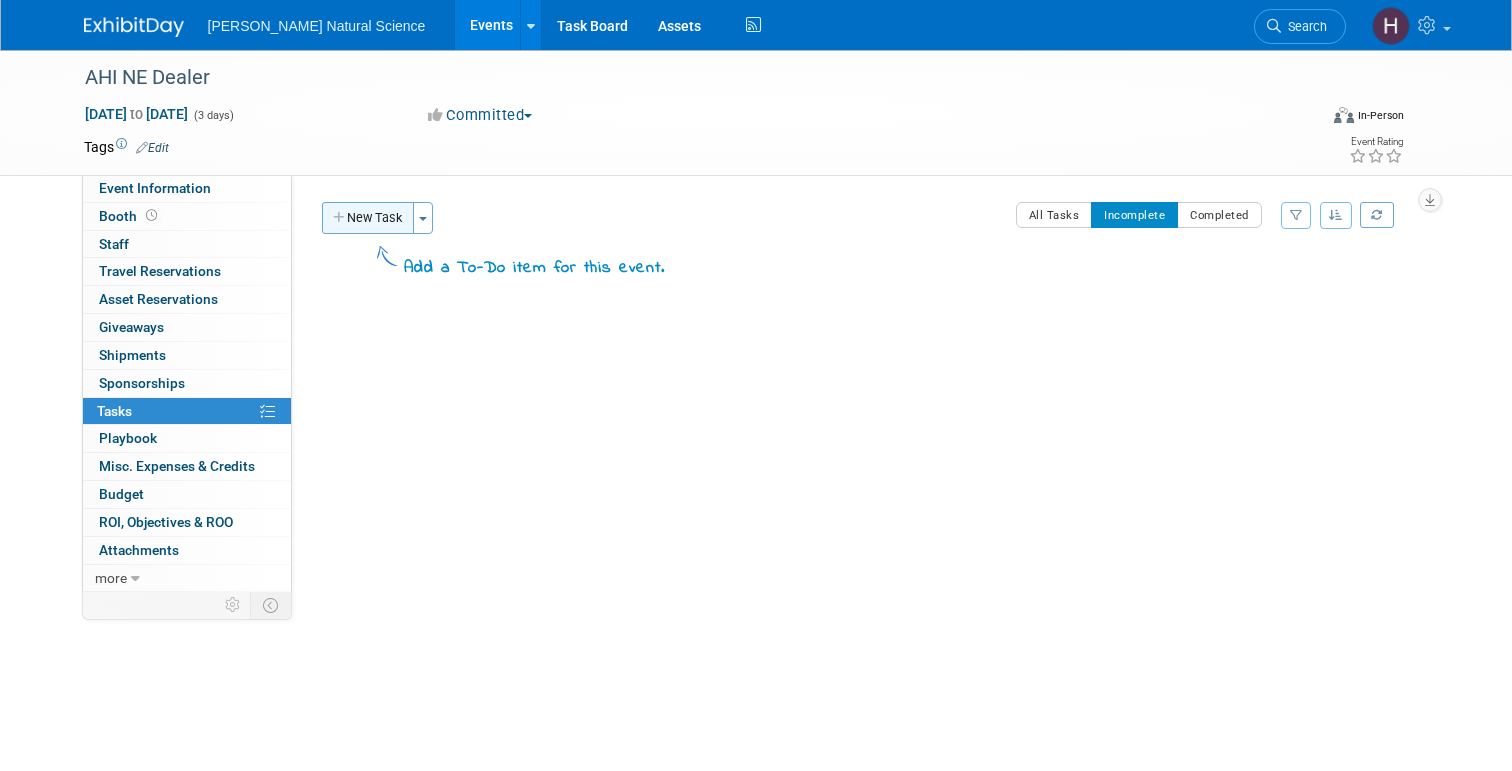 click on "New Task" at bounding box center (368, 218) 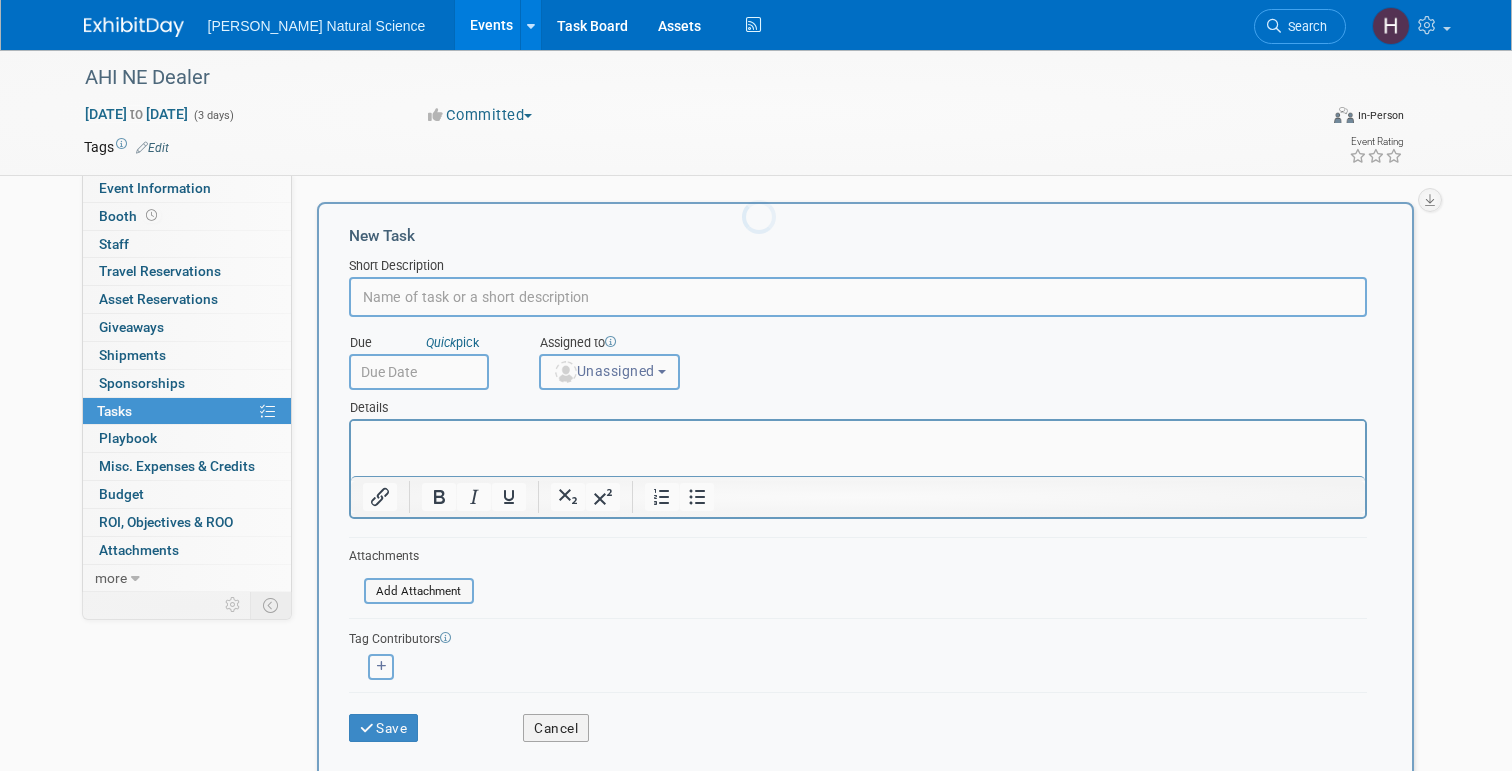 scroll, scrollTop: 0, scrollLeft: 0, axis: both 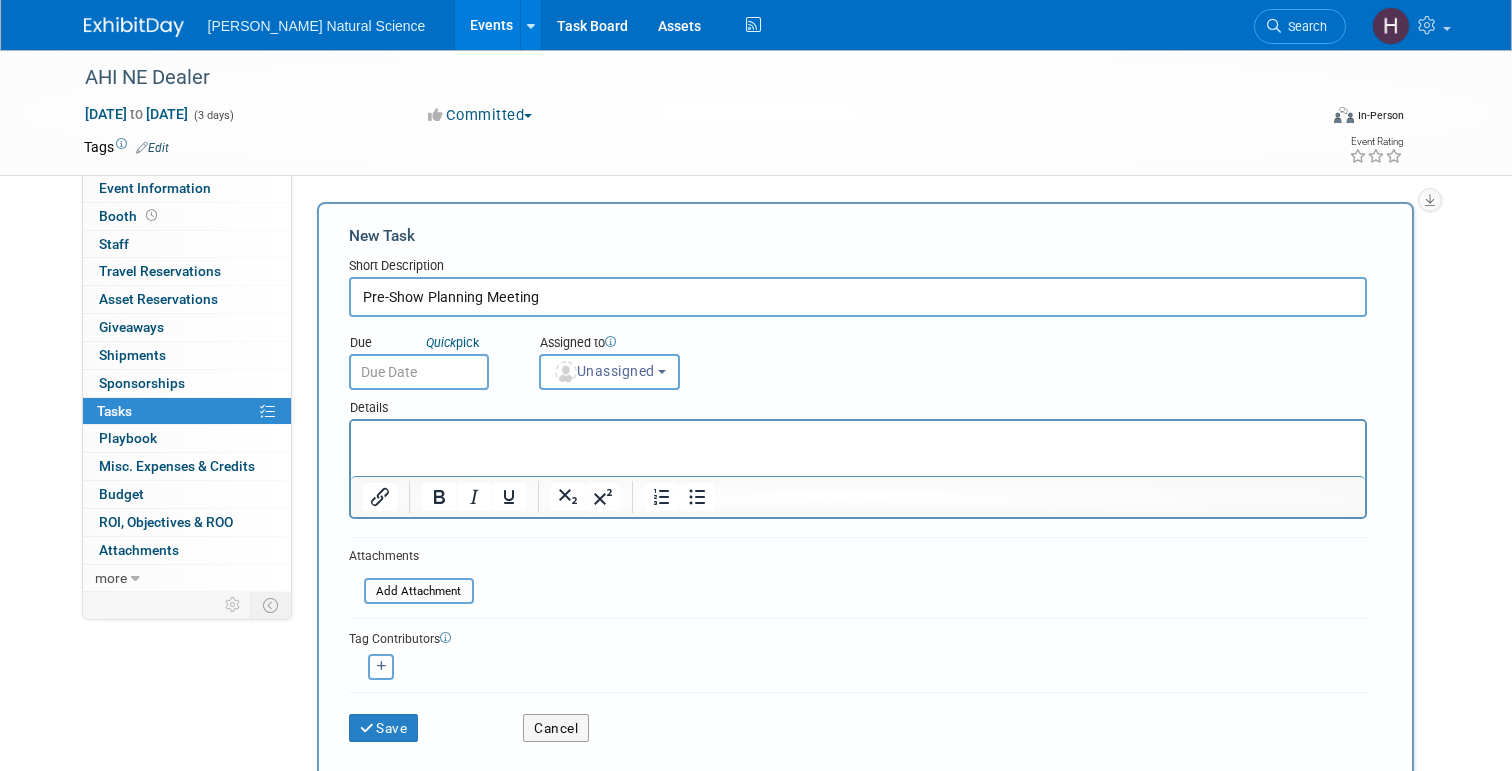 type on "Pre-Show Planning Meeting" 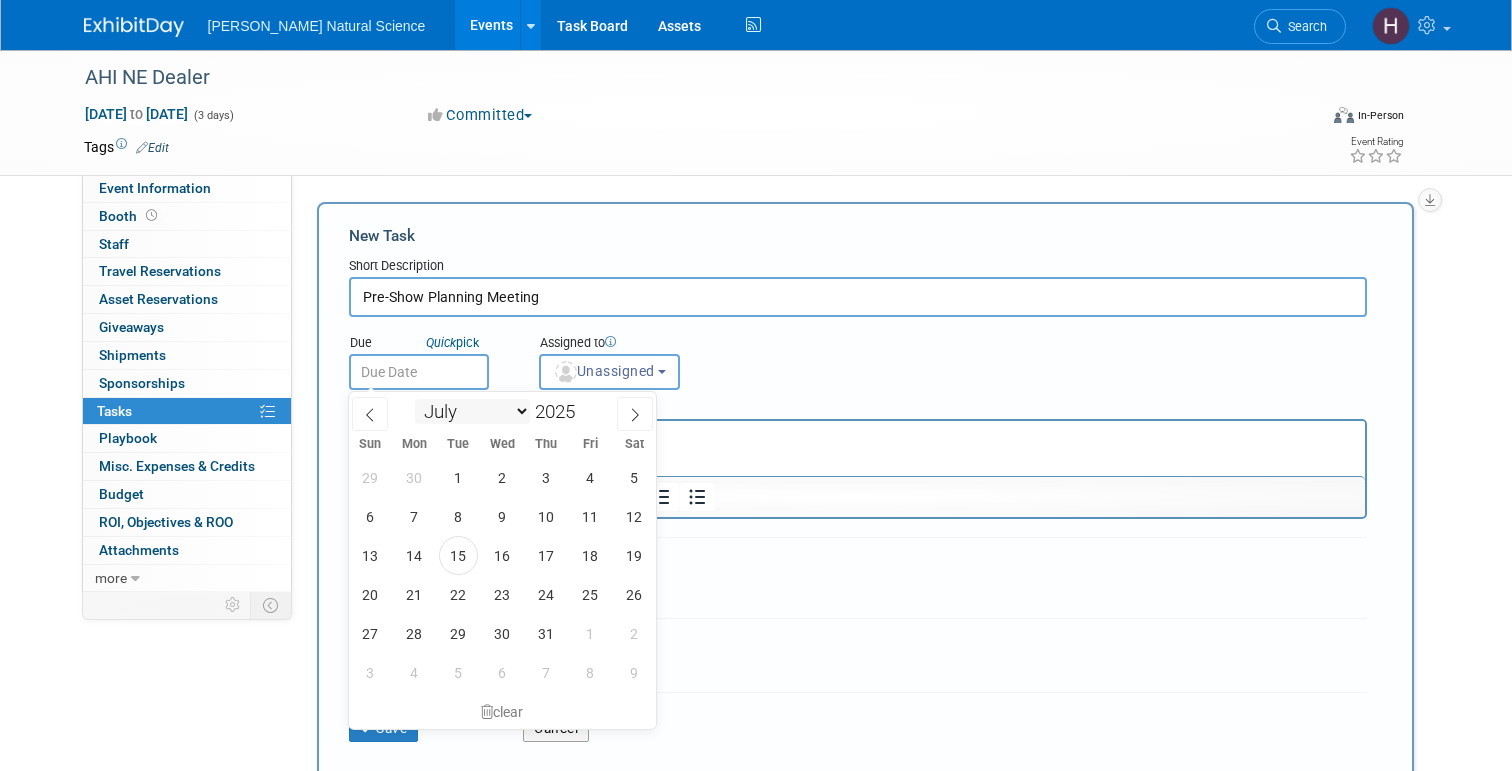 click on "January February March April May June July August September October November December" at bounding box center (472, 411) 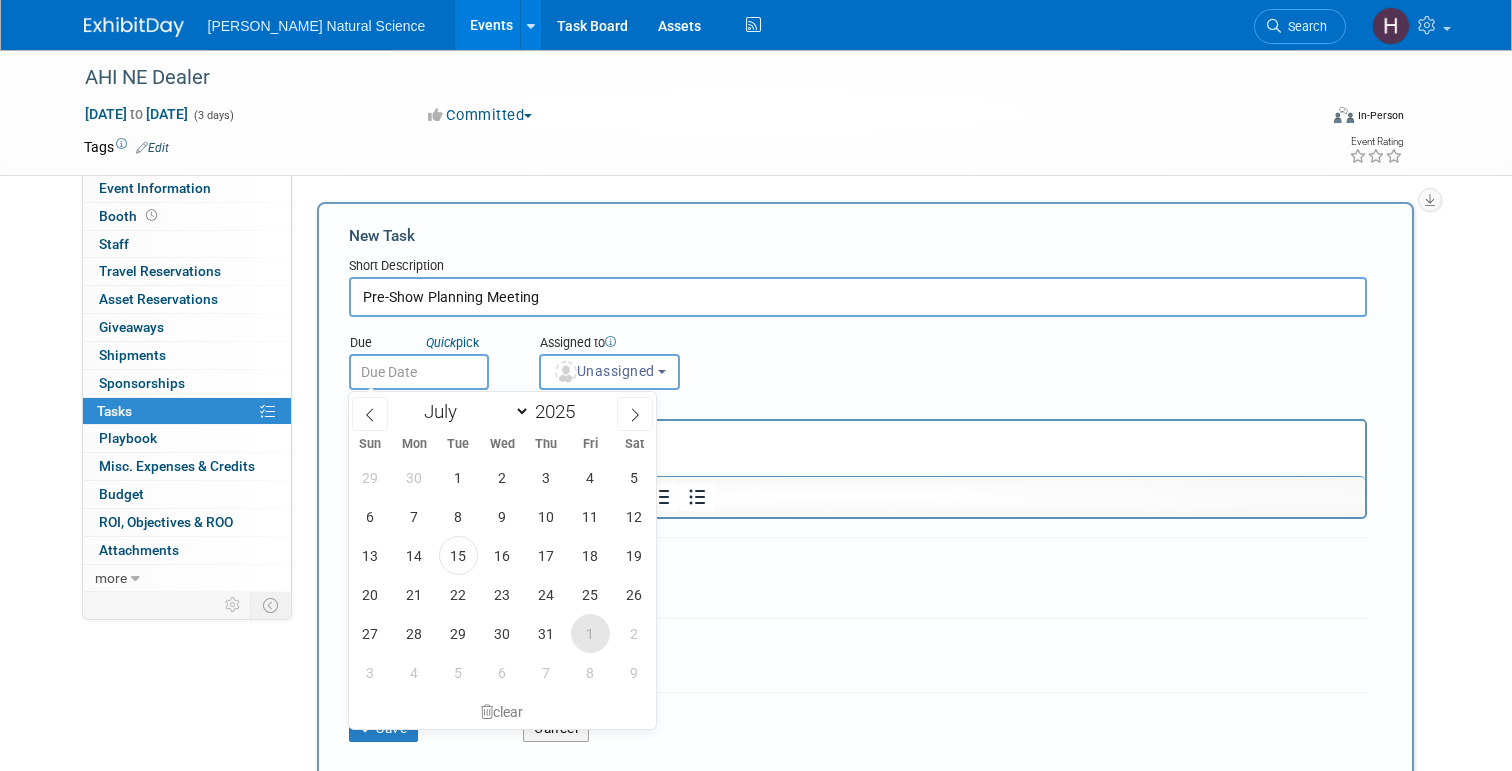 click on "1" at bounding box center (590, 633) 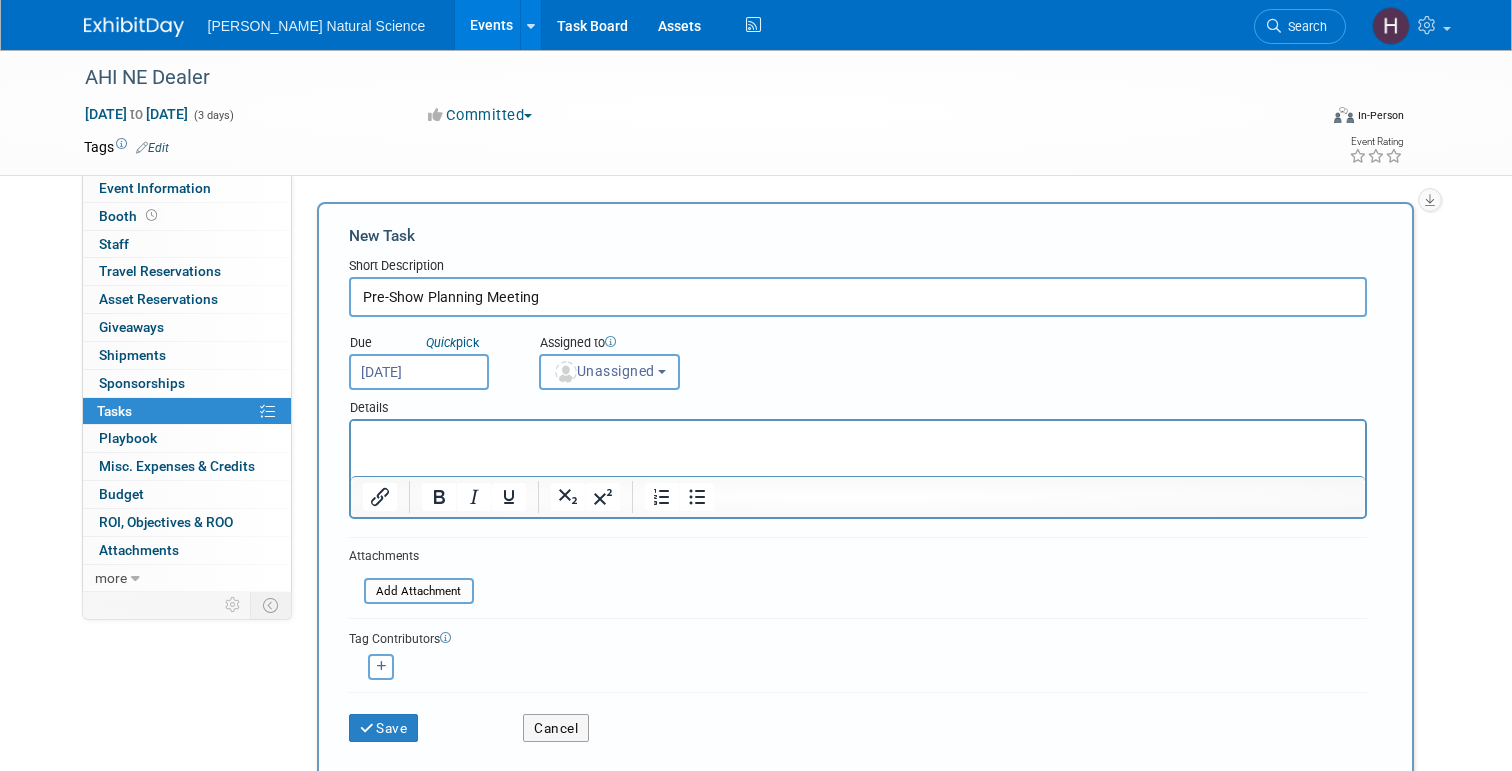 click on "Unassigned" at bounding box center (604, 371) 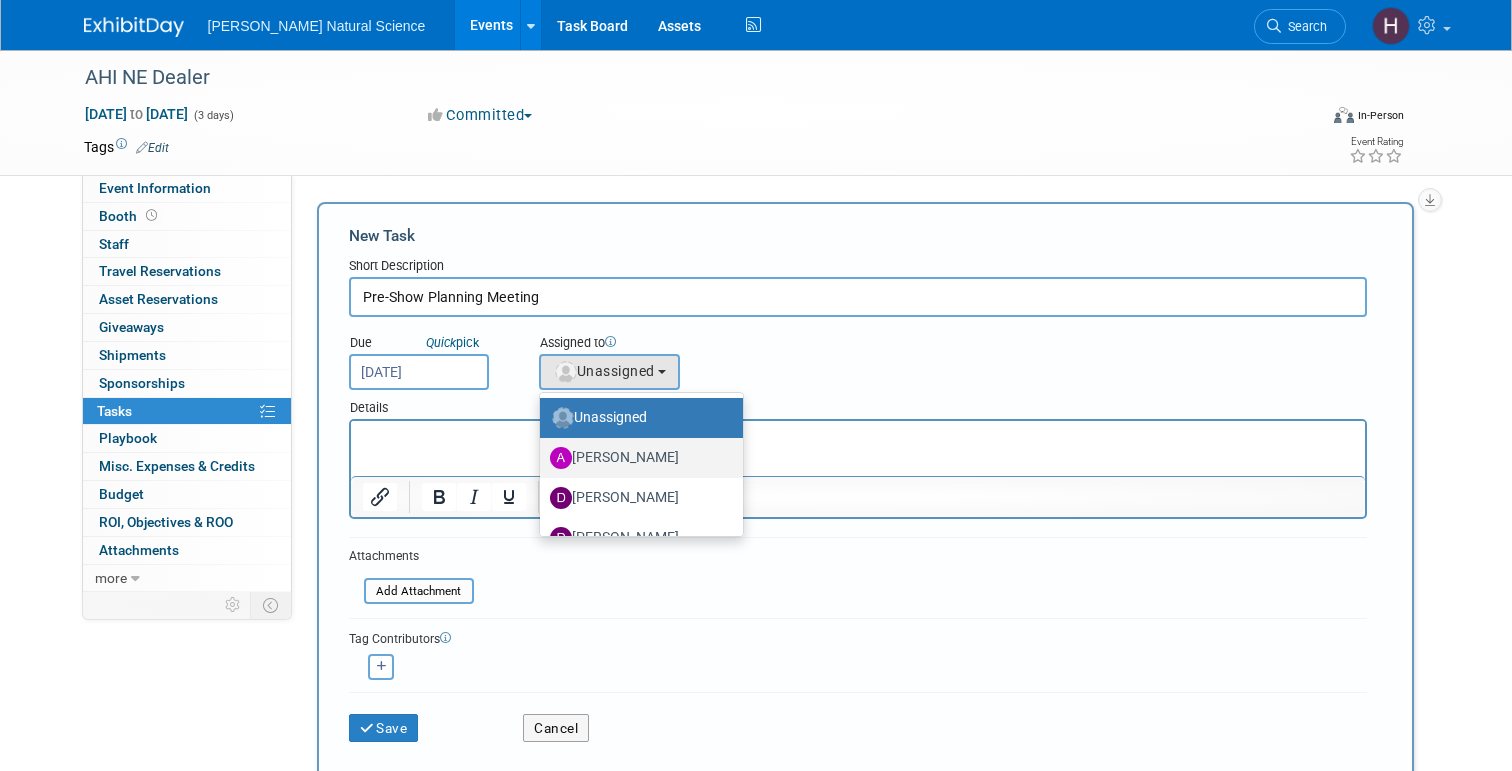 click on "Annie Hinote" at bounding box center [636, 458] 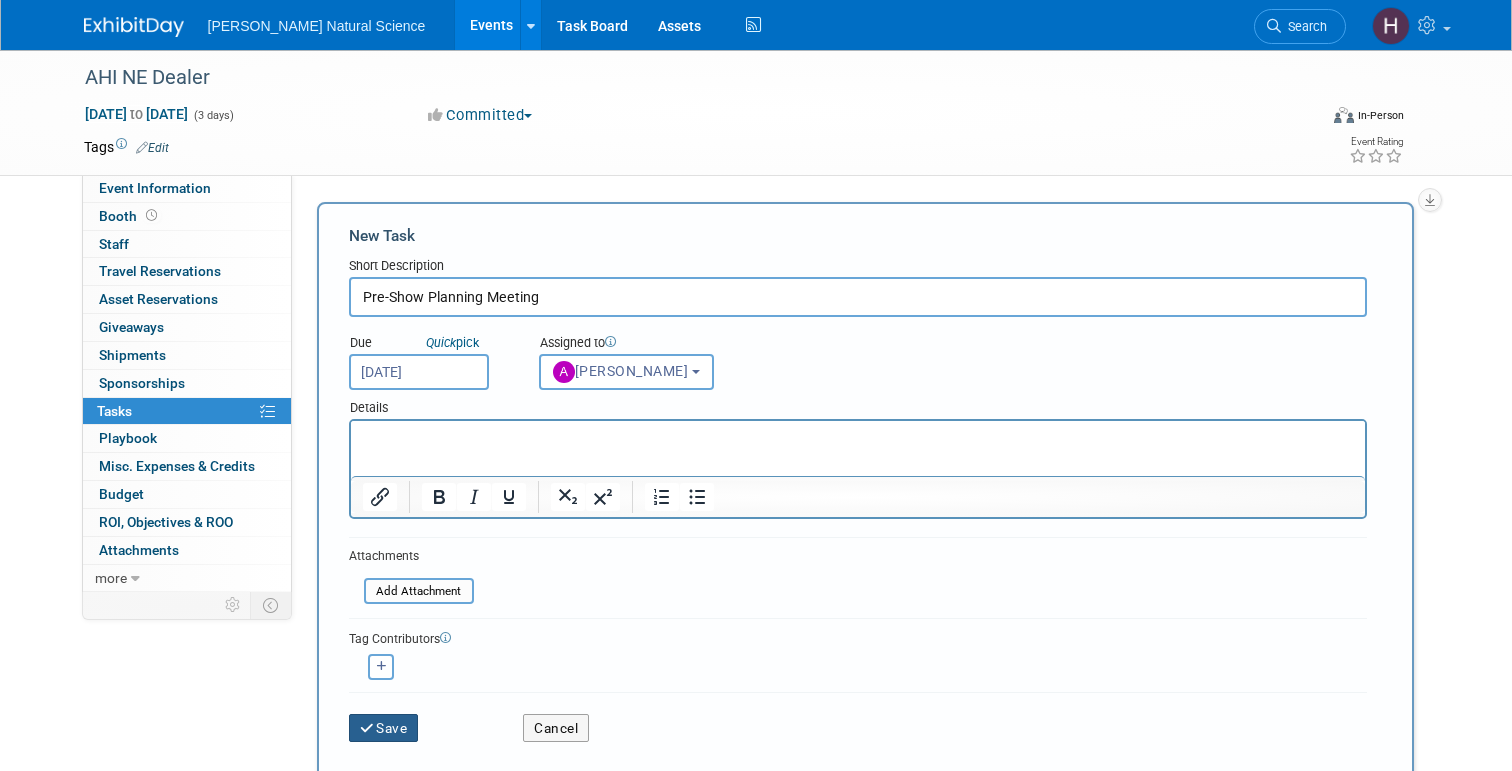click at bounding box center (368, 729) 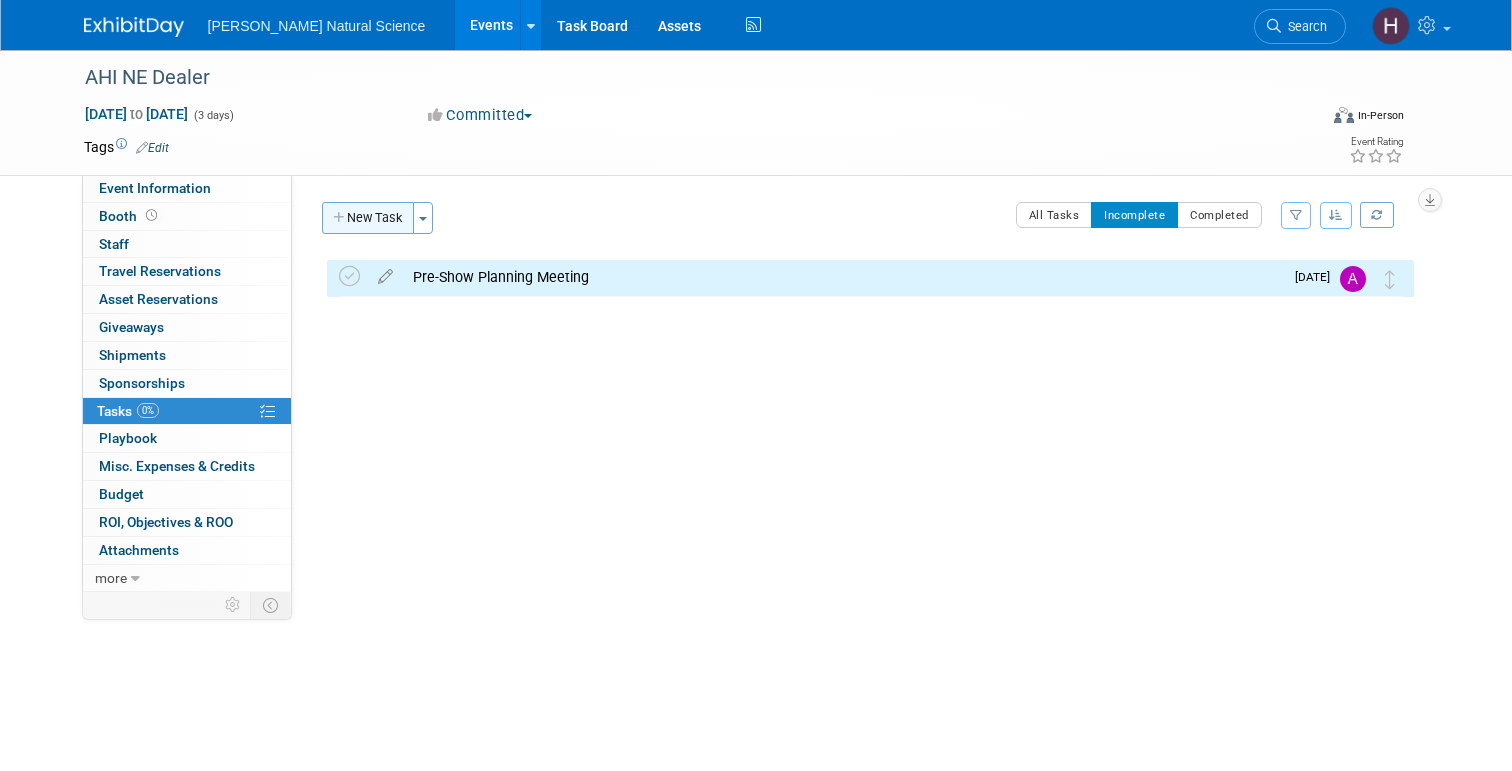 click on "New Task" at bounding box center (368, 218) 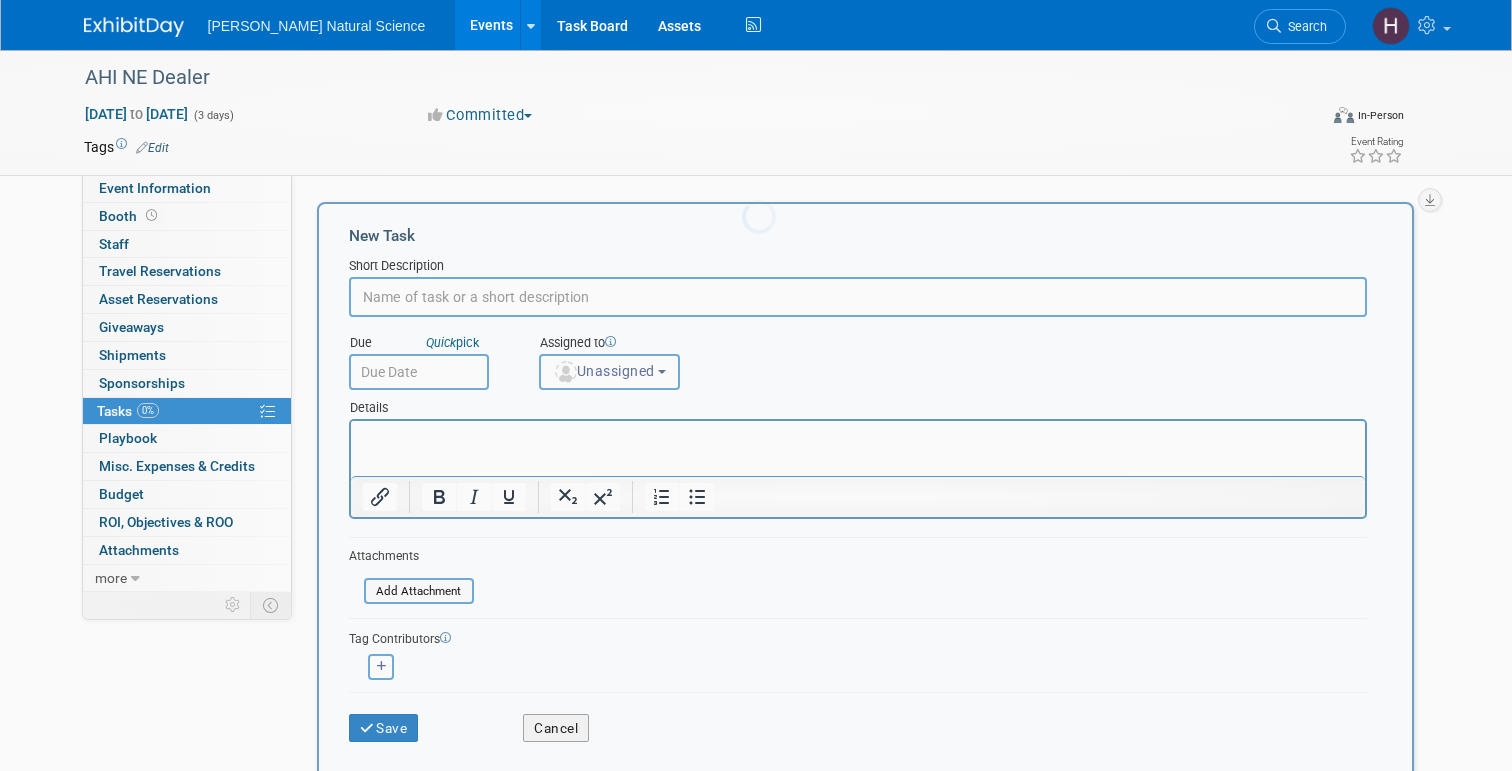 scroll, scrollTop: 0, scrollLeft: 0, axis: both 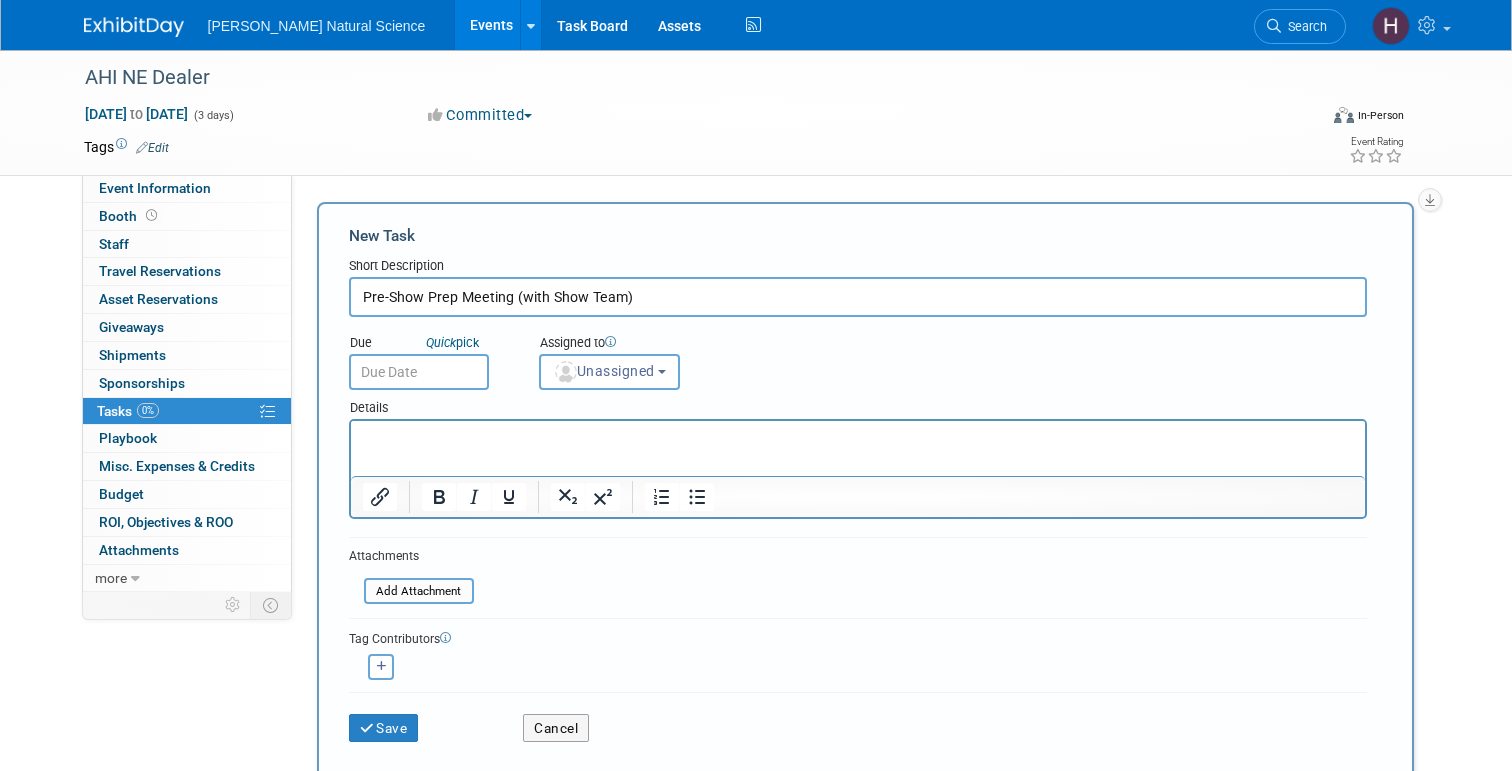 type on "Pre-Show Prep Meeting (with Show Team)" 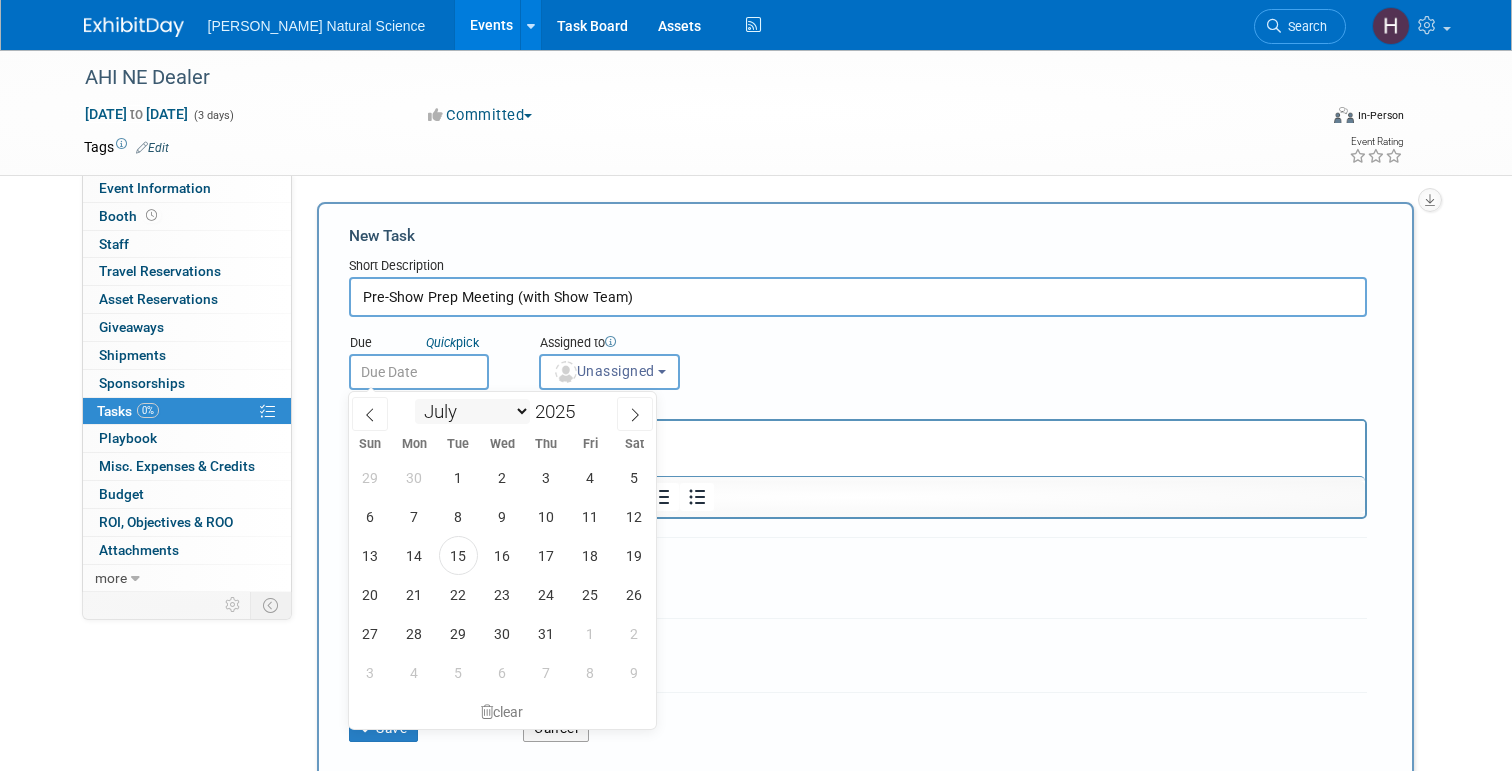 click on "January February March April May June July August September October November December" at bounding box center (472, 411) 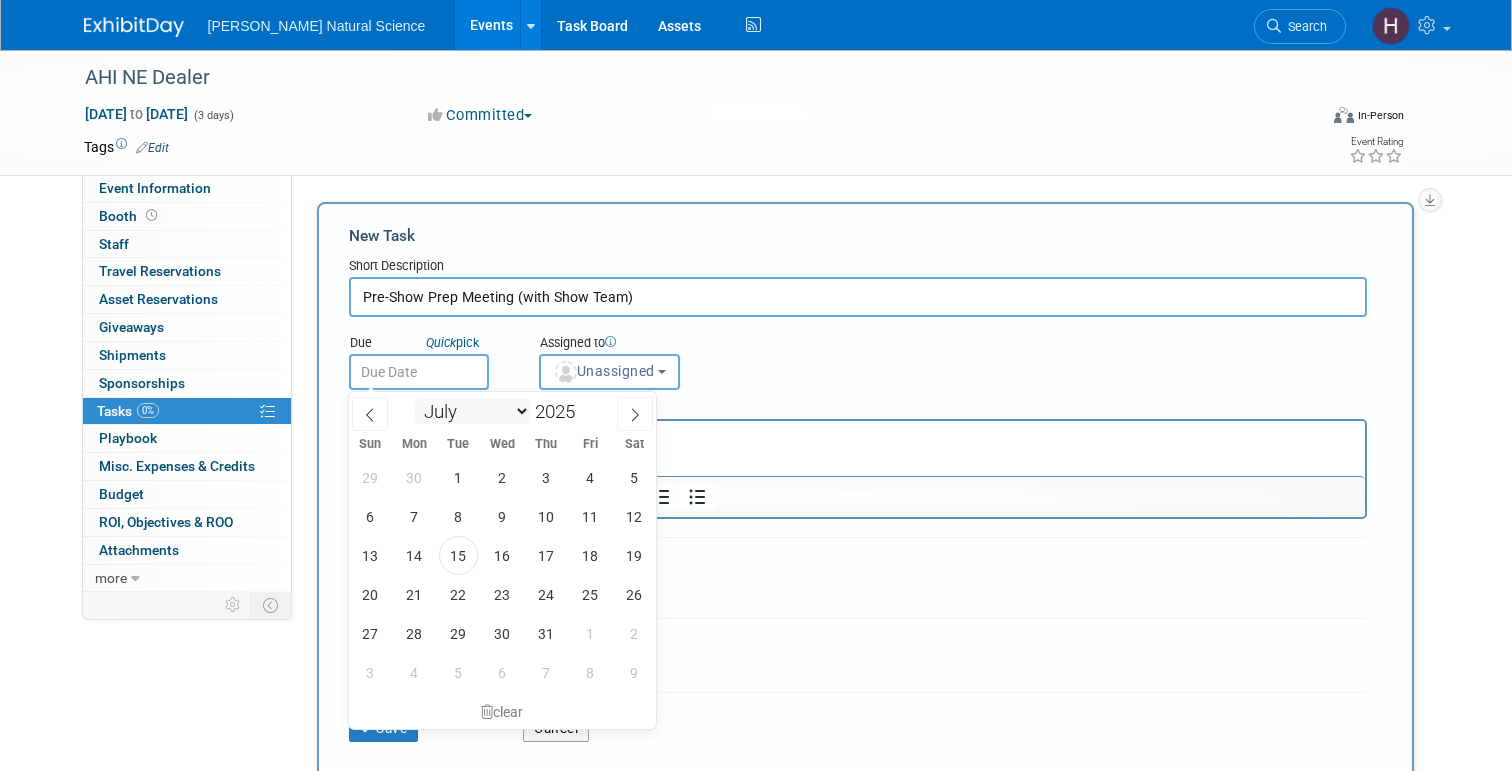 select on "7" 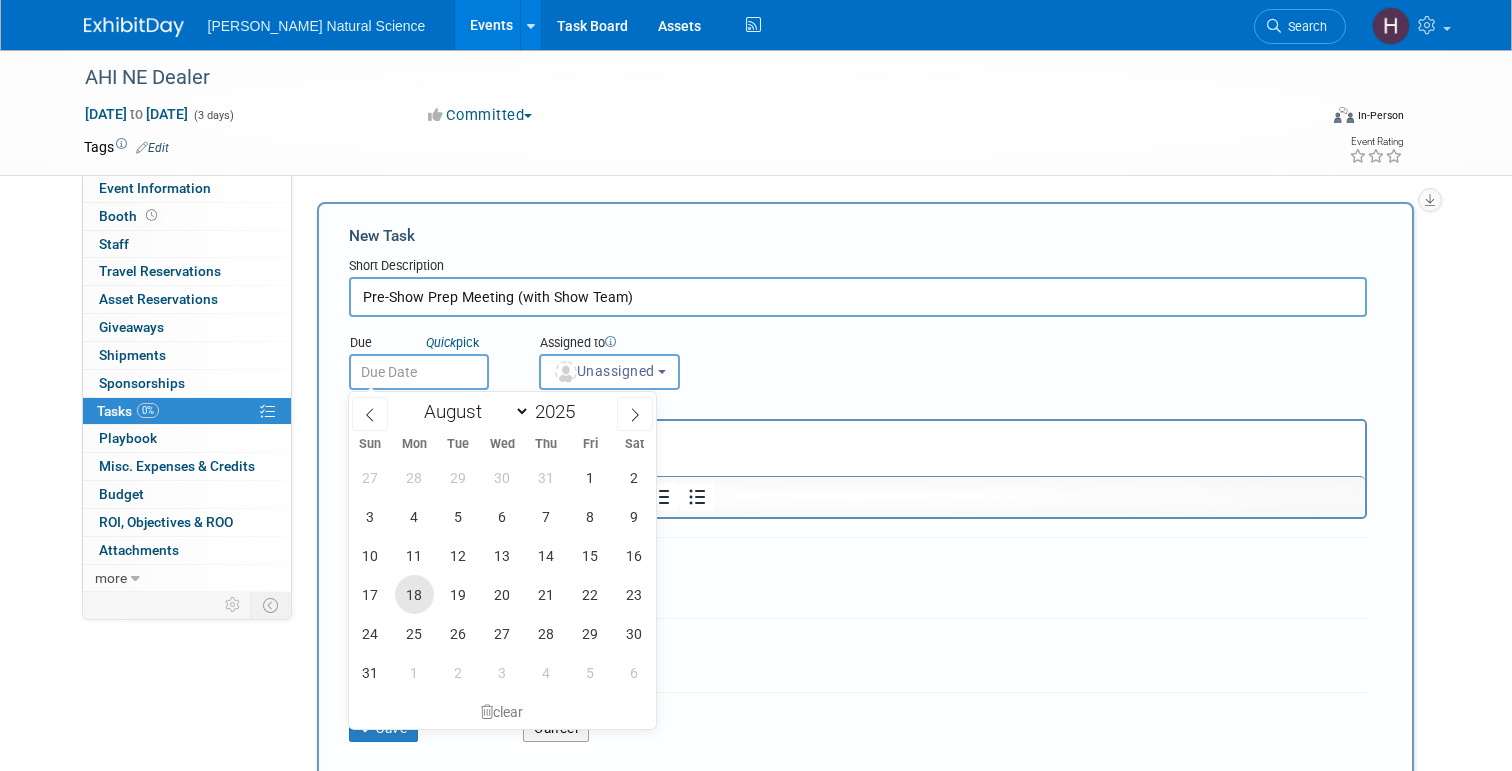 click on "18" at bounding box center (414, 594) 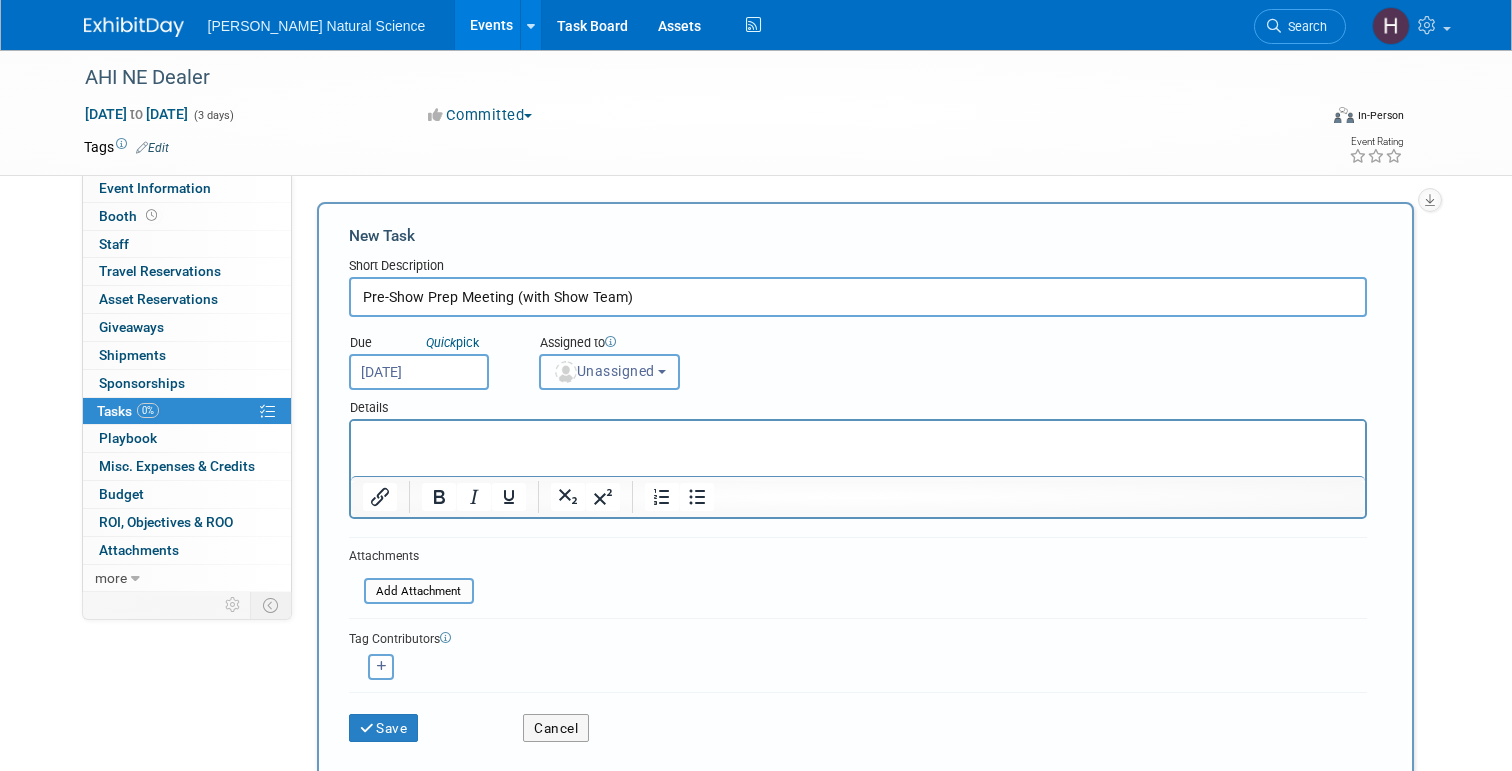 click on "Unassigned" at bounding box center [604, 371] 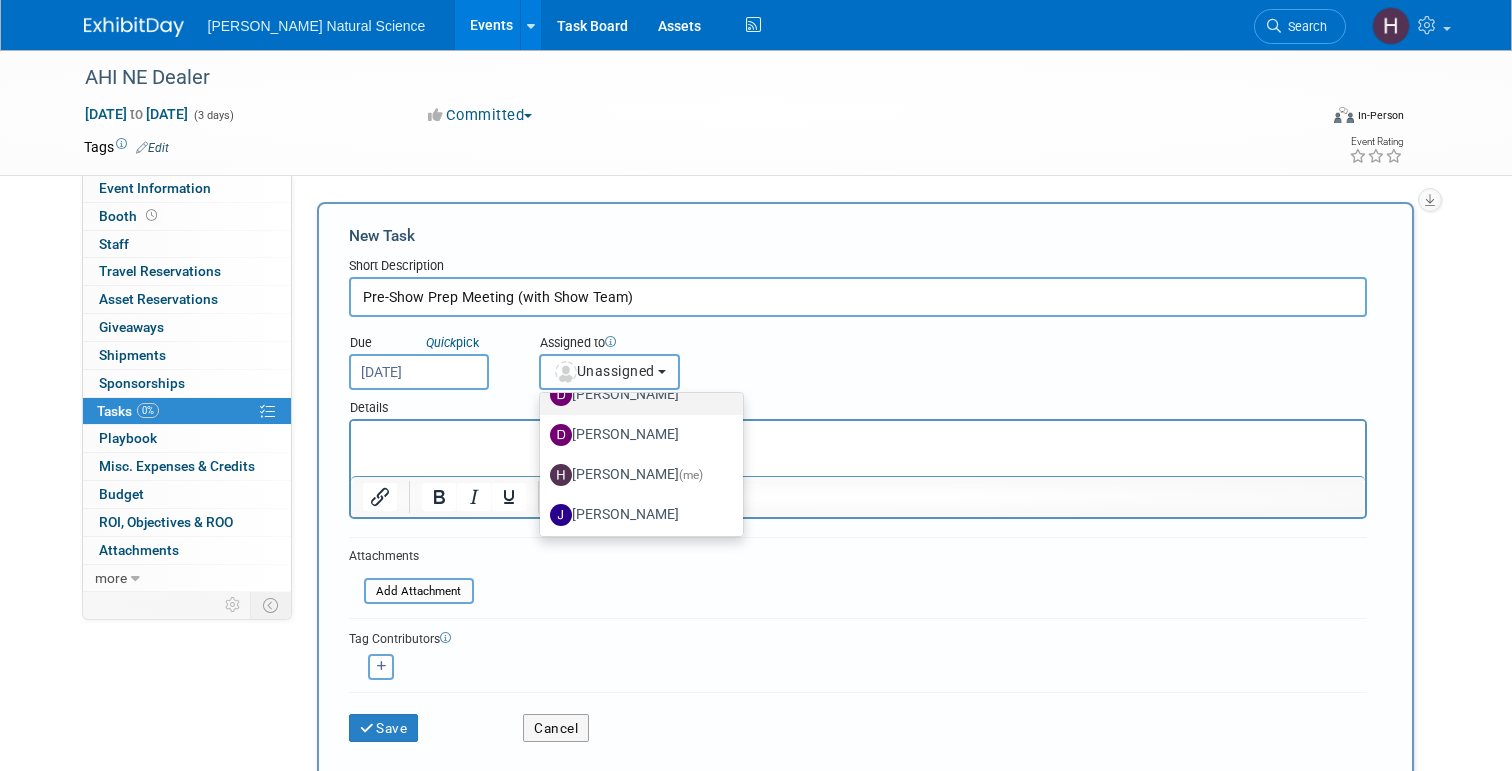 scroll, scrollTop: 105, scrollLeft: 0, axis: vertical 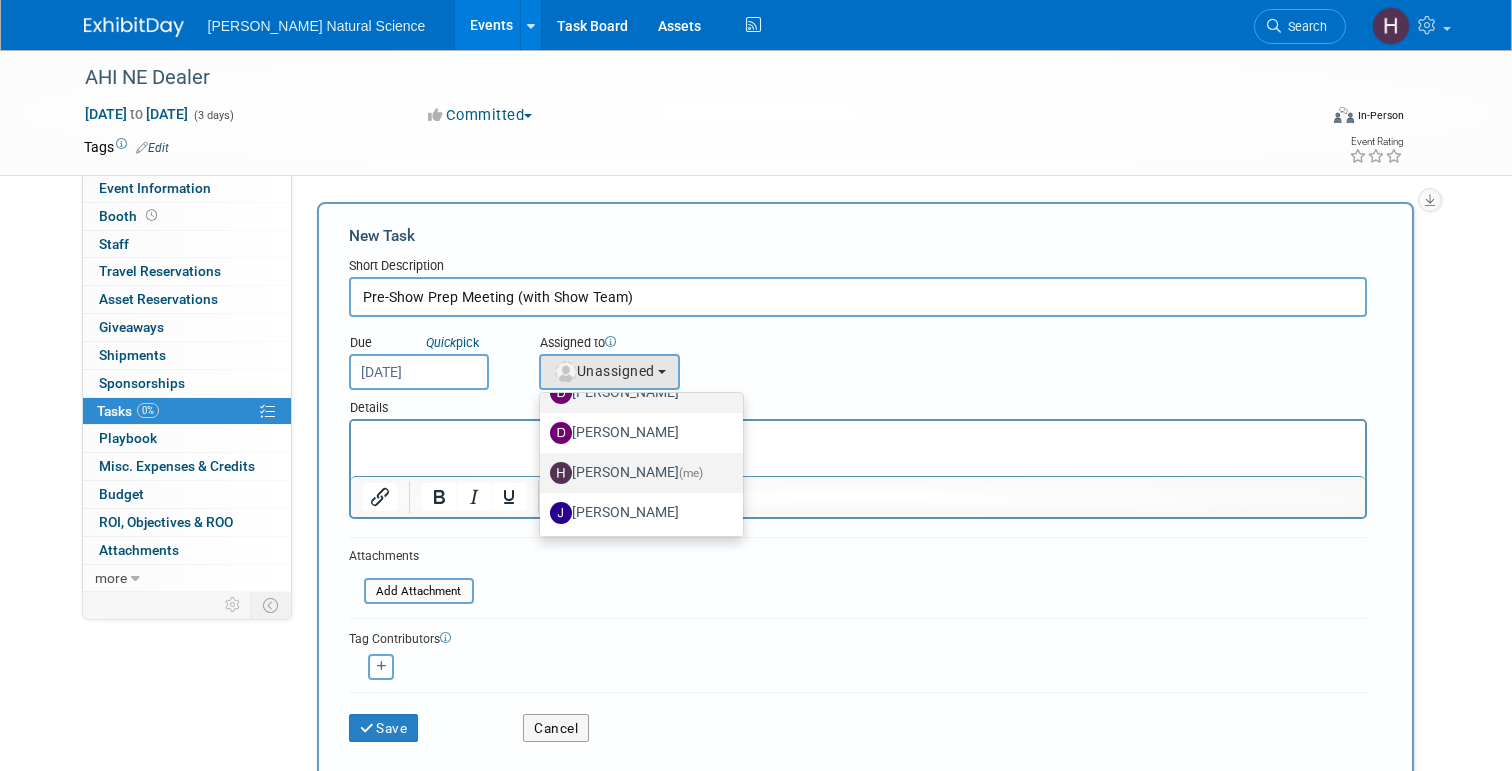 click on "Halle Fick
(me)" at bounding box center [636, 473] 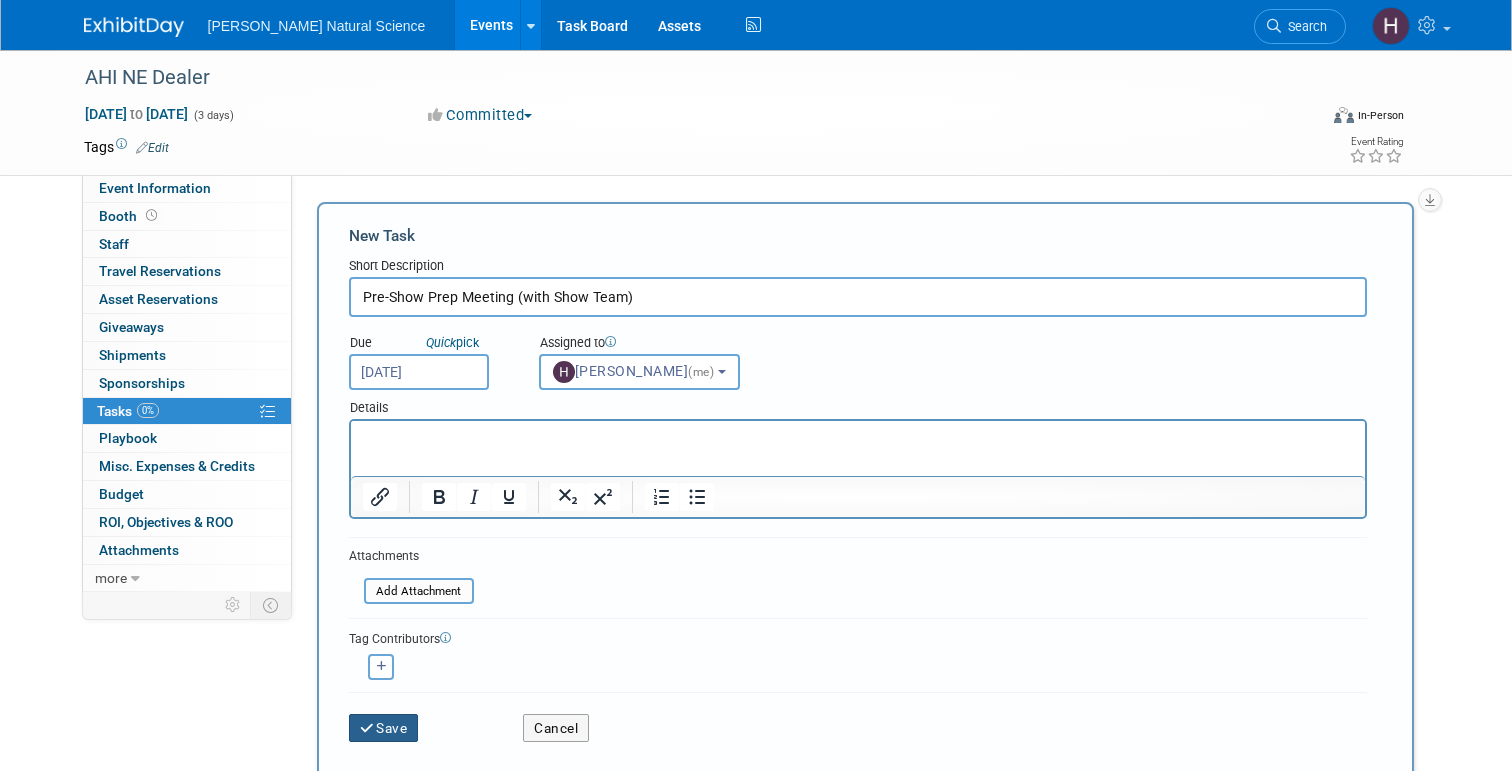 click on "Save" at bounding box center [384, 728] 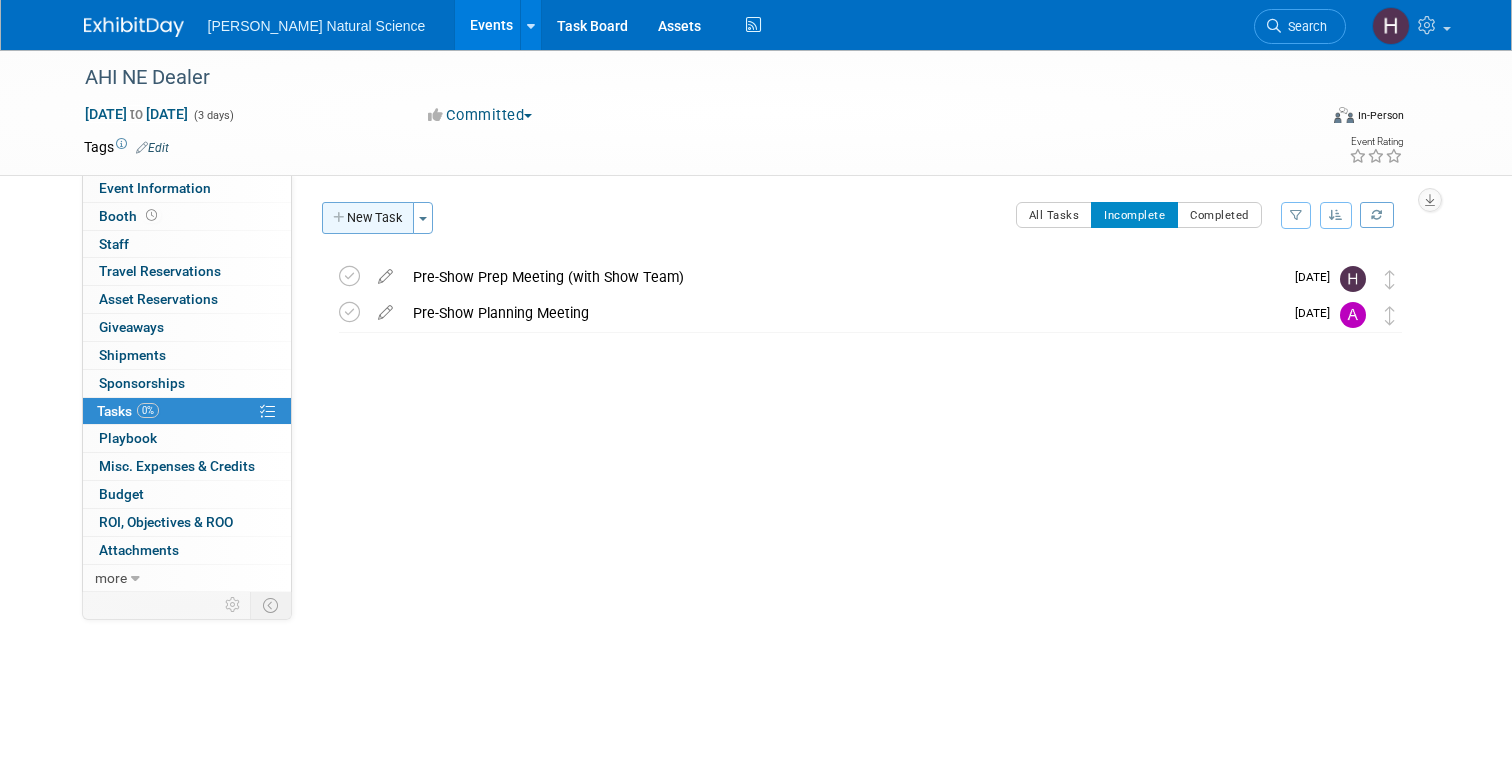 click at bounding box center [340, 218] 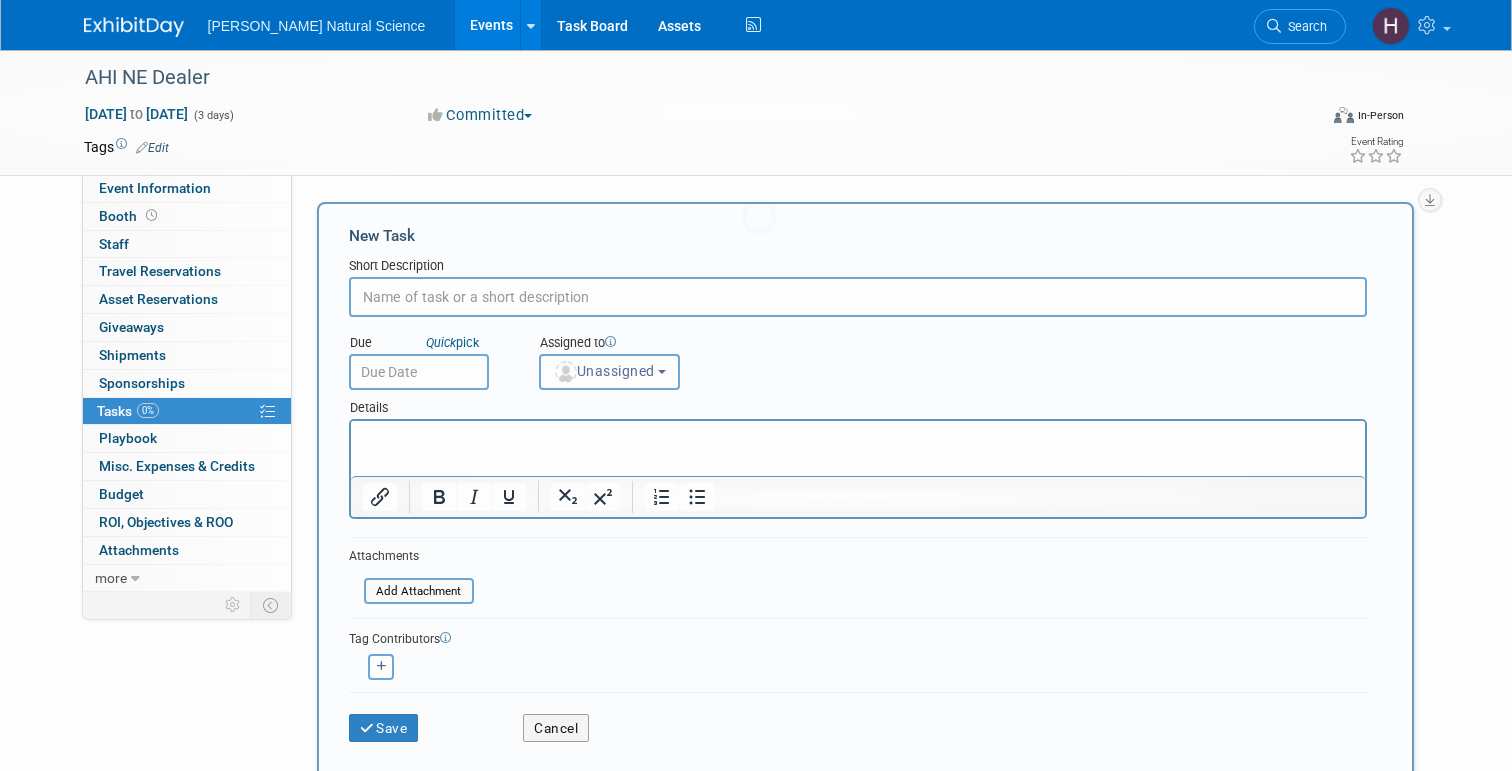 scroll, scrollTop: 0, scrollLeft: 0, axis: both 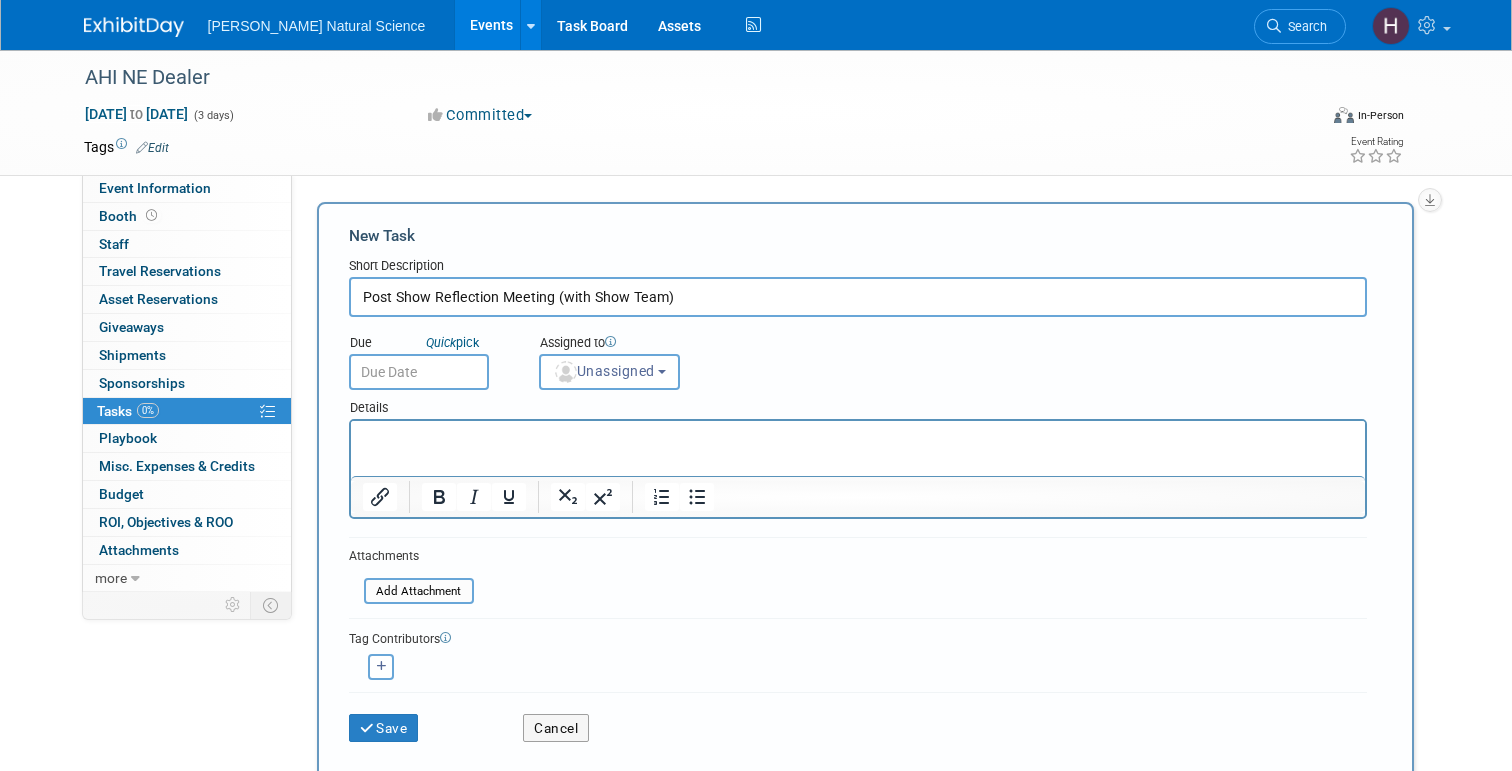 type on "Post Show Reflection Meeting (with Show Team)" 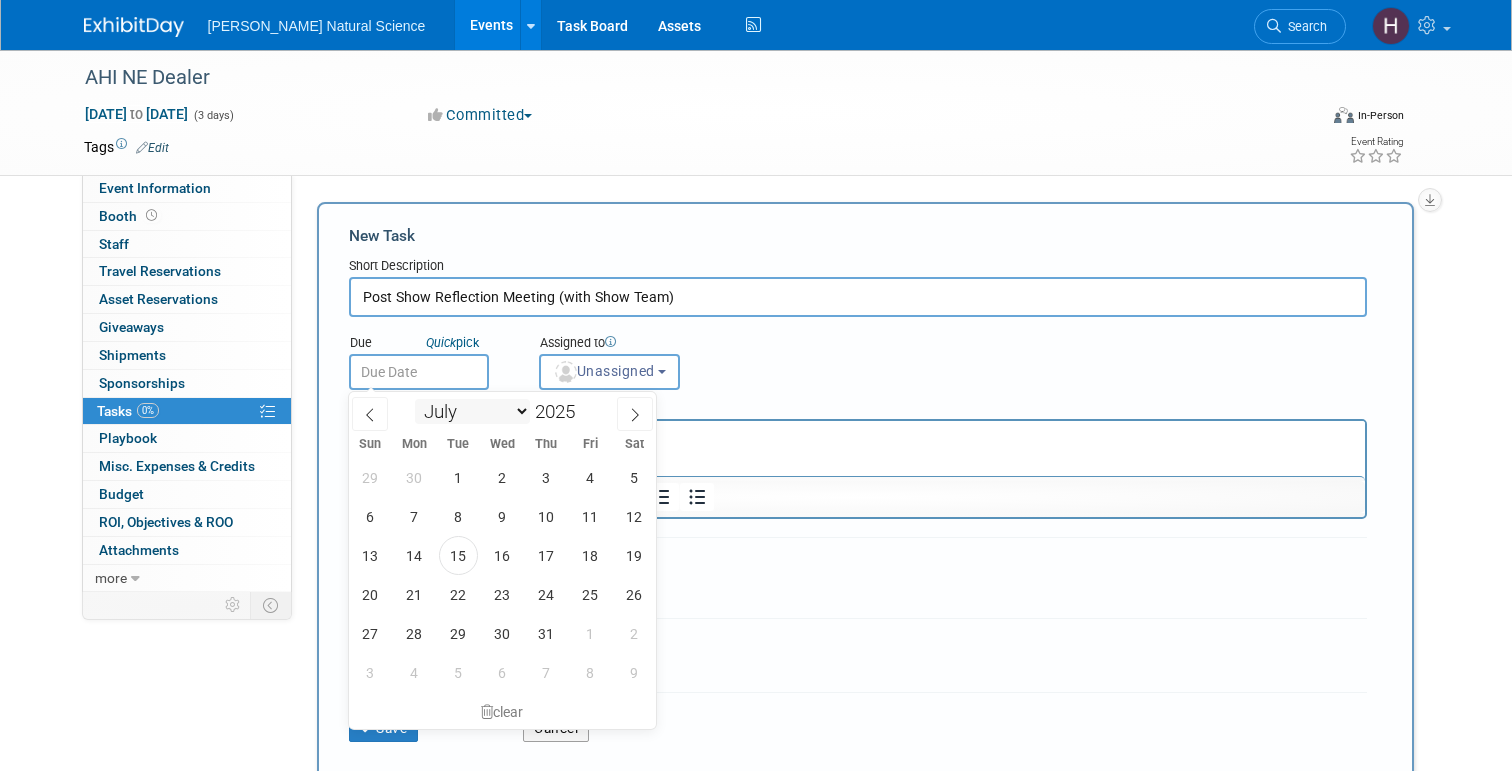 click on "January February March April May June July August September October November December" at bounding box center (472, 411) 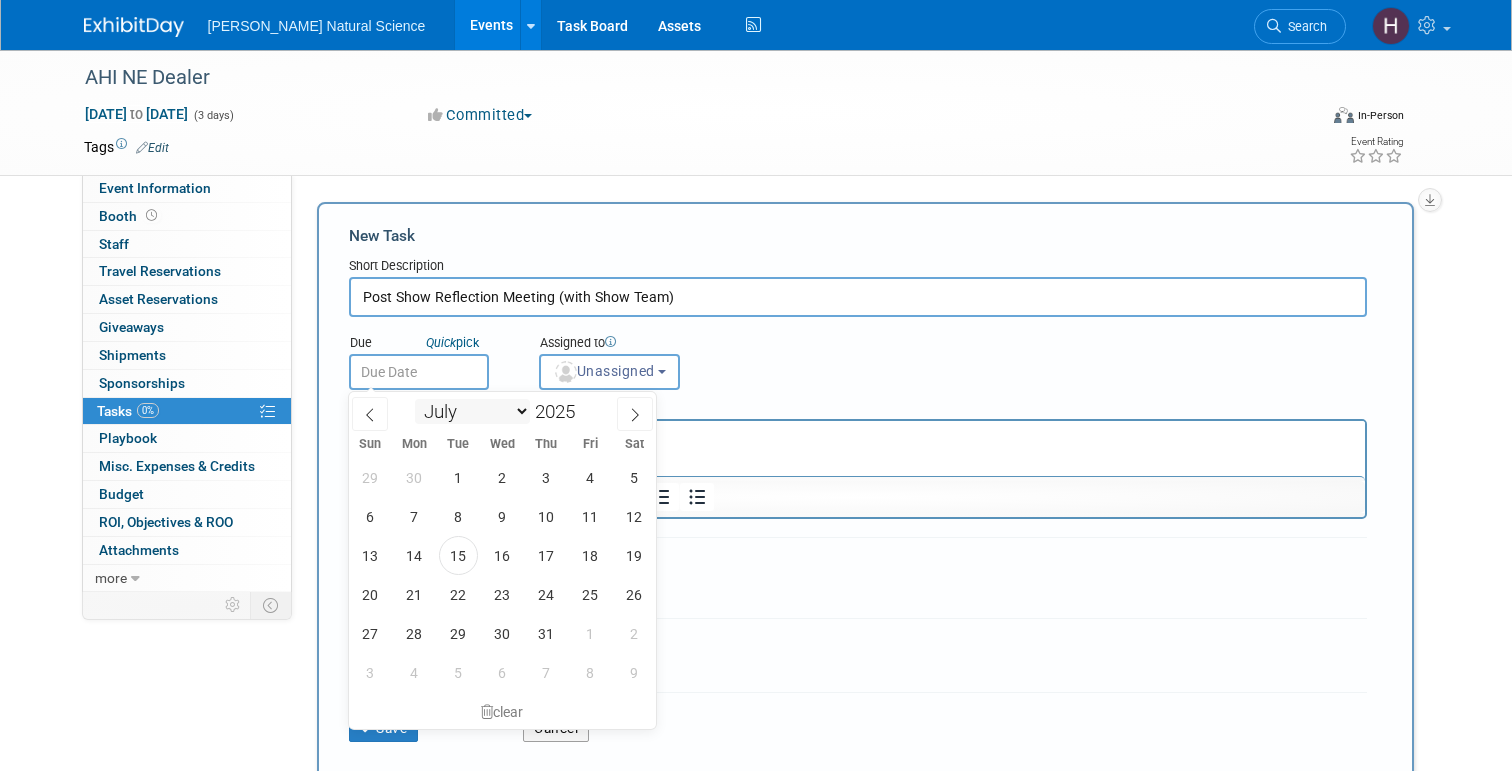 select on "7" 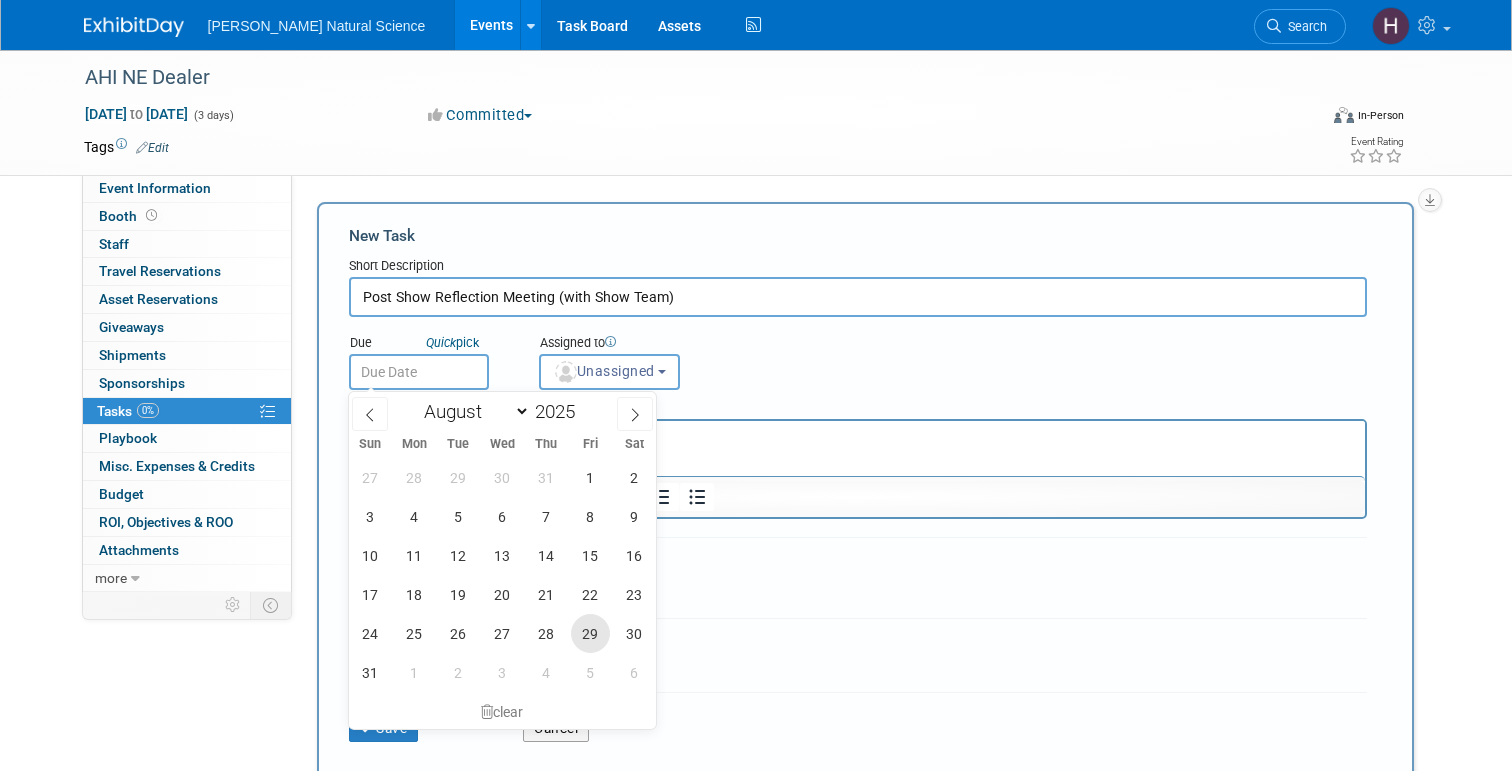 click on "29" at bounding box center [590, 633] 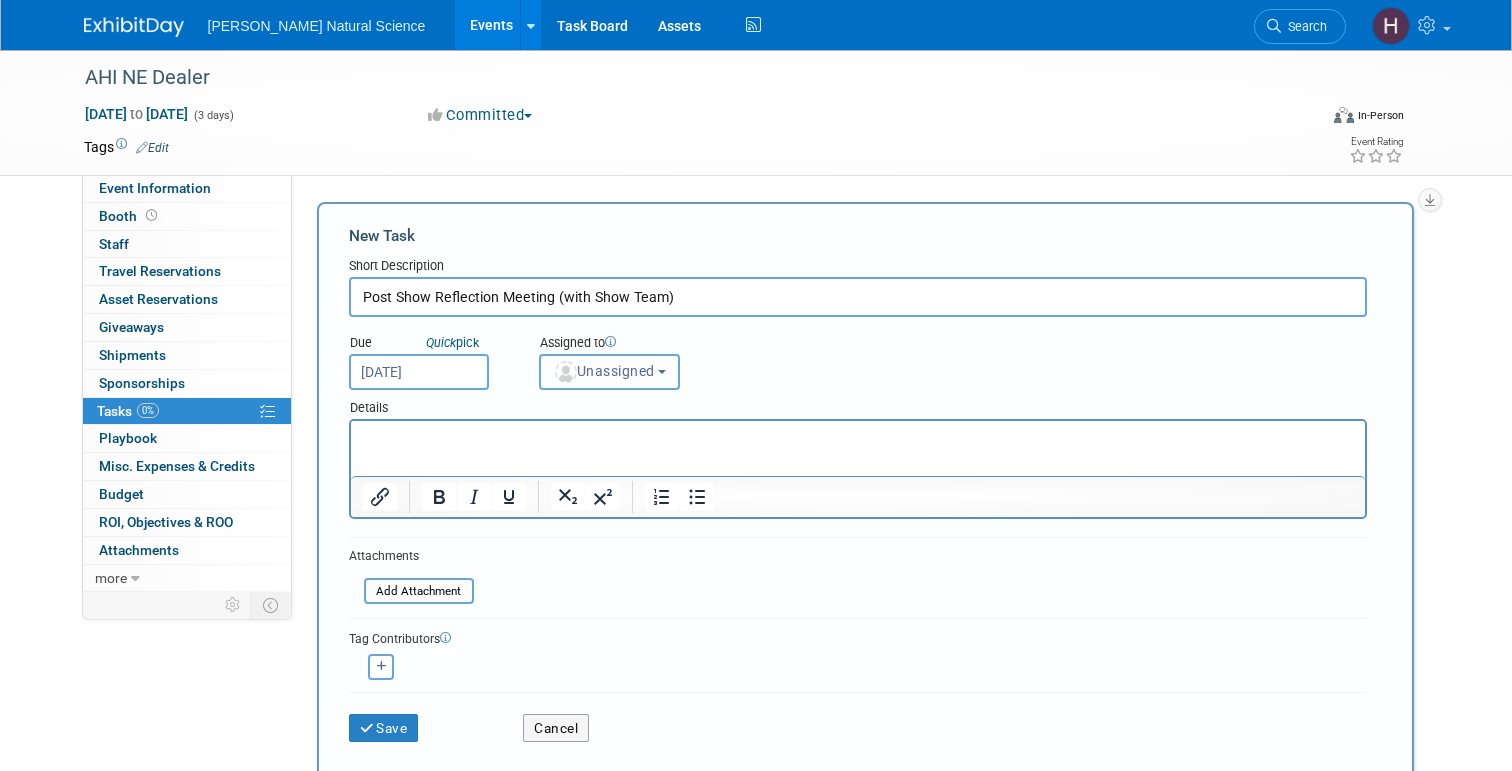 click on "Unassigned" at bounding box center (604, 371) 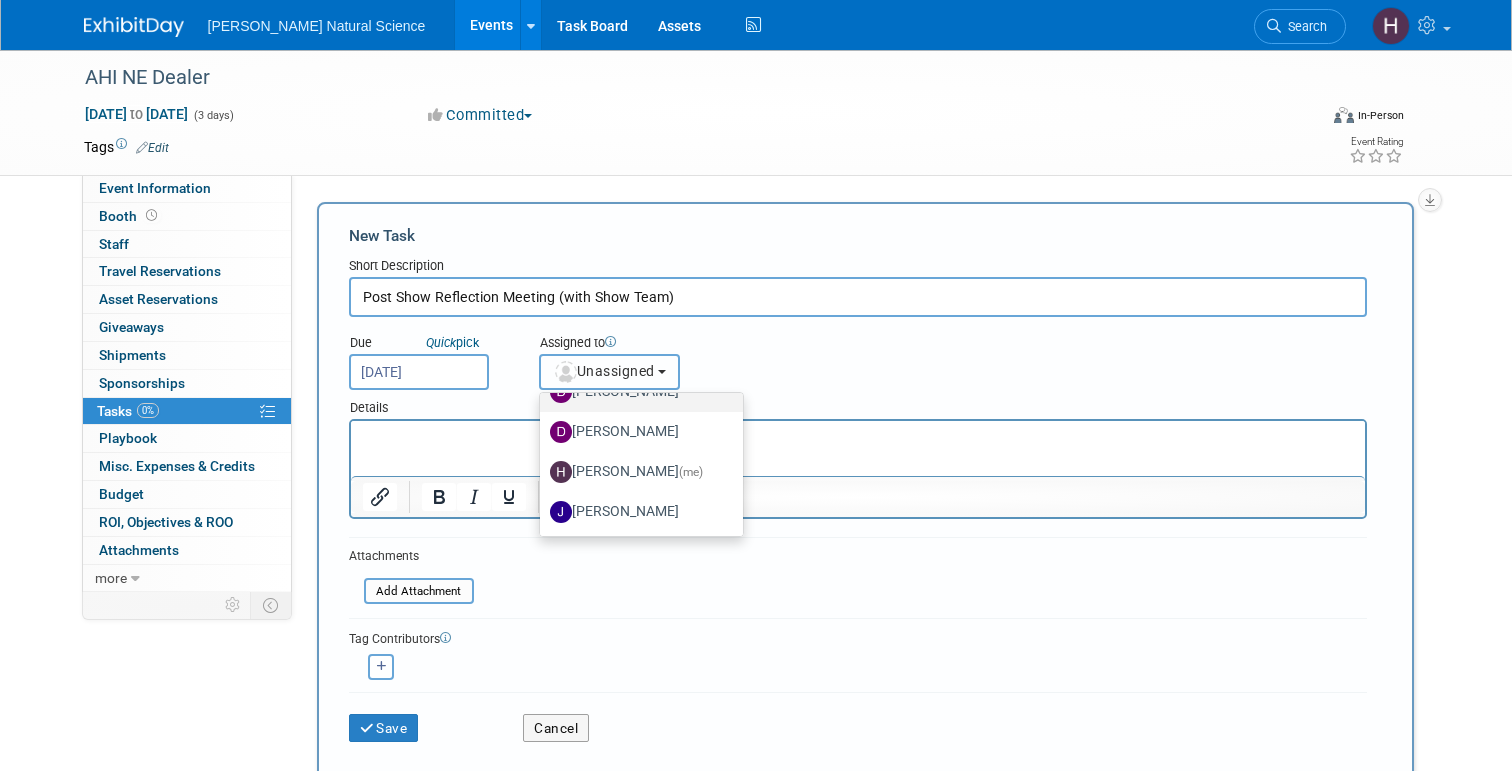 scroll, scrollTop: 107, scrollLeft: 0, axis: vertical 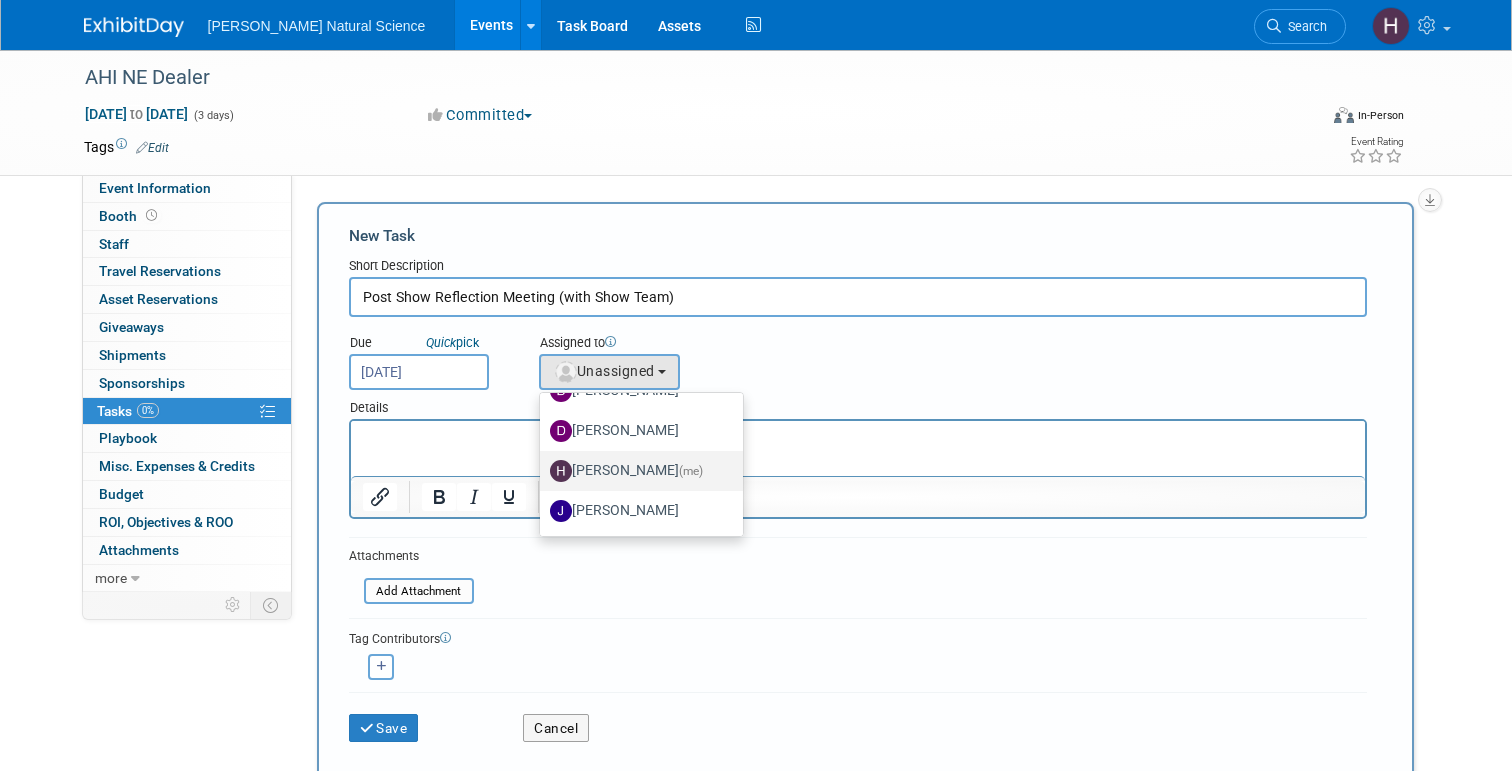 click on "Halle Fick
(me)" at bounding box center (636, 471) 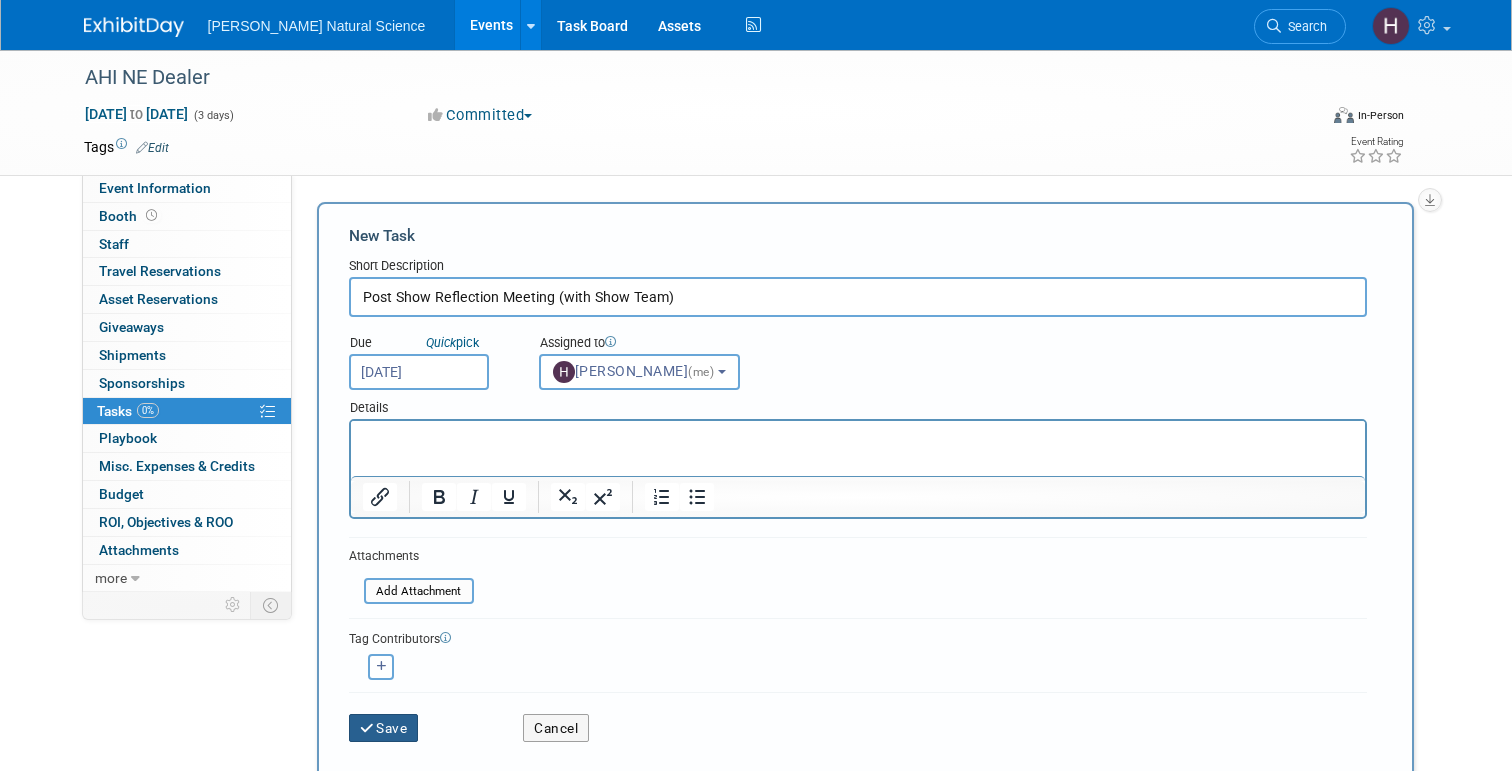 click on "Save" at bounding box center (384, 728) 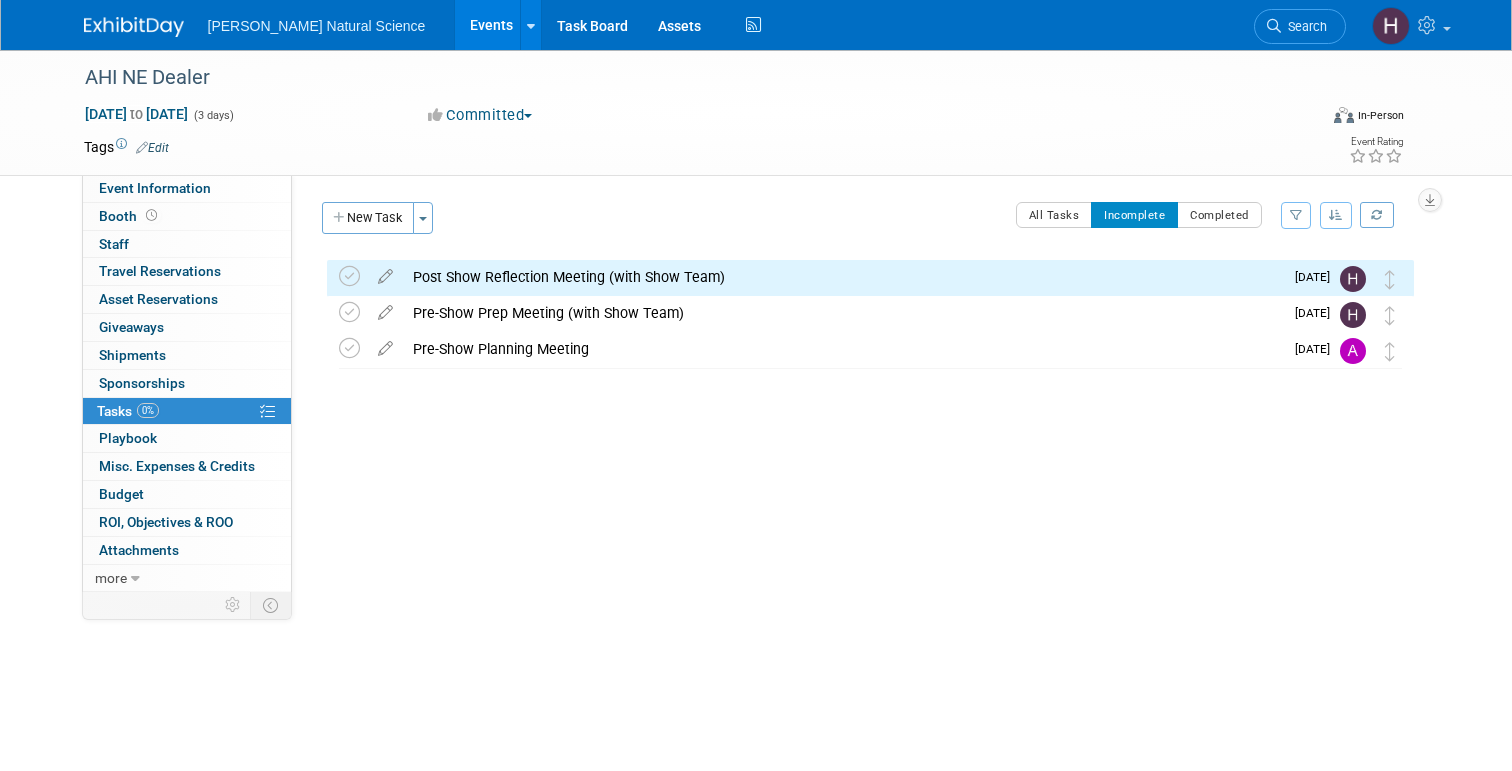 click at bounding box center [134, 27] 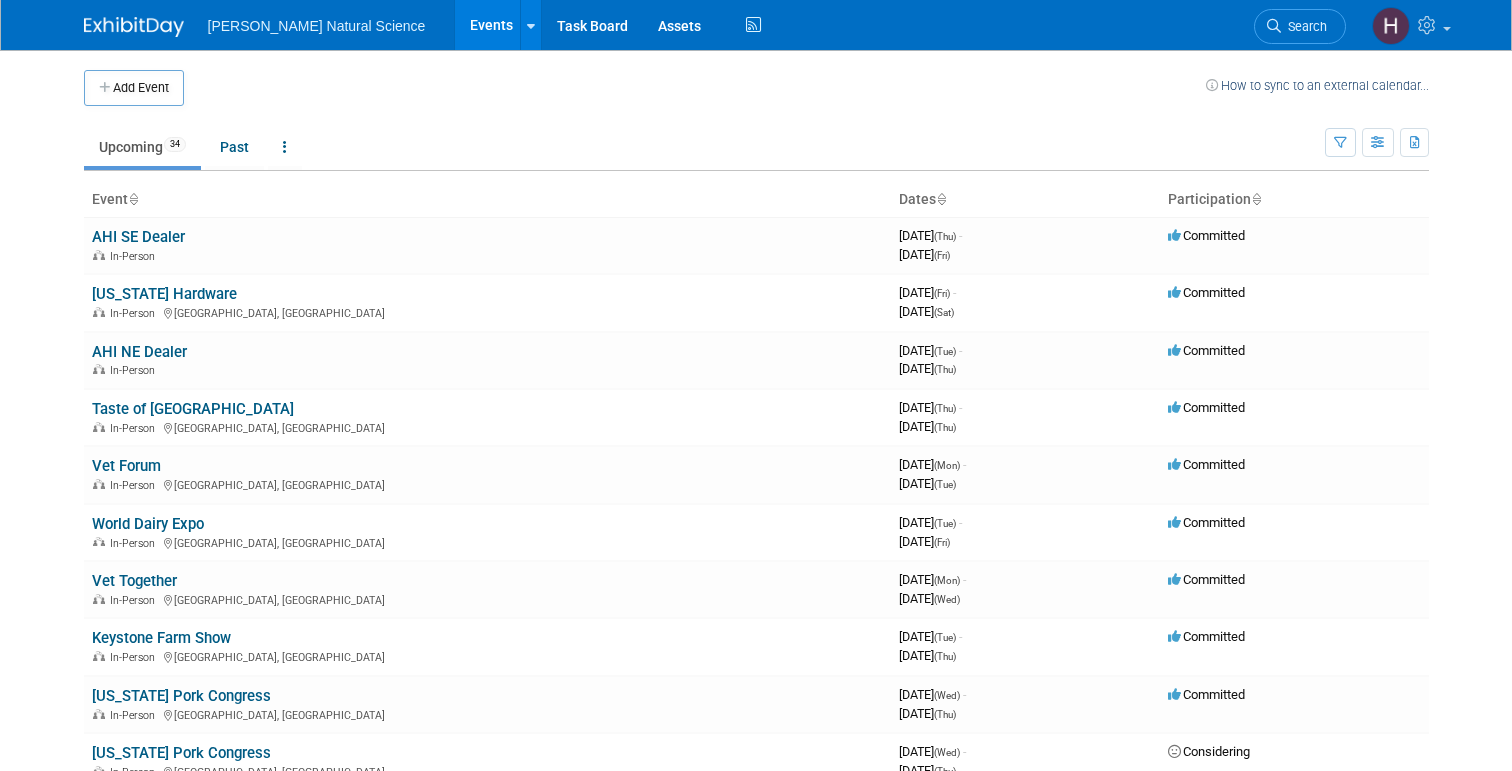 scroll, scrollTop: 0, scrollLeft: 0, axis: both 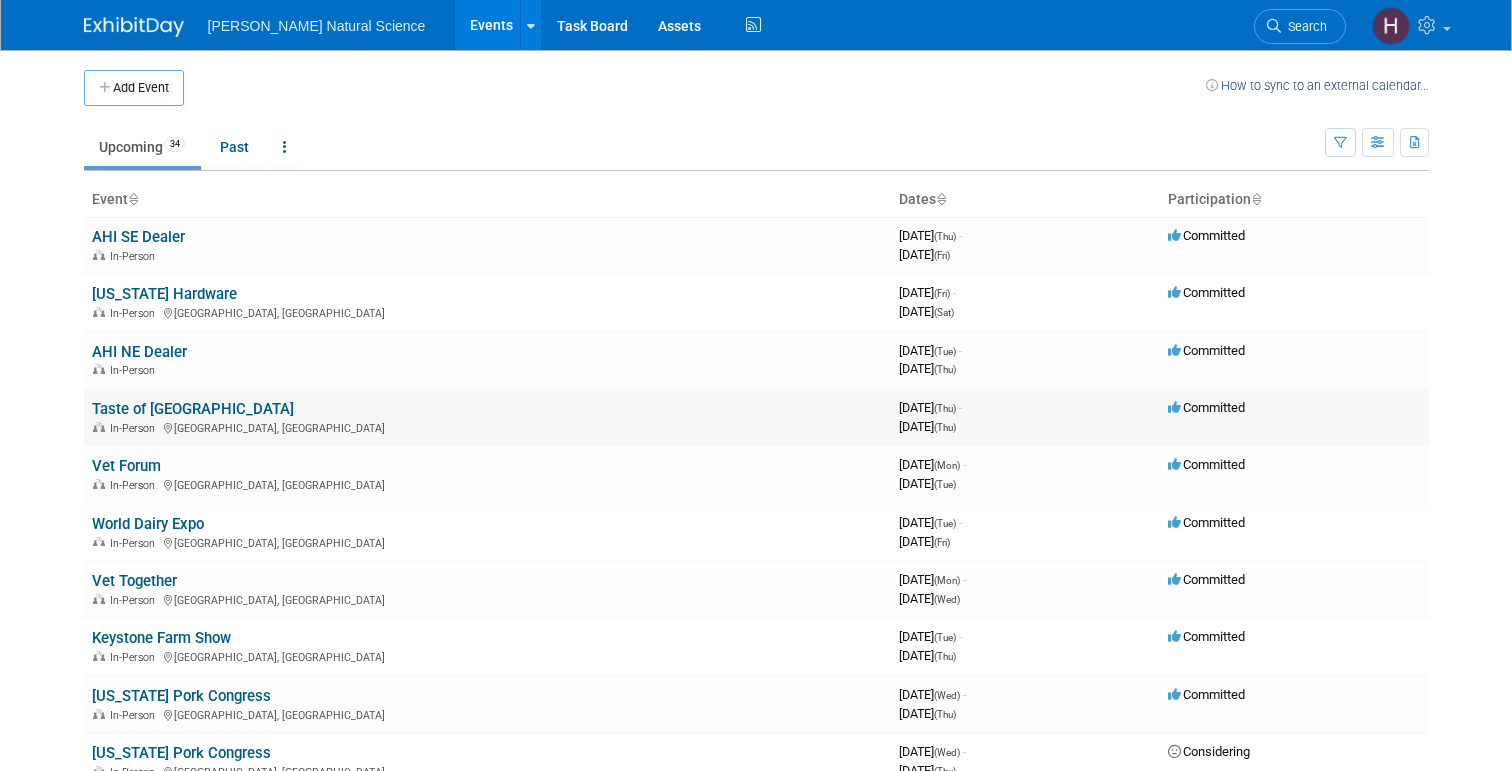 click on "Taste of [GEOGRAPHIC_DATA]" at bounding box center (193, 409) 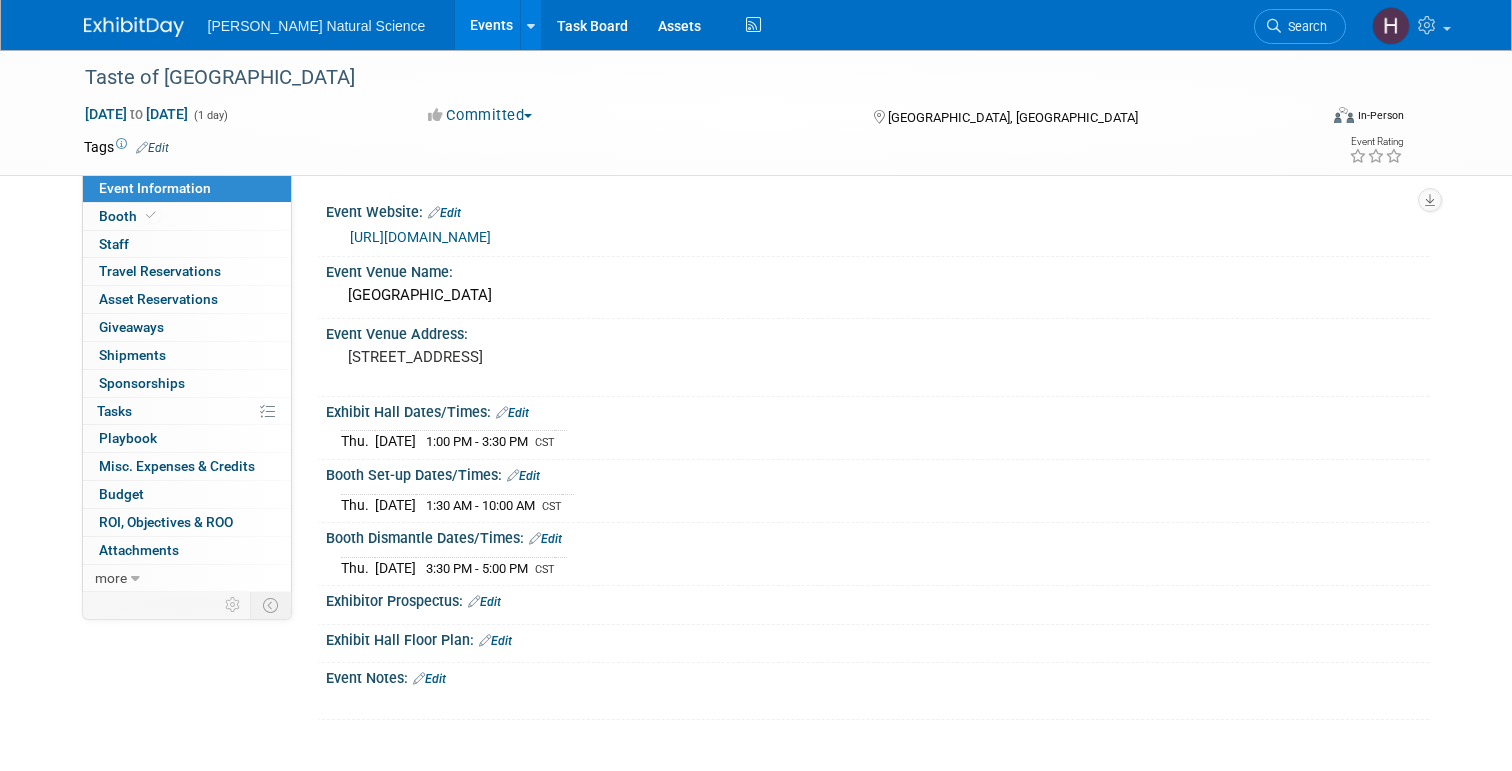 scroll, scrollTop: 0, scrollLeft: 0, axis: both 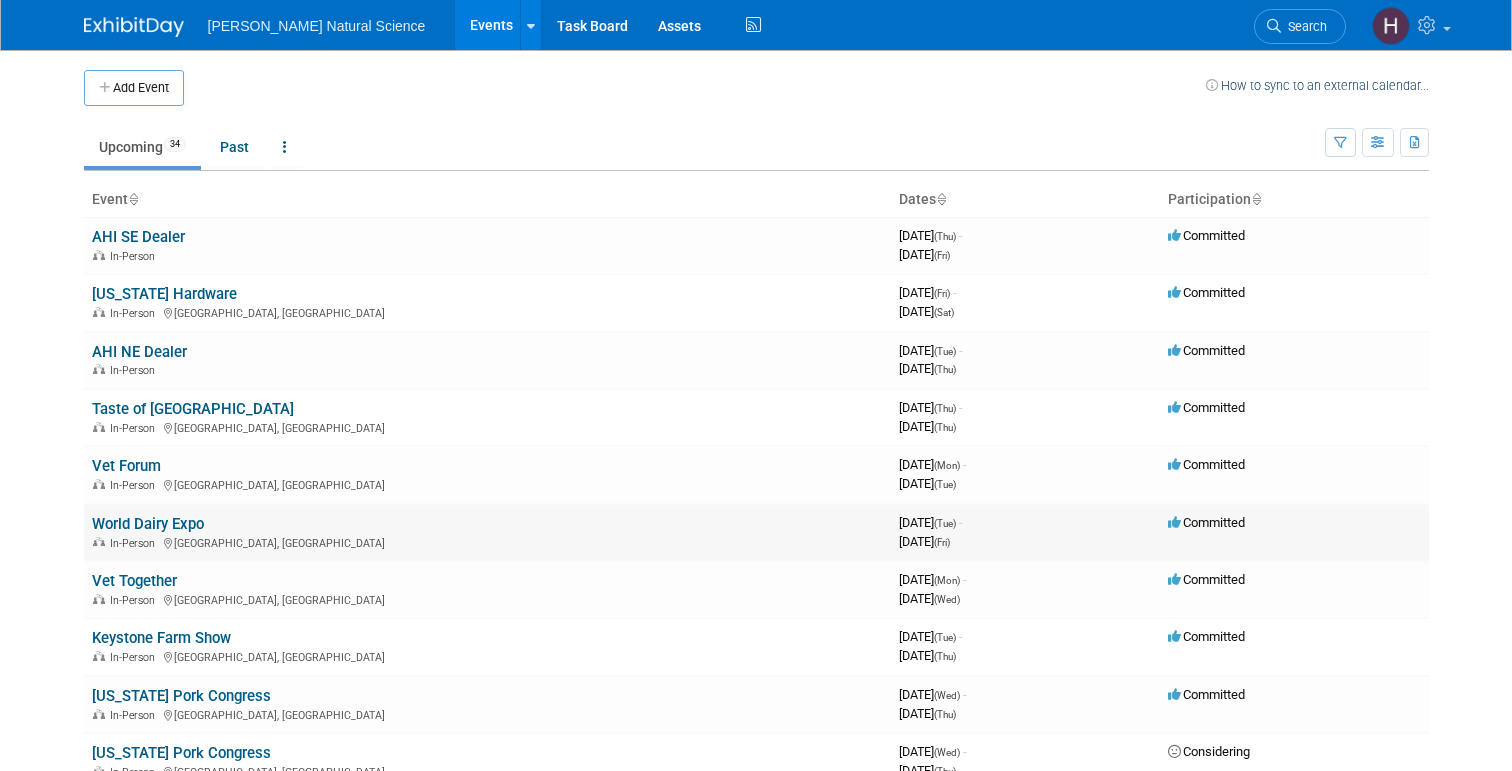 click on "World Dairy Expo" at bounding box center [148, 524] 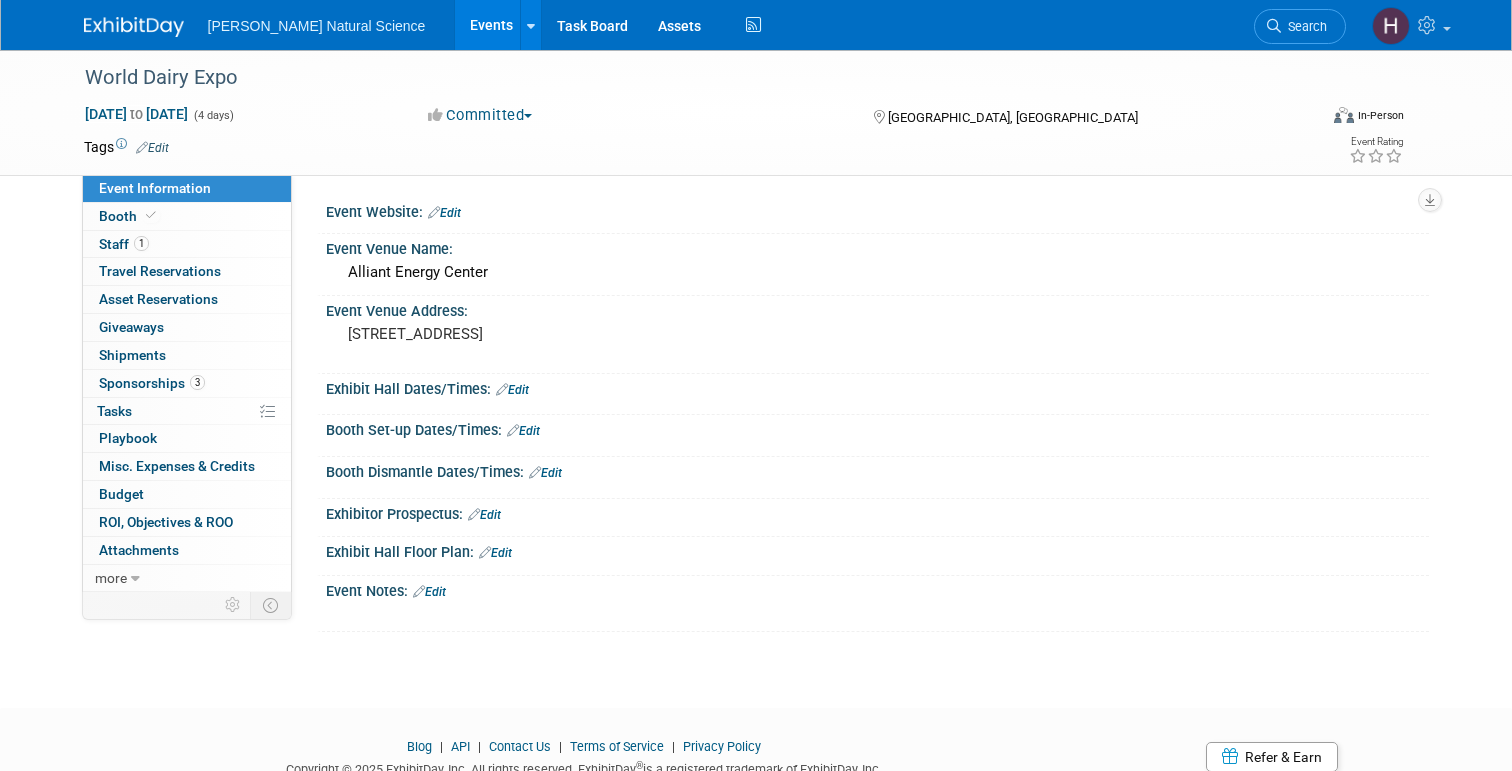 scroll, scrollTop: 0, scrollLeft: 0, axis: both 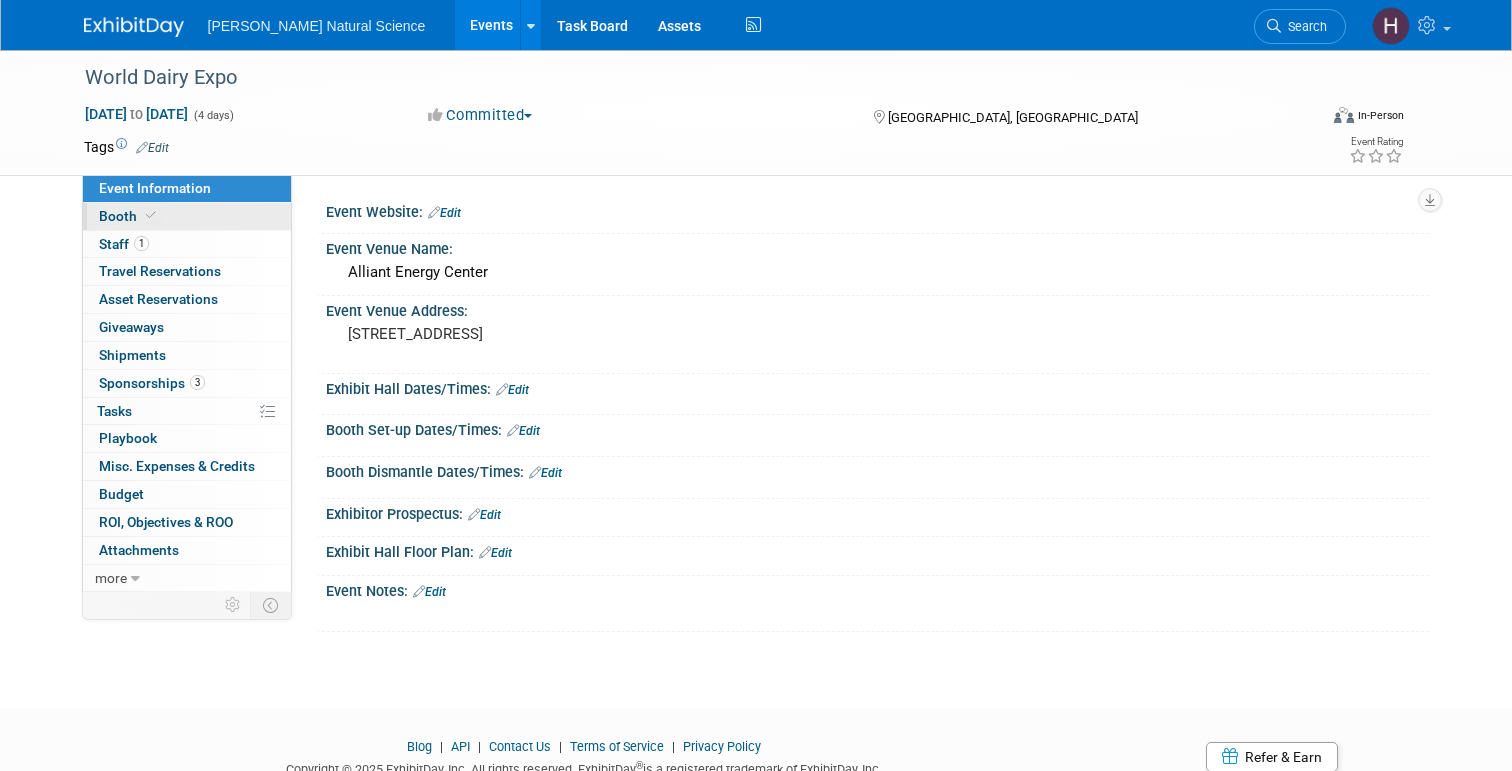 click on "Booth" at bounding box center (187, 216) 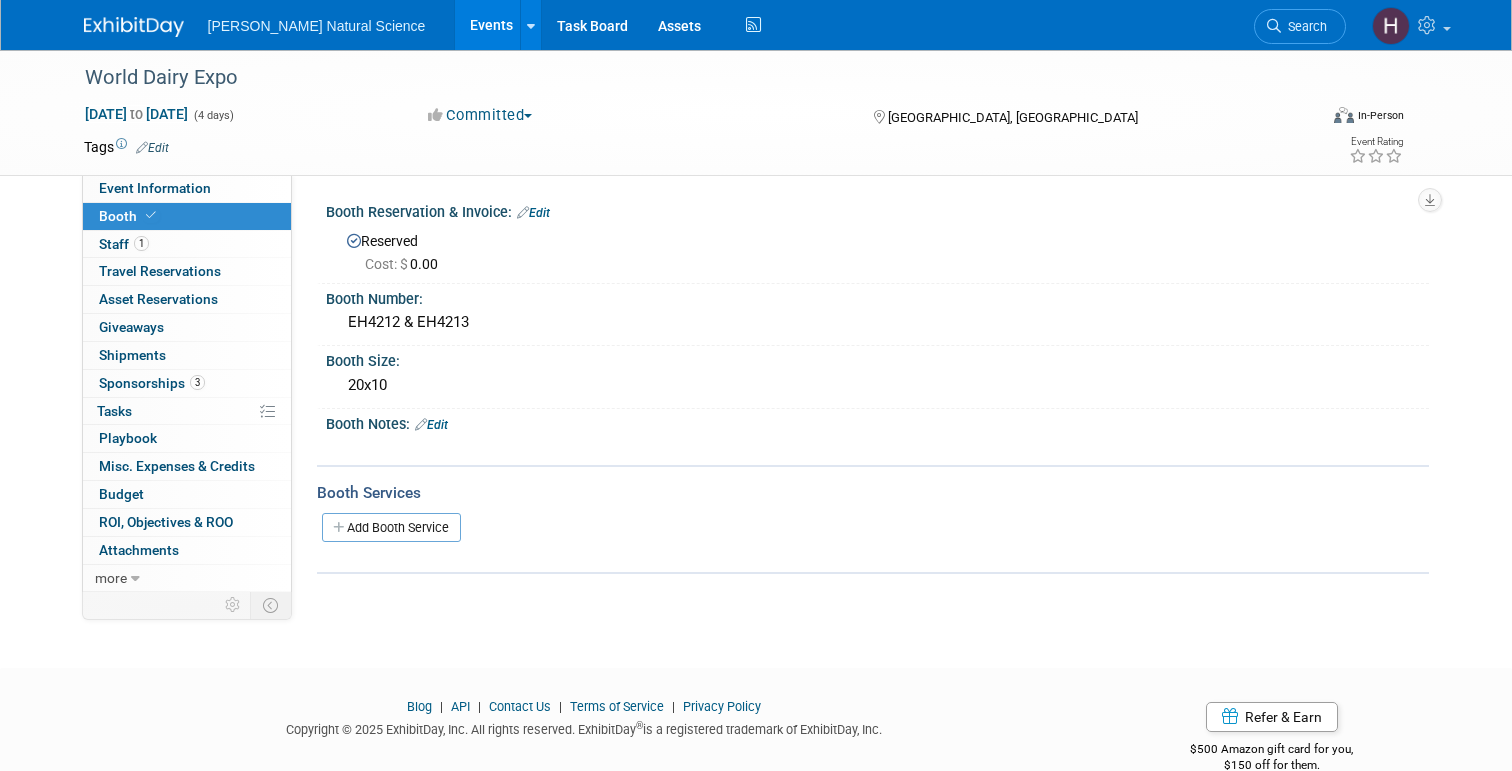 click at bounding box center (134, 27) 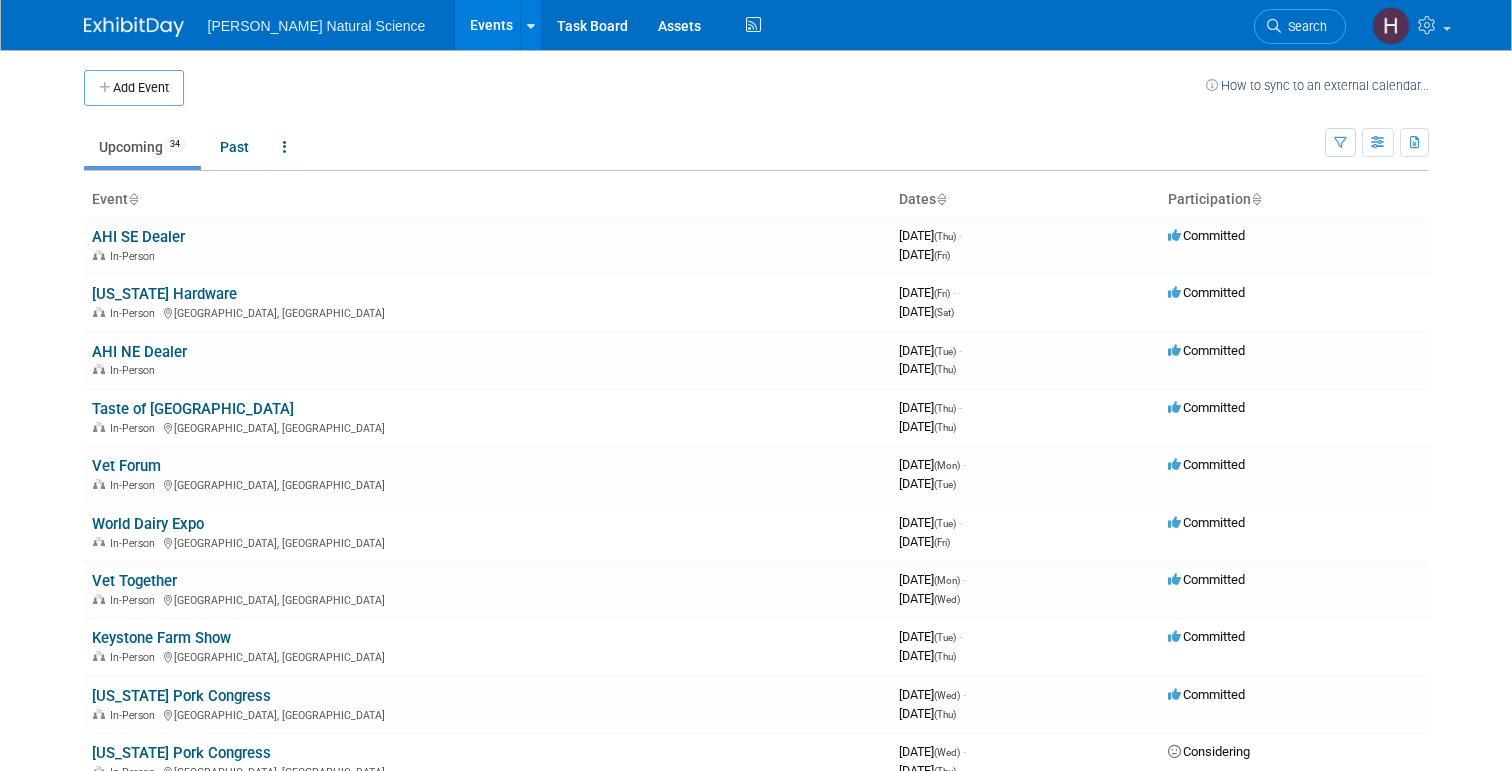 scroll, scrollTop: 0, scrollLeft: 0, axis: both 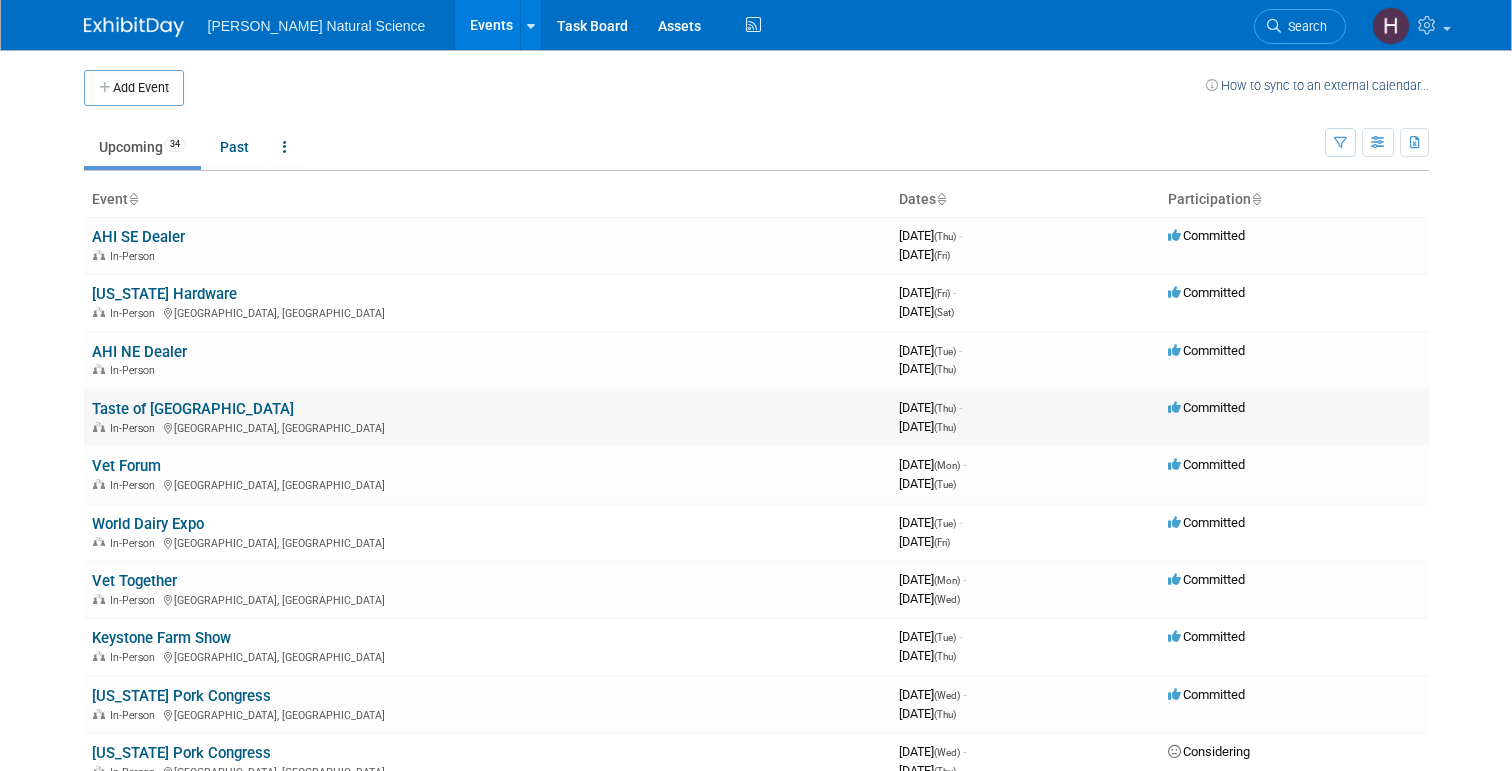 click on "Taste of [GEOGRAPHIC_DATA]" at bounding box center [193, 409] 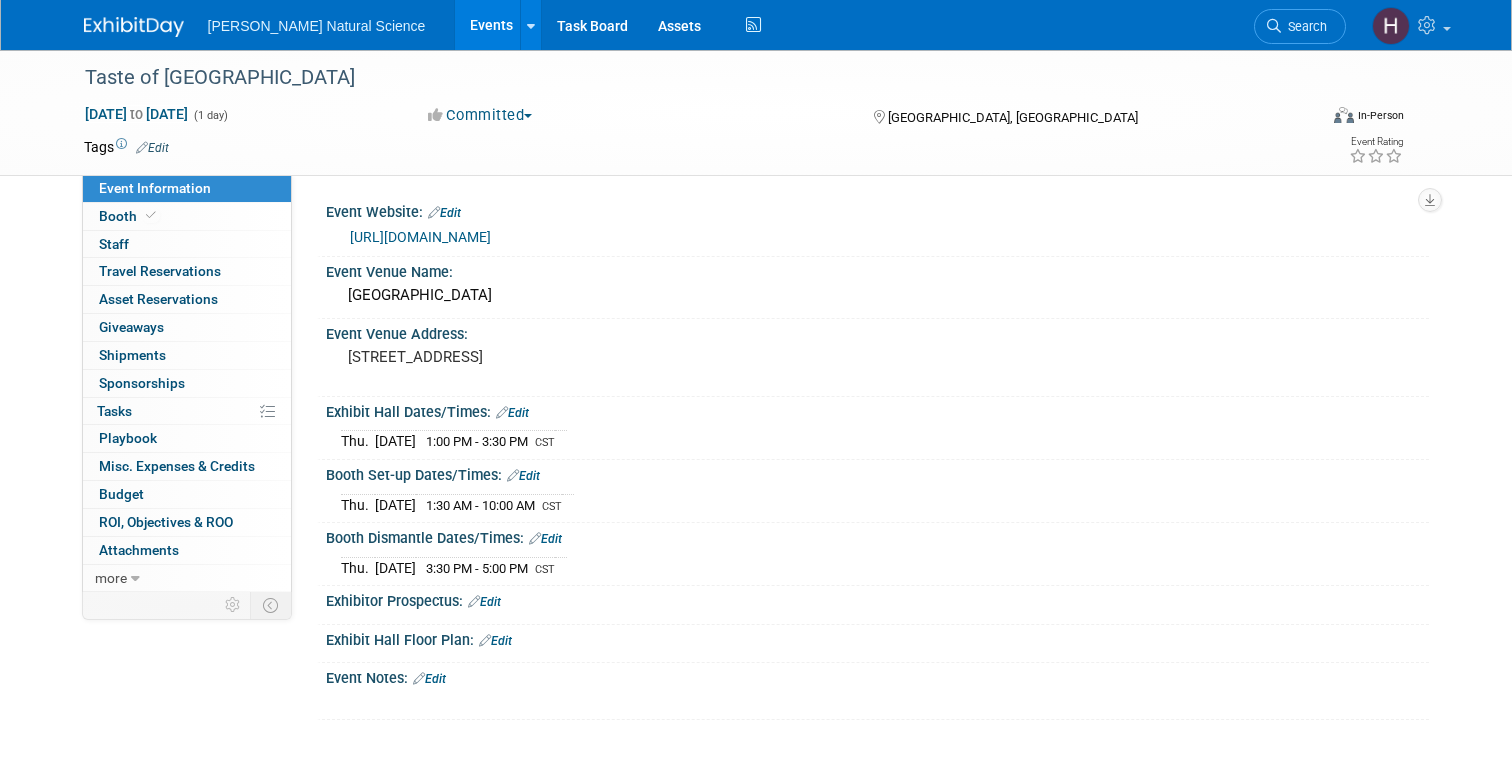 scroll, scrollTop: 0, scrollLeft: 0, axis: both 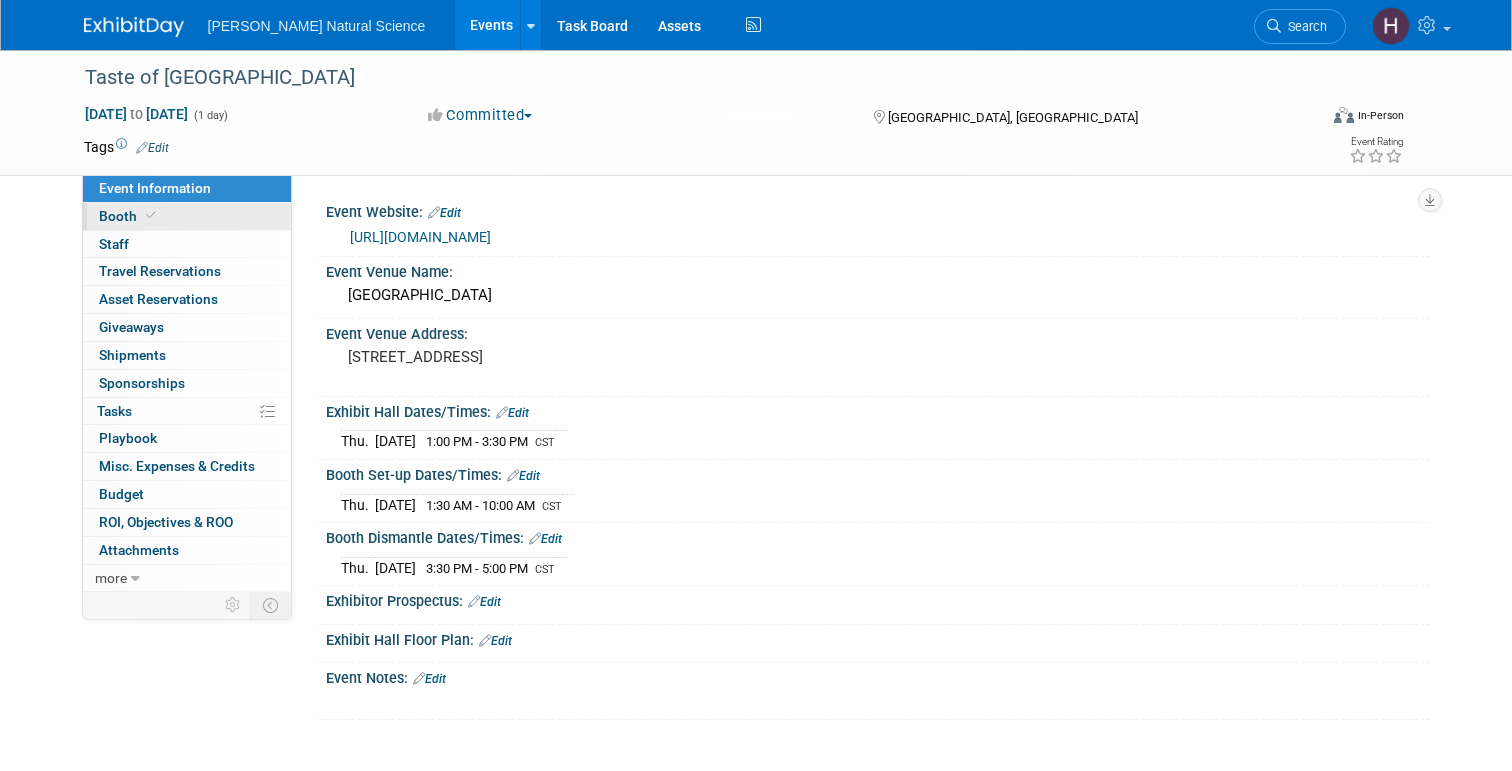 click on "Booth" at bounding box center (187, 216) 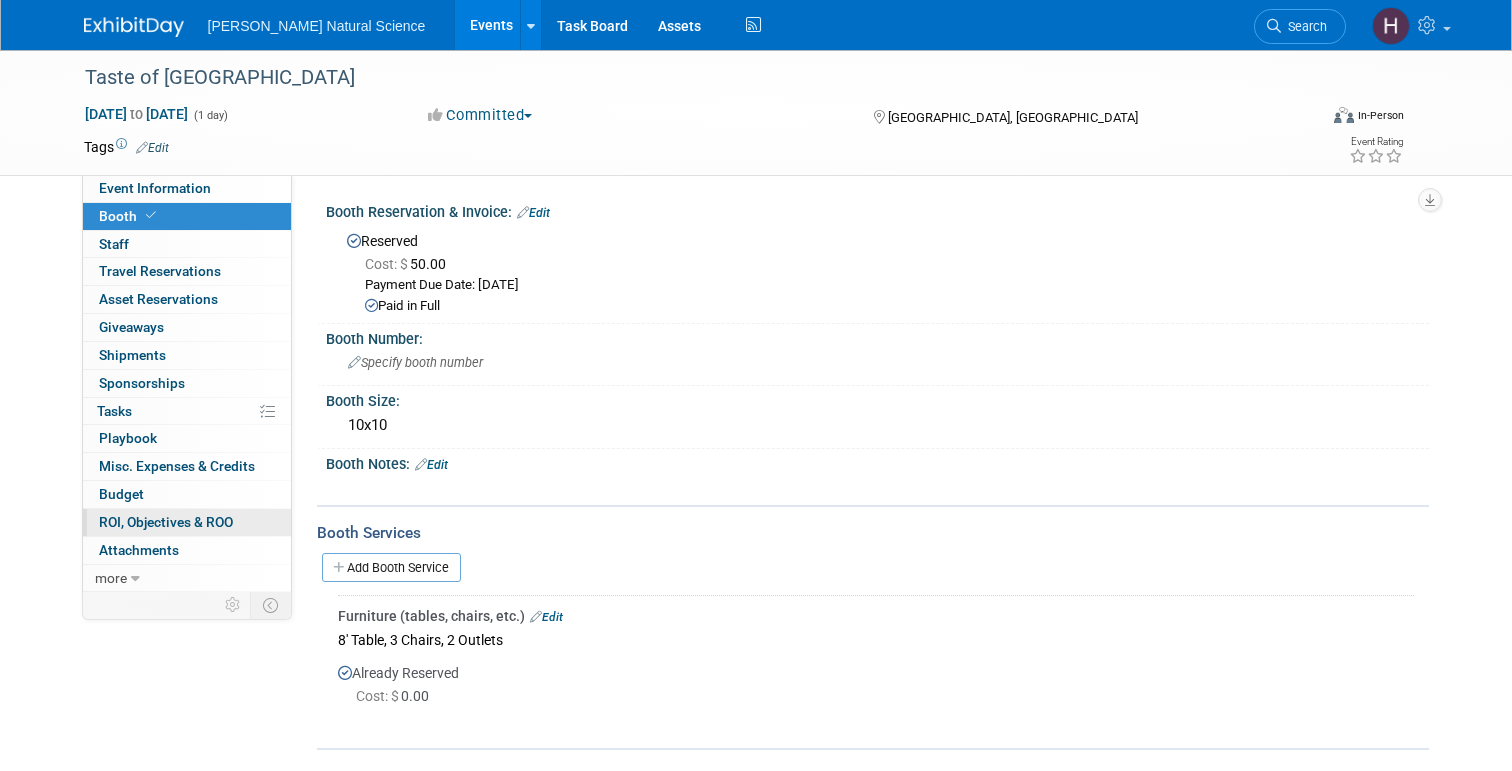 click on "ROI, Objectives & ROO 0" at bounding box center [166, 522] 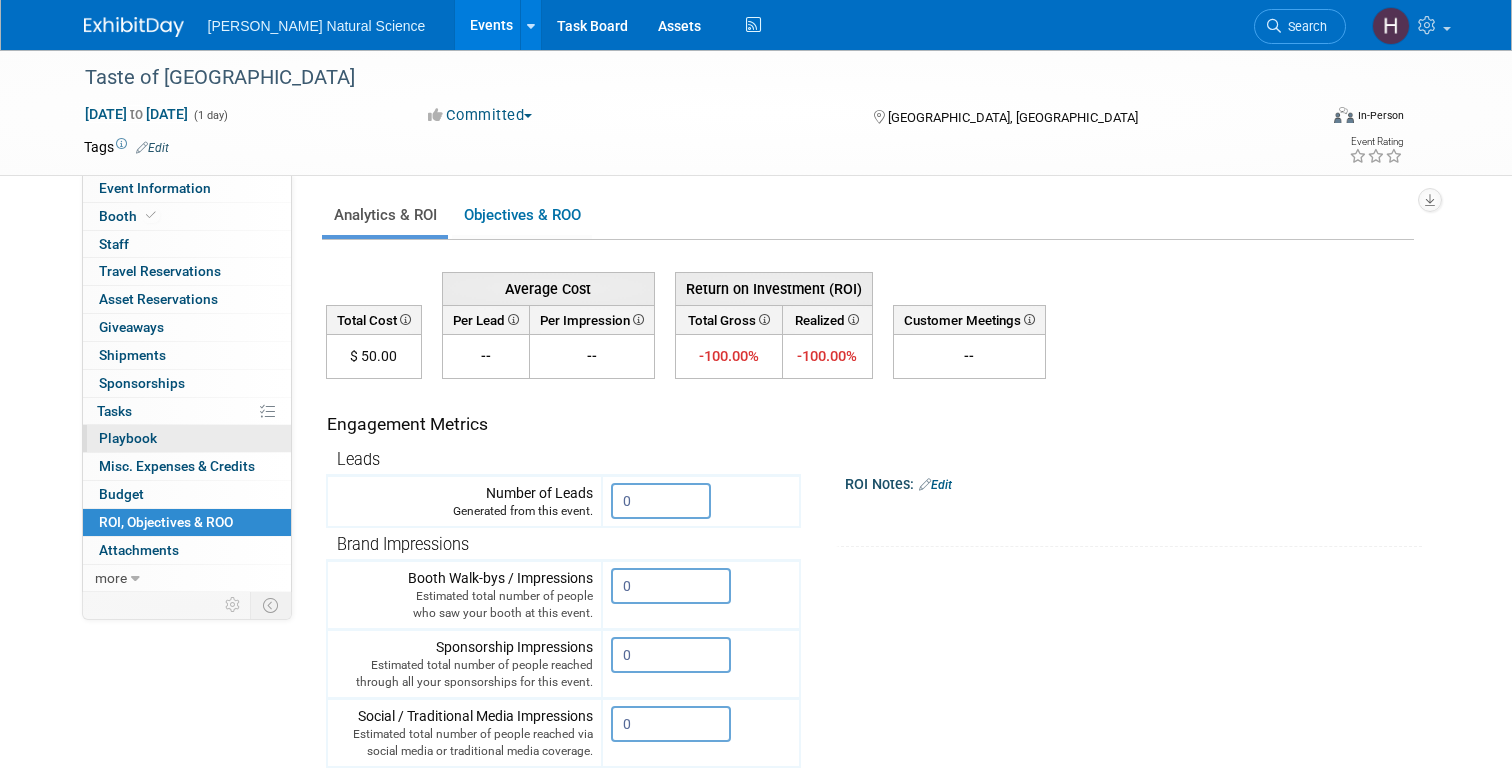 click on "Playbook 0" at bounding box center (128, 438) 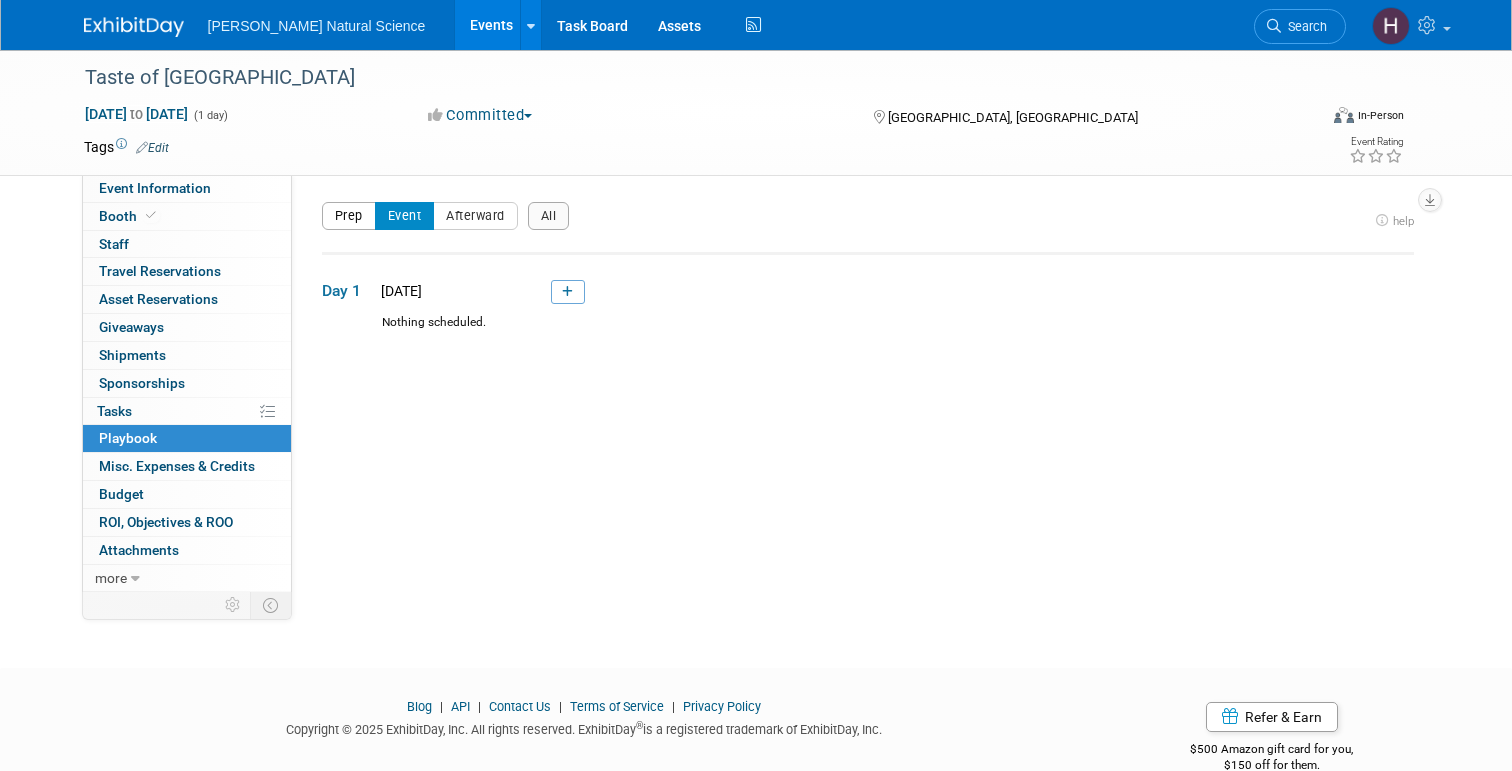click on "Prep" at bounding box center [349, 216] 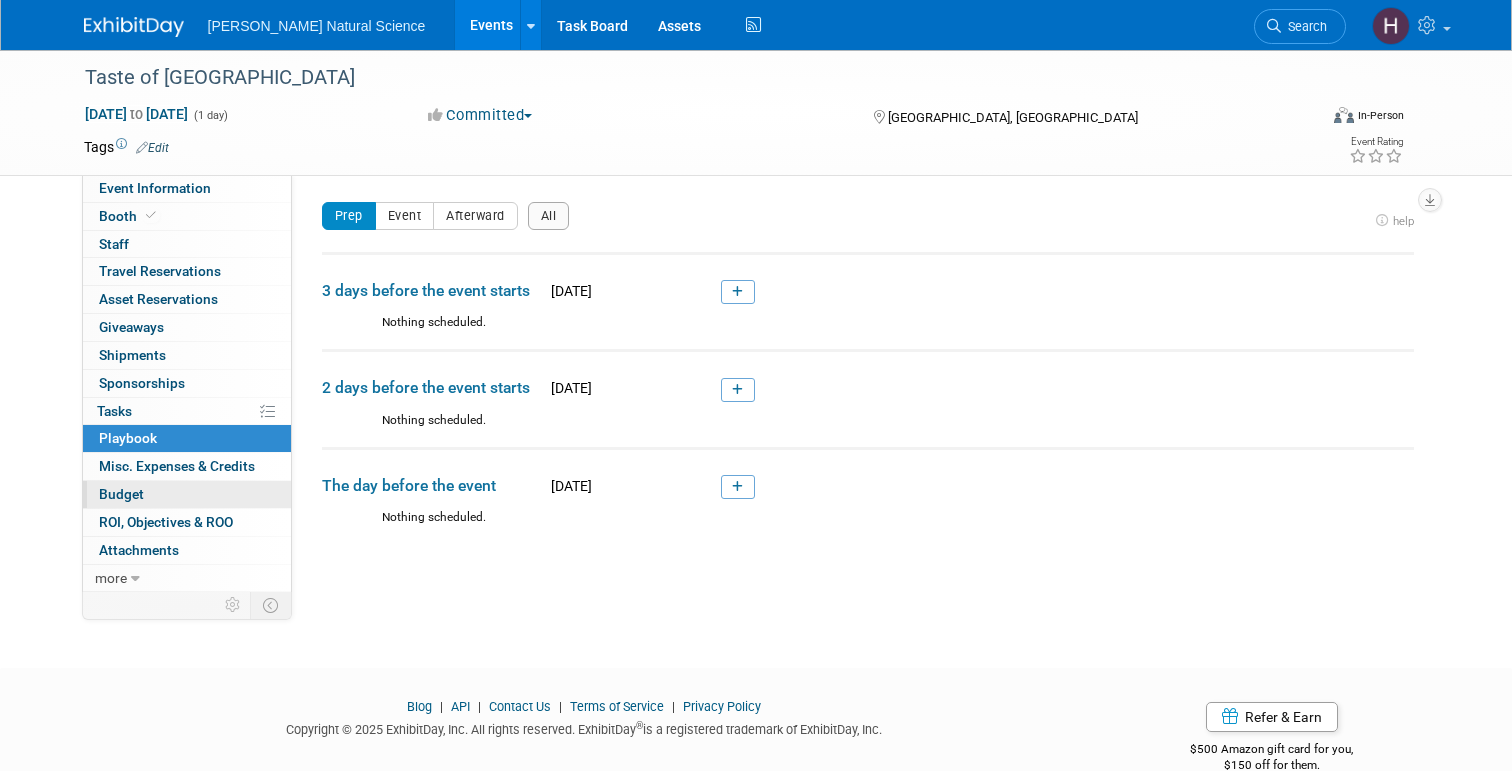 click on "Budget" at bounding box center (187, 494) 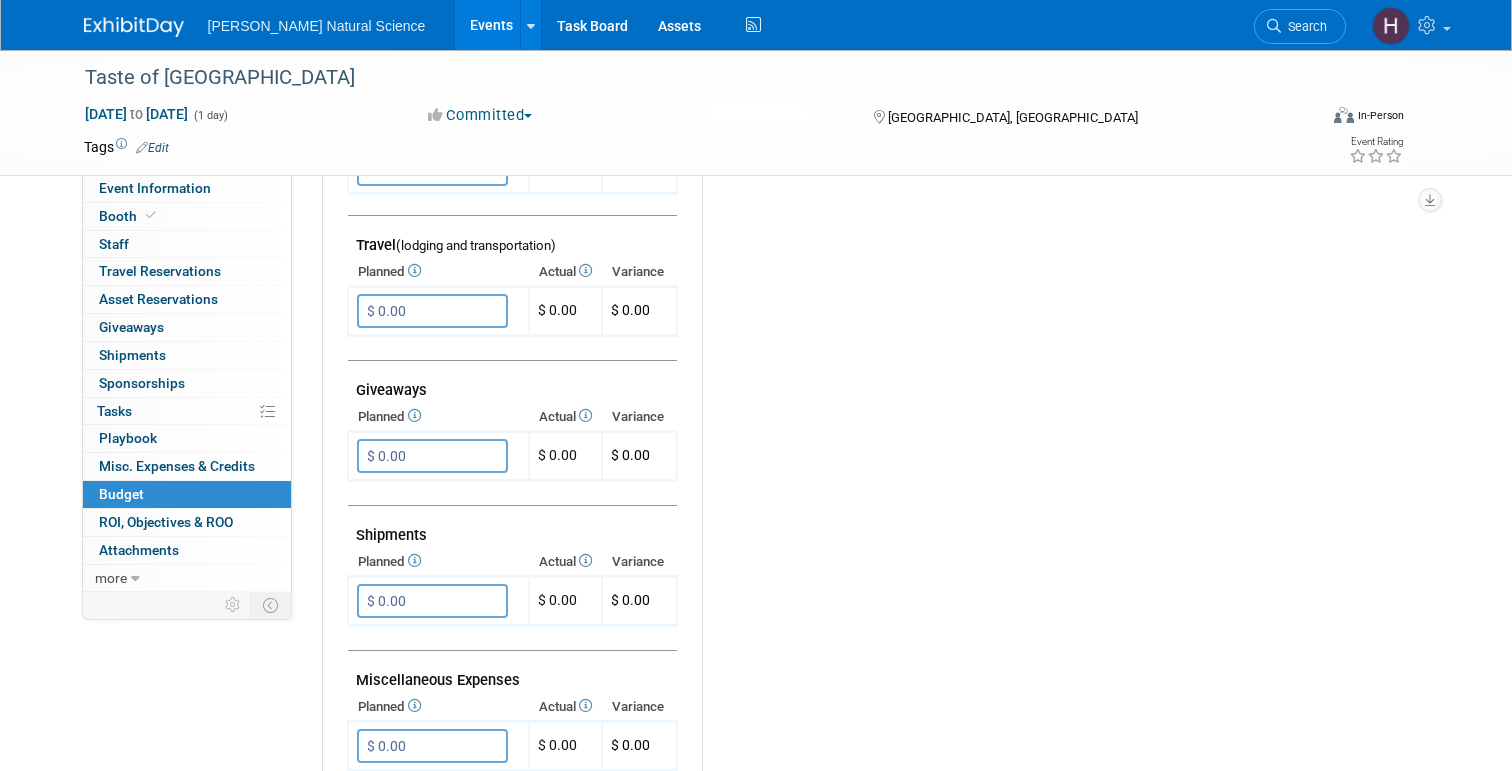 scroll, scrollTop: 0, scrollLeft: 0, axis: both 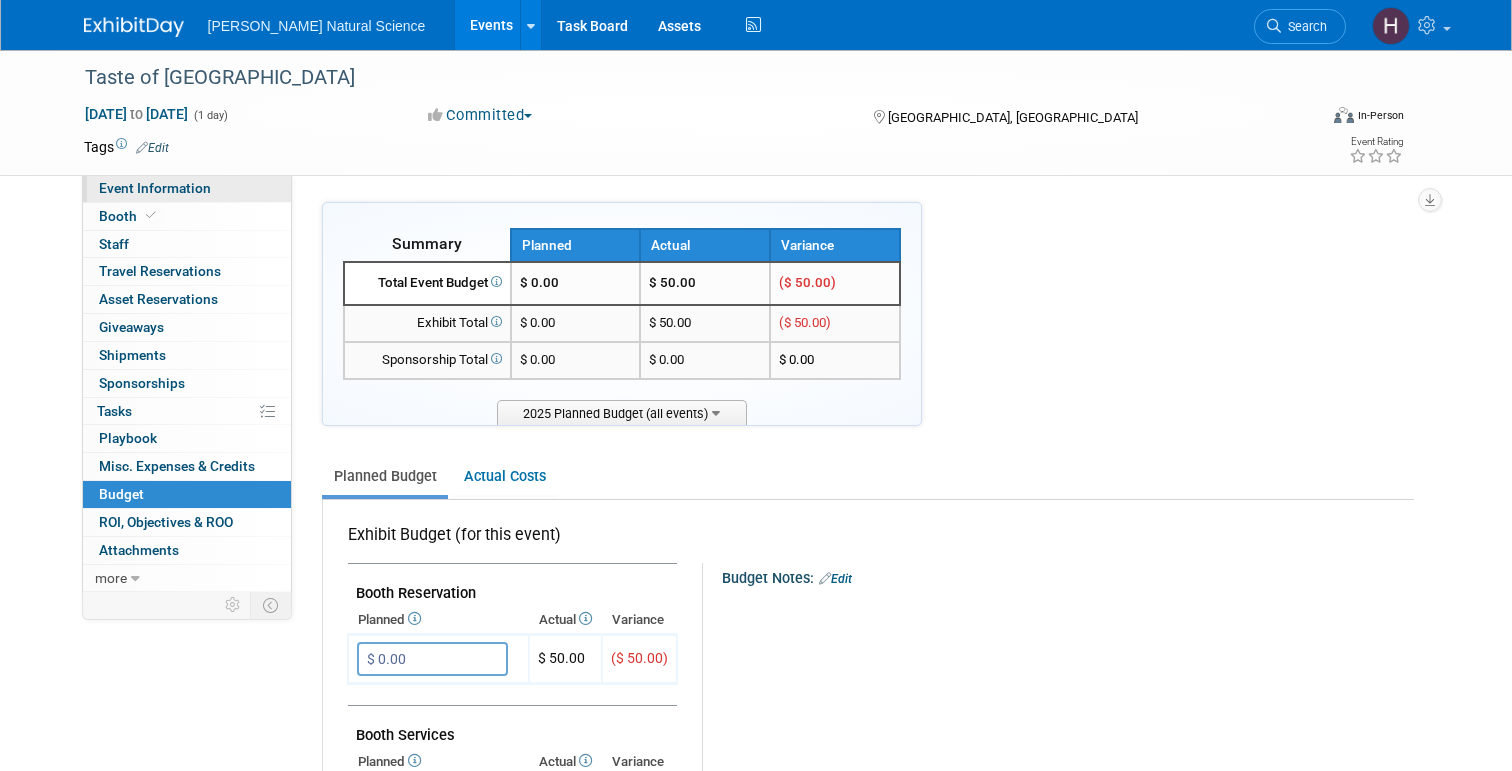 click on "Event Information" at bounding box center [155, 188] 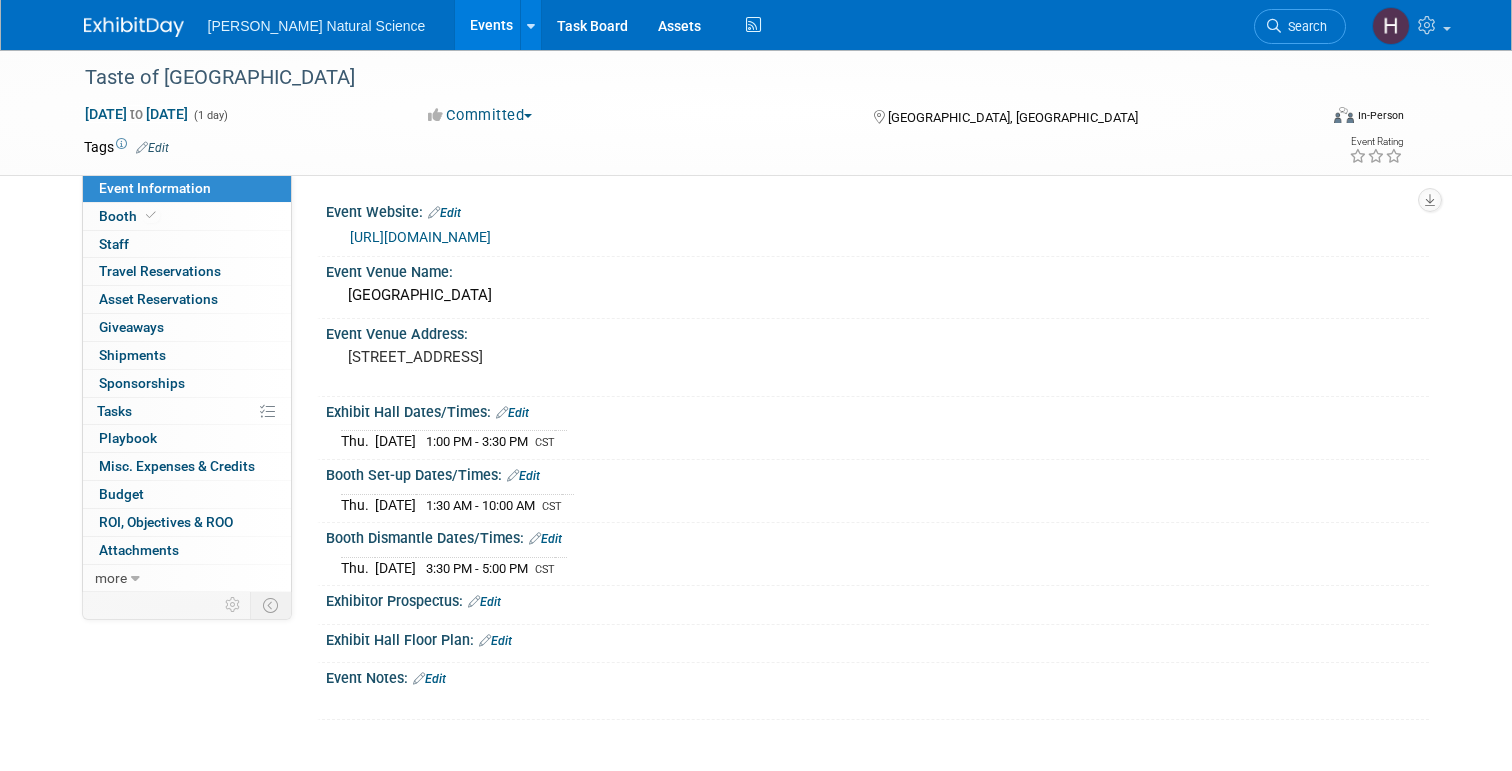 click at bounding box center [134, 27] 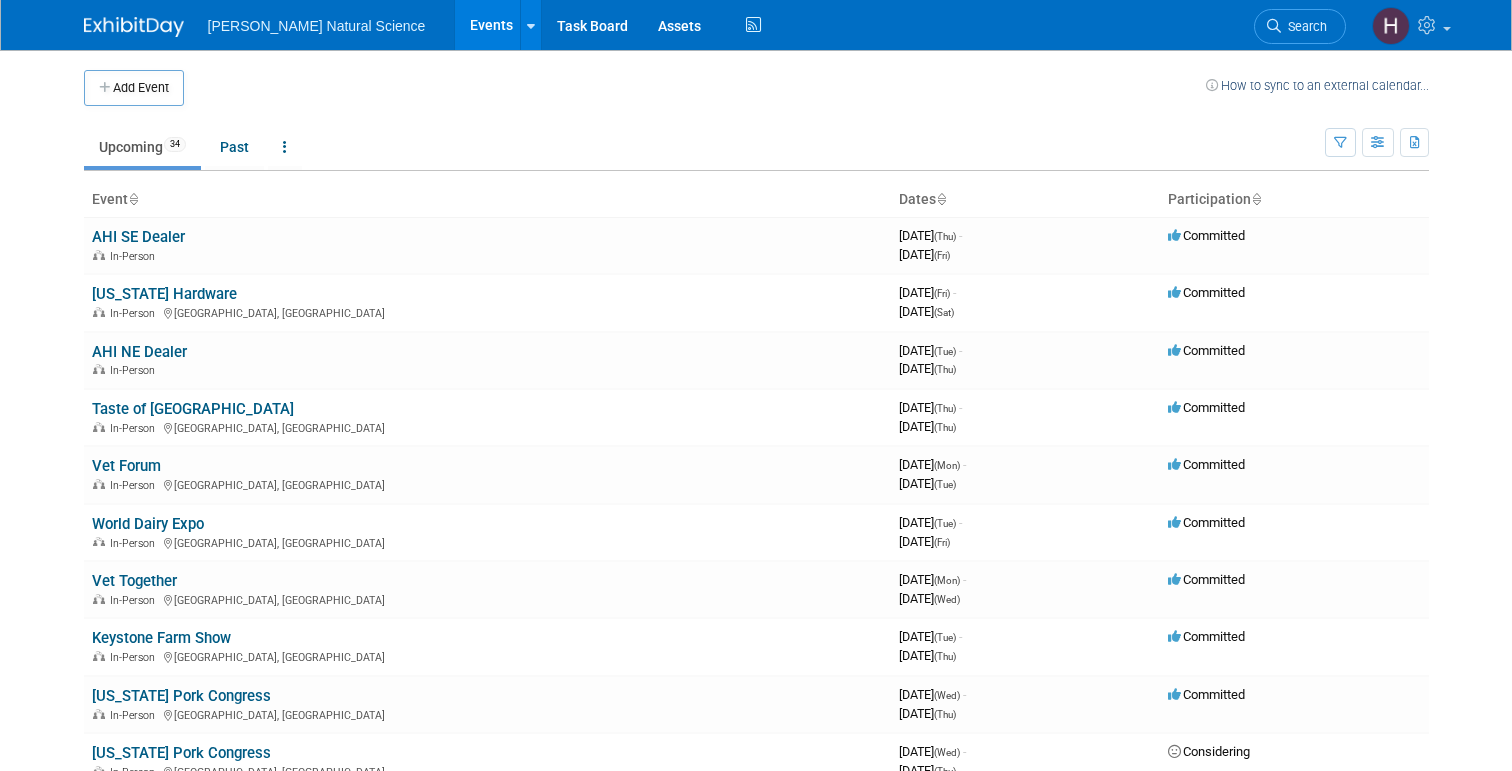 scroll, scrollTop: 0, scrollLeft: 0, axis: both 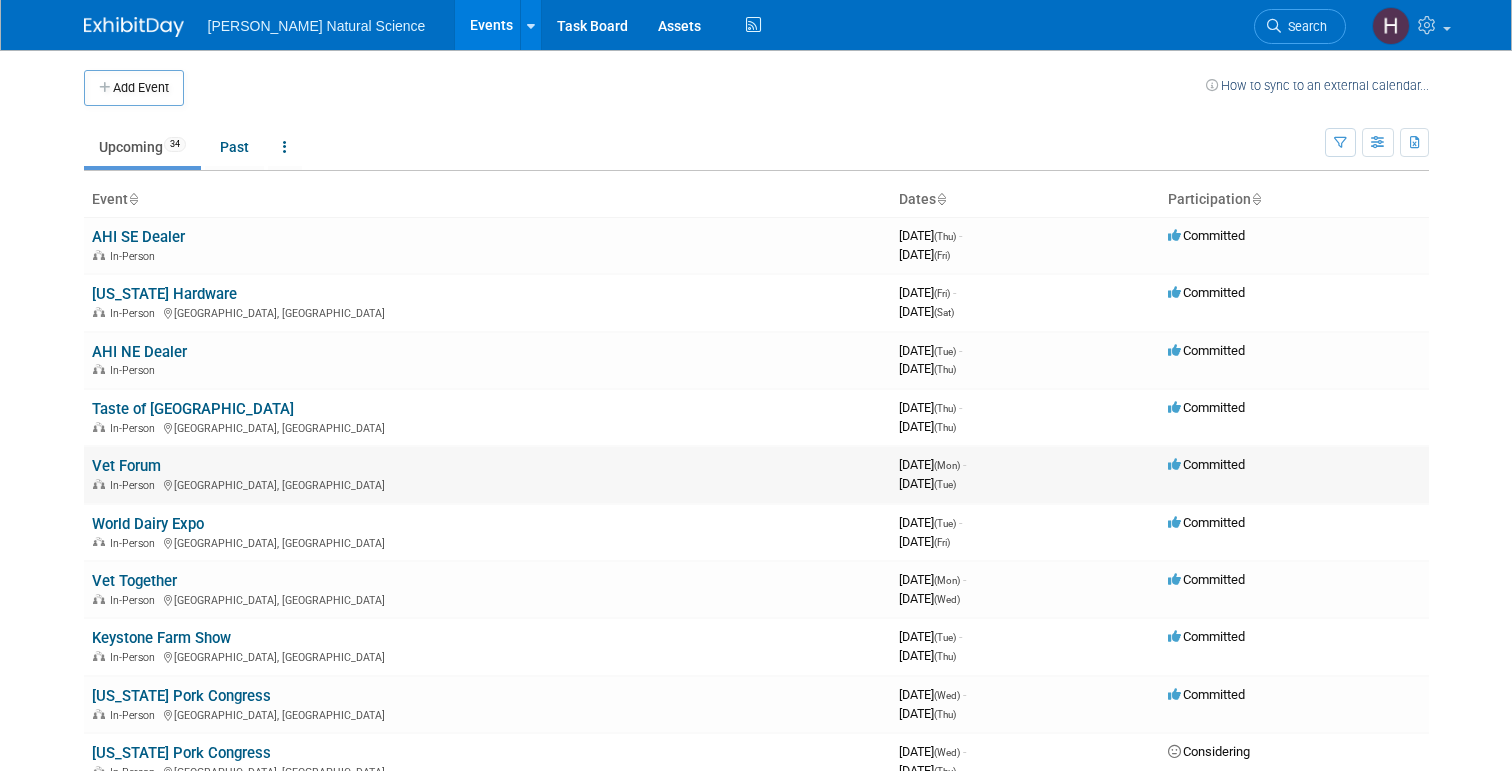 click on "Vet Forum" at bounding box center [126, 466] 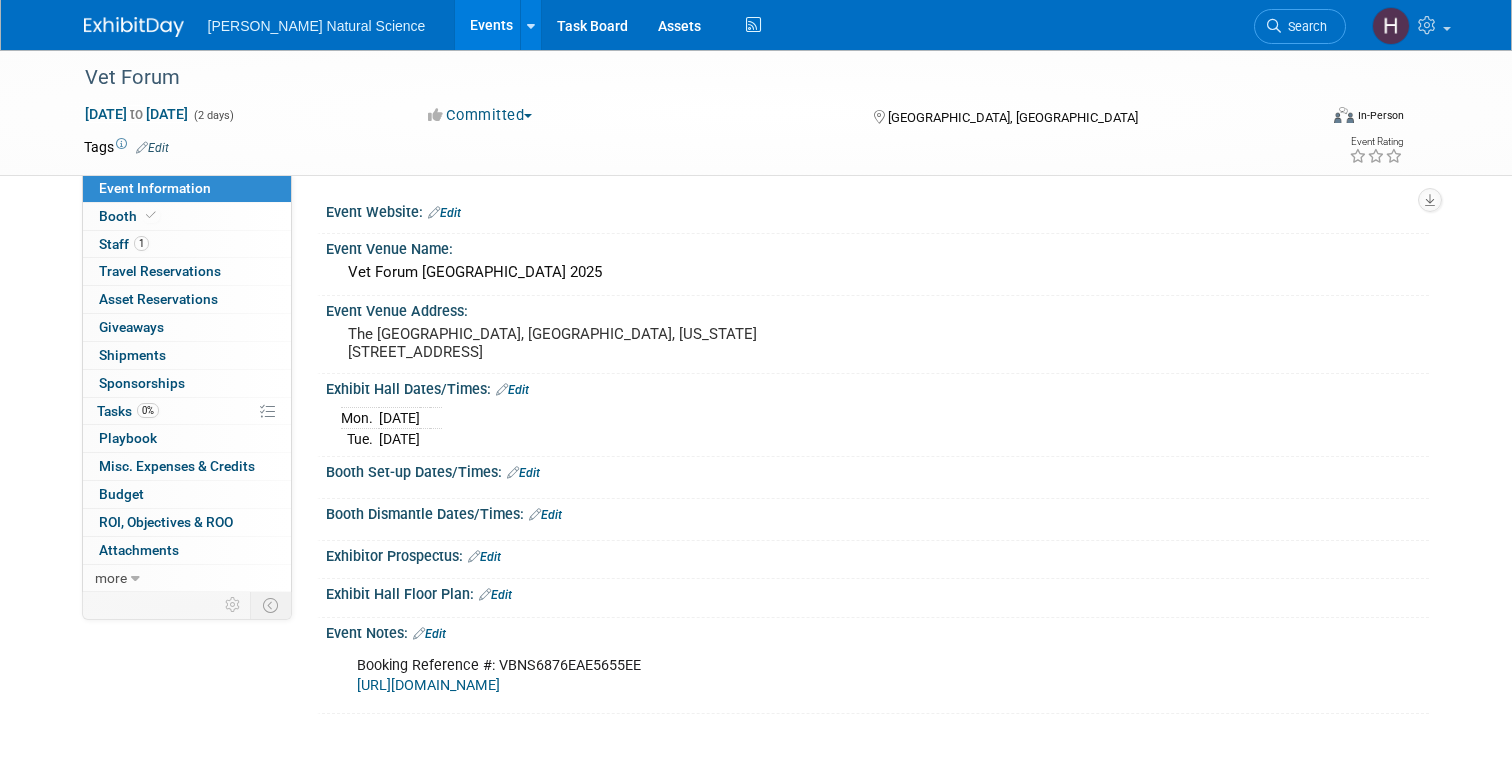 scroll, scrollTop: 0, scrollLeft: 0, axis: both 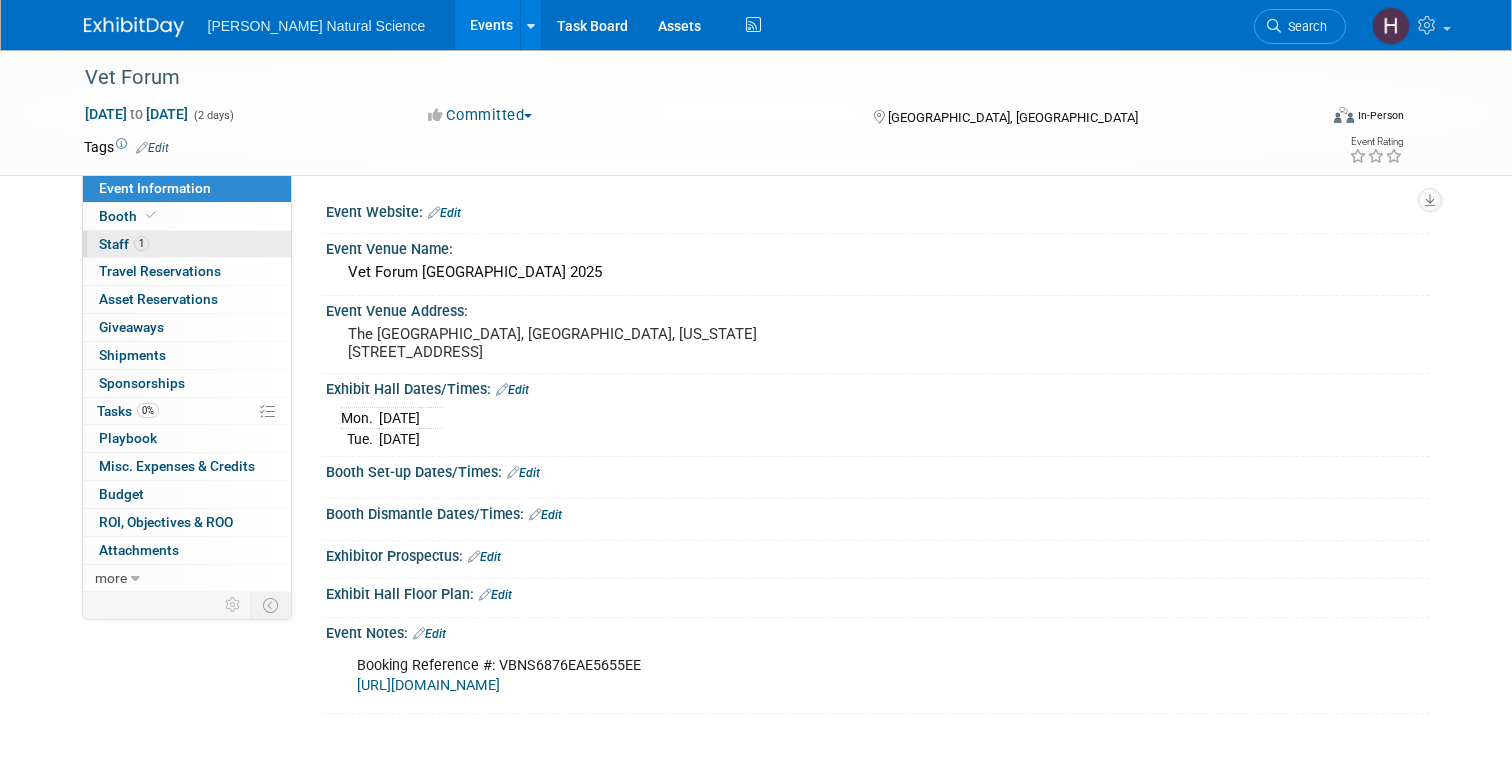 click on "Staff 1" at bounding box center (124, 244) 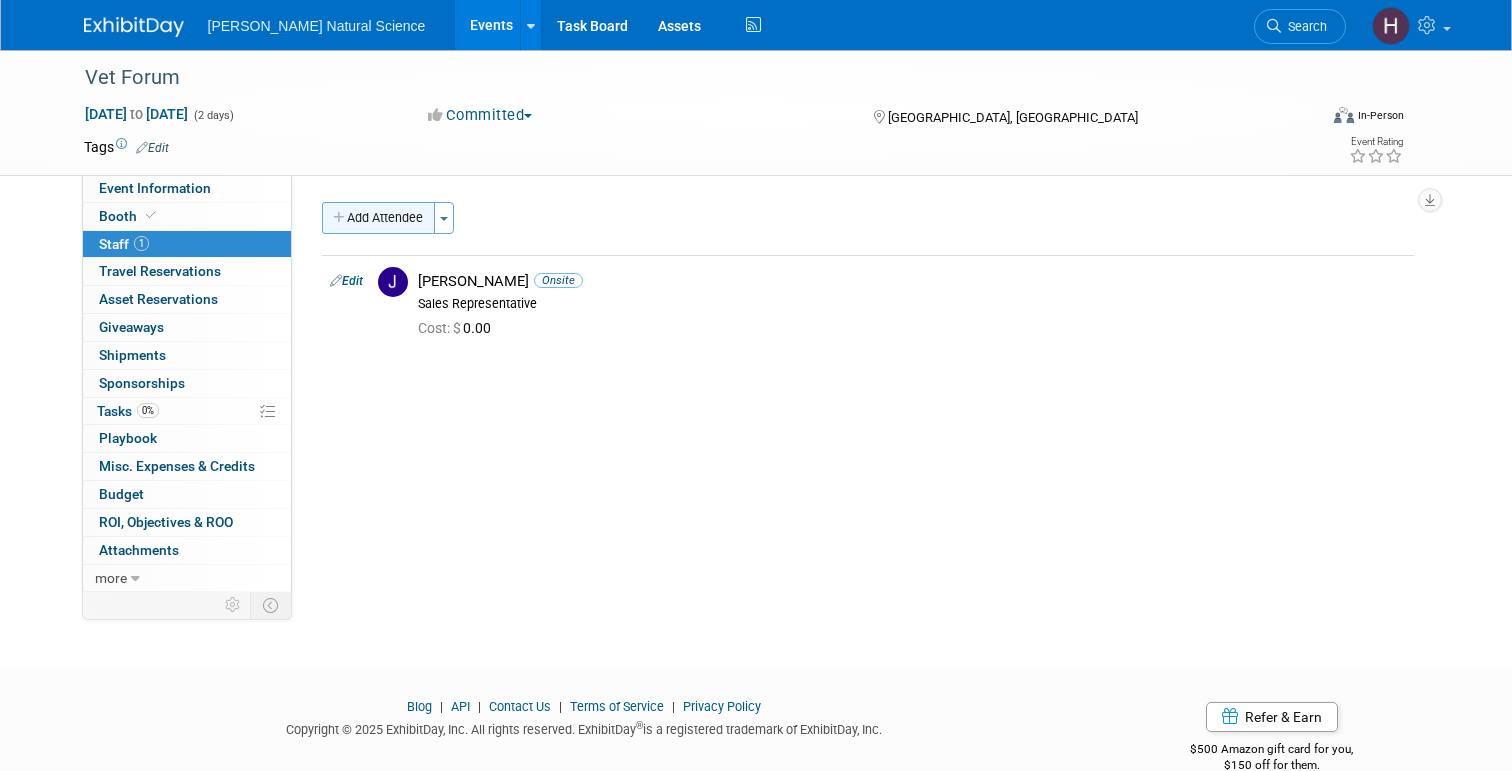 click on "Add Attendee" at bounding box center [378, 218] 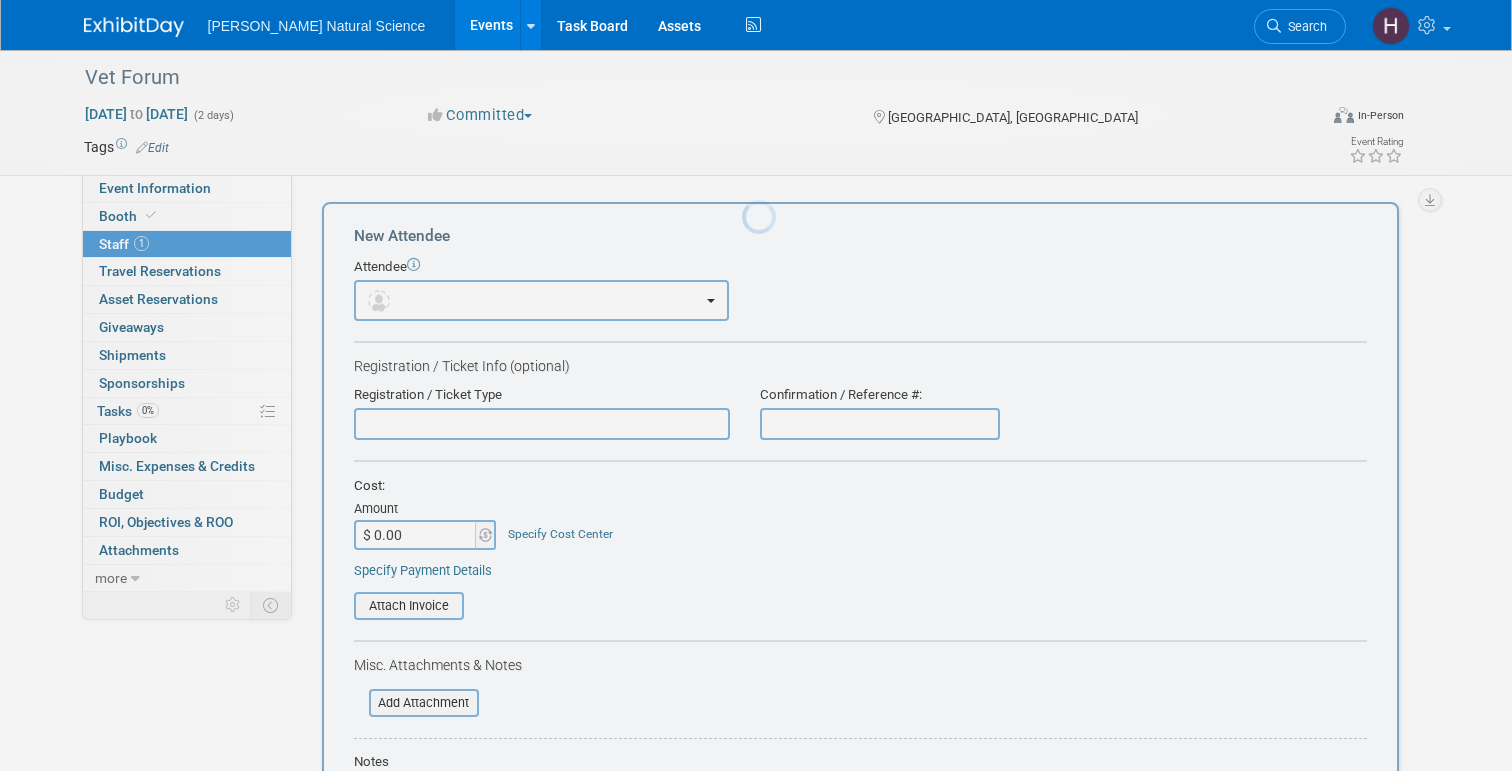 scroll, scrollTop: 0, scrollLeft: 0, axis: both 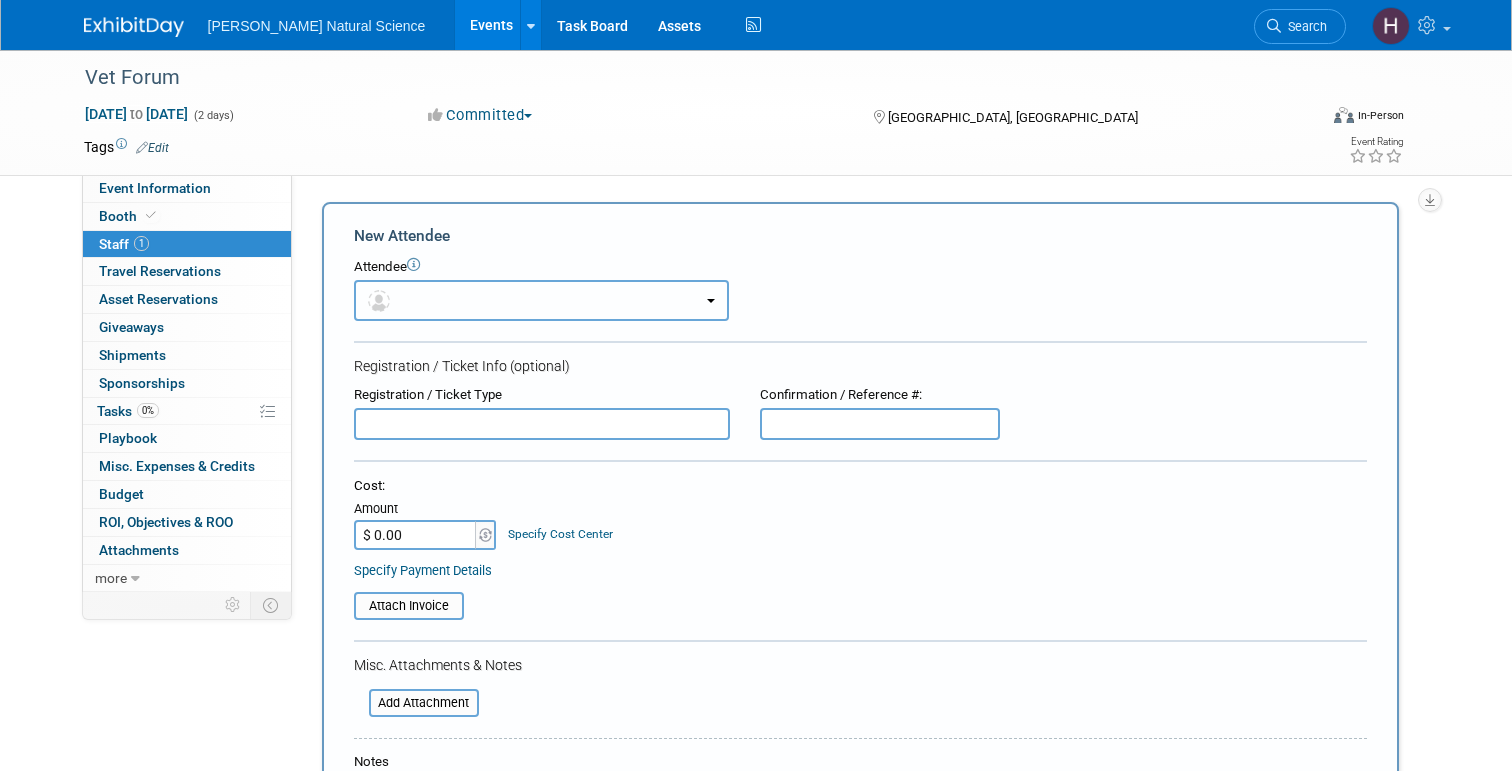 click at bounding box center [541, 300] 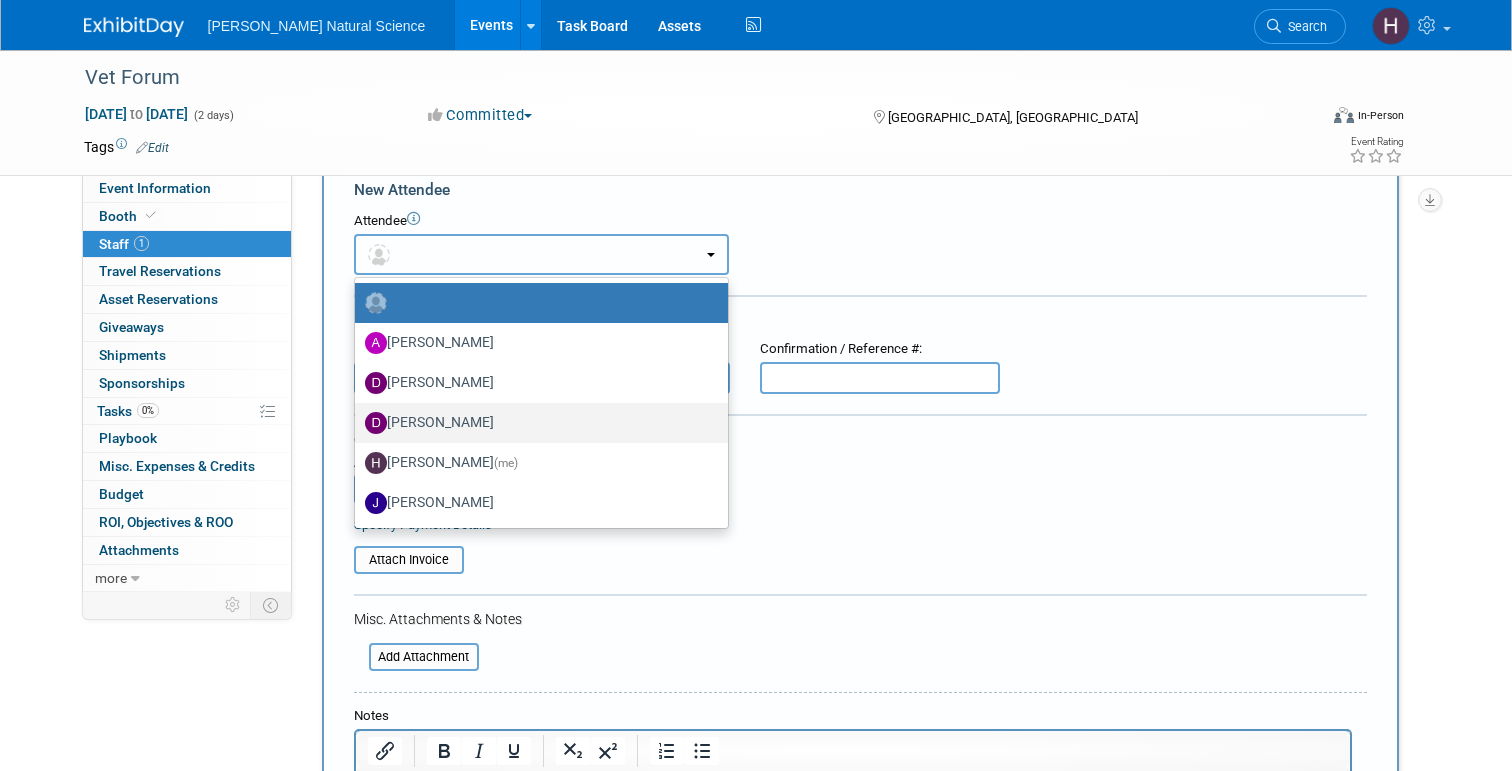scroll, scrollTop: 35, scrollLeft: 0, axis: vertical 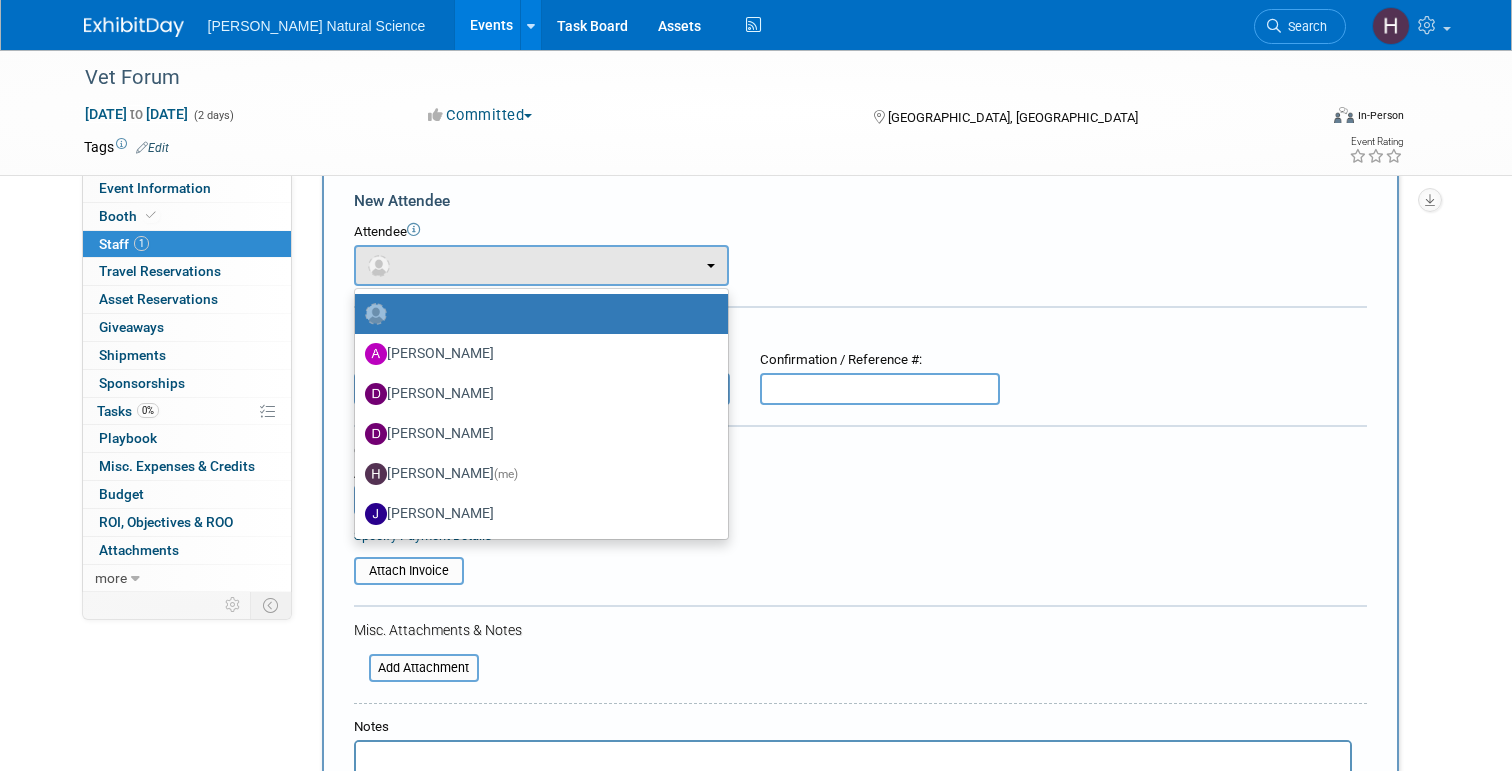click at bounding box center [536, 314] 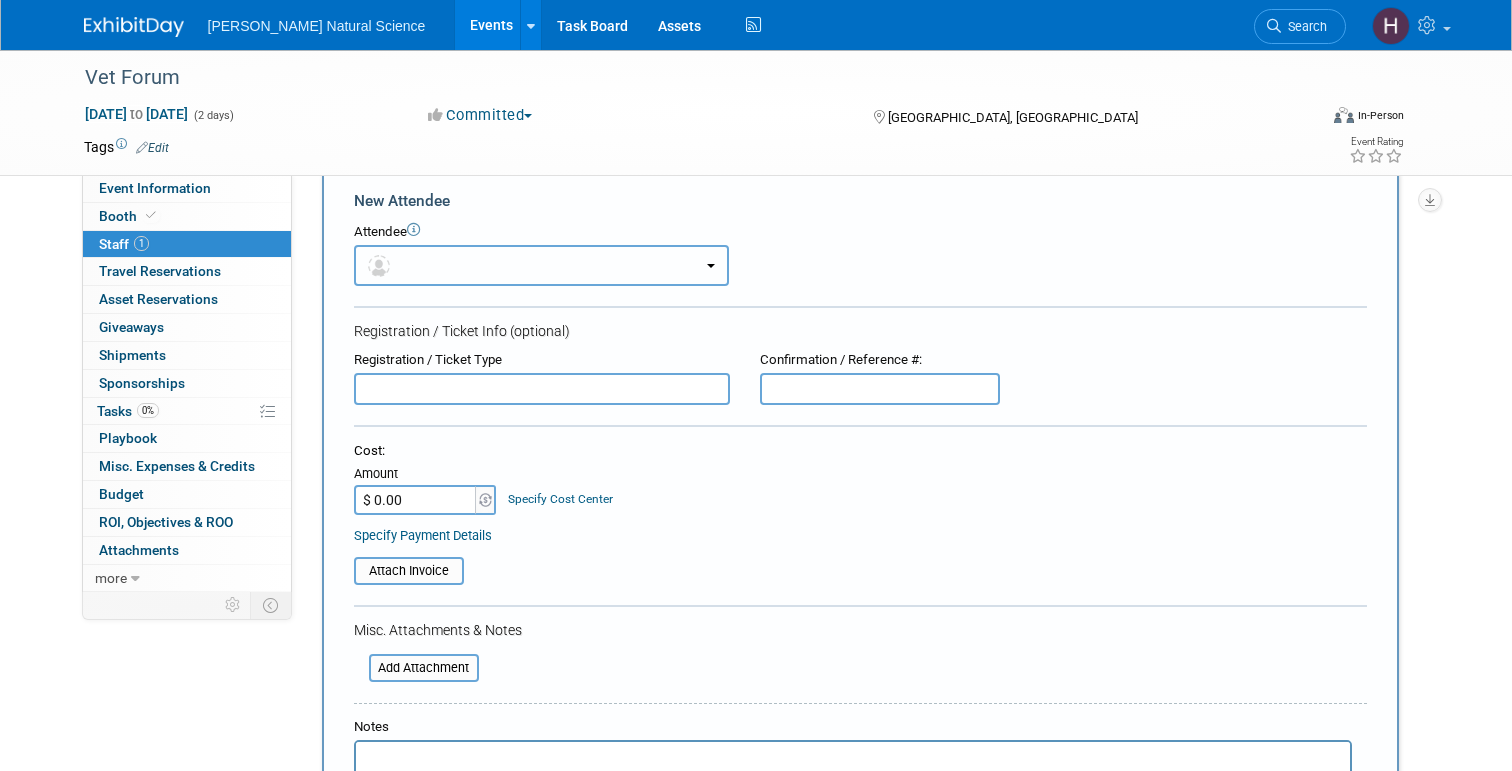 click at bounding box center [541, 265] 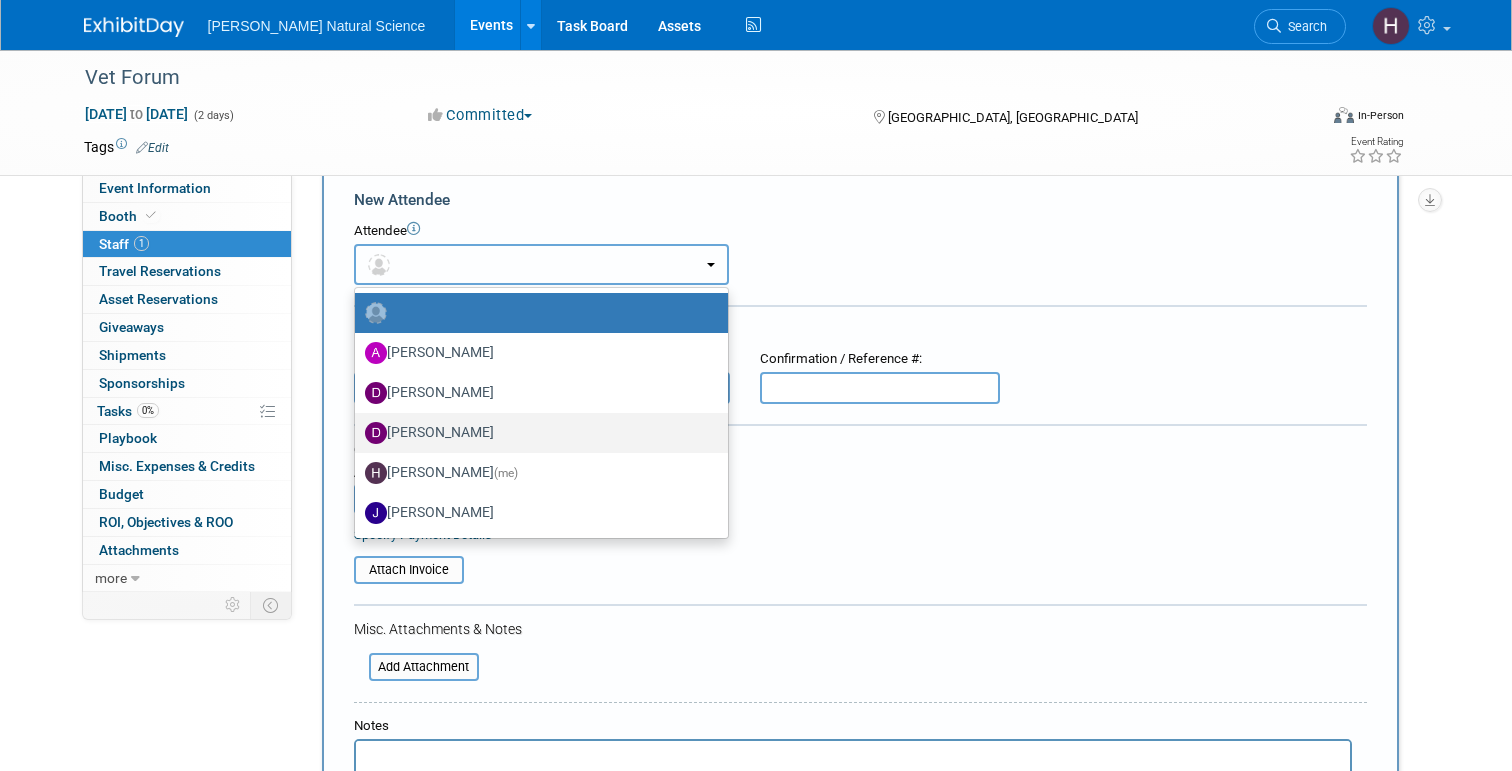 scroll, scrollTop: 29, scrollLeft: 0, axis: vertical 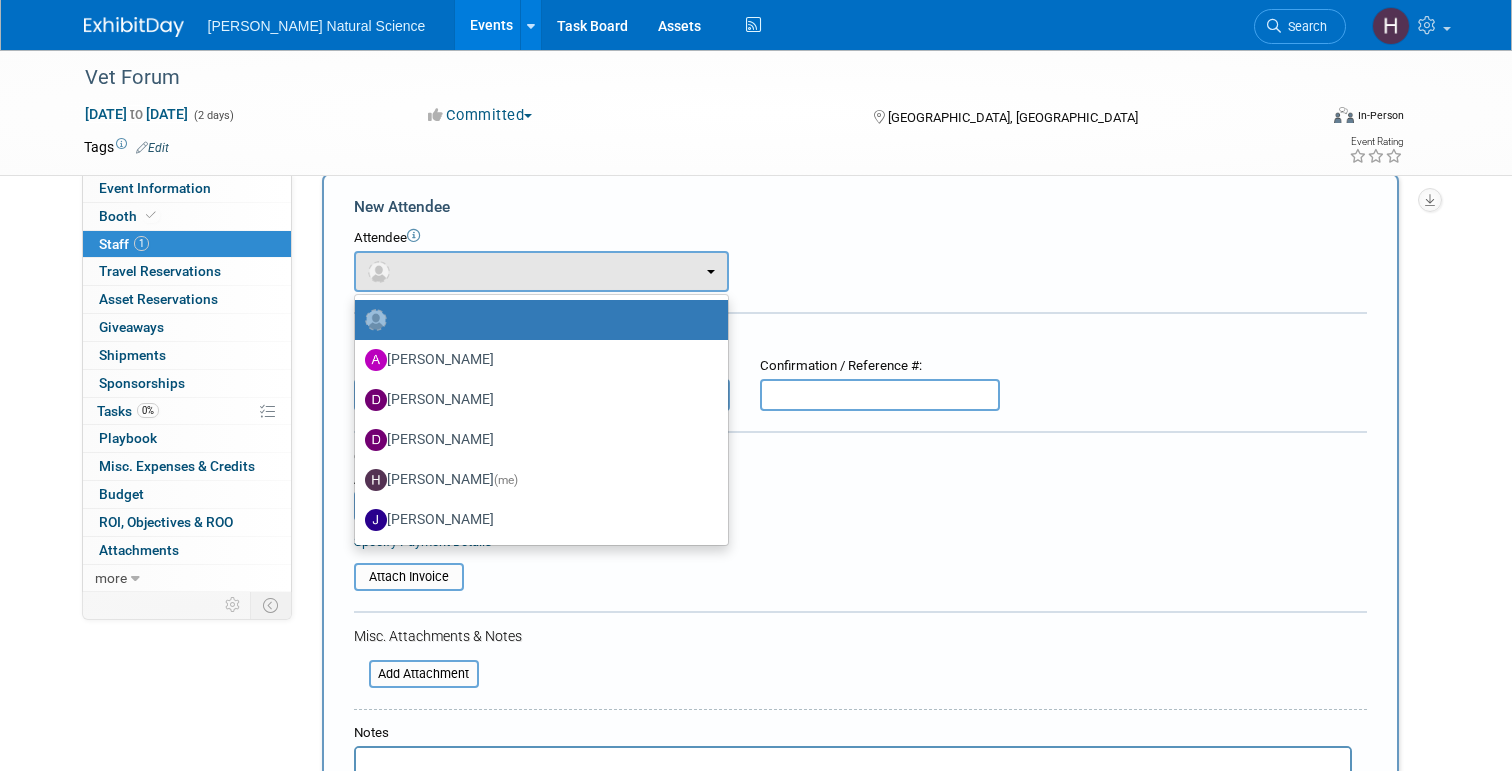 click on "New Attendee
Attendee
<img src="[URL][DOMAIN_NAME]" style="width: 22px; height: 22px; border-radius: 11px; margin-top: 2px; margin-bottom: 2px; margin-left: 0px;" />" at bounding box center [860, 563] 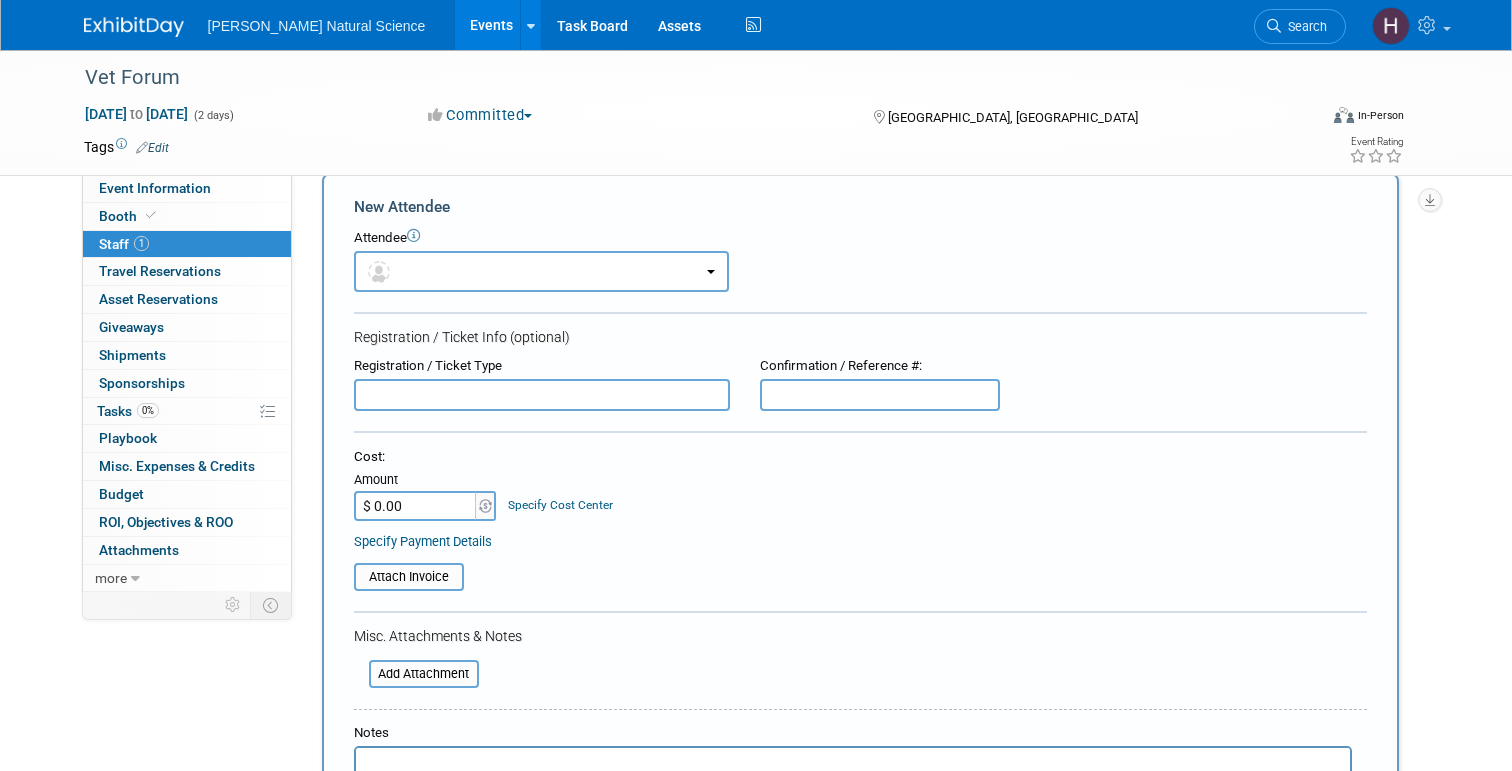 click at bounding box center [134, 27] 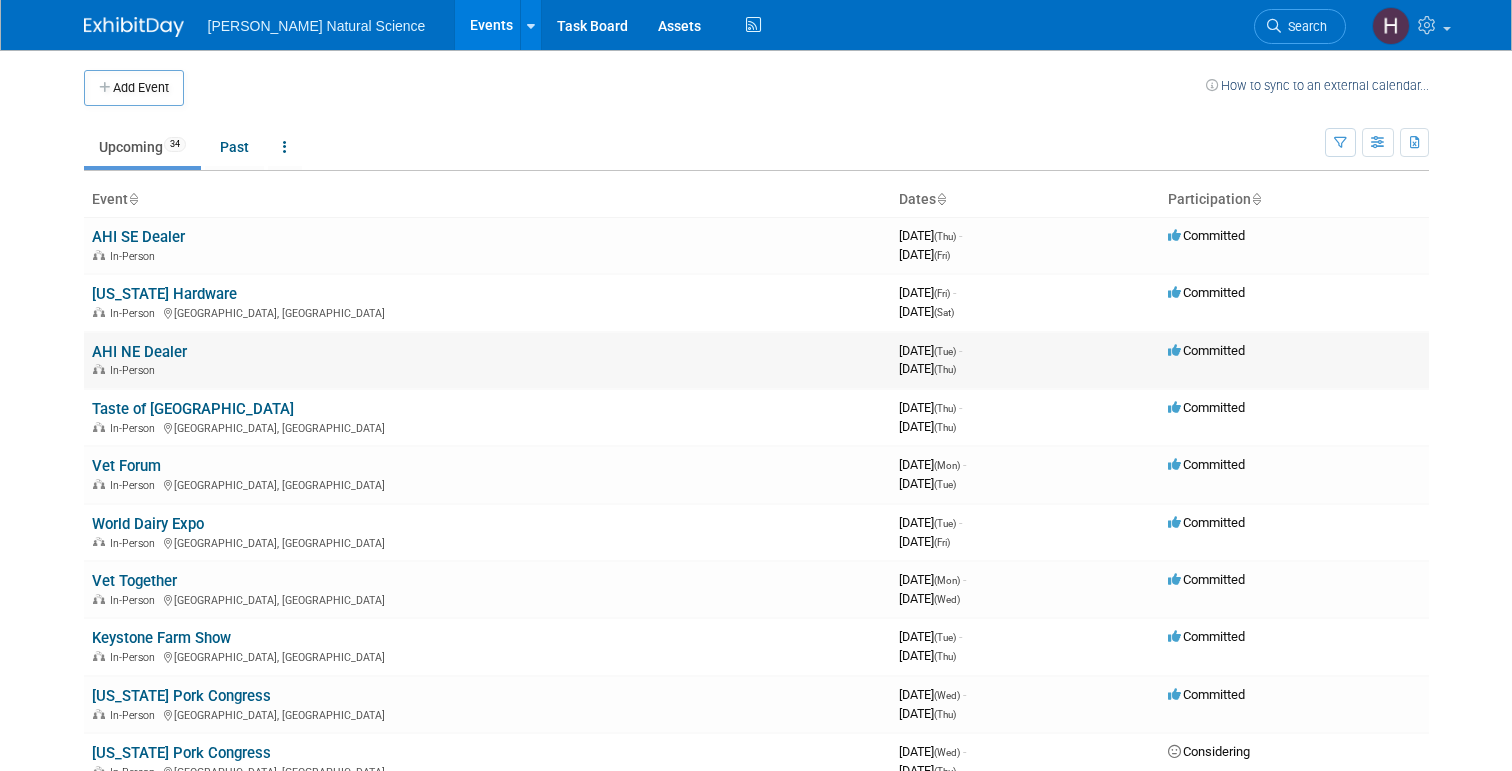 scroll, scrollTop: 0, scrollLeft: 0, axis: both 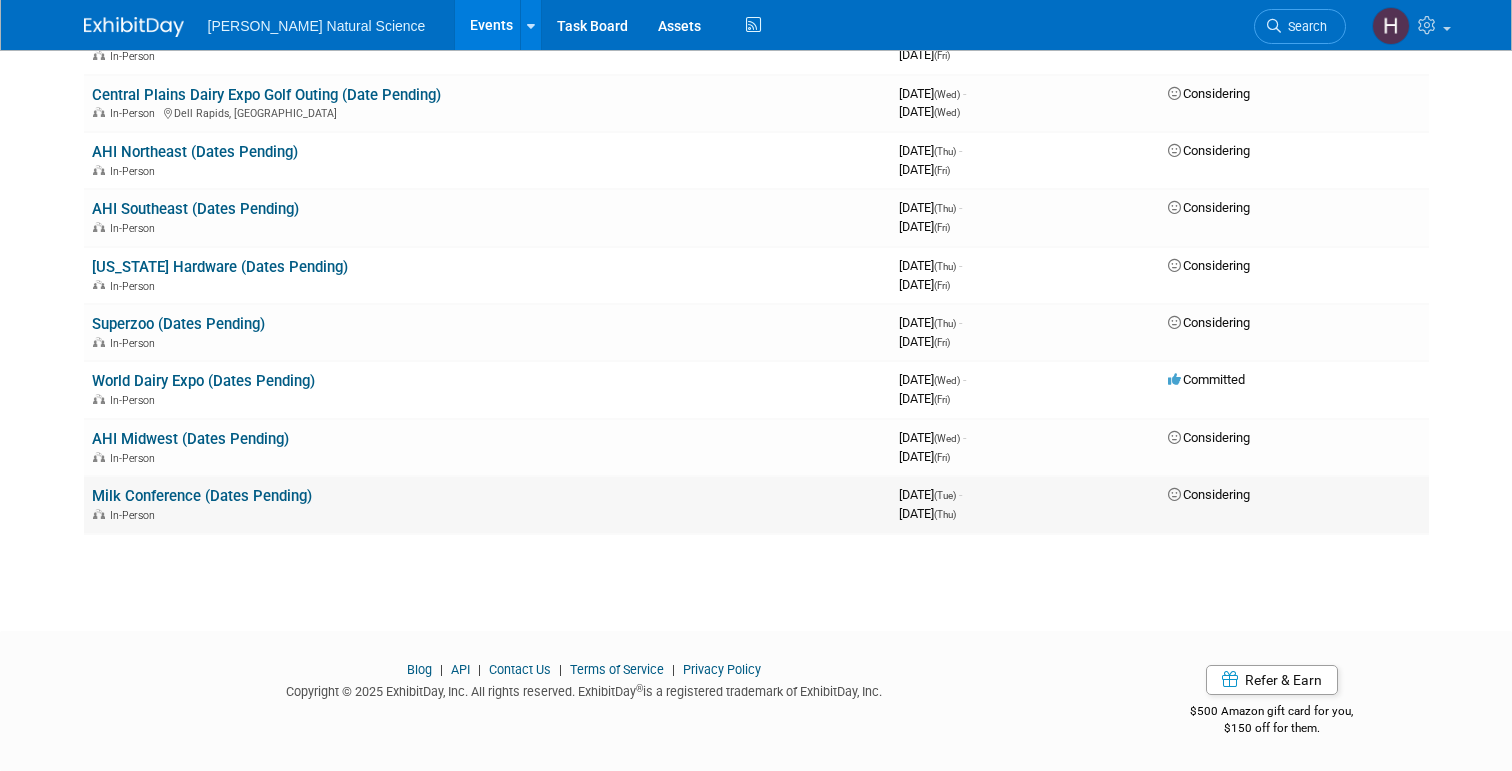 click on "Milk Conference (Dates Pending)" at bounding box center (202, 496) 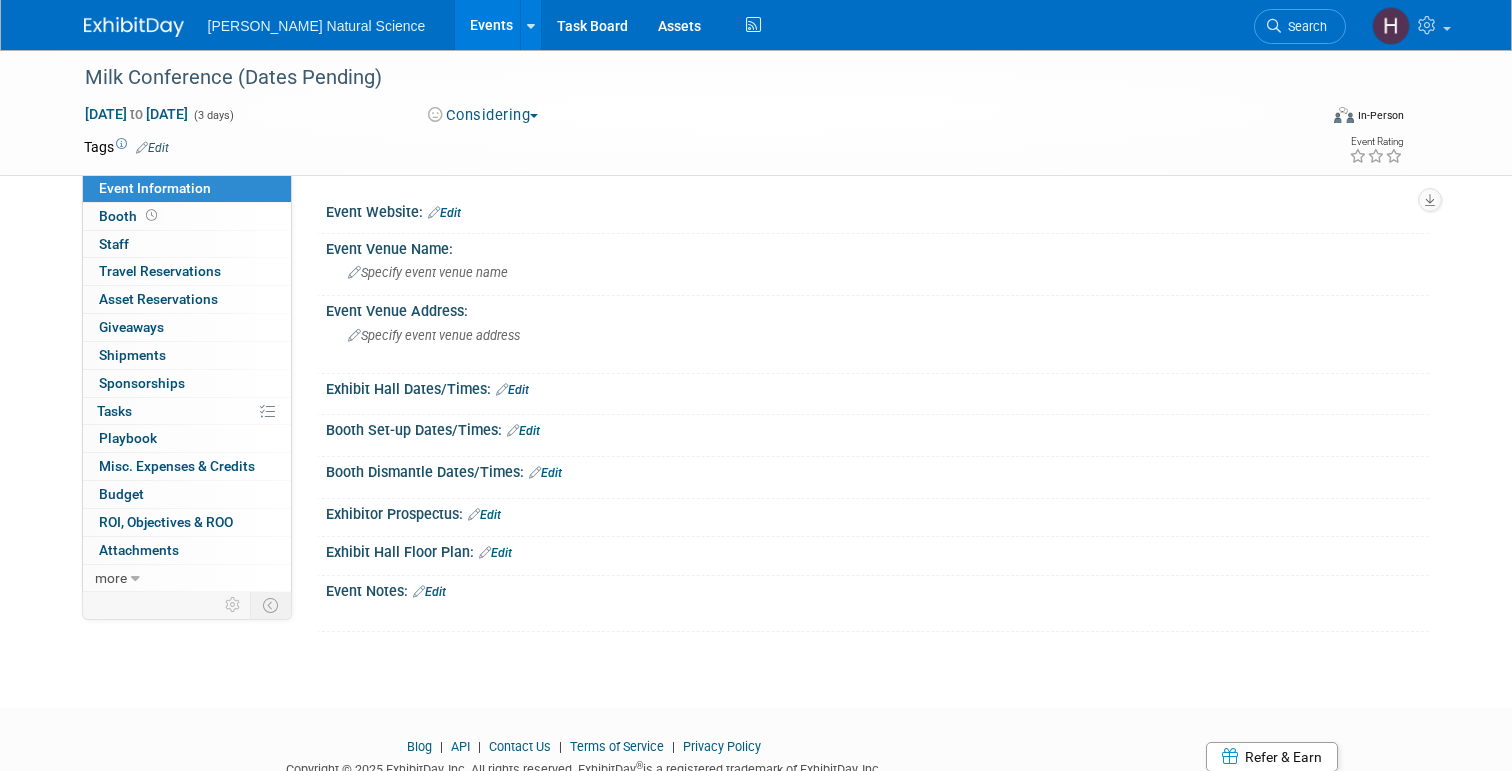 scroll, scrollTop: 0, scrollLeft: 0, axis: both 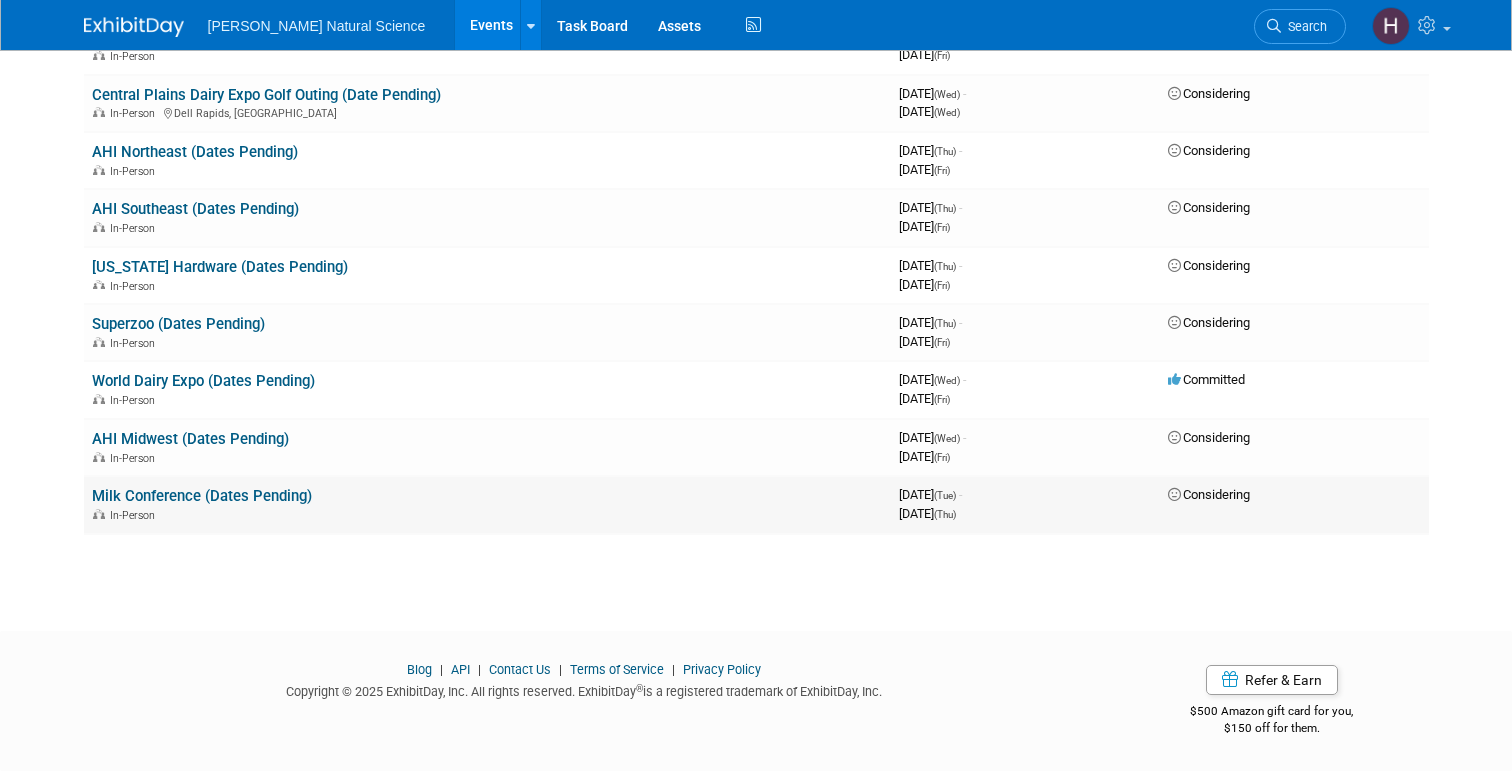 click on "Milk Conference (Dates Pending)" at bounding box center [202, 496] 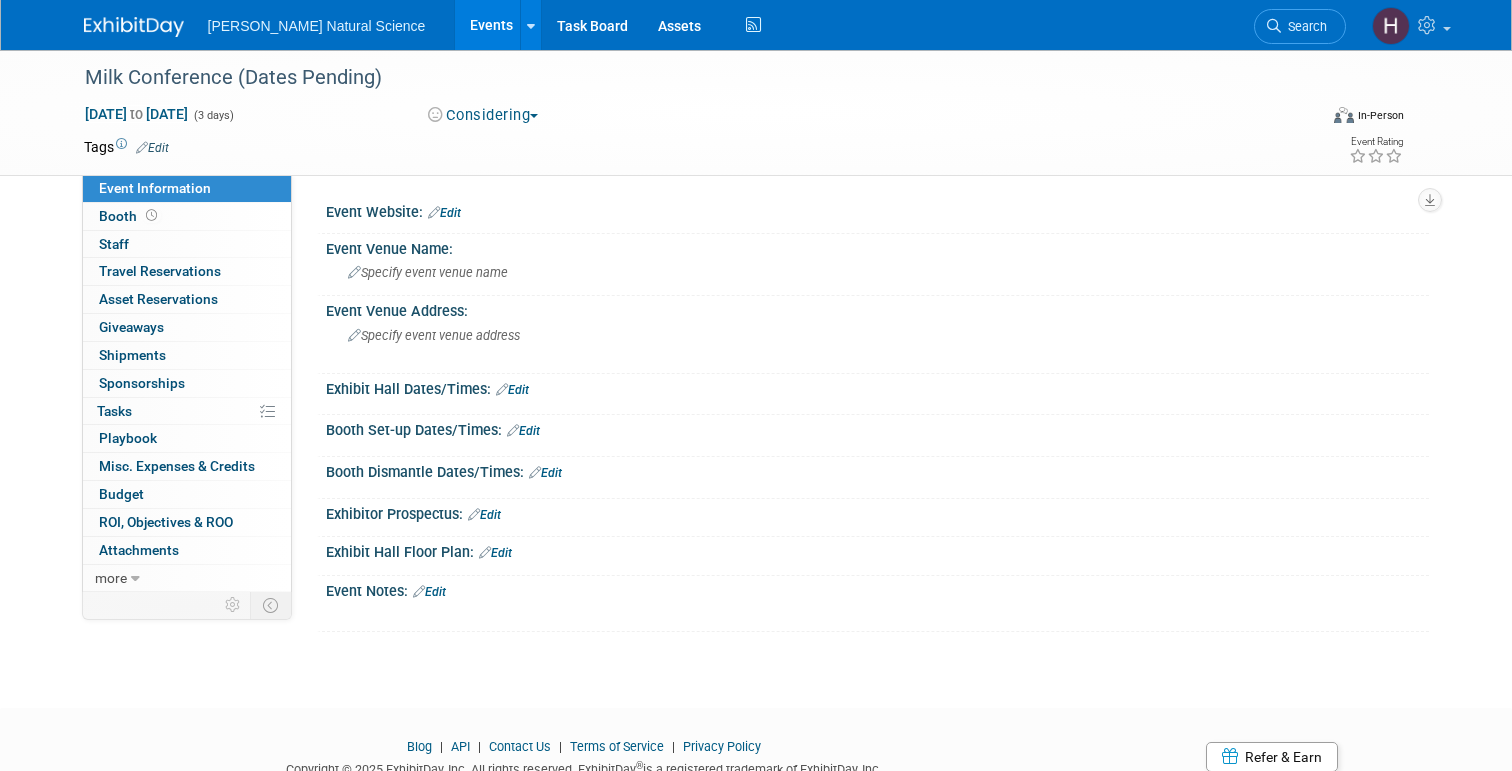 scroll, scrollTop: 0, scrollLeft: 0, axis: both 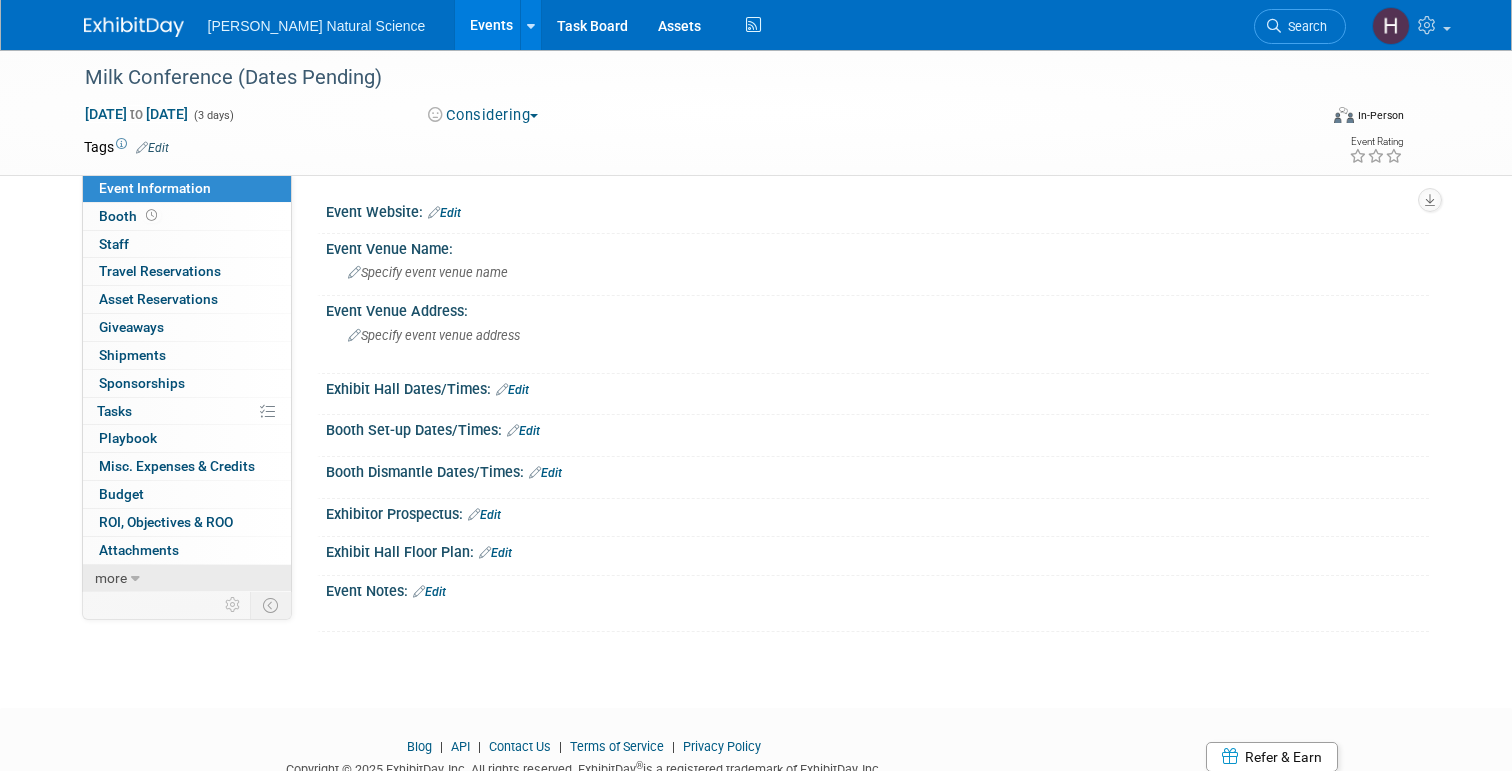 click at bounding box center [135, 579] 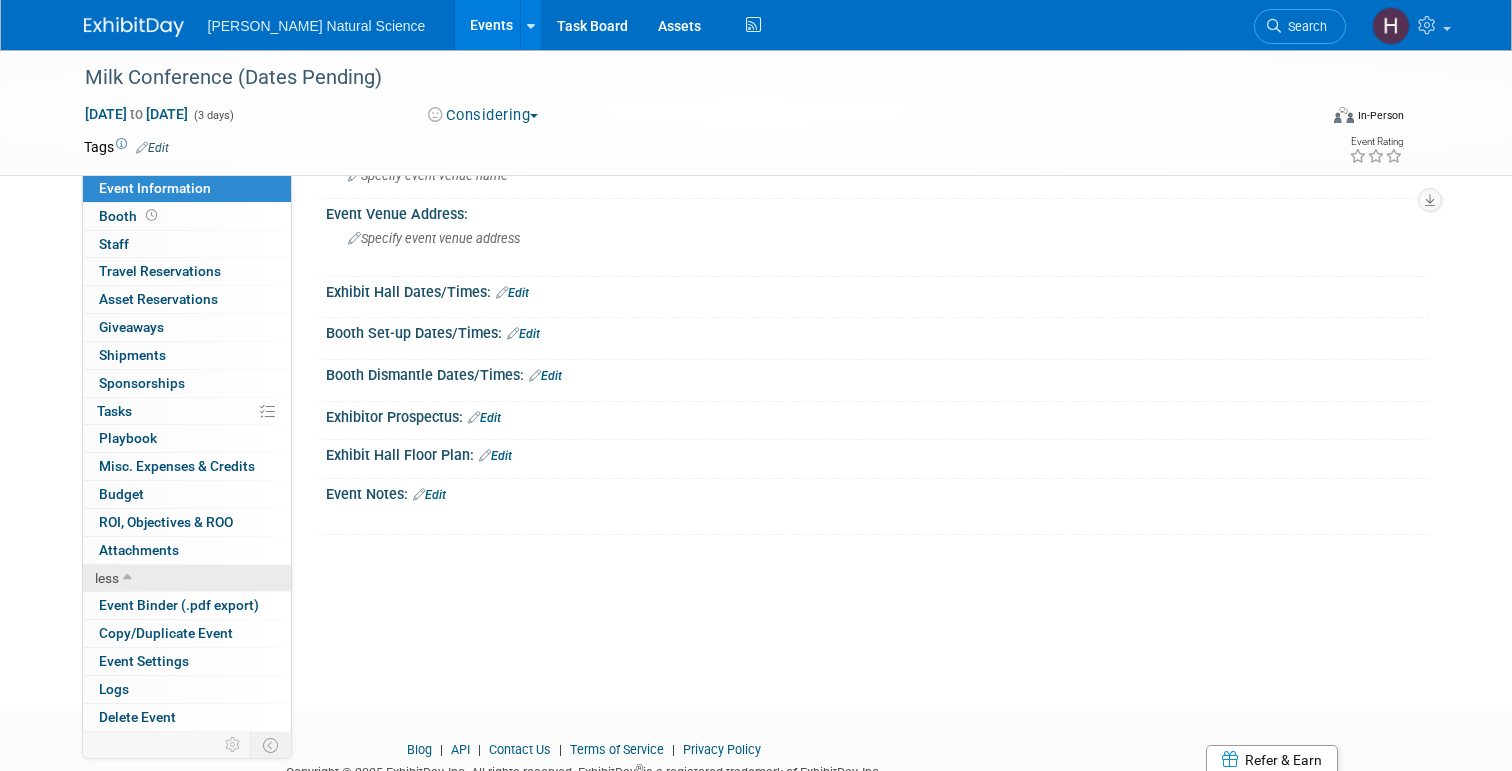 scroll, scrollTop: 98, scrollLeft: 0, axis: vertical 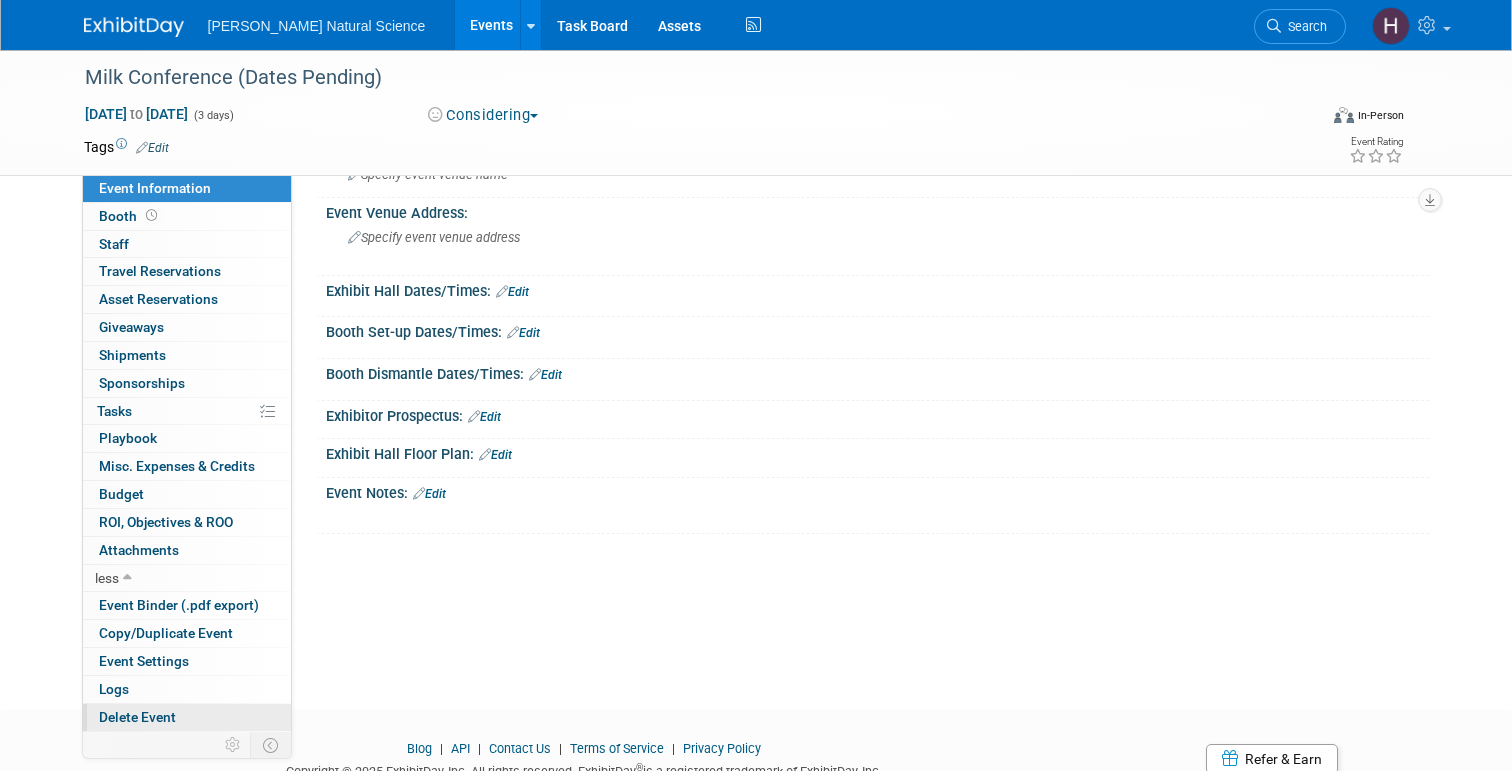 click on "Delete Event" at bounding box center [137, 717] 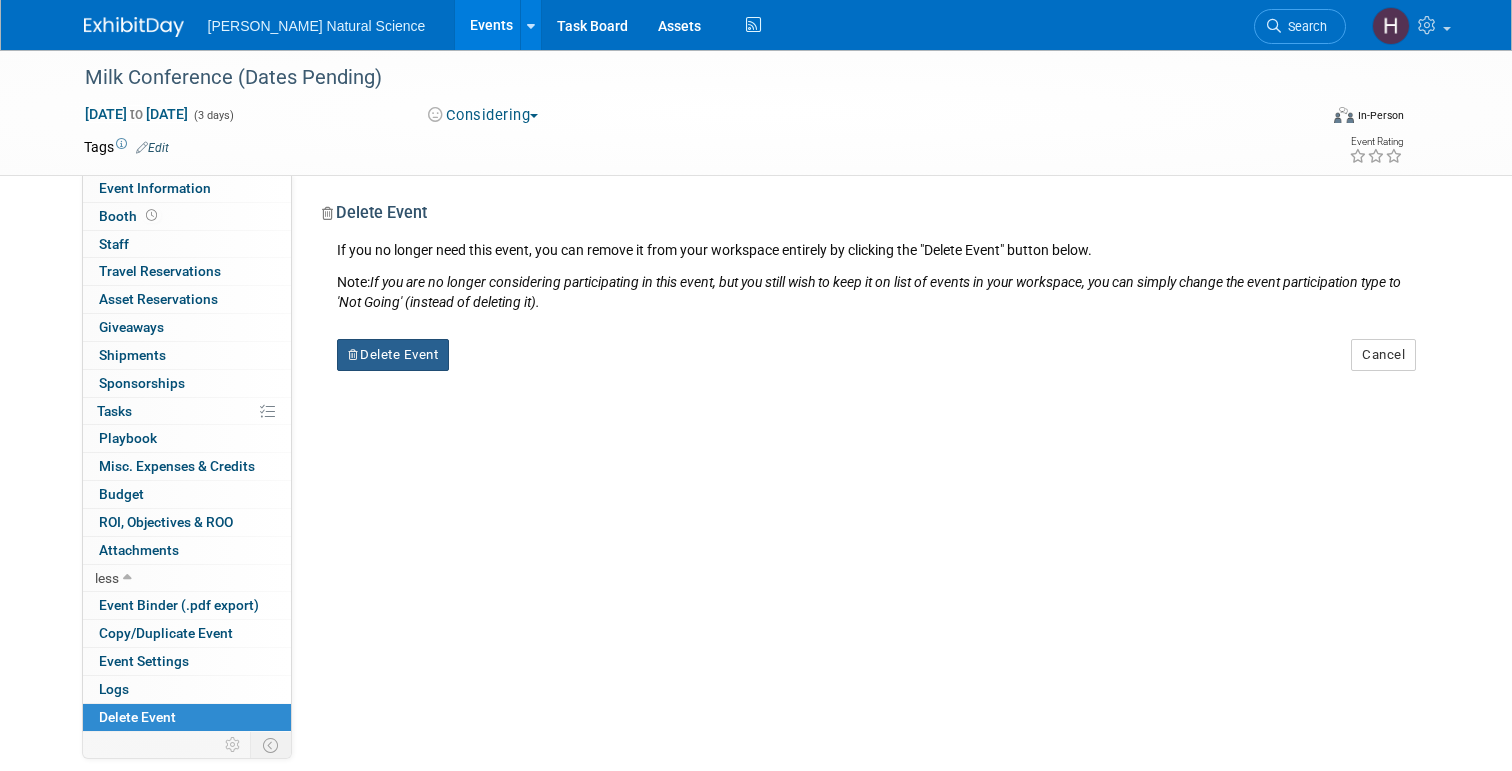click on "Delete Event" at bounding box center [393, 355] 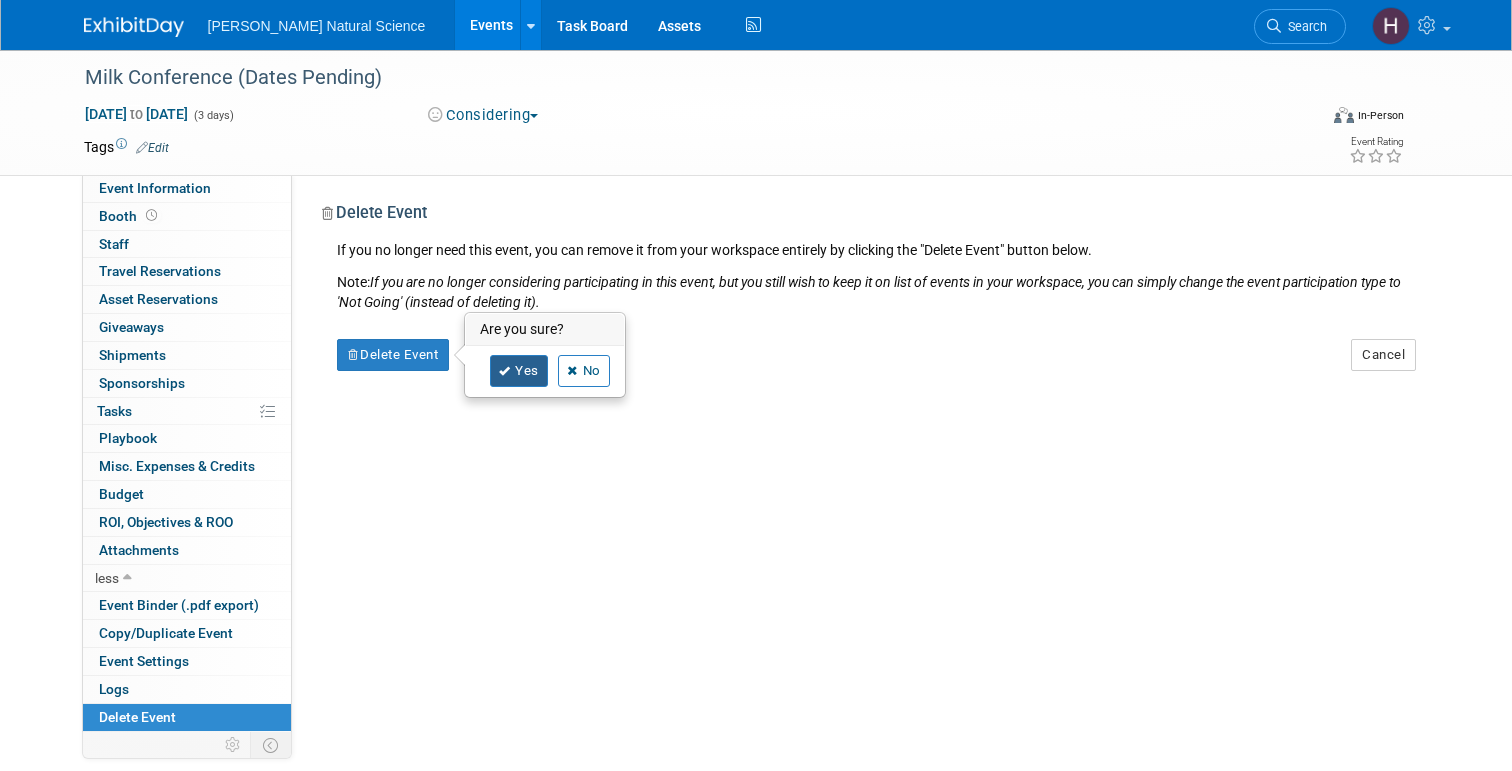 click on "Yes" at bounding box center [519, 371] 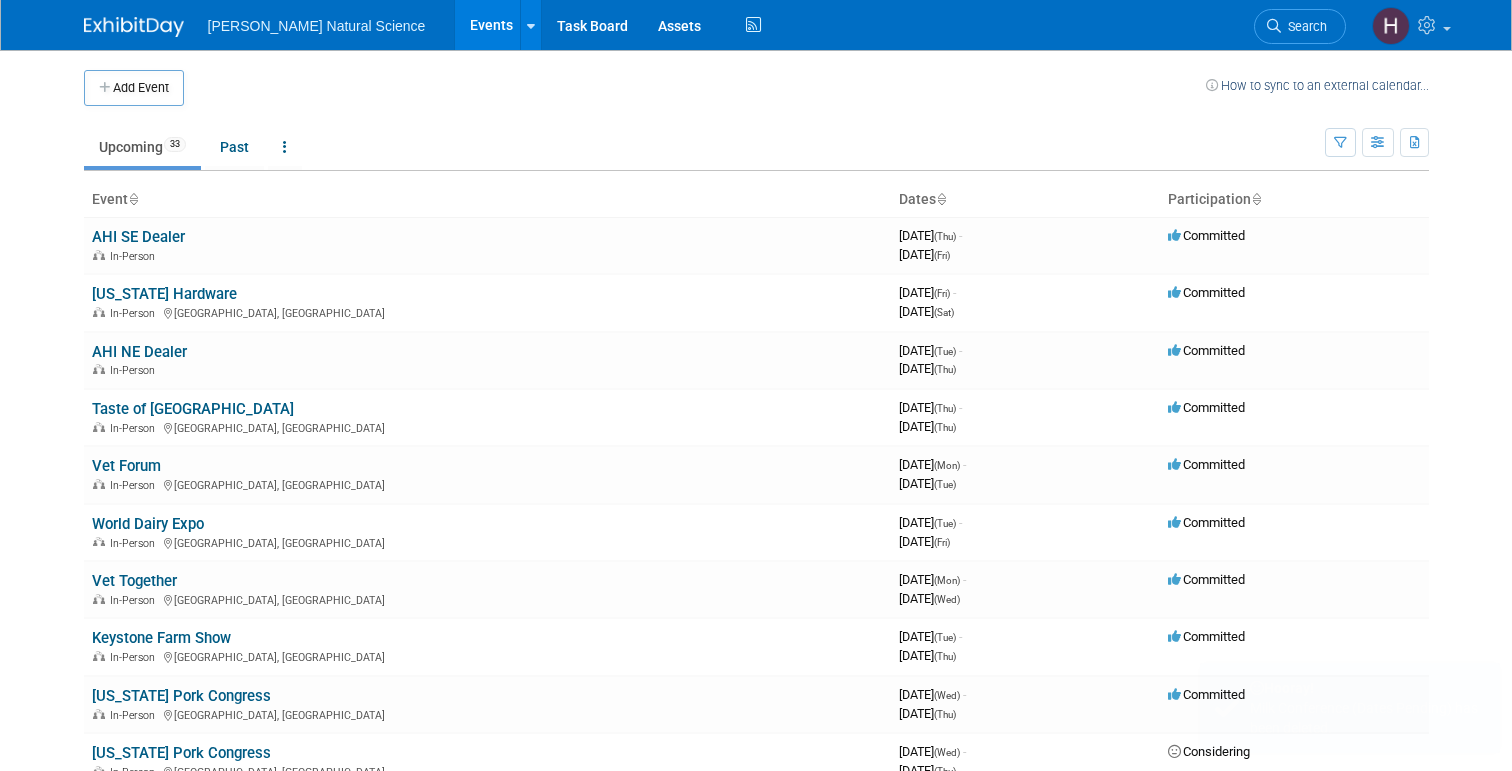 scroll, scrollTop: 0, scrollLeft: 0, axis: both 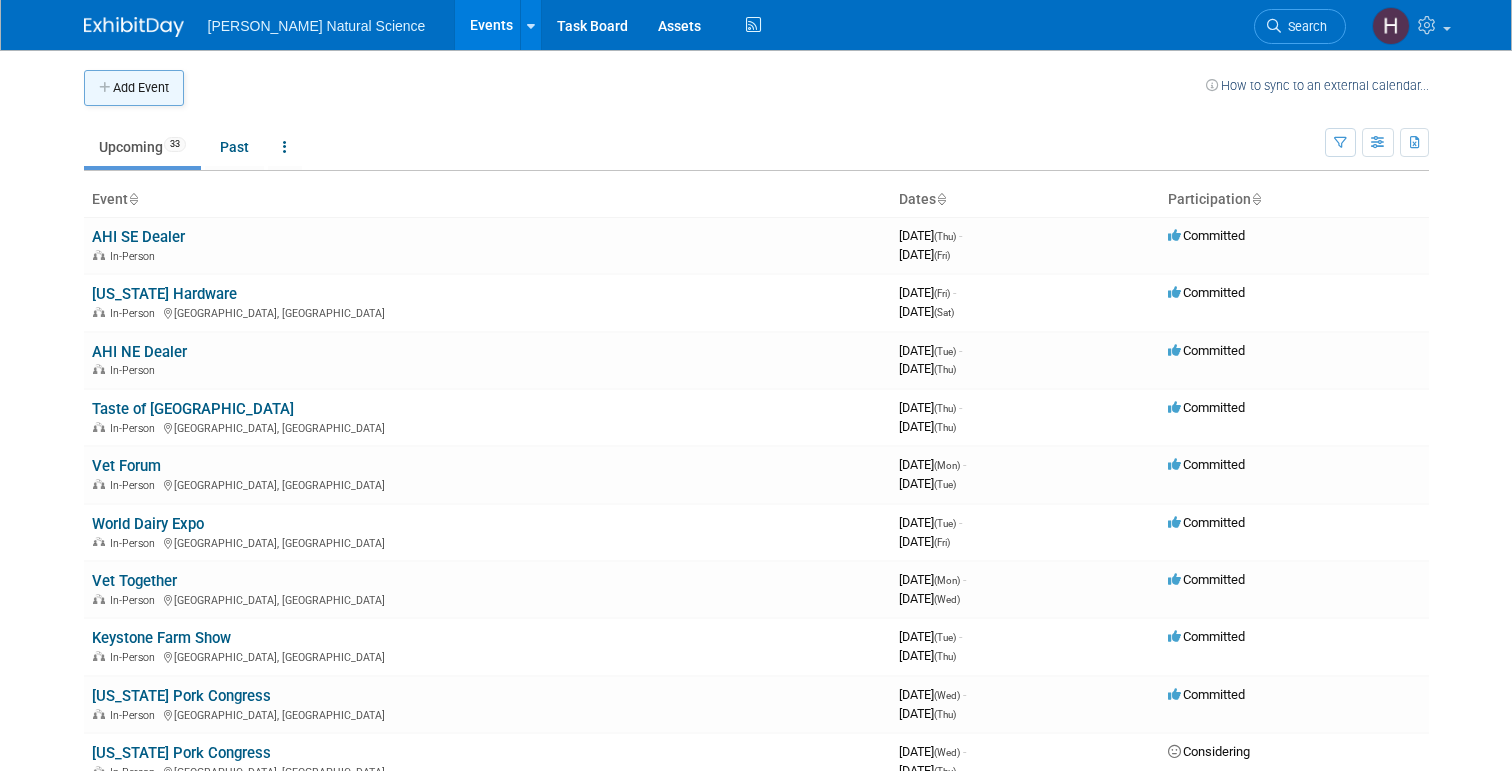 click on "Add Event" at bounding box center (134, 88) 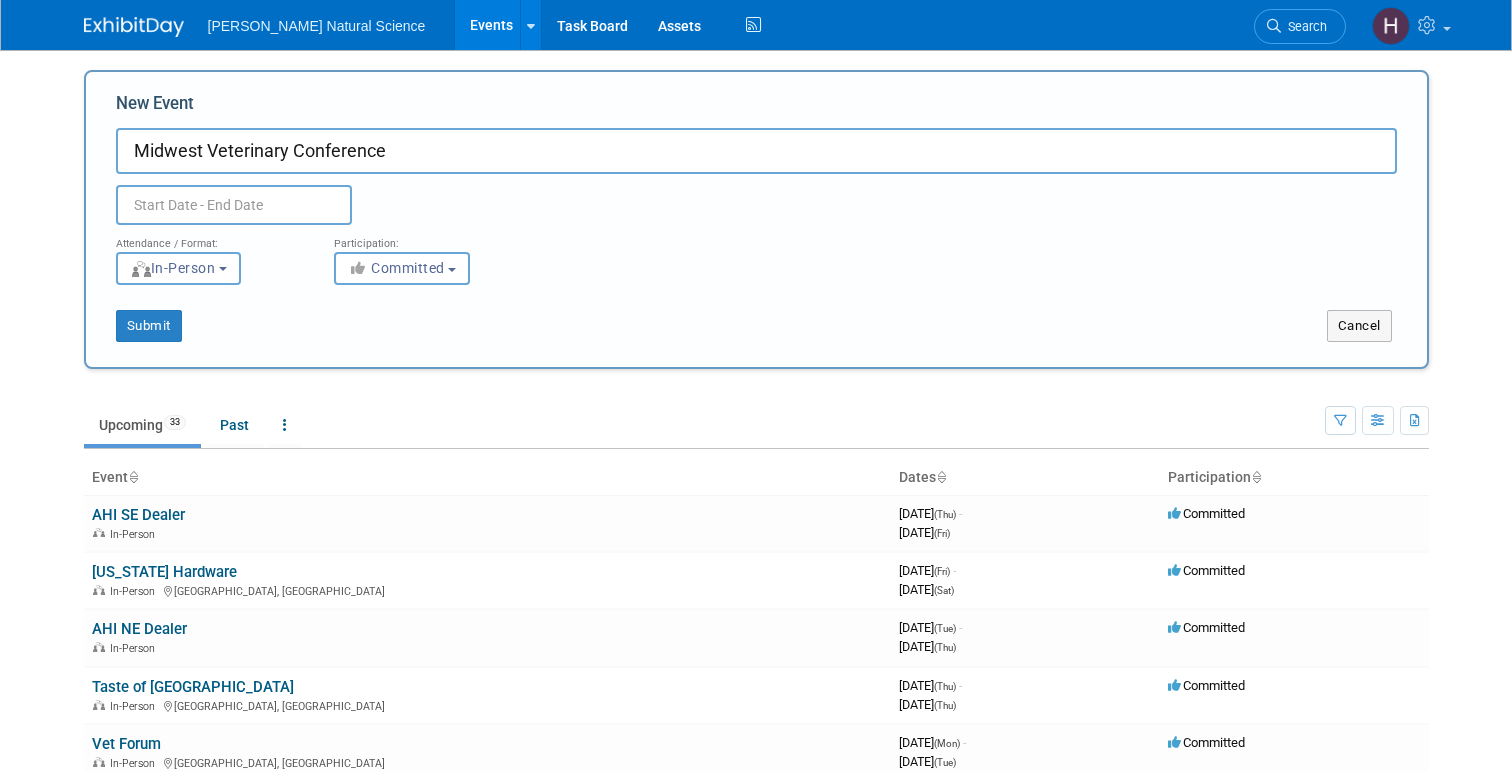 type on "Midwest Veterinary Conference" 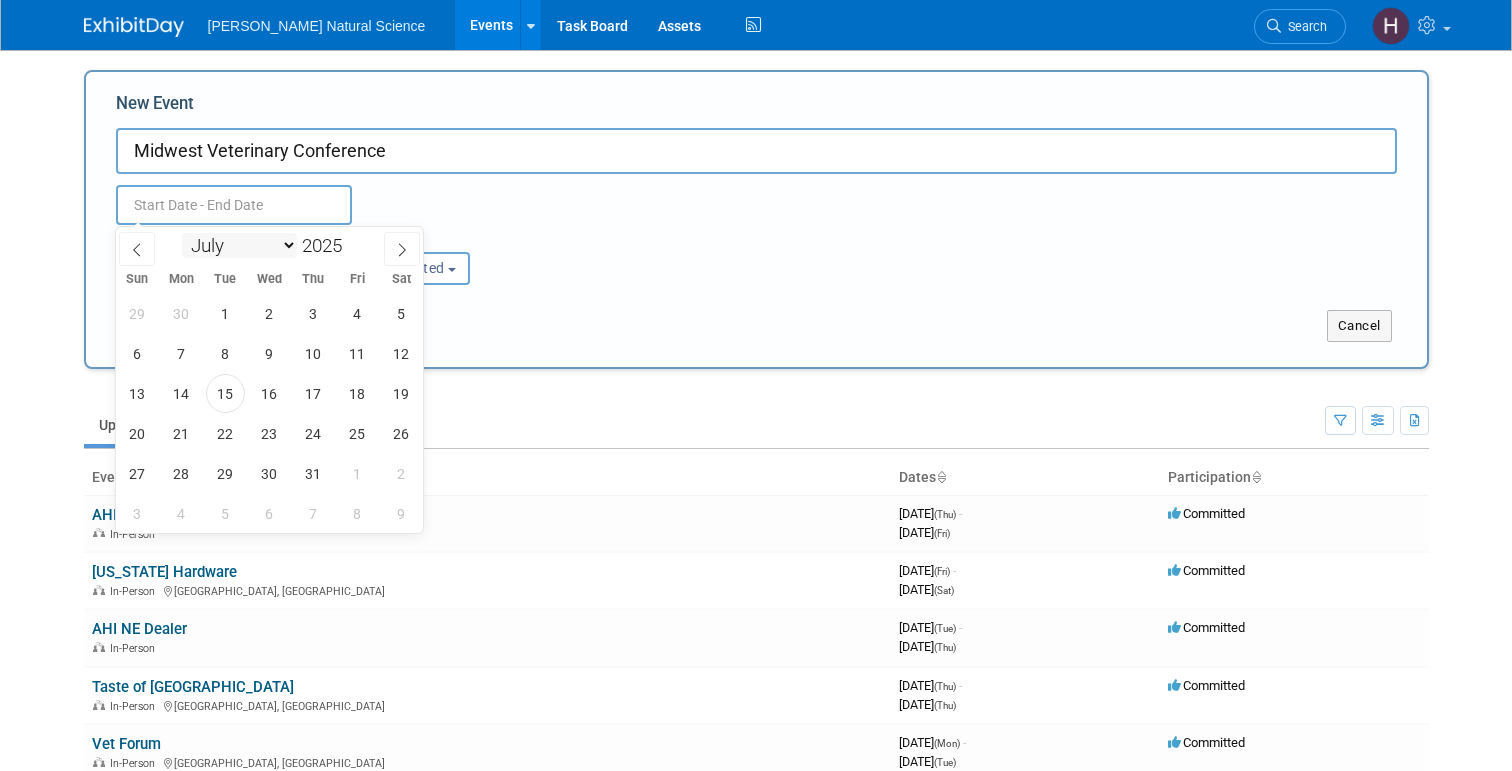 click on "January February March April May June July August September October November December" at bounding box center [239, 245] 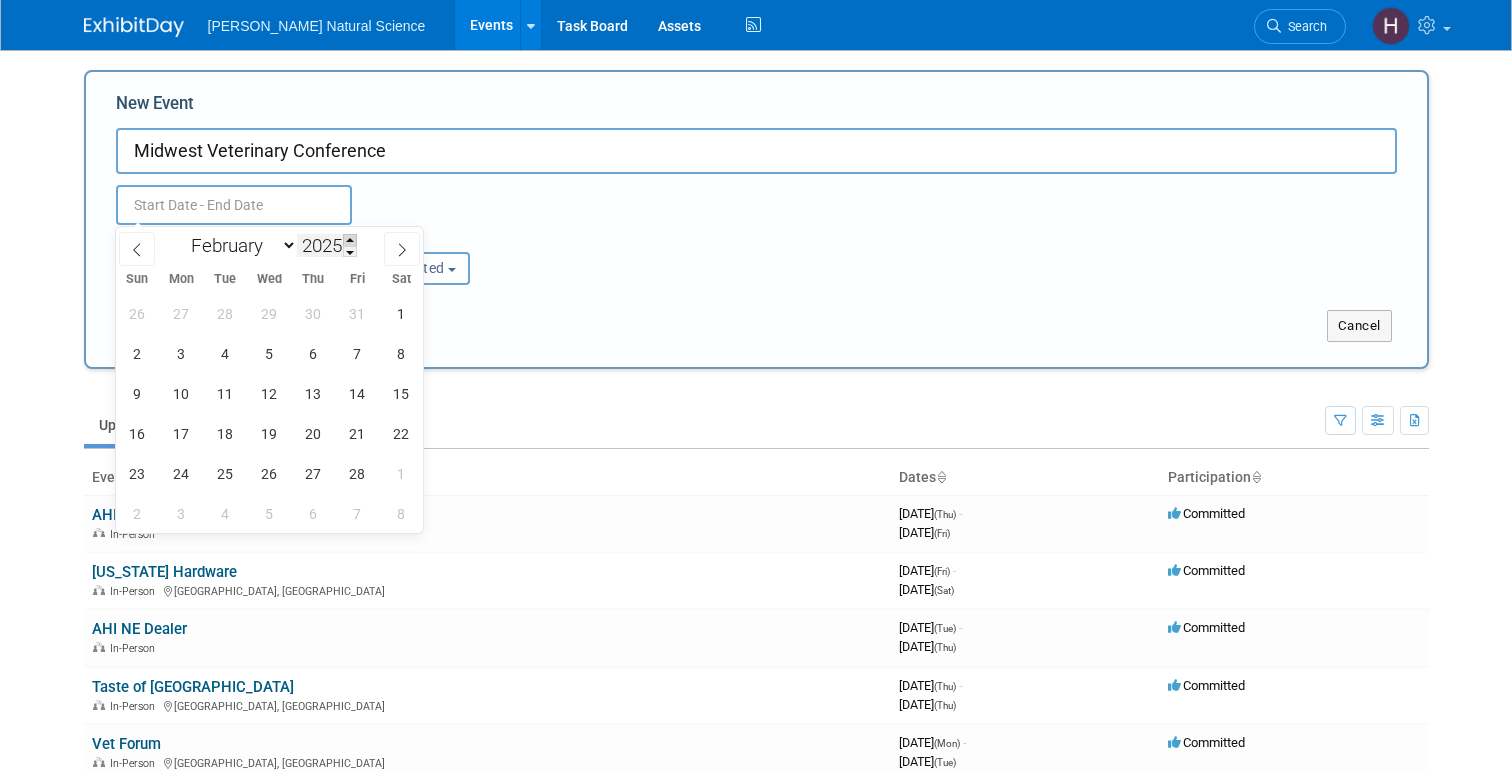 click at bounding box center (350, 240) 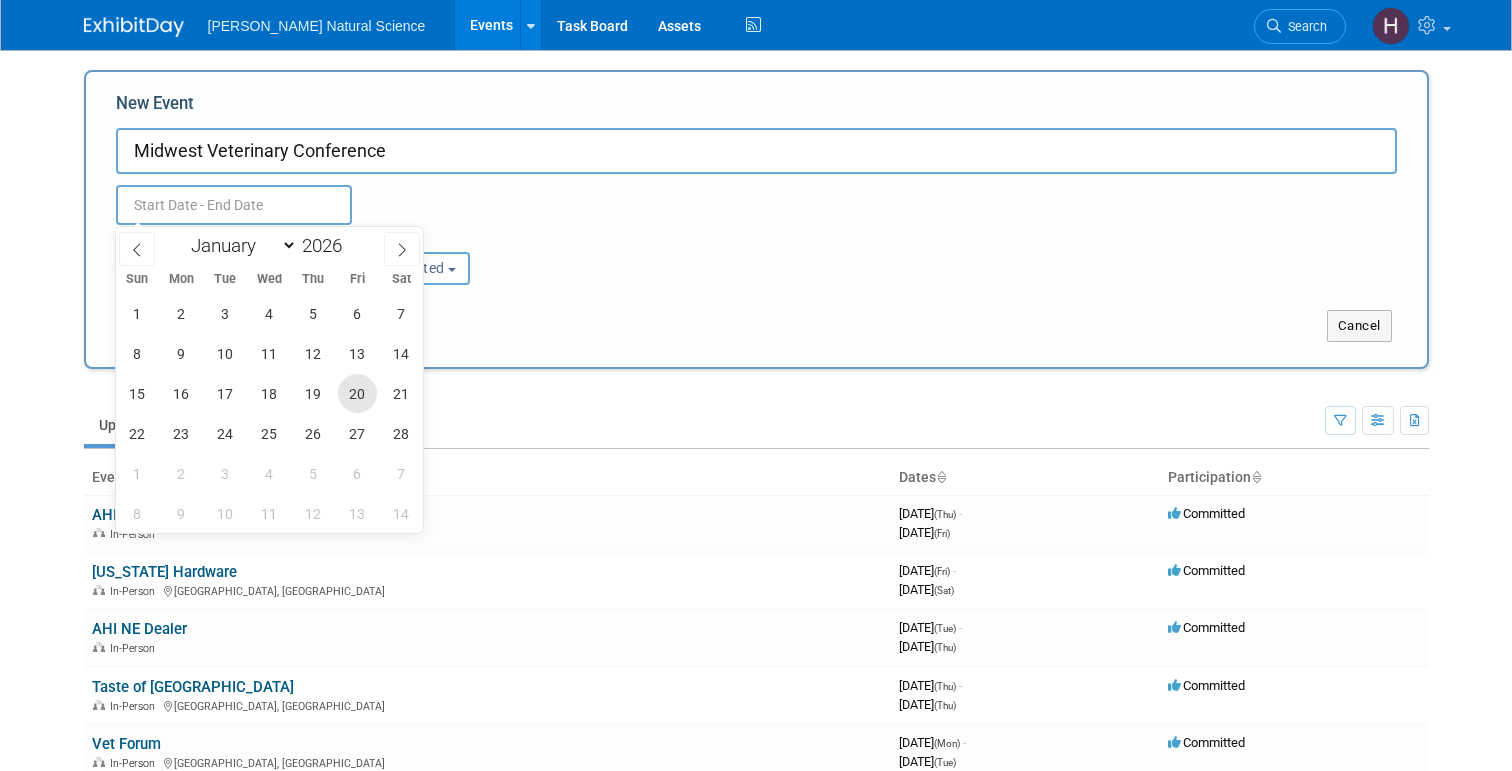 click on "20" at bounding box center [357, 393] 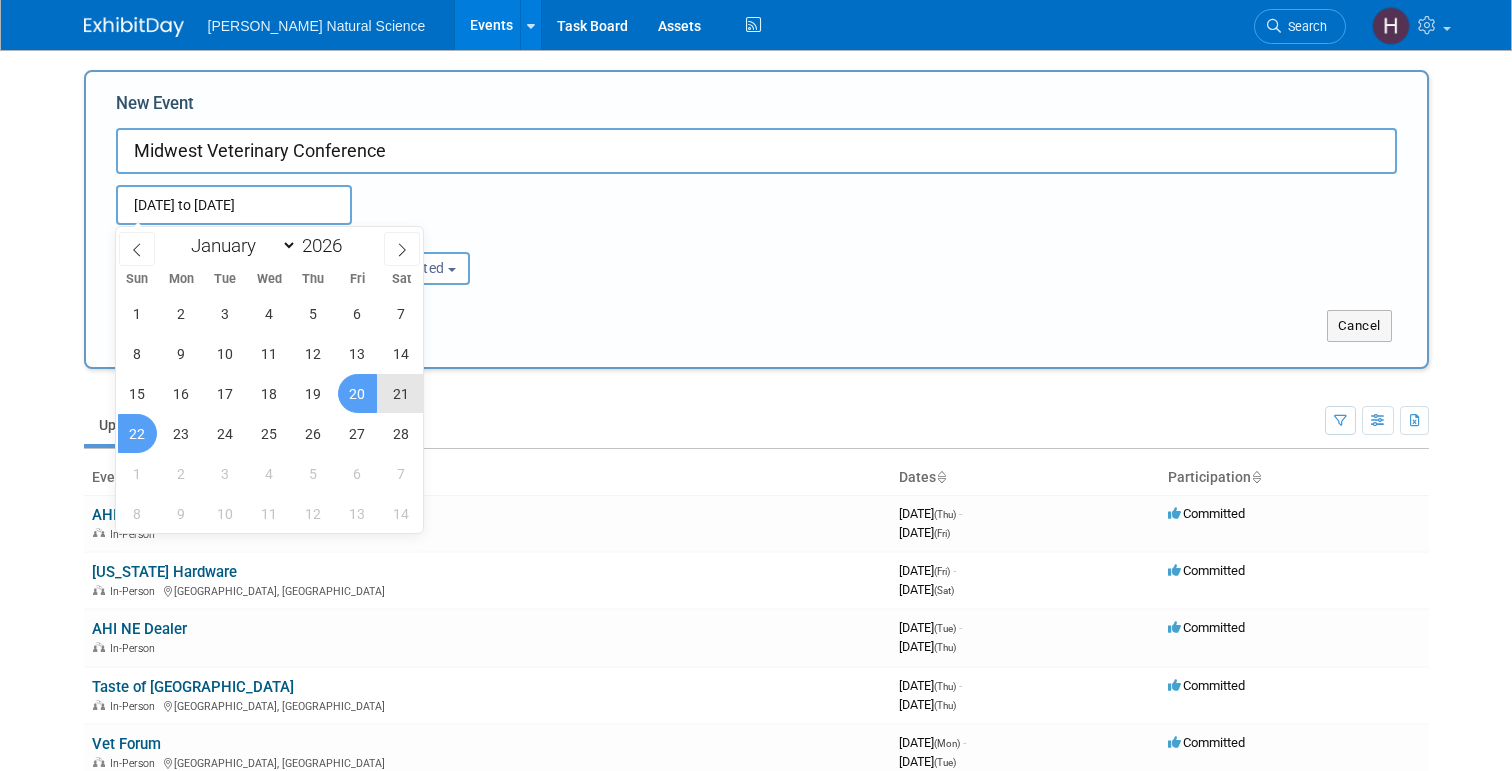 click on "22" at bounding box center (137, 433) 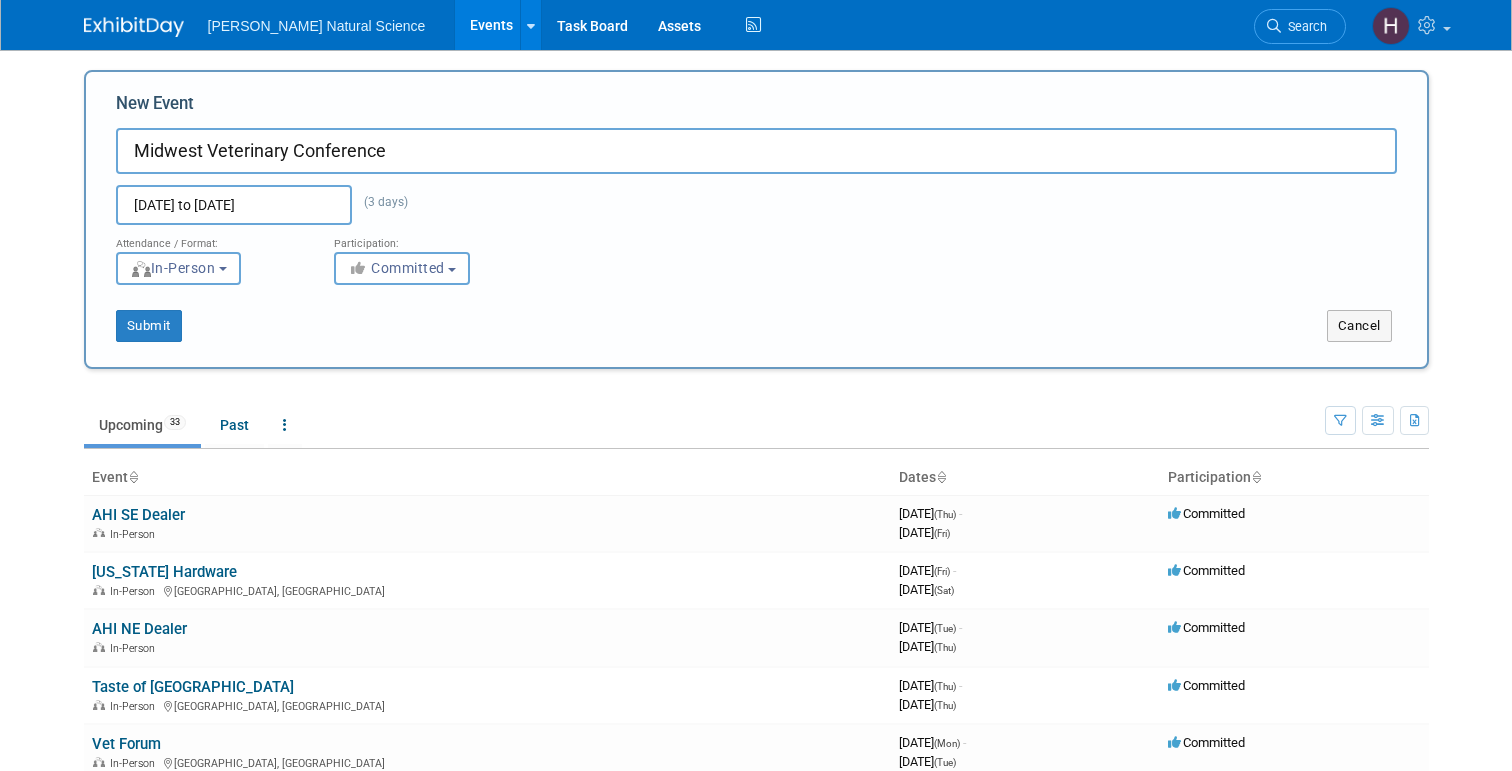 drag, startPoint x: 407, startPoint y: 150, endPoint x: 90, endPoint y: 150, distance: 317 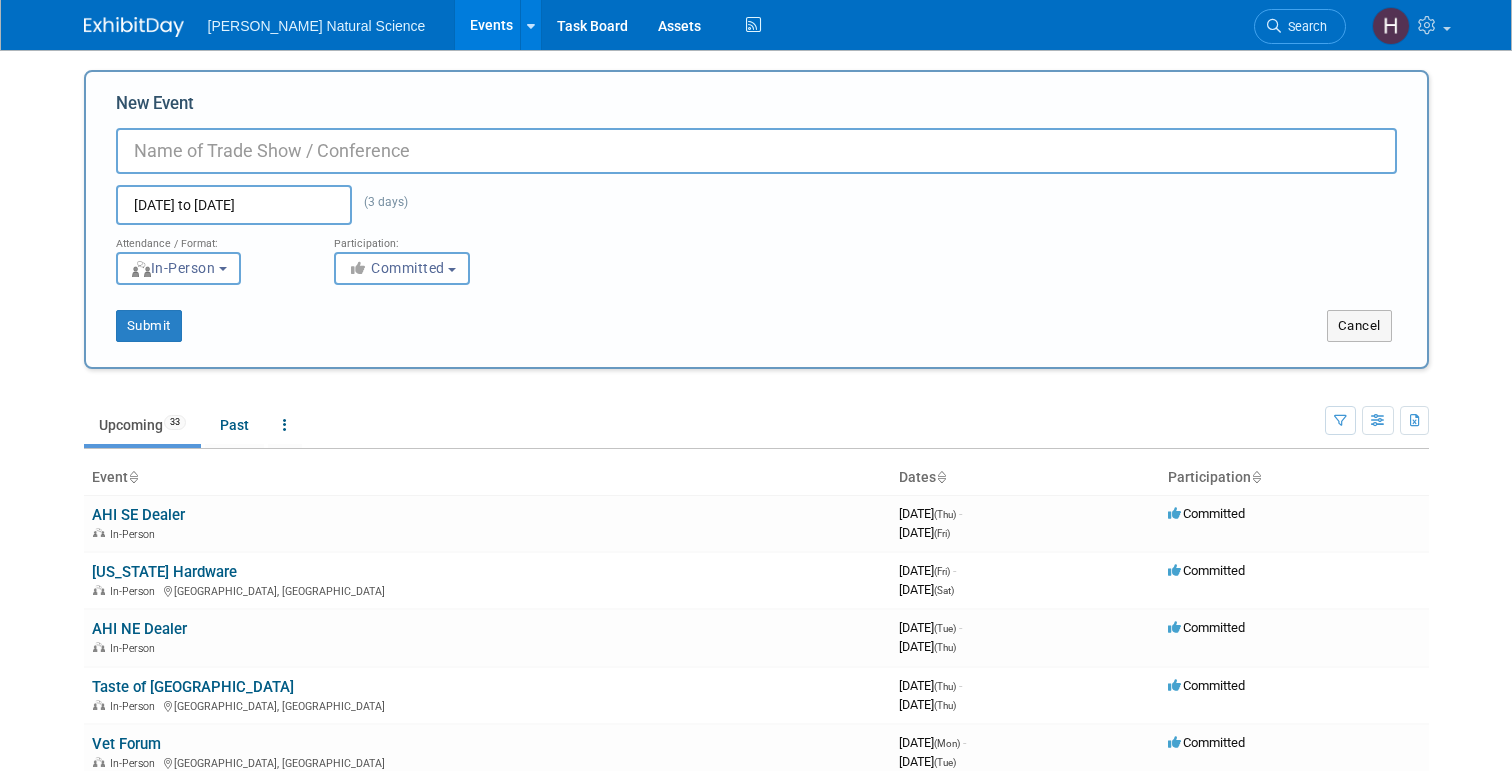 type 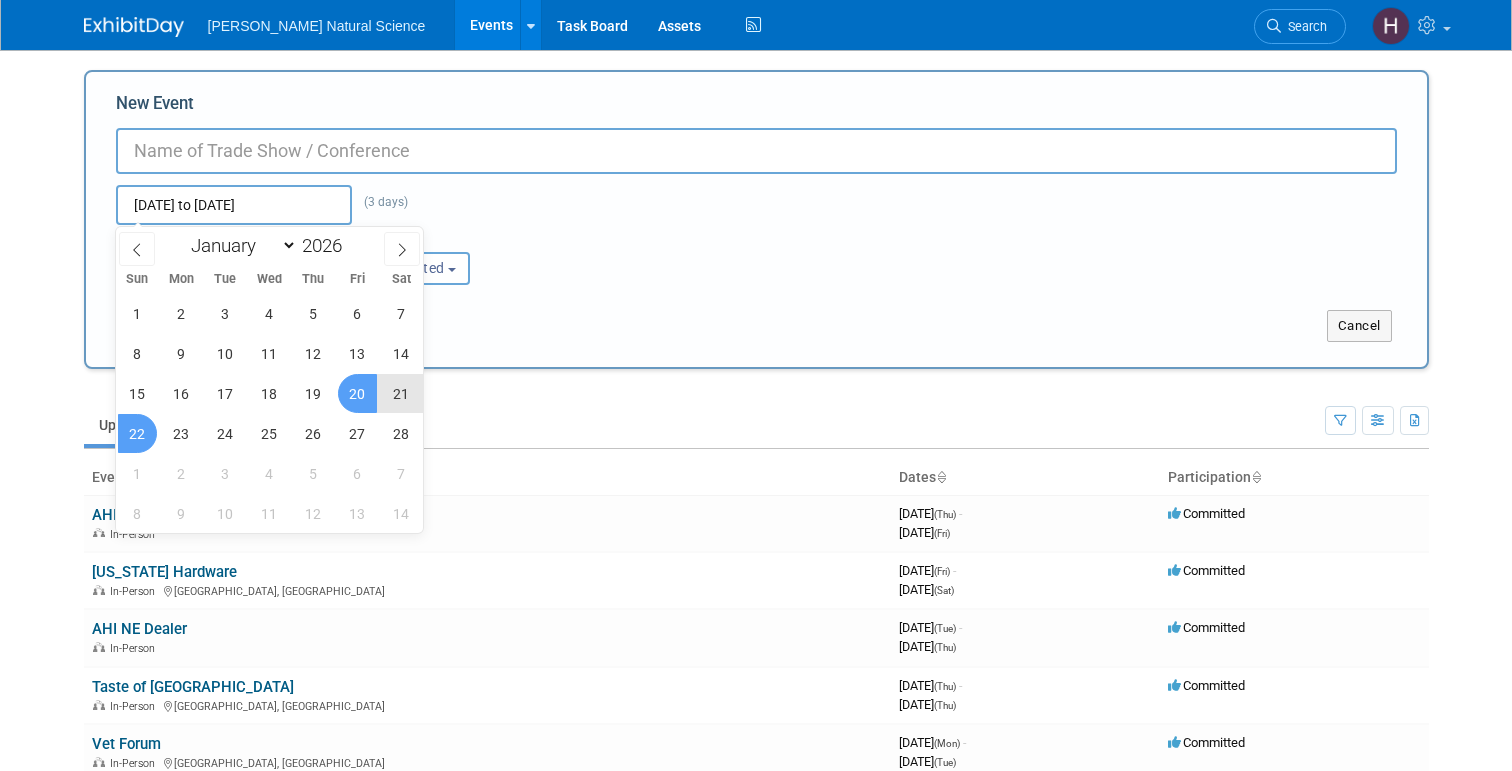 click on "Feb 20, 2026 to Feb 22, 2026" at bounding box center [234, 205] 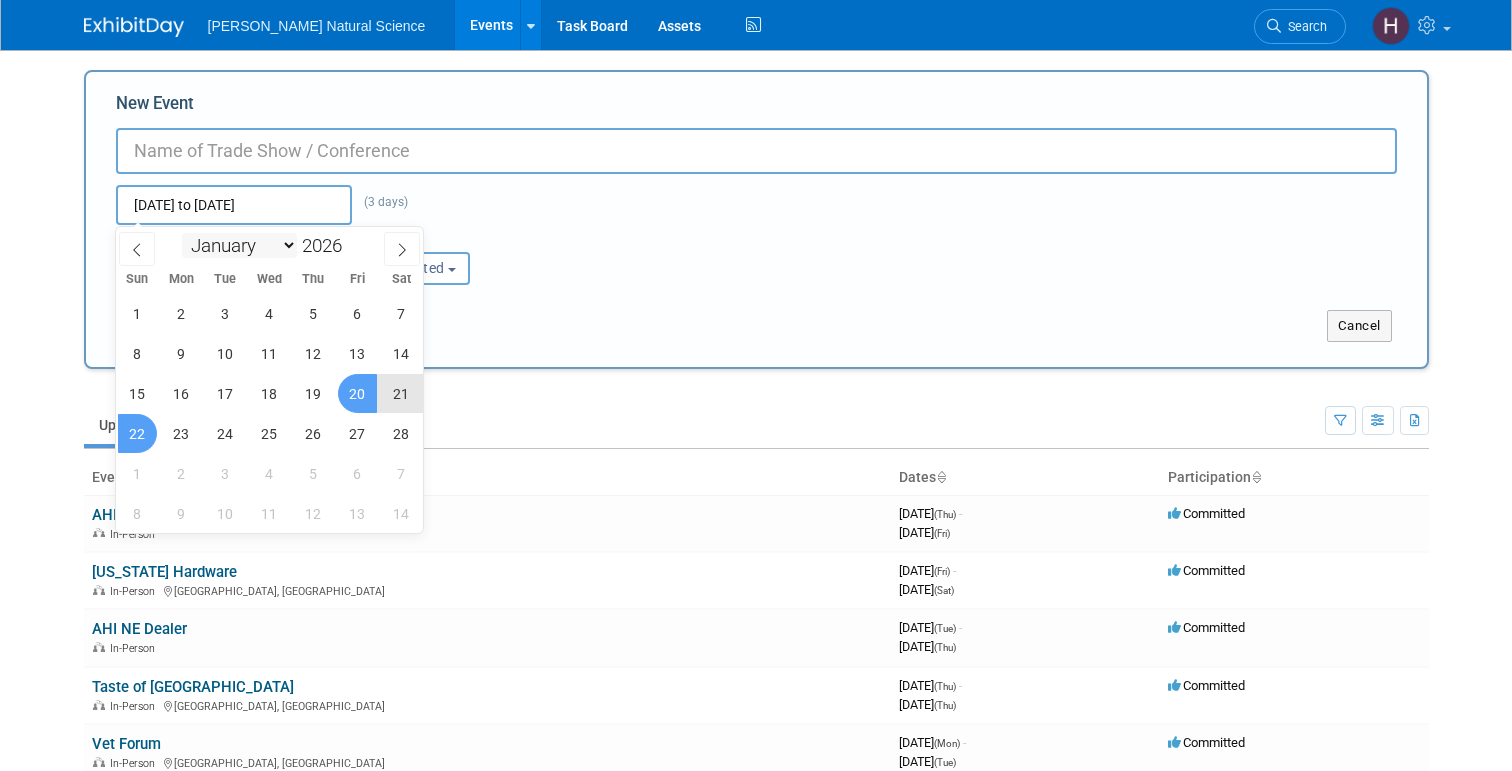 click on "January February March April May June July August September October November December" at bounding box center [239, 245] 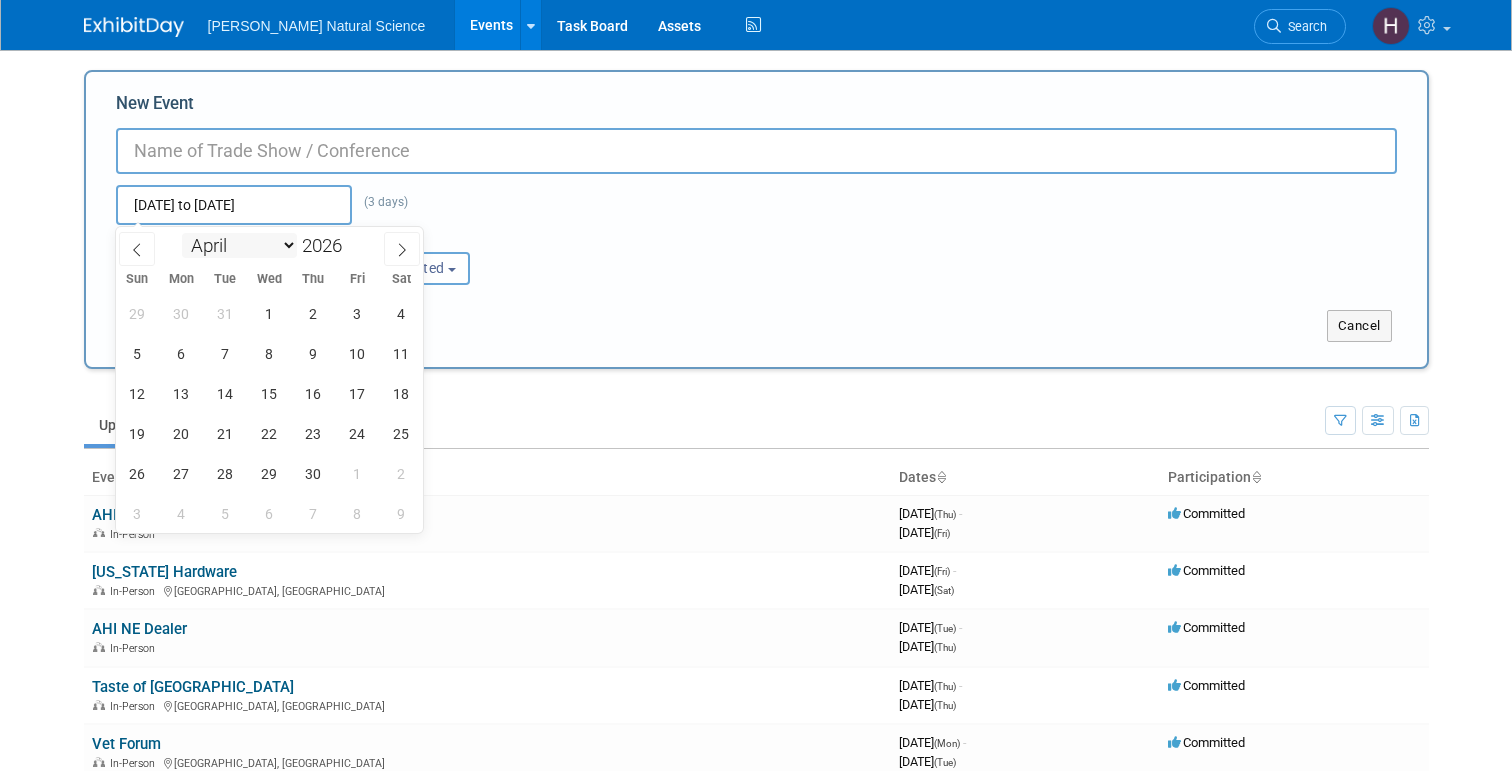 click on "January February March April May June July August September October November December" at bounding box center (239, 245) 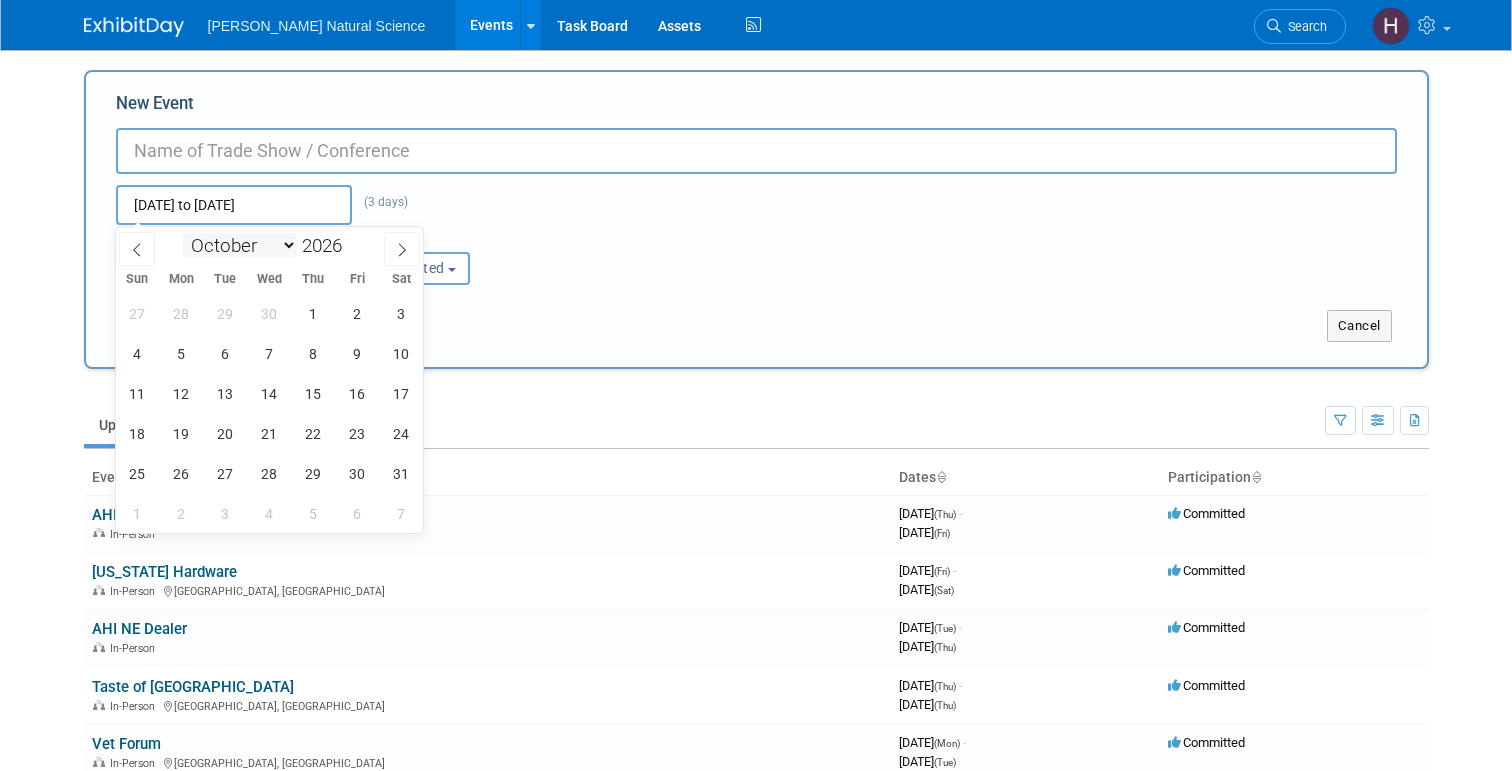 click on "January February March April May June July August September October November December" at bounding box center (239, 245) 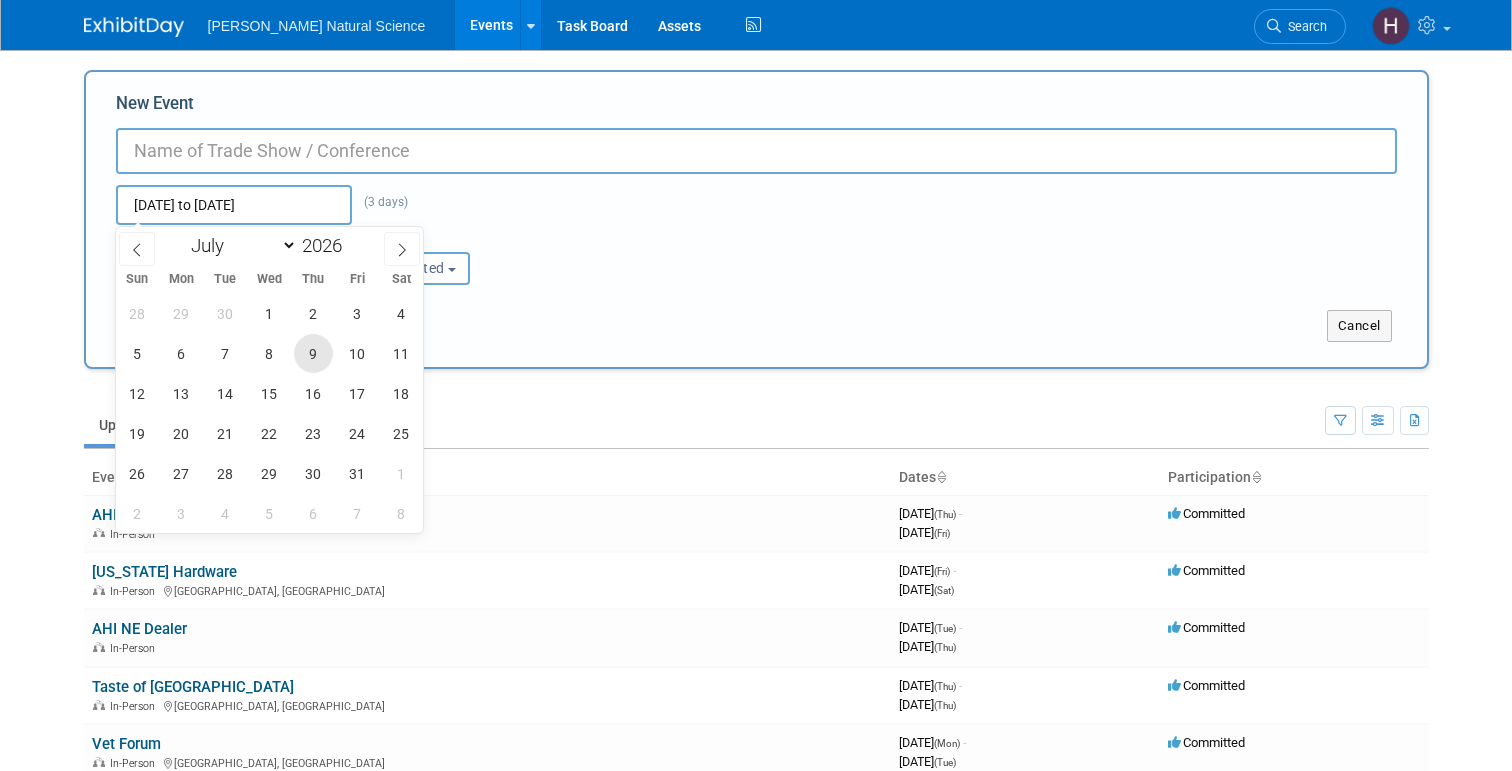 click on "9" at bounding box center [313, 353] 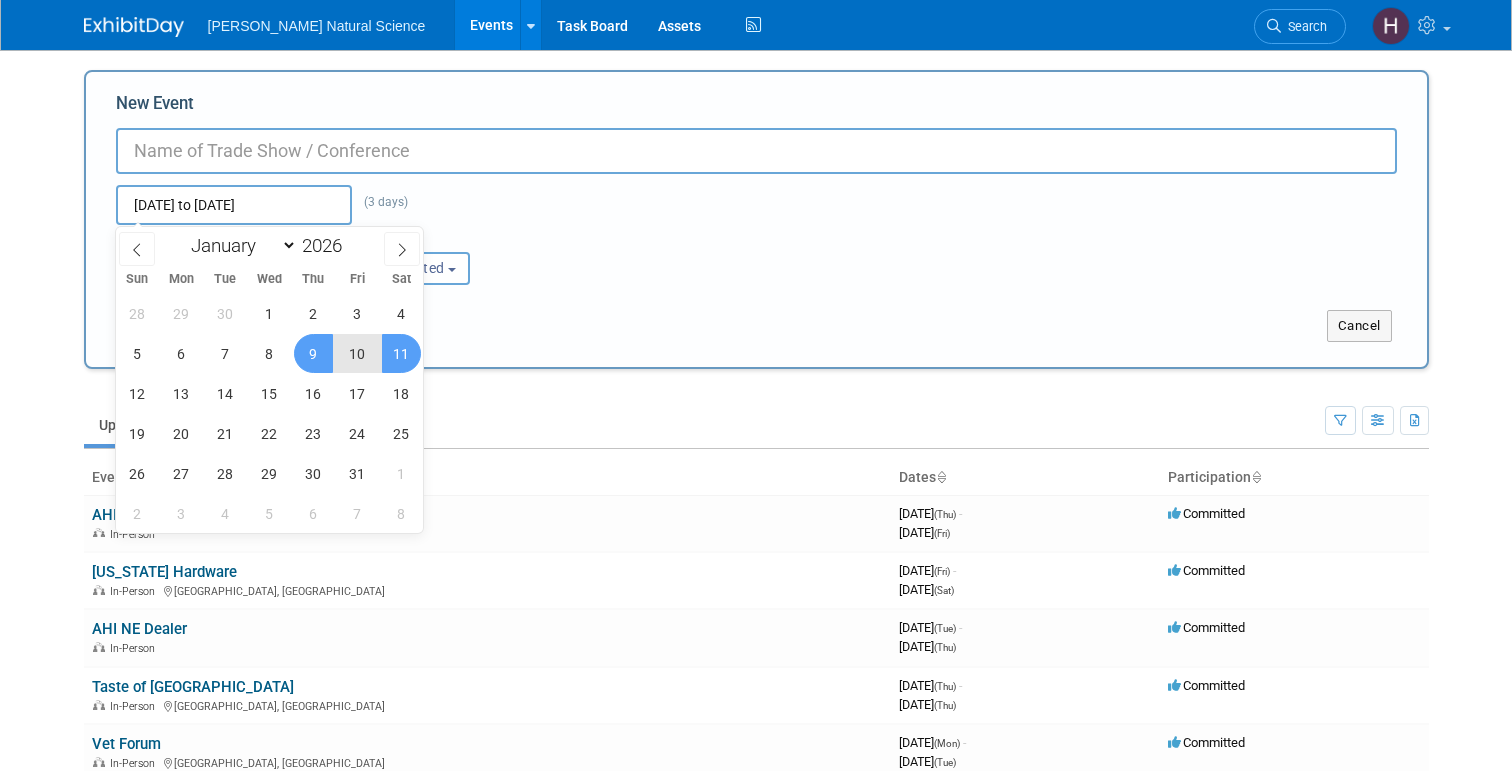 click on "11" at bounding box center [401, 353] 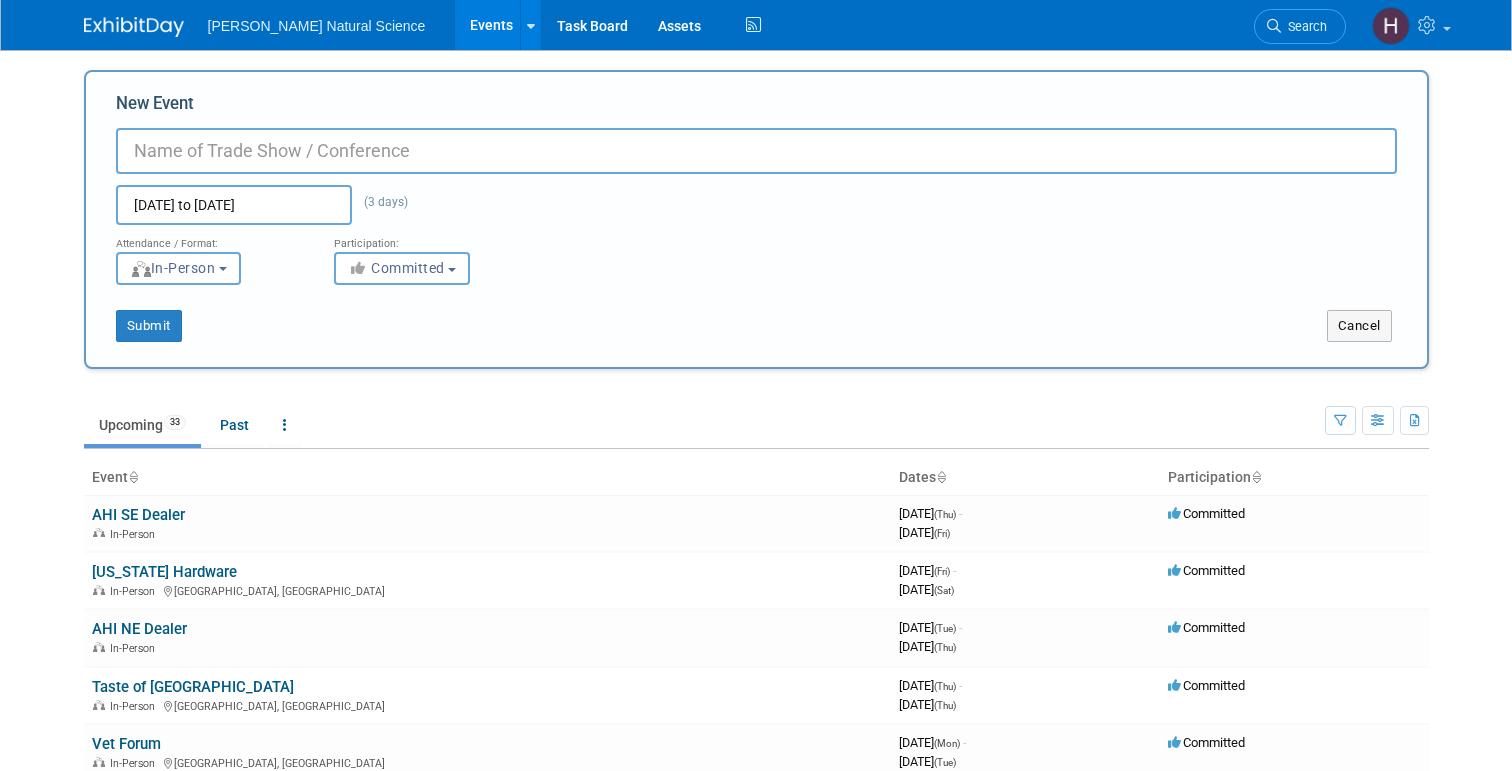 click on "New Event" at bounding box center (756, 151) 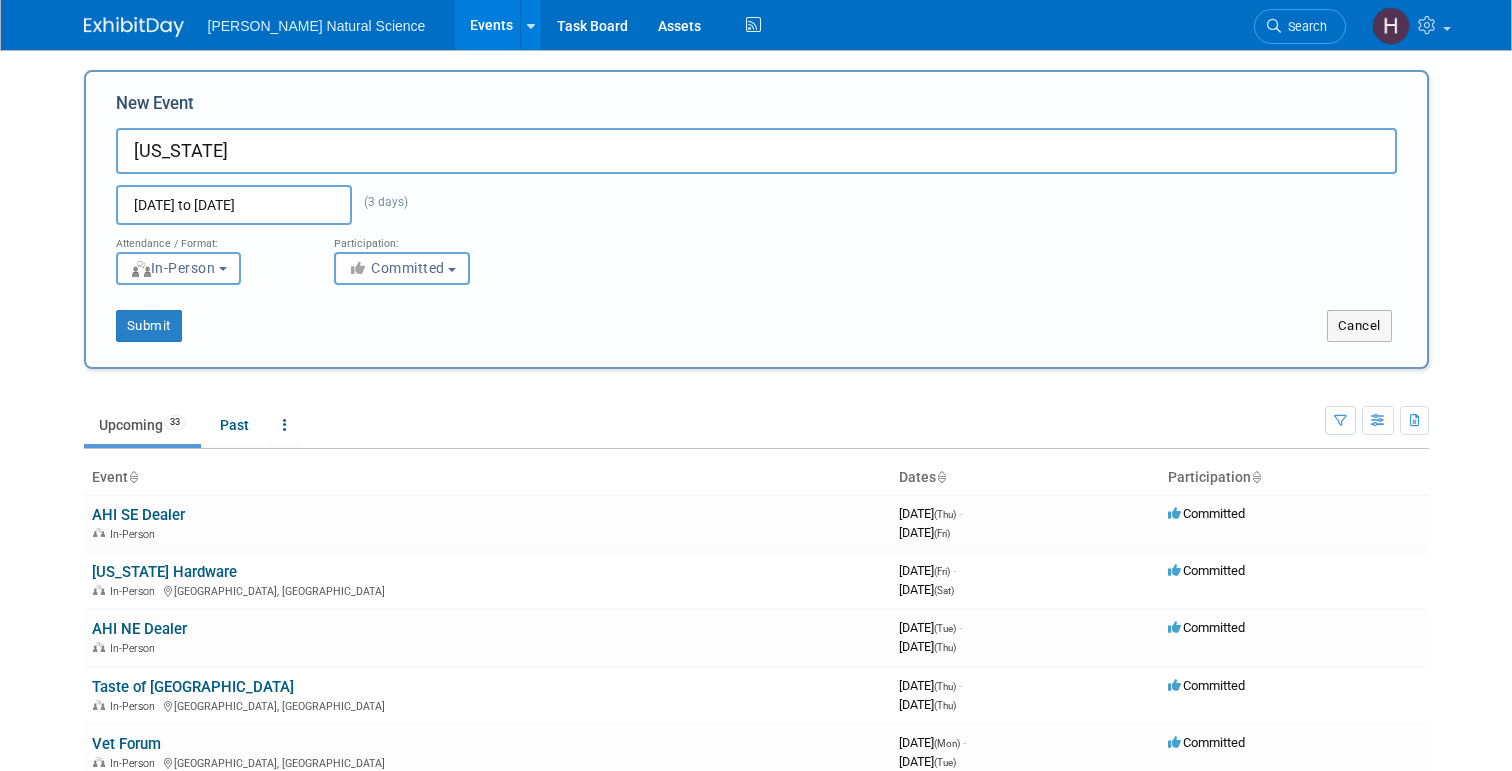 type on "Mississippi" 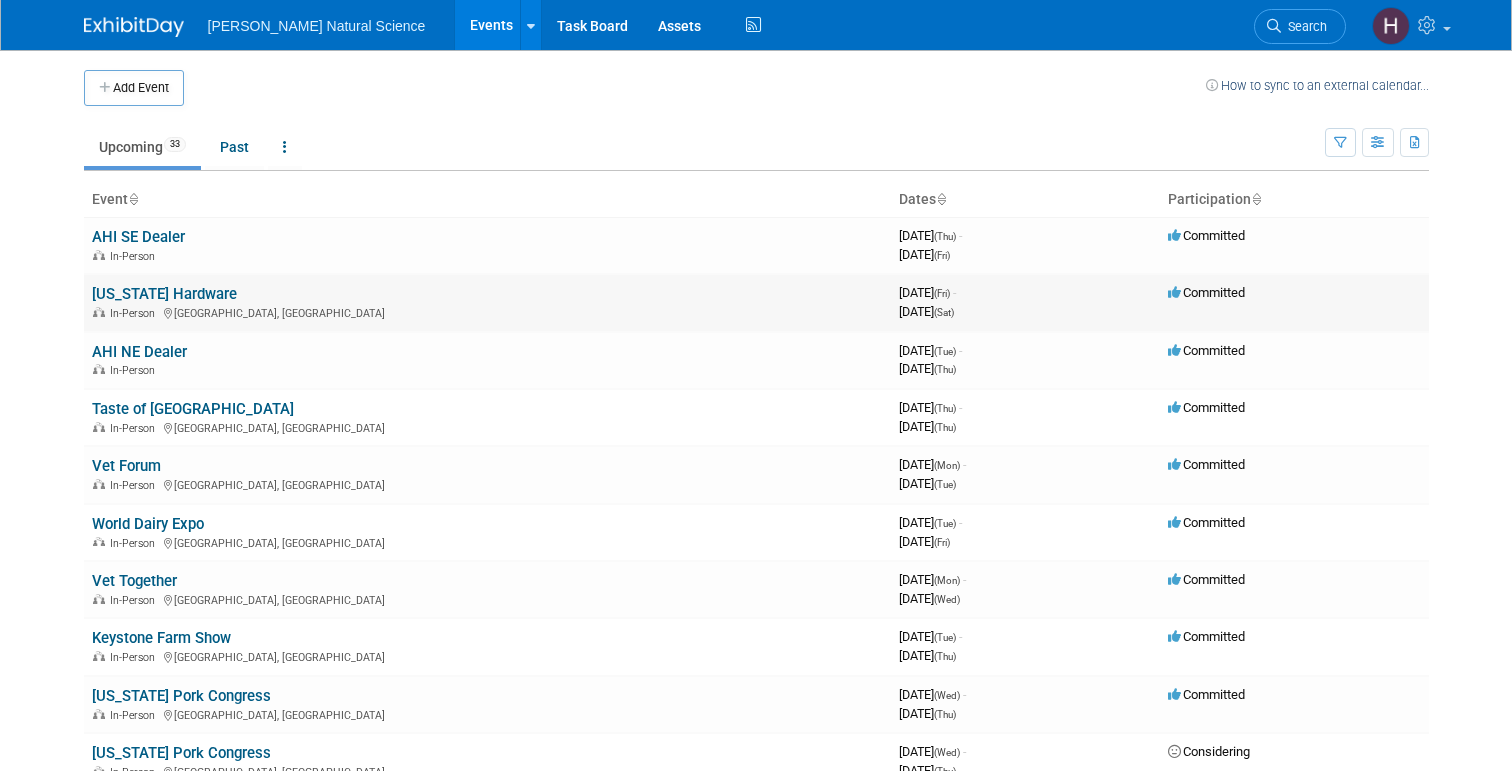 scroll, scrollTop: 0, scrollLeft: 0, axis: both 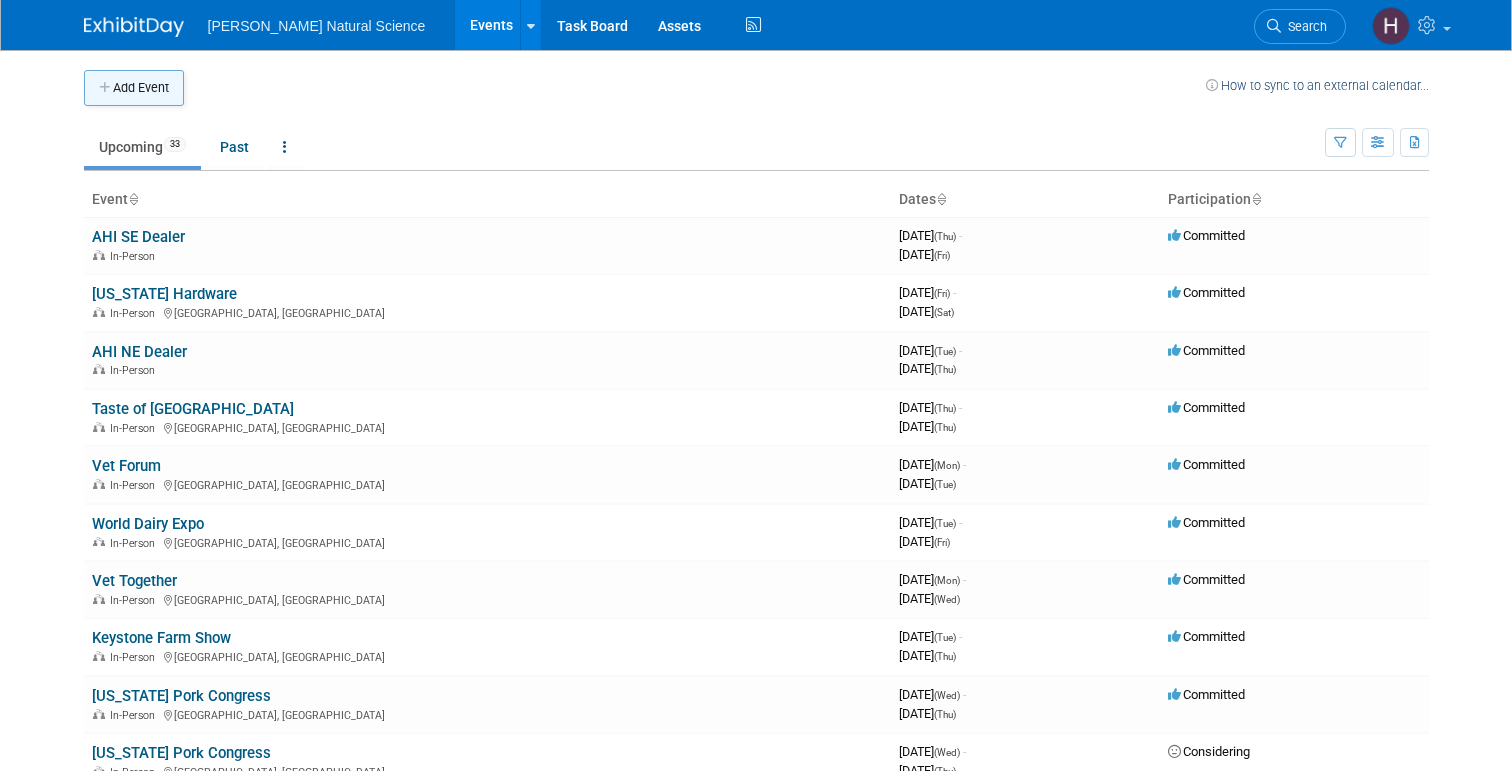 click on "Add Event" at bounding box center (134, 88) 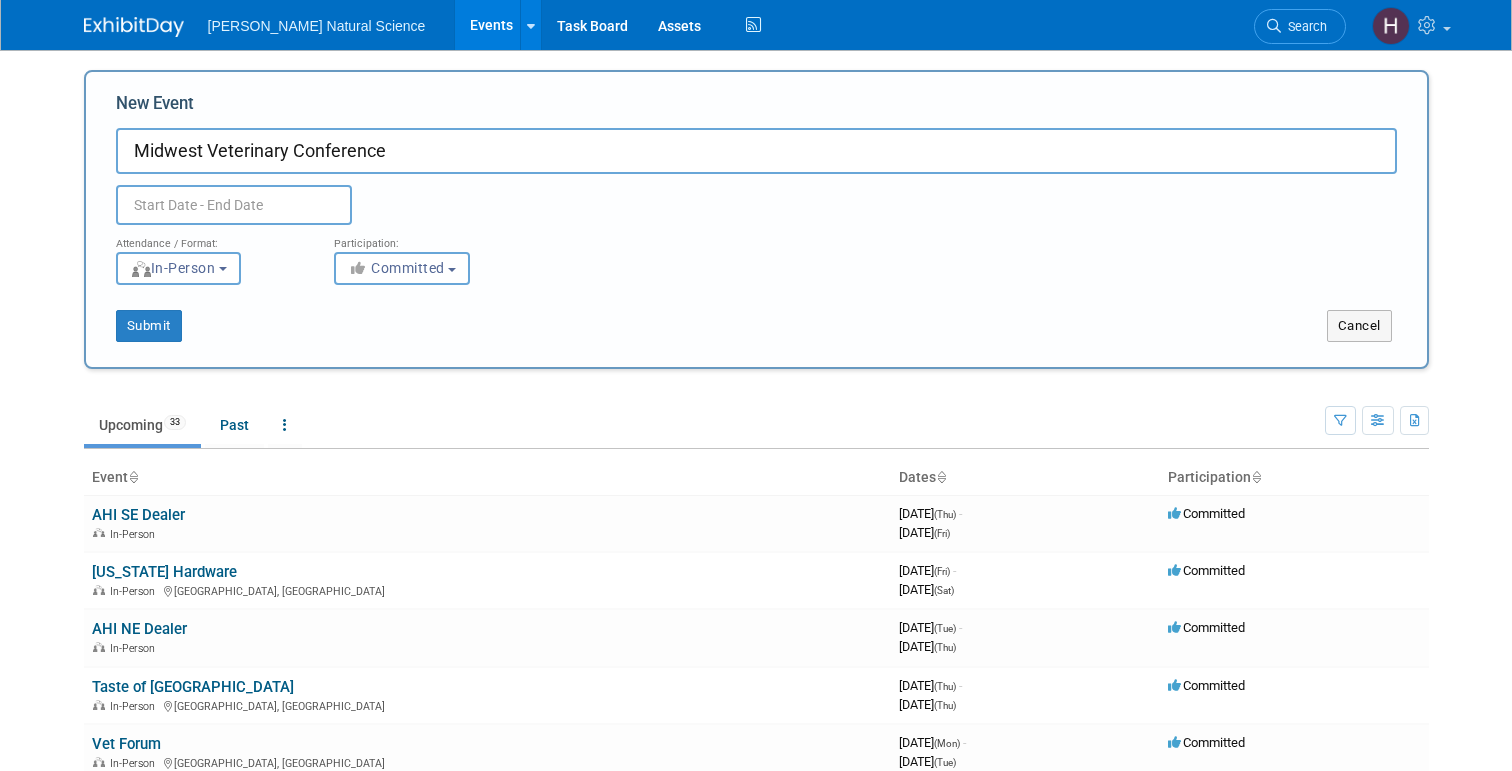 type on "Midwest Veterinary Conference" 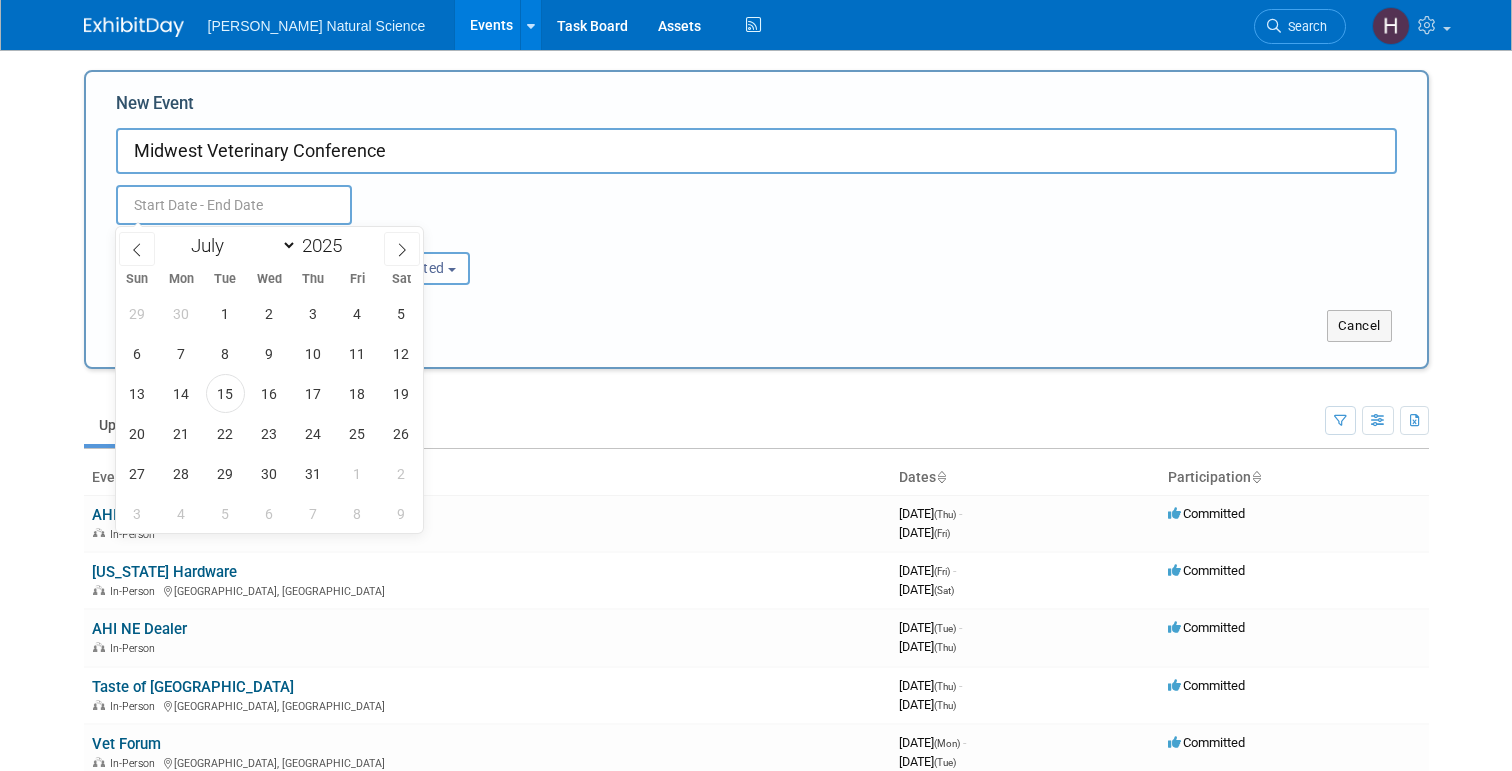 click at bounding box center (234, 205) 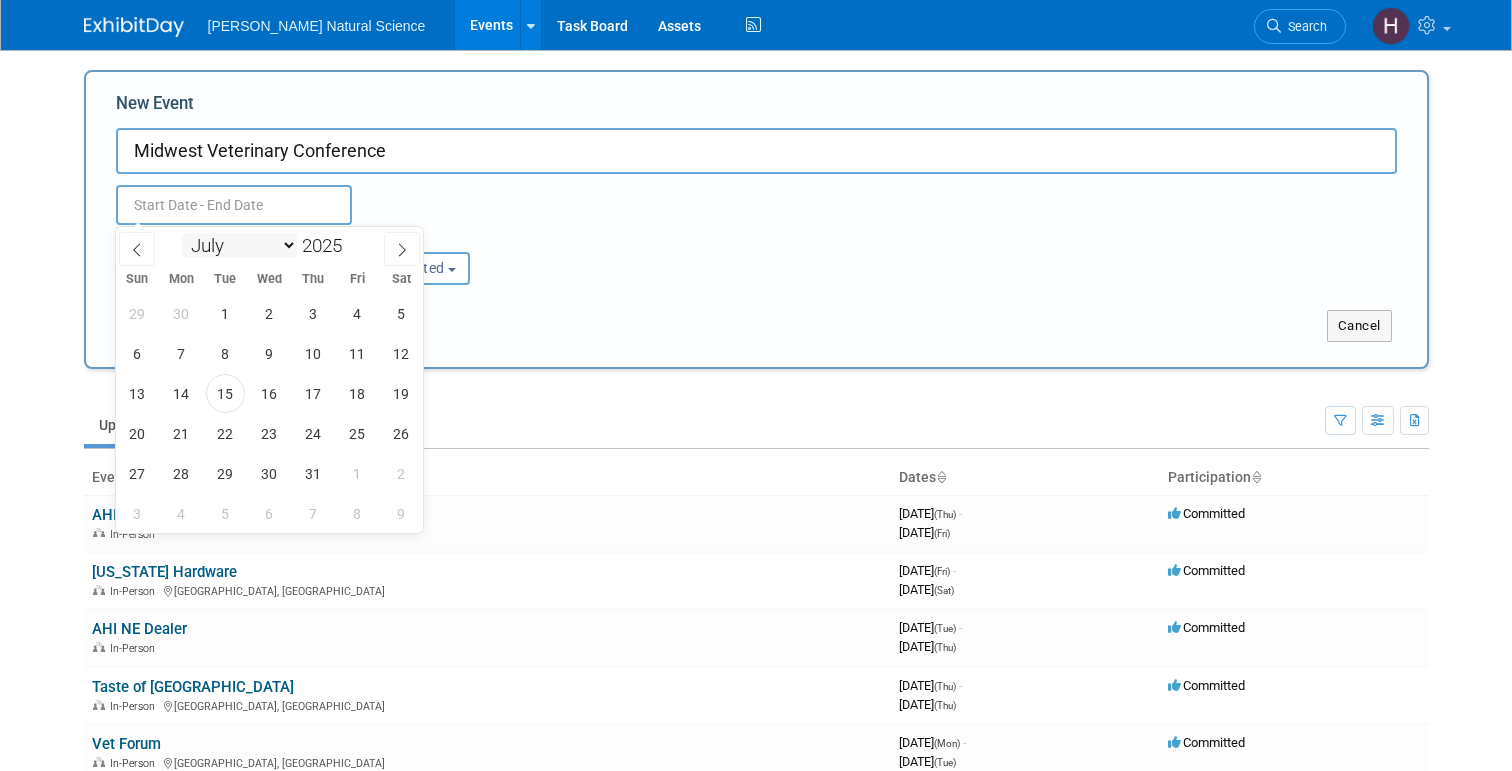 click on "January February March April May June July August September October November December" at bounding box center (239, 245) 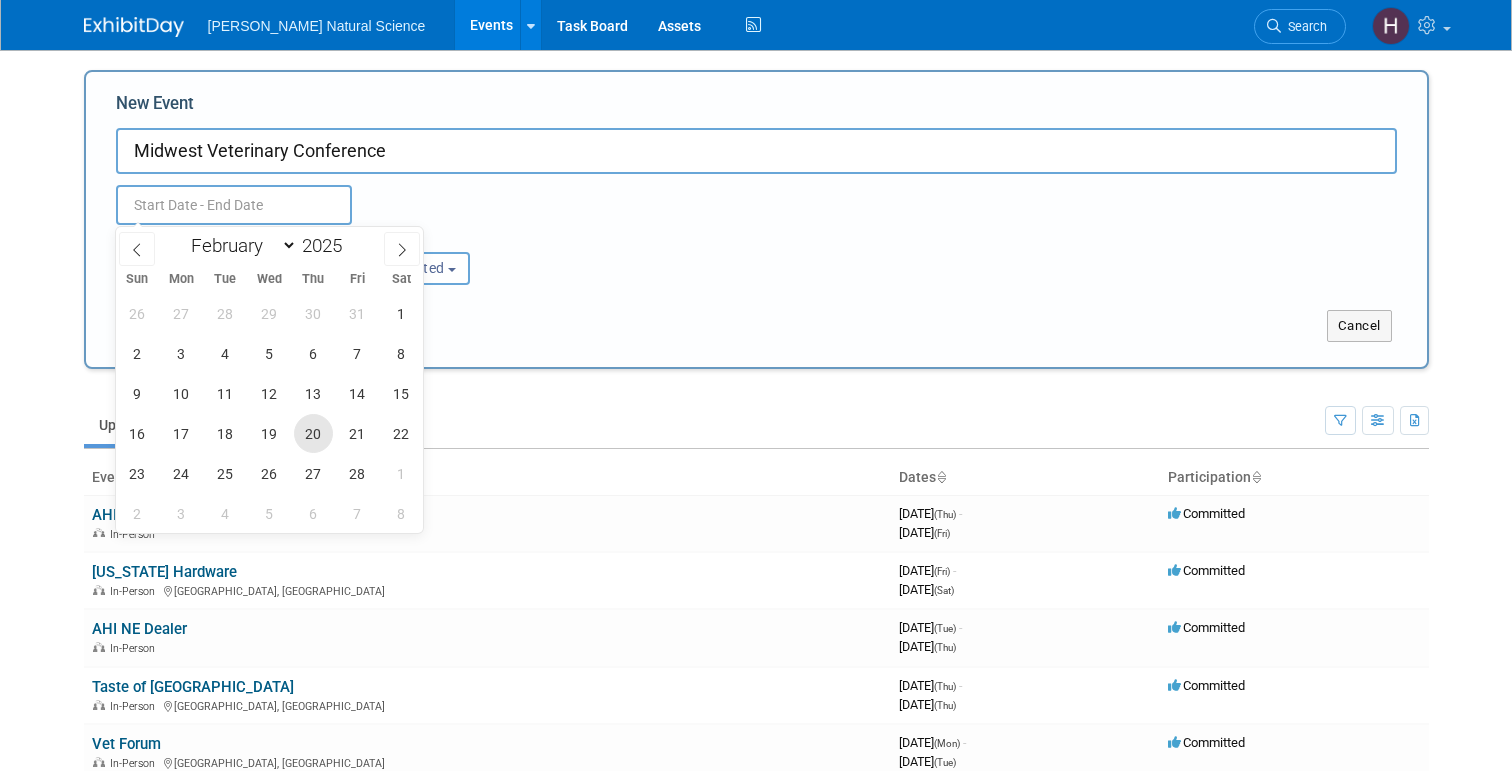 click on "20" at bounding box center [313, 433] 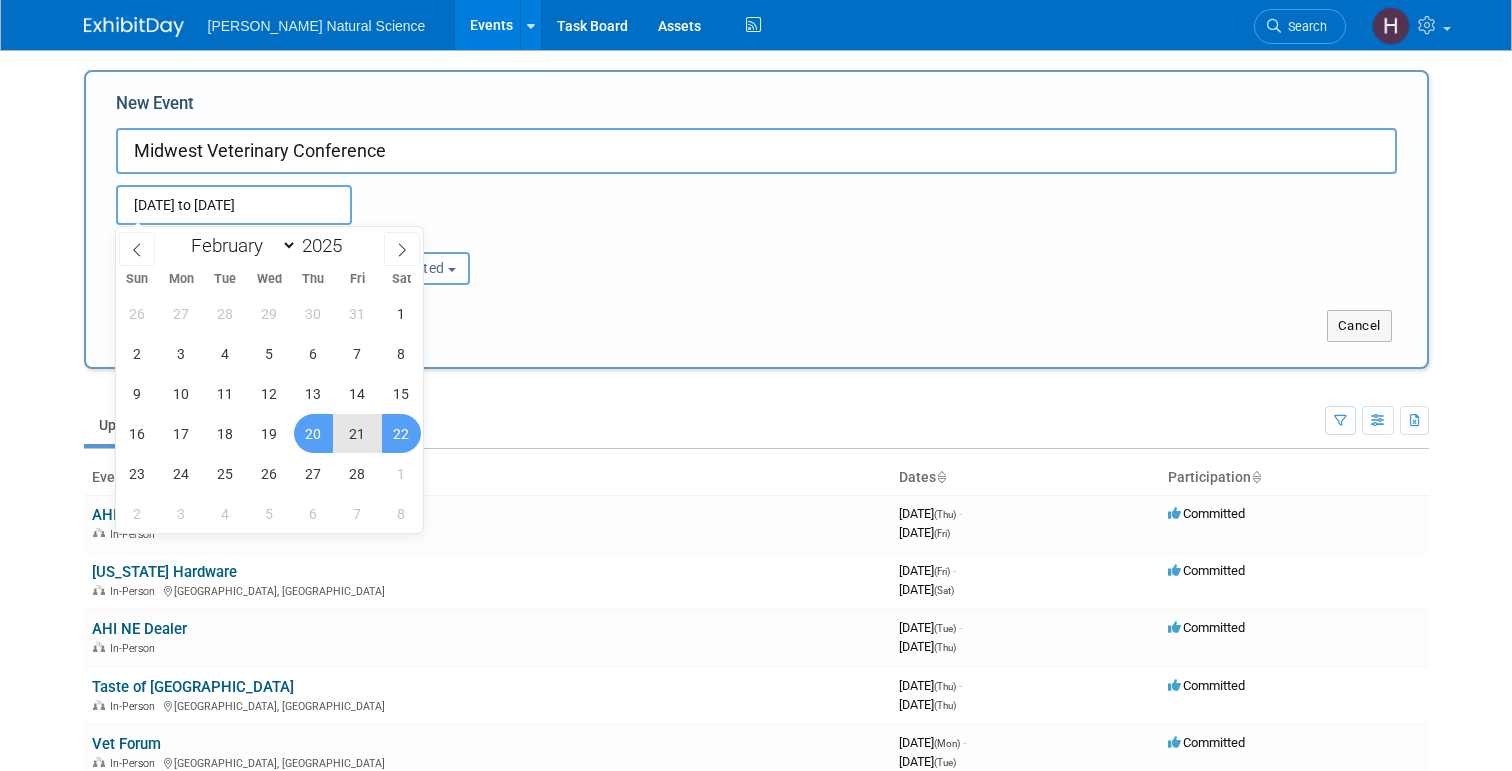 click on "22" at bounding box center (401, 433) 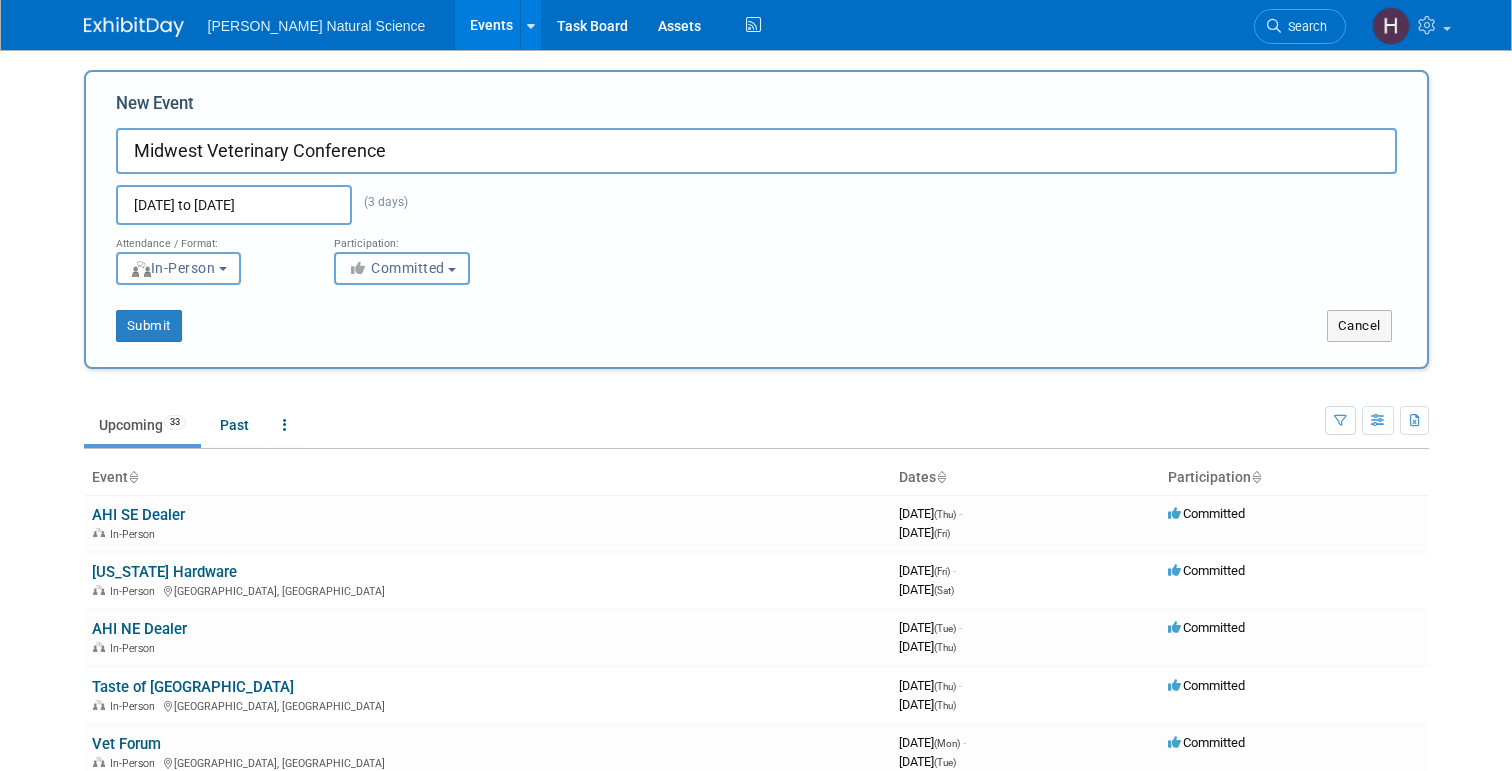 click on "Committed" at bounding box center (396, 268) 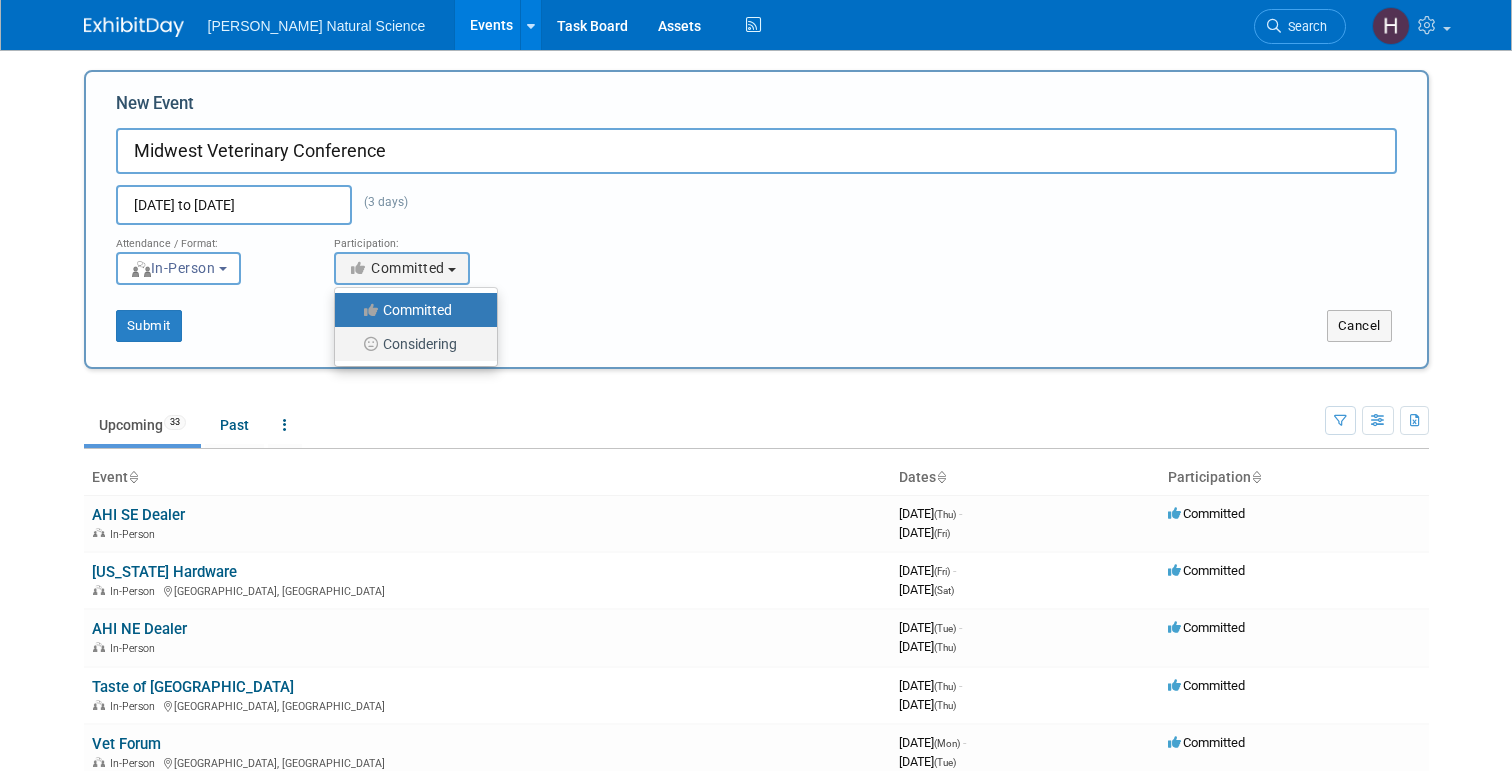 click on "Considering" at bounding box center [411, 344] 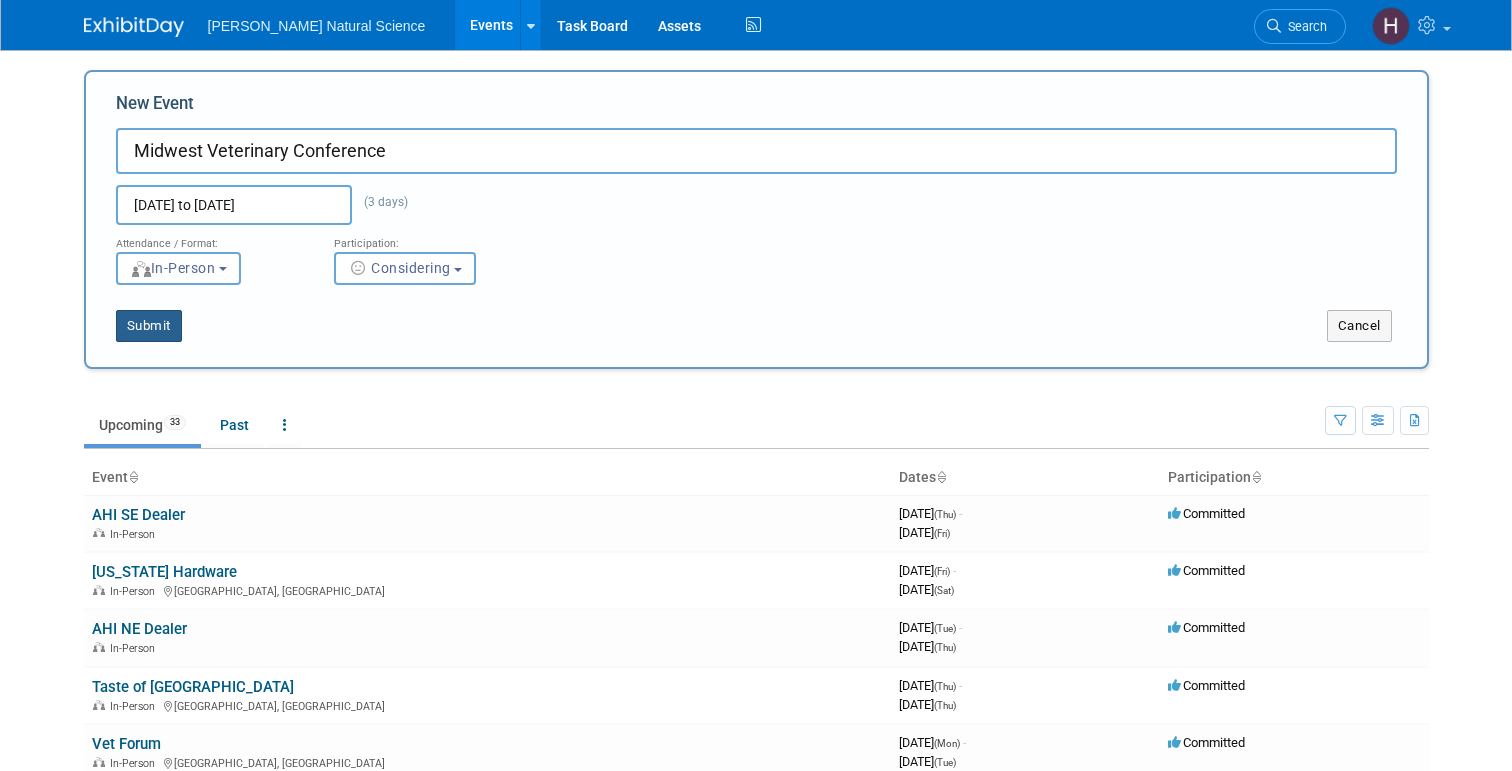 click on "Submit" at bounding box center (149, 326) 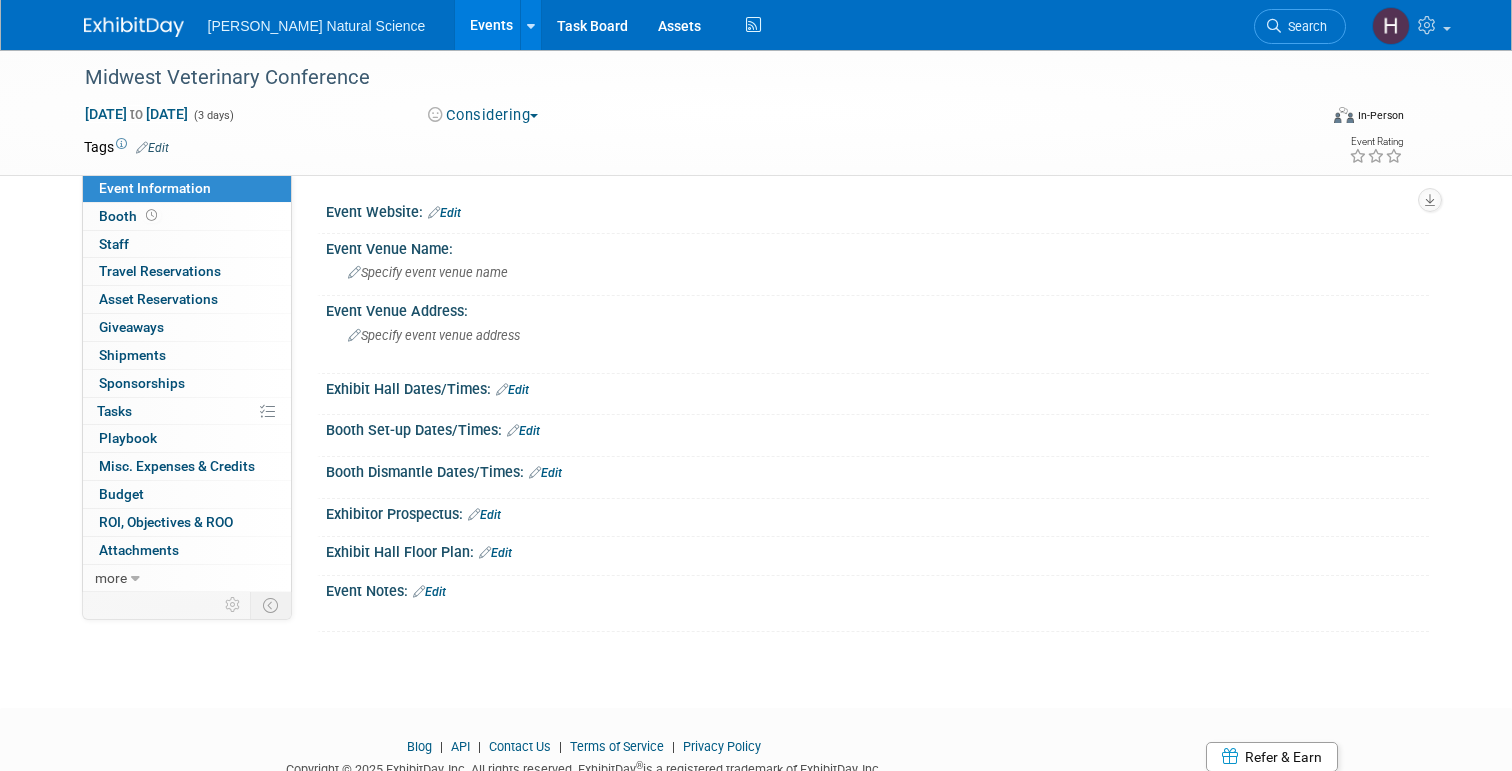 scroll, scrollTop: 0, scrollLeft: 0, axis: both 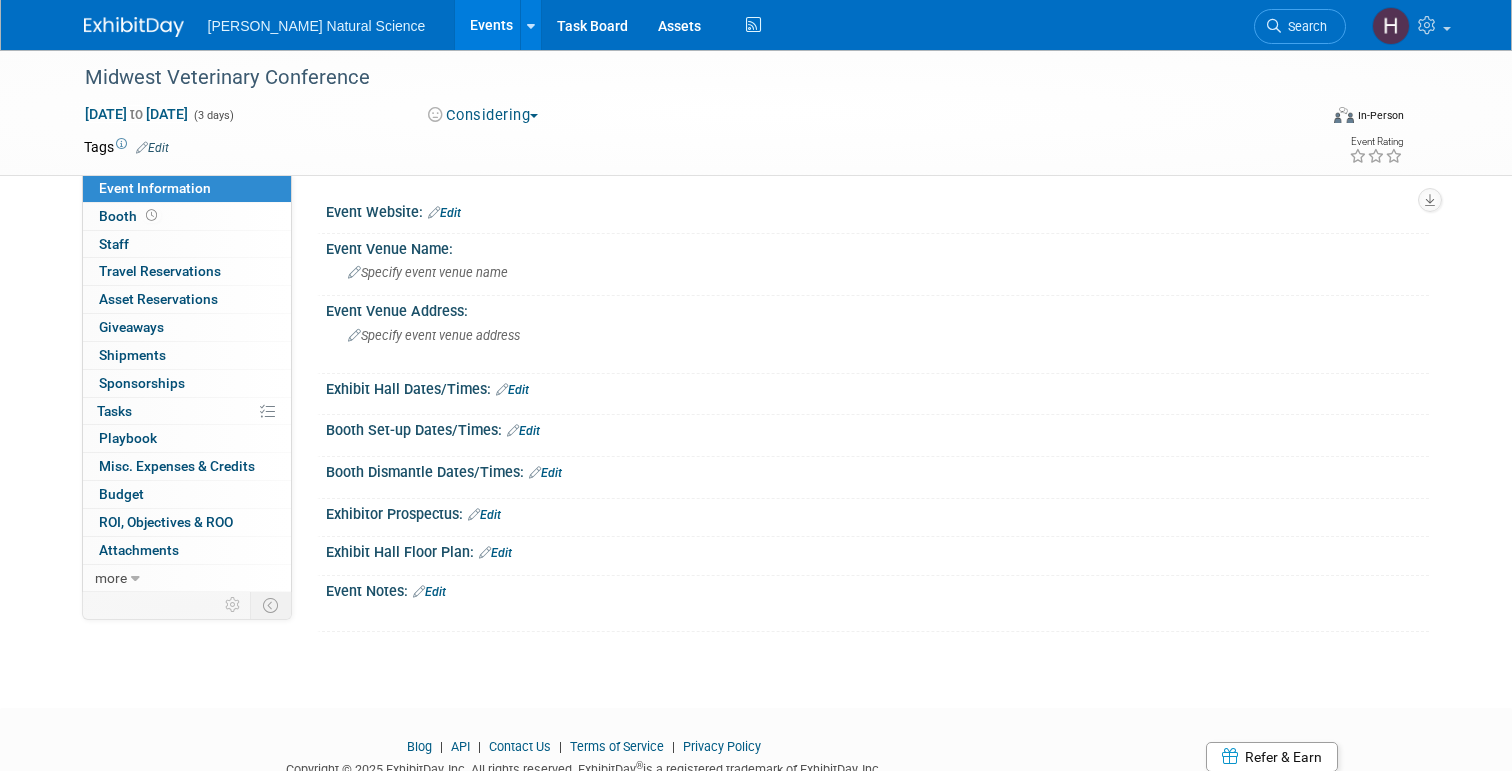 click on "Edit" at bounding box center (444, 213) 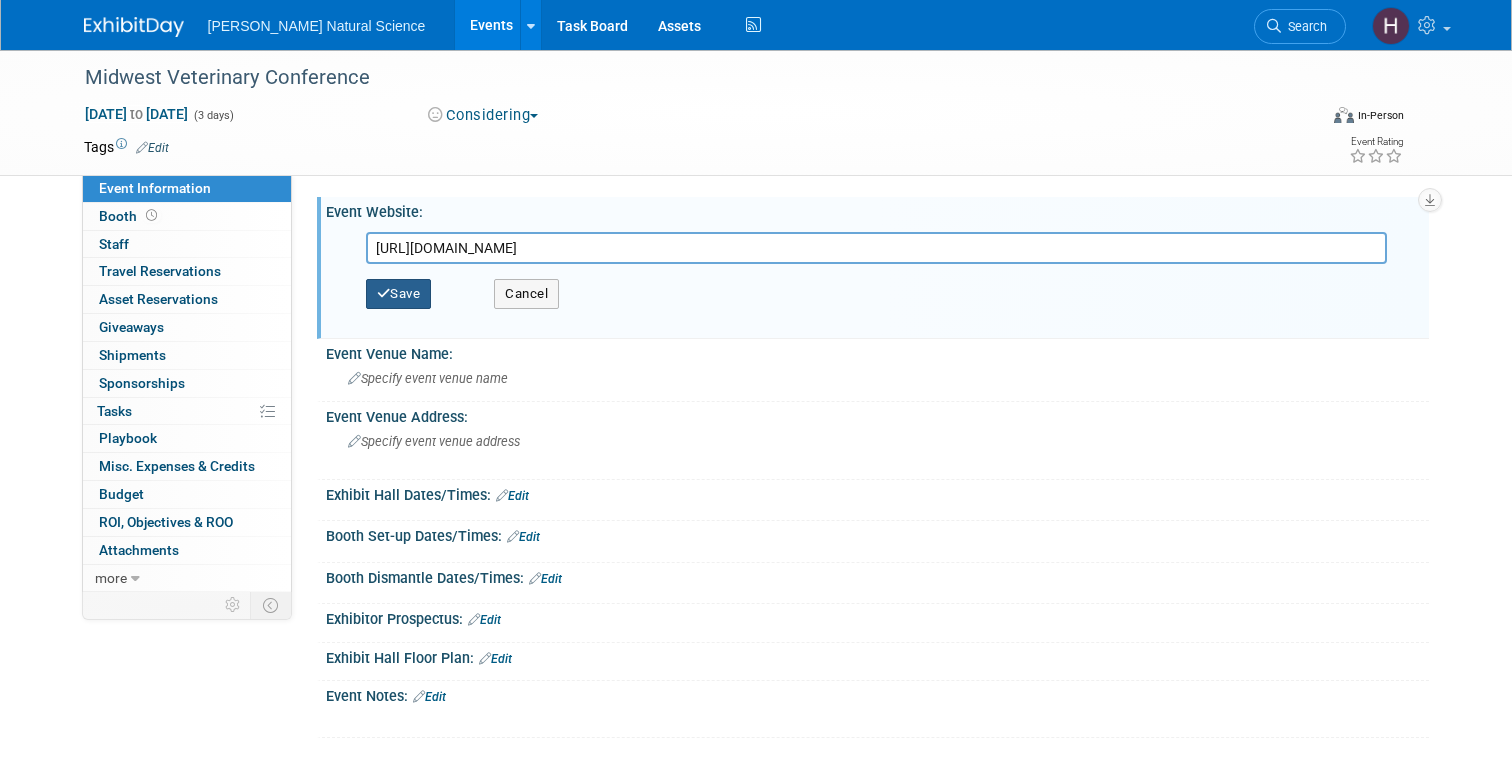 type on "[URL][DOMAIN_NAME]" 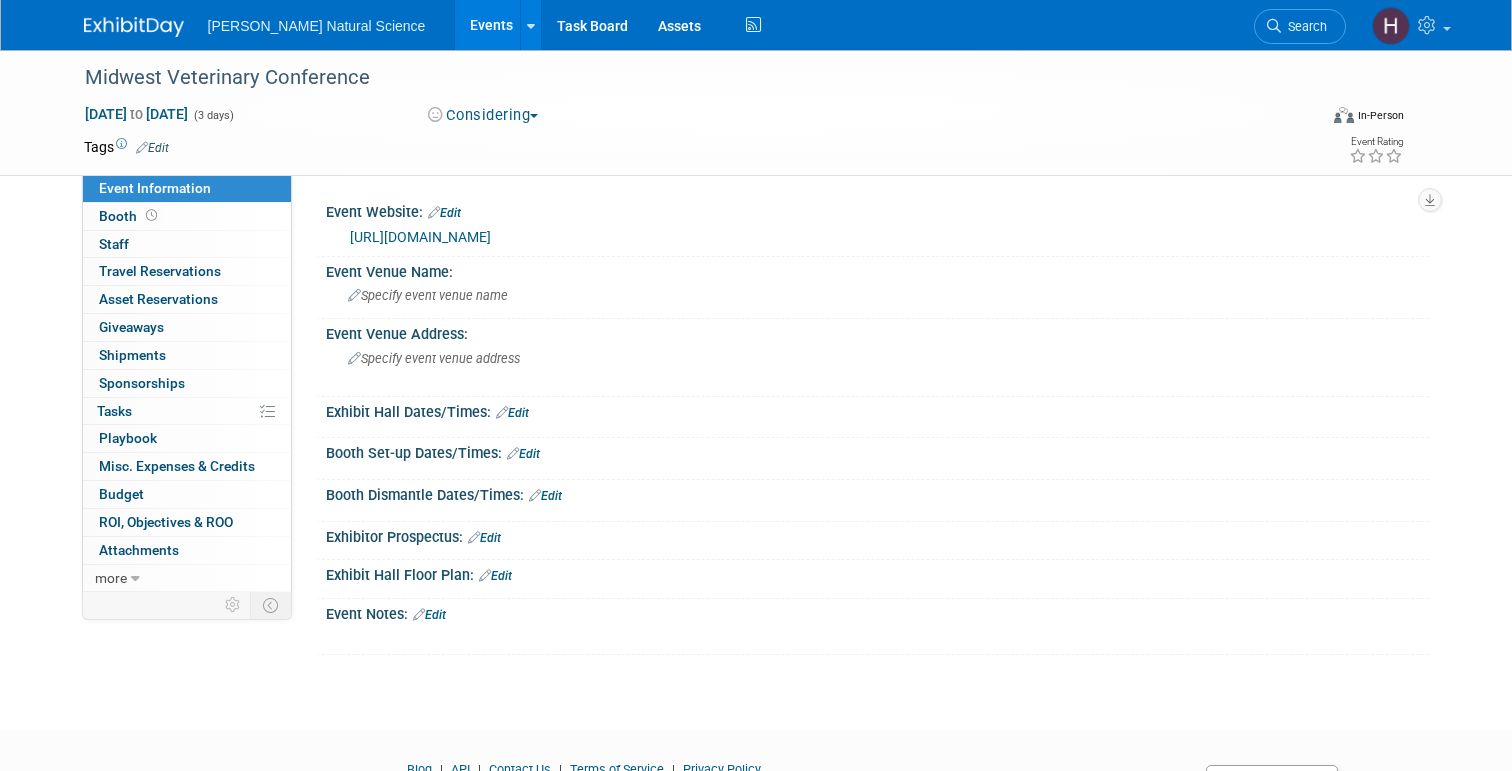 click on "Edit" at bounding box center [429, 615] 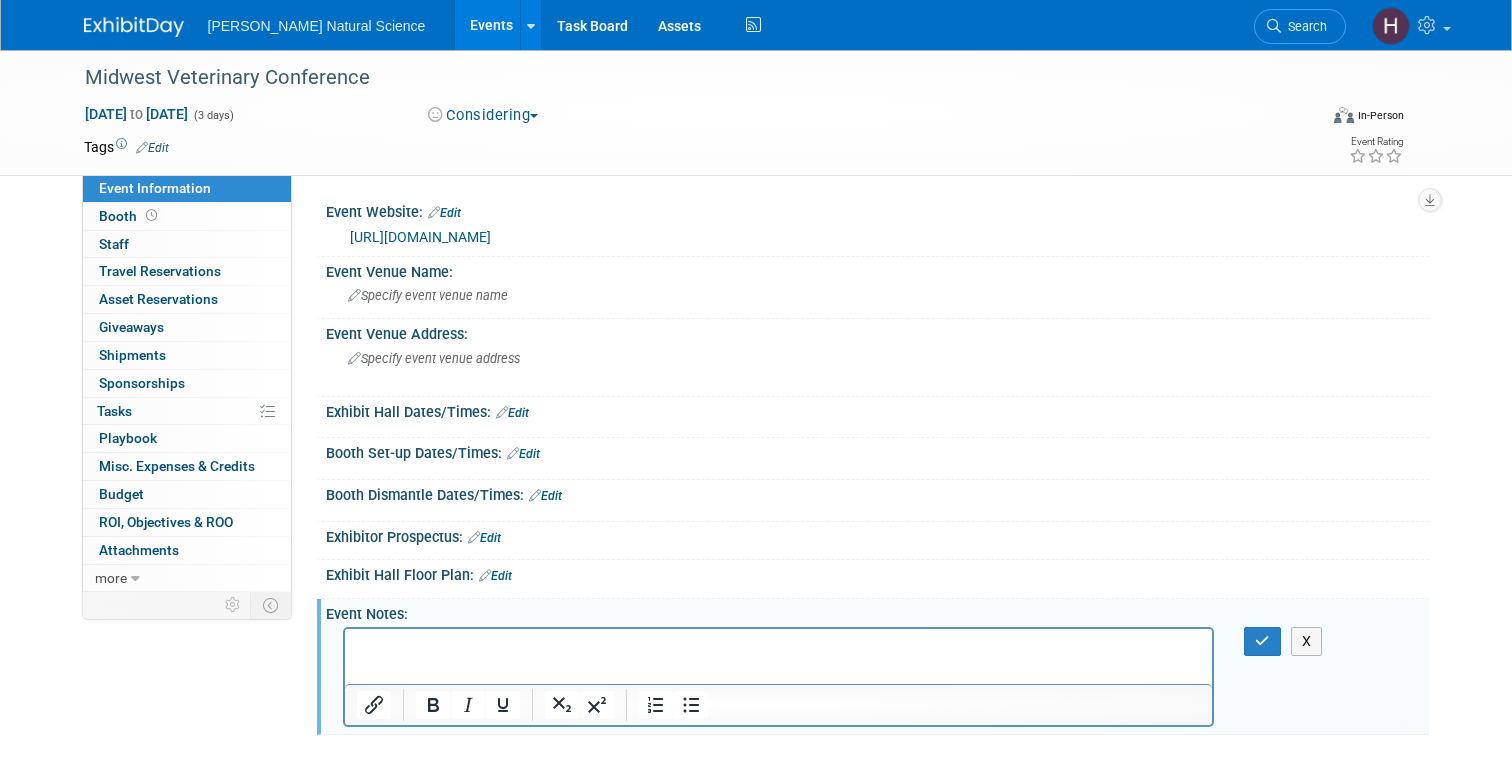 scroll, scrollTop: 0, scrollLeft: 0, axis: both 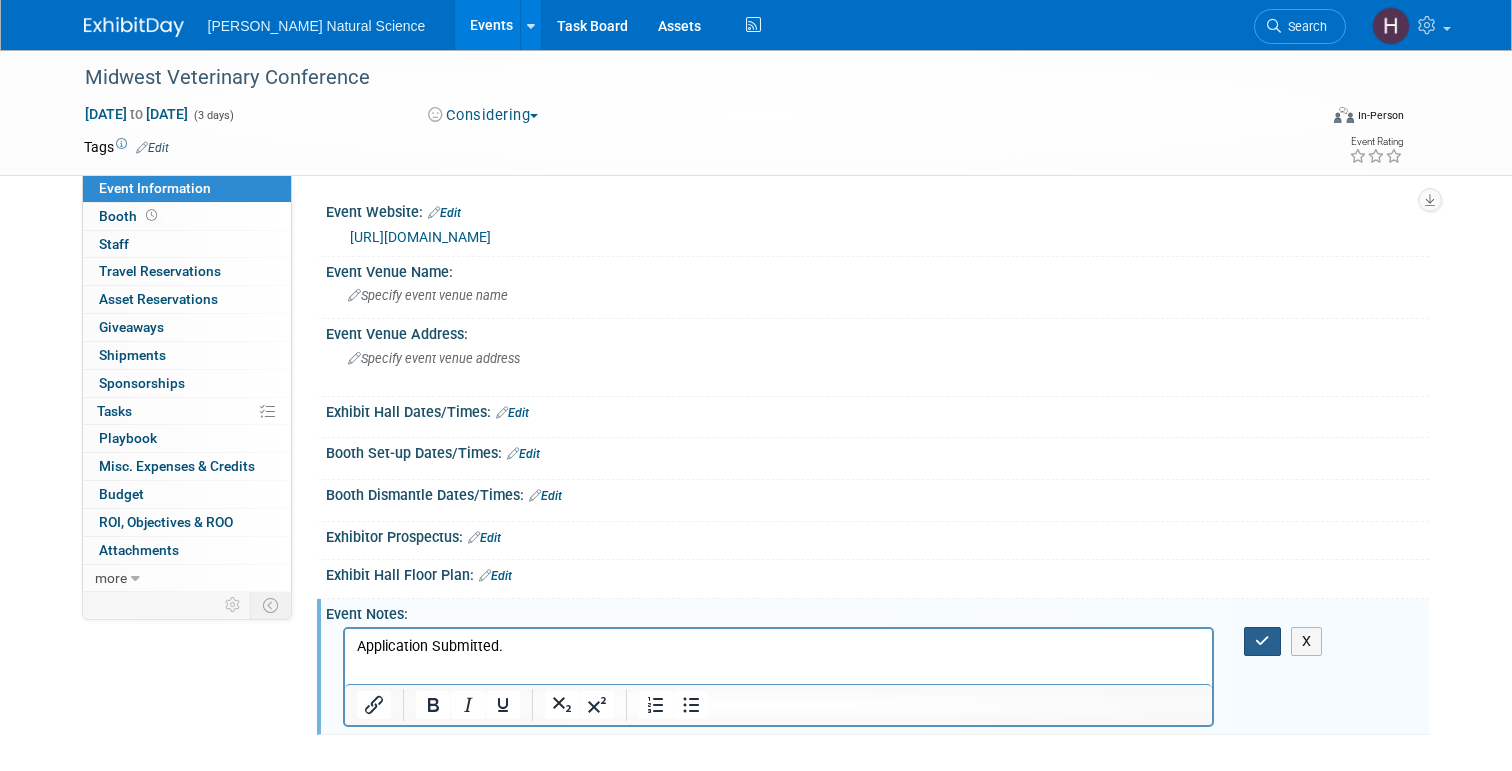 click at bounding box center (1262, 641) 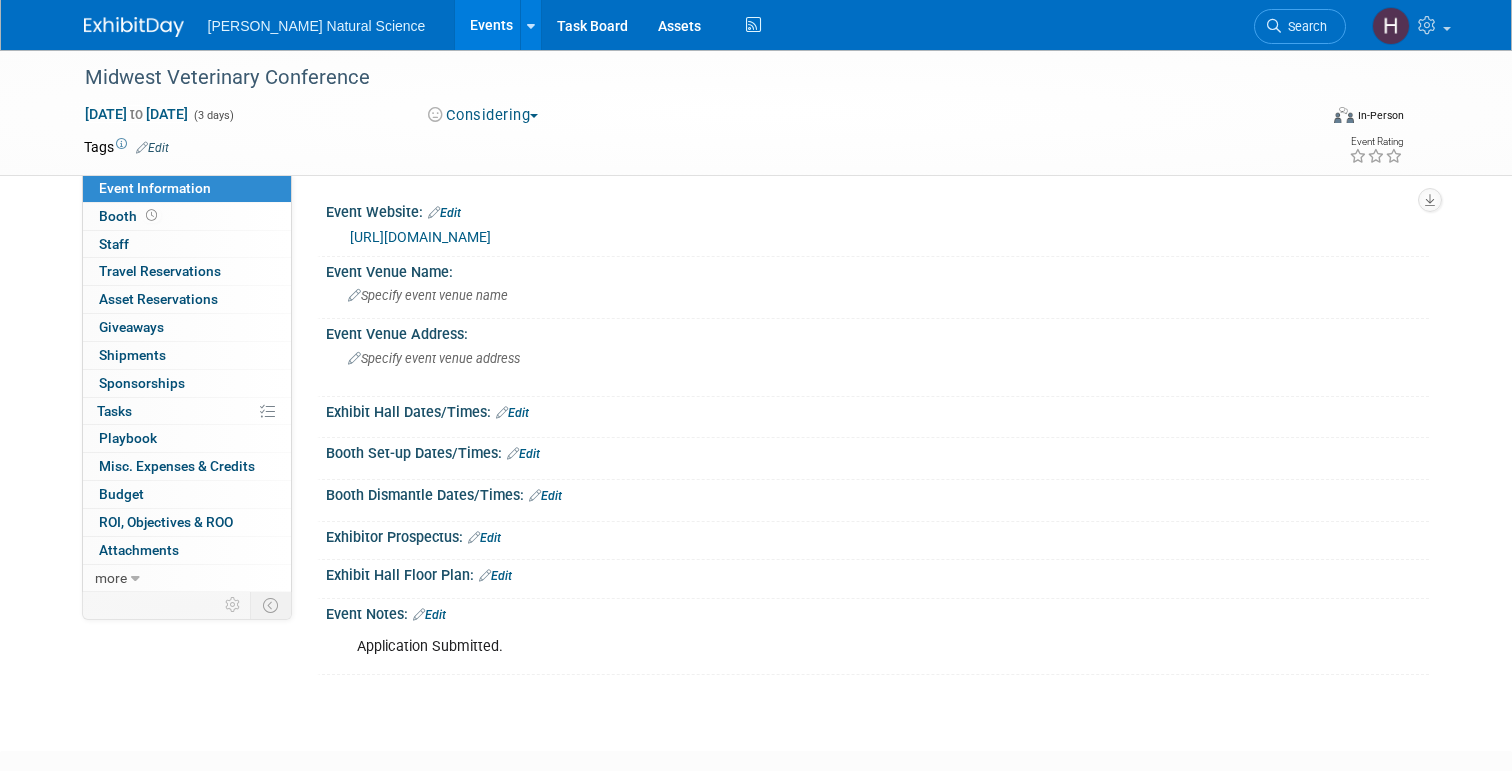 click on "Edit" at bounding box center (484, 538) 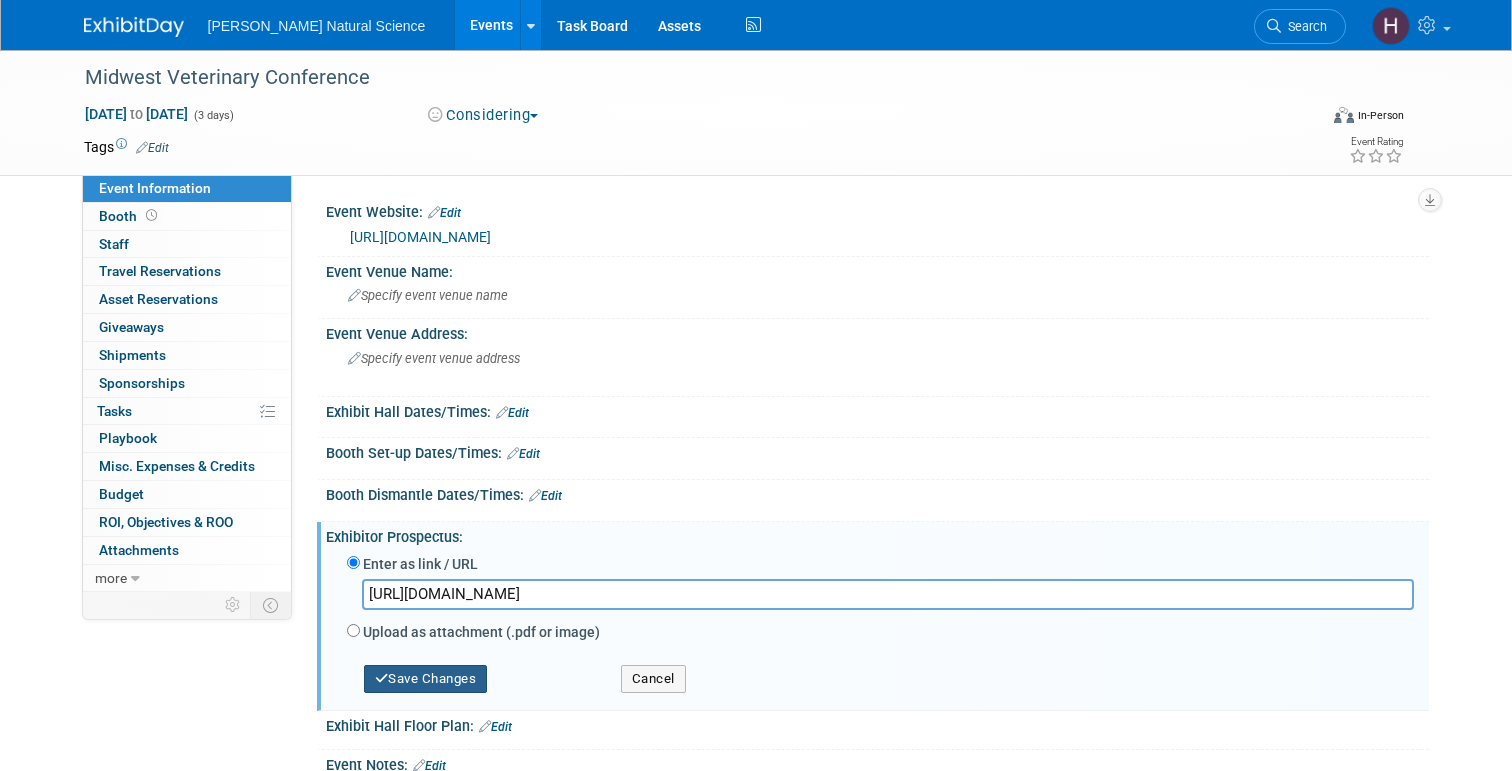 type on "[URL][DOMAIN_NAME]" 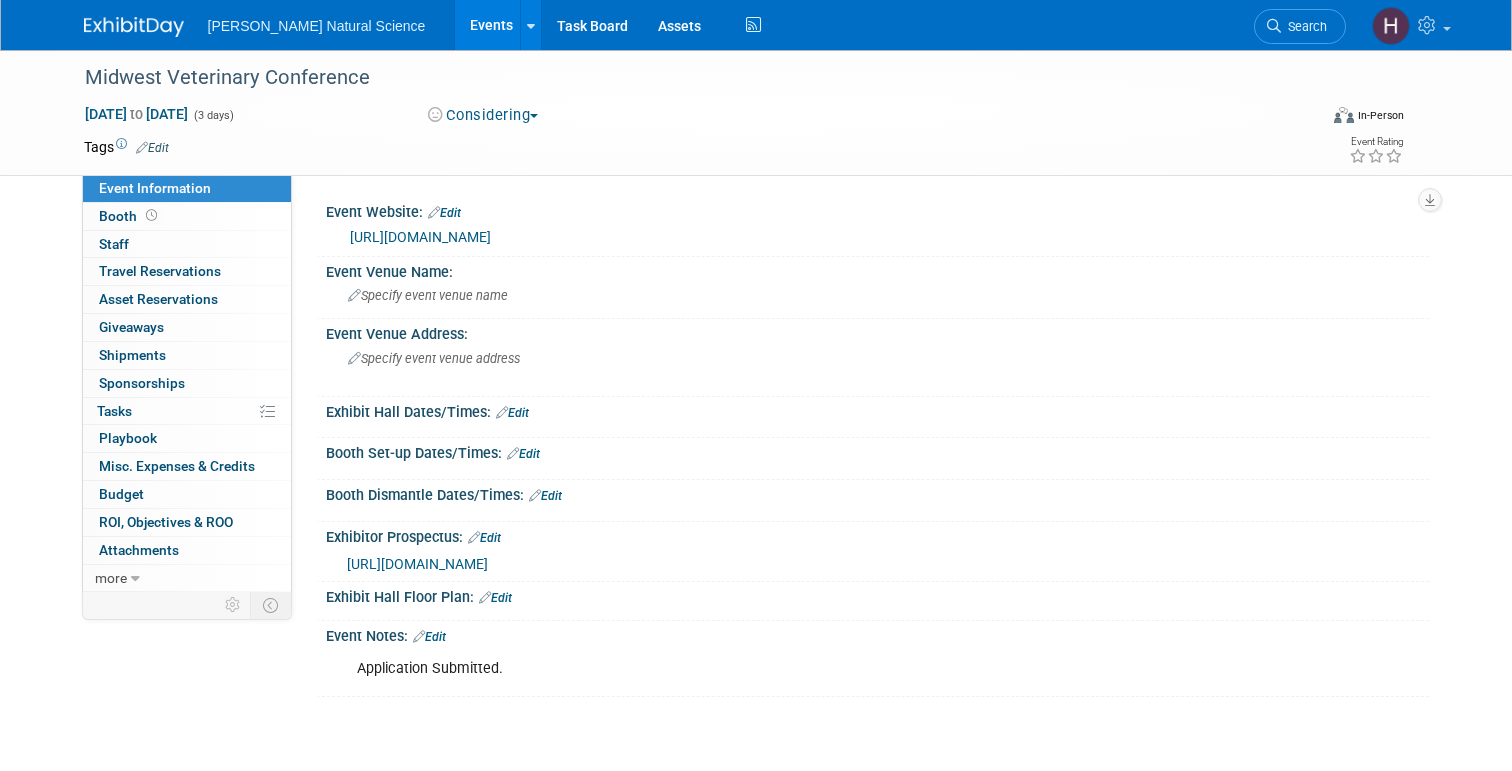 click on "Edit" at bounding box center (495, 598) 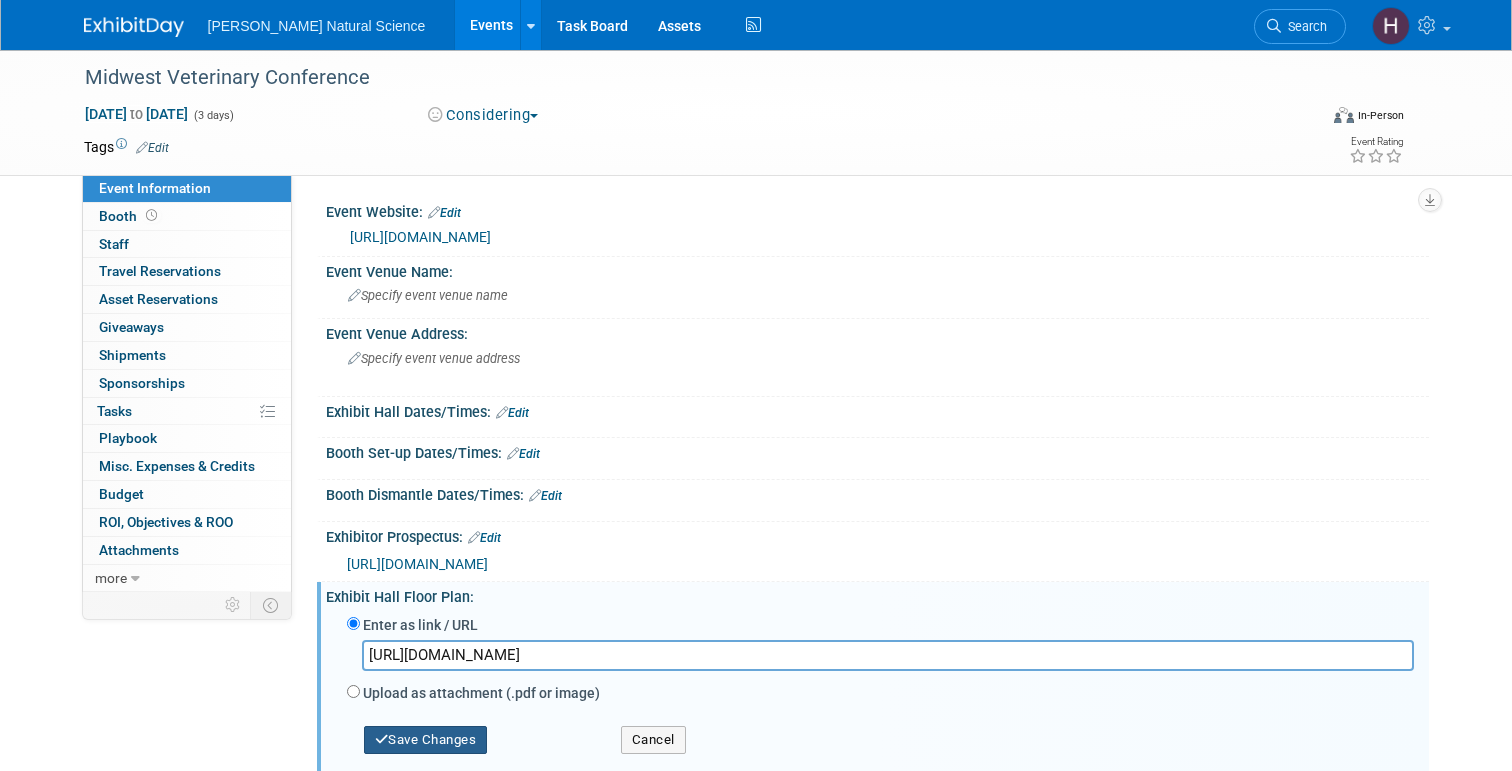 type on "https://www.mvcinfo.org/partners/floorplan.html" 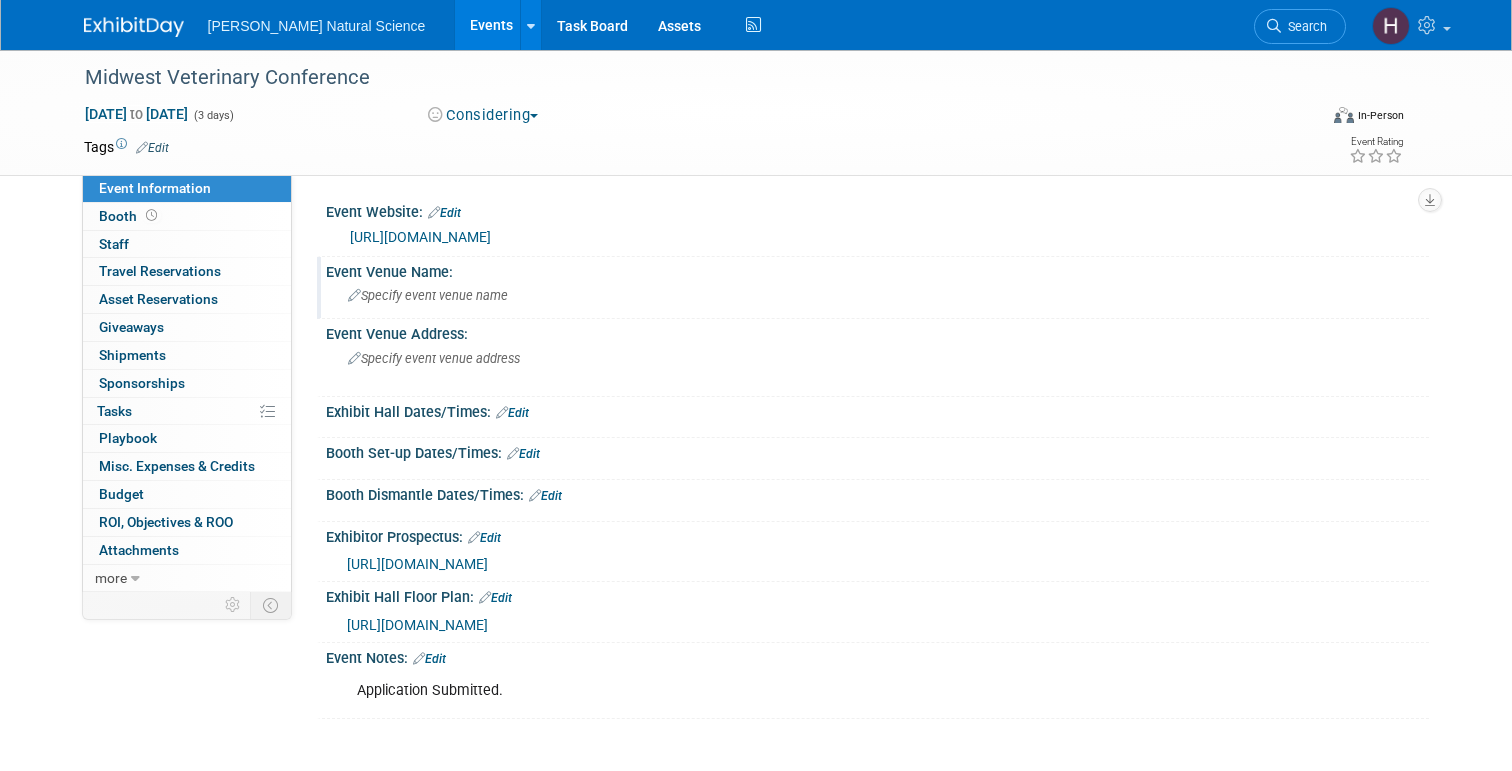 click on "Specify event venue name" at bounding box center (428, 295) 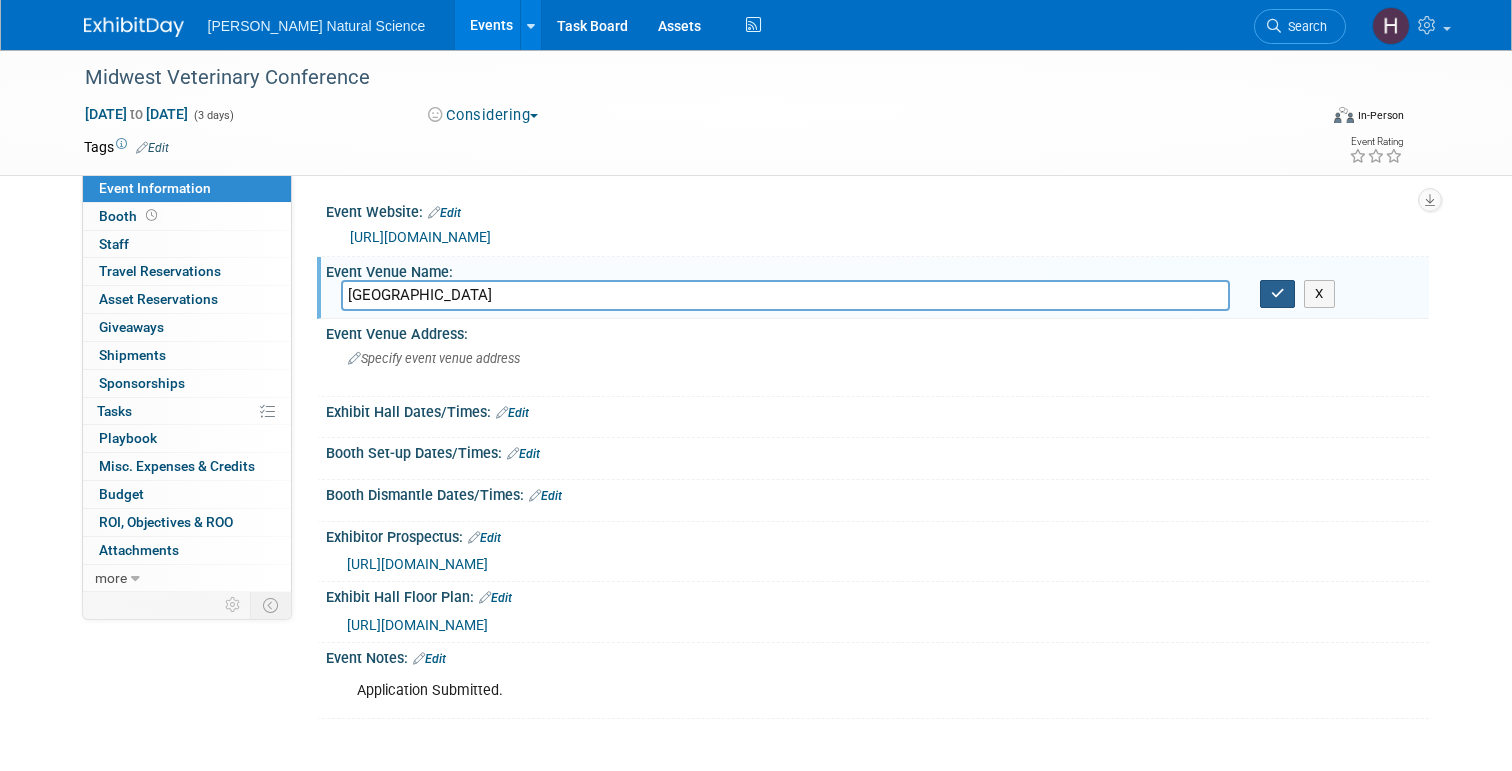 type on "Greater Columbus Convention Center" 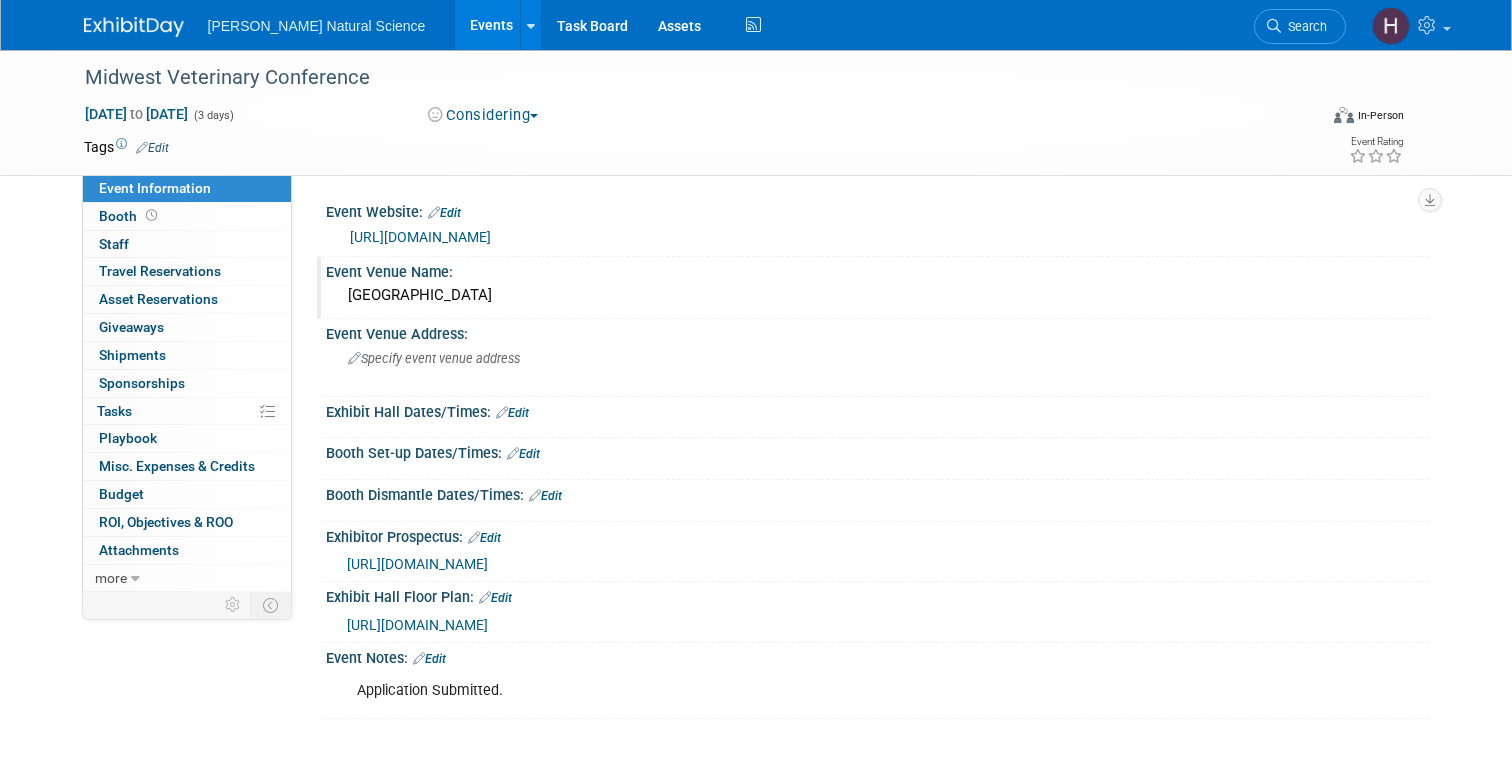 click on "Greater Columbus Convention Center" at bounding box center [877, 295] 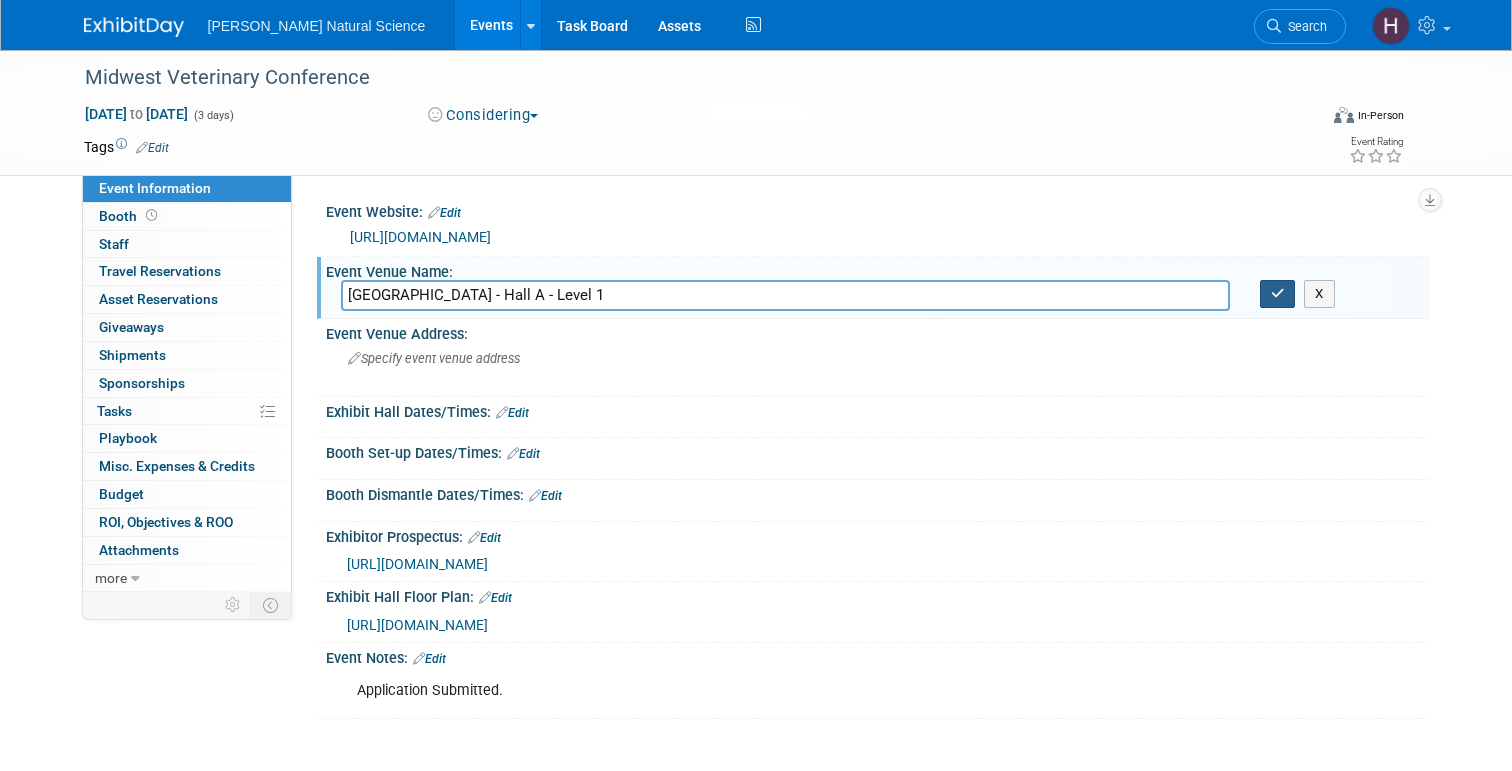 type on "Greater Columbus Convention Center - Hall A - Level 1" 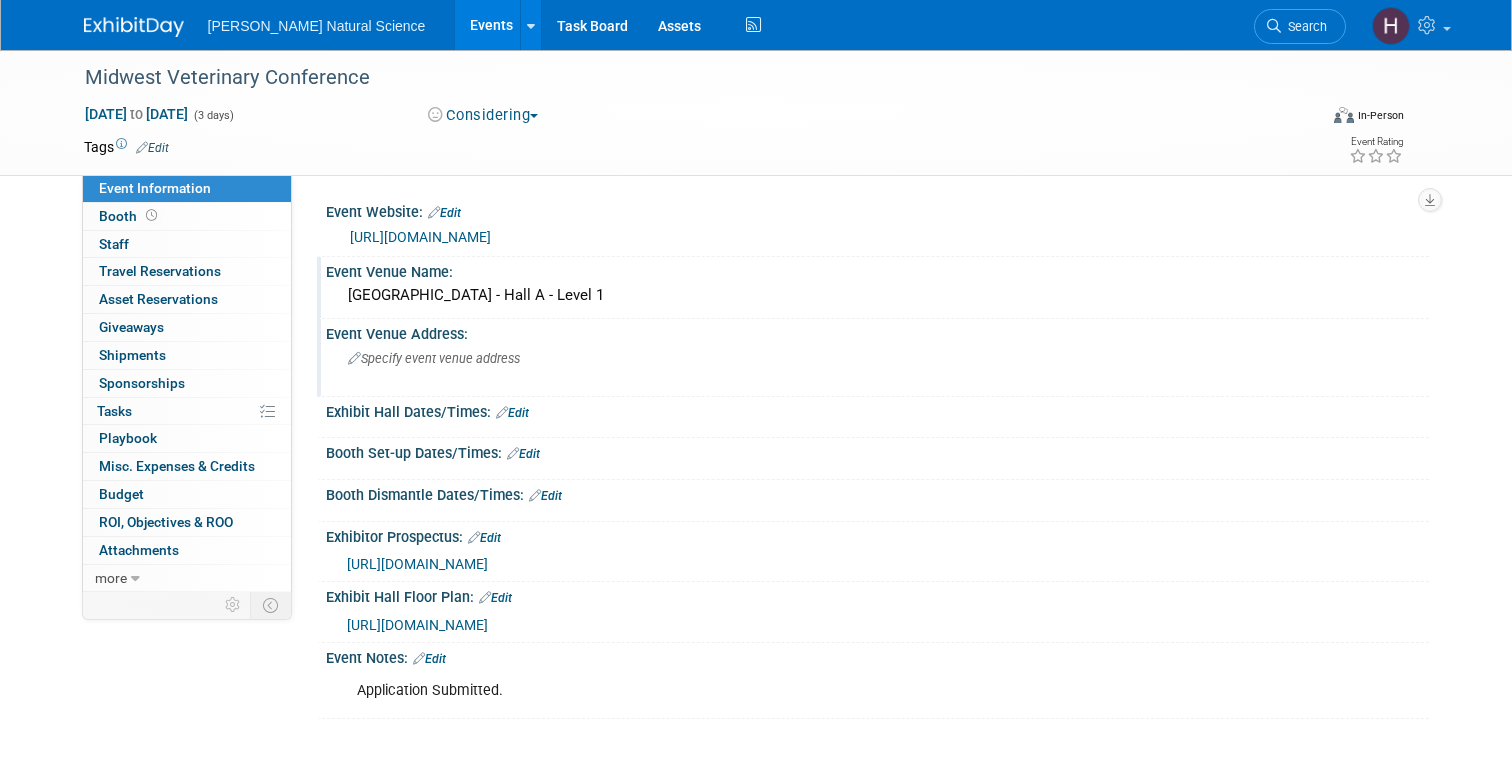 click on "Specify event venue address" at bounding box center (434, 358) 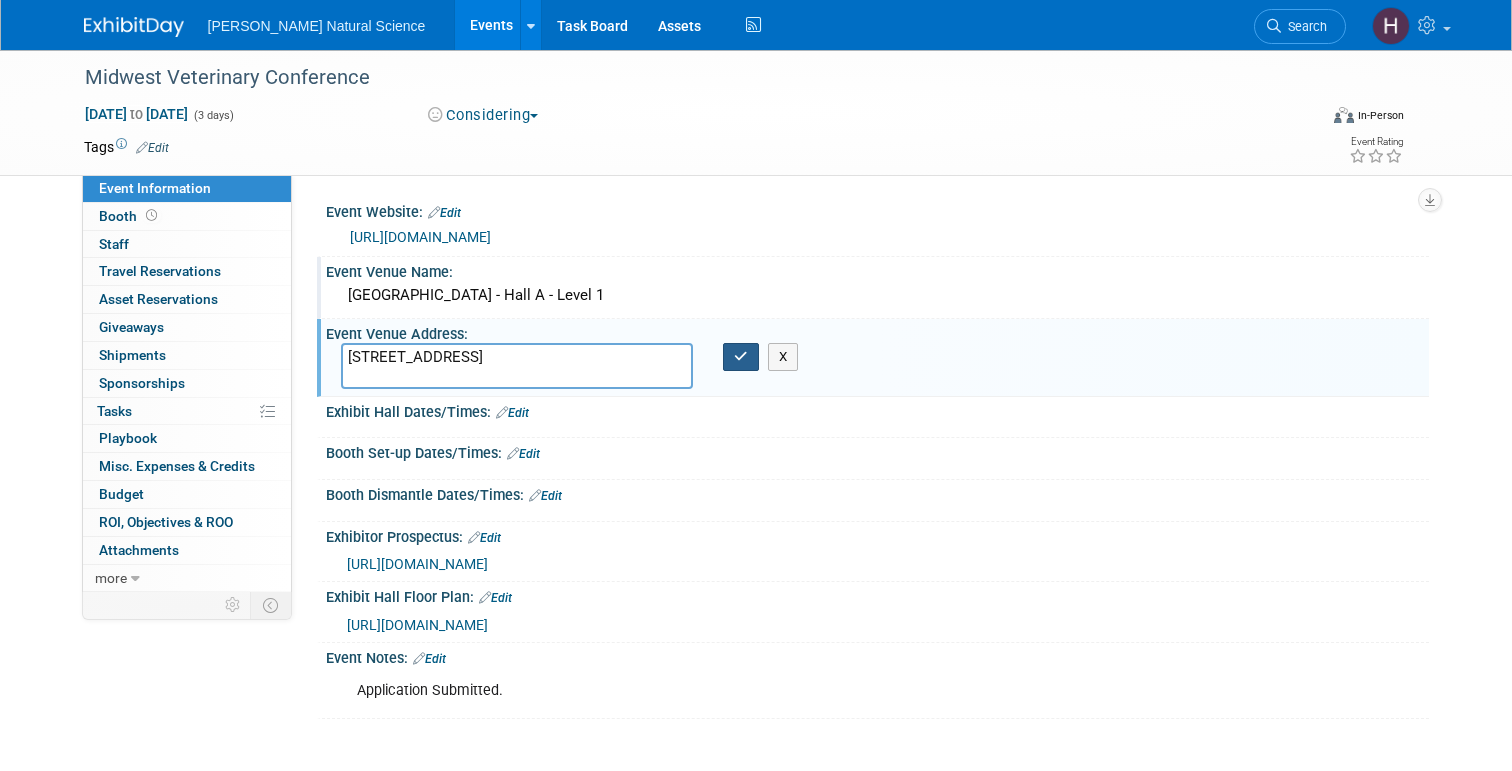 type on "400 N High St, Columbus, OH 43215" 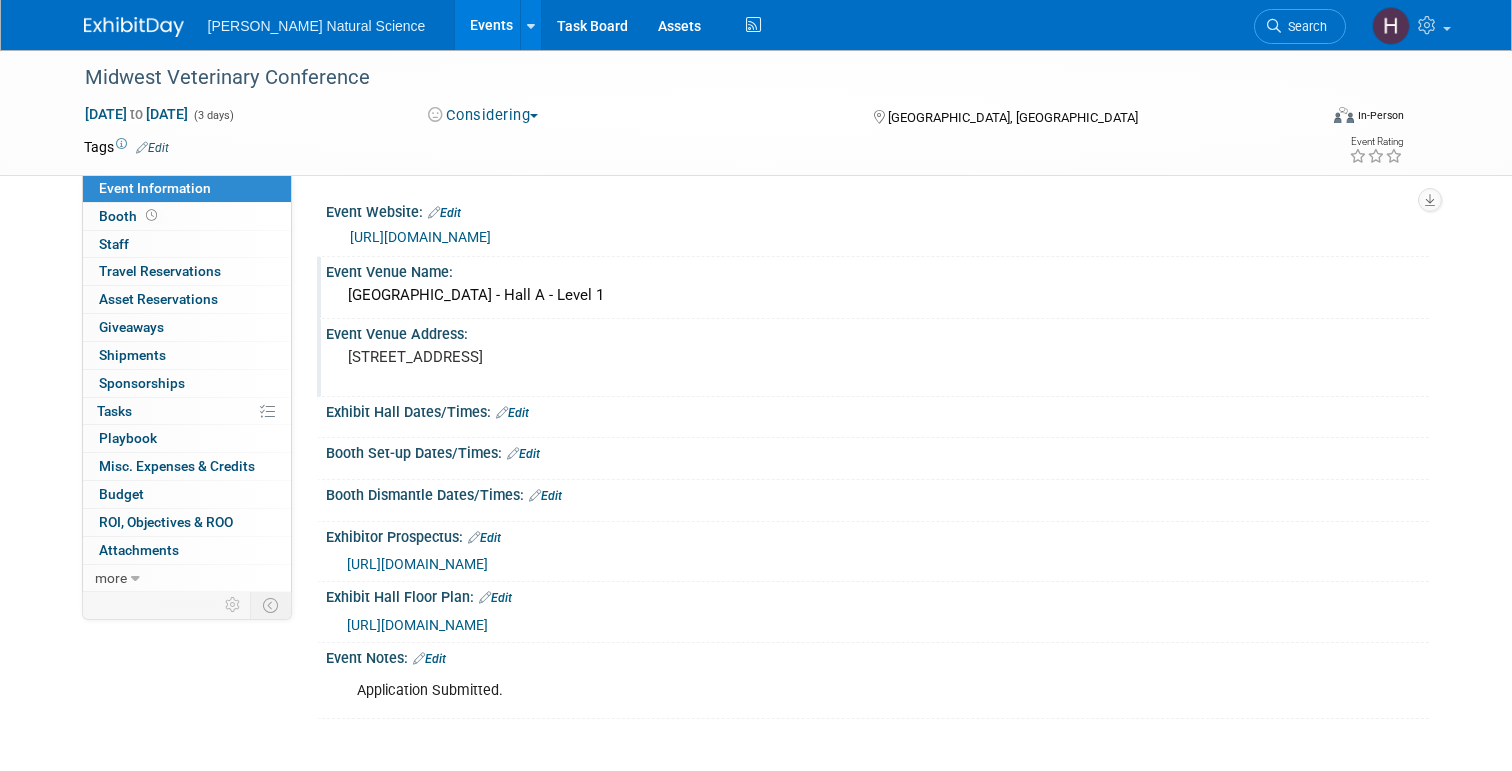 click on "Edit" at bounding box center [512, 413] 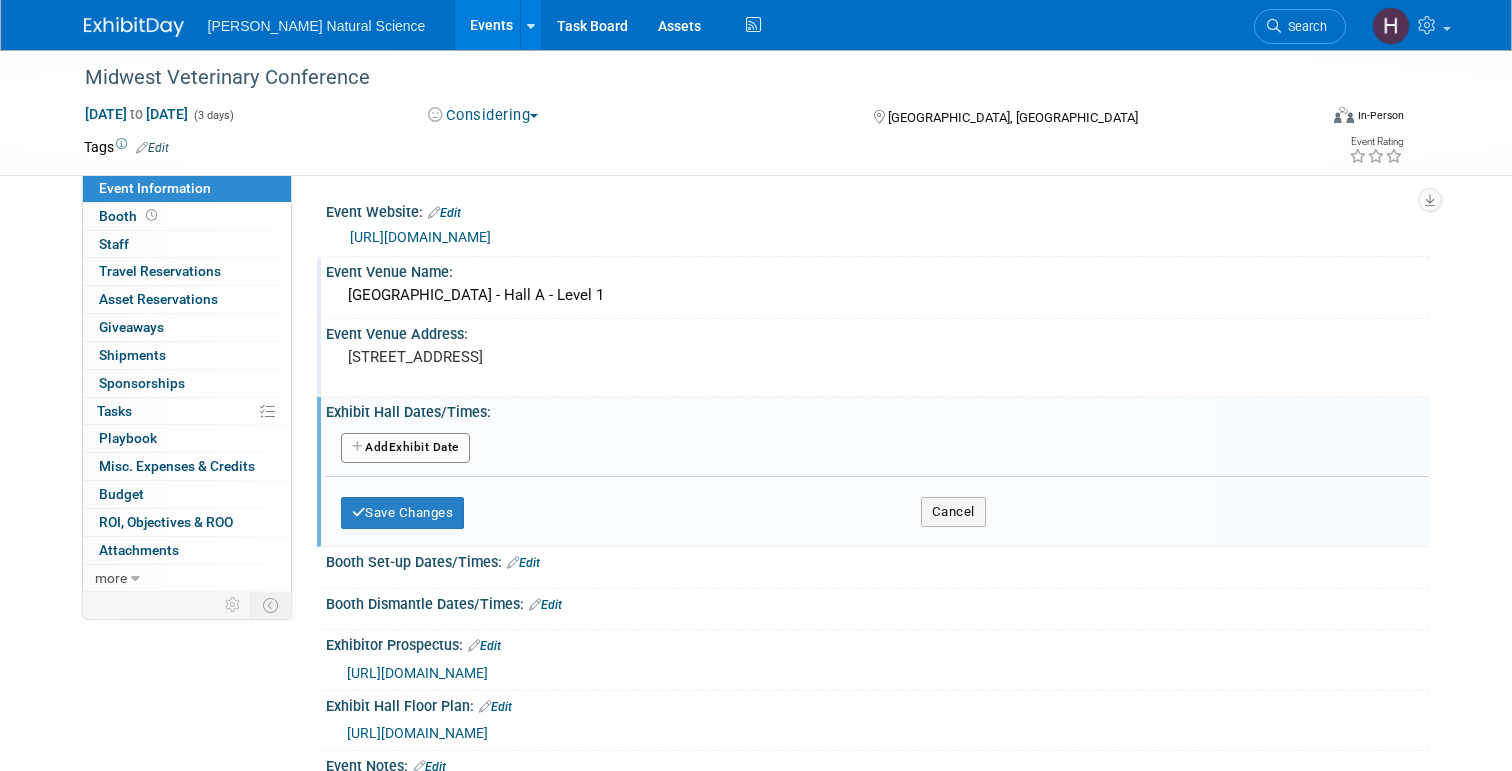 click on "Add  Another  Exhibit Date" at bounding box center (405, 448) 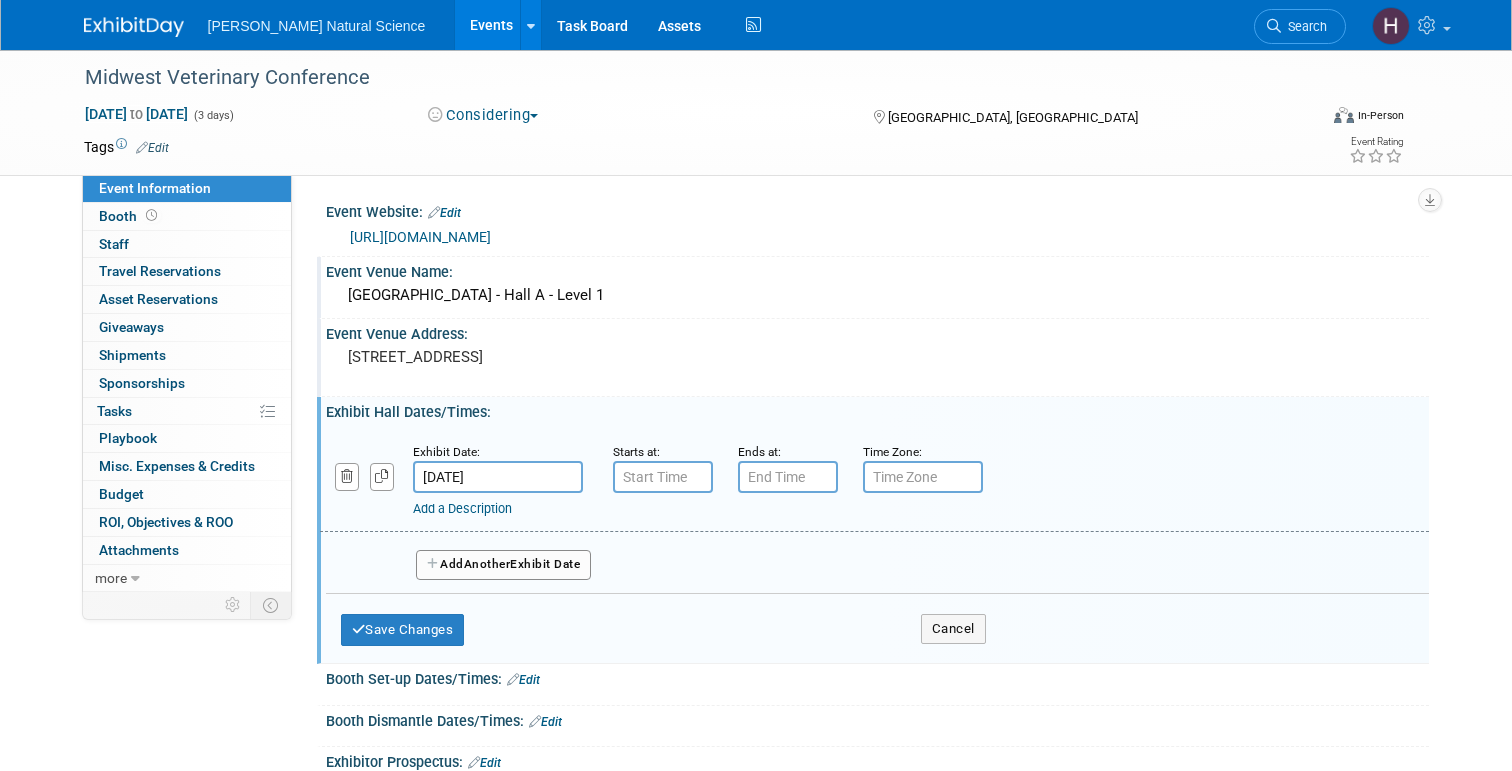 click on "Feb 20, 2025" at bounding box center [498, 477] 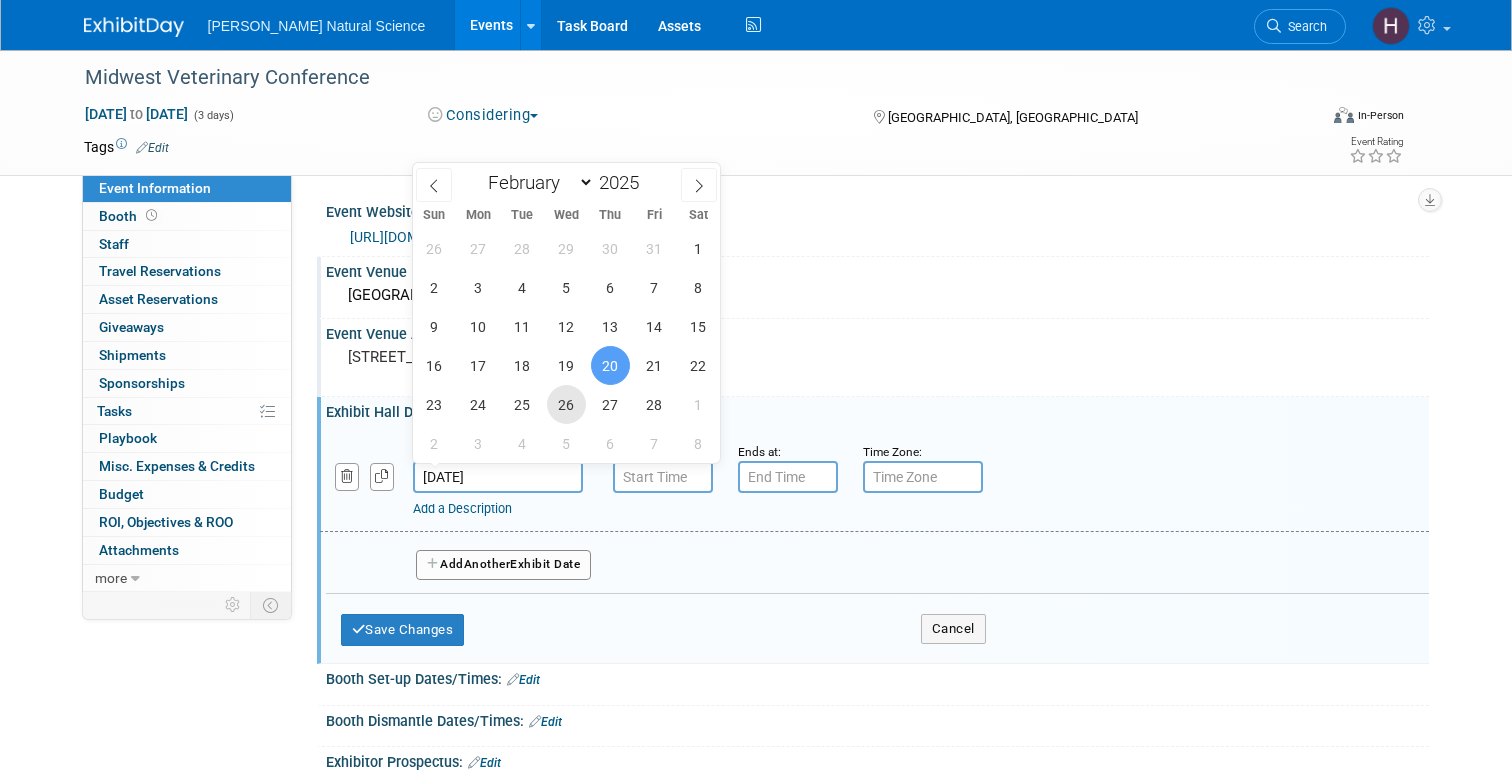 click on "26" at bounding box center (566, 404) 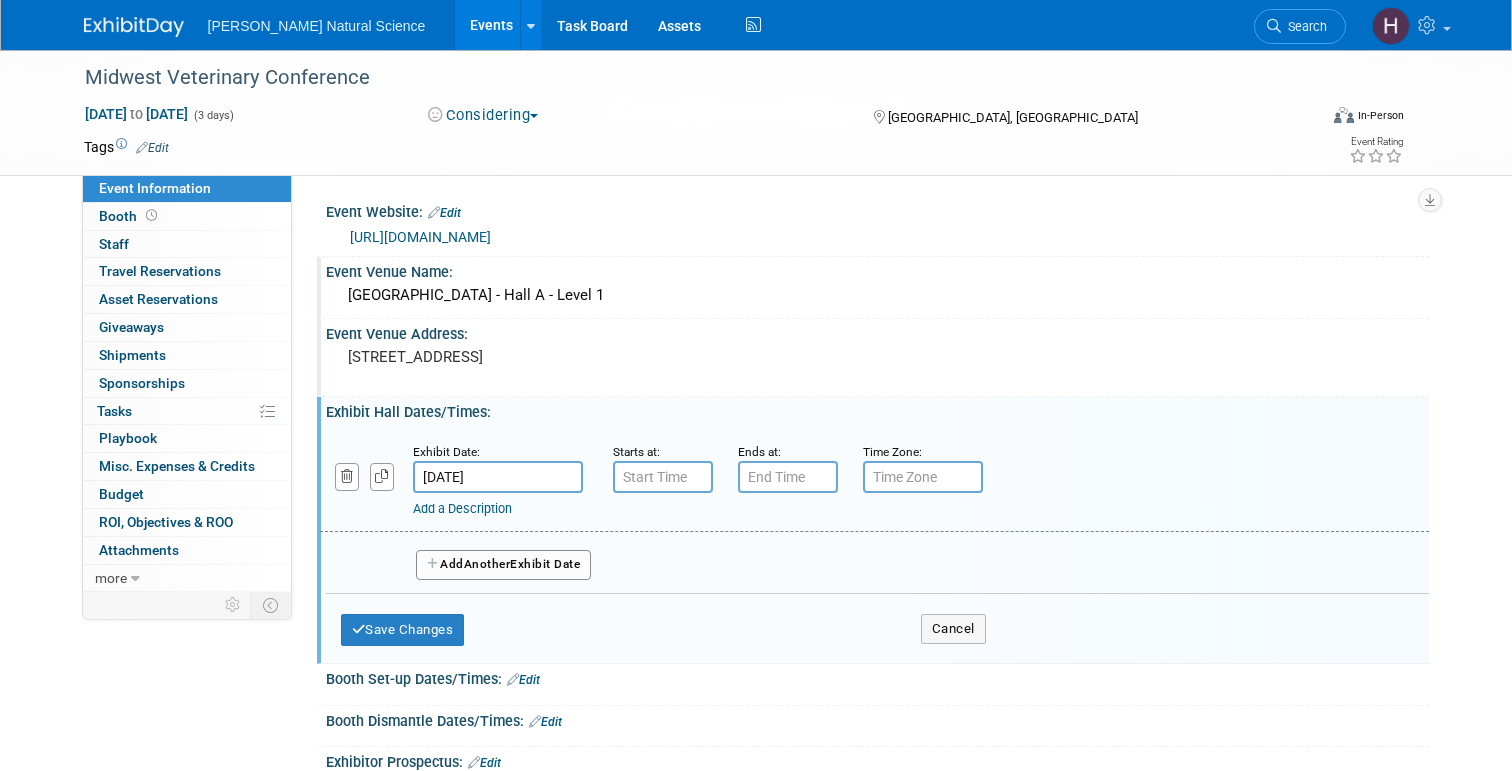 type on "7:00 AM" 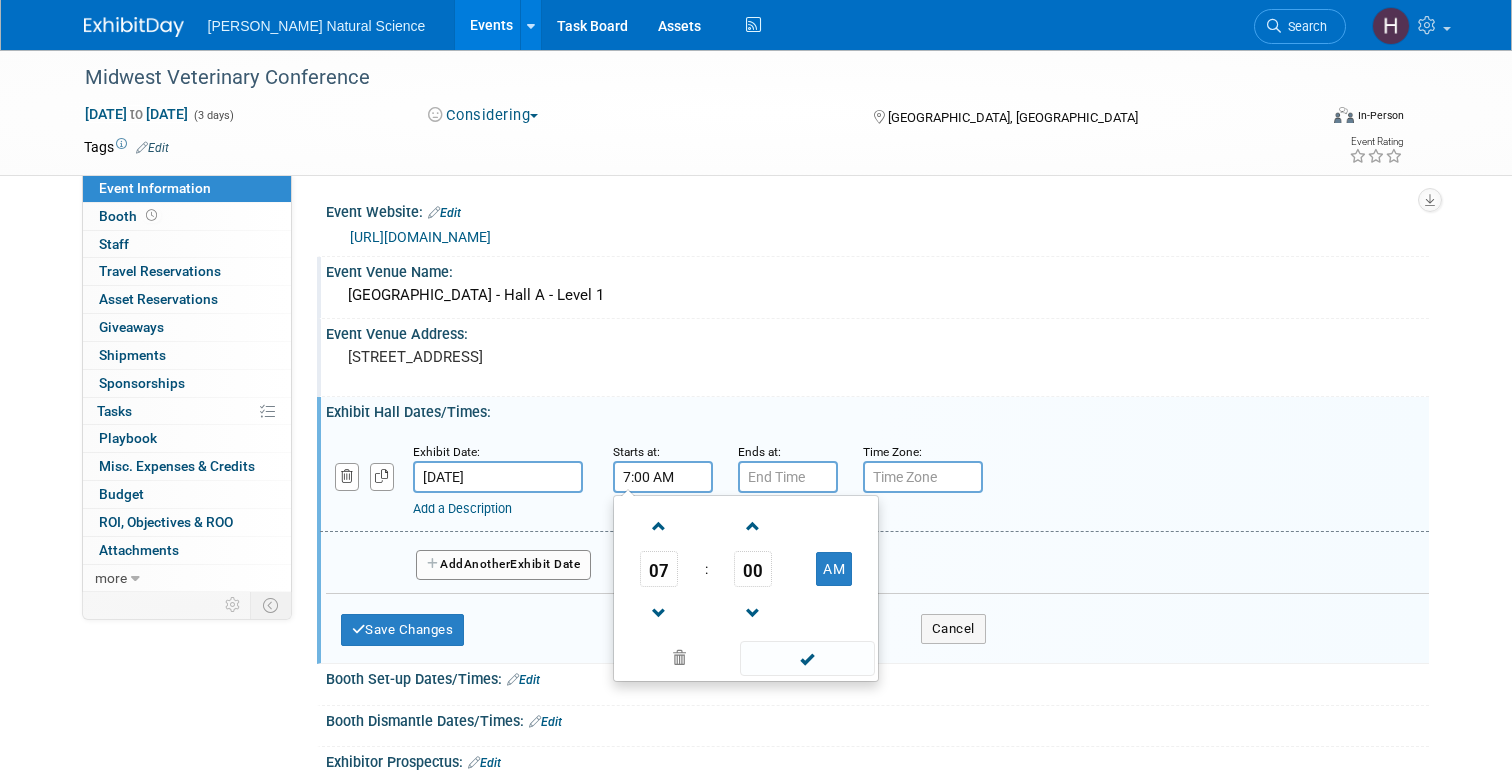 click on "7:00 AM" at bounding box center (663, 477) 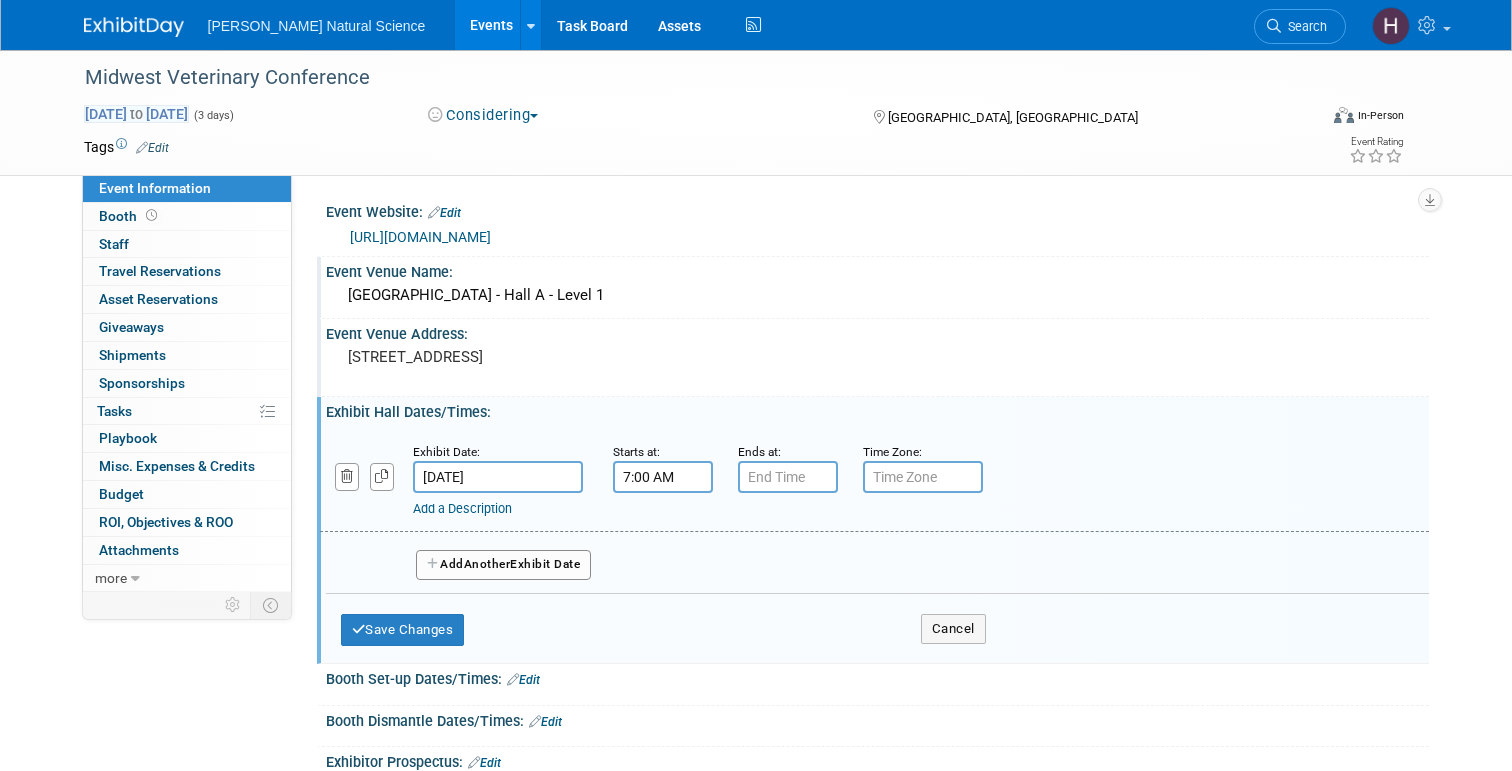 click on "Feb 20, 2025  to  Feb 22, 2025" at bounding box center (136, 114) 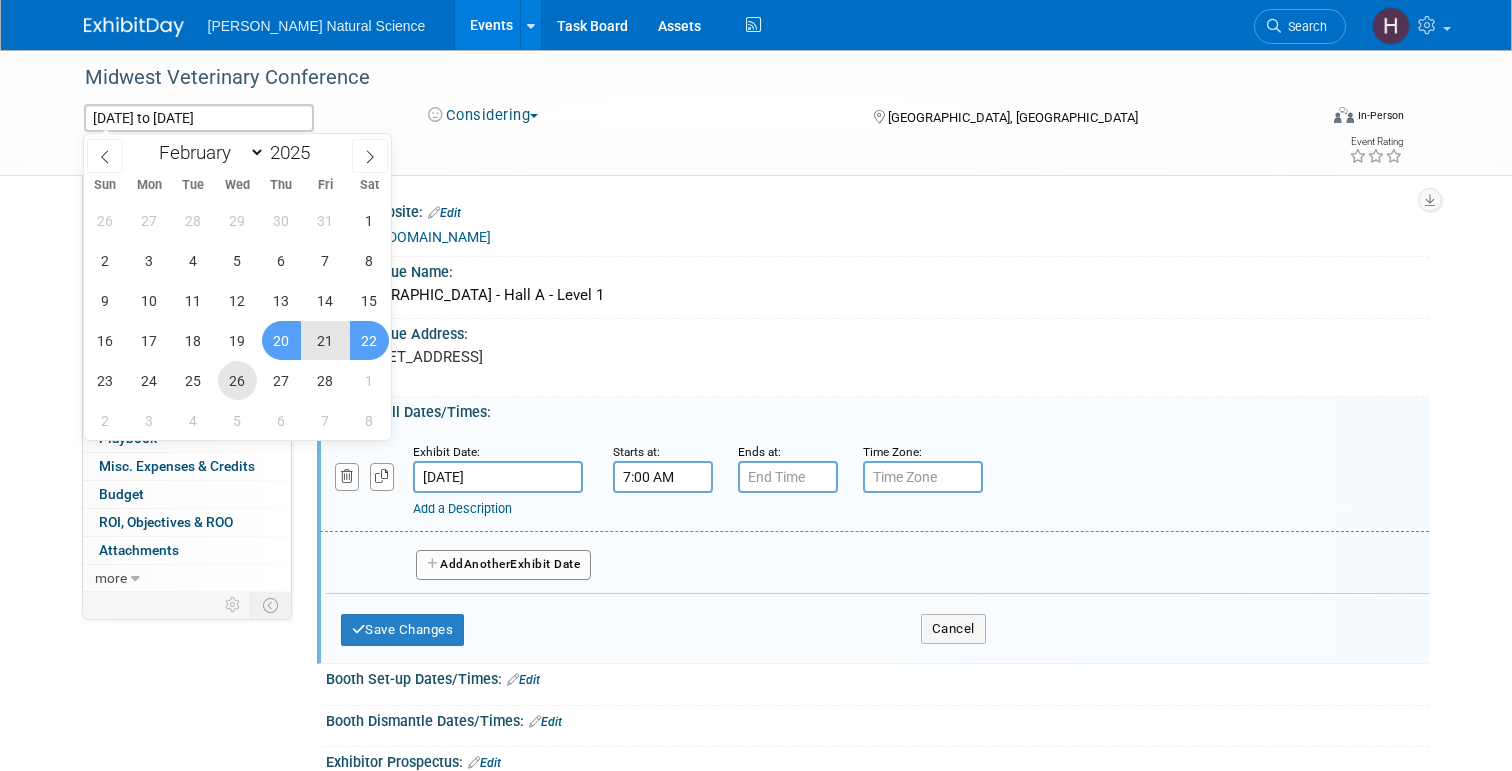 click on "26" at bounding box center [237, 380] 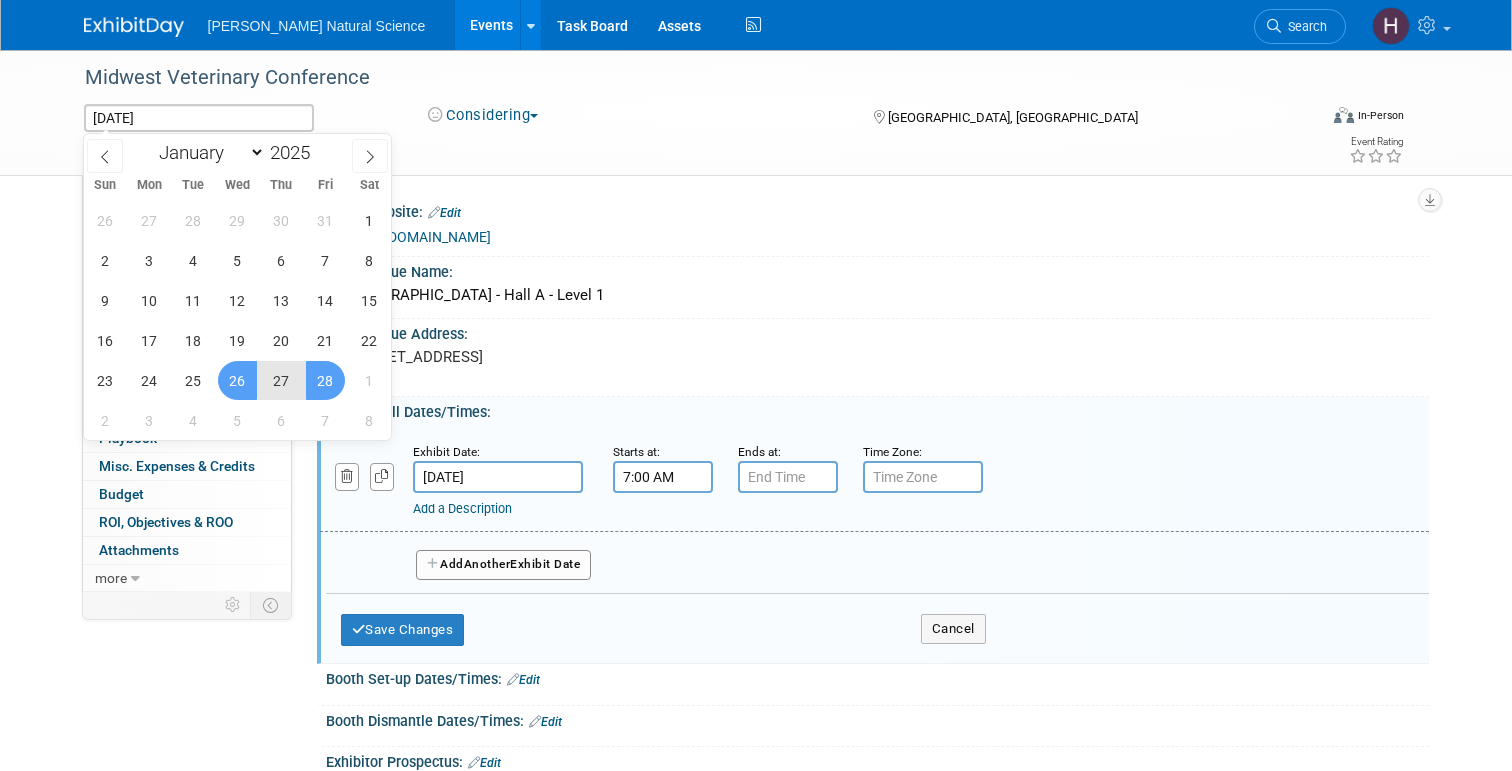 click on "28" at bounding box center [325, 380] 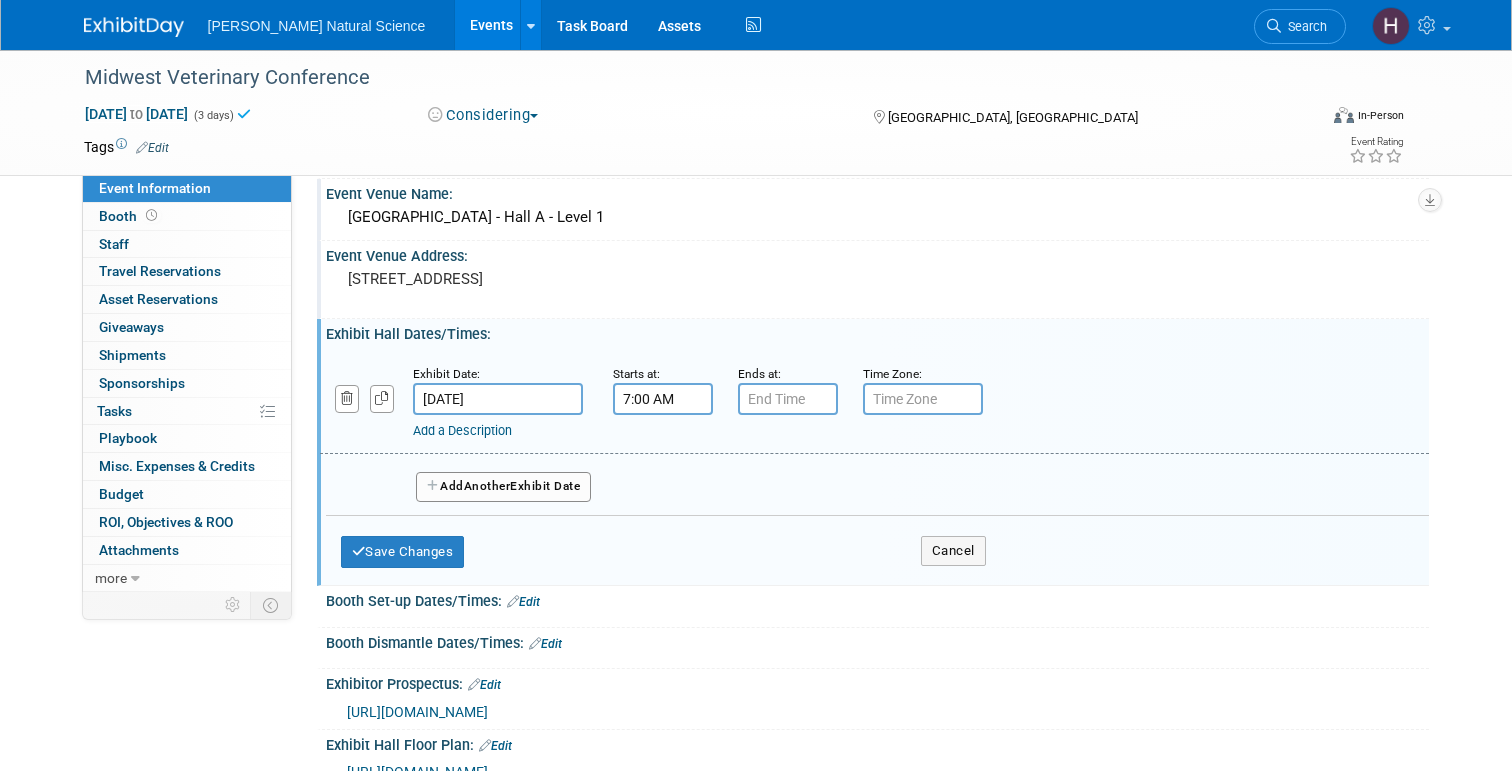 scroll, scrollTop: 106, scrollLeft: 0, axis: vertical 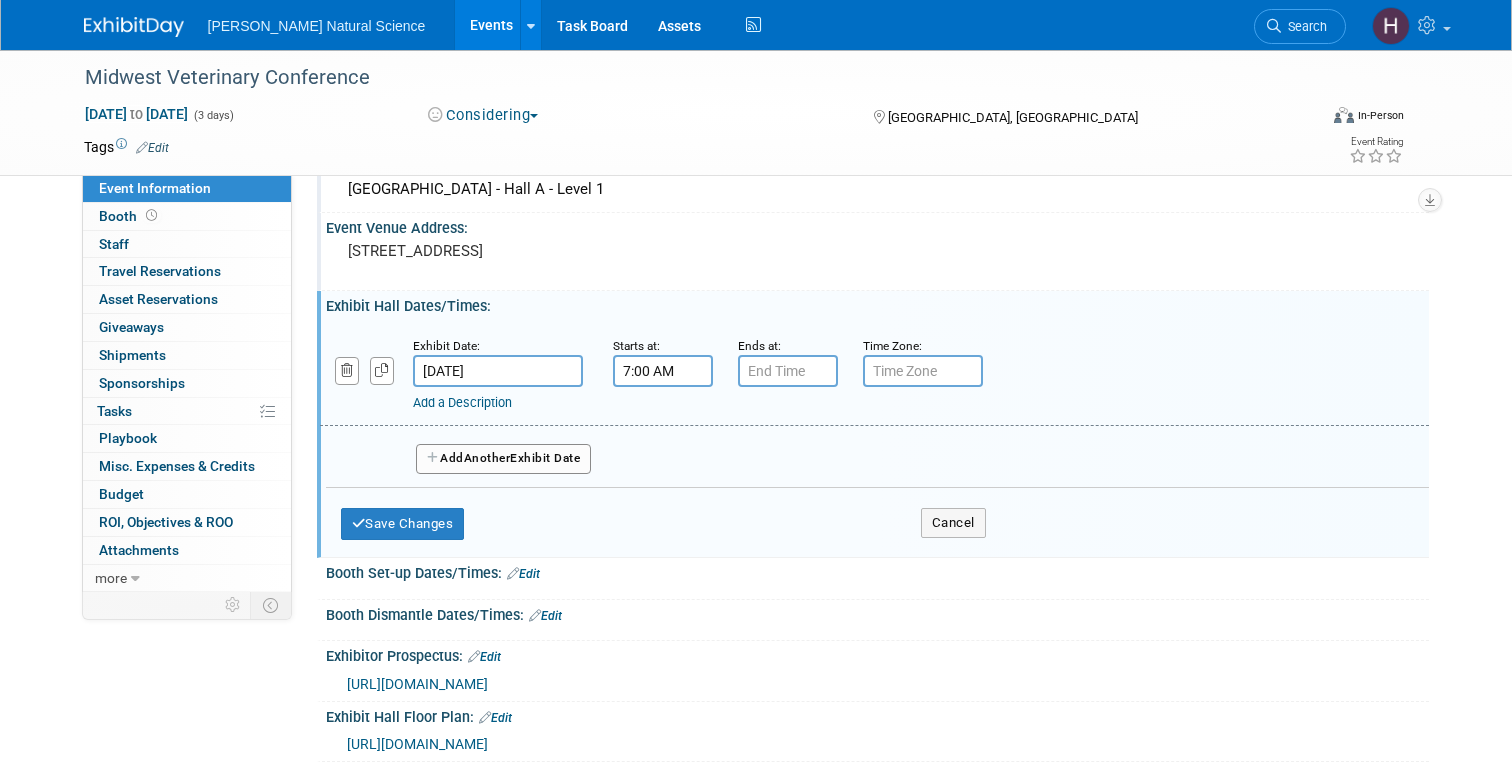 click on "7:00 AM" at bounding box center [663, 371] 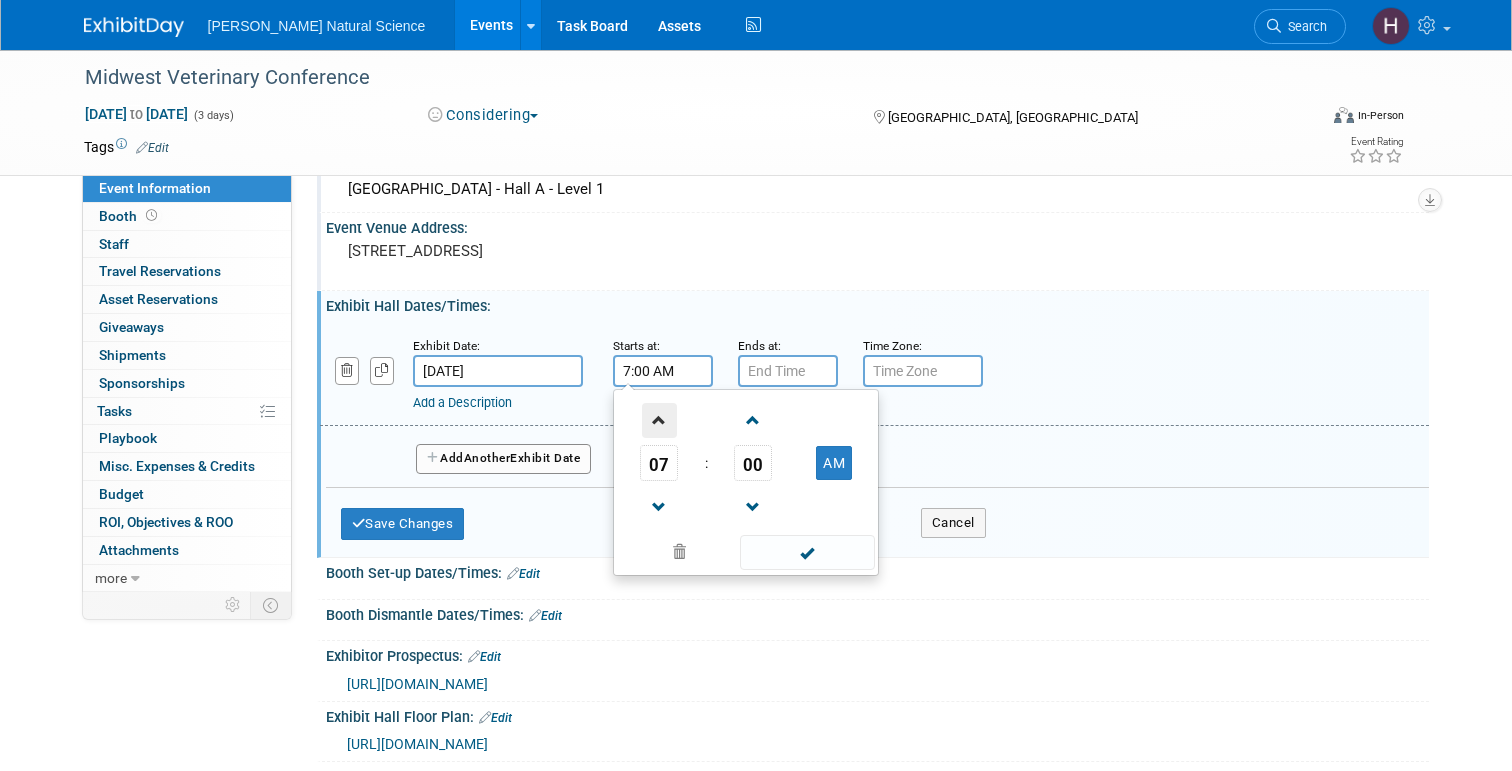 click at bounding box center (659, 420) 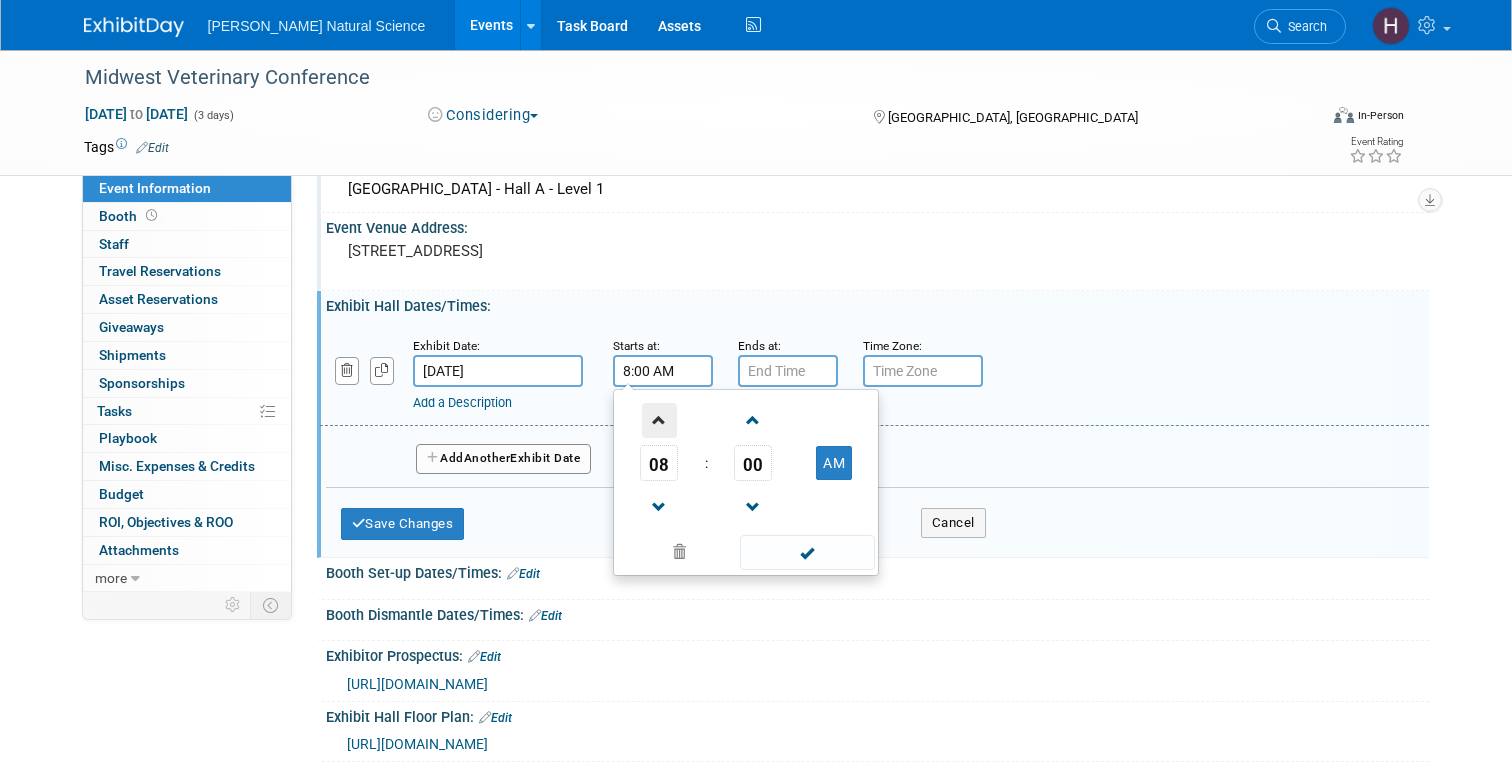 click at bounding box center (659, 420) 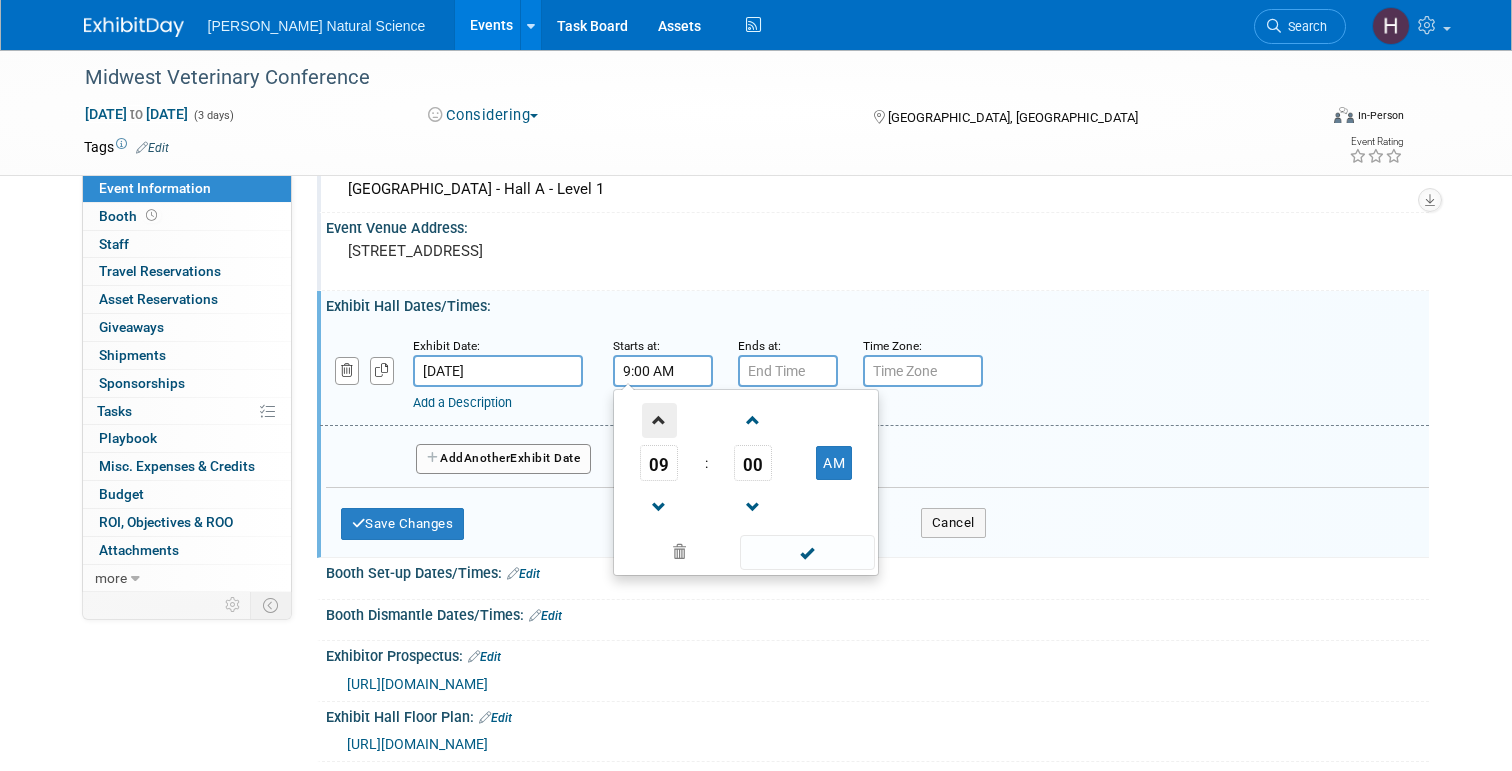 click at bounding box center (659, 420) 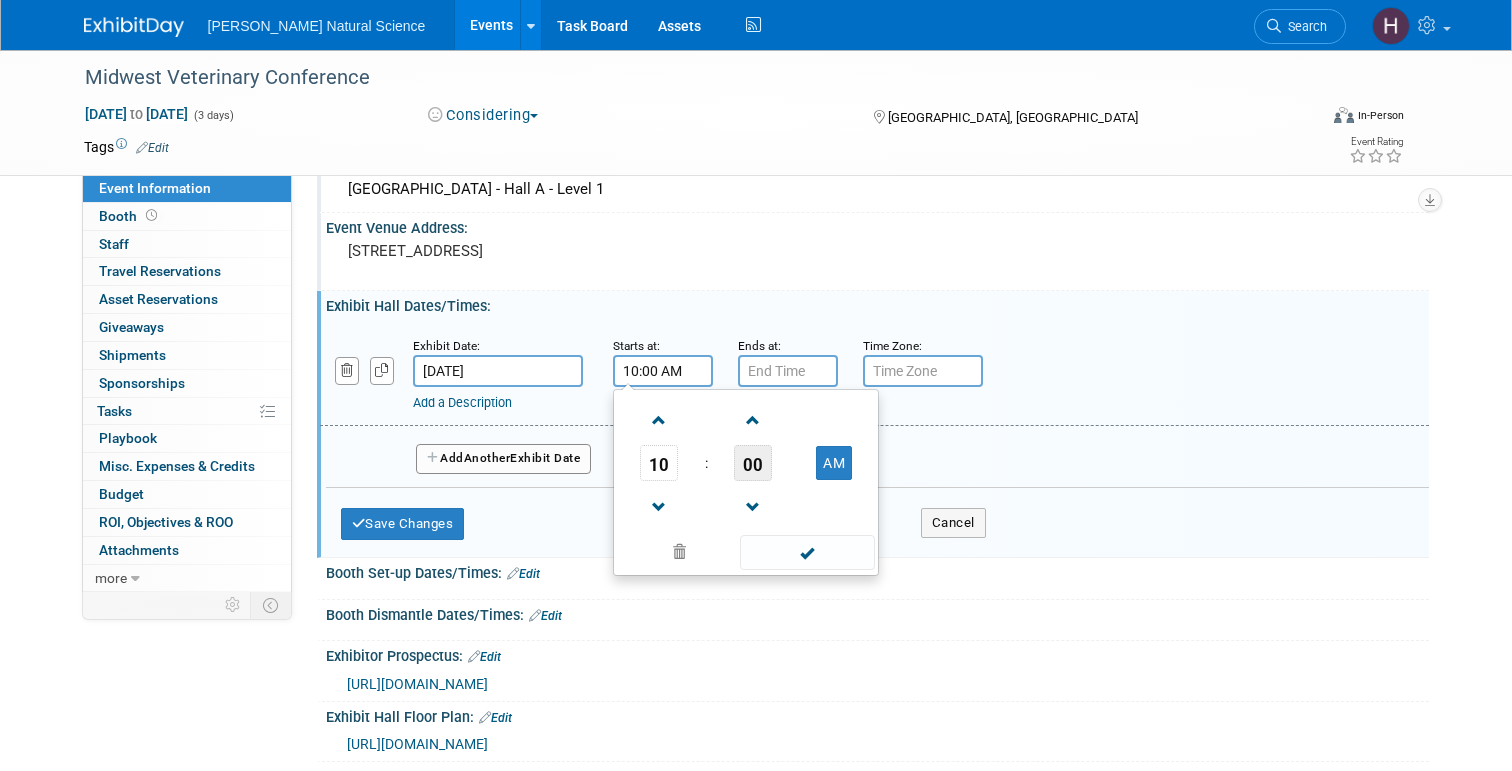 click on "00" at bounding box center (753, 463) 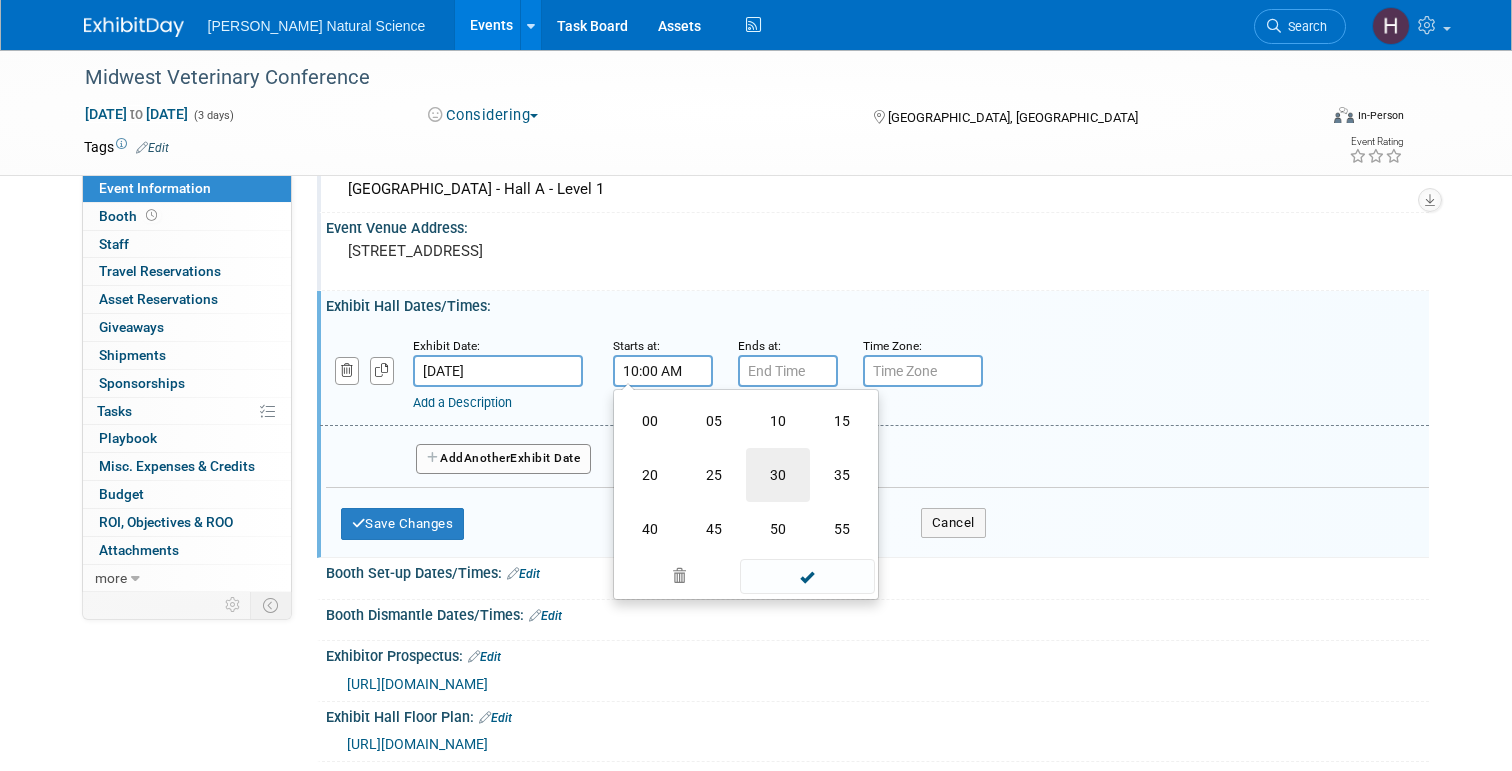 click on "30" at bounding box center (778, 475) 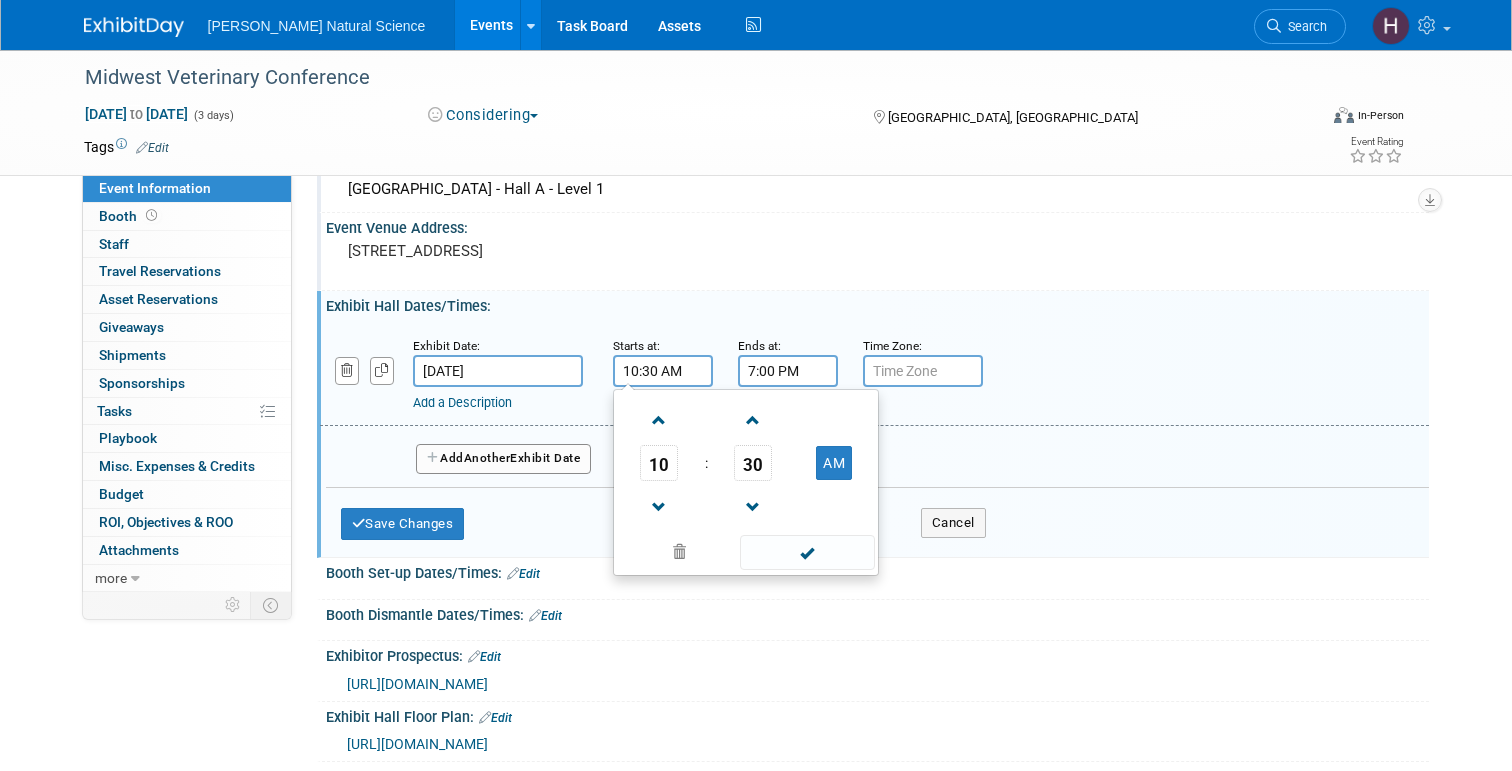 click on "7:00 PM" at bounding box center [788, 371] 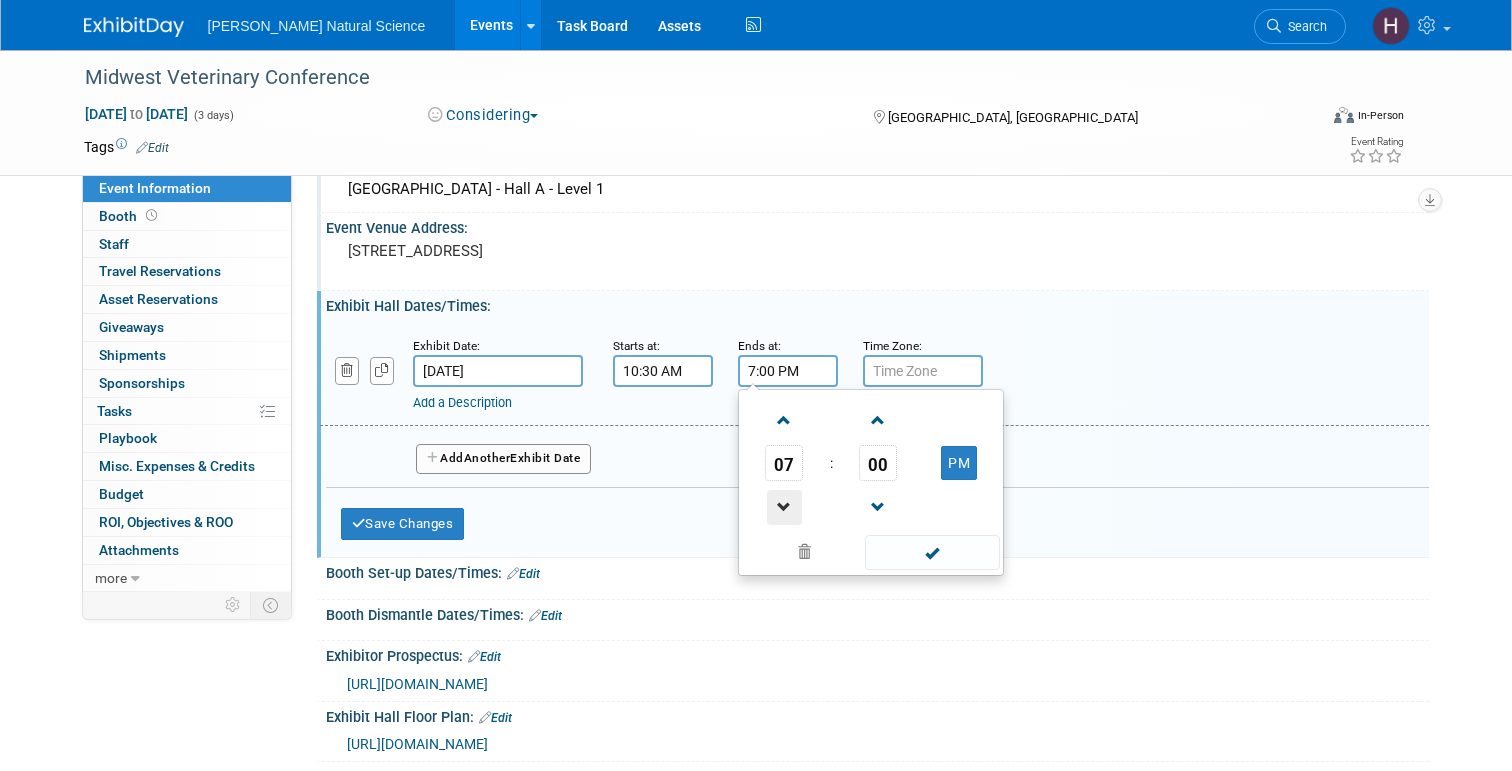 click at bounding box center [784, 507] 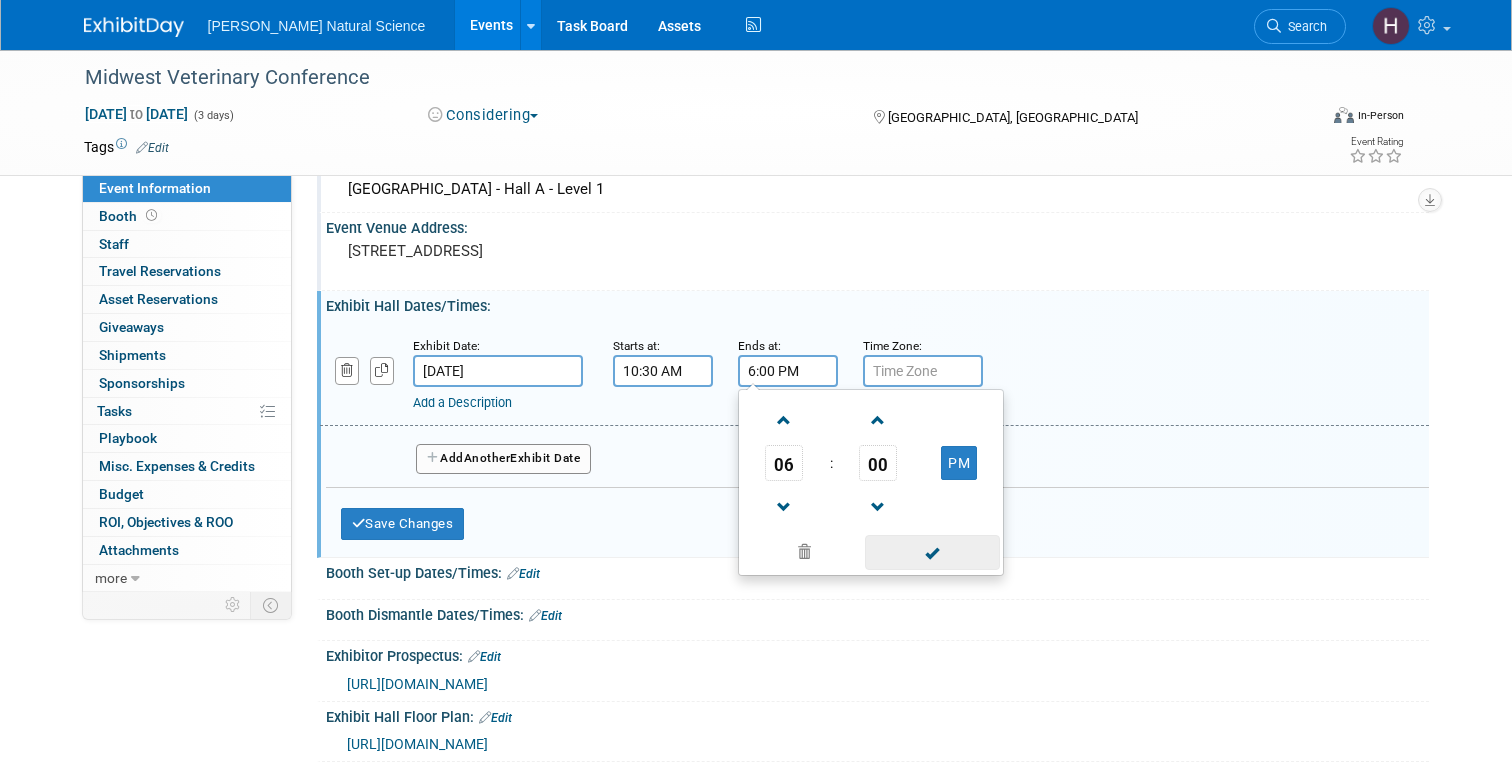click at bounding box center (932, 552) 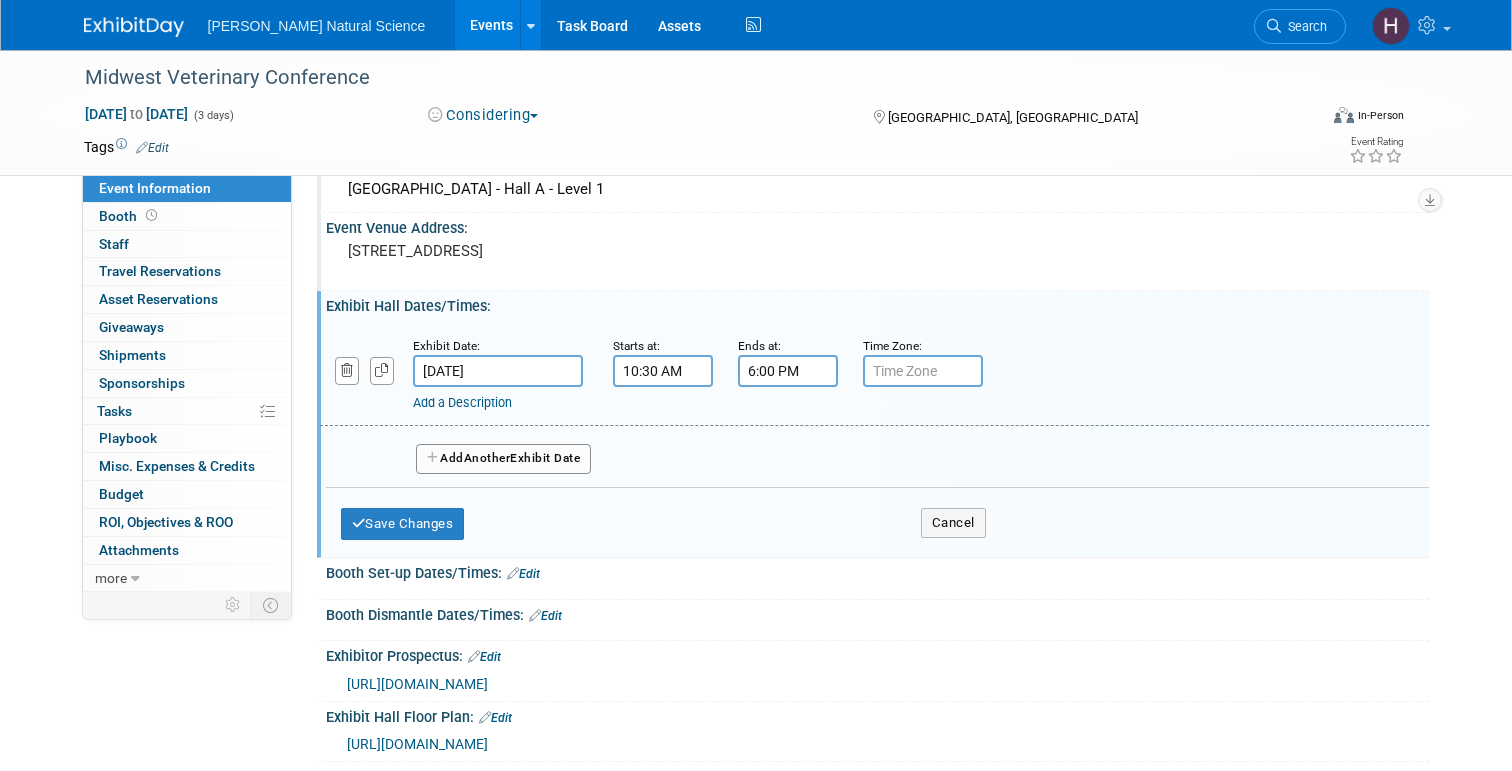 click on "Another" at bounding box center (487, 458) 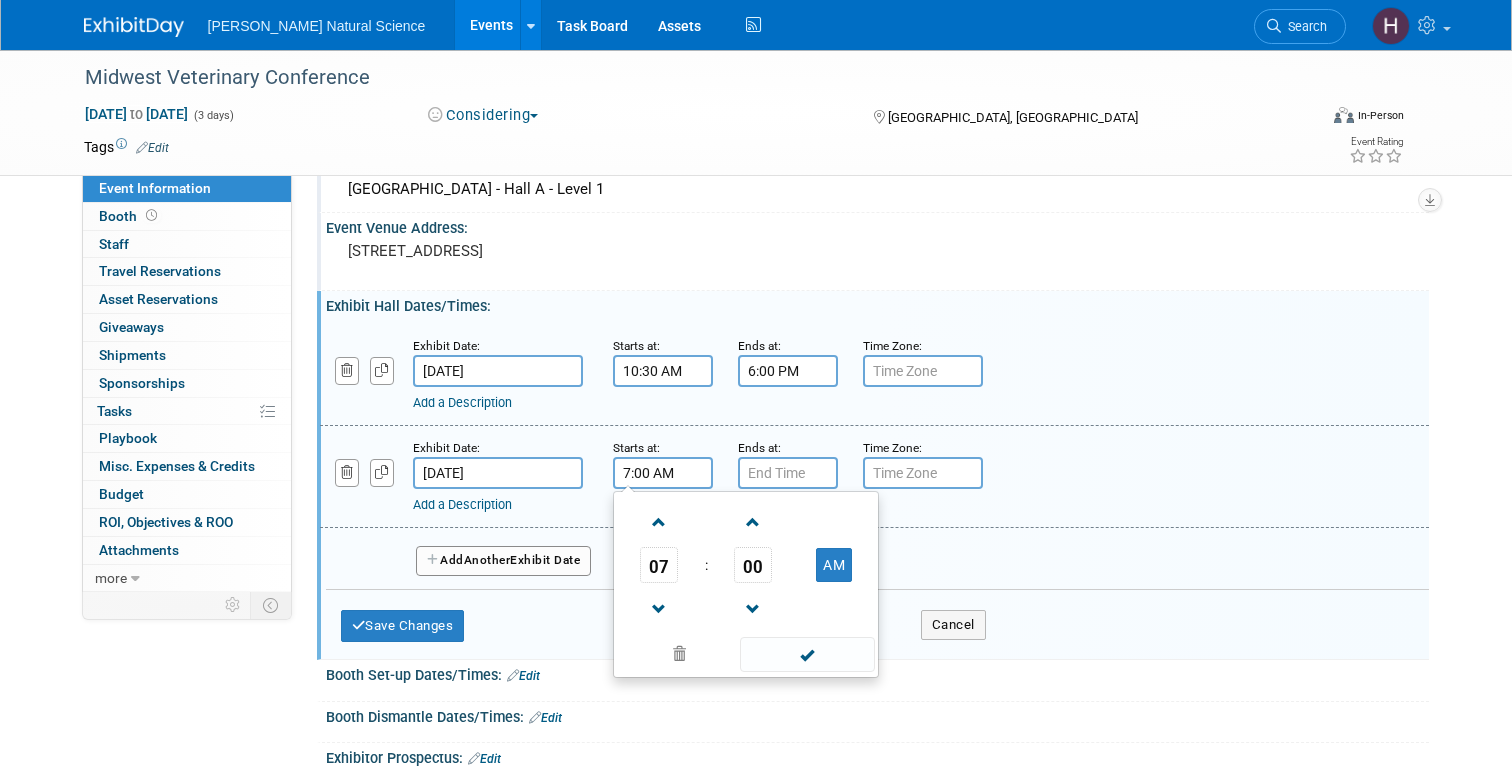 click on "7:00 AM" at bounding box center [663, 473] 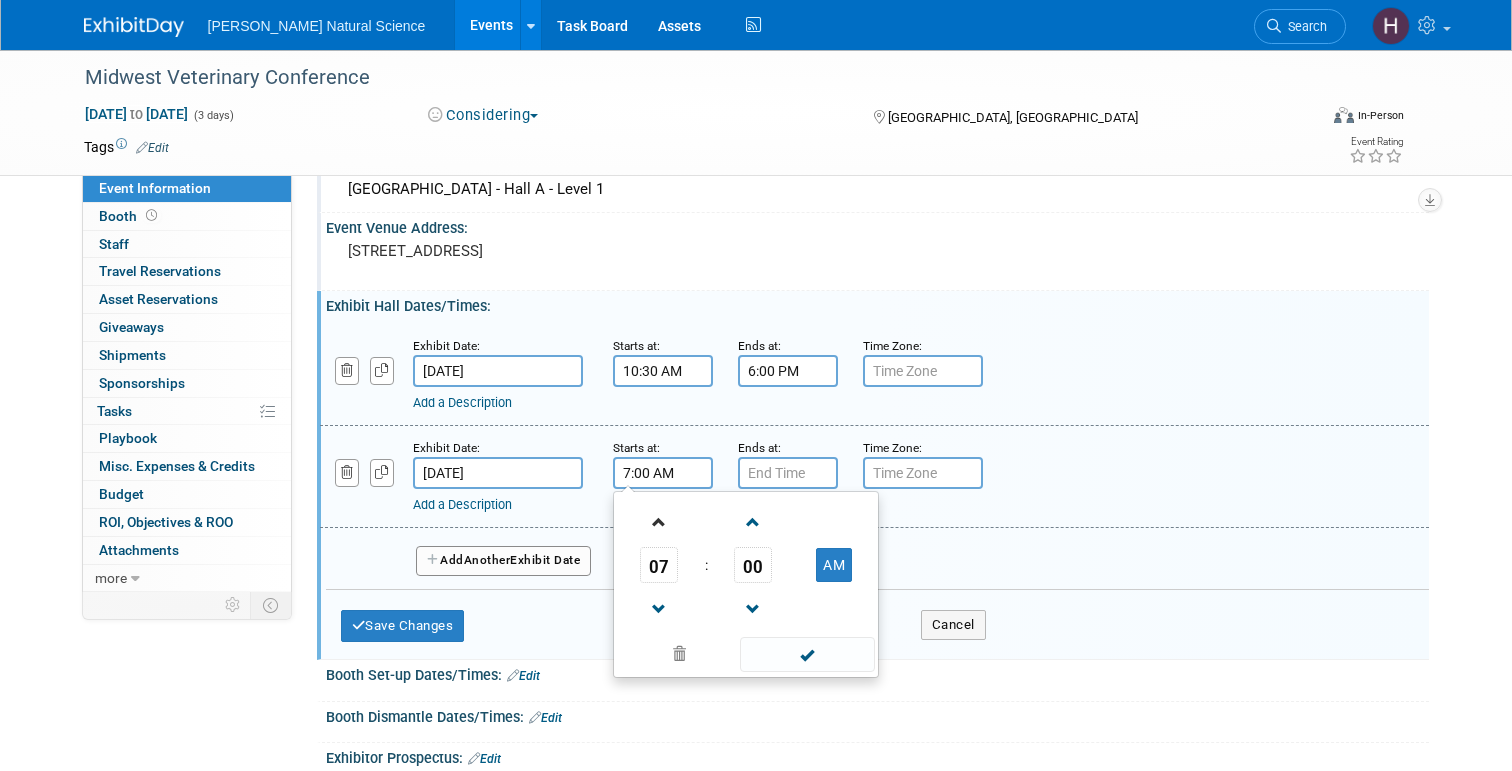 click at bounding box center (659, 521) 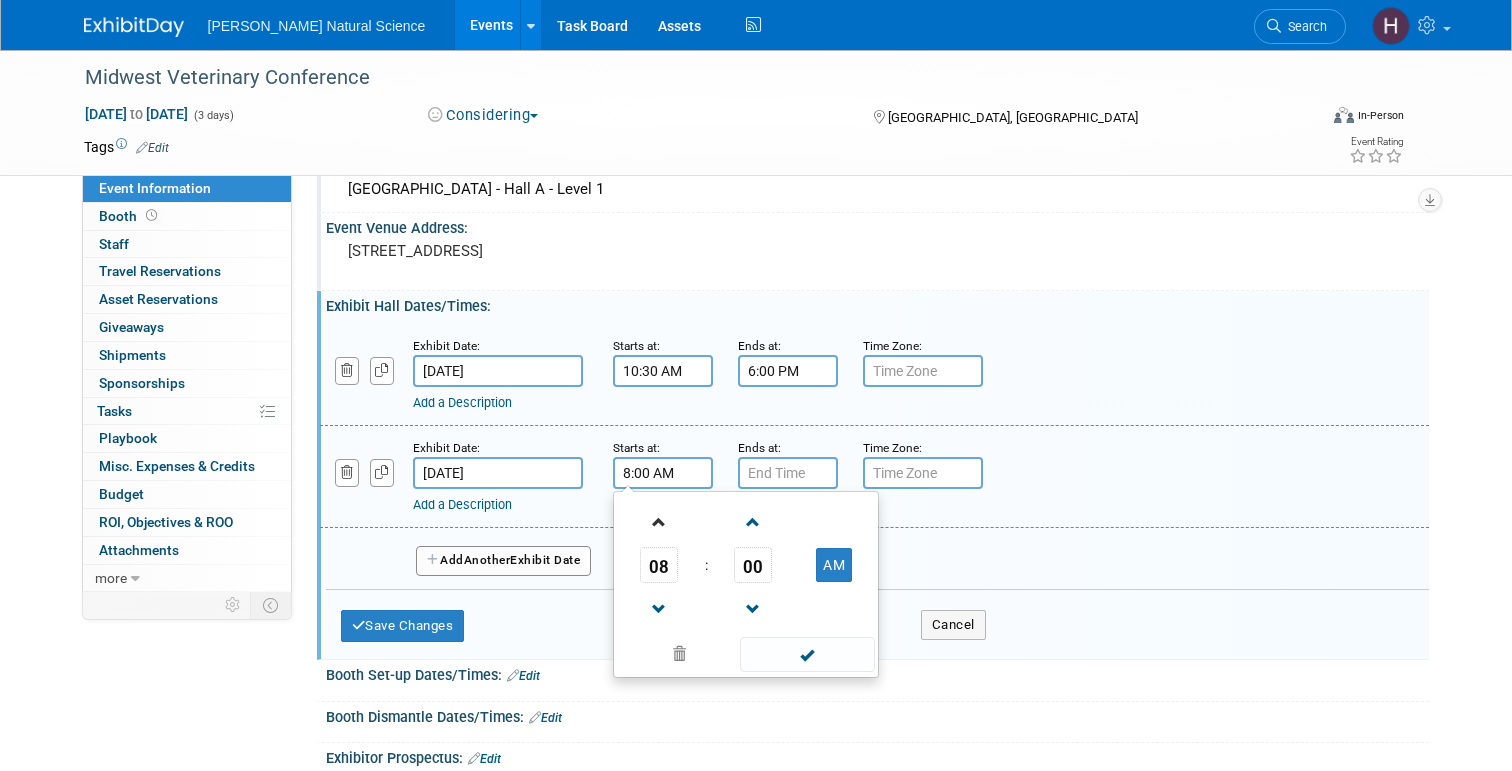 click at bounding box center (659, 521) 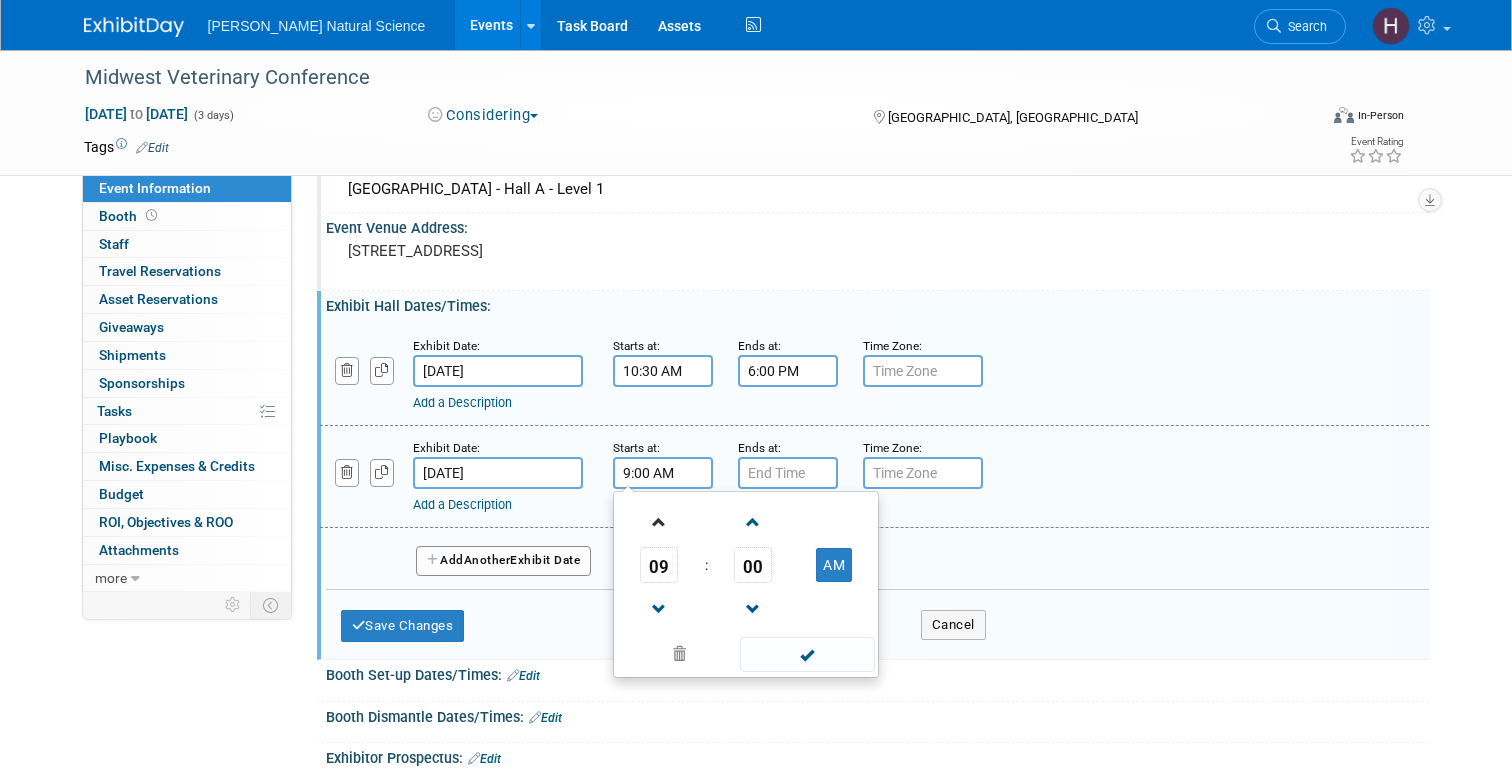 click at bounding box center (659, 521) 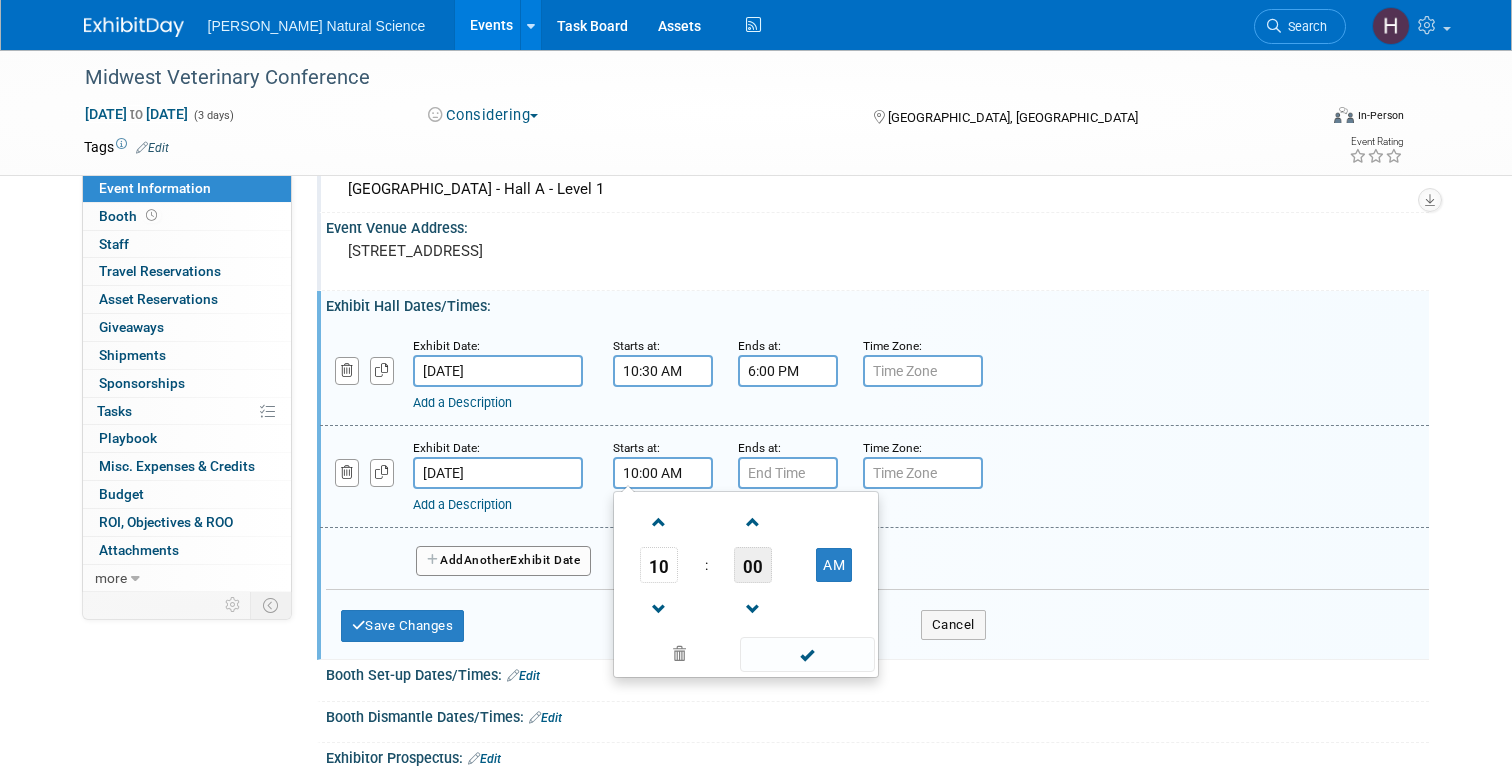 click on "00" at bounding box center [753, 565] 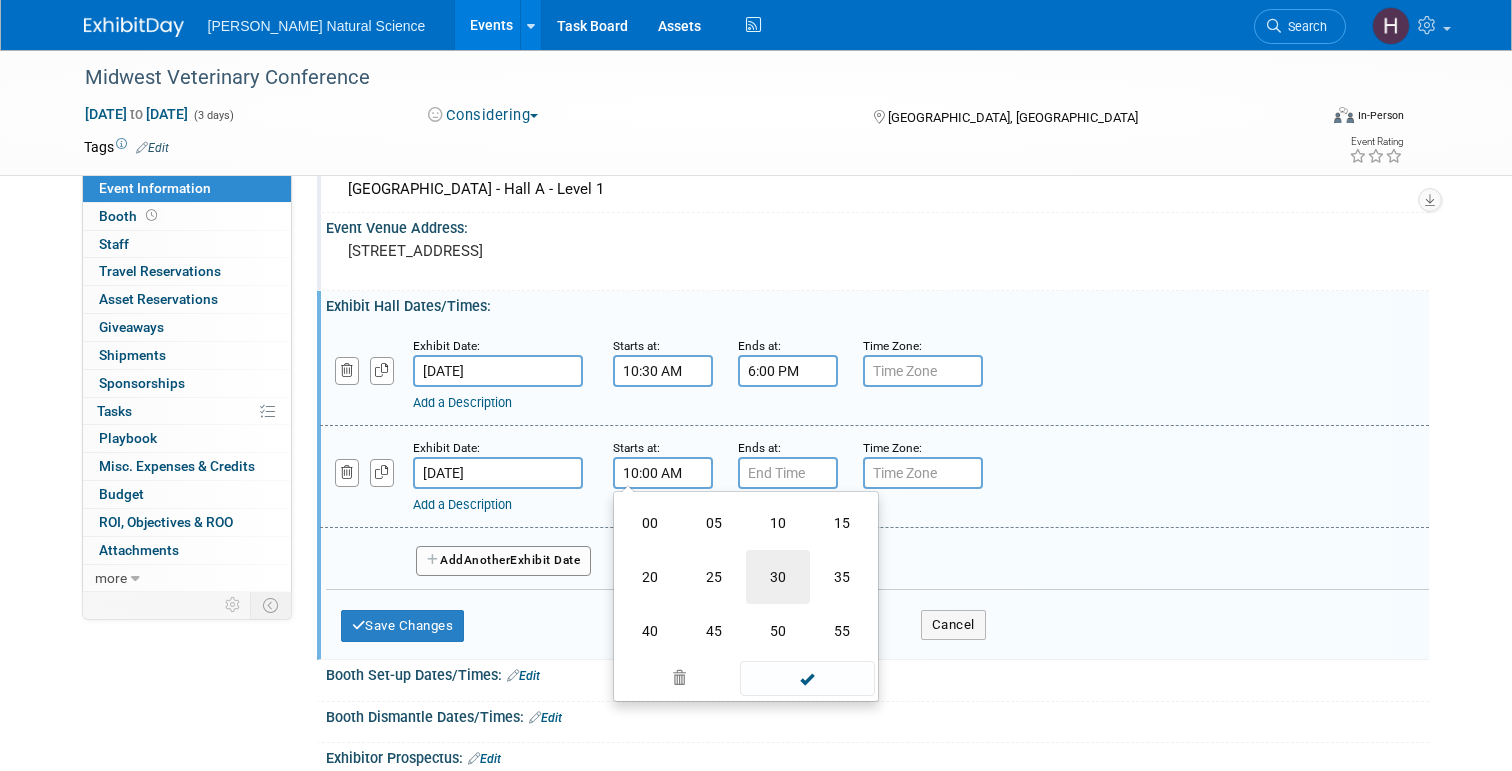 click on "30" at bounding box center (778, 577) 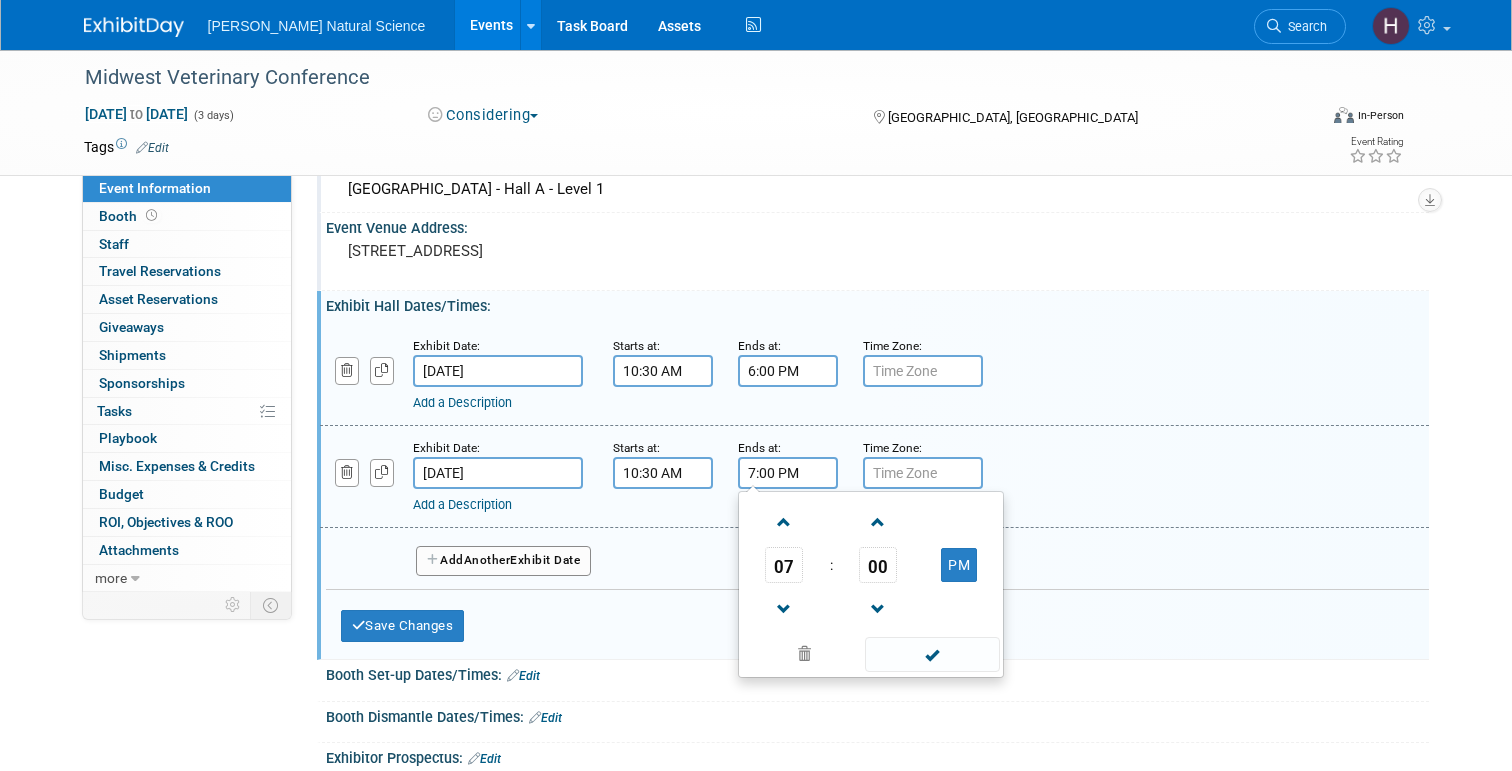 click on "7:00 PM" at bounding box center [788, 473] 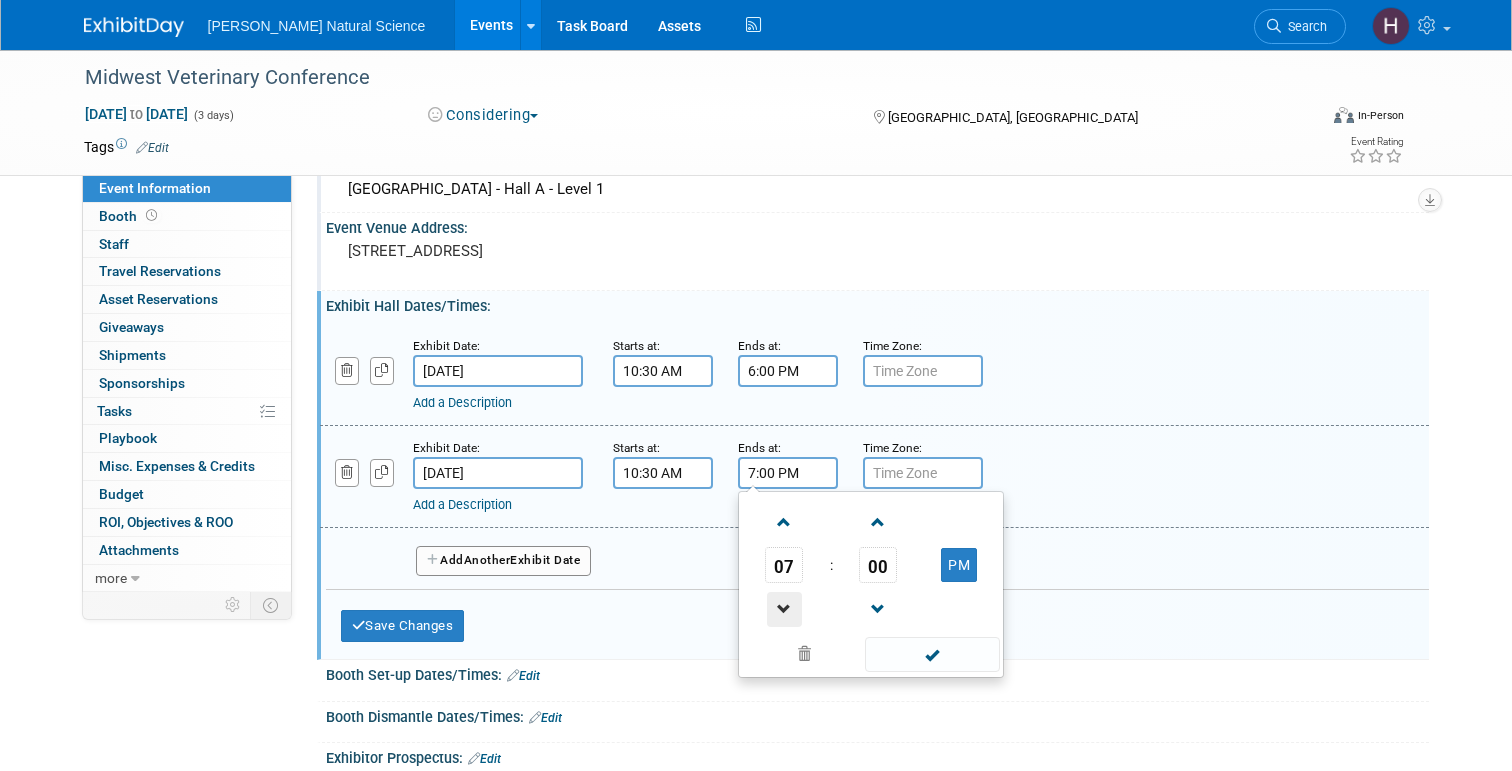click at bounding box center (784, 609) 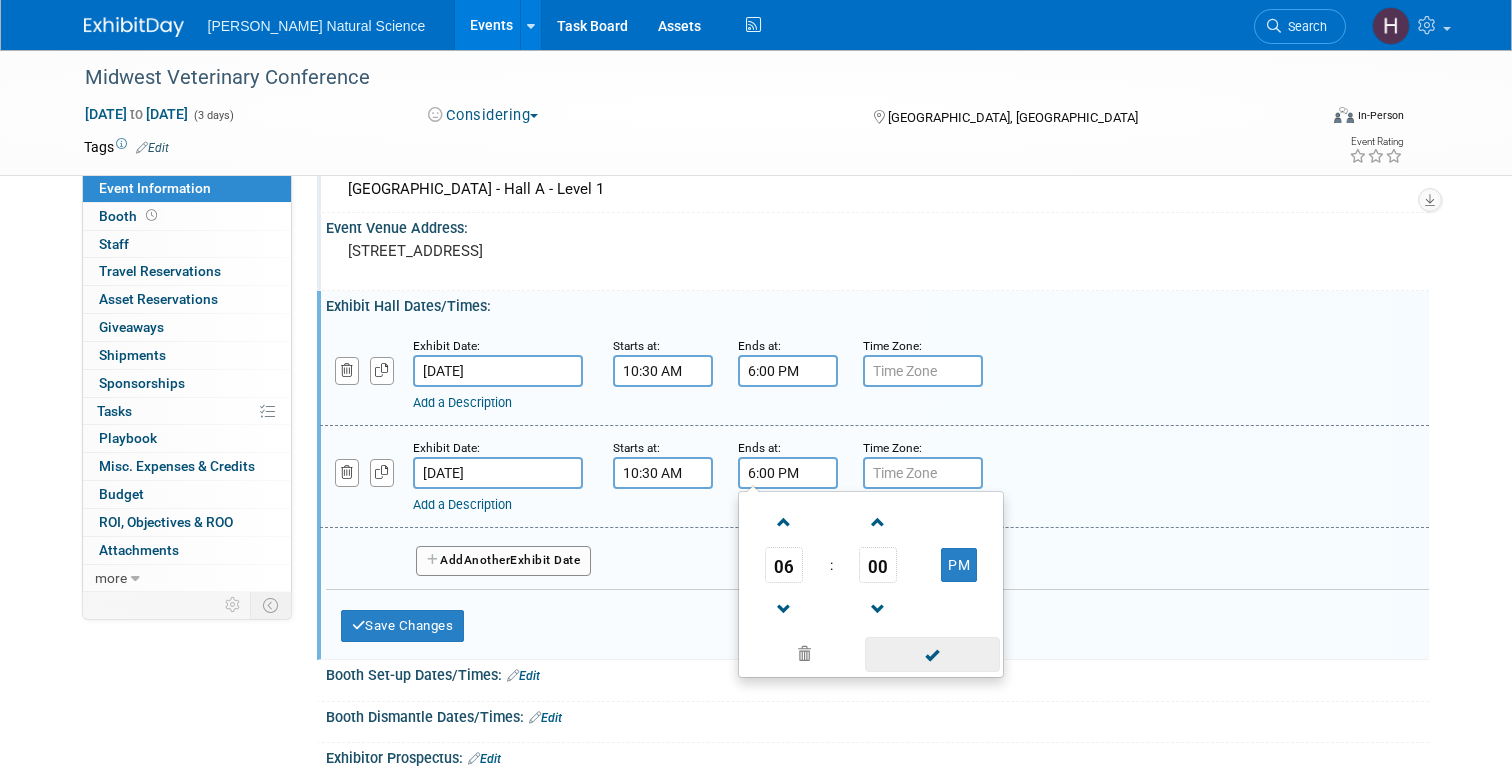 click at bounding box center [932, 654] 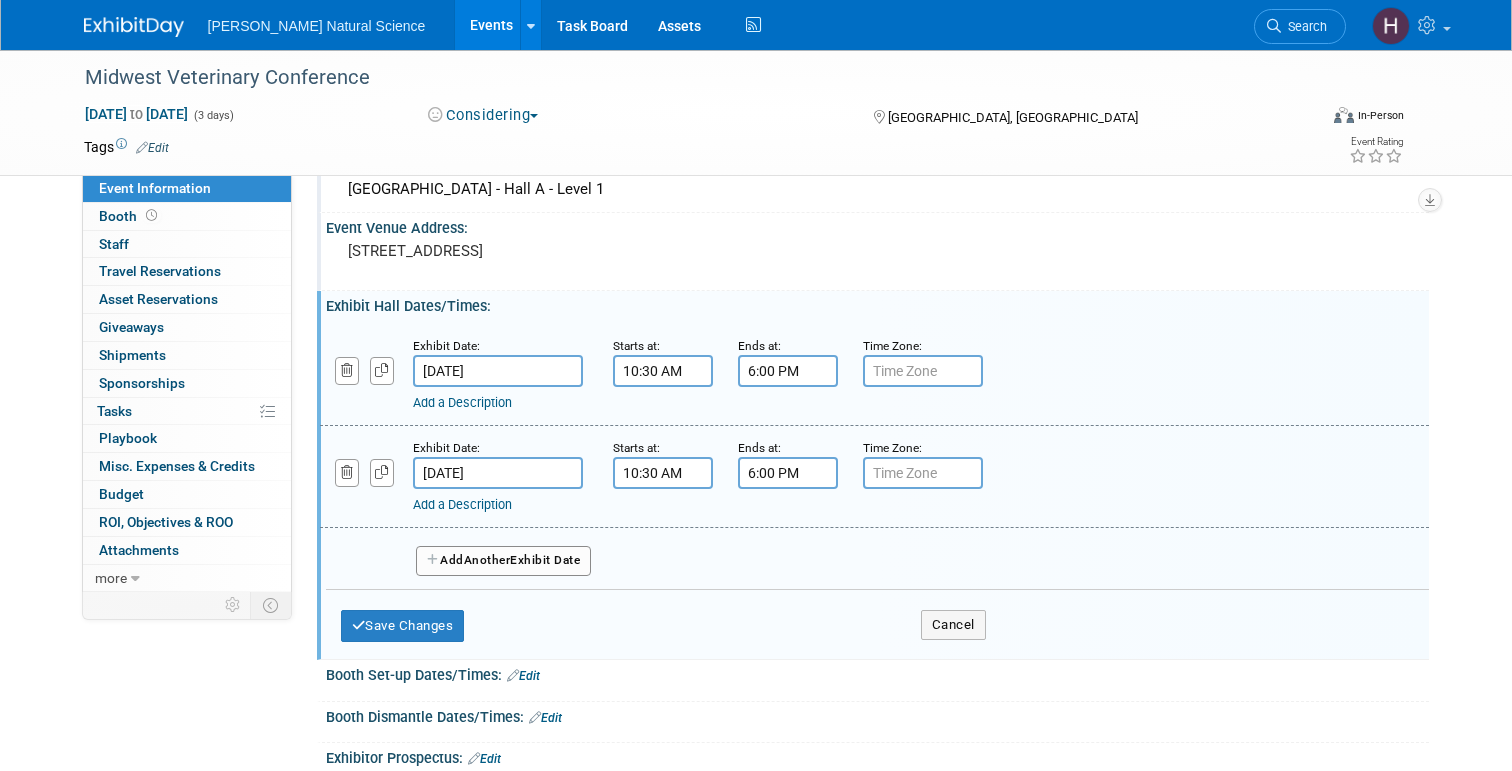 click on "Another" at bounding box center [487, 560] 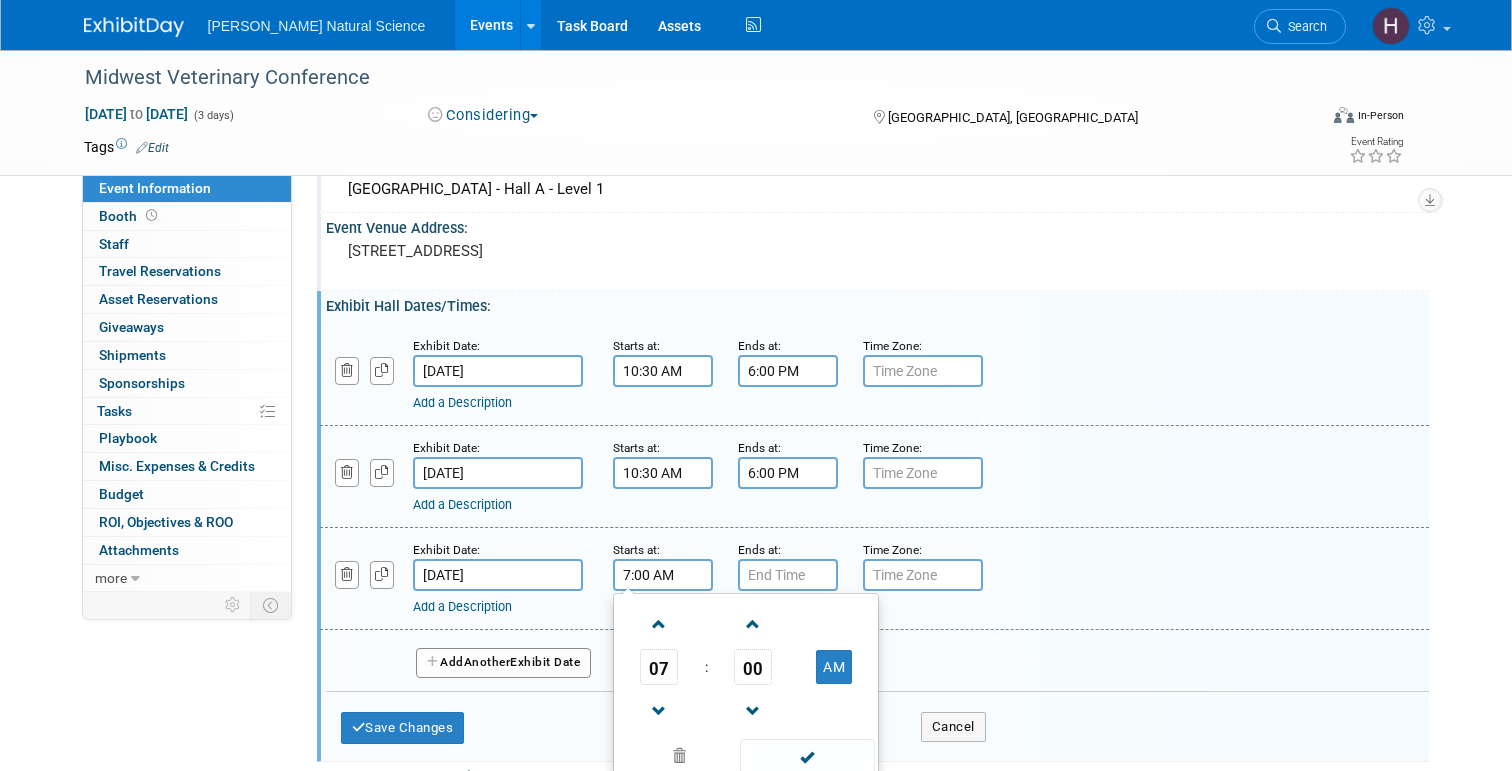 click on "7:00 AM" at bounding box center [663, 575] 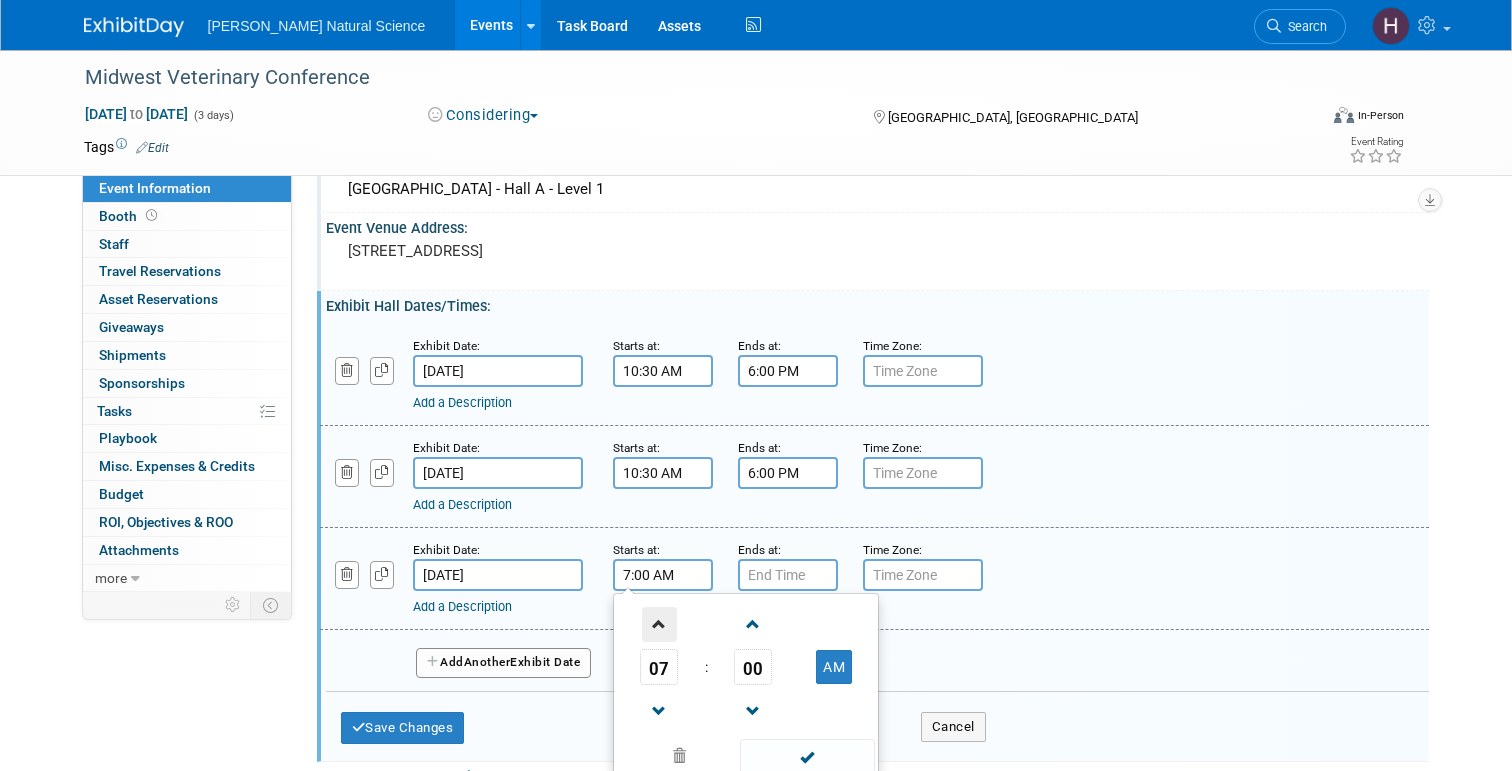 click at bounding box center (659, 624) 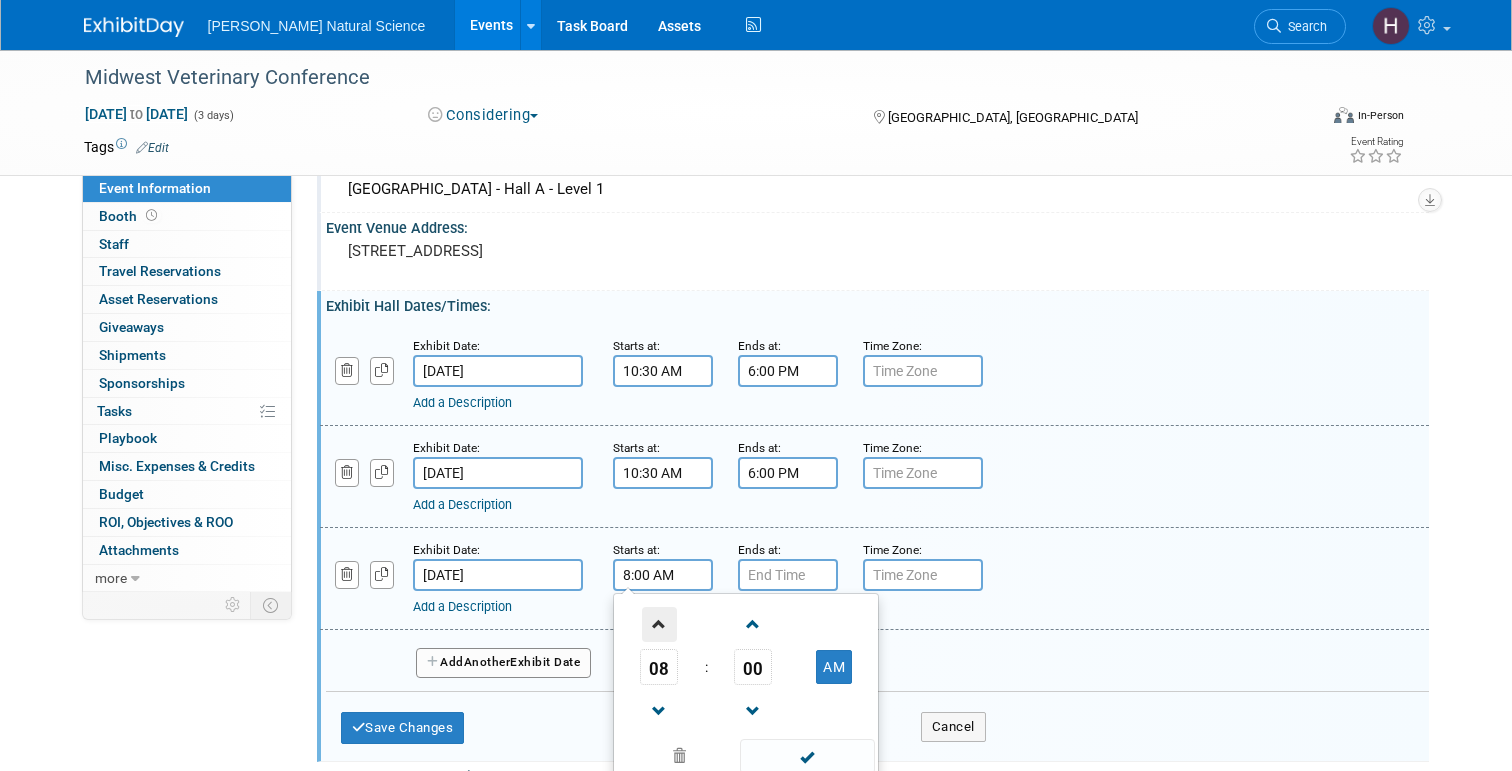 click at bounding box center (659, 624) 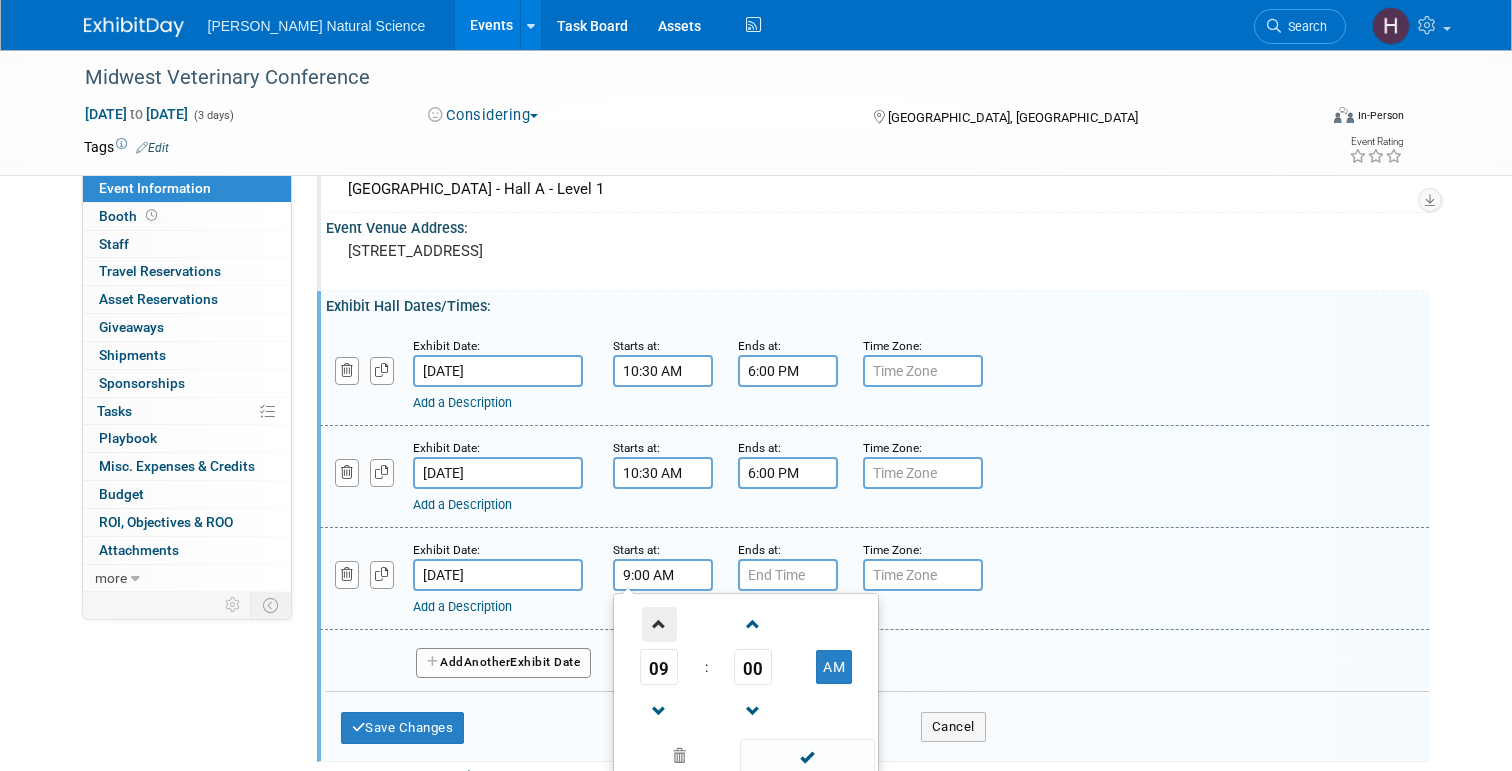 click at bounding box center (659, 624) 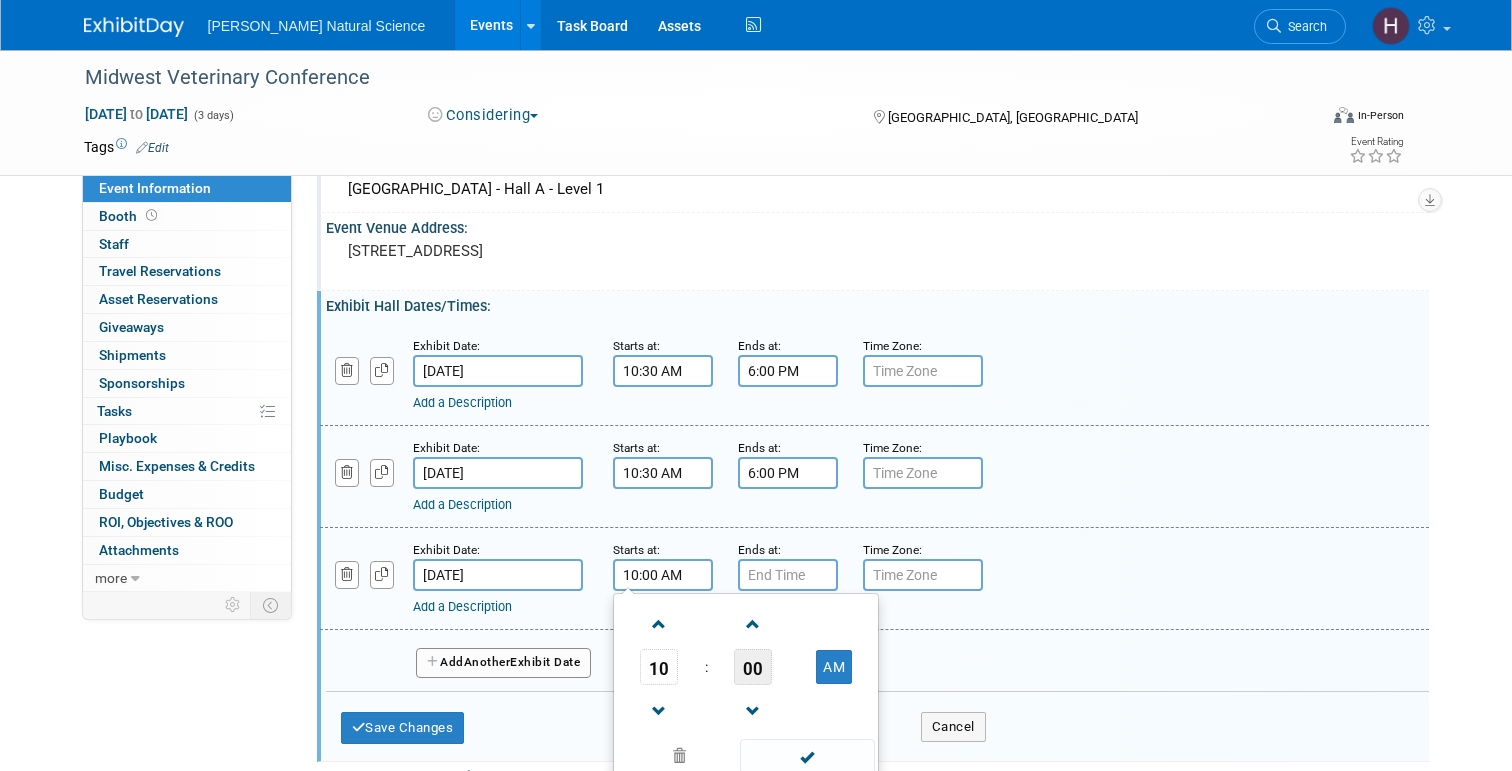 click on "00" at bounding box center (753, 667) 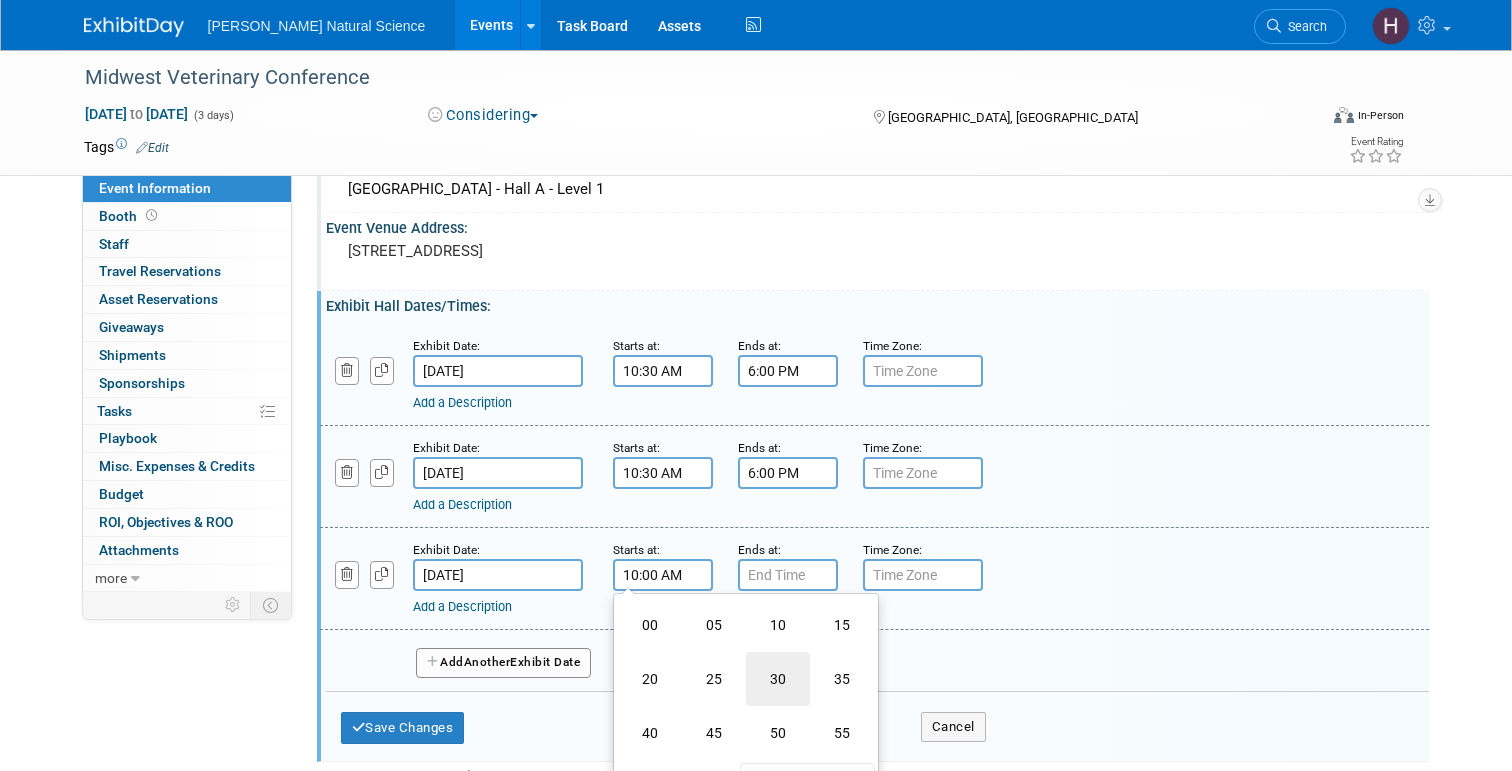 click on "30" at bounding box center (778, 679) 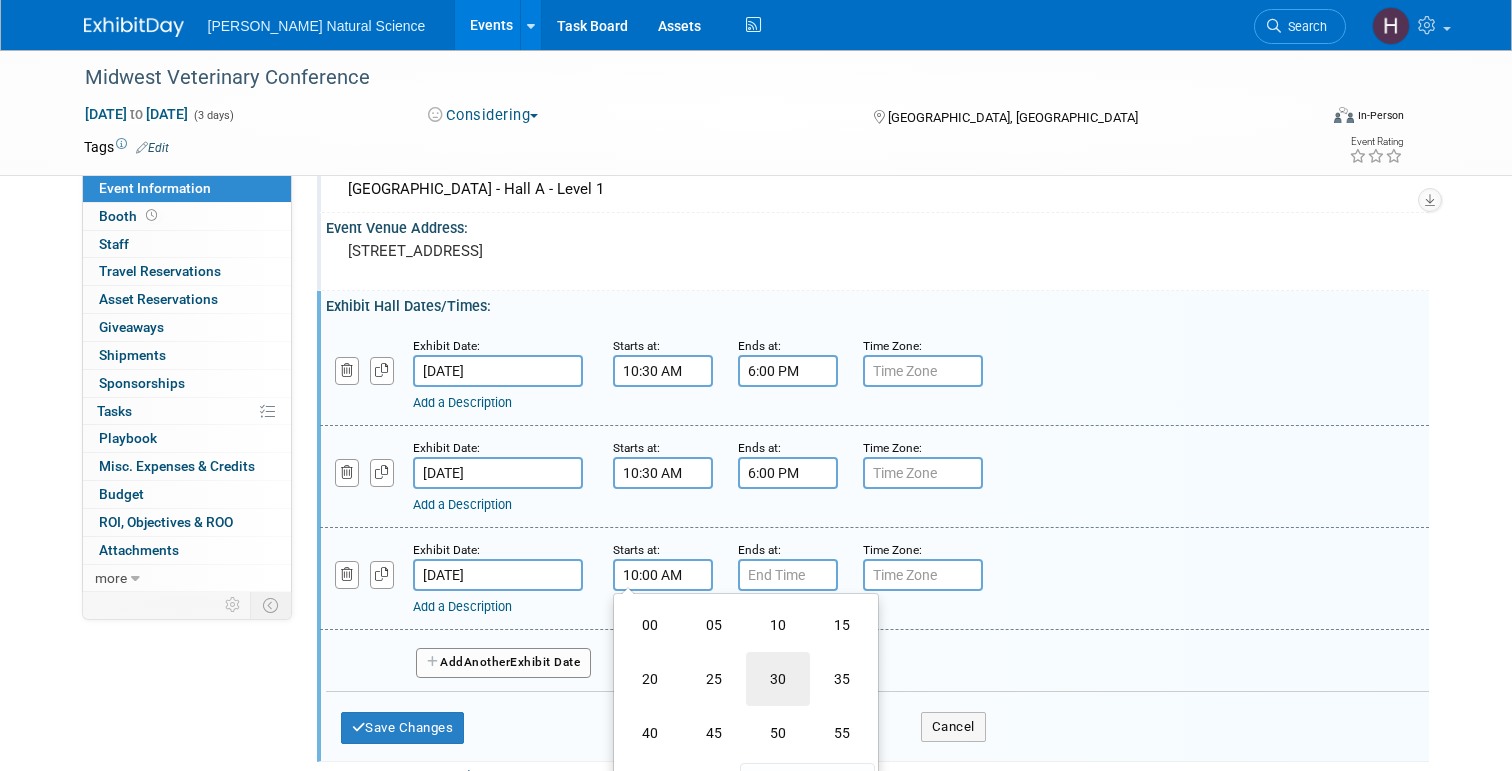 type on "10:30 AM" 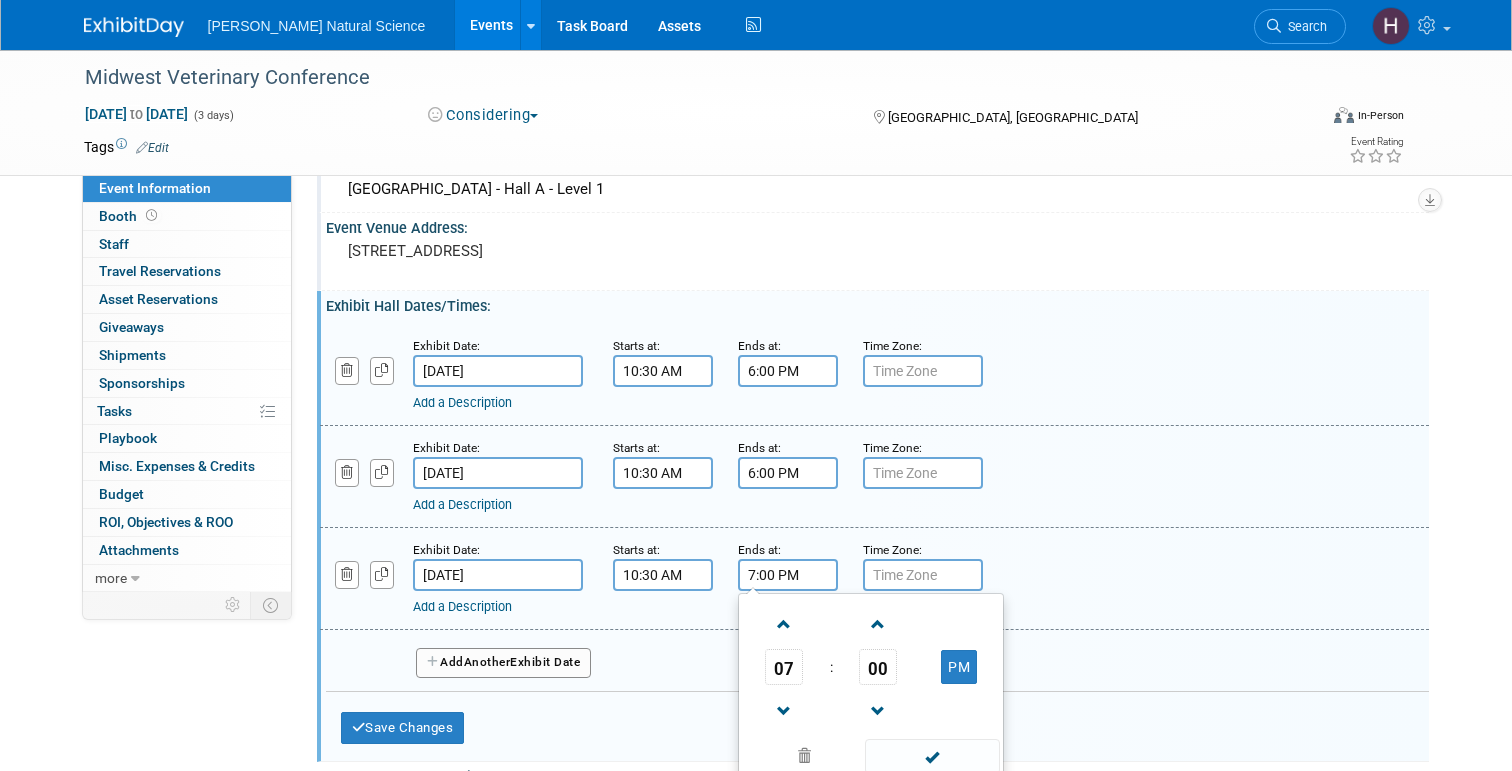 click on "7:00 PM" at bounding box center (788, 575) 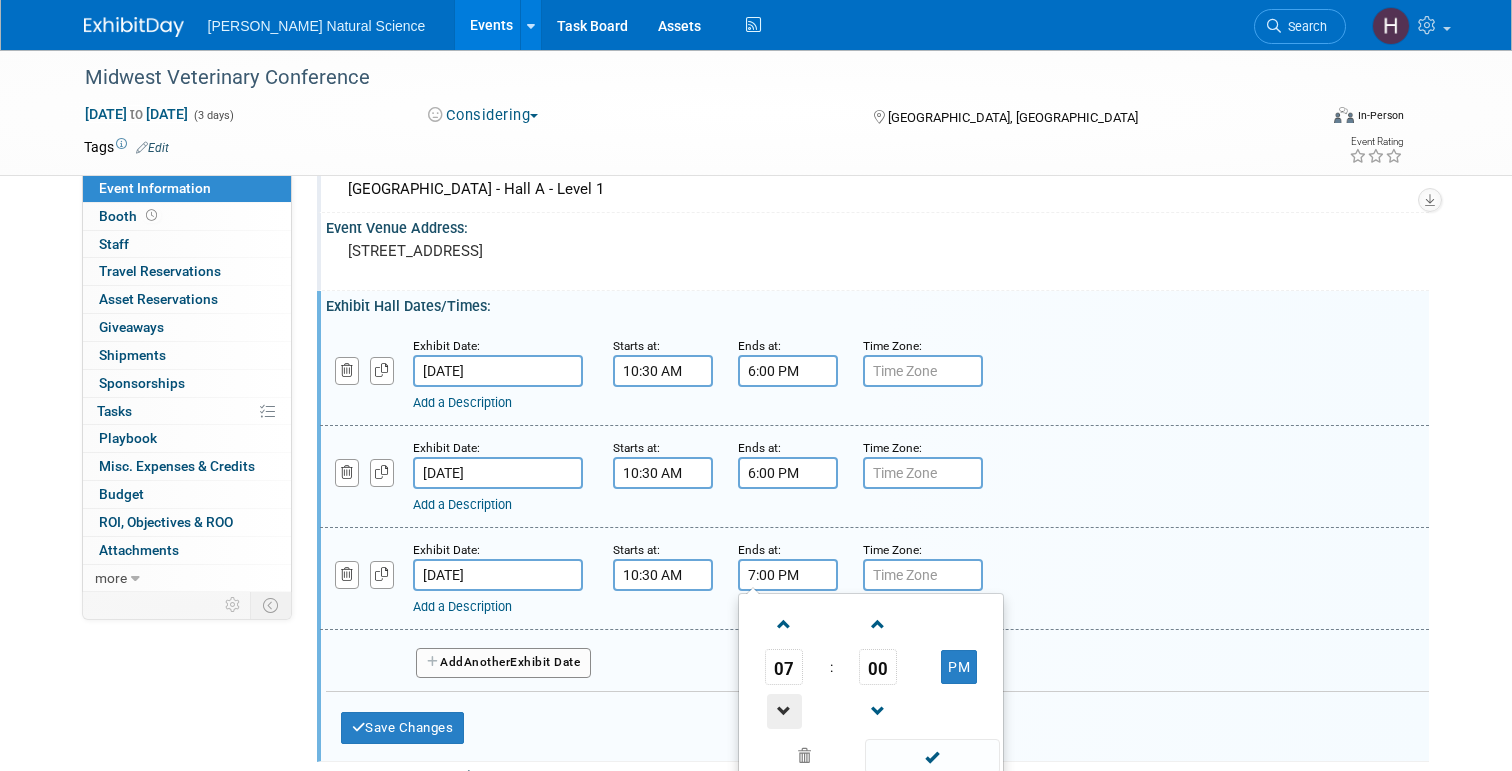 click at bounding box center (784, 711) 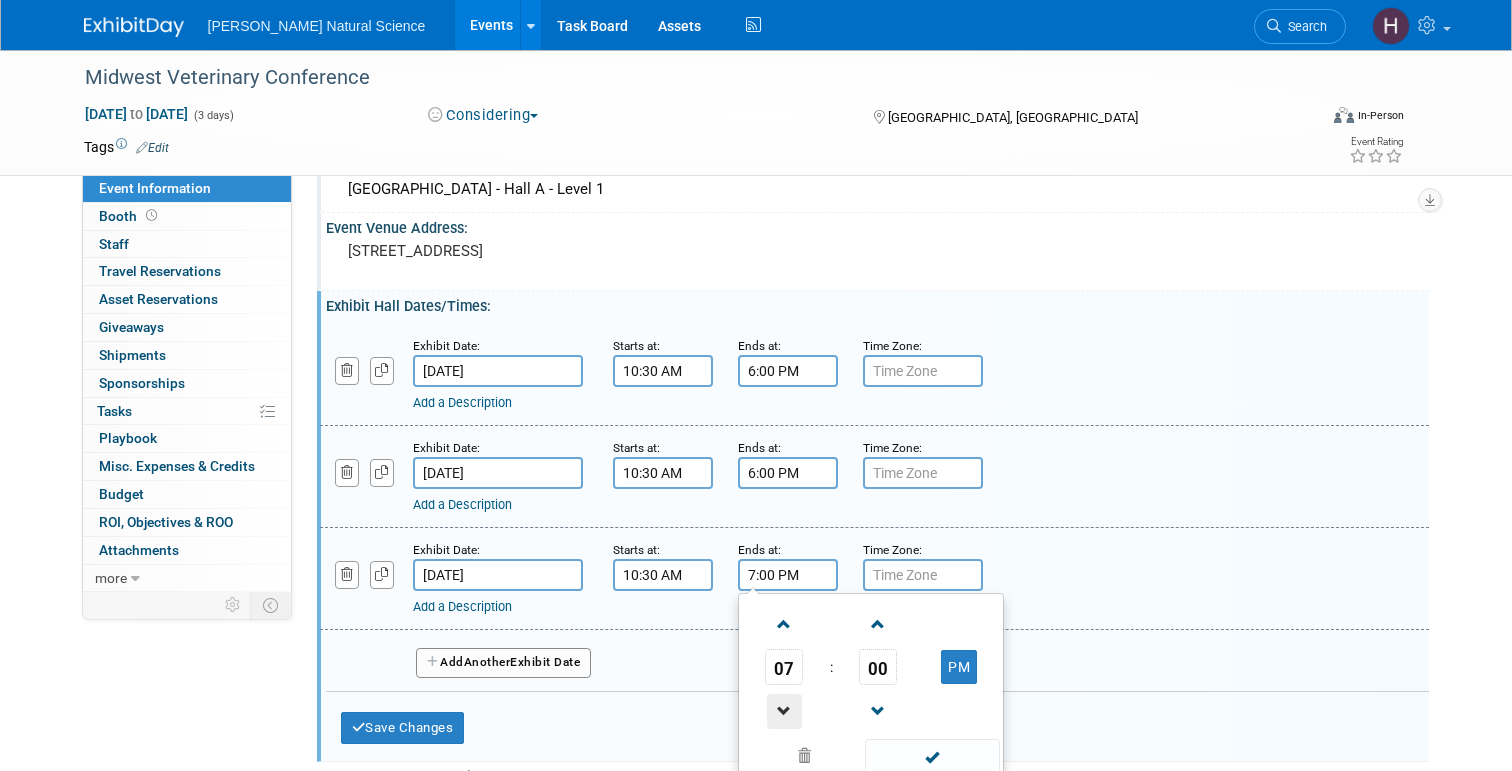type on "6:00 PM" 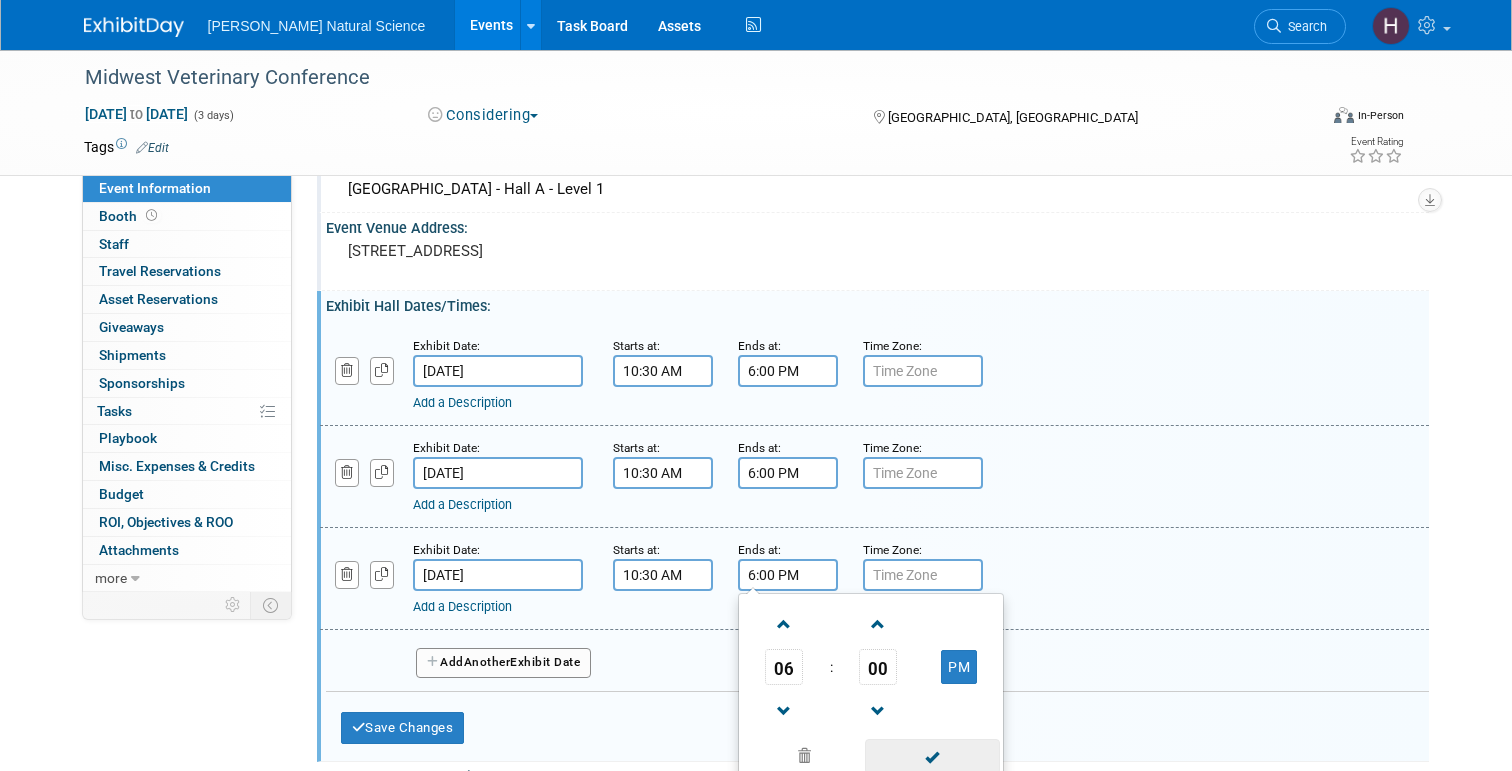 click at bounding box center (932, 756) 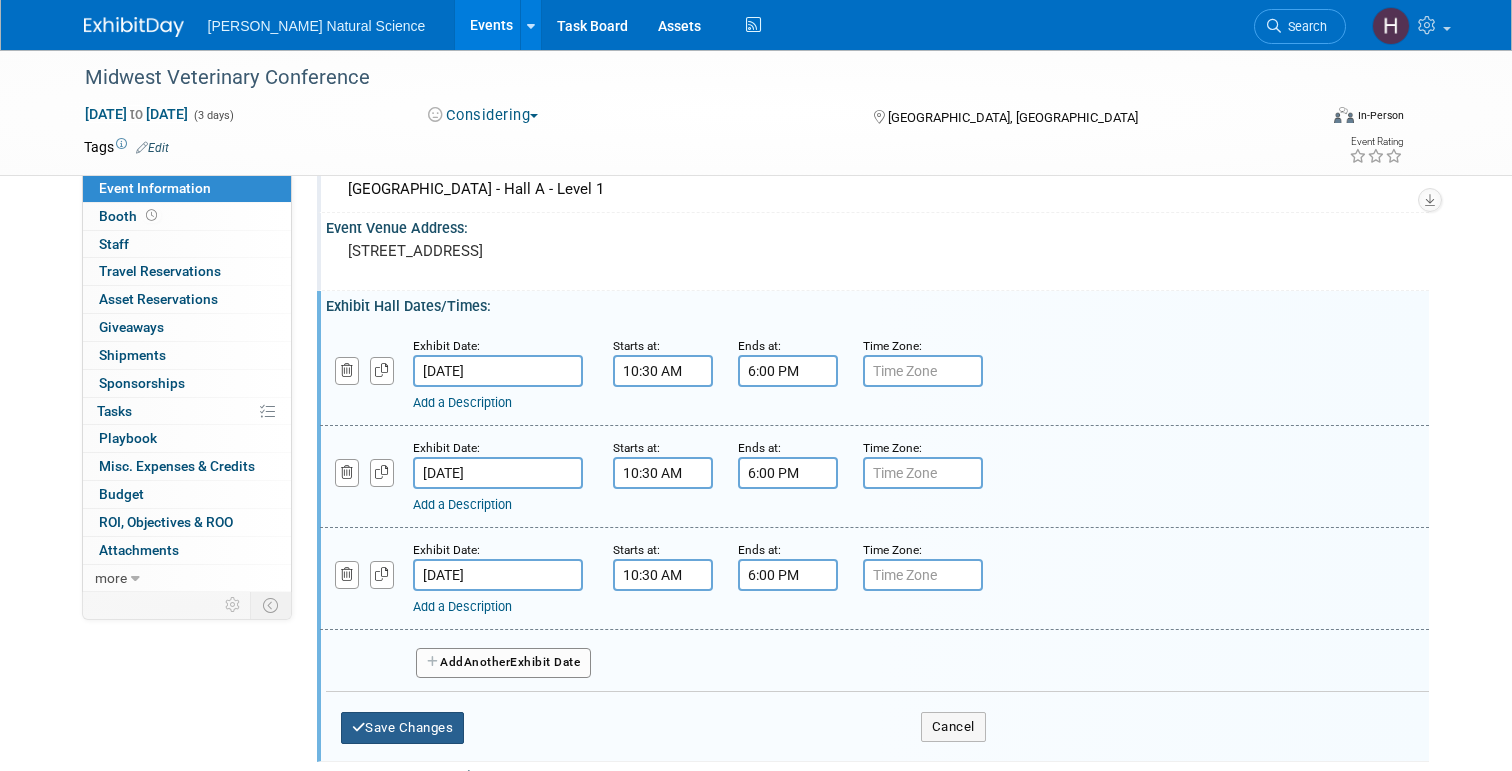 click on "Save Changes" at bounding box center [403, 728] 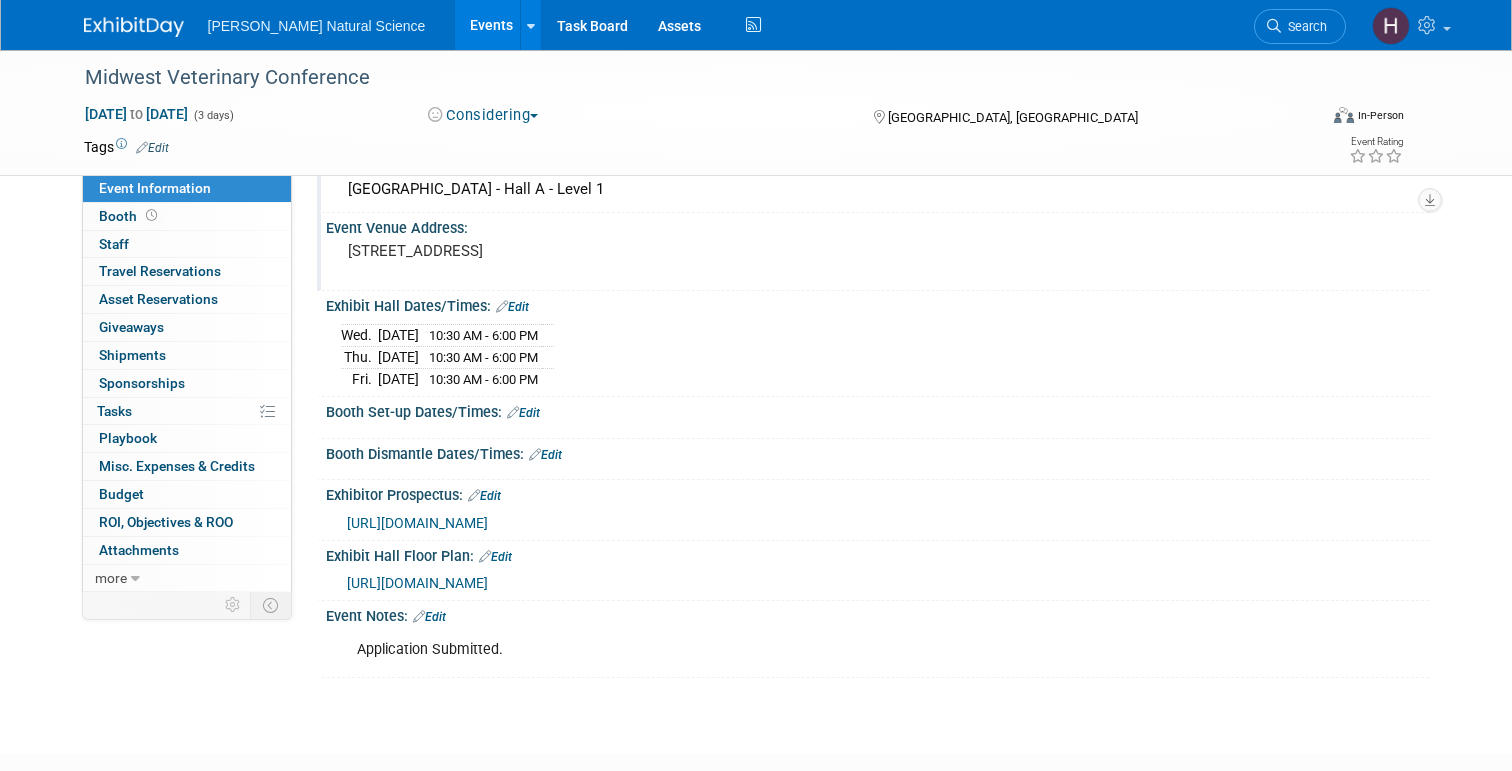 click on "Edit" at bounding box center [523, 413] 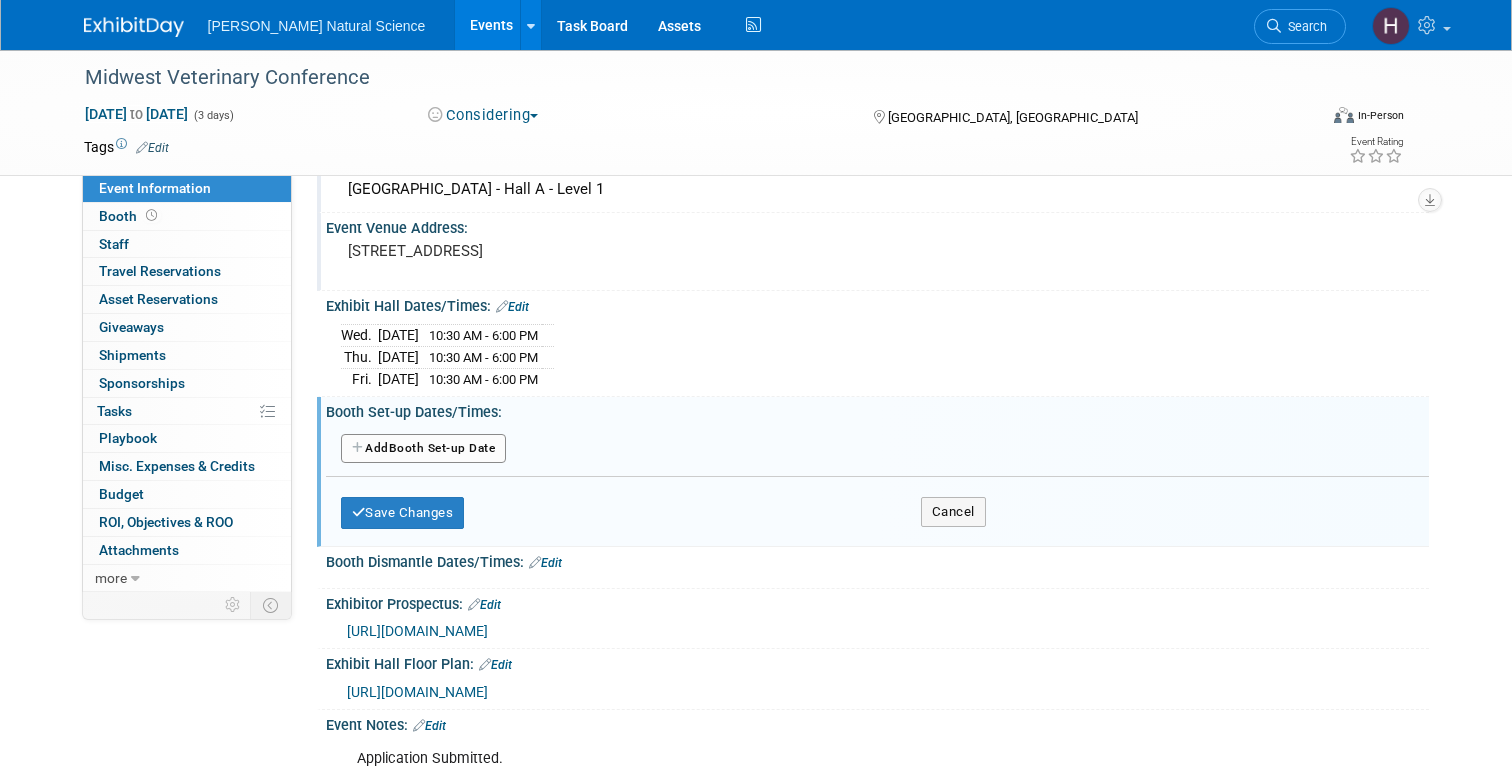 click on "Add  Another  Booth Set-up Date" at bounding box center [424, 449] 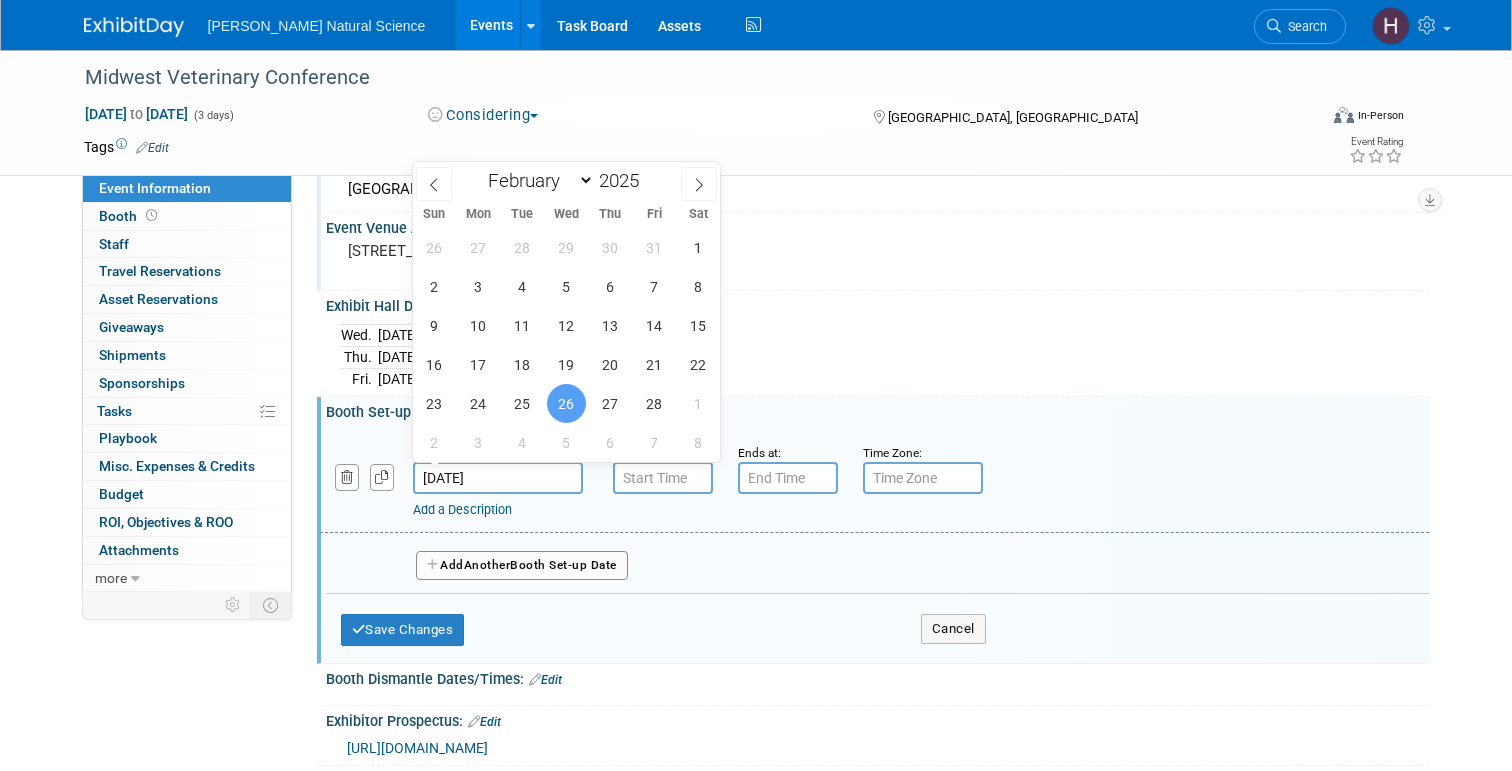 click on "Feb 26, 2025" at bounding box center (498, 478) 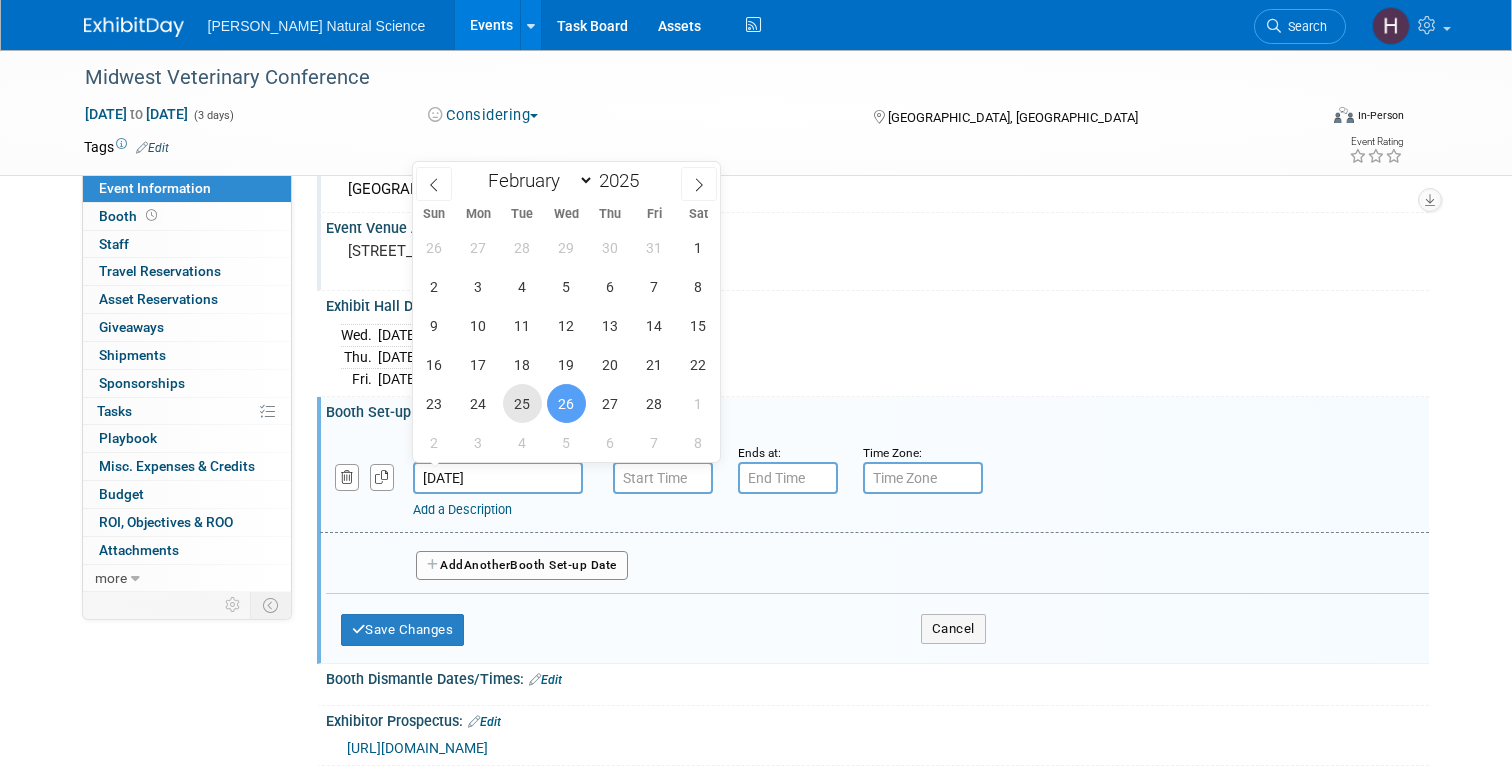 click on "25" at bounding box center (522, 403) 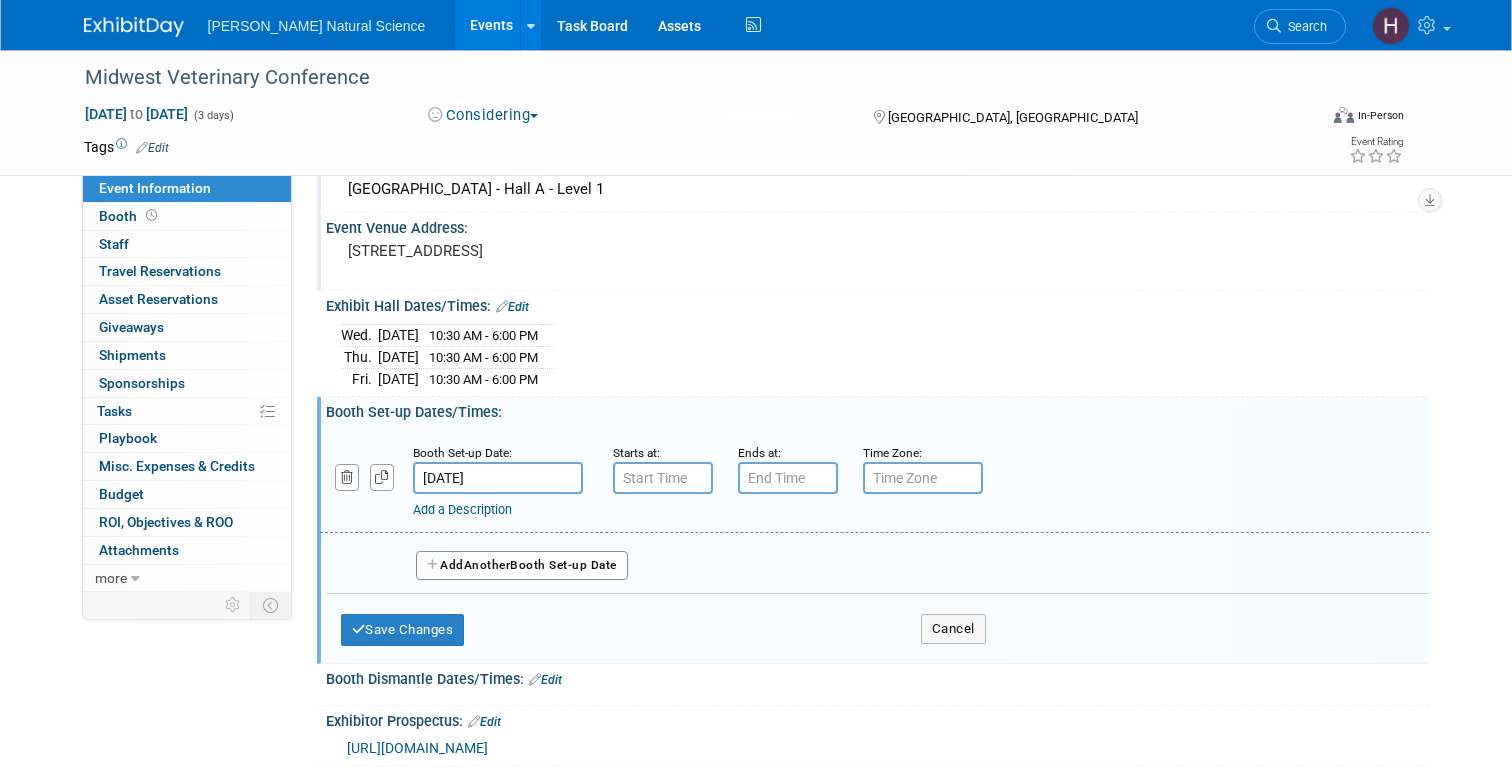 type on "7:00 AM" 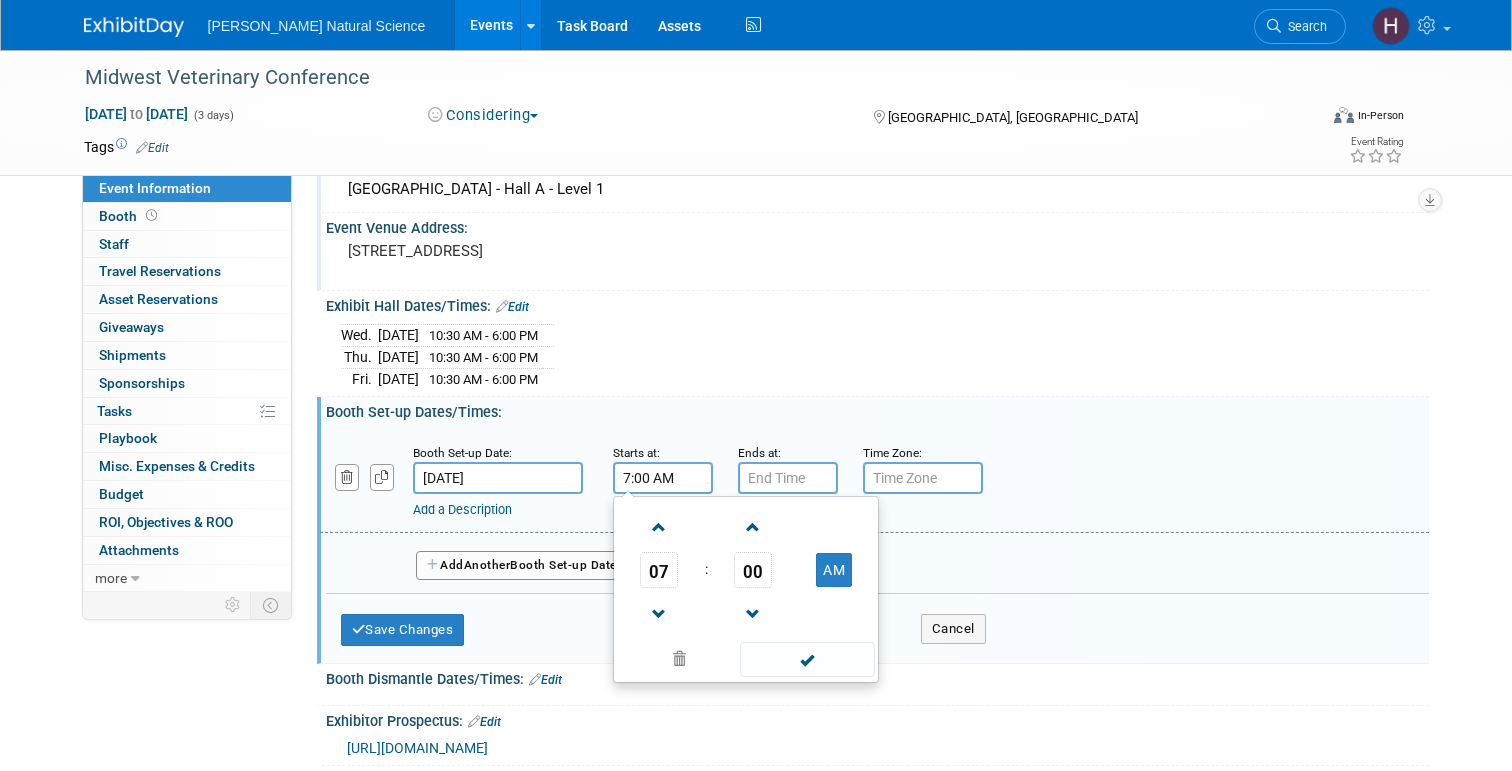 click on "7:00 AM" at bounding box center (663, 478) 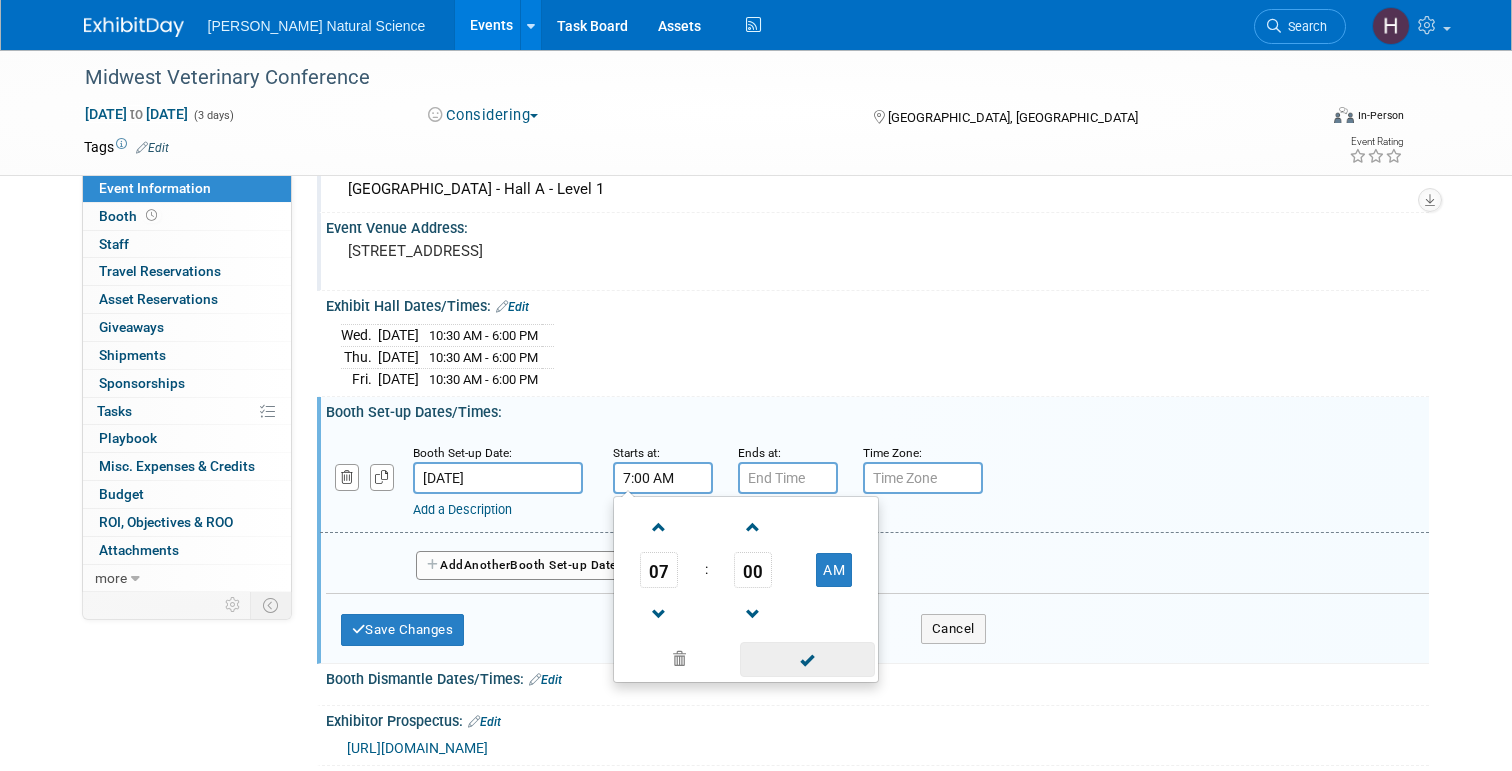 click at bounding box center [807, 659] 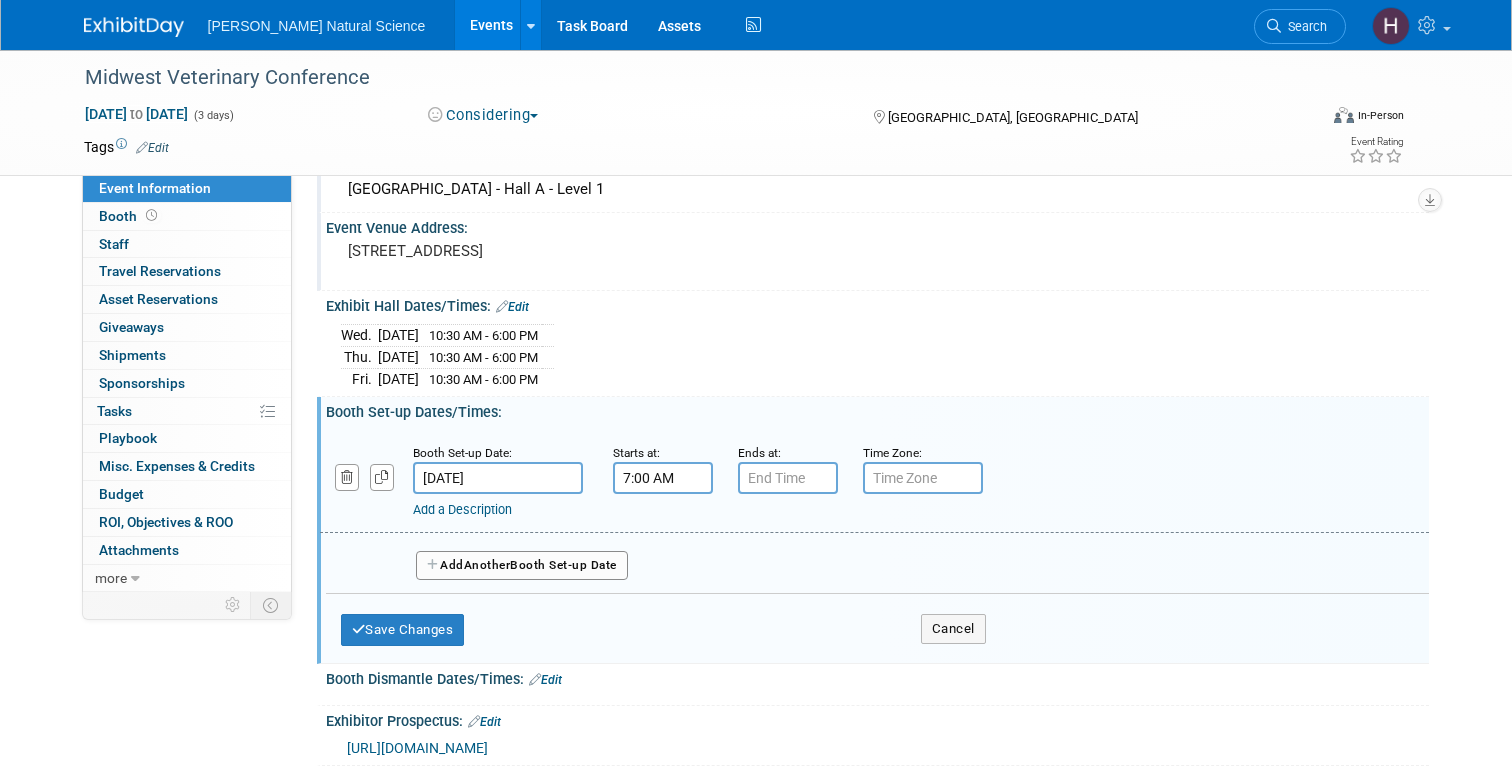 type on "7:00 PM" 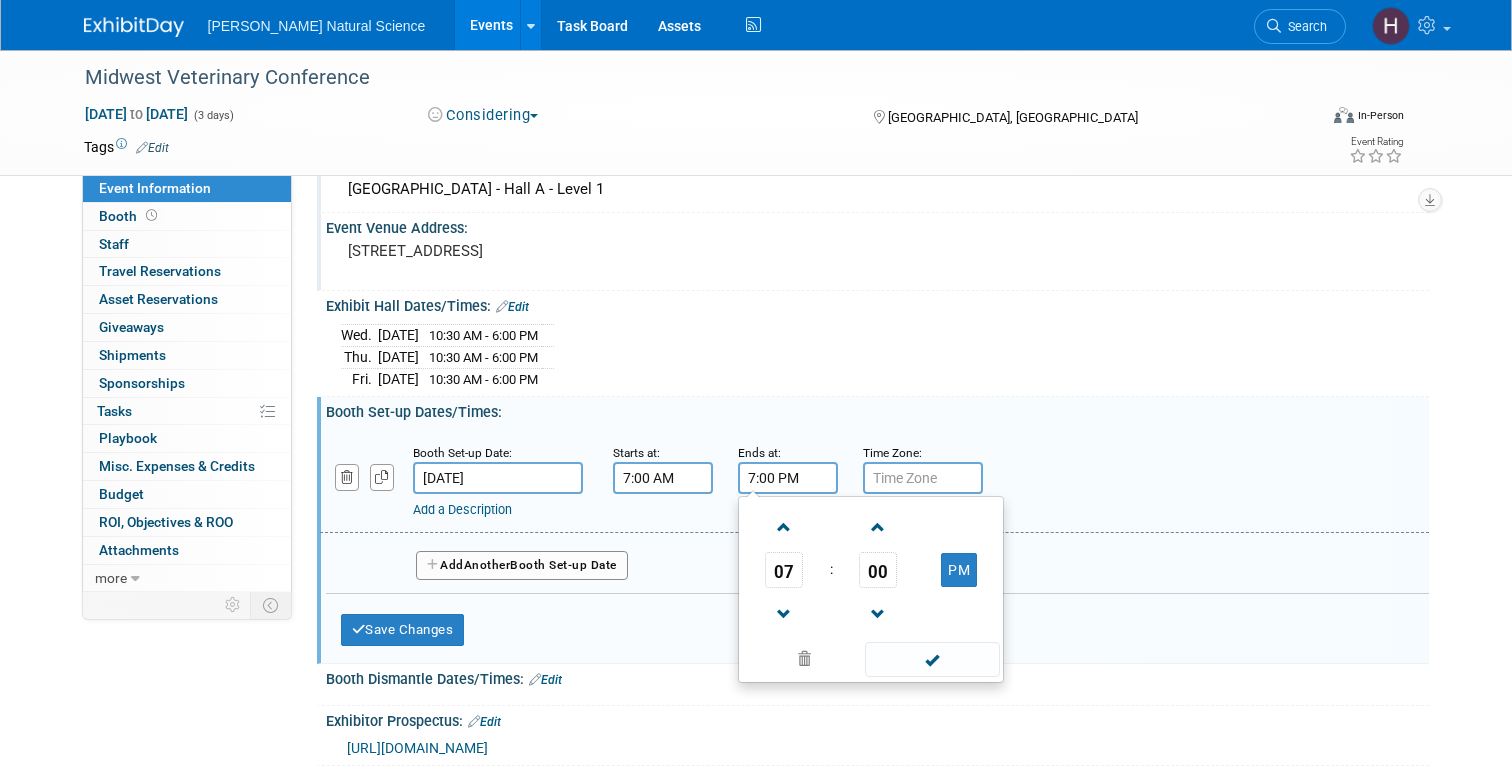 click on "7:00 PM" at bounding box center [788, 478] 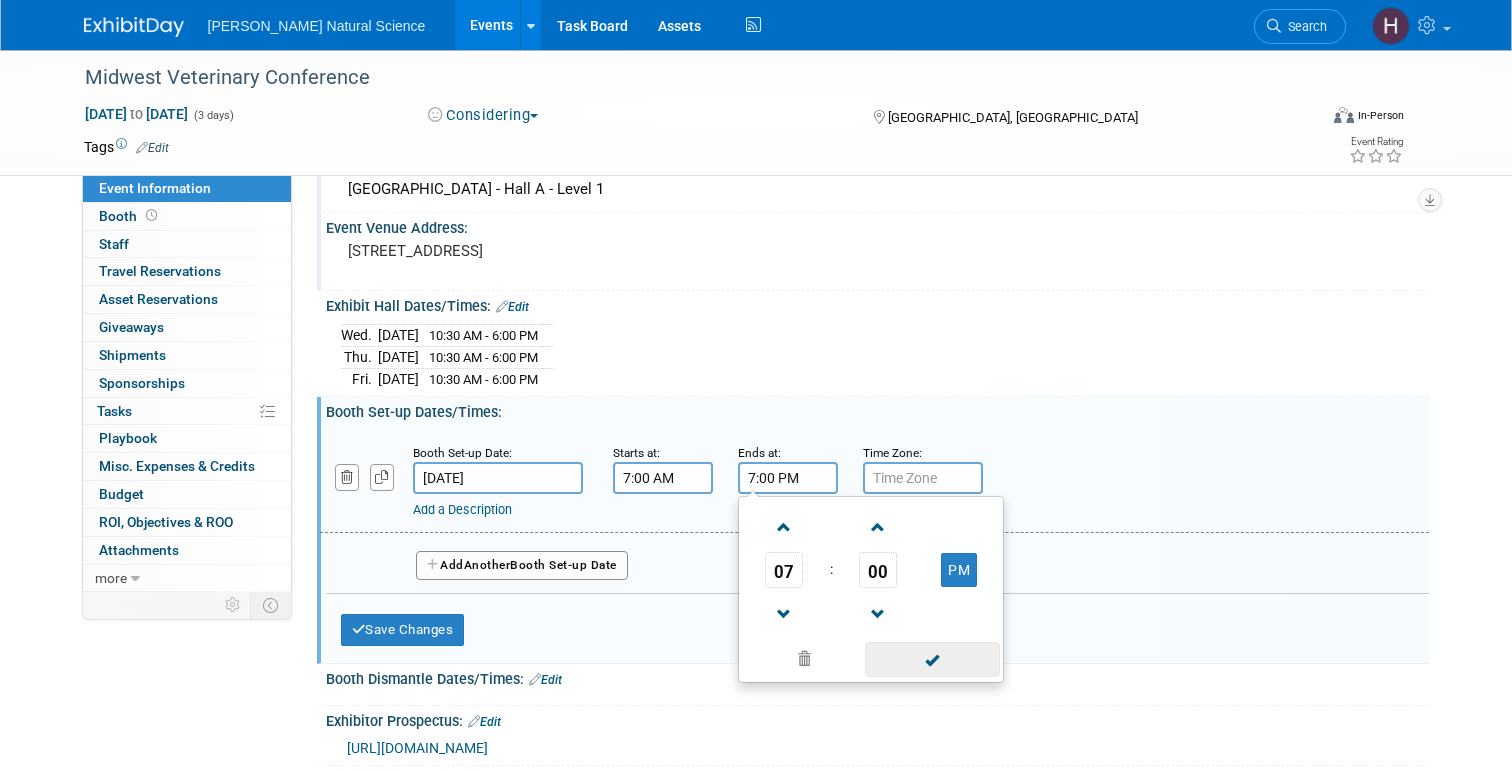 click at bounding box center (932, 659) 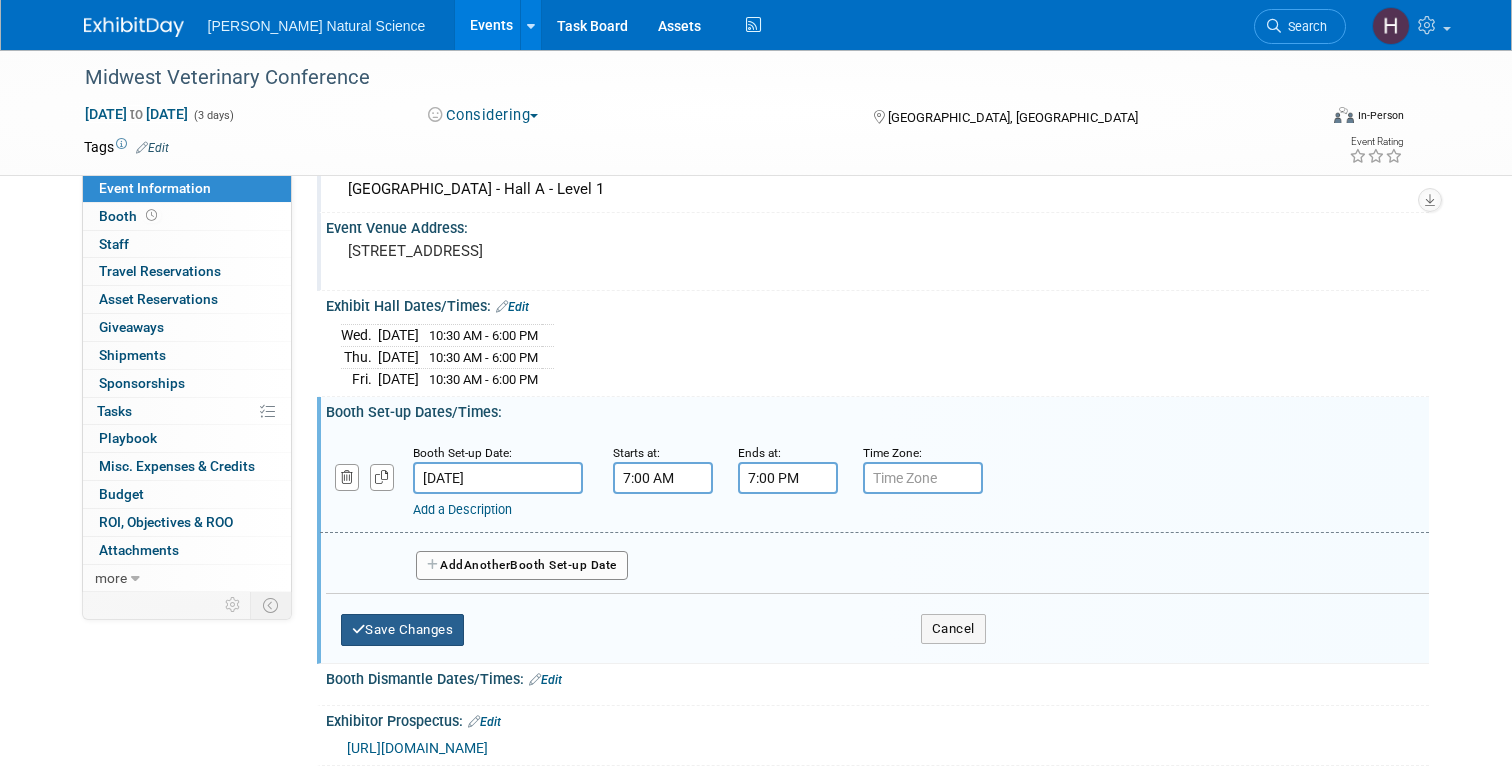 click on "Save Changes" at bounding box center [403, 630] 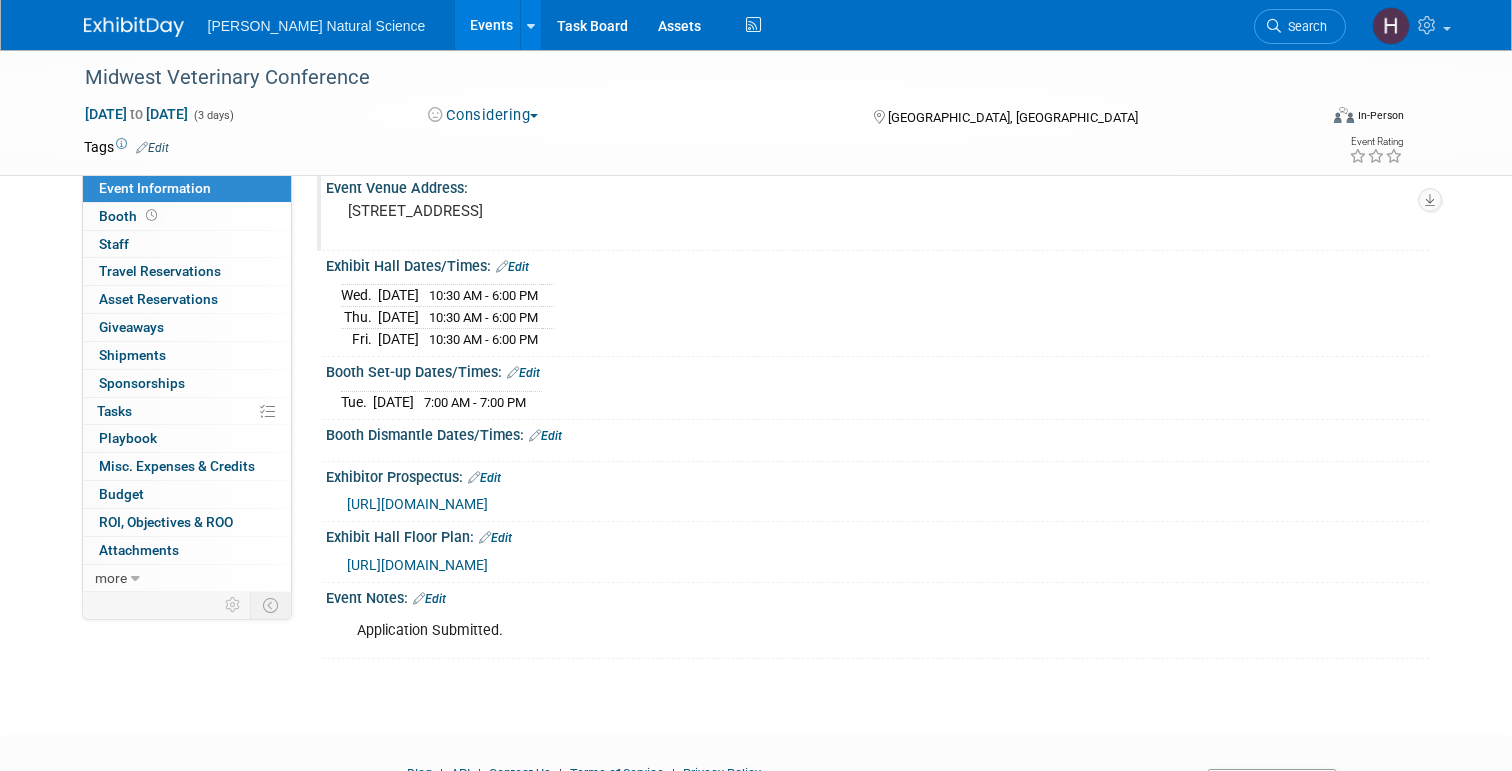 scroll, scrollTop: 147, scrollLeft: 0, axis: vertical 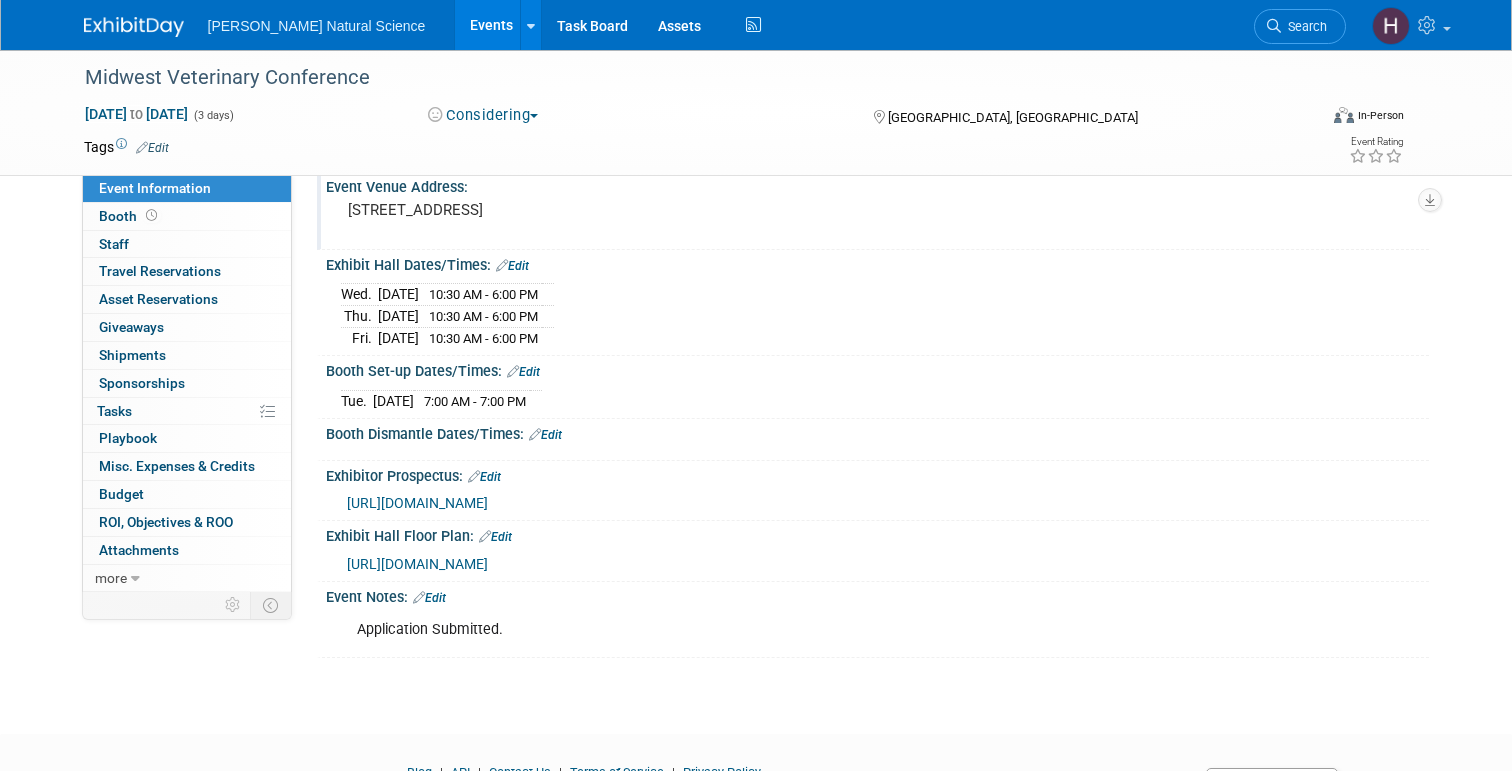click on "Edit" at bounding box center [545, 435] 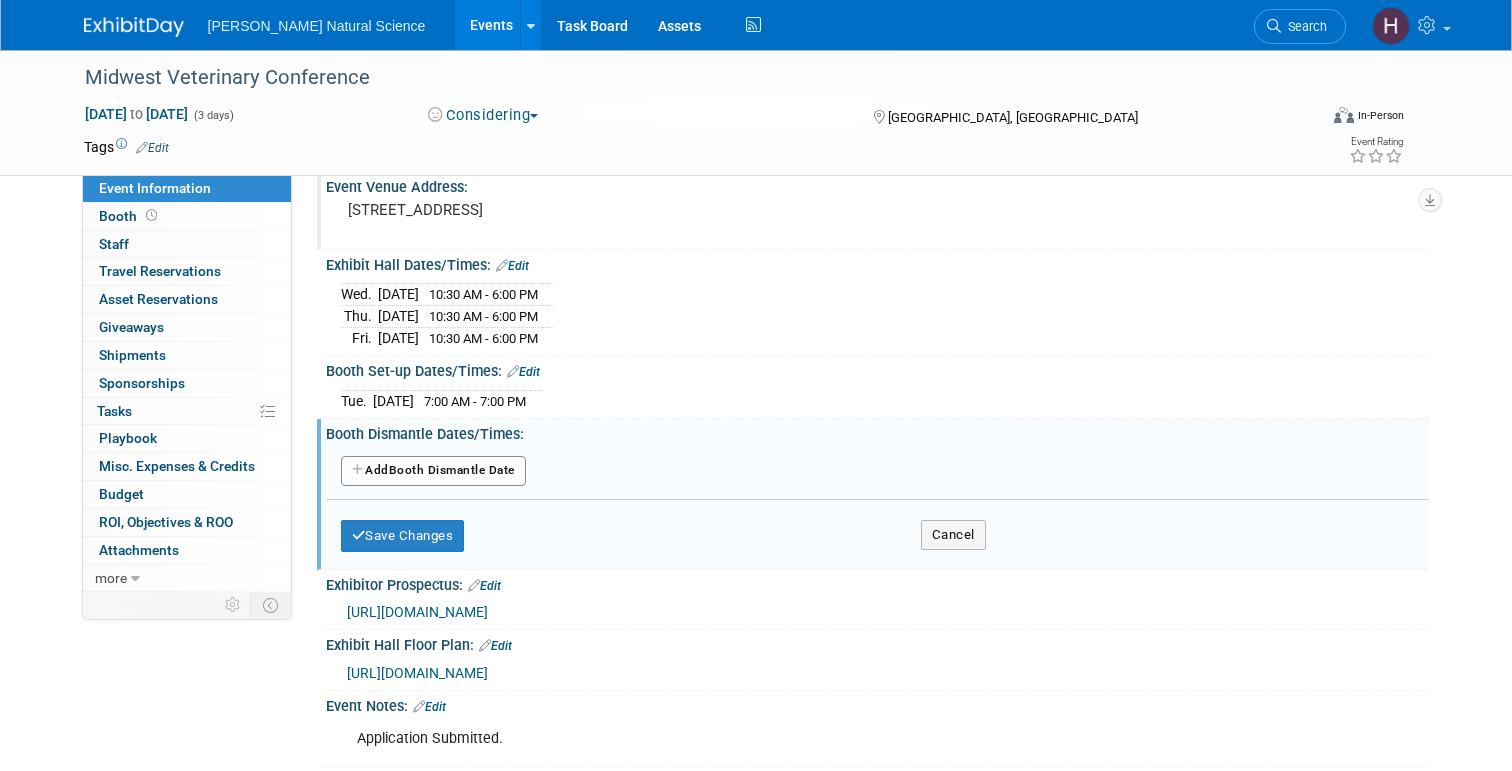 click on "Add  Another  Booth Dismantle Date" at bounding box center [433, 471] 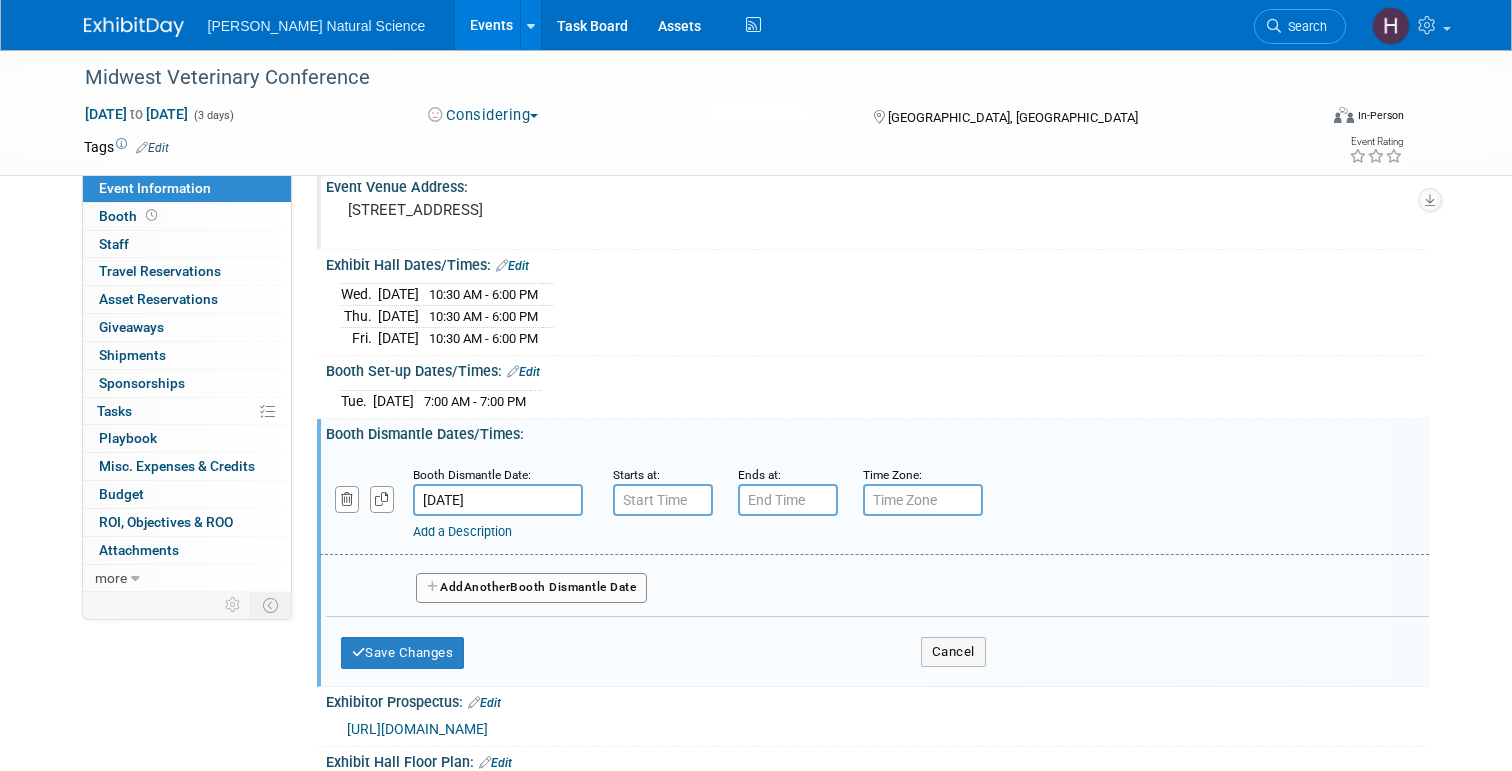 click on "Wed.
Feb 26, 2025
10:30 AM                                -
6:00 PM
Thu.
Feb 27, 2025
10:30 AM                                -
6:00 PM
Fri." at bounding box center [877, 313] 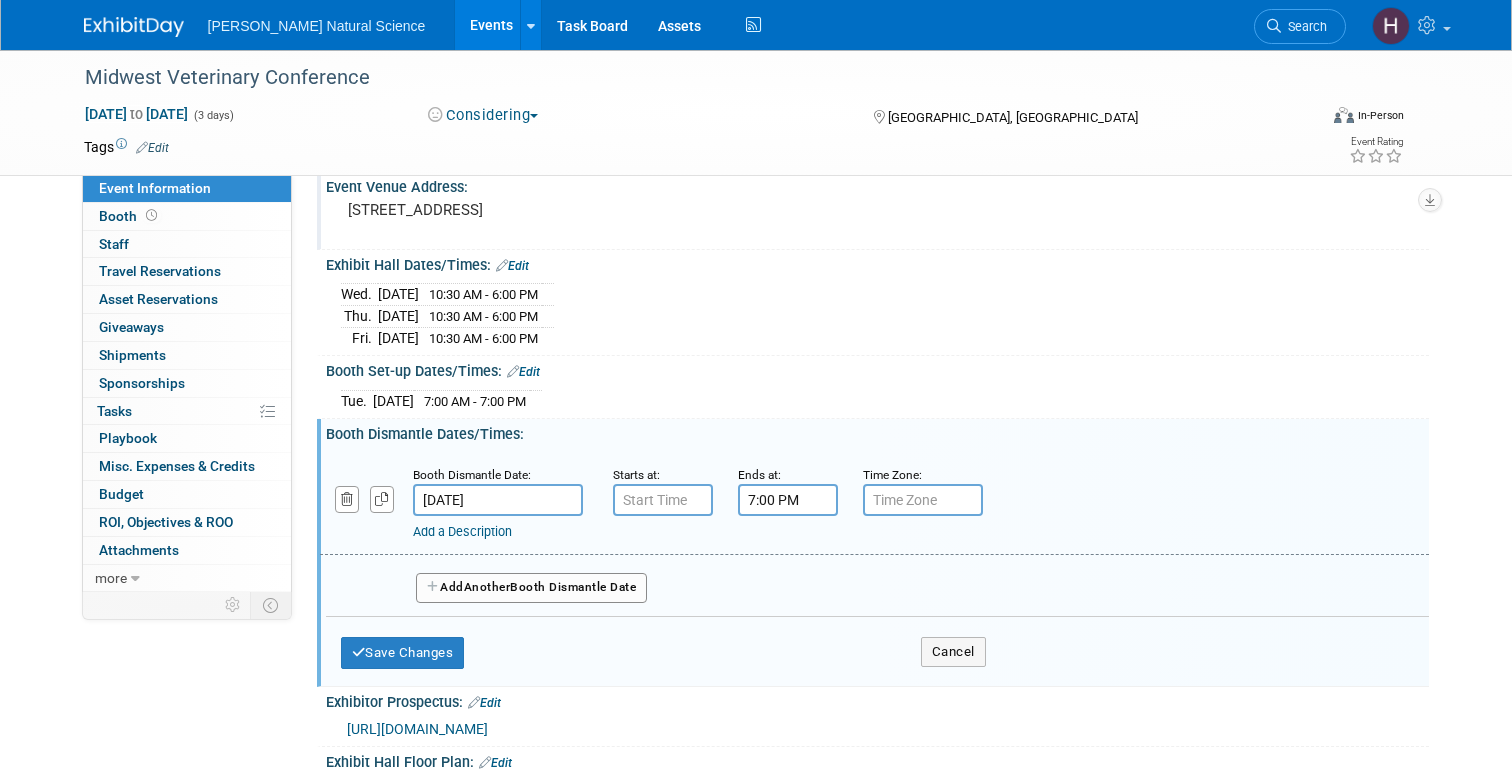 click on "7:00 PM" at bounding box center (788, 500) 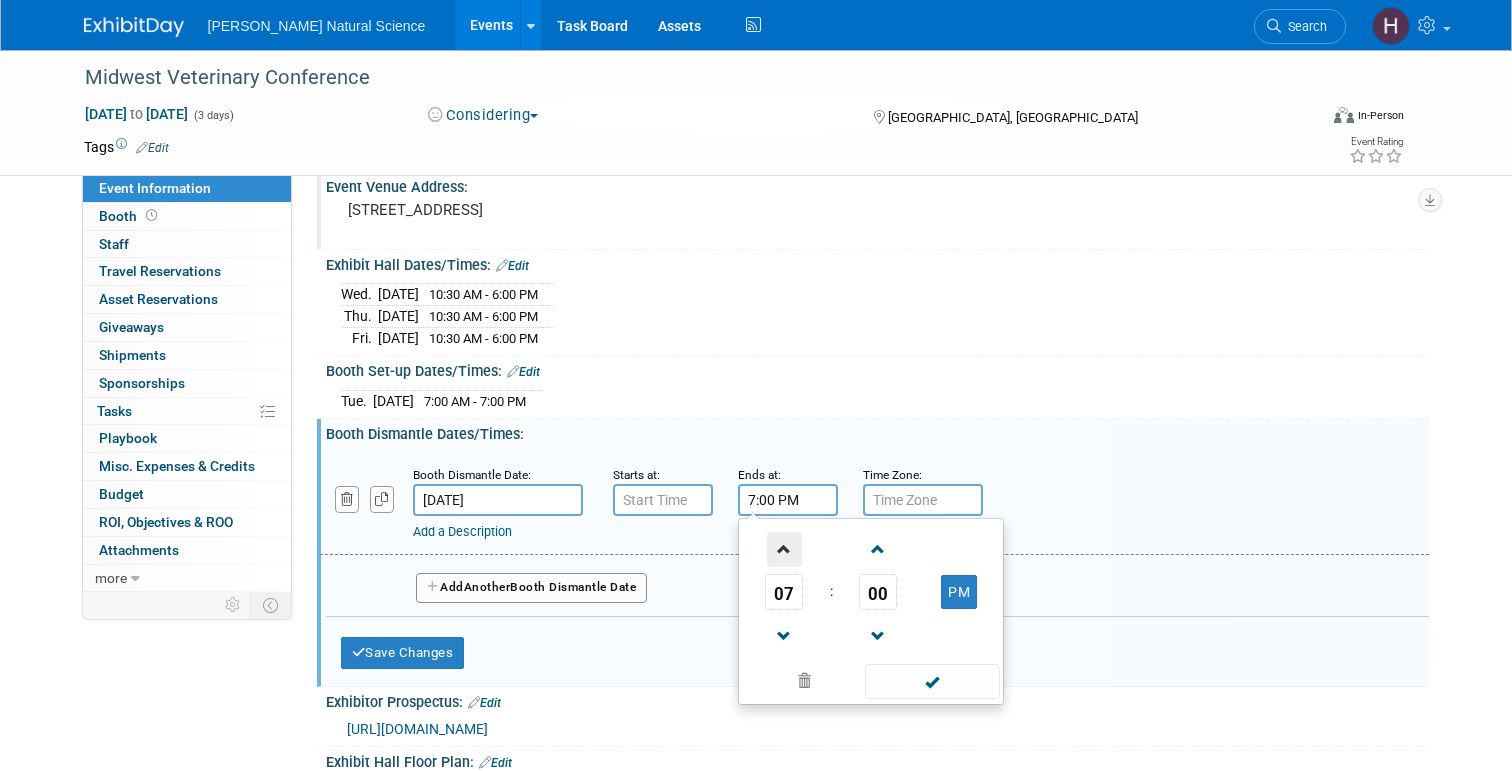 click at bounding box center (784, 549) 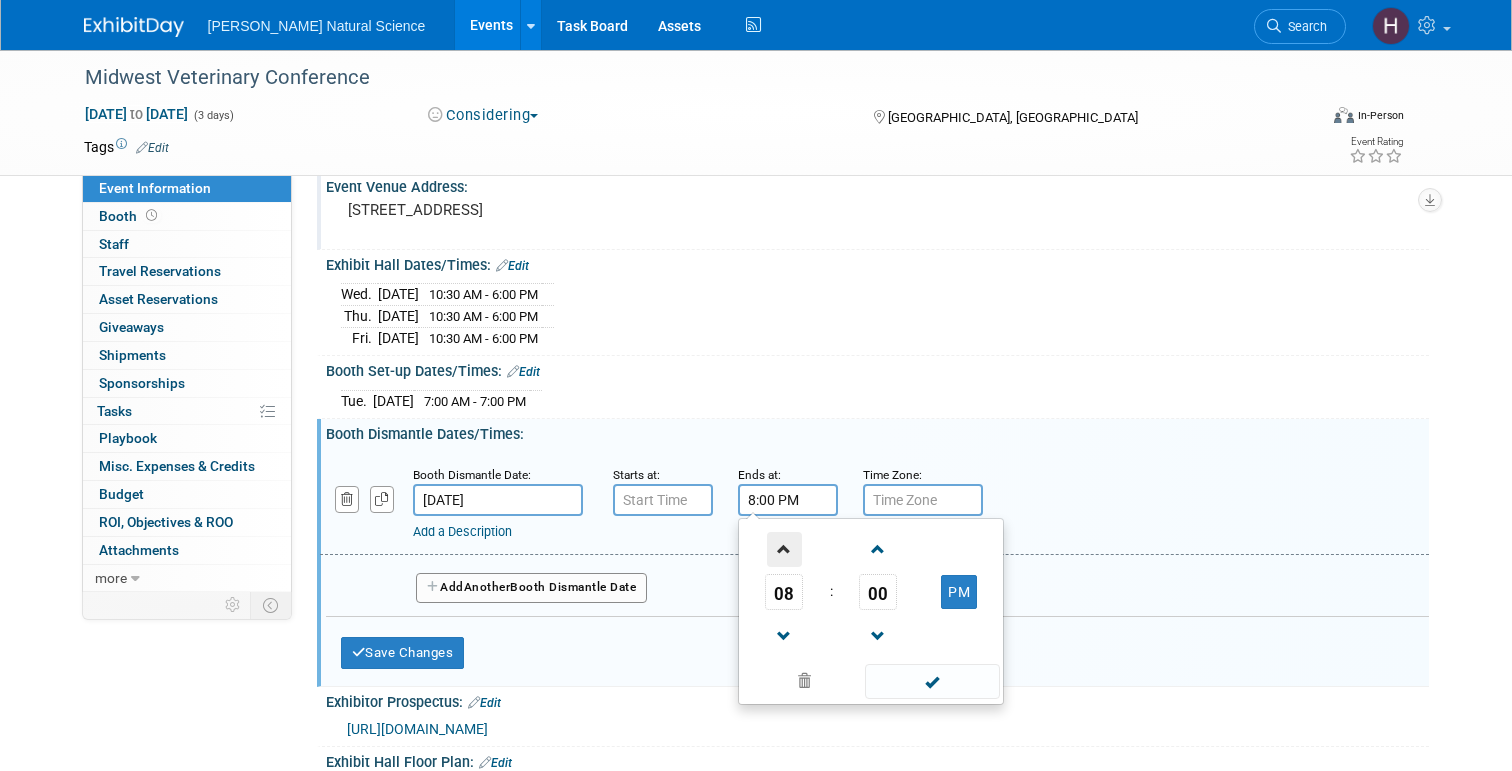 click at bounding box center [784, 549] 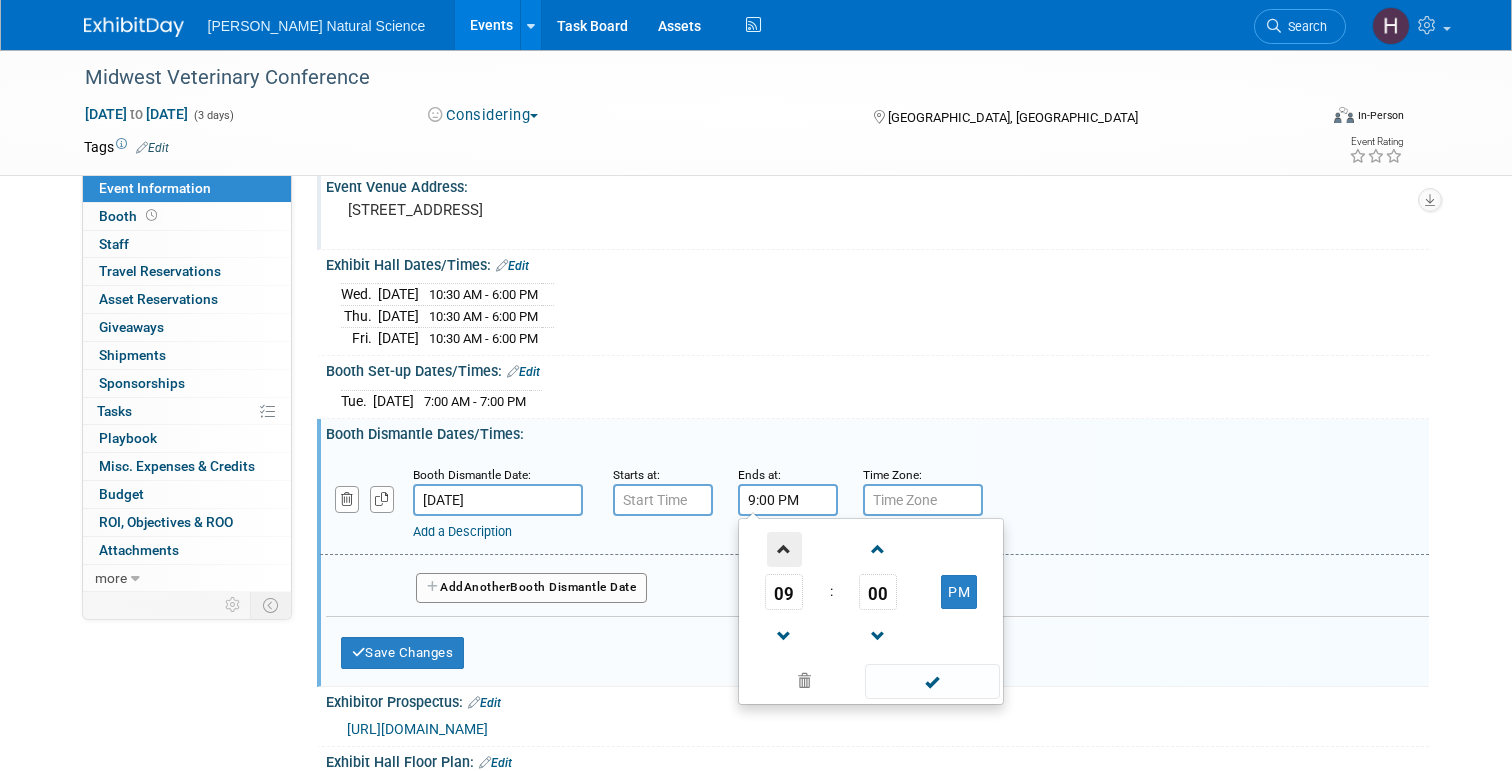 click at bounding box center [784, 549] 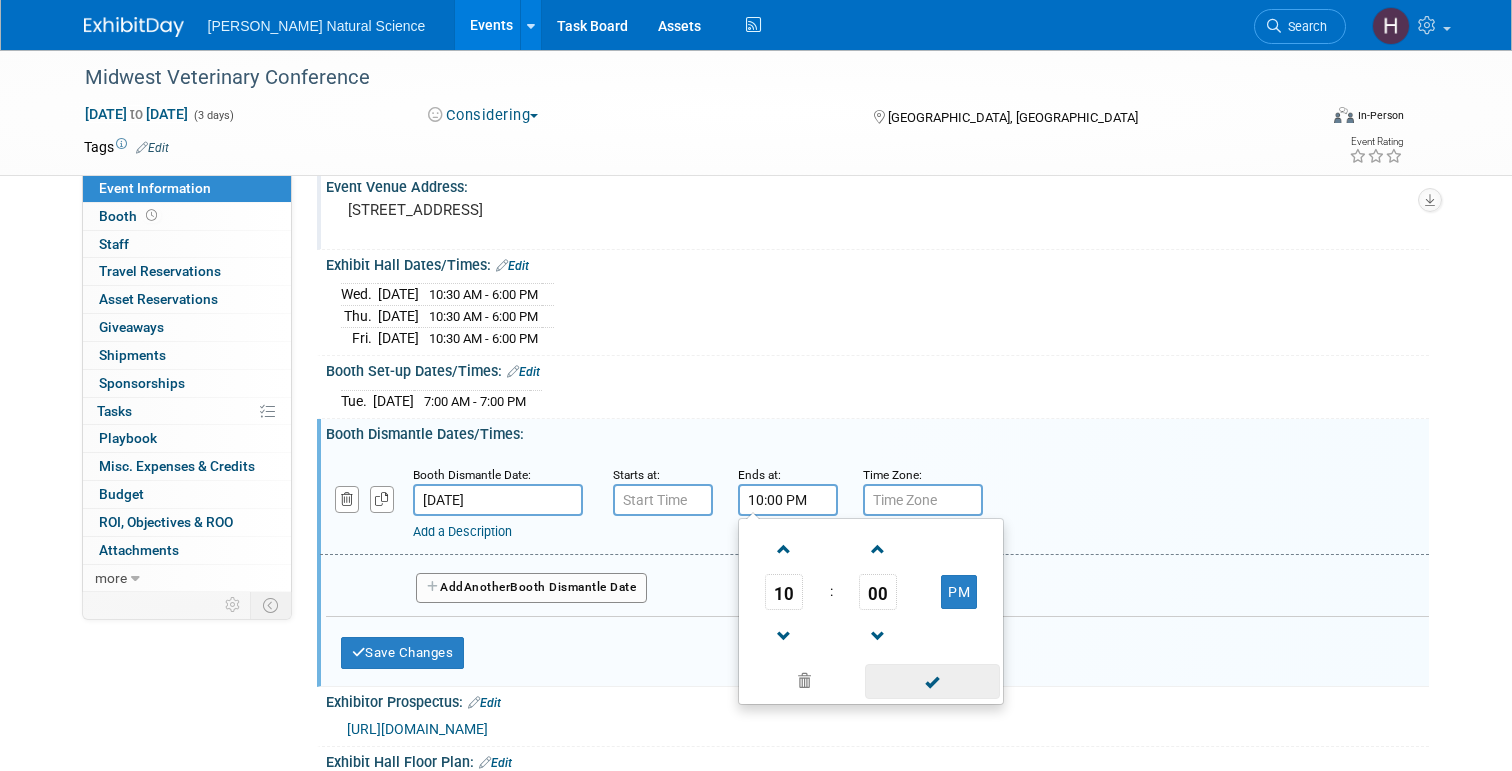 click at bounding box center (932, 681) 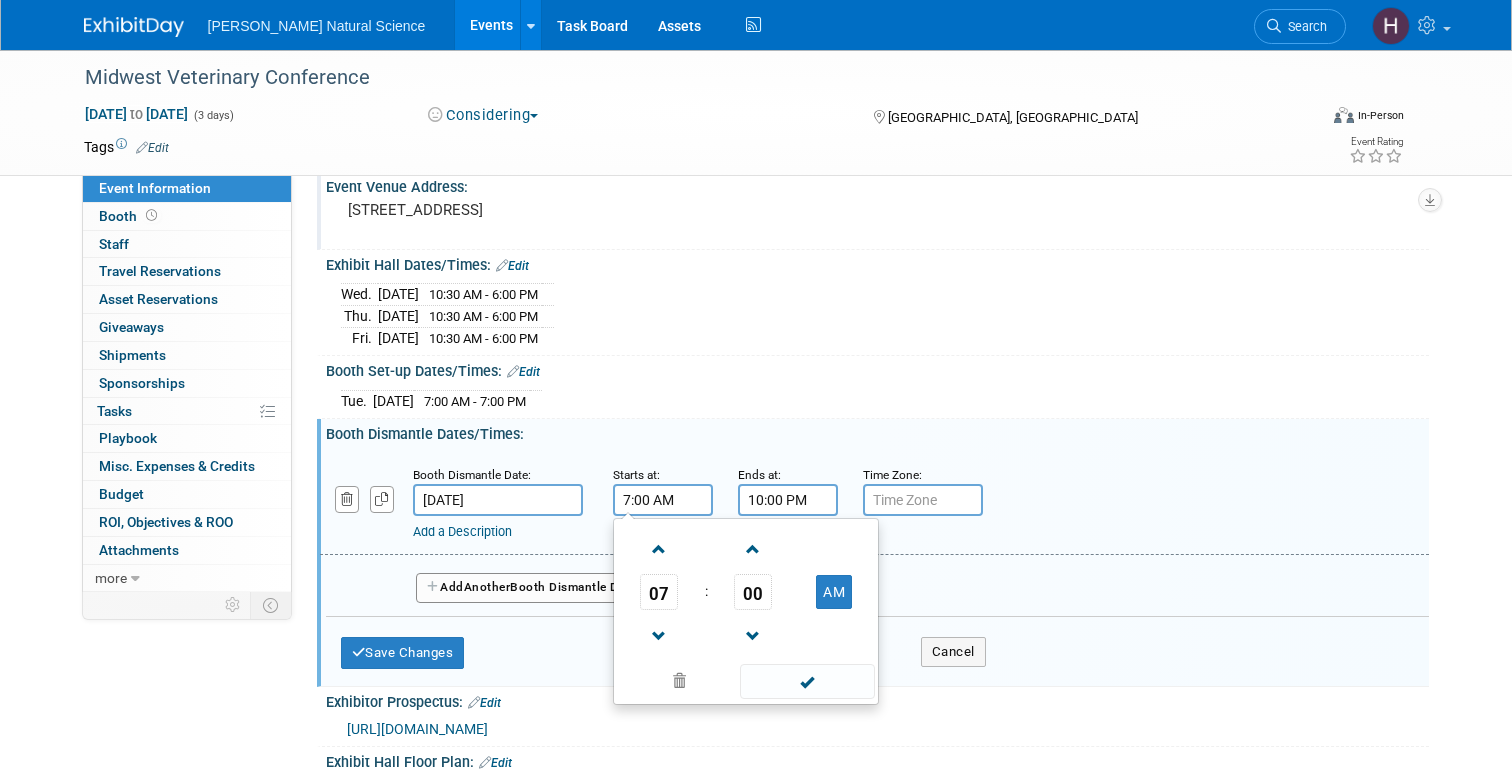 click on "7:00 AM" at bounding box center (663, 500) 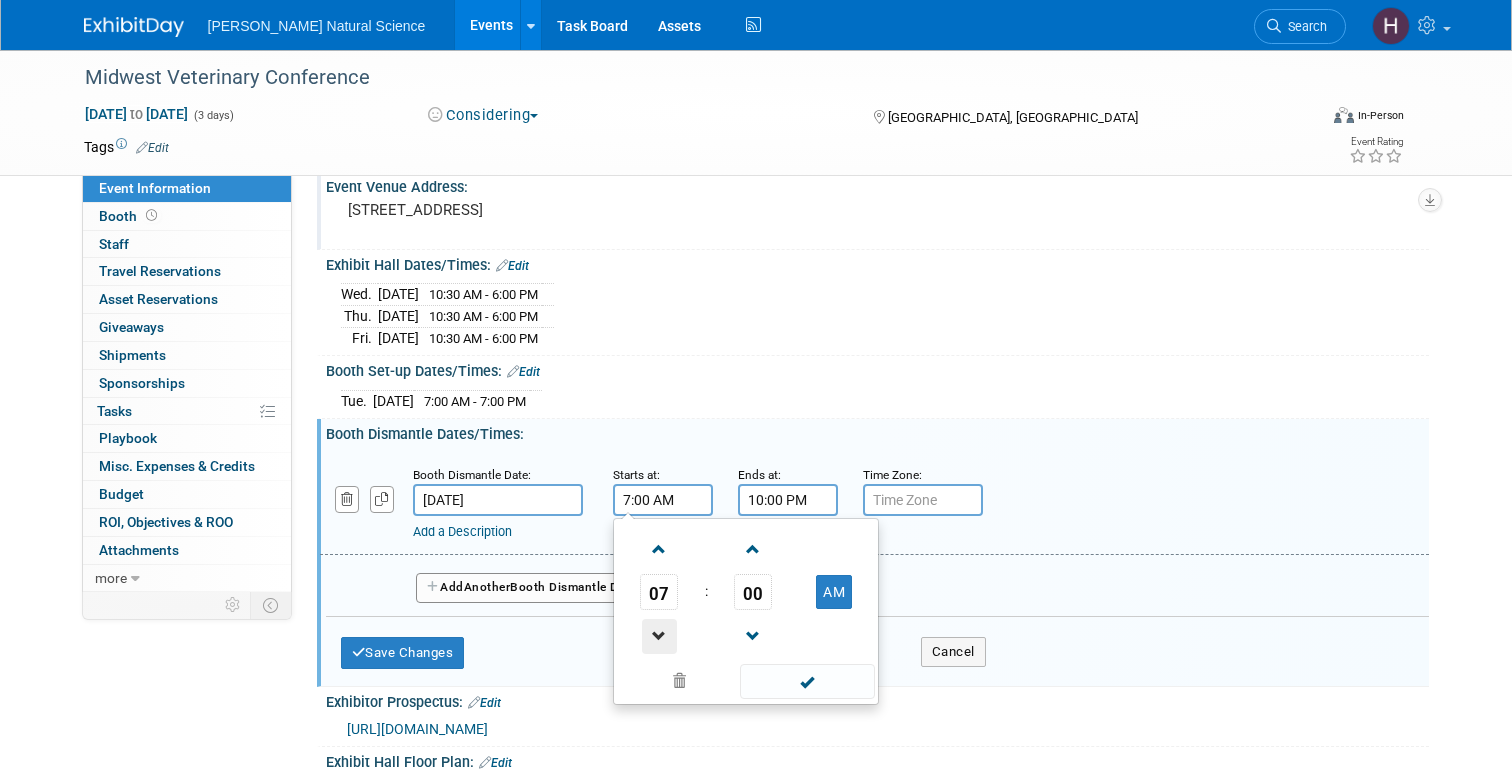 click at bounding box center (659, 636) 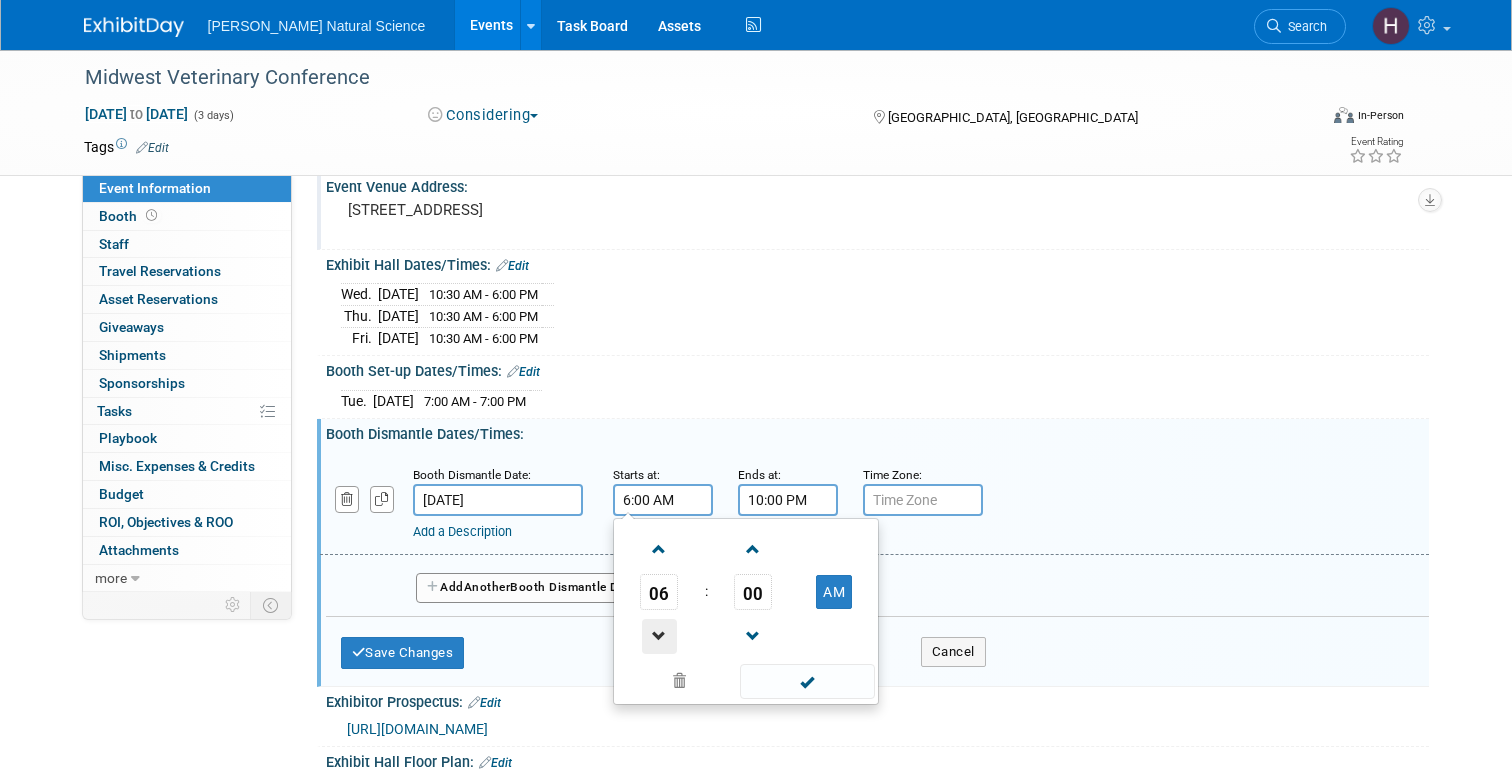 click at bounding box center (659, 636) 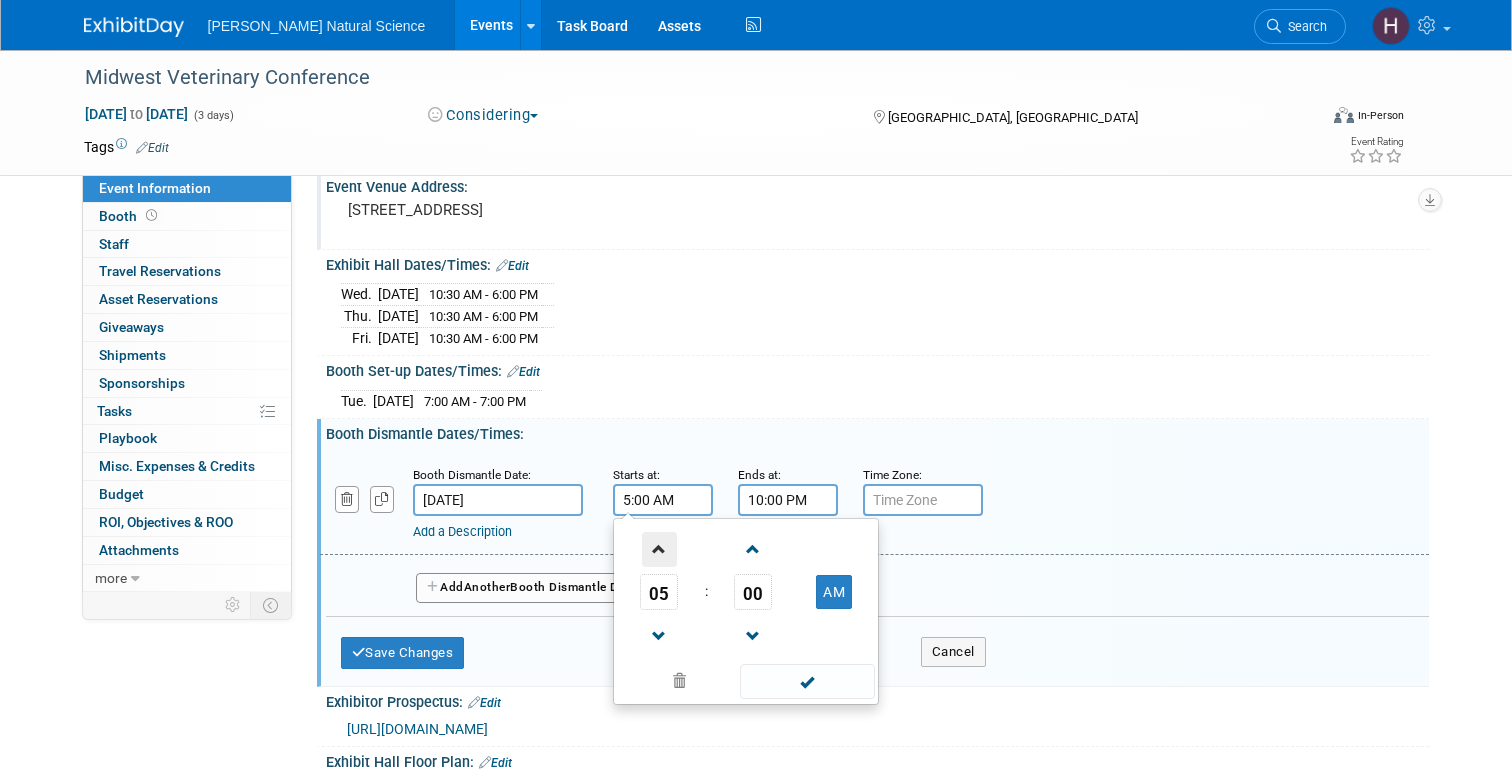 click at bounding box center (659, 549) 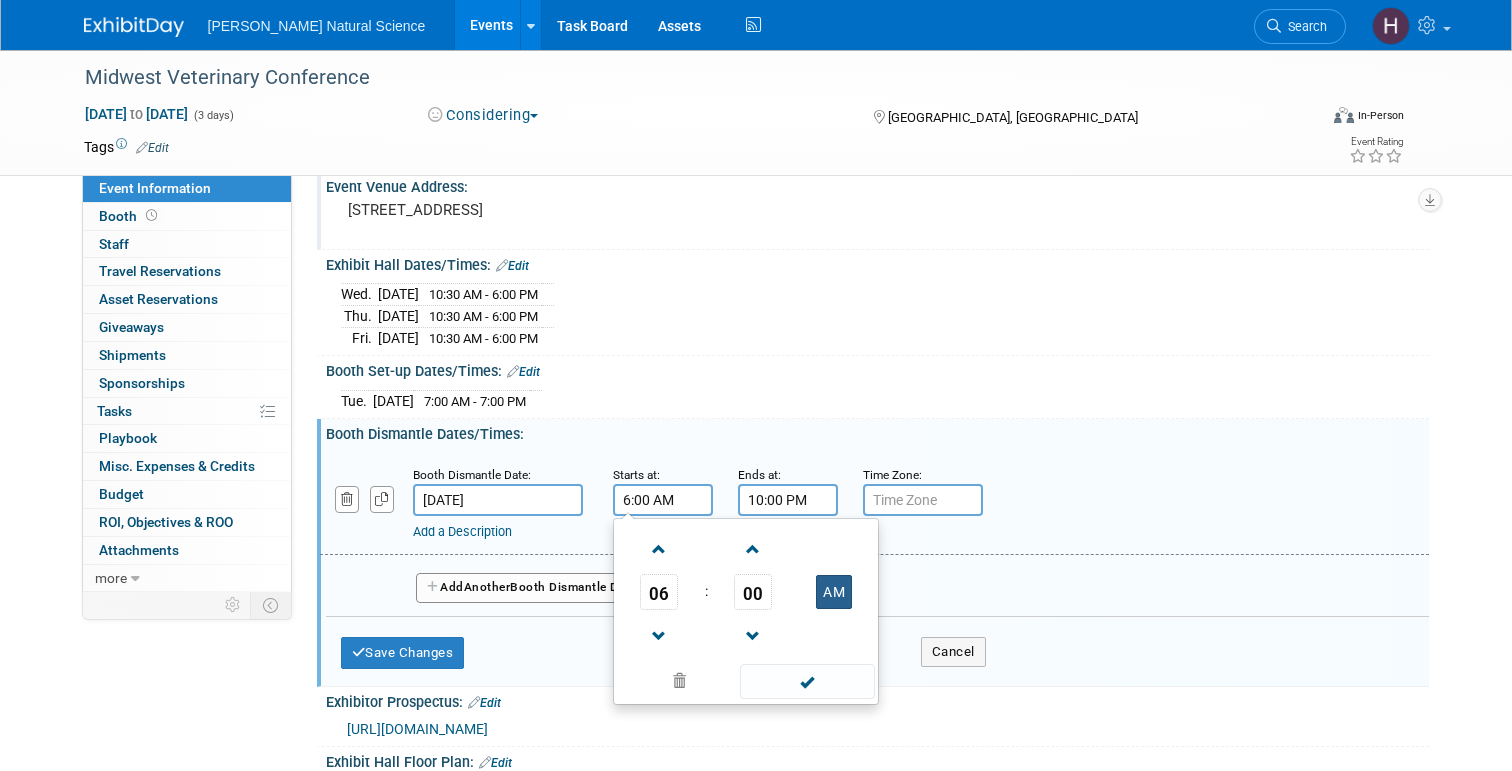 click on "AM" at bounding box center (834, 592) 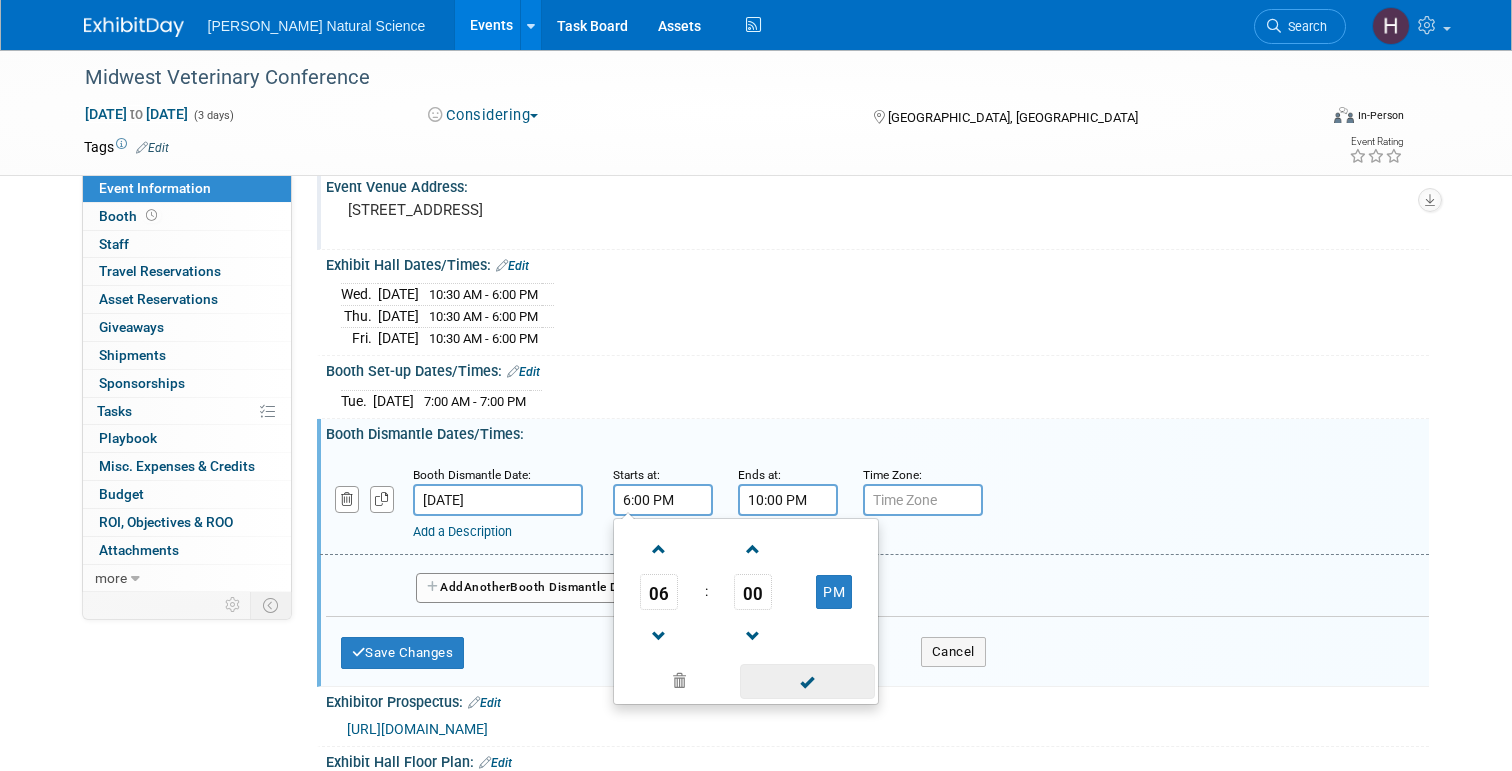 click at bounding box center [807, 681] 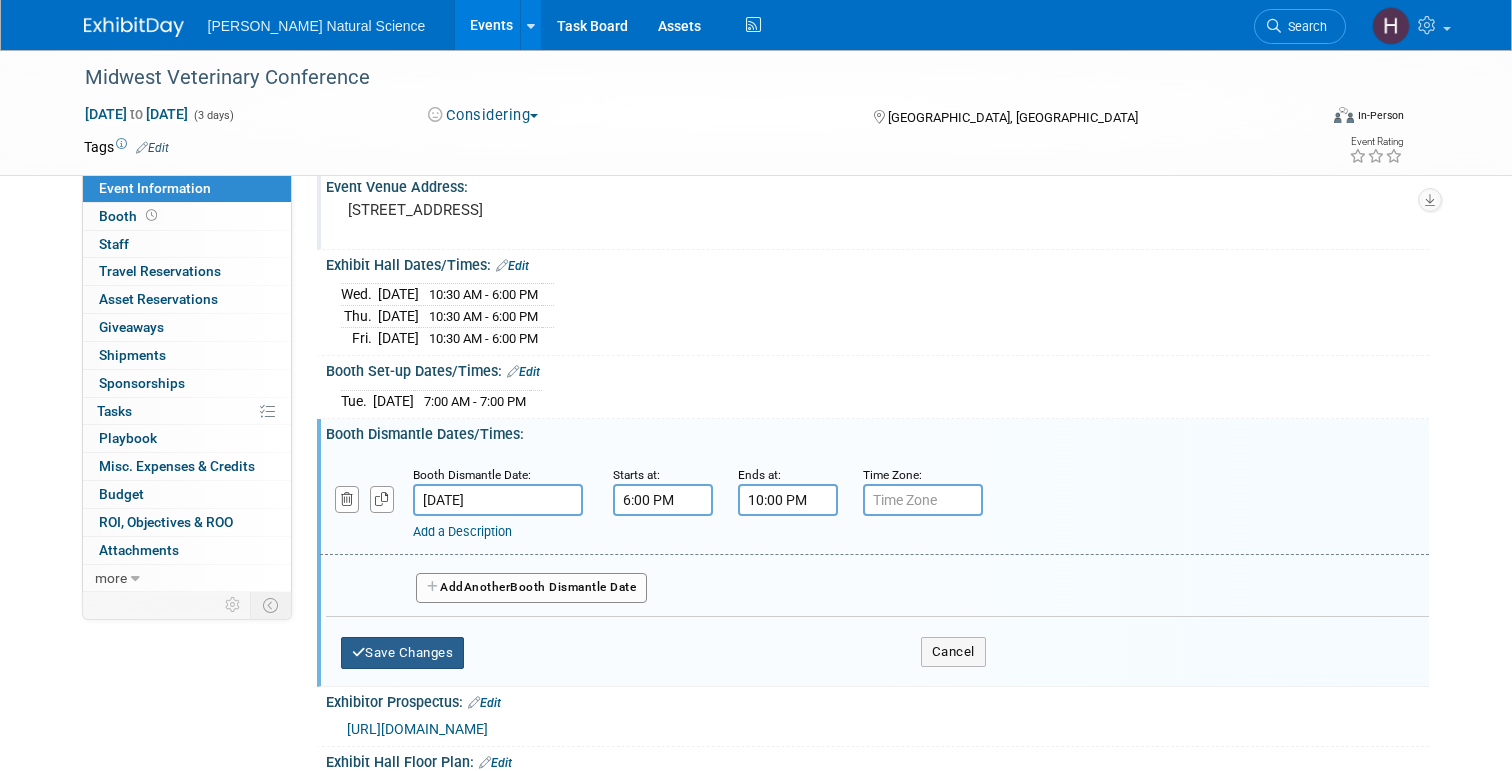 click on "Save Changes" at bounding box center (403, 653) 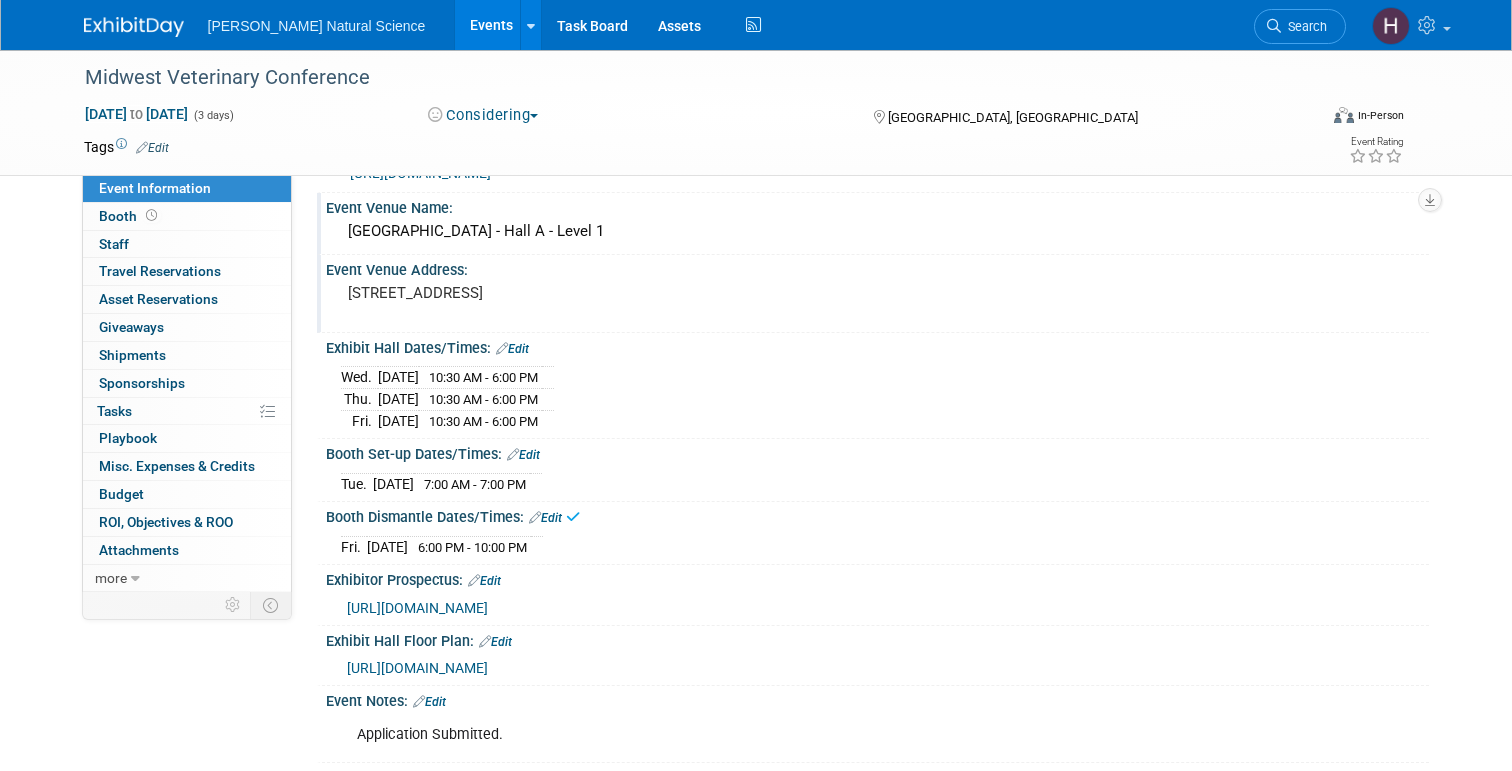 scroll, scrollTop: 0, scrollLeft: 0, axis: both 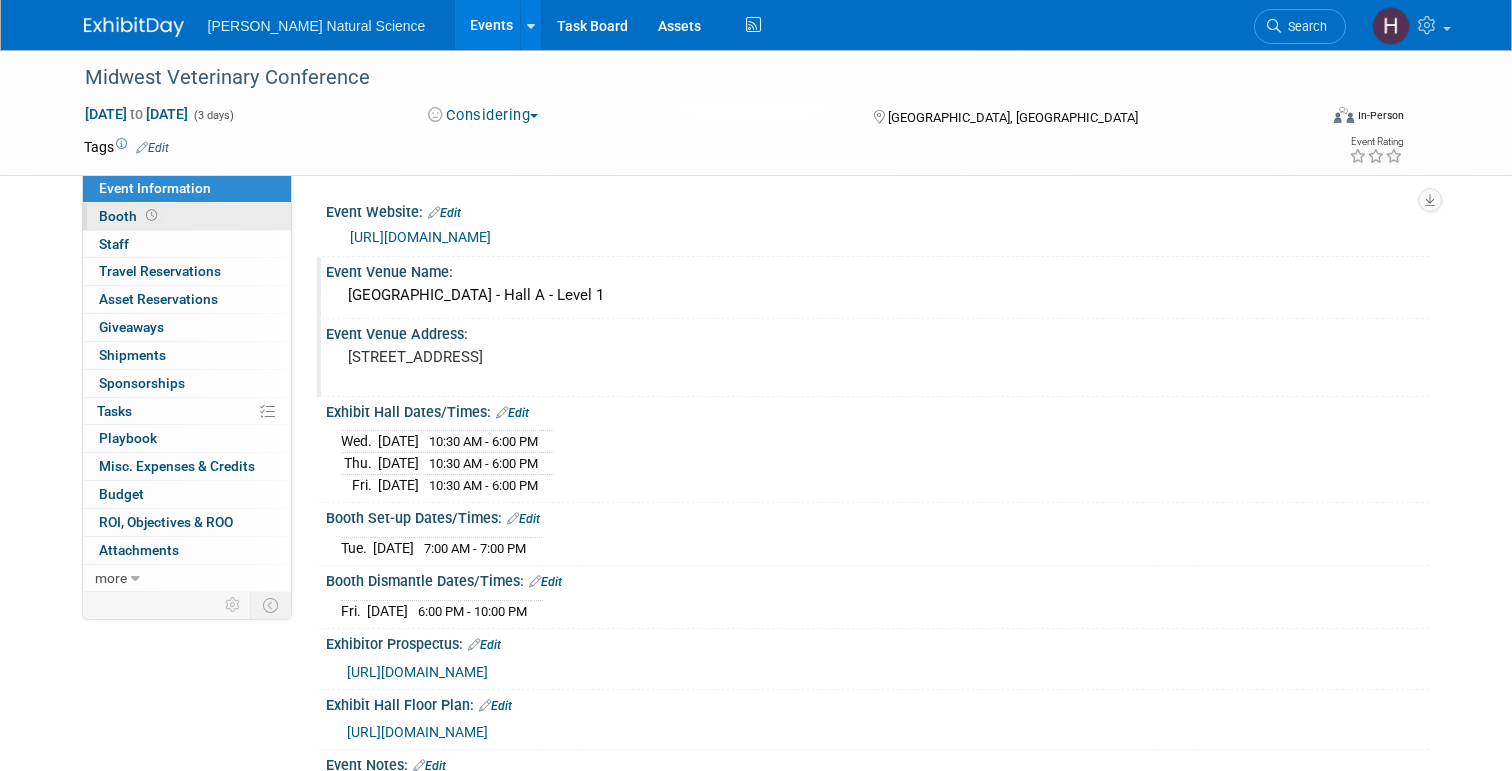 click on "Booth" at bounding box center [130, 216] 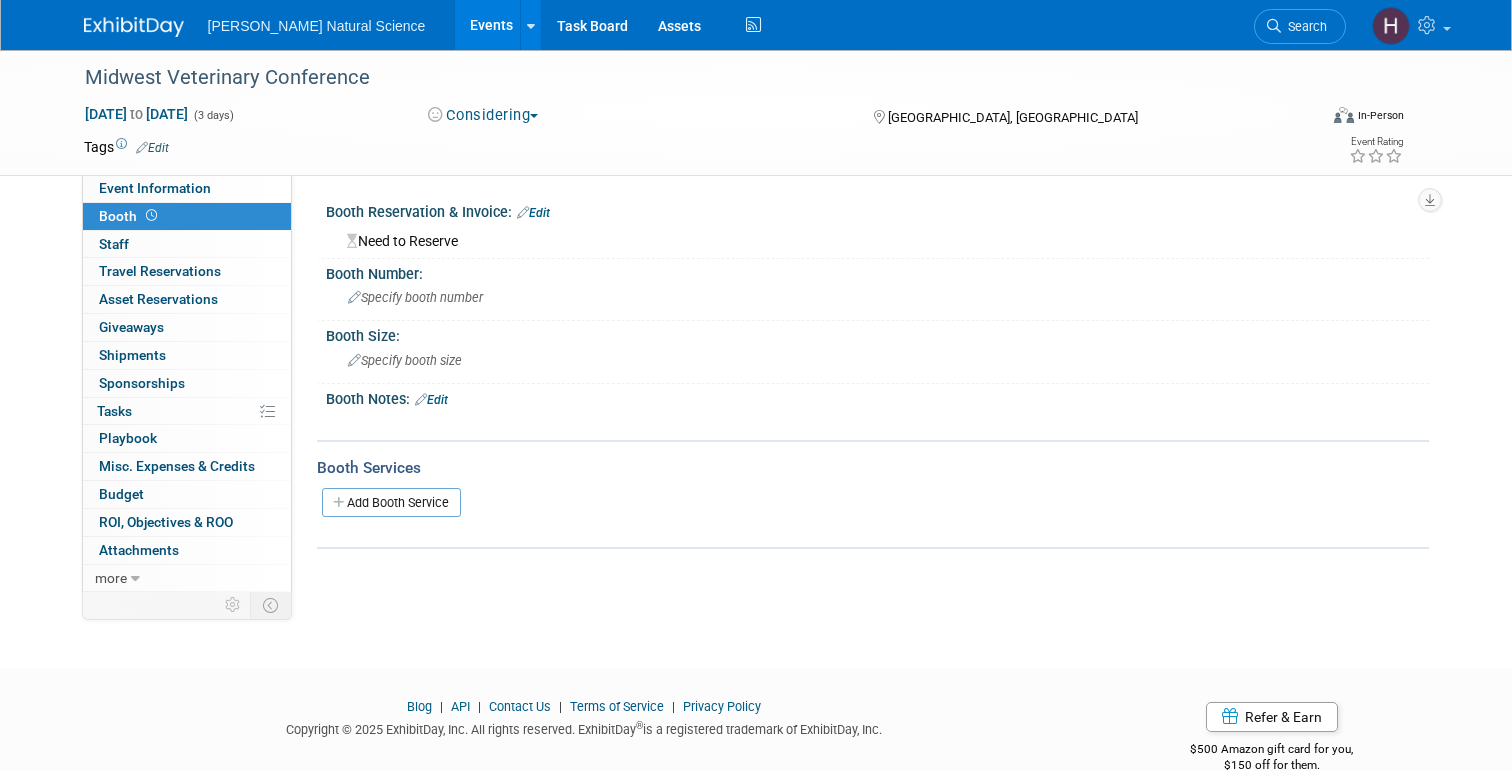click on "Edit" at bounding box center [533, 213] 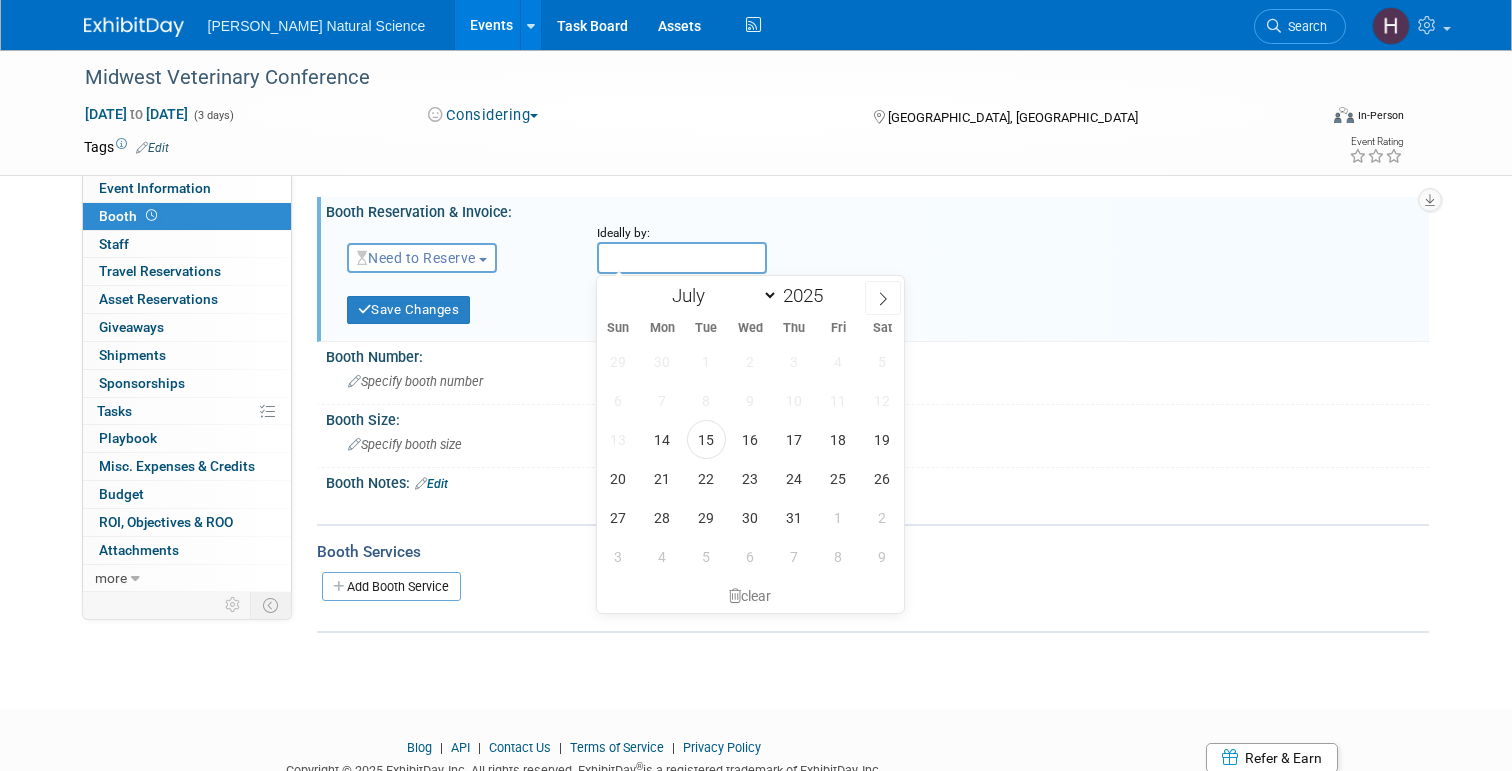 click at bounding box center [682, 258] 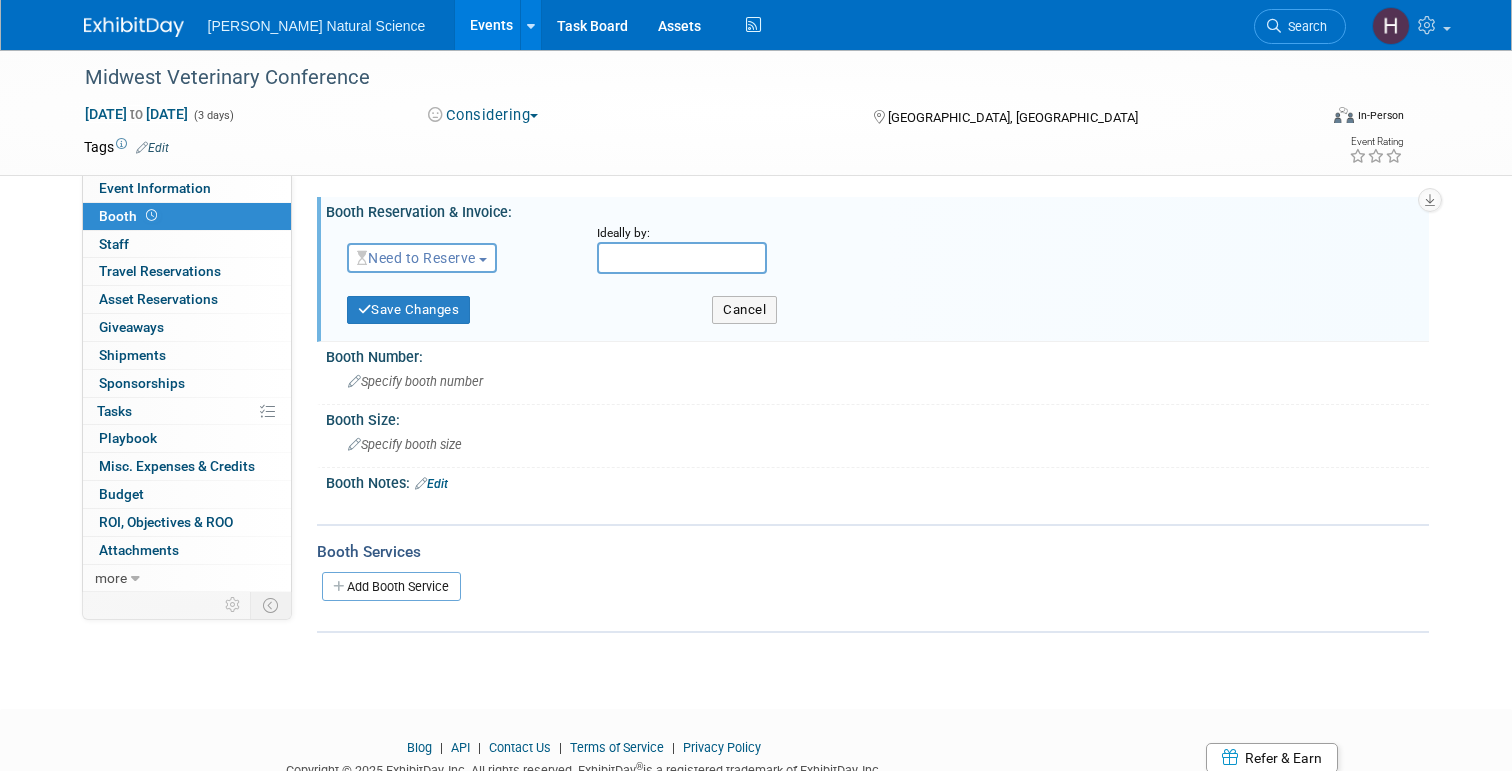 click on "Booth Reservation & Invoice:
Edit
Need to Reserve
Need to Reserve
Reserved
No Reservation Required" at bounding box center [873, 269] 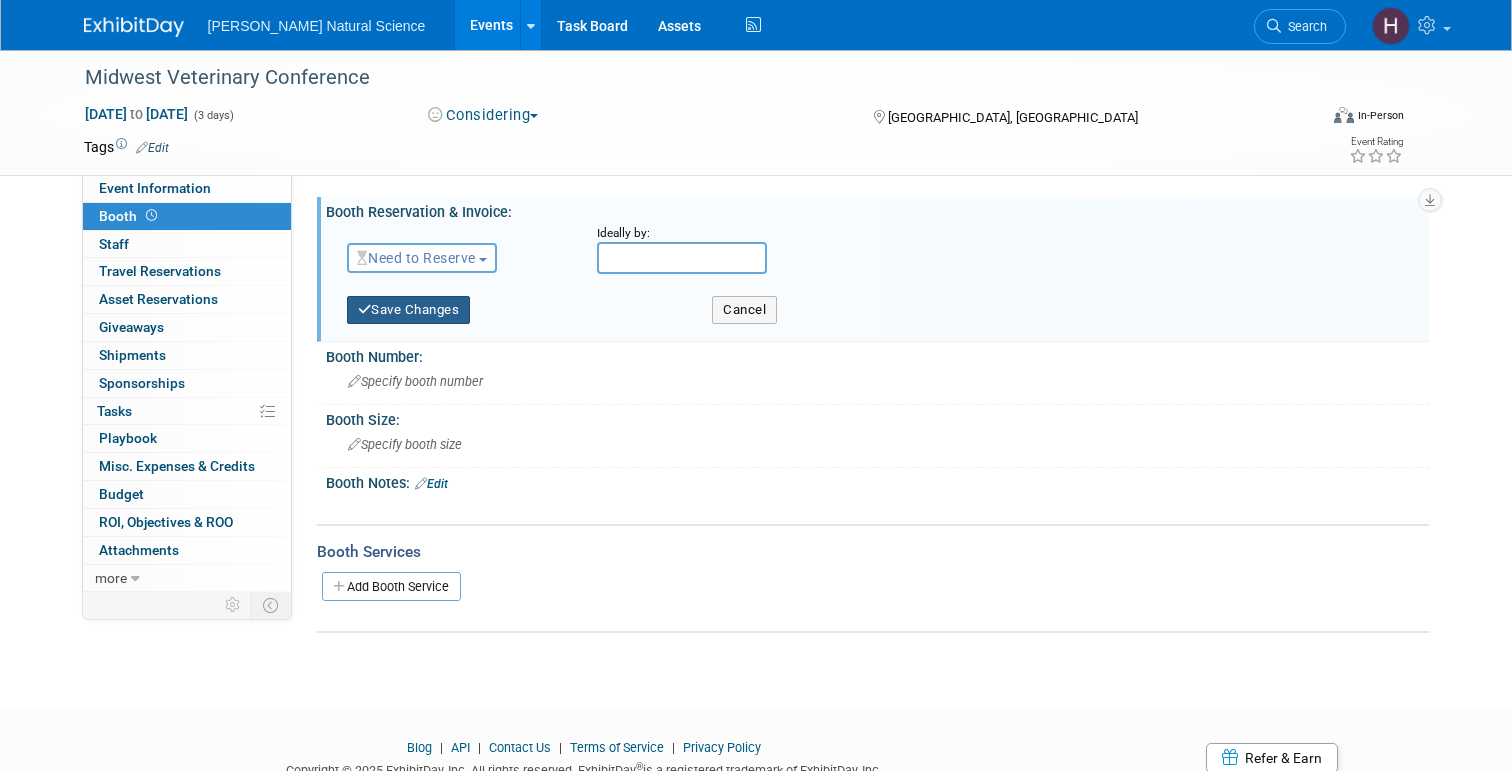 click on "Save Changes" at bounding box center (409, 310) 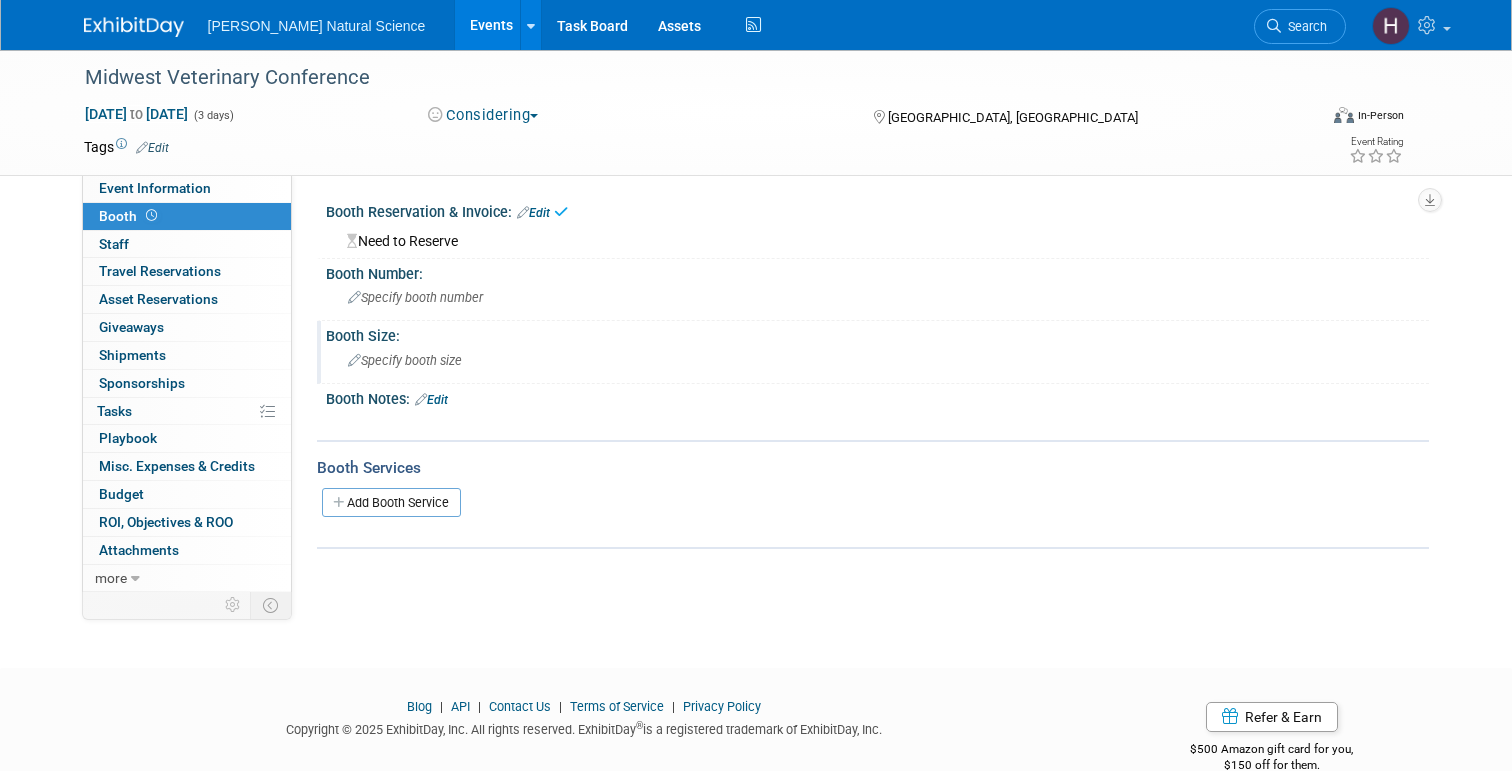 click on "Specify booth size" at bounding box center (405, 360) 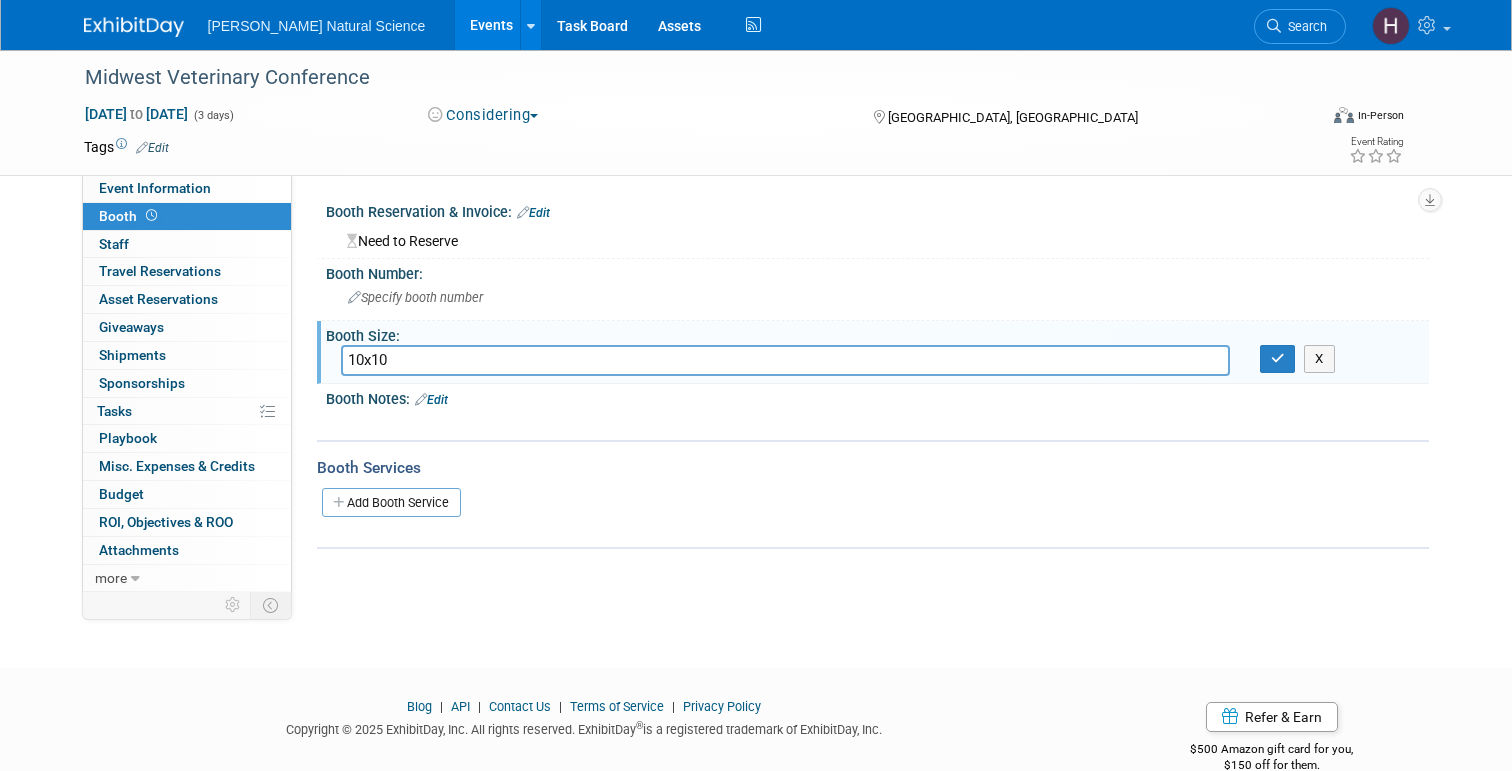 type on "10x10" 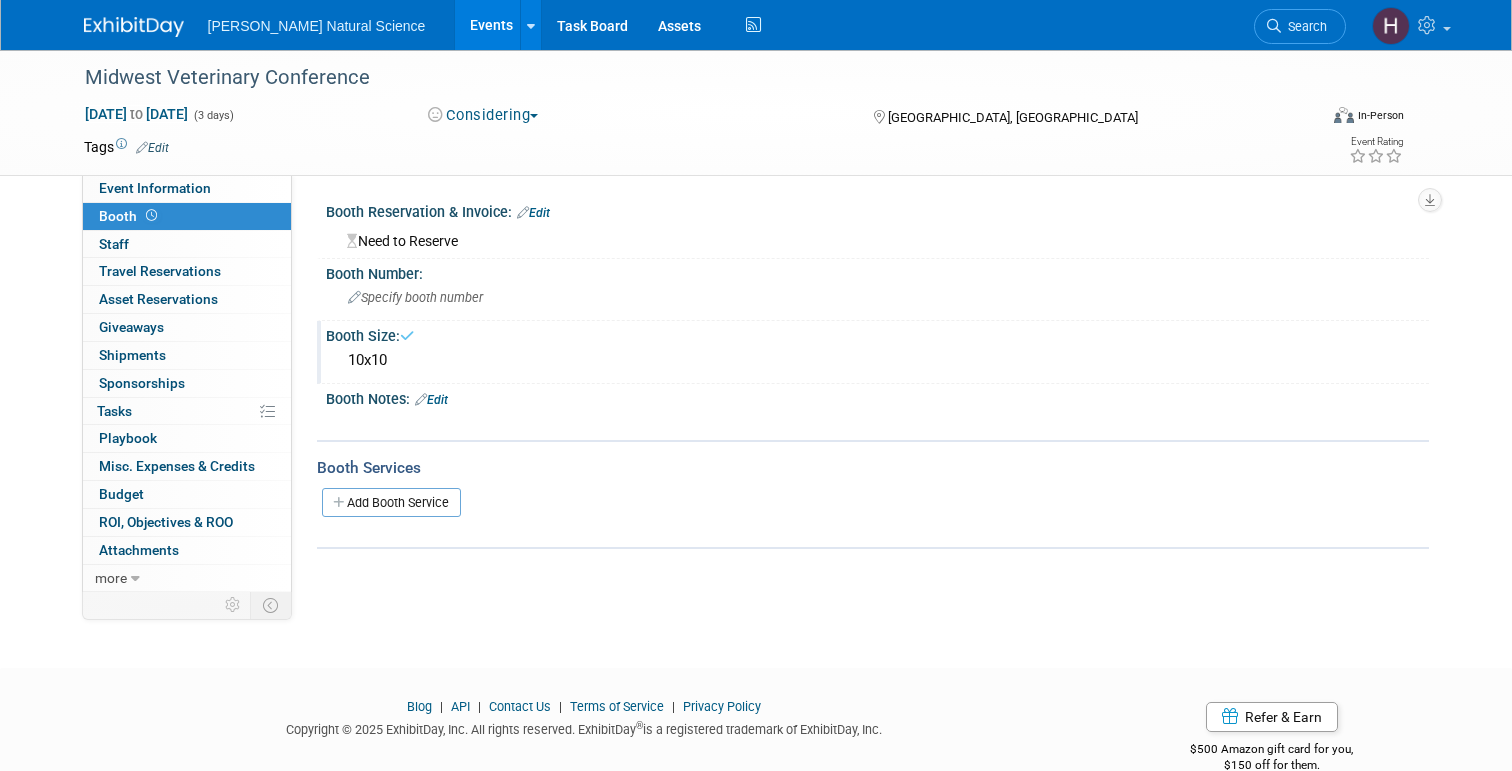 click on "10x10" at bounding box center [877, 360] 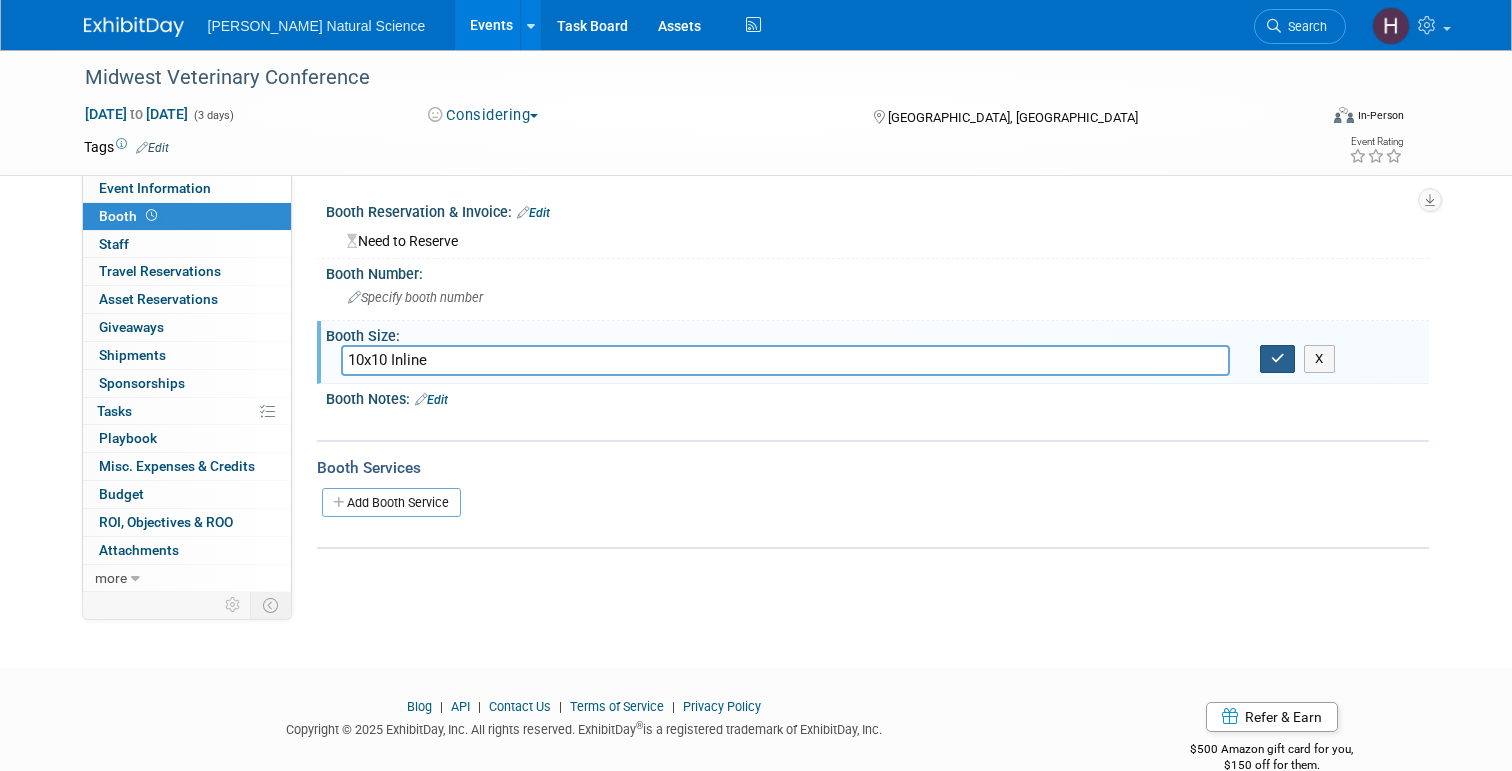 type on "10x10 Inline" 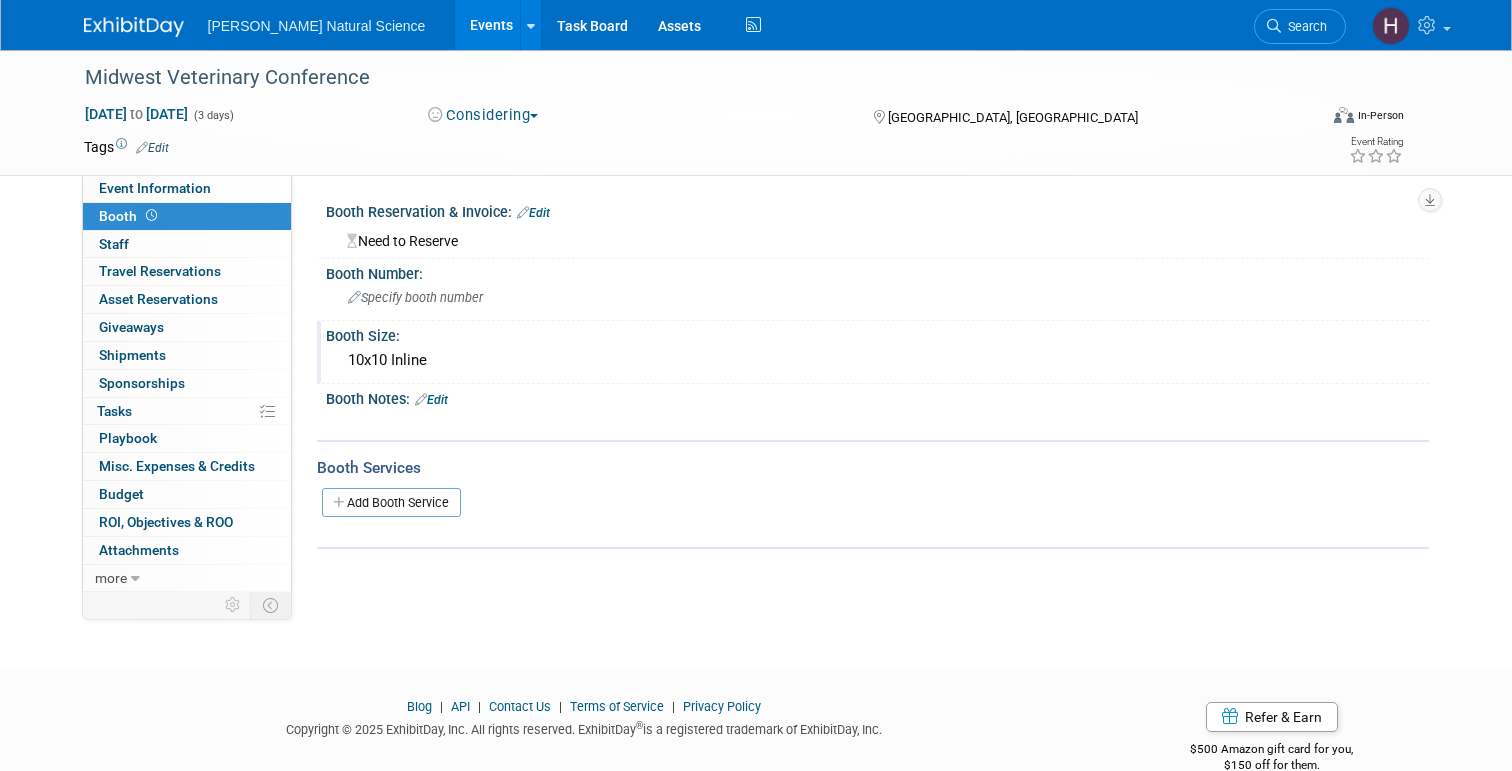 click on "Edit" at bounding box center (533, 213) 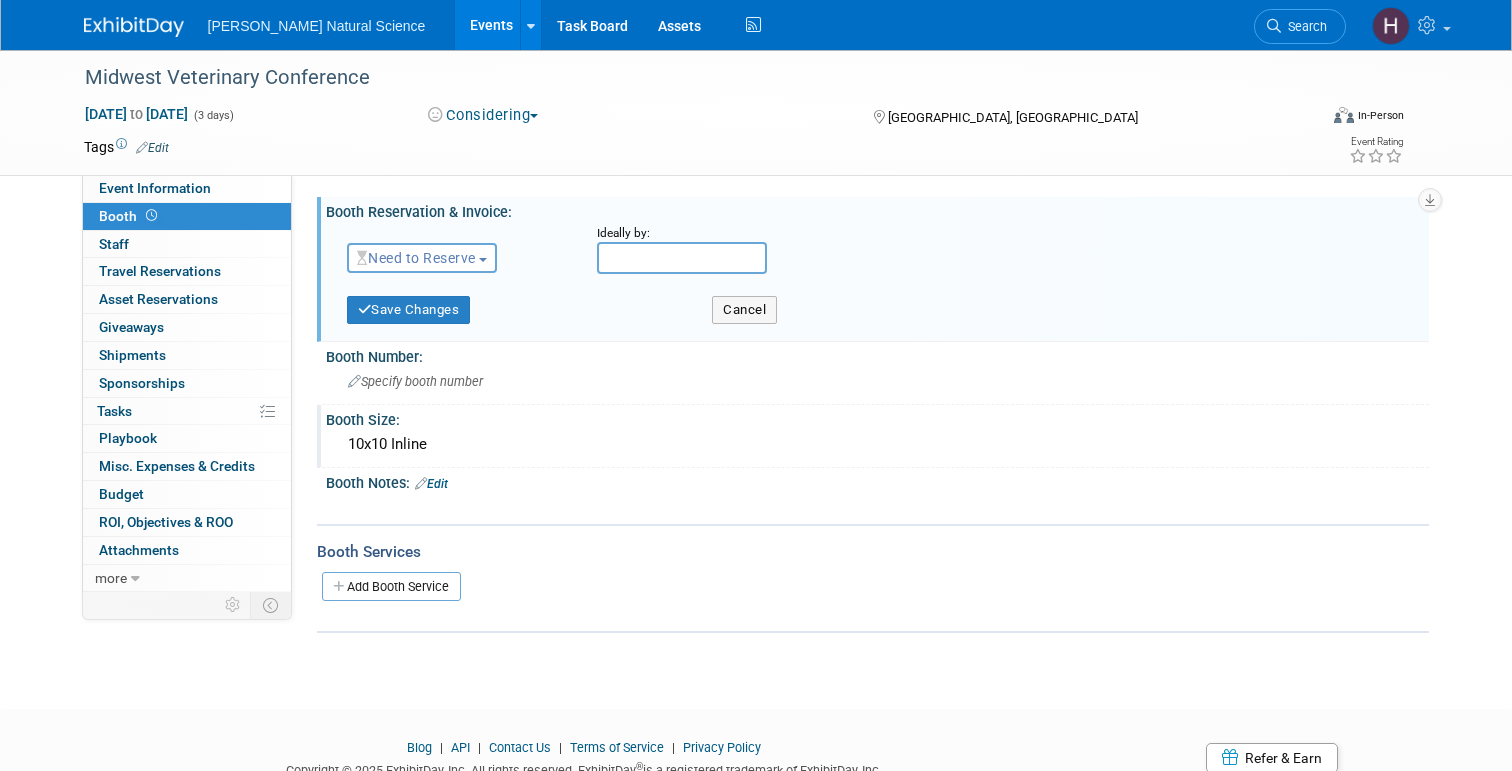 click on "Need to Reserve" at bounding box center [416, 258] 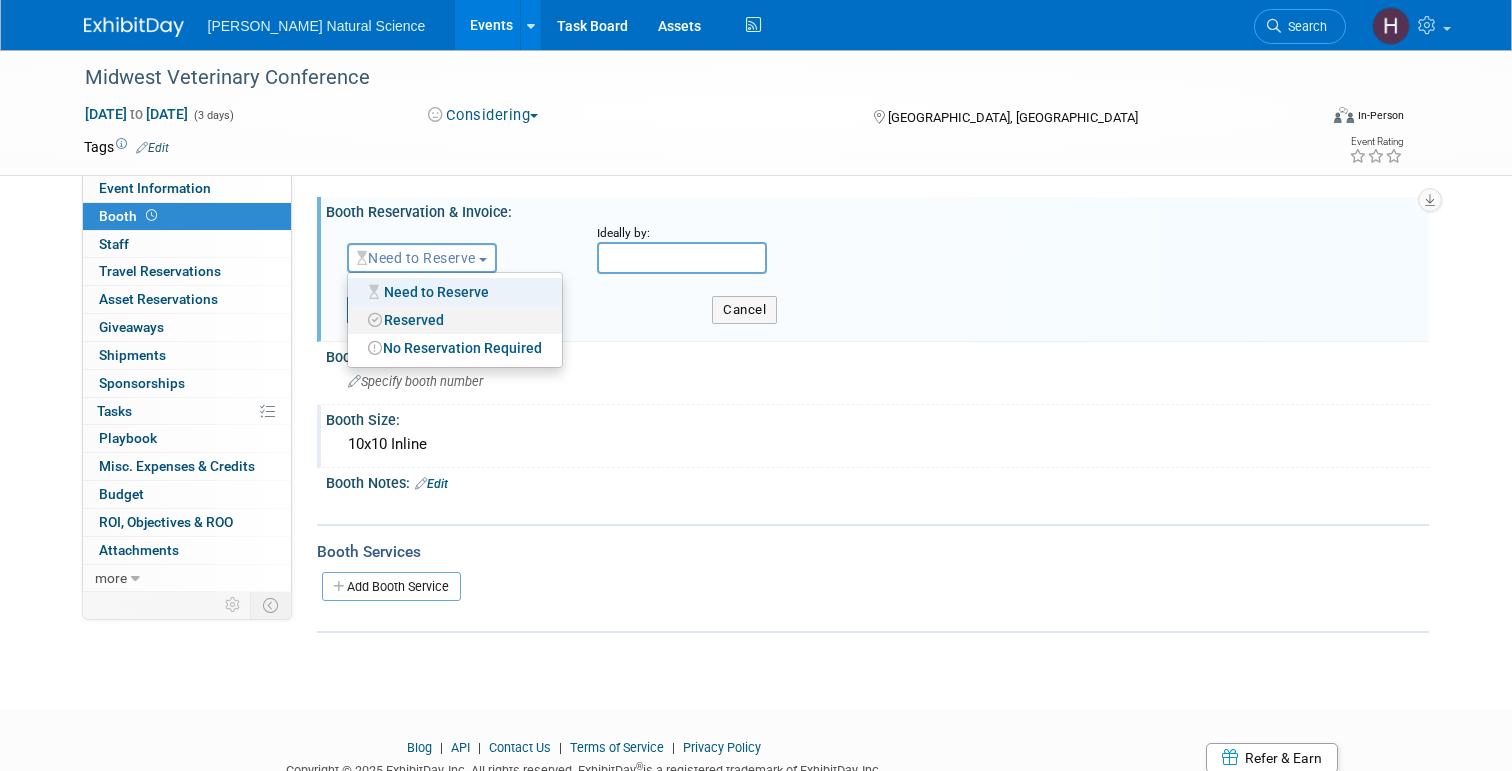 click on "Reserved" at bounding box center (455, 320) 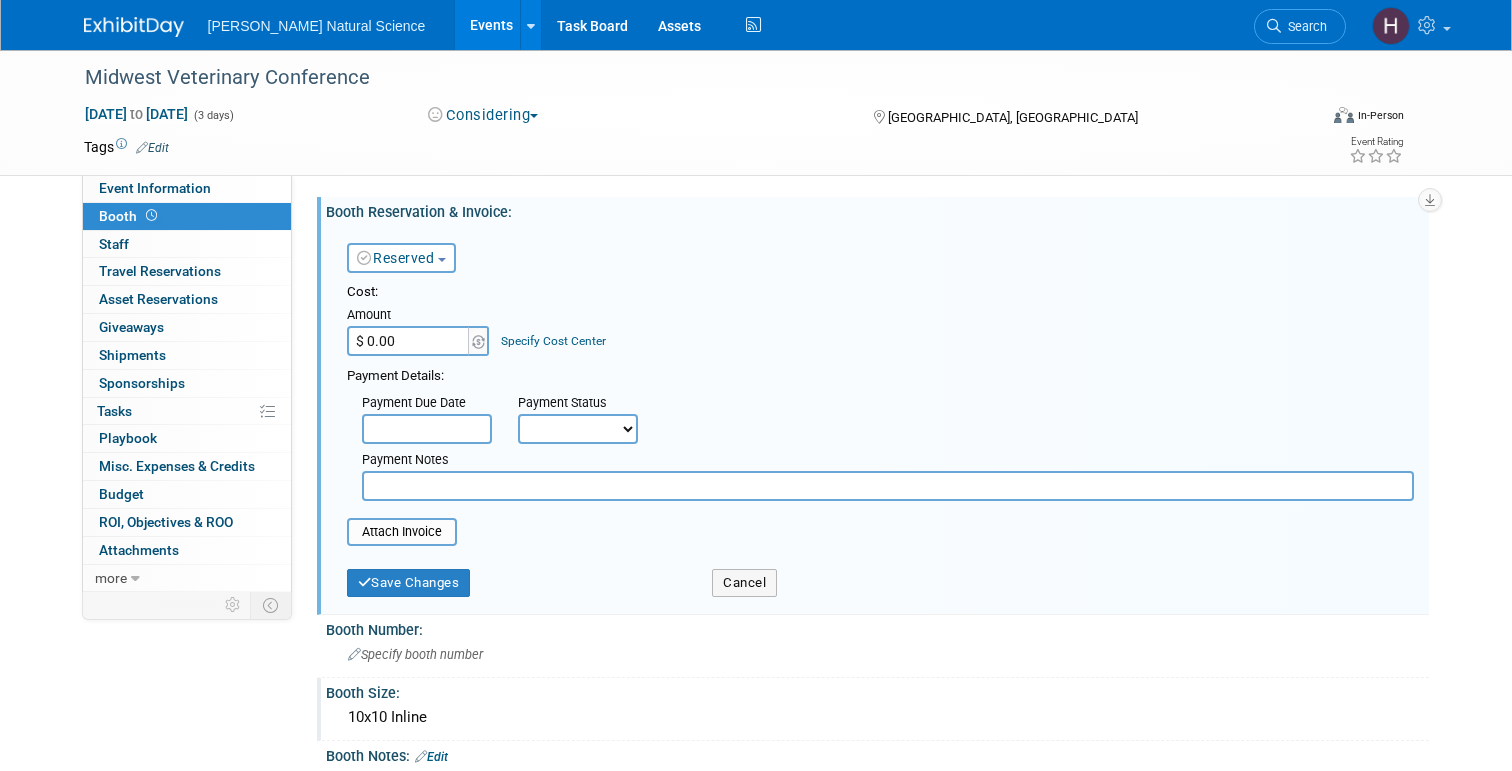 click at bounding box center (442, 260) 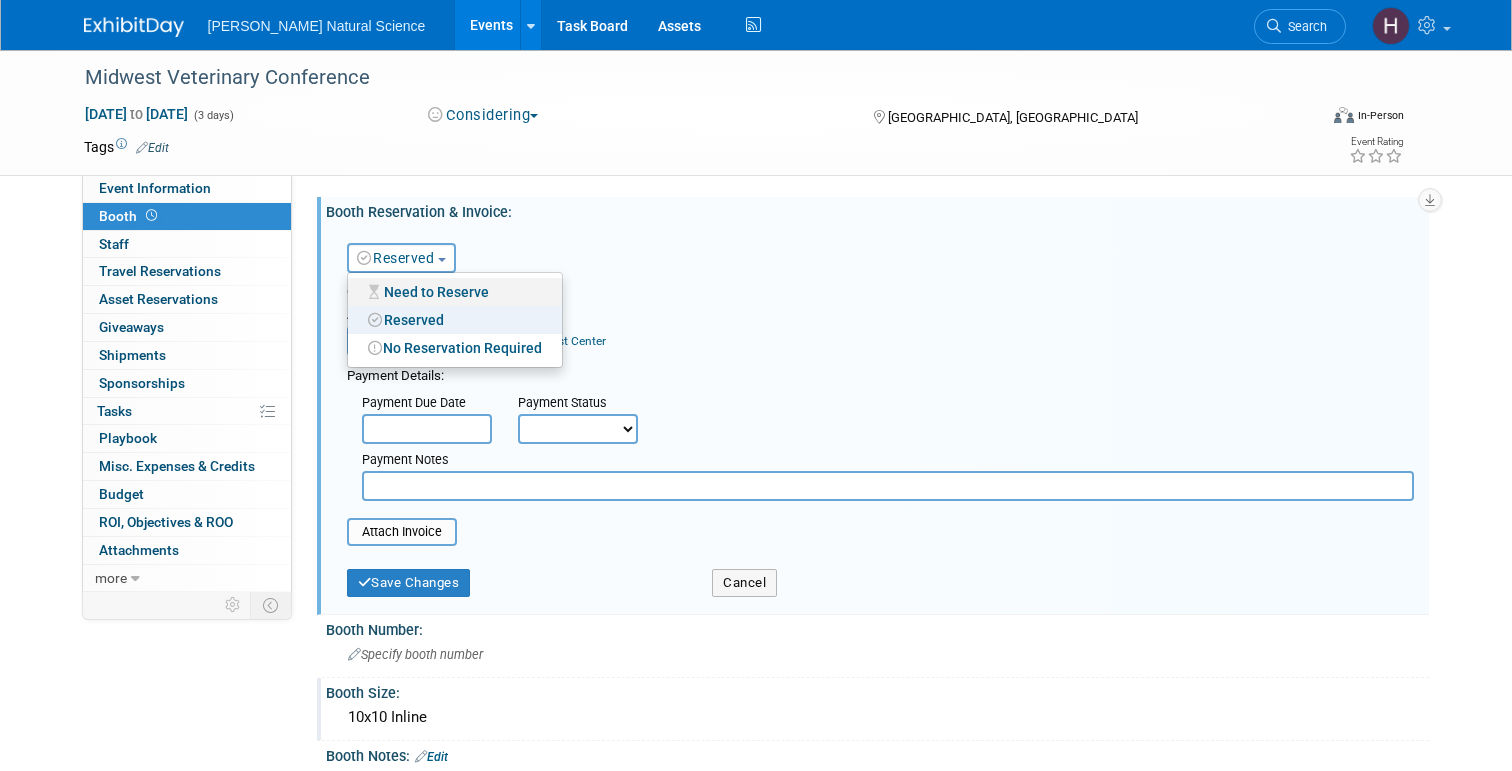click on "Need to Reserve" at bounding box center (455, 292) 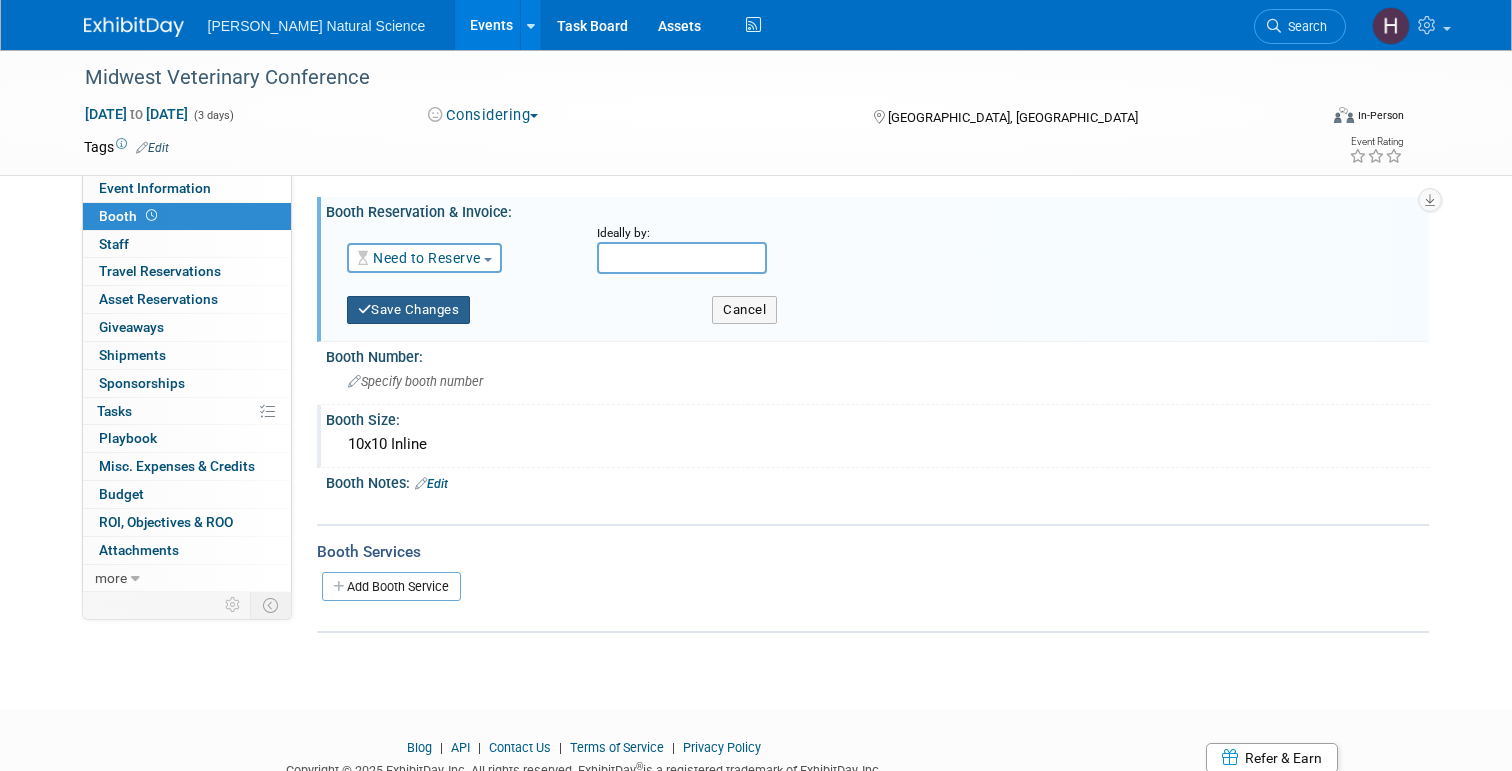 click on "Save Changes" at bounding box center [409, 310] 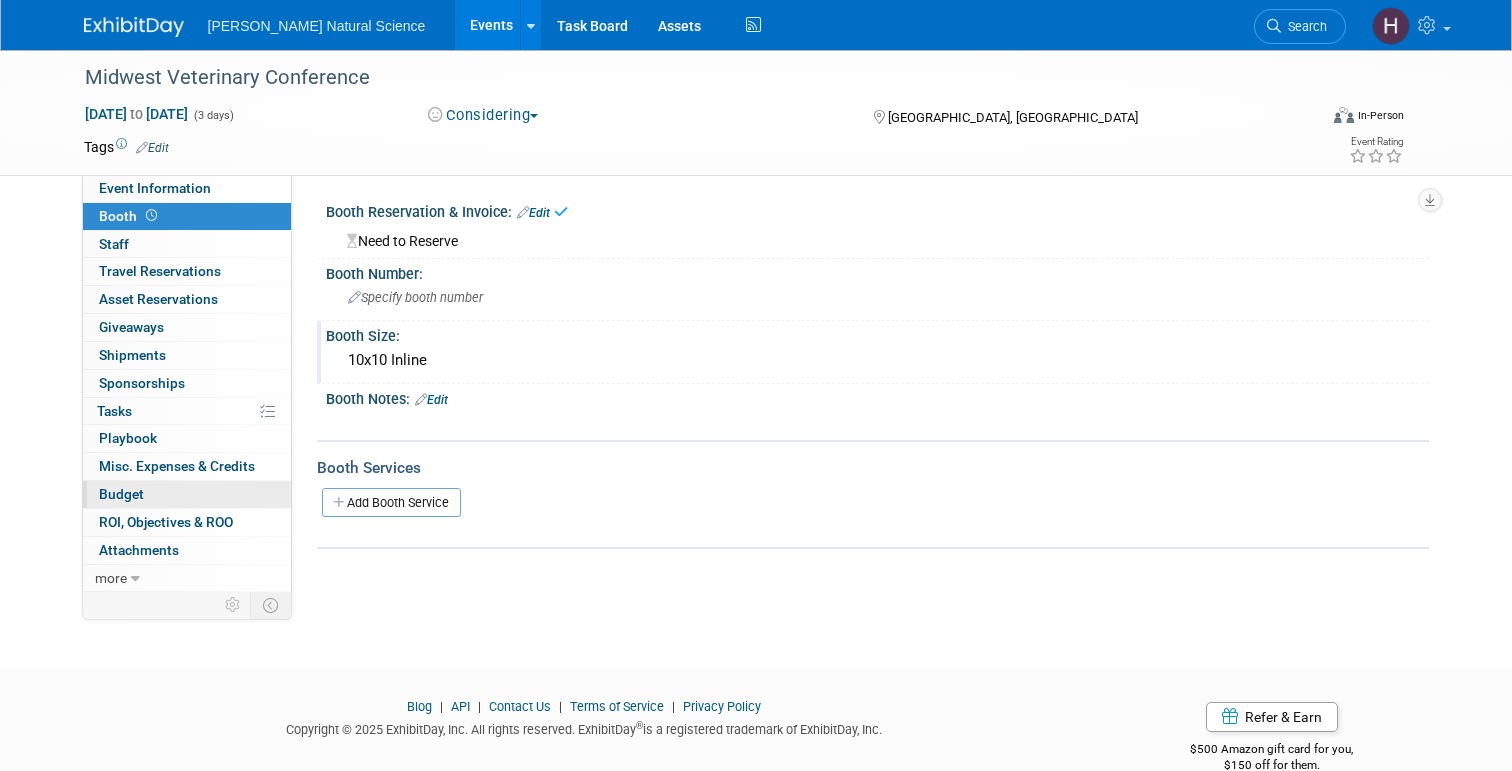 click on "Budget" at bounding box center (121, 494) 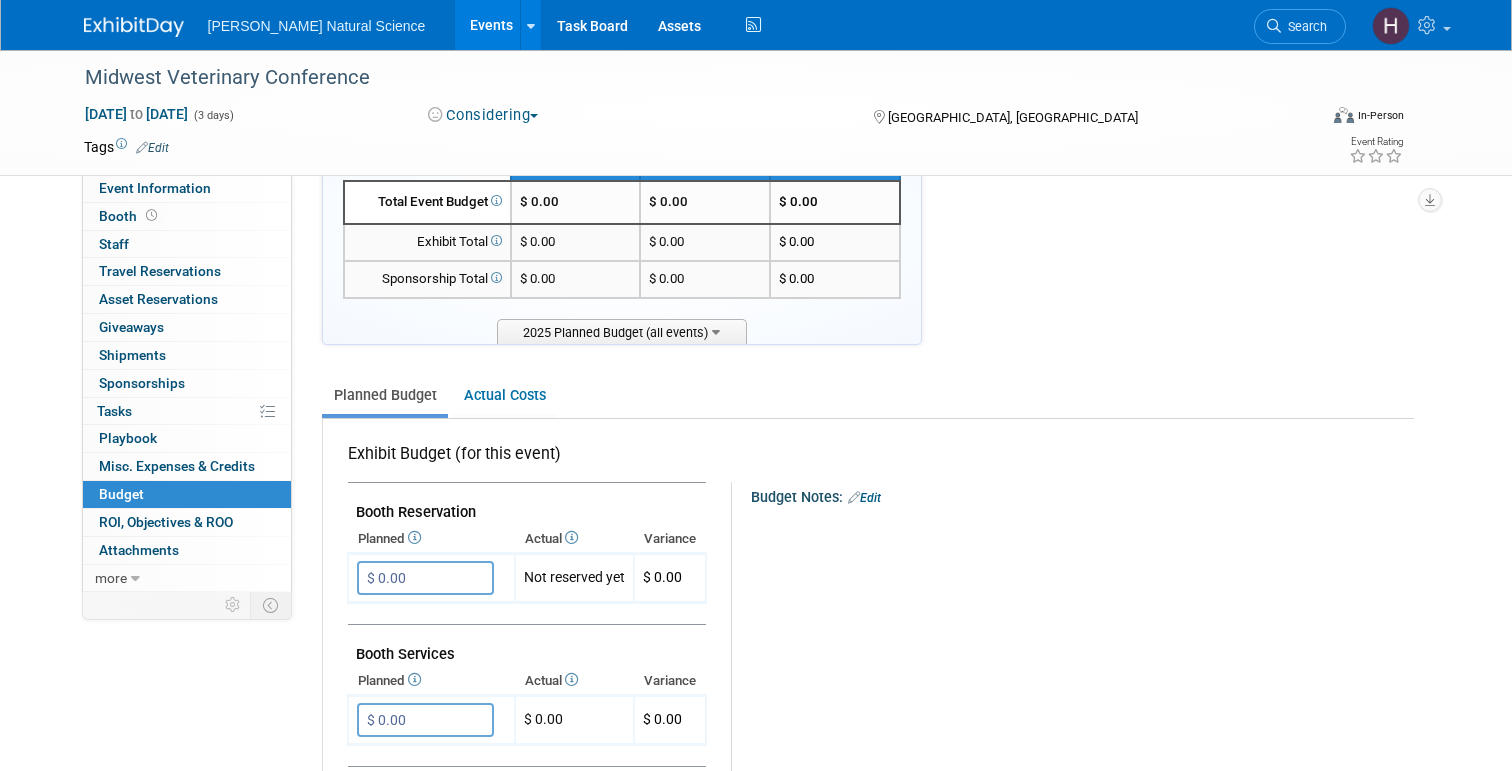 scroll, scrollTop: 116, scrollLeft: 0, axis: vertical 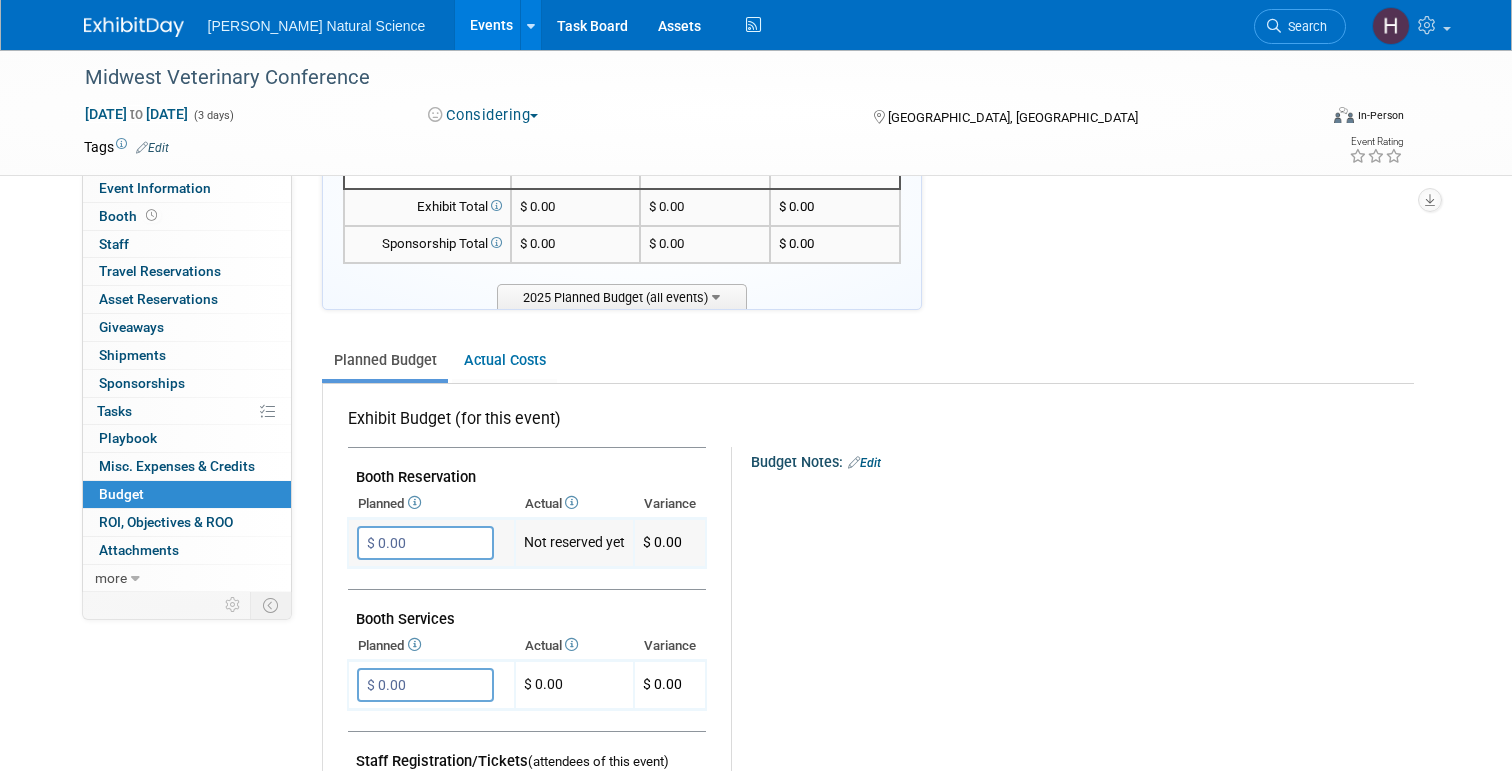 click on "$ 0.00" at bounding box center [425, 543] 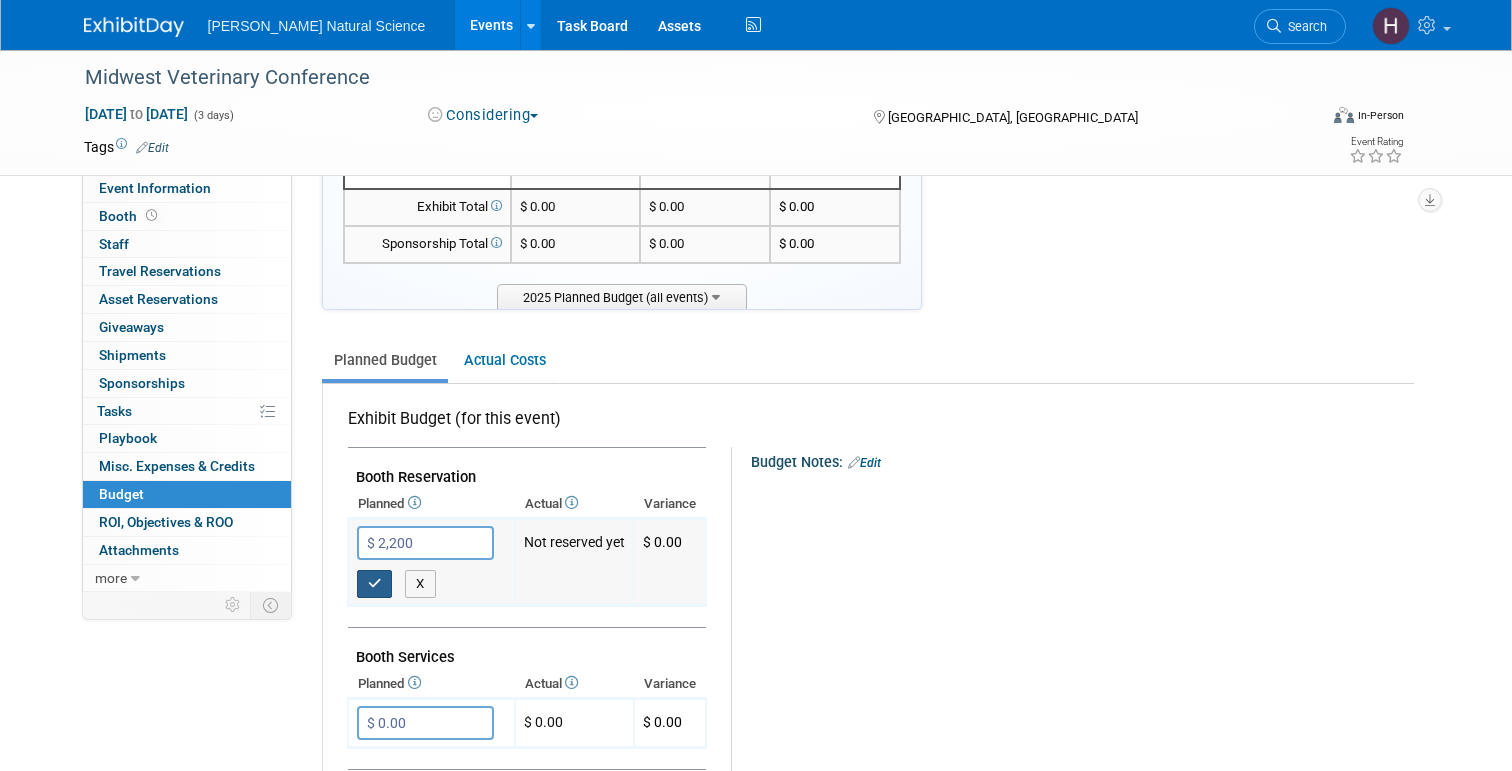 type on "$ 2,200.00" 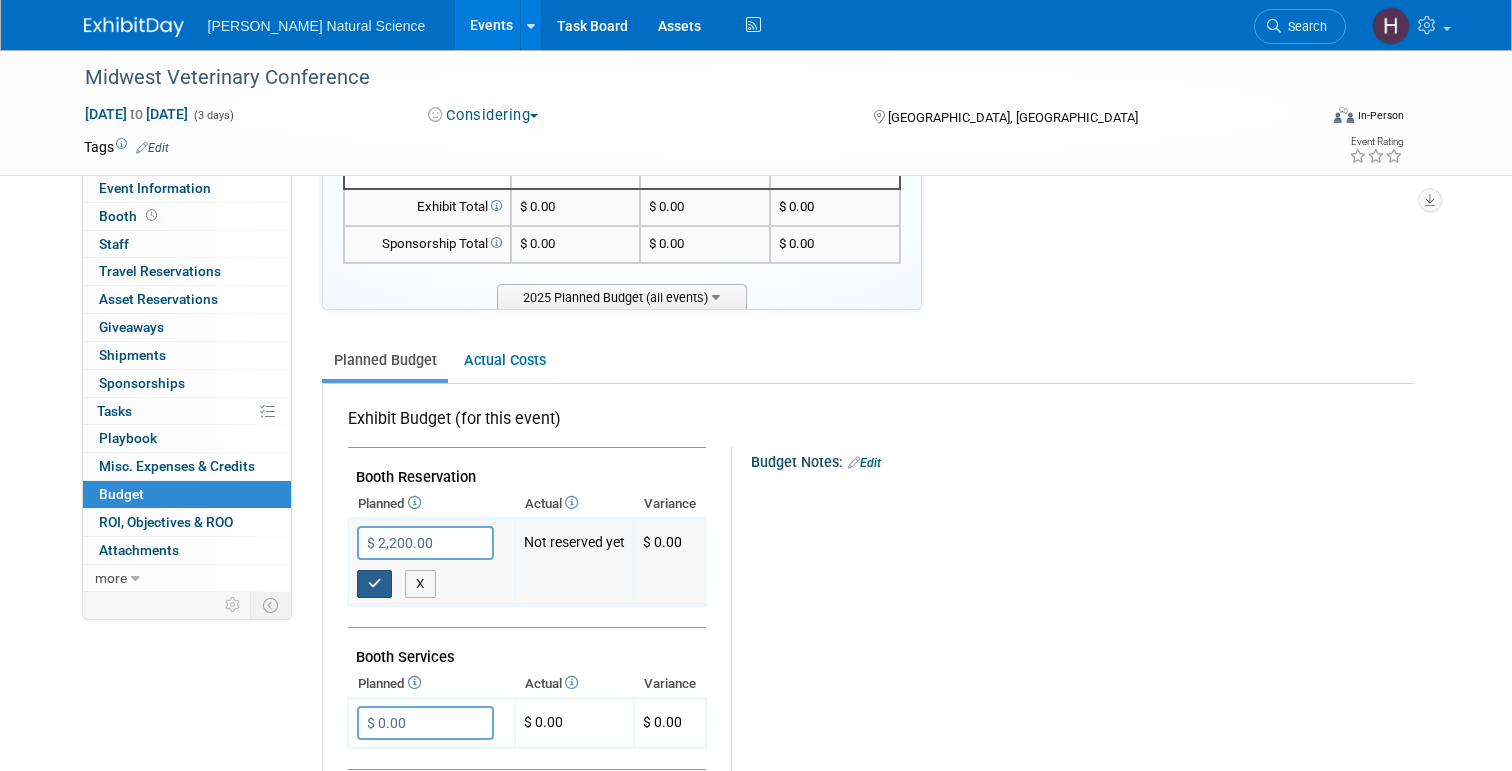 click at bounding box center [375, 583] 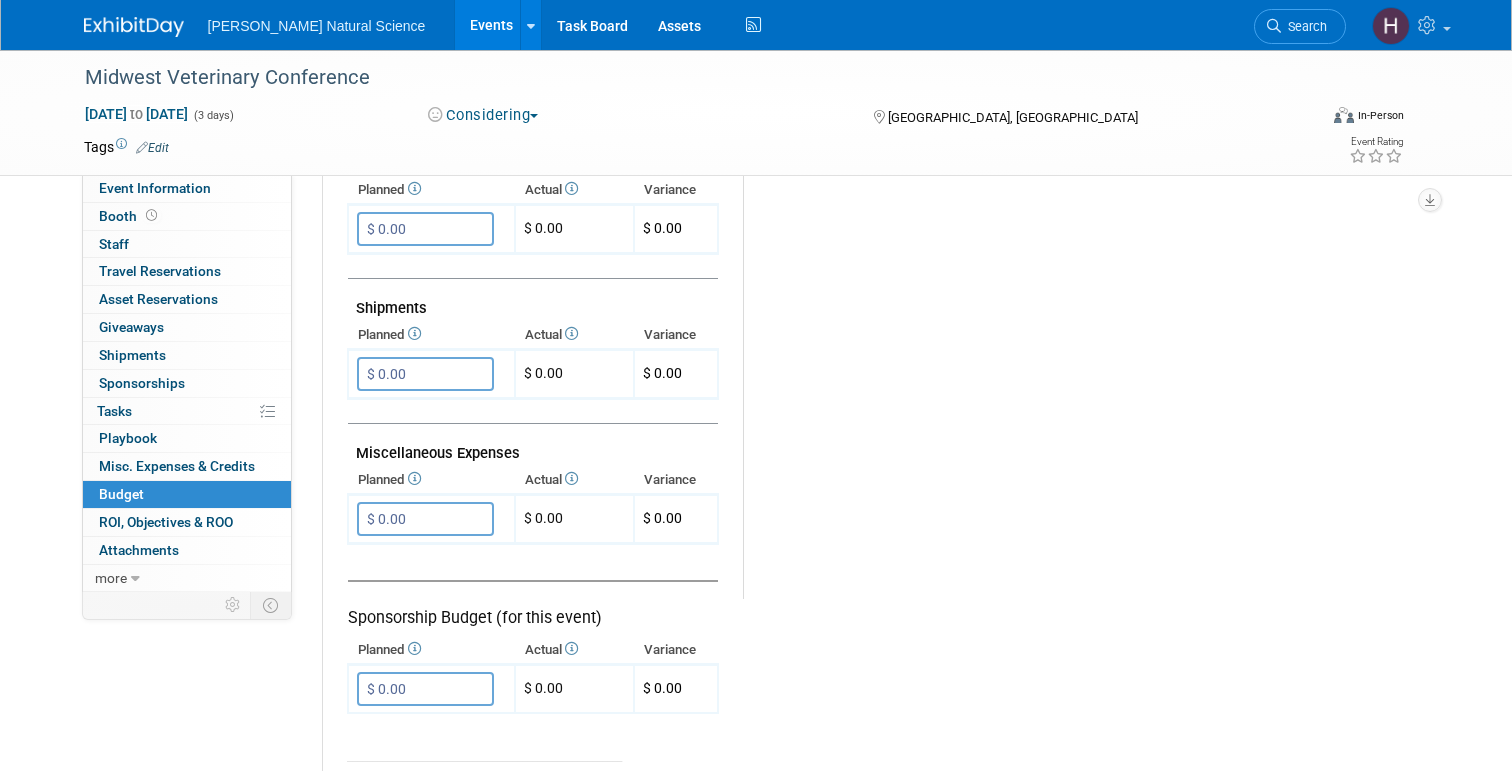 scroll, scrollTop: 0, scrollLeft: 0, axis: both 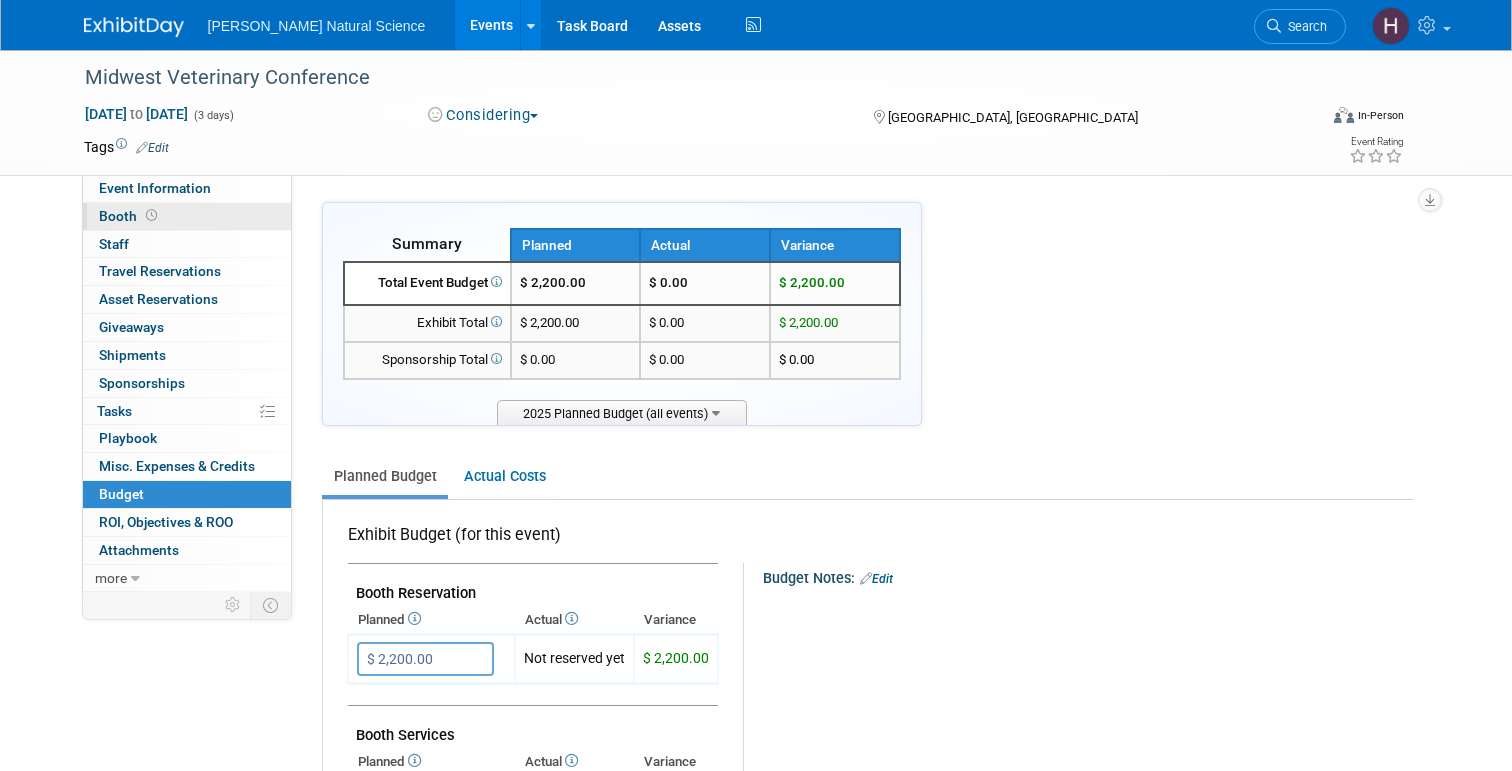 click on "Booth" at bounding box center [130, 216] 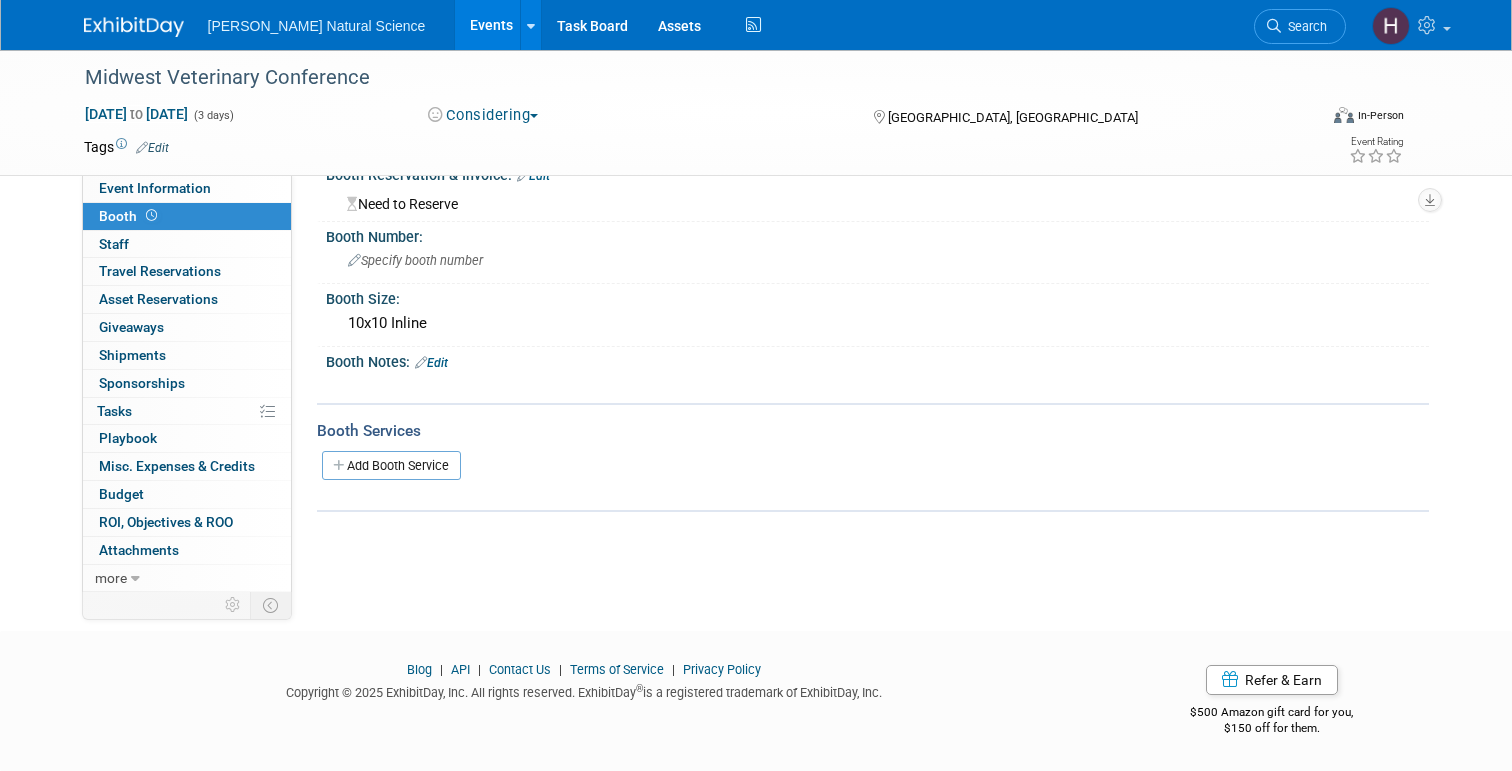 scroll, scrollTop: 0, scrollLeft: 0, axis: both 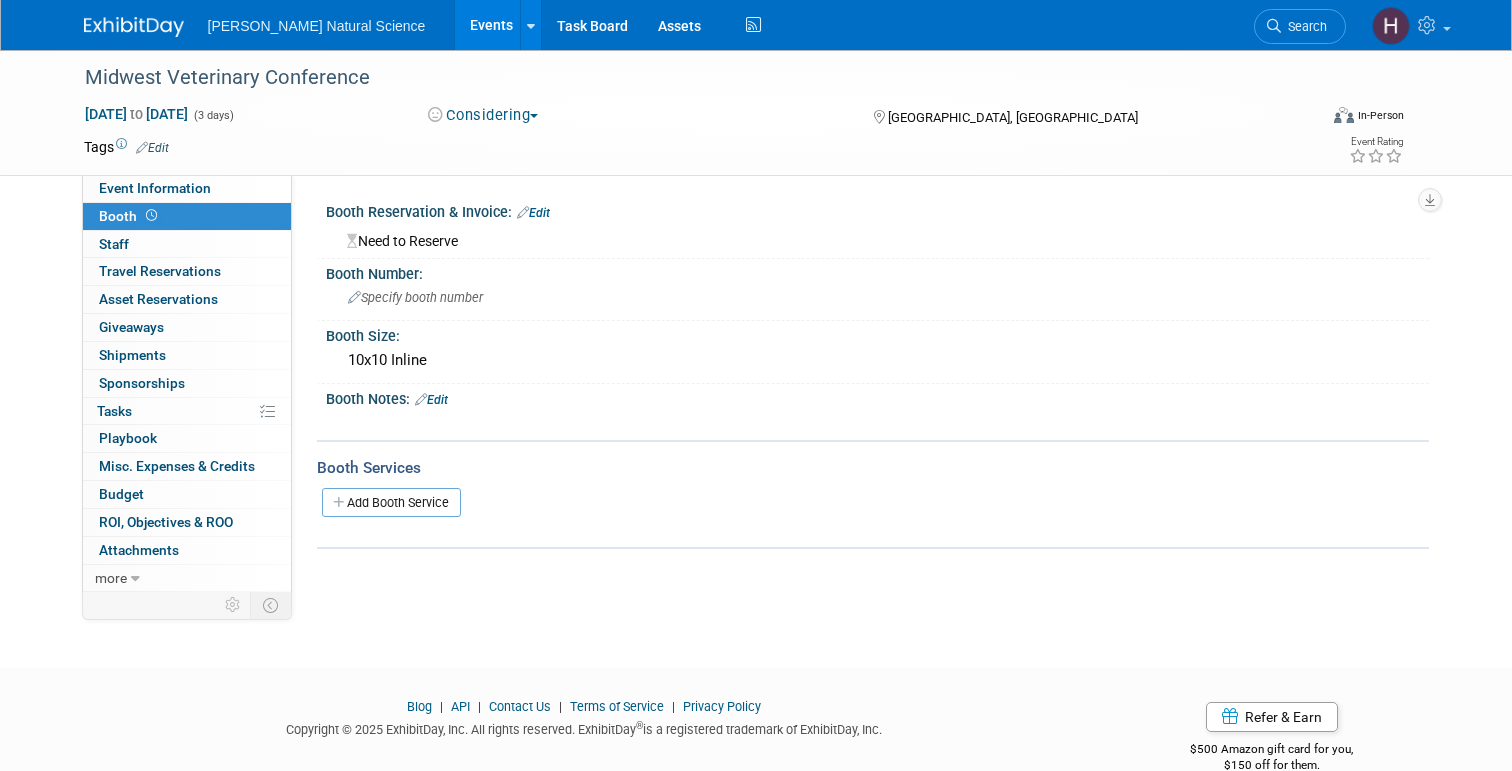 click on "Edit" at bounding box center [431, 400] 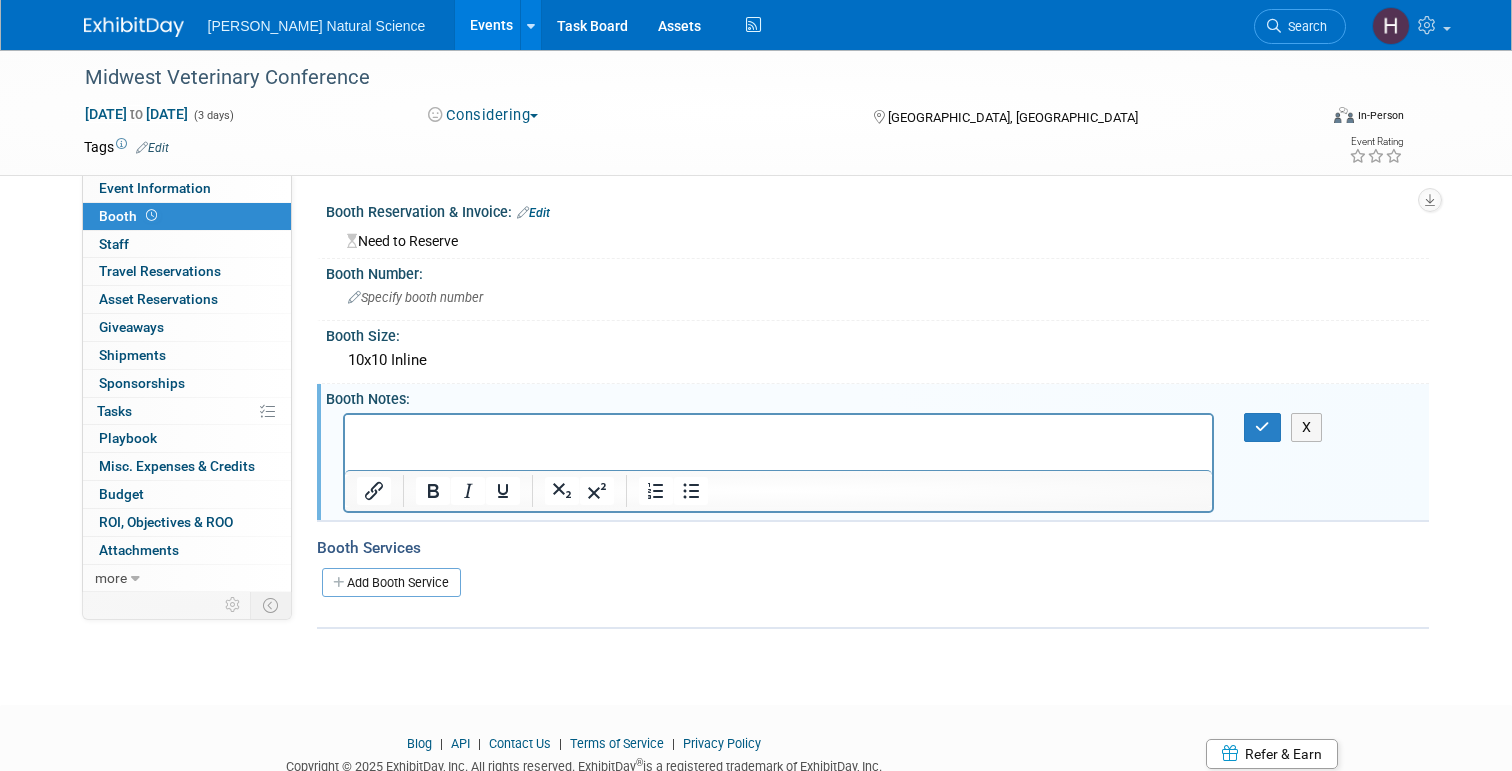 scroll, scrollTop: 0, scrollLeft: 0, axis: both 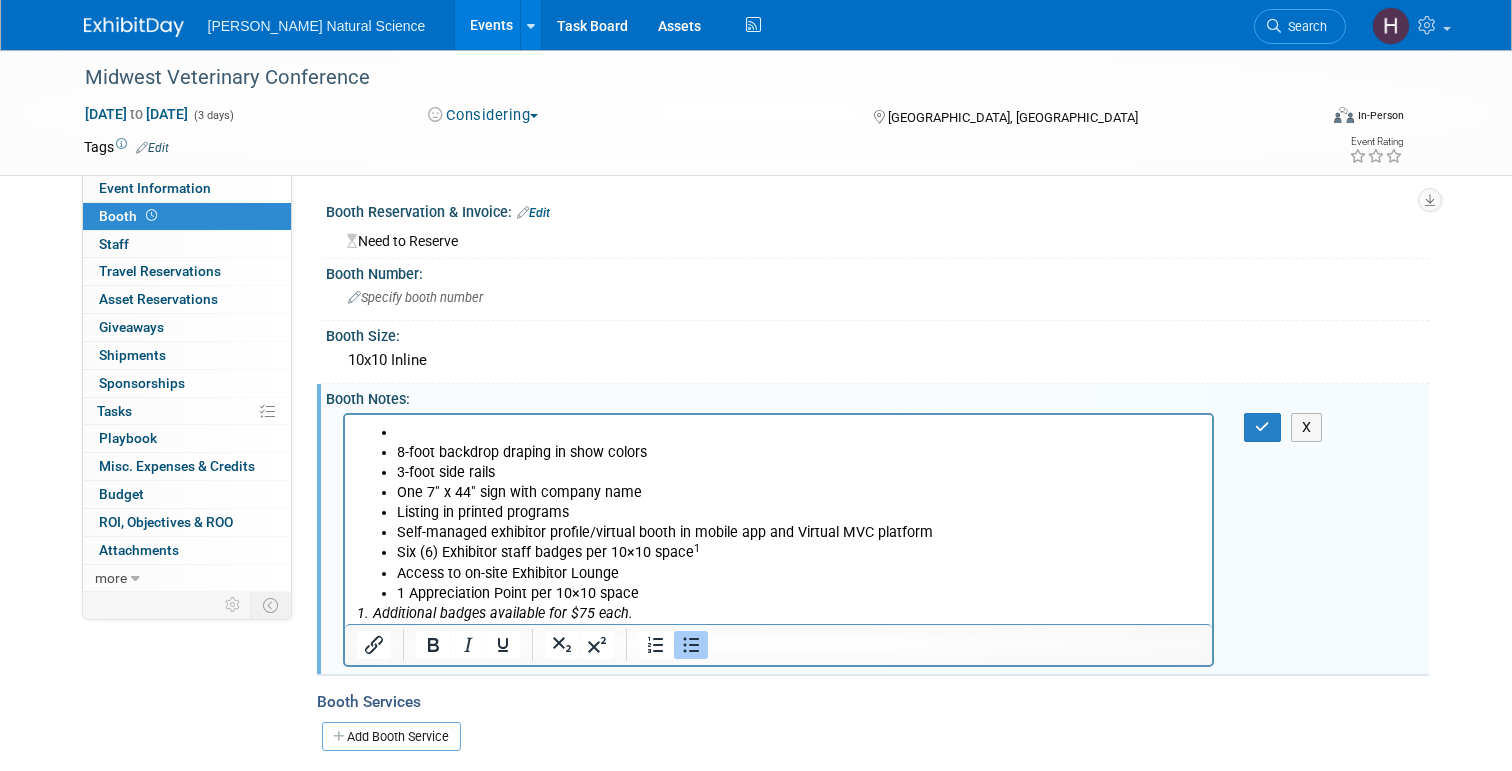 type 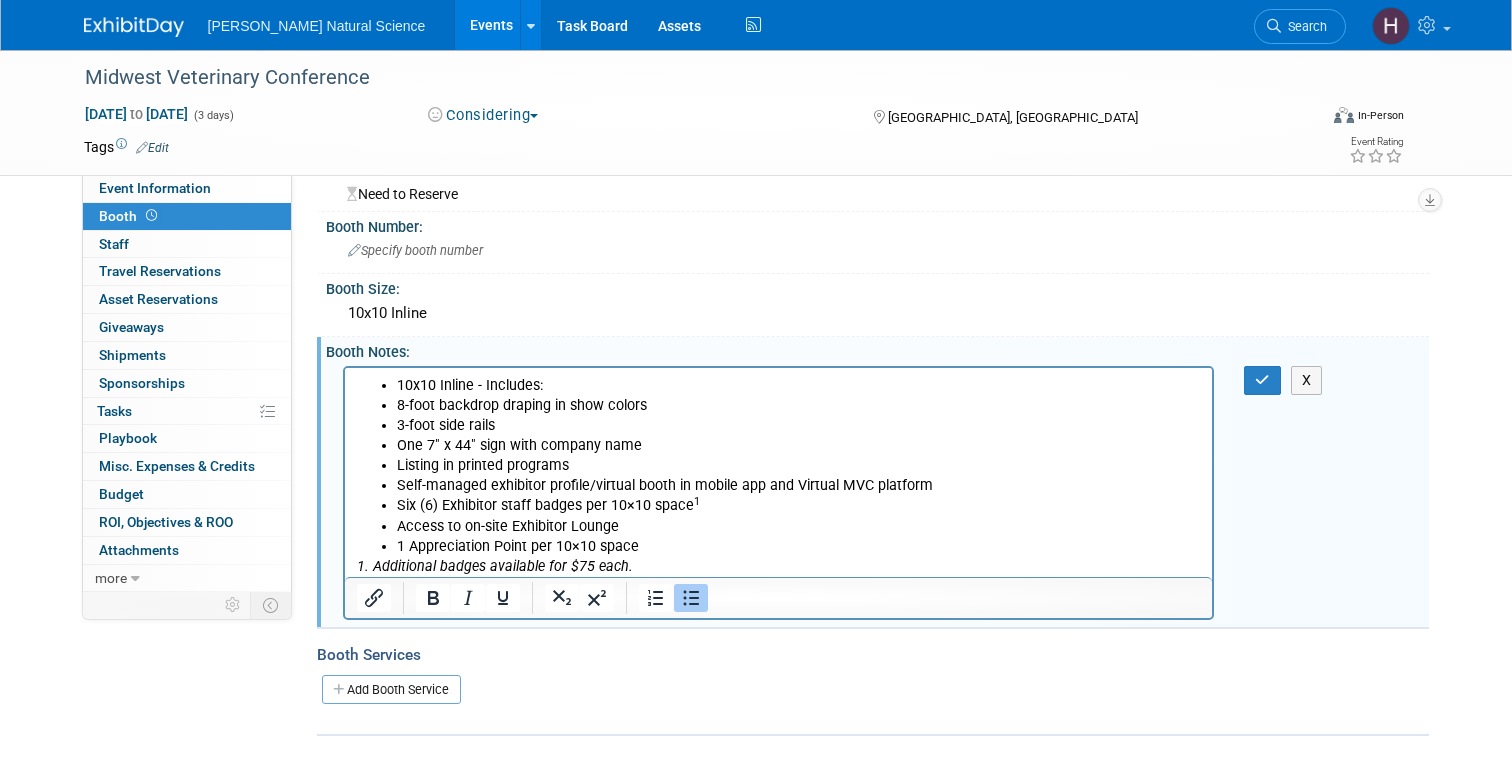 scroll, scrollTop: 49, scrollLeft: 0, axis: vertical 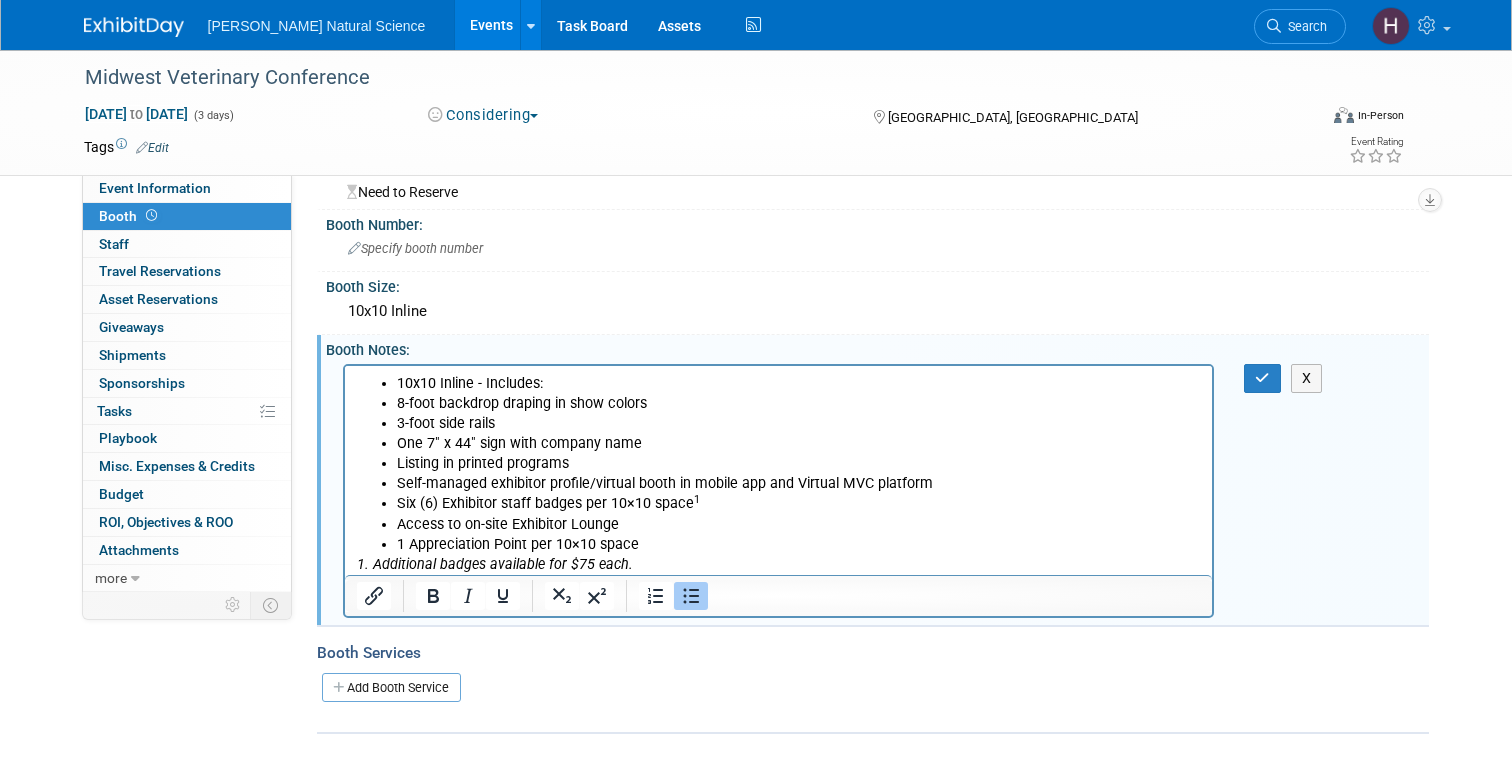click on "1 Appreciation Point per 10×10 space" at bounding box center (798, 544) 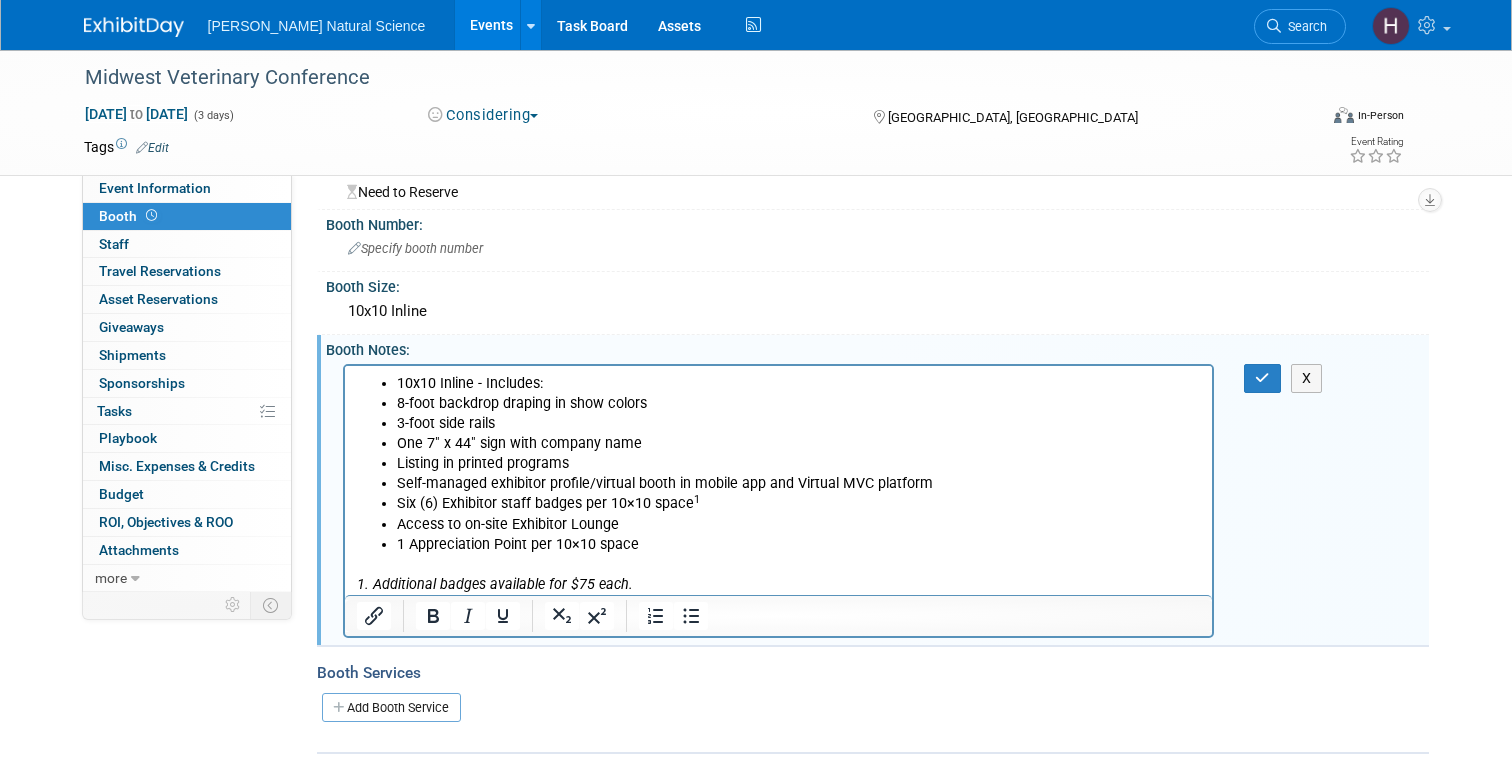 click on "1. Additional badges available for $75 each." at bounding box center [494, 583] 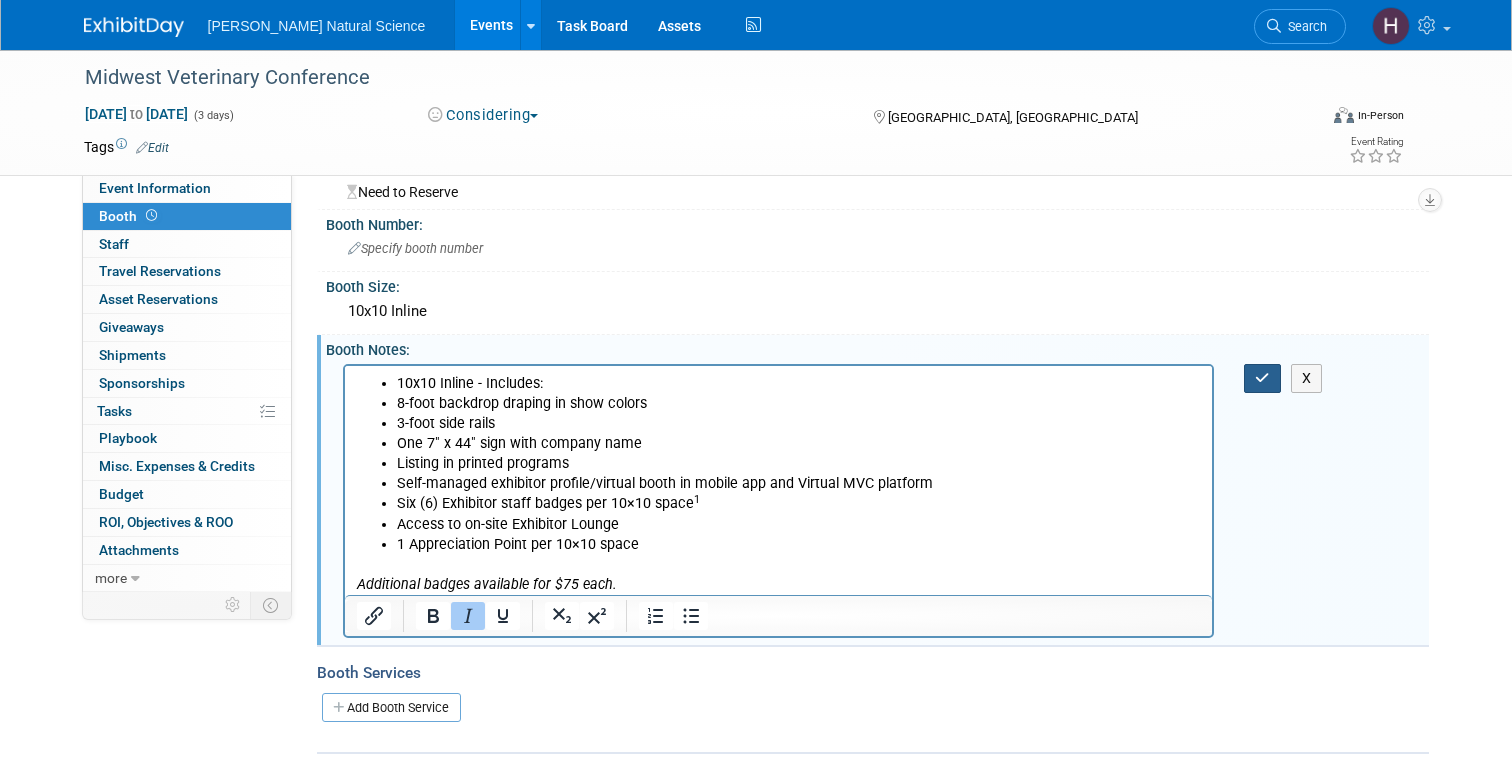 click at bounding box center (1262, 378) 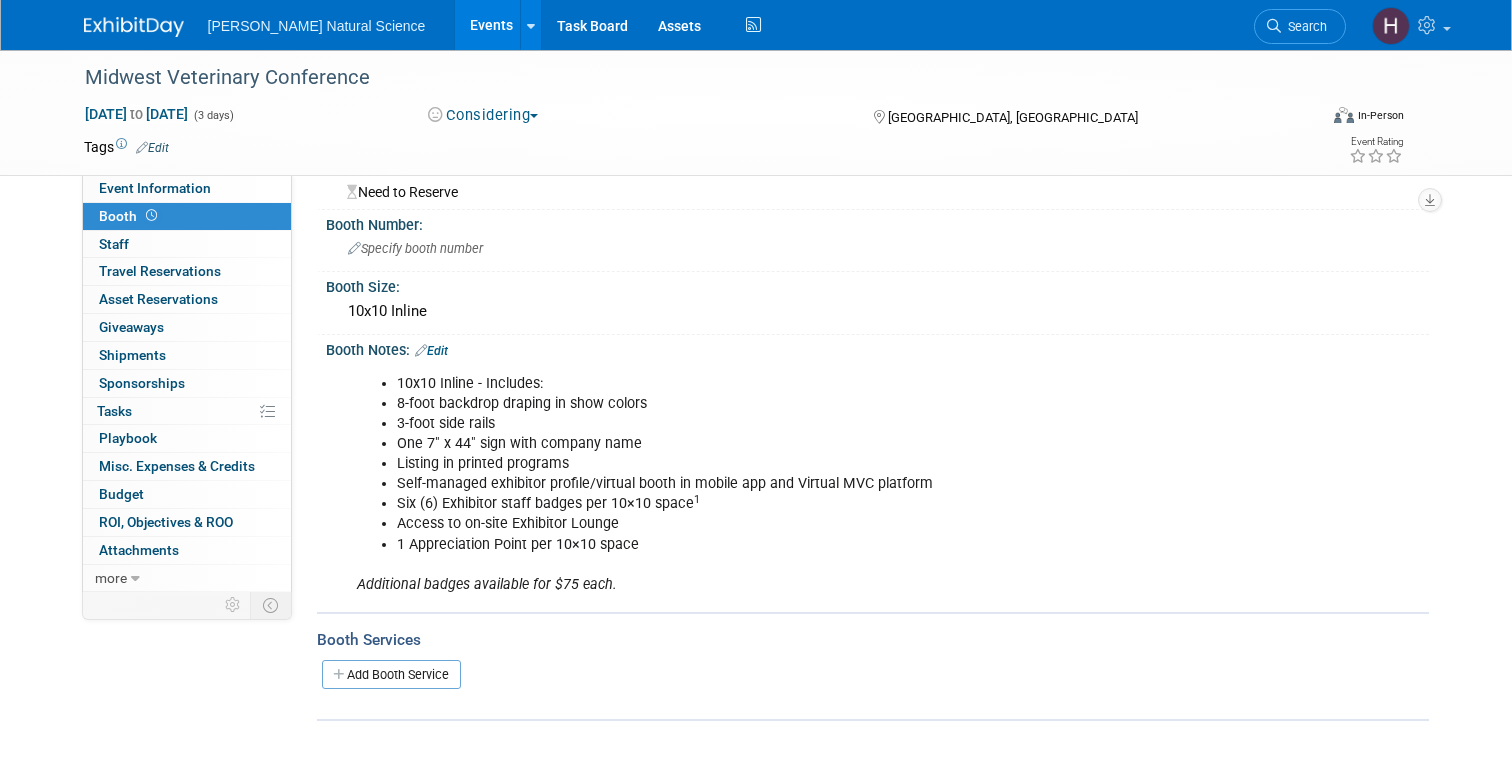 scroll, scrollTop: 0, scrollLeft: 0, axis: both 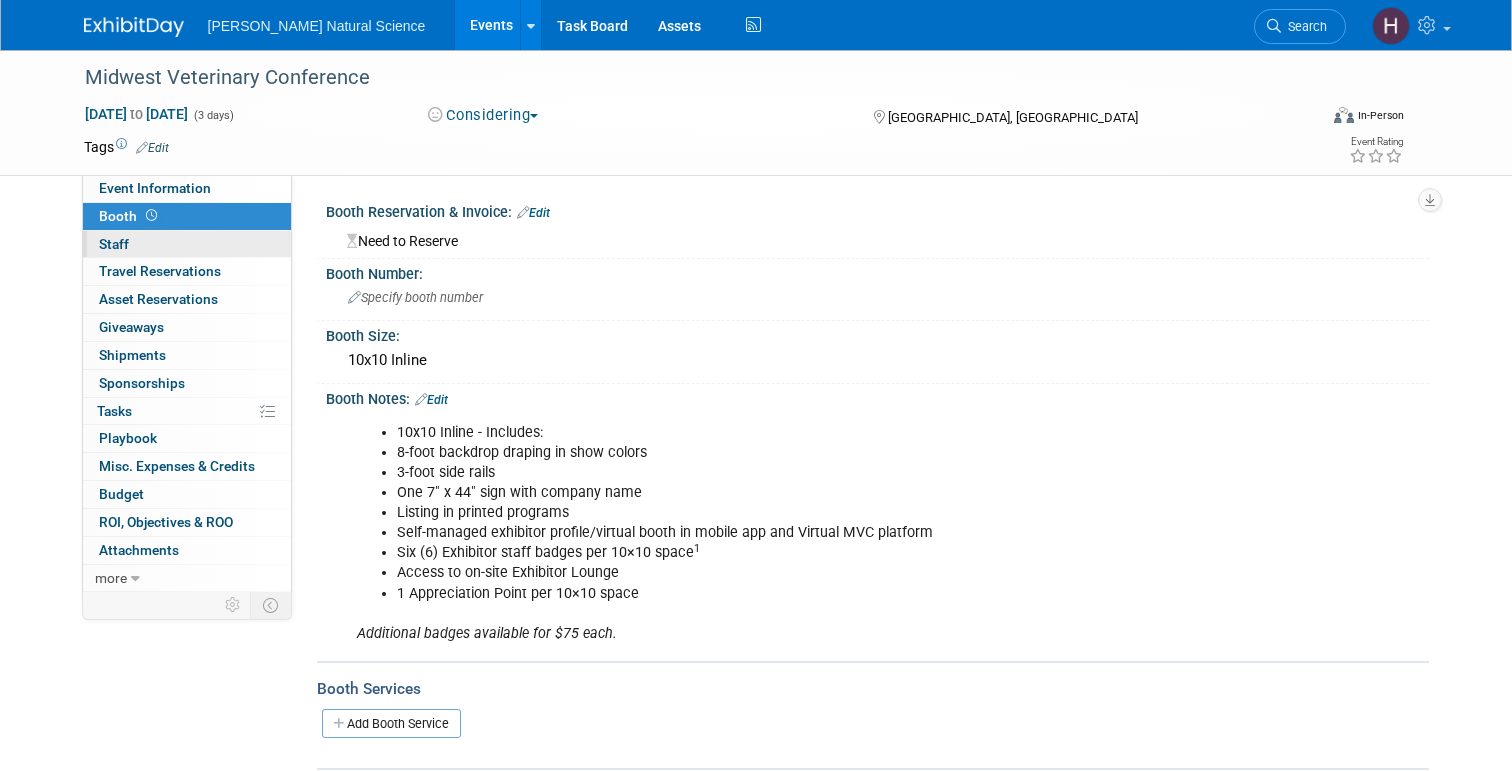 click on "Staff 0" at bounding box center (114, 244) 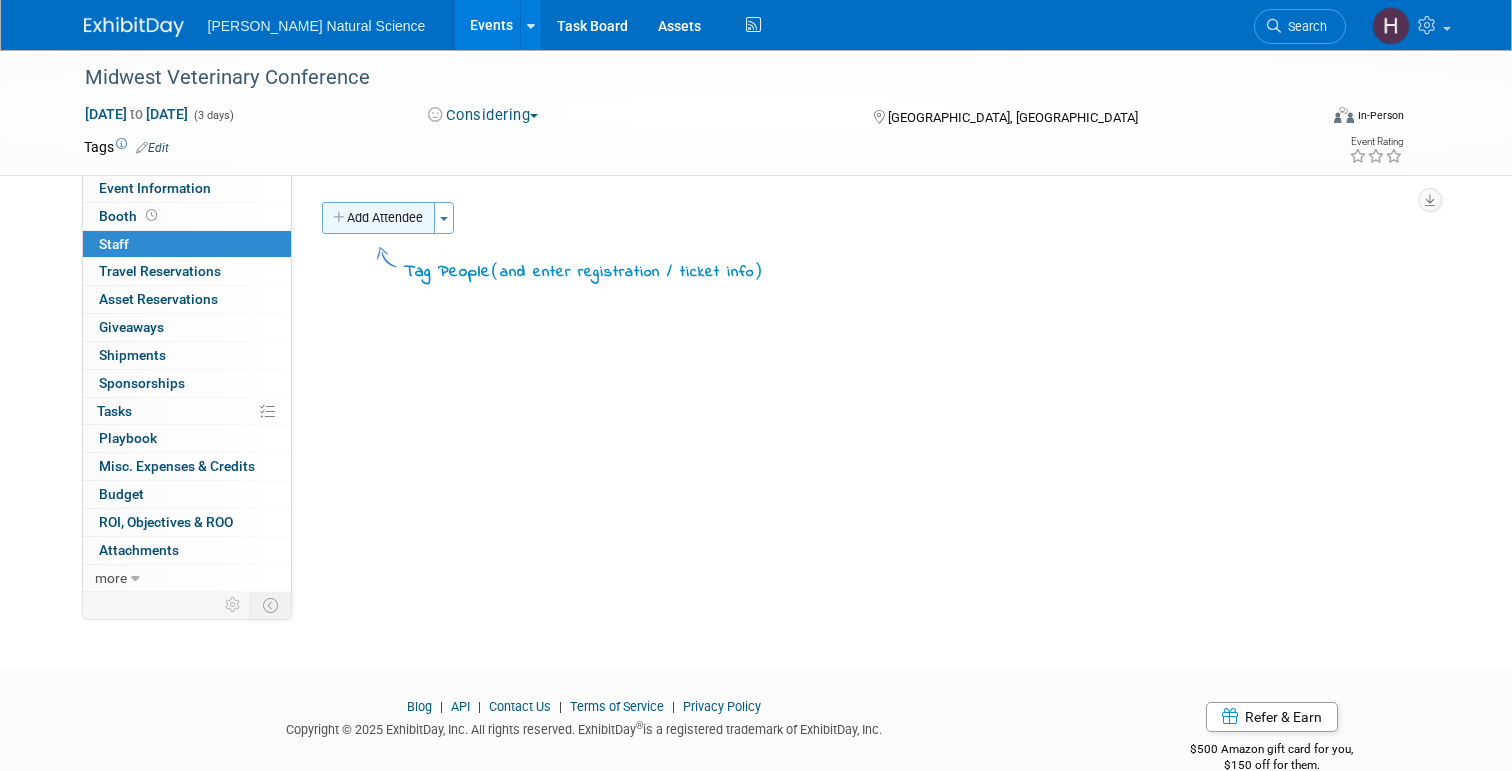 click on "Add Attendee" at bounding box center [378, 218] 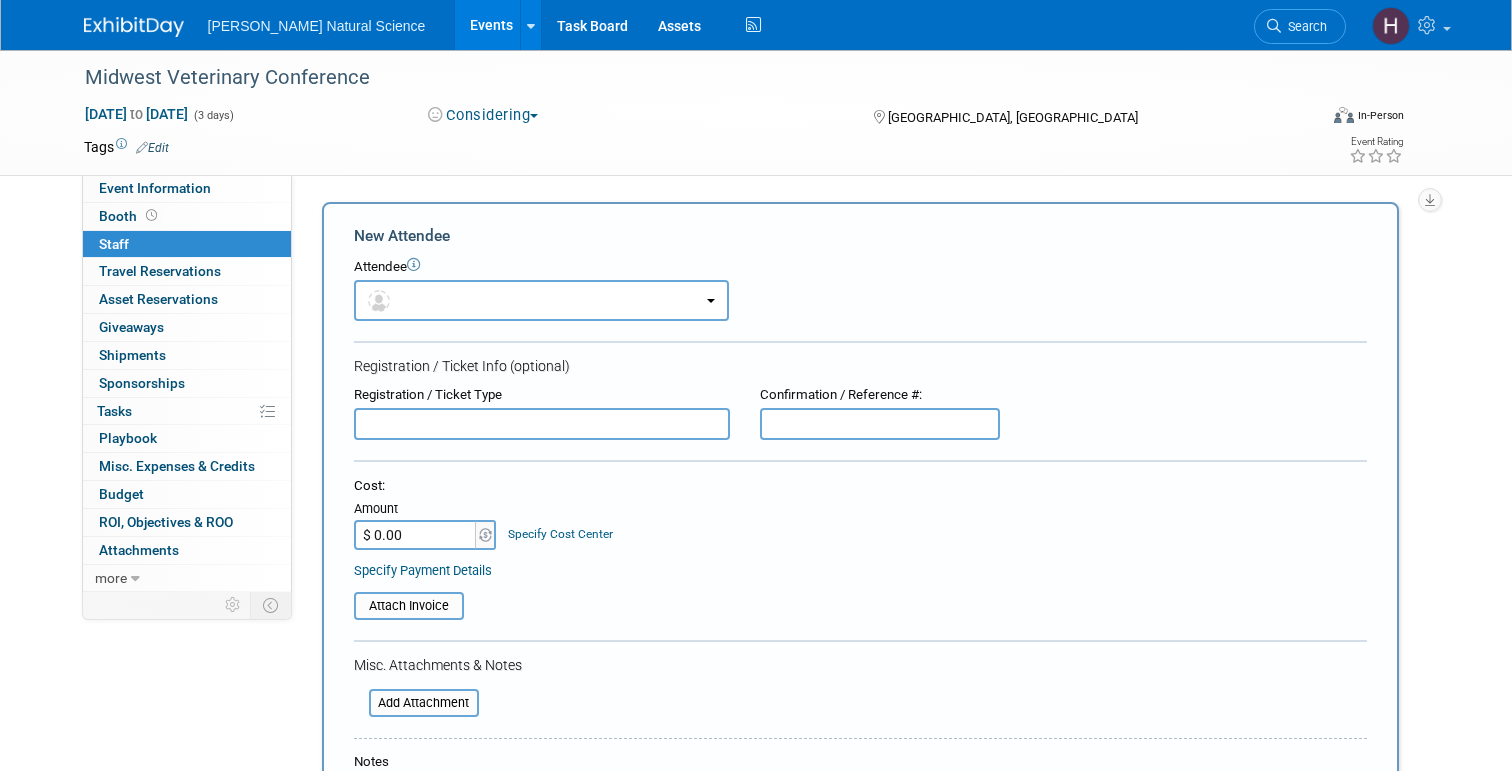 scroll, scrollTop: 0, scrollLeft: 0, axis: both 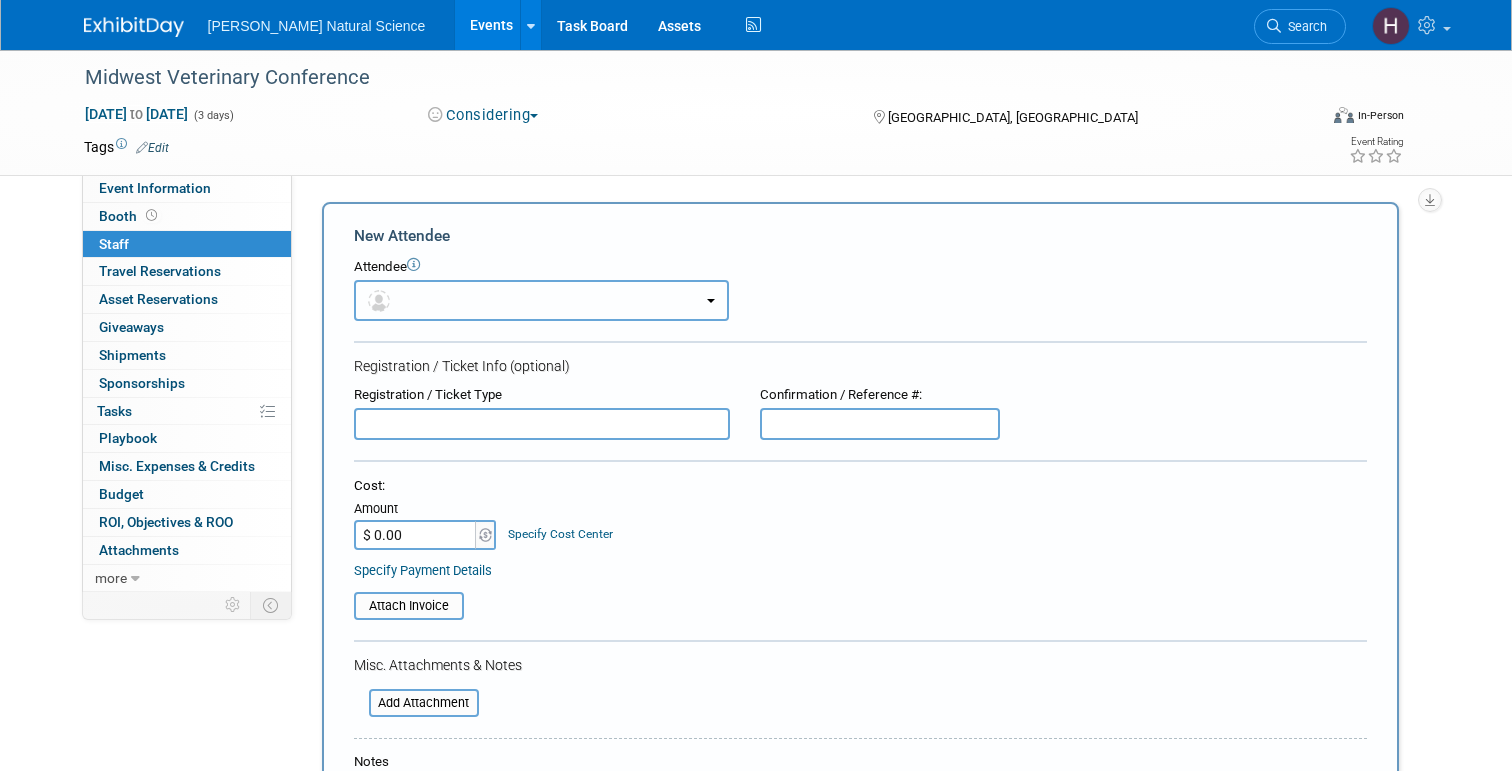 click at bounding box center (541, 300) 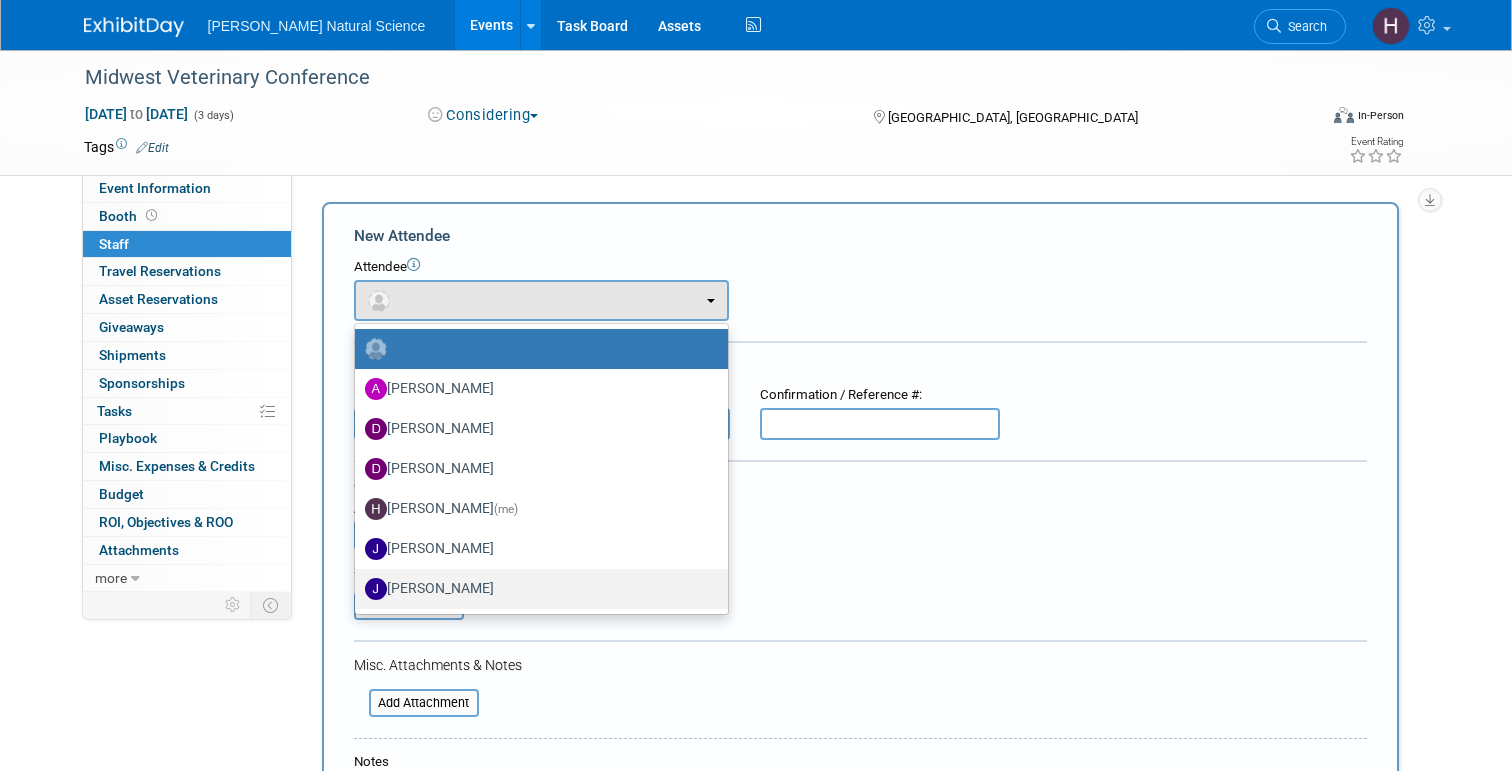 click on "[PERSON_NAME]" at bounding box center (536, 589) 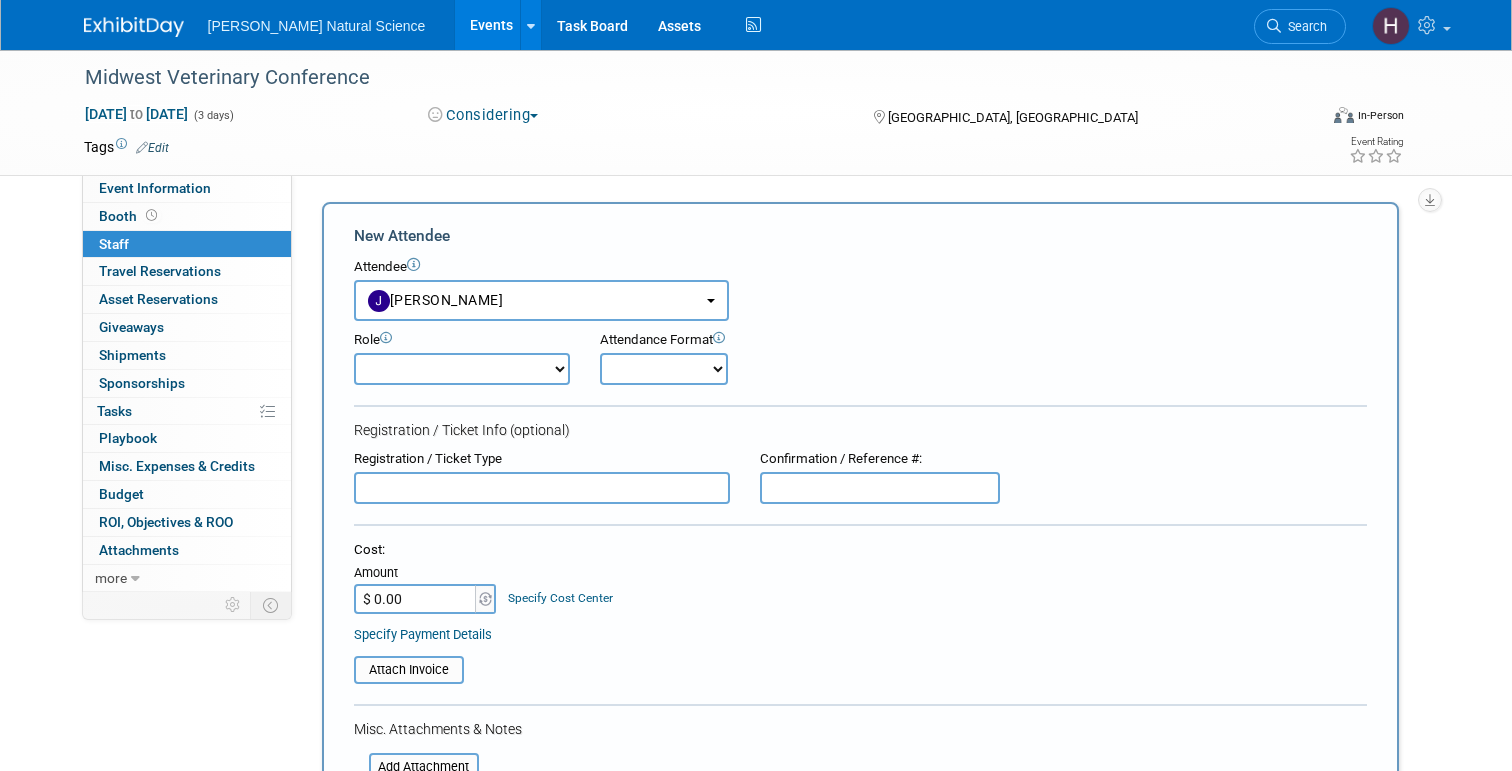 click on "Demonstrator
Host
Planner
Presenter
Sales Representative
Set-up/Dismantle Crew
Speaker" at bounding box center (462, 369) 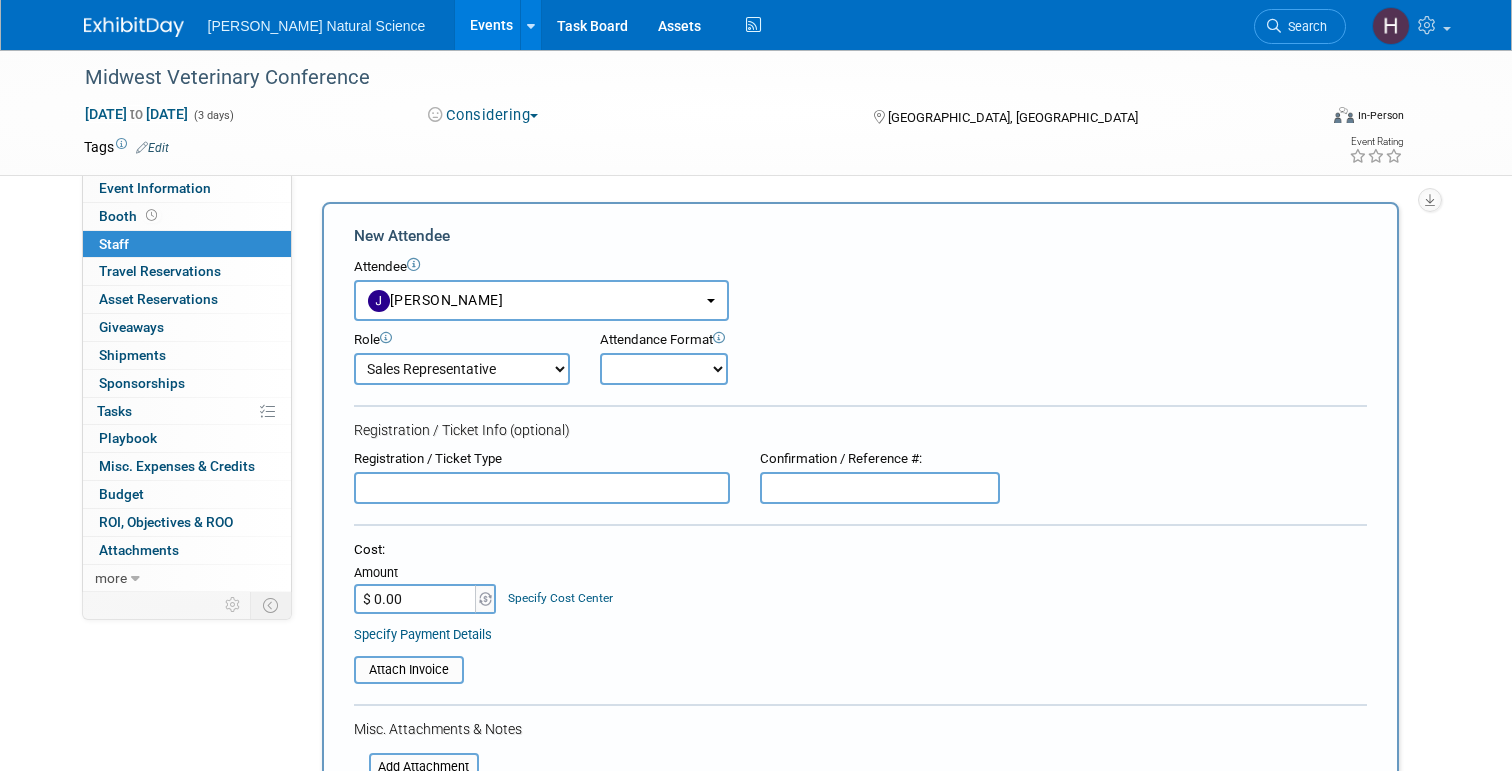 click on "Onsite
Remote" at bounding box center (664, 369) 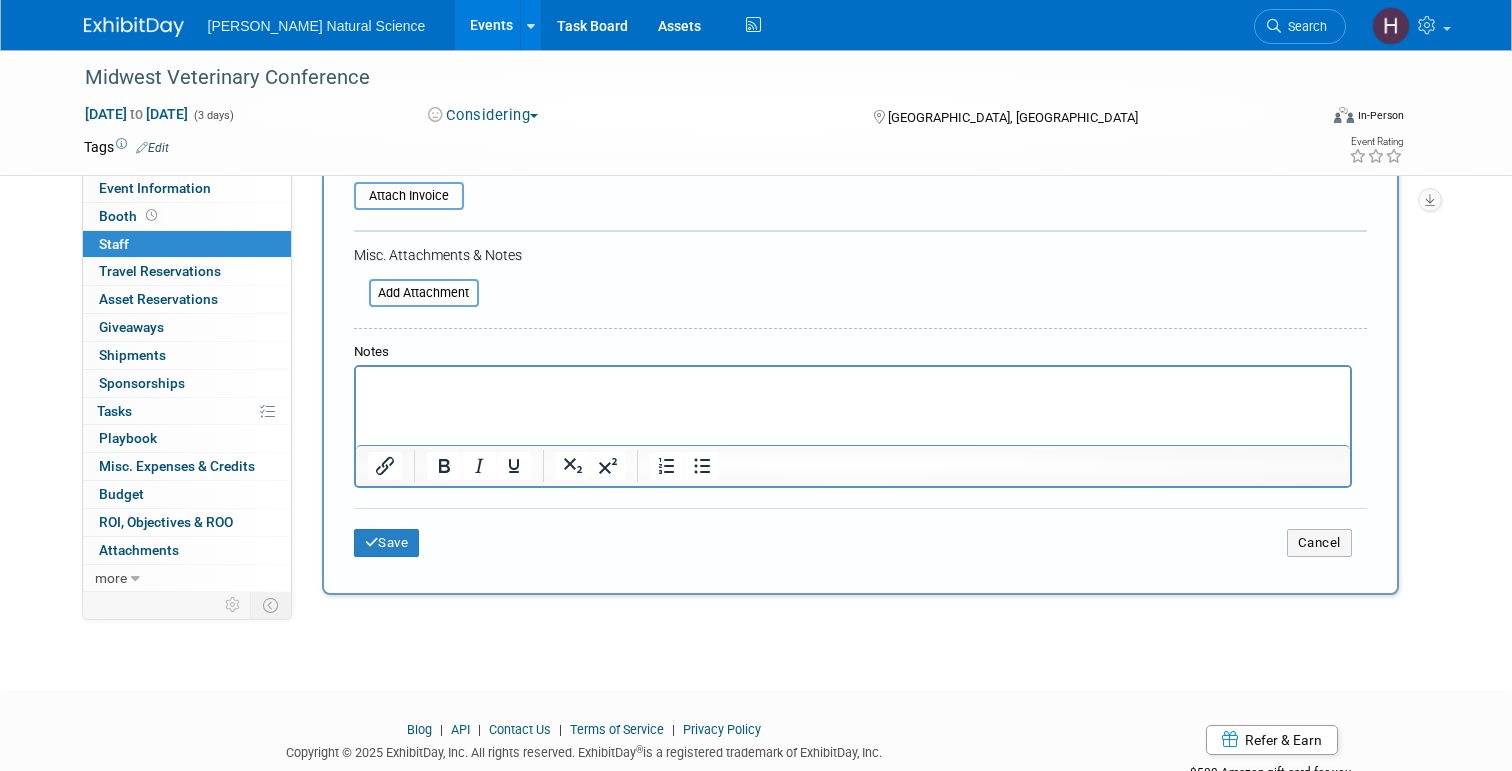 scroll, scrollTop: 514, scrollLeft: 0, axis: vertical 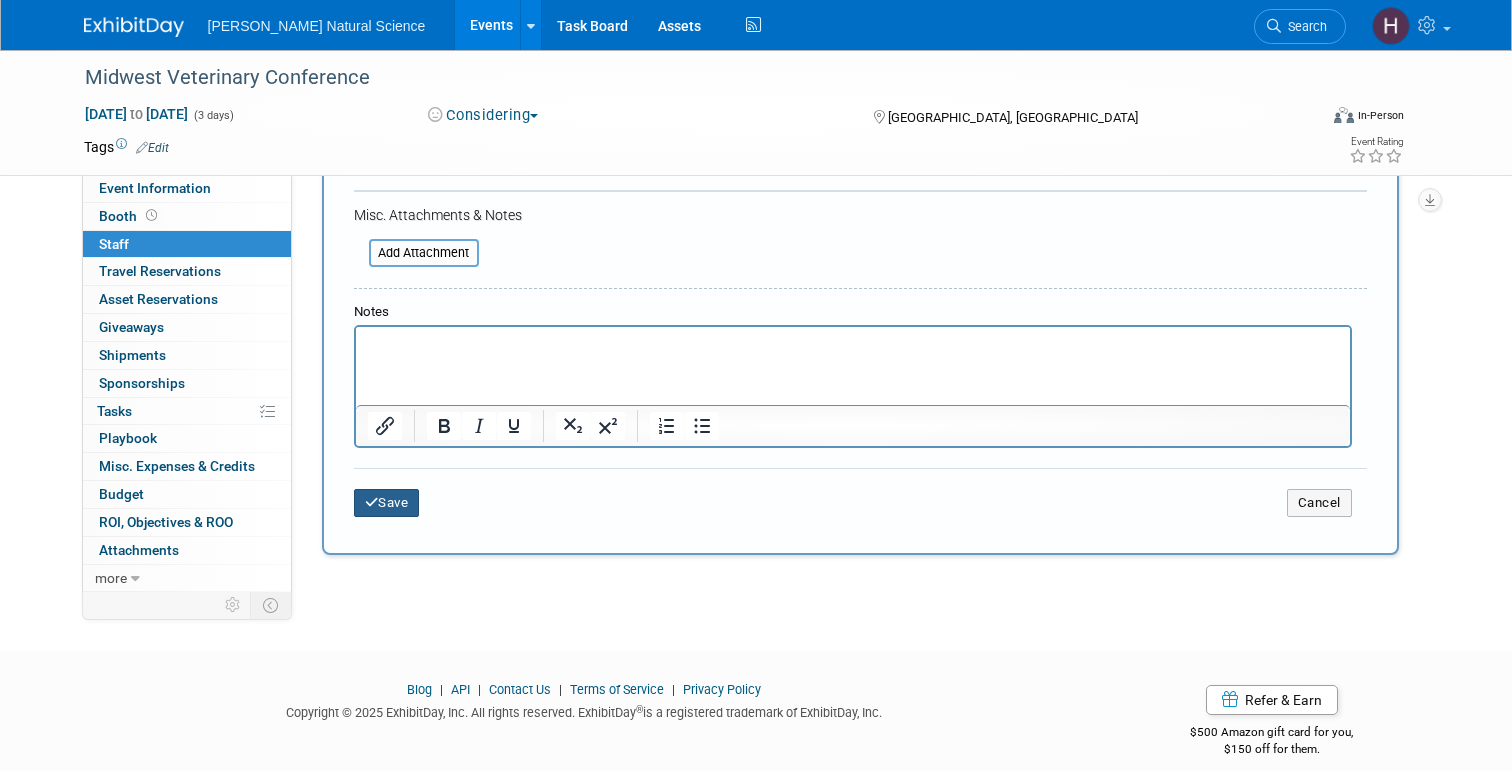 click on "Save" at bounding box center (387, 503) 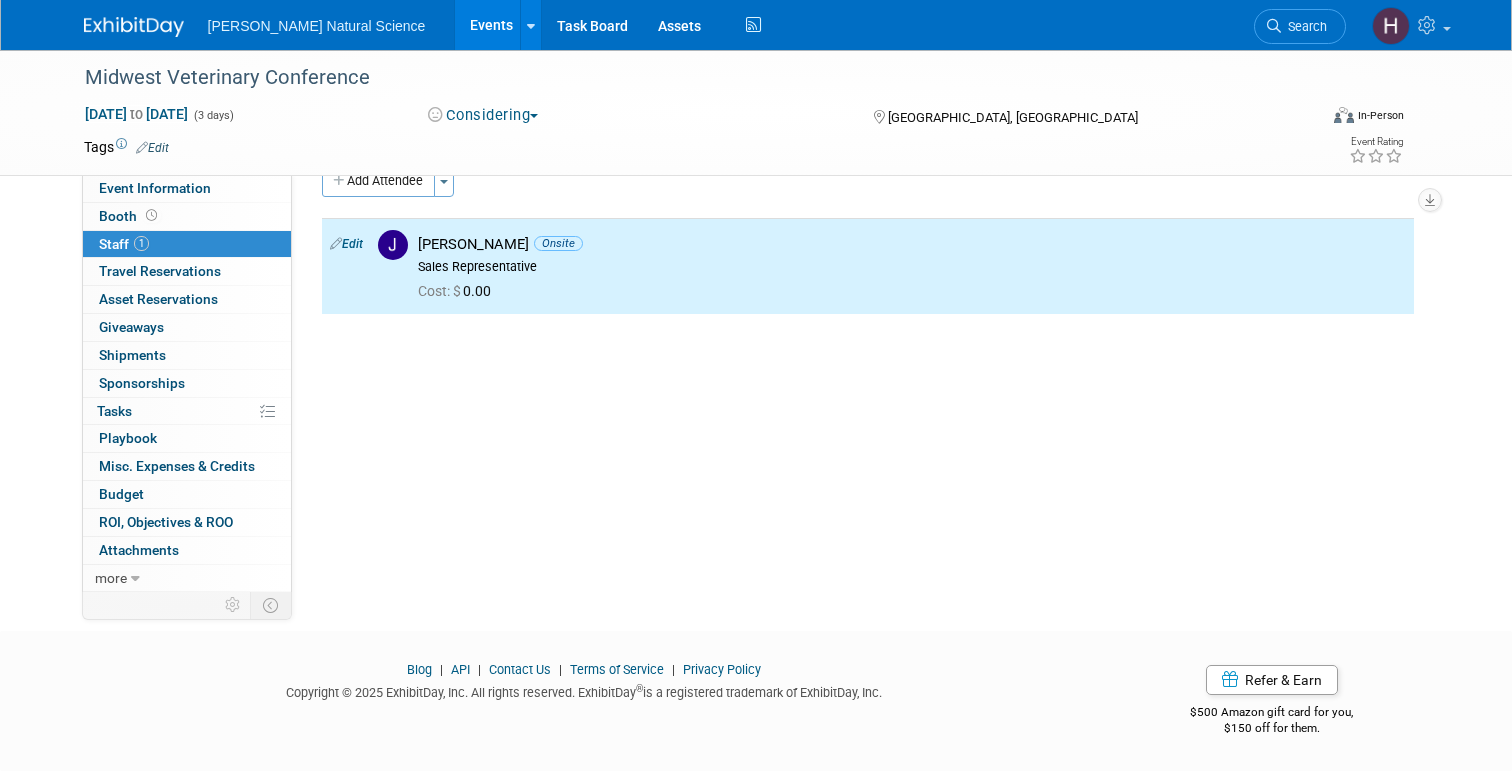 scroll, scrollTop: 0, scrollLeft: 0, axis: both 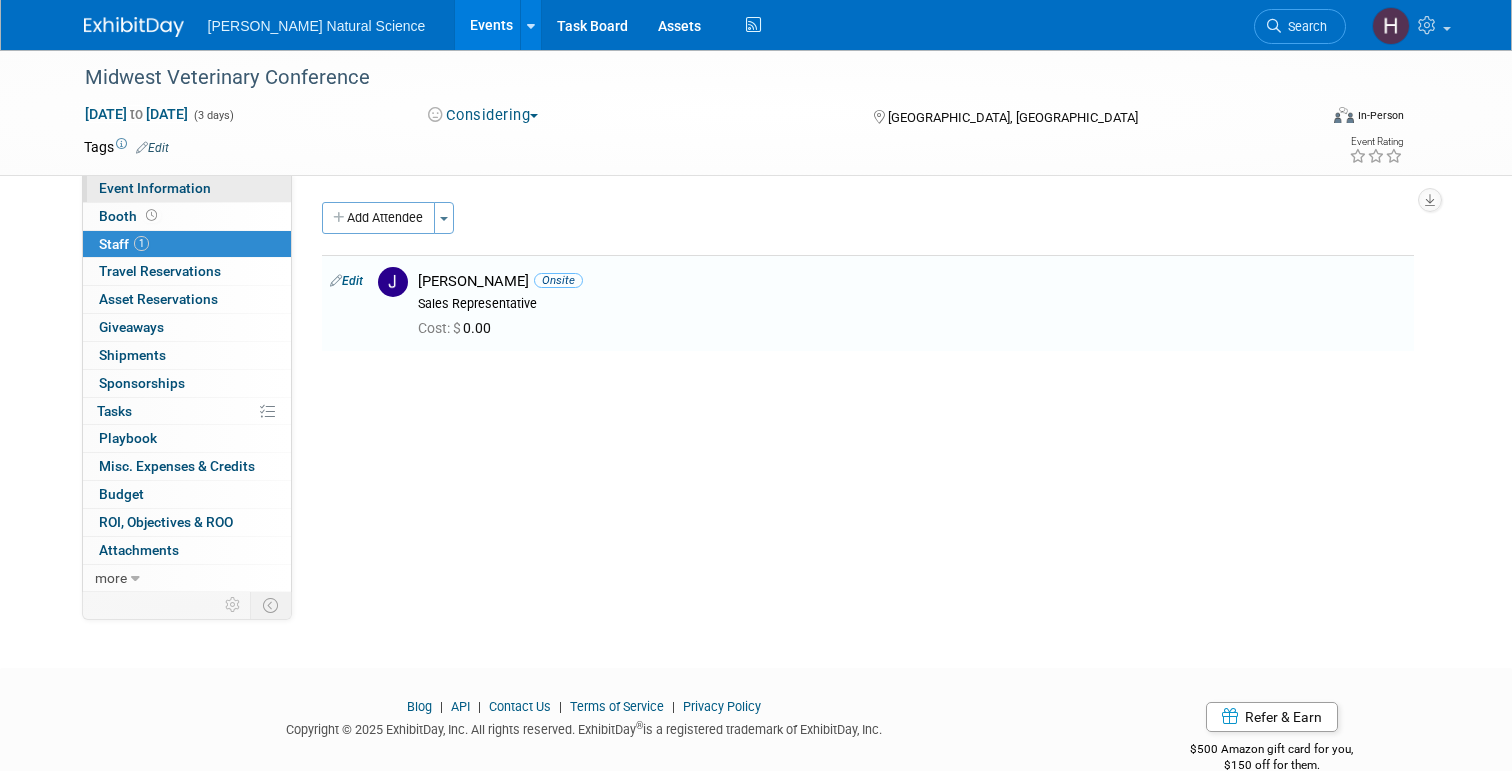 click on "Event Information" at bounding box center (155, 188) 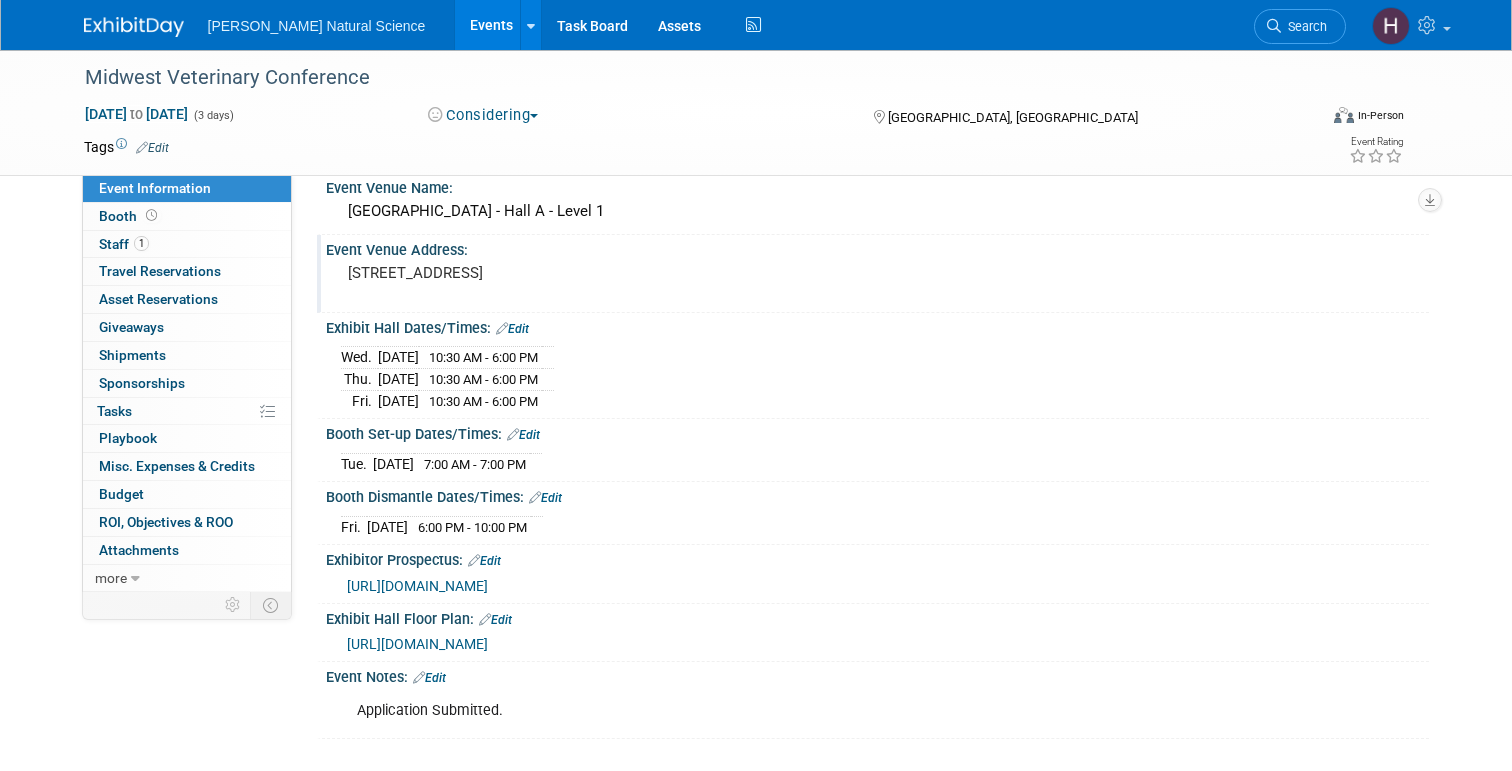 scroll, scrollTop: 0, scrollLeft: 0, axis: both 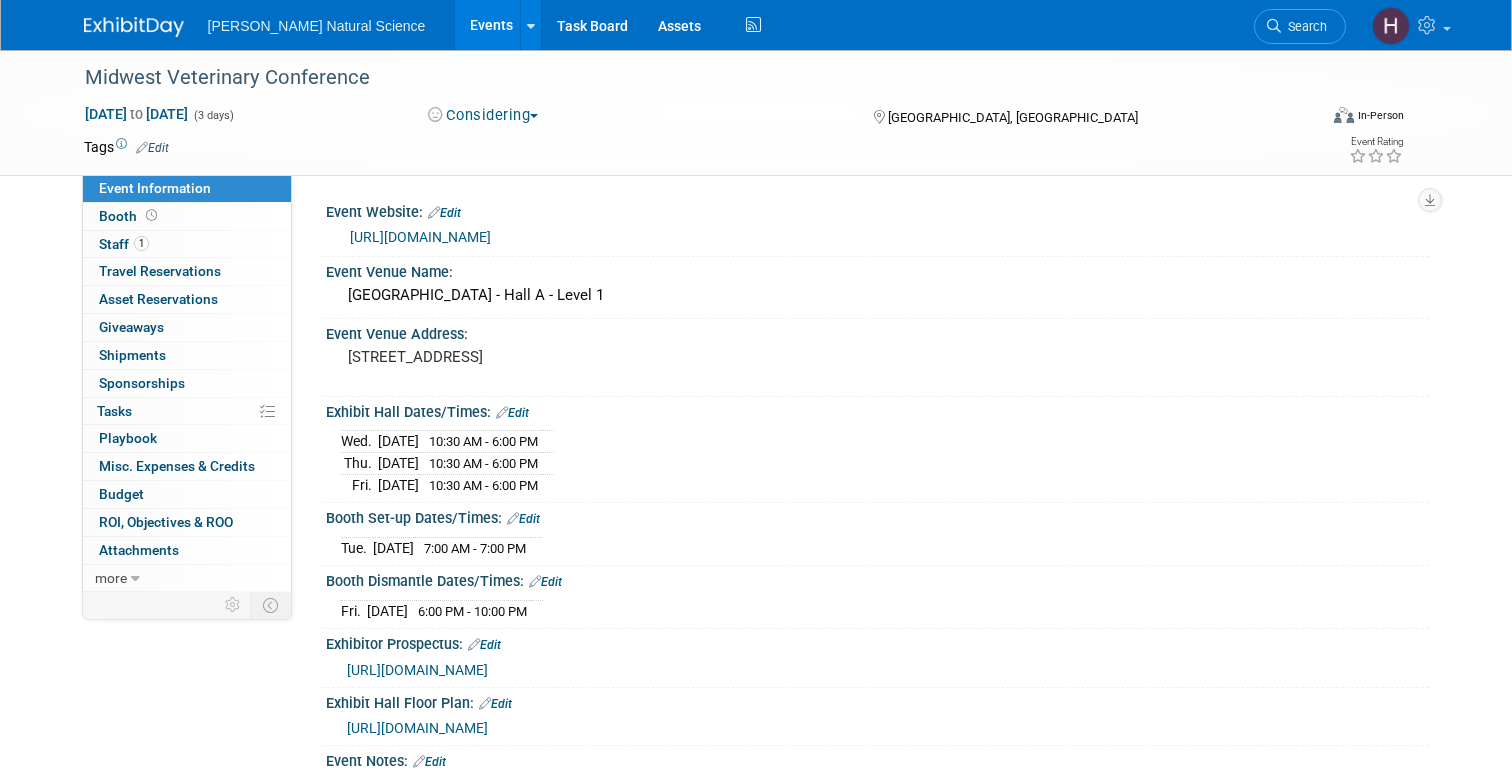 click at bounding box center [134, 27] 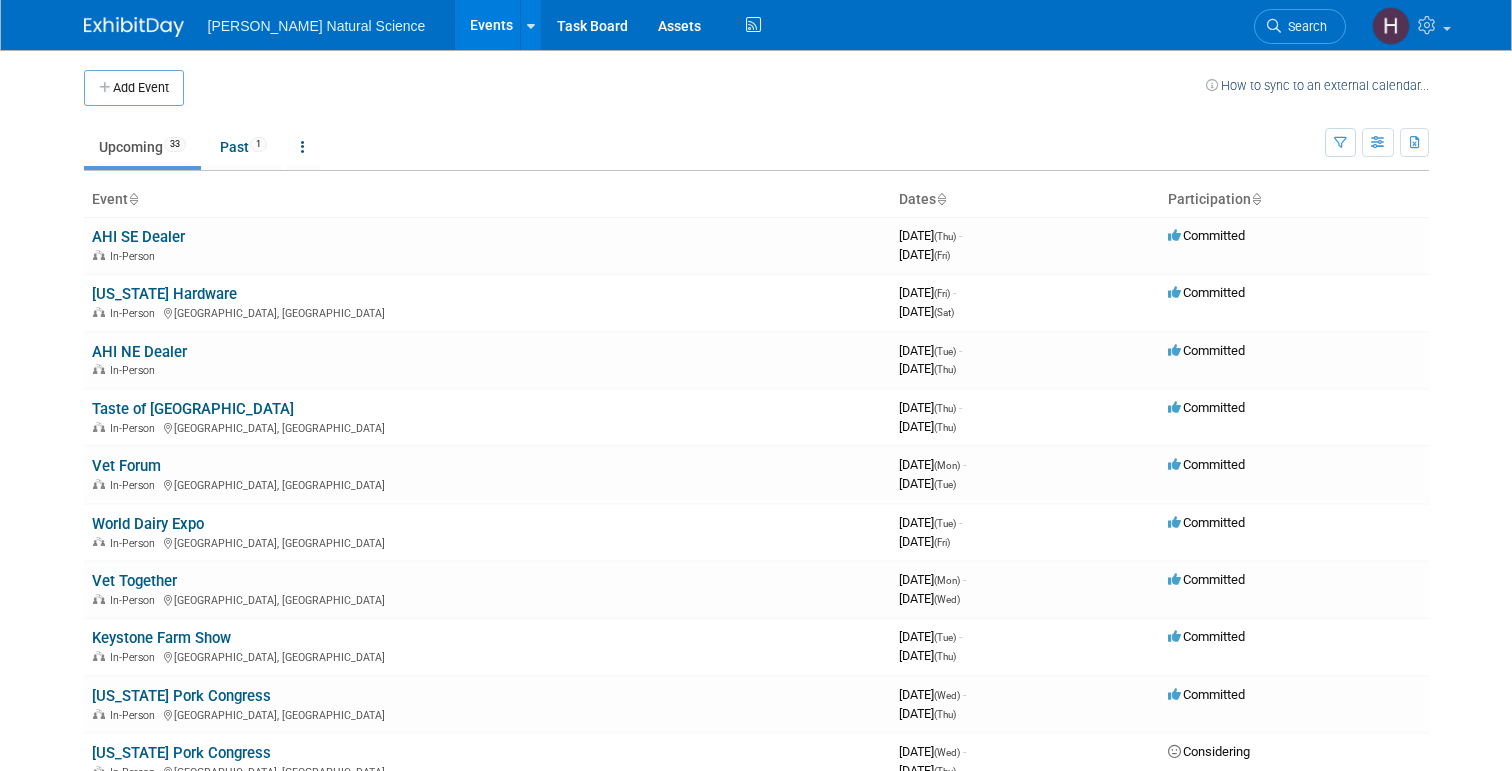 scroll, scrollTop: 0, scrollLeft: 0, axis: both 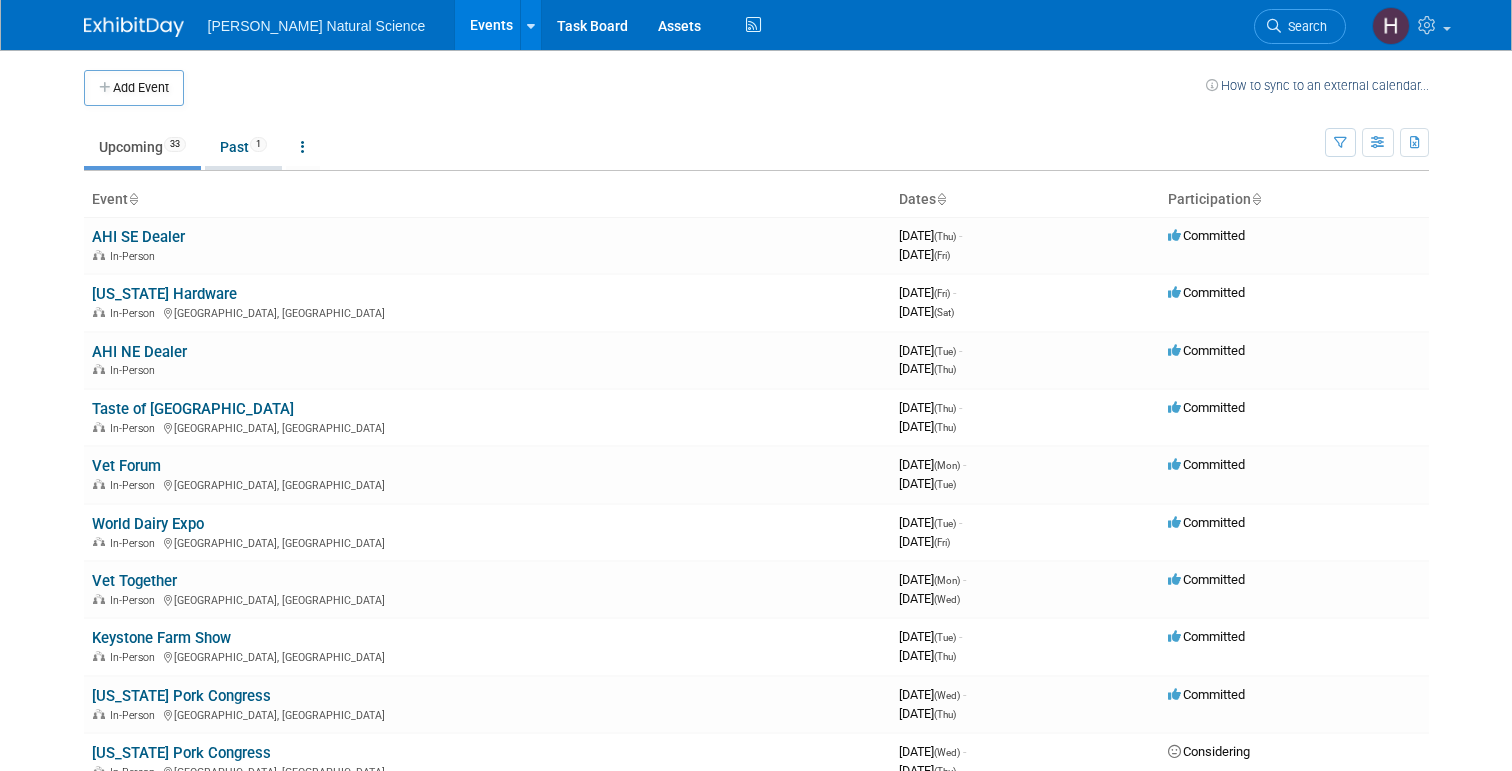 click on "Past
1" at bounding box center (243, 147) 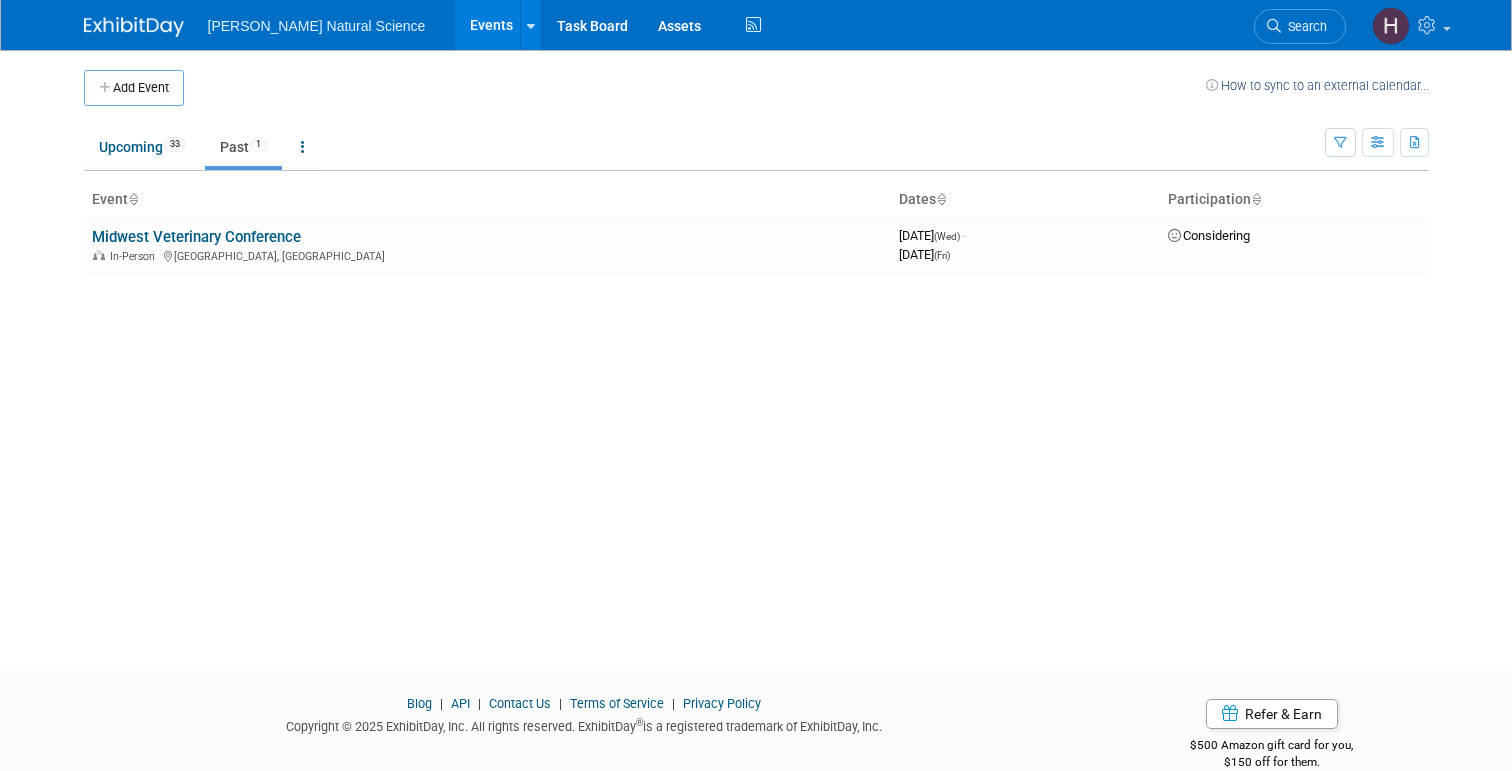 scroll, scrollTop: 0, scrollLeft: 0, axis: both 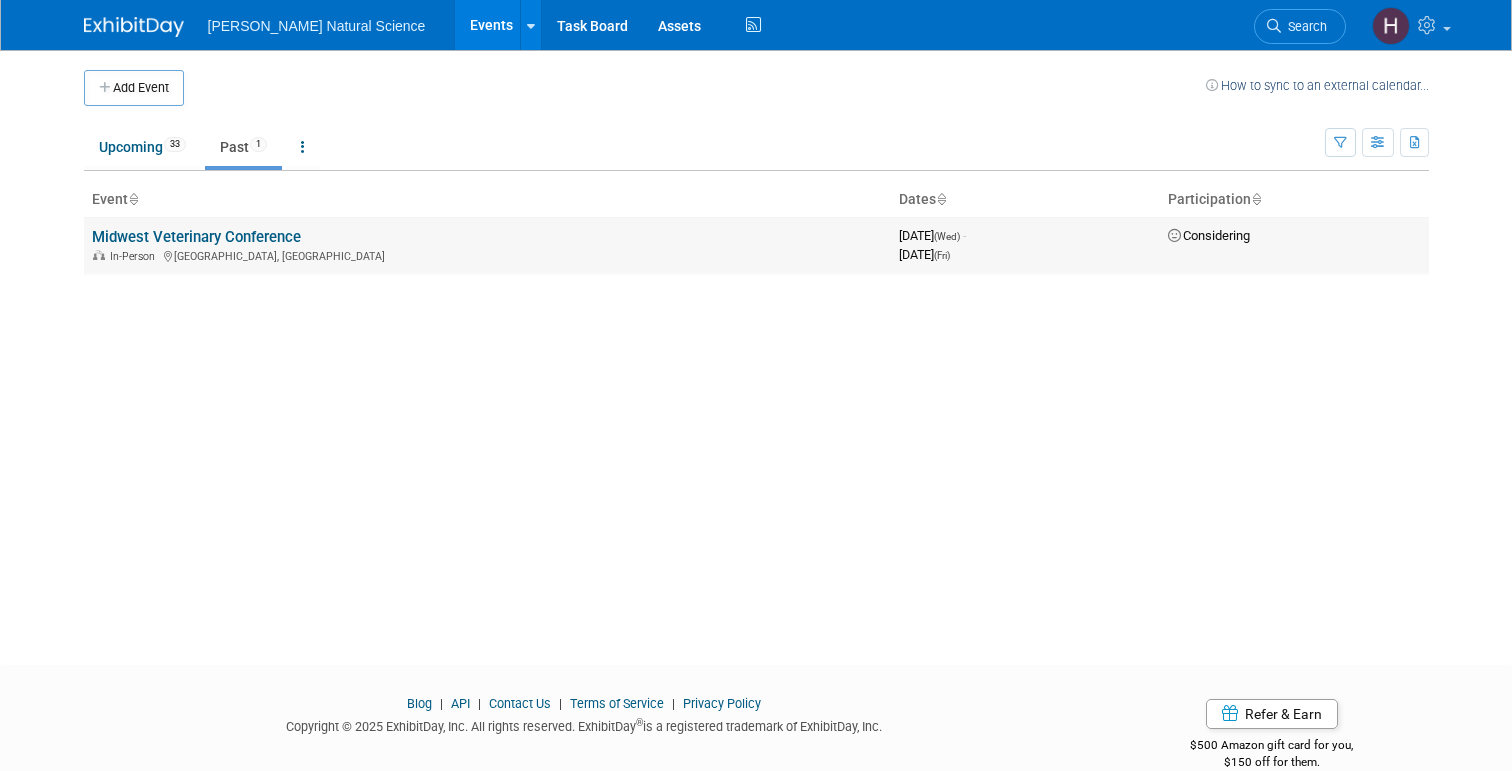 click on "Midwest Veterinary Conference" at bounding box center (196, 237) 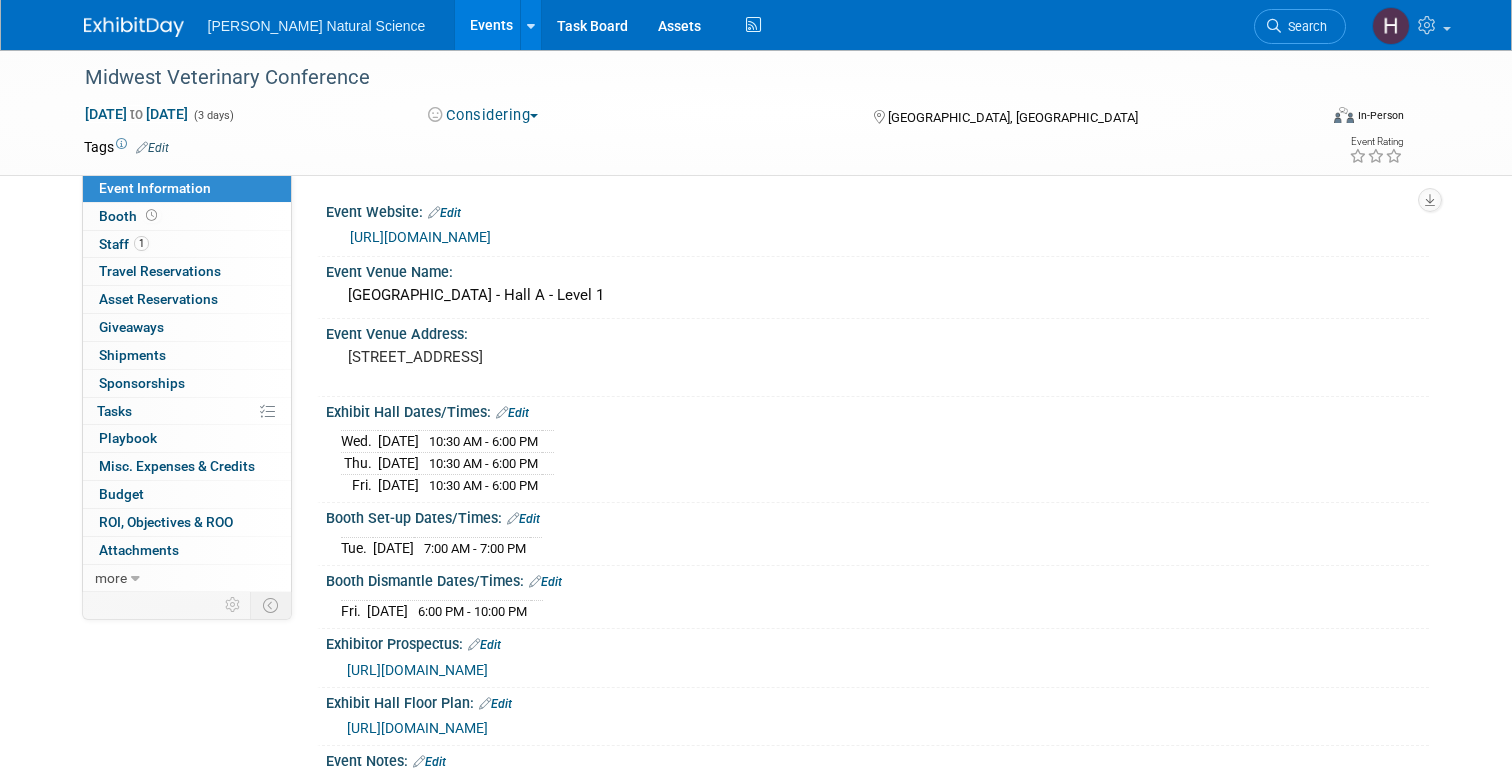 scroll, scrollTop: 0, scrollLeft: 0, axis: both 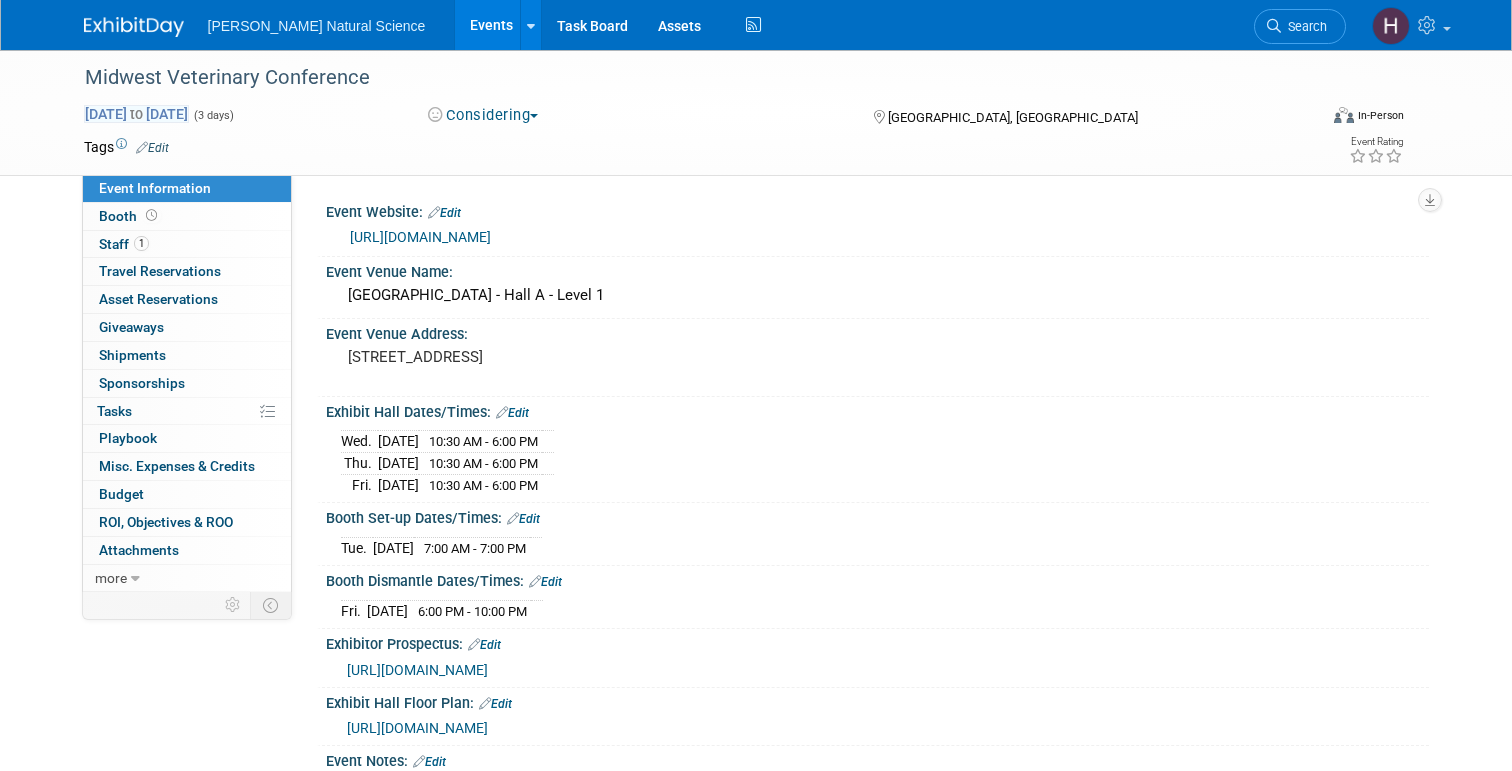 click on "to" at bounding box center [136, 114] 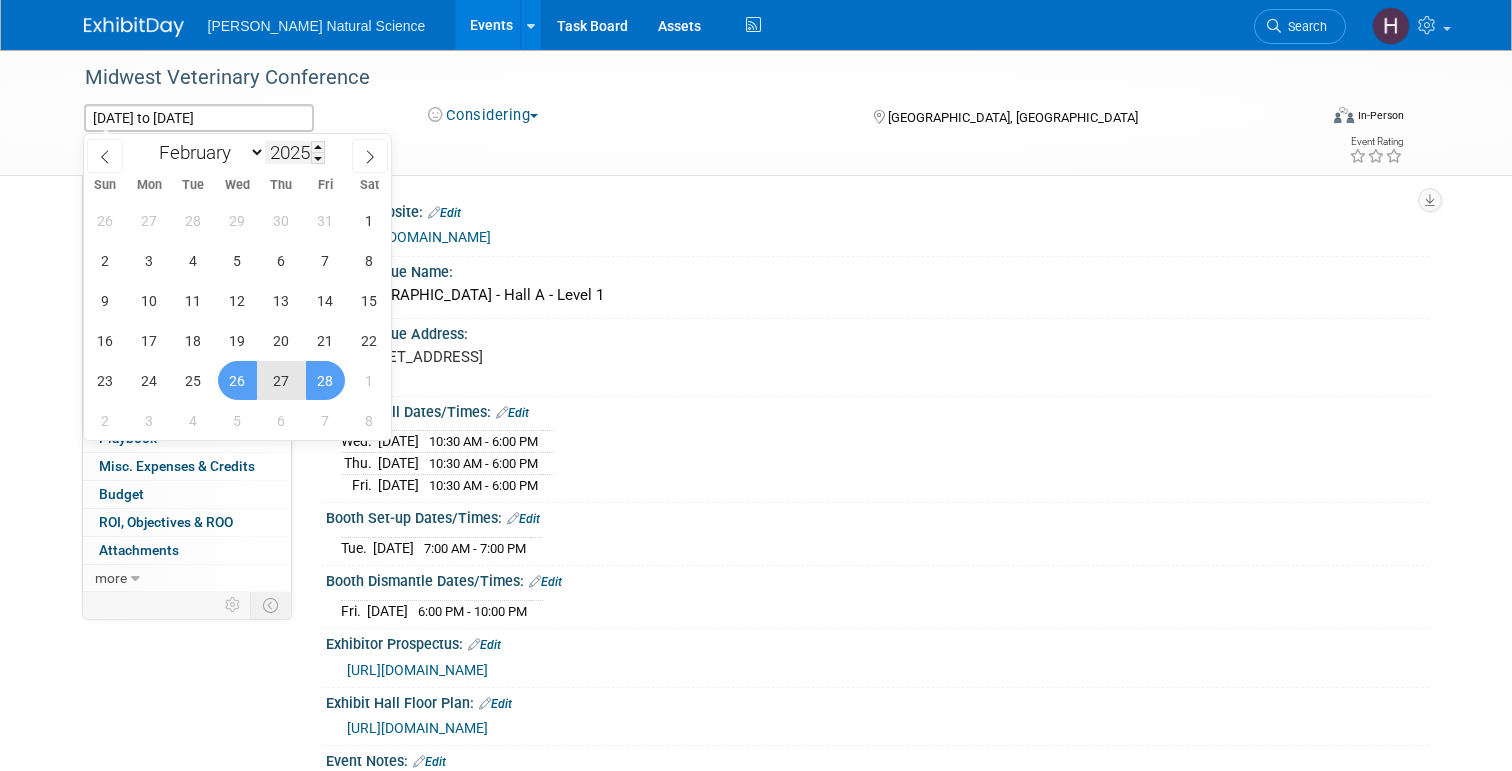 click on "2025" at bounding box center (295, 152) 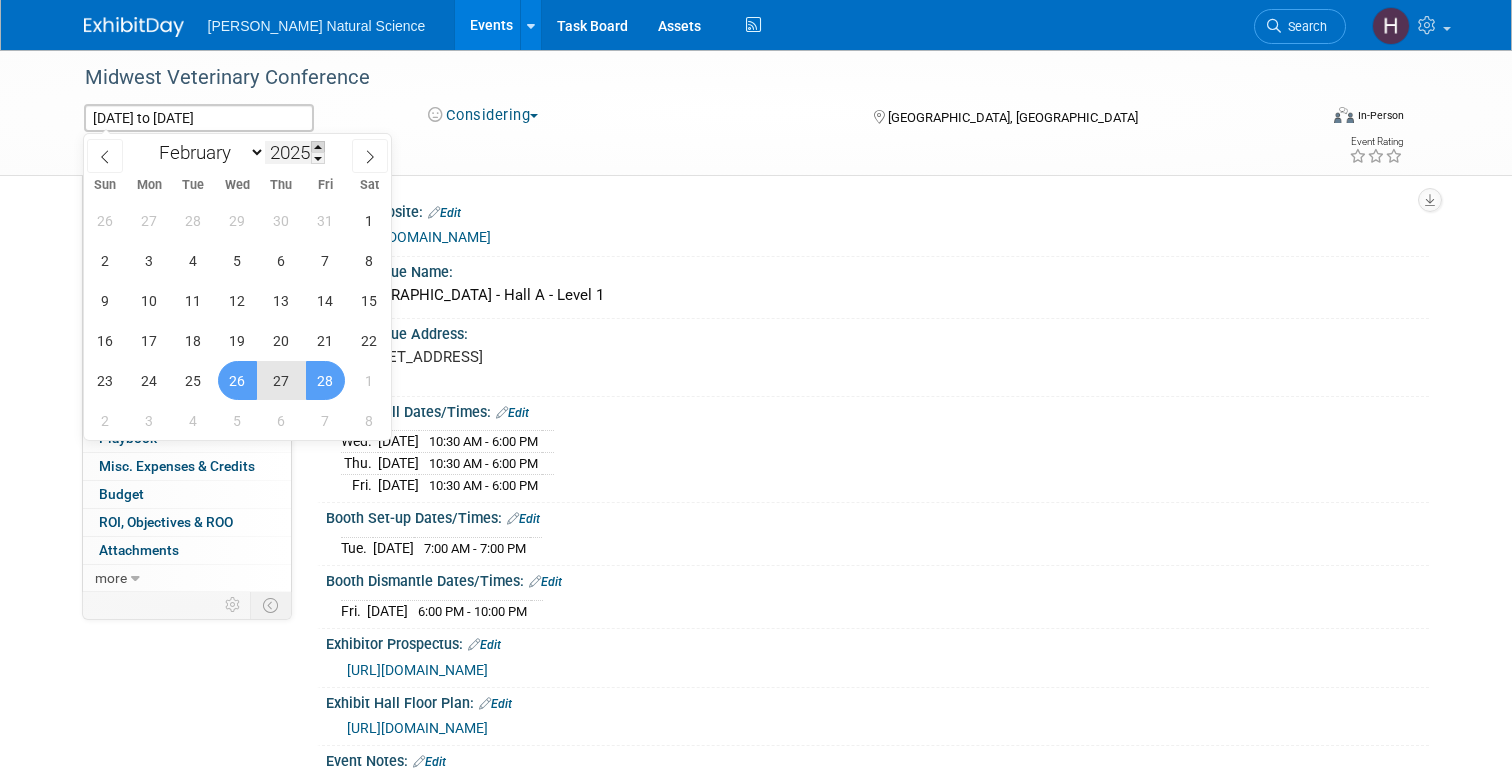 click at bounding box center (318, 147) 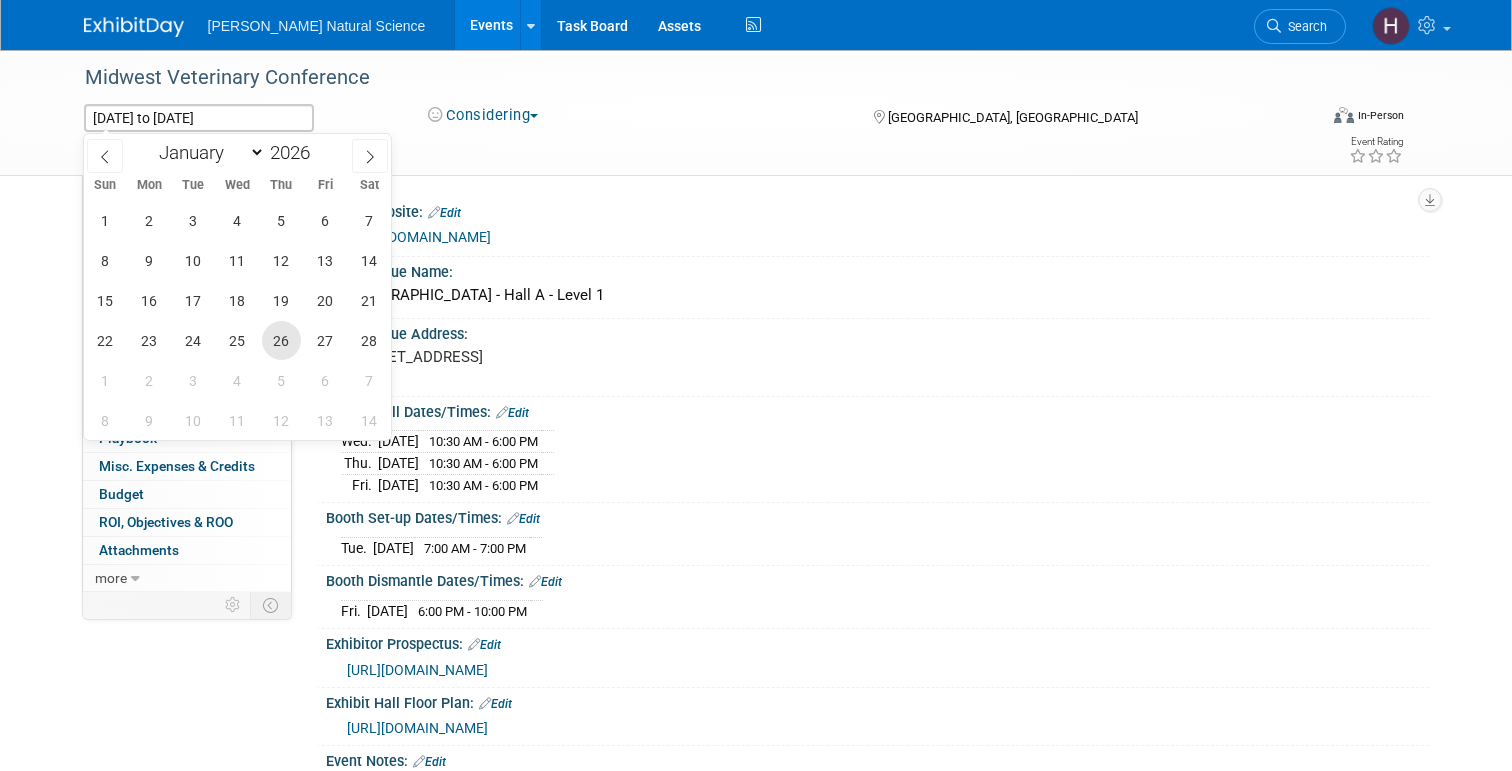 click on "26" at bounding box center (281, 340) 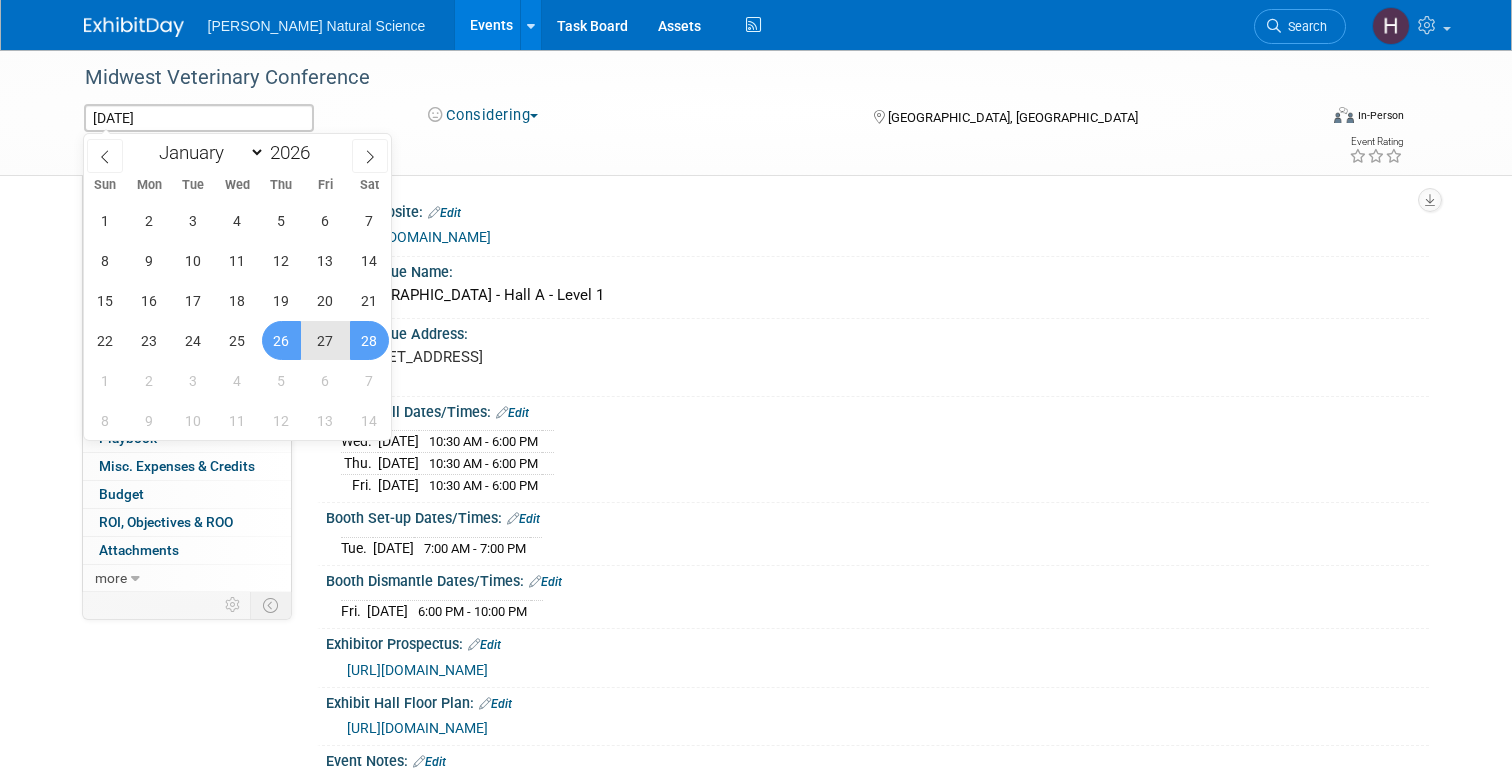 click on "28" at bounding box center (369, 340) 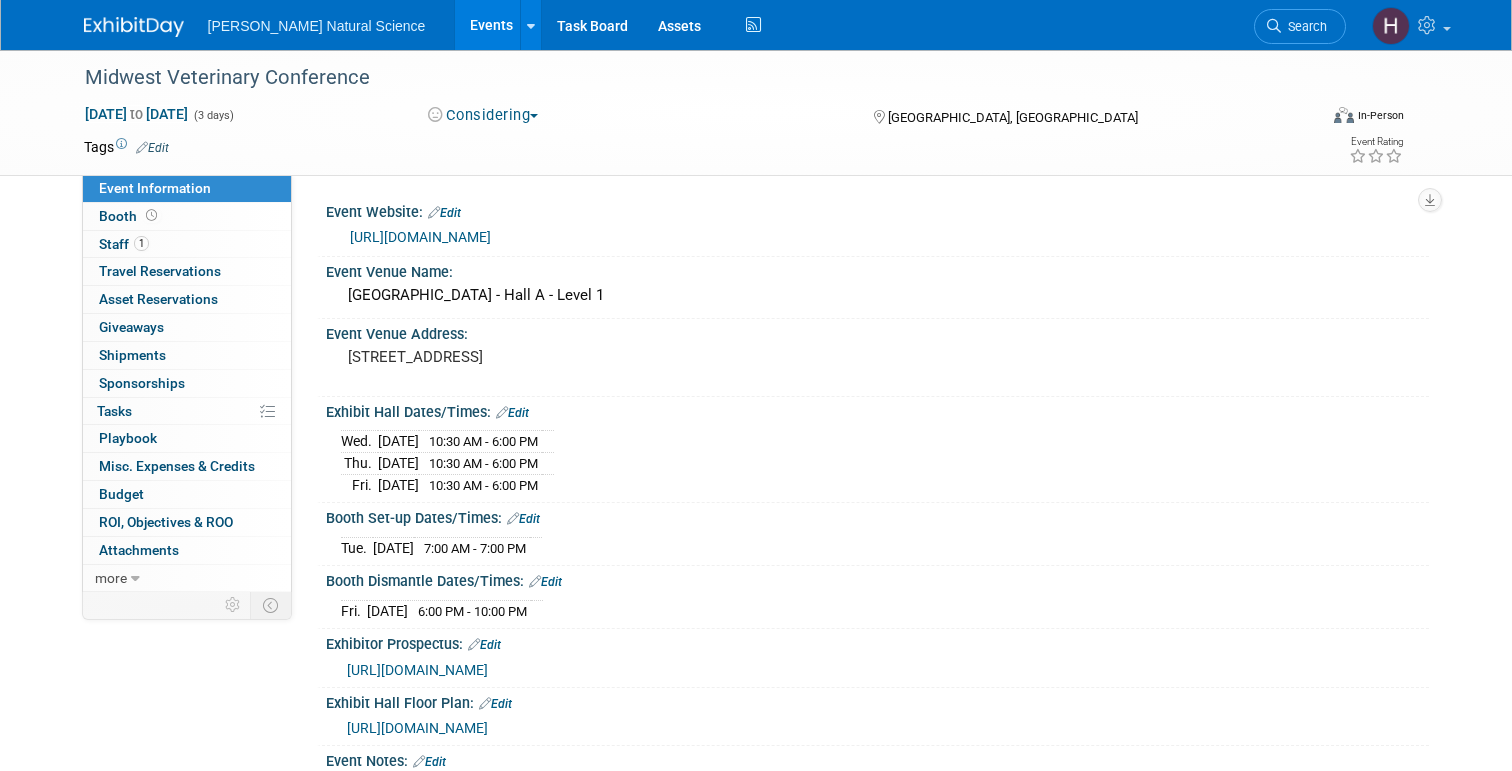 click on "Edit" at bounding box center [512, 413] 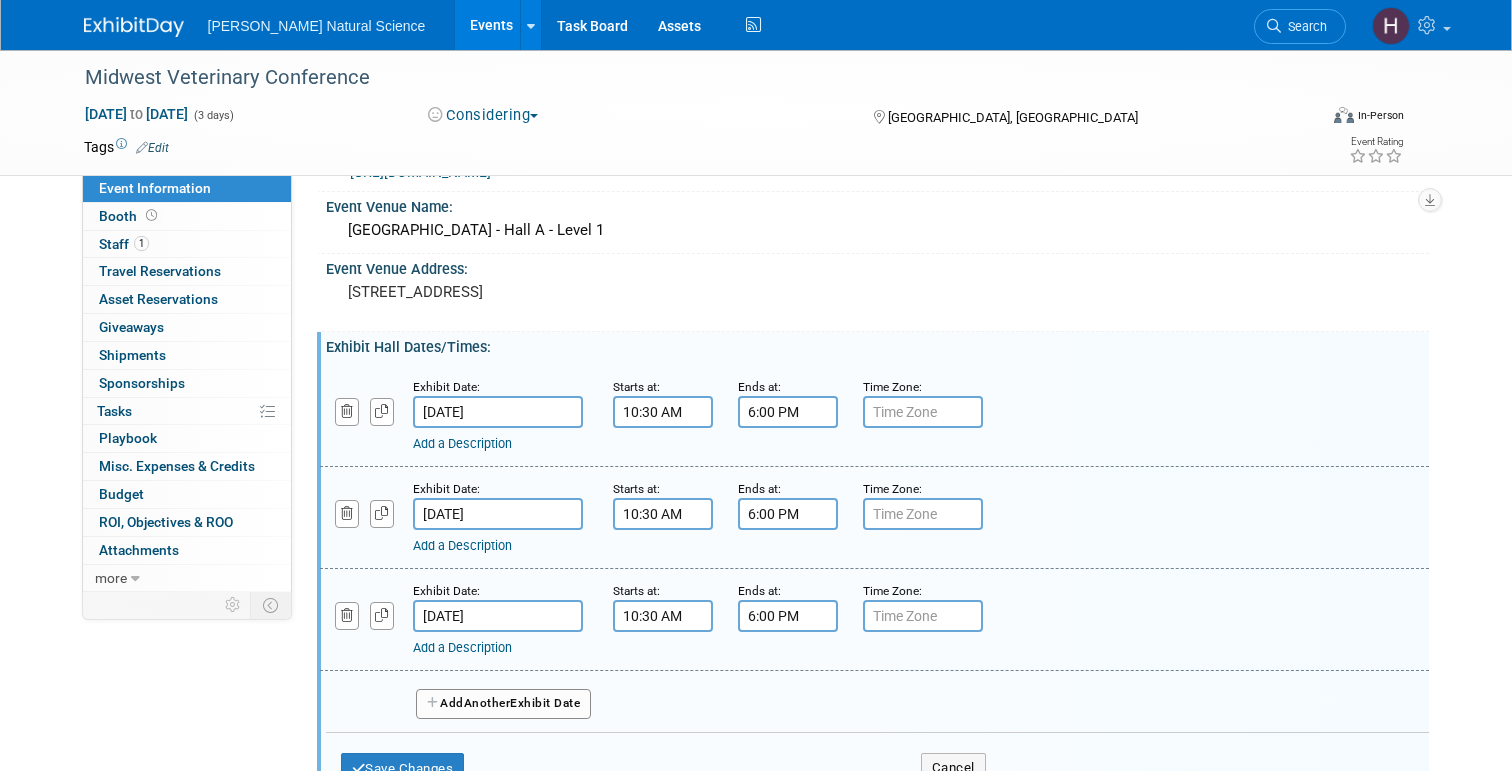 scroll, scrollTop: 76, scrollLeft: 0, axis: vertical 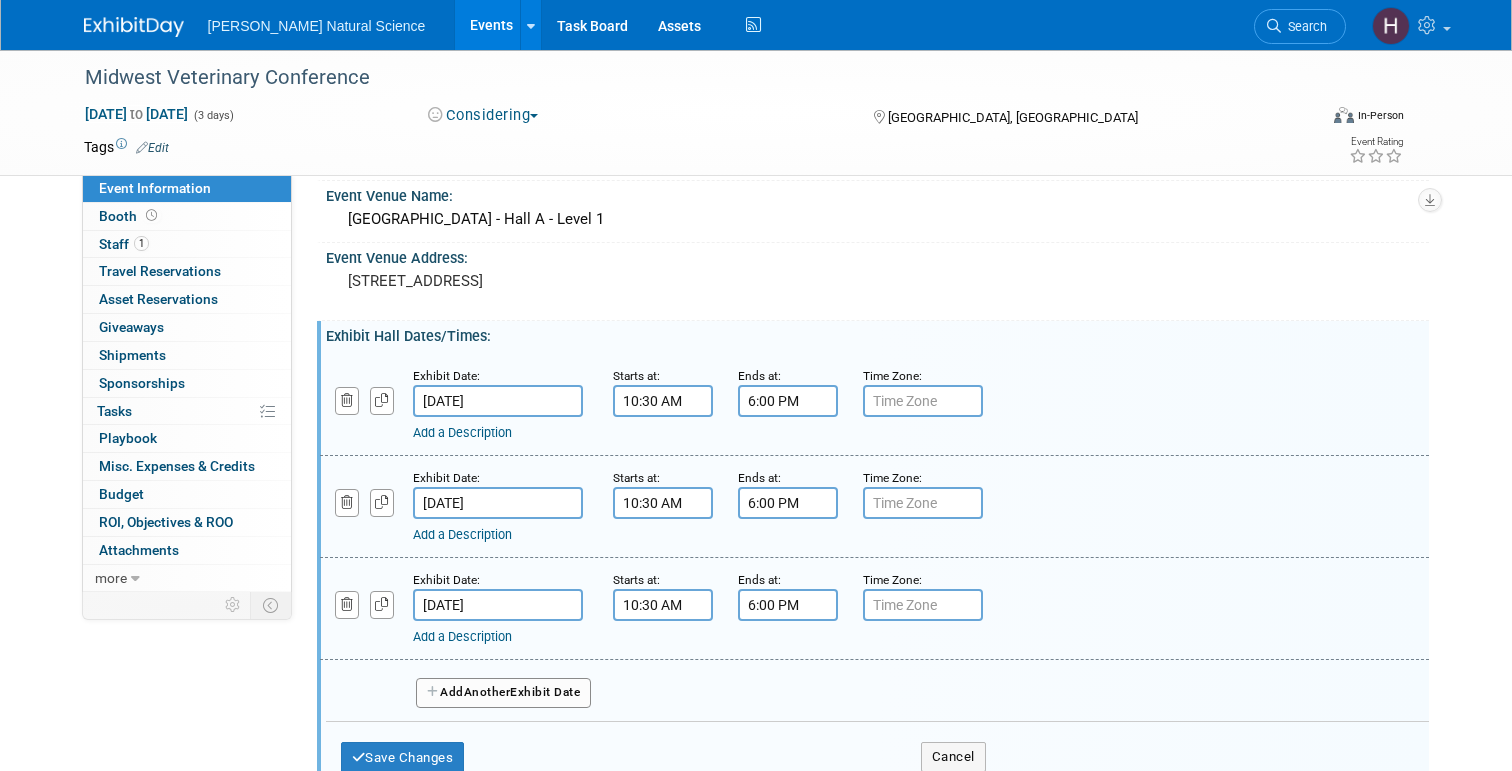 click on "Feb 26, 2025" at bounding box center [498, 401] 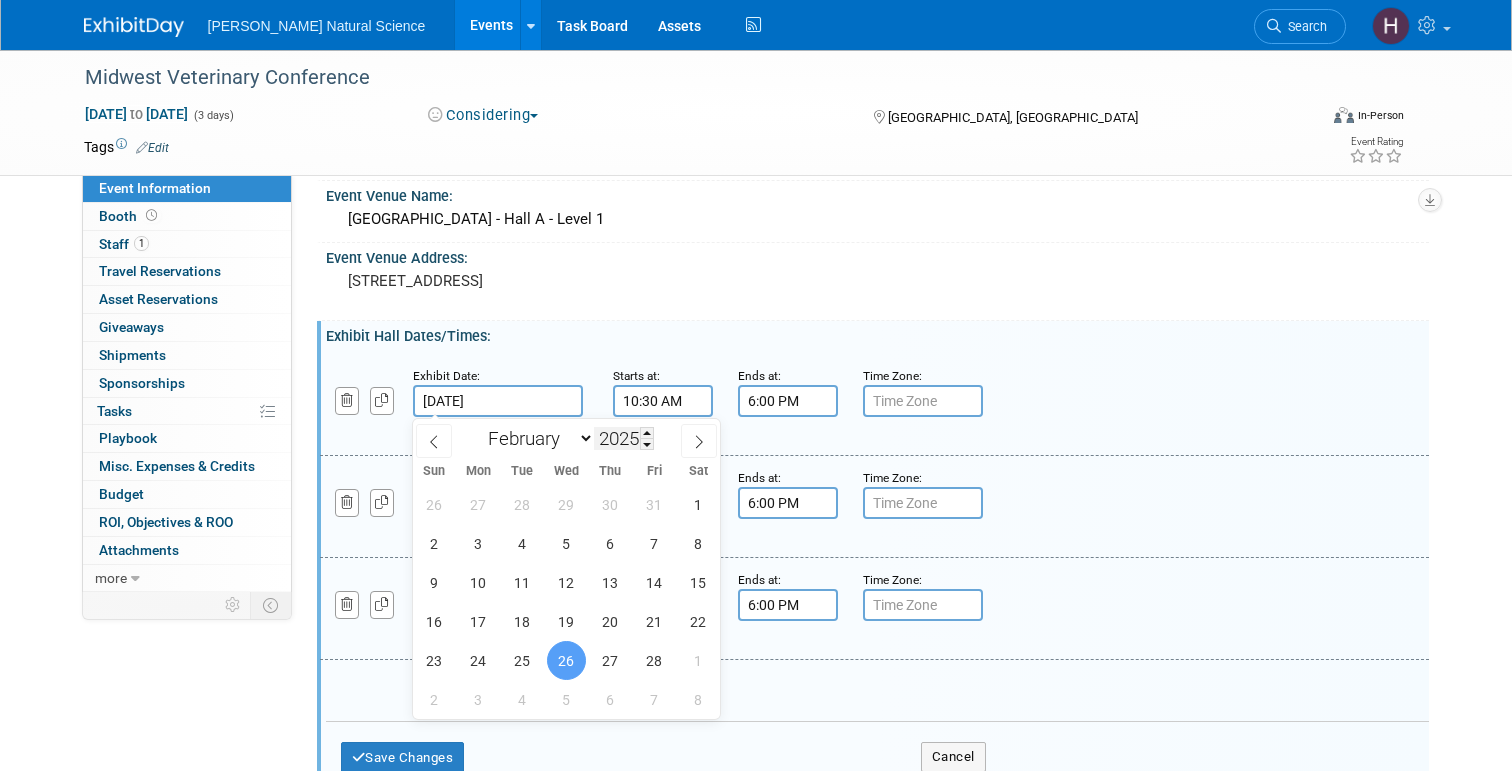 click on "2025" at bounding box center (624, 438) 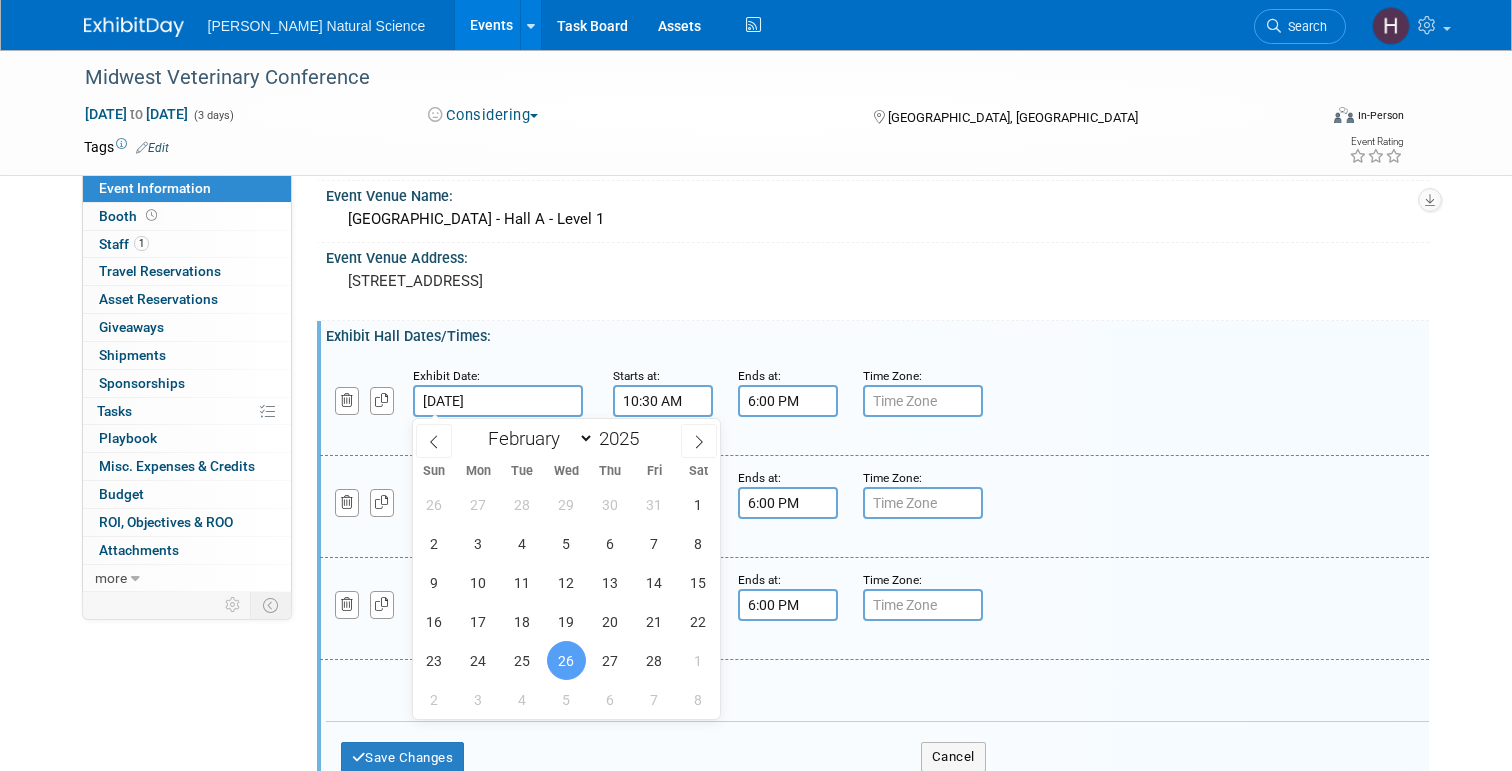 click on "January February March April May June July August September October November December 2025" at bounding box center (566, 436) 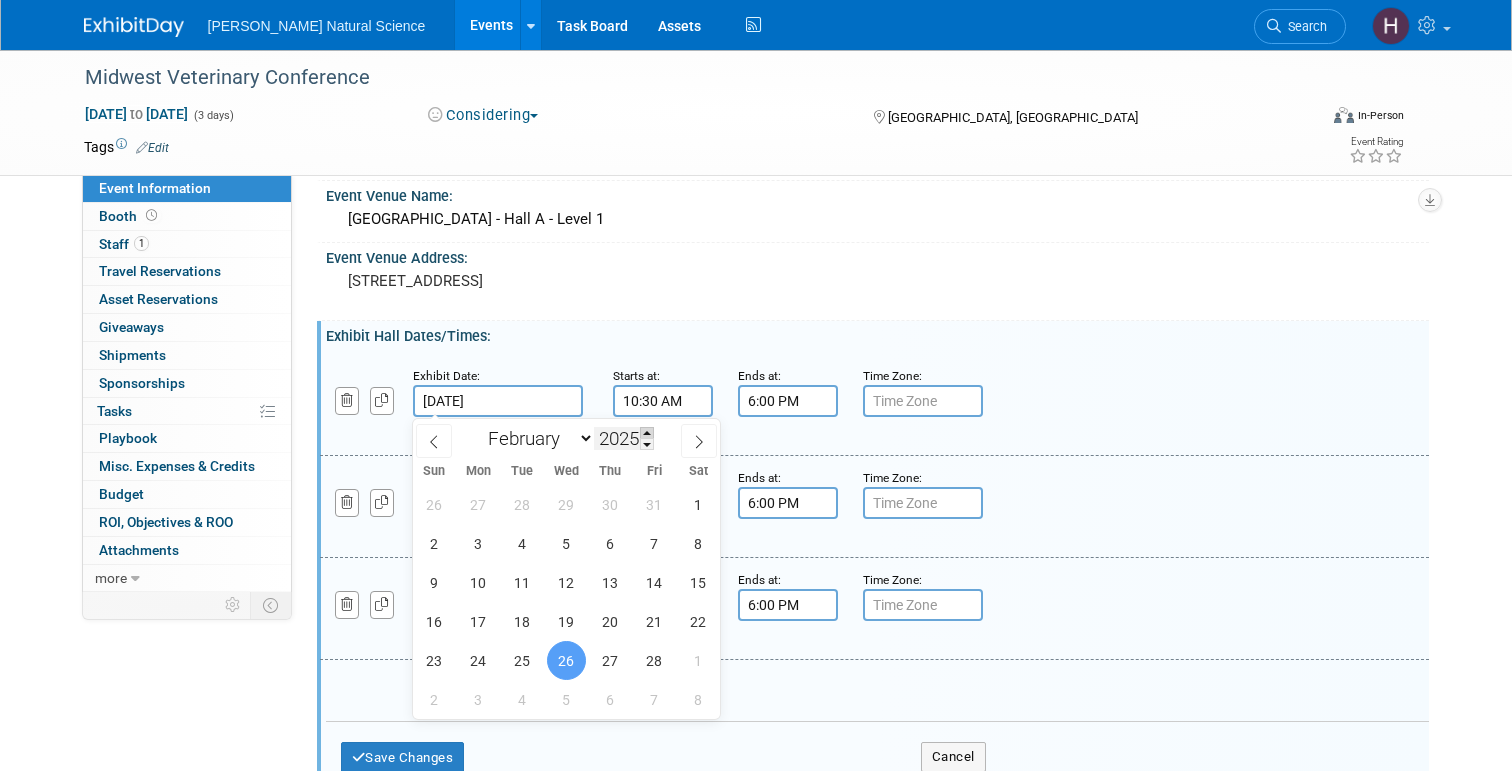 click at bounding box center (647, 433) 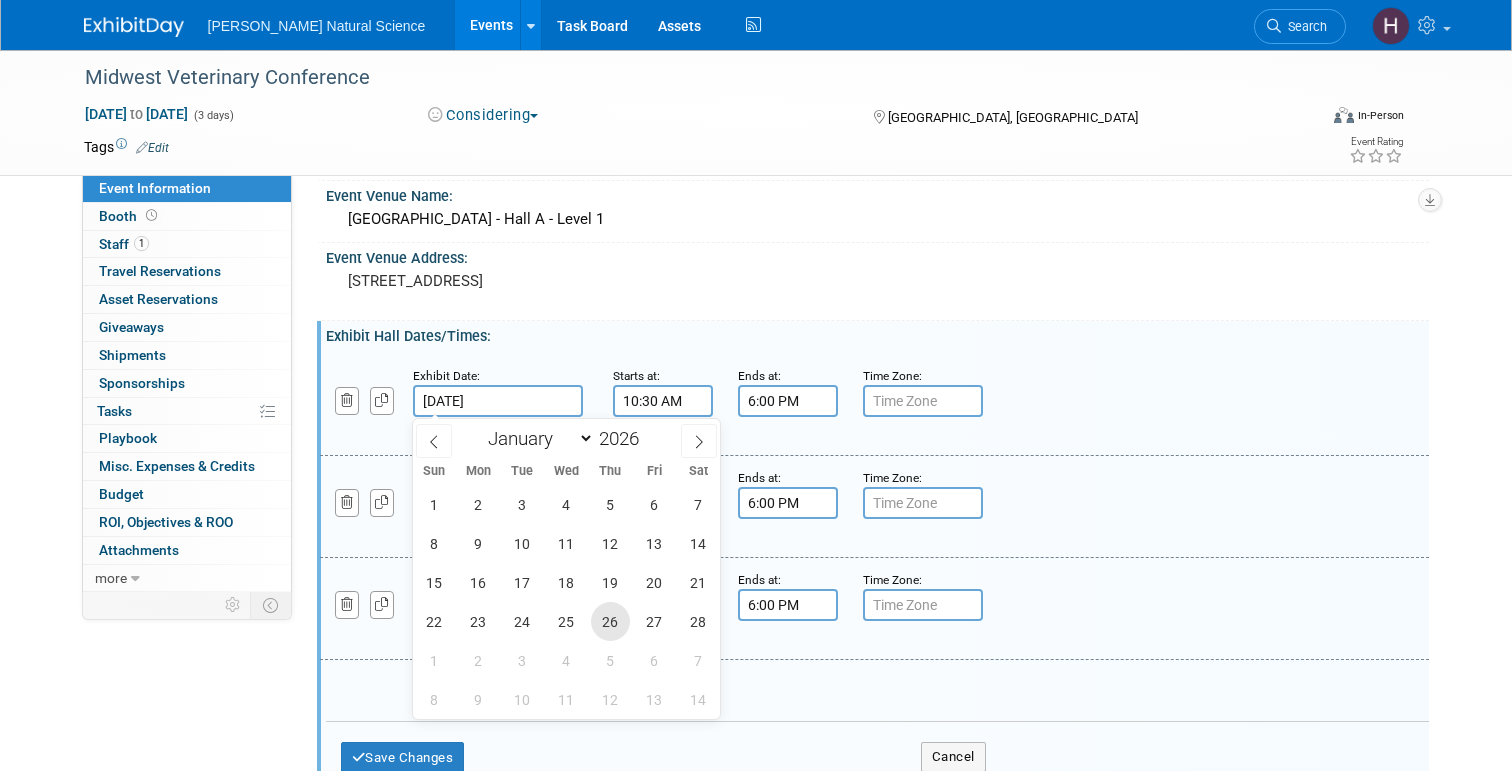 click on "26" at bounding box center (610, 621) 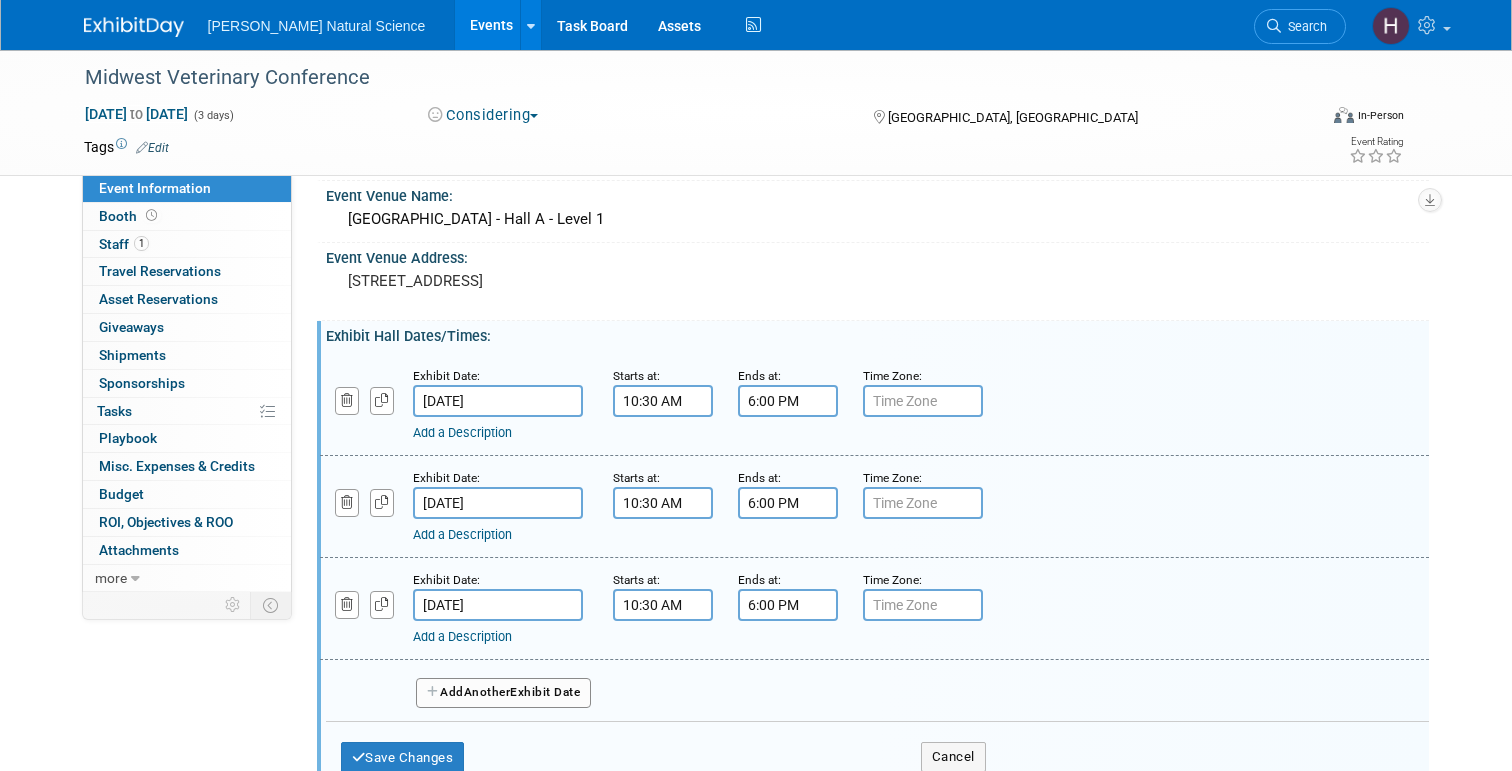 scroll, scrollTop: 125, scrollLeft: 0, axis: vertical 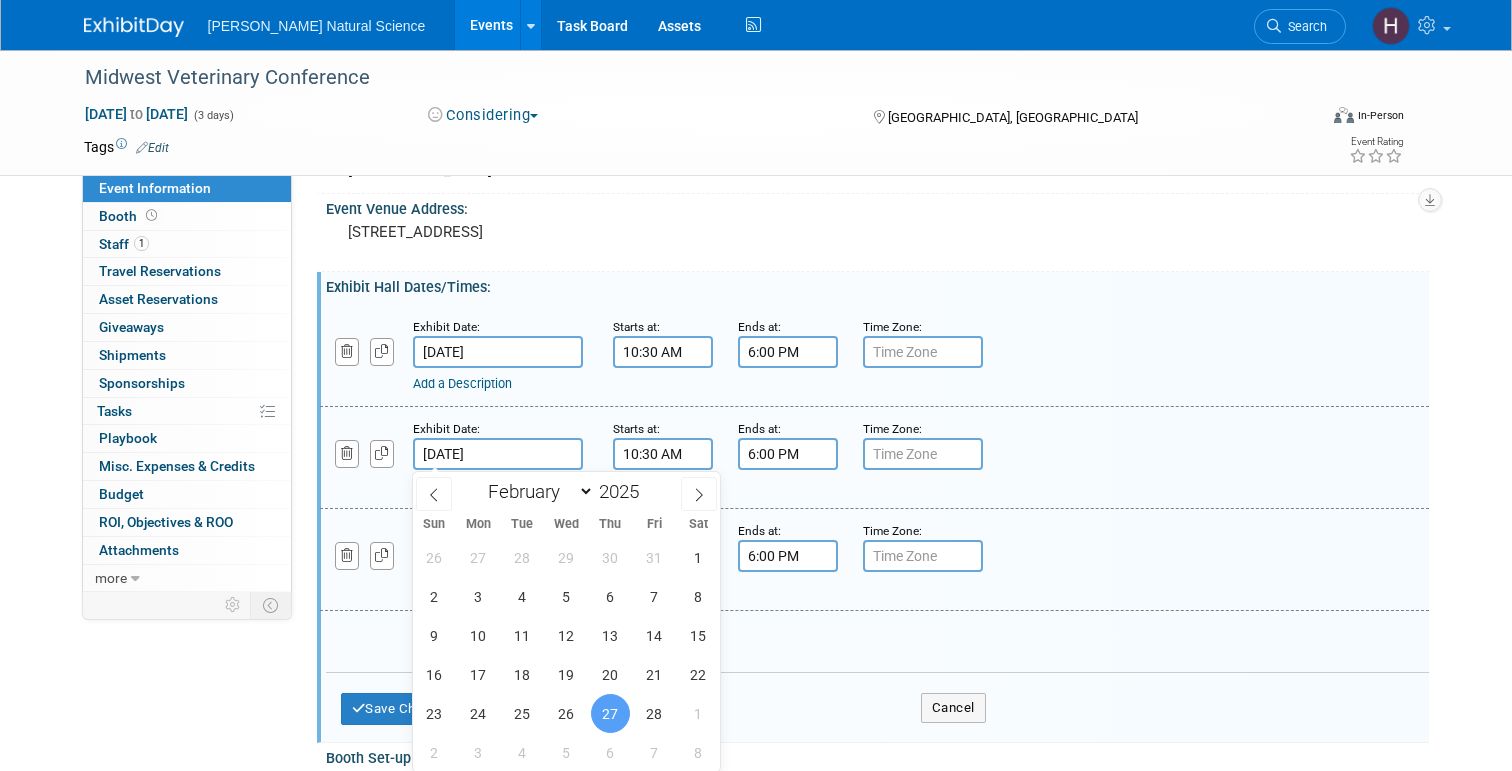 click on "Feb 27, 2025" at bounding box center (498, 454) 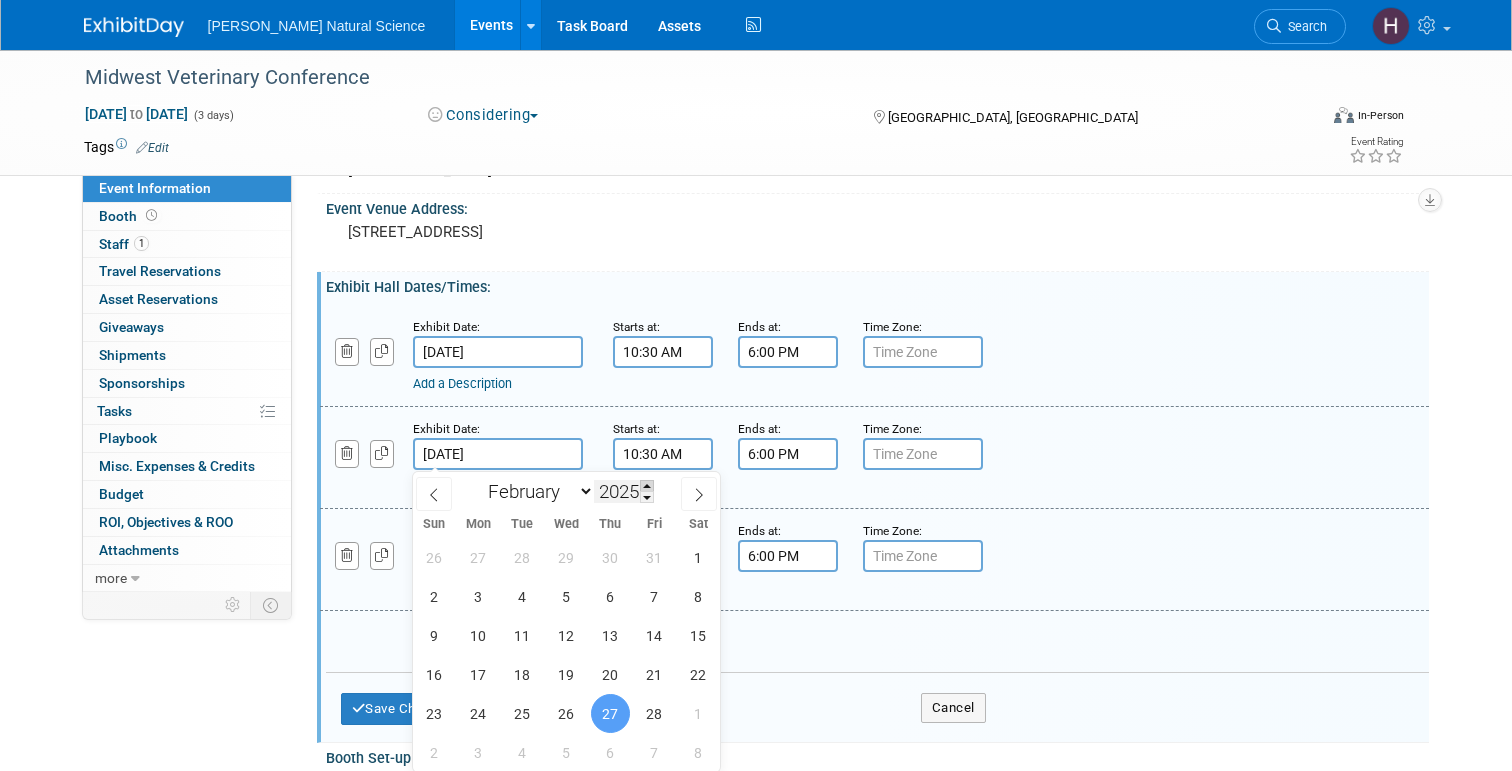 click at bounding box center [647, 486] 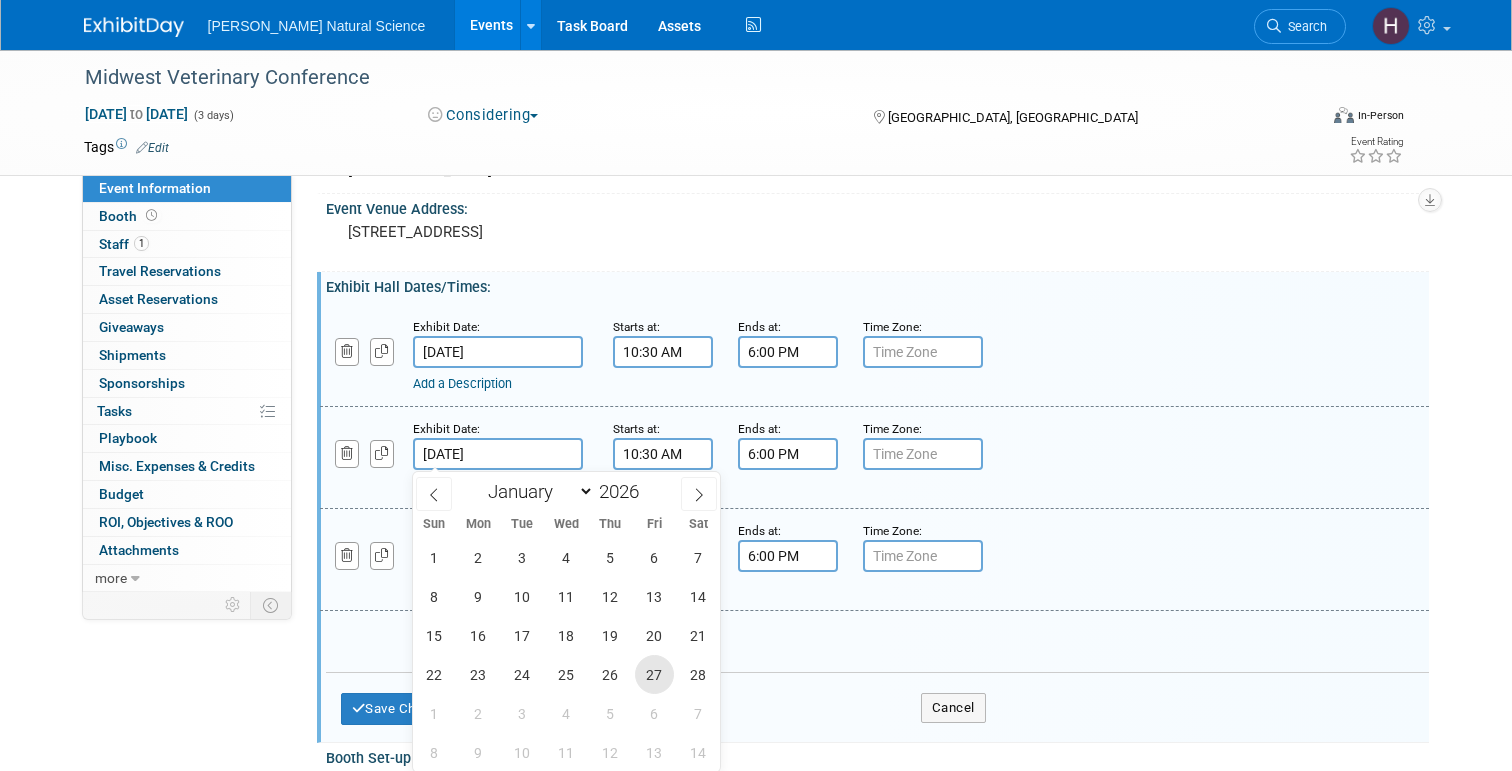 click on "27" at bounding box center (654, 674) 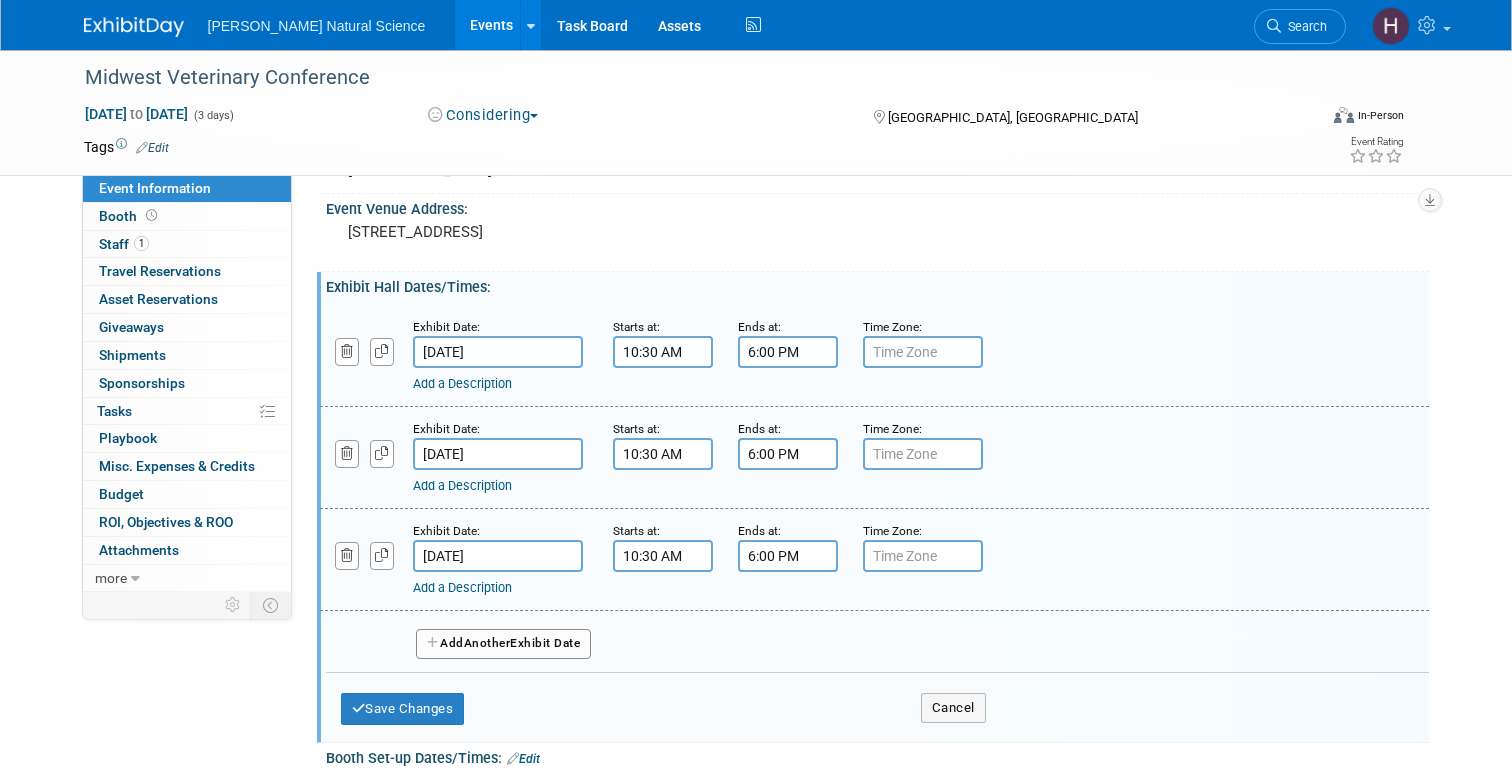scroll, scrollTop: 163, scrollLeft: 0, axis: vertical 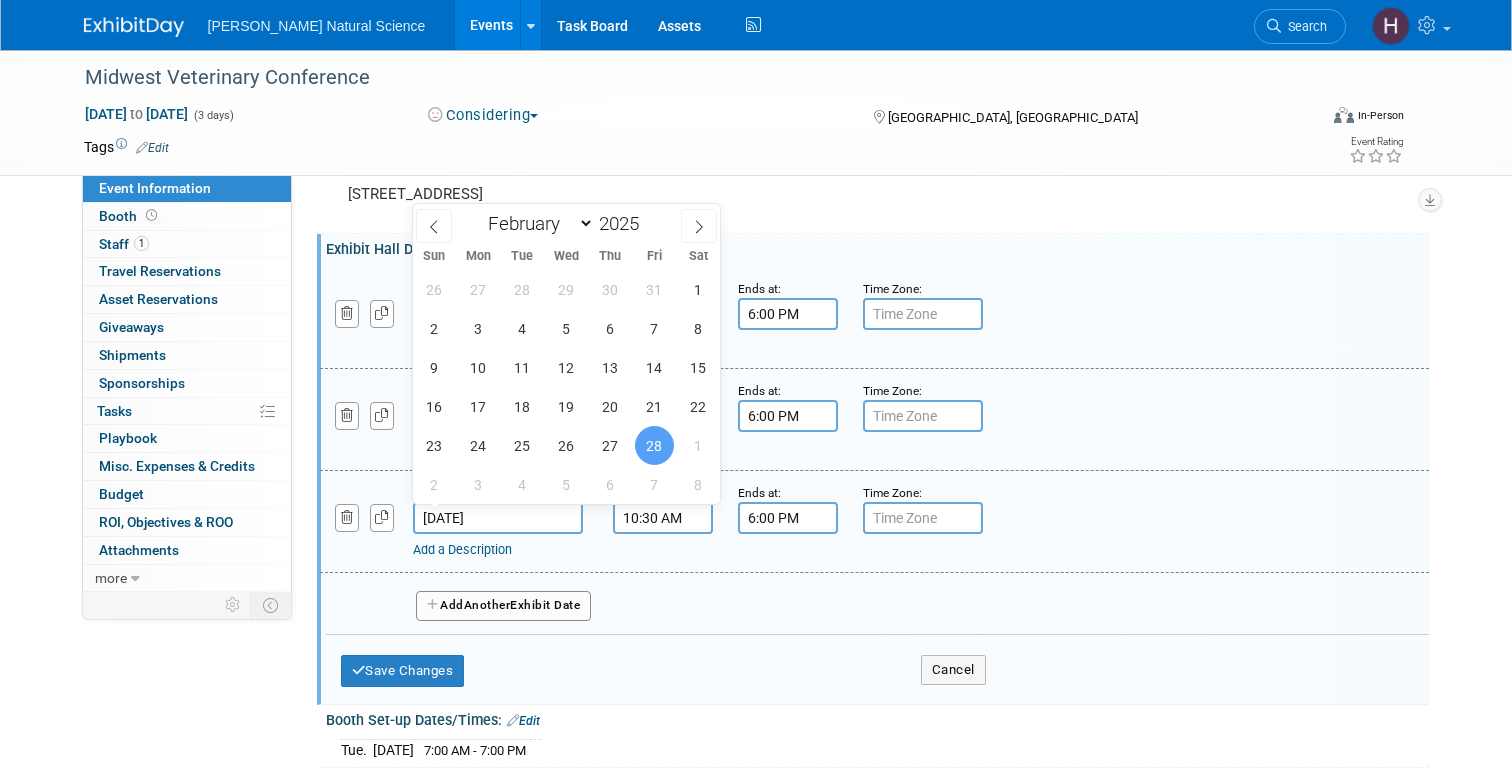 click on "Feb 28, 2025" at bounding box center [498, 518] 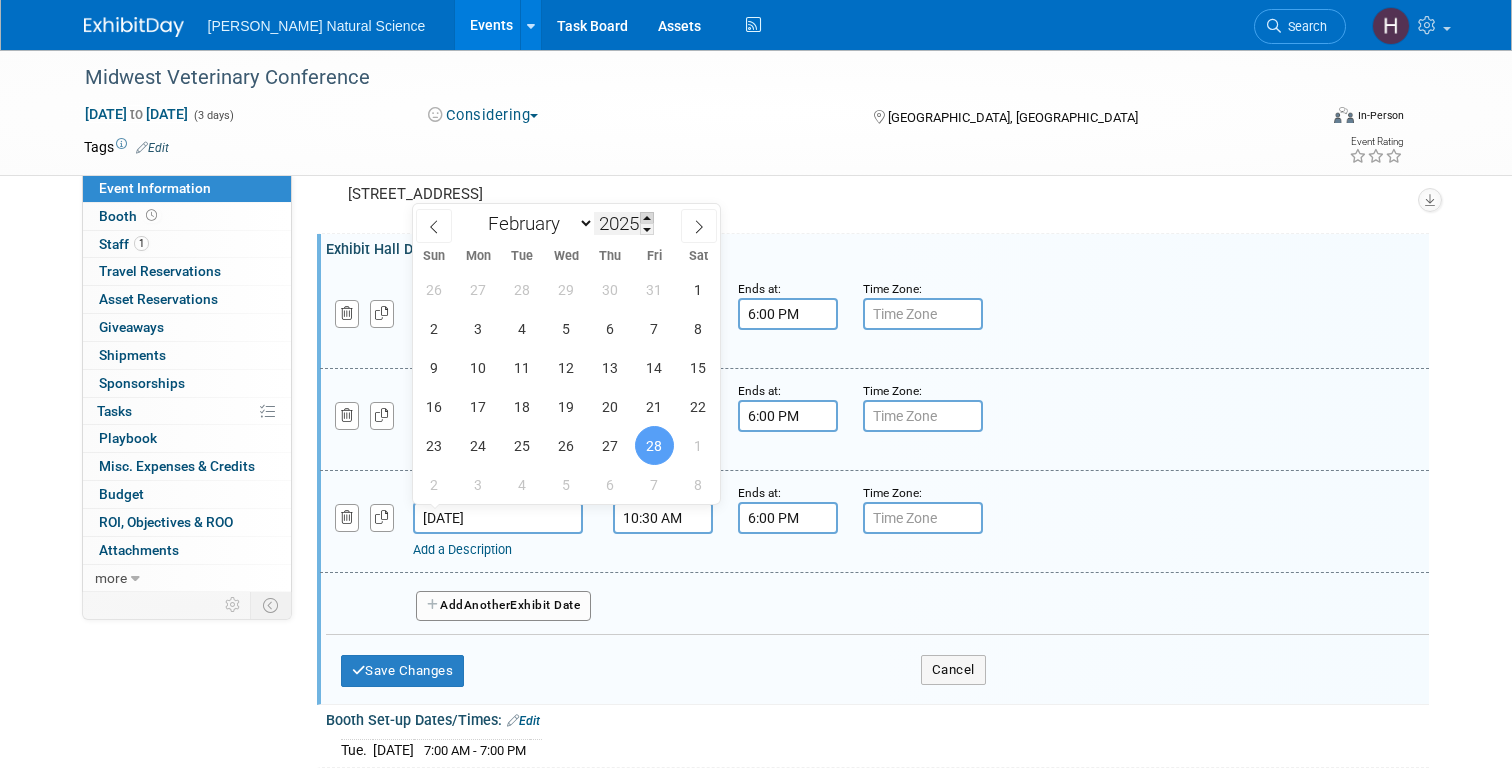 click at bounding box center [647, 218] 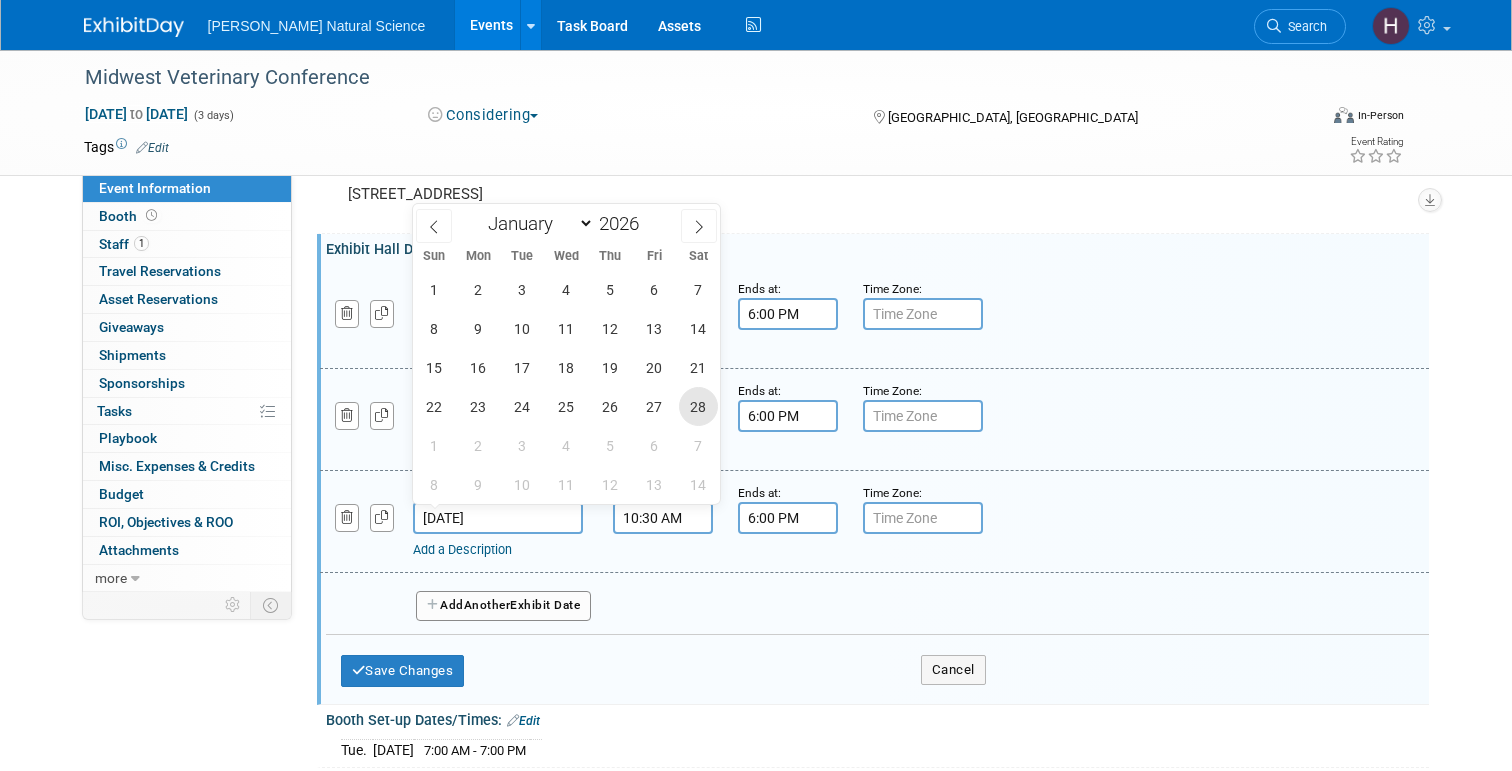 click on "28" at bounding box center [698, 406] 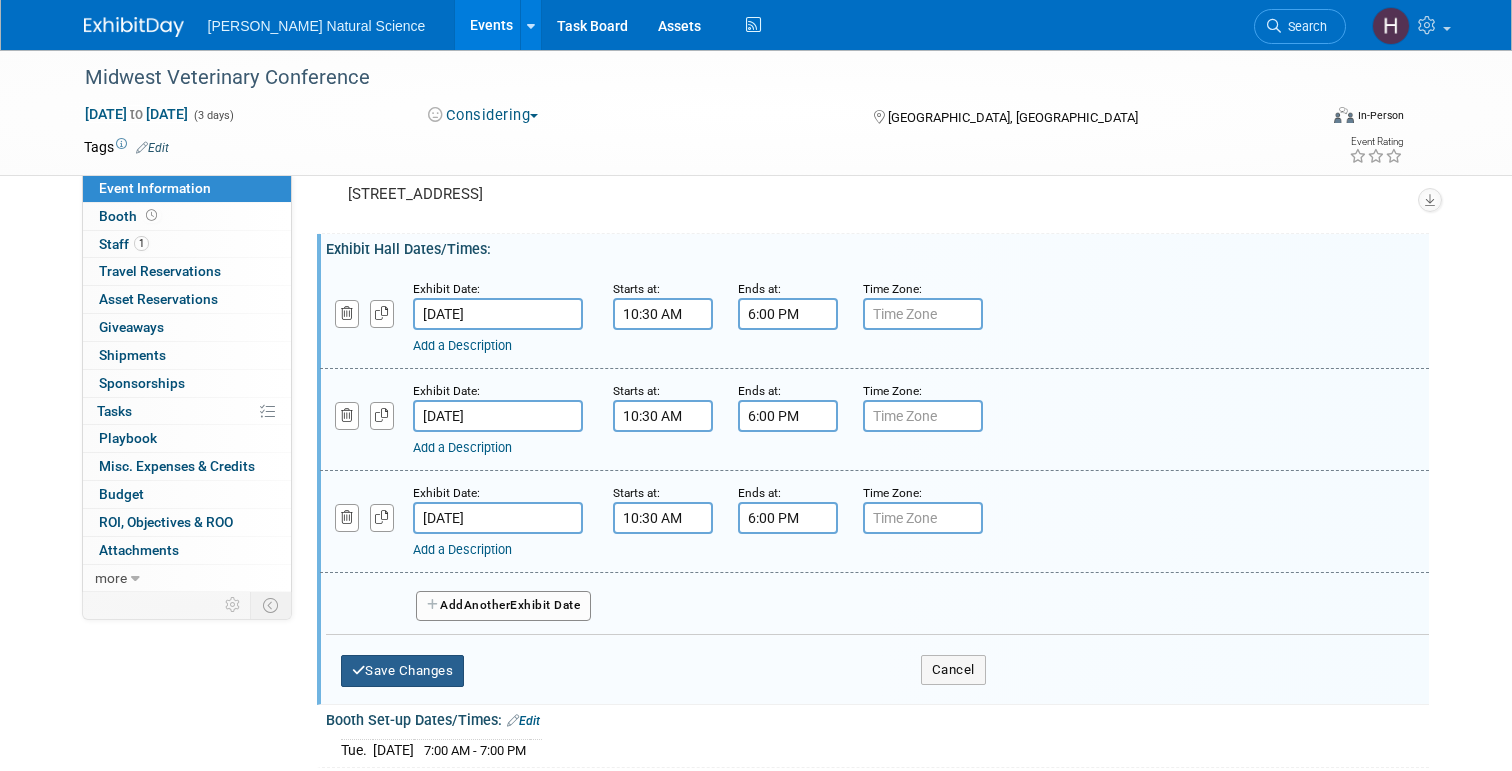 click on "Save Changes" at bounding box center [403, 671] 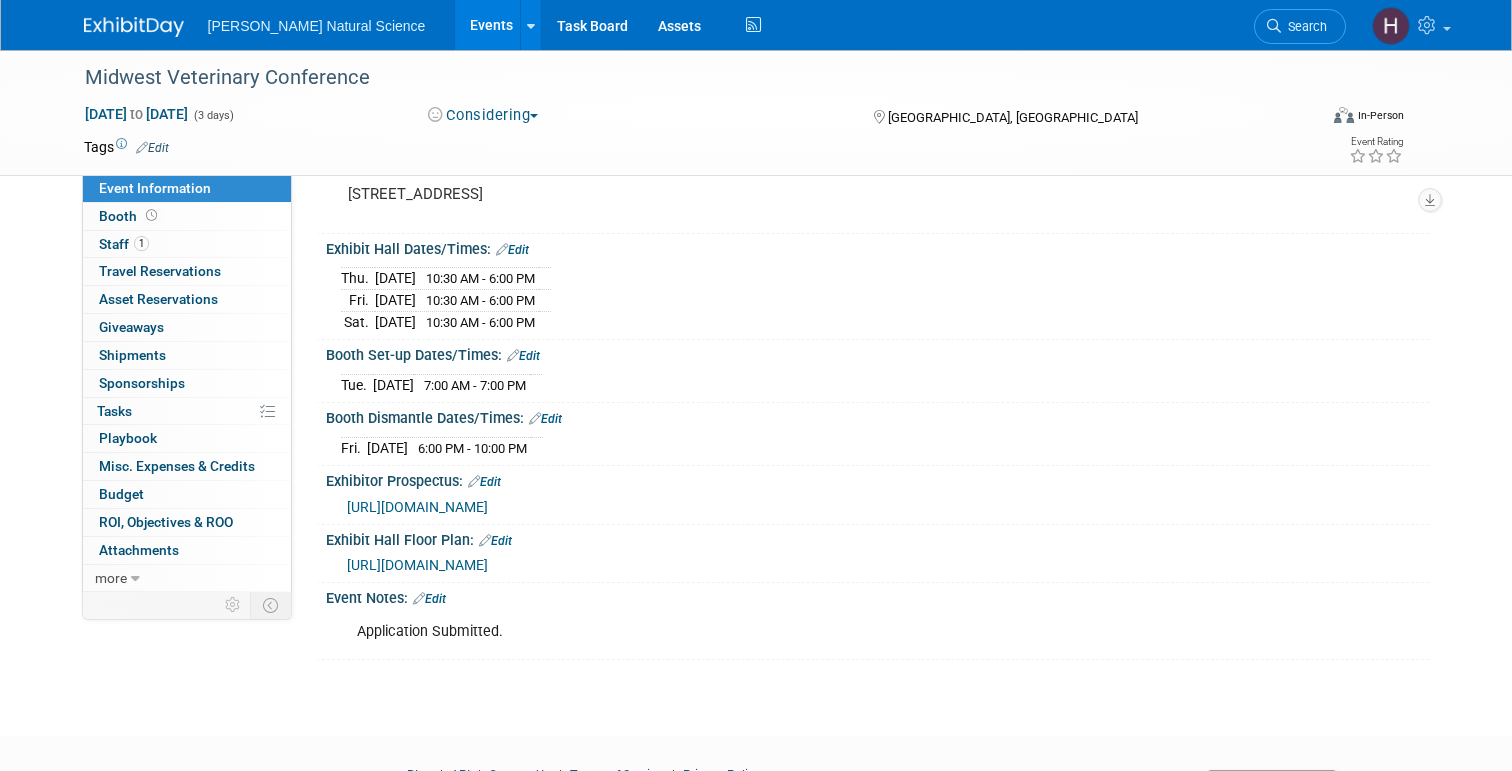 click on "Edit" at bounding box center [523, 356] 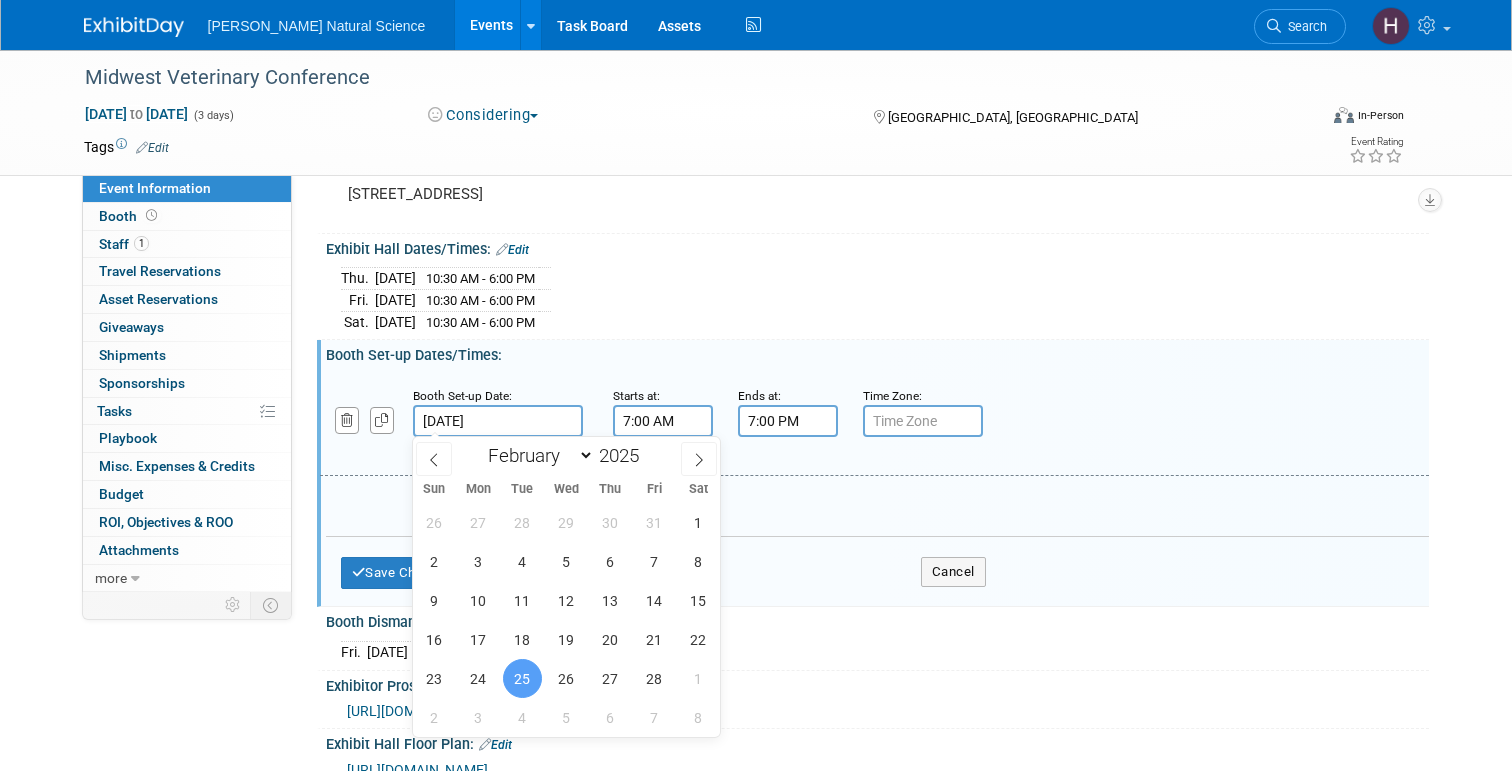click on "Feb 25, 2025" at bounding box center [498, 421] 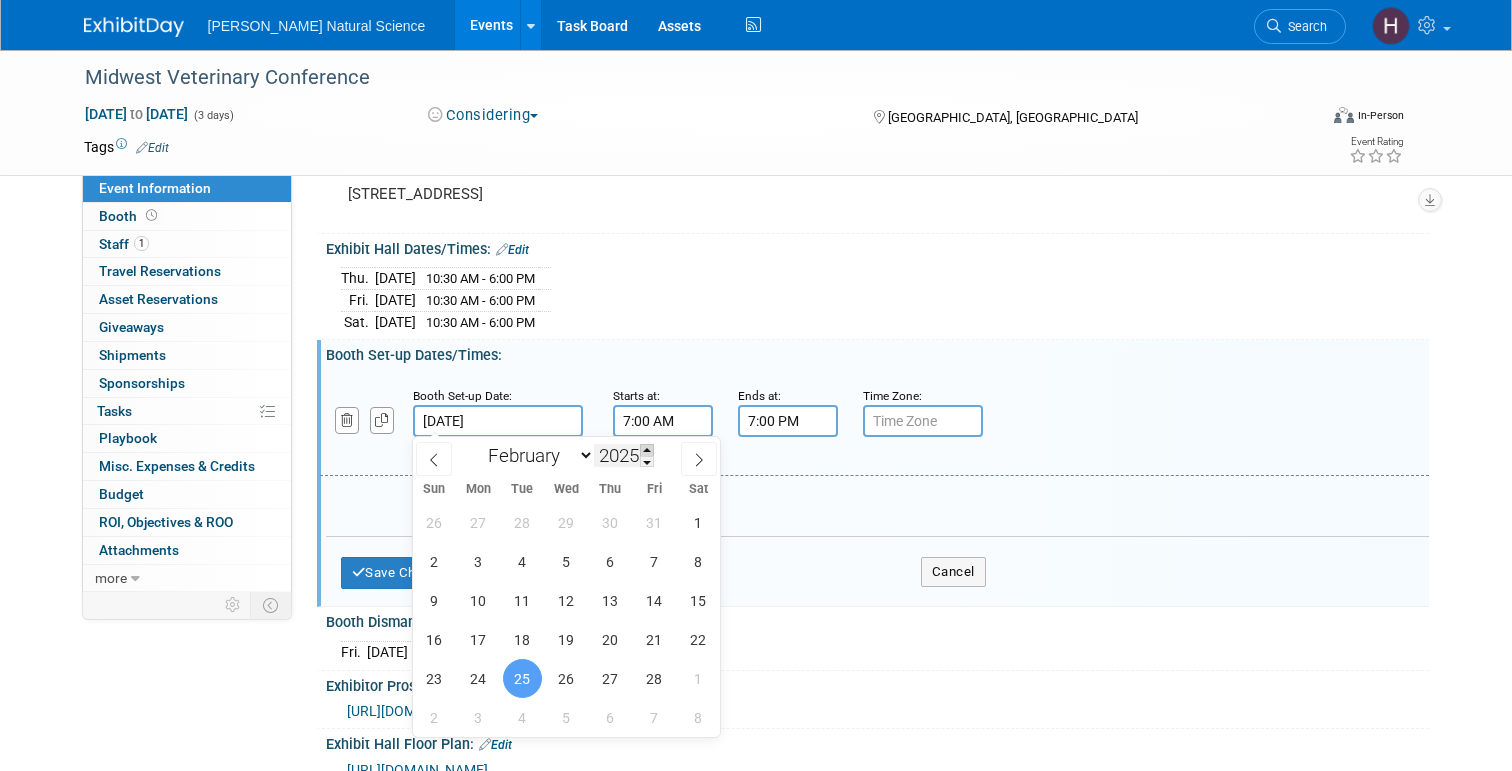 click at bounding box center [647, 450] 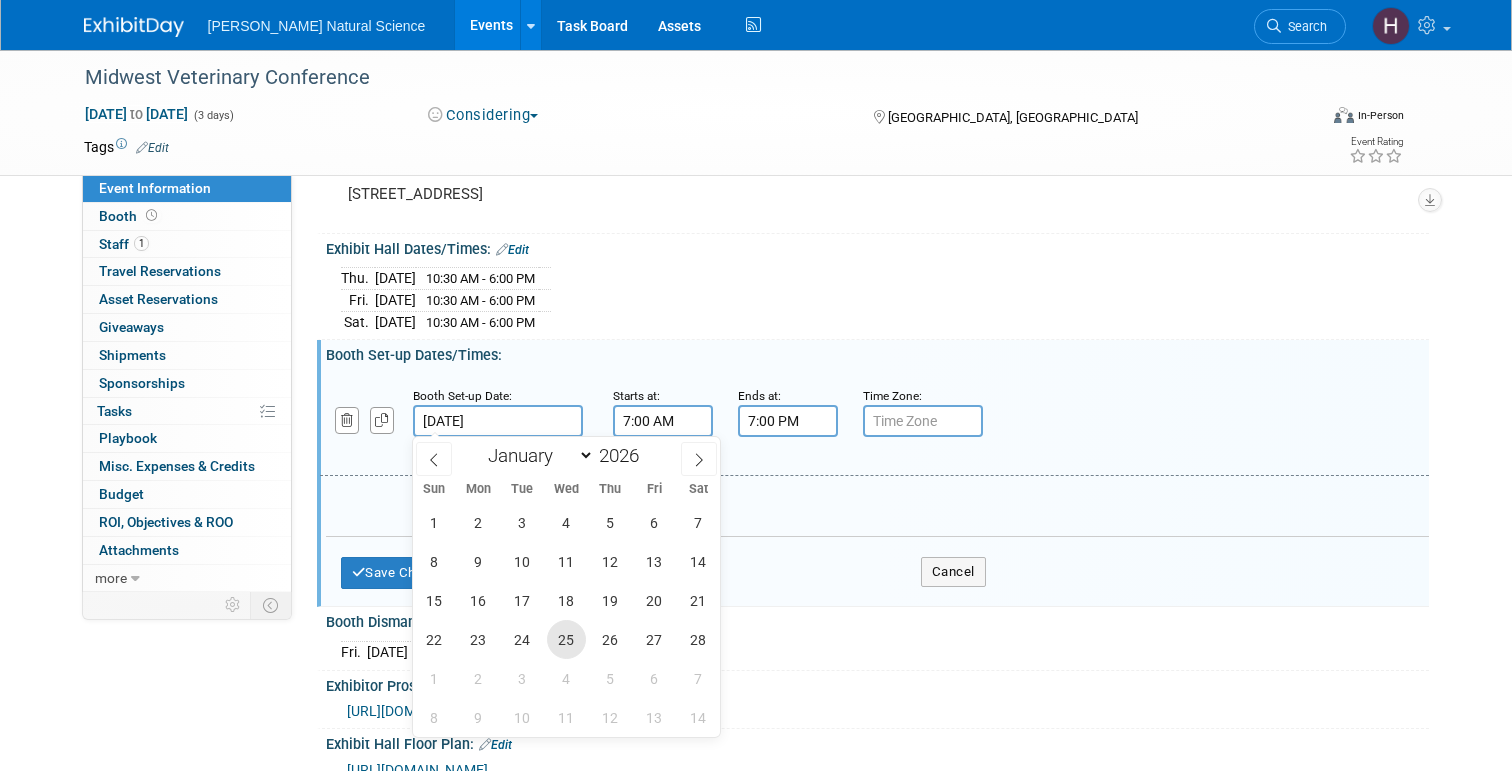 click on "25" at bounding box center [566, 639] 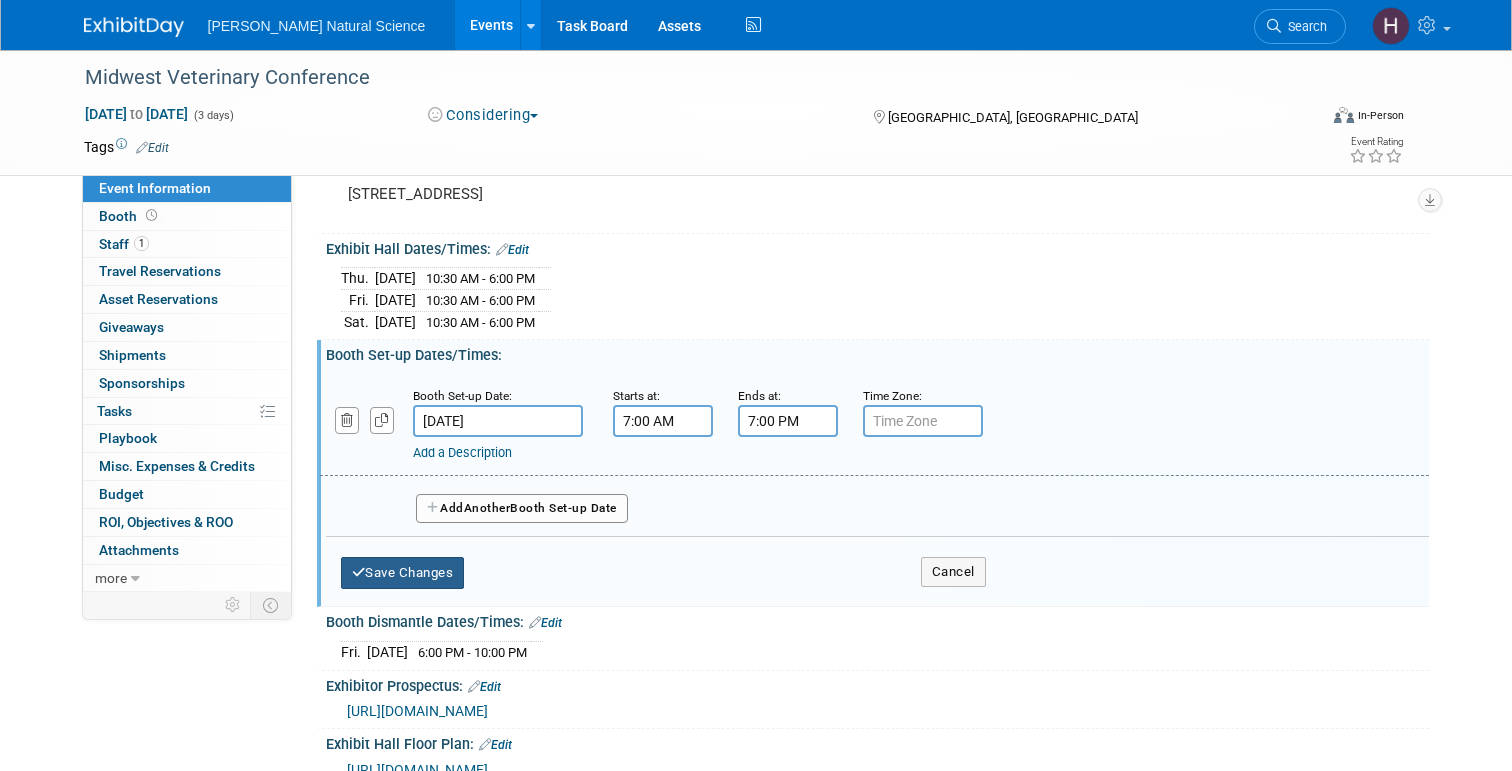 click on "Save Changes" at bounding box center (403, 573) 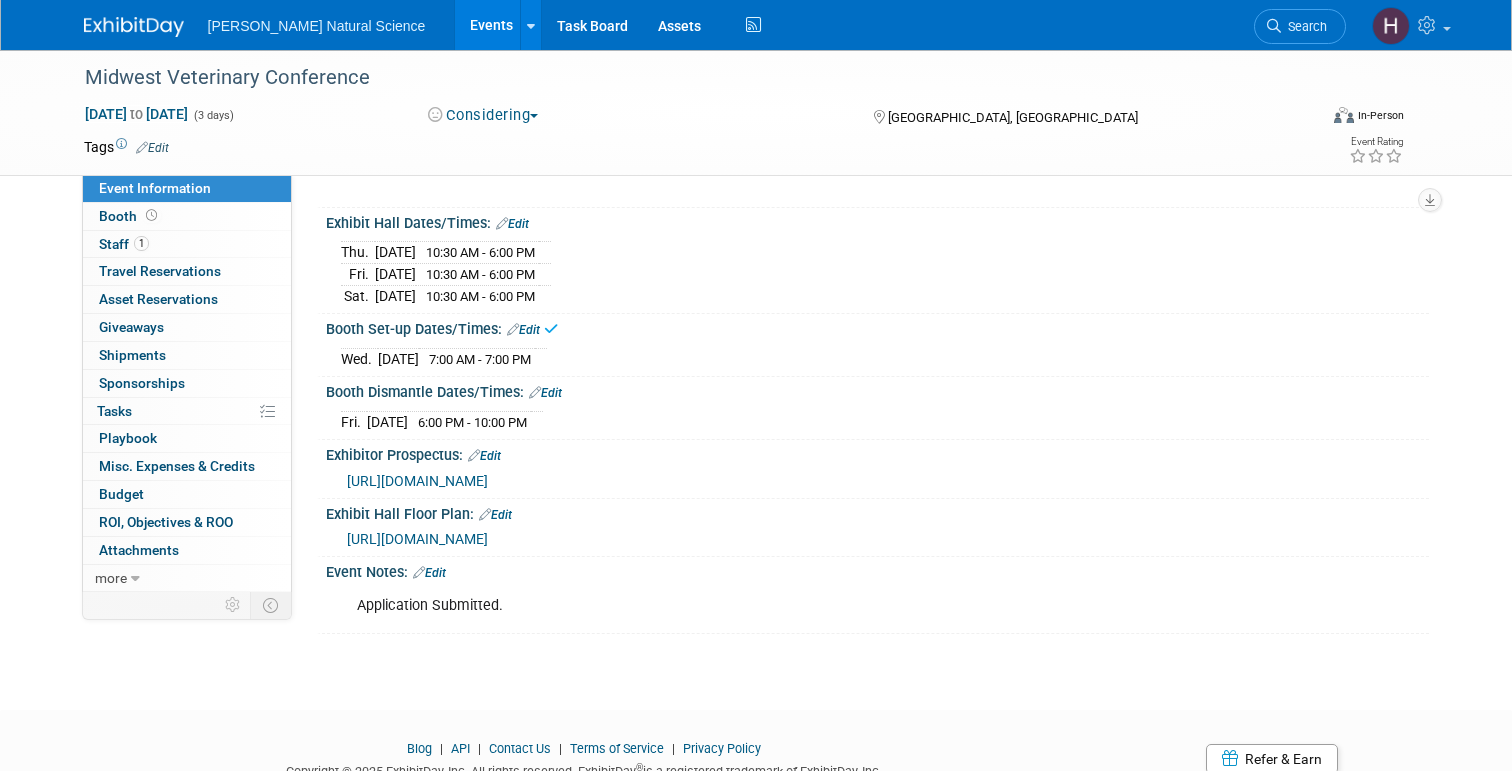 scroll, scrollTop: 197, scrollLeft: 0, axis: vertical 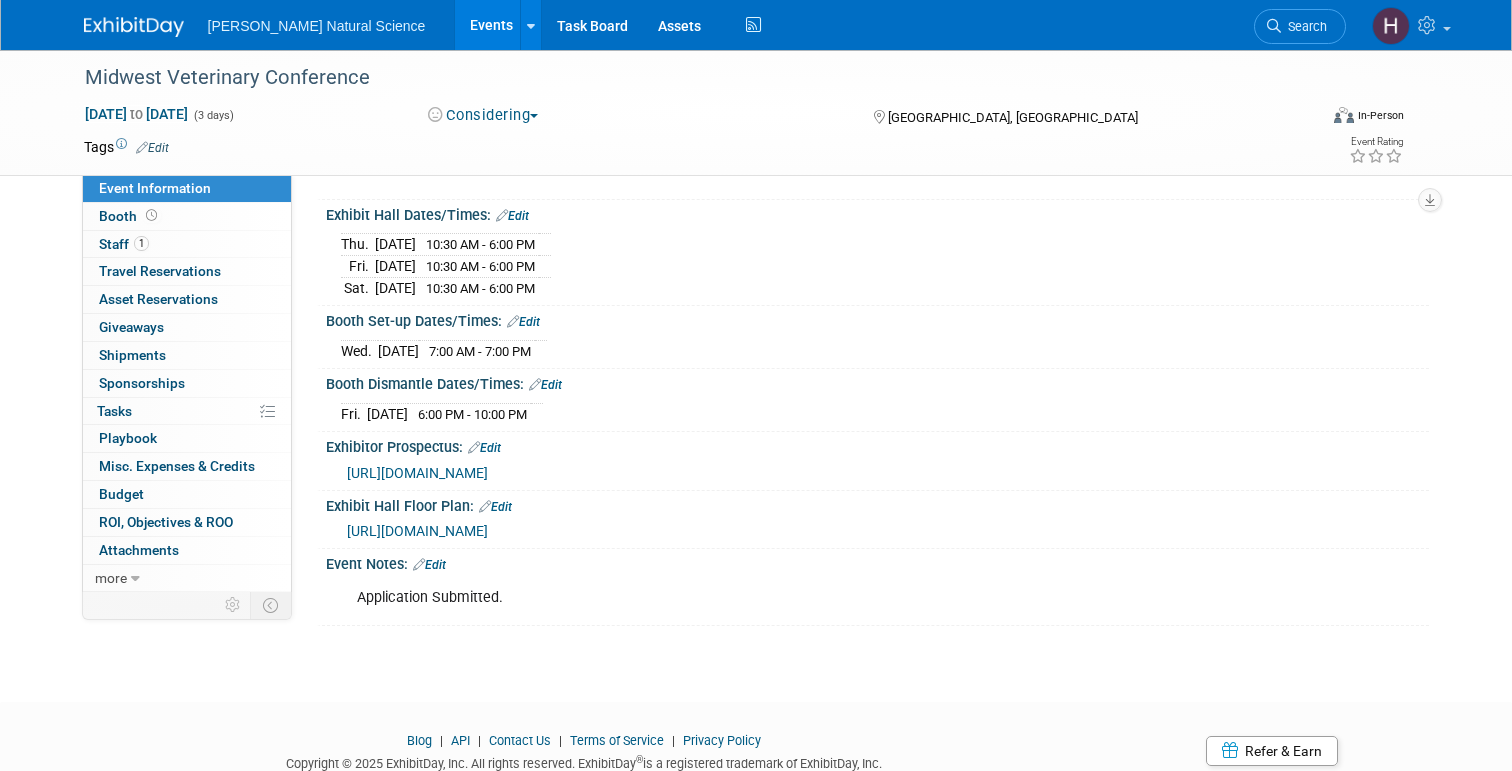 click on "Edit" at bounding box center [545, 385] 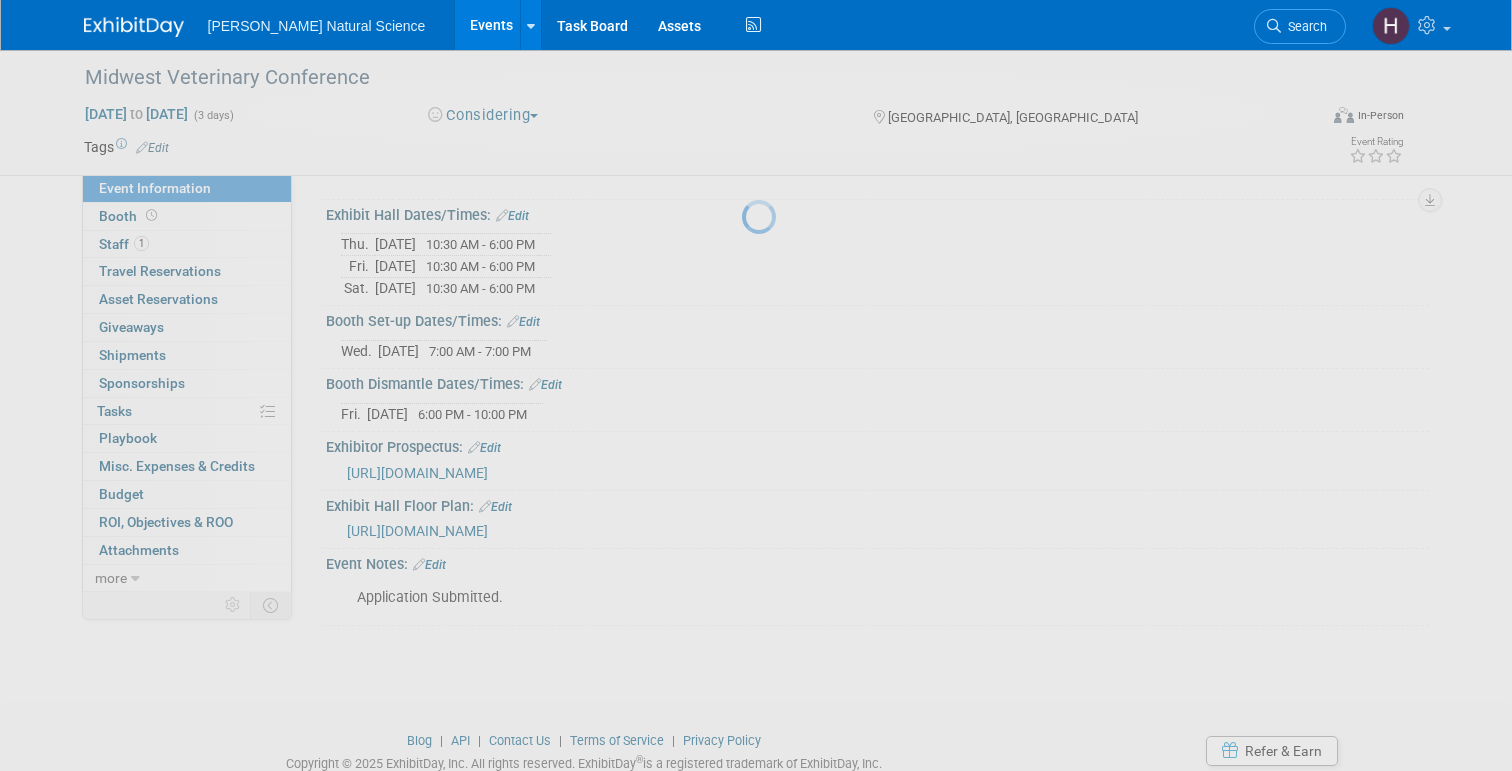 select on "1" 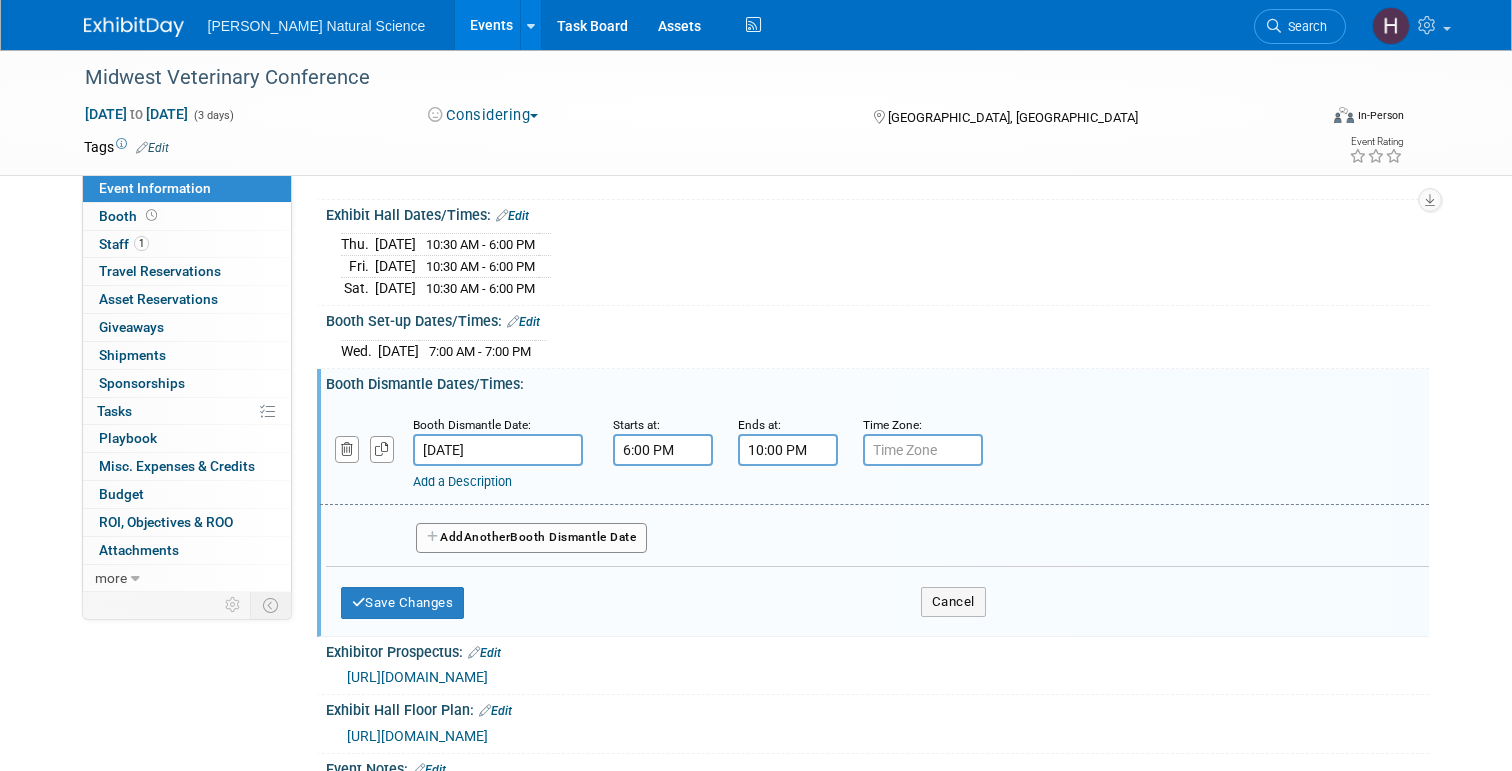 click on "Feb 28, 2025" at bounding box center [498, 450] 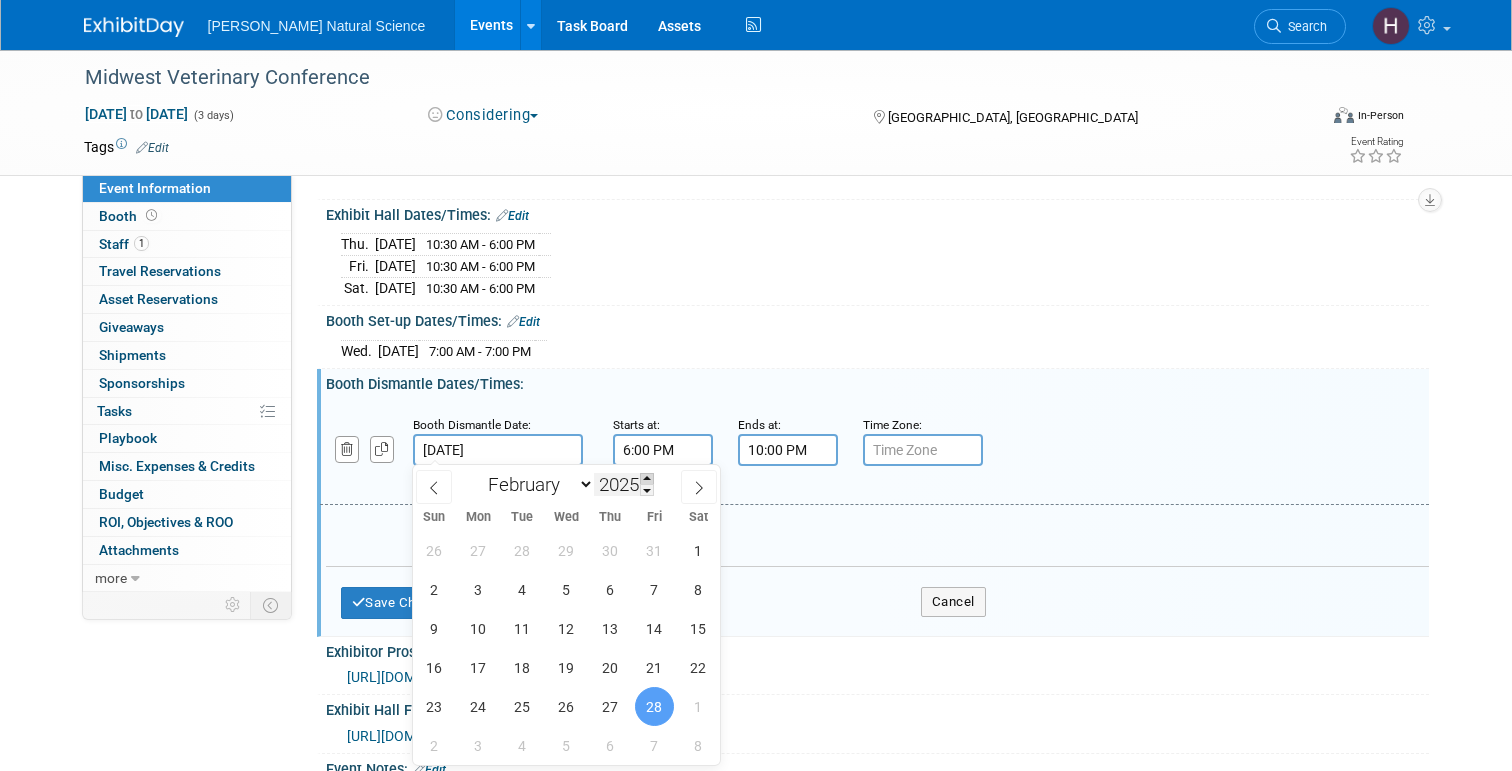 click at bounding box center [647, 479] 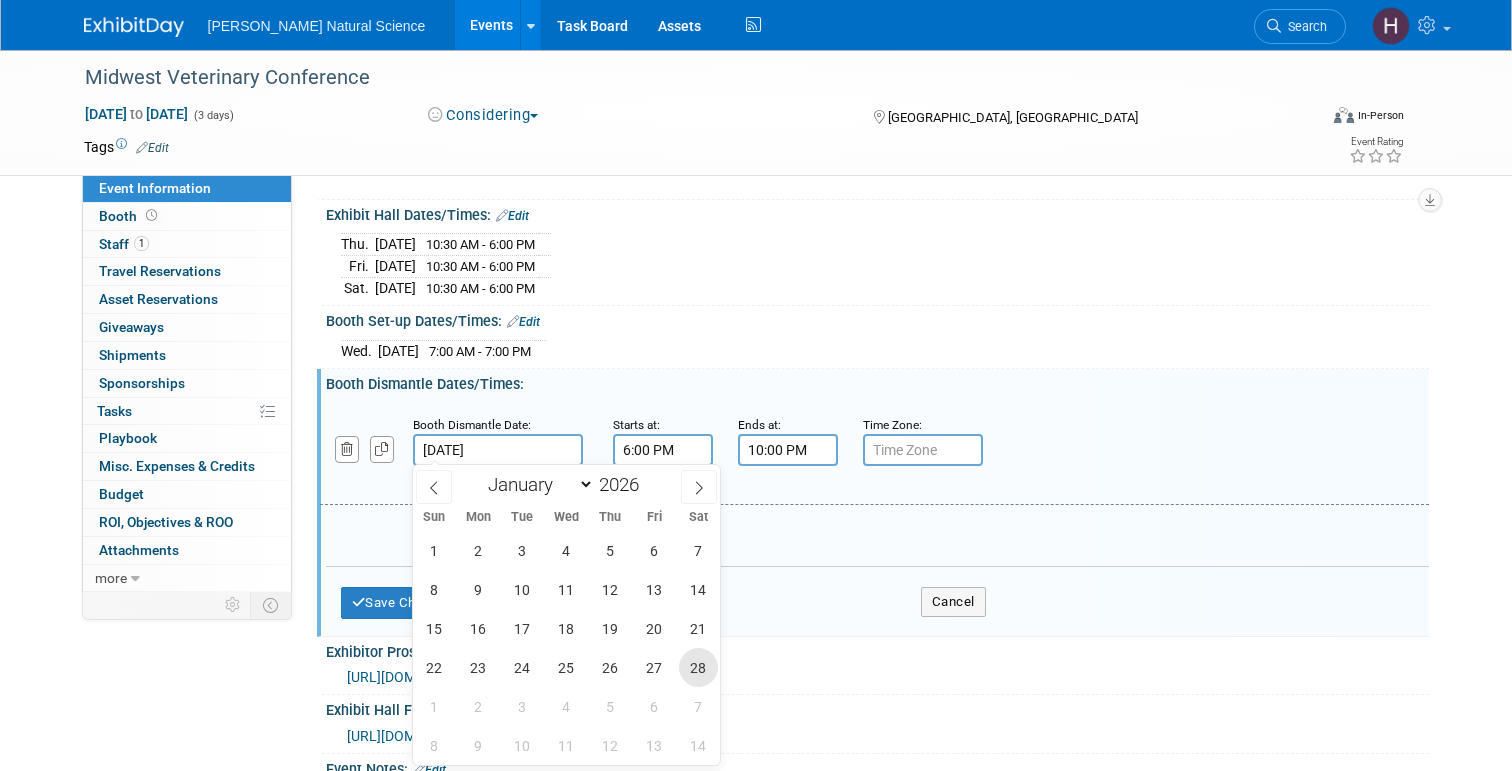 click on "28" at bounding box center (698, 667) 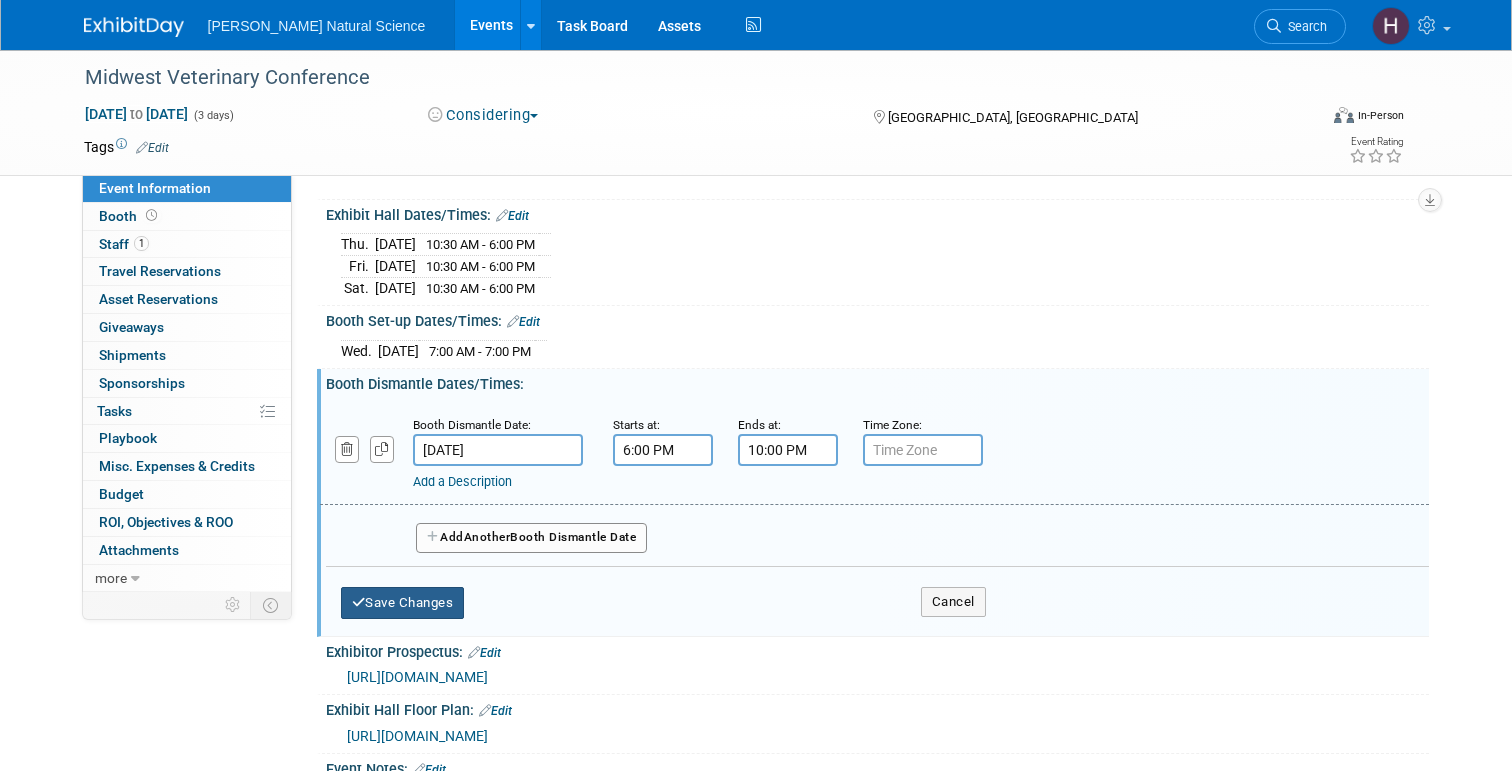 click on "Save Changes" at bounding box center (403, 603) 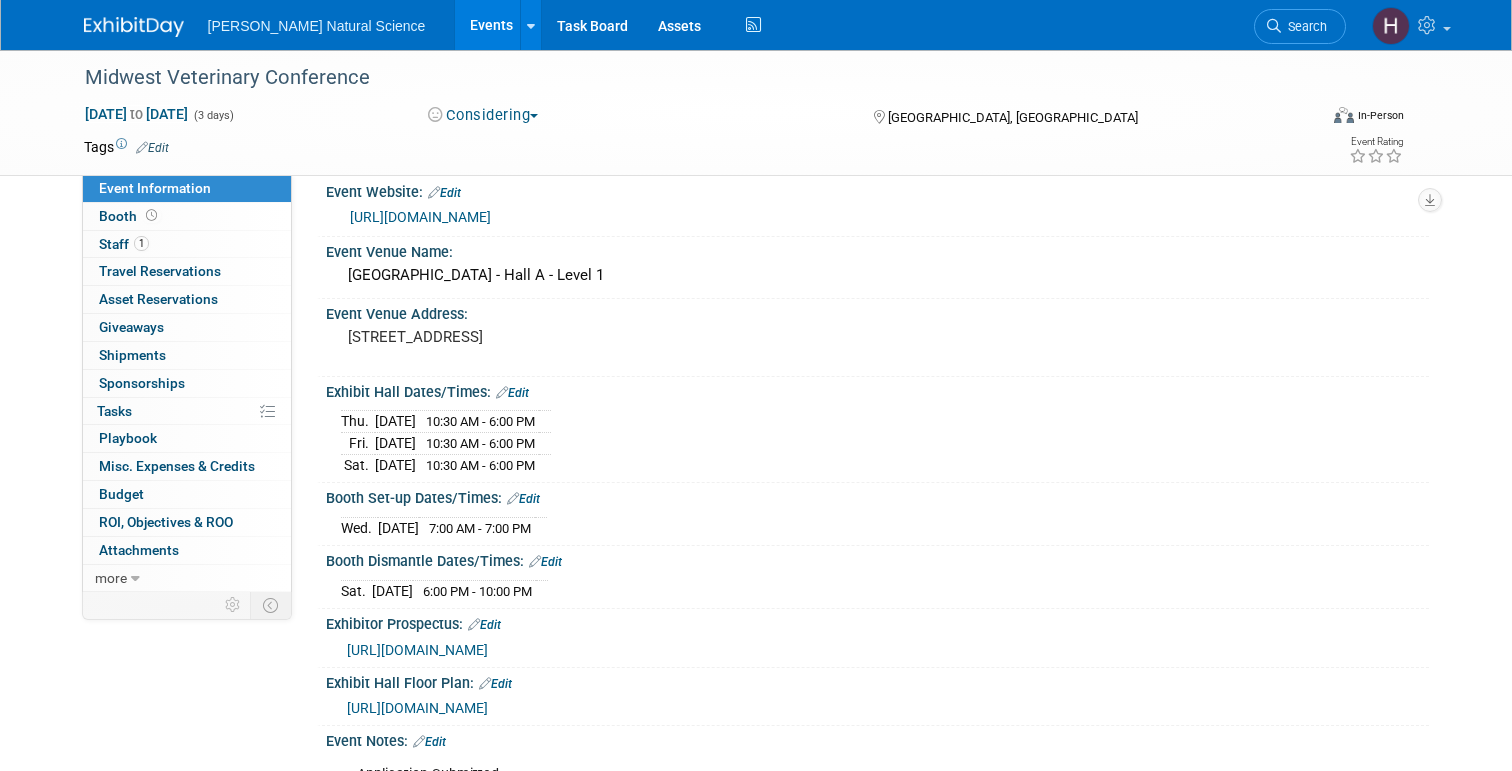scroll, scrollTop: 0, scrollLeft: 0, axis: both 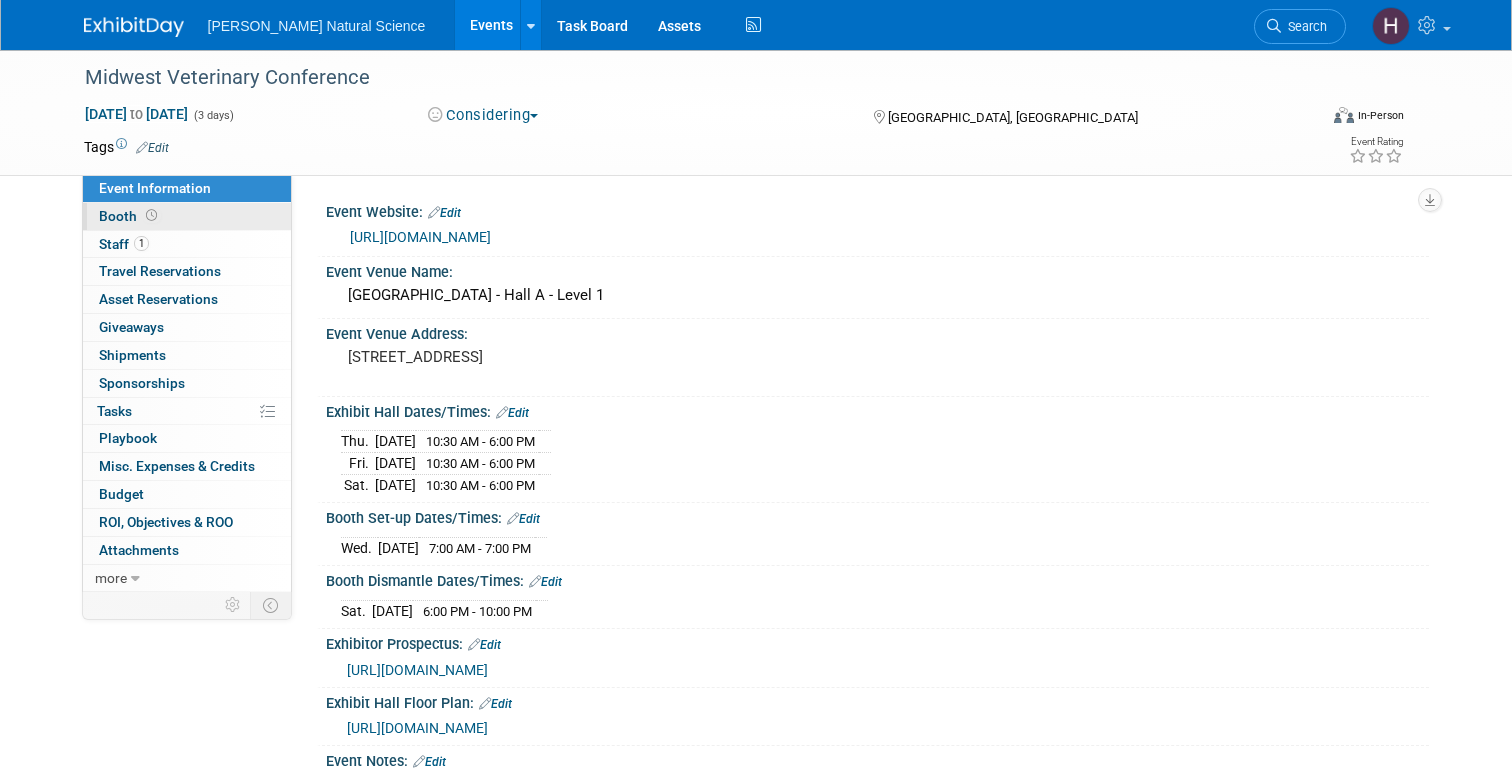 click at bounding box center (151, 215) 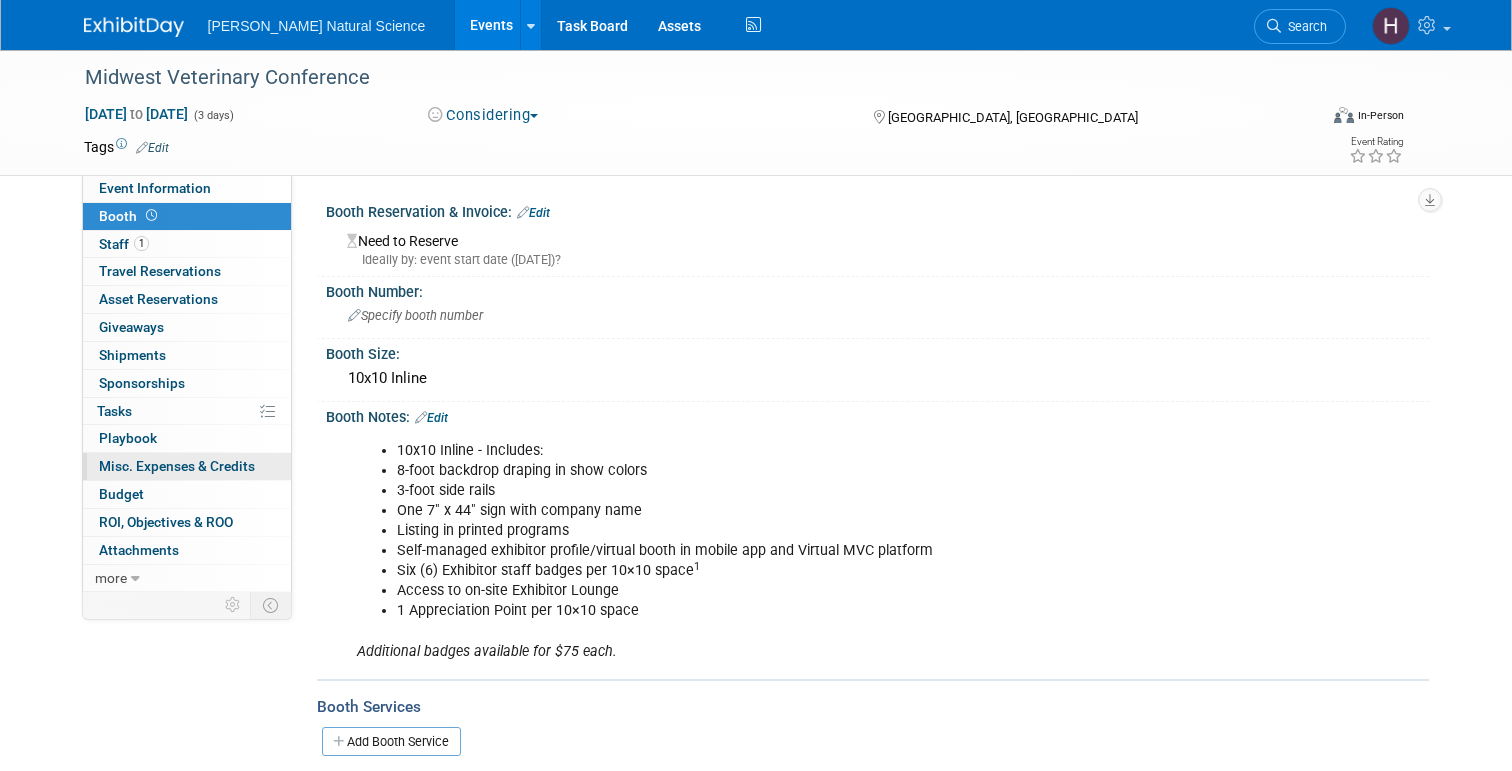 click on "Misc. Expenses & Credits 0" at bounding box center (177, 466) 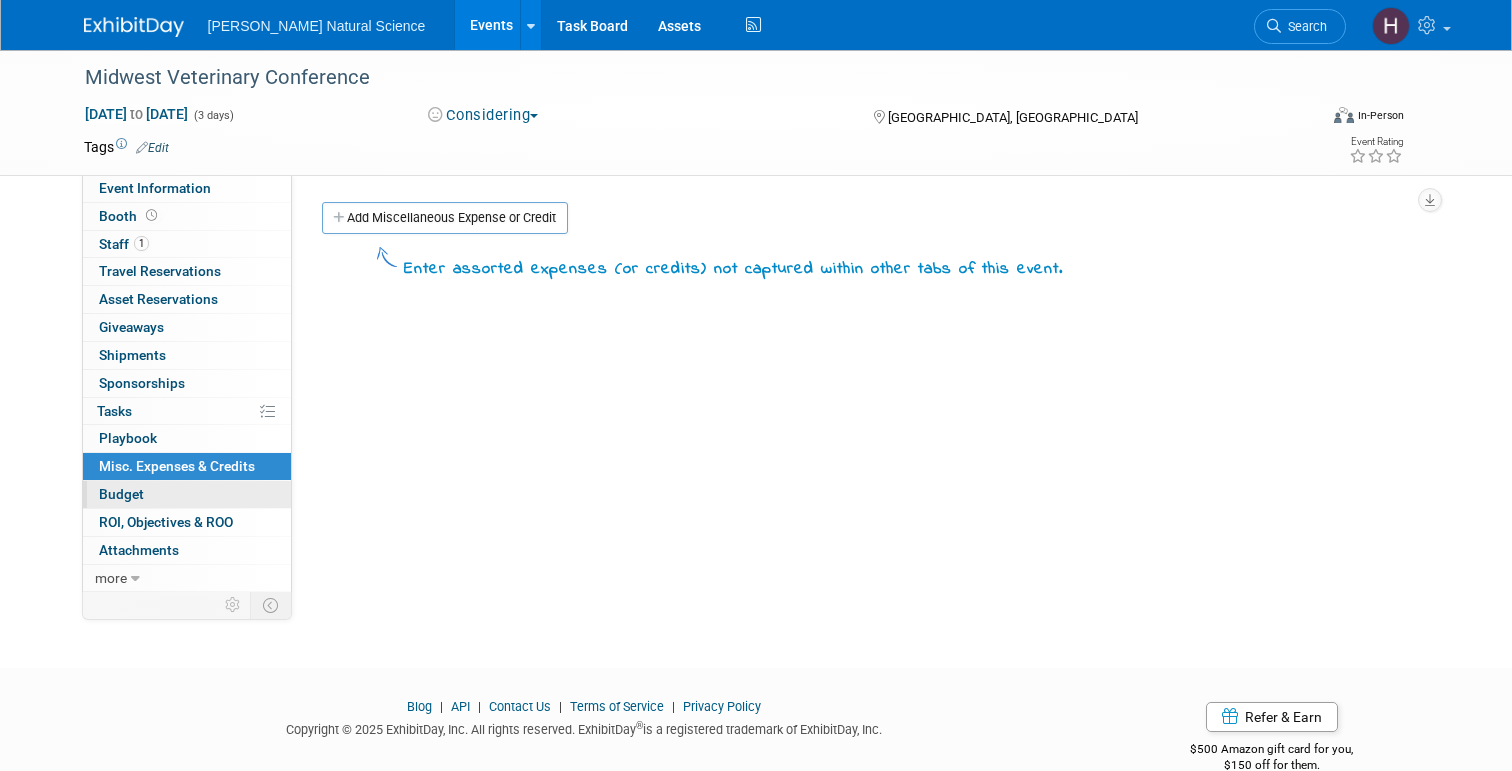 click on "Budget" at bounding box center [187, 494] 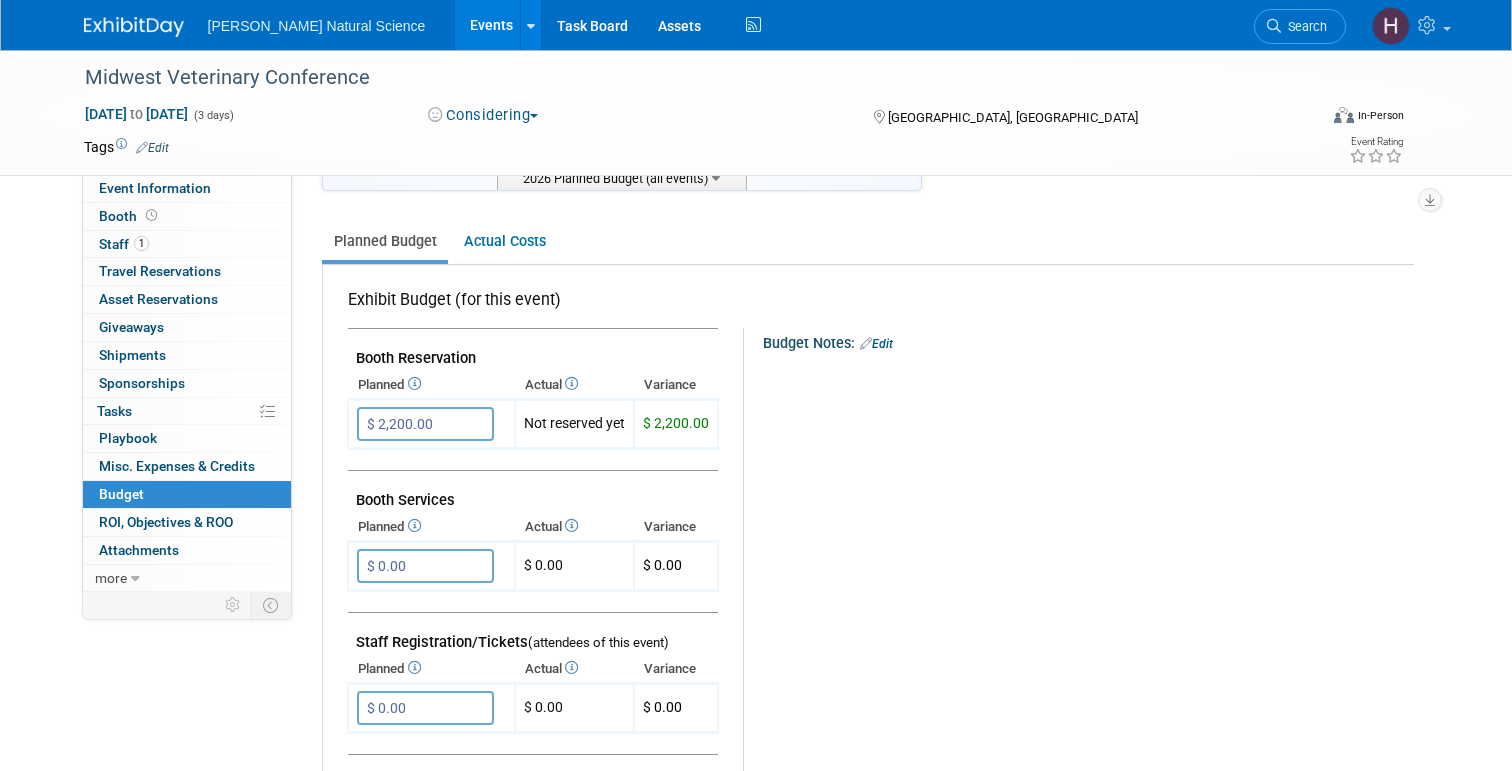 scroll, scrollTop: 0, scrollLeft: 0, axis: both 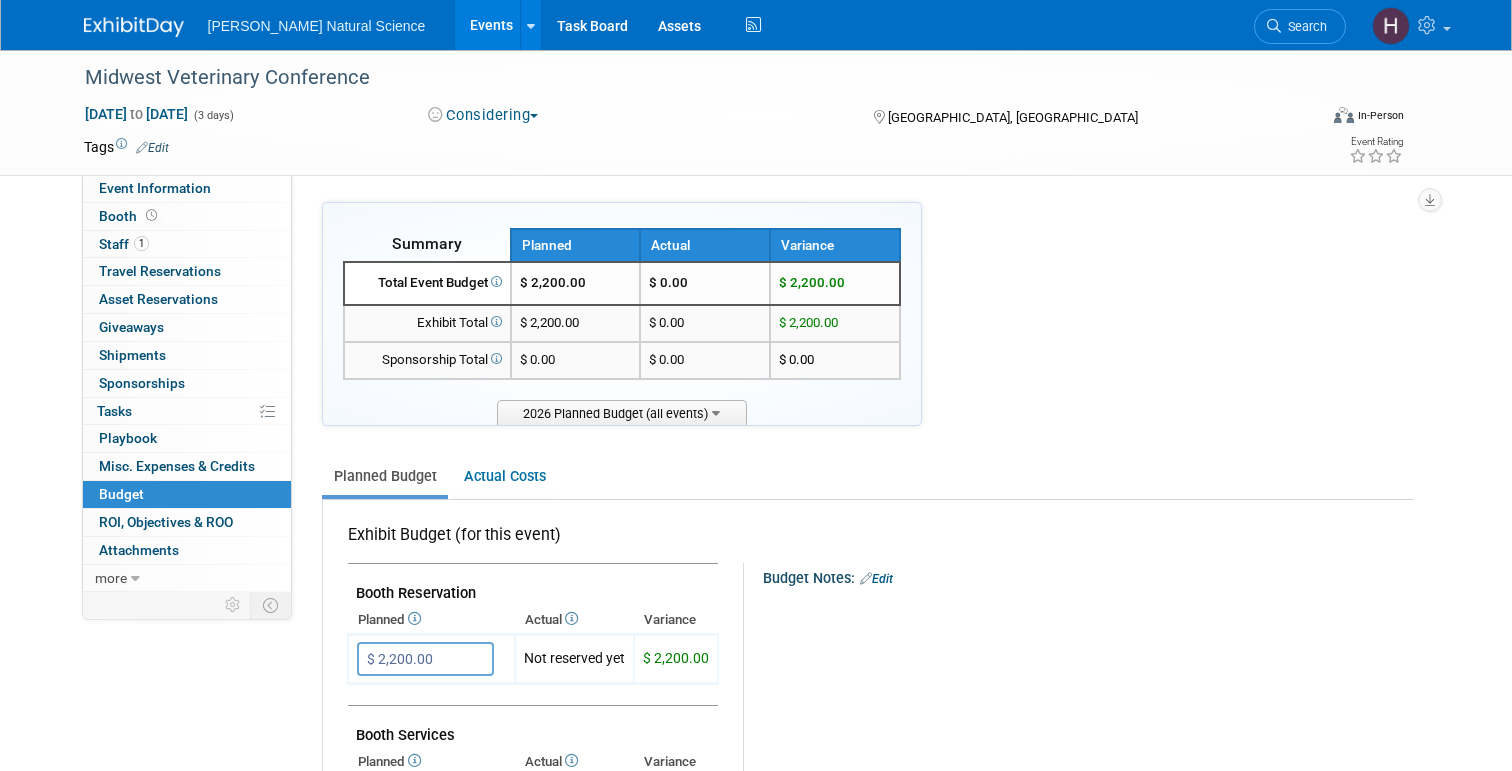click at bounding box center (134, 27) 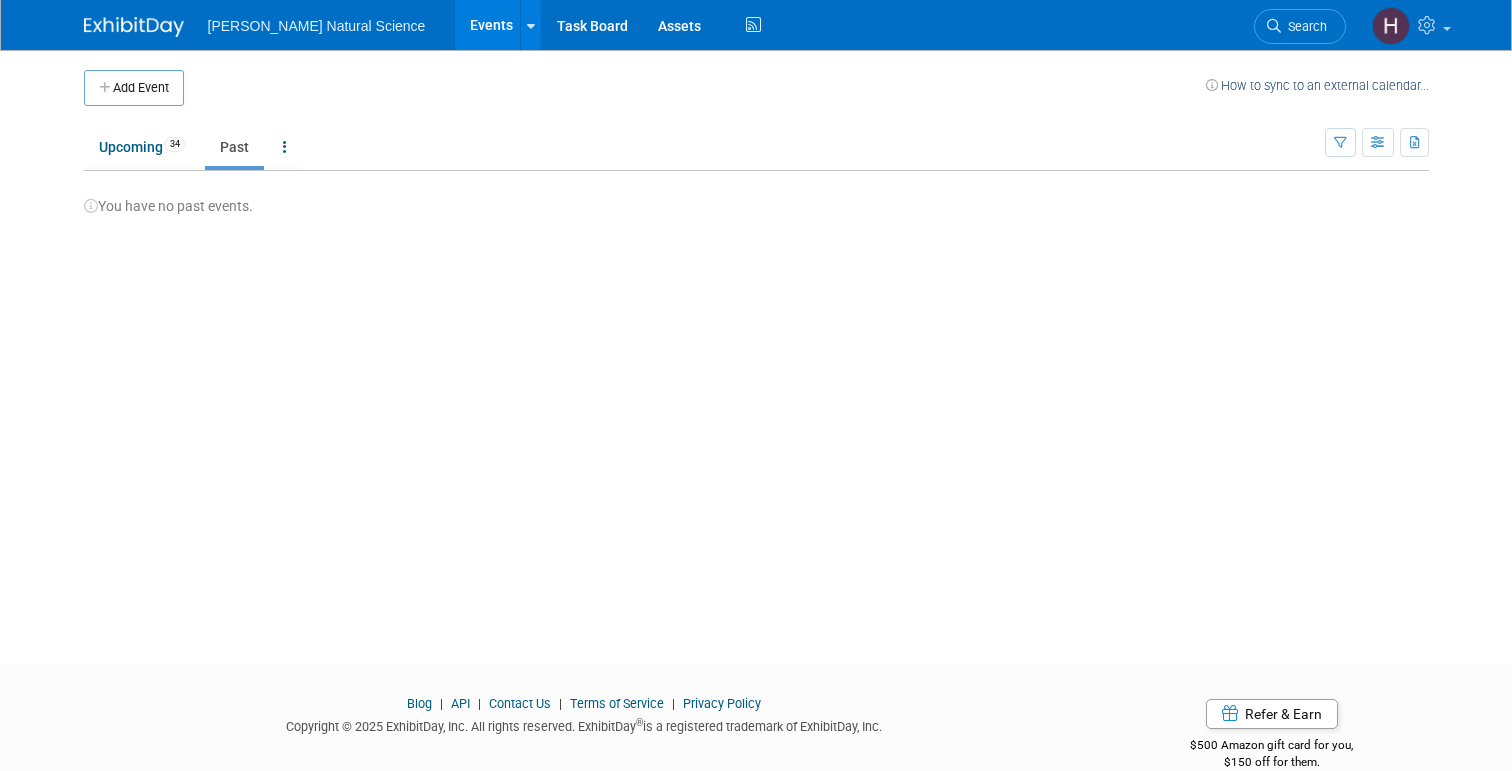 scroll, scrollTop: 0, scrollLeft: 0, axis: both 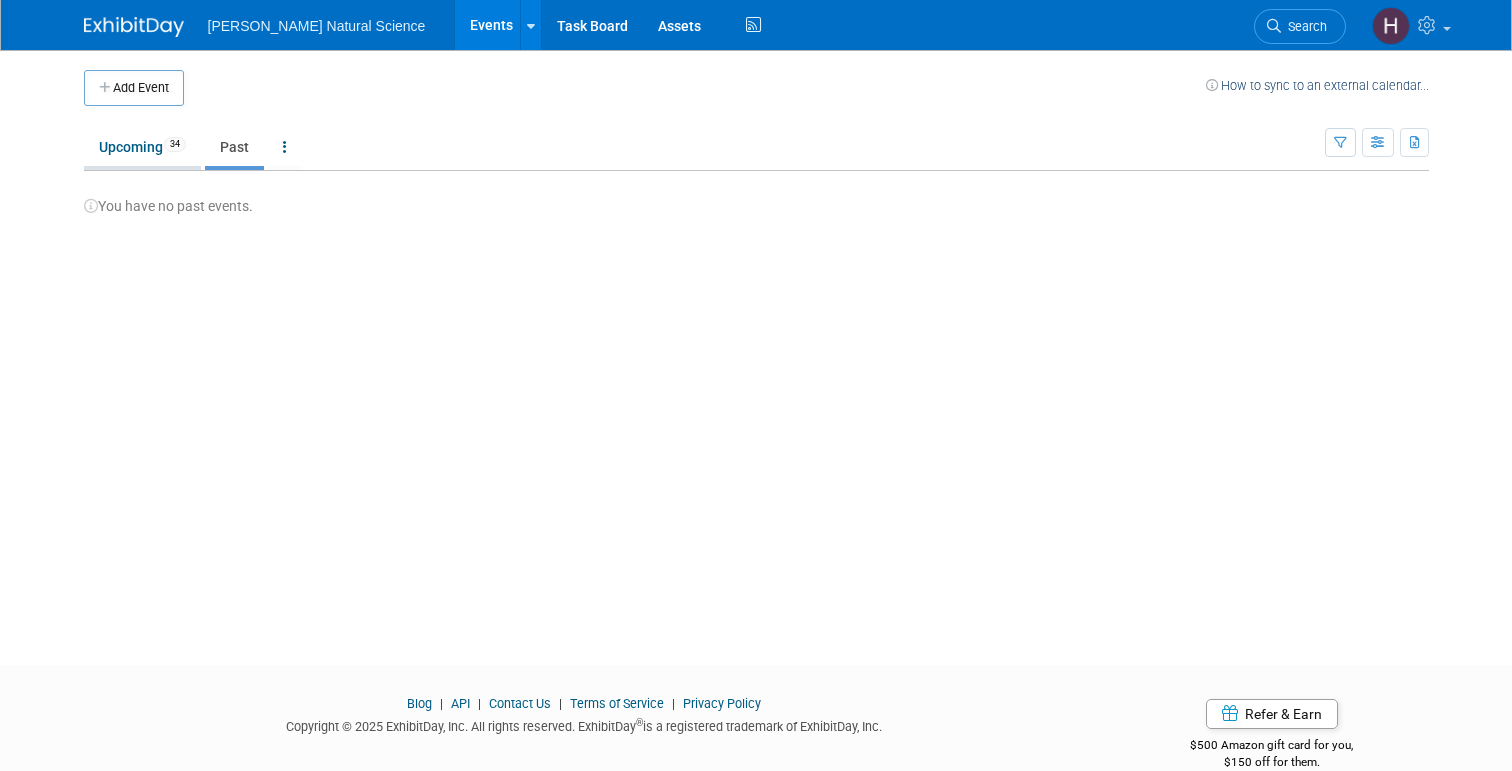 click on "Upcoming
34" at bounding box center [142, 147] 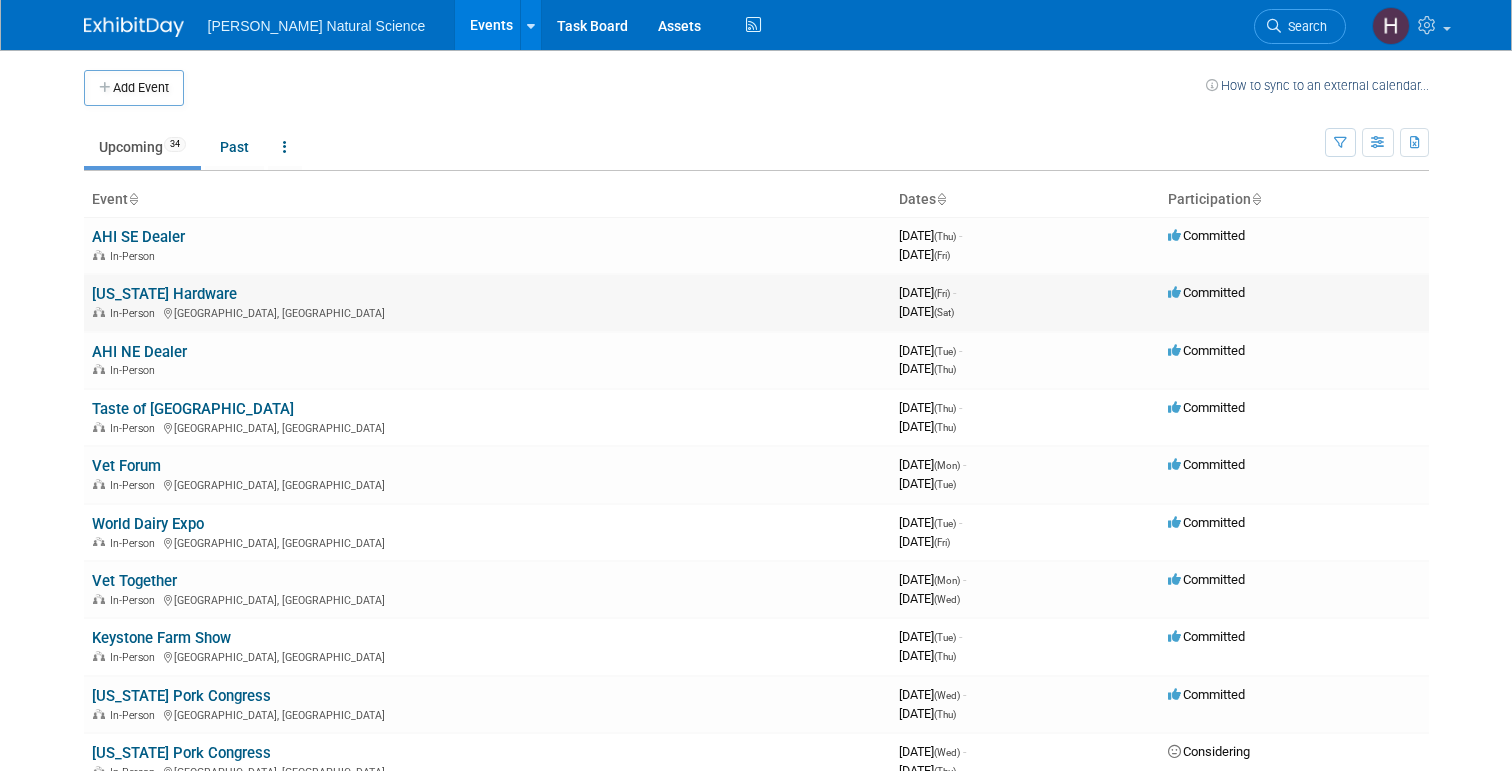 scroll, scrollTop: 0, scrollLeft: 0, axis: both 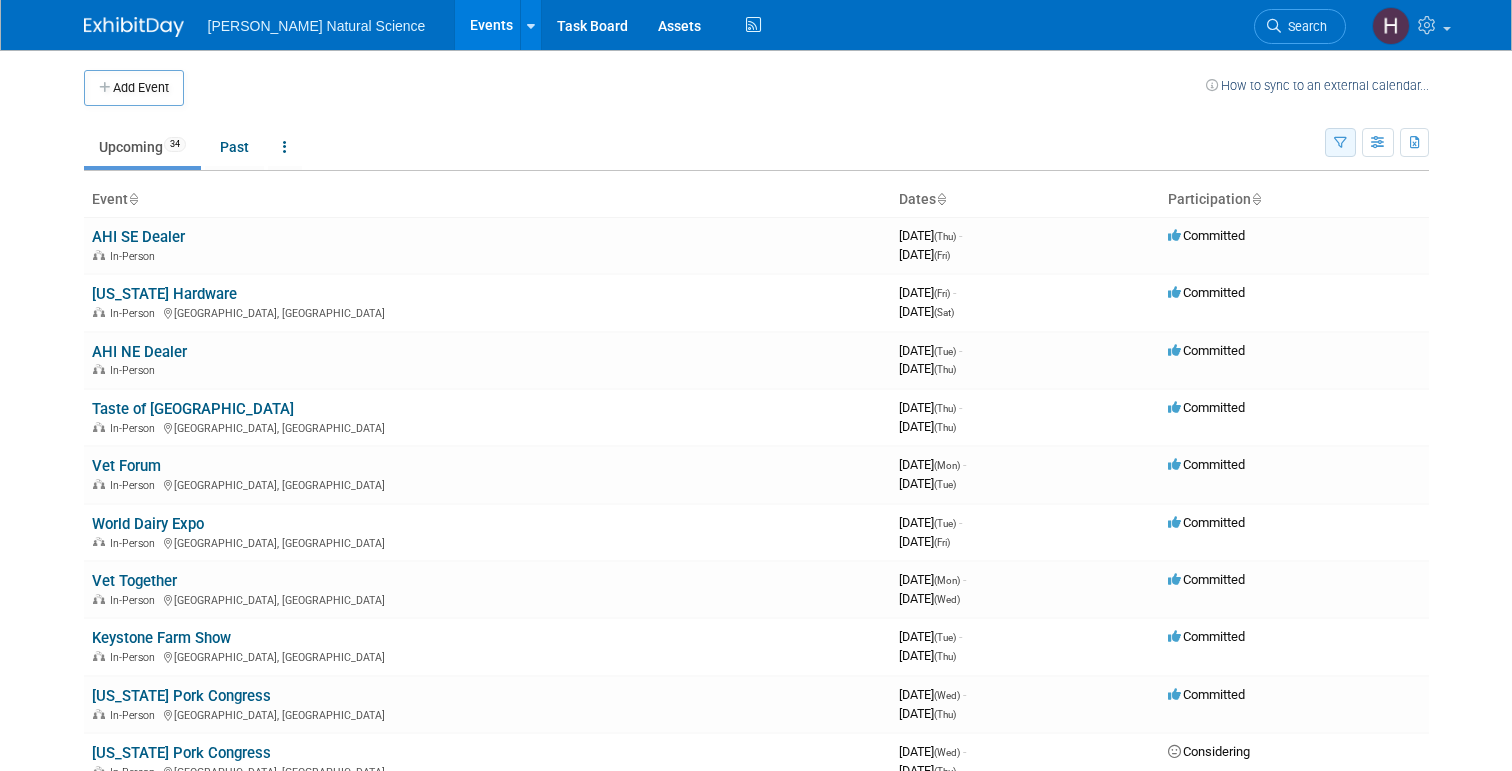 click at bounding box center (1340, 143) 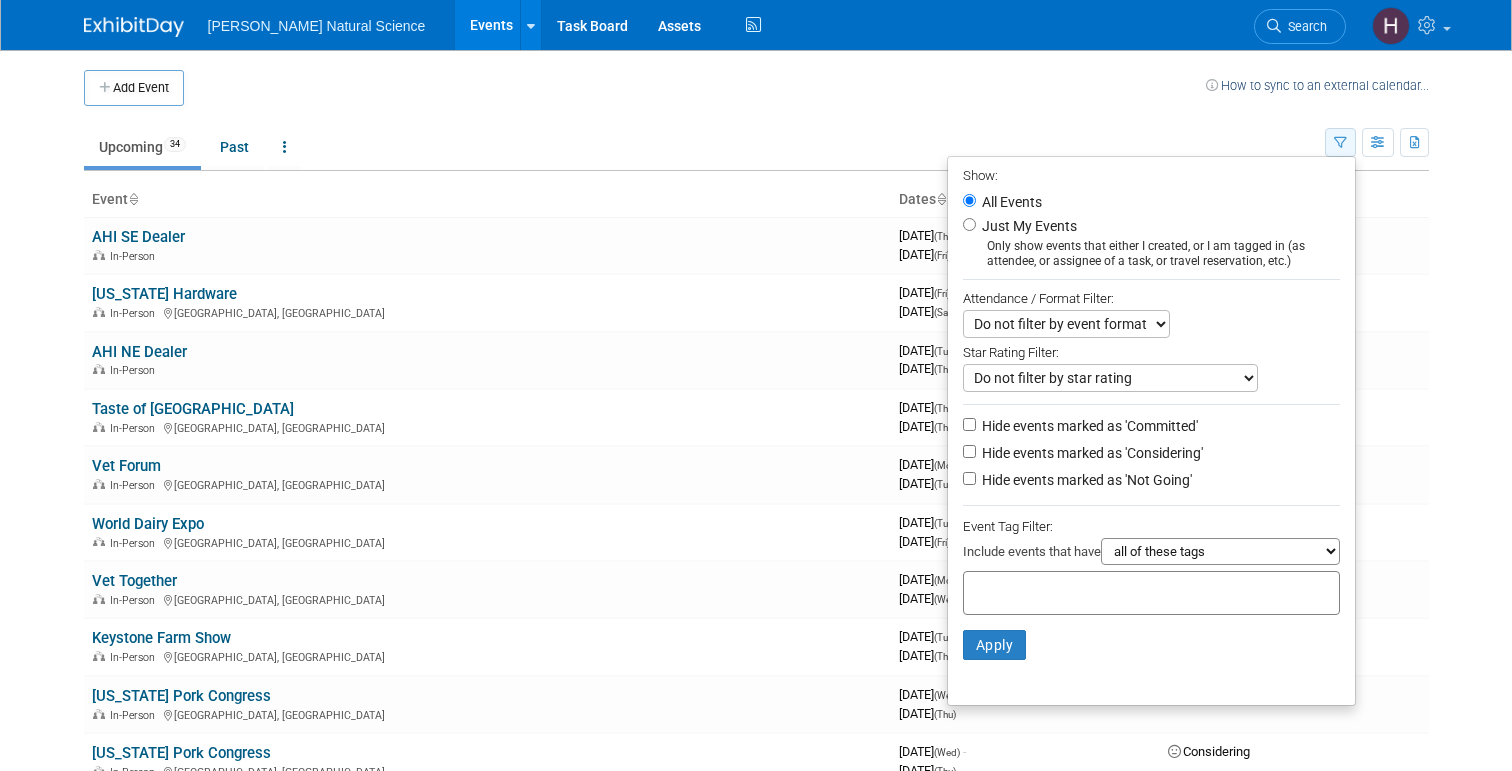 click at bounding box center (1340, 143) 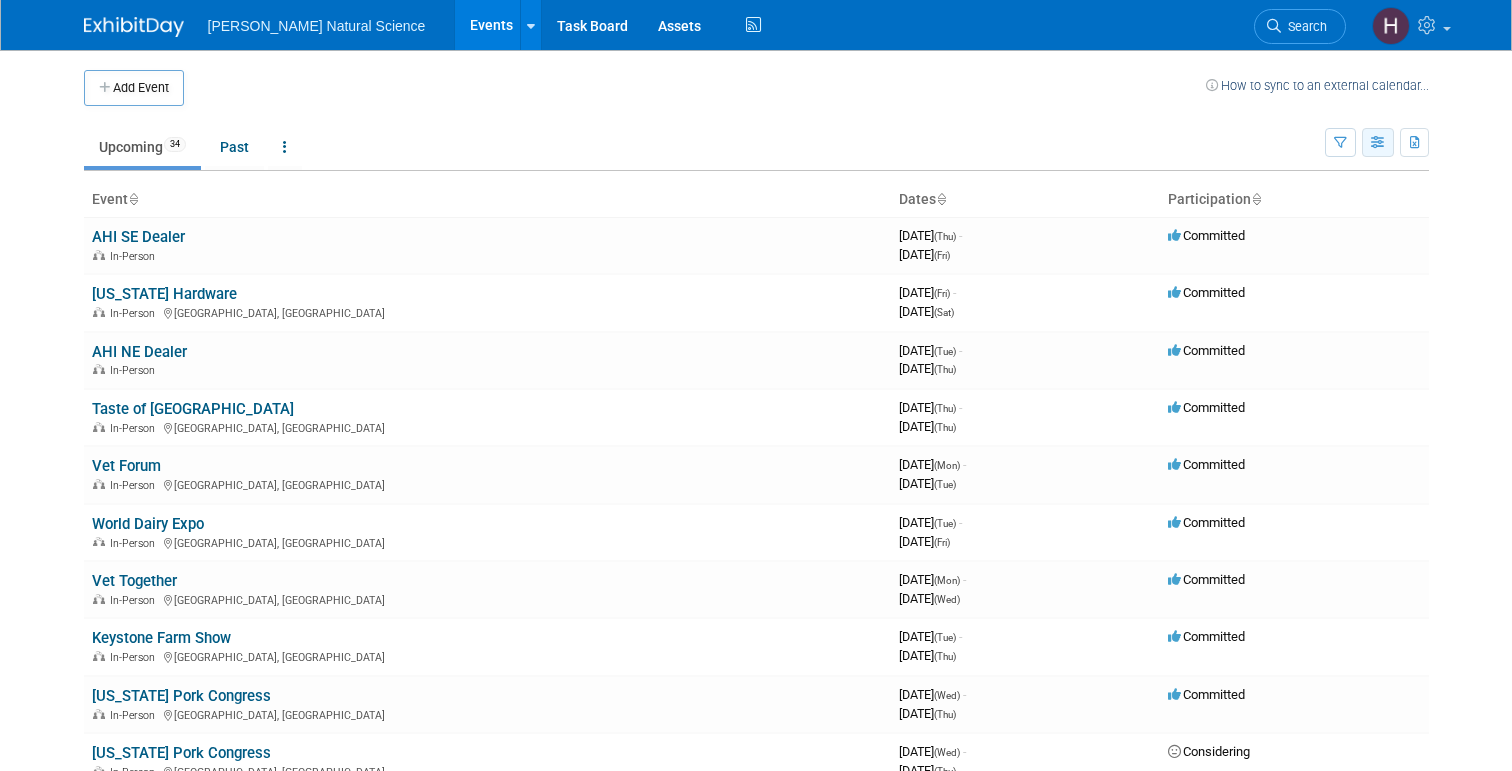 click at bounding box center [1378, 143] 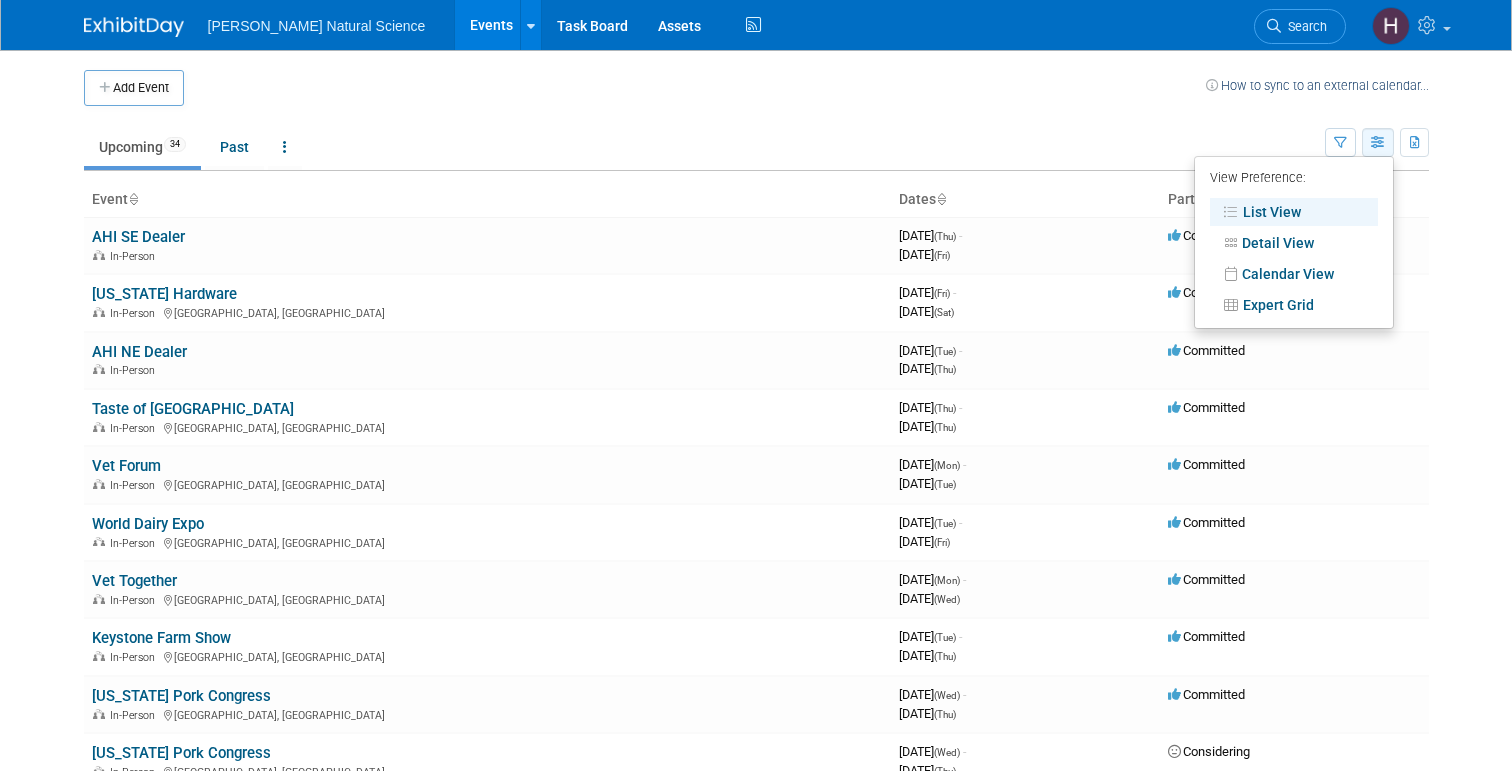 click at bounding box center [1378, 143] 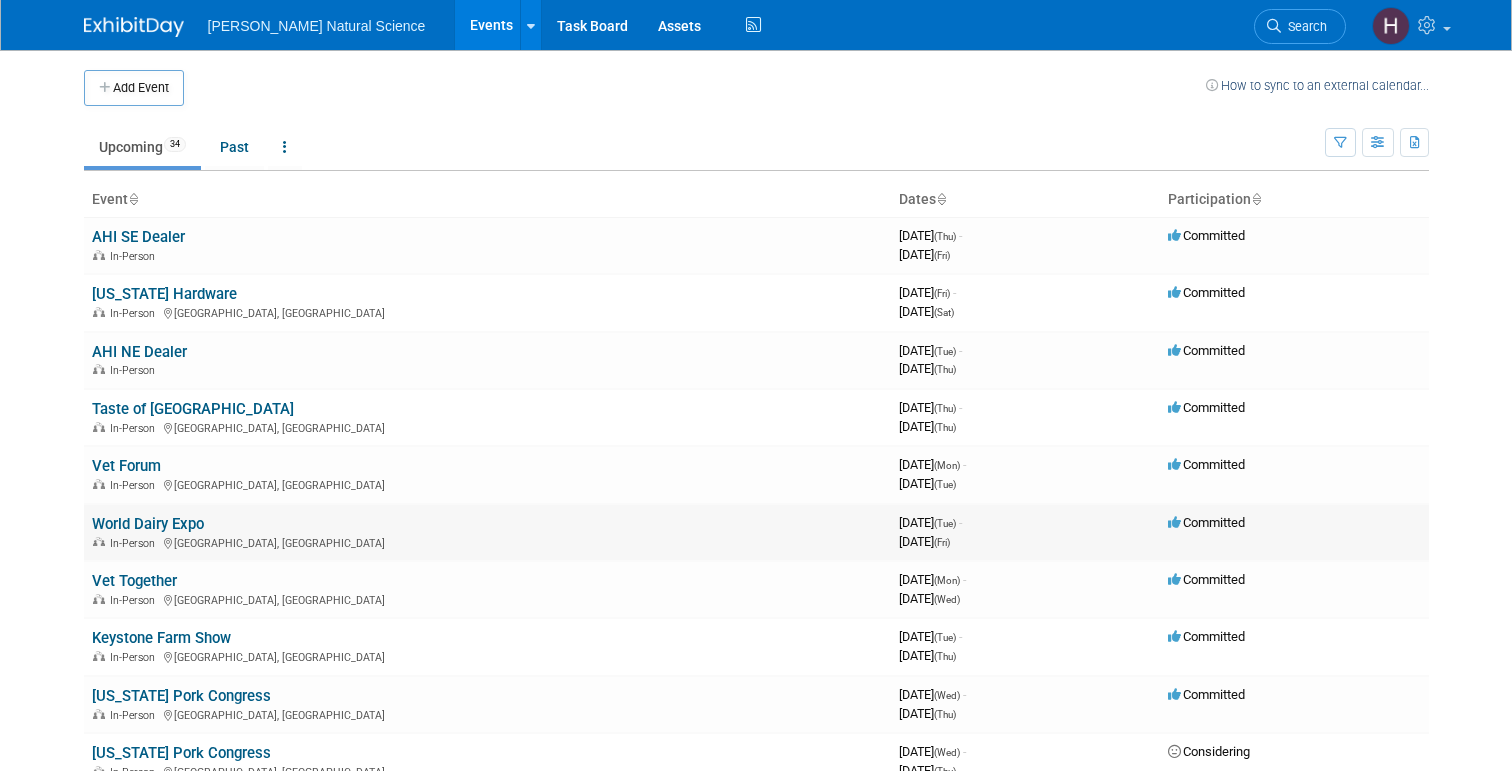 click on "World Dairy Expo" at bounding box center (148, 524) 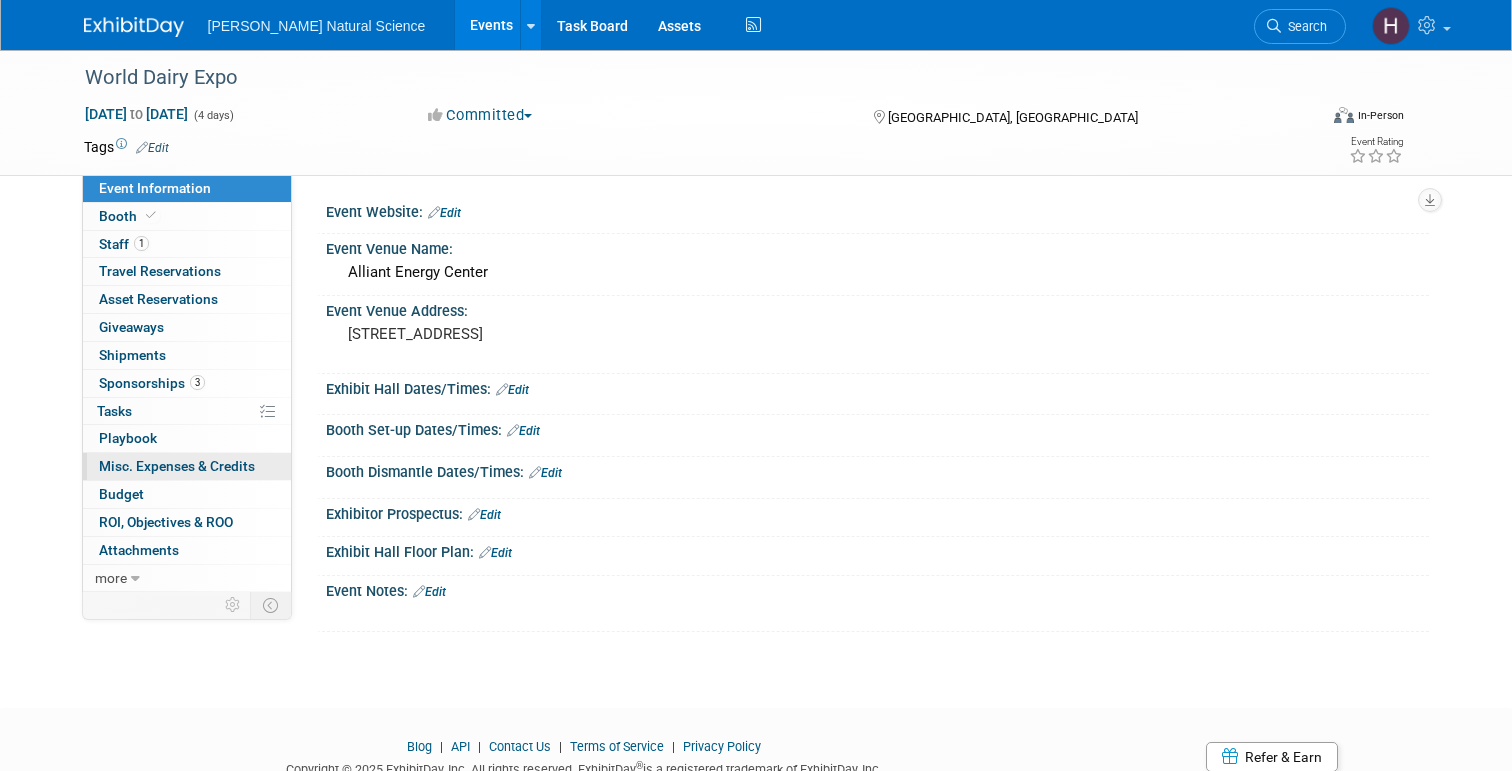 scroll, scrollTop: 0, scrollLeft: 0, axis: both 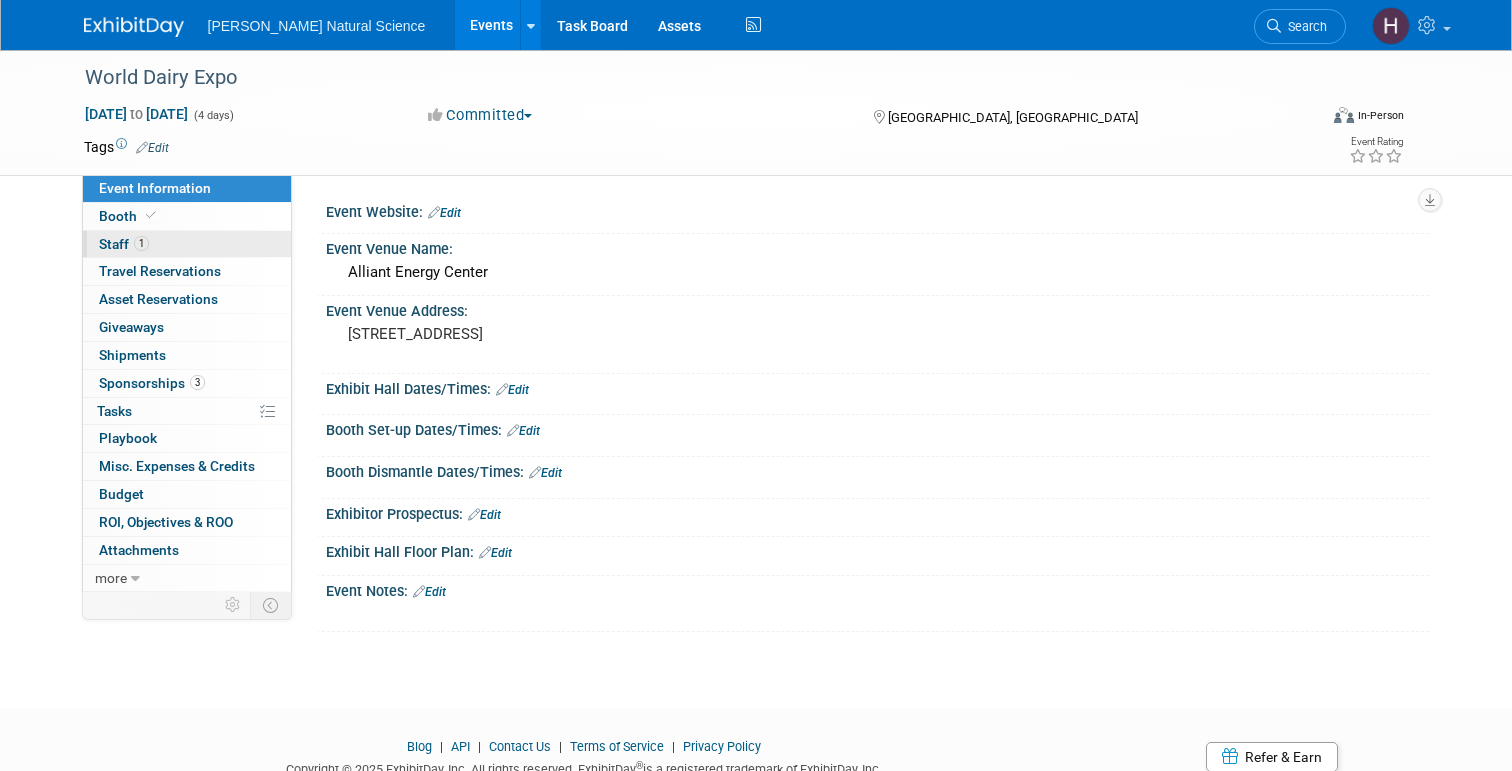 click on "Staff 1" at bounding box center [124, 244] 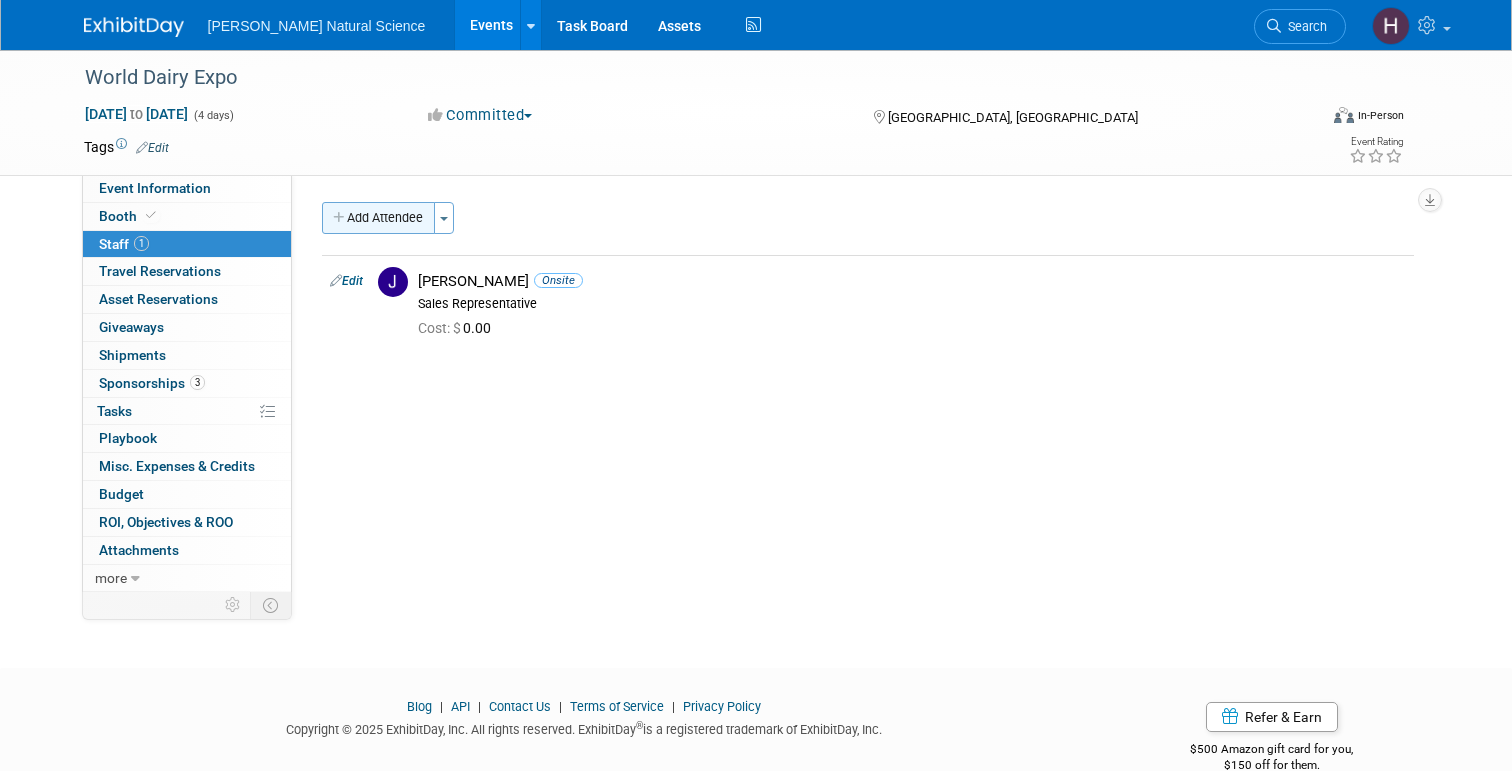 click on "Add Attendee" at bounding box center [378, 218] 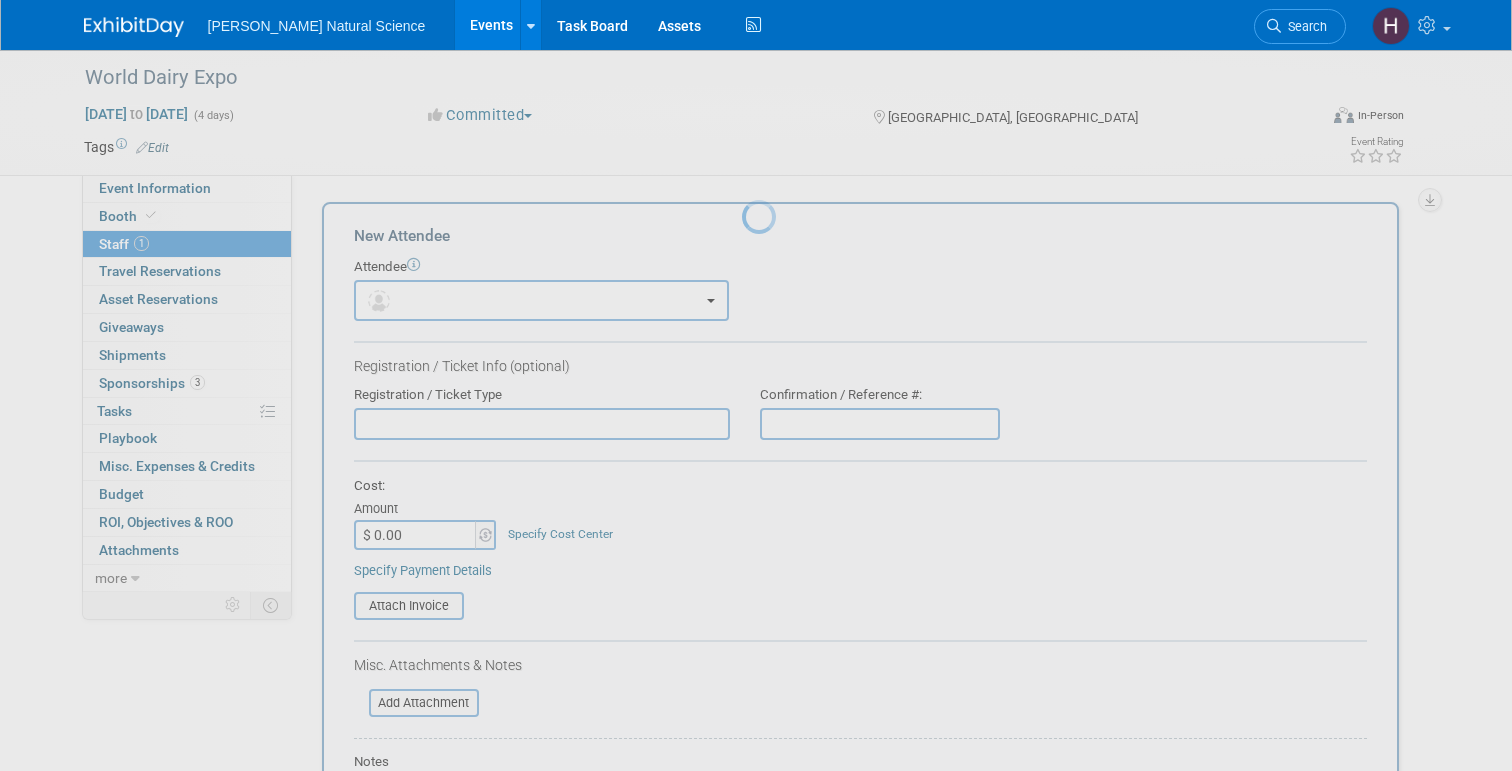 scroll, scrollTop: 0, scrollLeft: 0, axis: both 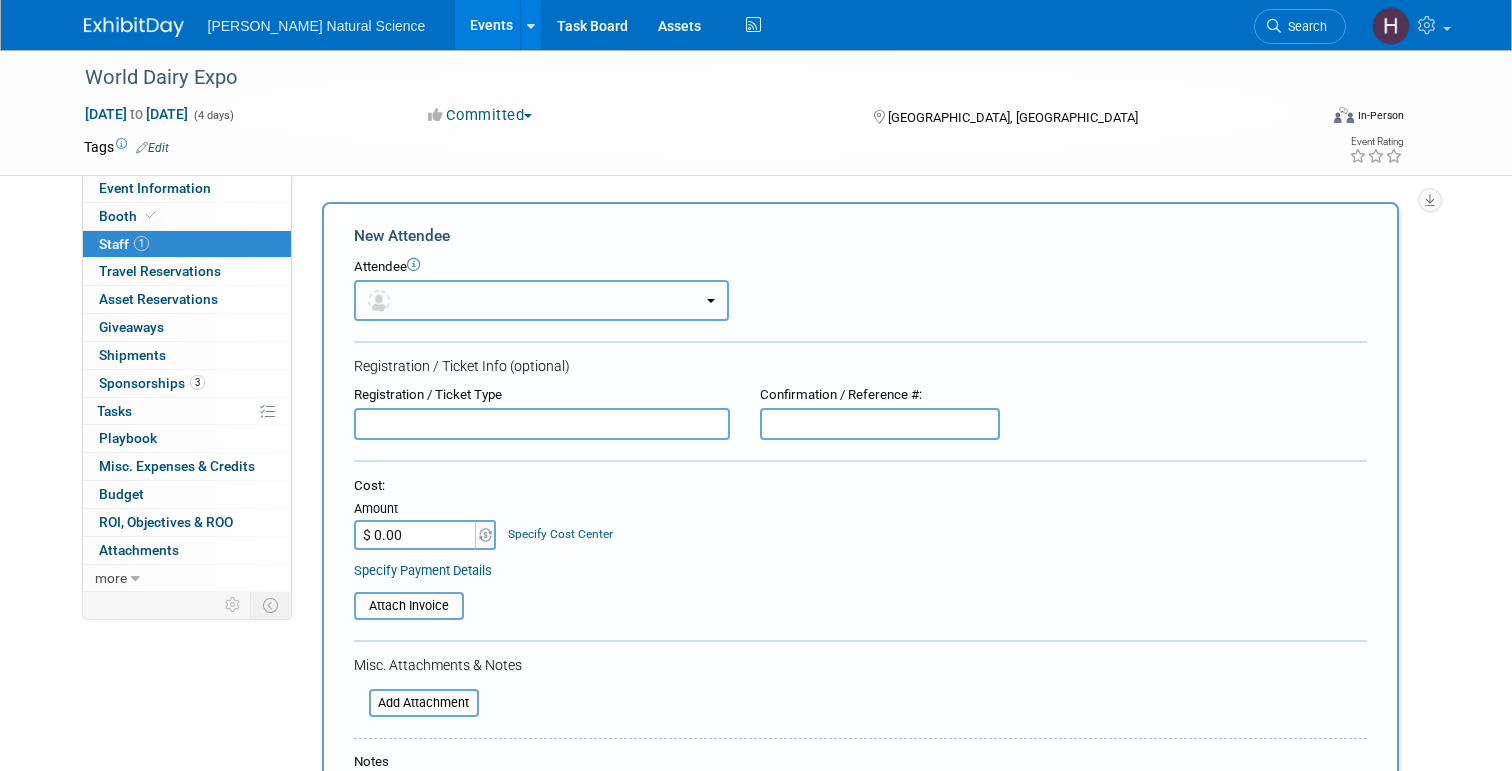 click at bounding box center [541, 300] 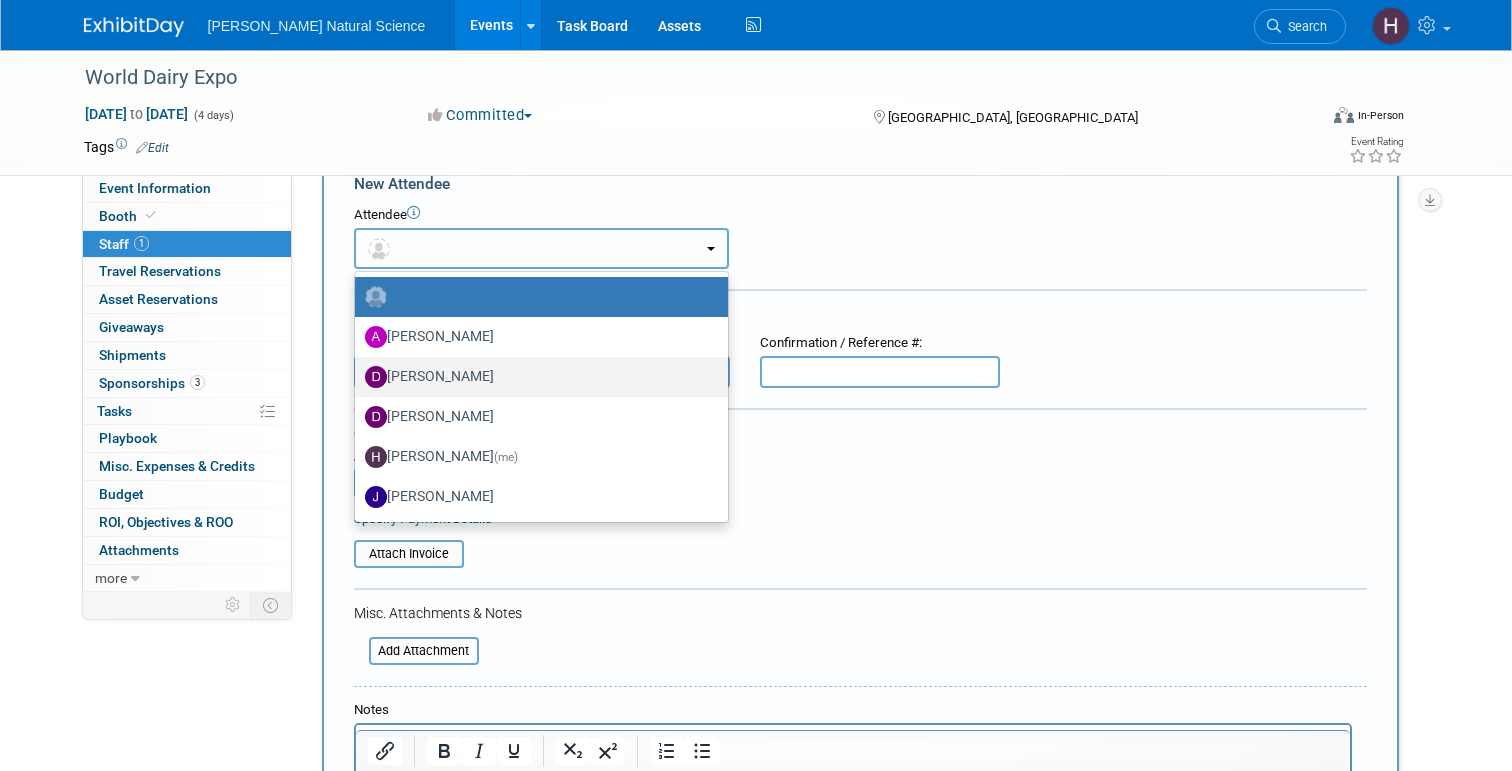 scroll, scrollTop: 46, scrollLeft: 0, axis: vertical 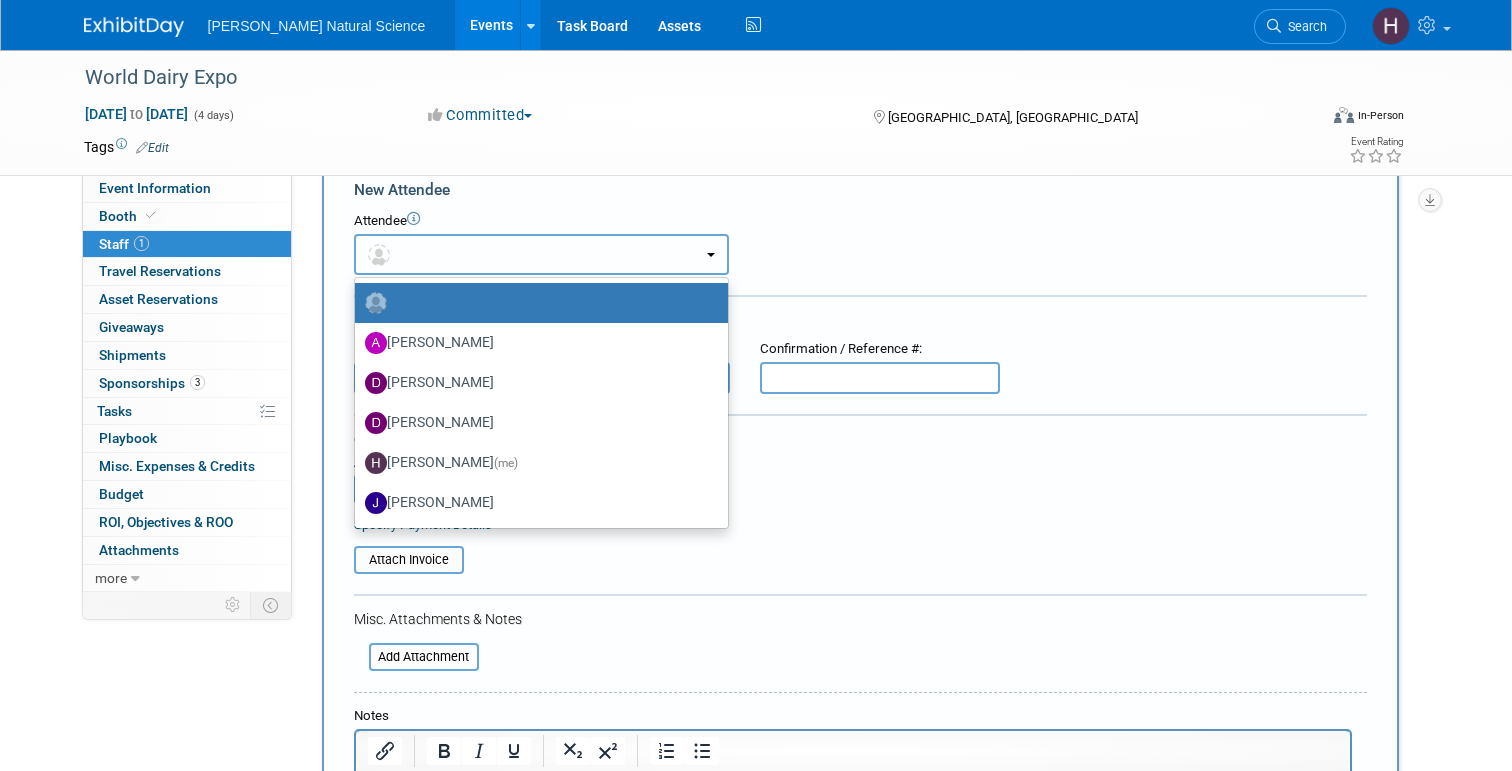 click at bounding box center [541, 254] 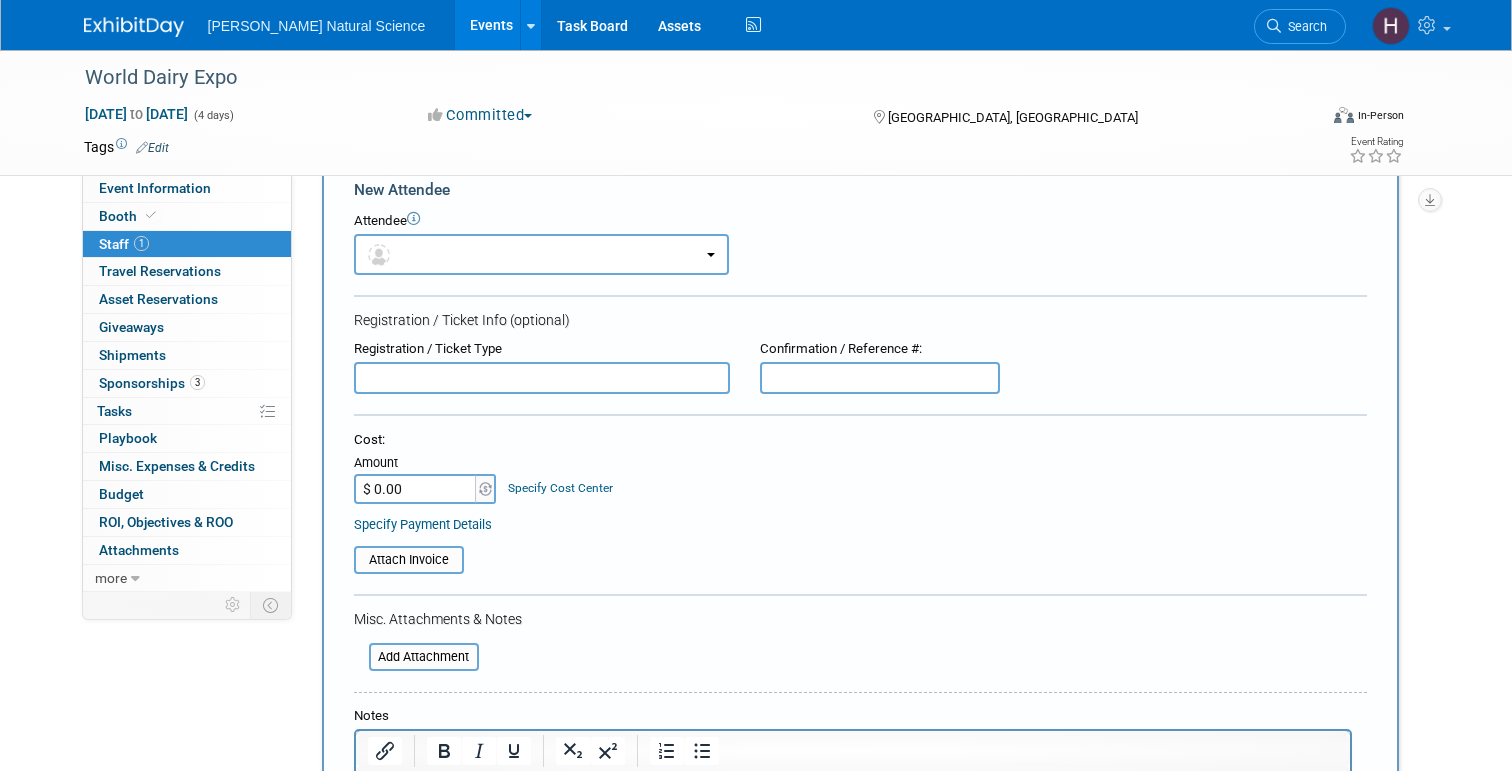 click at bounding box center [134, 27] 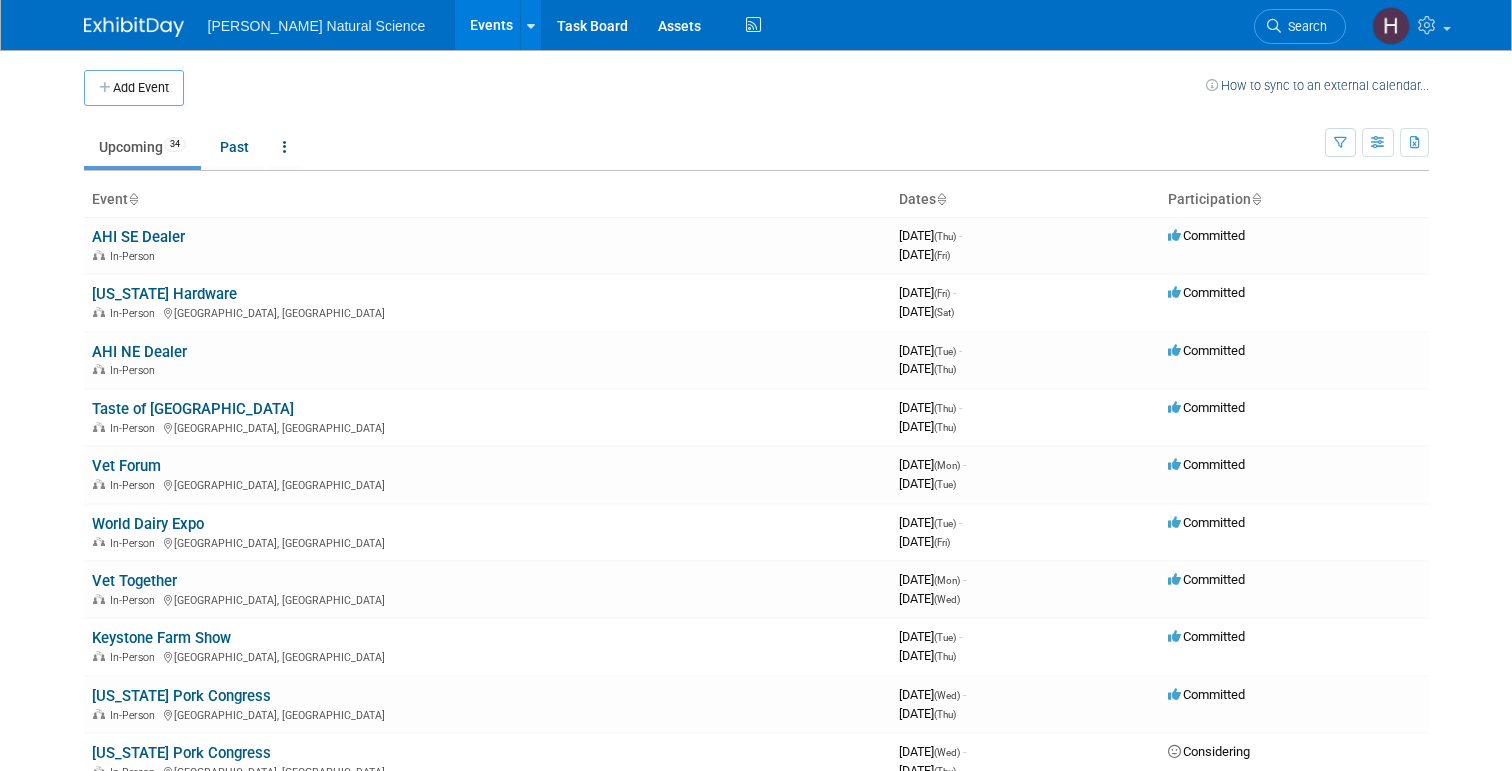 scroll, scrollTop: 0, scrollLeft: 0, axis: both 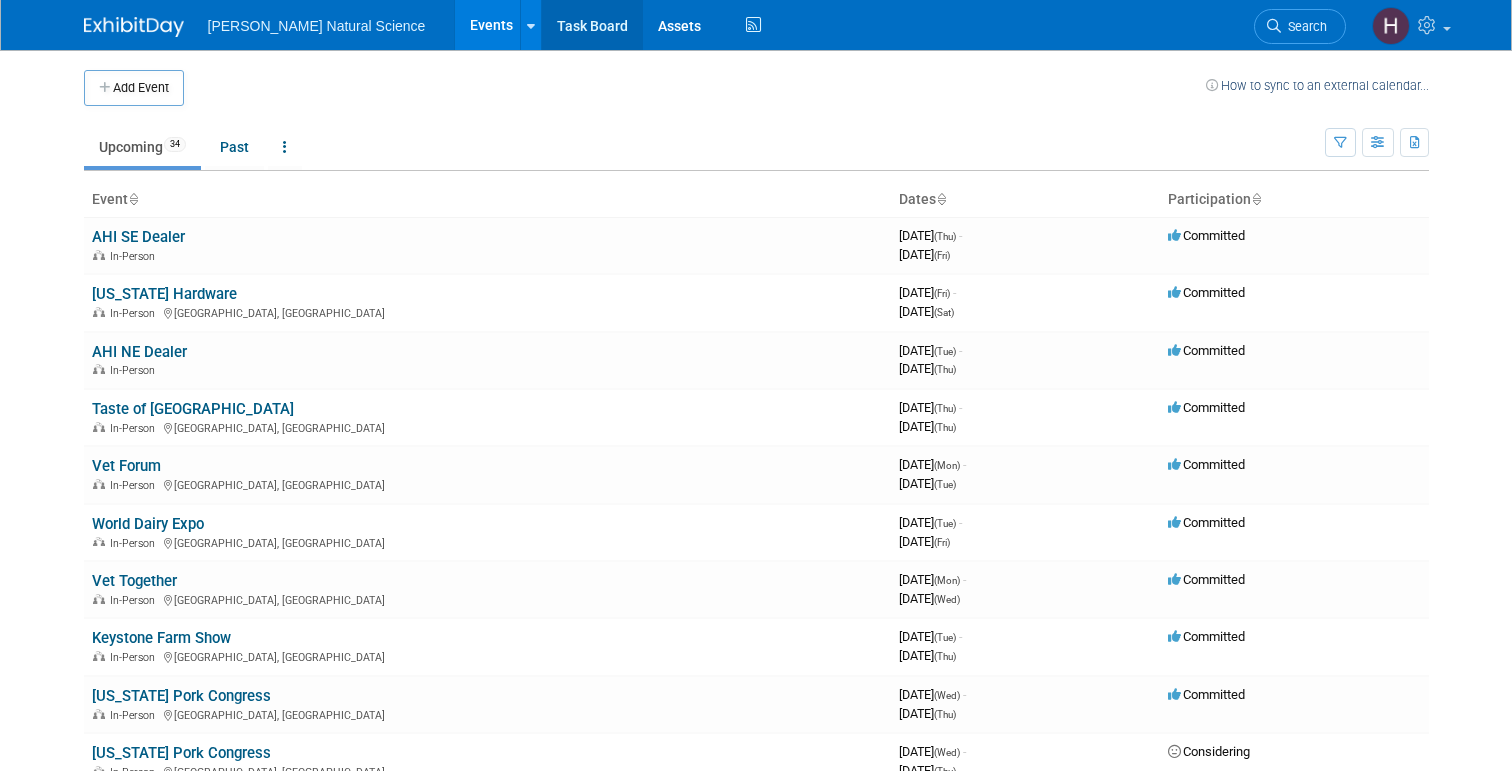click on "Task Board" at bounding box center [592, 25] 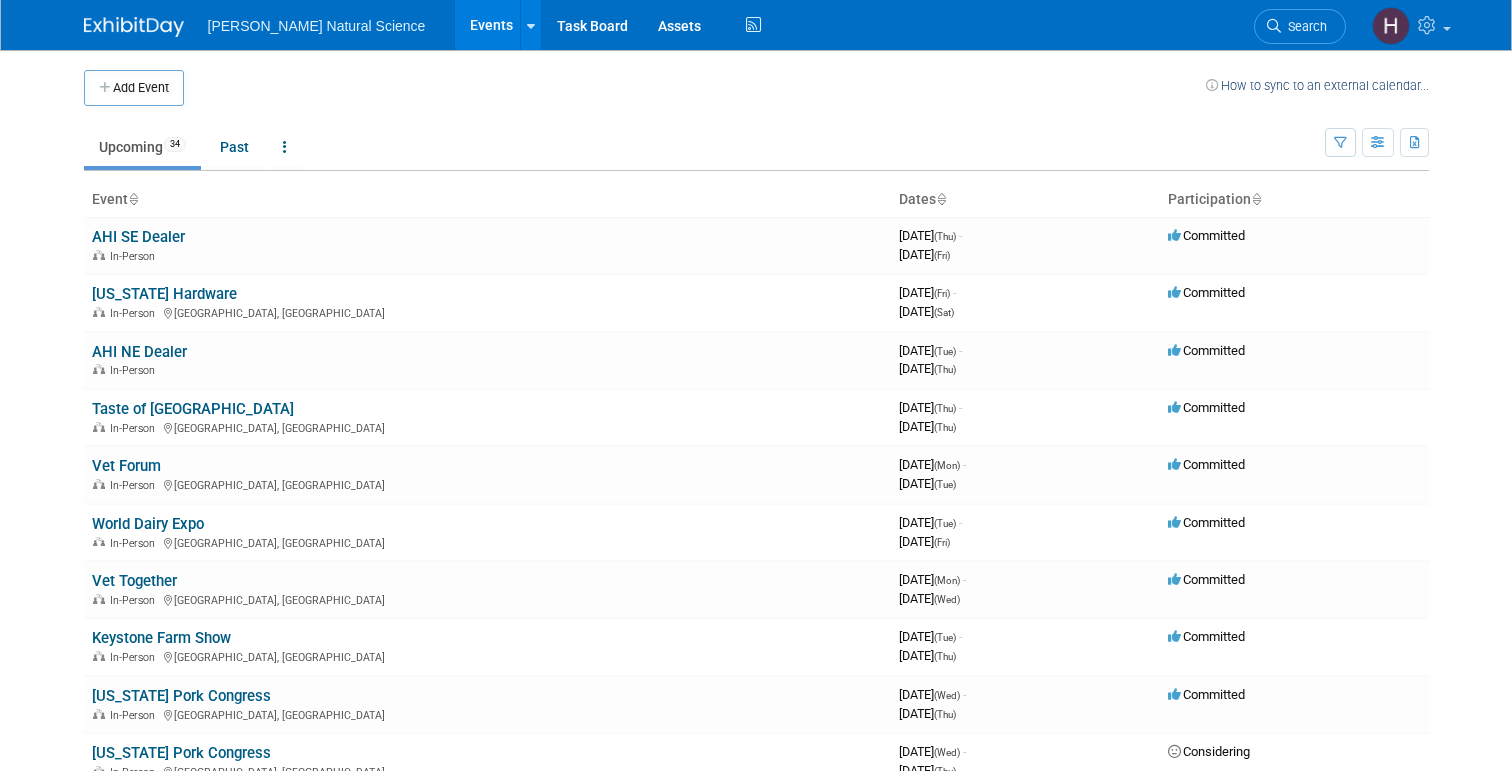scroll, scrollTop: 0, scrollLeft: 0, axis: both 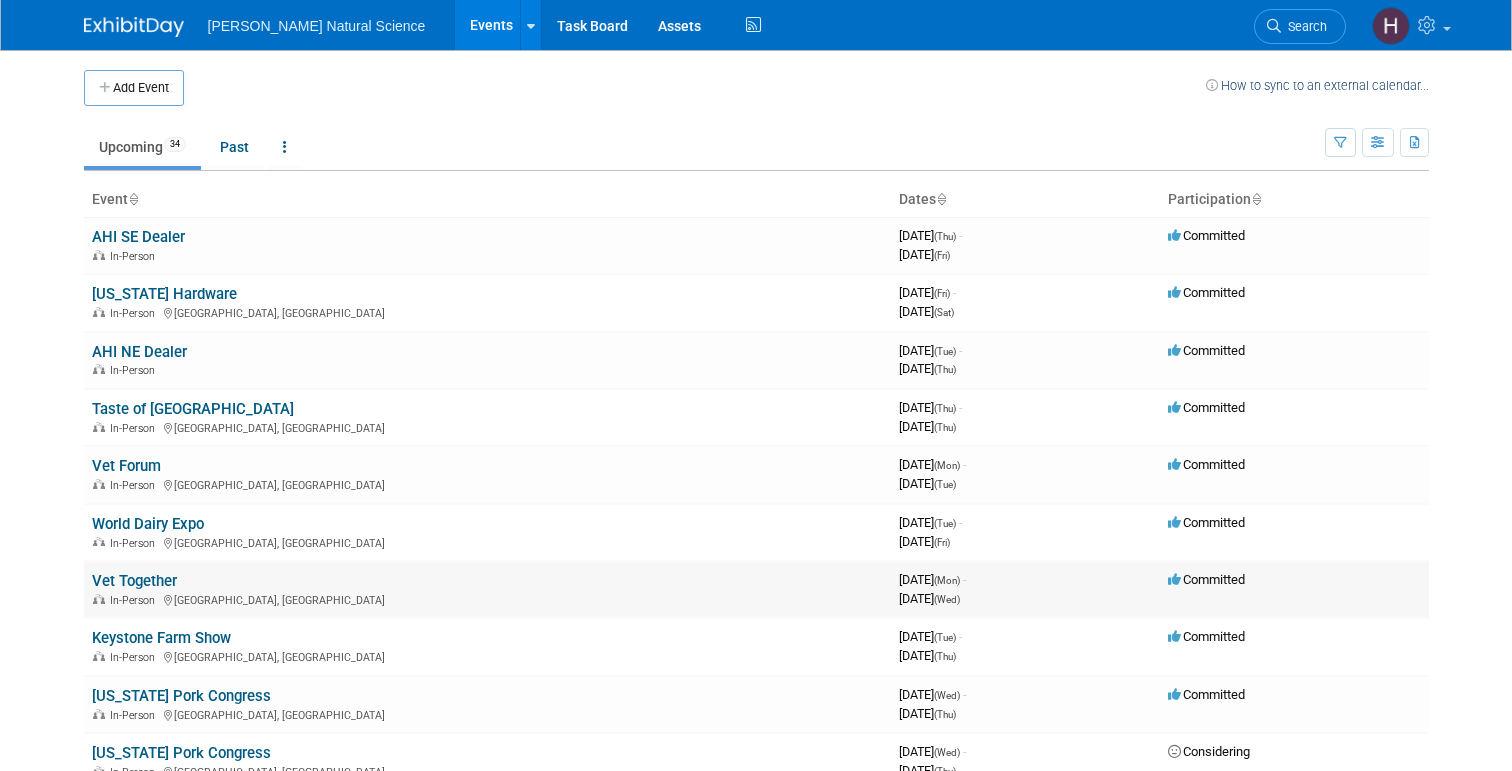 click on "Vet Together" at bounding box center [134, 581] 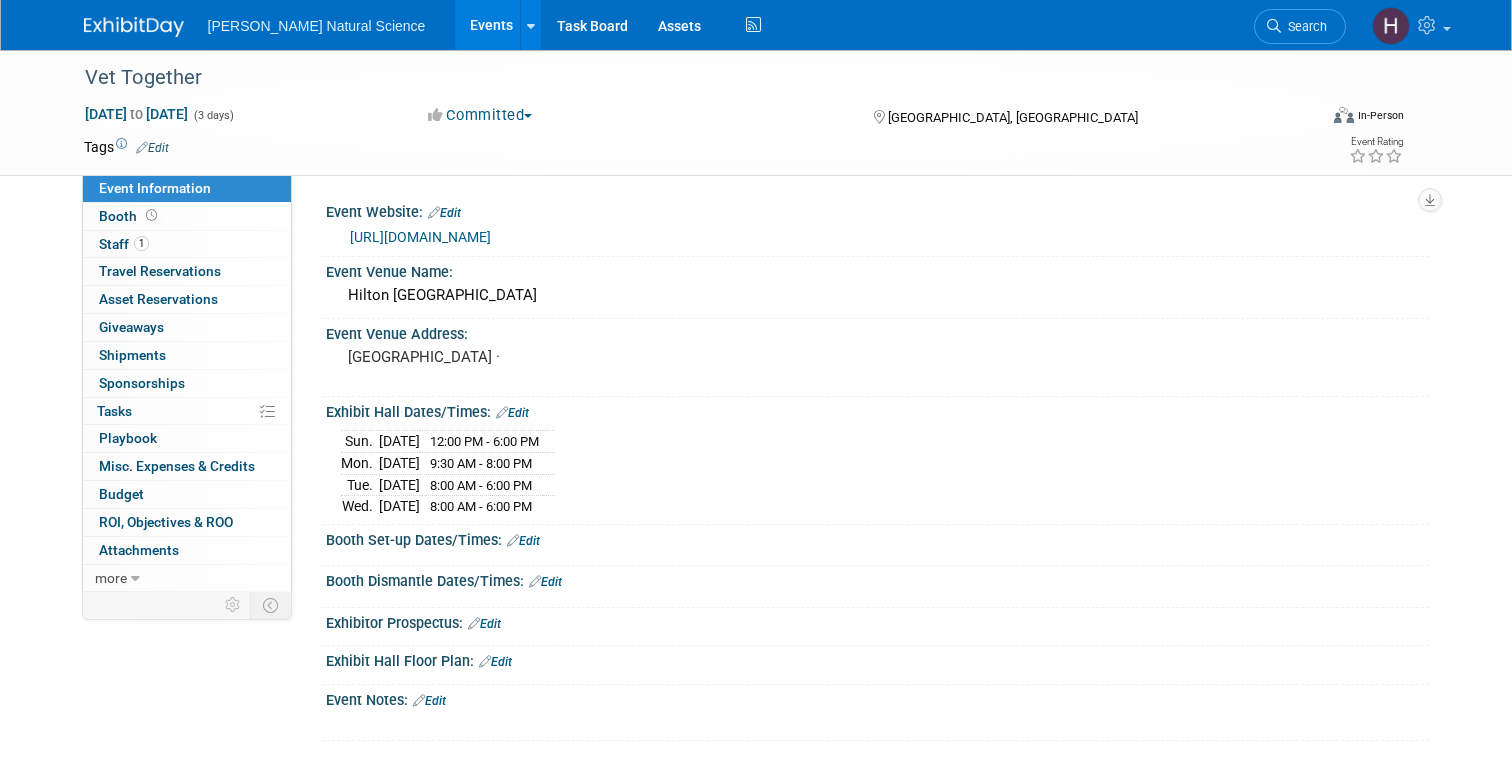 scroll, scrollTop: 0, scrollLeft: 0, axis: both 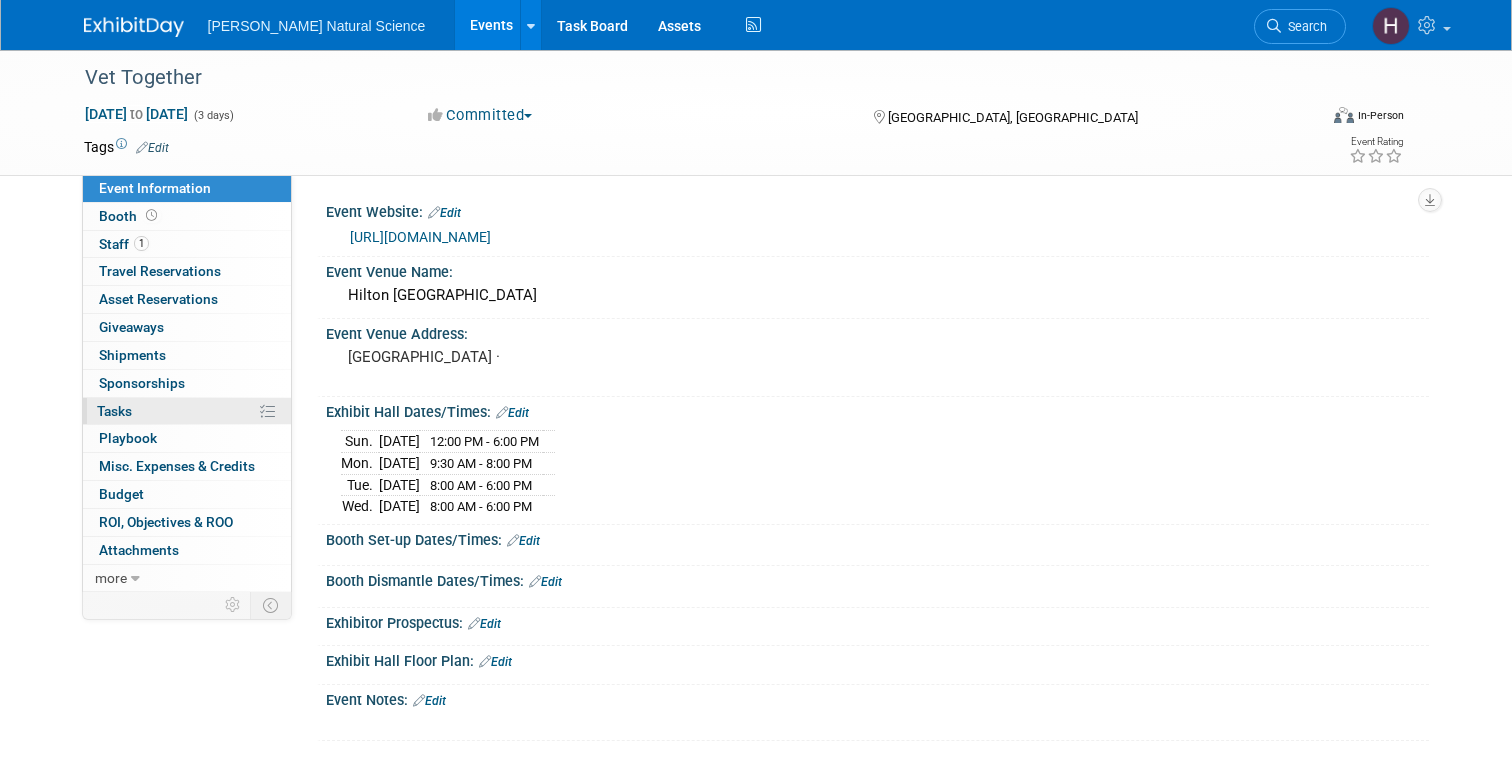 click on "0%
Tasks 0%" at bounding box center [187, 411] 